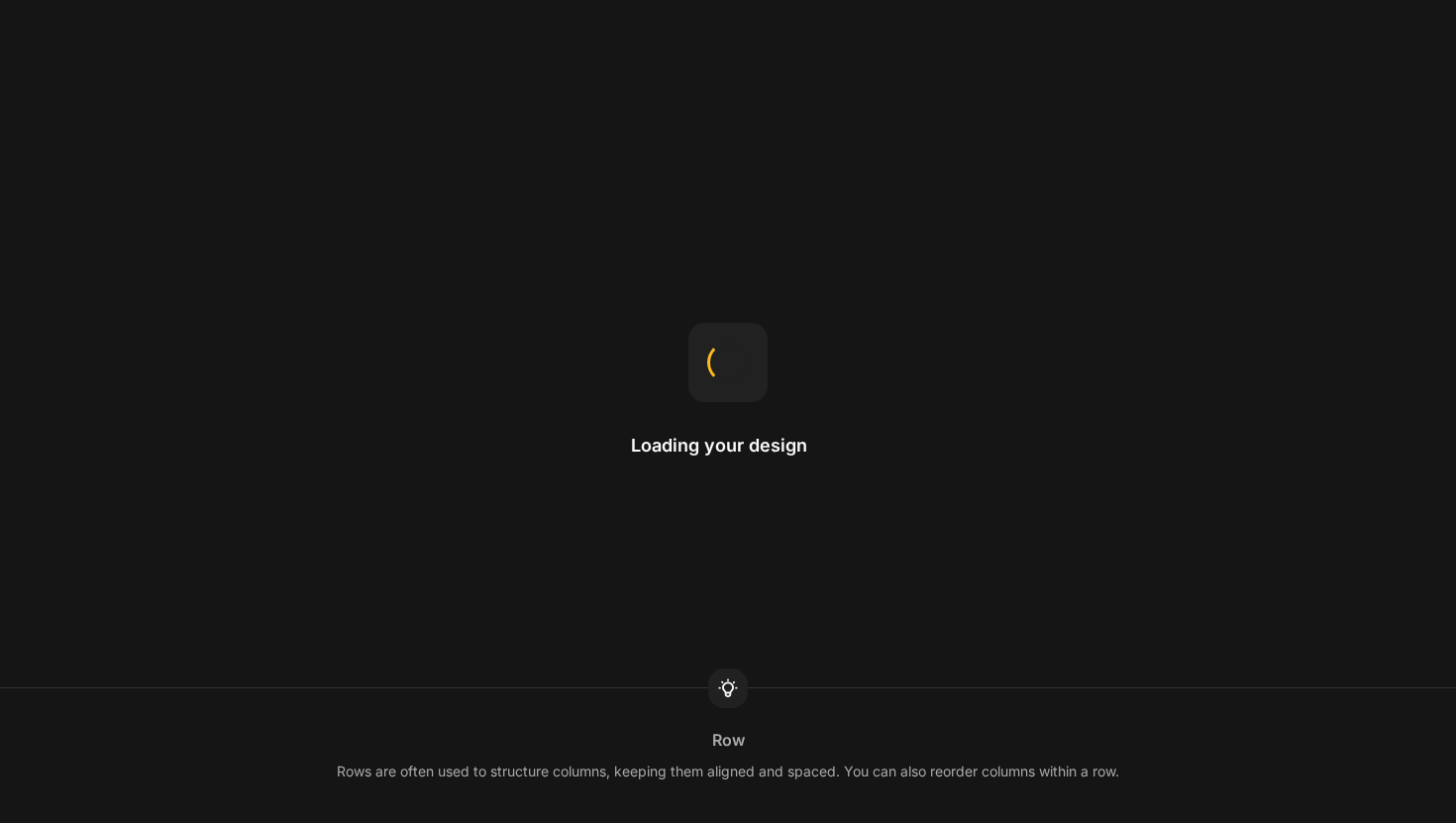 scroll, scrollTop: 0, scrollLeft: 0, axis: both 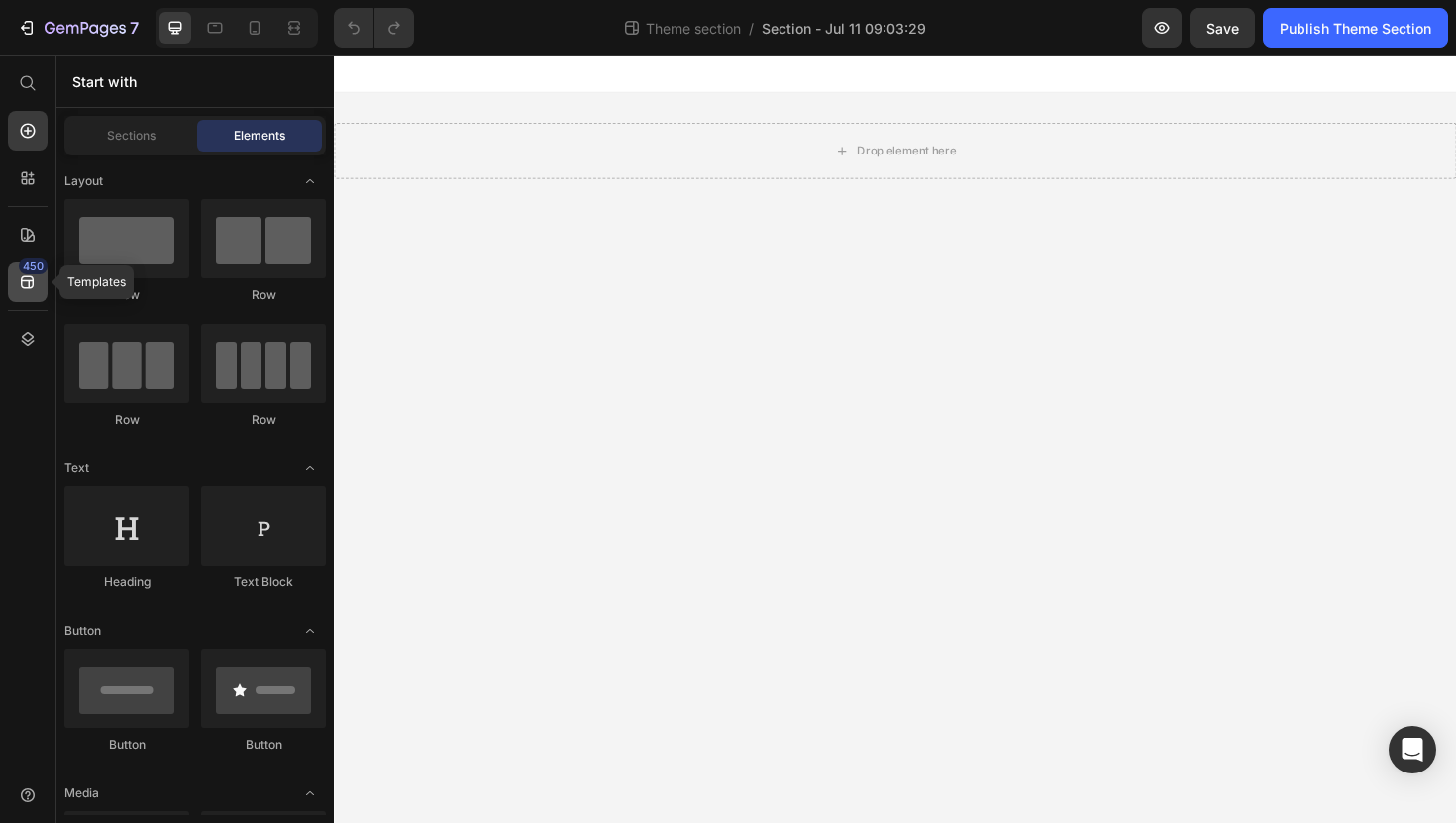 click 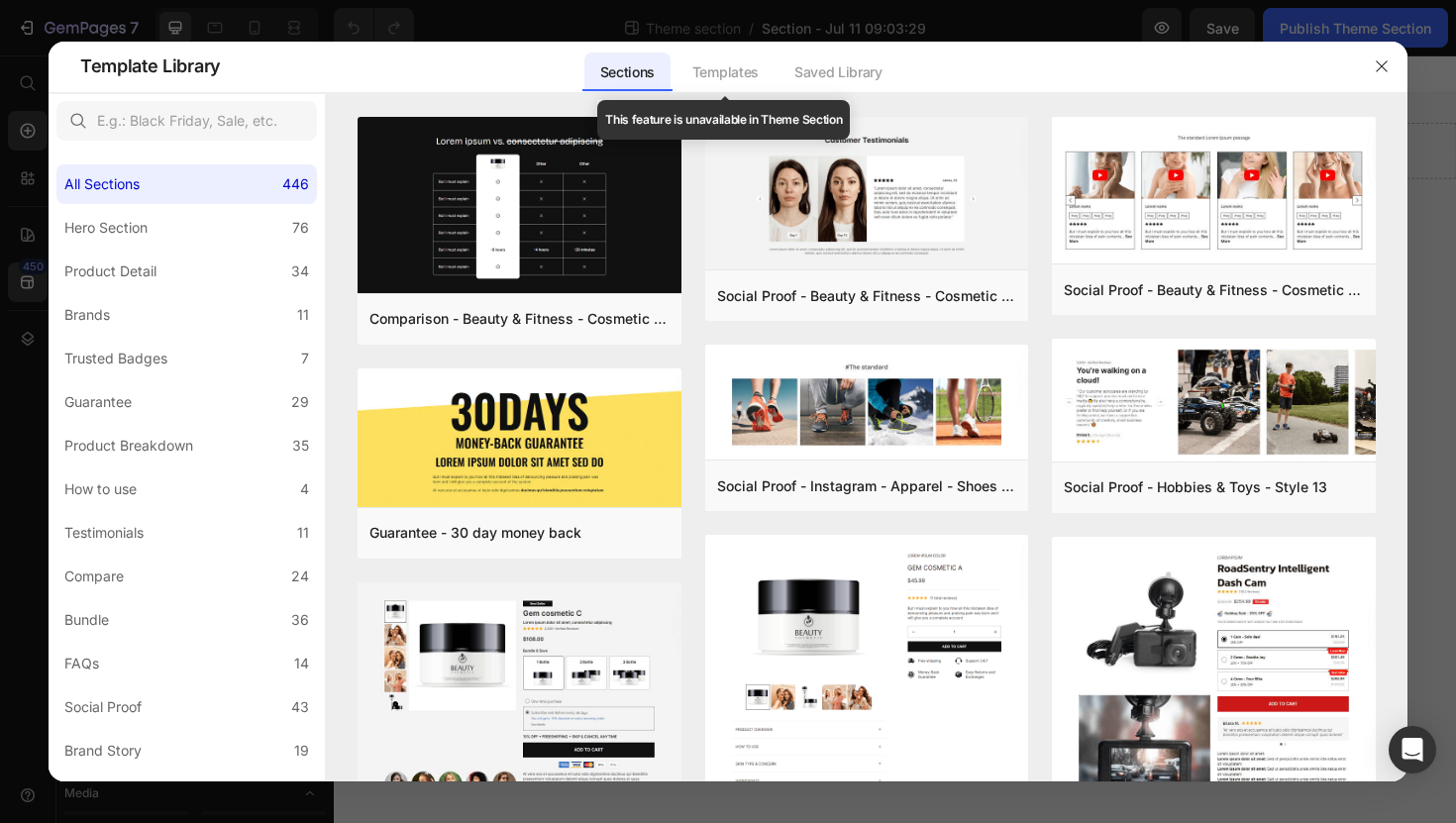 click on "Templates" 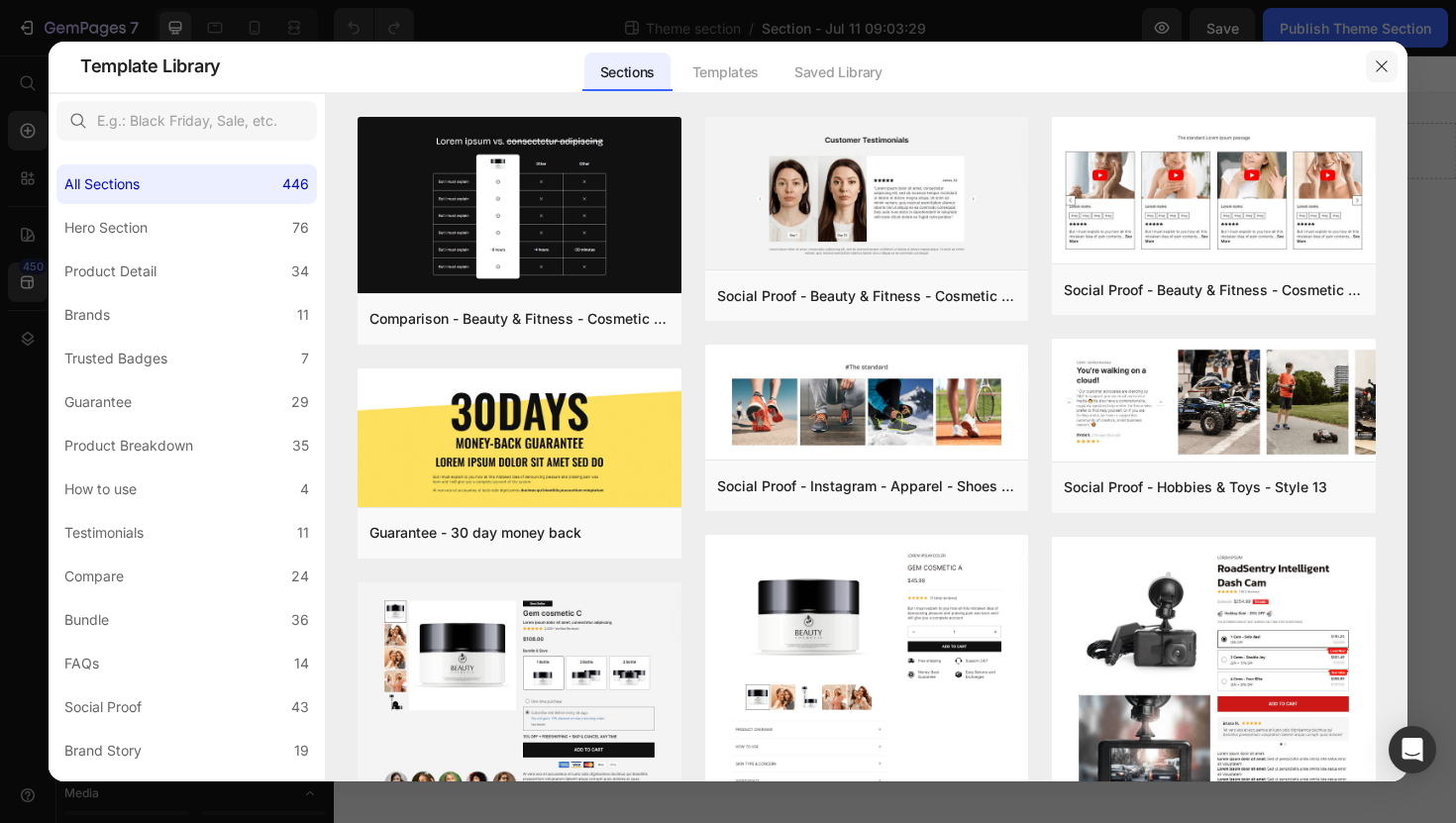 click at bounding box center (1382, 66) 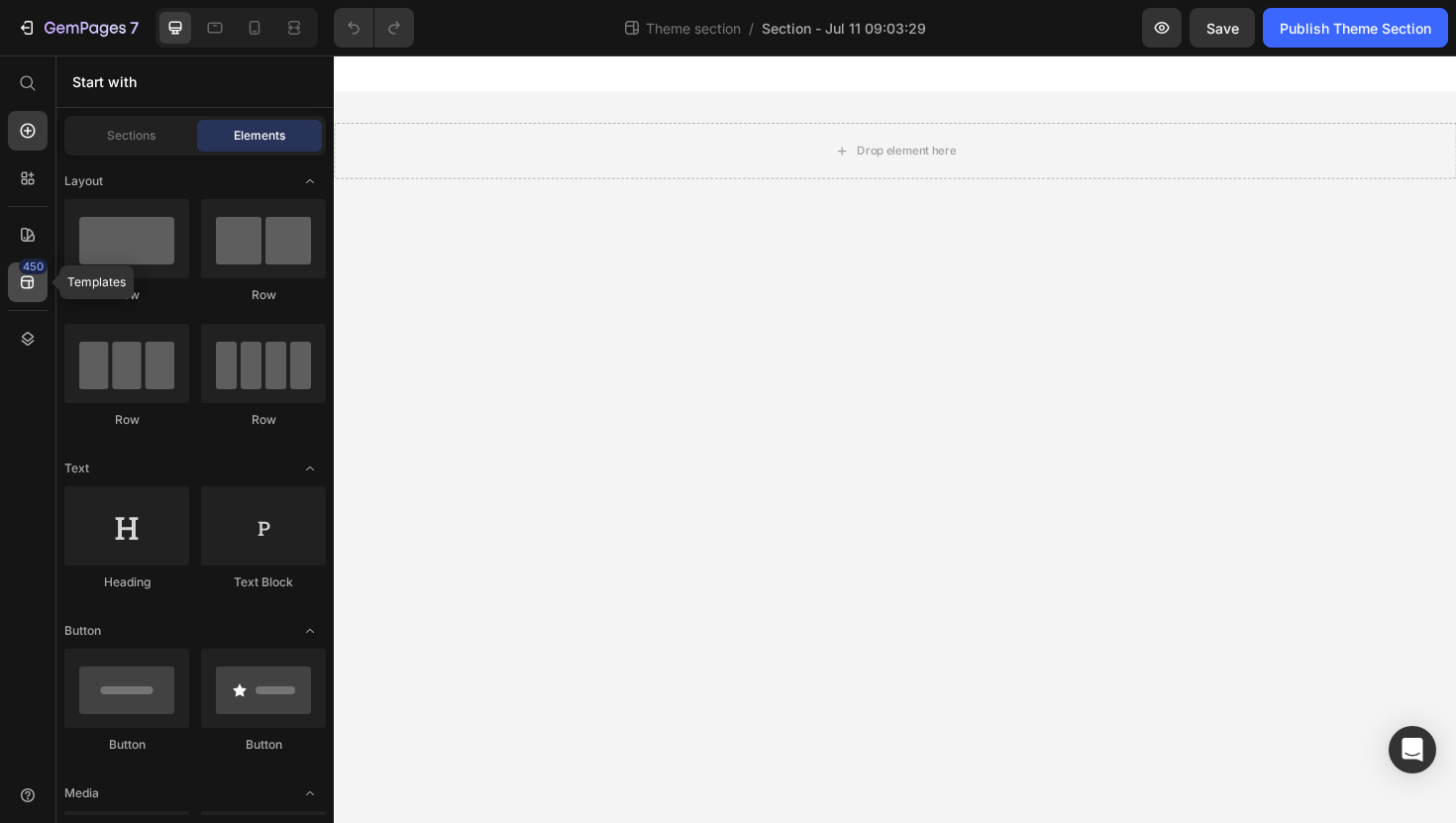 click 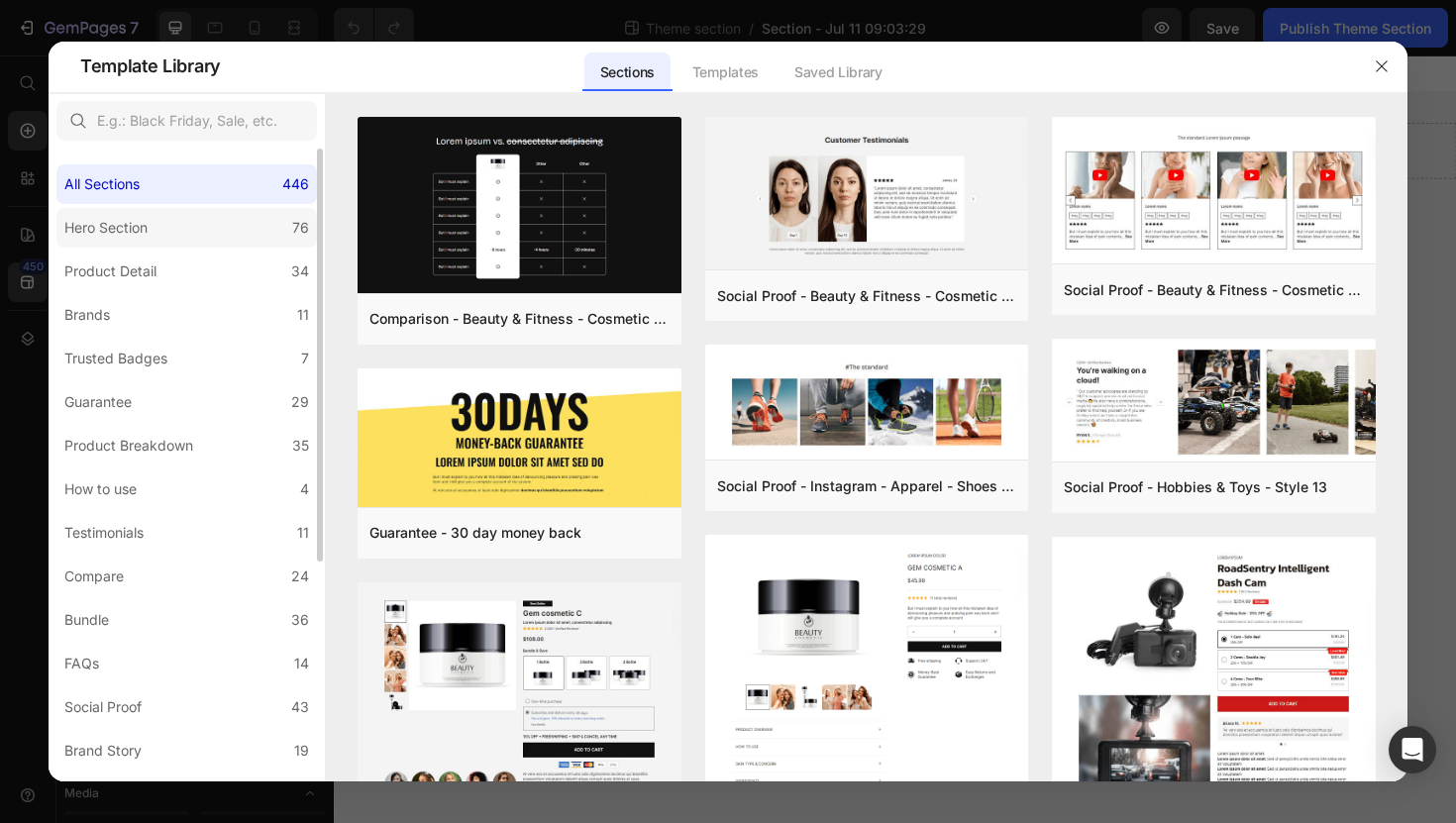 click on "Hero Section 76" 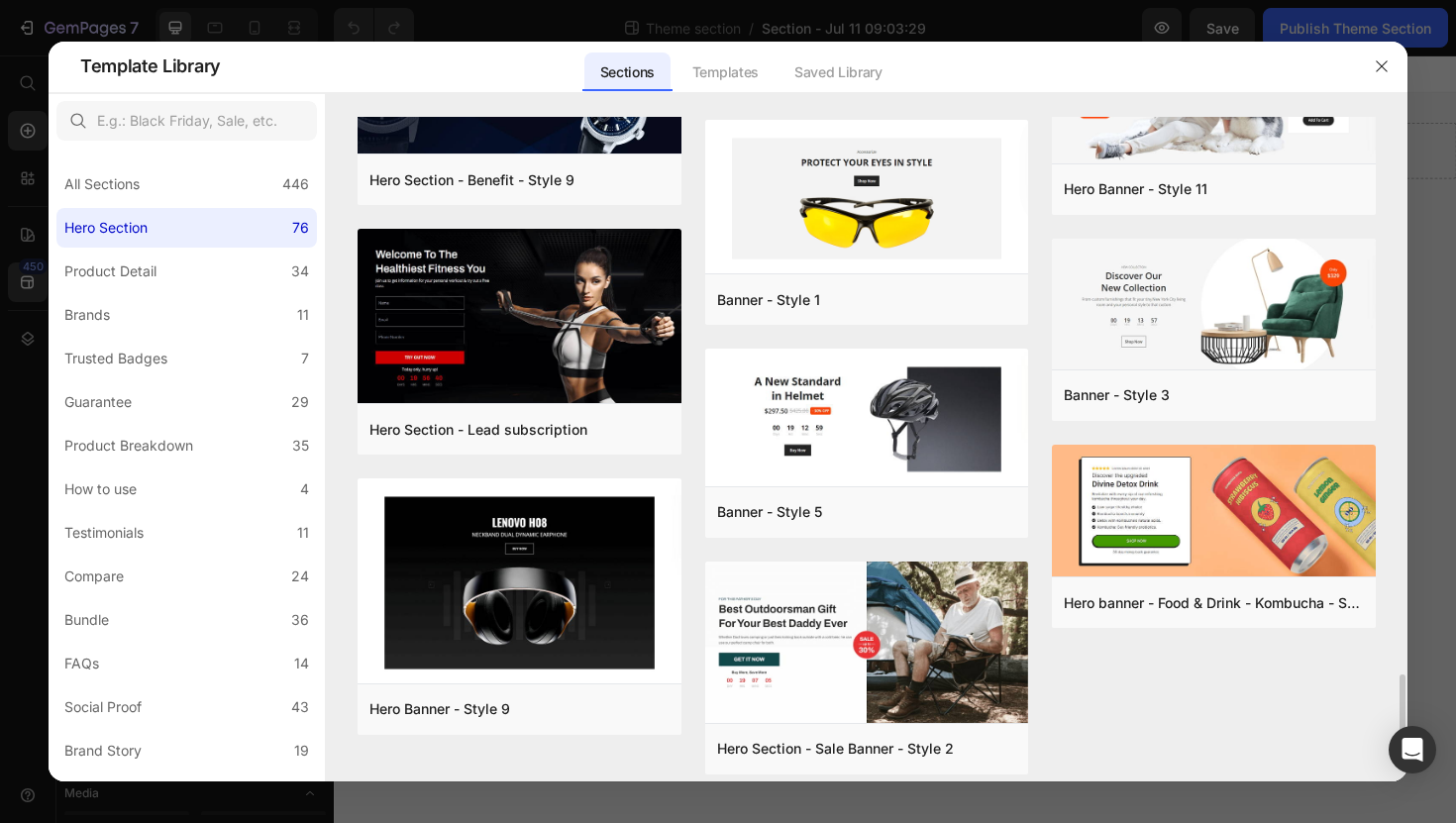 scroll, scrollTop: 4432, scrollLeft: 0, axis: vertical 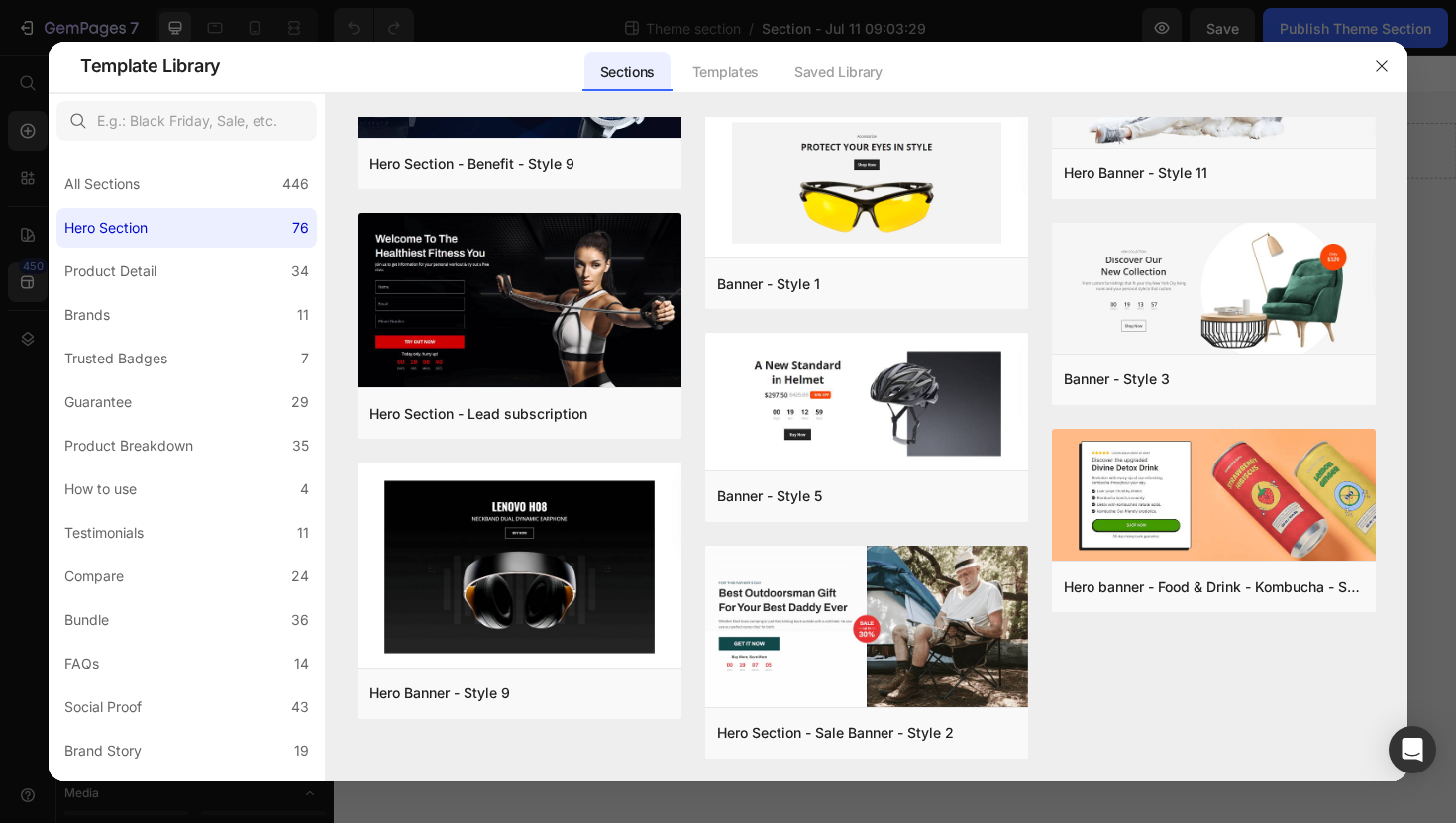 click 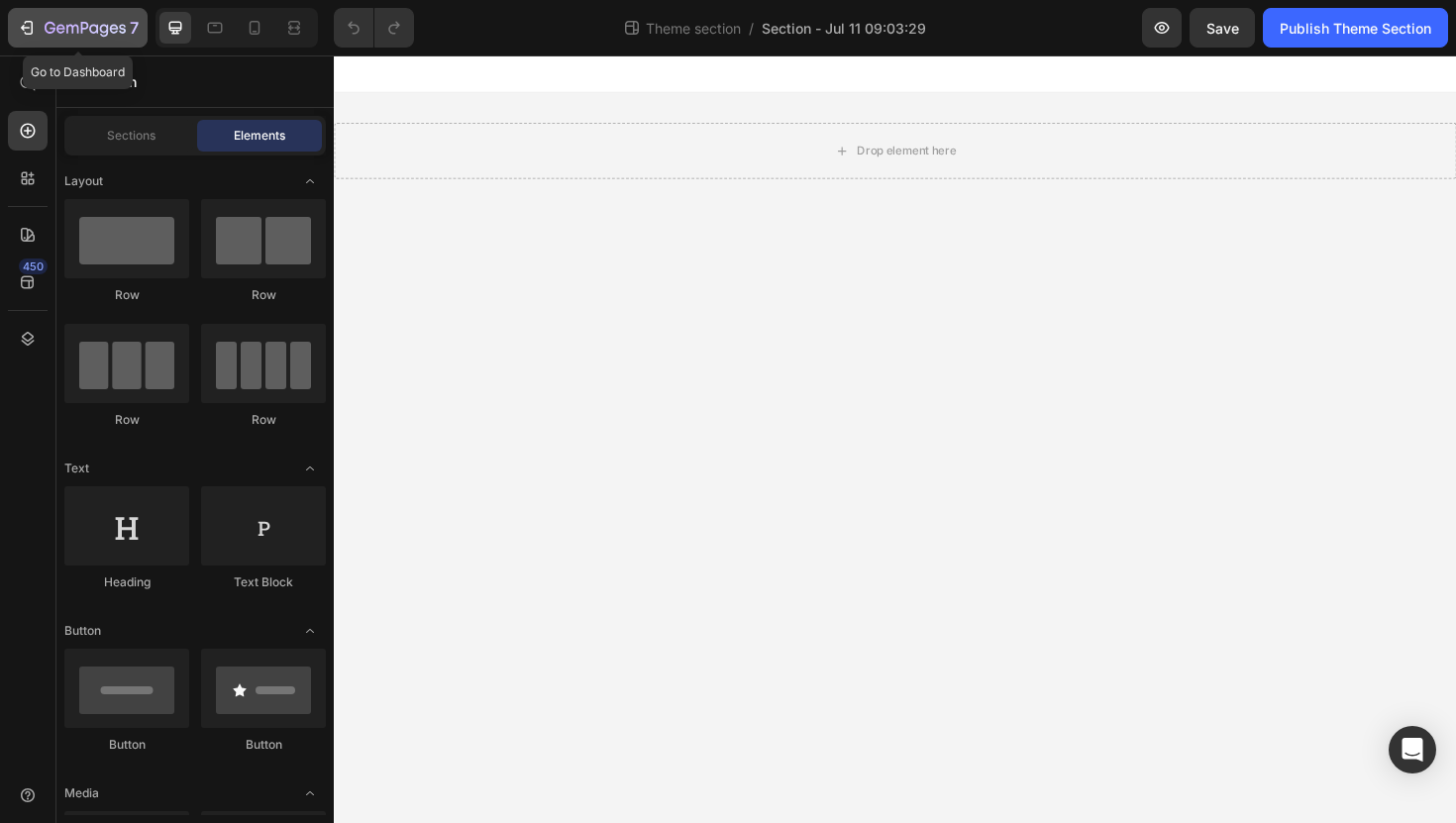 click on "7" 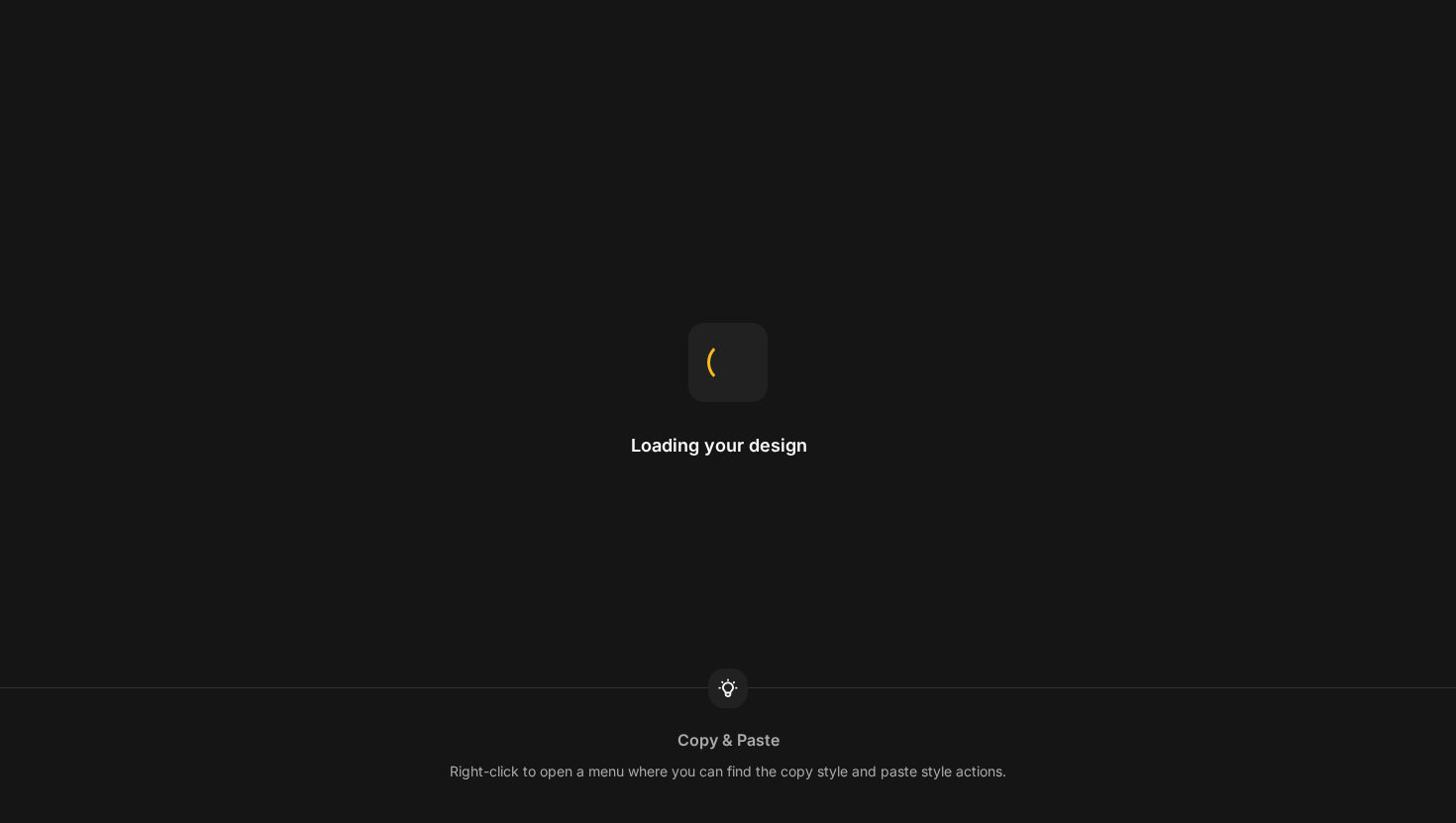scroll, scrollTop: 0, scrollLeft: 0, axis: both 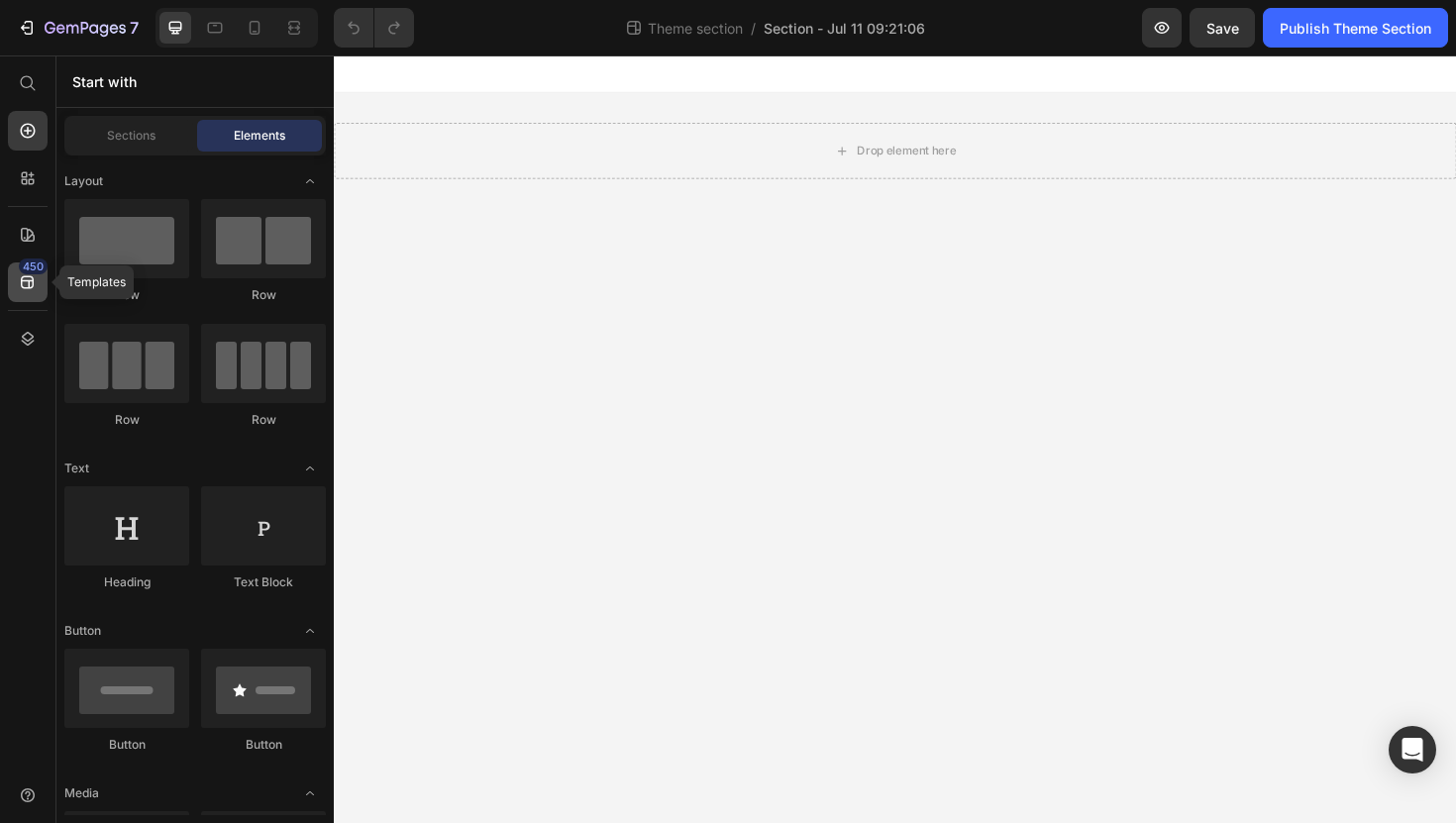 click 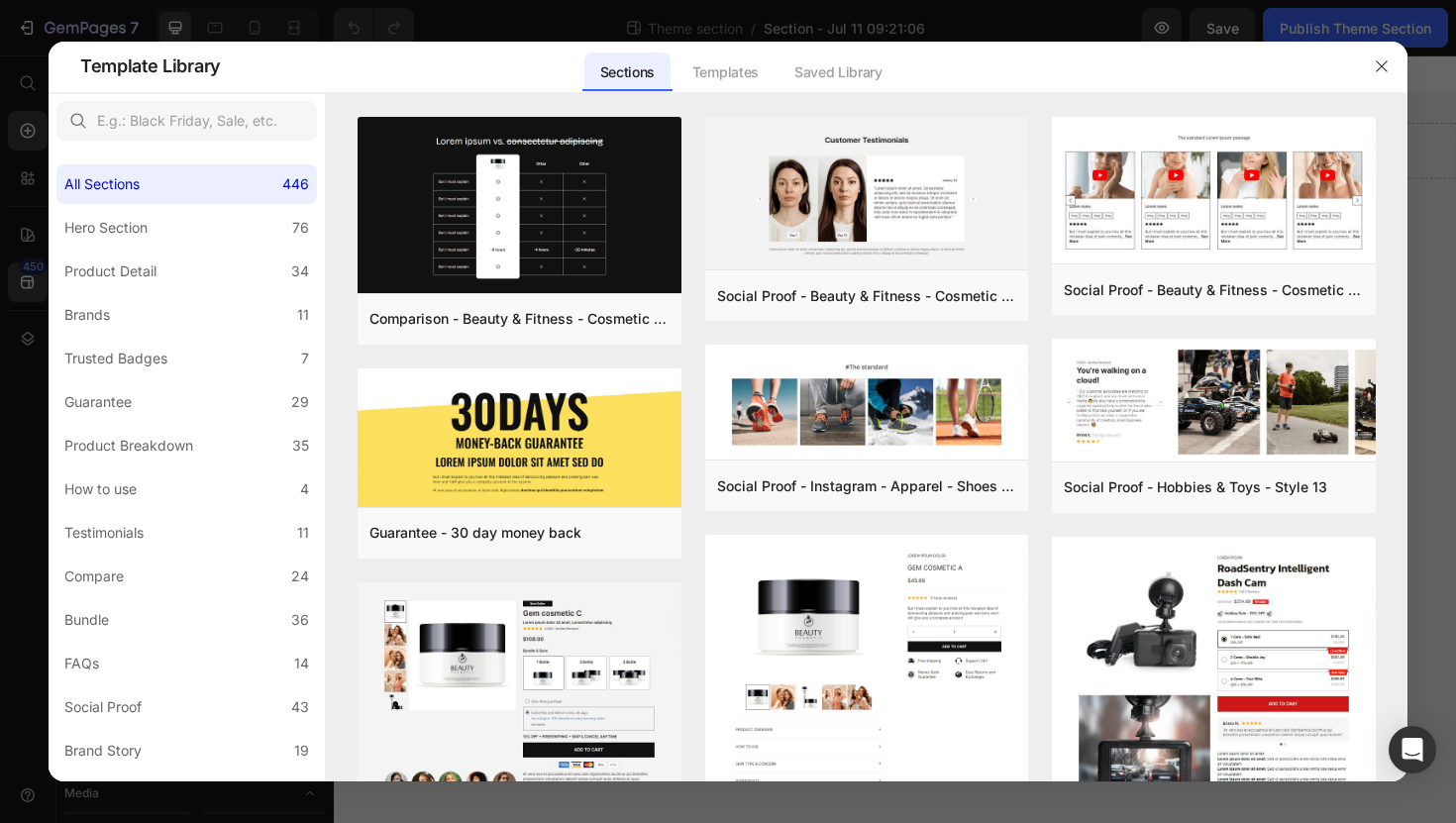 click at bounding box center [728, 411] 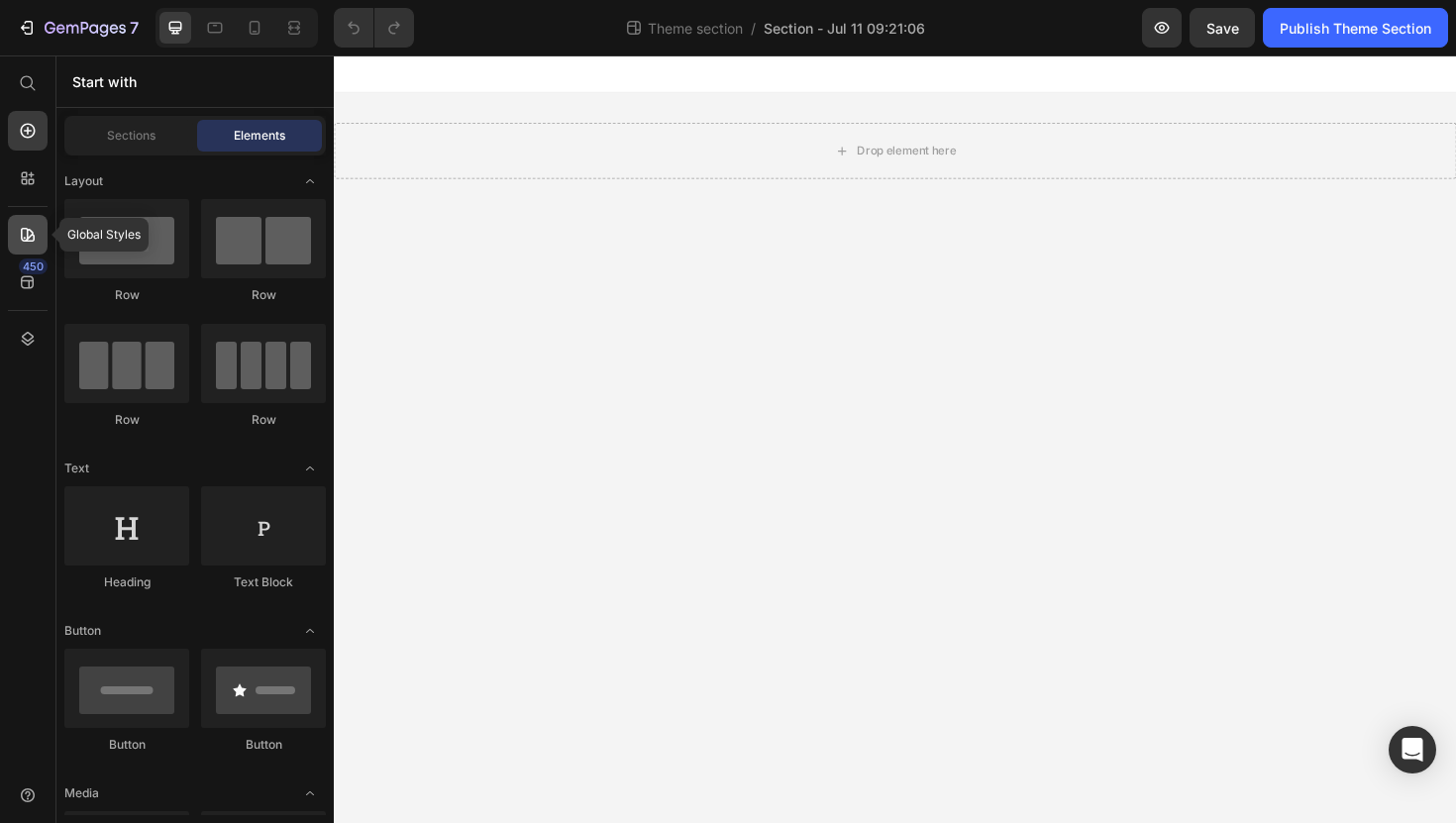 click 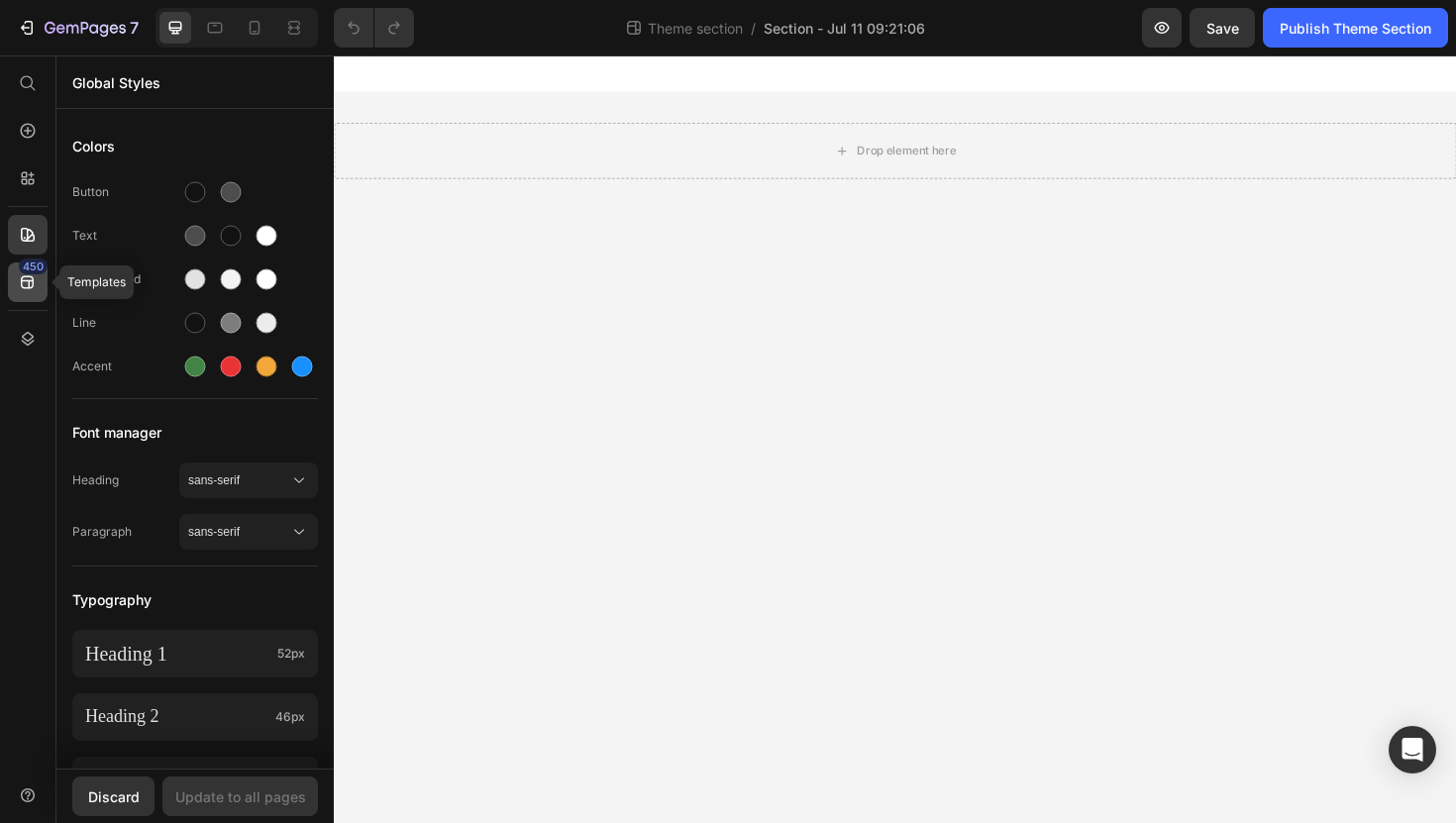 click 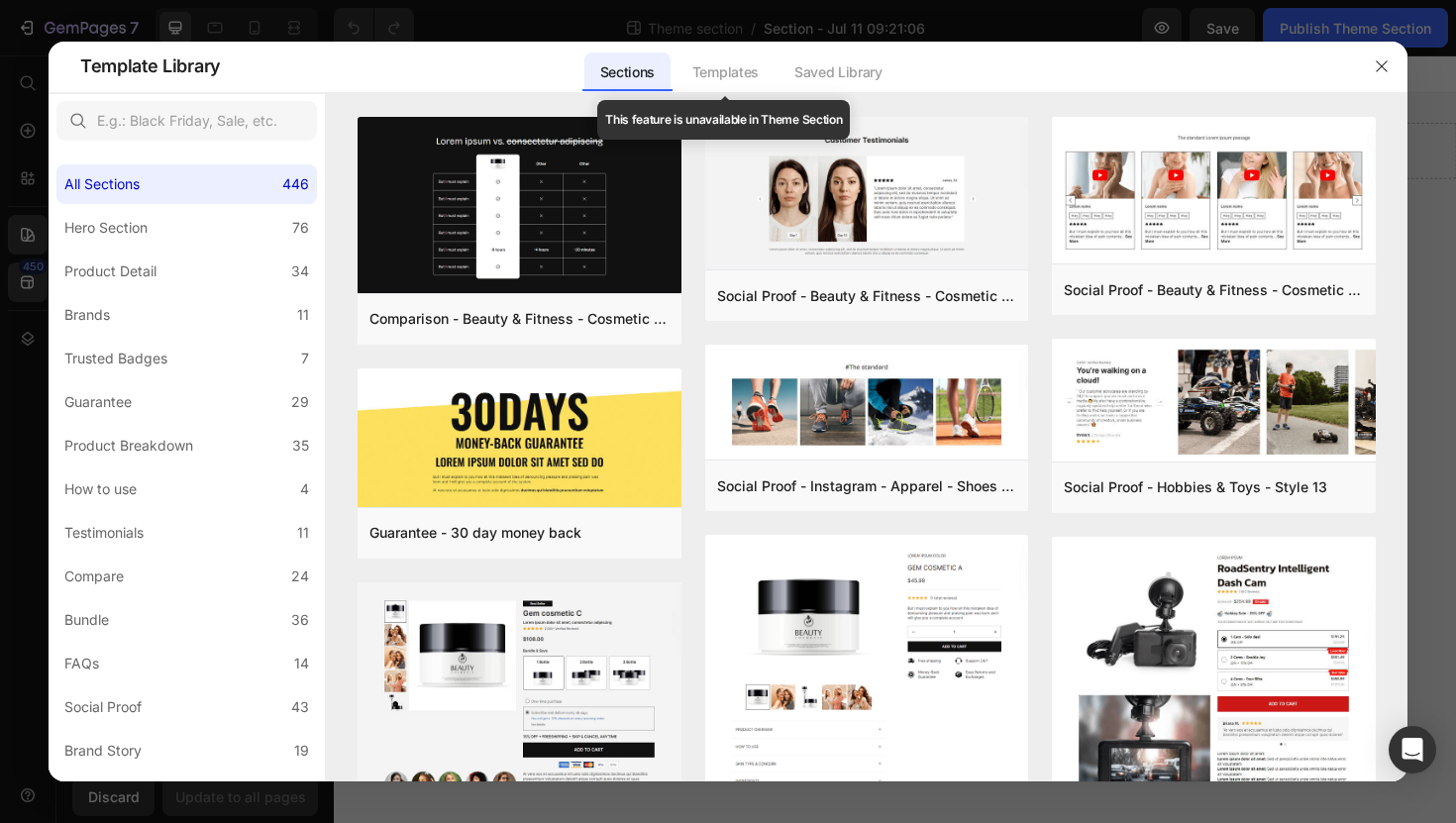 click on "Templates" 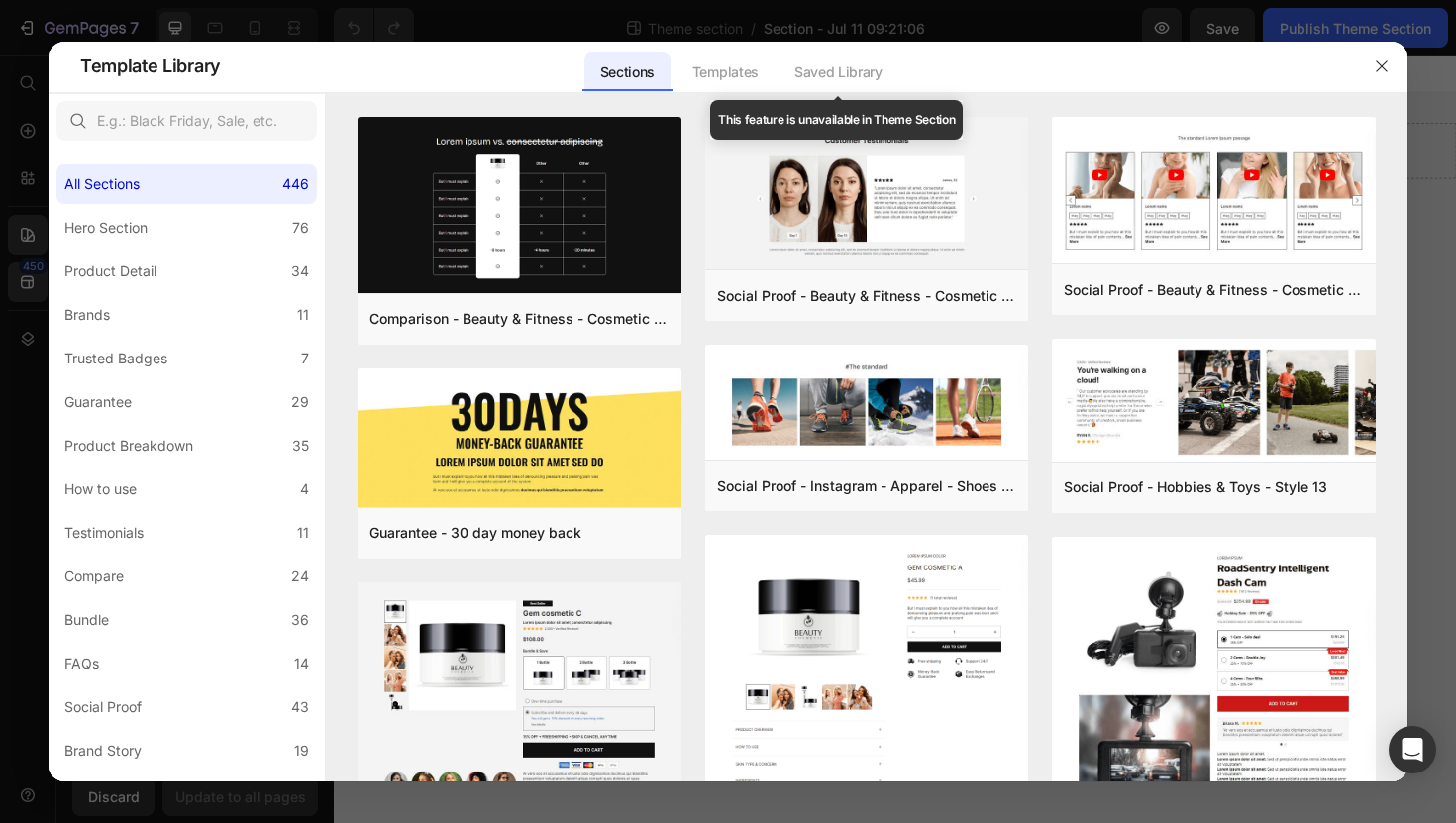 click on "Saved Library" 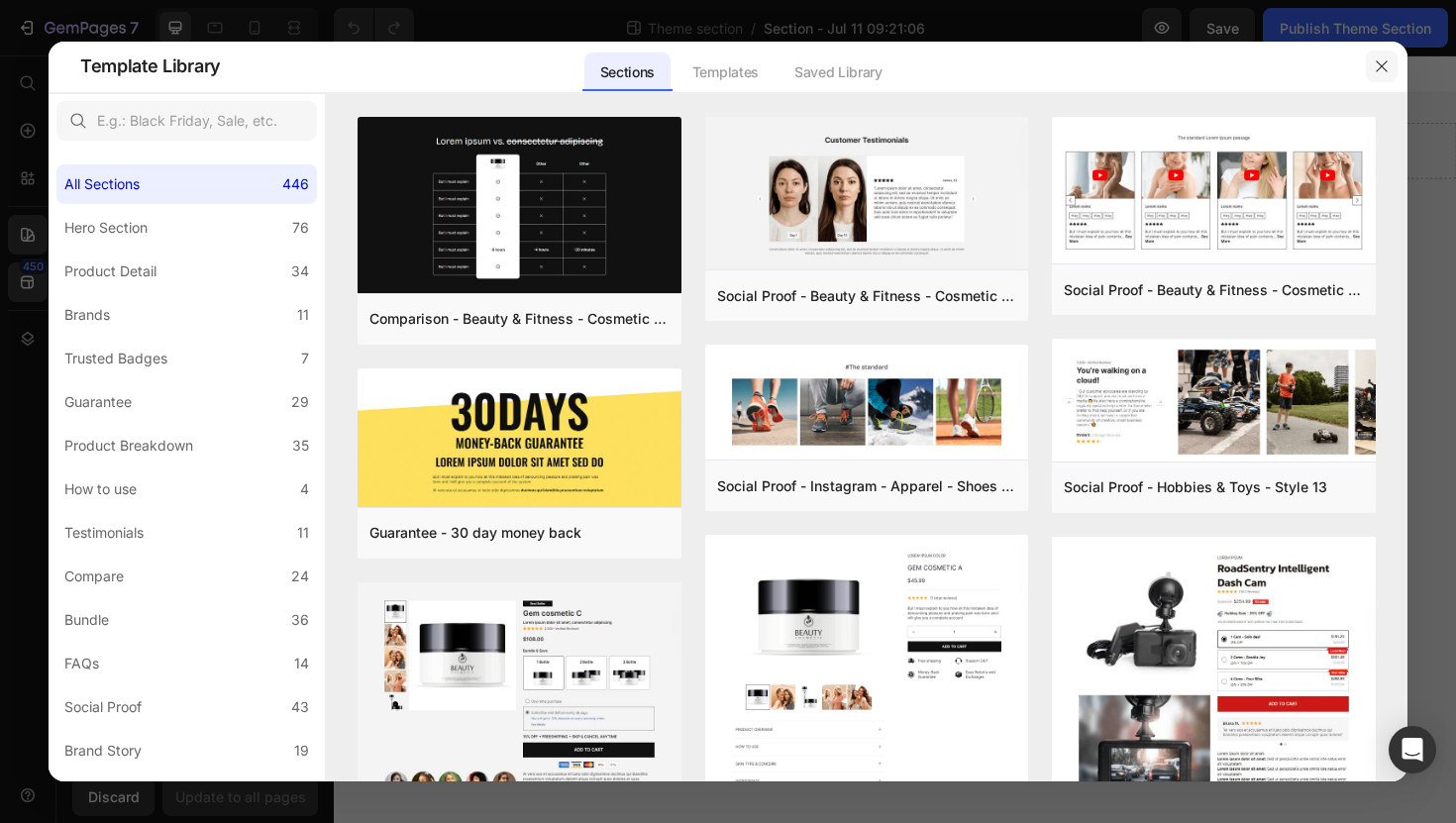 click 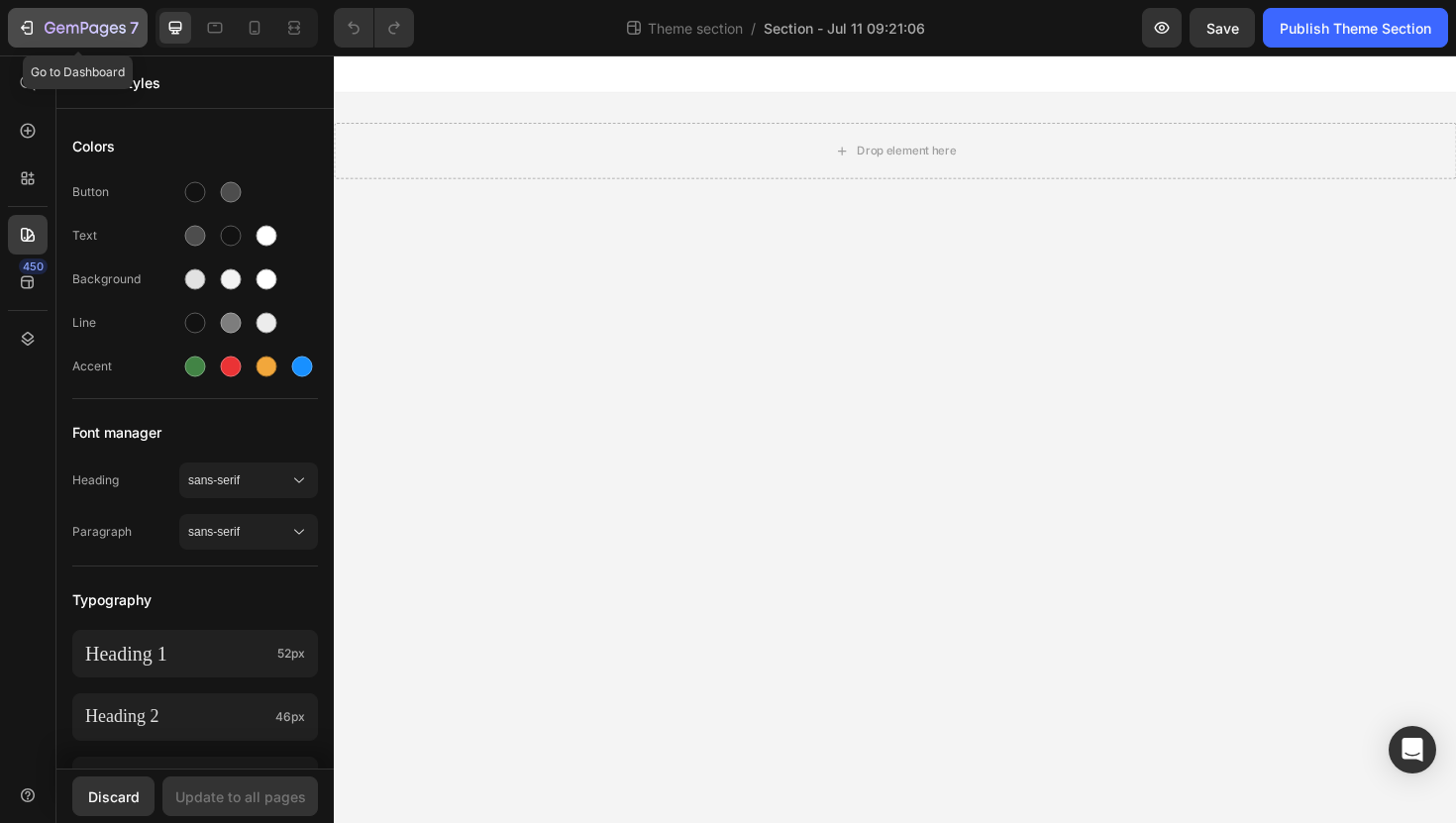 click on "7" 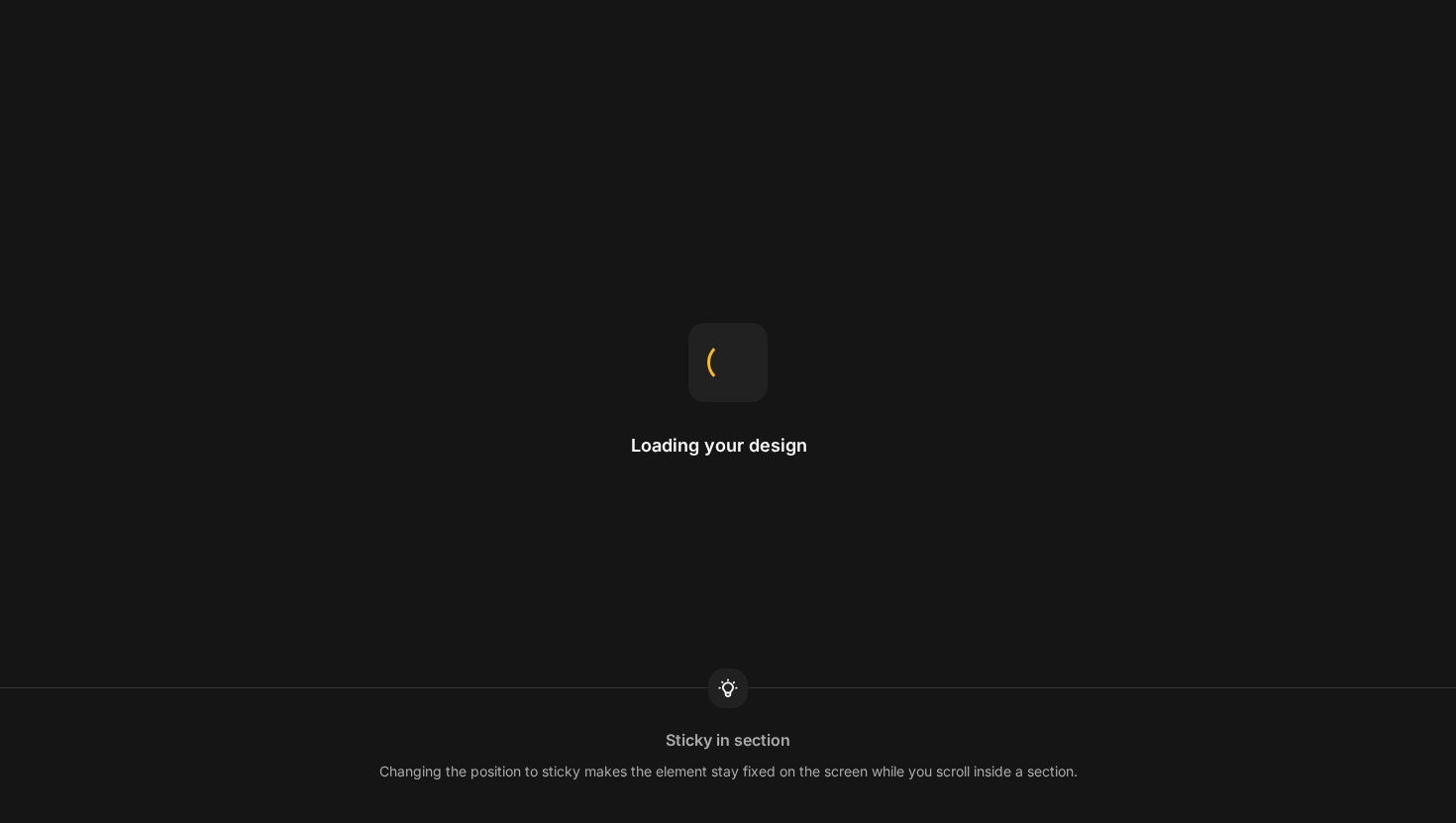 scroll, scrollTop: 0, scrollLeft: 0, axis: both 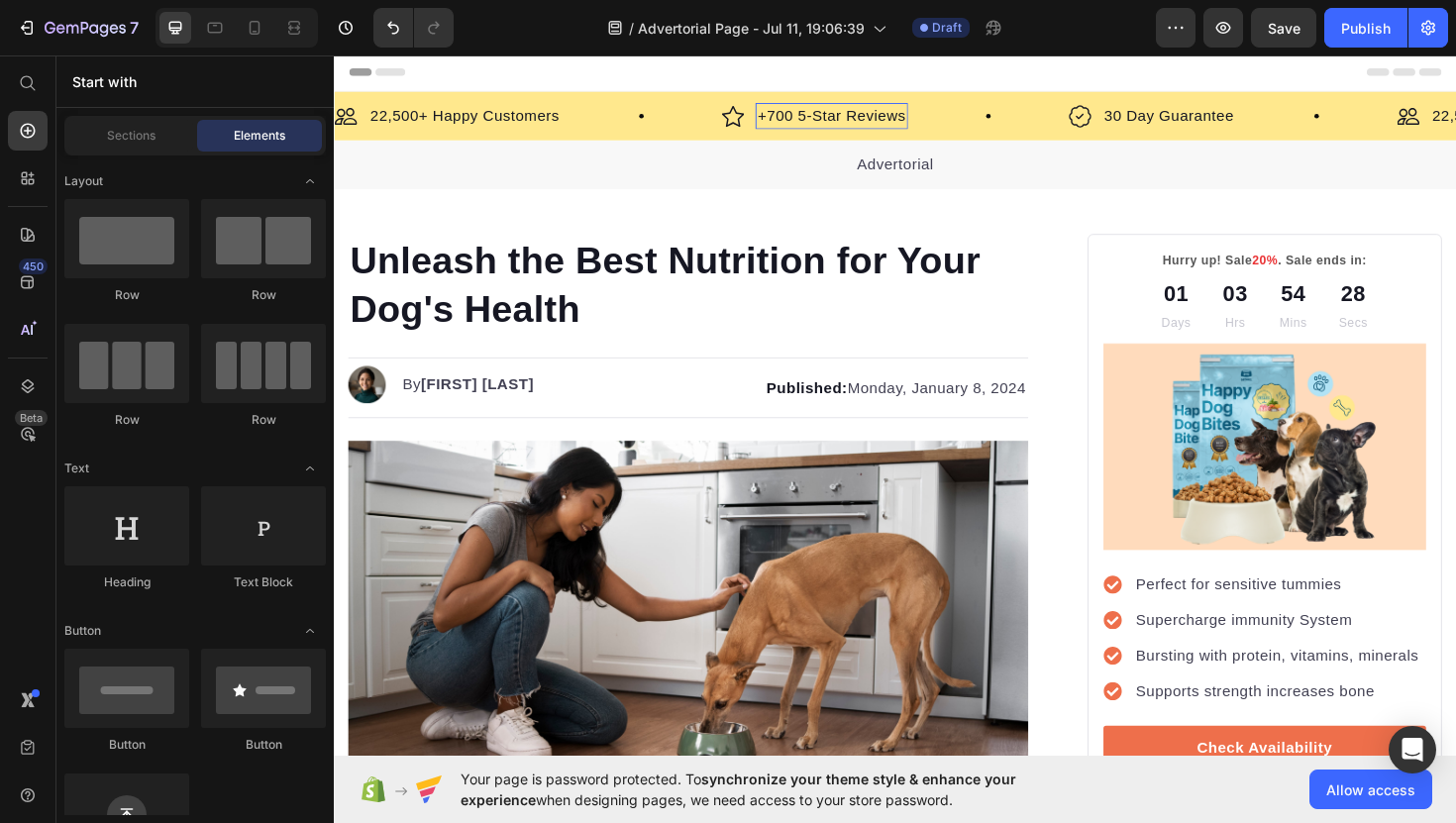 click on "+700 5-Star Reviews" at bounding box center (861, 120) 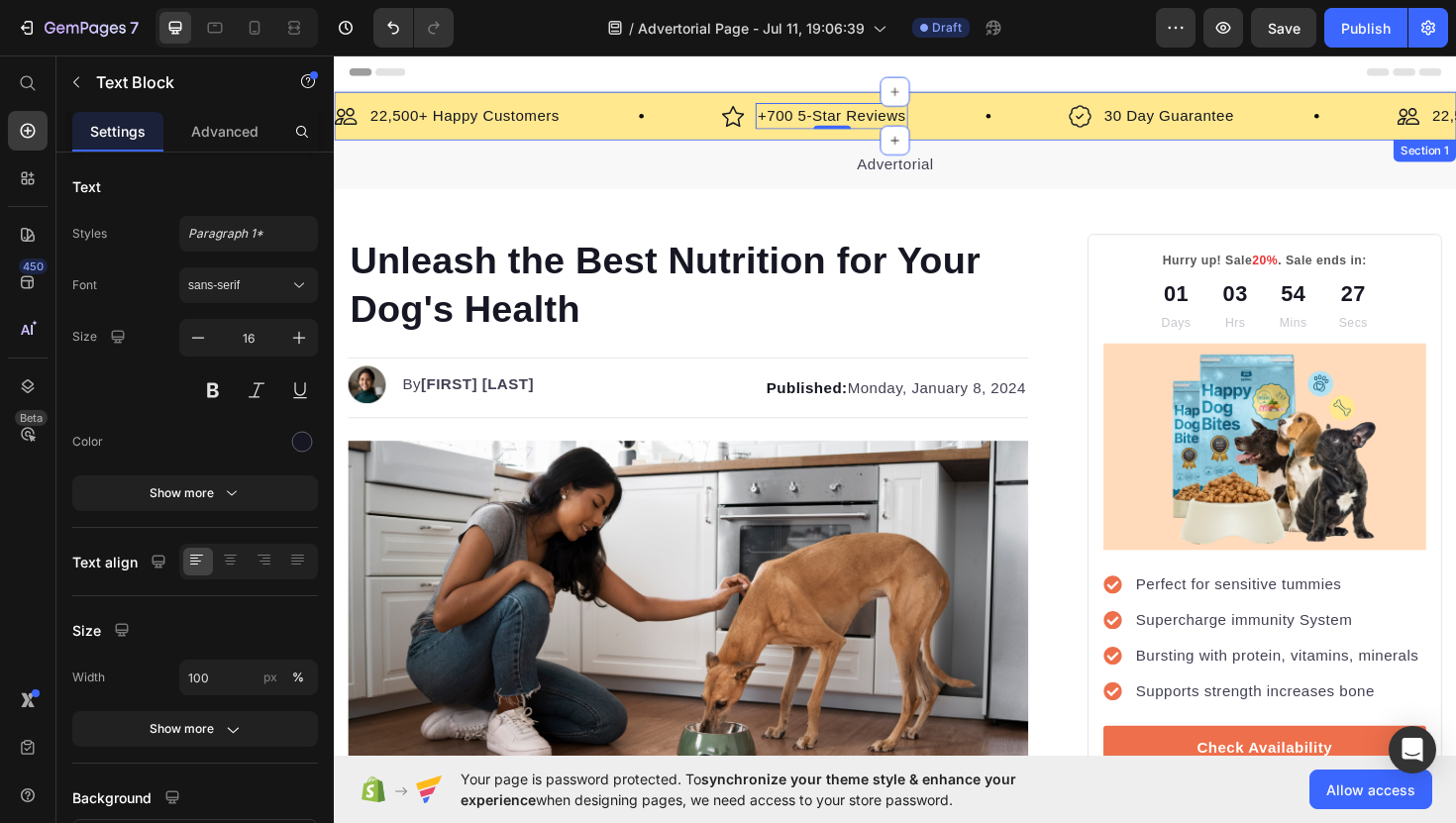 click on "Image 22,500+ Happy Customers Text Block Row
Image +700 5-Star Reviews Text Block   0 Row
Image 30 Day Guarantee Text Block Row
Image 22,500+ Happy Customers Text Block Row
Image +700 5-Star Reviews Text Block   0 Row
Image 30 Day Guarantee Text Block Row
Image 22,500+ Happy Customers Text Block Row
Image +700 5-Star Reviews Text Block   0 Row
Image 30 Day Guarantee Text Block Row
Image 22,500+ Happy Customers Text Block Row
Image +700 5-Star Reviews Text Block   0 Row
Image 30 Day Guarantee Text Block Row
Image 22,500+ Happy Customers Text Block Row
Image +700 5-Star Reviews Text Block   0 Row
Image 30 Day Guarantee Text Block Row
Image 22,500+ Happy Customers Text Block Row
Image +700 5-Star Reviews Text Block   0 Row
Image 30 Day Guarantee" at bounding box center (928, 120) 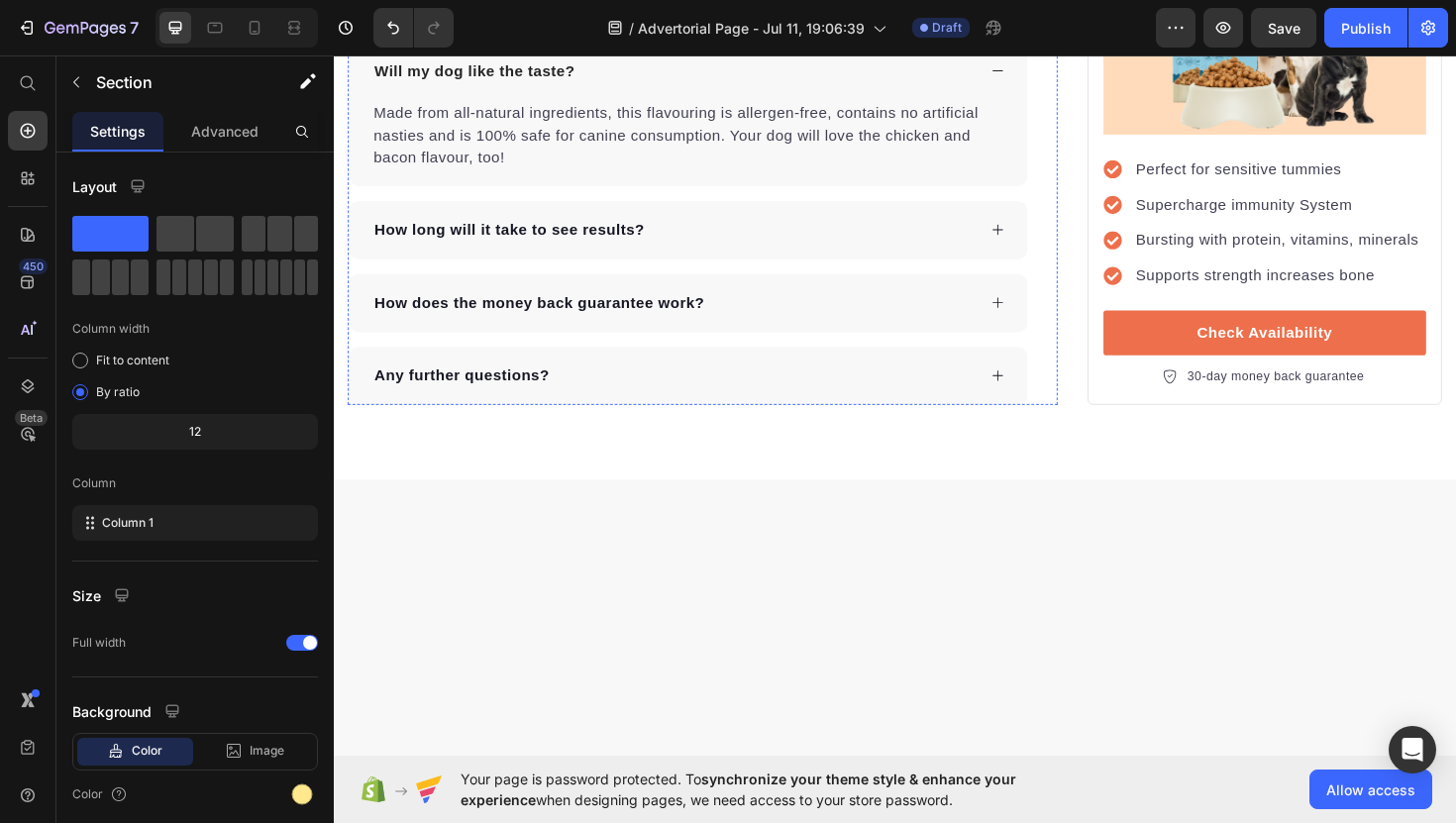 scroll, scrollTop: 5650, scrollLeft: 0, axis: vertical 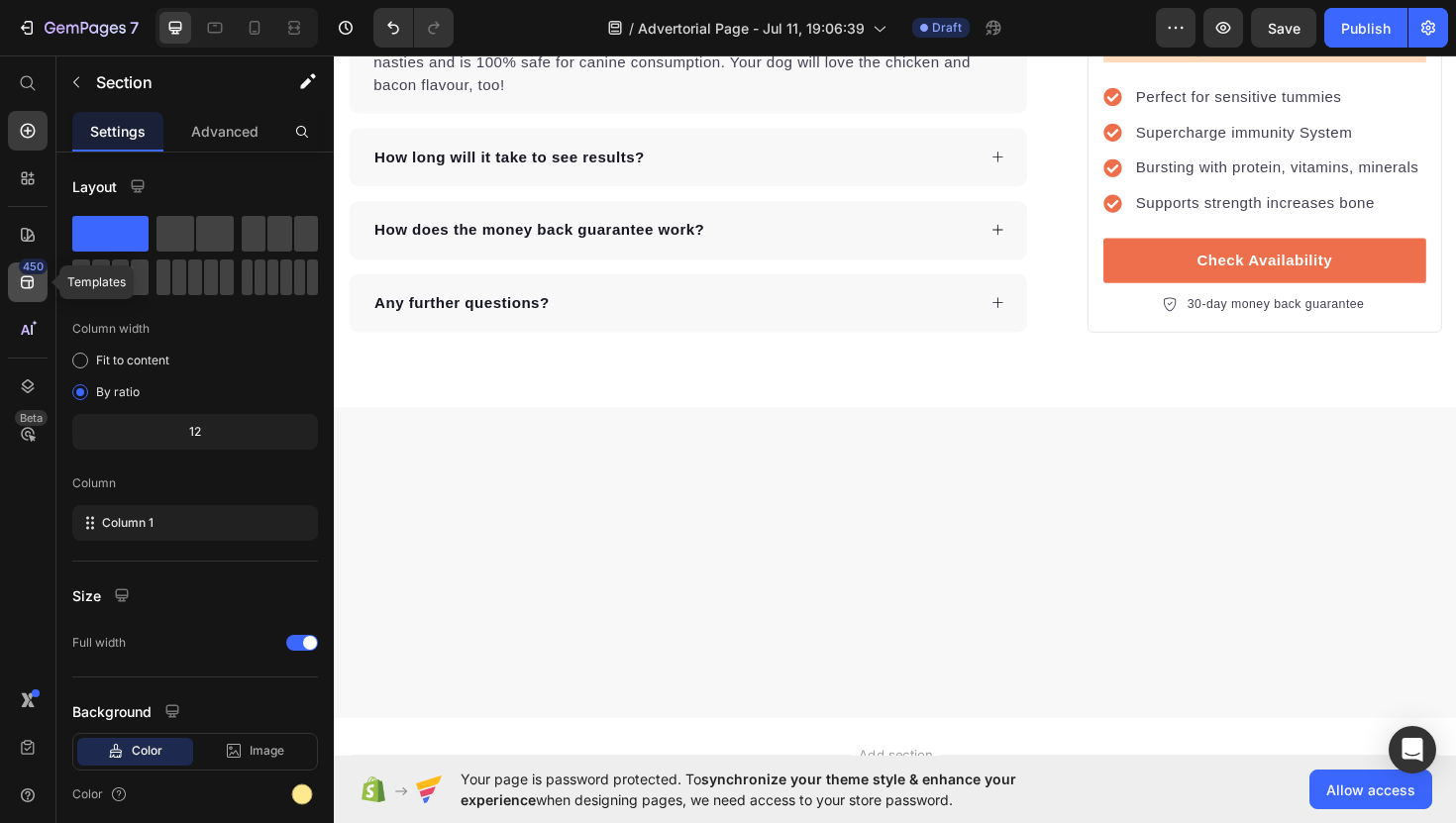 click on "450" 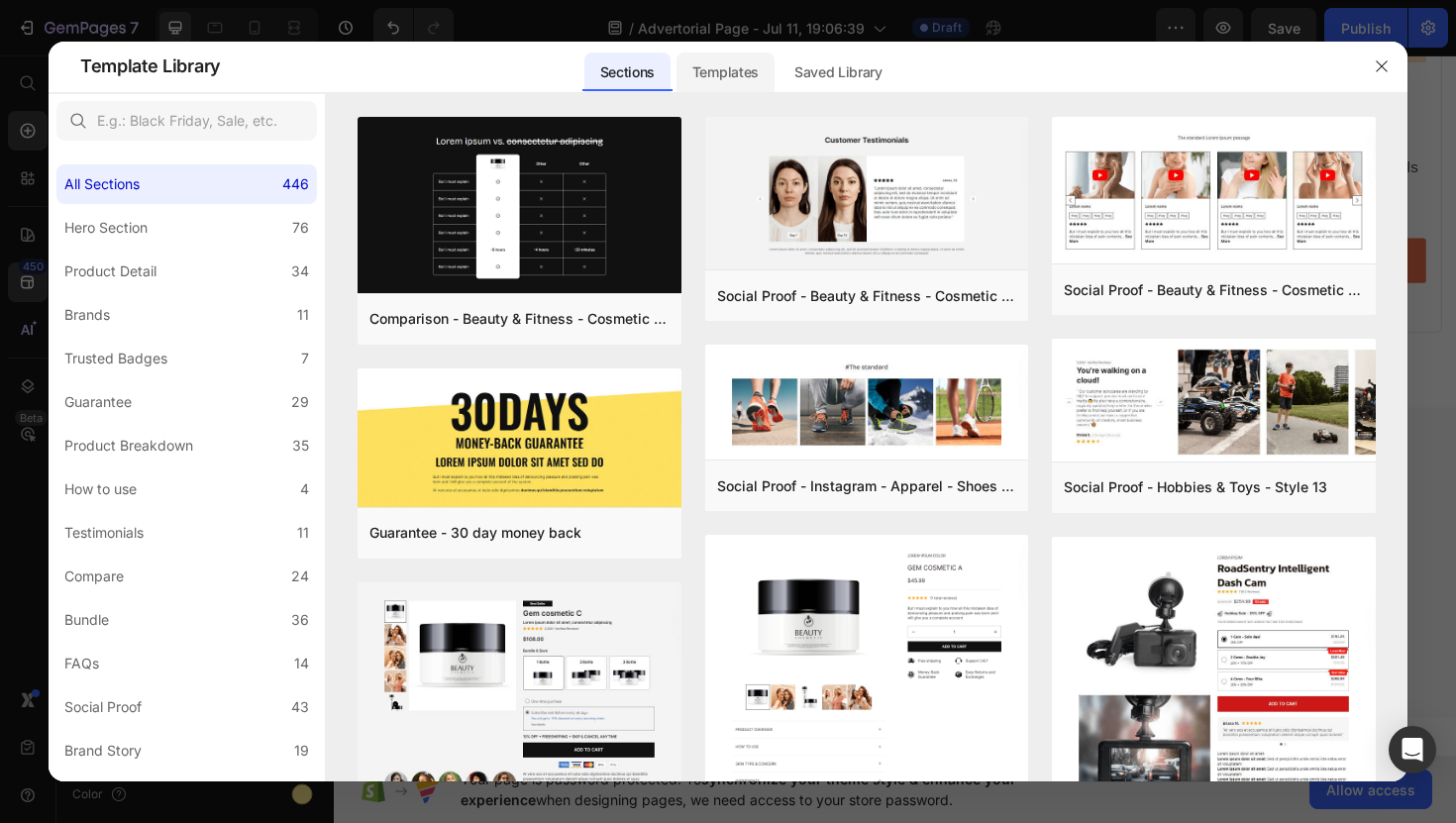 click on "Templates" 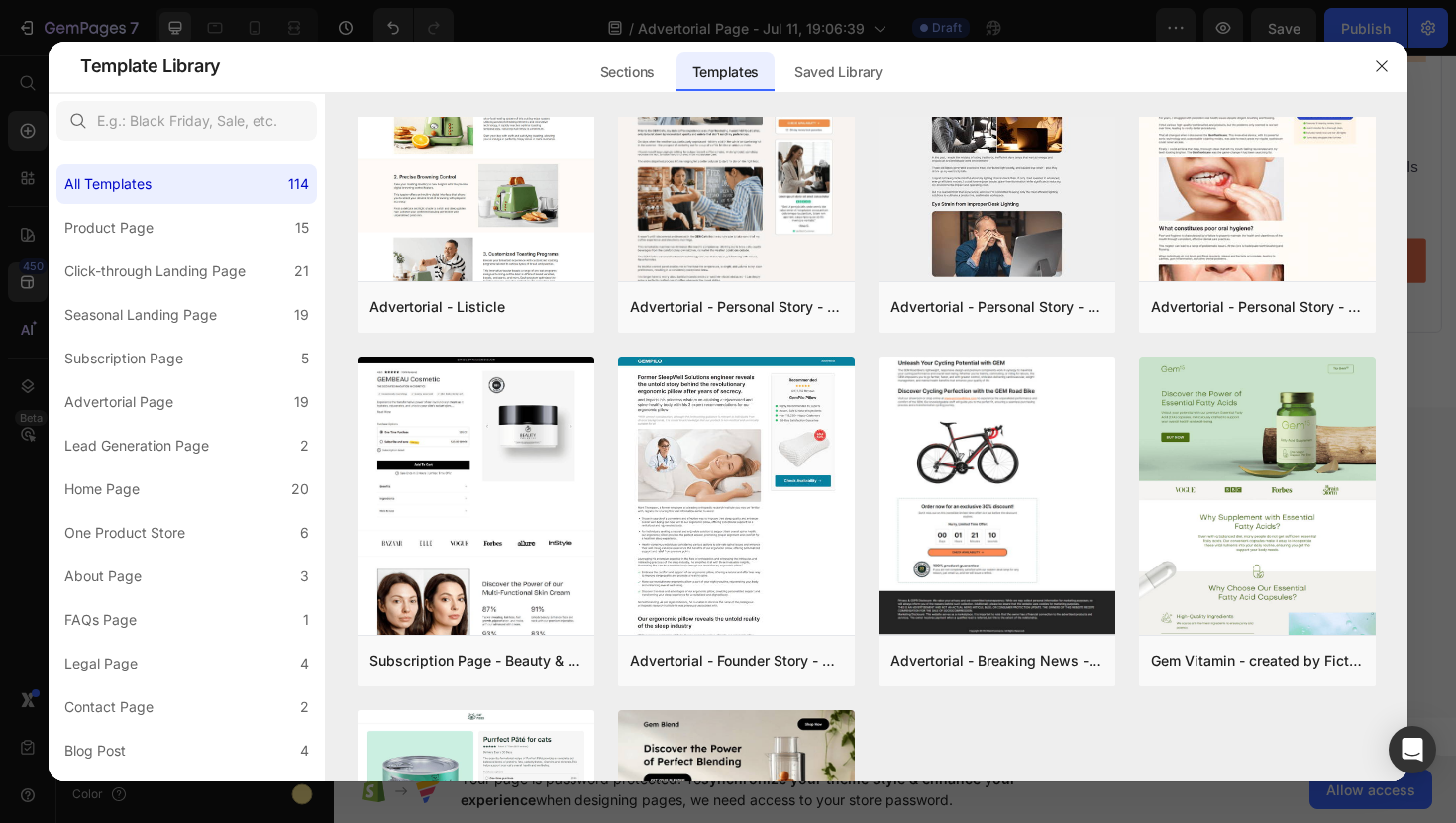 scroll, scrollTop: 1086, scrollLeft: 0, axis: vertical 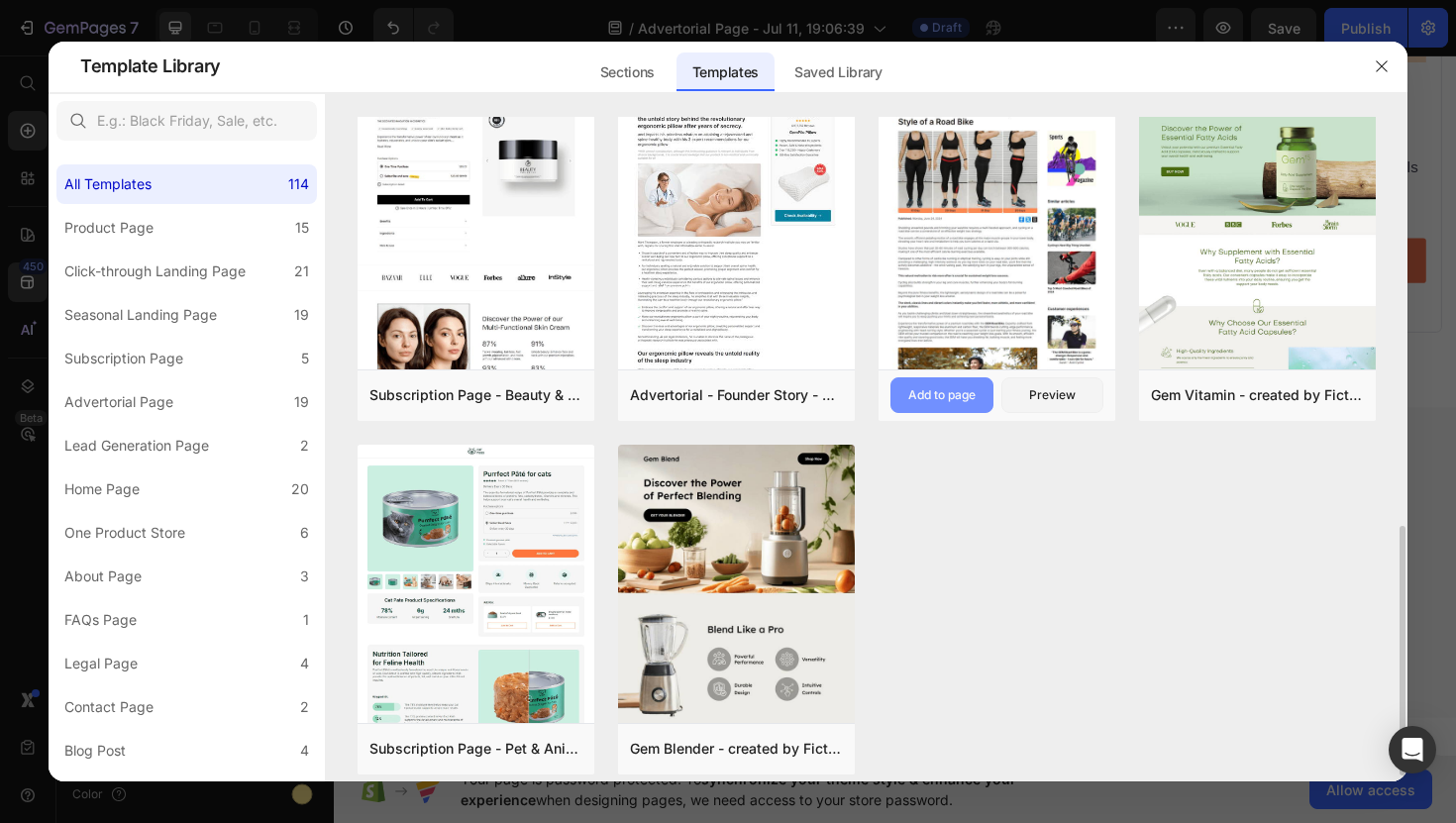 click on "Add to page" at bounding box center [942, 395] 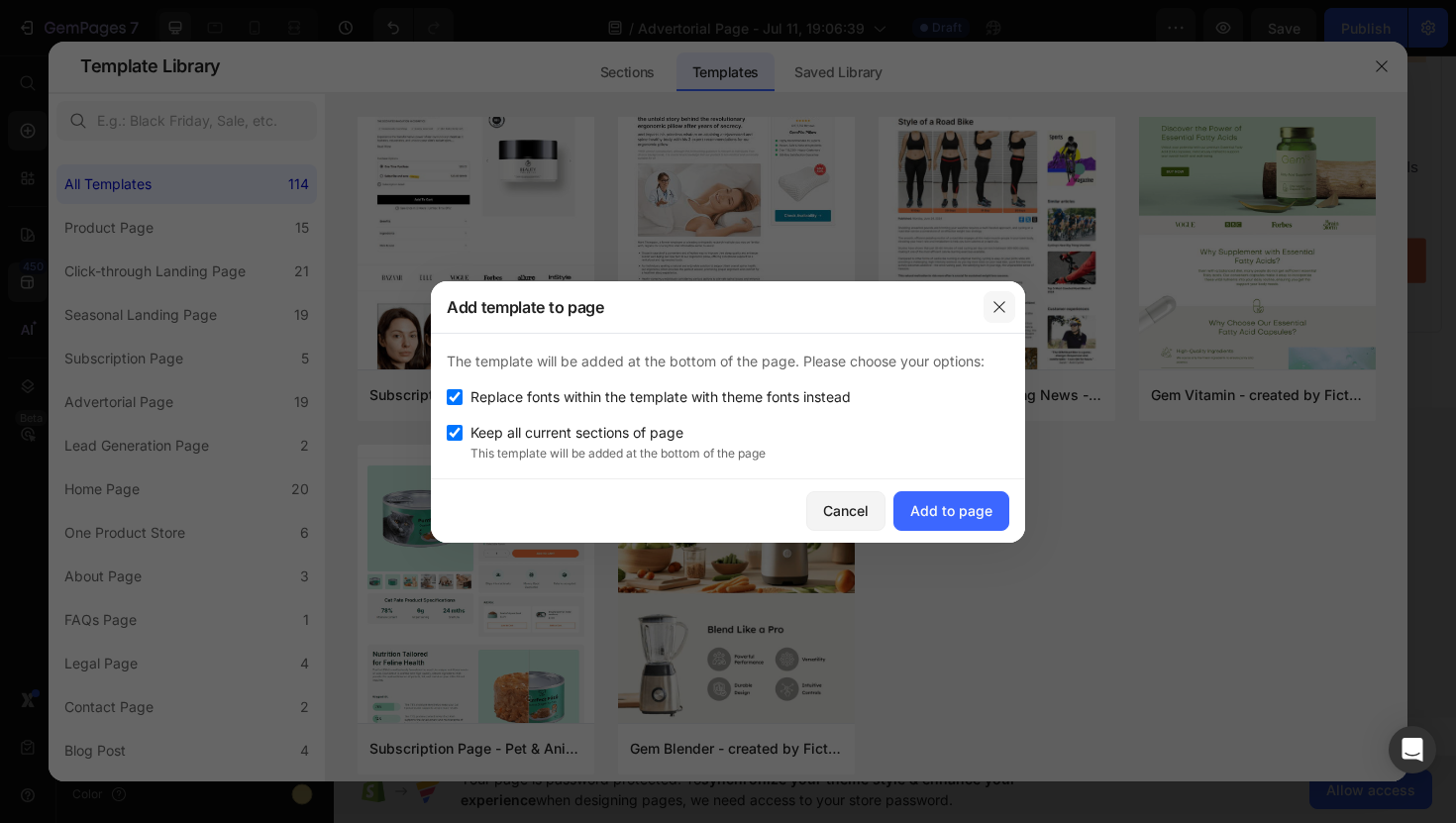 click at bounding box center [999, 307] 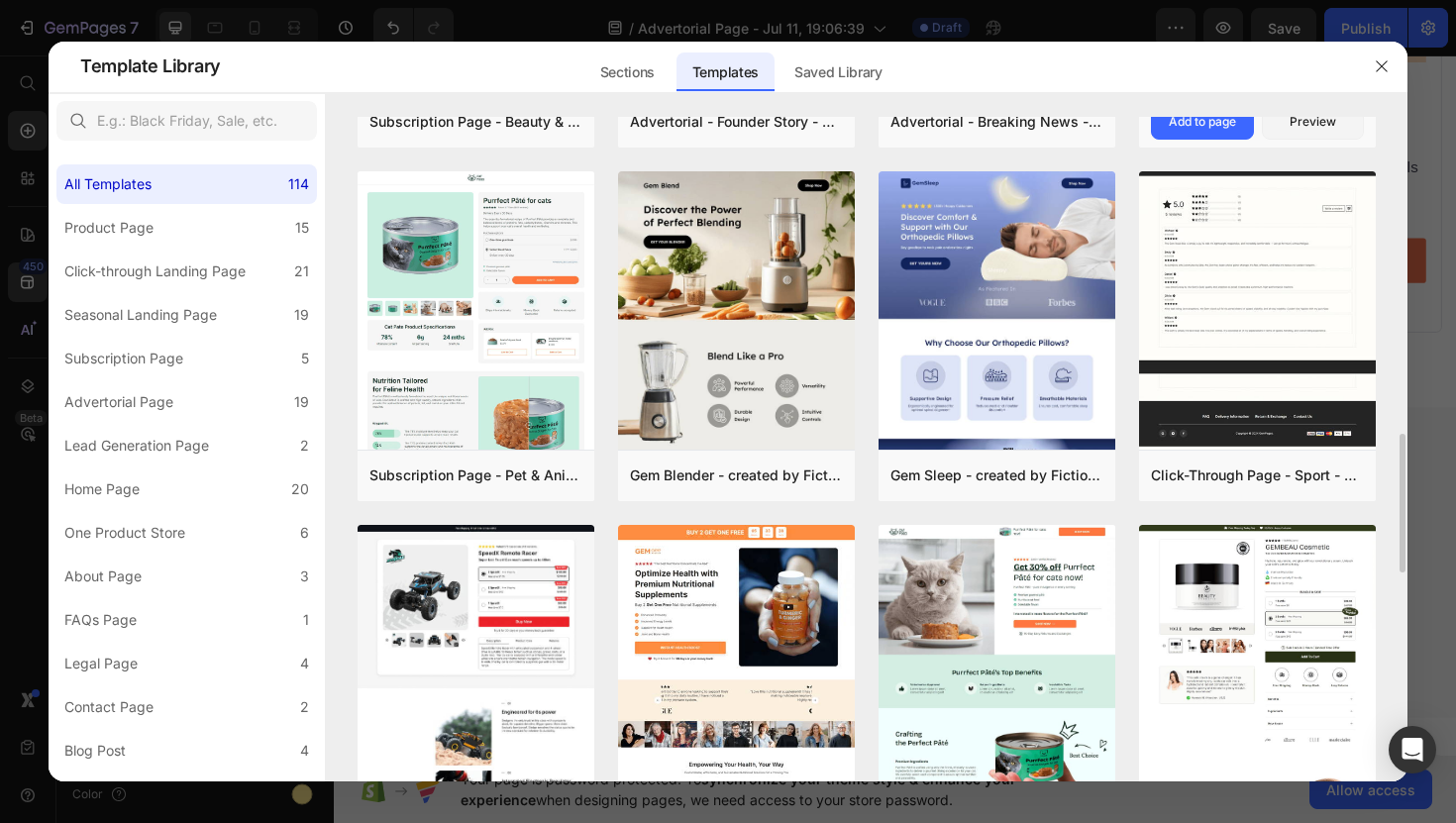 scroll, scrollTop: 1390, scrollLeft: 0, axis: vertical 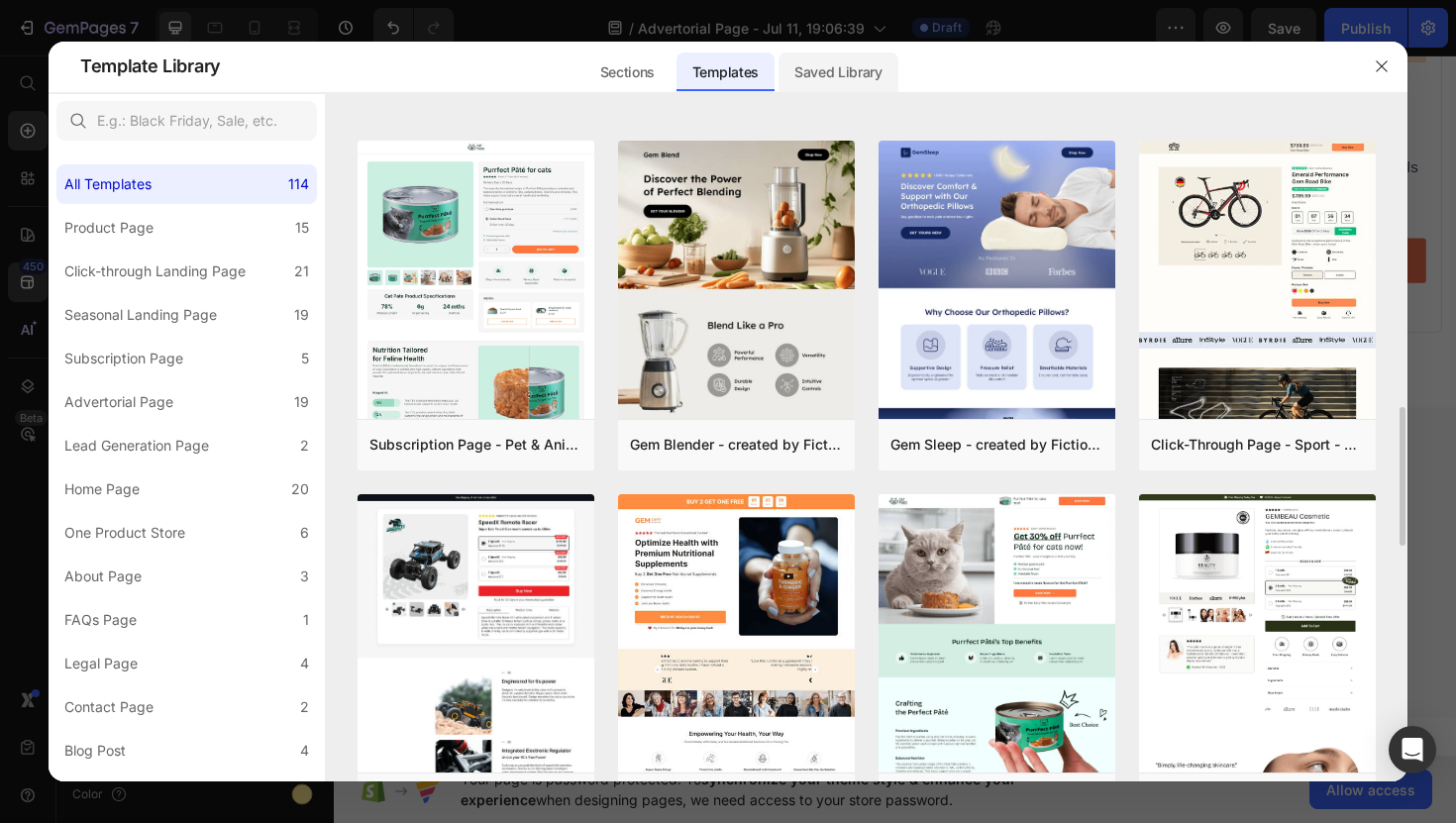 click on "Saved Library" 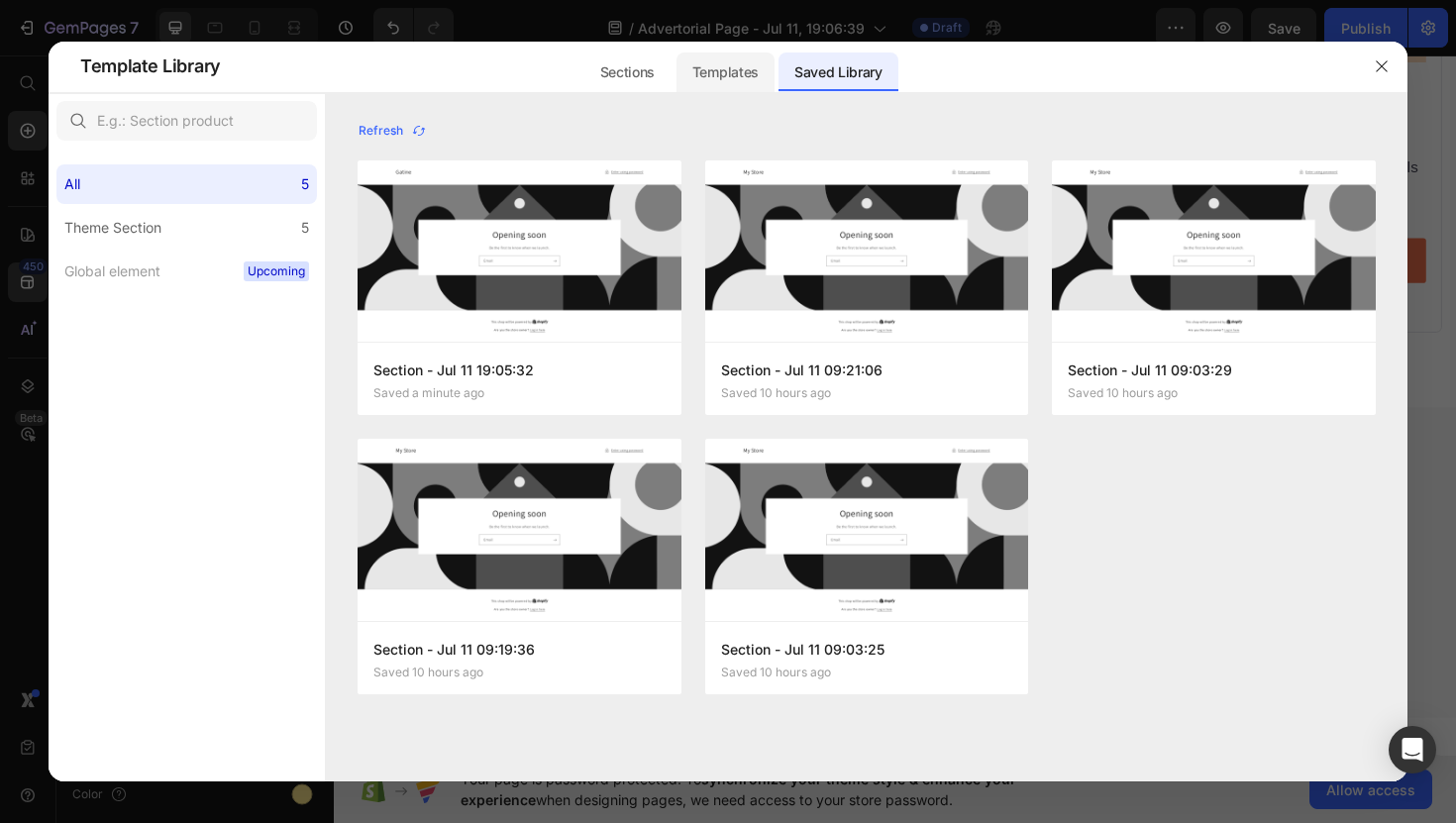 click on "Templates" 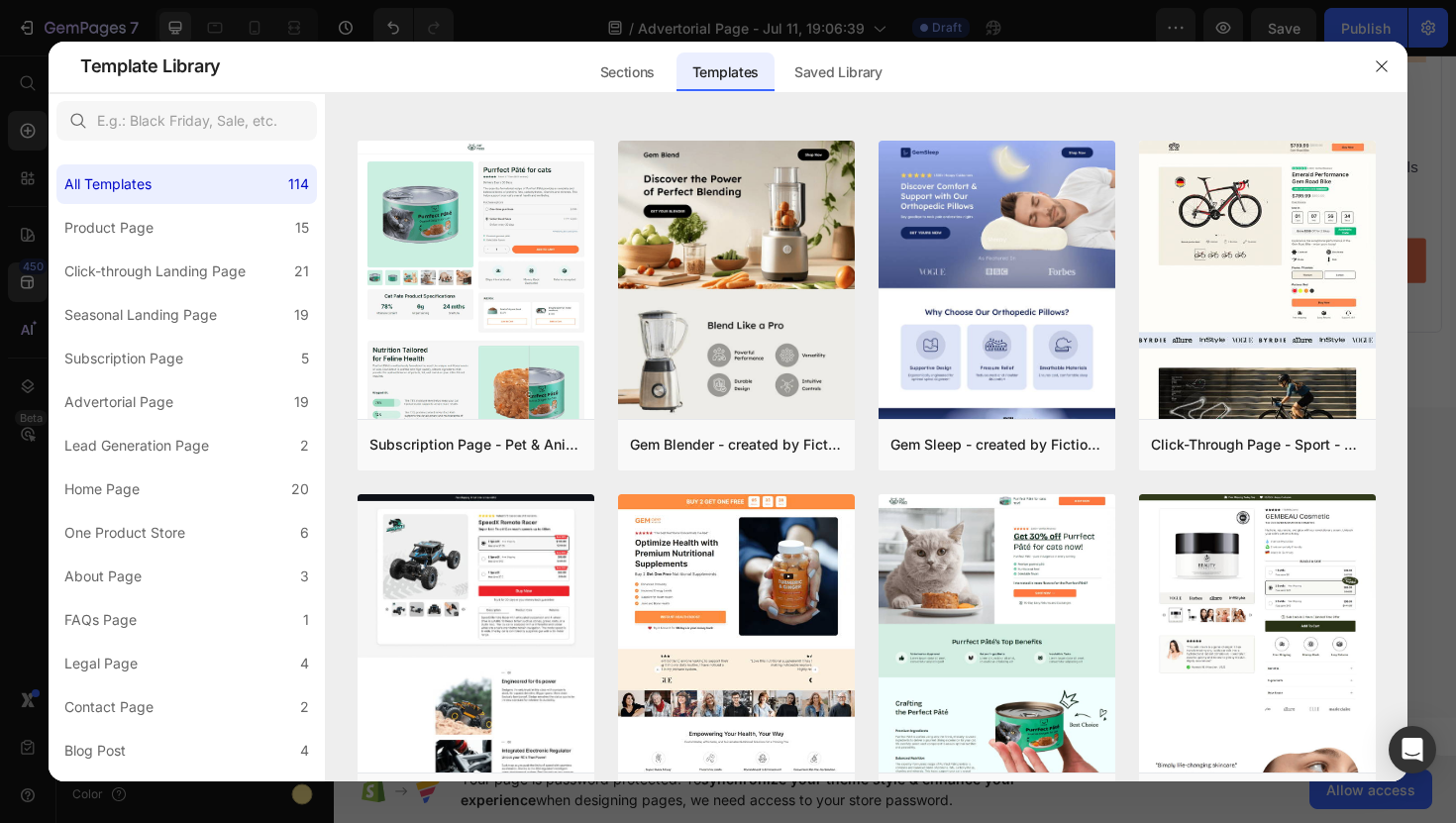 scroll, scrollTop: 0, scrollLeft: 0, axis: both 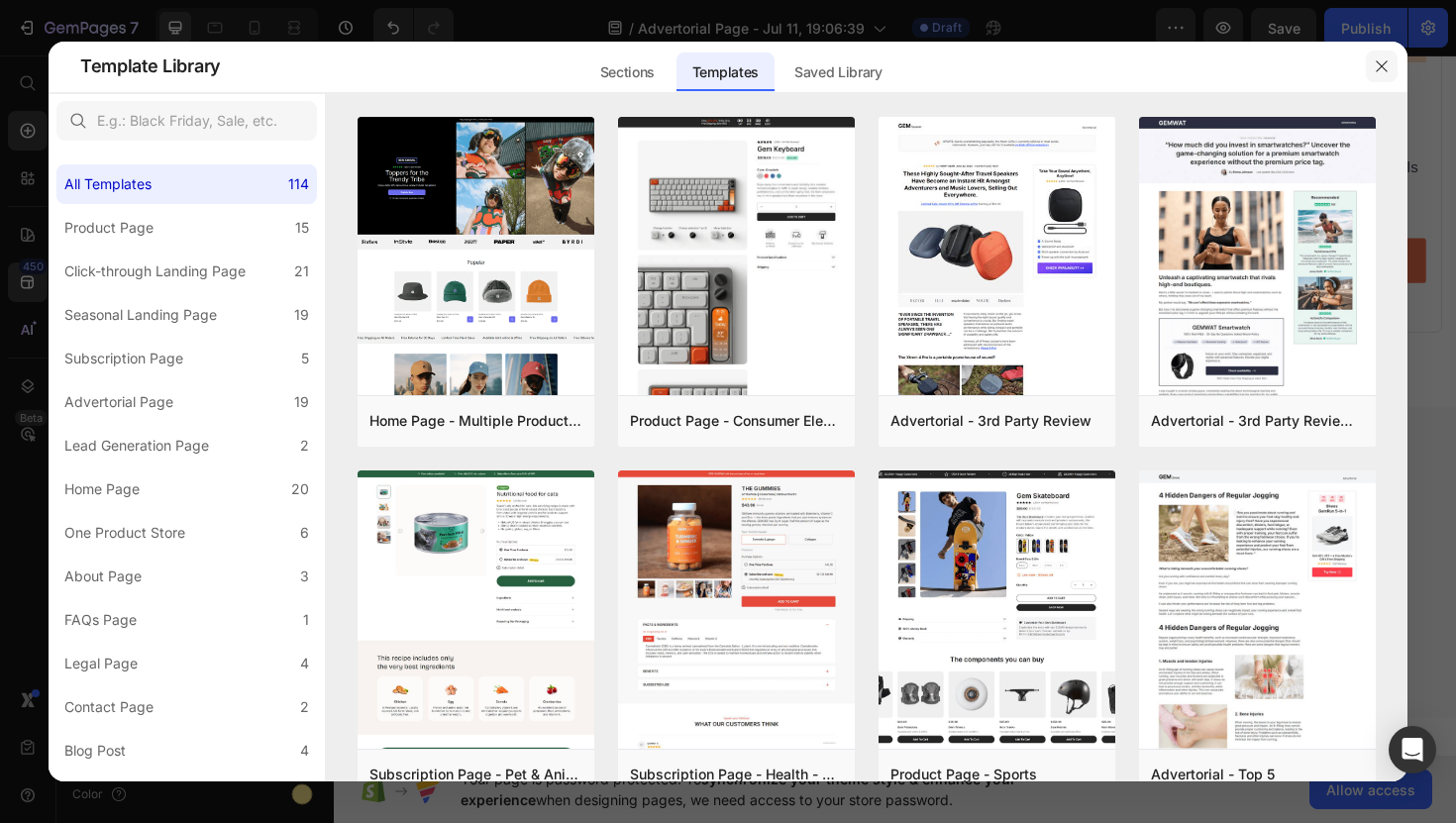click at bounding box center (1382, 66) 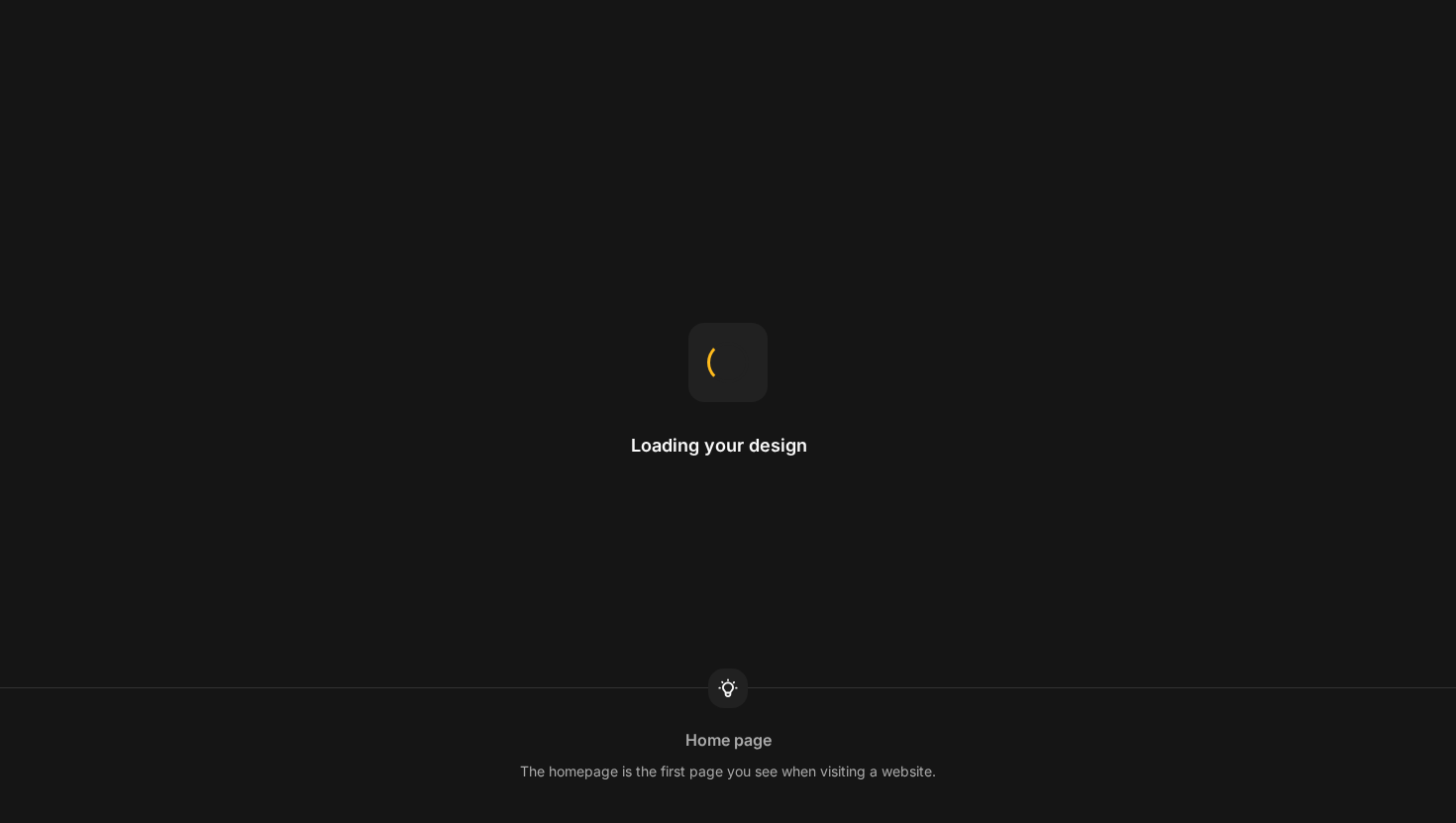 scroll, scrollTop: 0, scrollLeft: 0, axis: both 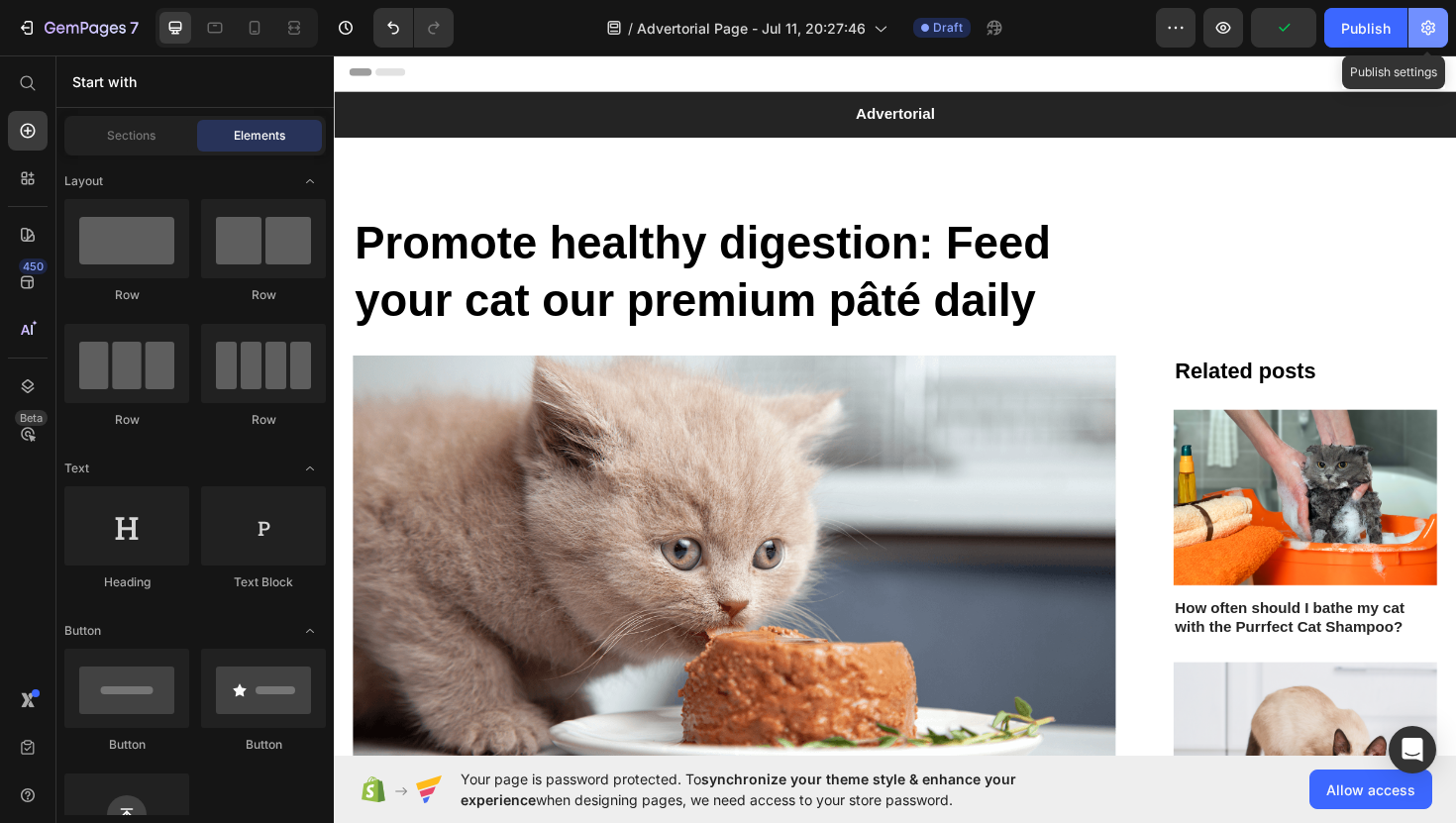 click 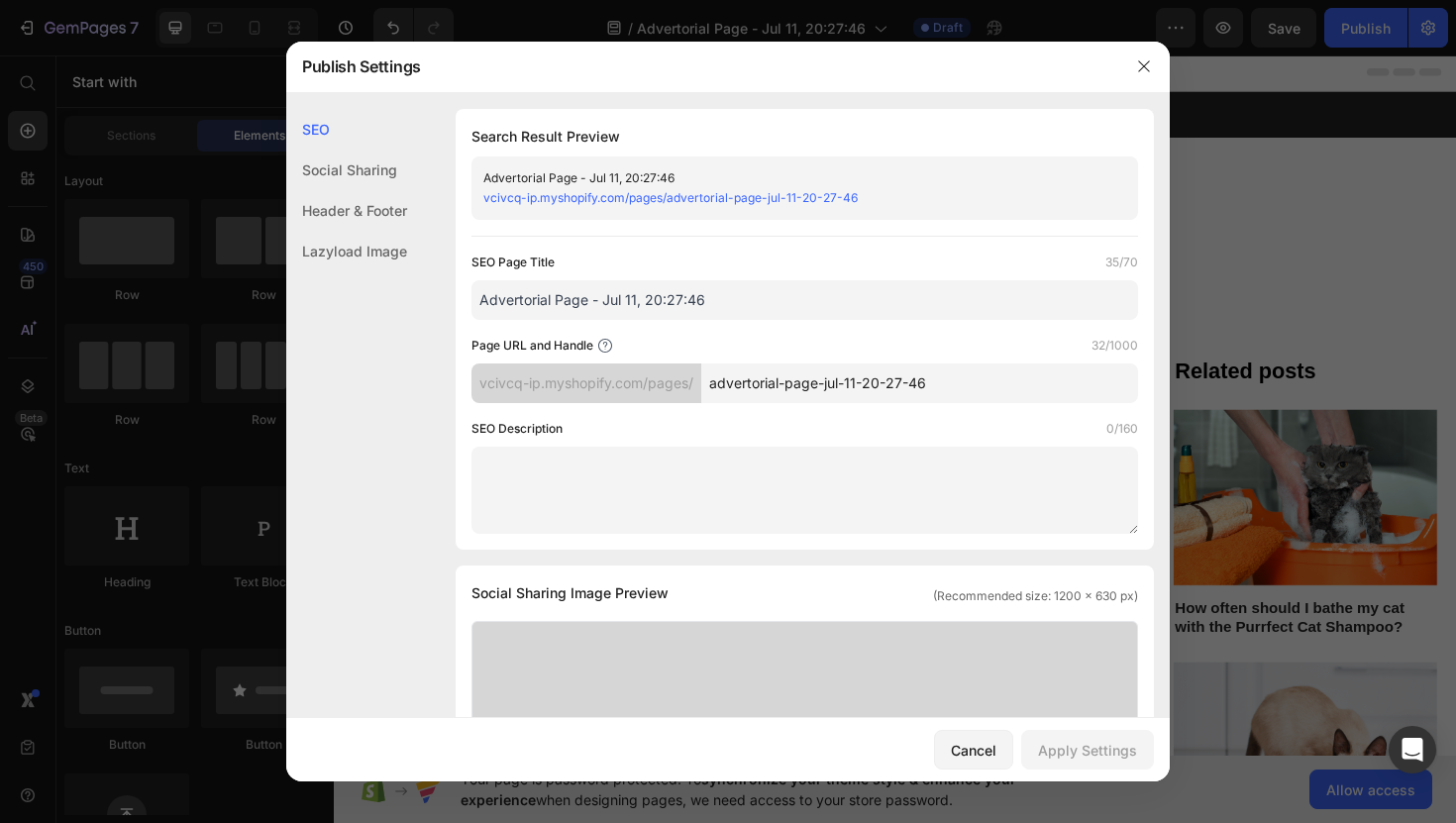 click on "advertorial-page-jul-11-20-27-46" at bounding box center [919, 383] 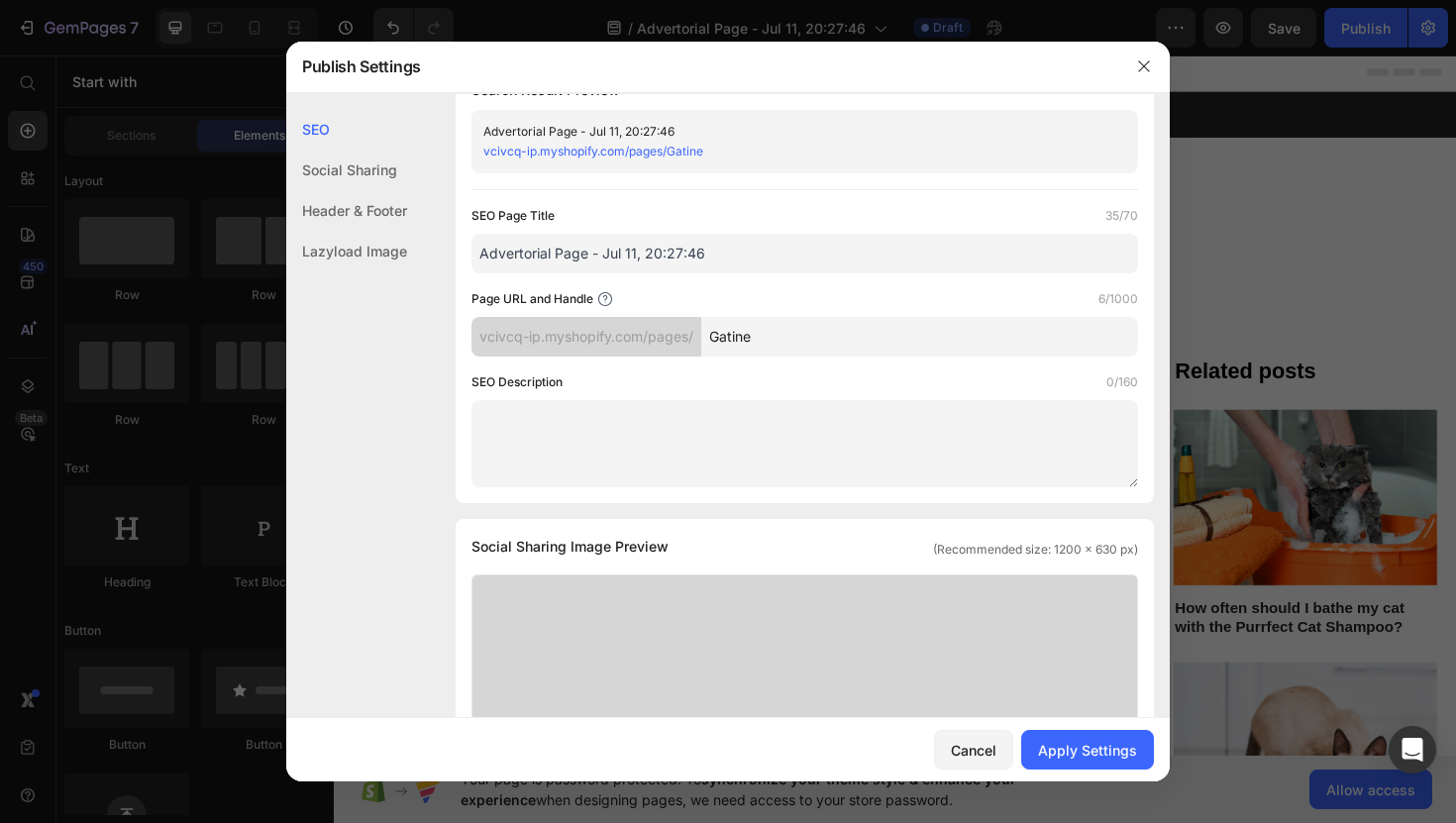 scroll, scrollTop: 20, scrollLeft: 0, axis: vertical 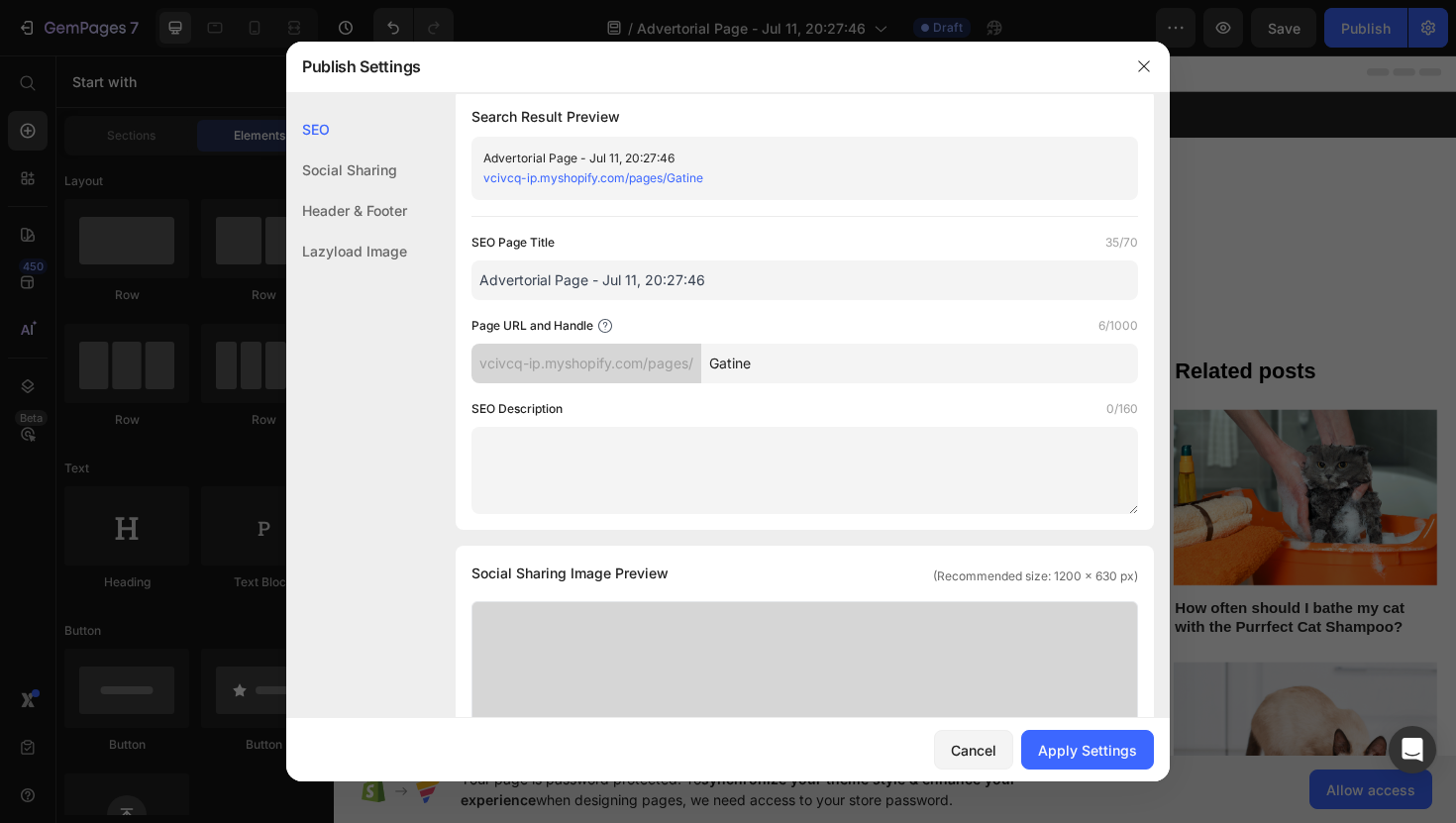 type on "Gatine" 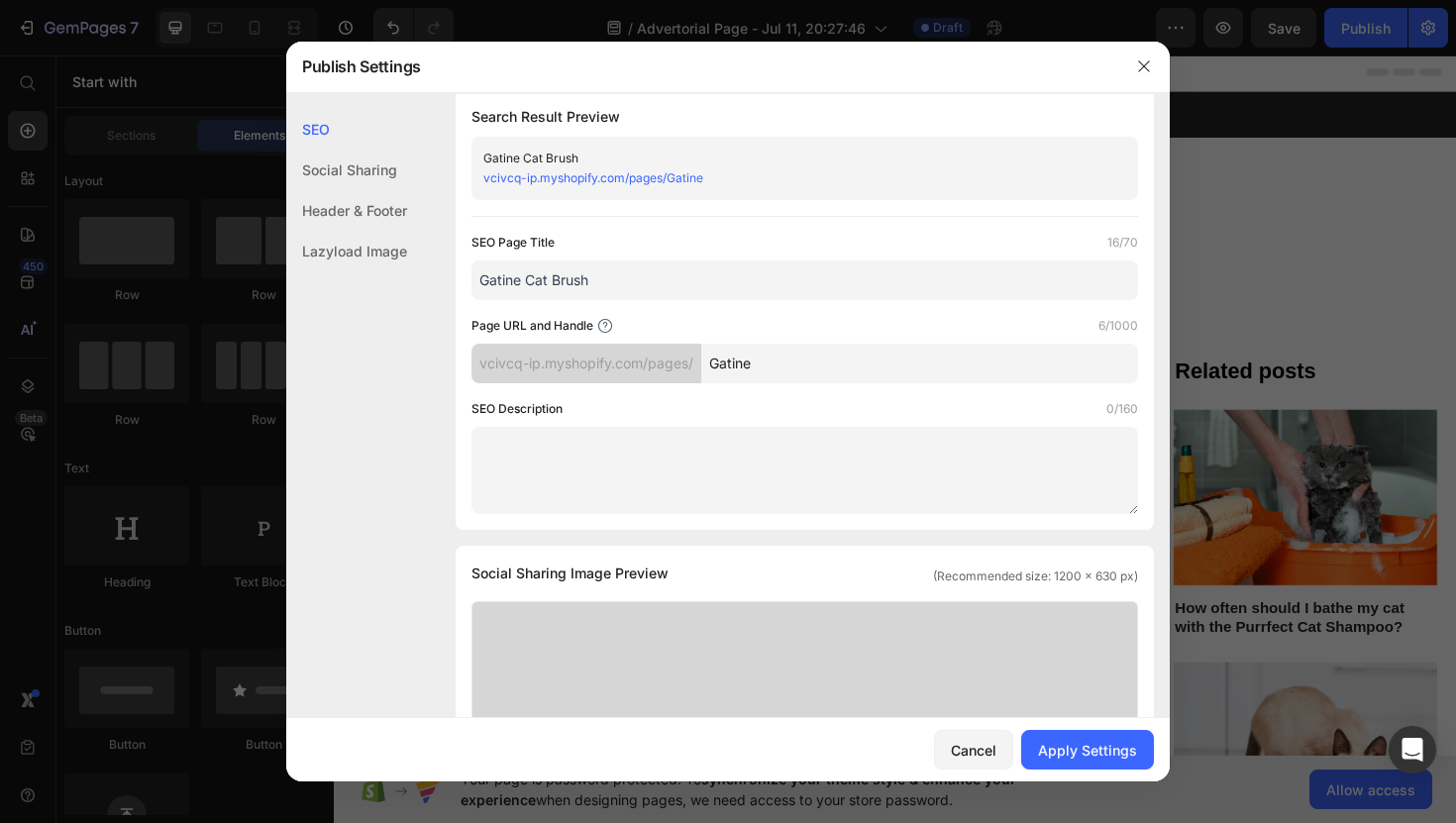 type on "Gatine Cat Brush" 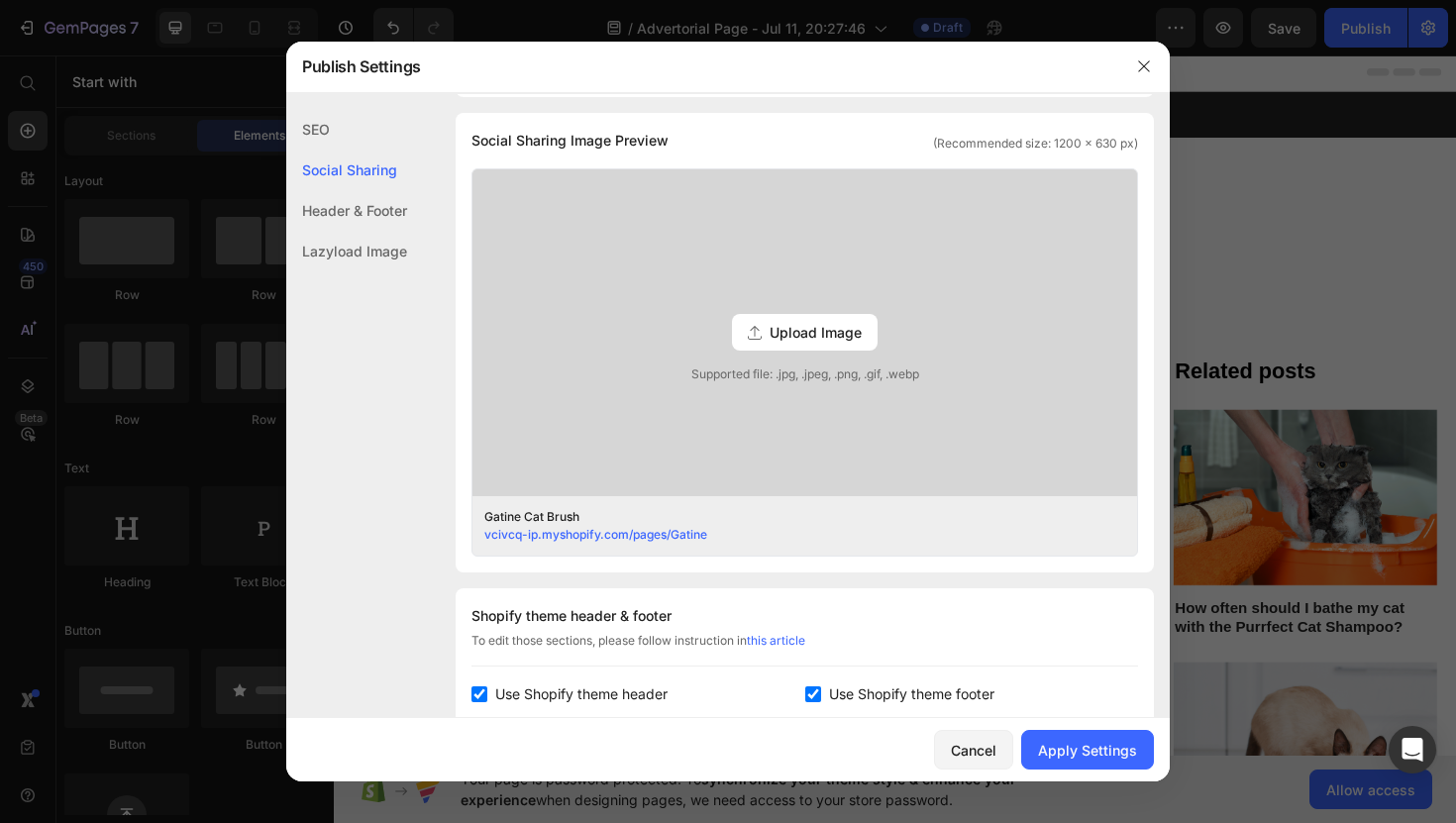 click on "Header & Footer" 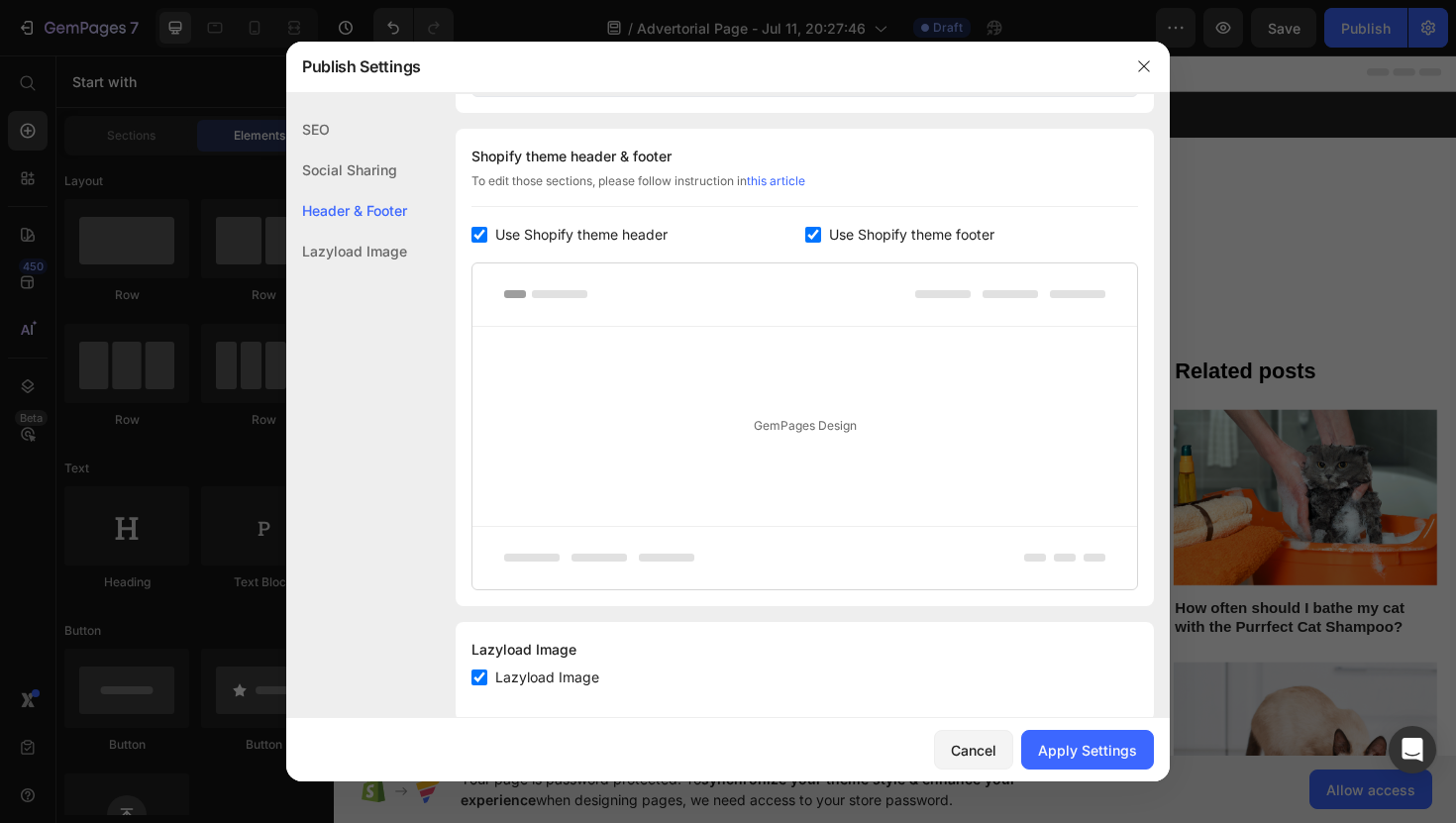 scroll, scrollTop: 928, scrollLeft: 0, axis: vertical 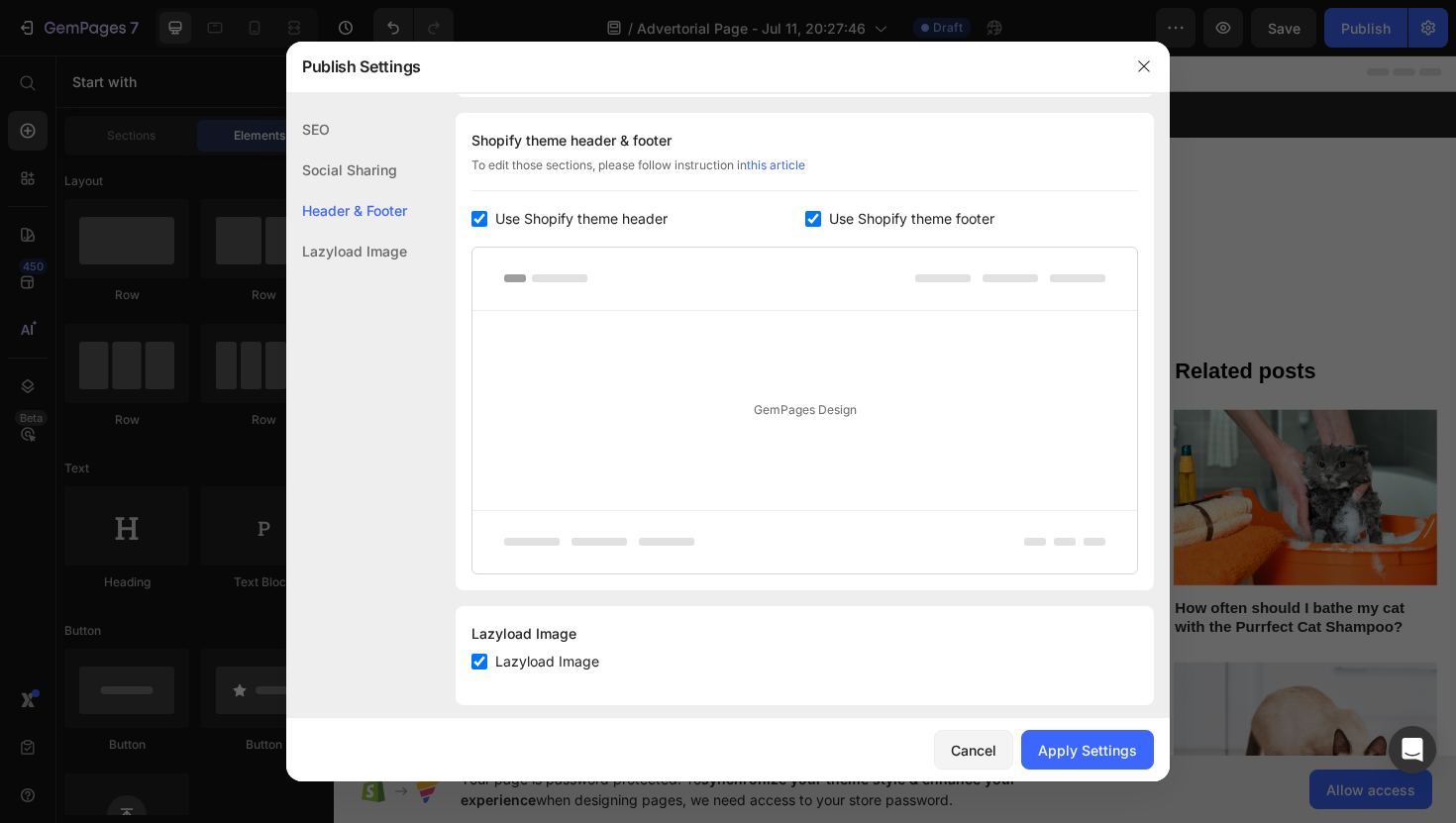 click on "Use Shopify theme header" at bounding box center (581, 219) 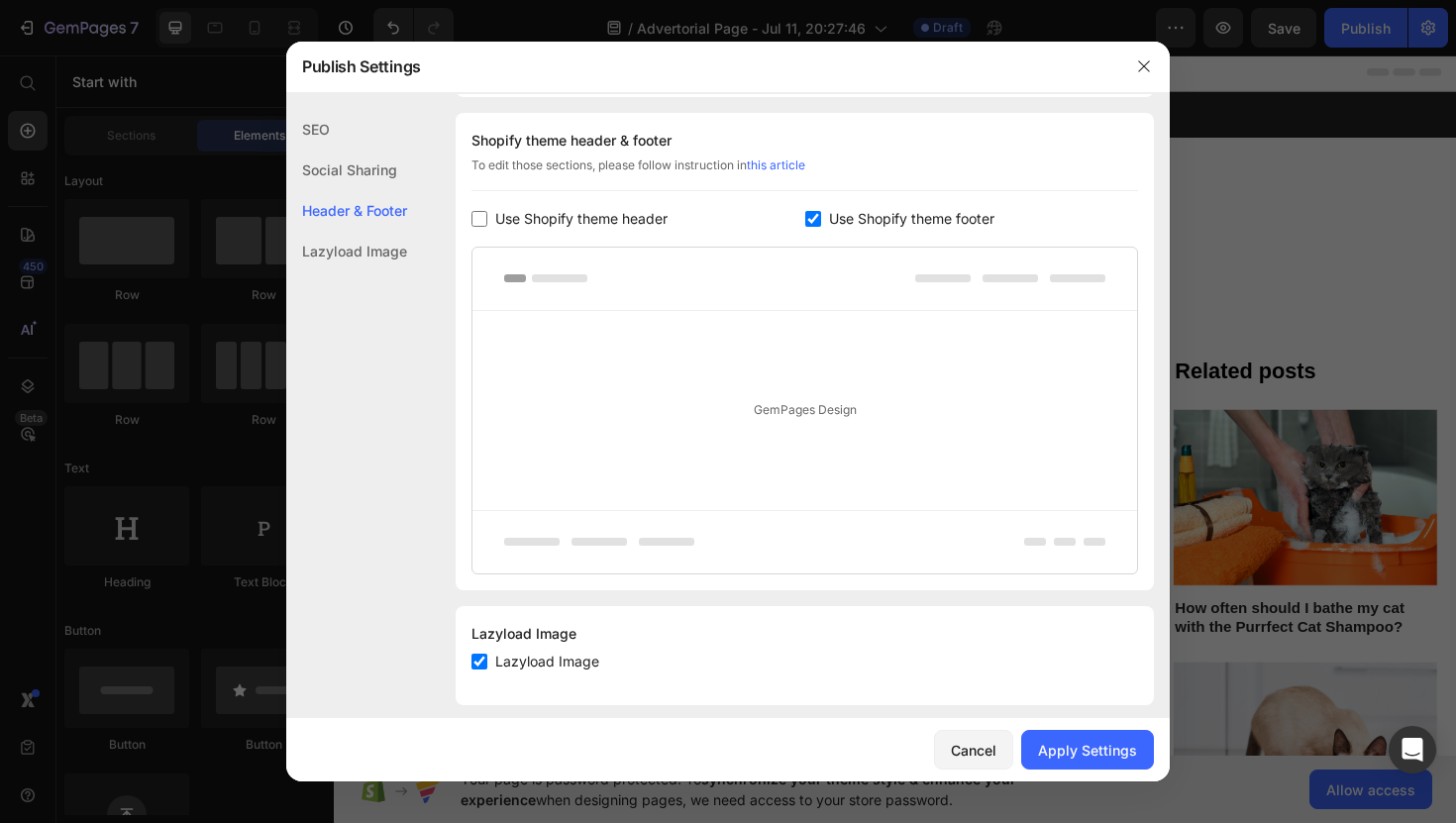 checkbox on "false" 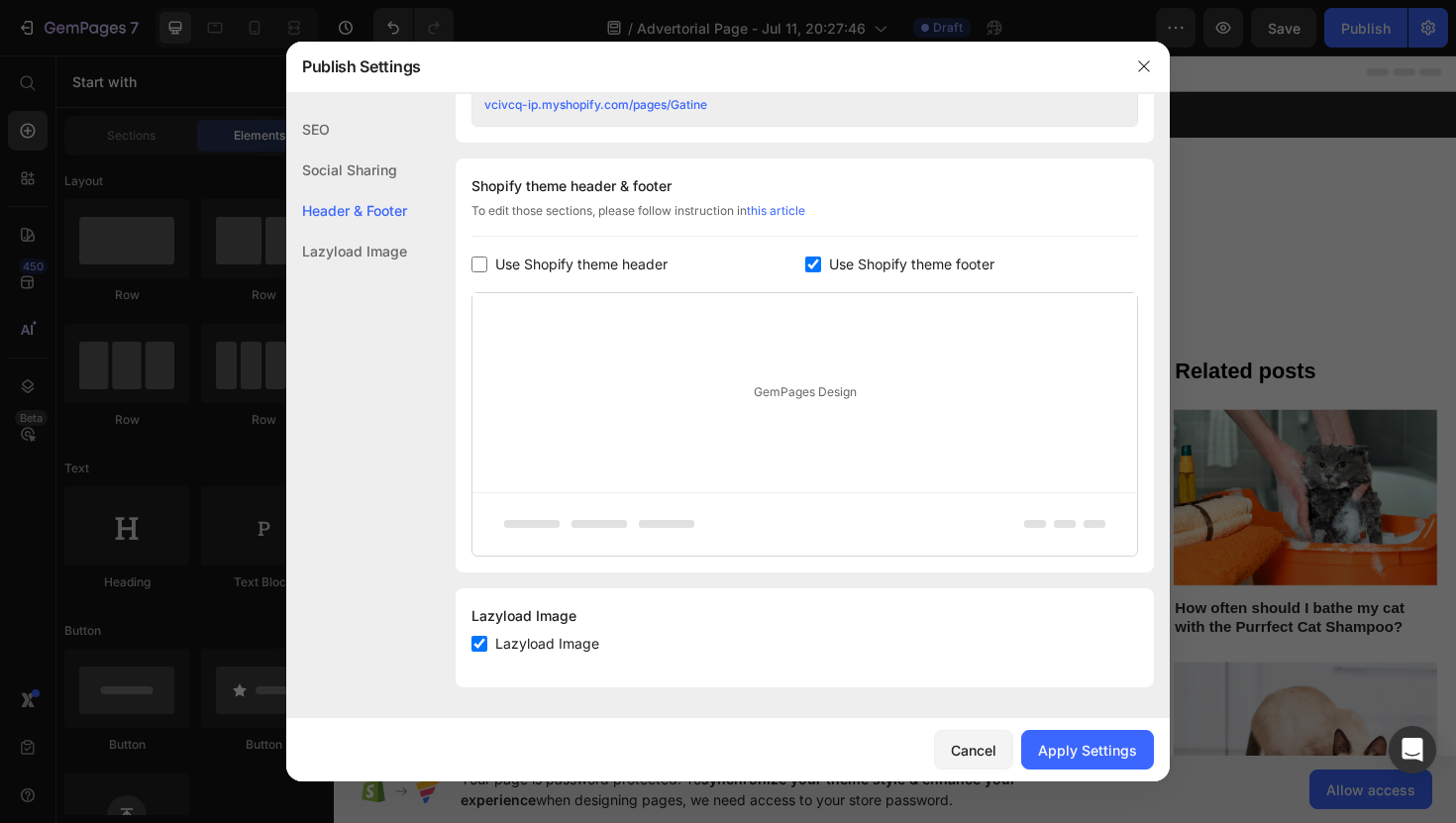 click on "Use Shopify theme footer" at bounding box center [907, 264] 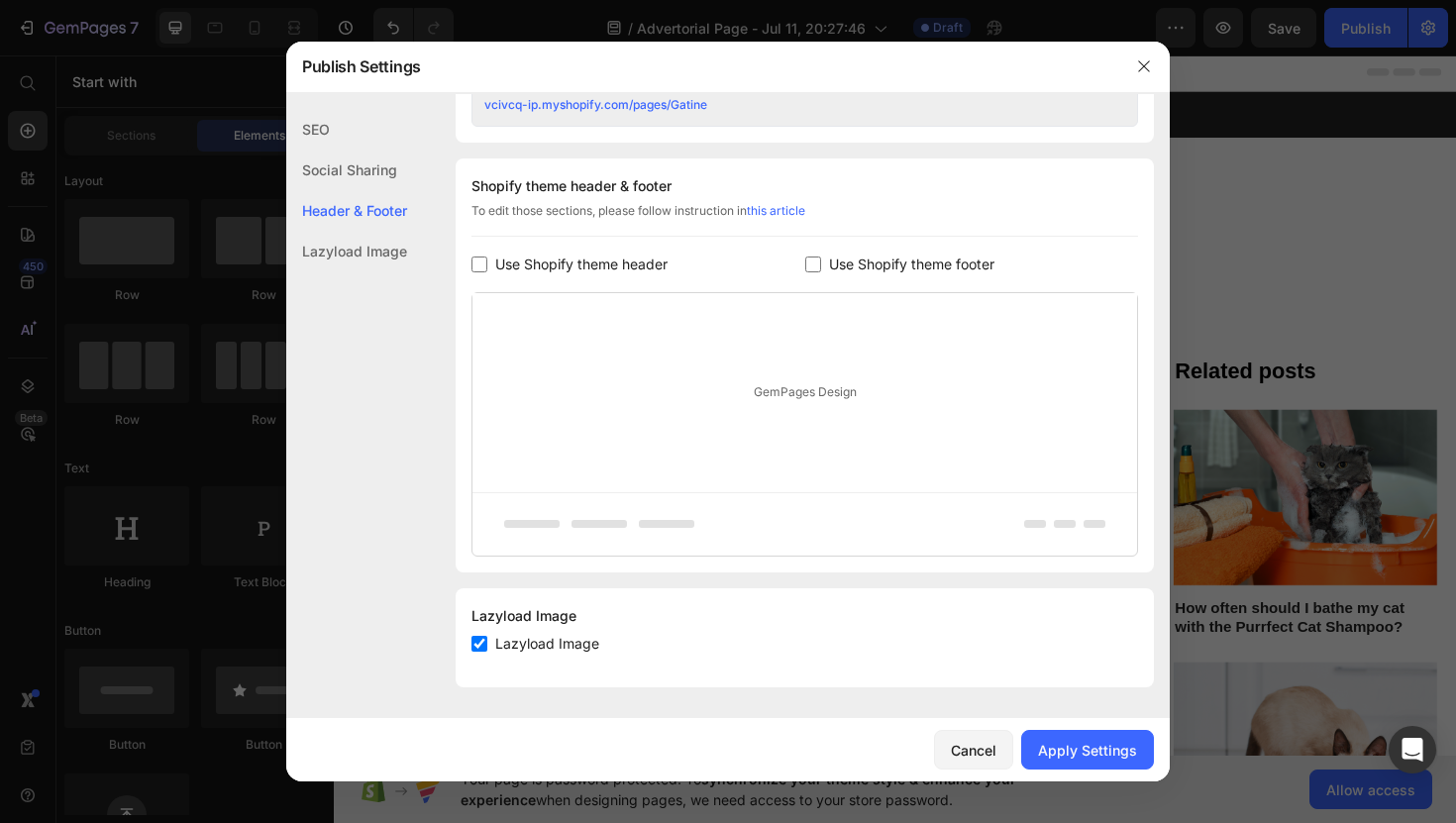 scroll, scrollTop: 819, scrollLeft: 0, axis: vertical 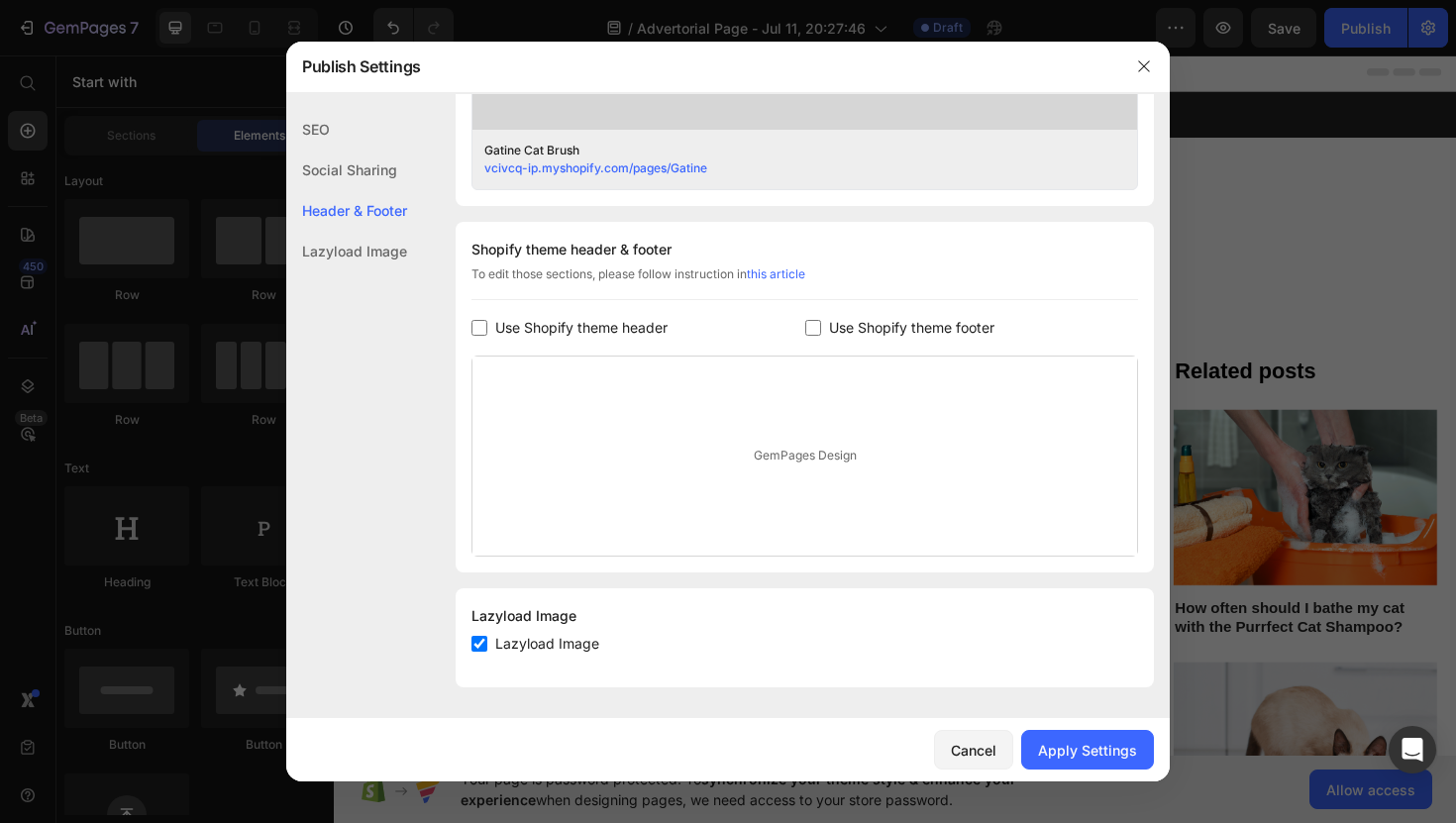 click on "Use Shopify theme footer" at bounding box center [911, 328] 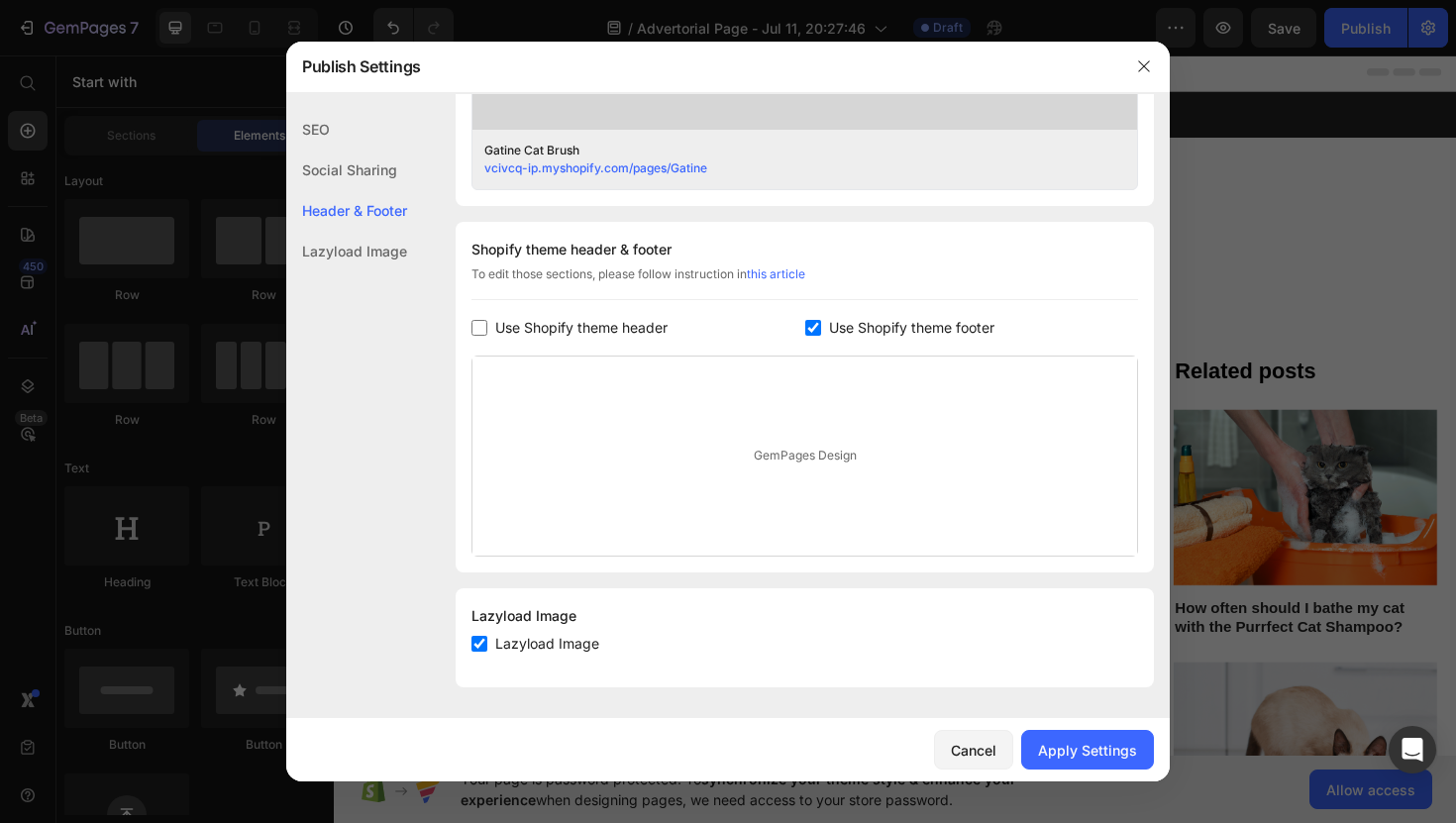 checkbox on "true" 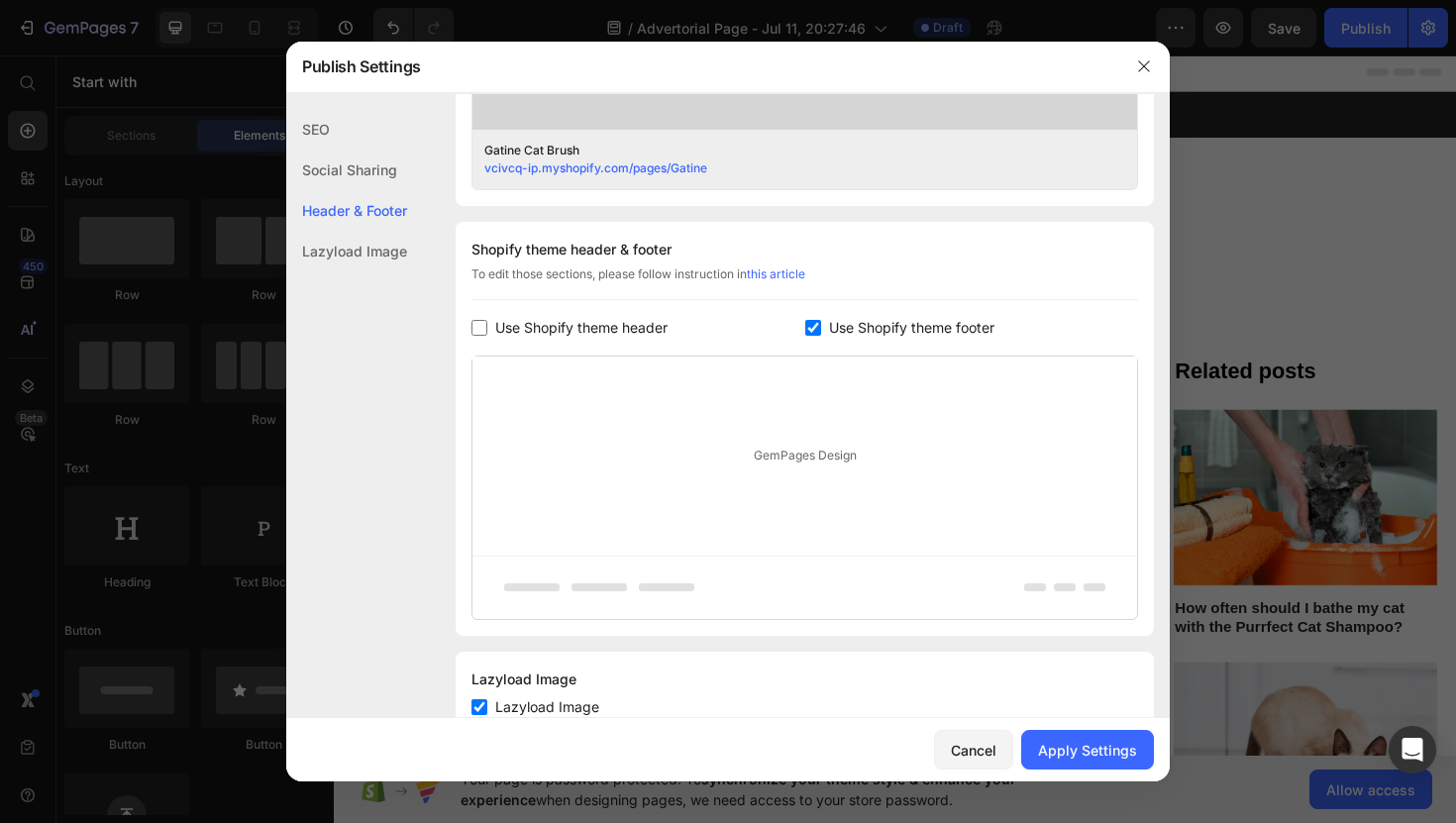 scroll, scrollTop: 882, scrollLeft: 0, axis: vertical 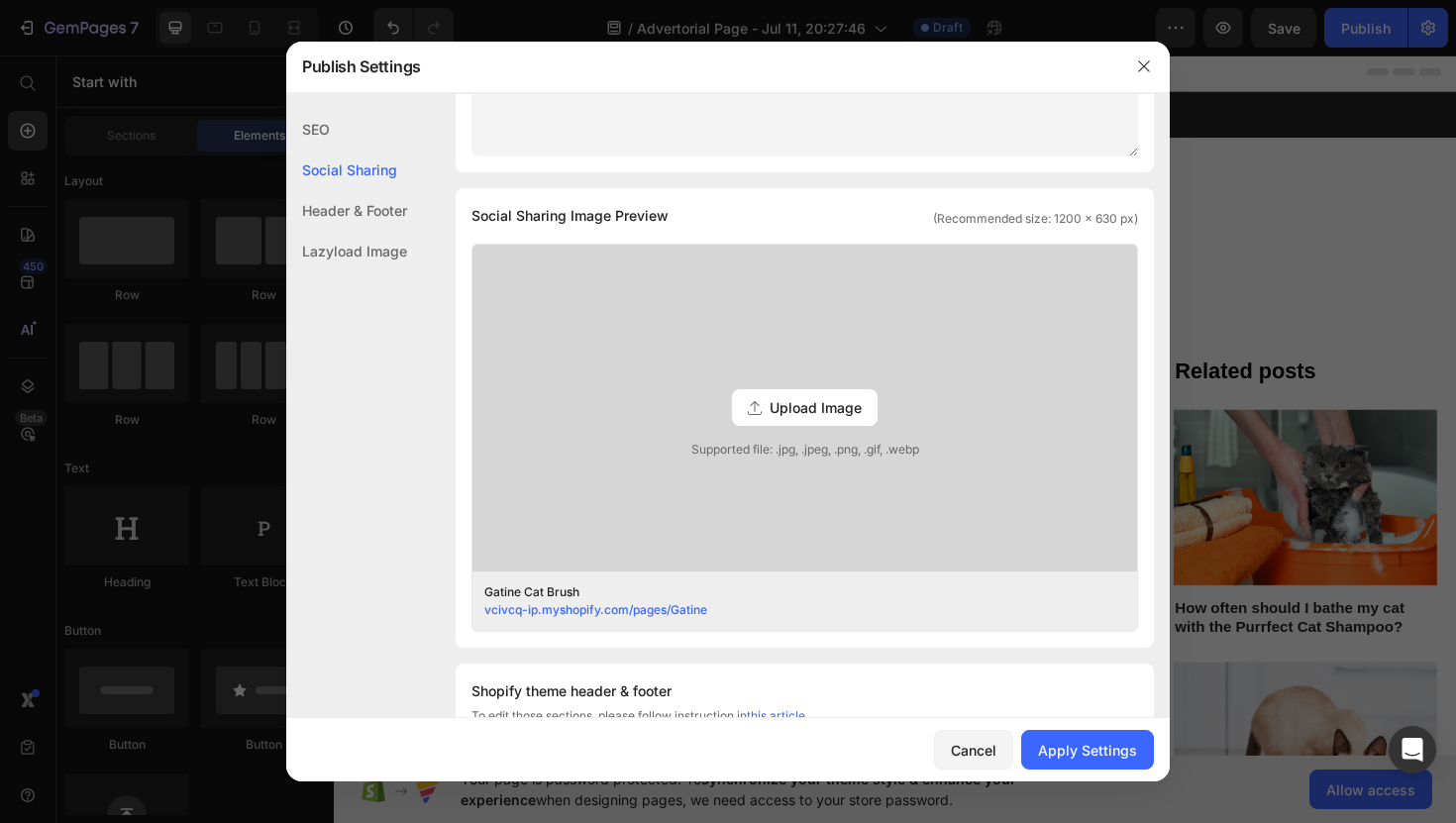 click on "Header & Footer" 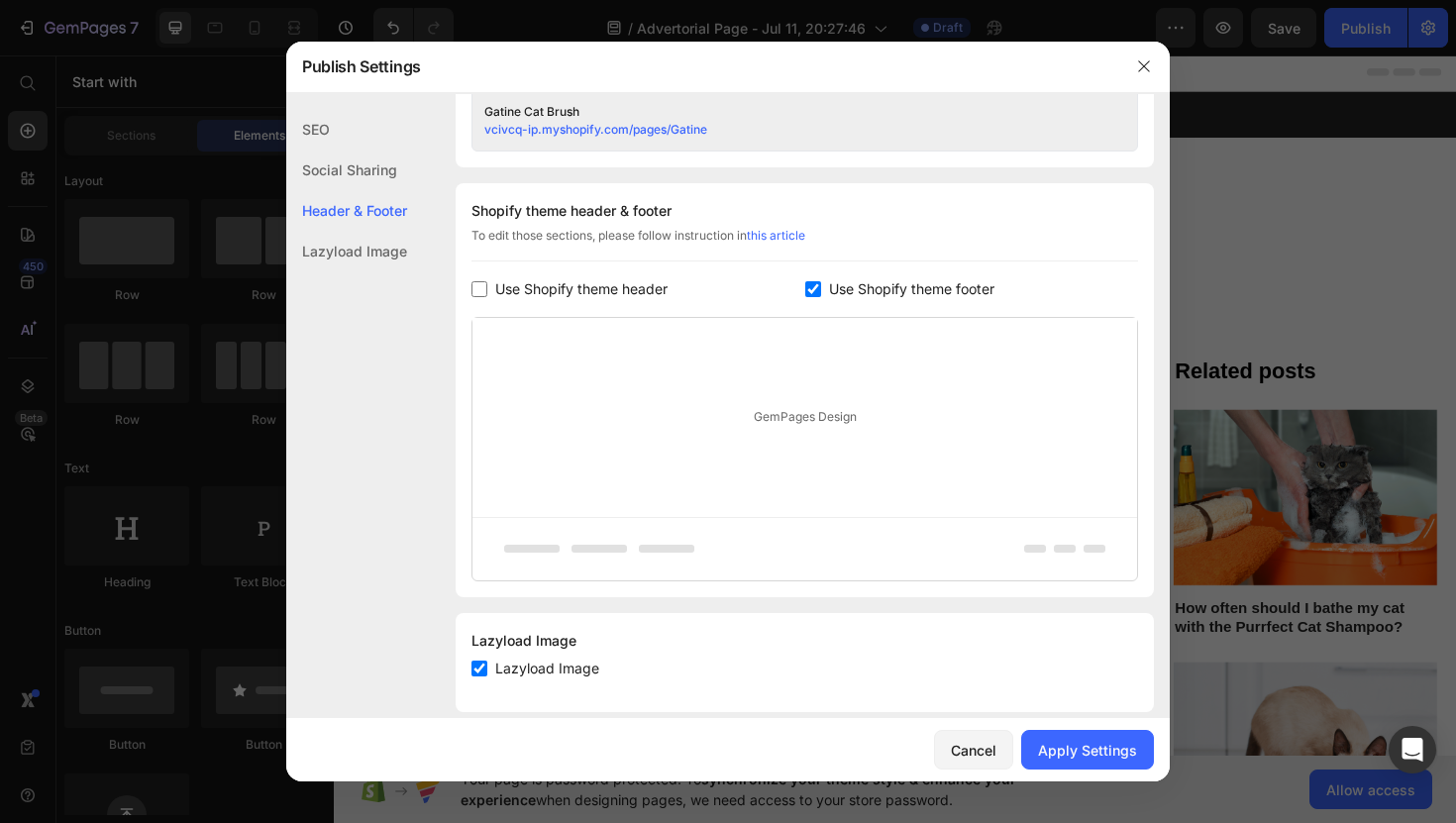 scroll, scrollTop: 882, scrollLeft: 0, axis: vertical 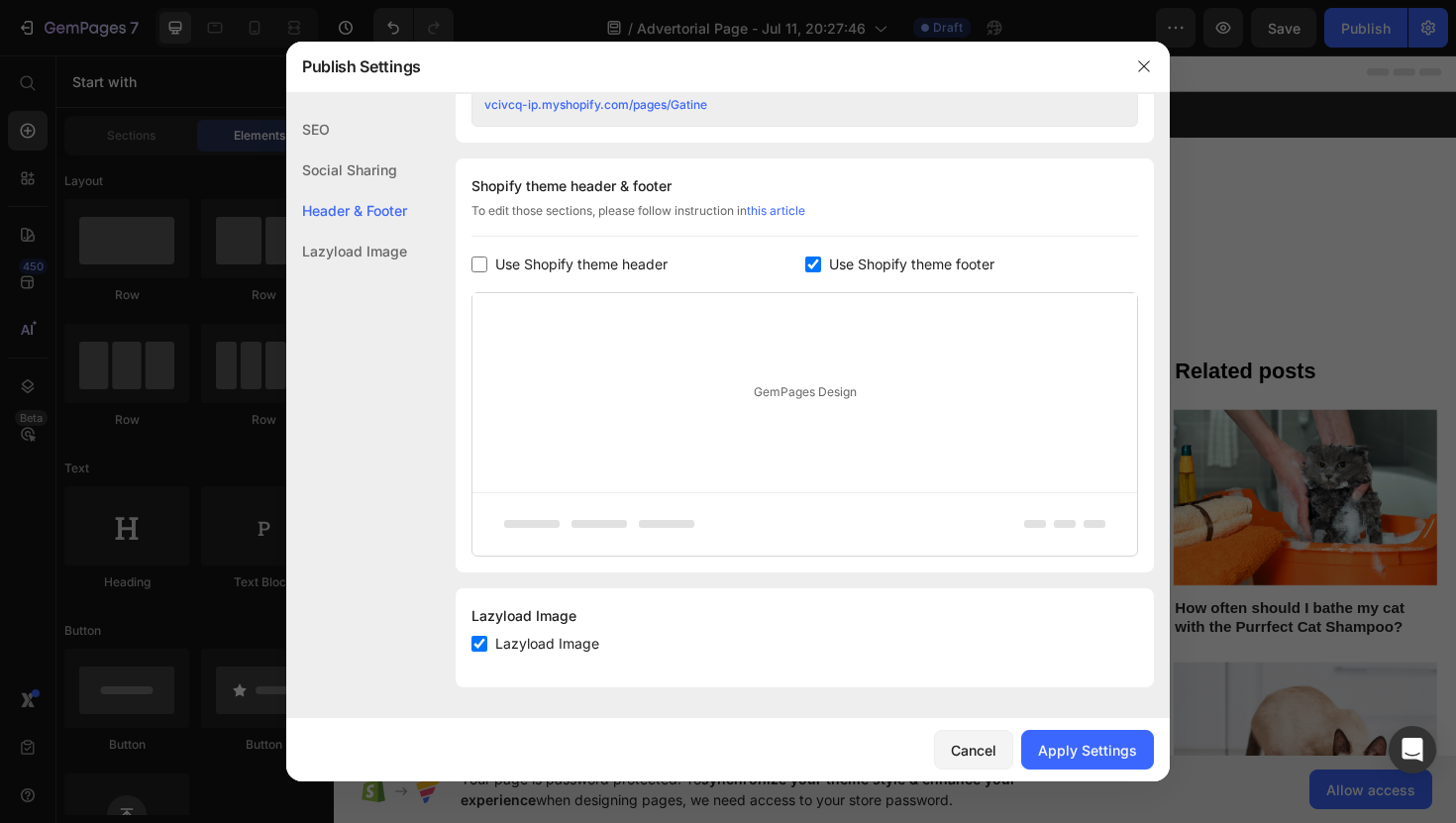 click on "Lazyload Image" 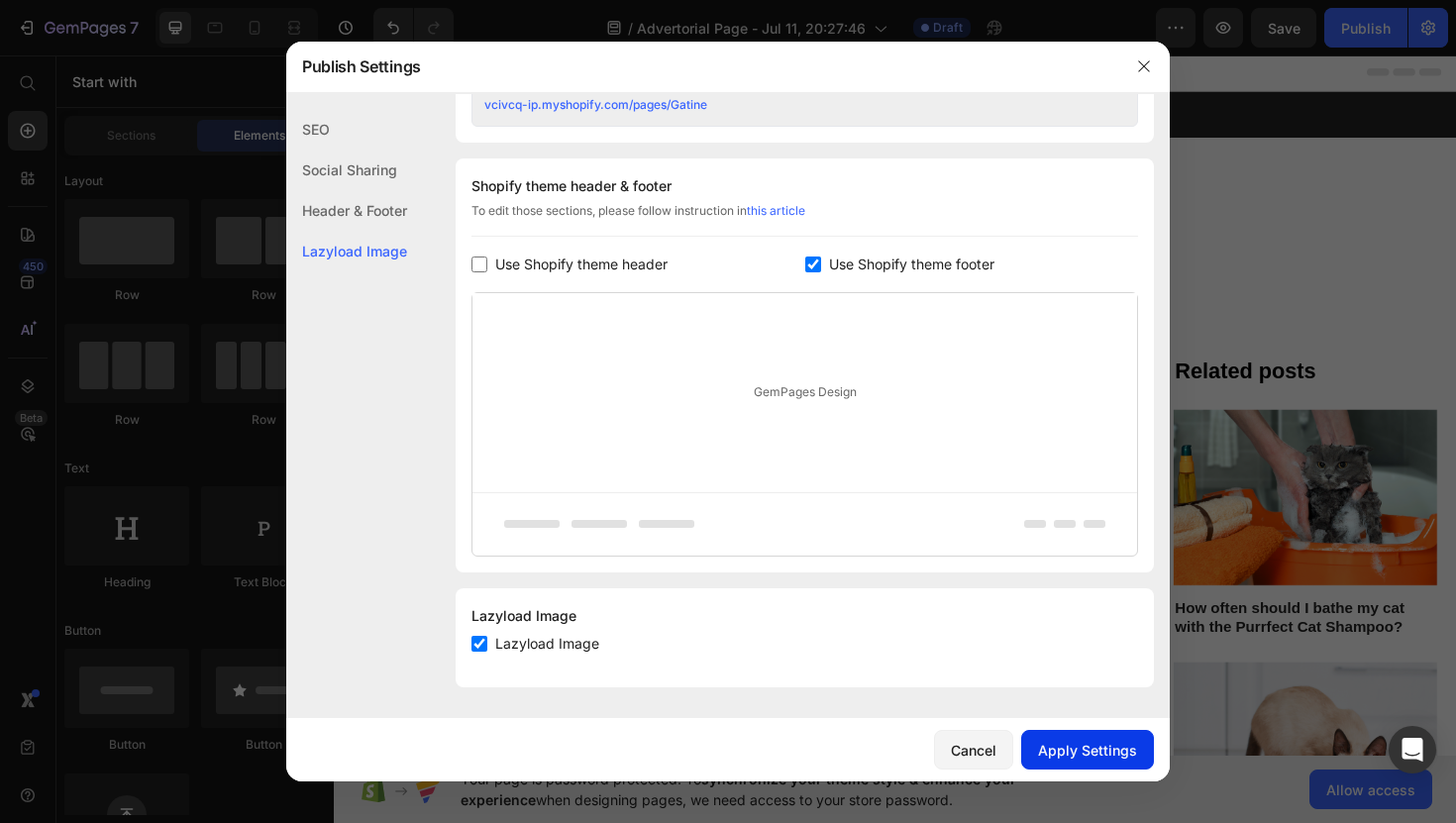 click on "Apply Settings" at bounding box center [1088, 750] 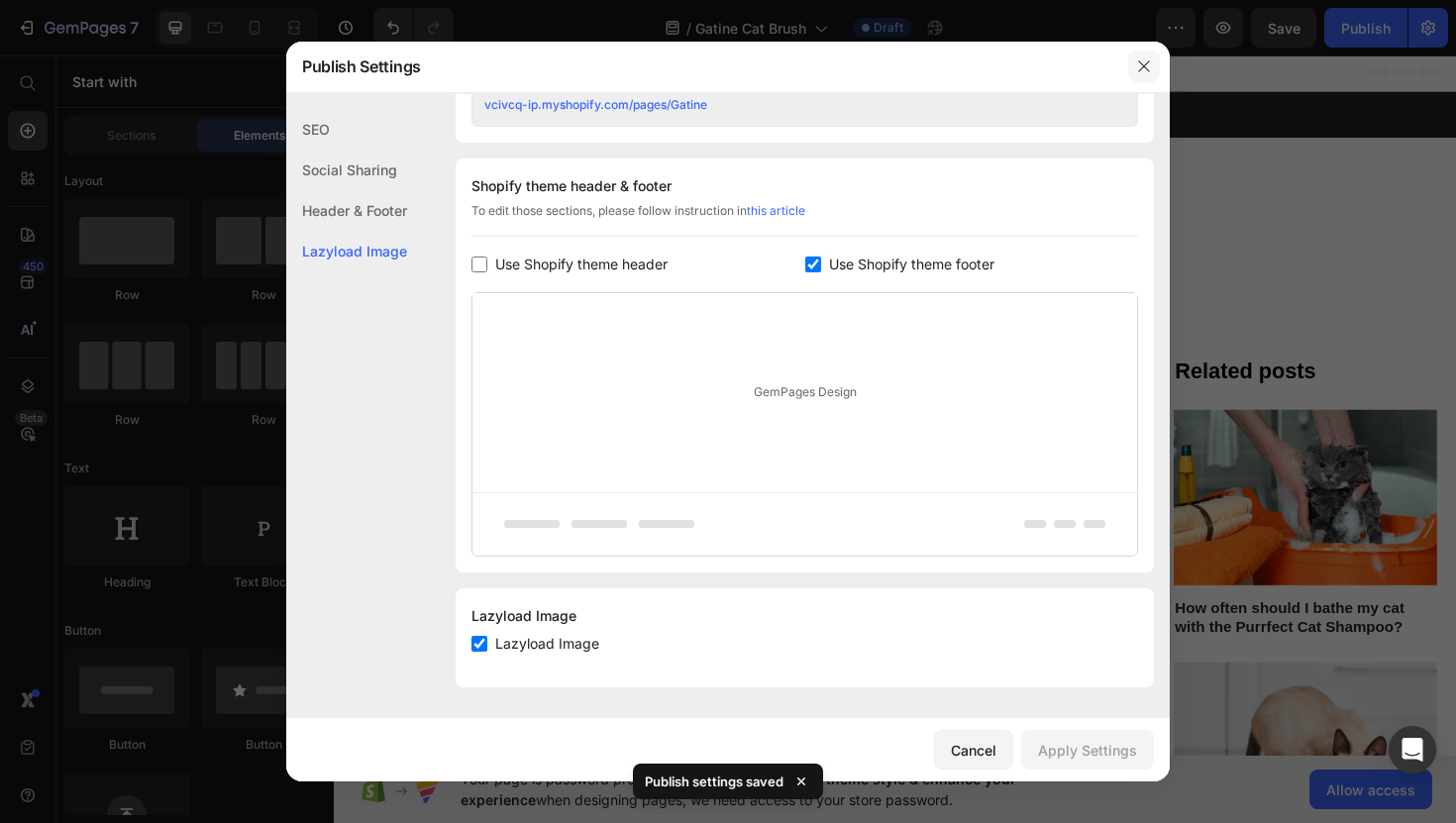 click at bounding box center (1144, 66) 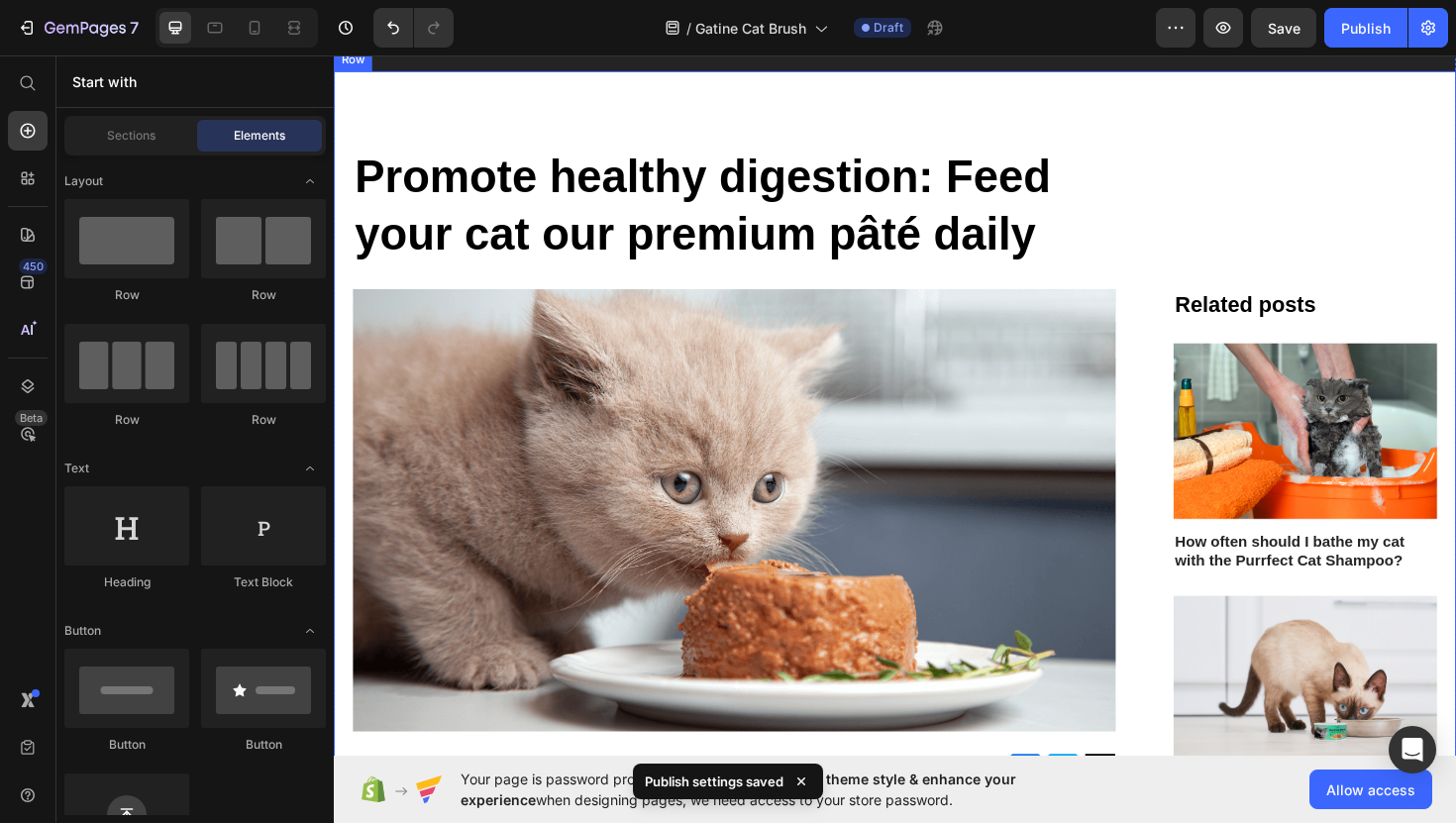 scroll, scrollTop: 71, scrollLeft: 0, axis: vertical 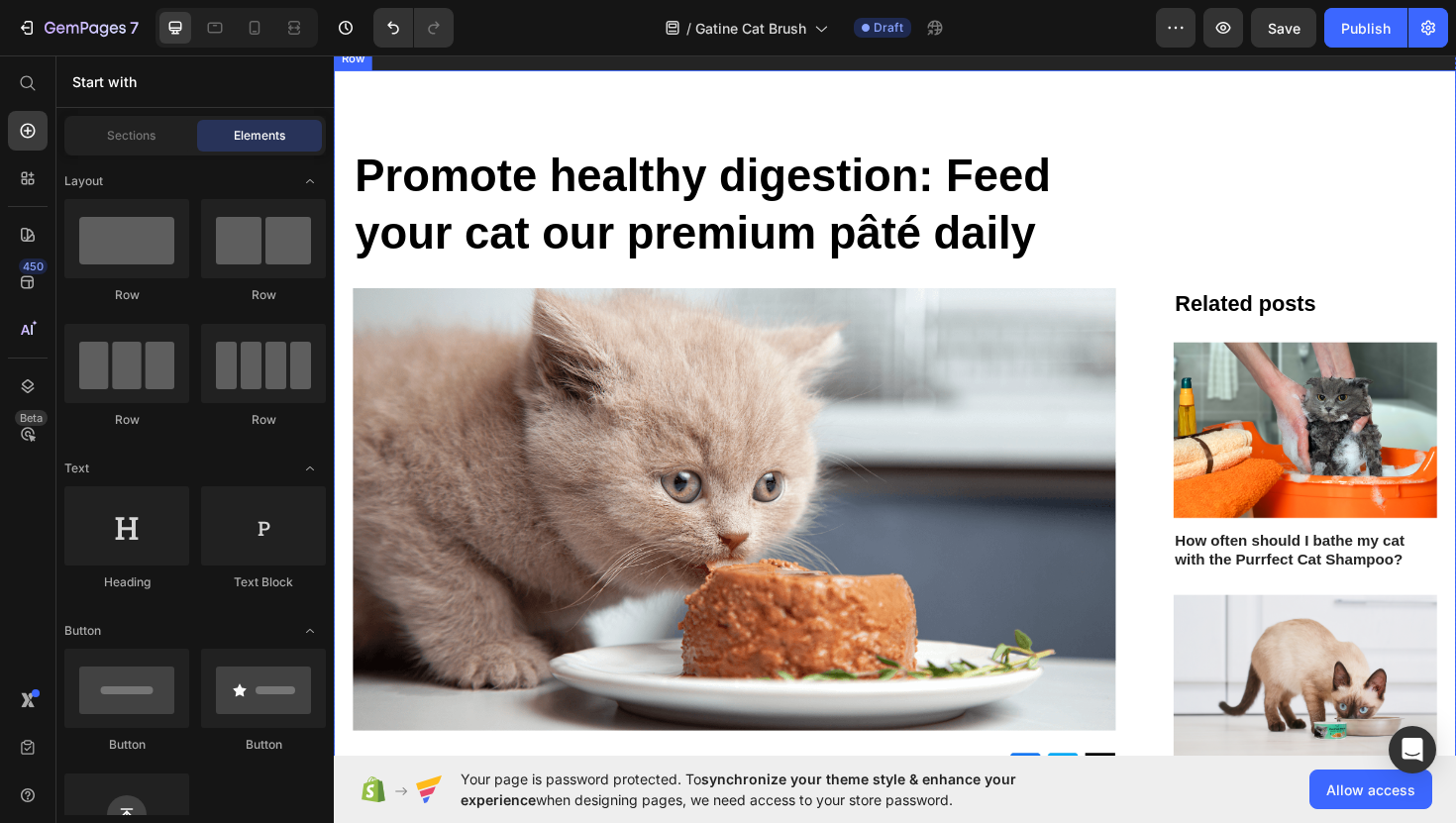 click on "Promote healthy digestion: Feed your cat our premium pâté daily" at bounding box center (756, 214) 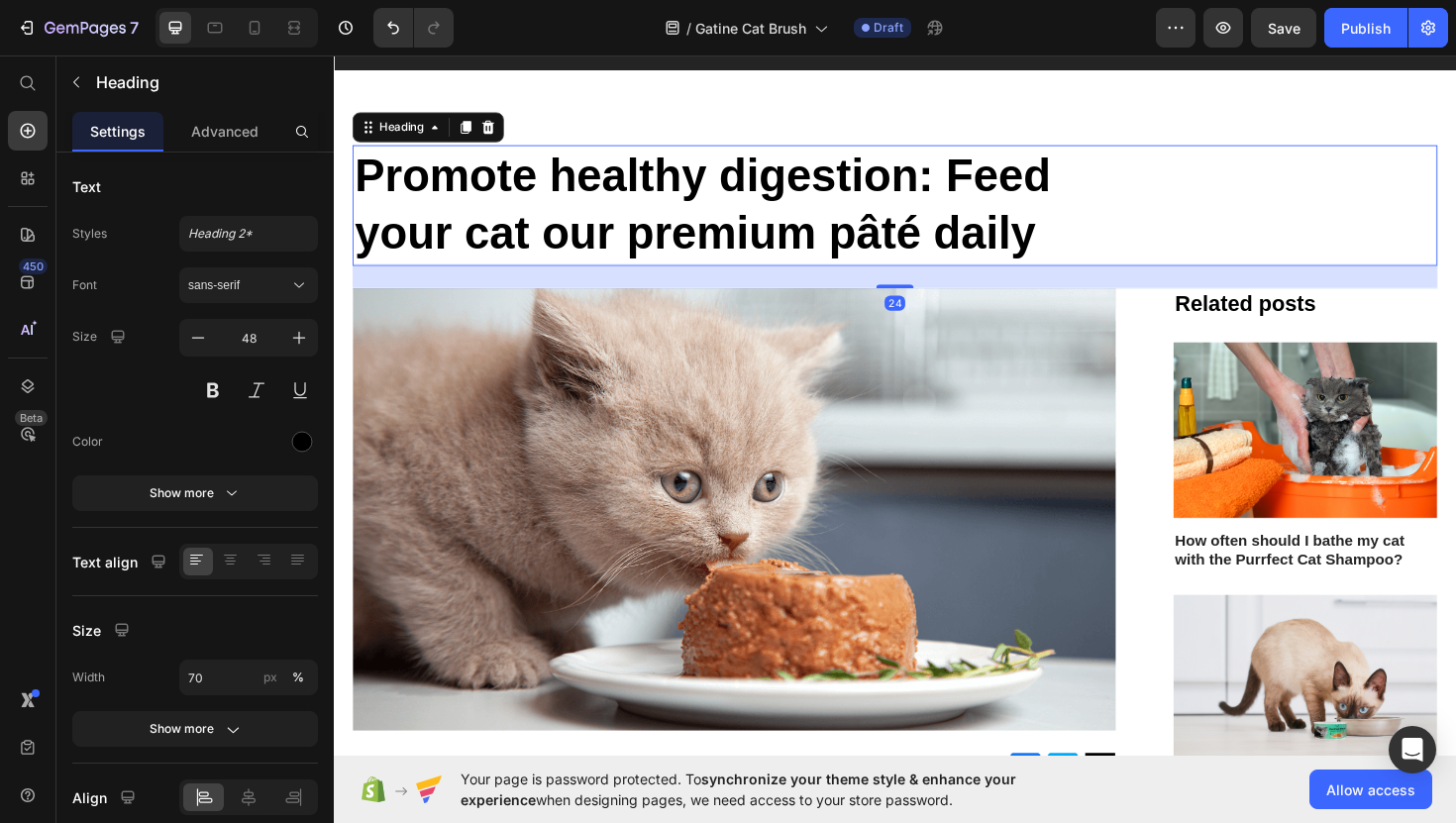 click on "Promote healthy digestion: Feed your cat our premium pâté daily" at bounding box center [756, 214] 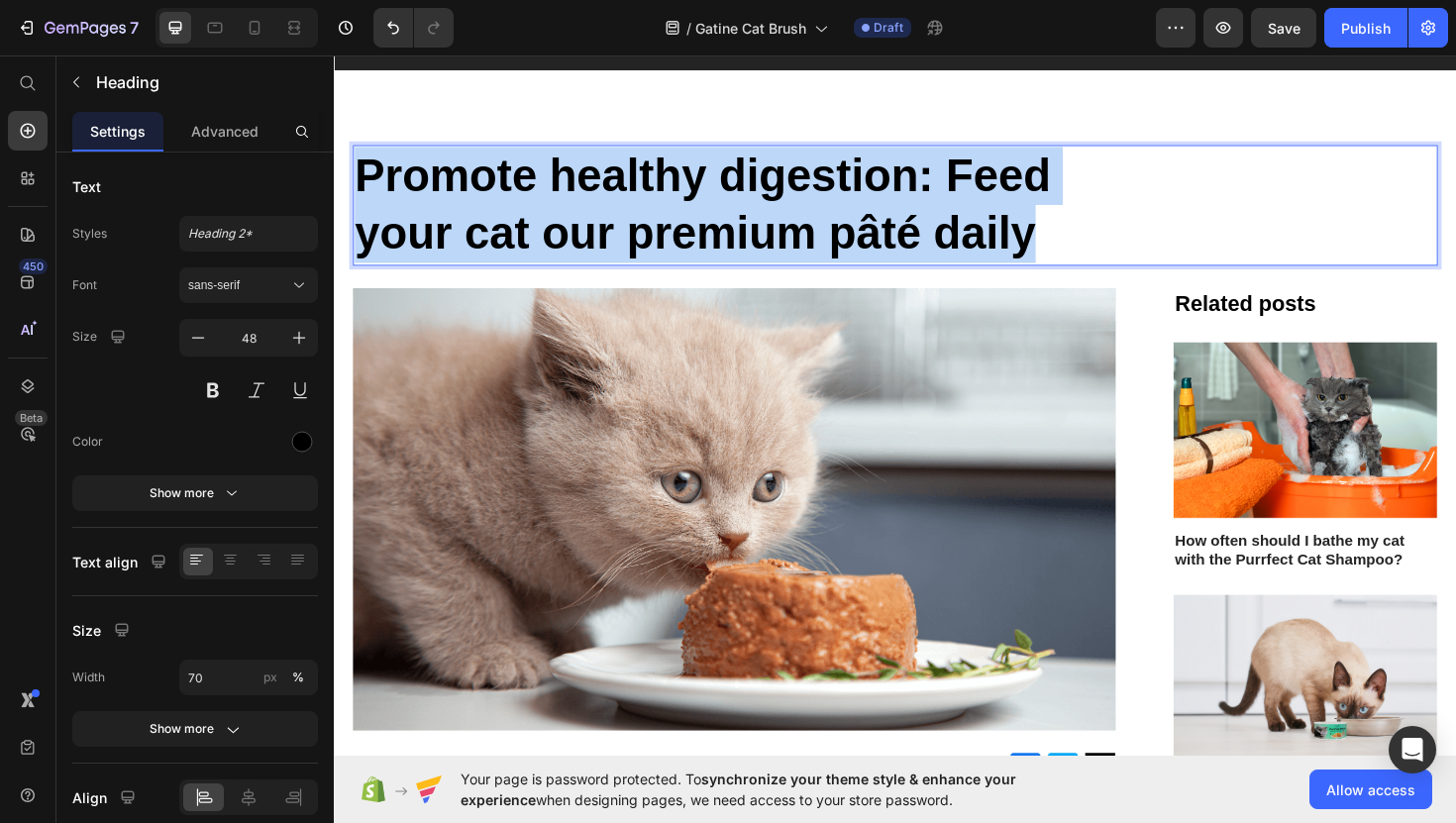click on "Promote healthy digestion: Feed your cat our premium pâté daily" at bounding box center [756, 214] 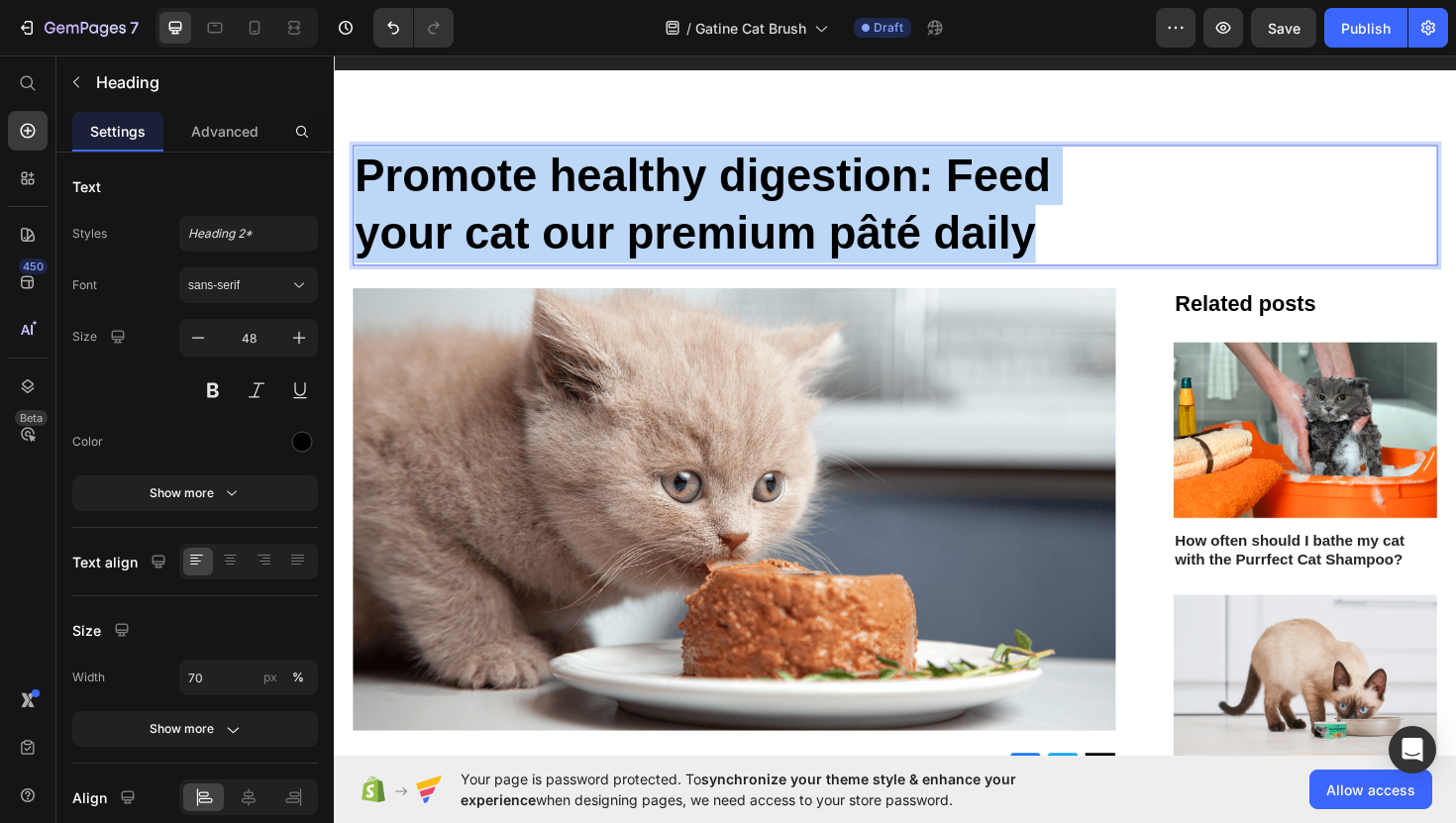 click on "Promote healthy digestion: Feed your cat our premium pâté daily" at bounding box center (756, 214) 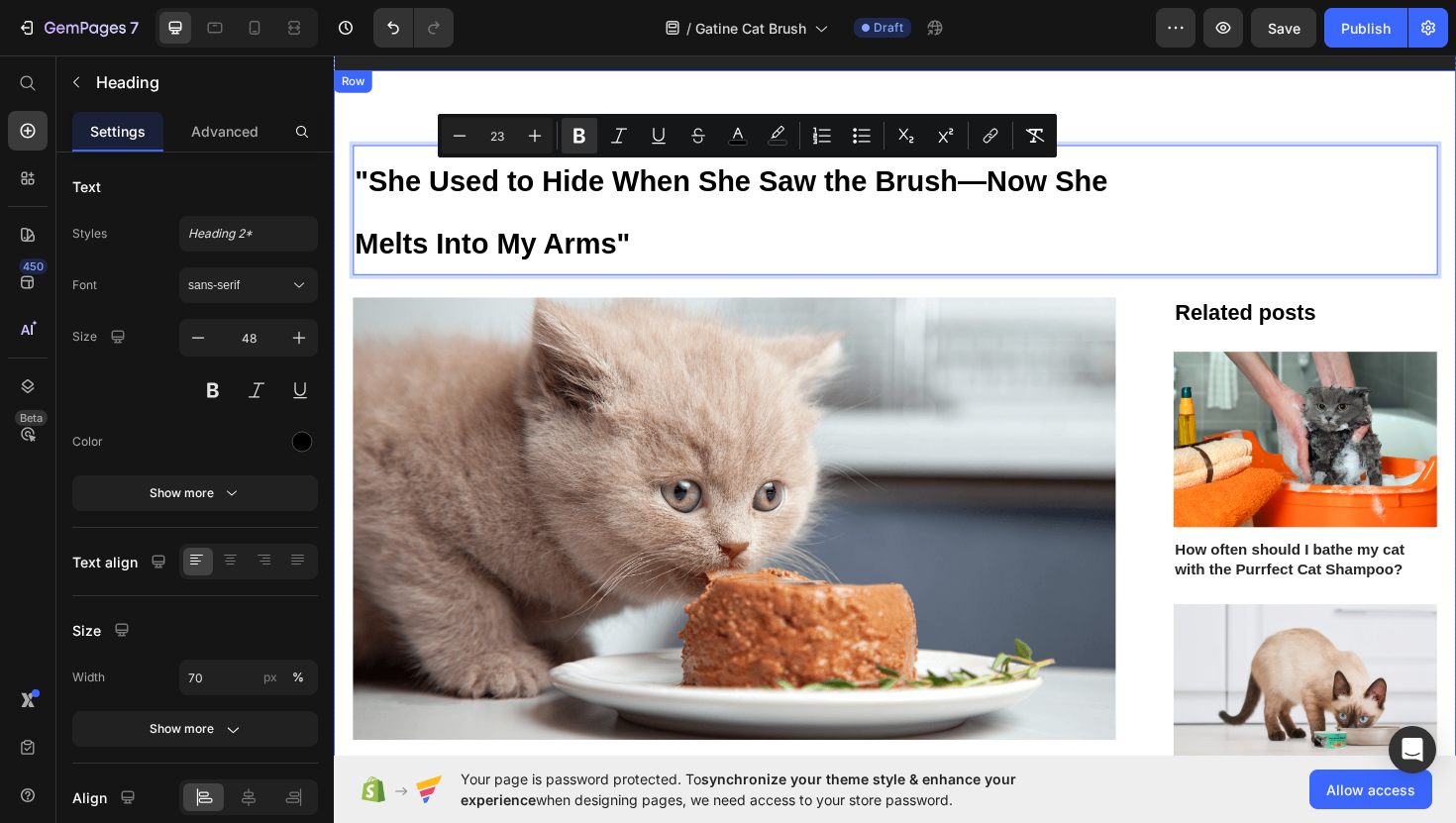 click at bounding box center [758, 546] 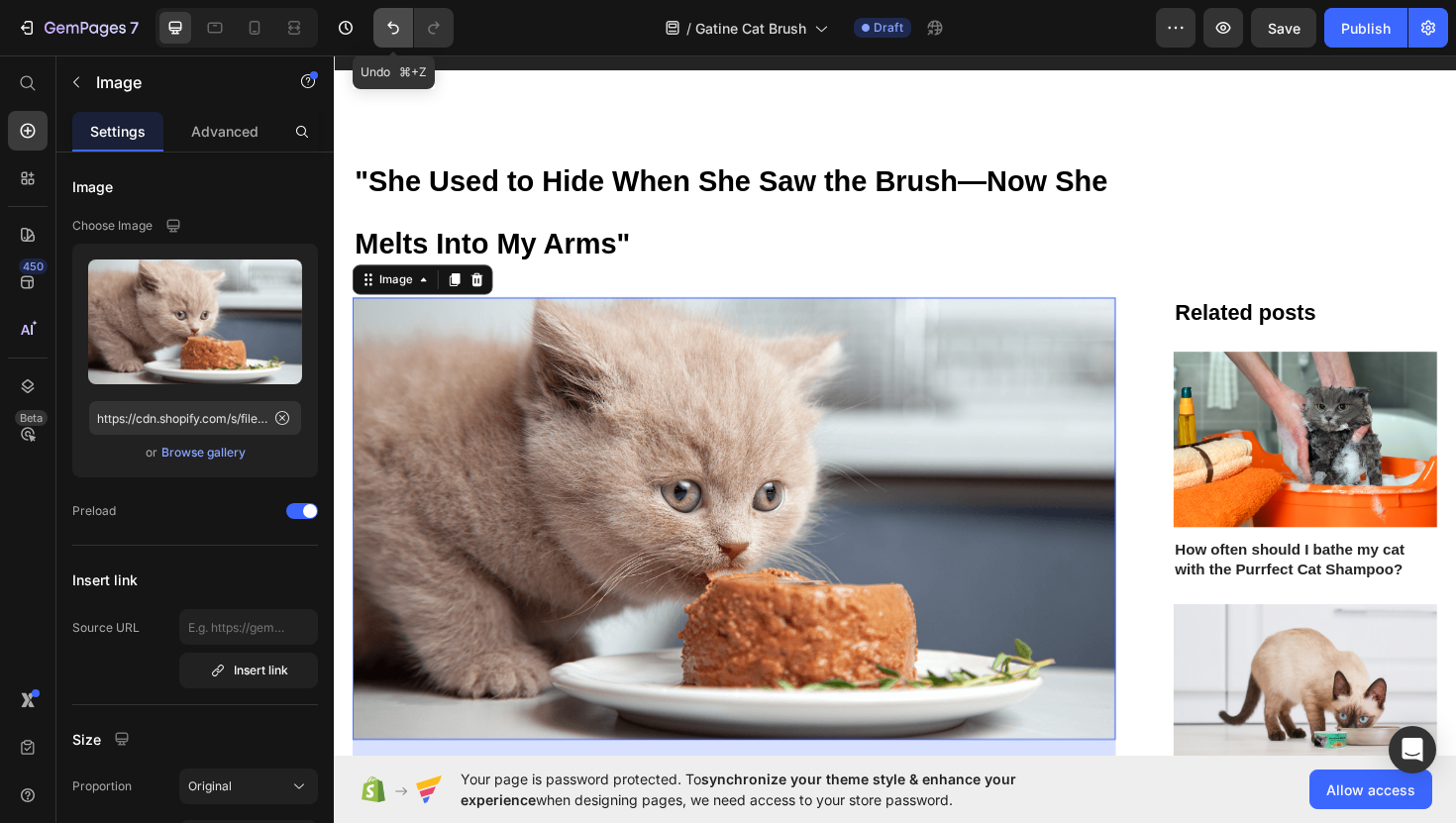 click 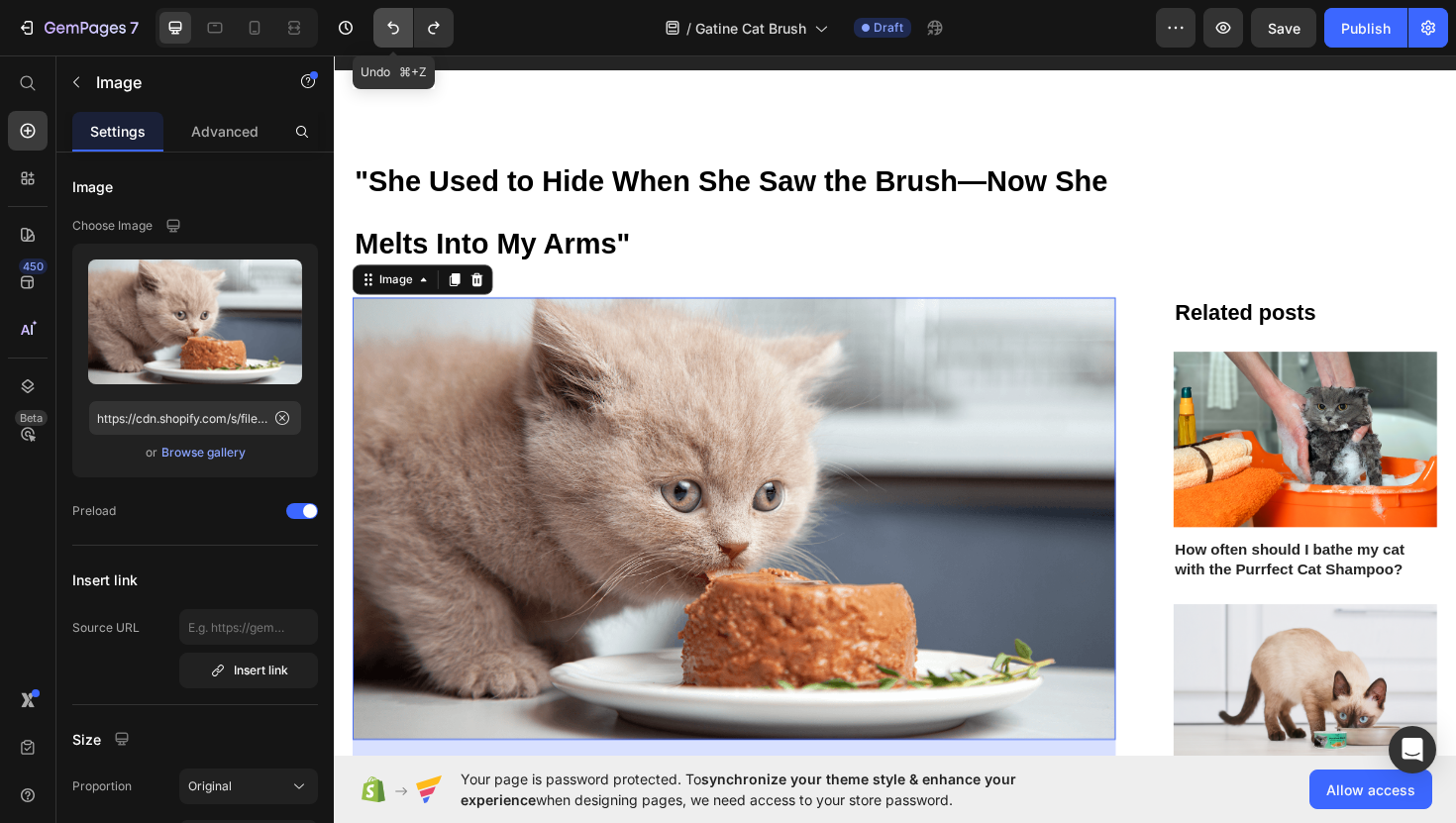 click 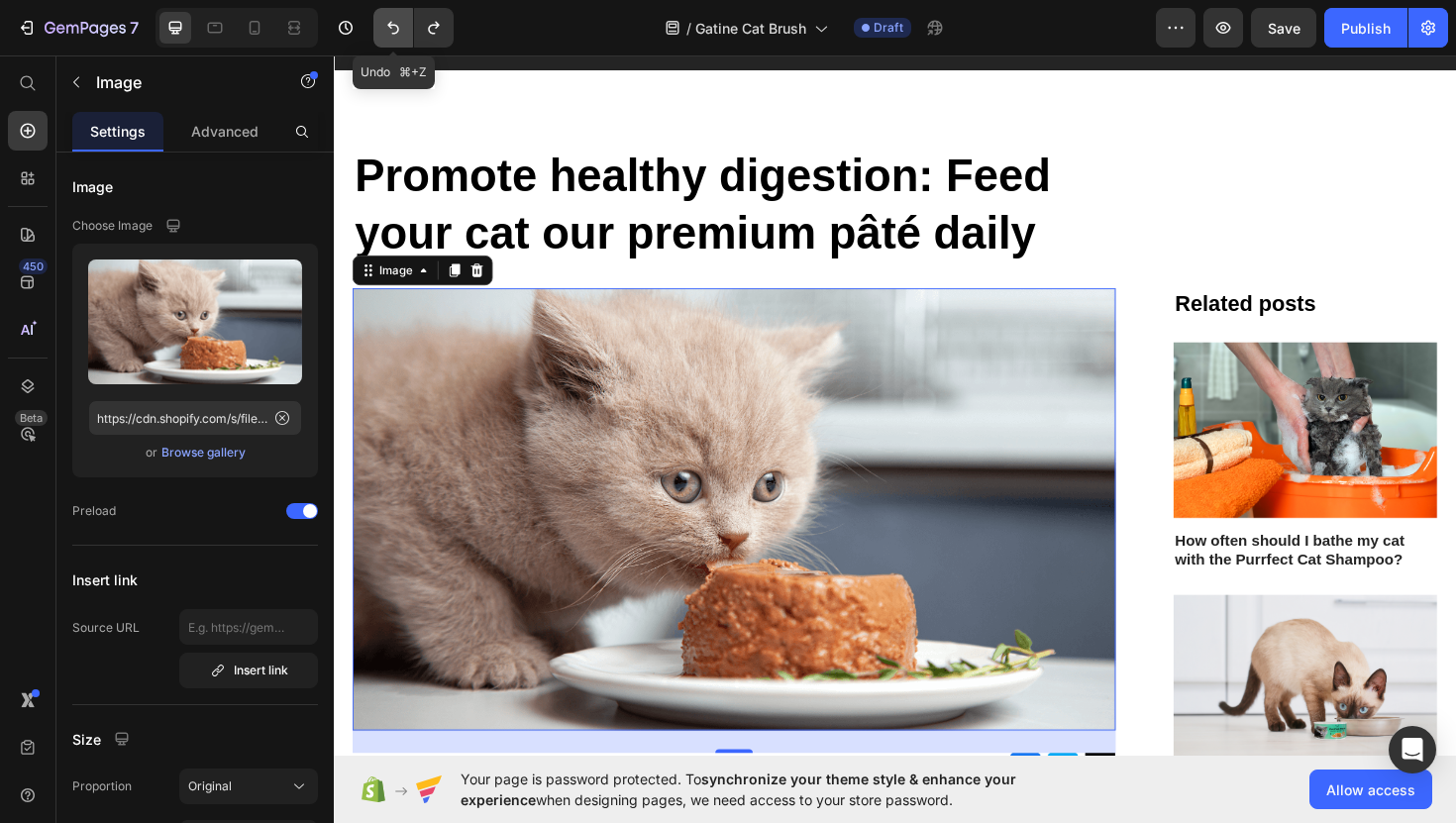 click 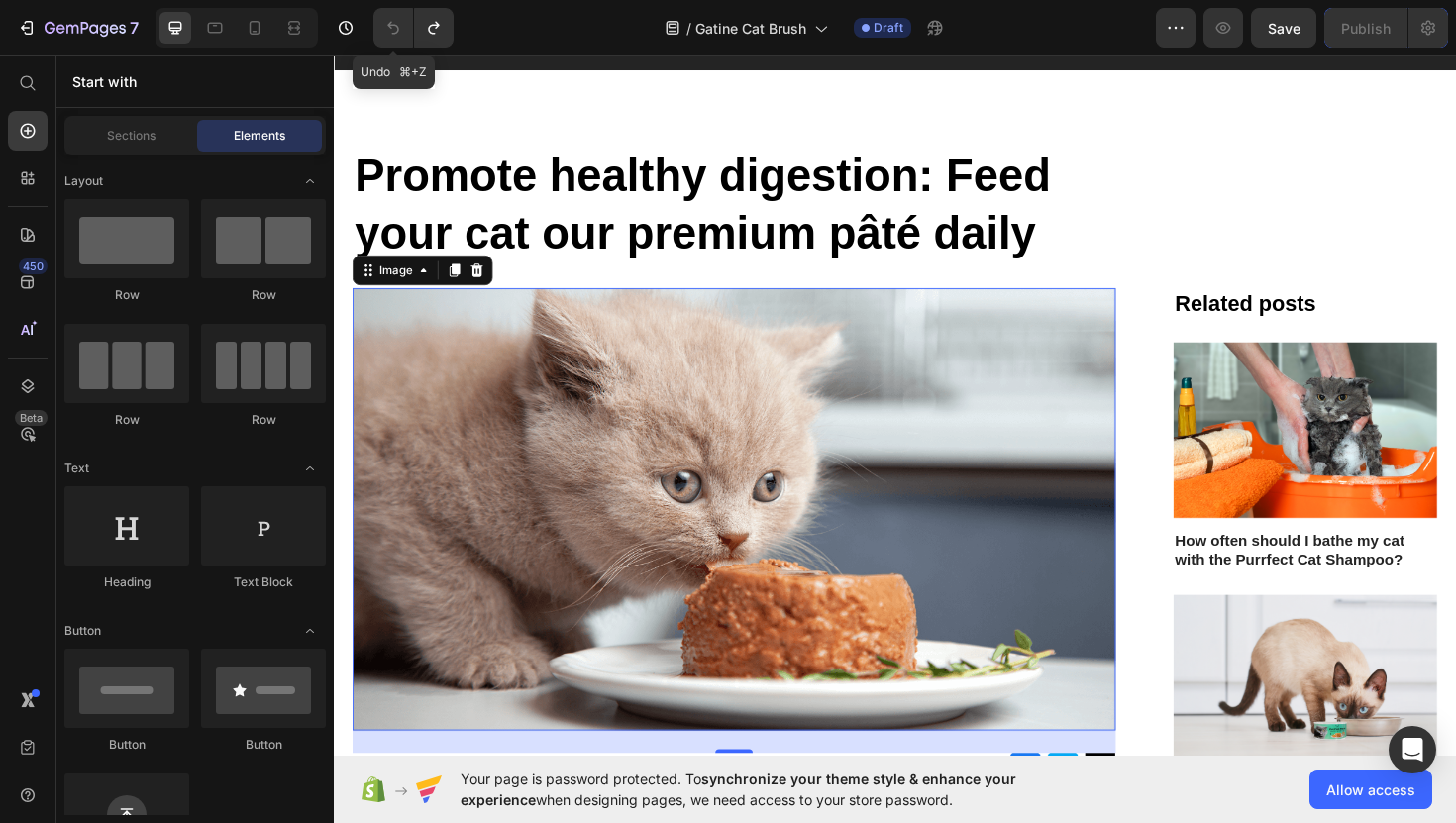 scroll, scrollTop: 0, scrollLeft: 0, axis: both 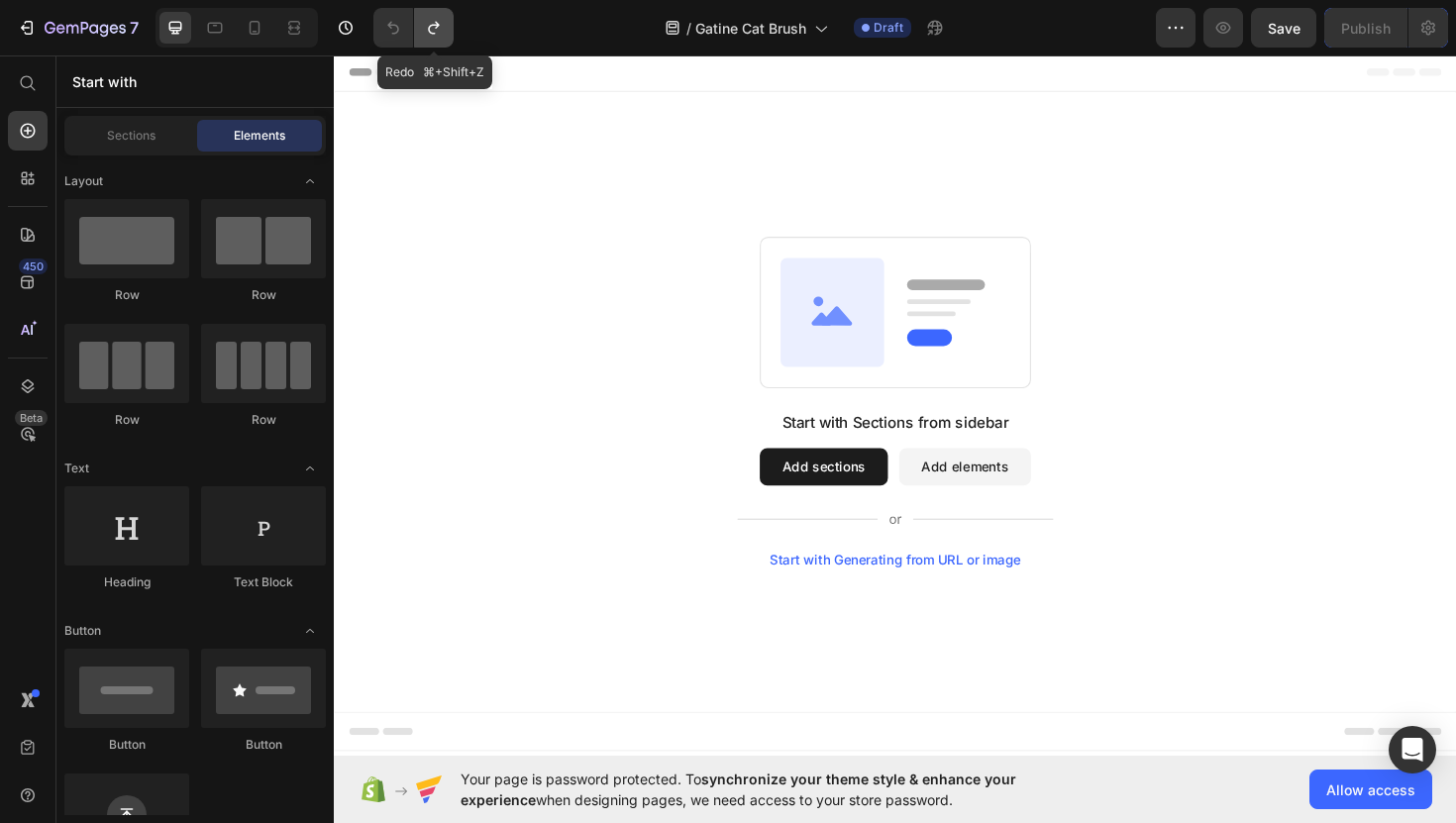 click 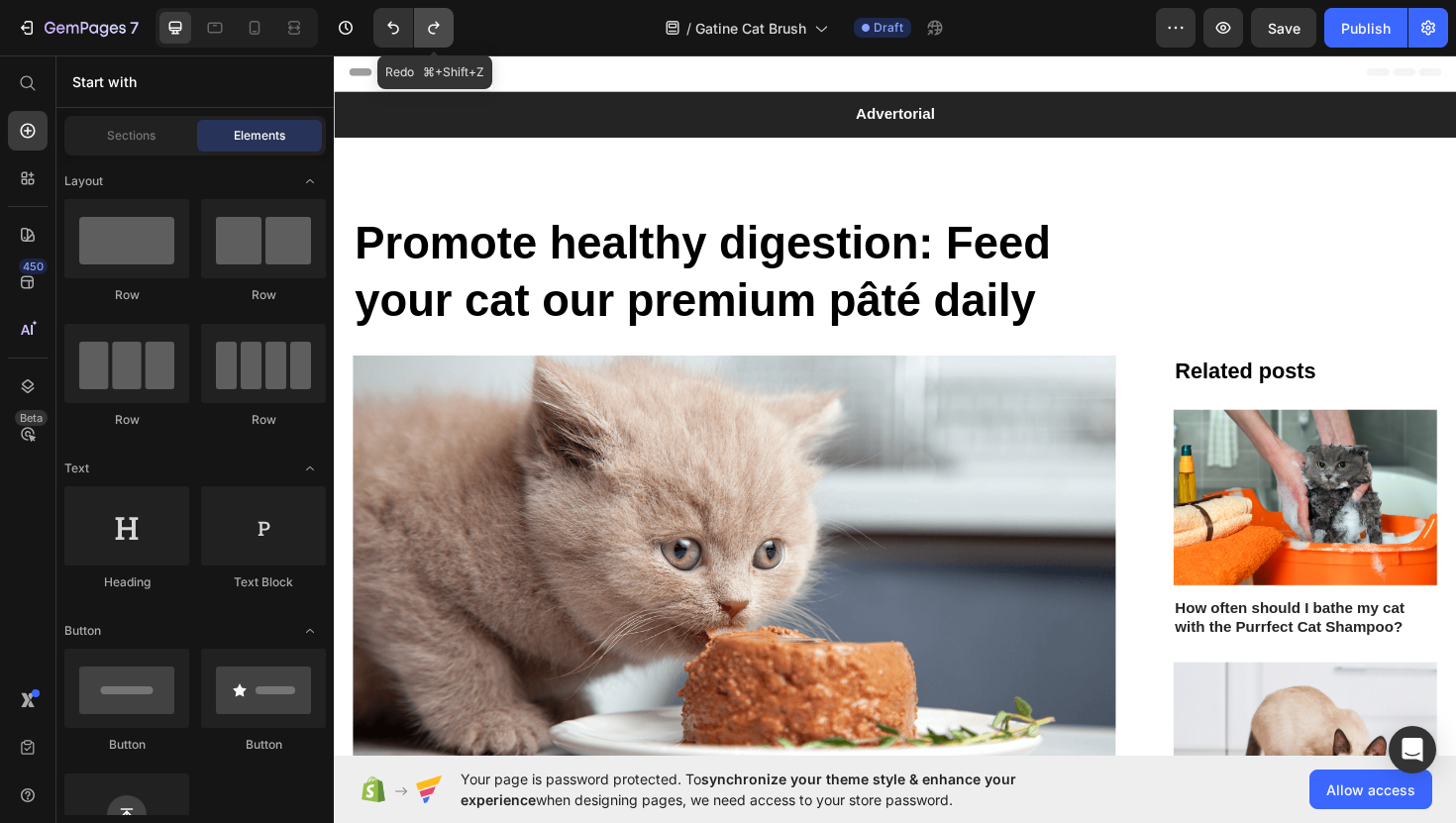 click 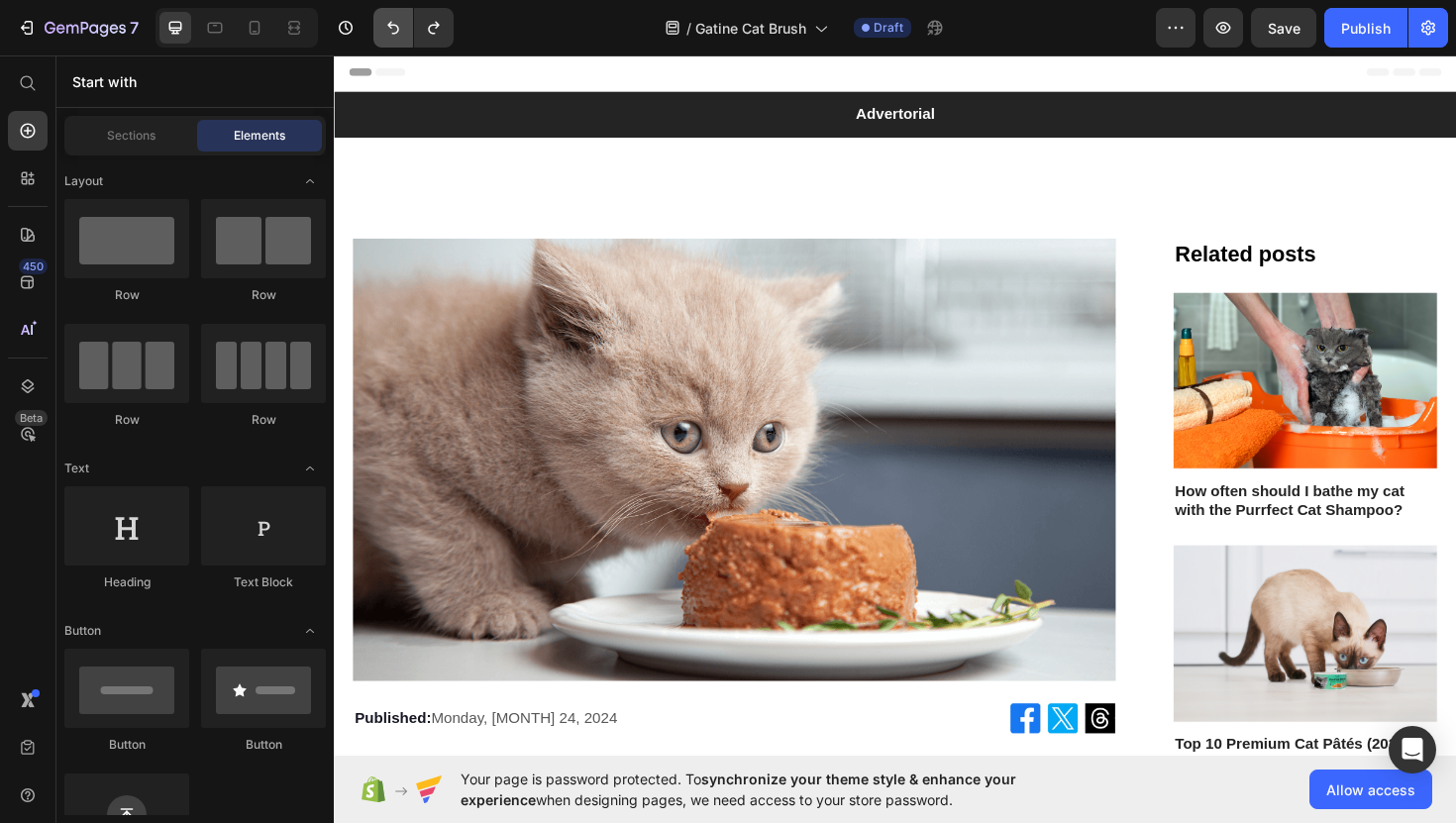 click 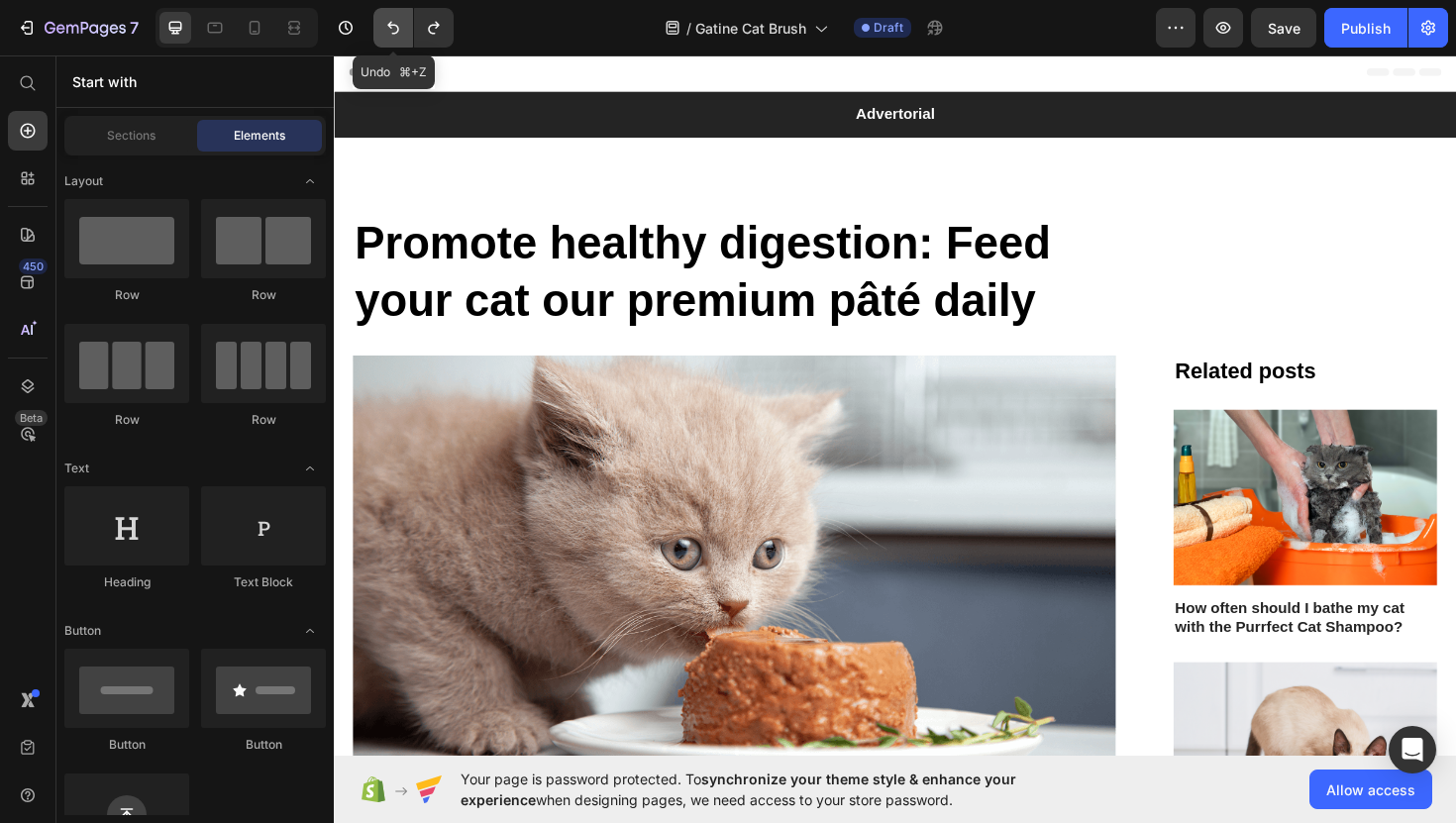 click 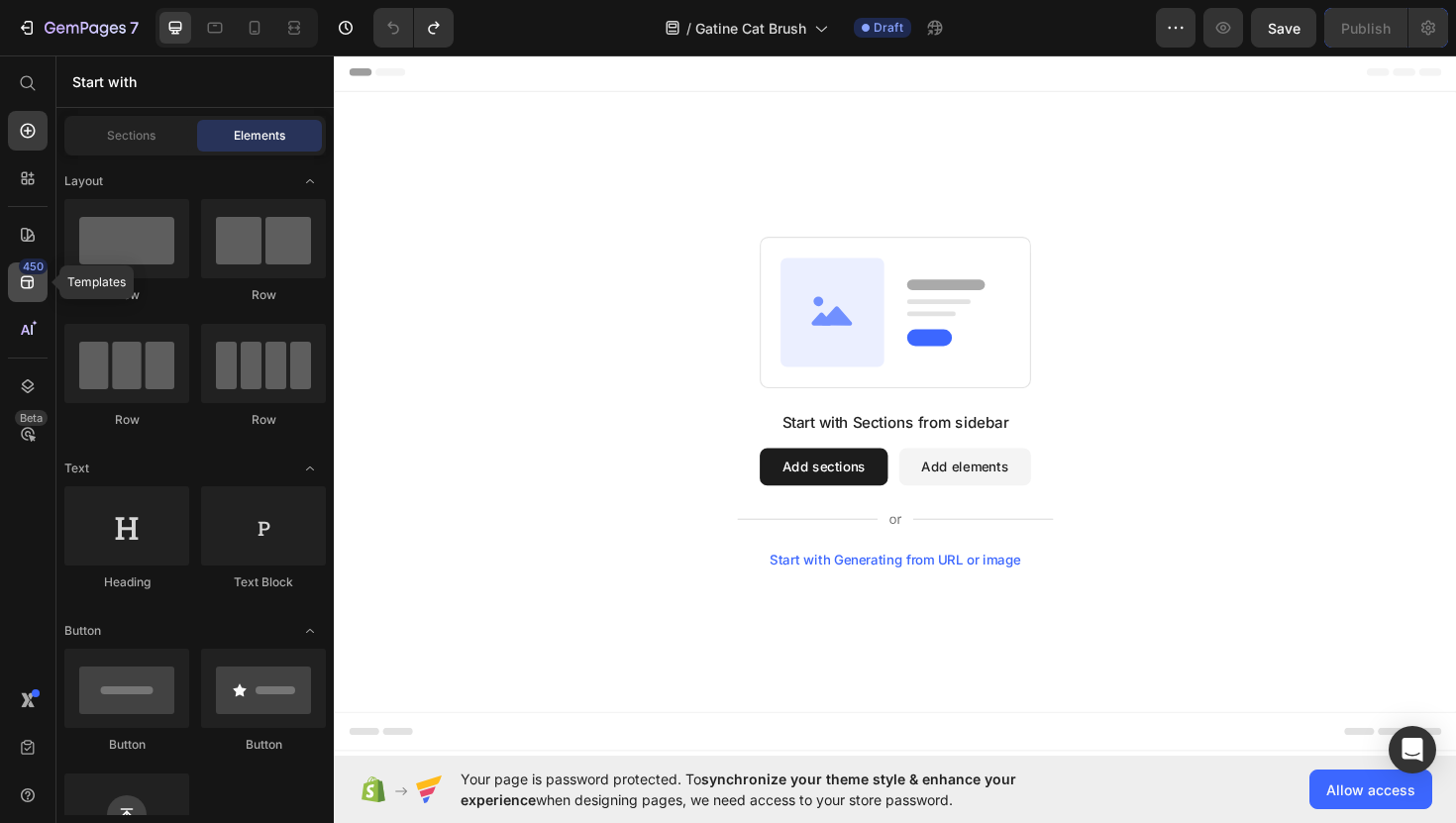 click 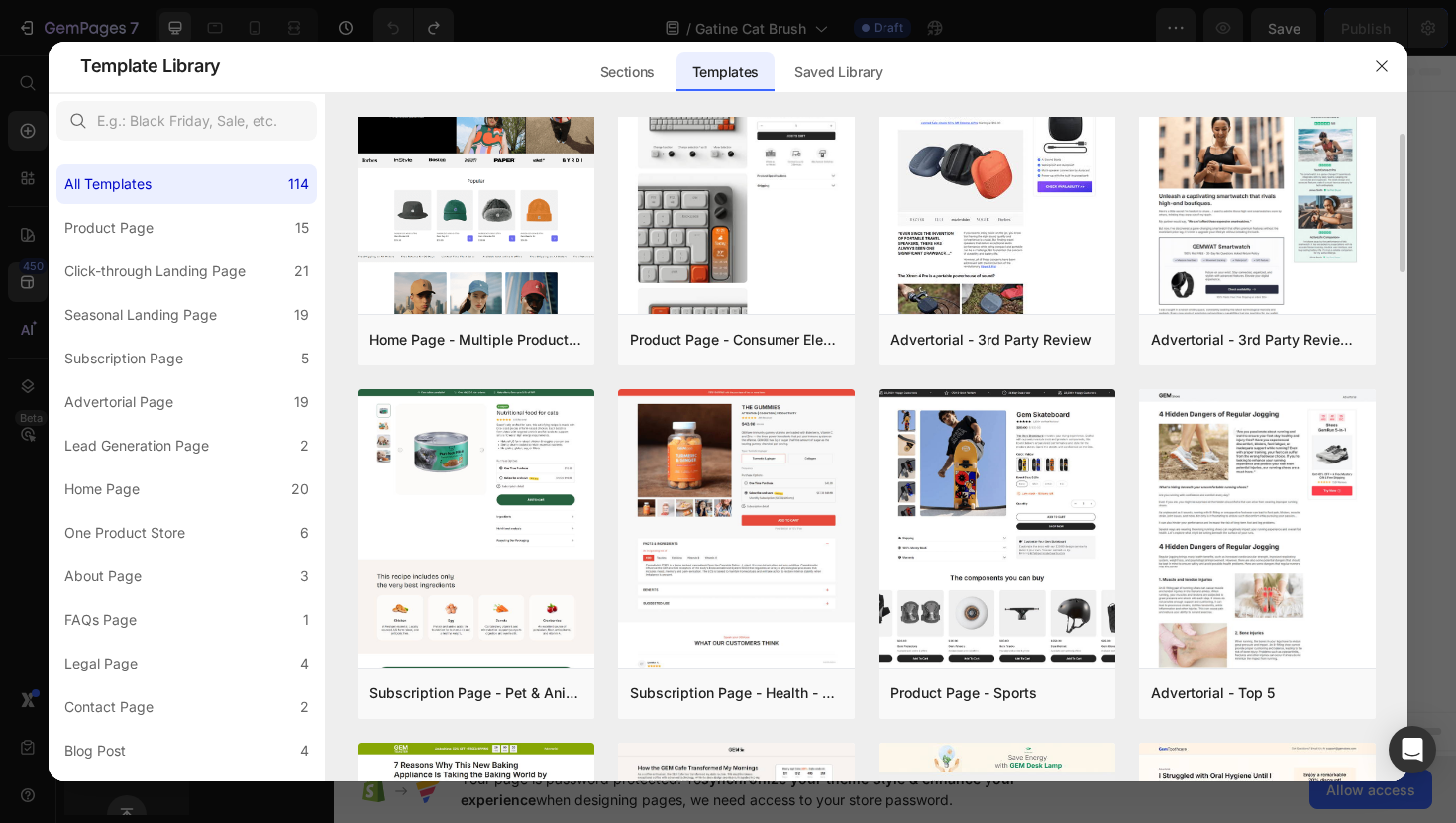 scroll, scrollTop: 83, scrollLeft: 0, axis: vertical 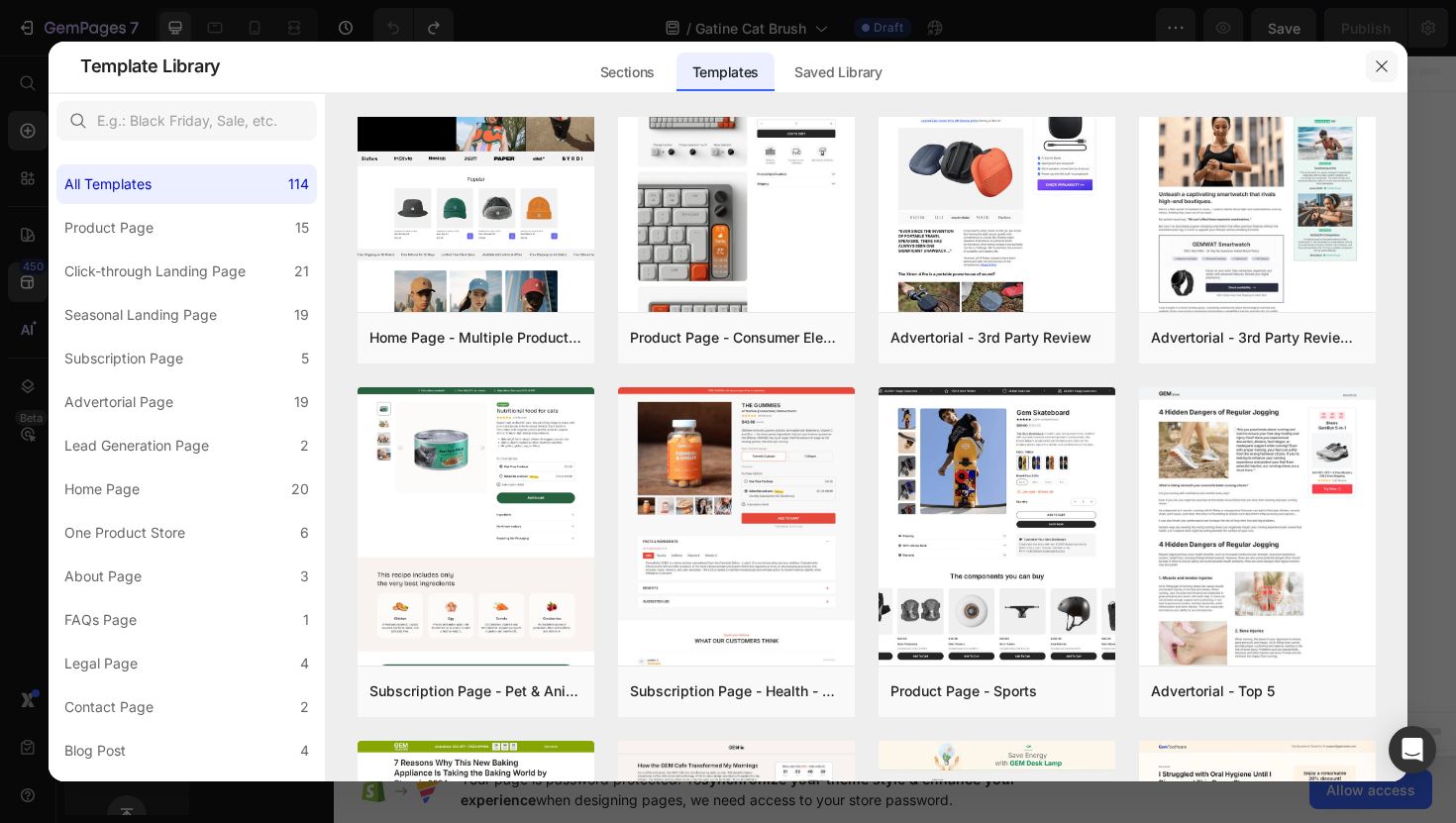 click 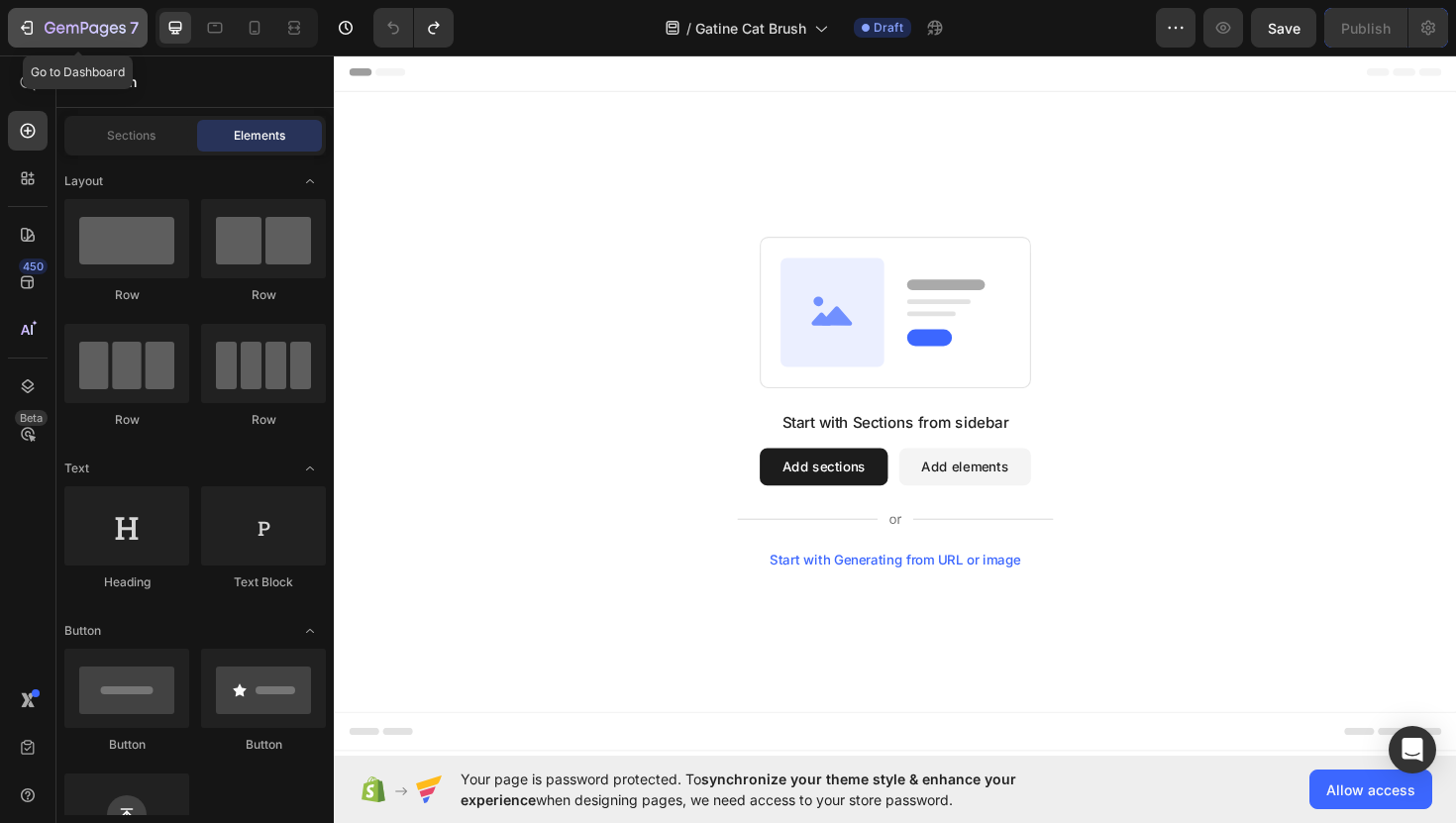 click 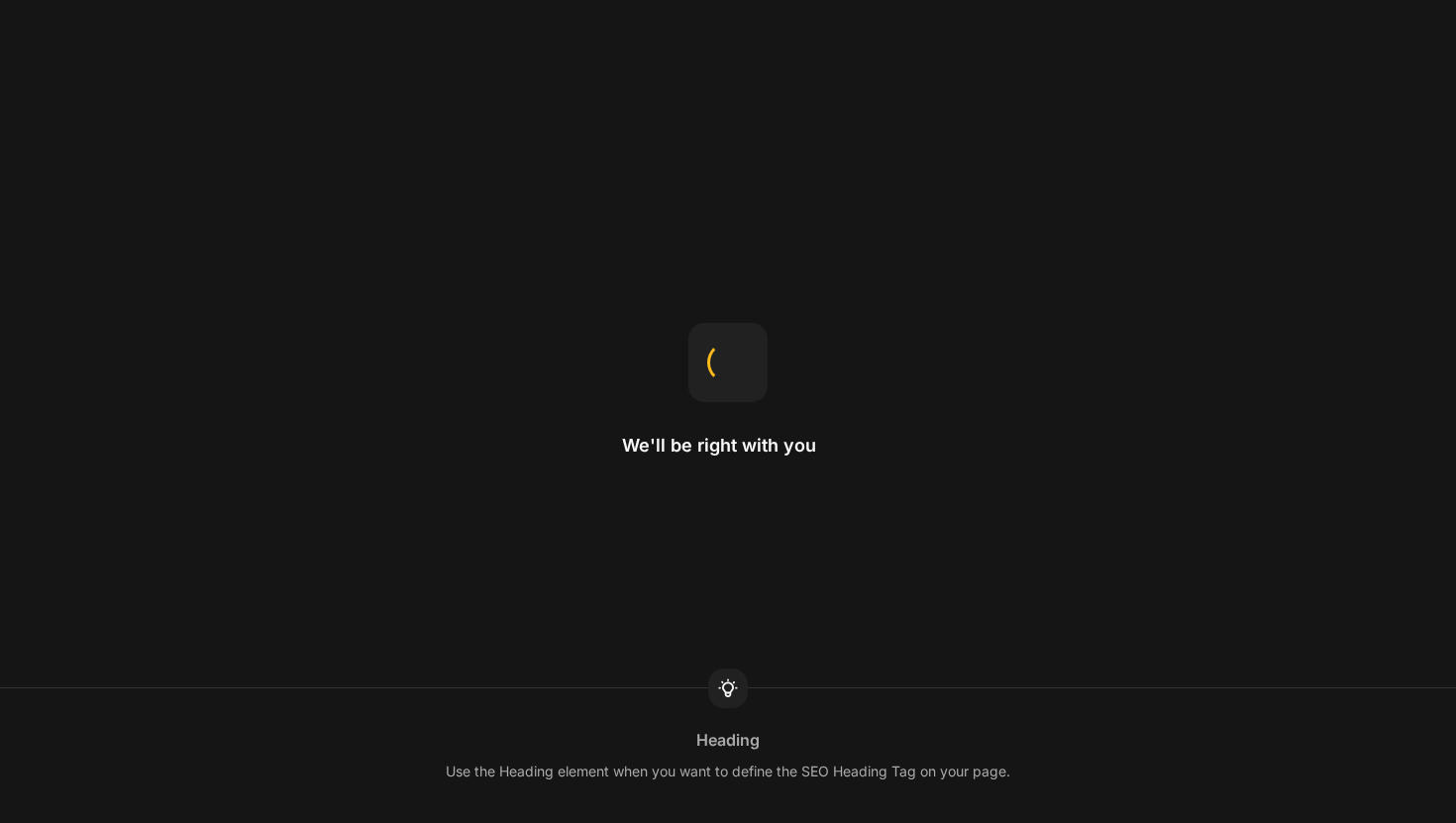 scroll, scrollTop: 0, scrollLeft: 0, axis: both 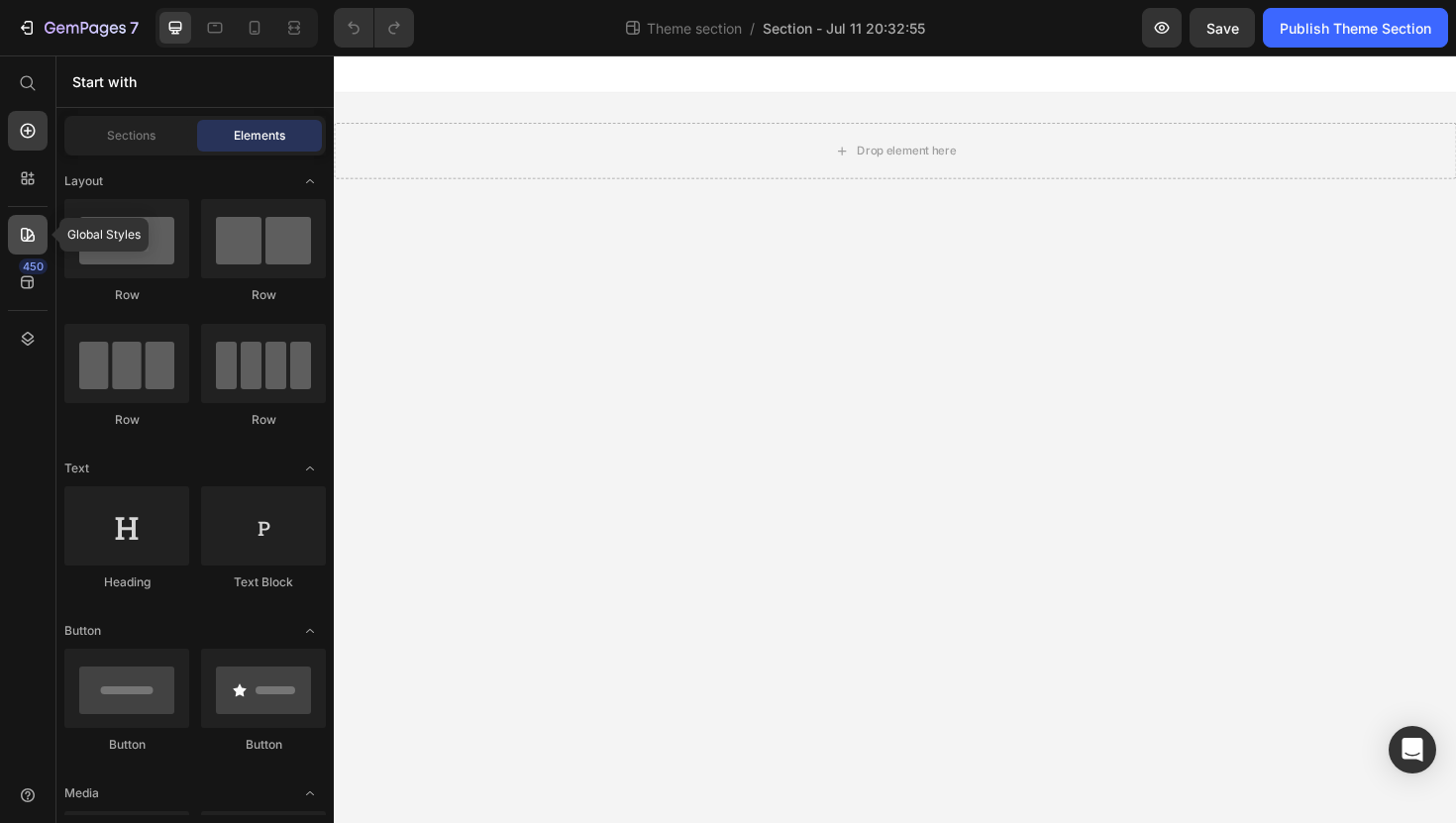 click 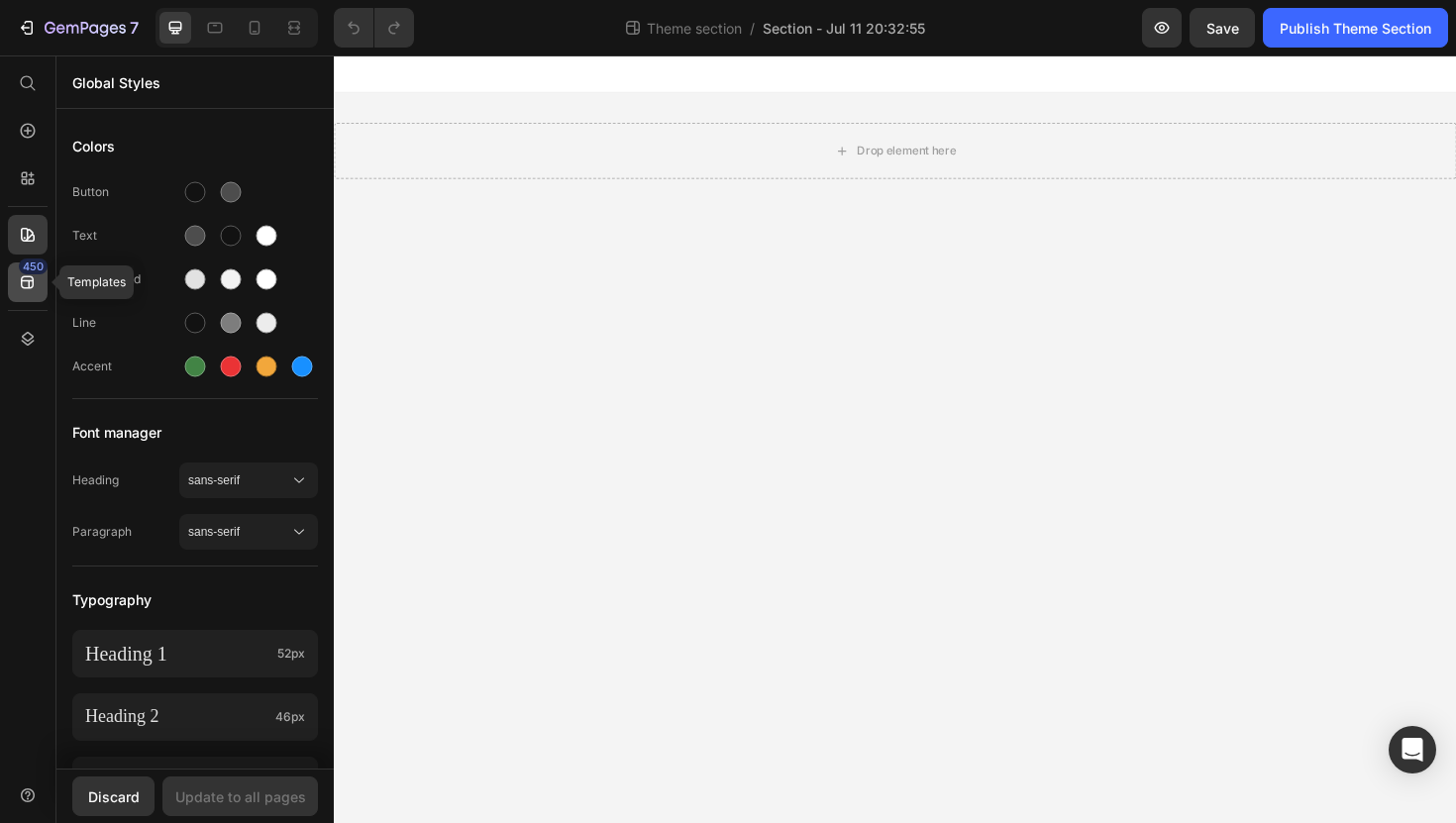click on "450" at bounding box center [33, 266] 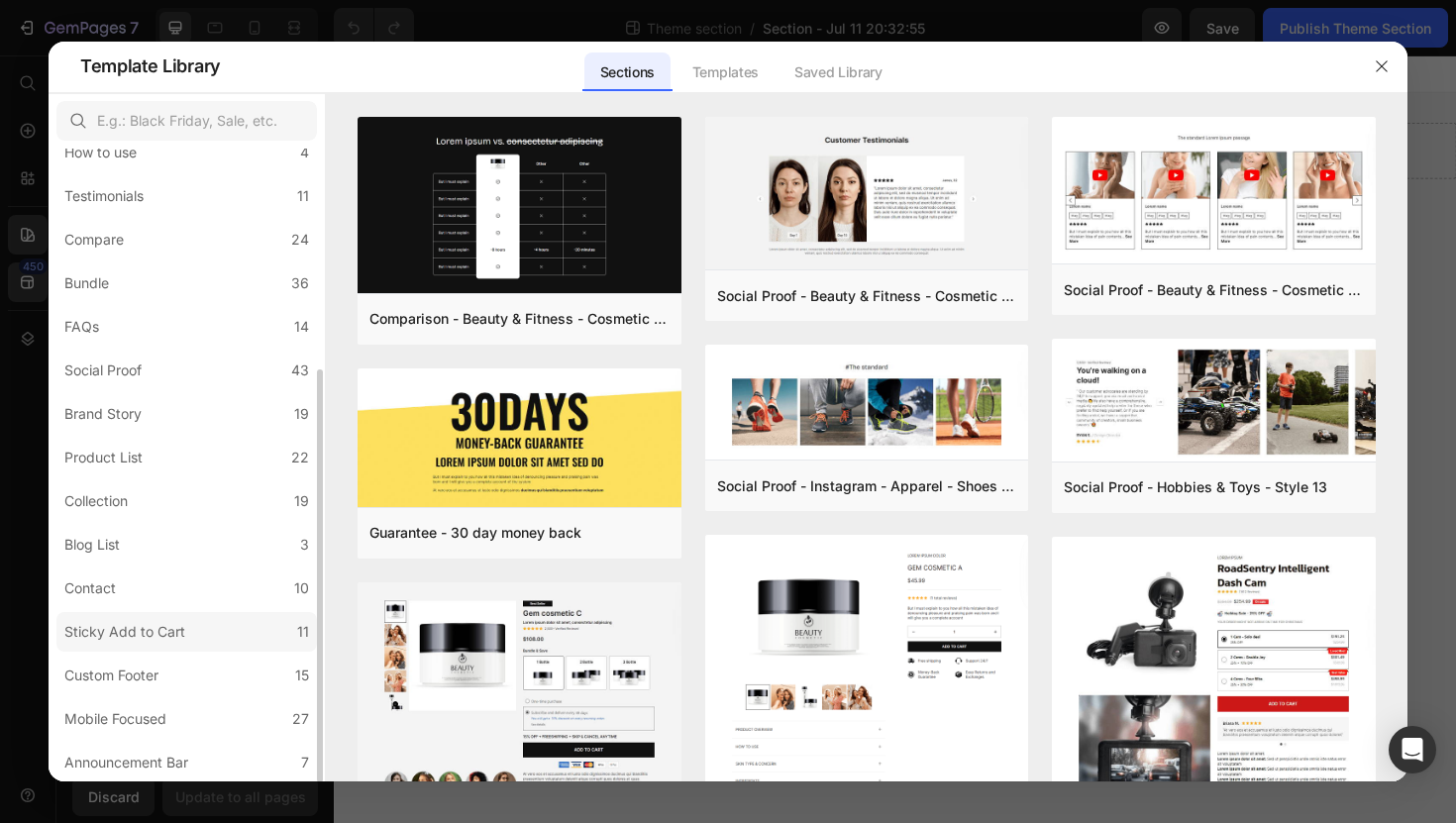 scroll, scrollTop: 0, scrollLeft: 0, axis: both 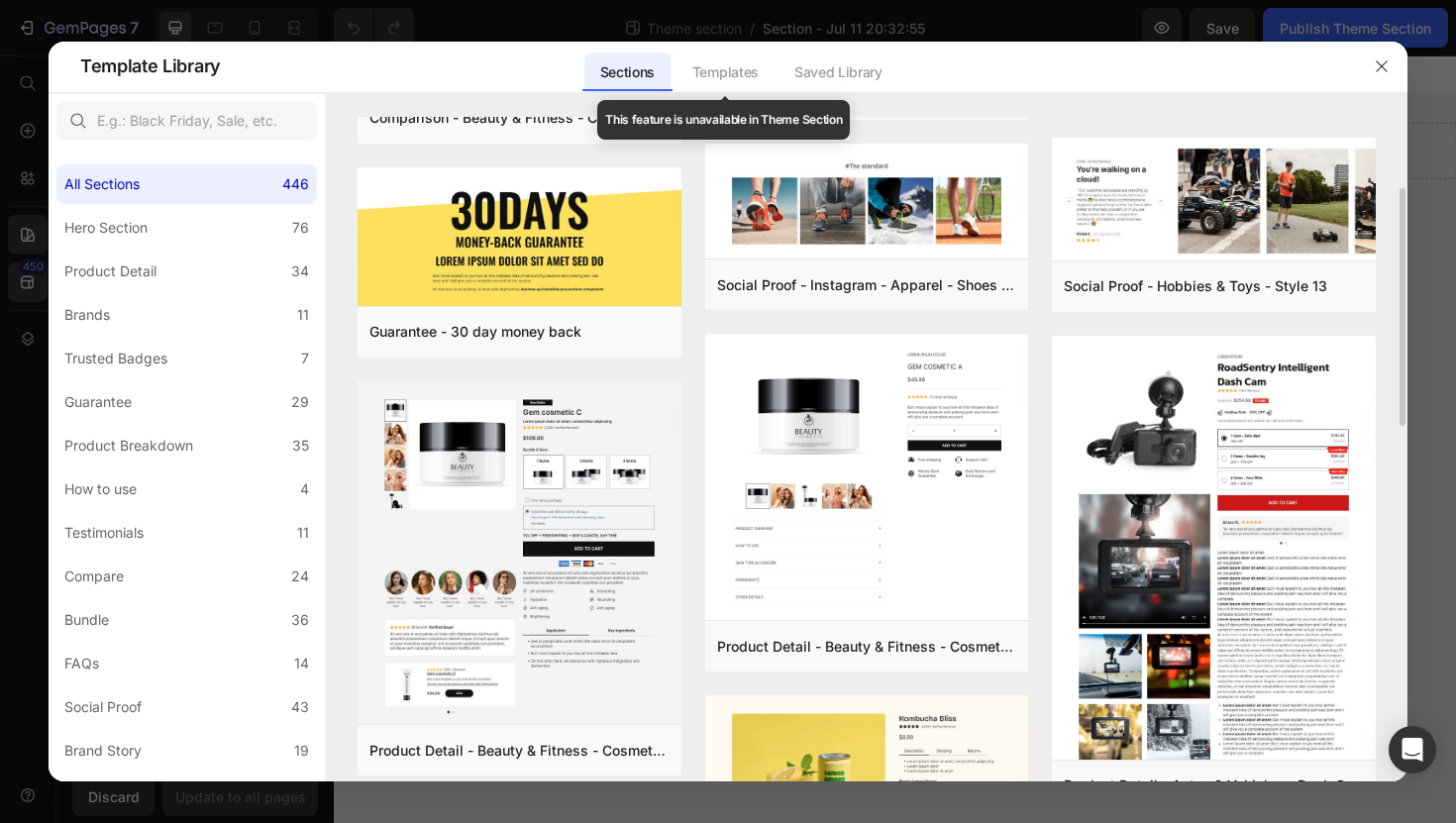 click on "Templates" 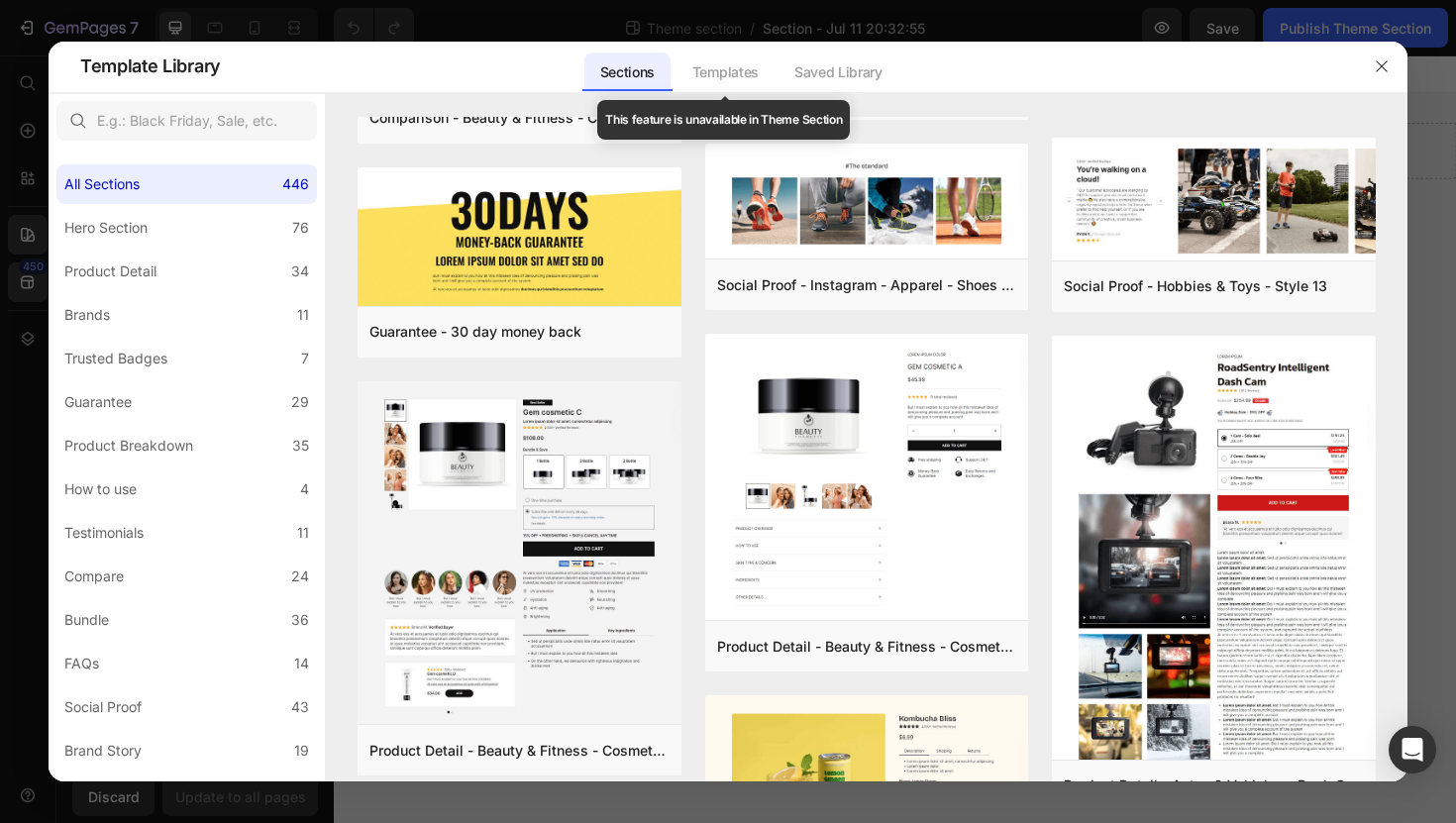 click on "Templates" 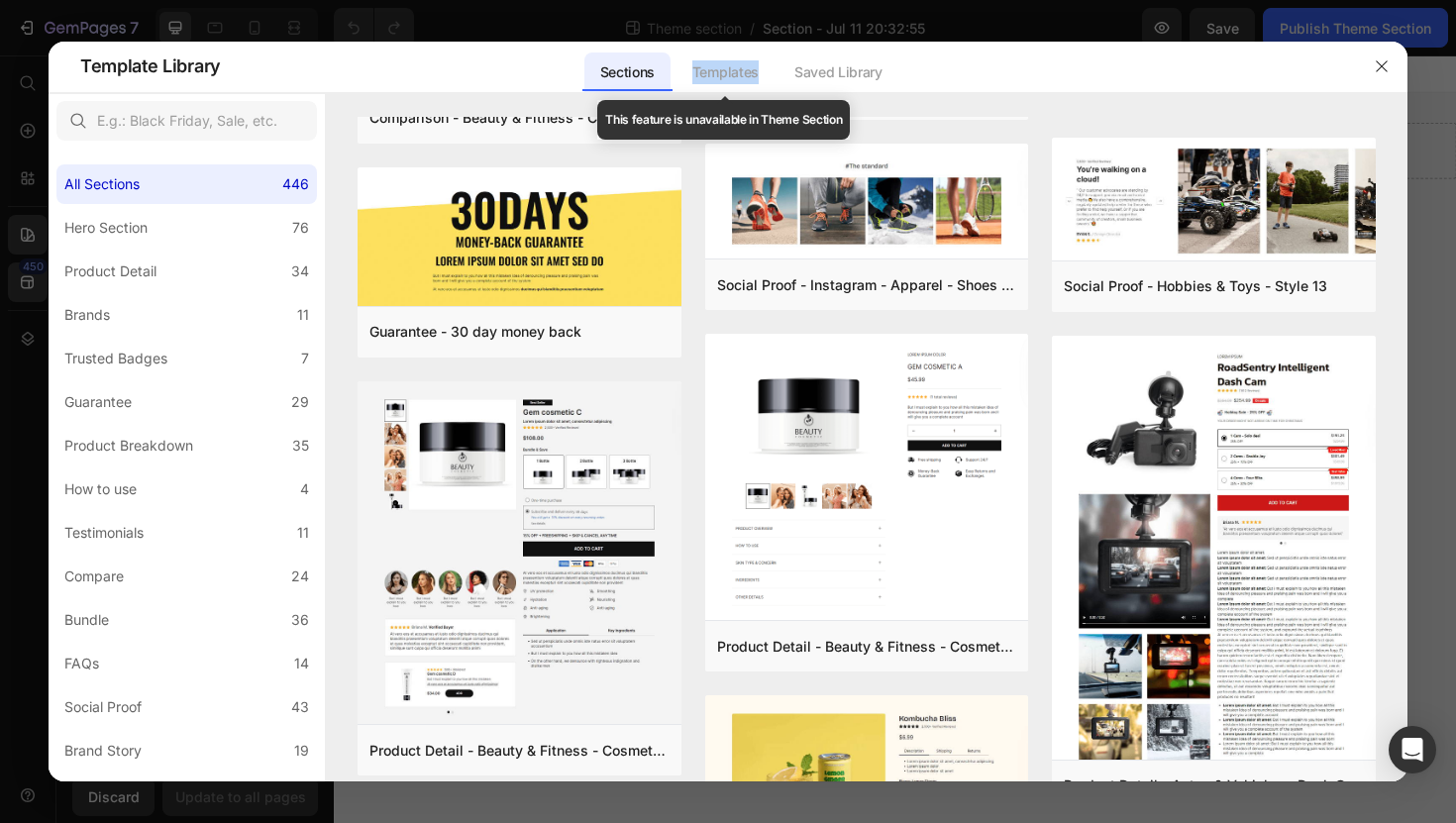 click on "Templates" 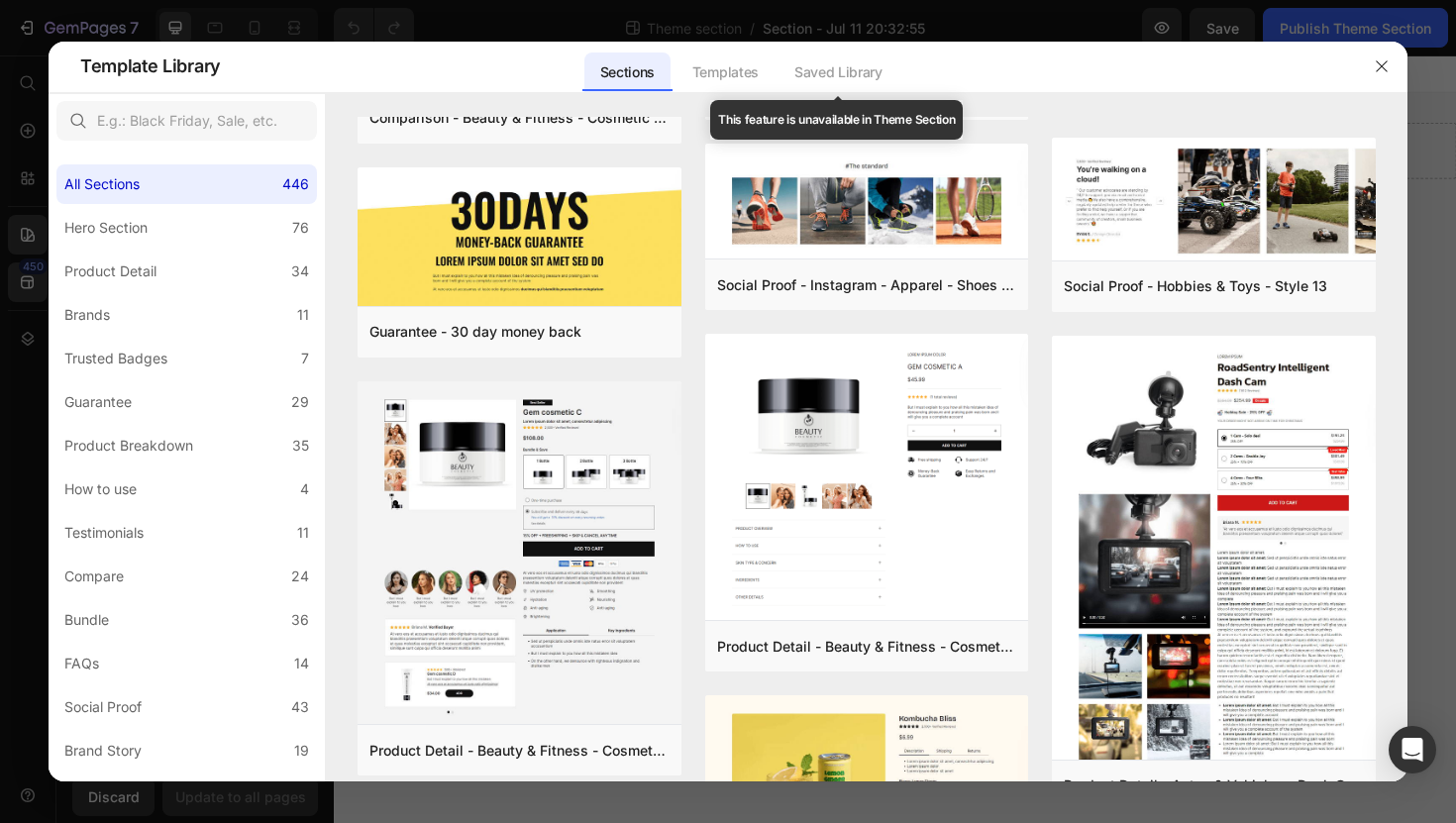 click on "Saved Library" 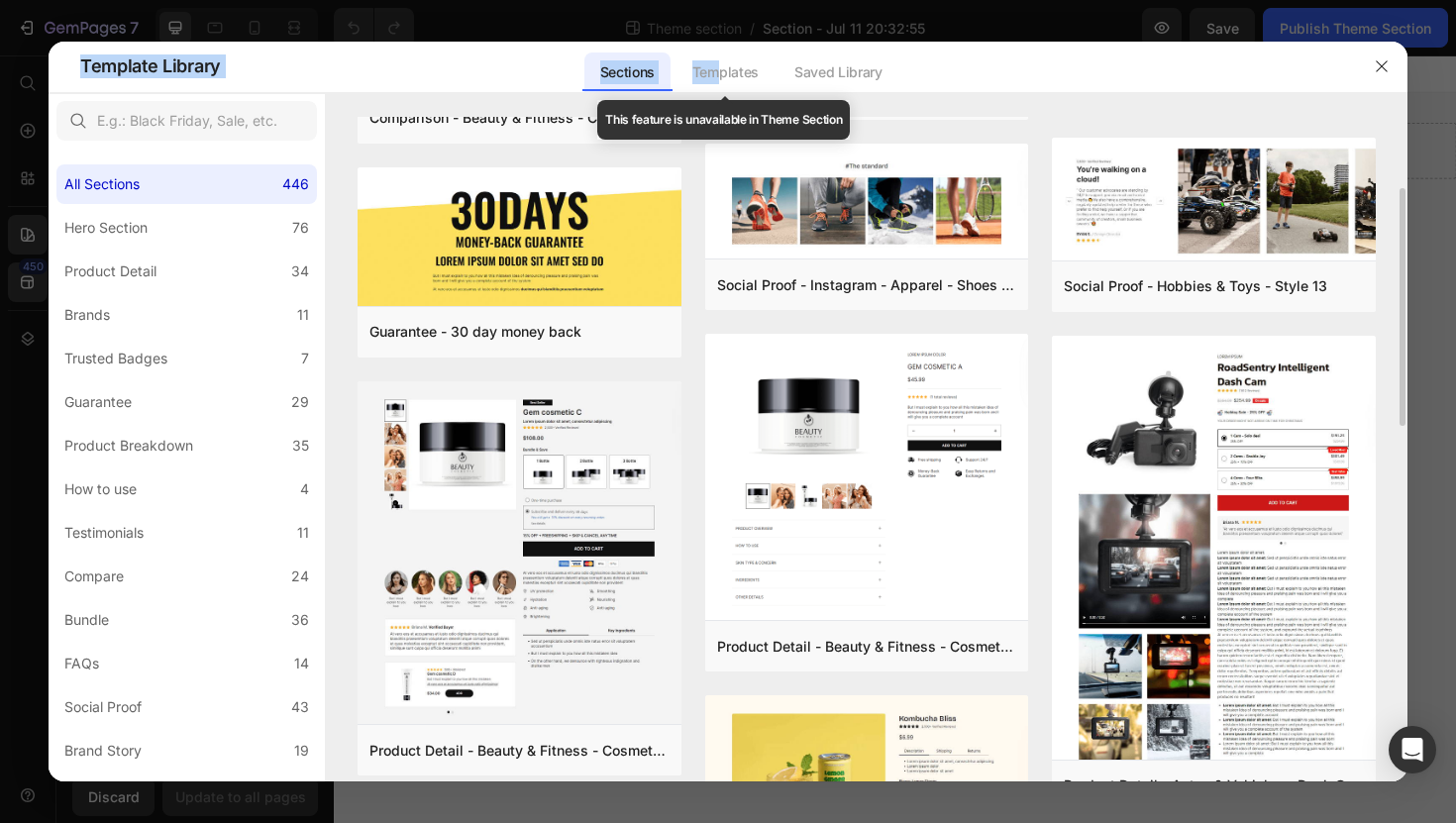 drag, startPoint x: 721, startPoint y: 82, endPoint x: 1396, endPoint y: 185, distance: 682.8133 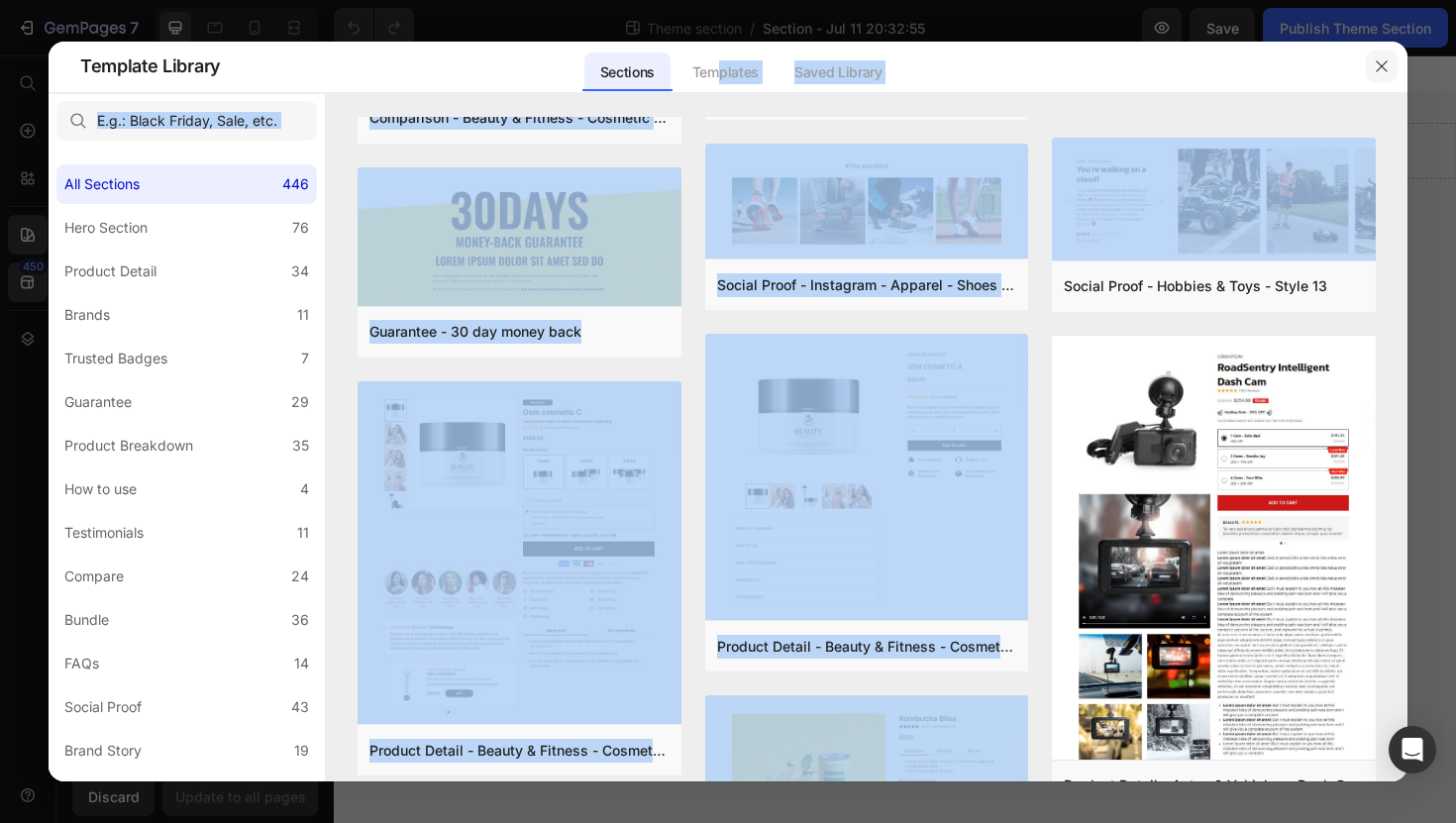 click at bounding box center [1382, 66] 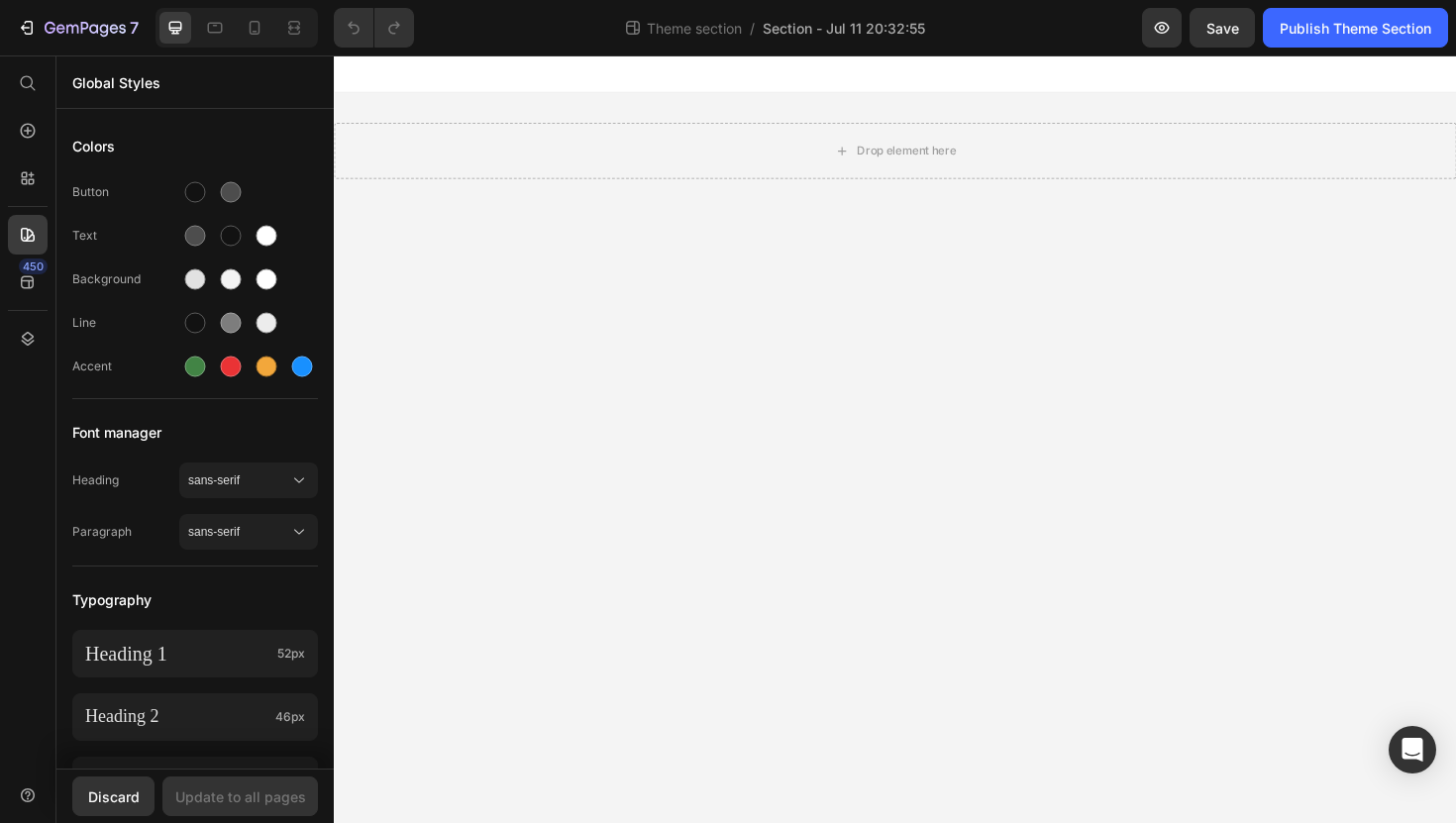 click on "Drop element here Root
Drag & drop element from sidebar or
Explore Library
Add section Choose templates inspired by CRO experts Generate layout from URL or image Add blank section then drag & drop elements" at bounding box center [928, 462] 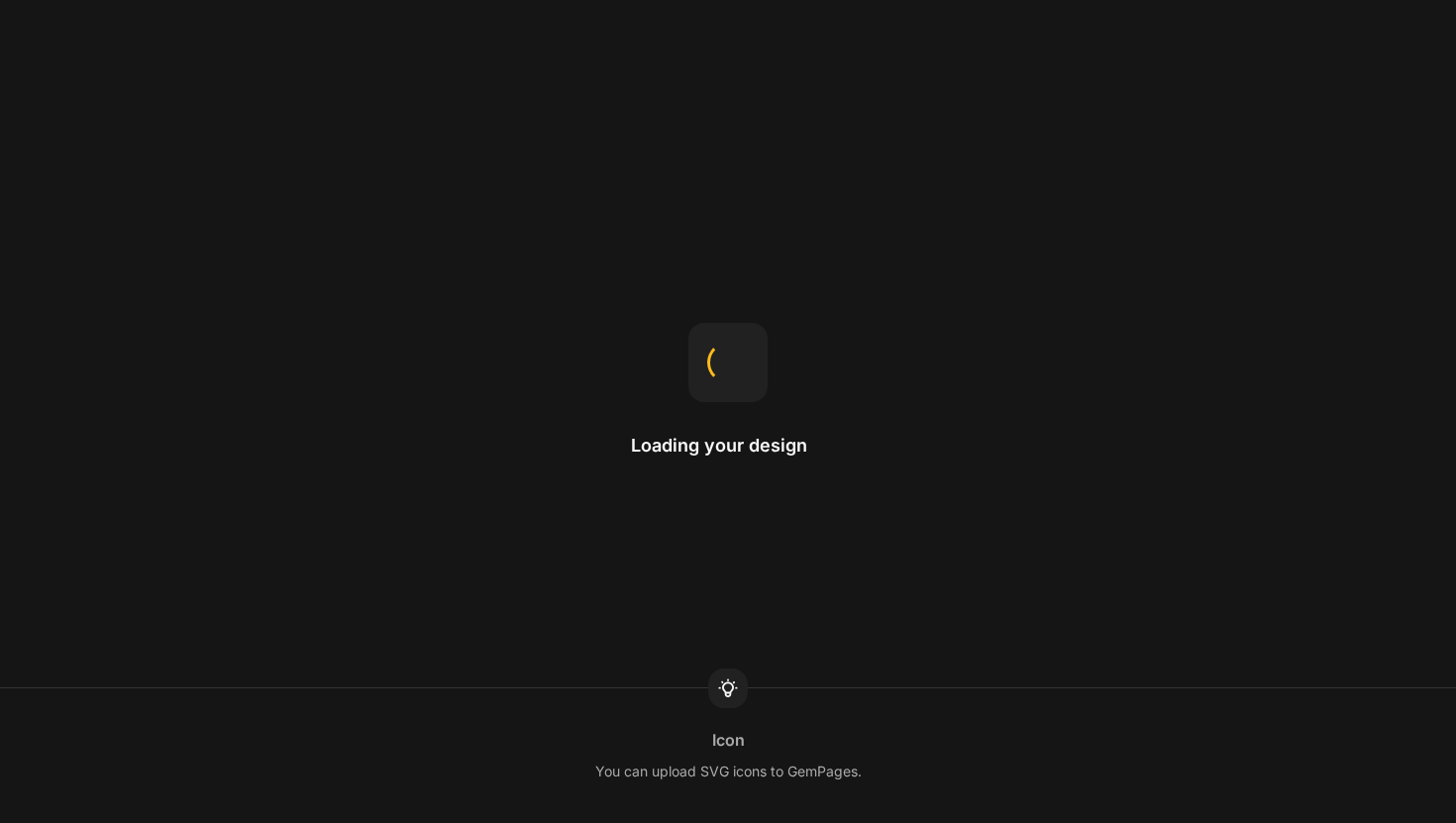 scroll, scrollTop: 0, scrollLeft: 0, axis: both 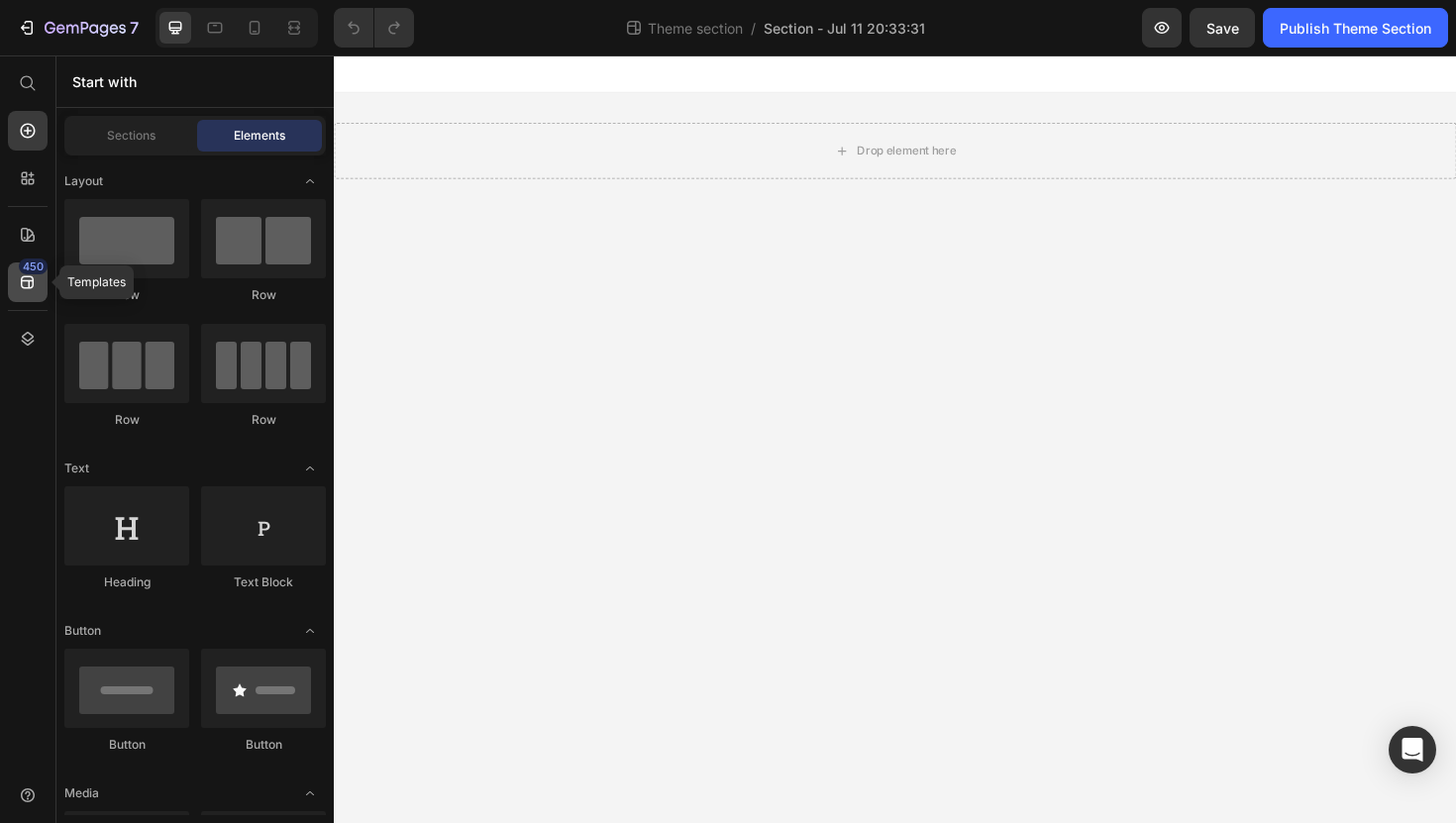 click on "450" at bounding box center (33, 266) 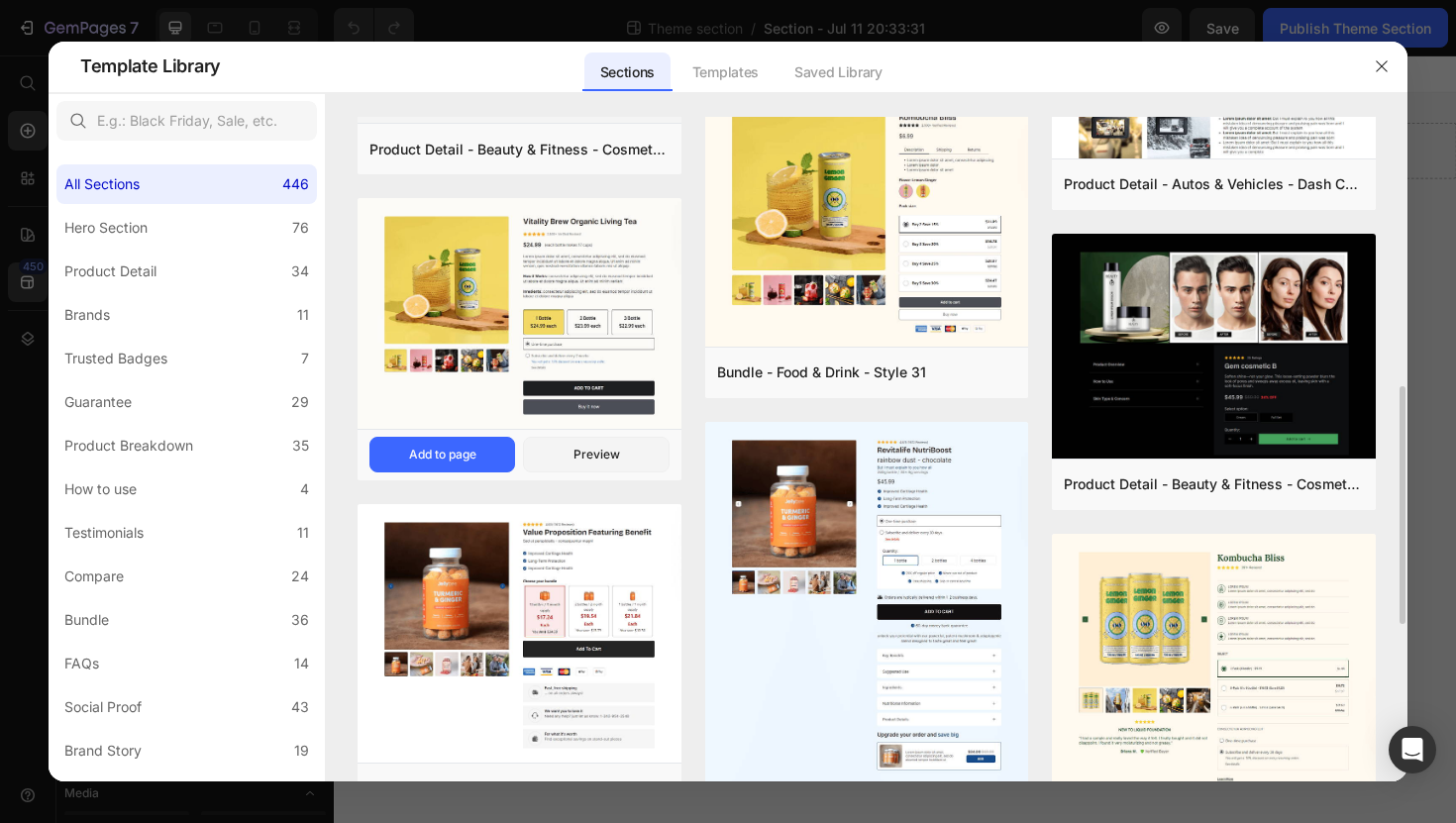 scroll, scrollTop: 852, scrollLeft: 0, axis: vertical 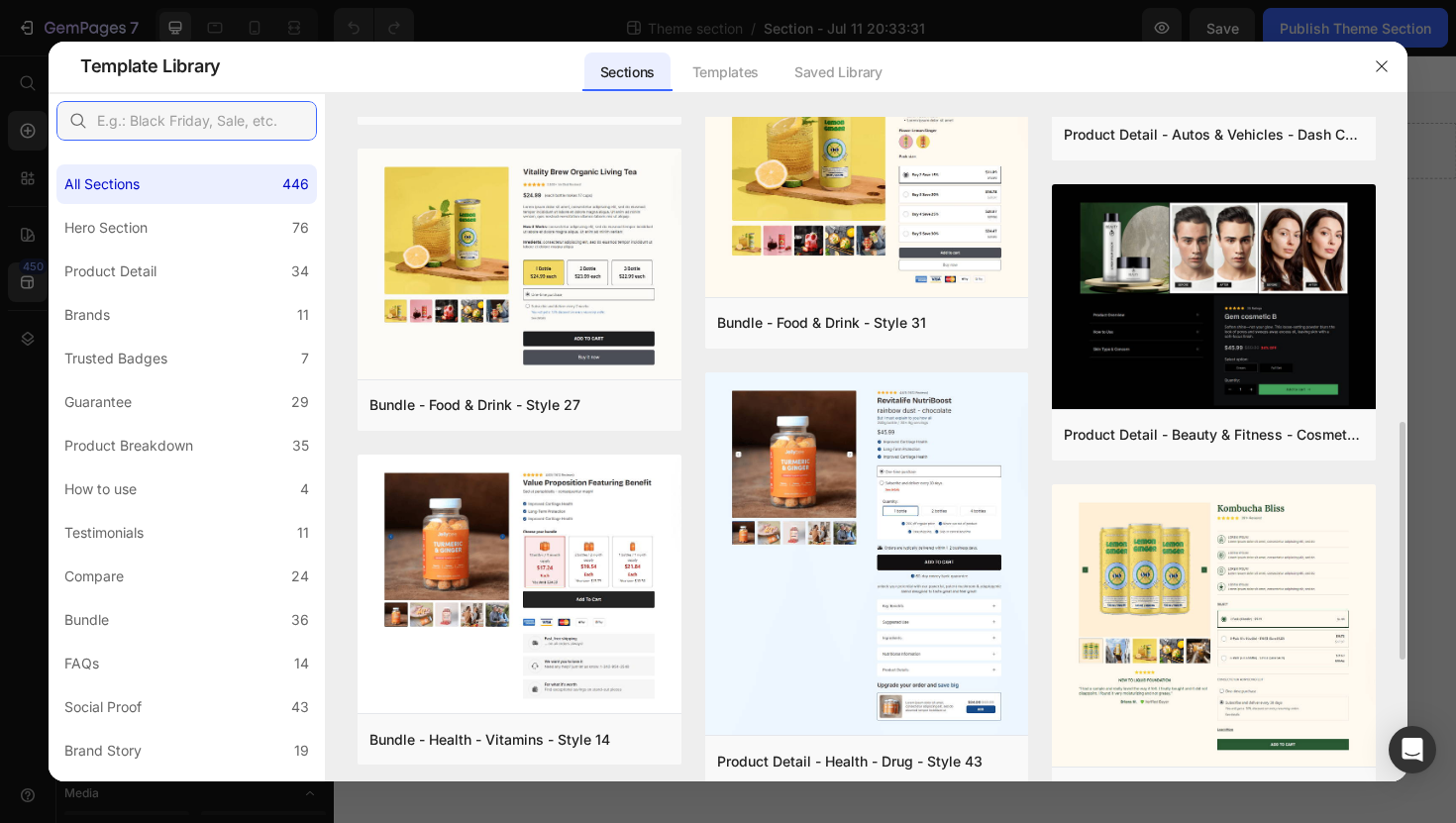click at bounding box center (186, 121) 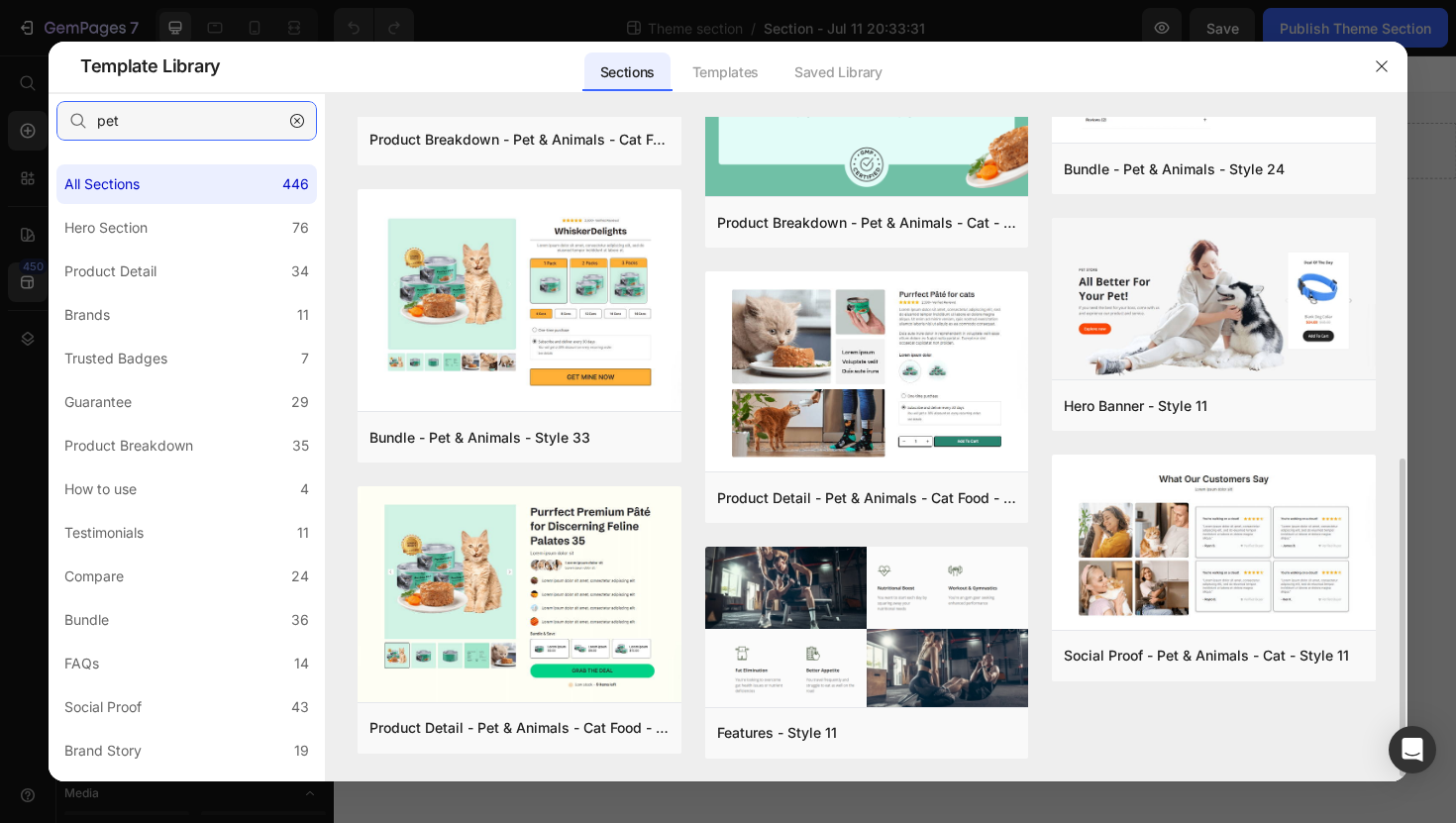 scroll, scrollTop: 0, scrollLeft: 0, axis: both 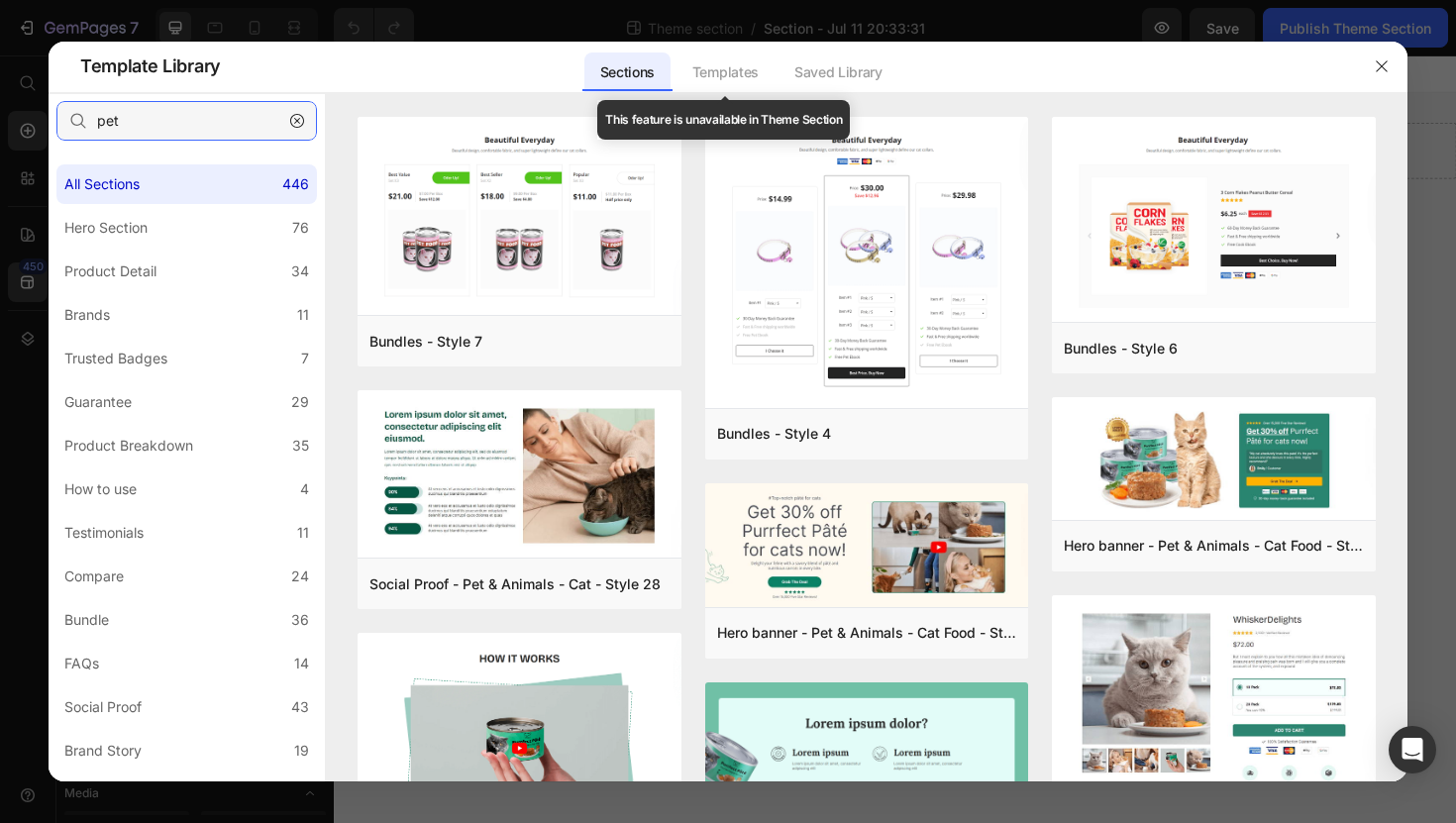 type on "pet" 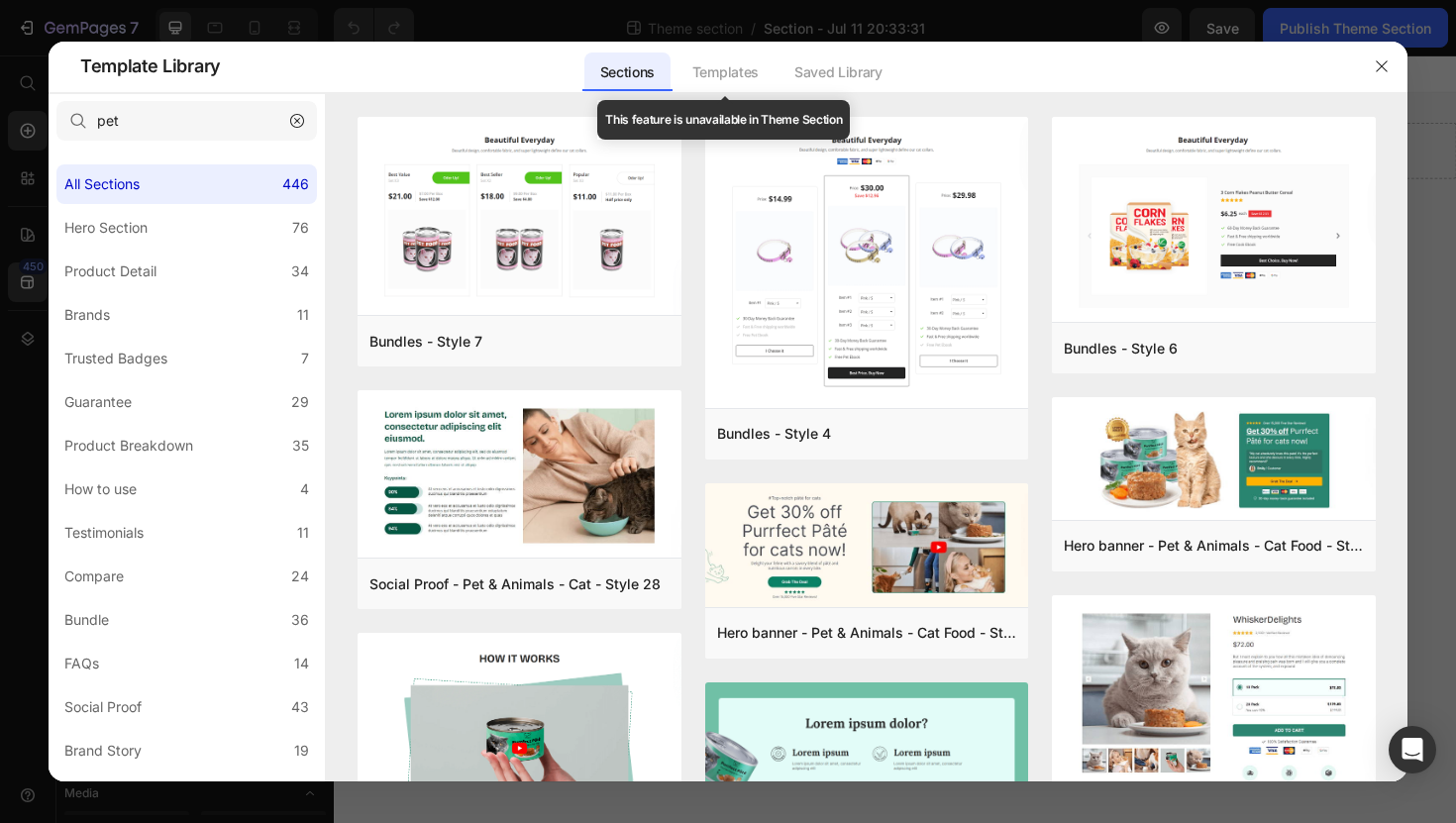 click on "Templates" 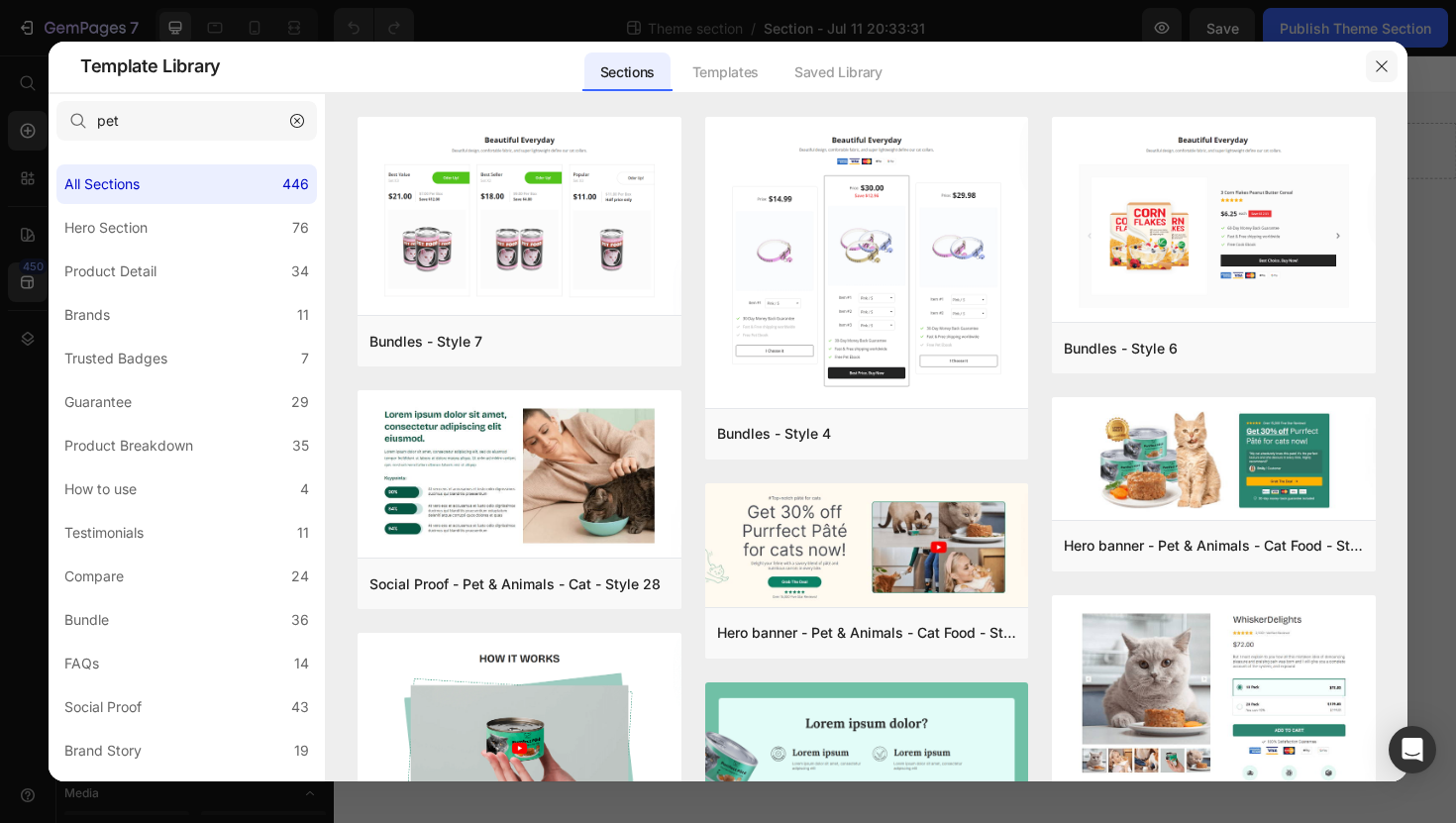 click 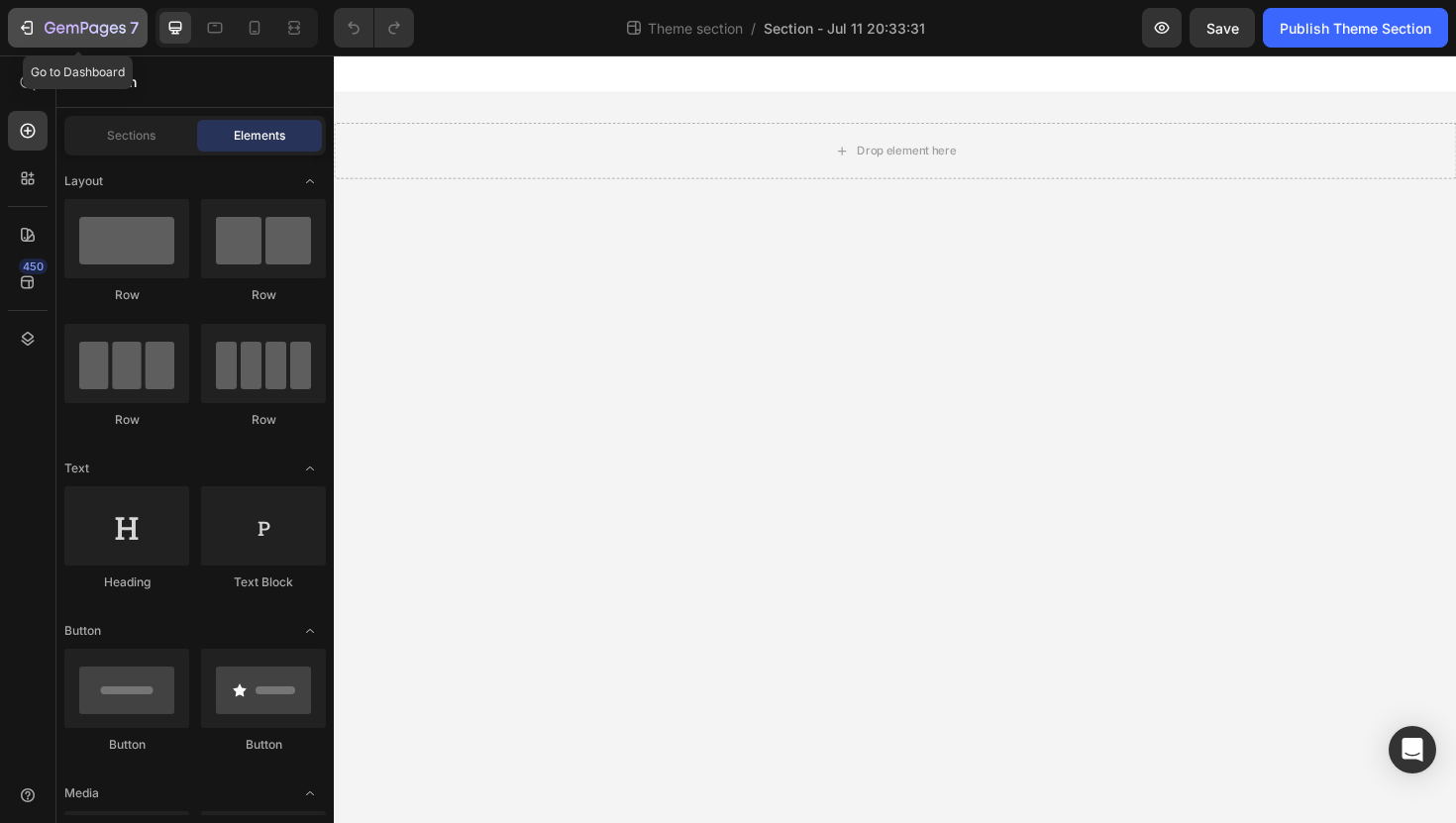 click 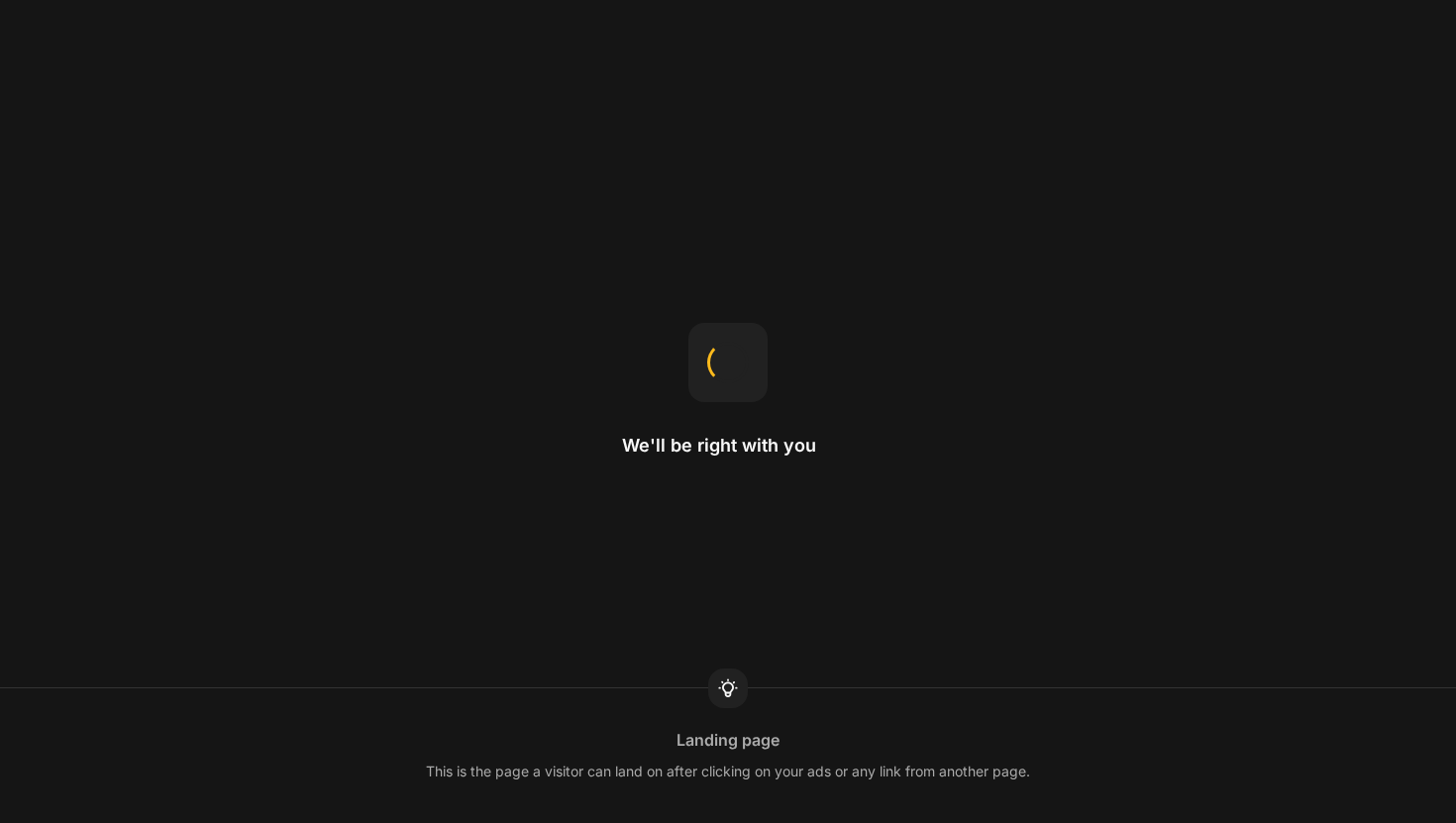 scroll, scrollTop: 0, scrollLeft: 0, axis: both 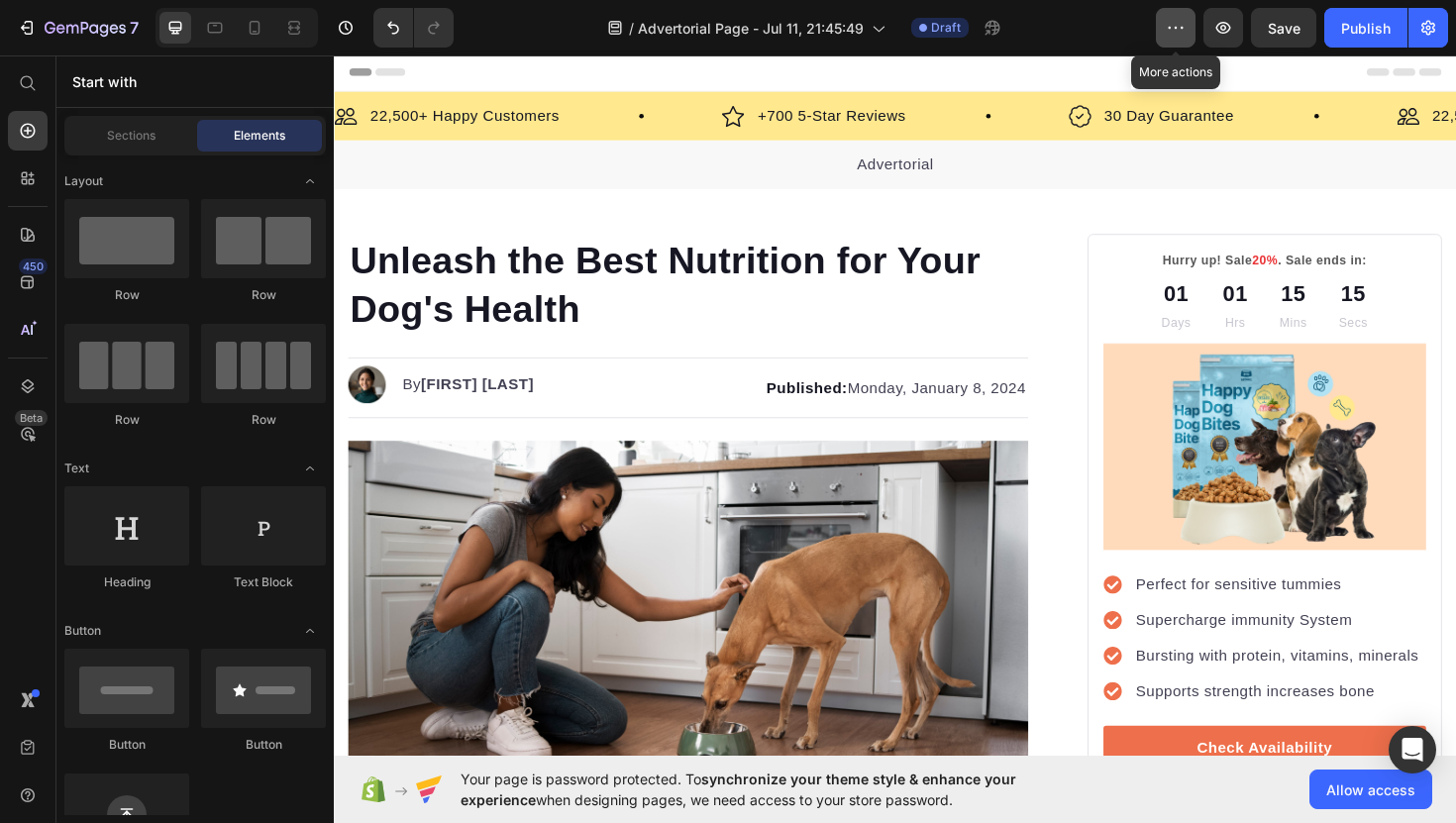 click 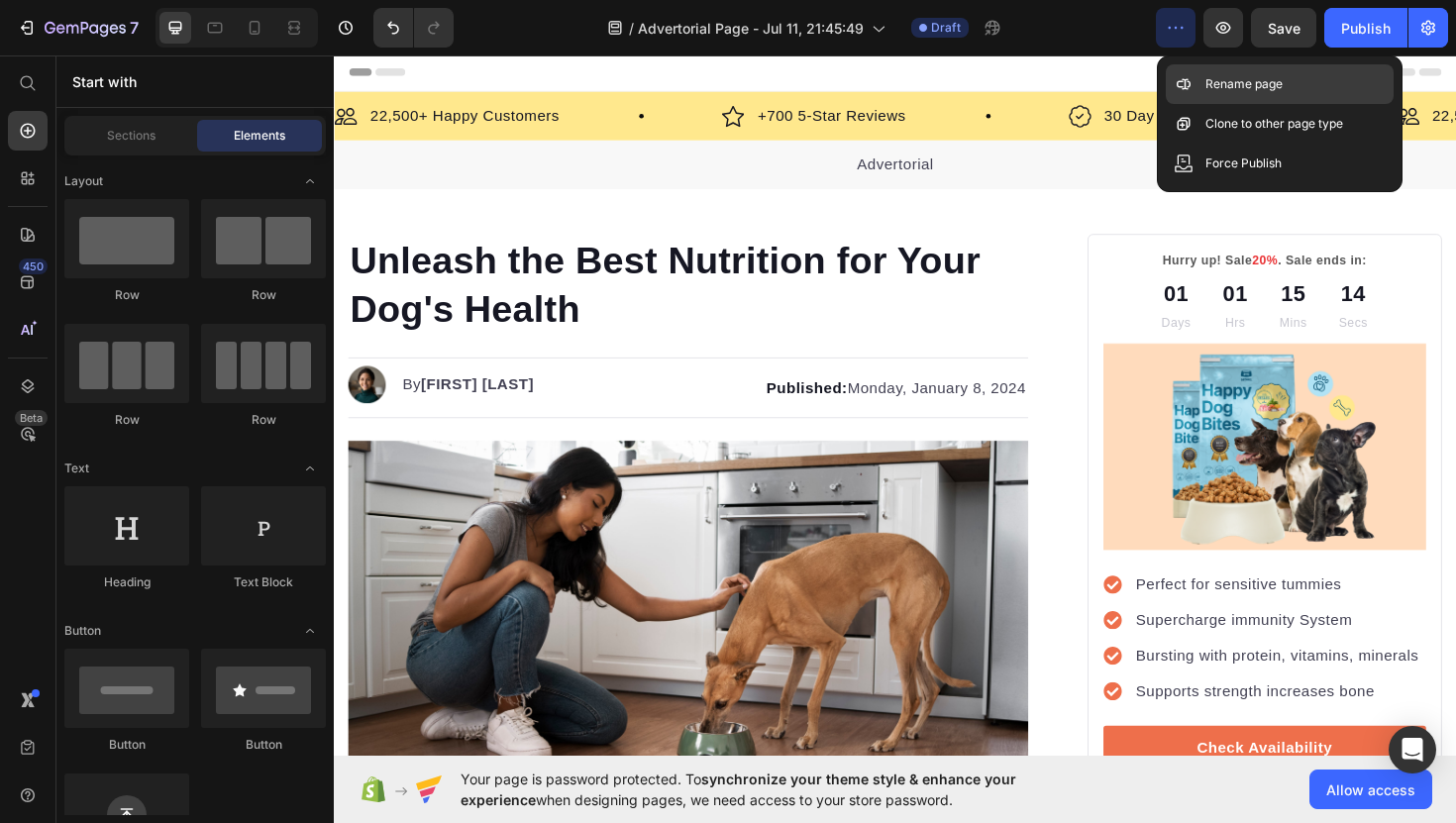 click 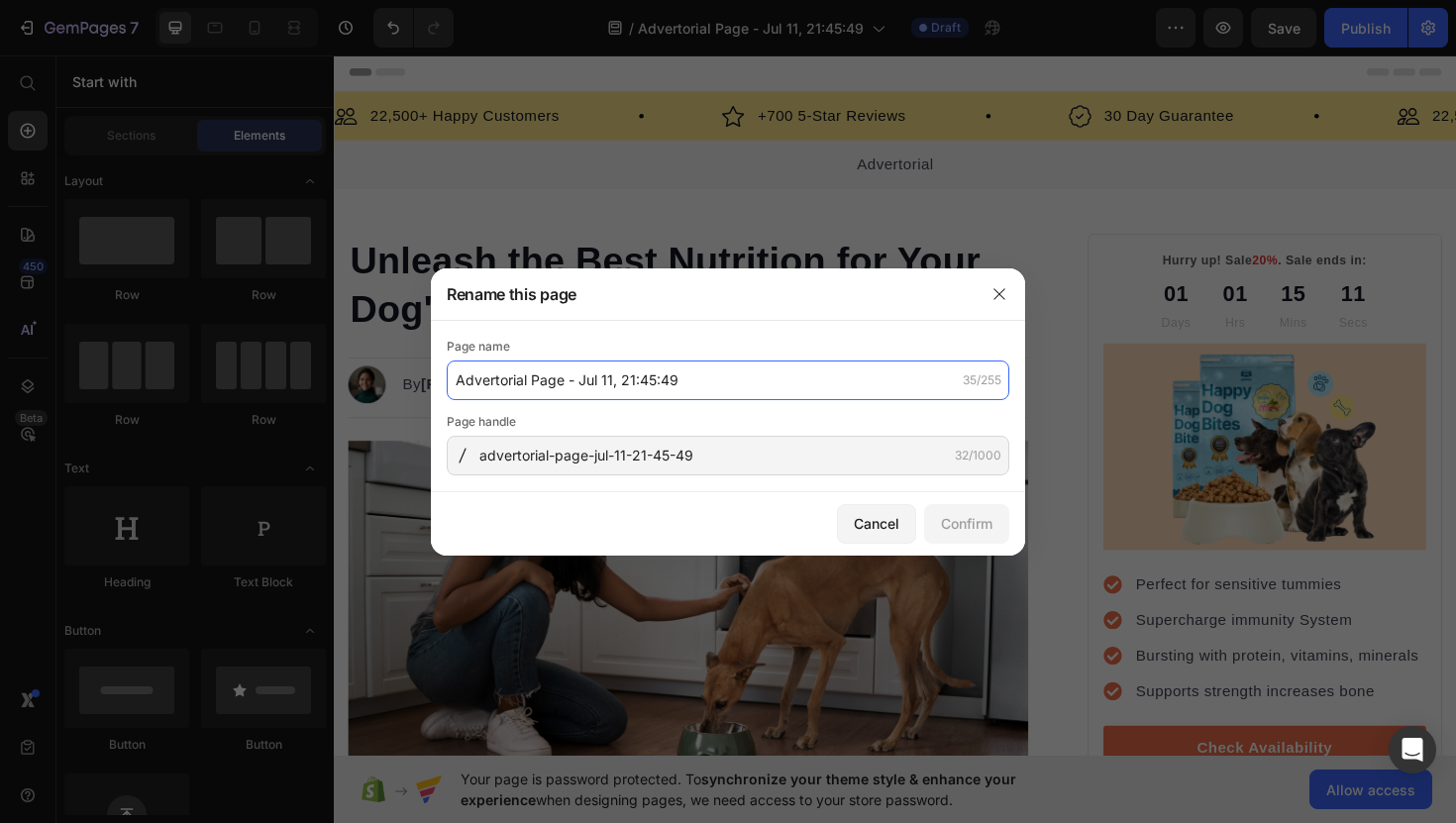 click on "Advertorial Page - Jul 11, 21:45:49" 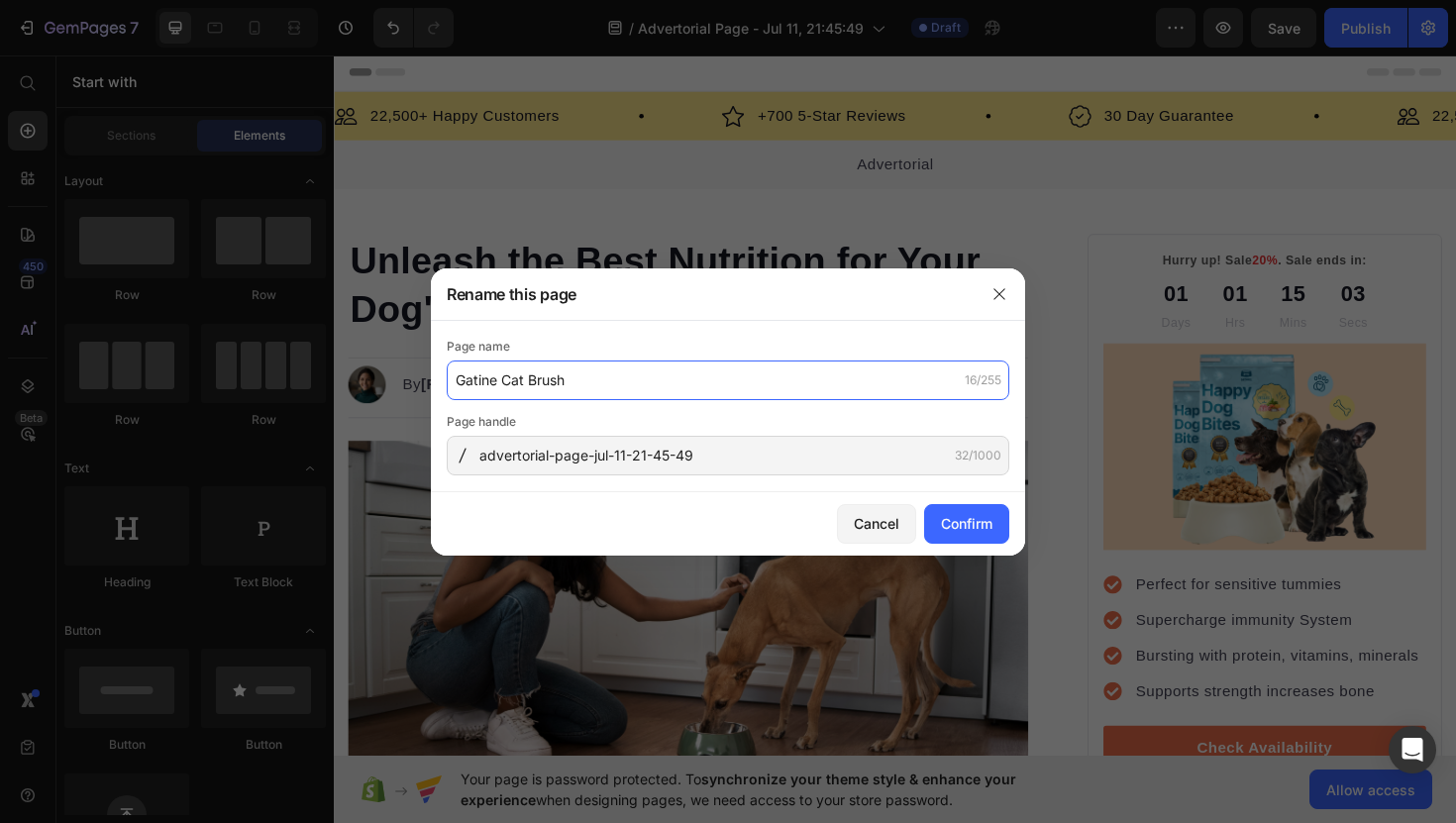 type on "Gatine Cat Brush" 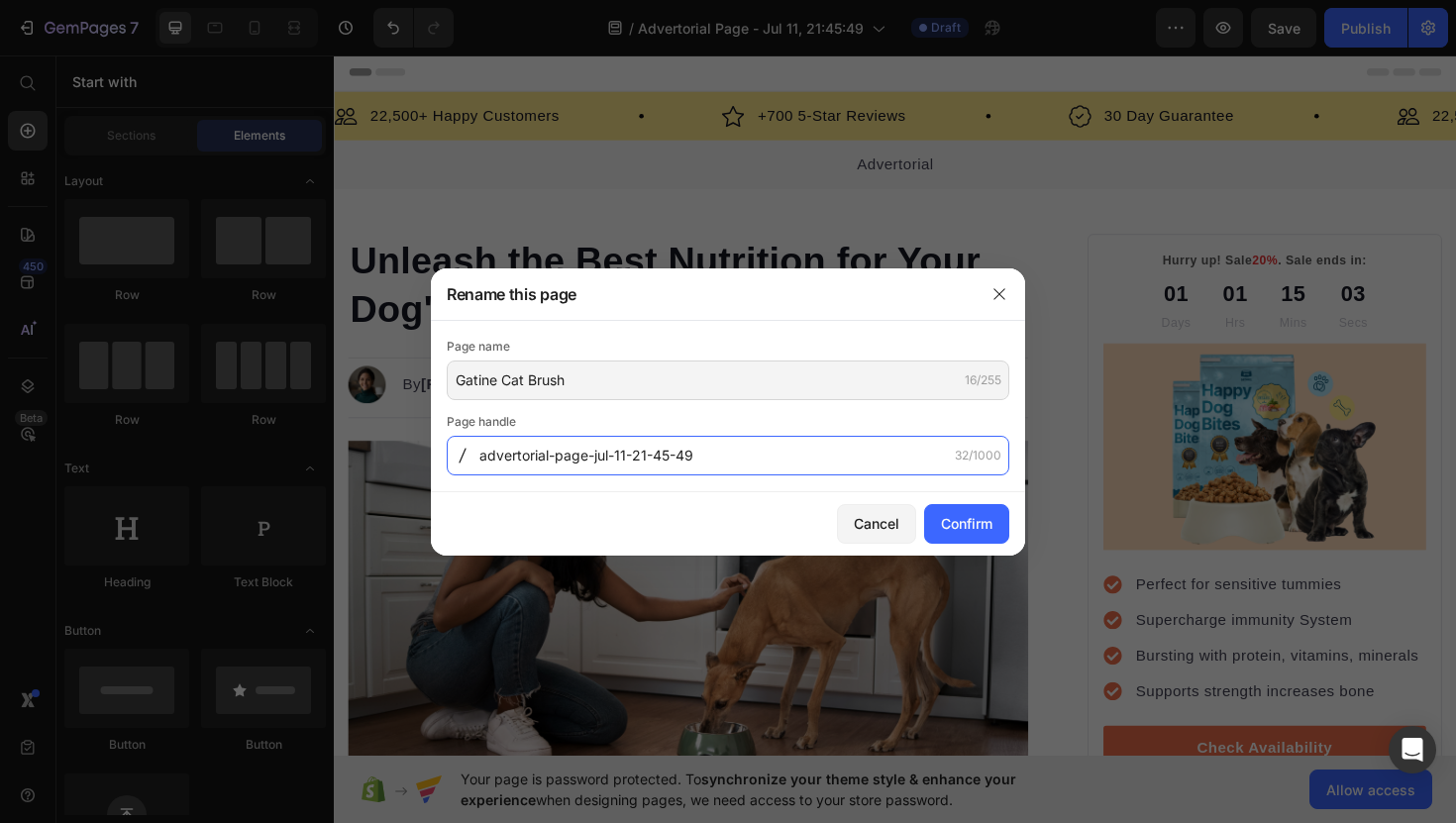 click on "advertorial-page-jul-11-21-45-49" 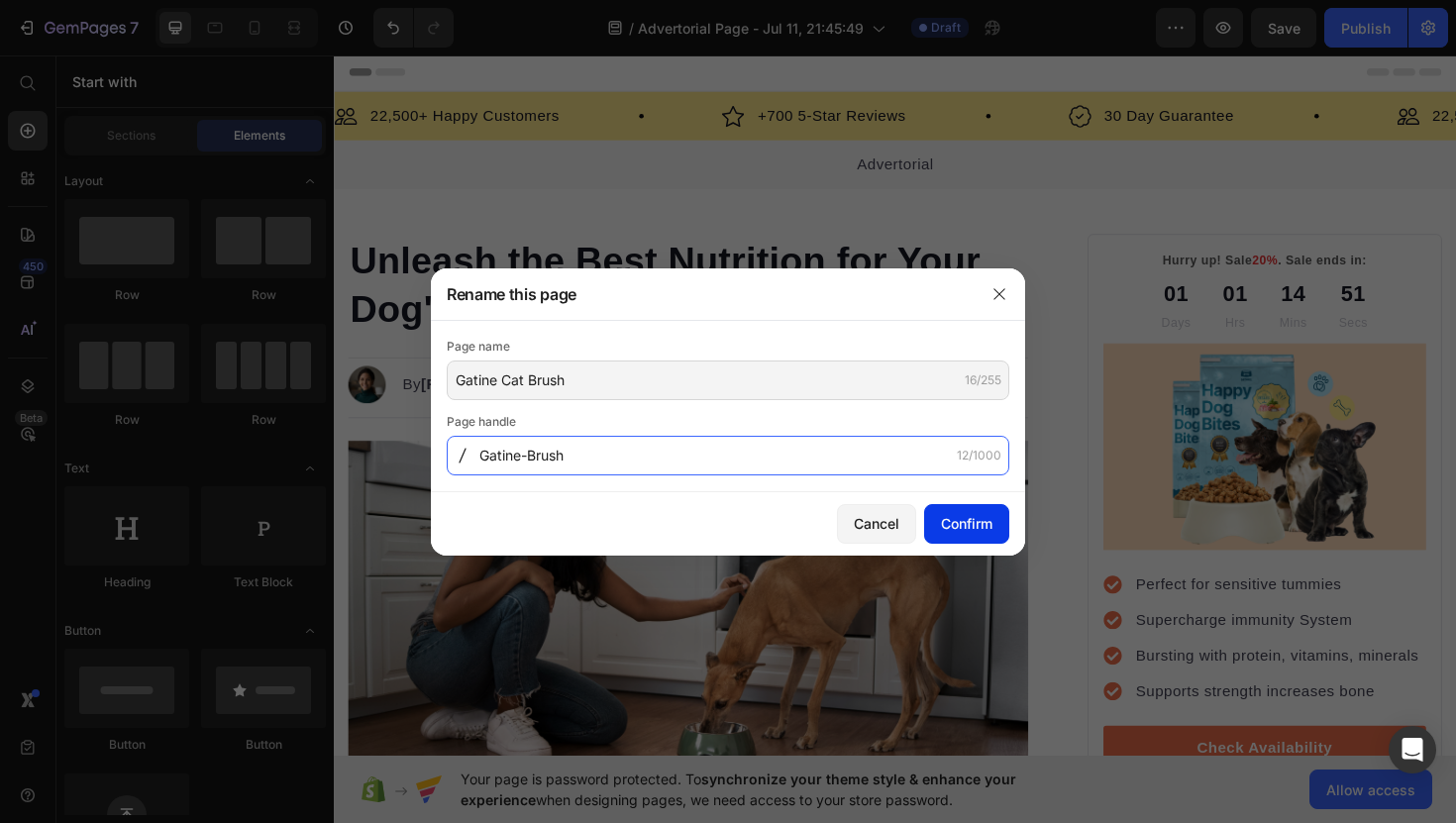 type on "Gatine-Brush" 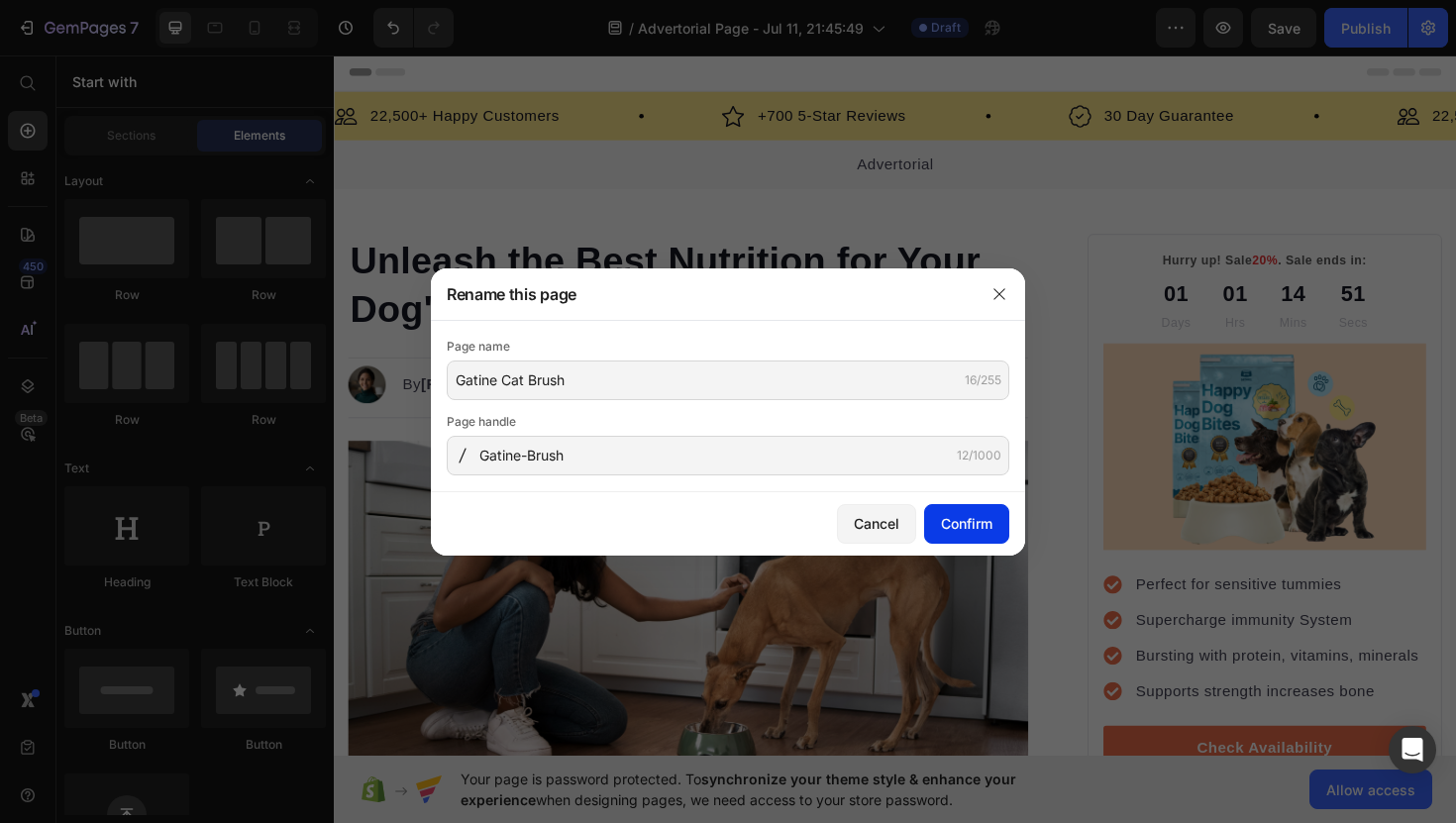 click on "Confirm" at bounding box center (967, 523) 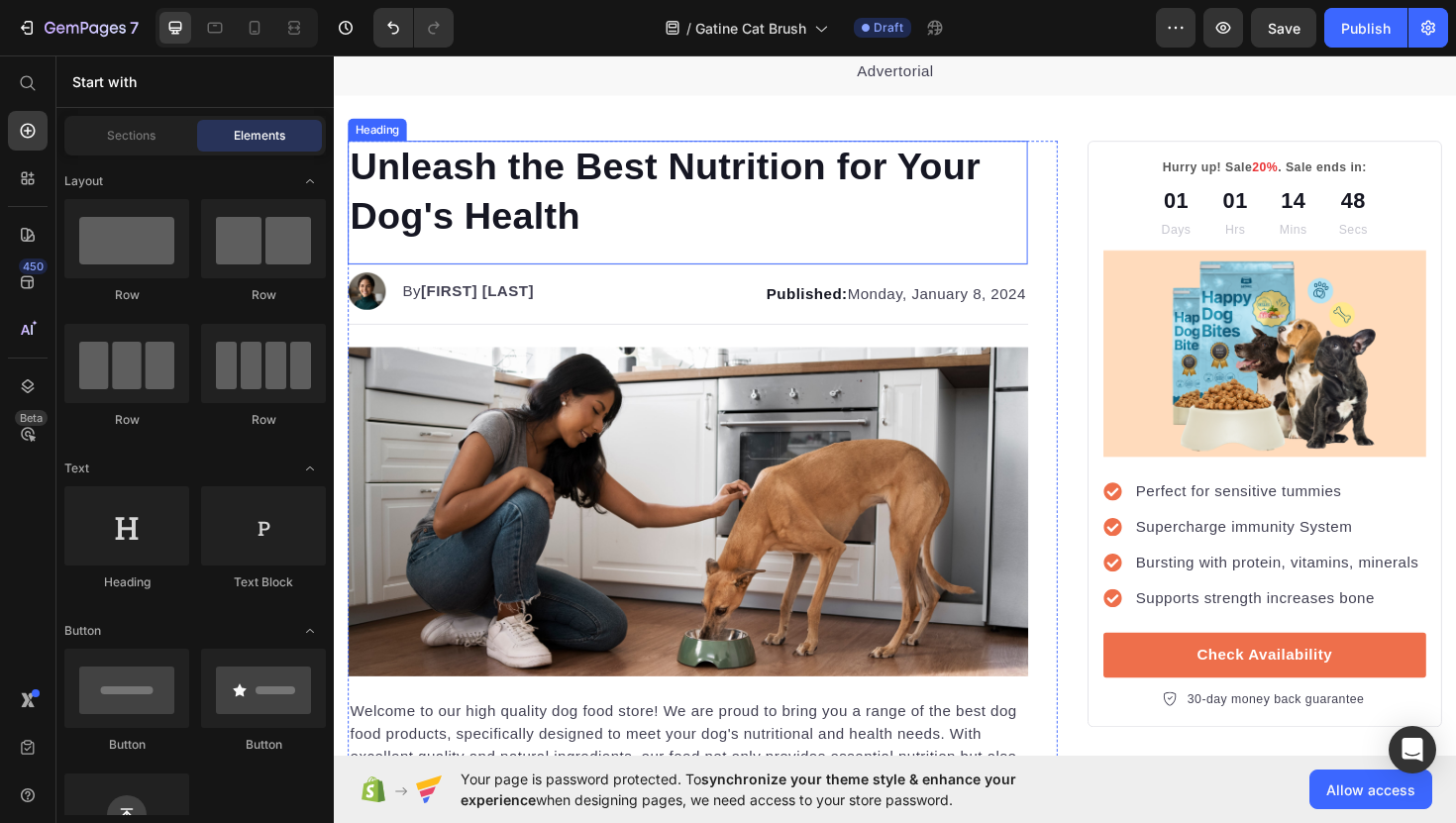 scroll, scrollTop: 100, scrollLeft: 0, axis: vertical 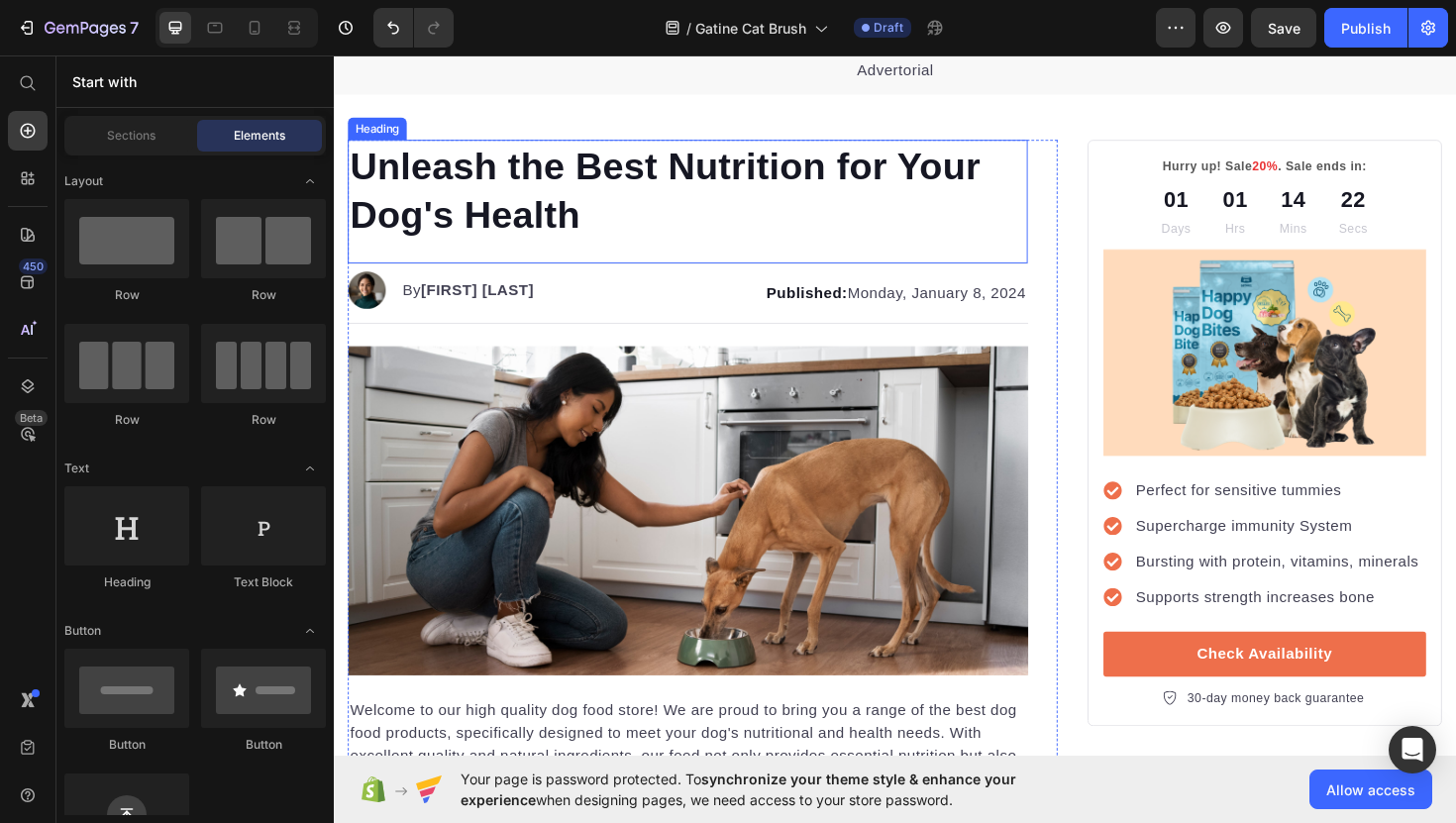 click on "Unleash the Best Nutrition for Your Dog's Health" at bounding box center (708, 198) 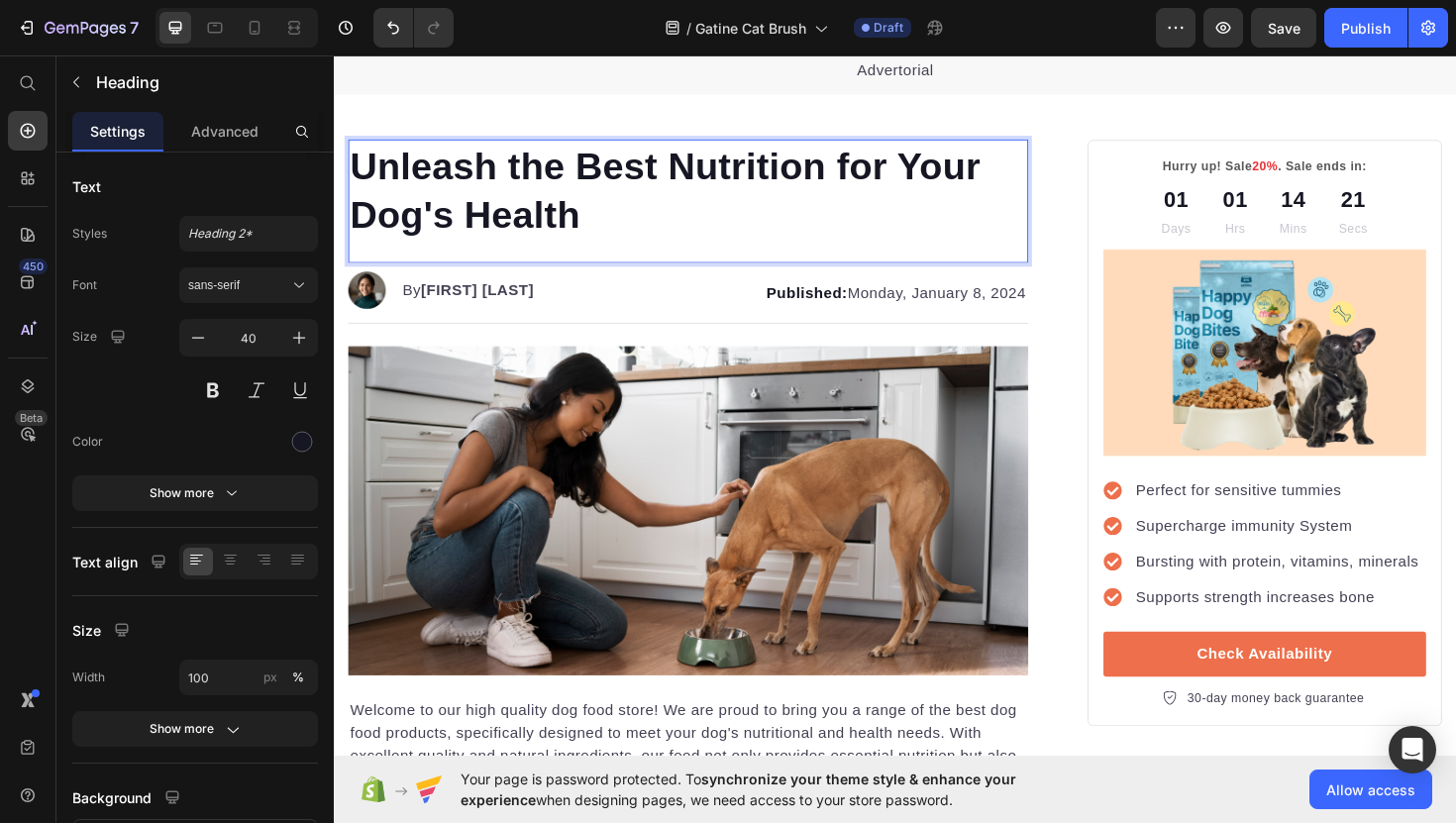 click on "Unleash the Best Nutrition for Your Dog's Health" at bounding box center (708, 198) 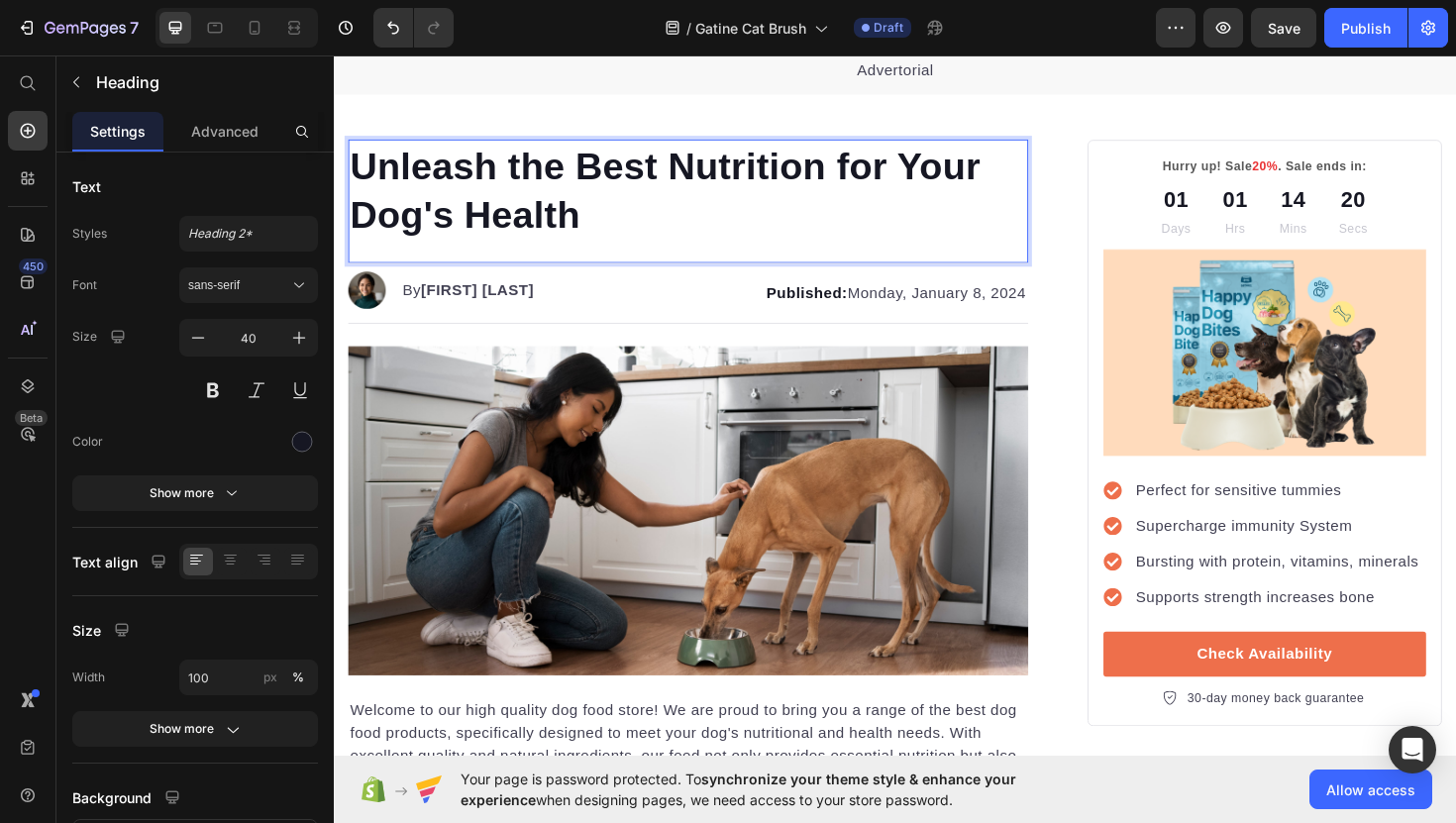 click on "Unleash the Best Nutrition for Your Dog's Health" at bounding box center (708, 198) 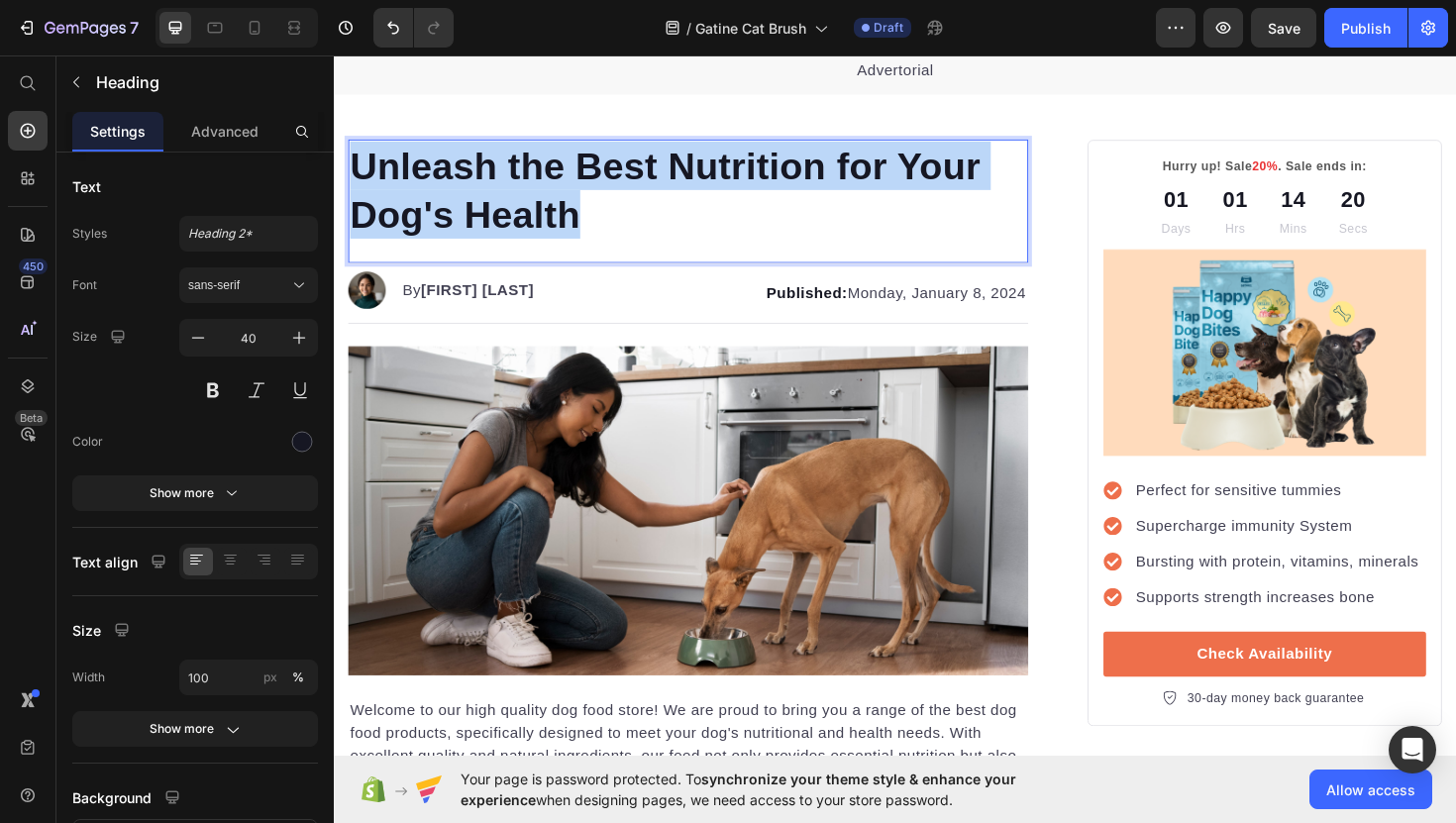 click on "Unleash the Best Nutrition for Your Dog's Health" at bounding box center (708, 198) 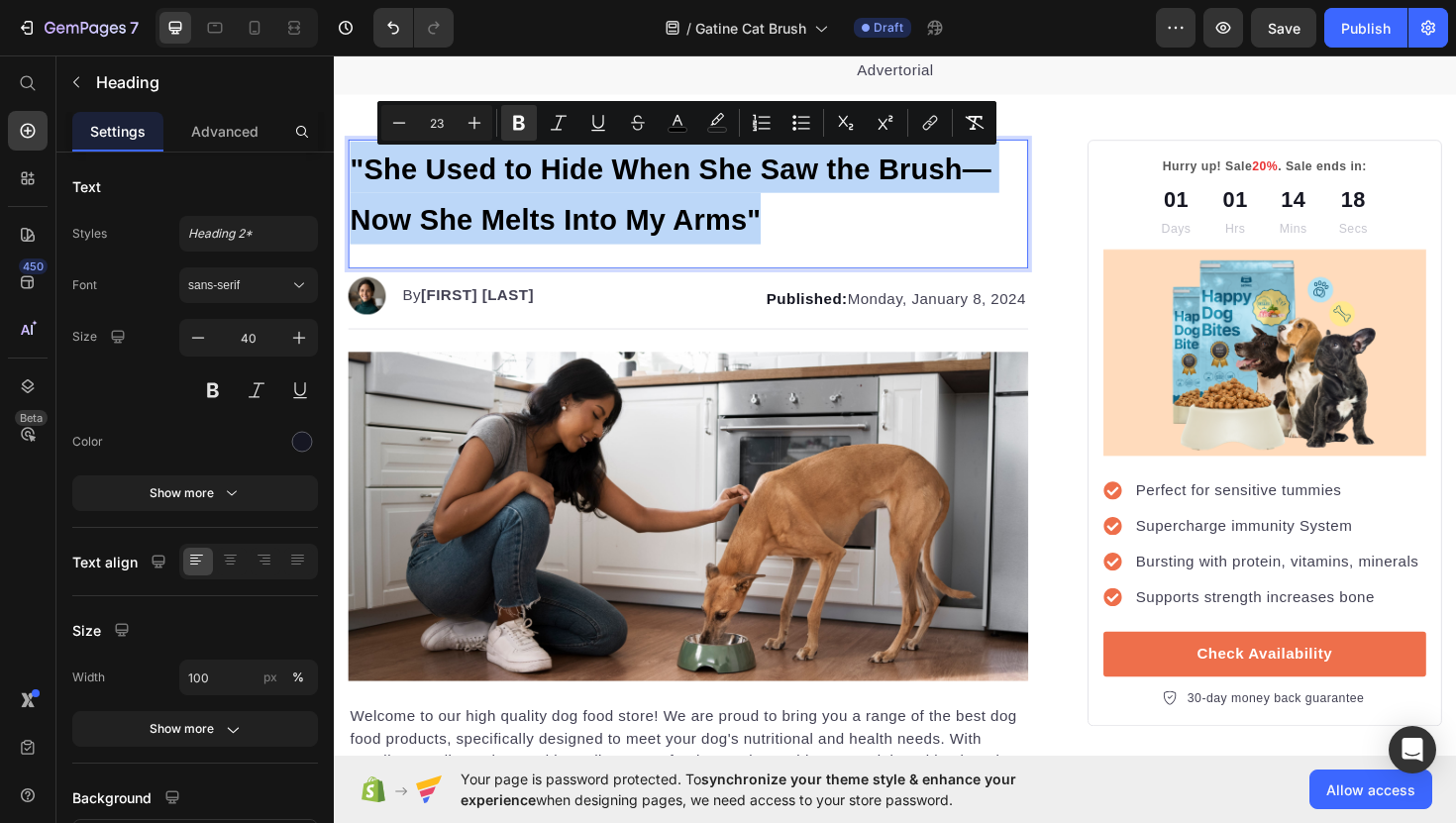 drag, startPoint x: 813, startPoint y: 225, endPoint x: 214, endPoint y: 96, distance: 612.7332 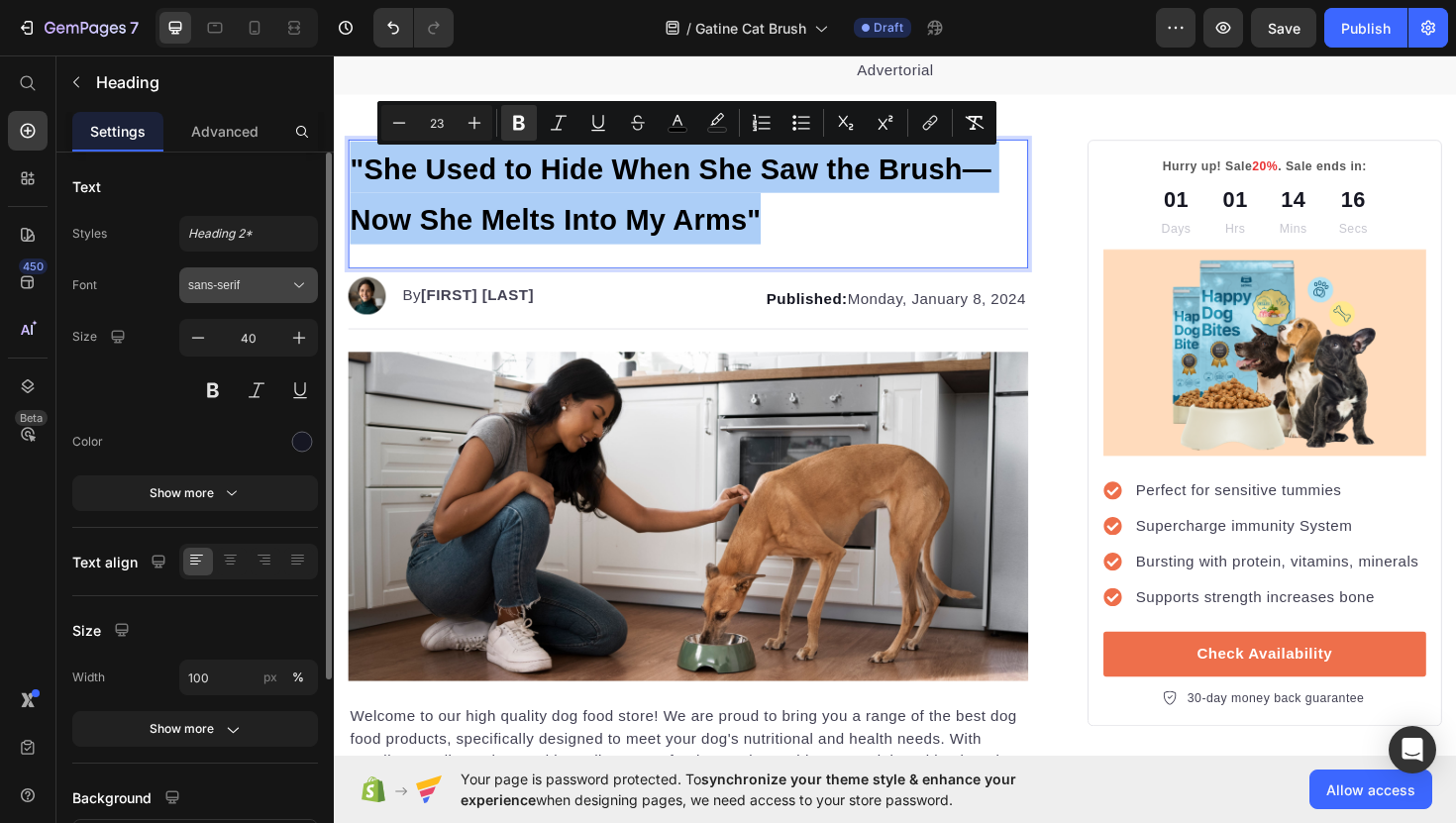 click on "sans-serif" at bounding box center (249, 285) 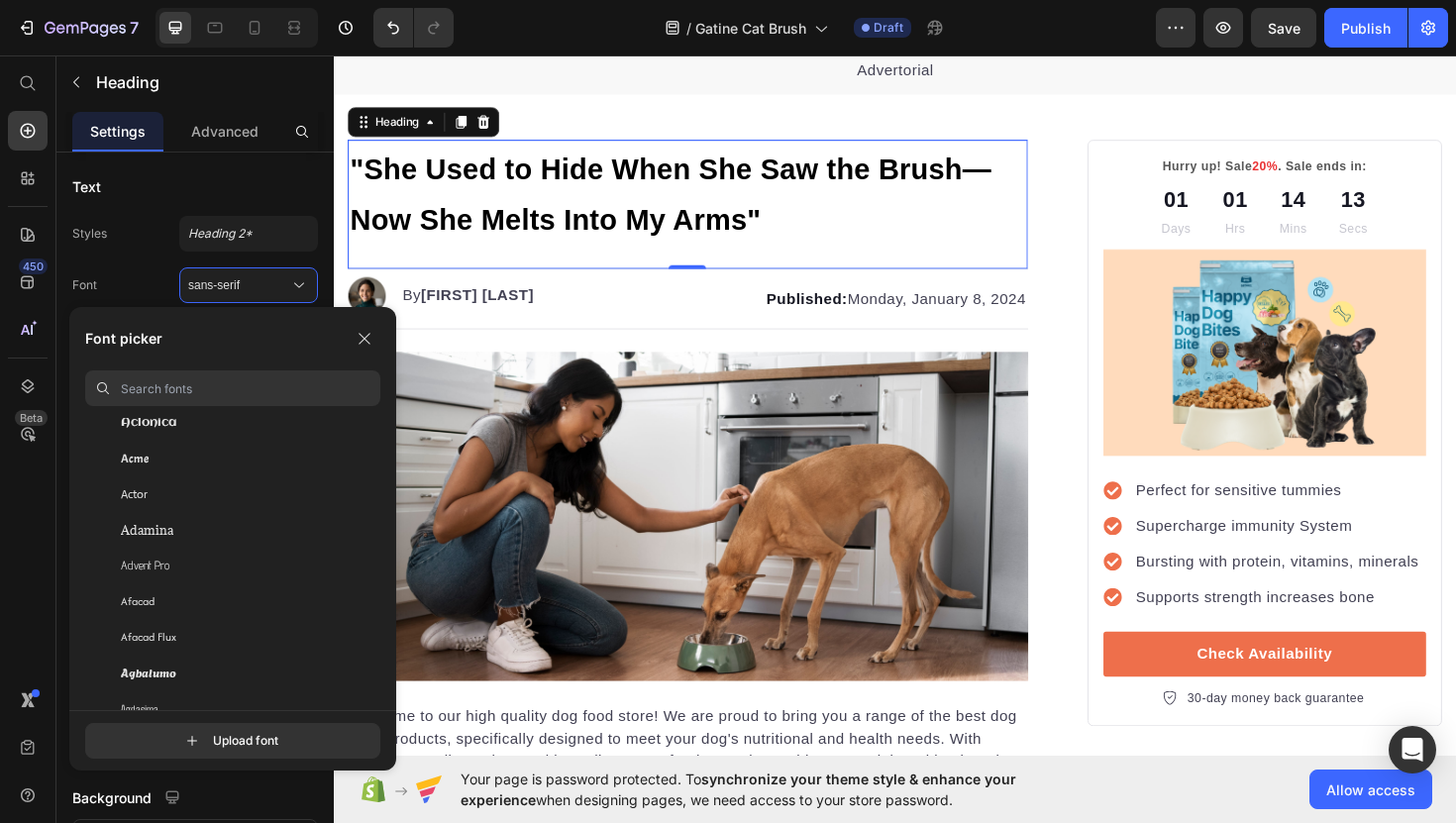 scroll, scrollTop: 392, scrollLeft: 0, axis: vertical 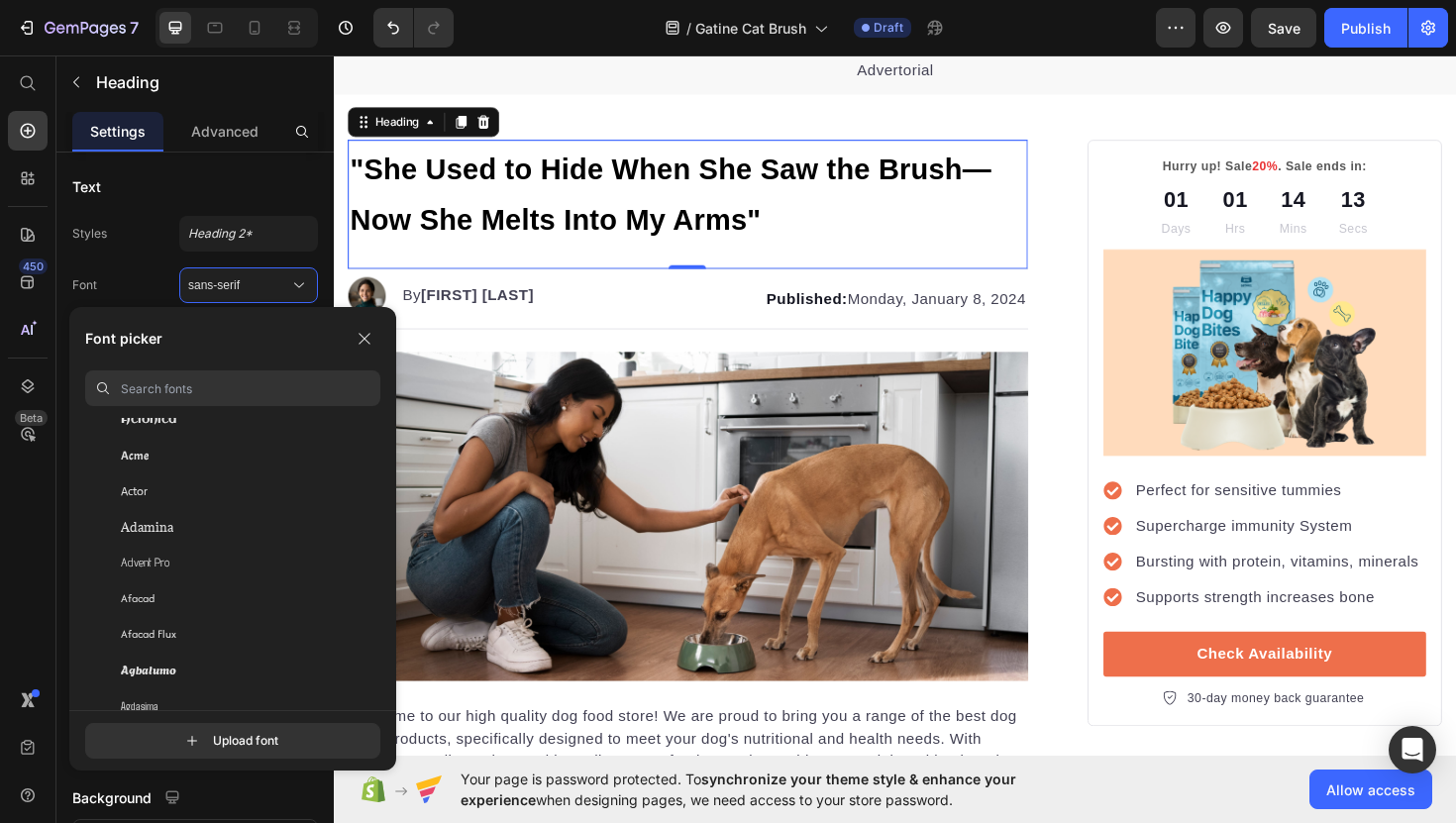 type on "m" 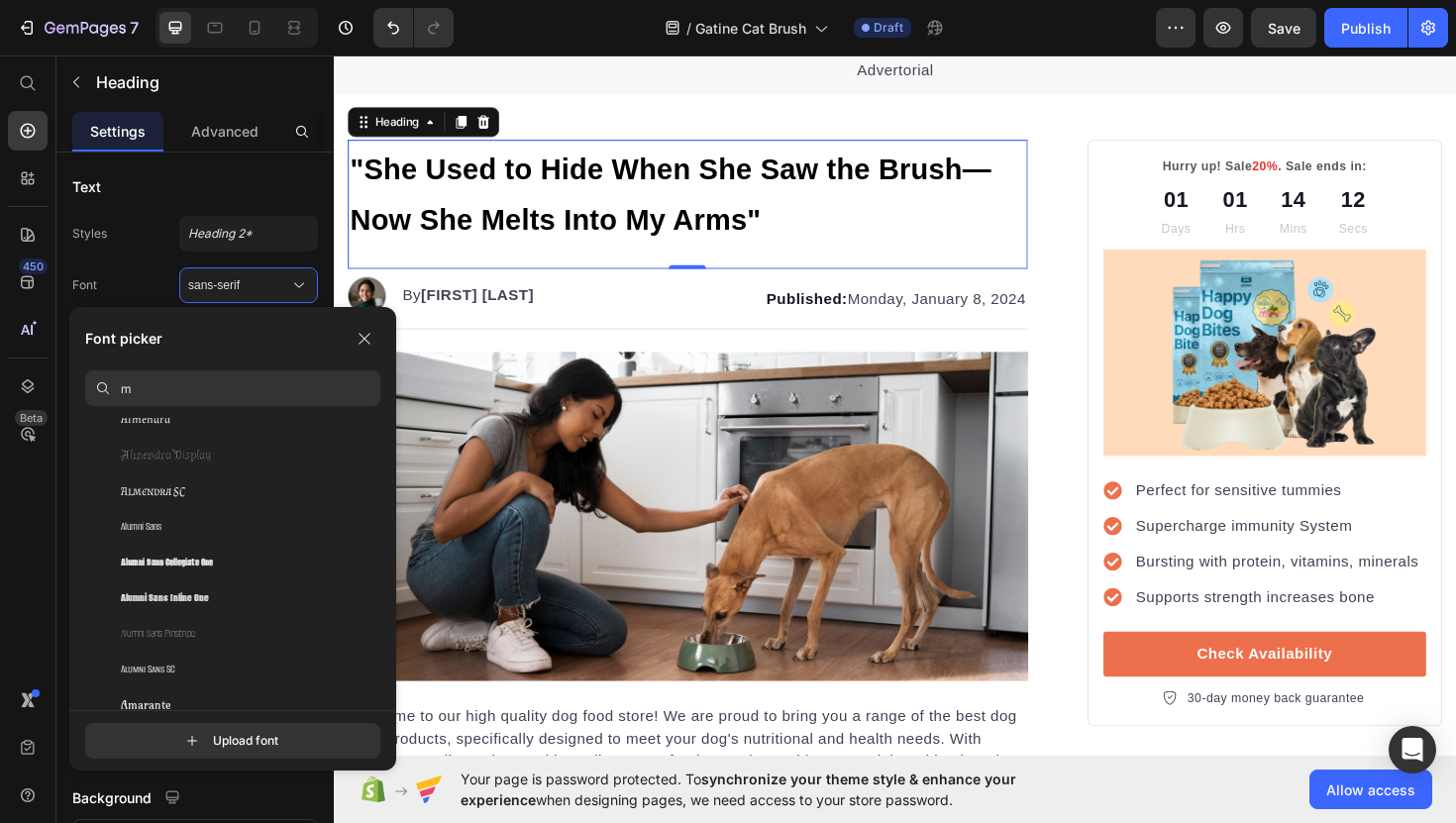 scroll, scrollTop: 0, scrollLeft: 0, axis: both 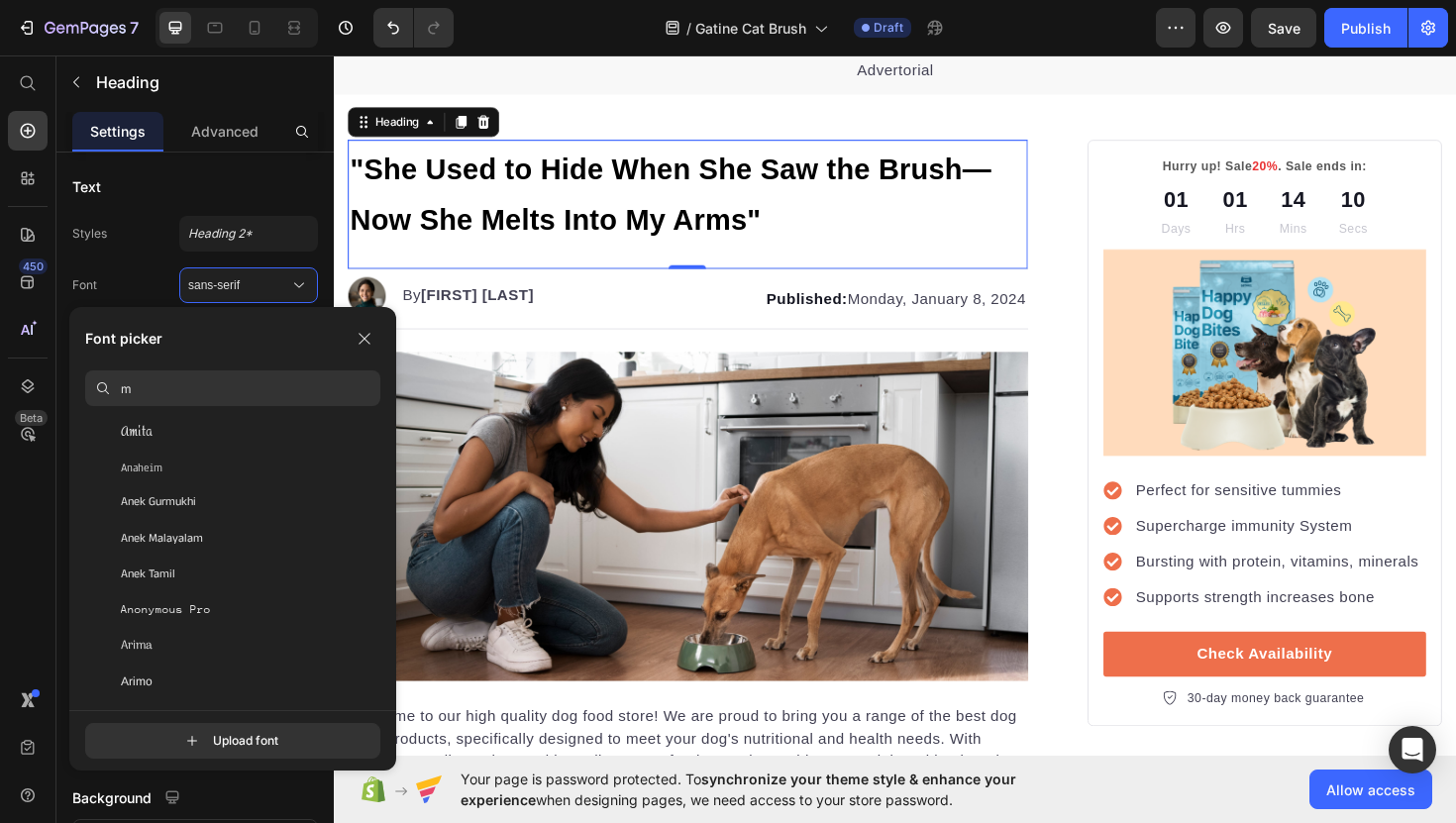 type 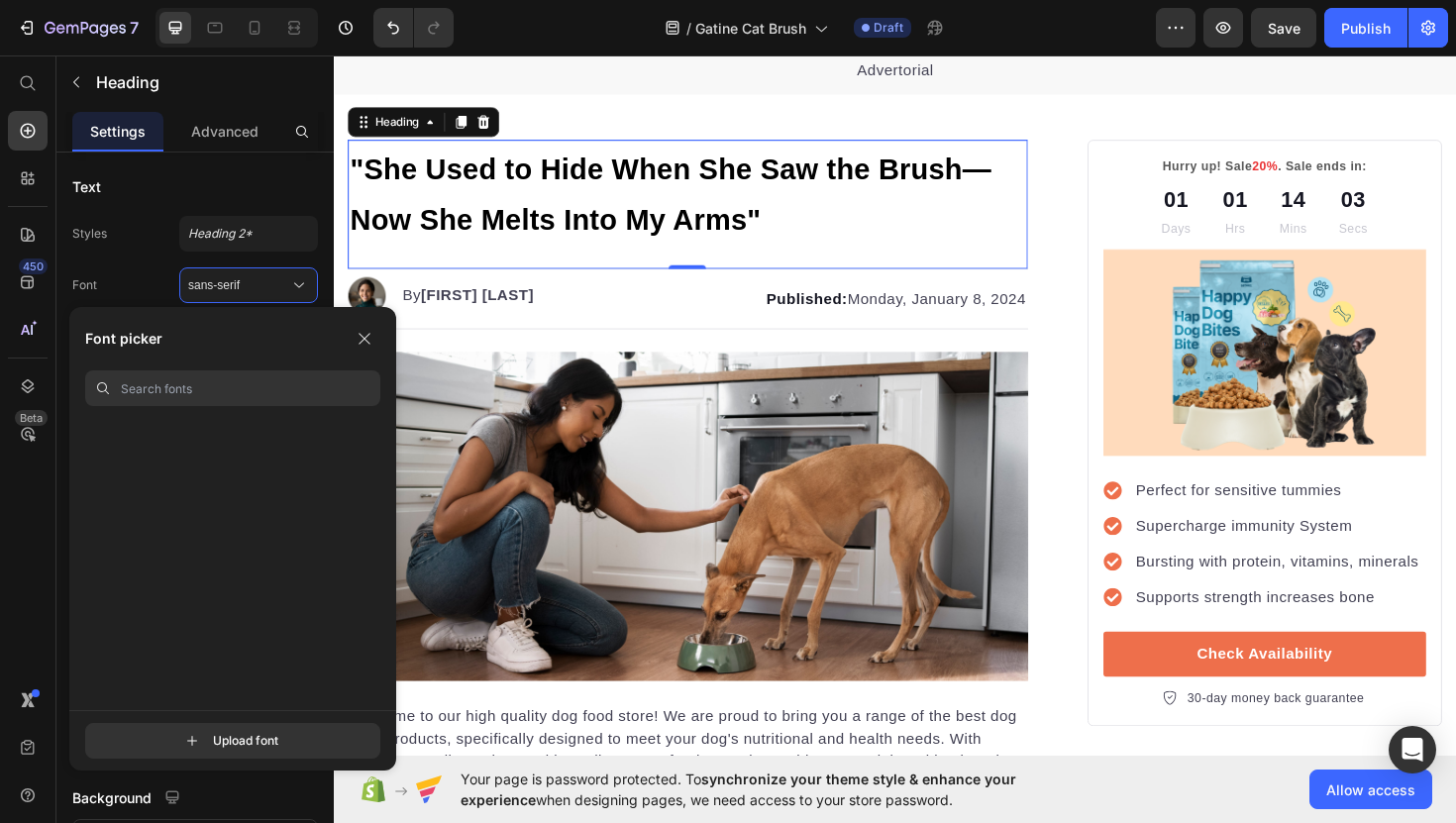 scroll, scrollTop: 0, scrollLeft: 0, axis: both 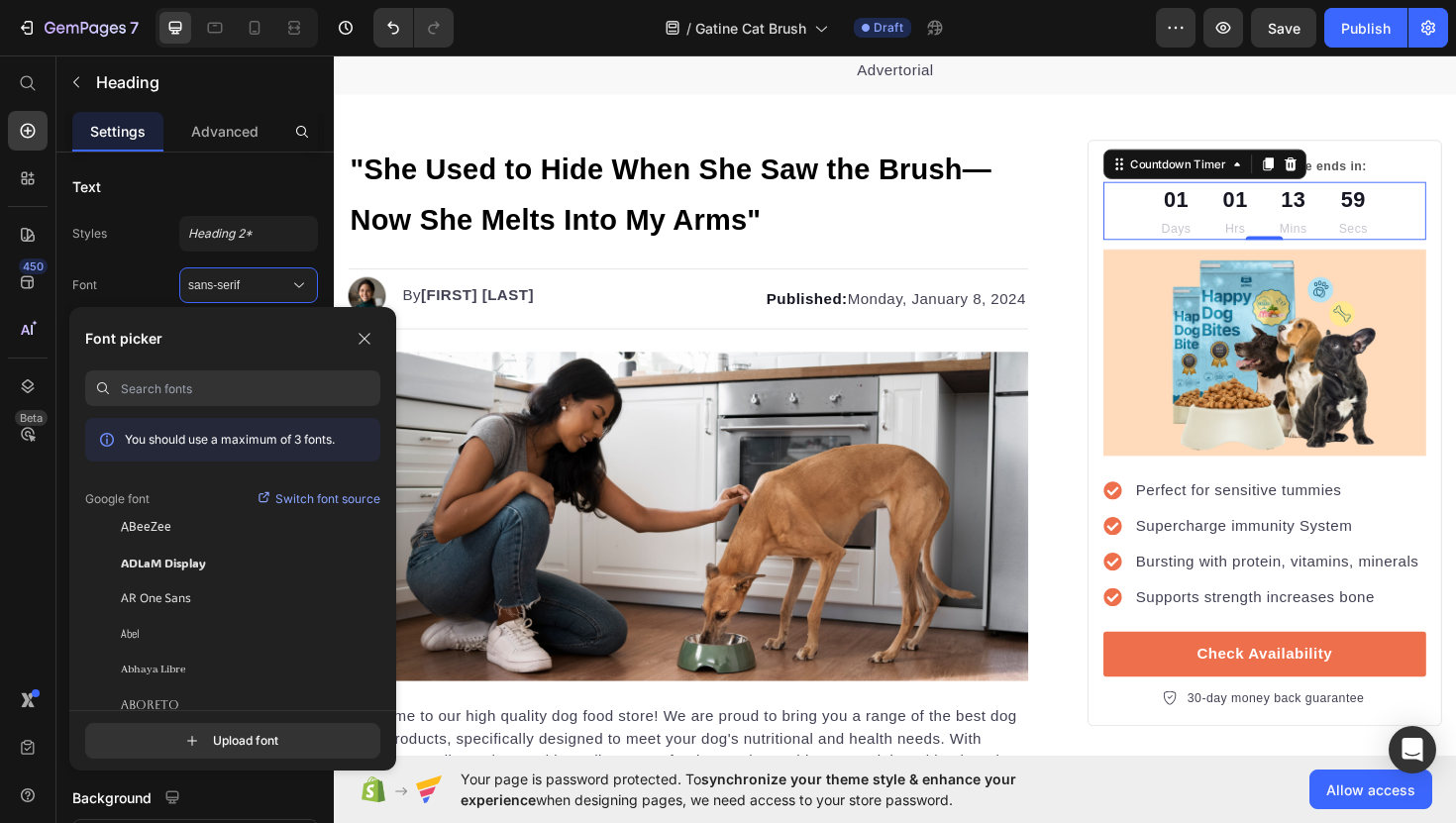 click on "01" at bounding box center (1289, 208) 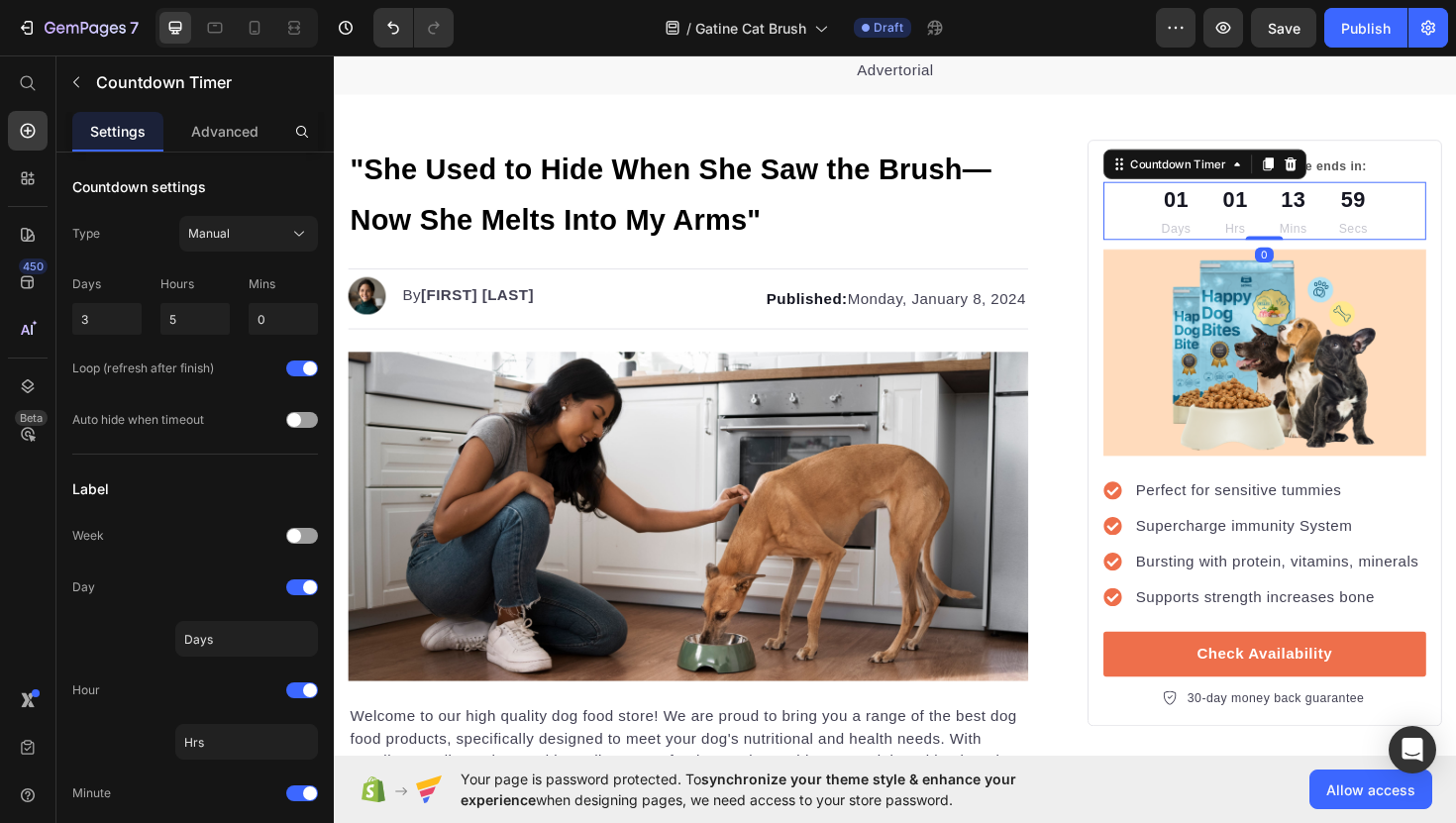 click on "⁠⁠⁠⁠⁠⁠⁠ "She Used to Hide When She Saw the Brush—Now She Melts Into My Arms" Heading Image By  Kim Fields Text block Advanced list Published:  Monday, January 8, 2024 Text block Row Image Welcome to our high quality dog food store! We are proud to bring you a range of the best dog food products, specifically designed to meet your dog's nutritional and health needs. With excellent quality and natural ingredients, our feed not only provides essential nutrition but also provides various benefits. Discover what we can do for your dog's excellent health! Text block Jump to section quickly: Text block
Icon Healthy and Balanced Nutrition Text block Advanced list
Icon Joint Care and Mobility Support Text block Advanced list
Icon Digestive Health and Immune Support Text block Advanced list
Icon Healthy Skin and Shiny Coat Text block Advanced list
Icon Overall Well-being and Vitality Text block Advanced list Text block Image Healthy and Balanced Nutrition Heading" at bounding box center (928, 3040) 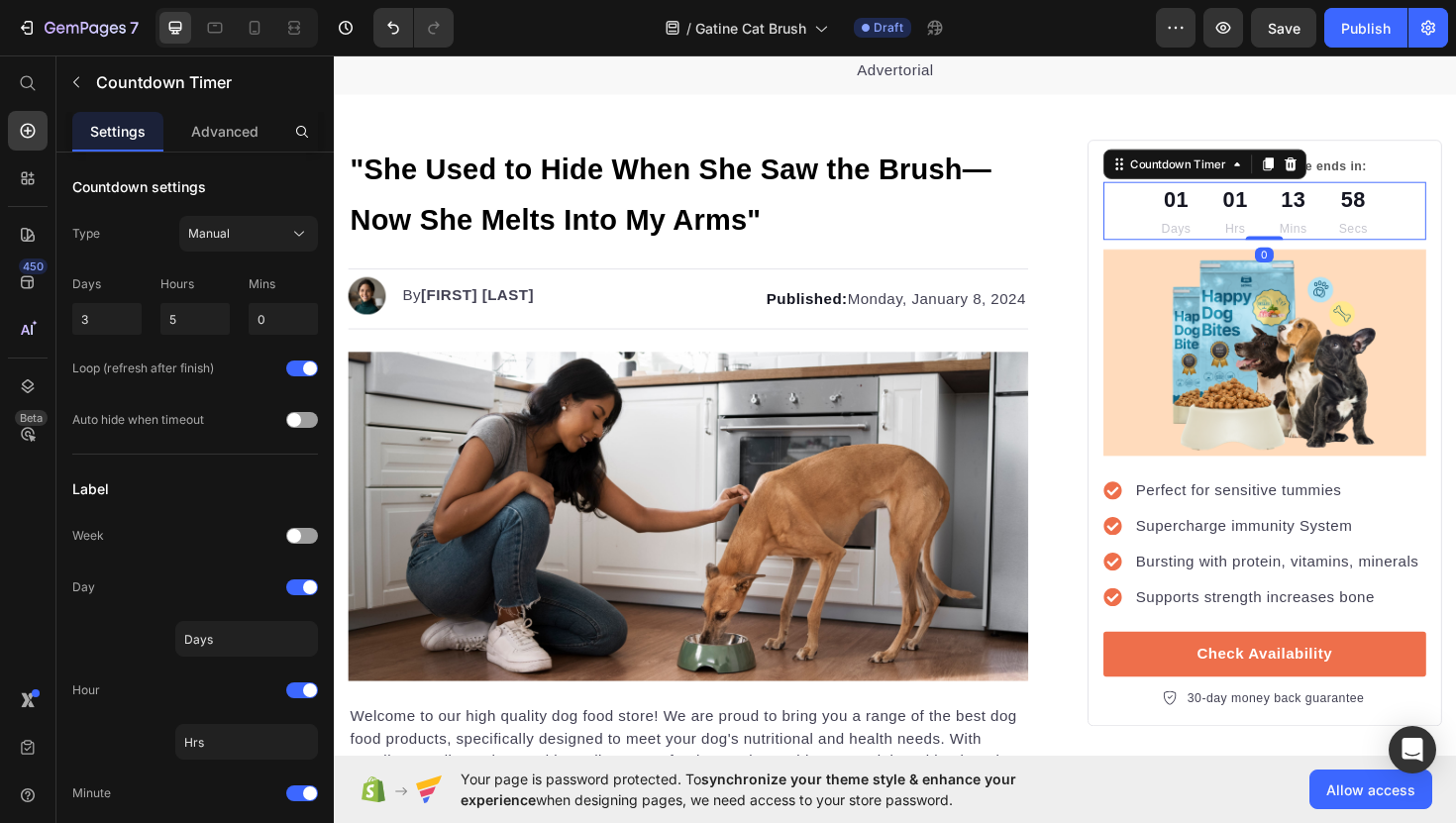 click on "01 Days 01 Hrs 13 Mins 58 Secs" at bounding box center [1319, 220] 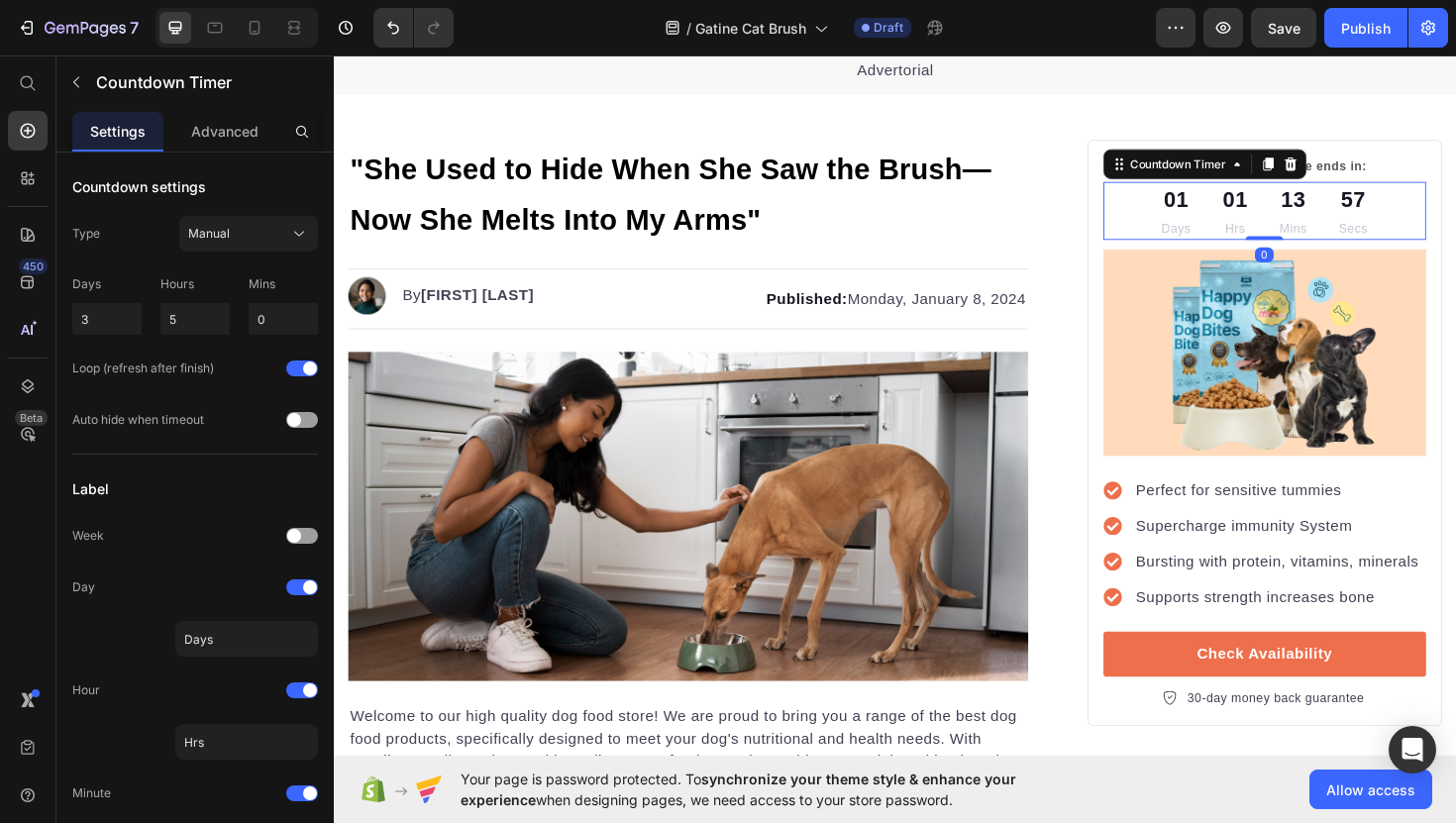 click on "Countdown Timer" at bounding box center [1256, 170] 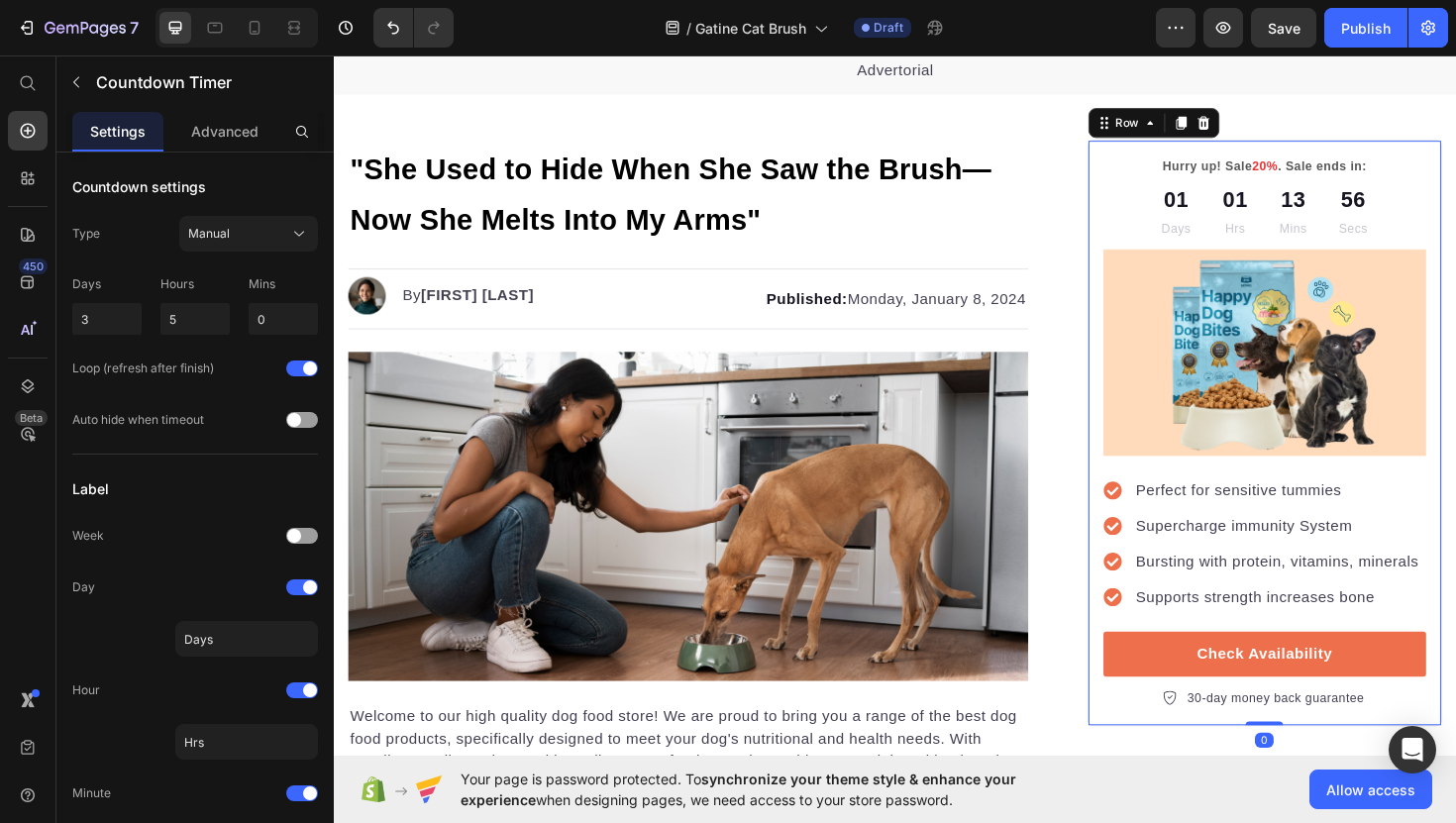 click on "Hurry up! Sale  20% . Sale ends in: Text block 01 Days 01 Hrs 13 Mins 56 Secs Countdown Timer Image Perfect for sensitive tummies Supercharge immunity System Bursting with protein, vitamins, minerals Supports strength increases bone Item list Check Availability Button
30-day money back guarantee Item list Row   0" at bounding box center [1319, 455] 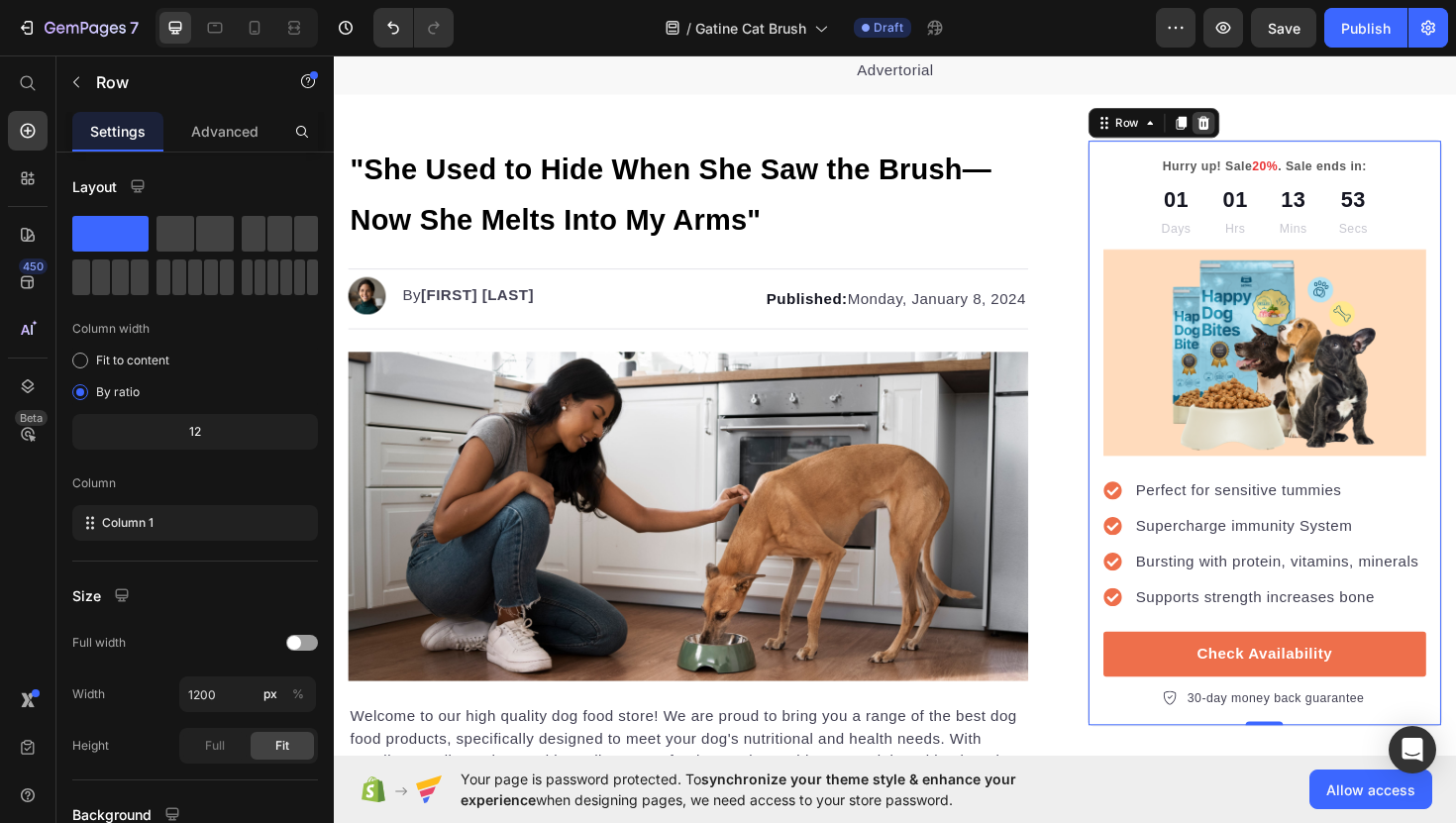click 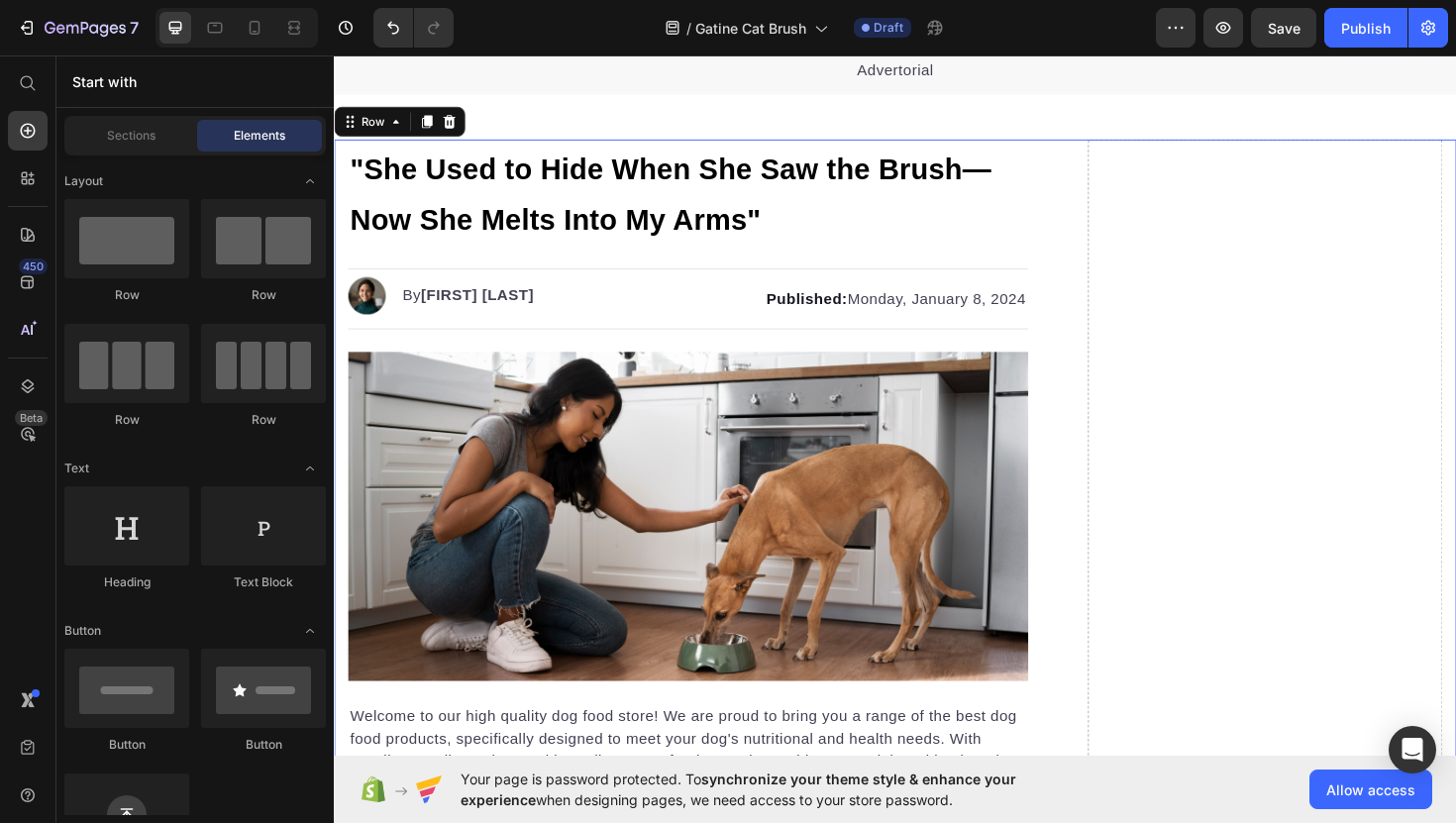 click on "⁠⁠⁠⁠⁠⁠⁠ "She Used to Hide When She Saw the Brush—Now She Melts Into My Arms" Heading Image By  Kim Fields Text block Advanced list Published:  Monday, January 8, 2024 Text block Row Image Welcome to our high quality dog food store! We are proud to bring you a range of the best dog food products, specifically designed to meet your dog's nutritional and health needs. With excellent quality and natural ingredients, our feed not only provides essential nutrition but also provides various benefits. Discover what we can do for your dog's excellent health! Text block Jump to section quickly: Text block
Icon Healthy and Balanced Nutrition Text block Advanced list
Icon Joint Care and Mobility Support Text block Advanced list
Icon Digestive Health and Immune Support Text block Advanced list
Icon Healthy Skin and Shiny Coat Text block Advanced list
Icon Overall Well-being and Vitality Text block Advanced list Text block Image Healthy and Balanced Nutrition Heading" at bounding box center (928, 3025) 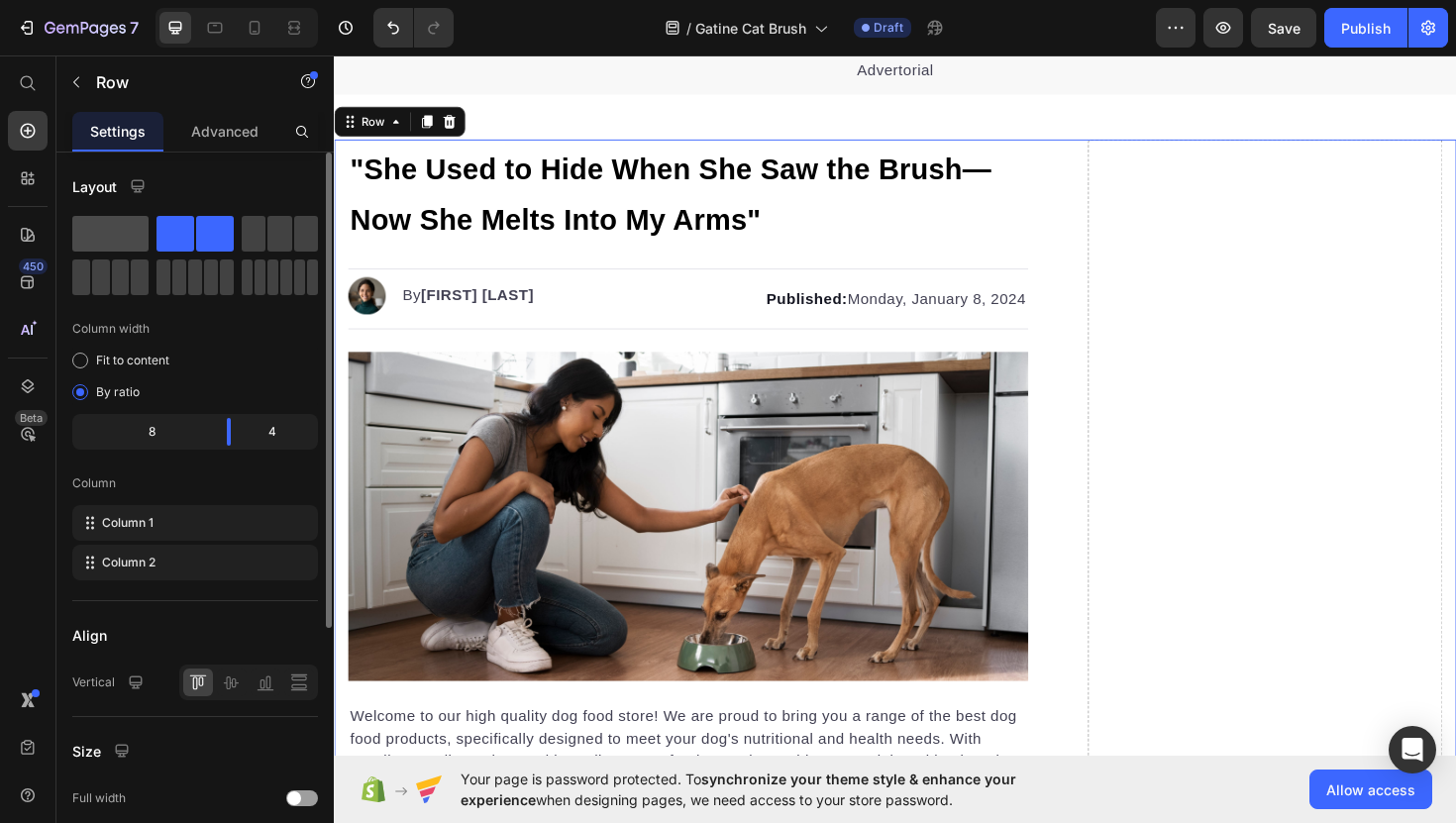 click 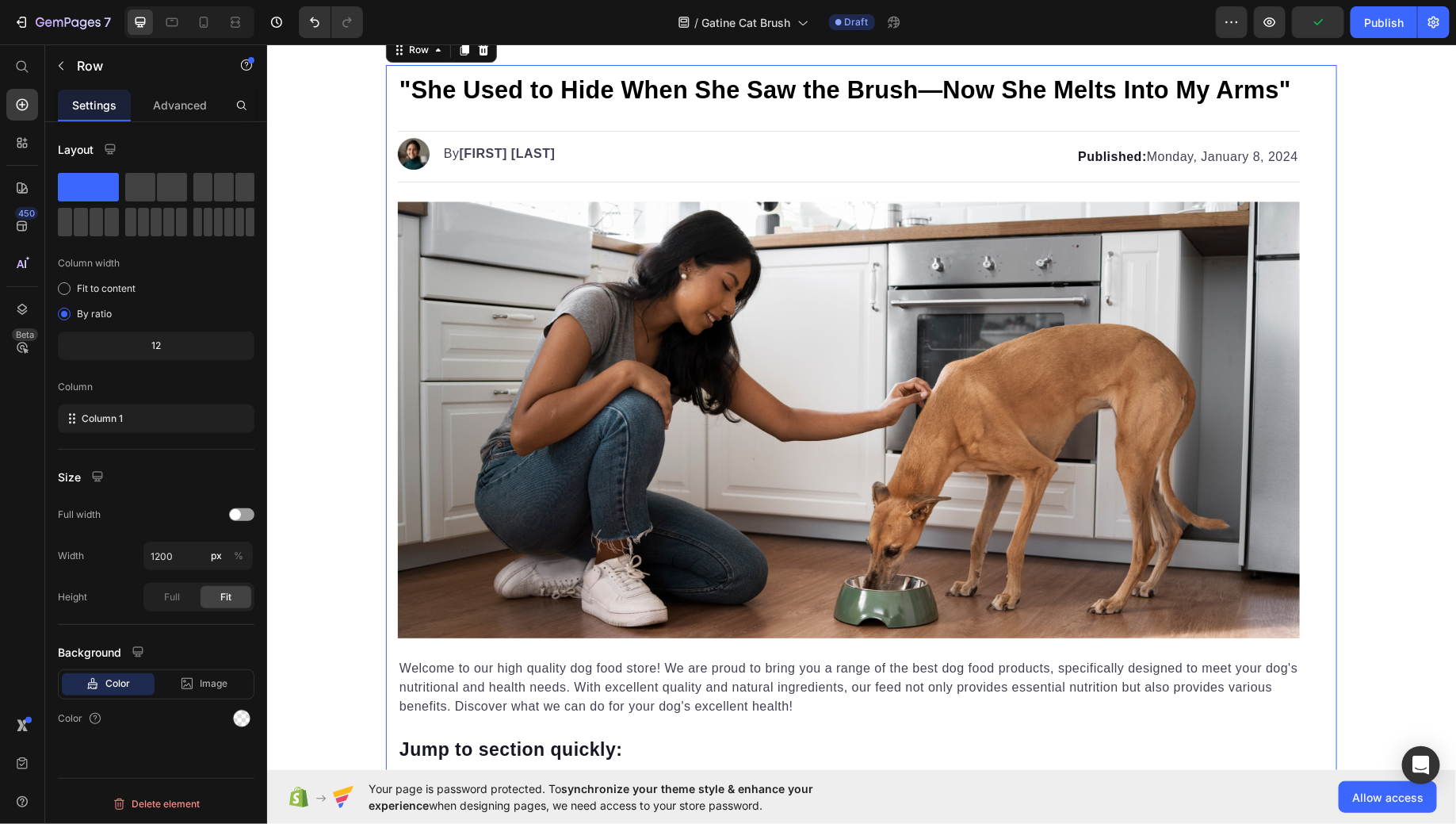 scroll, scrollTop: 0, scrollLeft: 0, axis: both 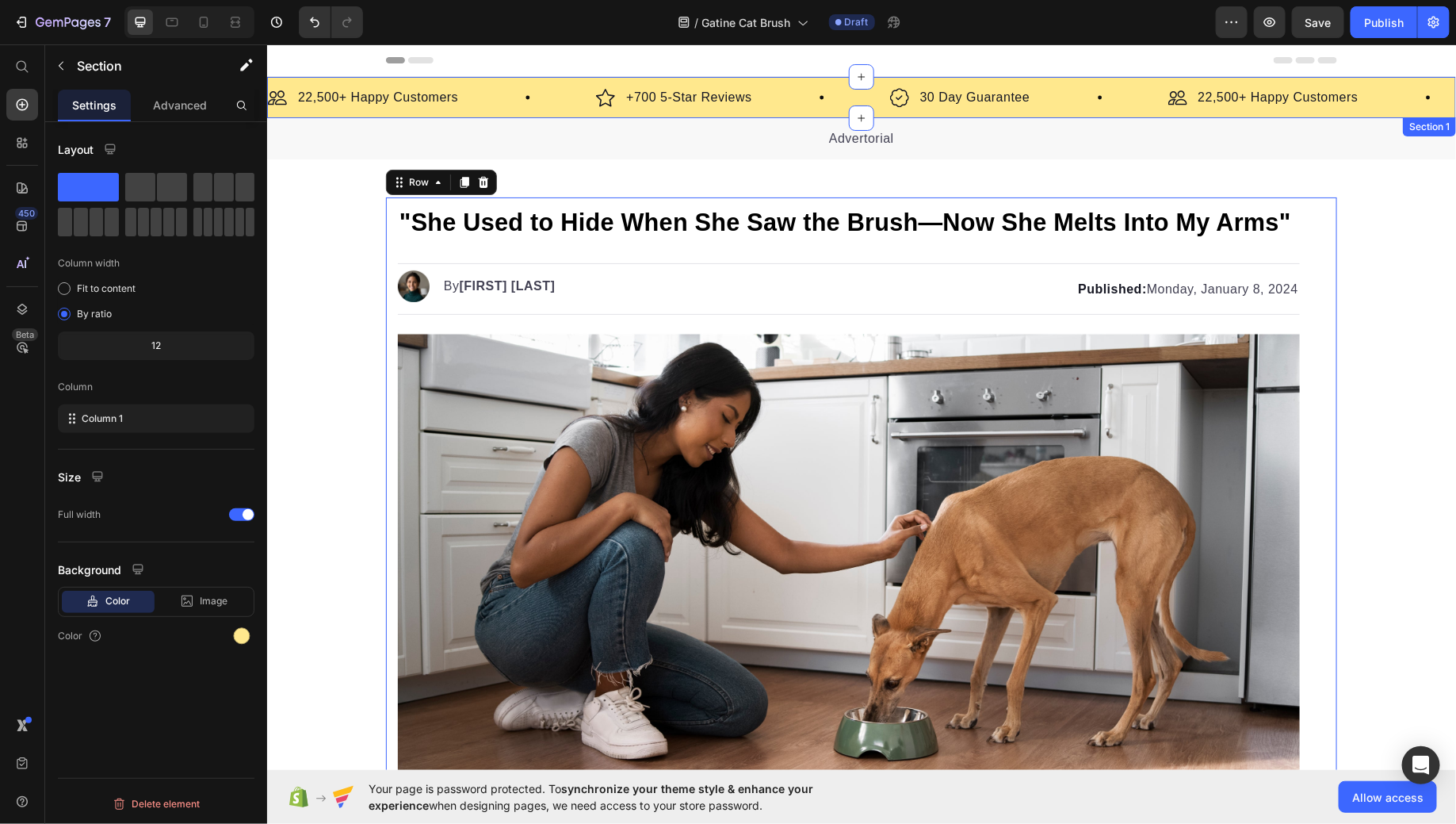 click on "Image 22,500+ Happy Customers Text Block Row
Image +700 5-Star Reviews Text Block Row
Image 30 Day Guarantee Text Block Row
Image 22,500+ Happy Customers Text Block Row
Image +700 5-Star Reviews Text Block Row
Image 30 Day Guarantee Text Block Row
Image 22,500+ Happy Customers Text Block Row
Image +700 5-Star Reviews Text Block Row
Image 30 Day Guarantee Text Block Row
Image 22,500+ Happy Customers Text Block Row
Image +700 5-Star Reviews Text Block Row
Image 30 Day Guarantee Text Block Row
Image 22,500+ Happy Customers Text Block Row
Image +700 5-Star Reviews Text Block Row
Image 30 Day Guarantee Text Block Row
Image 22,500+ Happy Customers Text Block Row
Image +700 5-Star Reviews Text Block Row
Image 30 Day Guarantee Text Block Row Marquee" at bounding box center [861, 97] 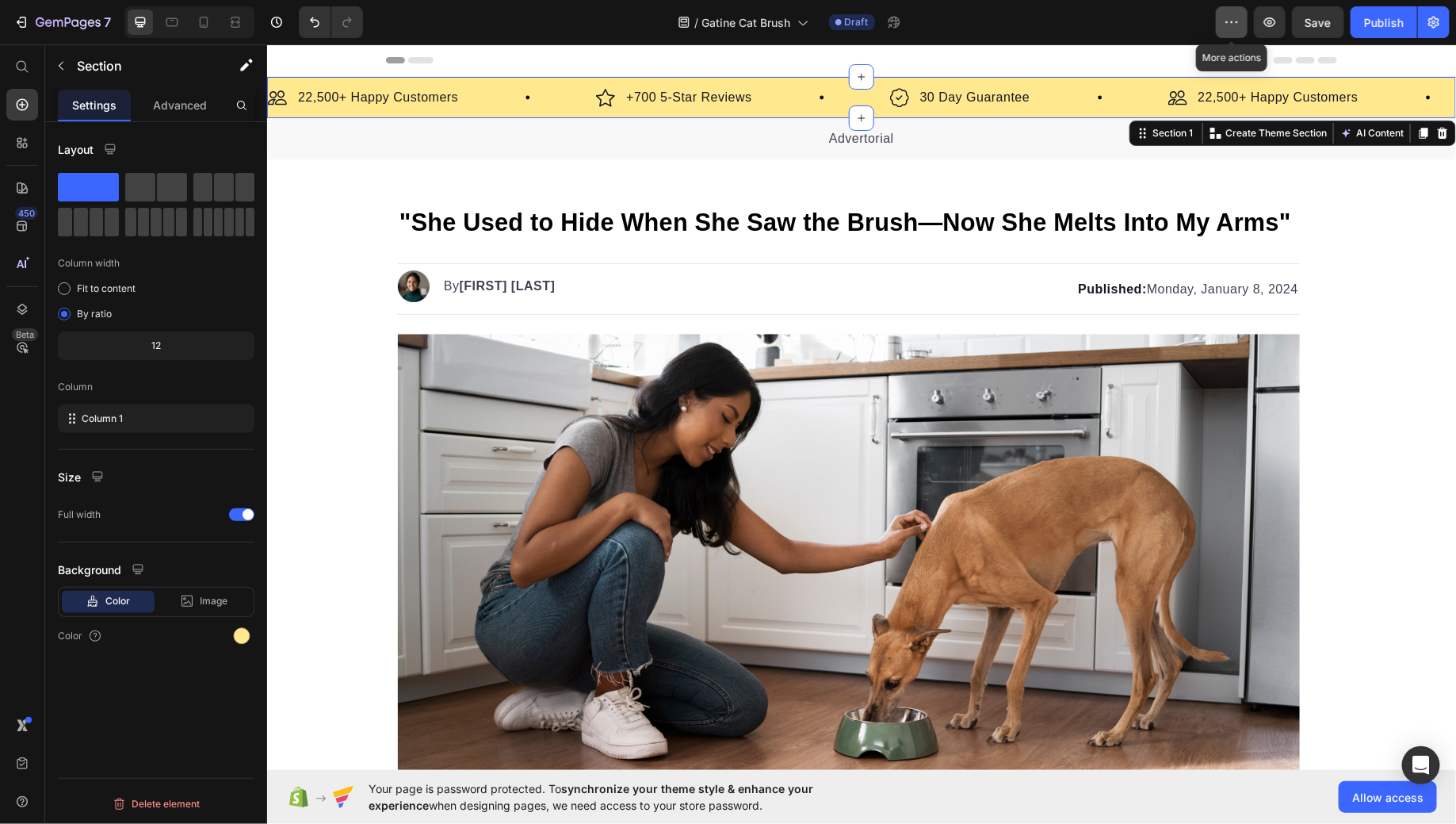 click 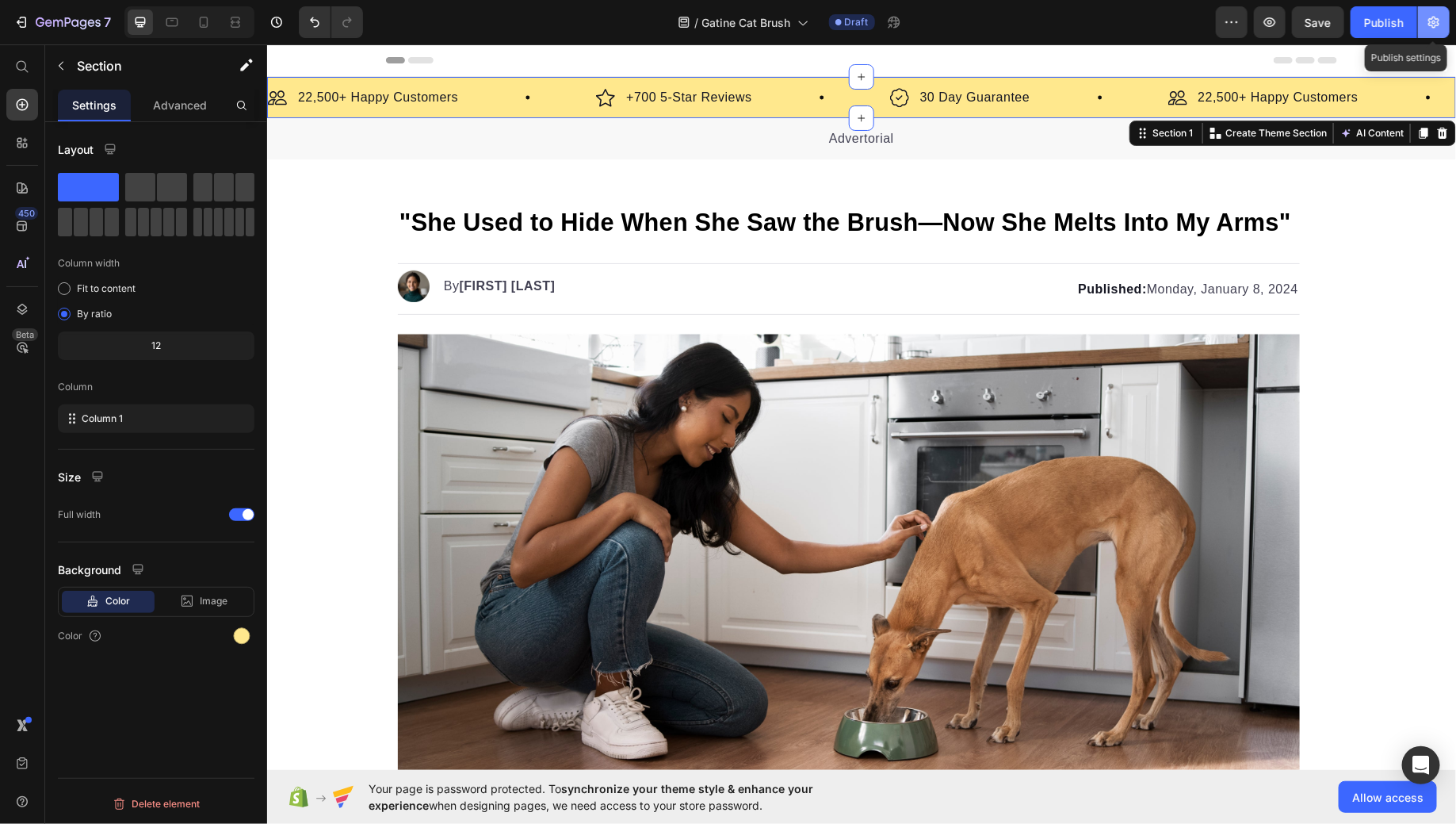 click 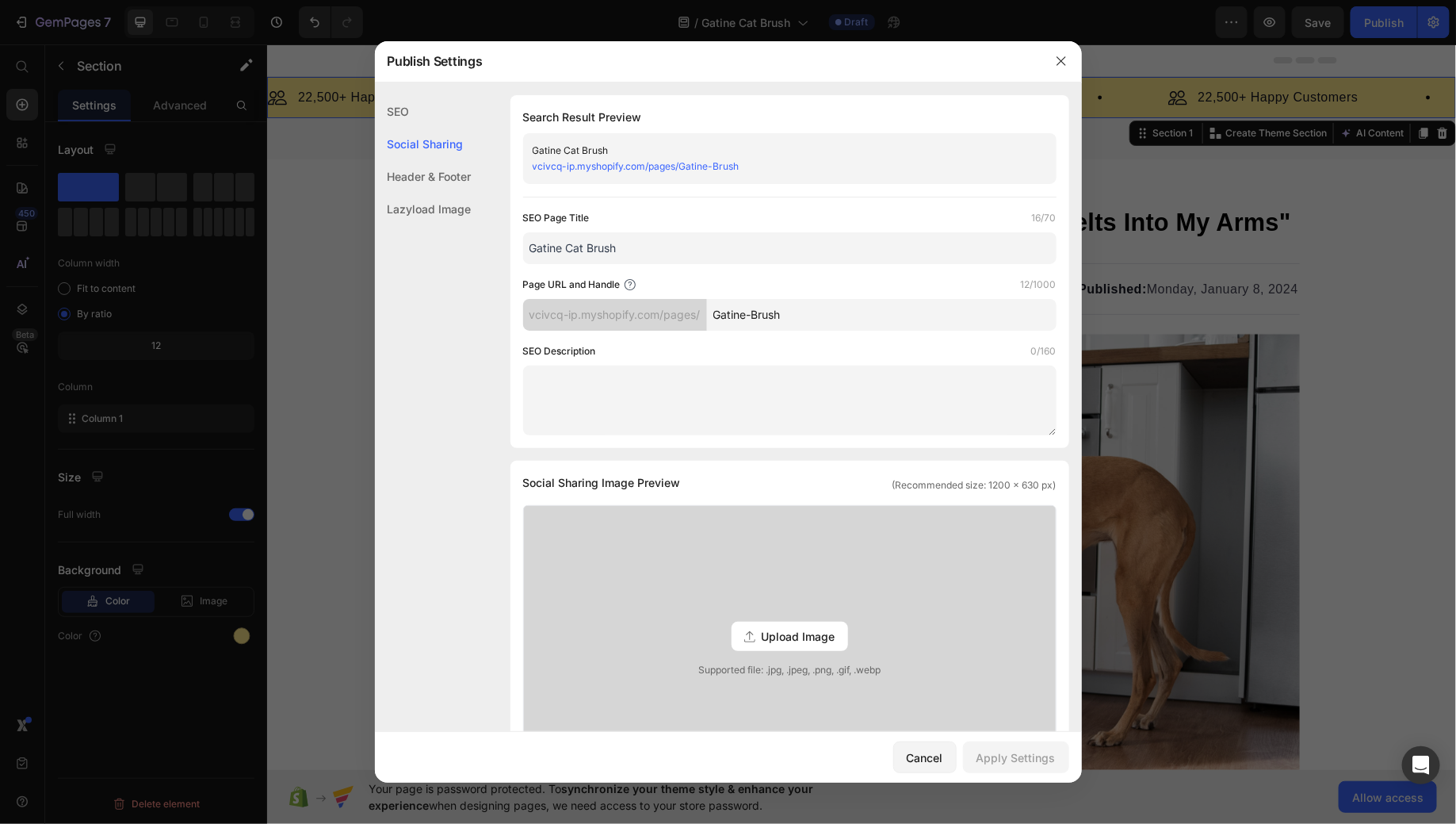 scroll, scrollTop: 607, scrollLeft: 0, axis: vertical 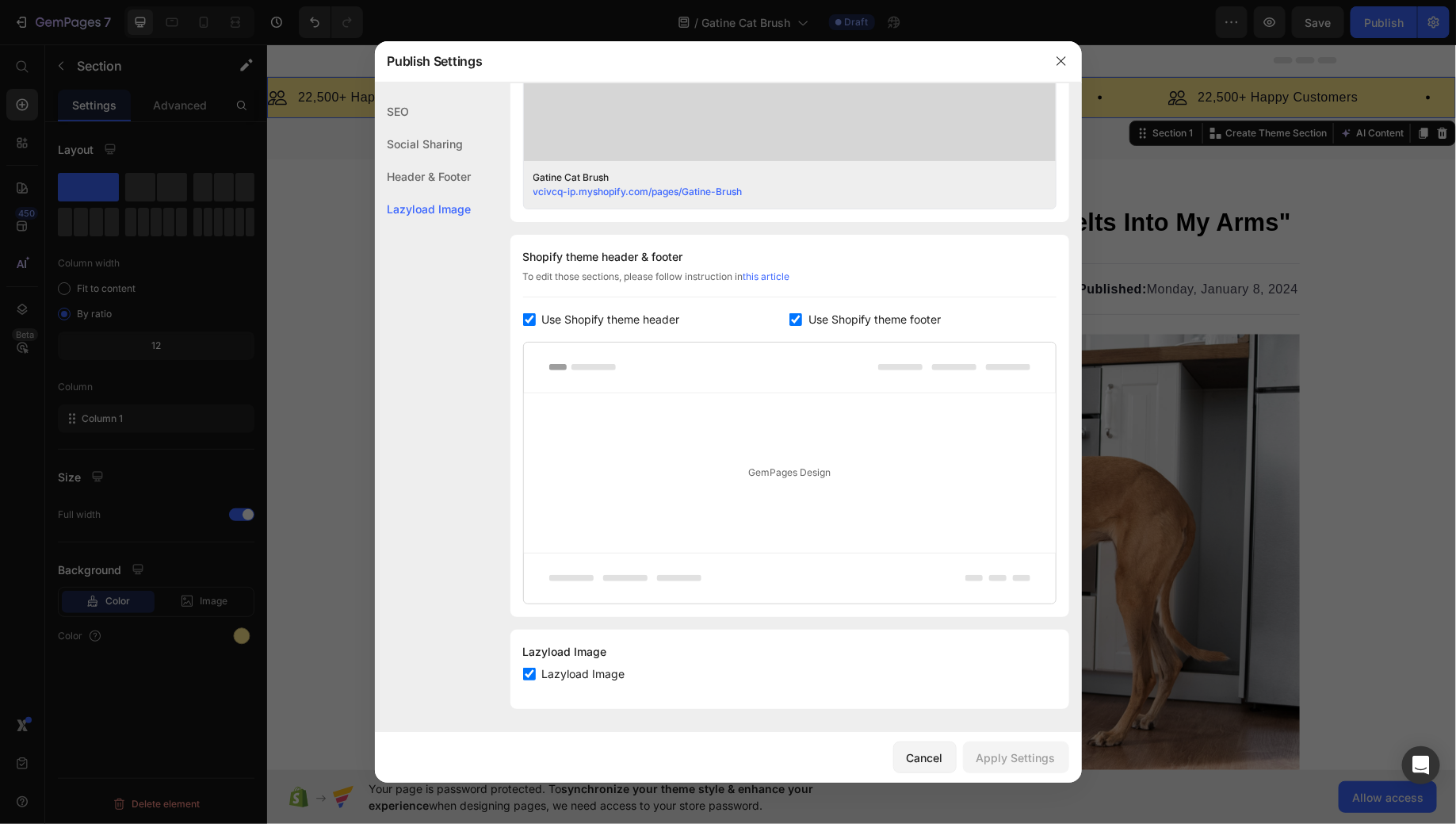 click on "Use Shopify theme header" at bounding box center [611, 320] 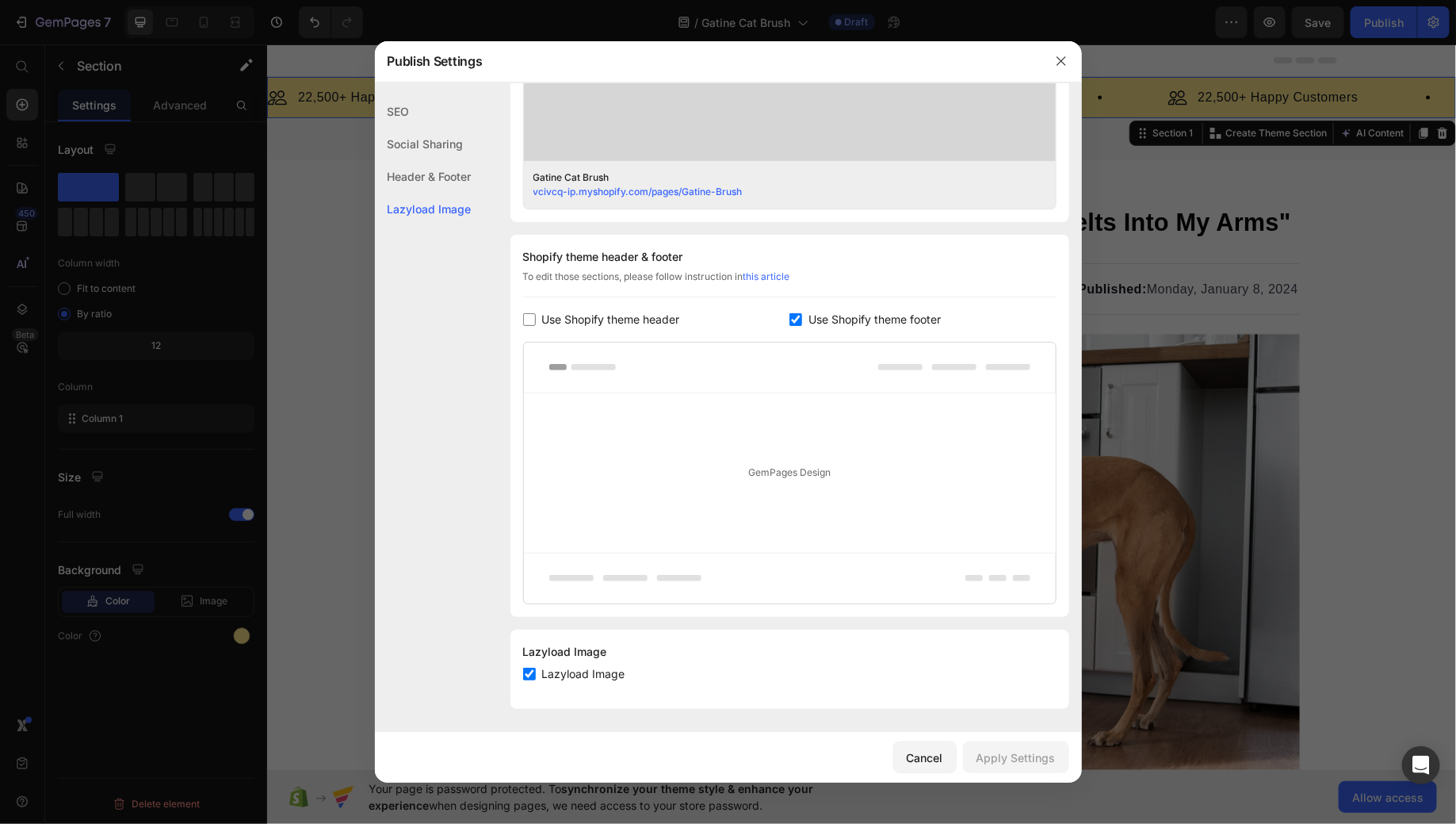 checkbox on "false" 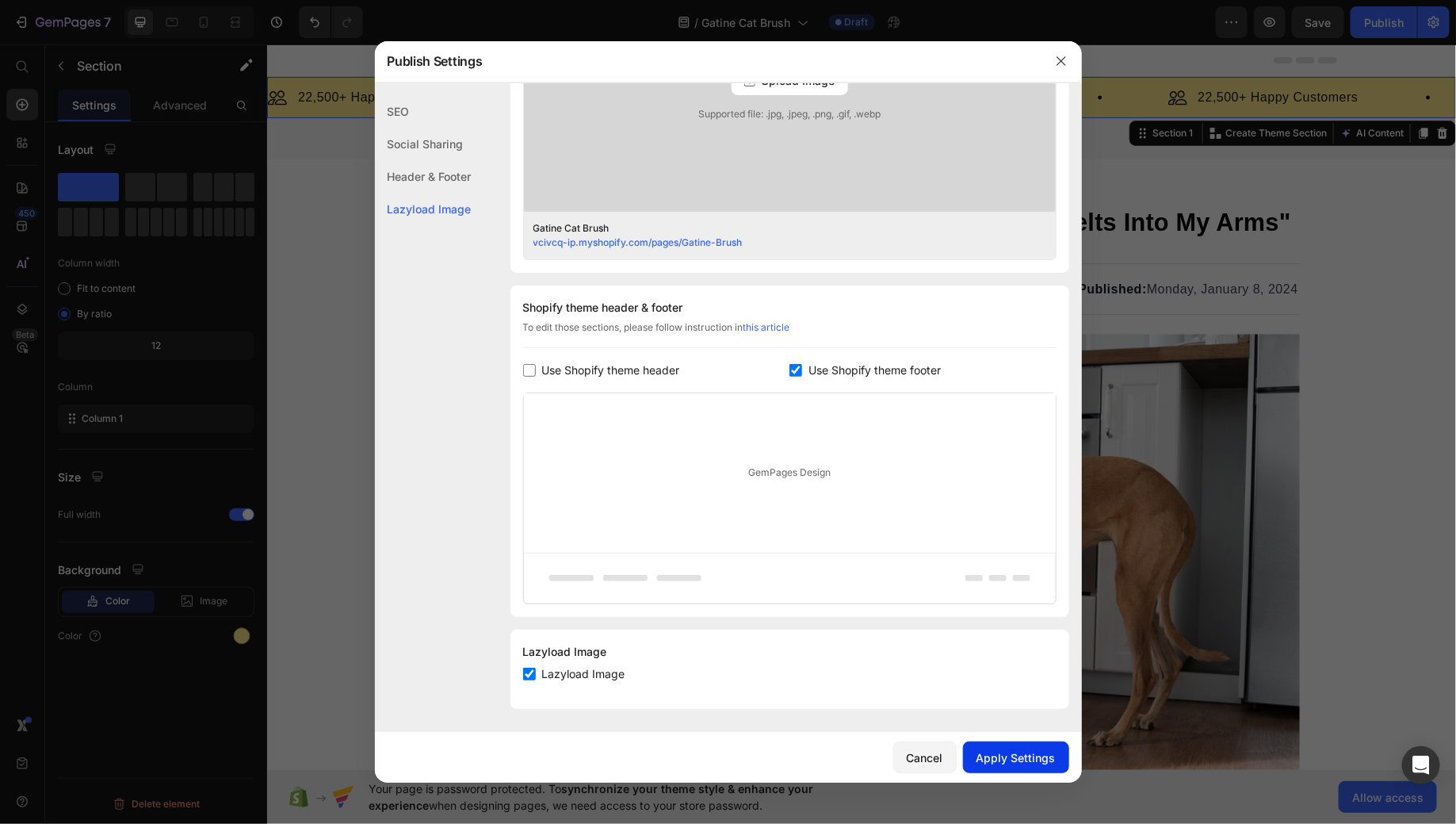 click on "Apply Settings" at bounding box center (1016, 757) 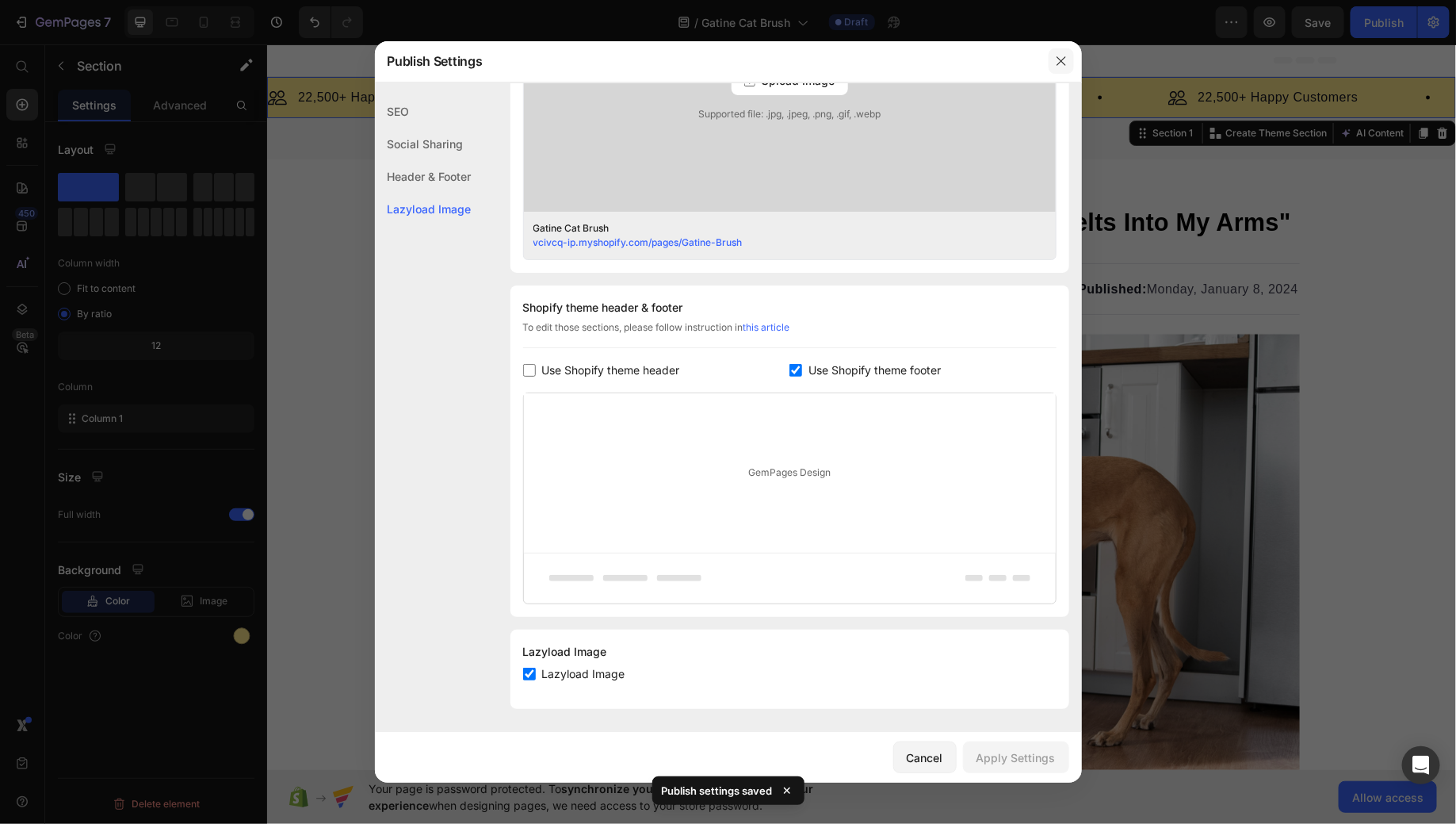click at bounding box center [1061, 61] 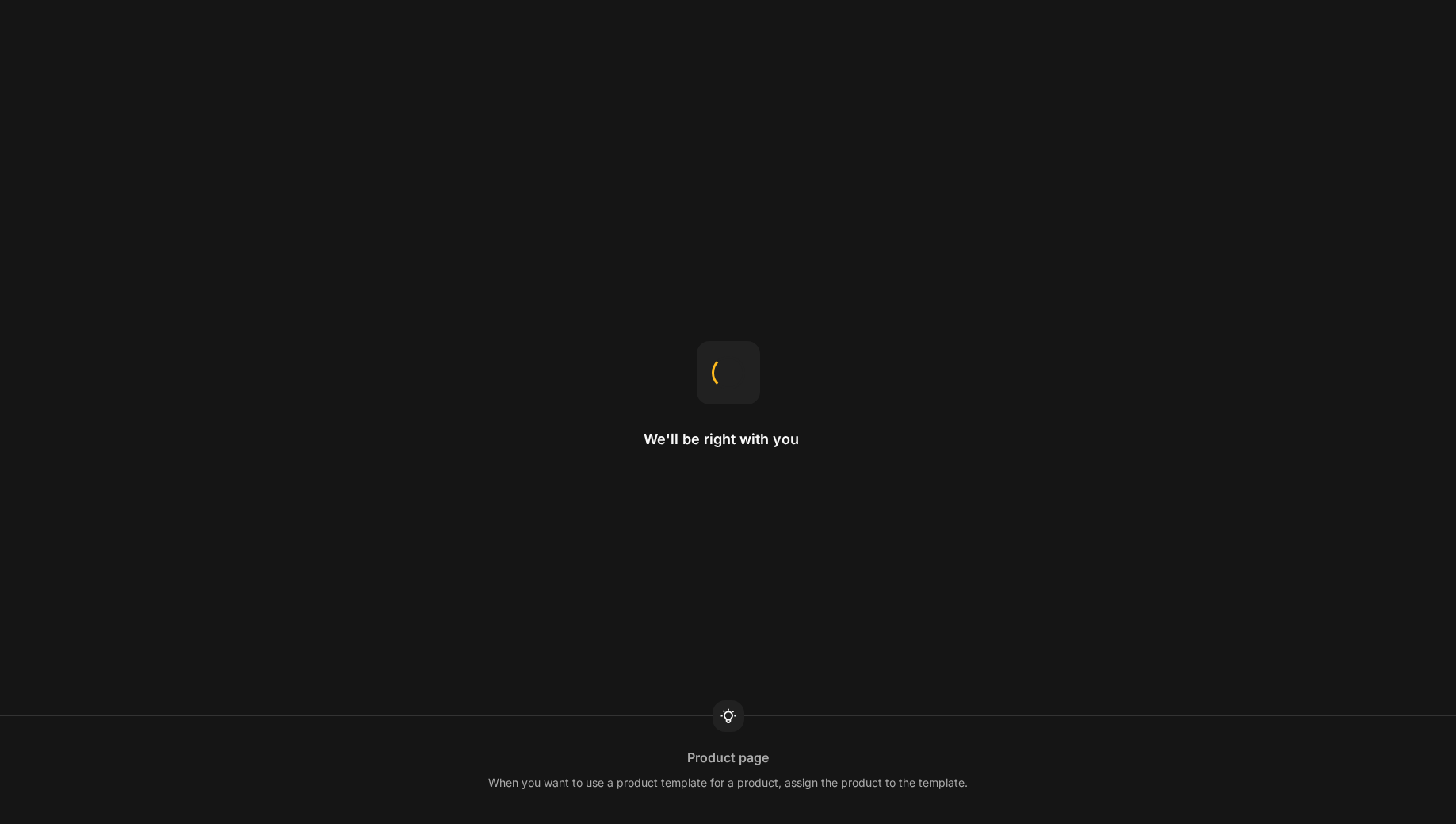 scroll, scrollTop: 0, scrollLeft: 0, axis: both 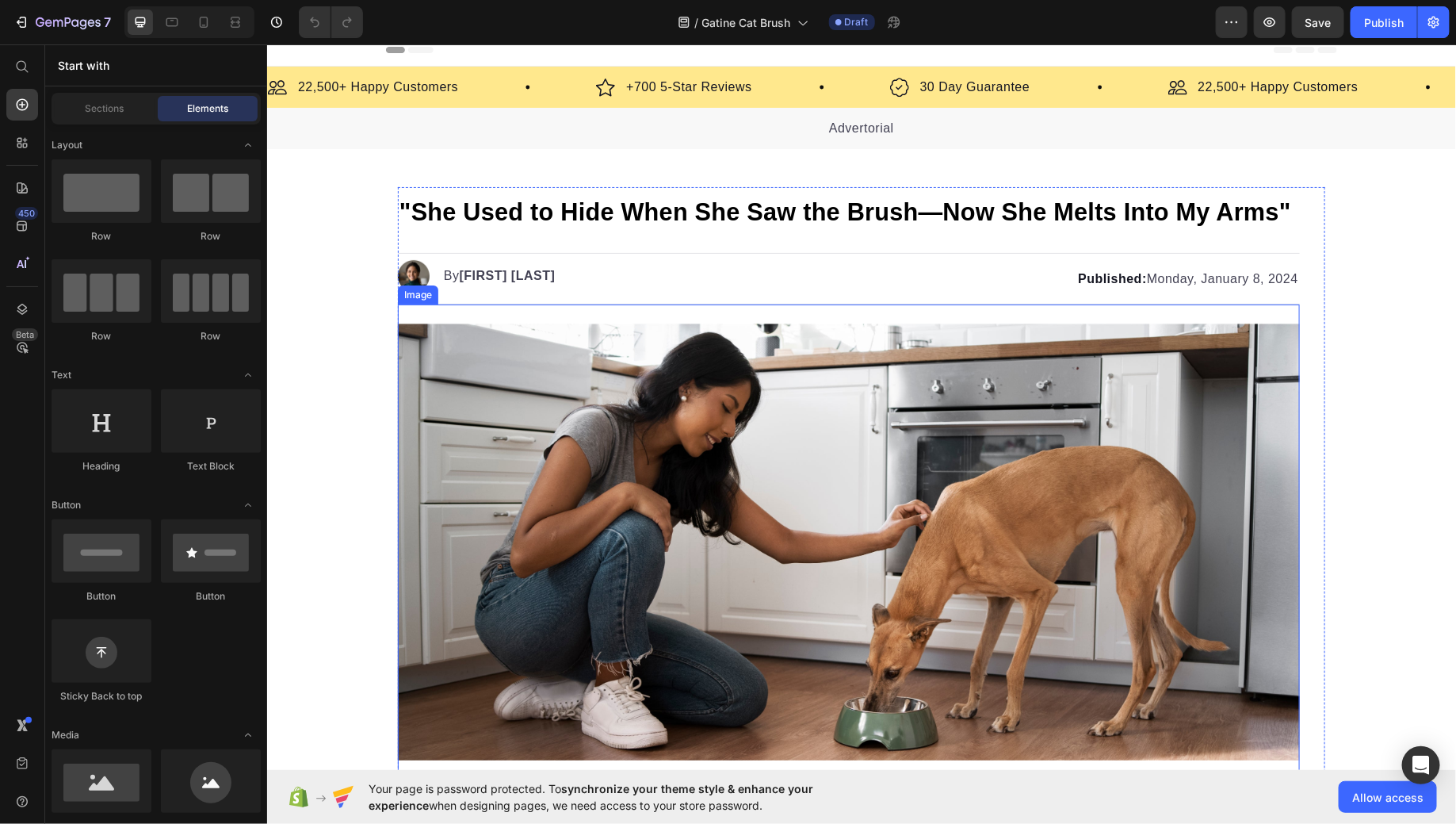 click at bounding box center (848, 541) 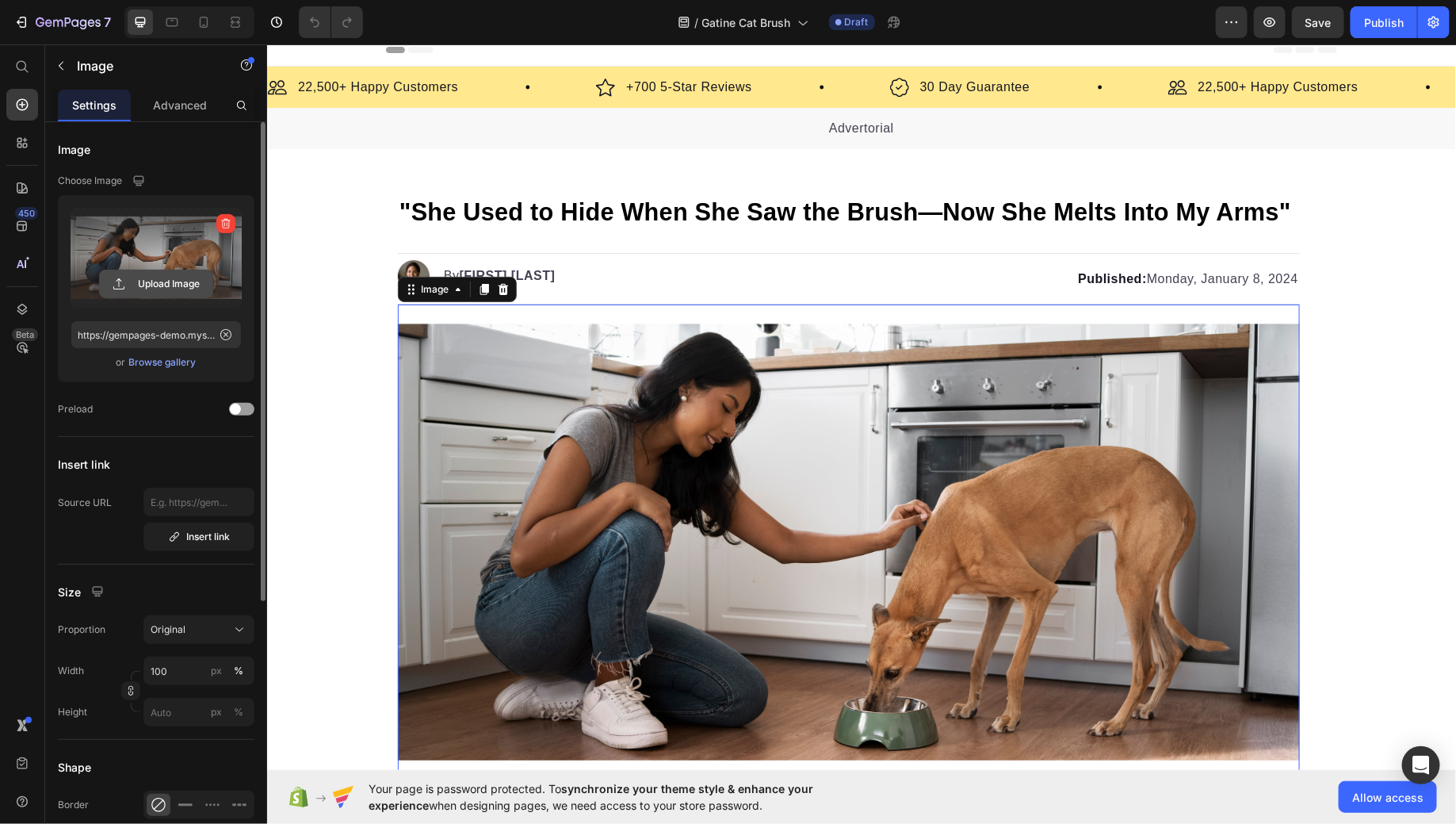 click 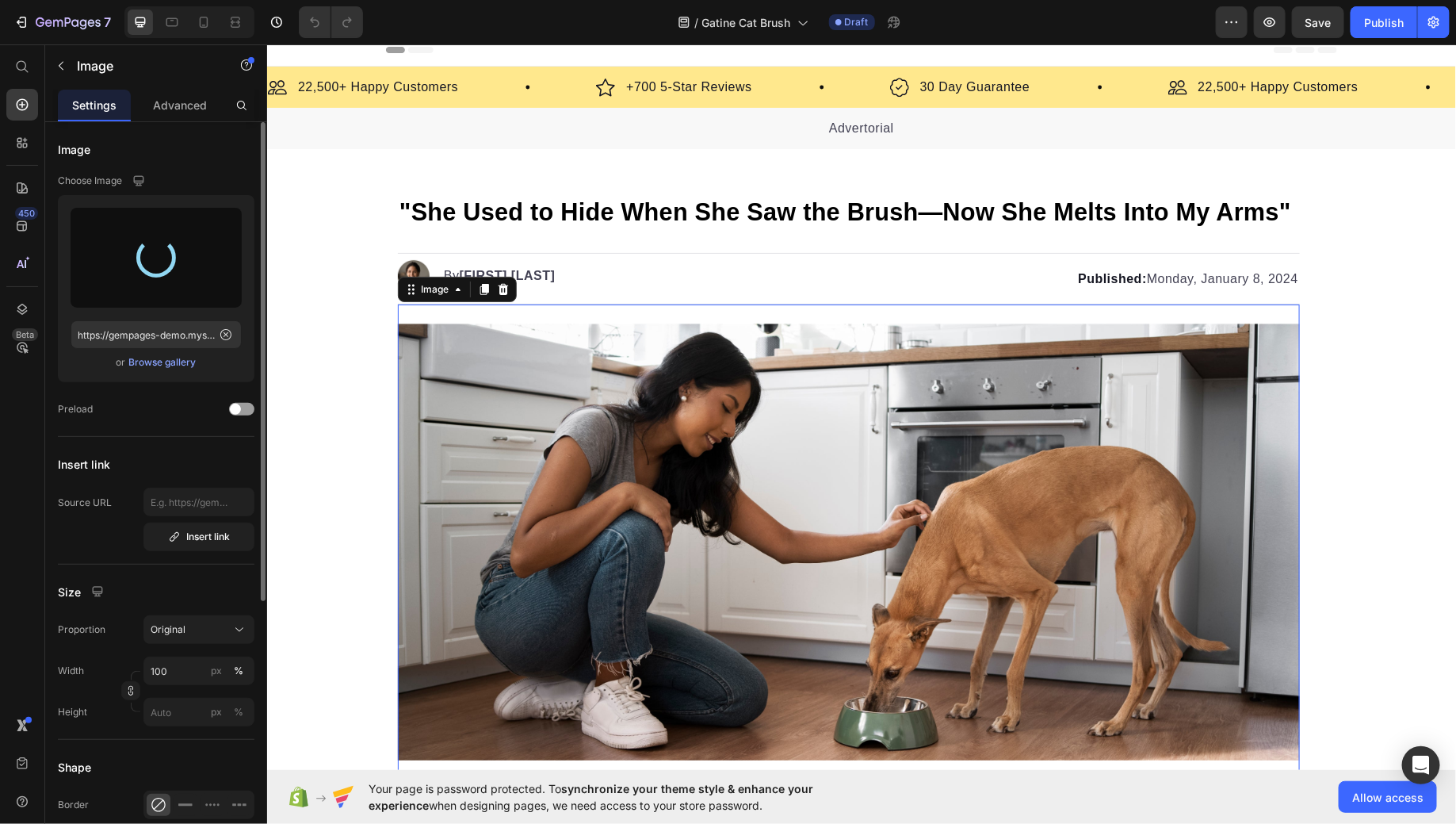 type on "https://cdn.shopify.com/s/files/1/0942/7111/1443/files/gempages_574970725958419300-6ced45e5-b395-47f7-bddb-559b3714f799.png" 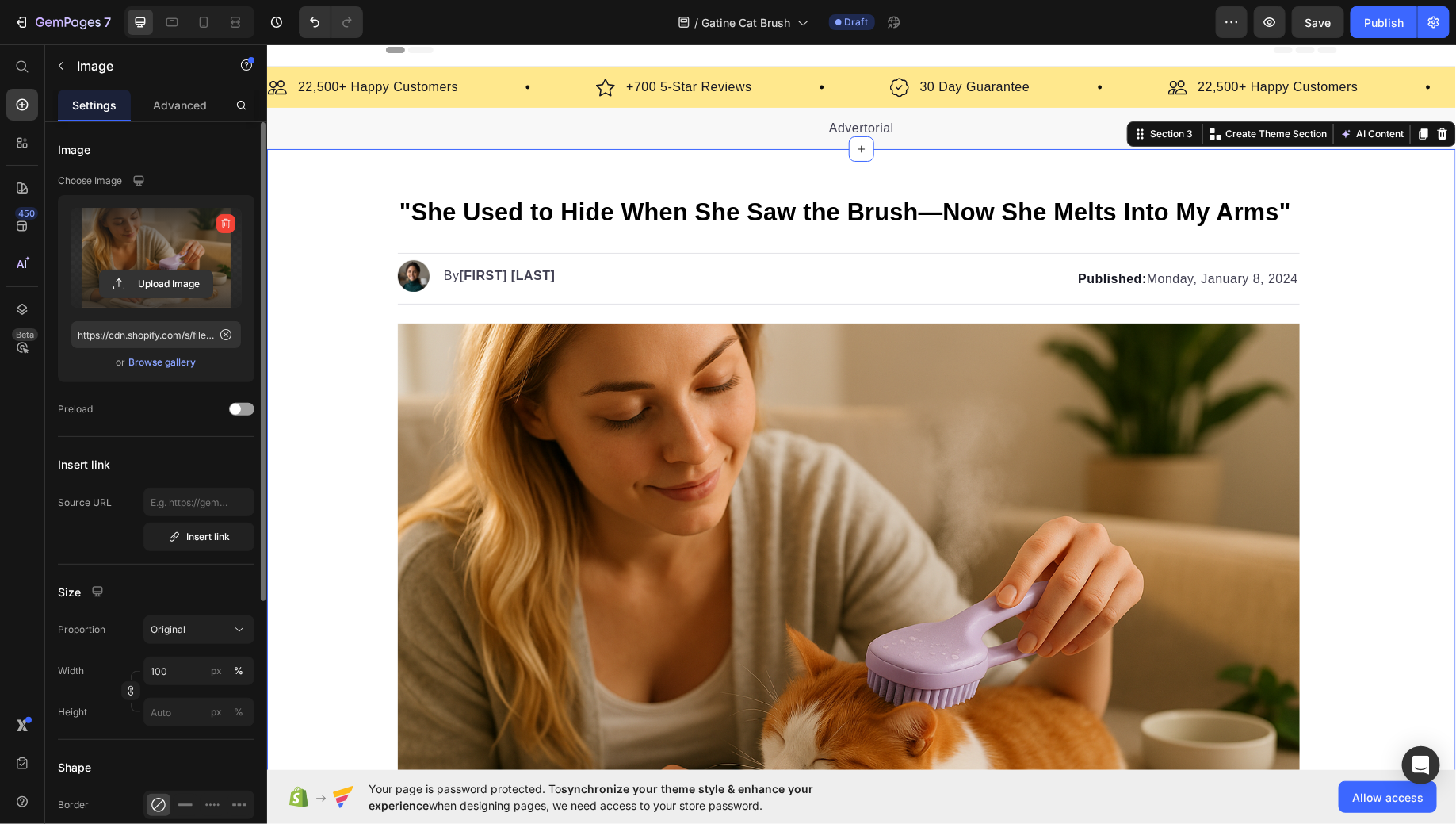 click on ""She Used to Hide When She Saw the Brush—Now She Melts Into My Arms" Heading Image By  Kim Fields Text block Advanced list Published:  Monday, January 8, 2024 Text block Row Image Welcome to our high quality dog food store! We are proud to bring you a range of the best dog food products, specifically designed to meet your dog's nutritional and health needs. With excellent quality and natural ingredients, our feed not only provides essential nutrition but also provides various benefits. Discover what we can do for your dog's excellent health! Text block Jump to section quickly: Text block
Icon Healthy and Balanced Nutrition Text block Advanced list
Icon Joint Care and Mobility Support Text block Advanced list
Icon Digestive Health and Immune Support Text block Advanced list
Icon Healthy Skin and Shiny Coat Text block Advanced list
Icon Overall Well-being and Vitality Text block Advanced list Text block Image Healthy and Balanced Nutrition Heading       Text block Button Image" at bounding box center (861, 2349) 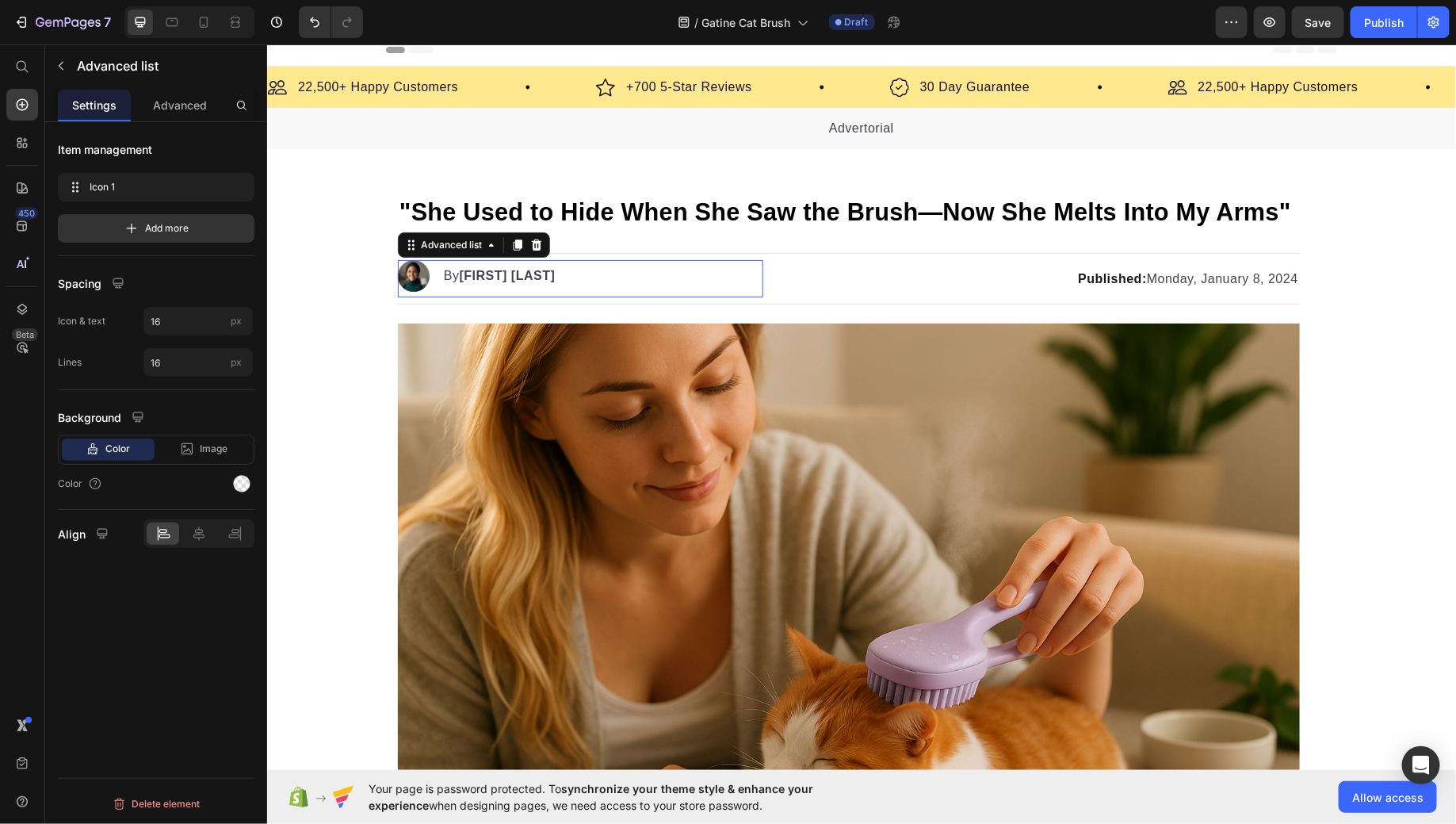click on "Image By  Kim Fields Text block" at bounding box center (579, 278) 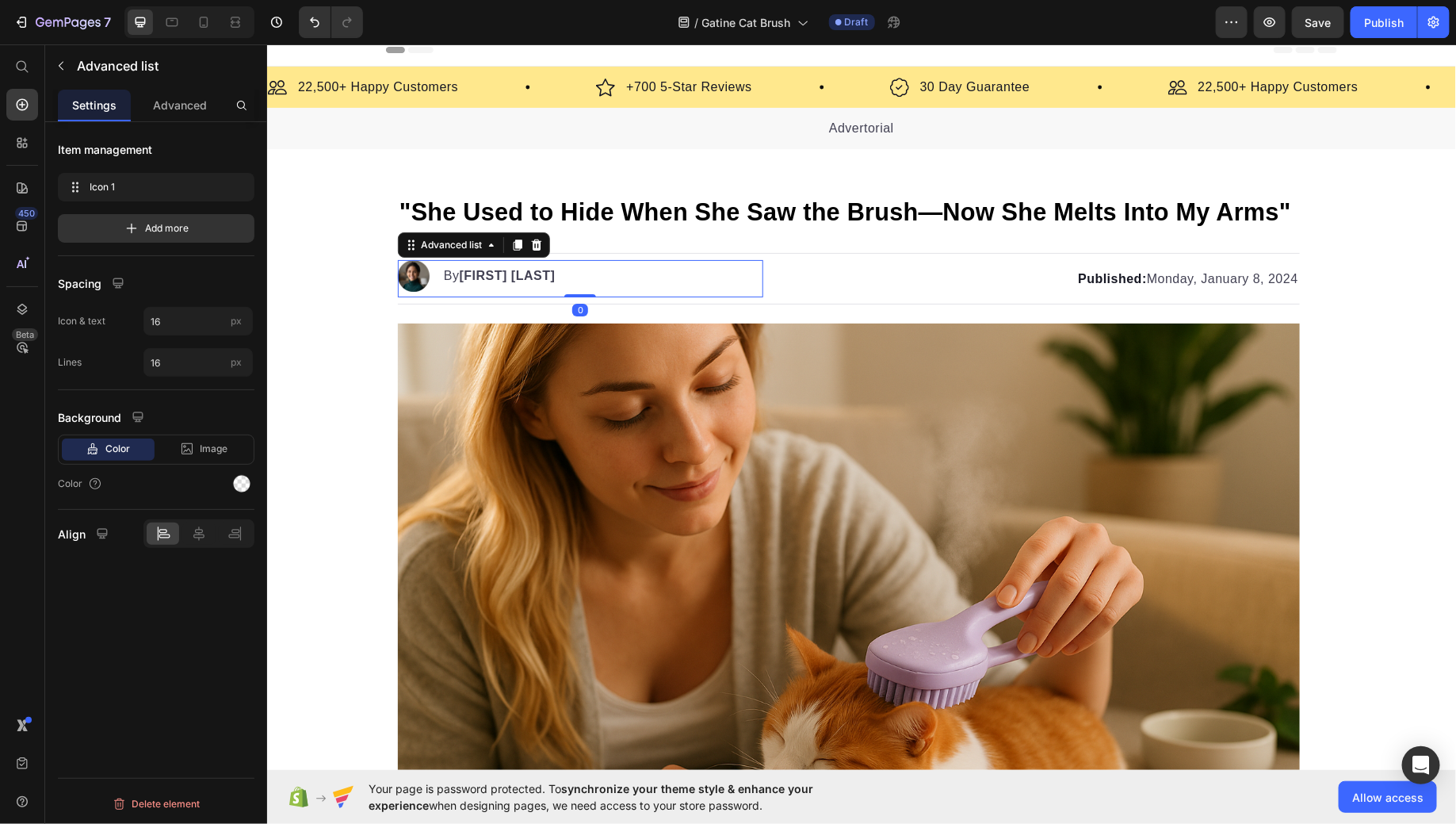 click on "Image By  Kim Fields Text block" at bounding box center [579, 278] 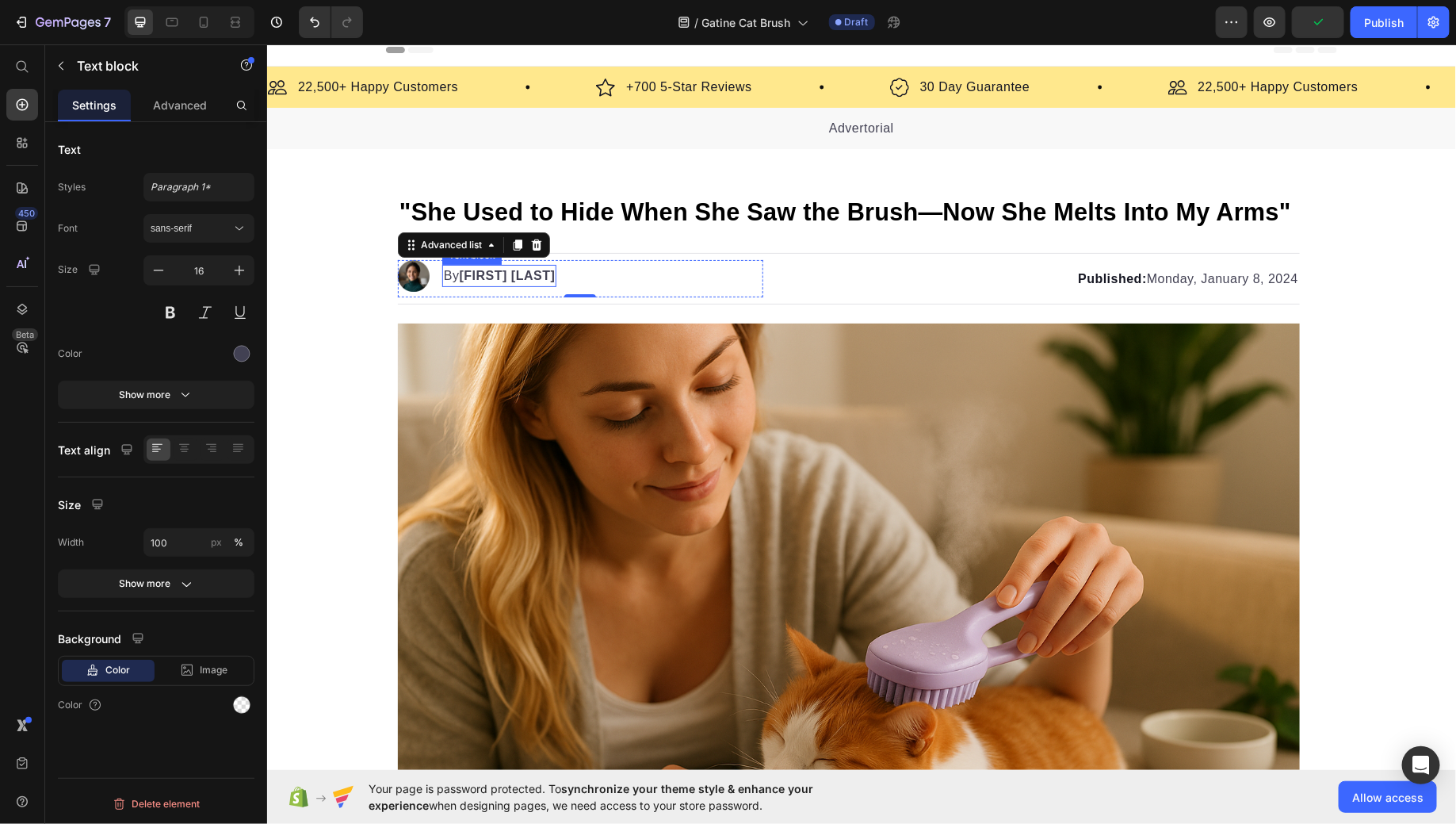 click on "Kim Fields" at bounding box center [506, 274] 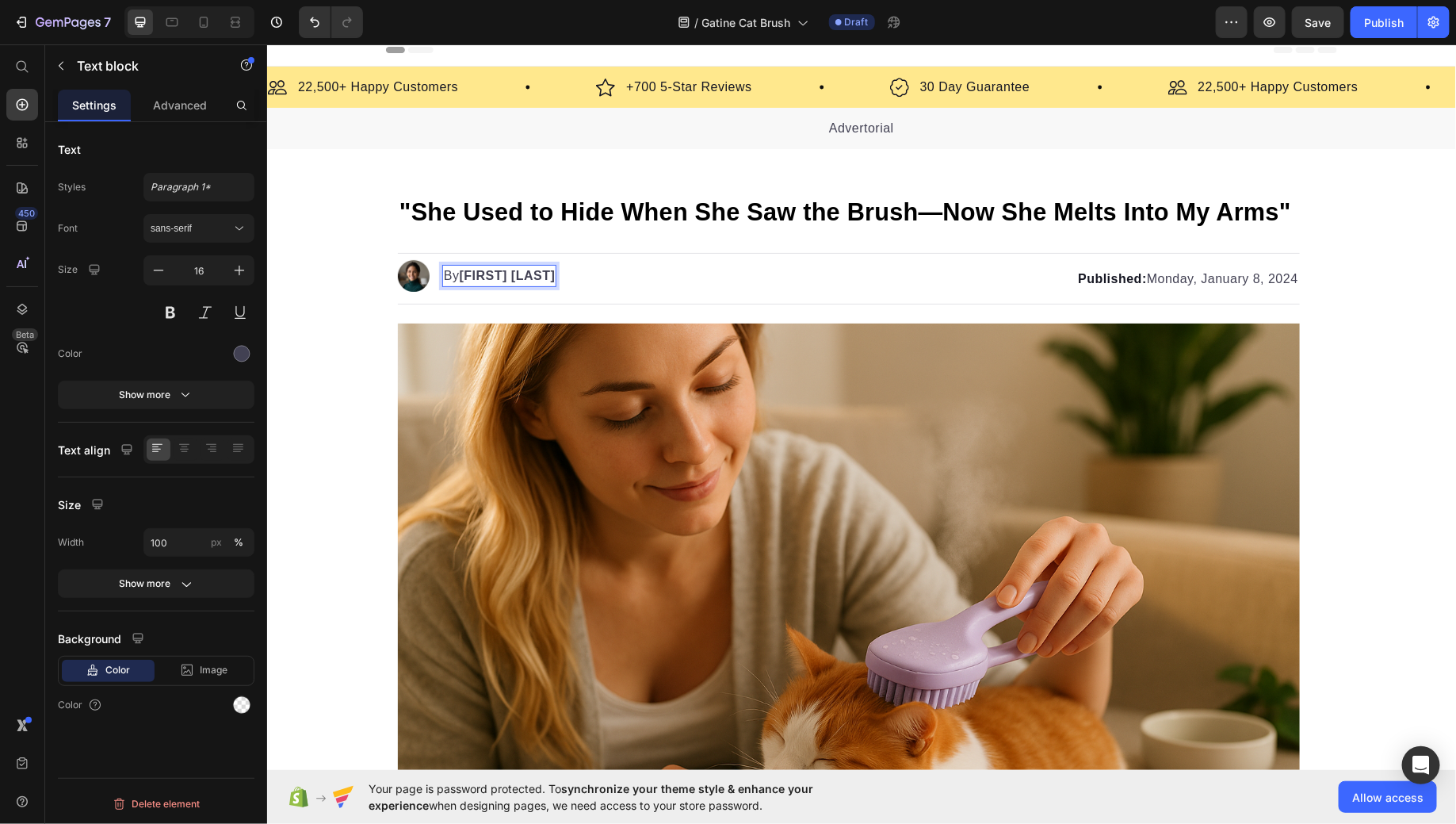 click on "Kim Fields" at bounding box center (506, 274) 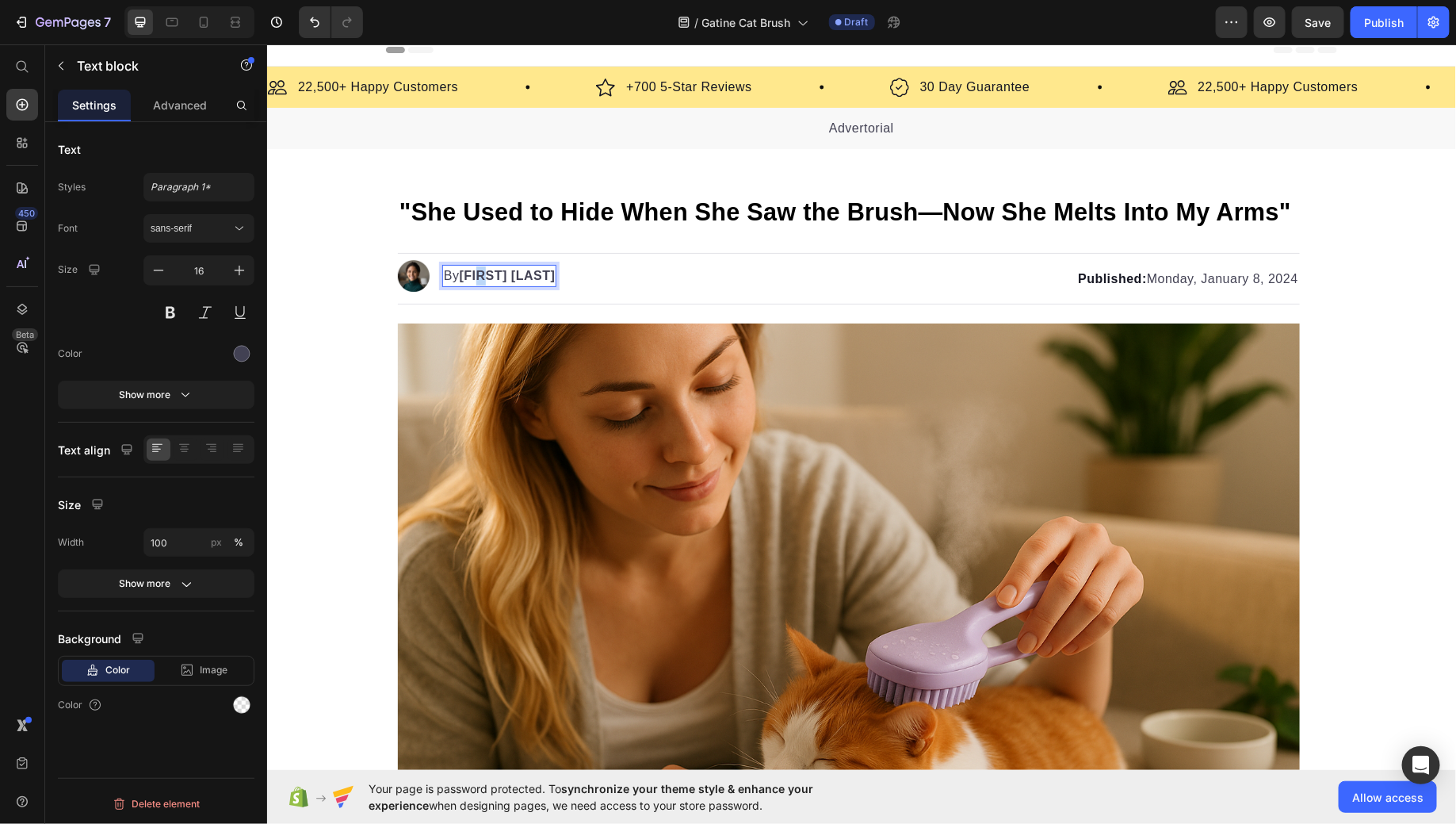 click on "Kim Fields" at bounding box center (506, 274) 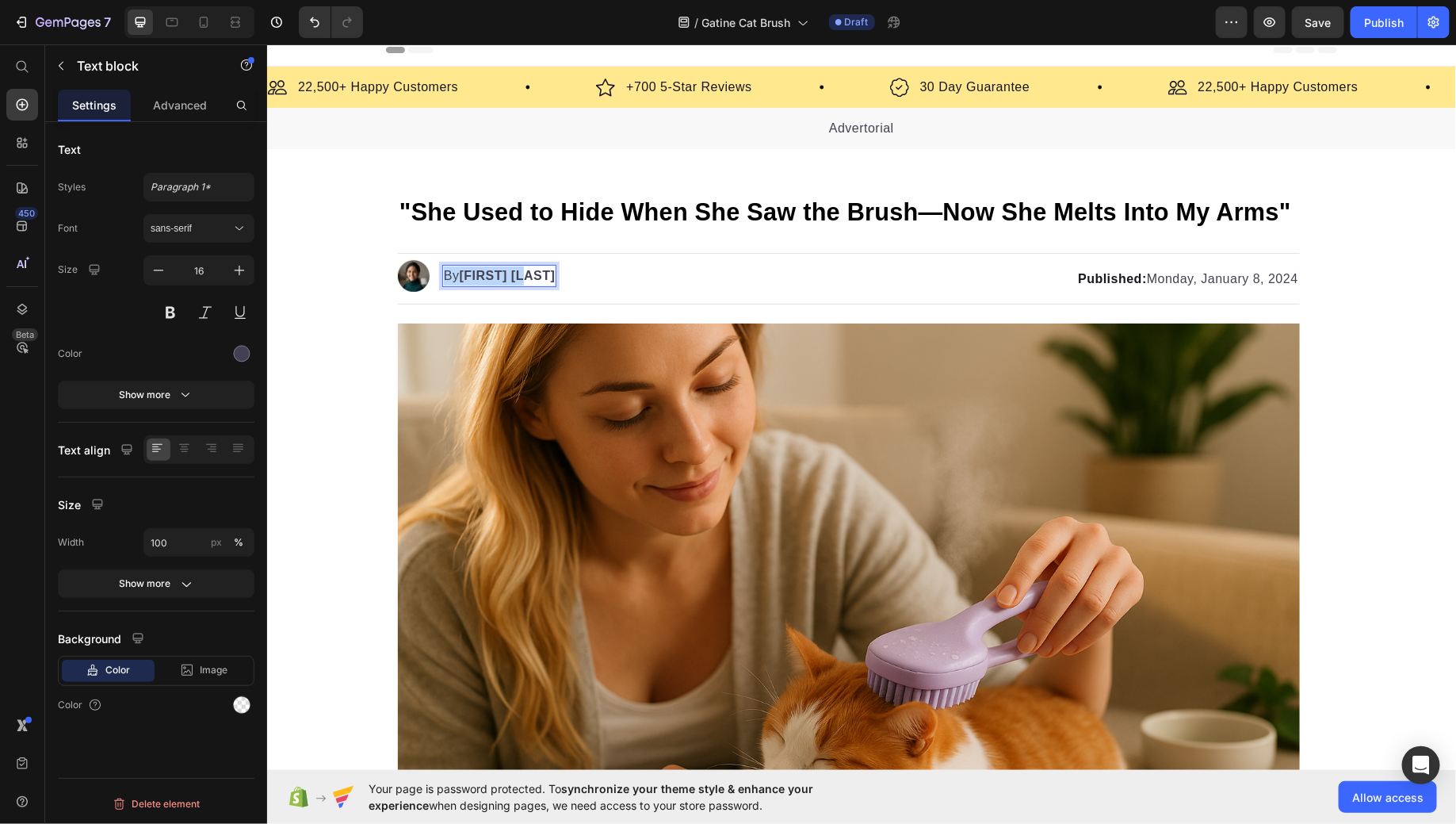 click on "Kim Fields" at bounding box center [506, 274] 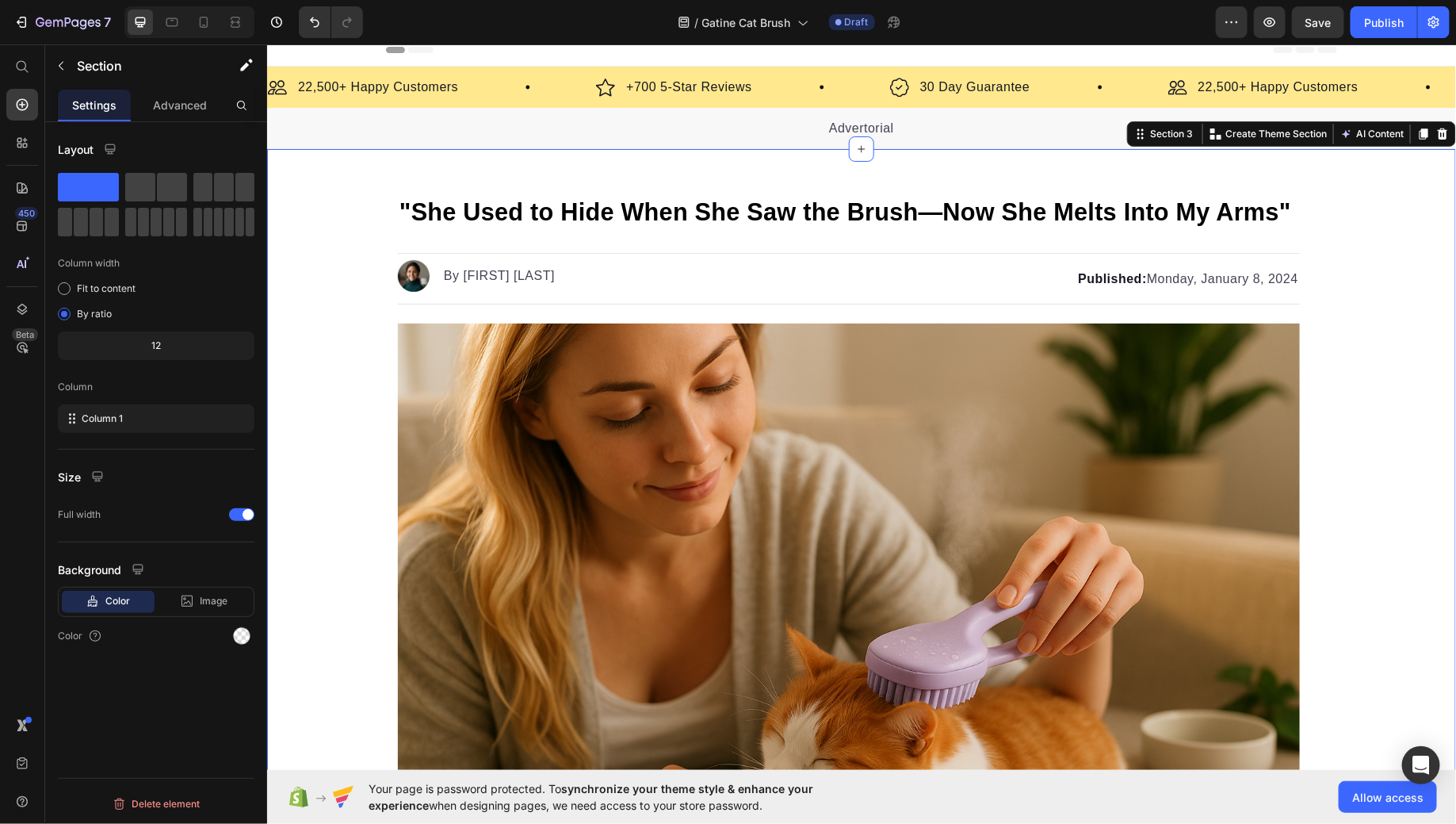 click on ""She Used to Hide When She Saw the Brush—Now She Melts Into My Arms" Heading Image By Kimberly Halls Text block Advanced list Published:  Monday, January 8, 2024 Text block Row Image Welcome to our high quality dog food store! We are proud to bring you a range of the best dog food products, specifically designed to meet your dog's nutritional and health needs. With excellent quality and natural ingredients, our feed not only provides essential nutrition but also provides various benefits. Discover what we can do for your dog's excellent health! Text block Jump to section quickly: Text block
Icon Healthy and Balanced Nutrition Text block Advanced list
Icon Joint Care and Mobility Support Text block Advanced list
Icon Digestive Health and Immune Support Text block Advanced list
Icon Healthy Skin and Shiny Coat Text block Advanced list
Icon Overall Well-being and Vitality Text block Advanced list Text block Image Healthy and Balanced Nutrition Heading       Text block Button" at bounding box center [861, 2349] 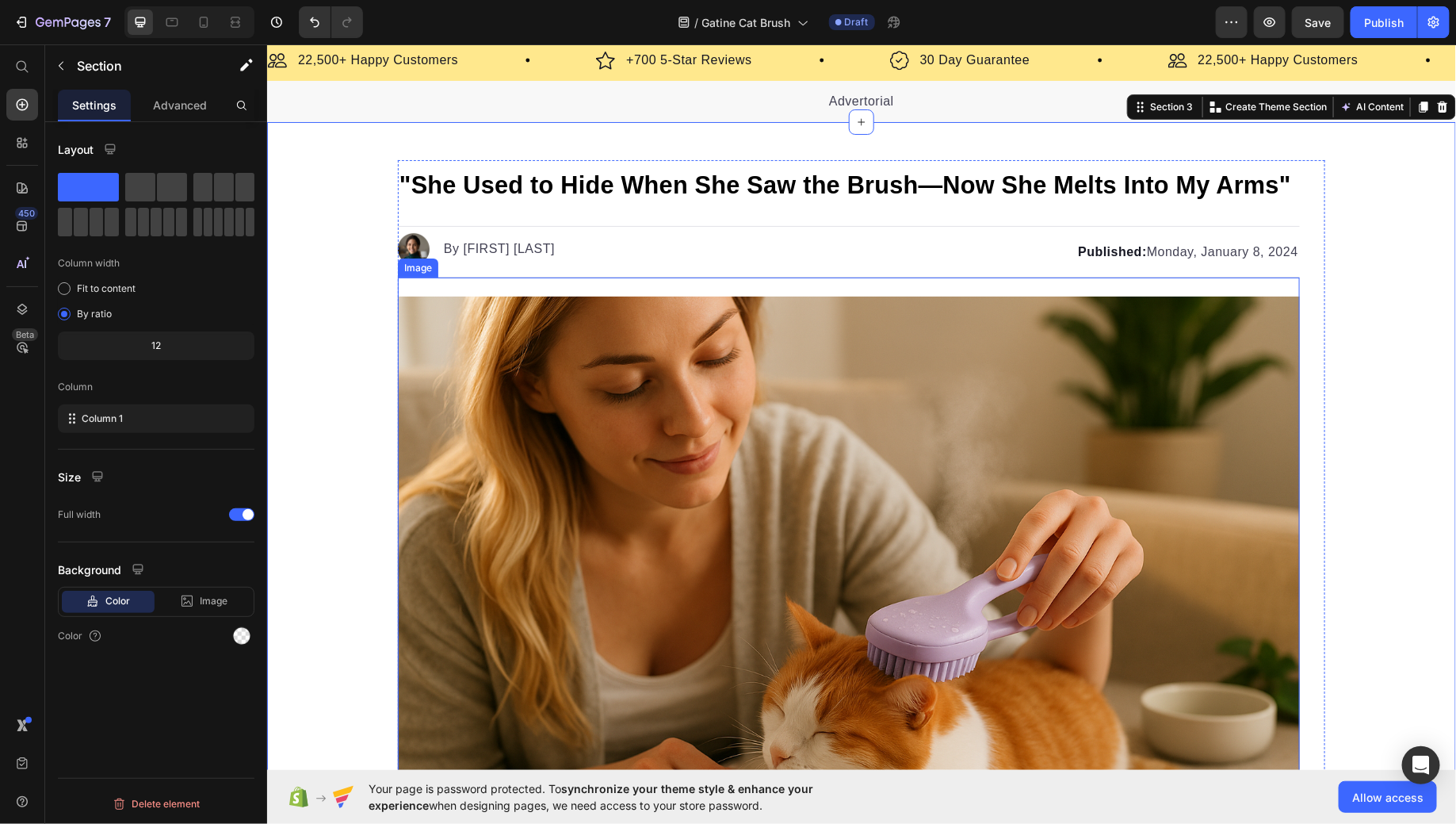 scroll, scrollTop: 84, scrollLeft: 0, axis: vertical 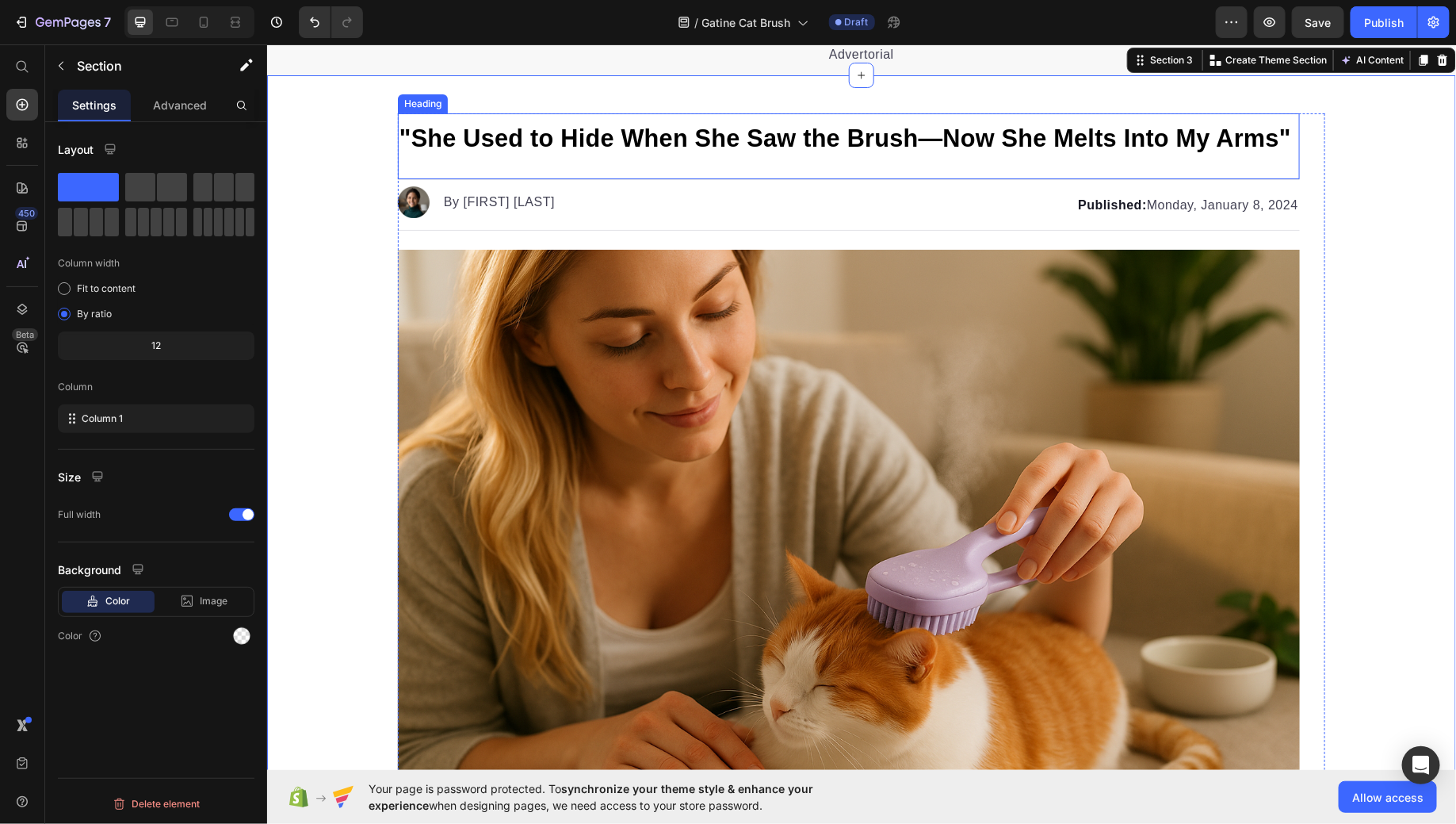 click on ""She Used to Hide When She Saw the Brush—Now She Melts Into My Arms"" at bounding box center (844, 137) 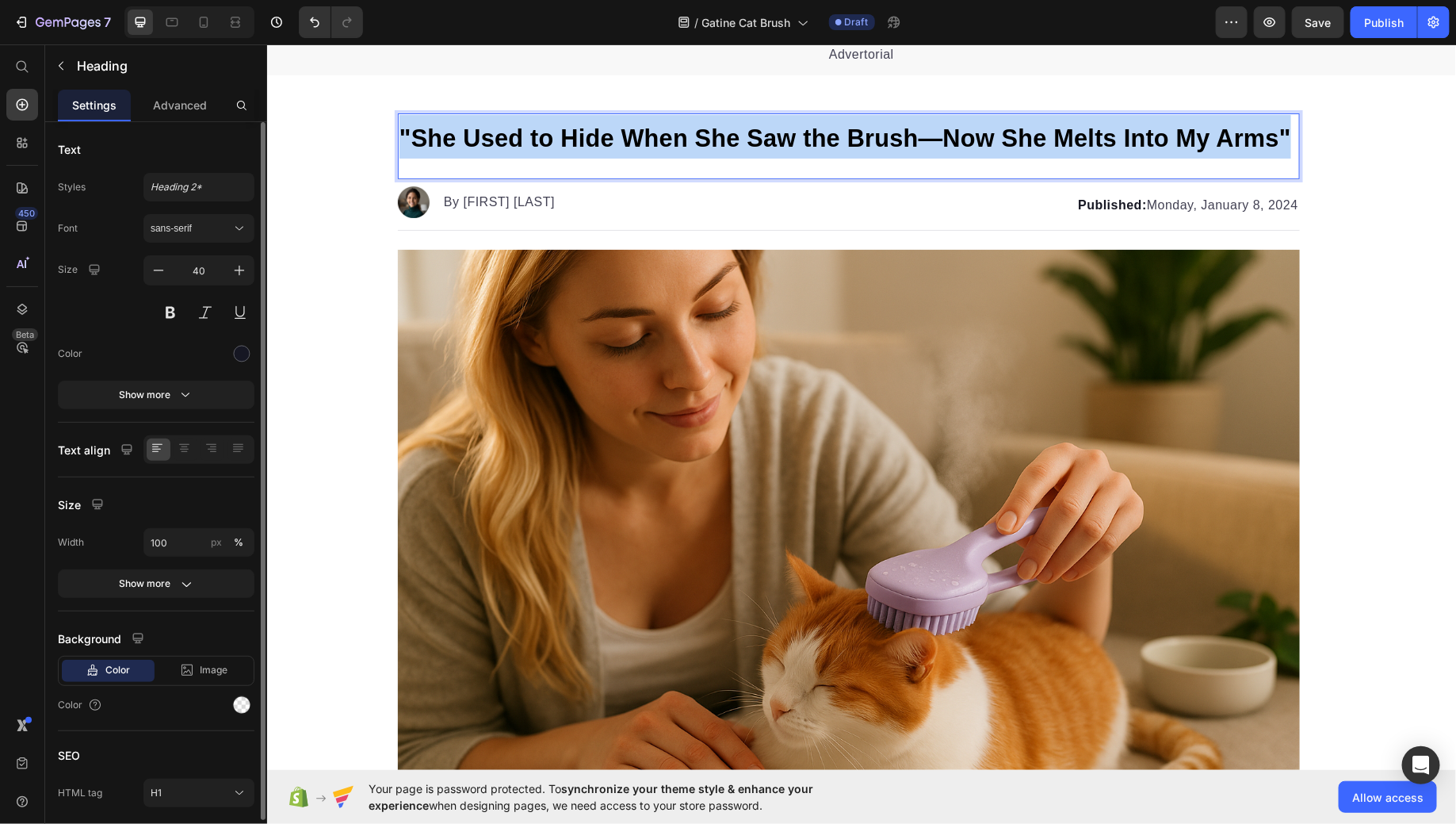 click on ""She Used to Hide When She Saw the Brush—Now She Melts Into My Arms"" at bounding box center (844, 137) 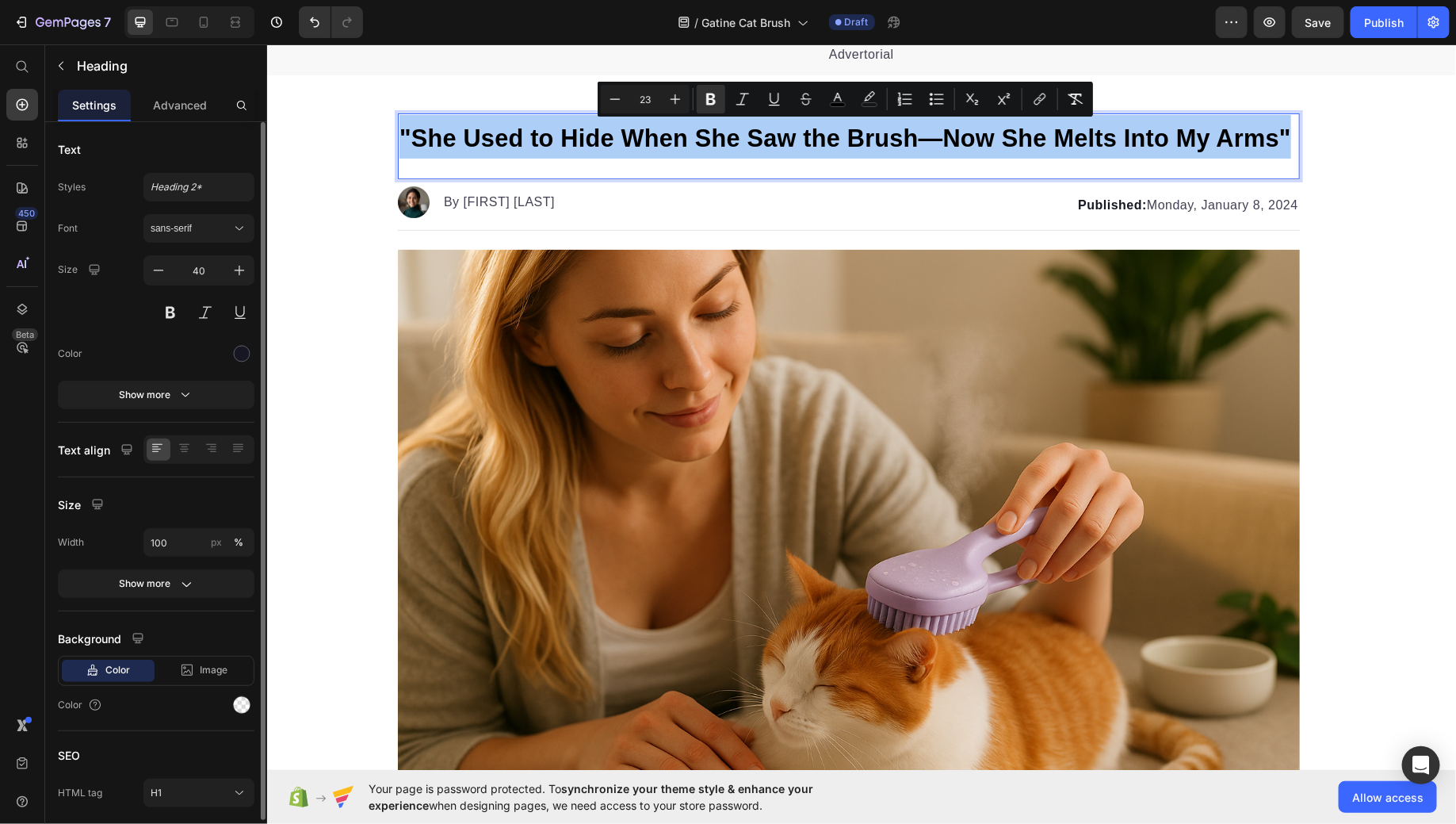 click on "Styles Heading 2* Font sans-serif Size 40 Color Show more" 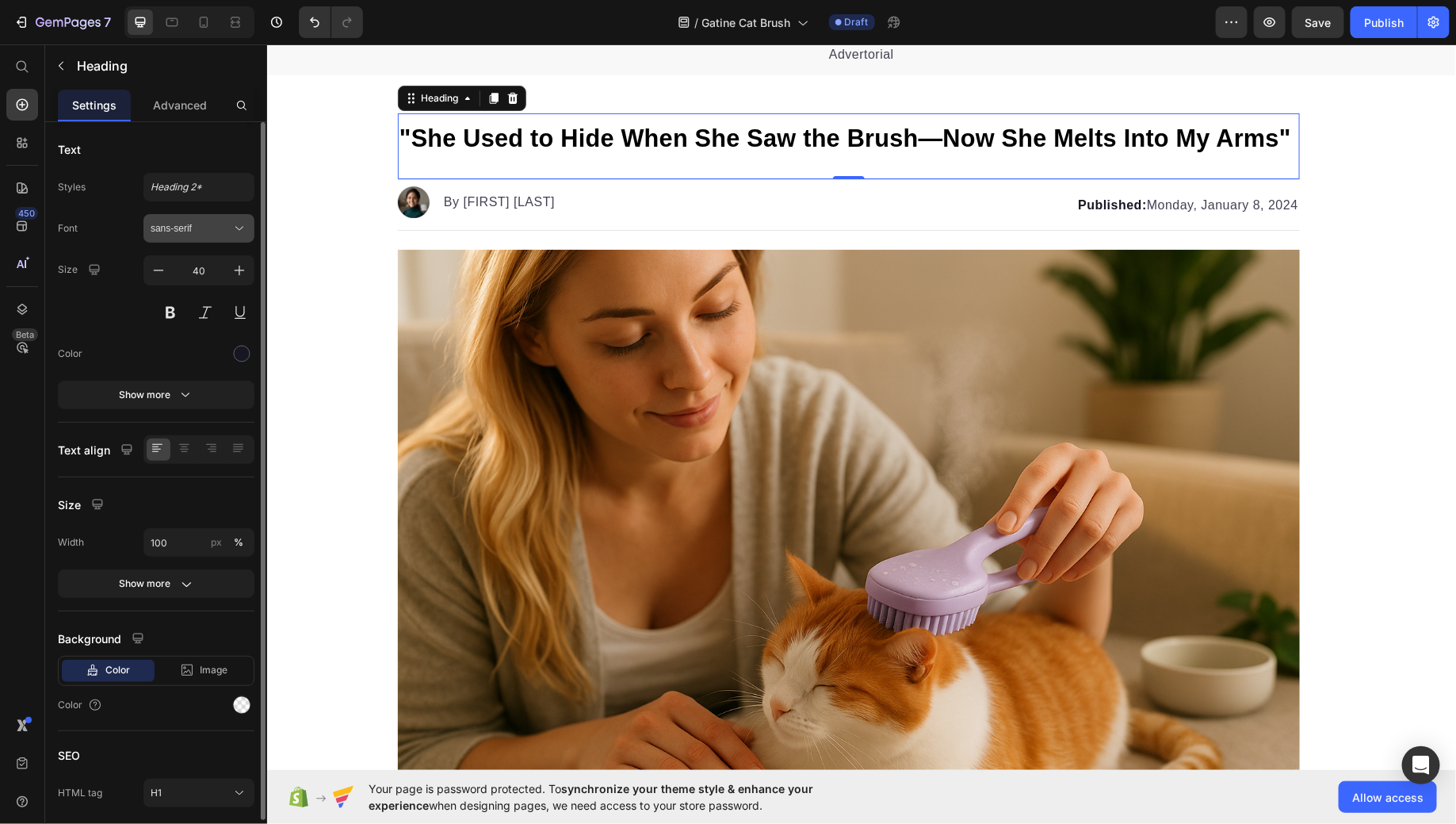 click on "sans-serif" at bounding box center (191, 228) 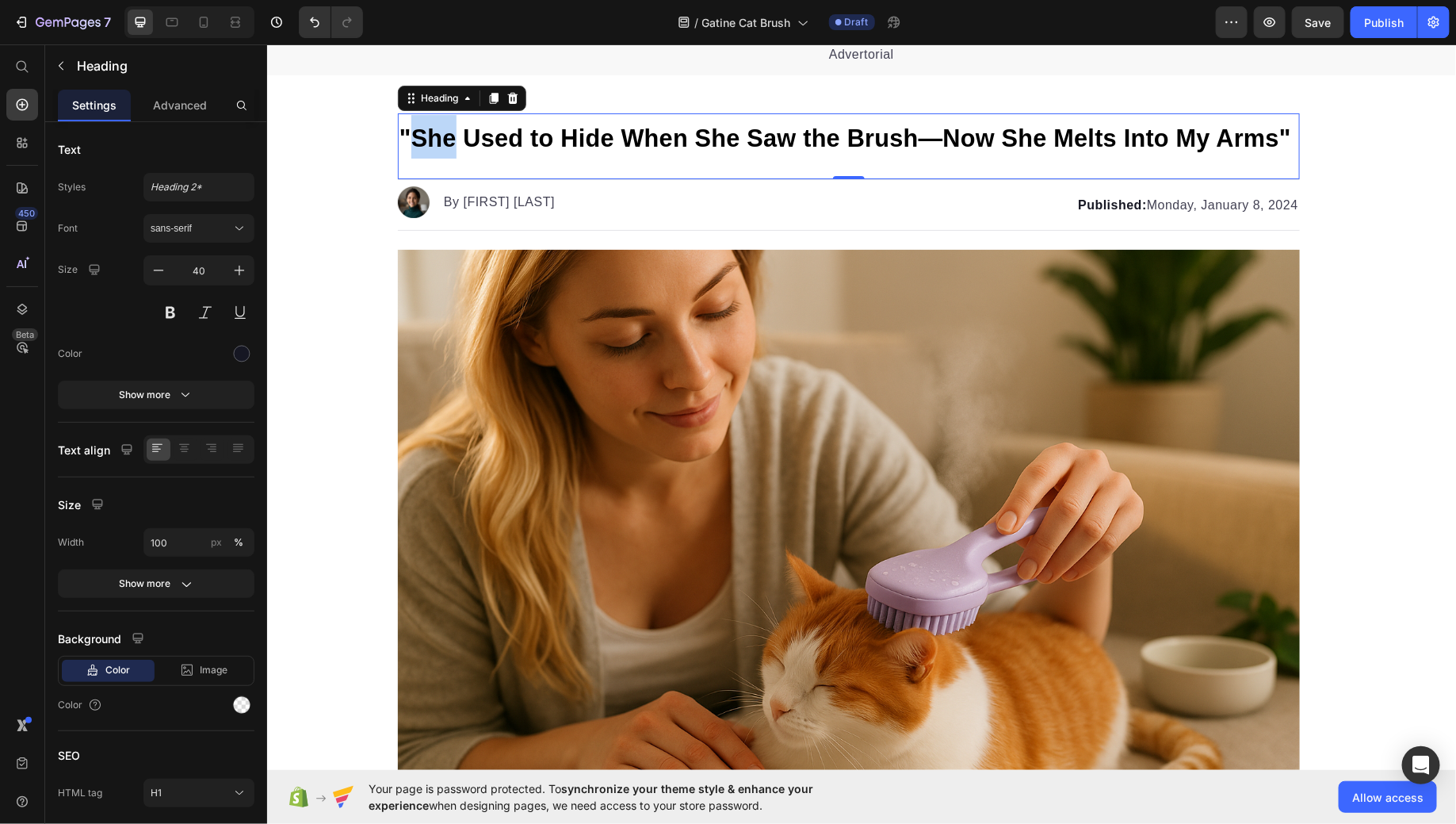 click on ""She Used to Hide When She Saw the Brush—Now She Melts Into My Arms"" at bounding box center [844, 137] 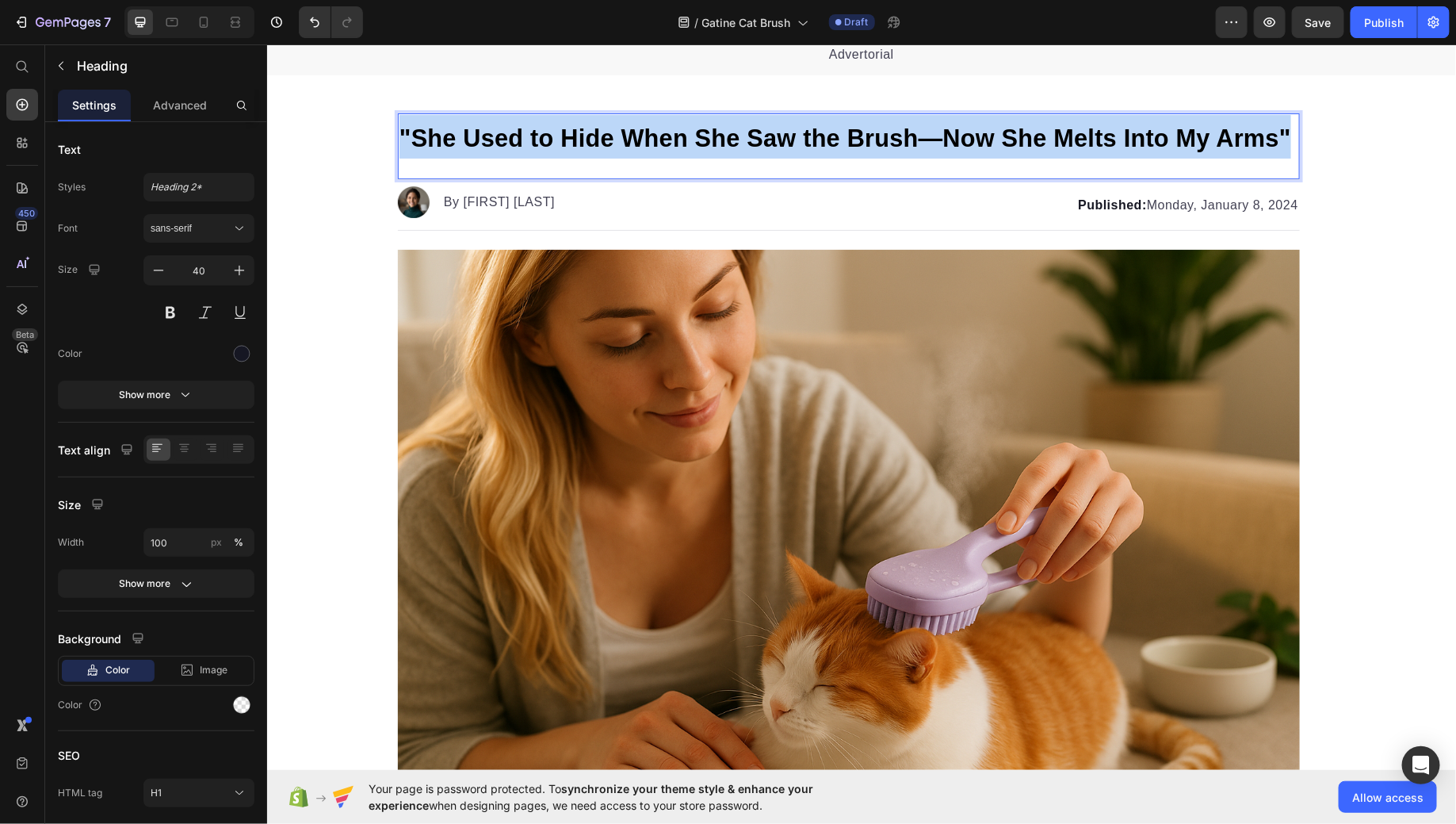 click on ""She Used to Hide When She Saw the Brush—Now She Melts Into My Arms"" at bounding box center [844, 137] 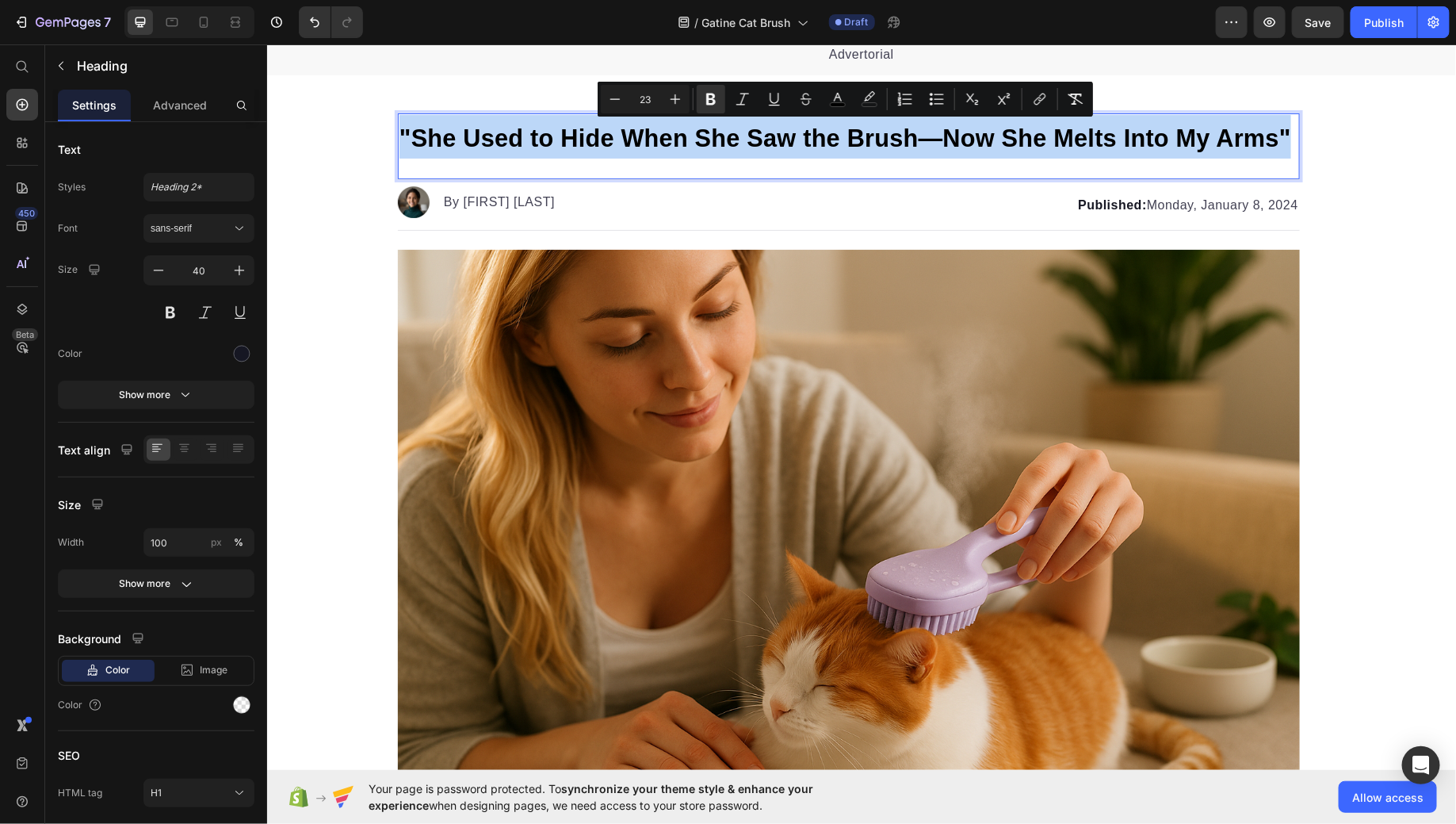 click on ""She Used to Hide When She Saw the Brush—Now She Melts Into My Arms"" at bounding box center (844, 137) 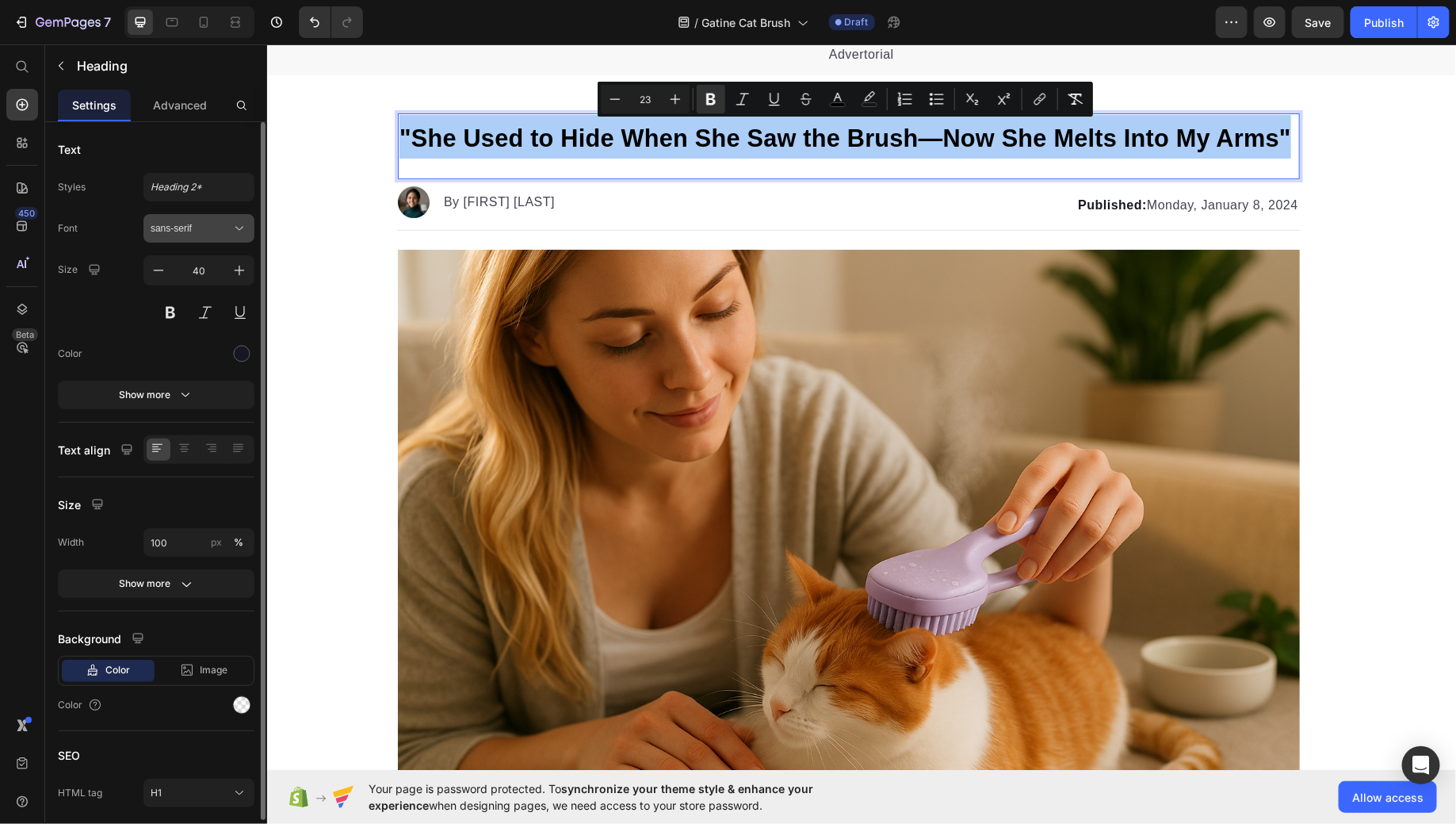click on "sans-serif" at bounding box center (191, 228) 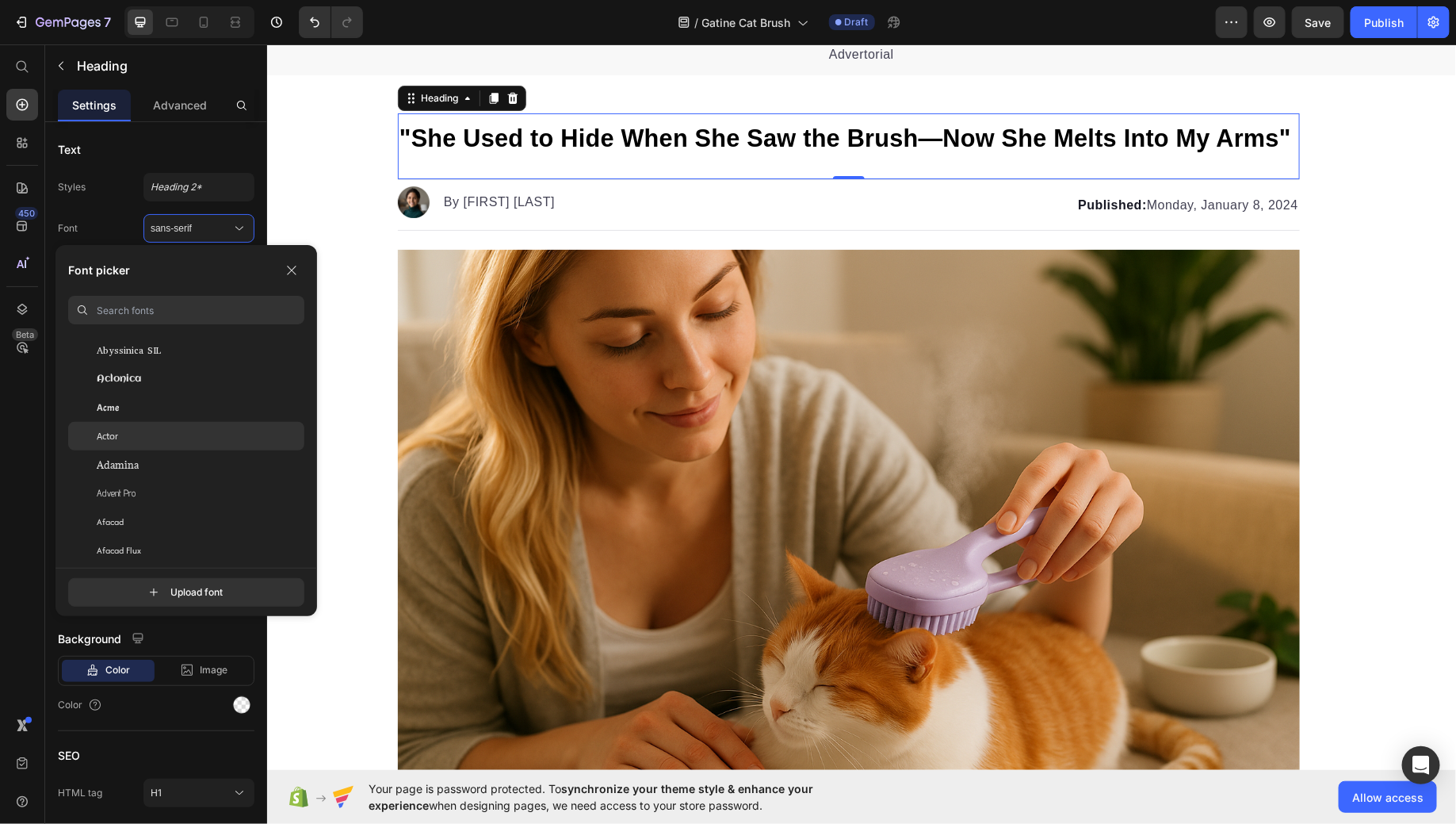 scroll, scrollTop: 271, scrollLeft: 0, axis: vertical 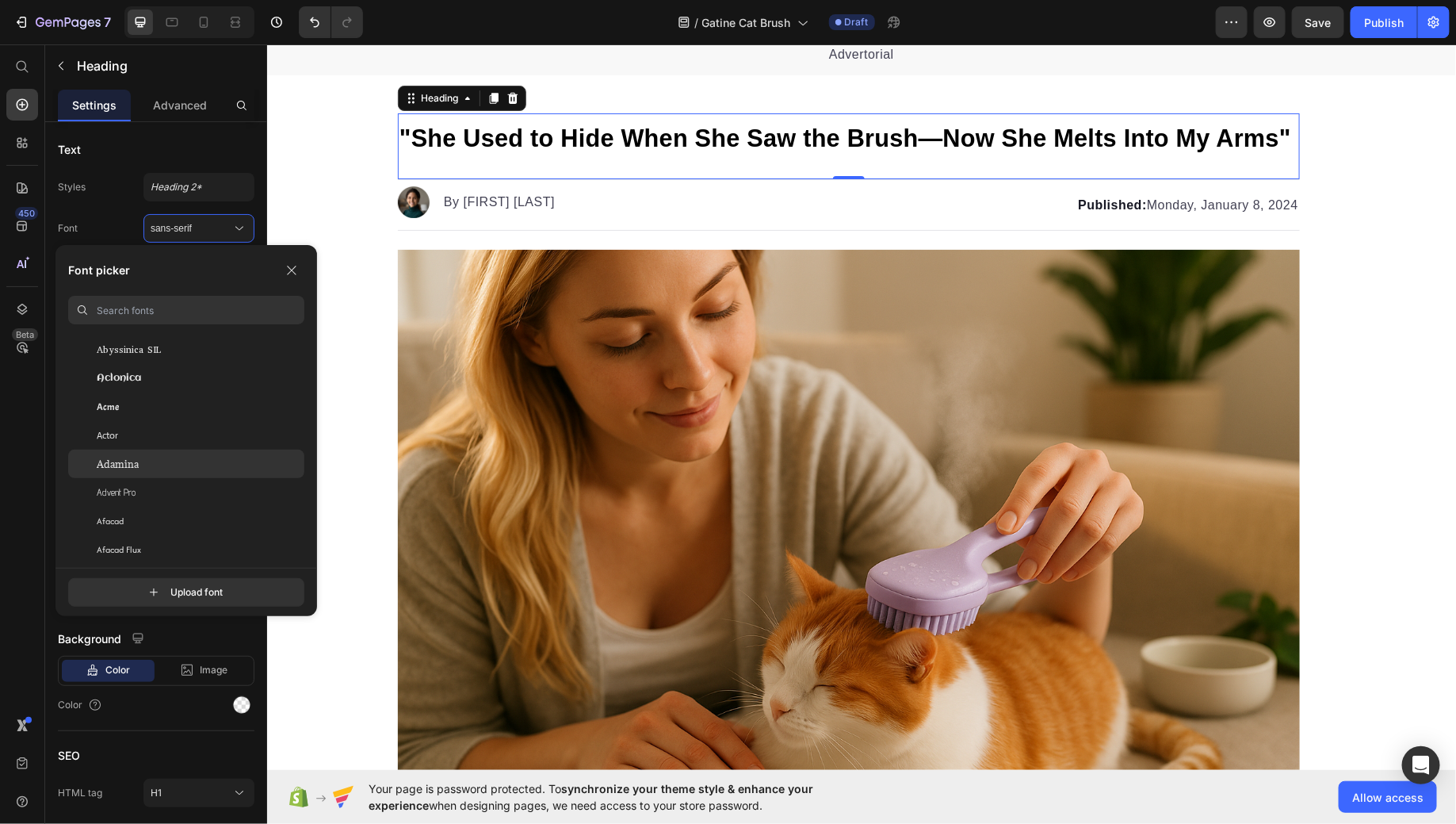 click on "Adamina" 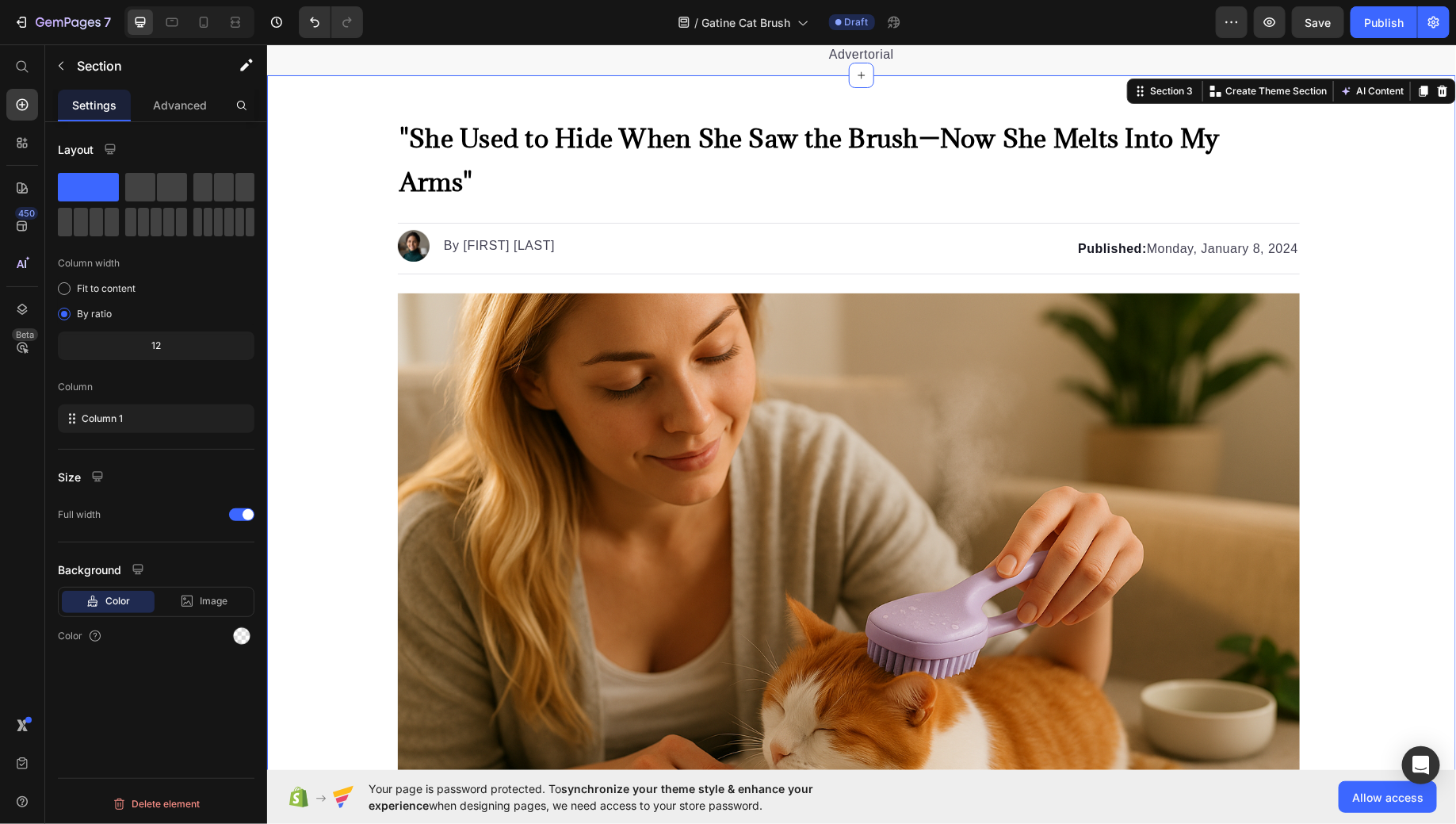 click on "⁠⁠⁠⁠⁠⁠⁠ "She Used to Hide When She Saw the Brush—Now She Melts Into My Arms" Heading Image By Kimberly Halls Text block Advanced list Published:  Monday, January 8, 2024 Text block Row Image Welcome to our high quality dog food store! We are proud to bring you a range of the best dog food products, specifically designed to meet your dog's nutritional and health needs. With excellent quality and natural ingredients, our feed not only provides essential nutrition but also provides various benefits. Discover what we can do for your dog's excellent health! Text block Jump to section quickly: Text block
Icon Healthy and Balanced Nutrition Text block Advanced list
Icon Joint Care and Mobility Support Text block Advanced list
Icon Digestive Health and Immune Support Text block Advanced list
Icon Healthy Skin and Shiny Coat Text block Advanced list
Icon Overall Well-being and Vitality Text block Advanced list Text block Image Healthy and Balanced Nutrition Heading" at bounding box center (861, 2297) 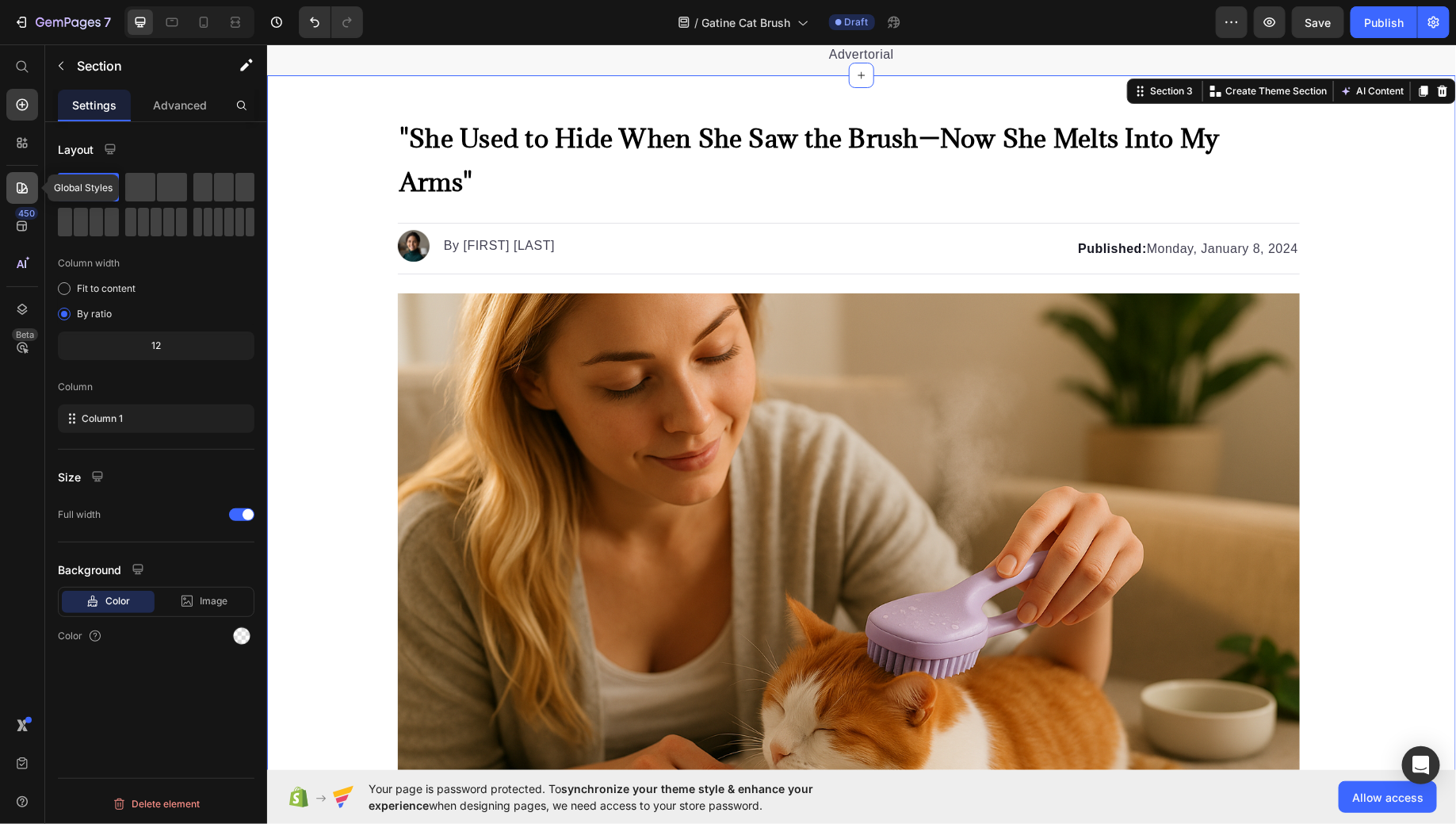 click 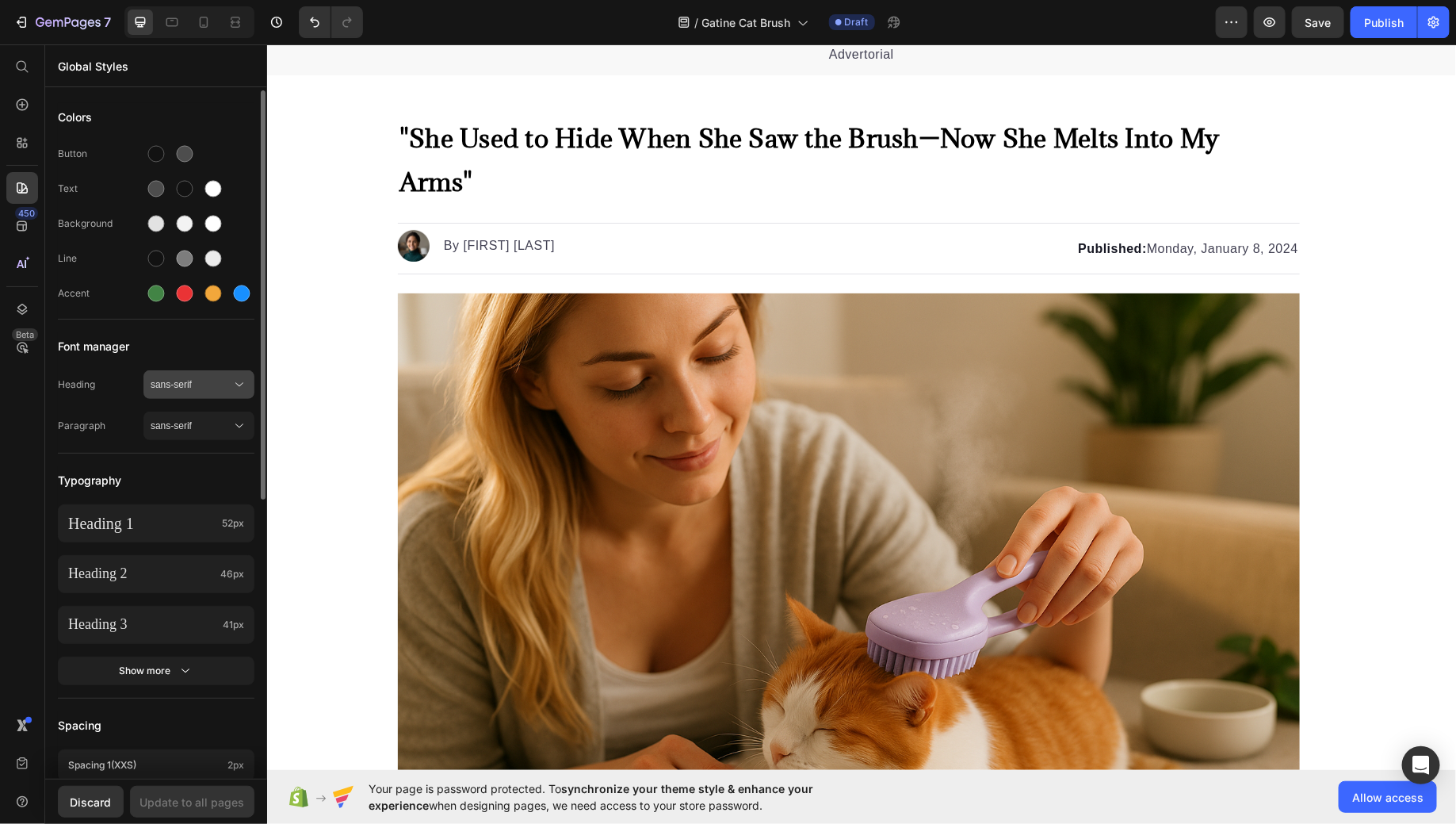 click on "sans-serif" at bounding box center (191, 385) 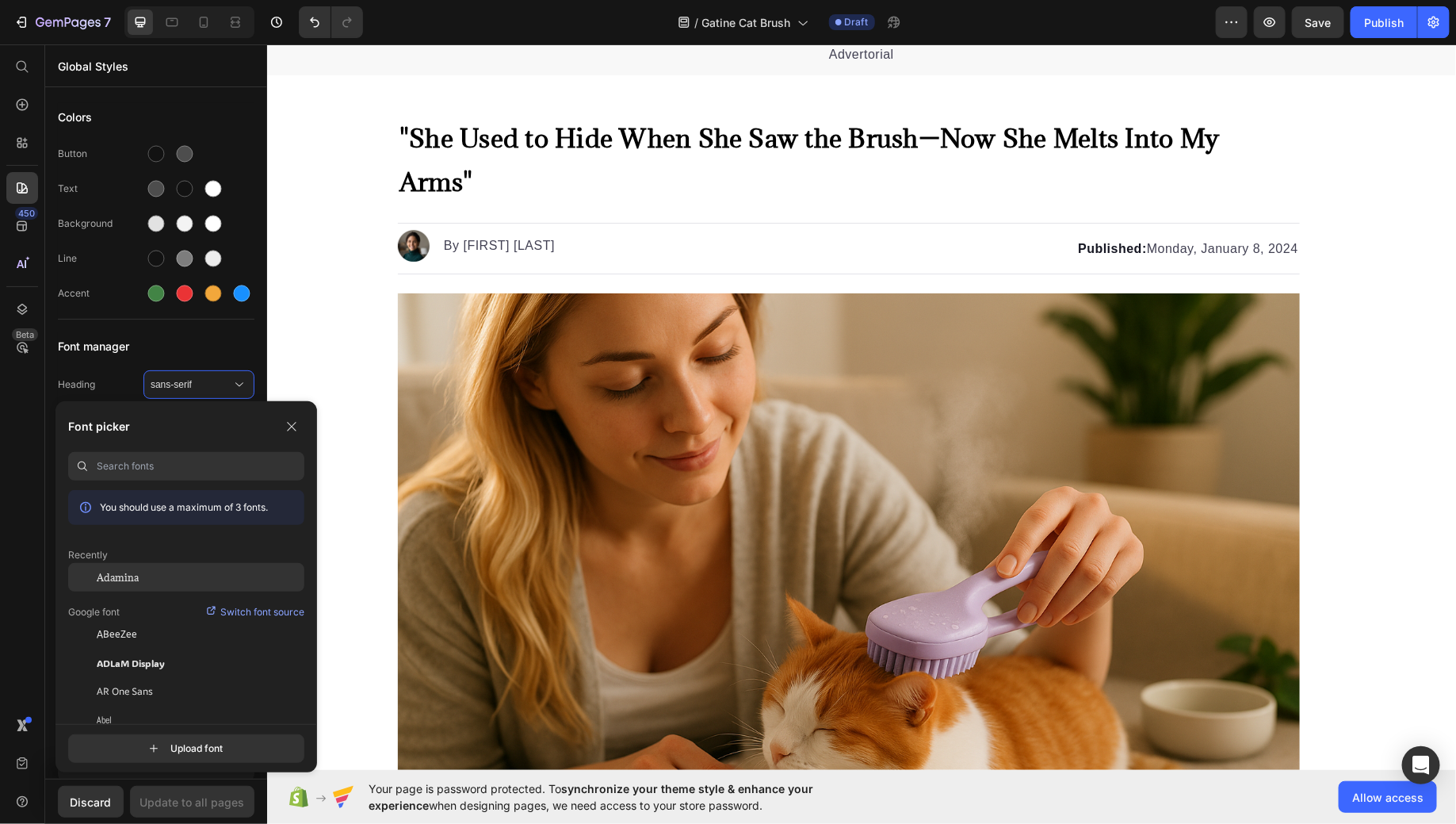 click on "Adamina" 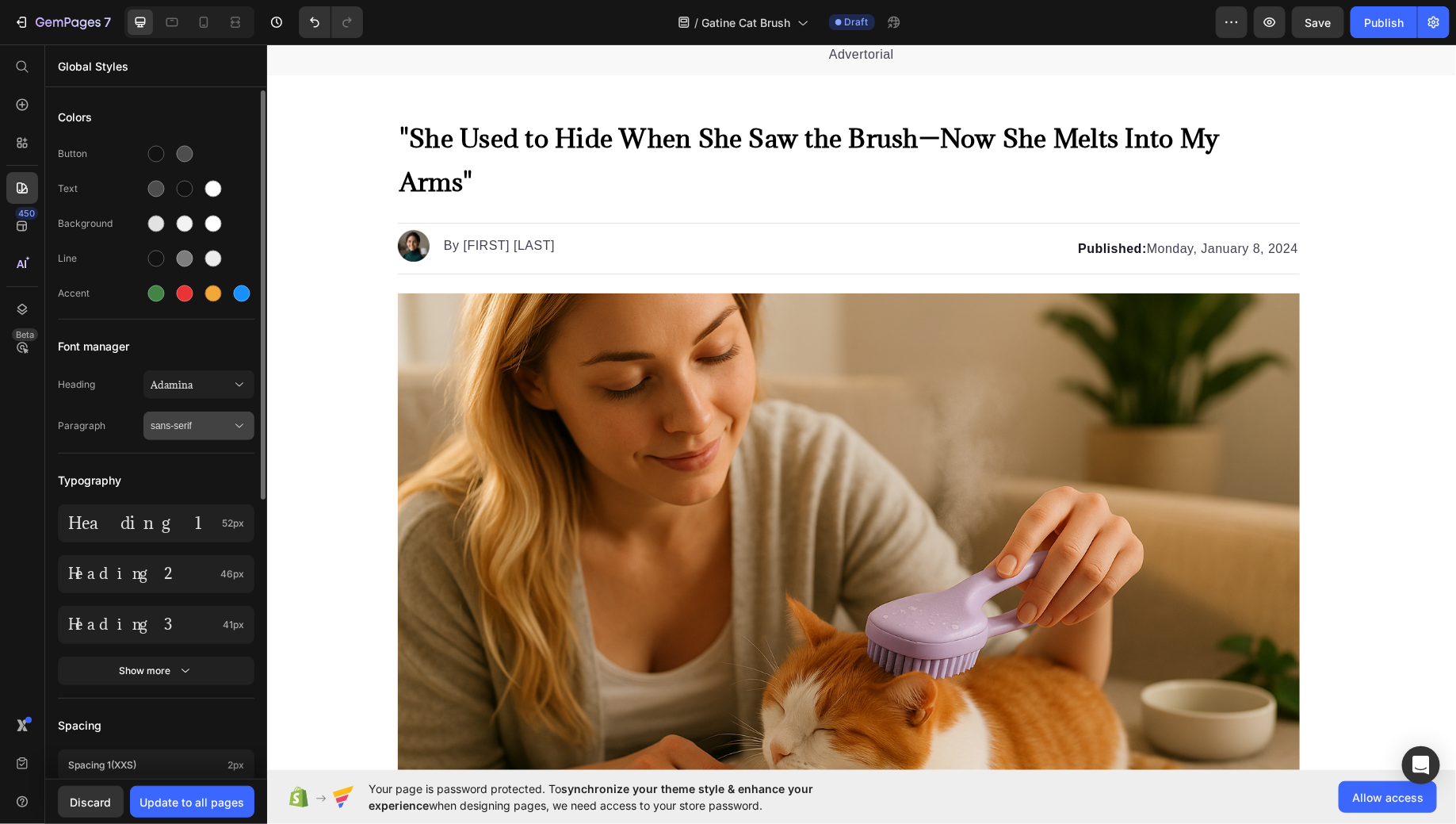 click on "sans-serif" at bounding box center [191, 426] 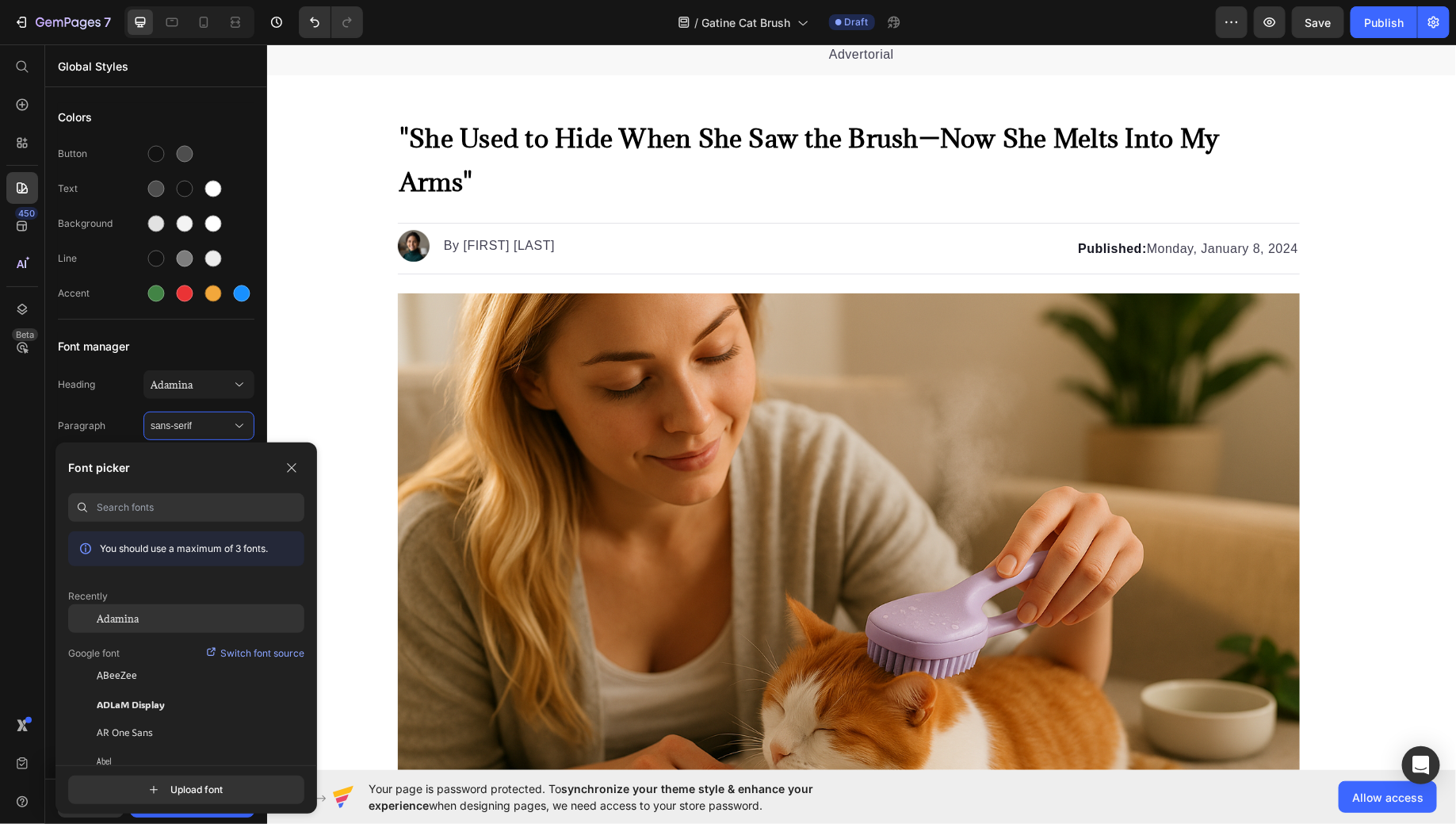 click on "Adamina" 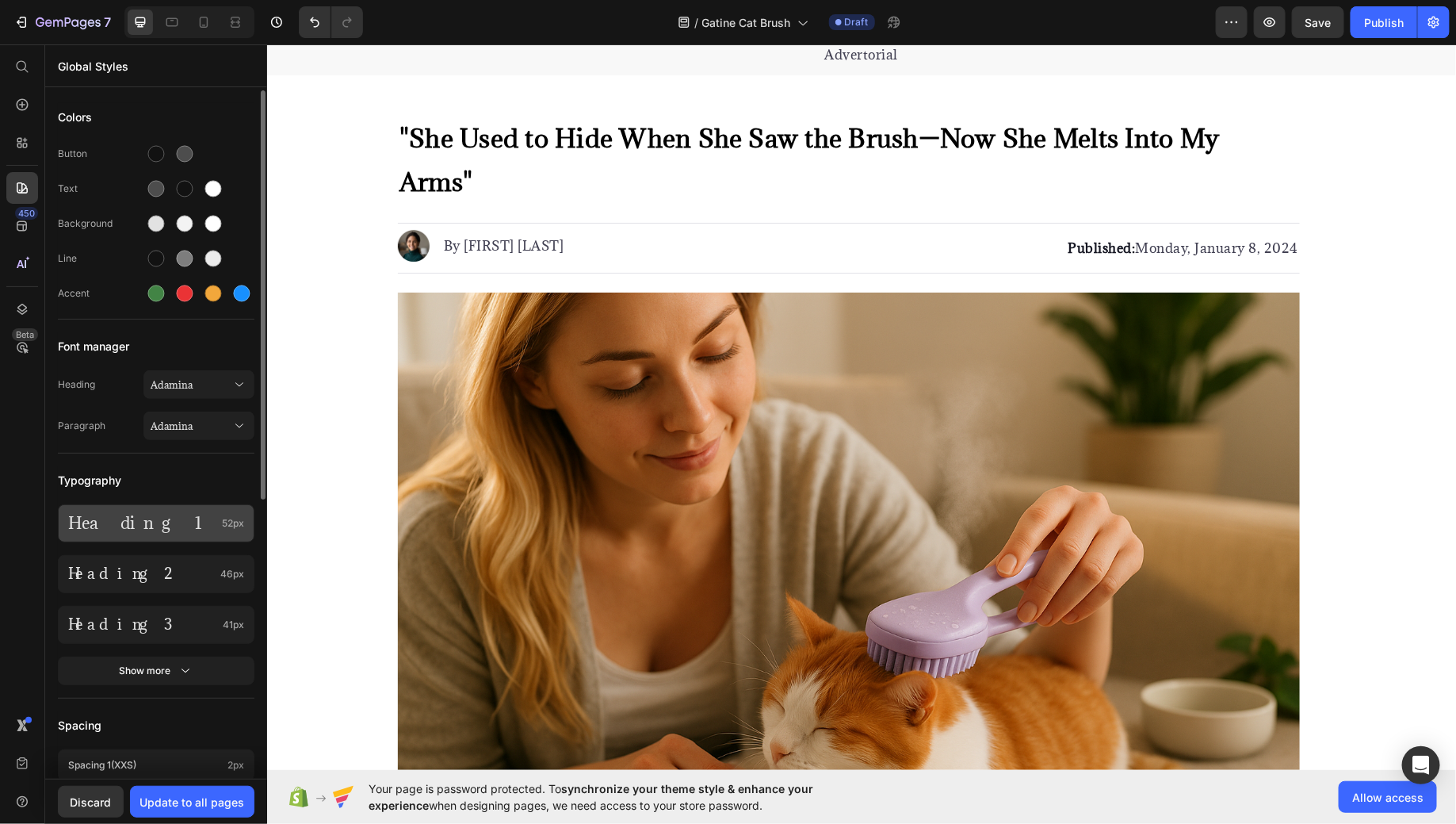 click on "52px" 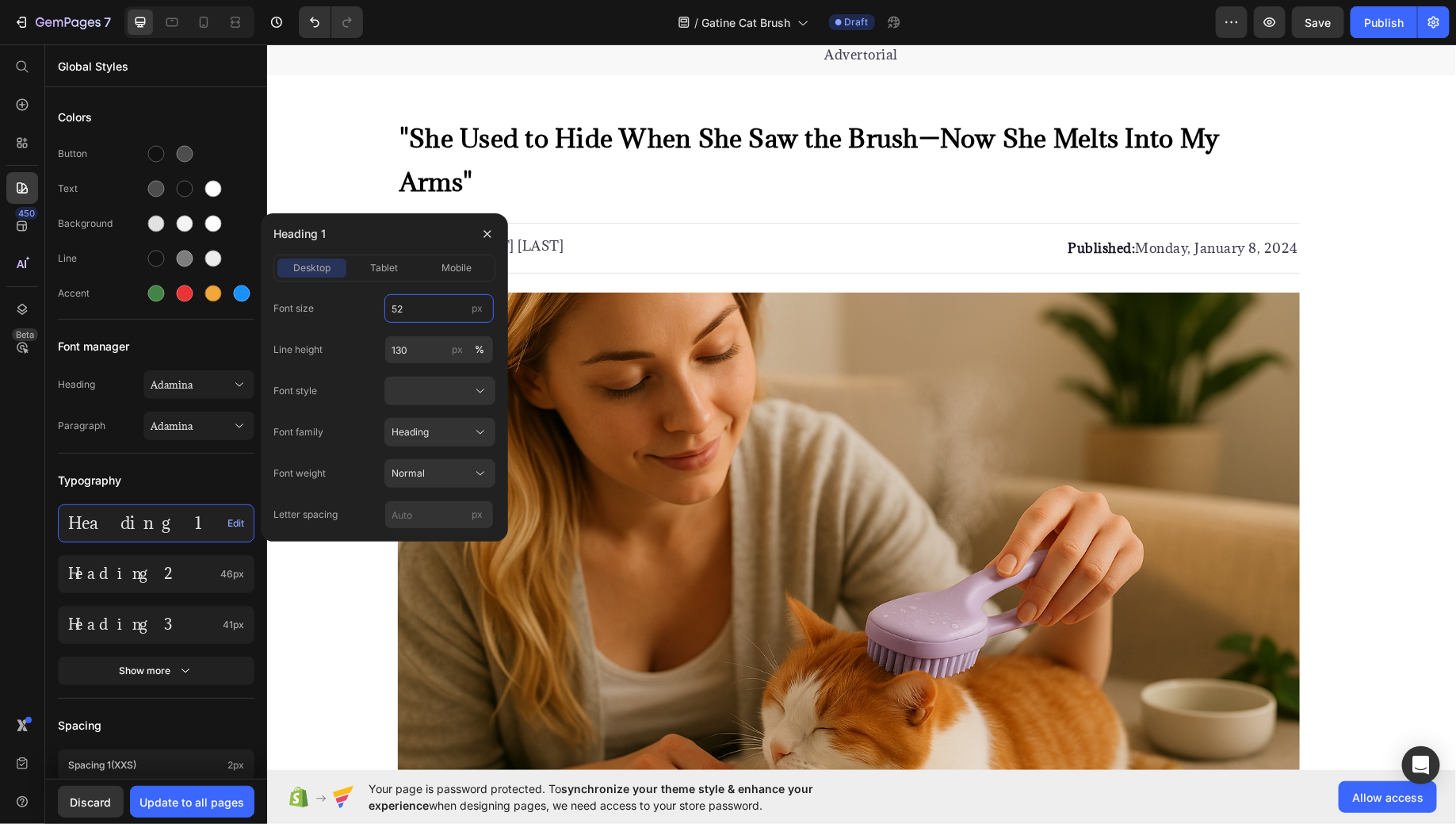 click on "52" at bounding box center (439, 309) 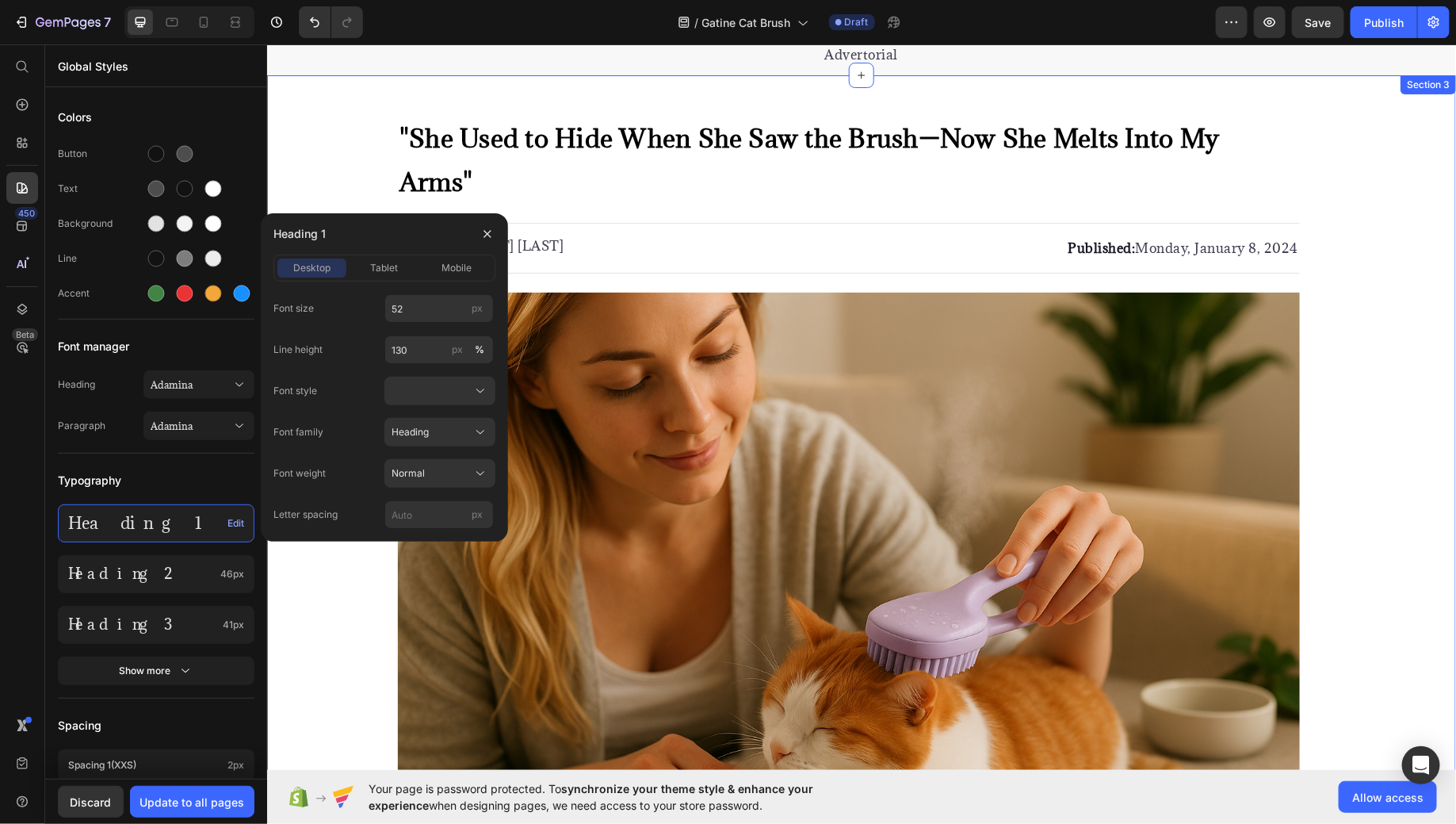click on "⁠⁠⁠⁠⁠⁠⁠ "She Used to Hide When She Saw the Brush—Now She Melts Into My Arms" Heading Image By Kimberly Halls Text block Advanced list Published:  Monday, January 8, 2024 Text block Row Image Welcome to our high quality dog food store! We are proud to bring you a range of the best dog food products, specifically designed to meet your dog's nutritional and health needs. With excellent quality and natural ingredients, our feed not only provides essential nutrition but also provides various benefits. Discover what we can do for your dog's excellent health! Text block Jump to section quickly: Text block
Icon Healthy and Balanced Nutrition Text block Advanced list
Icon Joint Care and Mobility Support Text block Advanced list
Icon Digestive Health and Immune Support Text block Advanced list
Icon Healthy Skin and Shiny Coat Text block Advanced list
Icon Overall Well-being and Vitality Text block Advanced list Text block Image Healthy and Balanced Nutrition Heading" at bounding box center (861, 2377) 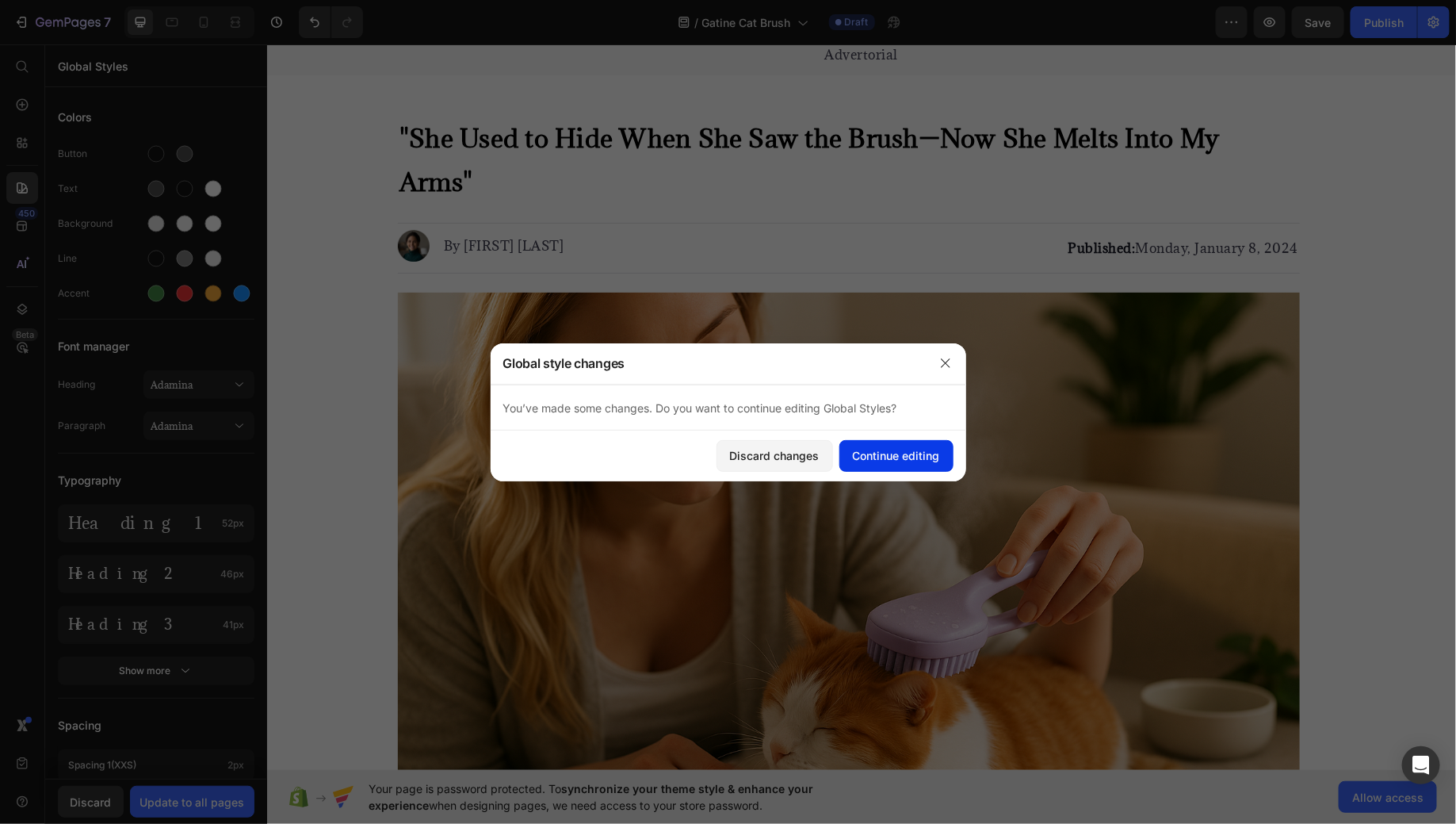 click on "Continue editing" at bounding box center (896, 455) 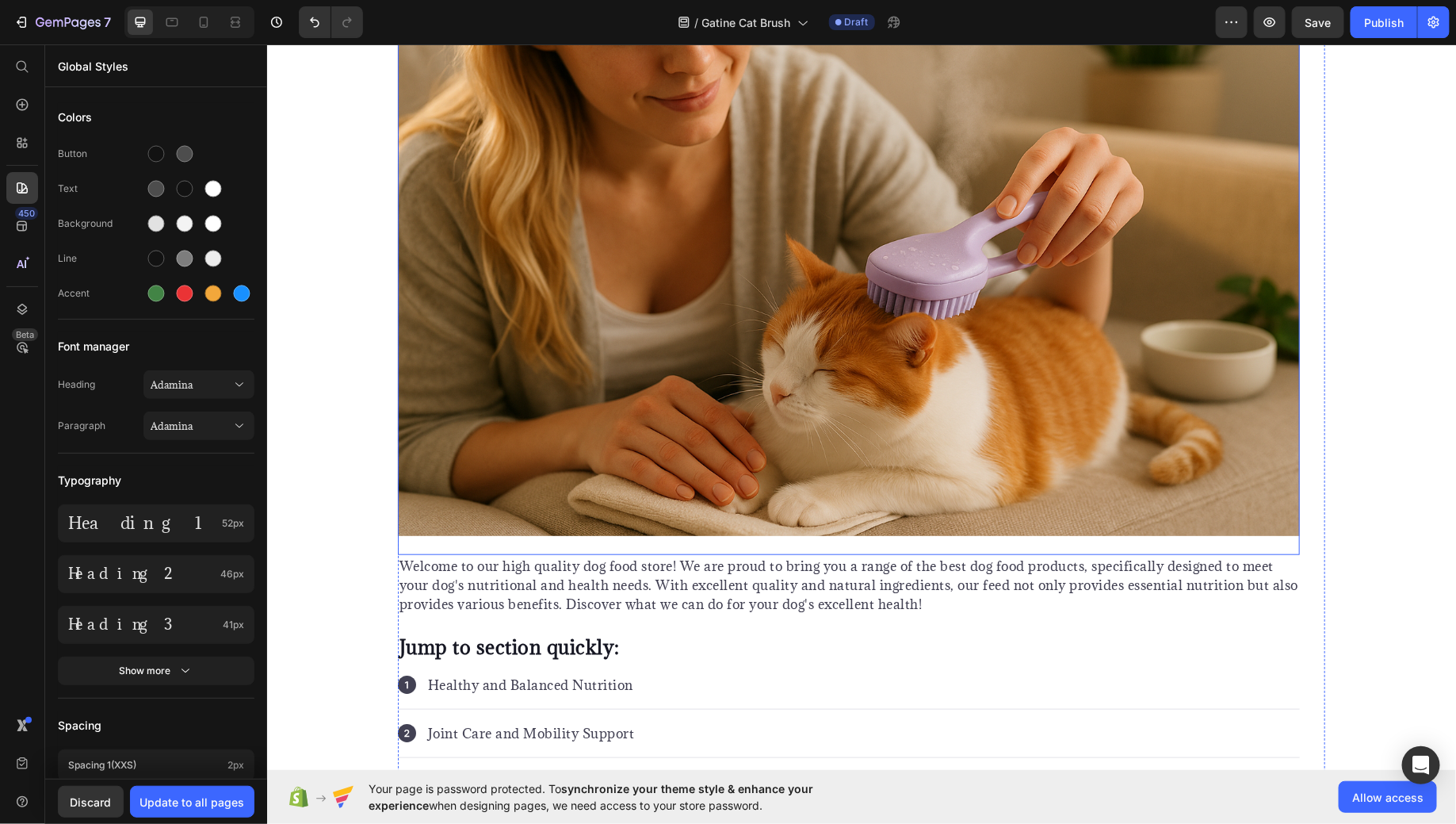 scroll, scrollTop: 0, scrollLeft: 0, axis: both 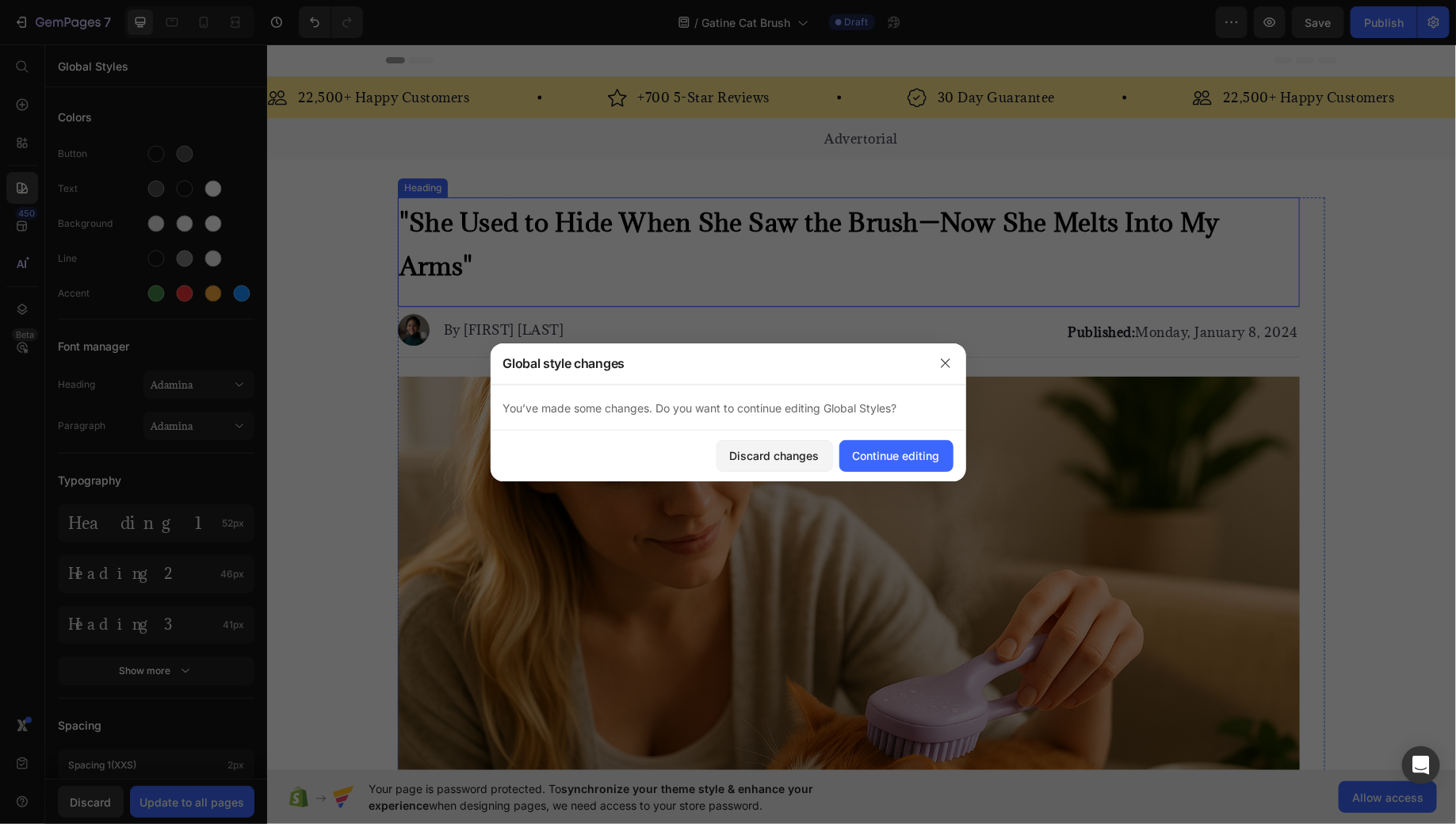 click on ""She Used to Hide When She Saw the Brush—Now She Melts Into My Arms"" at bounding box center (808, 243) 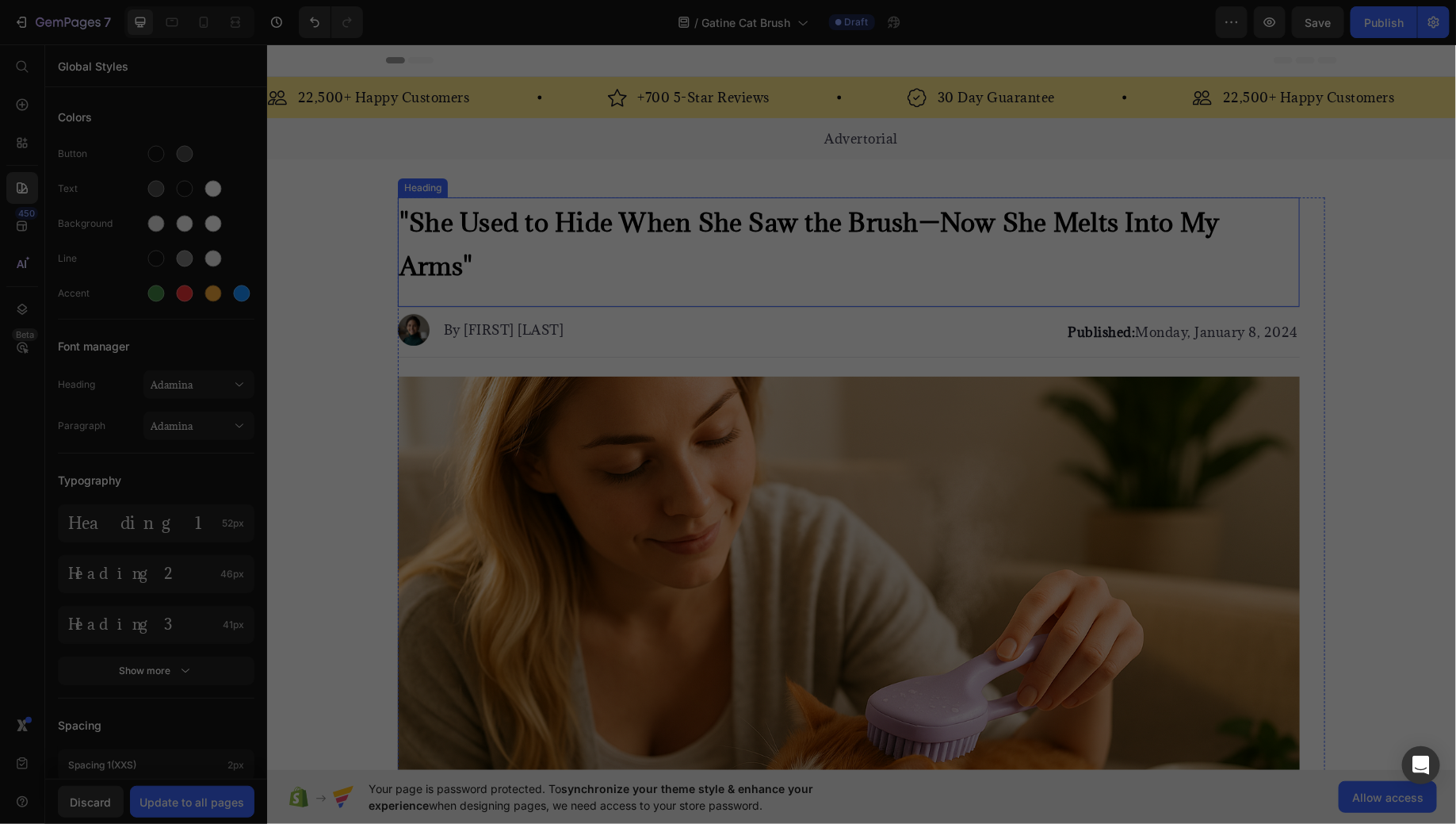 click on ""She Used to Hide When She Saw the Brush—Now She Melts Into My Arms"" at bounding box center (808, 243) 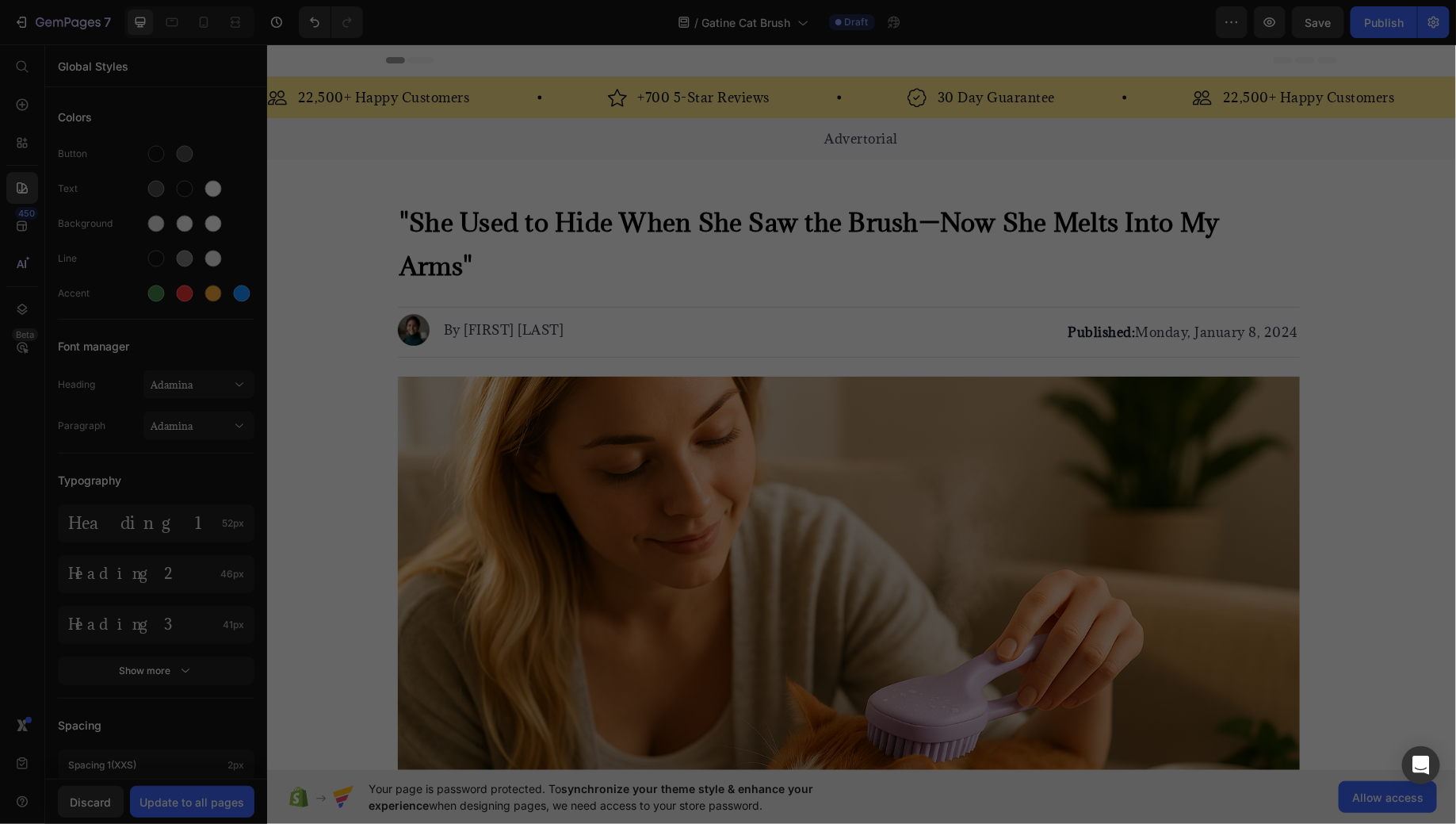 click at bounding box center [728, 412] 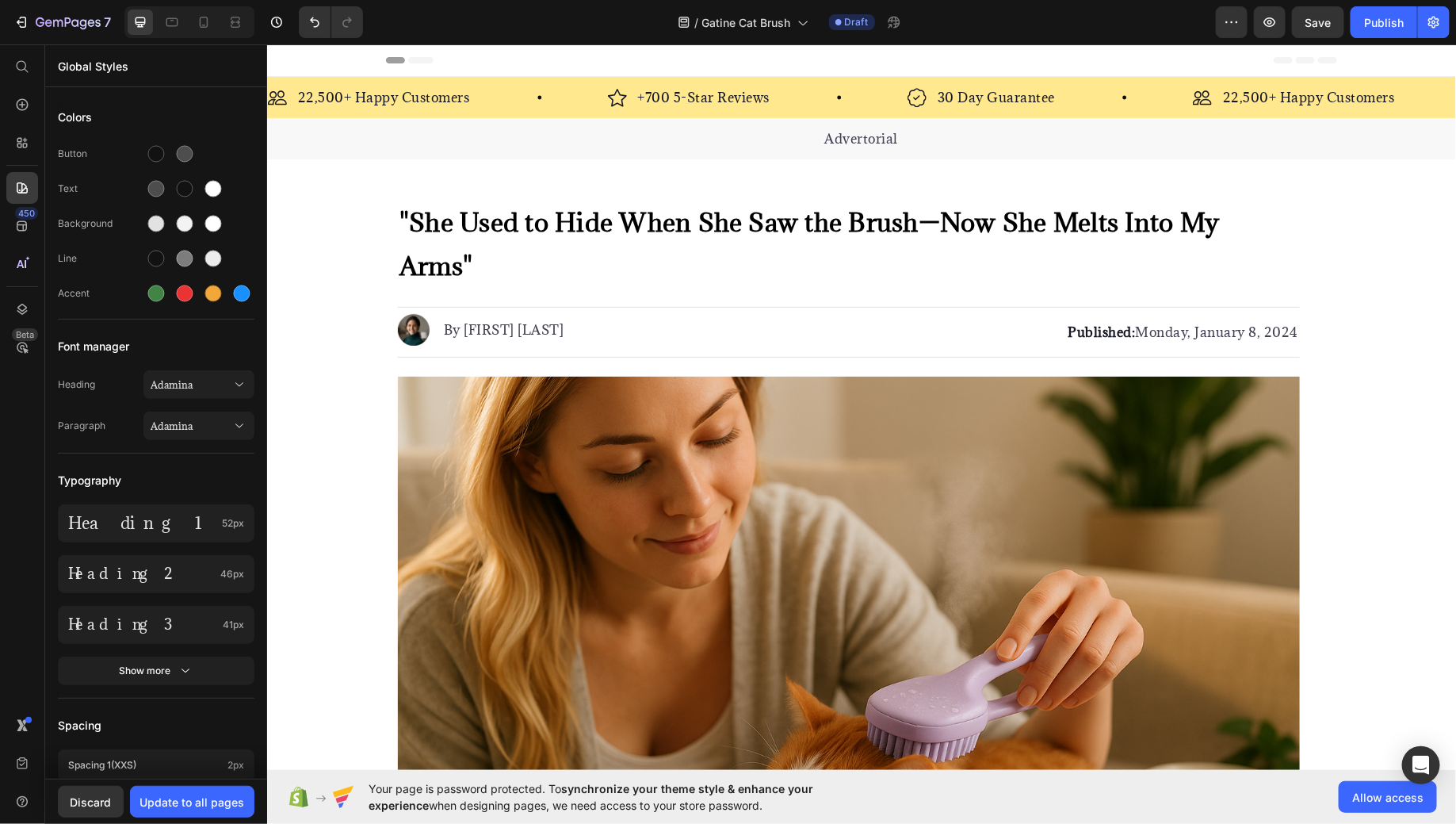 click on ""She Used to Hide When She Saw the Brush—Now She Melts Into My Arms"" at bounding box center (808, 243) 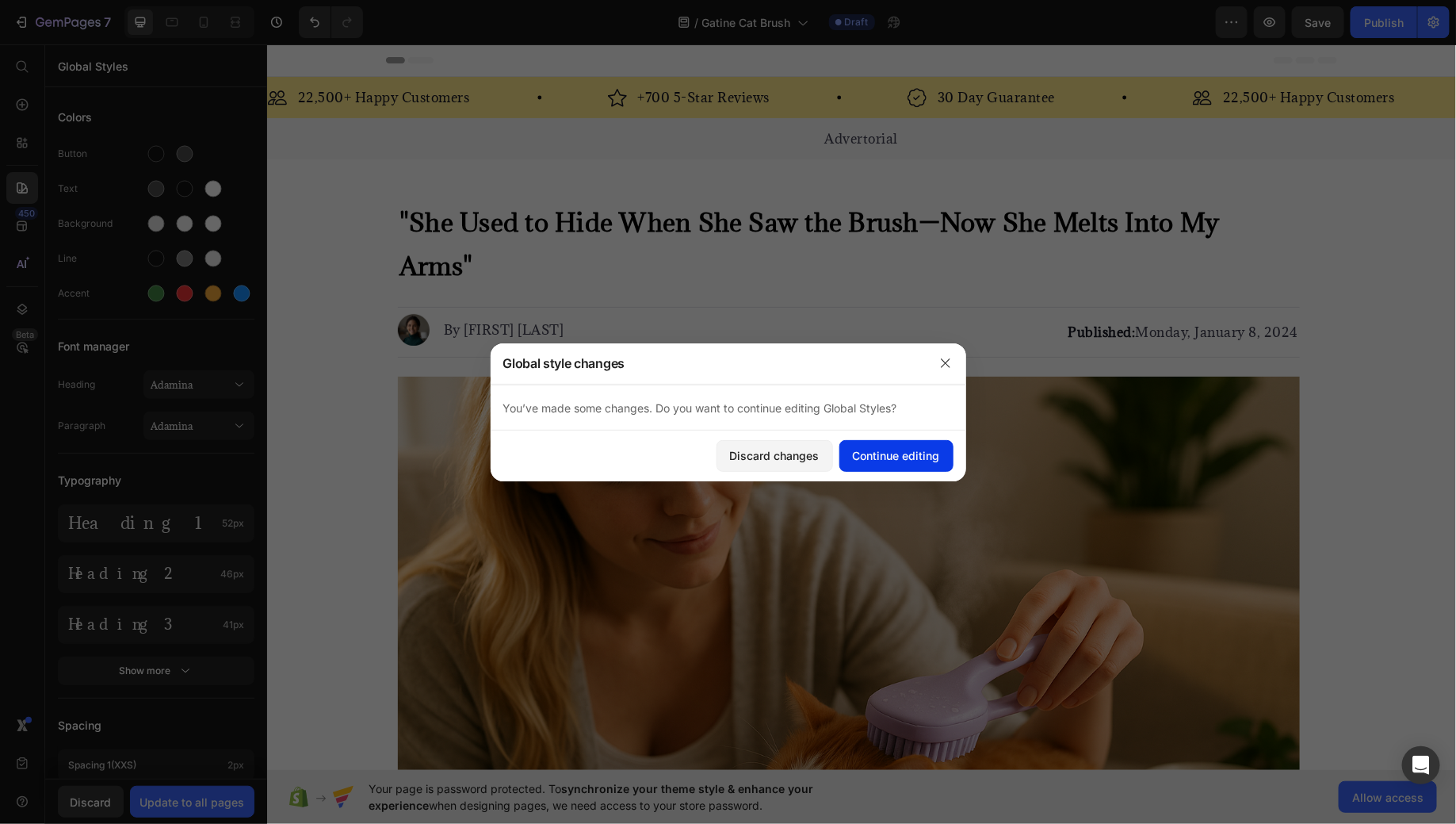 click on "Continue editing" at bounding box center [896, 455] 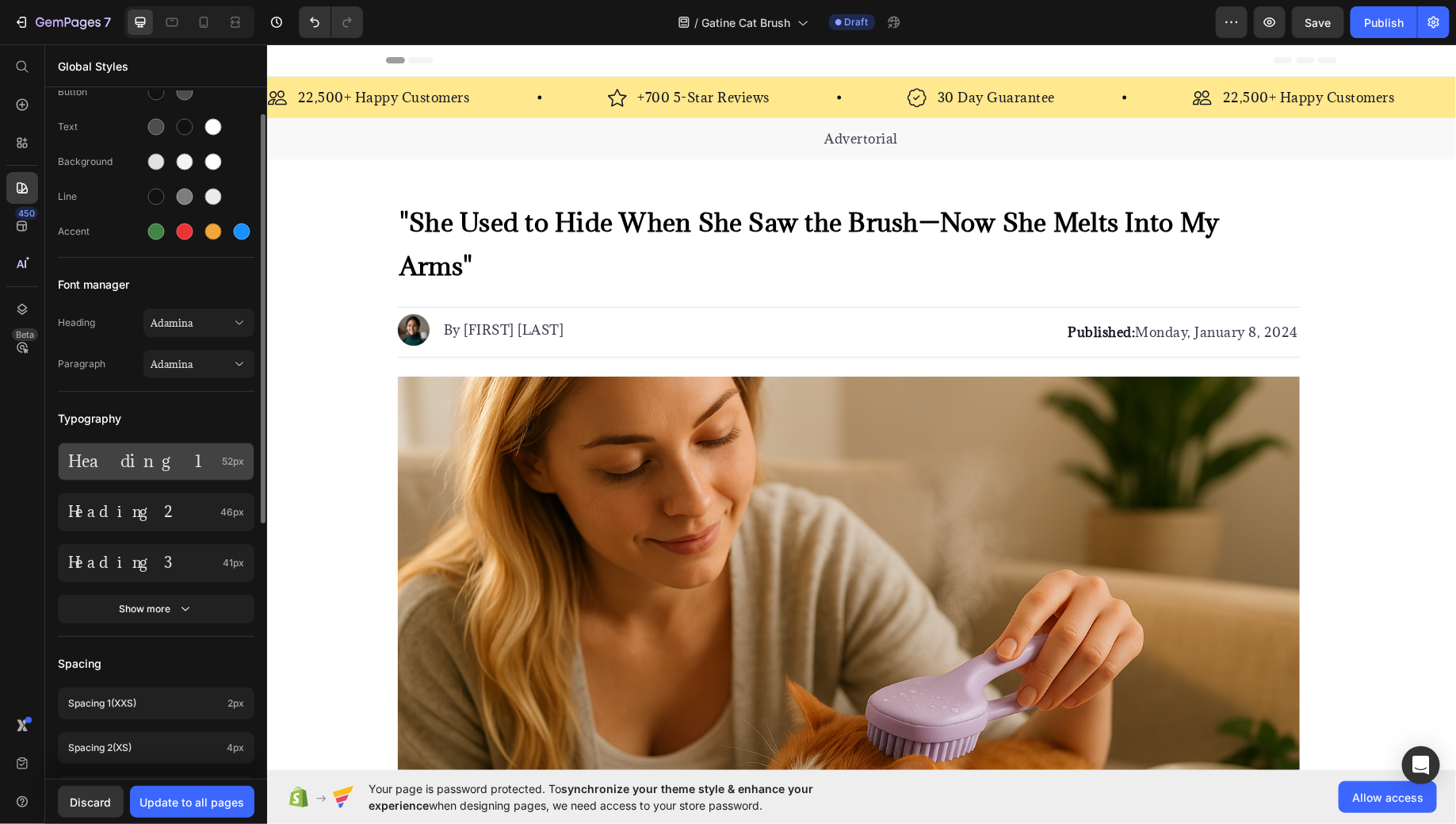 scroll, scrollTop: 63, scrollLeft: 0, axis: vertical 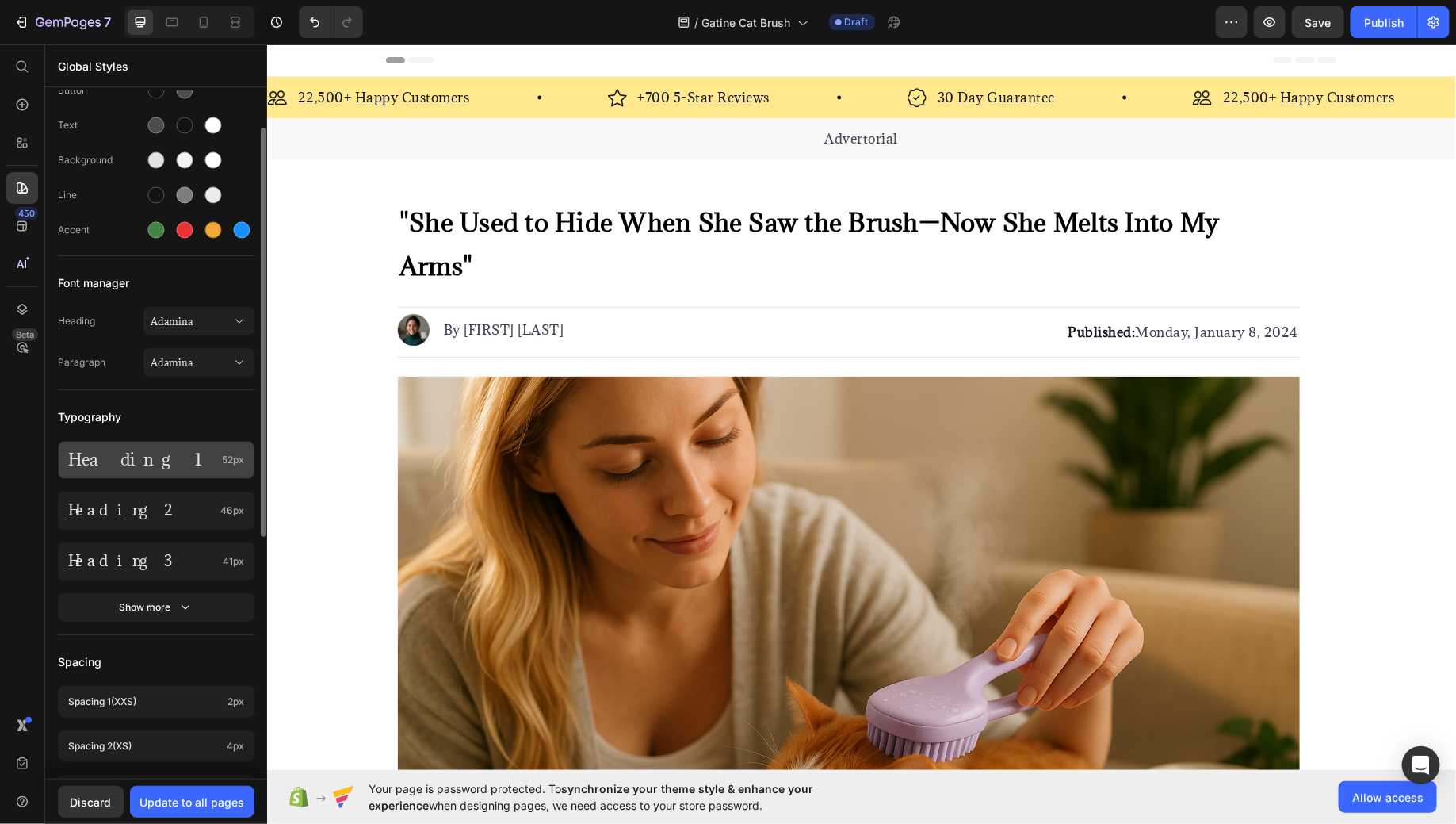 click on "52px" 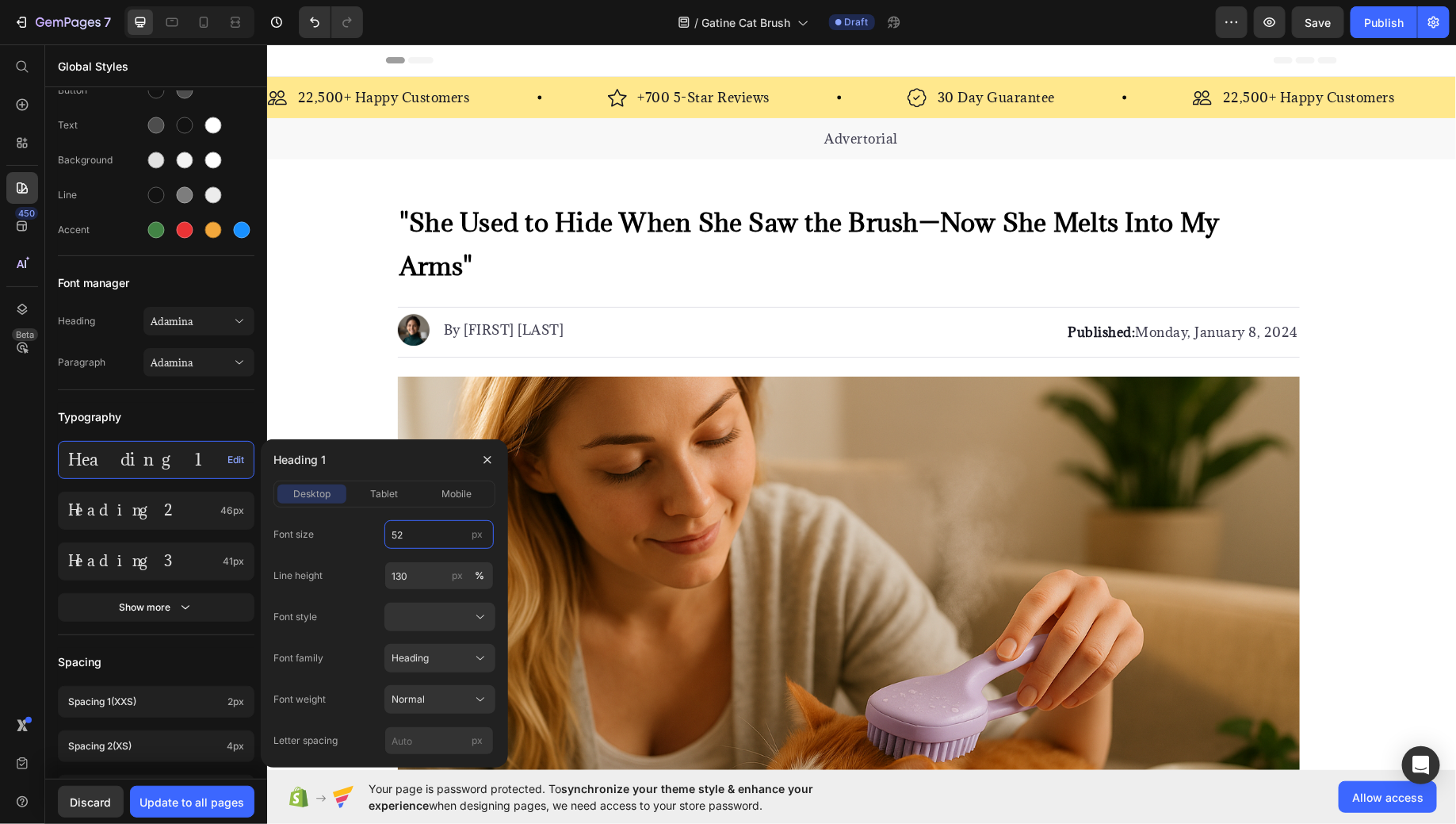 click on "52" at bounding box center [439, 535] 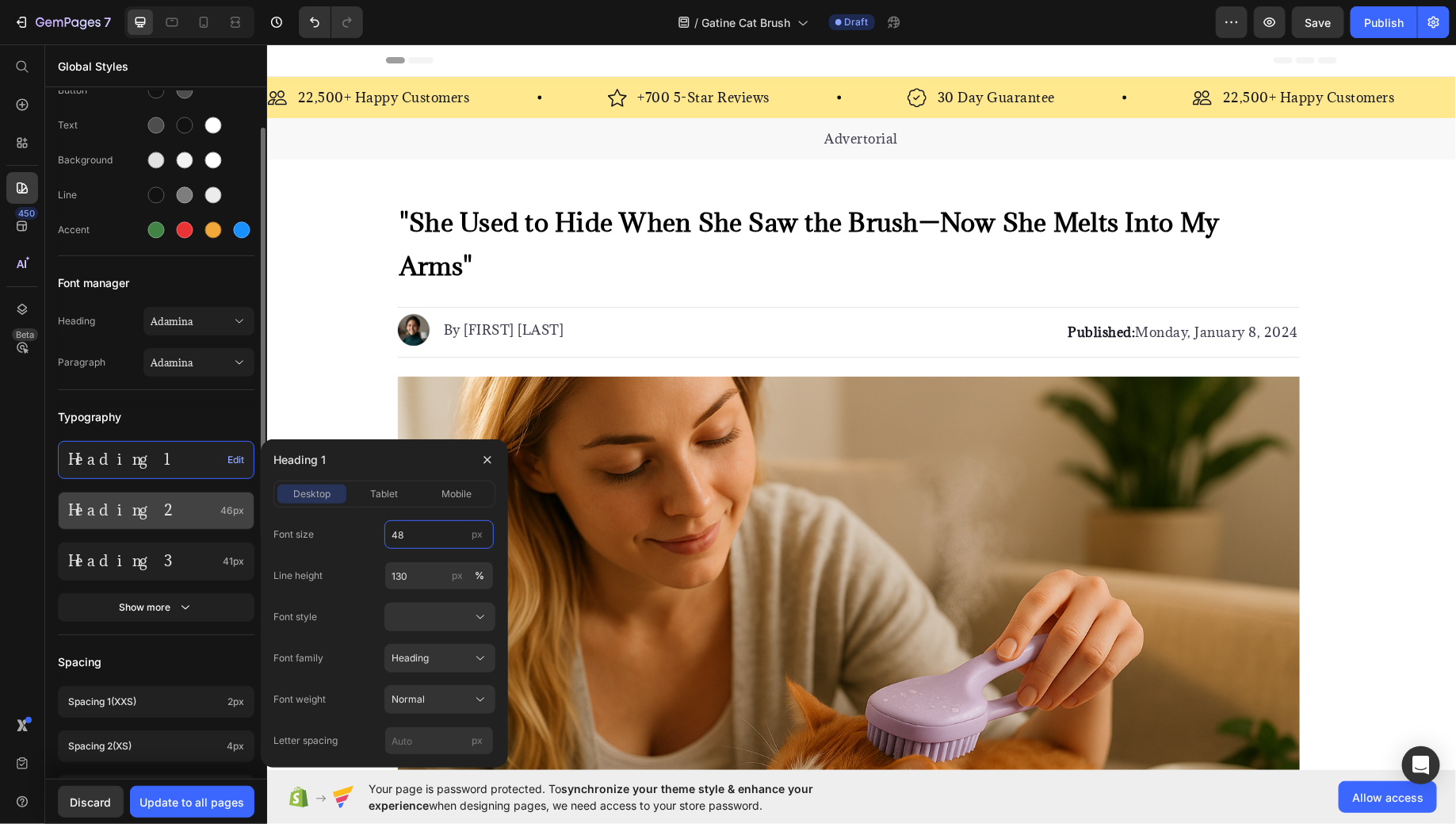 type on "48" 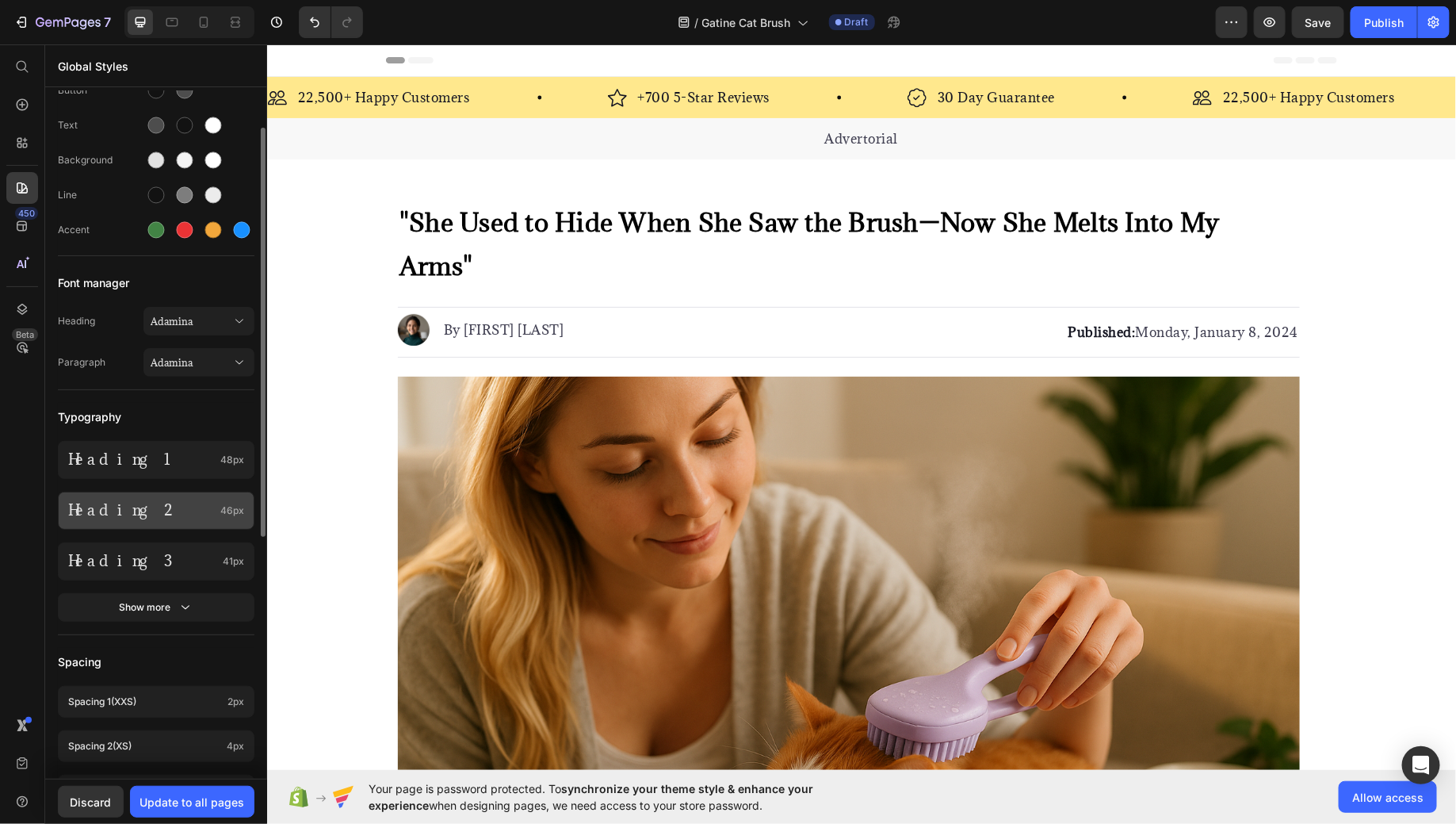 click on "Heading 2" at bounding box center [141, 510] 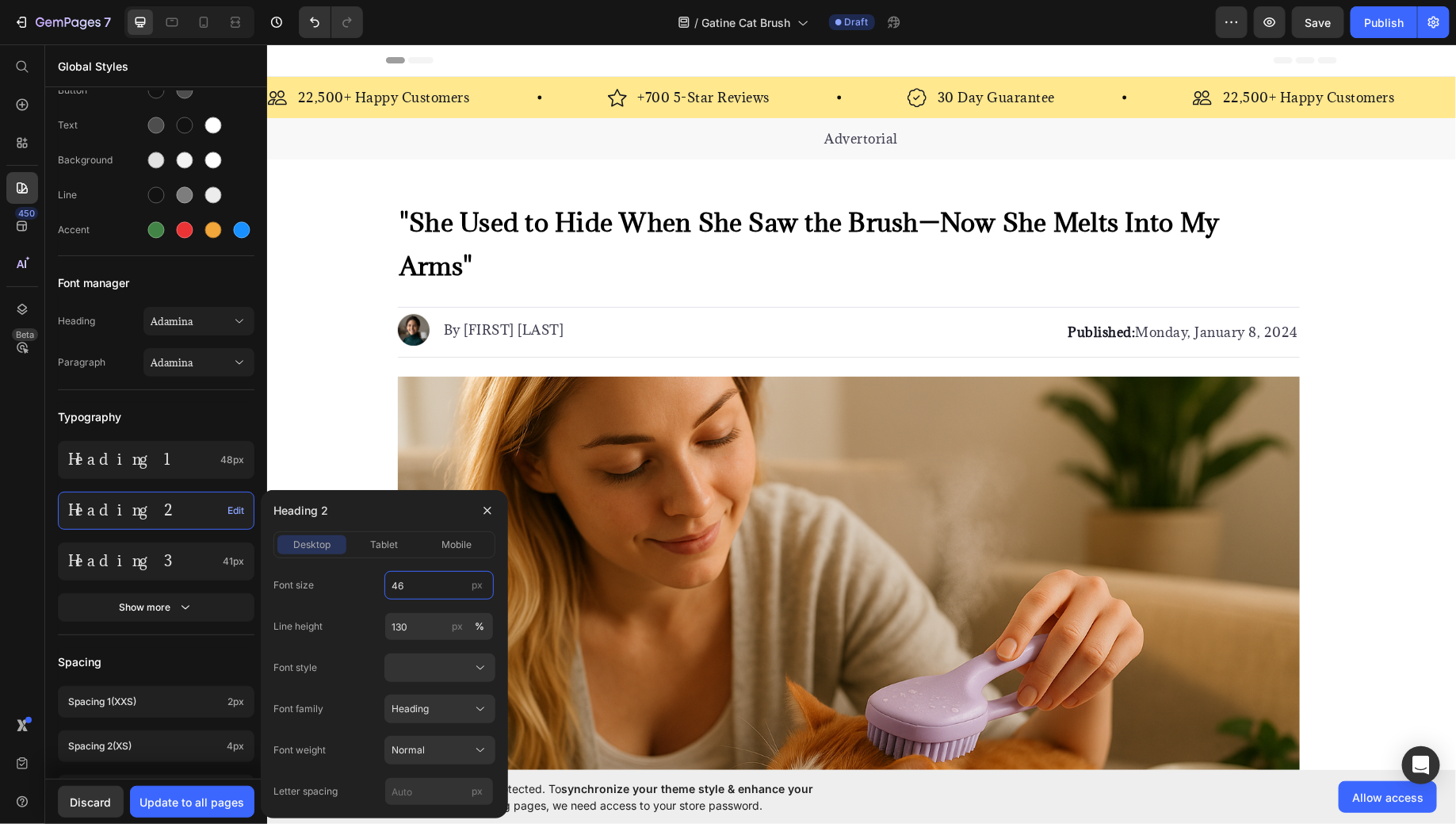 click on "46" at bounding box center [439, 585] 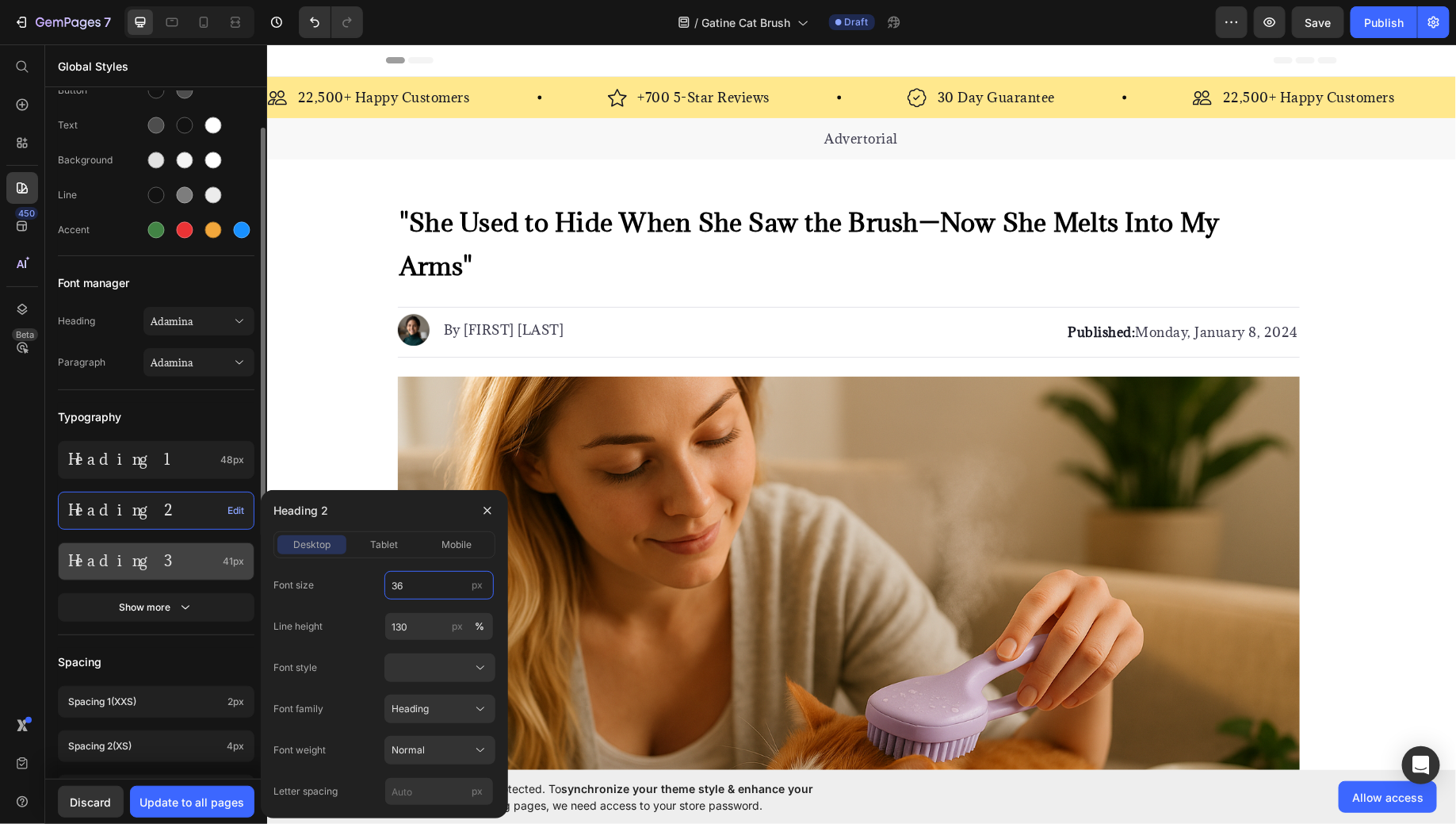type on "36" 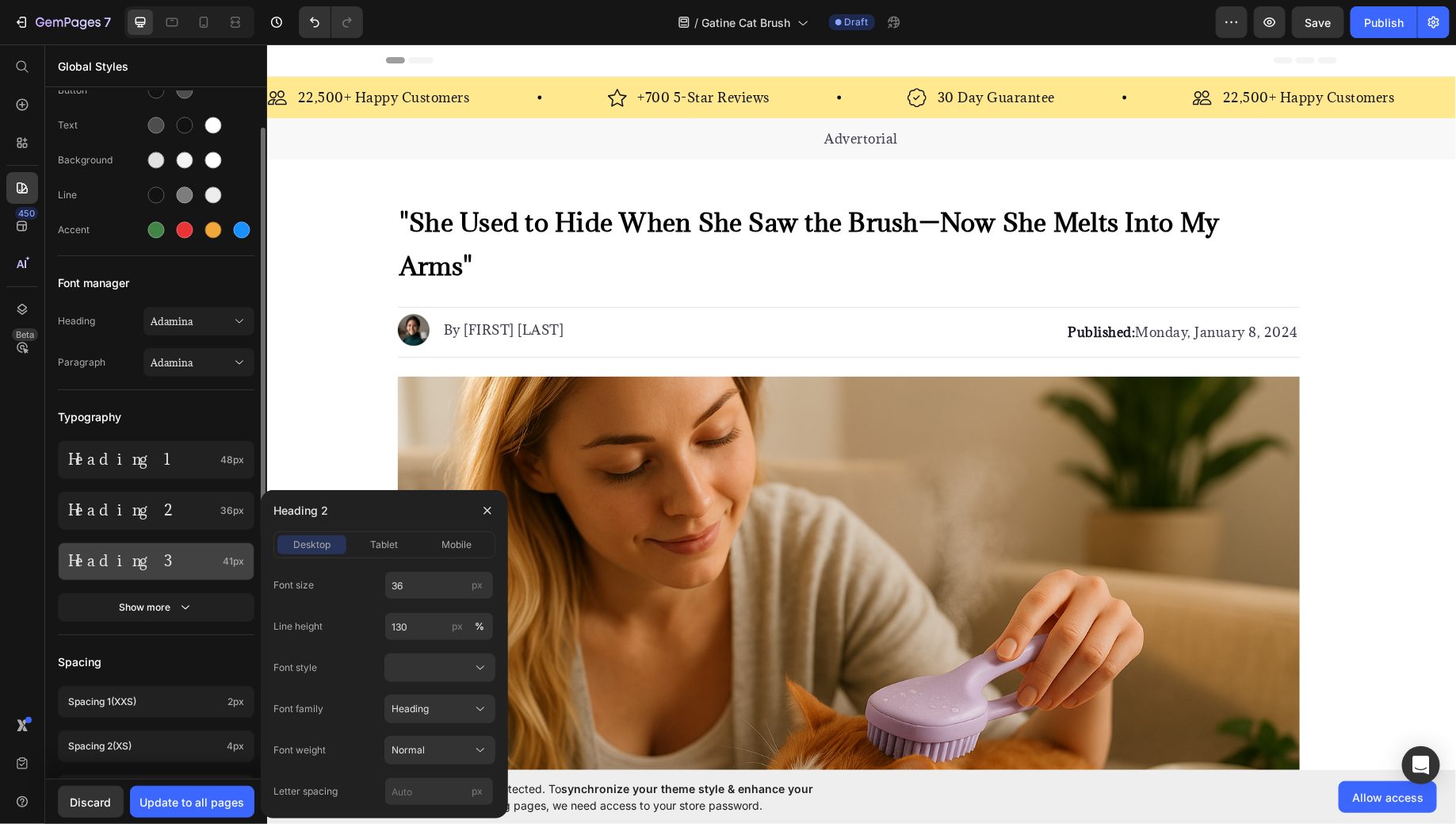 click on "Heading 3 41px" 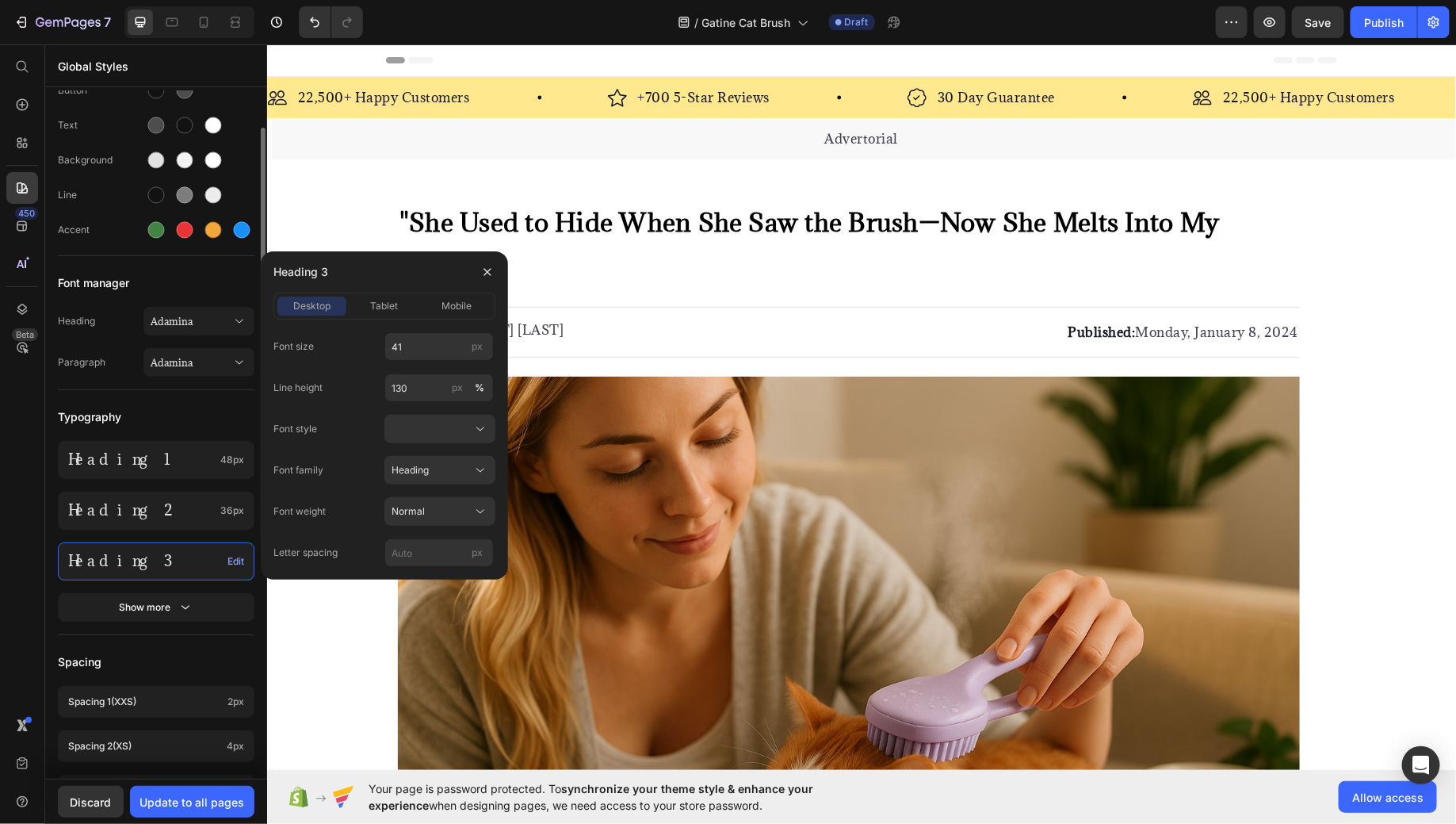 click on "Edit" 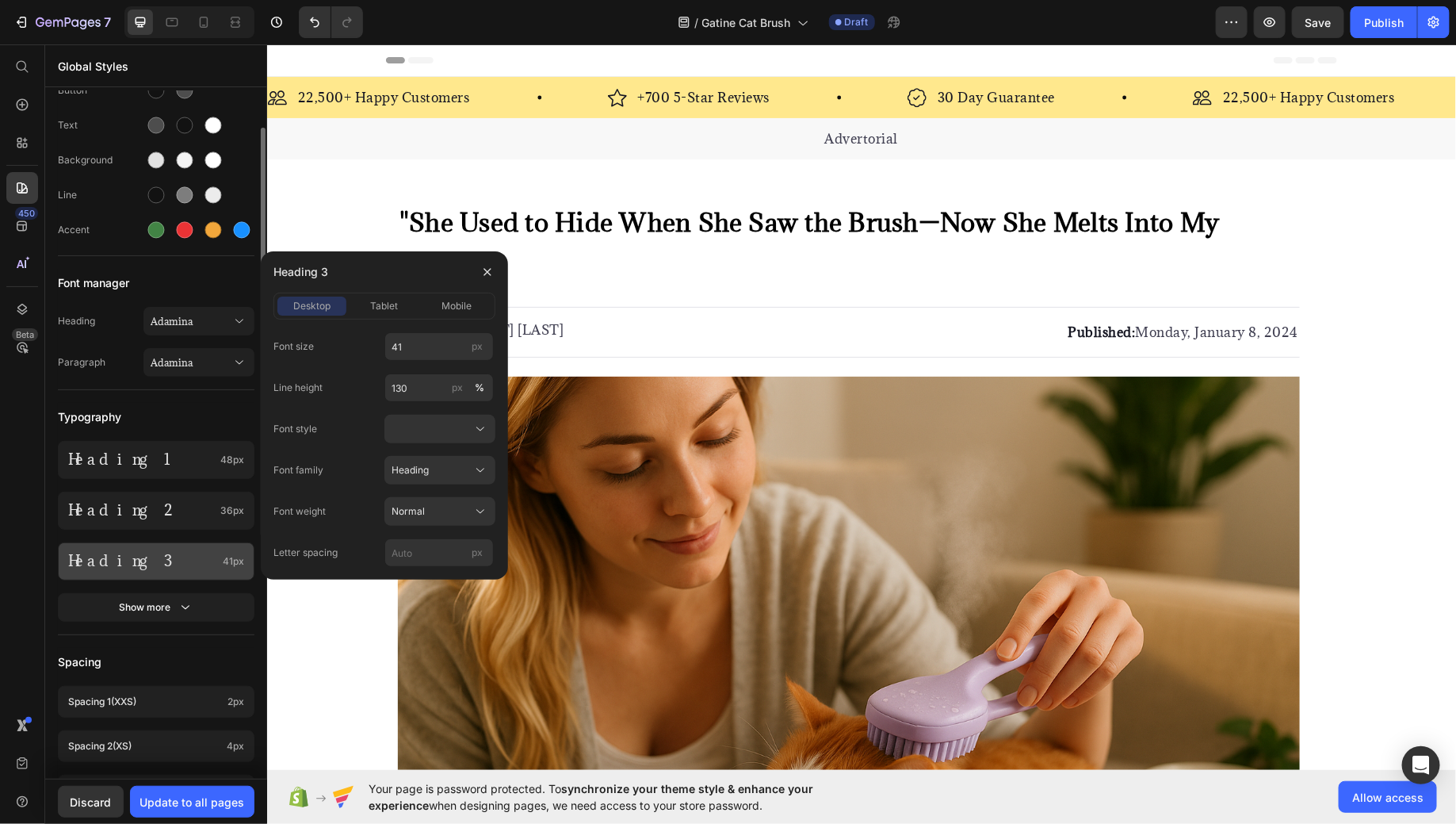 click on "41px" 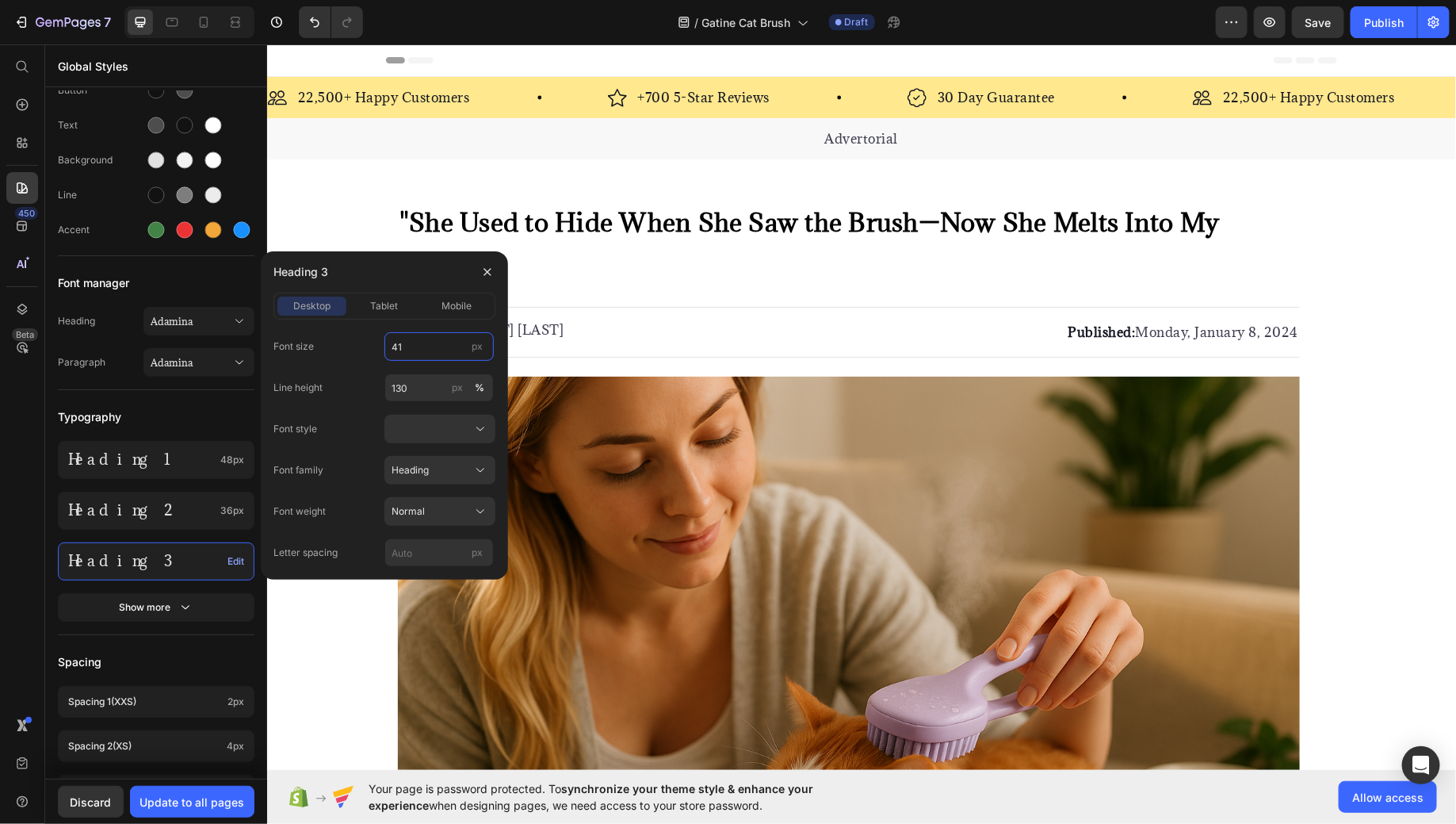 click on "41" at bounding box center [439, 347] 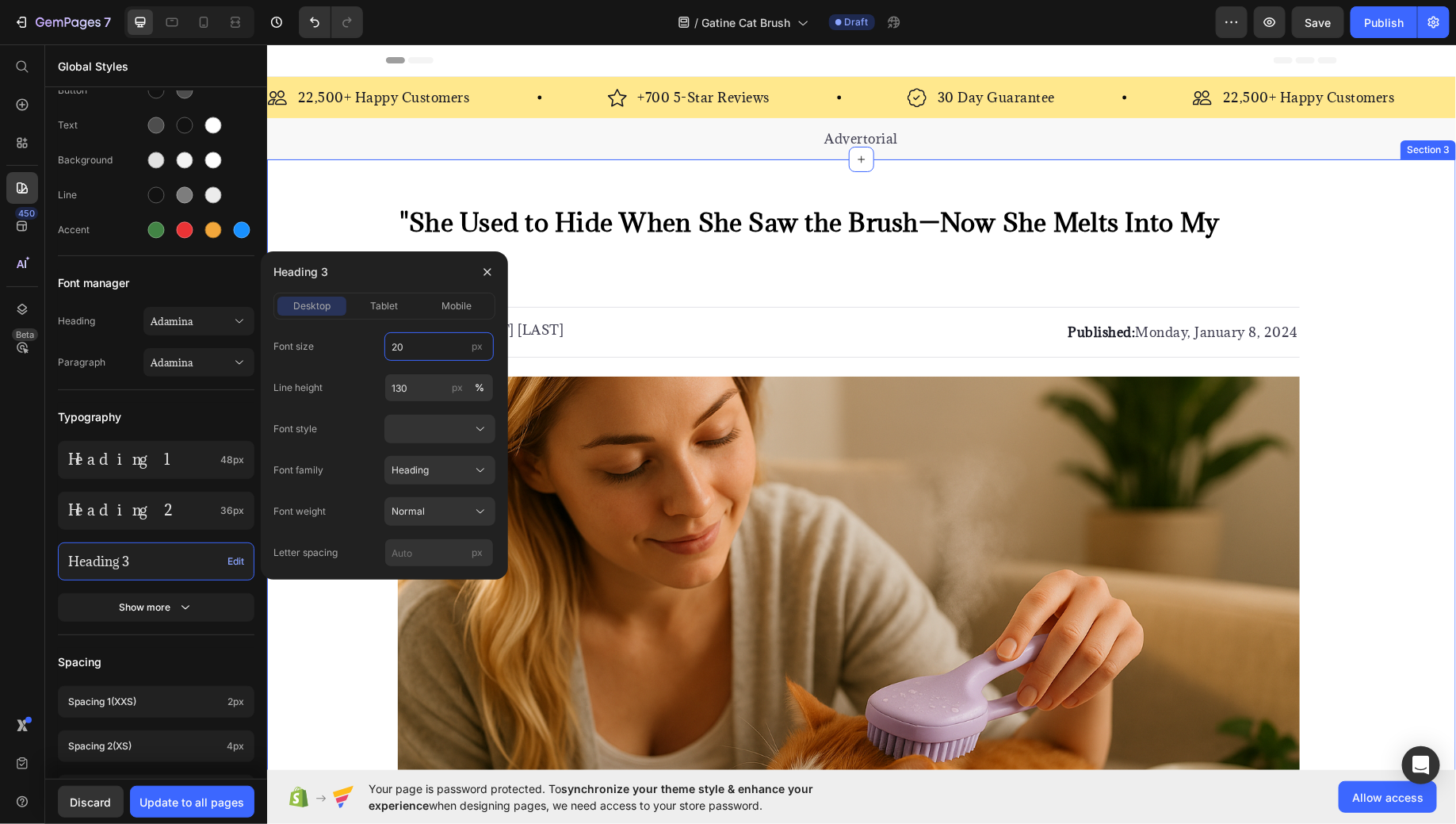 type on "20" 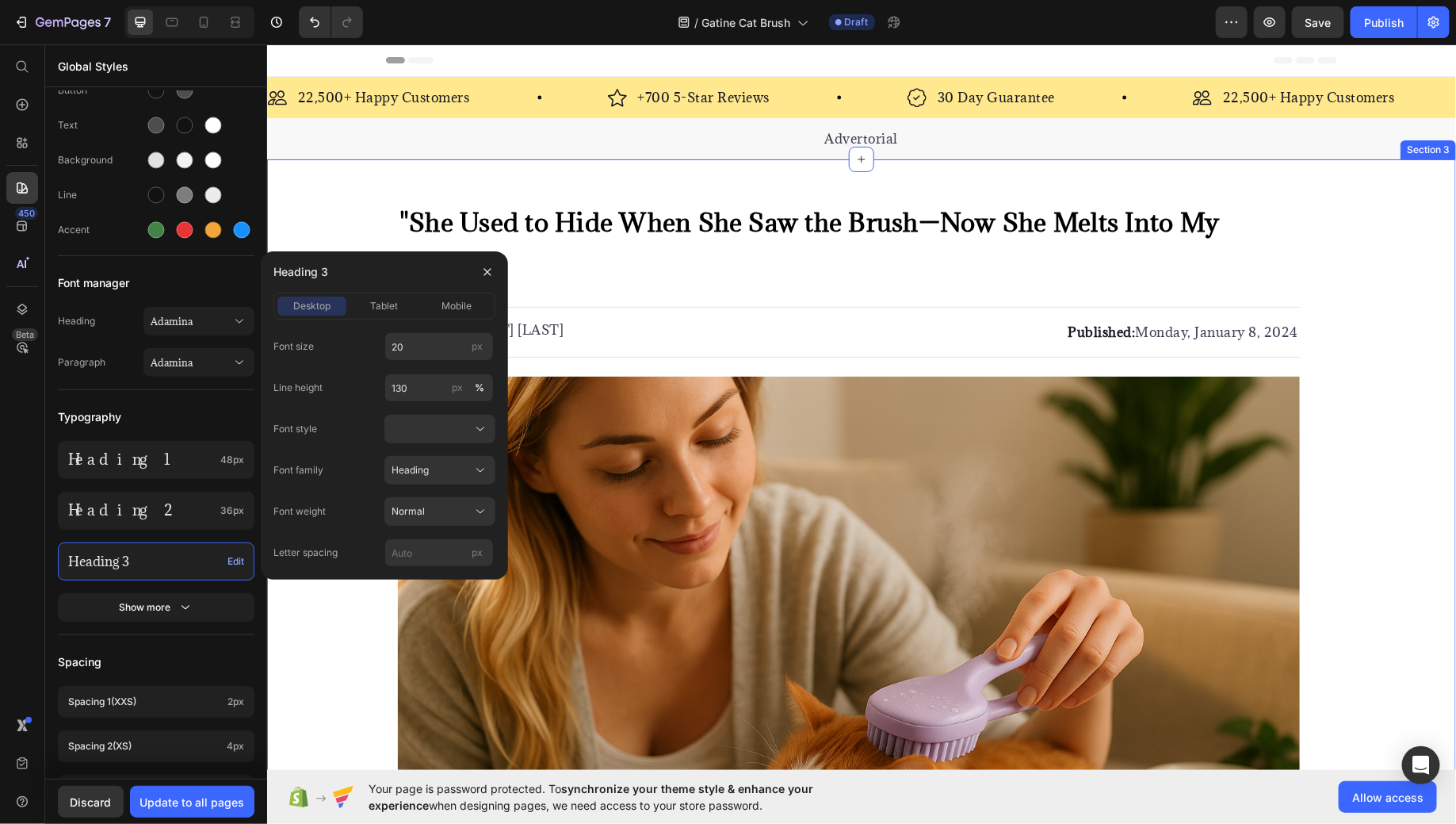 click on "⁠⁠⁠⁠⁠⁠⁠ "She Used to Hide When She Saw the Brush—Now She Melts Into My Arms" Heading Image By Kimberly Halls Text block Advanced list Published:  Monday, January 8, 2024 Text block Row Image Welcome to our high quality dog food store! We are proud to bring you a range of the best dog food products, specifically designed to meet your dog's nutritional and health needs. With excellent quality and natural ingredients, our feed not only provides essential nutrition but also provides various benefits. Discover what we can do for your dog's excellent health! Text block Jump to section quickly: Text block
Icon Healthy and Balanced Nutrition Text block Advanced list
Icon Joint Care and Mobility Support Text block Advanced list
Icon Digestive Health and Immune Support Text block Advanced list
Icon Healthy Skin and Shiny Coat Text block Advanced list
Icon Overall Well-being and Vitality Text block Advanced list Text block Image Healthy and Balanced Nutrition Heading" at bounding box center [861, 2448] 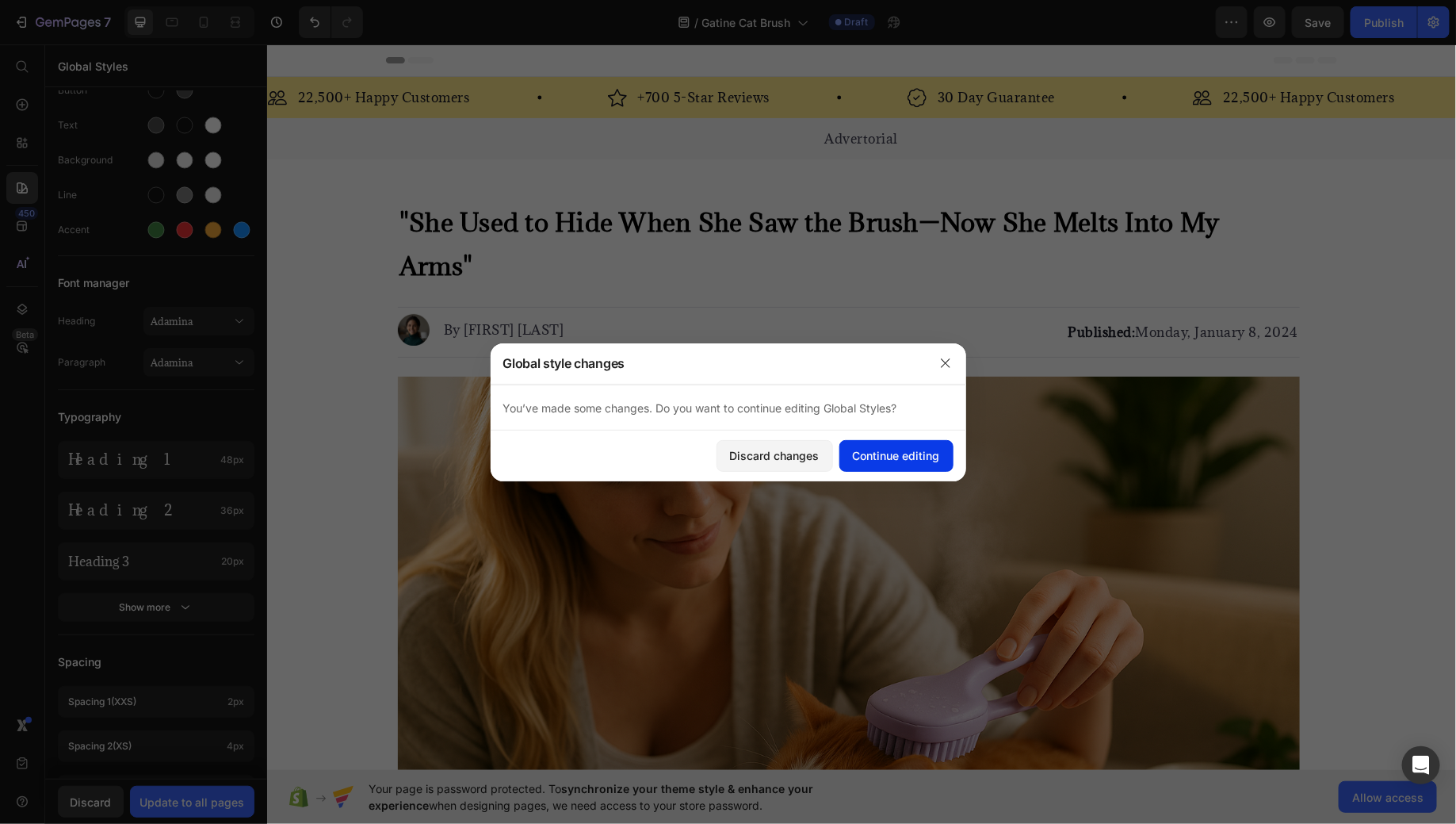 click on "Continue editing" at bounding box center (896, 455) 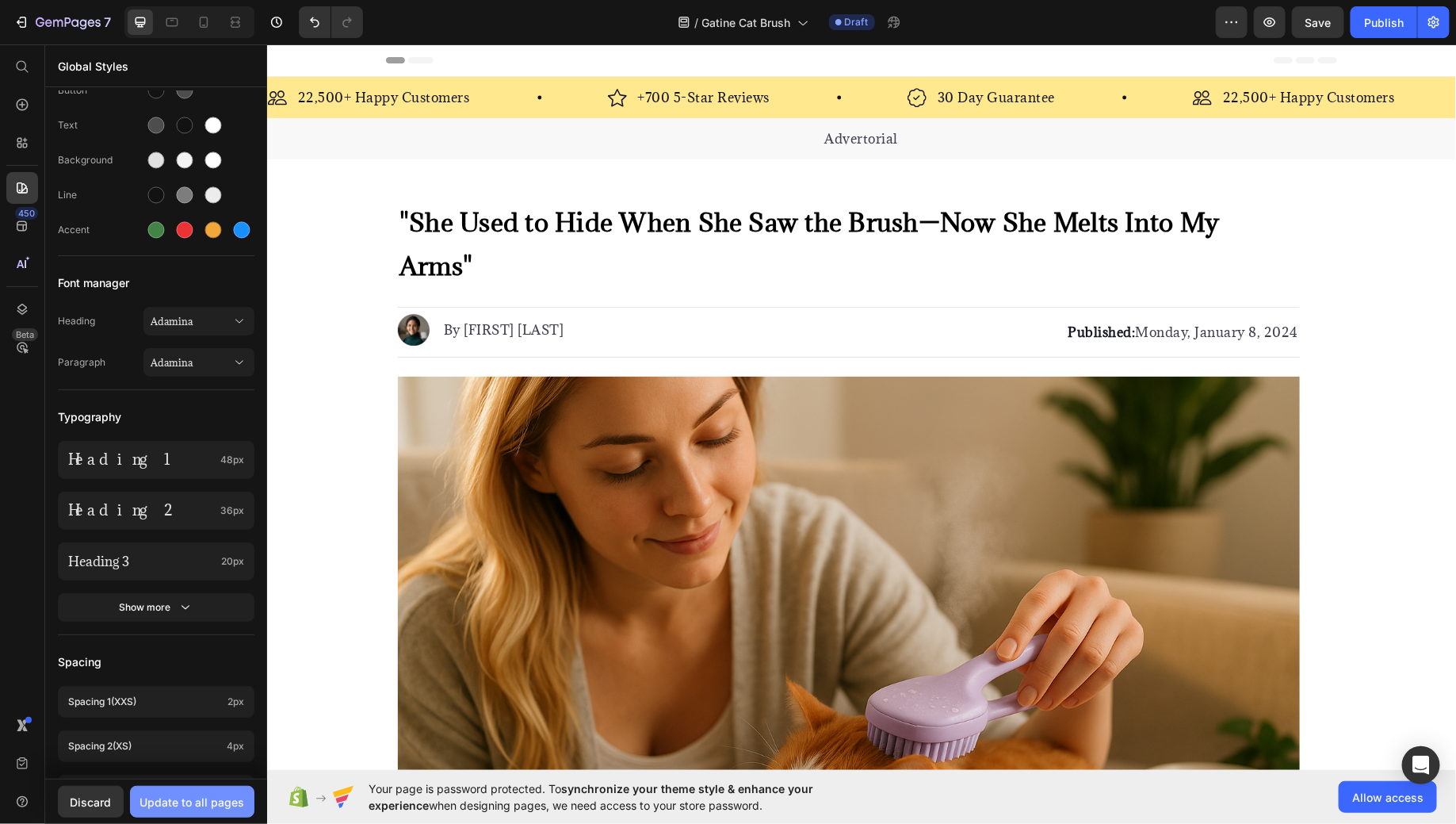 click on "Update to all pages" at bounding box center [193, 802] 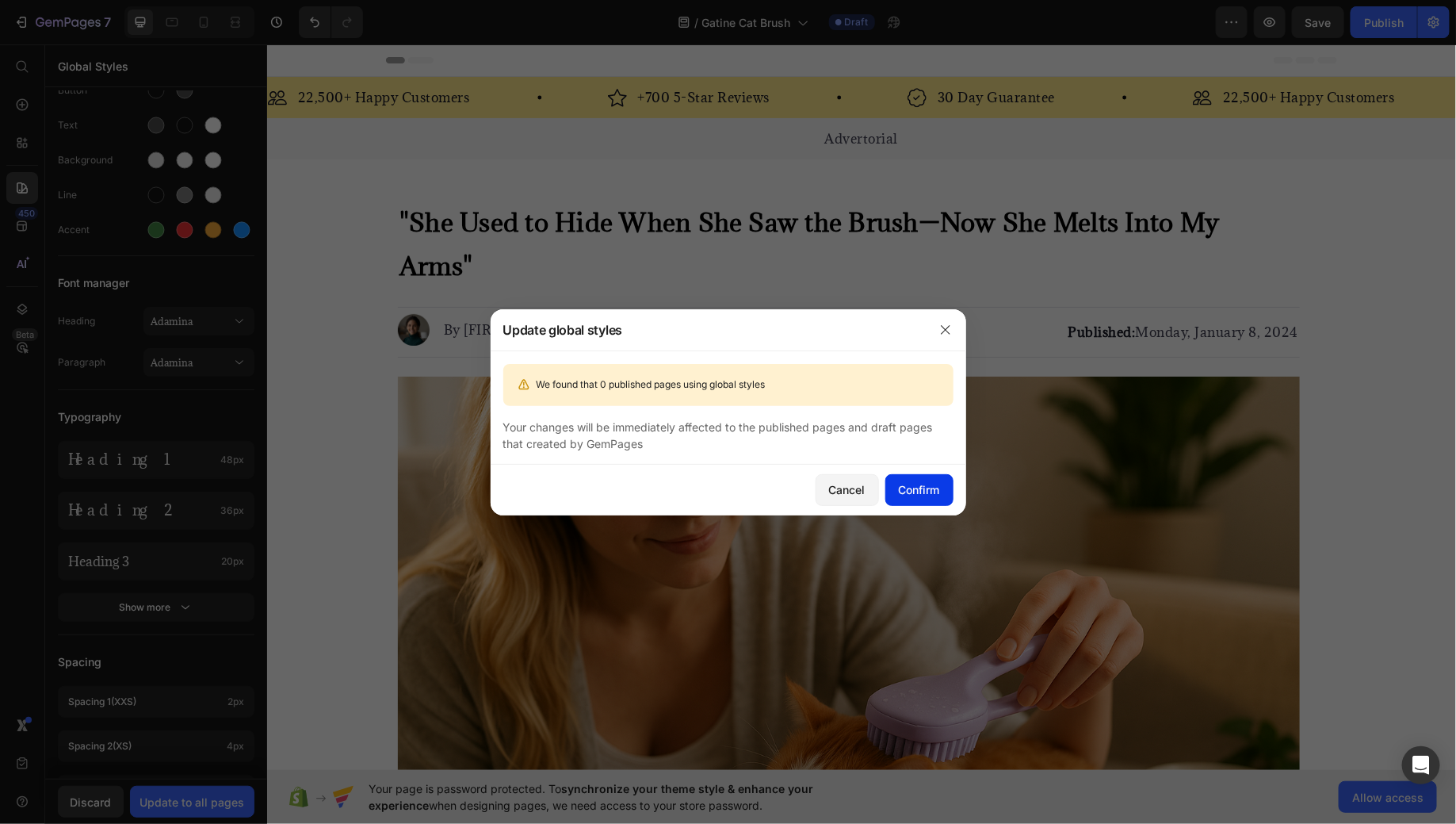 click on "Confirm" at bounding box center (919, 489) 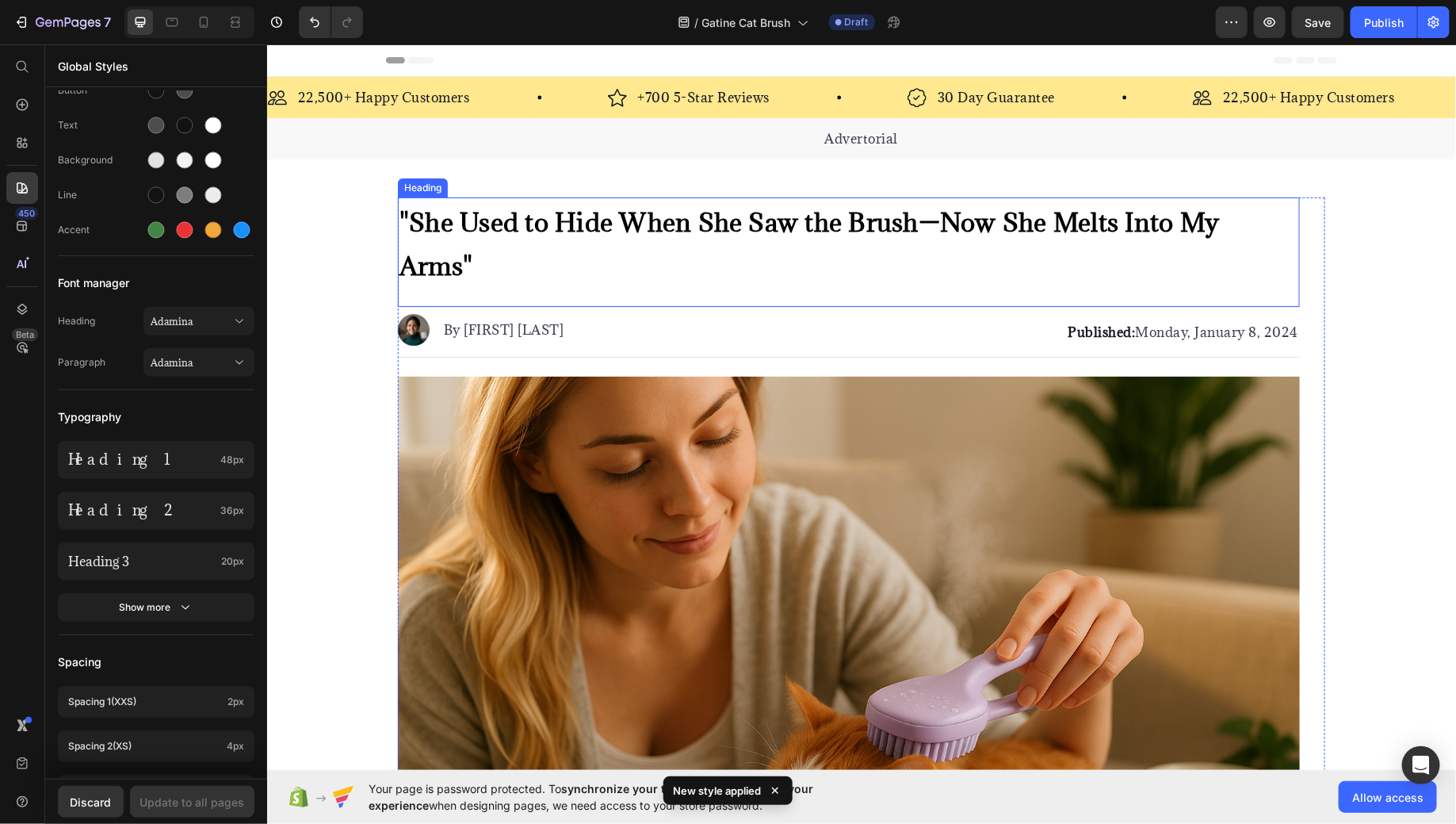 click on ""She Used to Hide When She Saw the Brush—Now She Melts Into My Arms"" at bounding box center [808, 243] 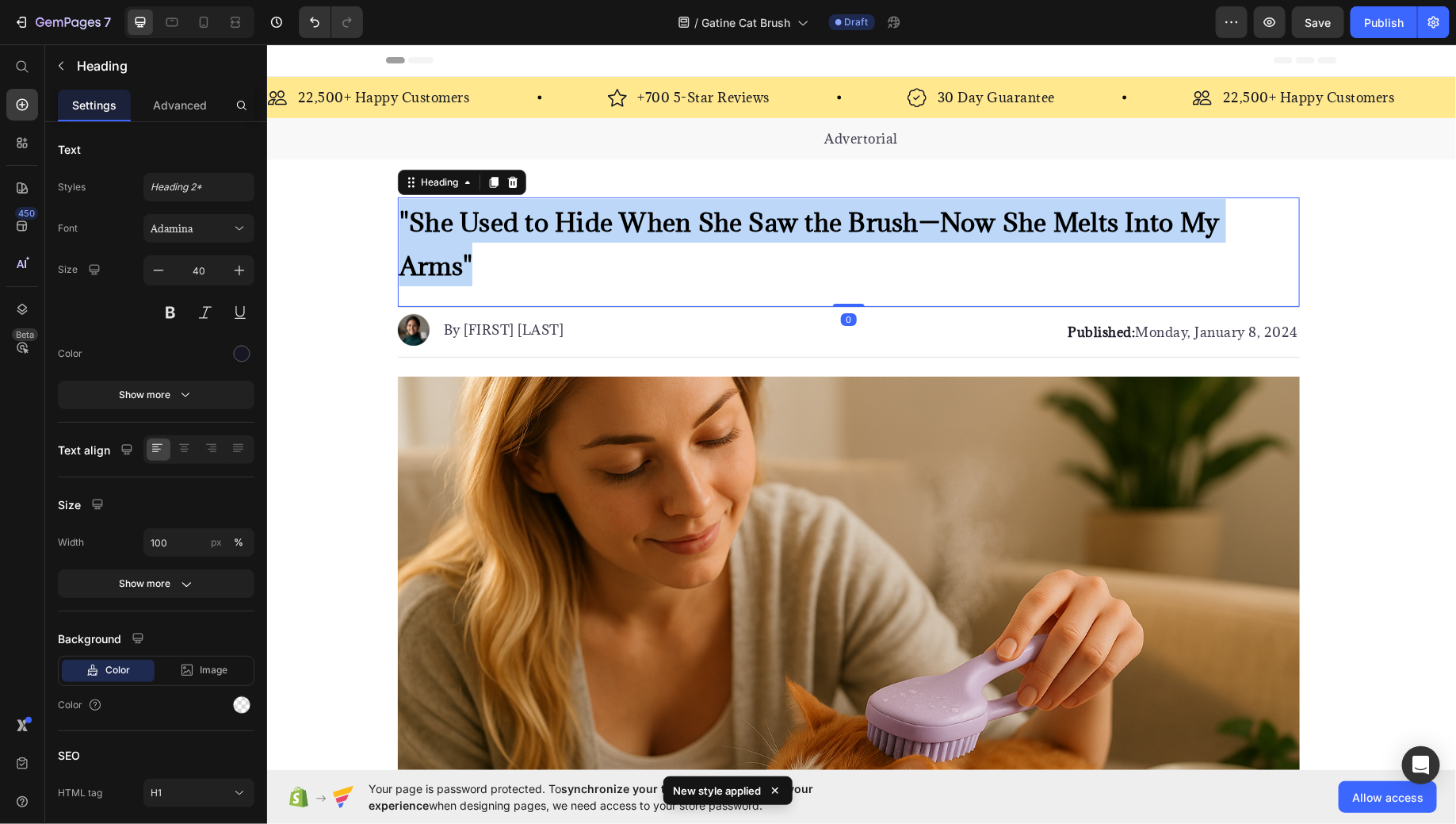 click on ""She Used to Hide When She Saw the Brush—Now She Melts Into My Arms"" at bounding box center [808, 243] 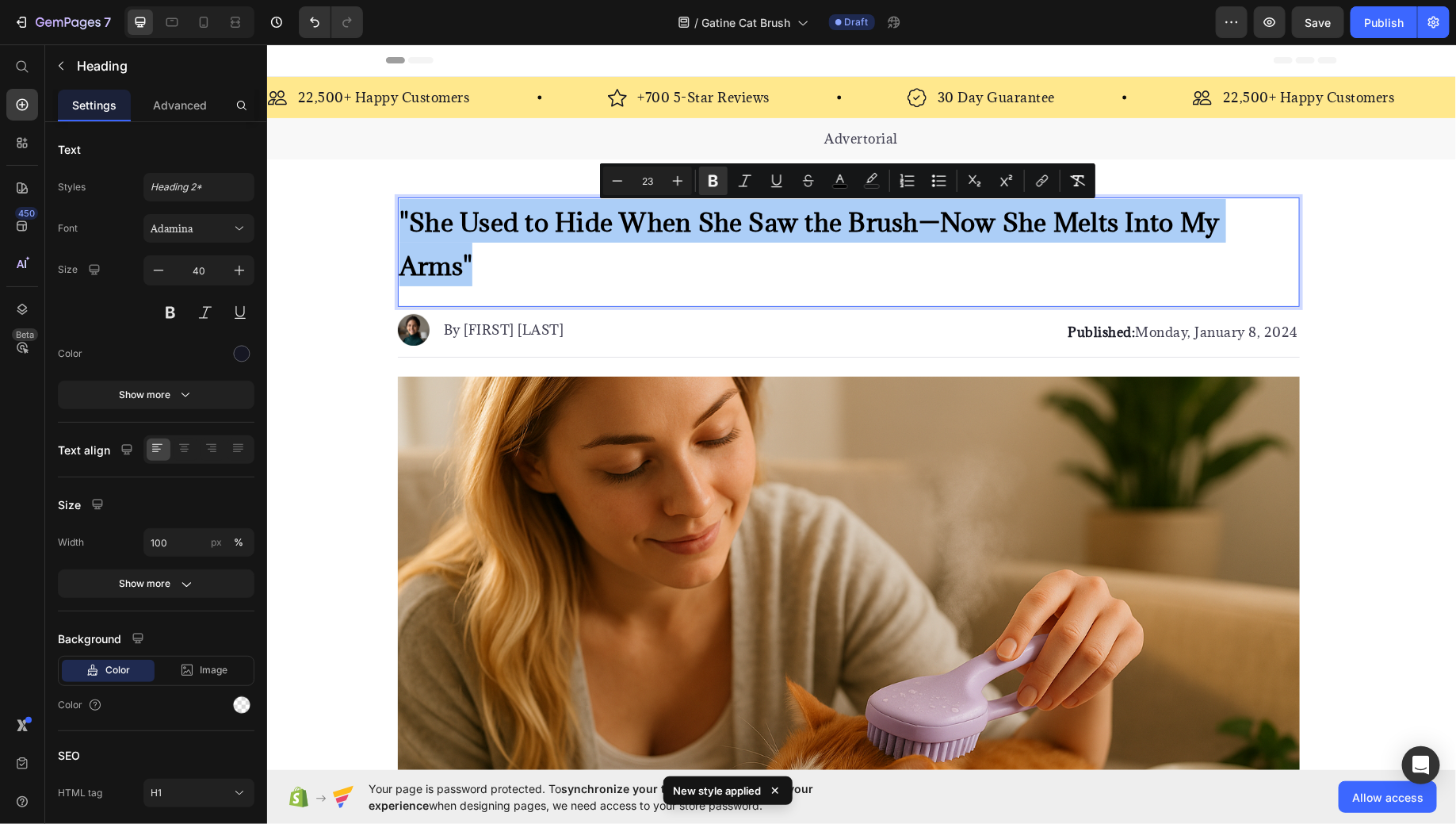 click on "23" at bounding box center (648, 181) 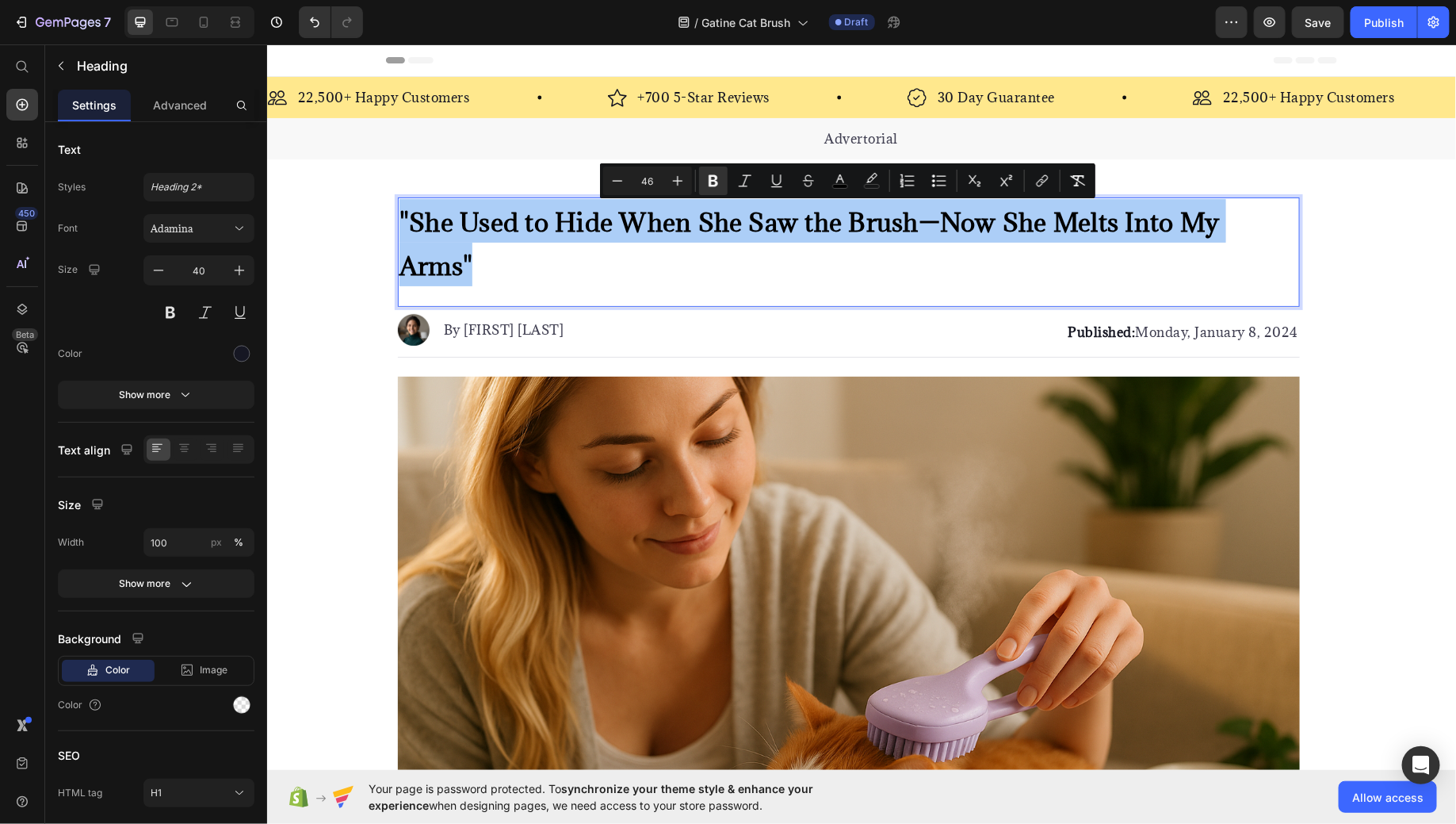 type on "46" 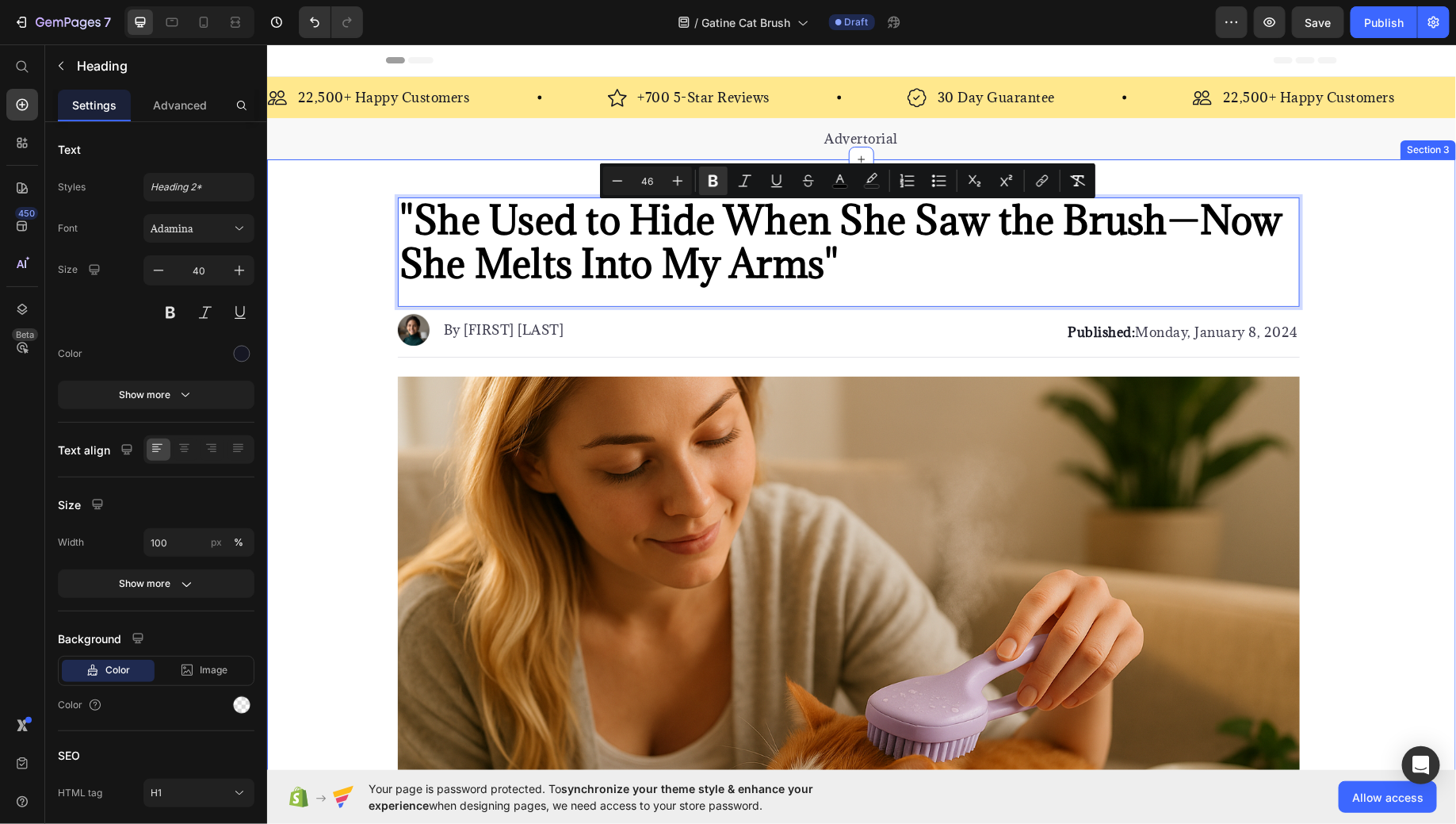 click on ""She Used to Hide When She Saw the Brush—Now She Melts Into My Arms" Heading   0 Image By Kimberly Halls Text block Advanced list Published:  Monday, January 8, 2024 Text block Row Image Welcome to our high quality dog food store! We are proud to bring you a range of the best dog food products, specifically designed to meet your dog's nutritional and health needs. With excellent quality and natural ingredients, our feed not only provides essential nutrition but also provides various benefits. Discover what we can do for your dog's excellent health! Text block Jump to section quickly: Text block
Icon Healthy and Balanced Nutrition Text block Advanced list
Icon Joint Care and Mobility Support Text block Advanced list
Icon Digestive Health and Immune Support Text block Advanced list
Icon Healthy Skin and Shiny Coat Text block Advanced list
Icon Overall Well-being and Vitality Text block Advanced list Text block Image Healthy and Balanced Nutrition Heading       Text block Image" at bounding box center [861, 2461] 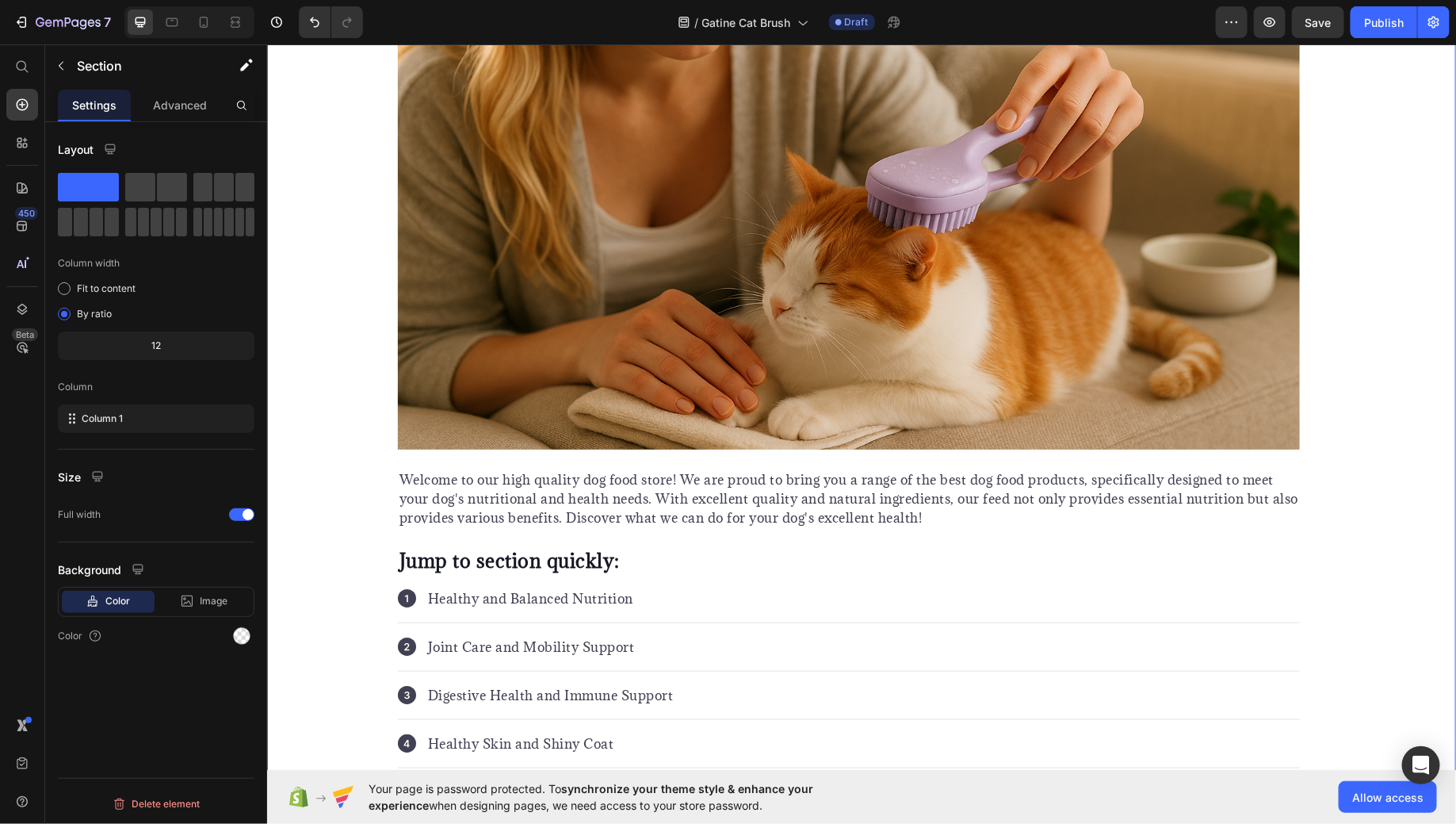 scroll, scrollTop: 542, scrollLeft: 0, axis: vertical 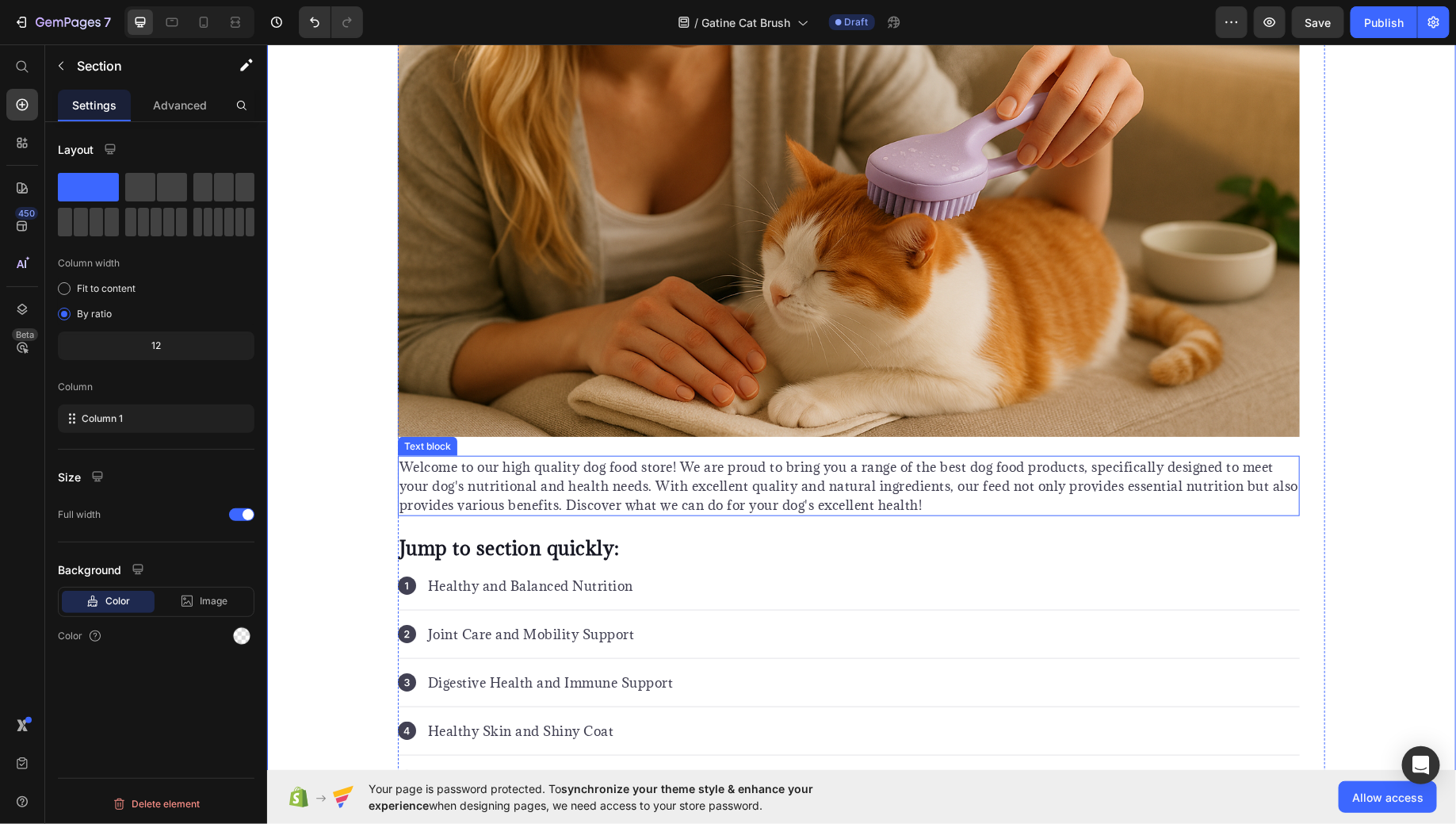 click on "Welcome to our high quality dog food store! We are proud to bring you a range of the best dog food products, specifically designed to meet your dog's nutritional and health needs. With excellent quality and natural ingredients, our feed not only provides essential nutrition but also provides various benefits. Discover what we can do for your dog's excellent health!" at bounding box center [848, 485] 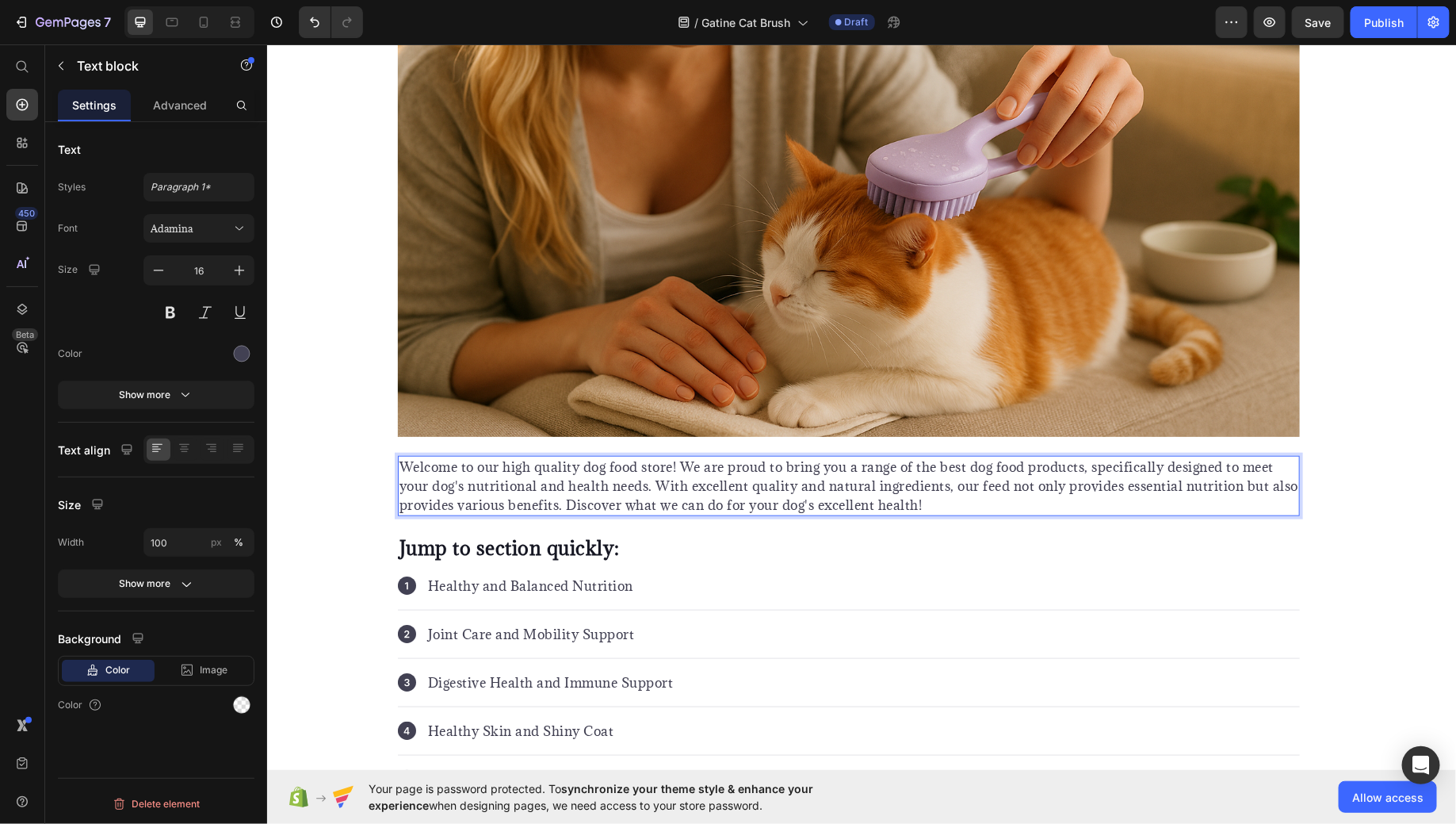 click on "Welcome to our high quality dog food store! We are proud to bring you a range of the best dog food products, specifically designed to meet your dog's nutritional and health needs. With excellent quality and natural ingredients, our feed not only provides essential nutrition but also provides various benefits. Discover what we can do for your dog's excellent health!" at bounding box center [848, 485] 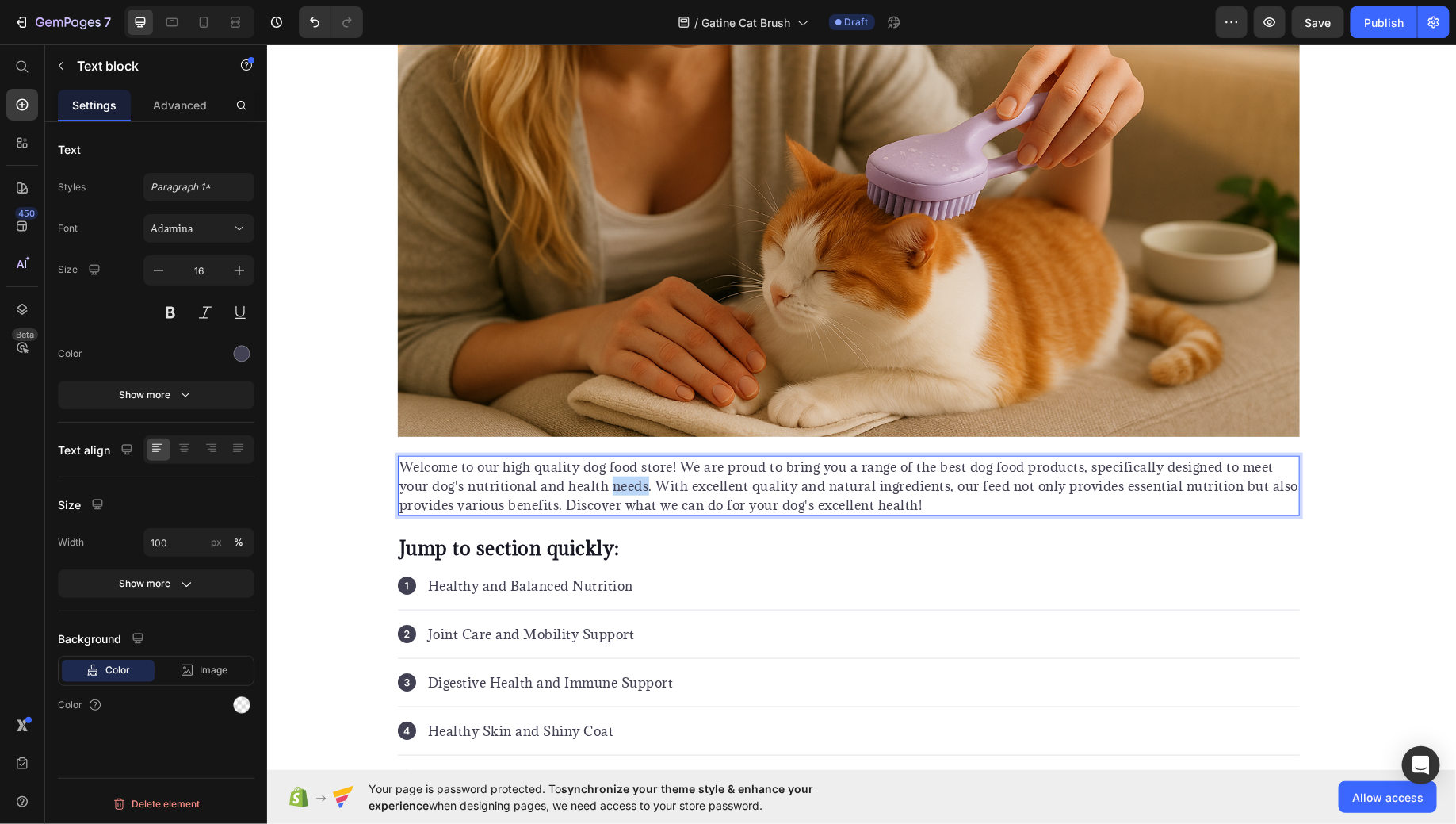 click on "Welcome to our high quality dog food store! We are proud to bring you a range of the best dog food products, specifically designed to meet your dog's nutritional and health needs. With excellent quality and natural ingredients, our feed not only provides essential nutrition but also provides various benefits. Discover what we can do for your dog's excellent health!" at bounding box center (848, 485) 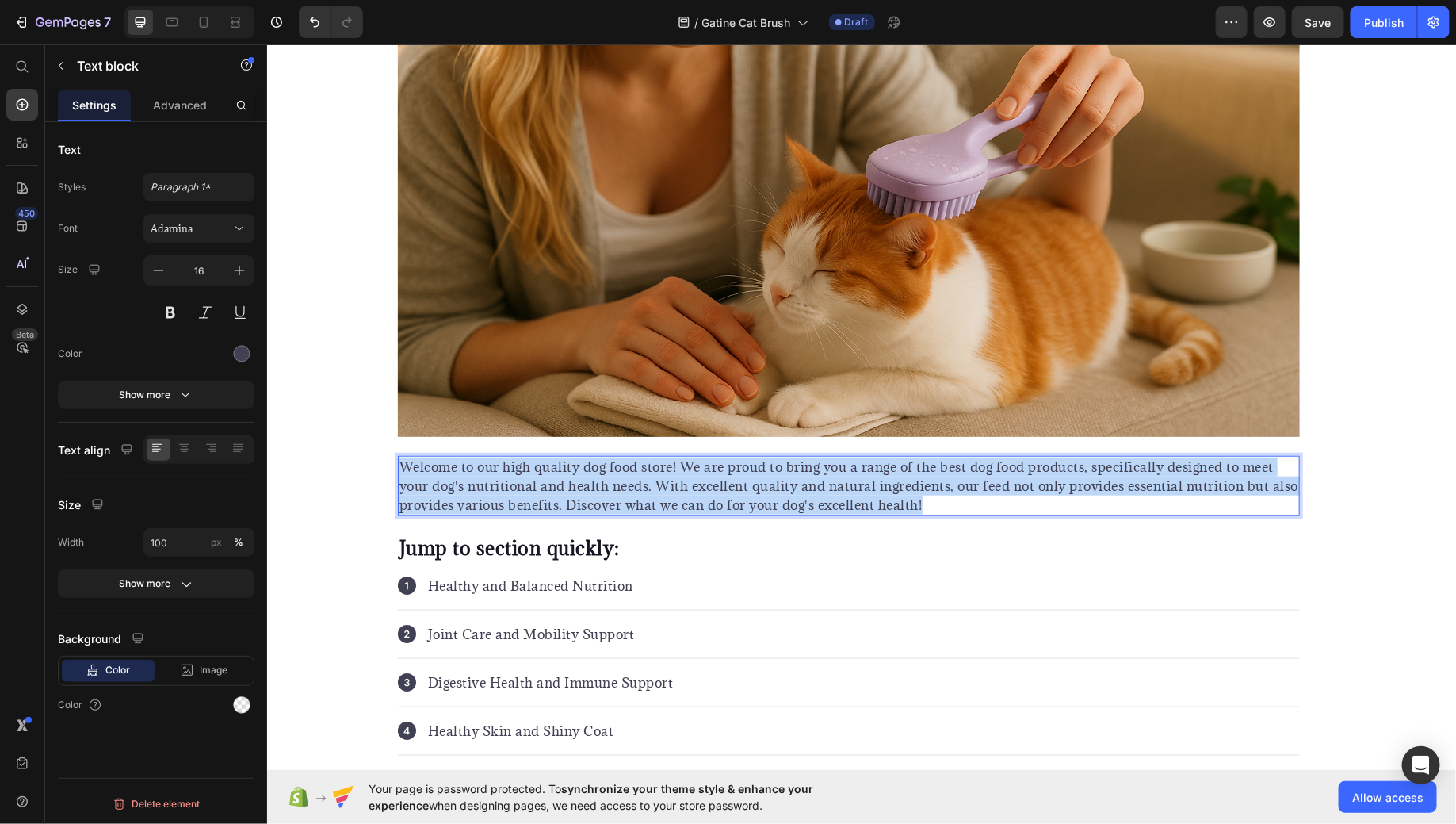 click on "Welcome to our high quality dog food store! We are proud to bring you a range of the best dog food products, specifically designed to meet your dog's nutritional and health needs. With excellent quality and natural ingredients, our feed not only provides essential nutrition but also provides various benefits. Discover what we can do for your dog's excellent health!" at bounding box center [848, 485] 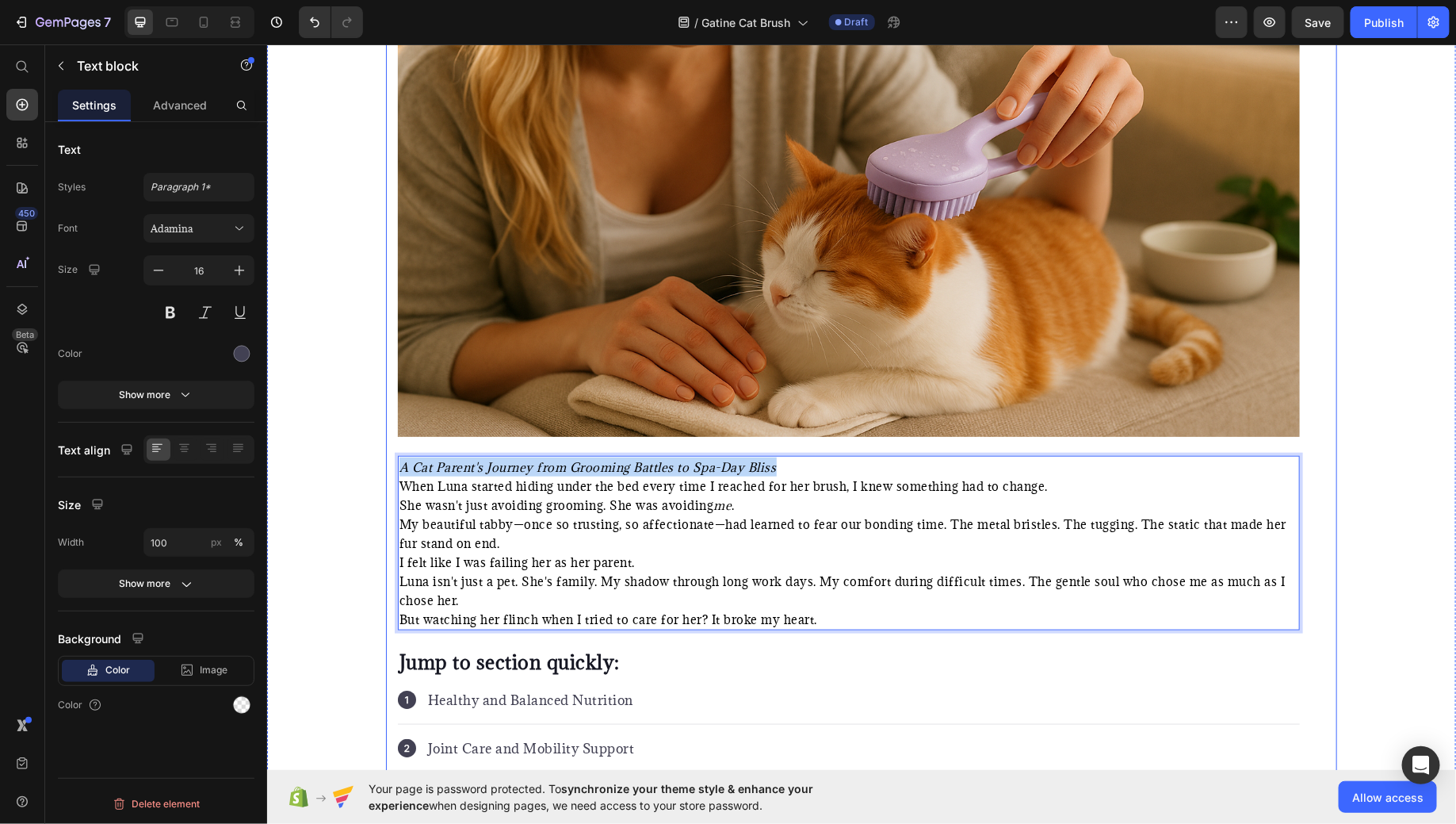 drag, startPoint x: 787, startPoint y: 461, endPoint x: 385, endPoint y: 454, distance: 402.0609 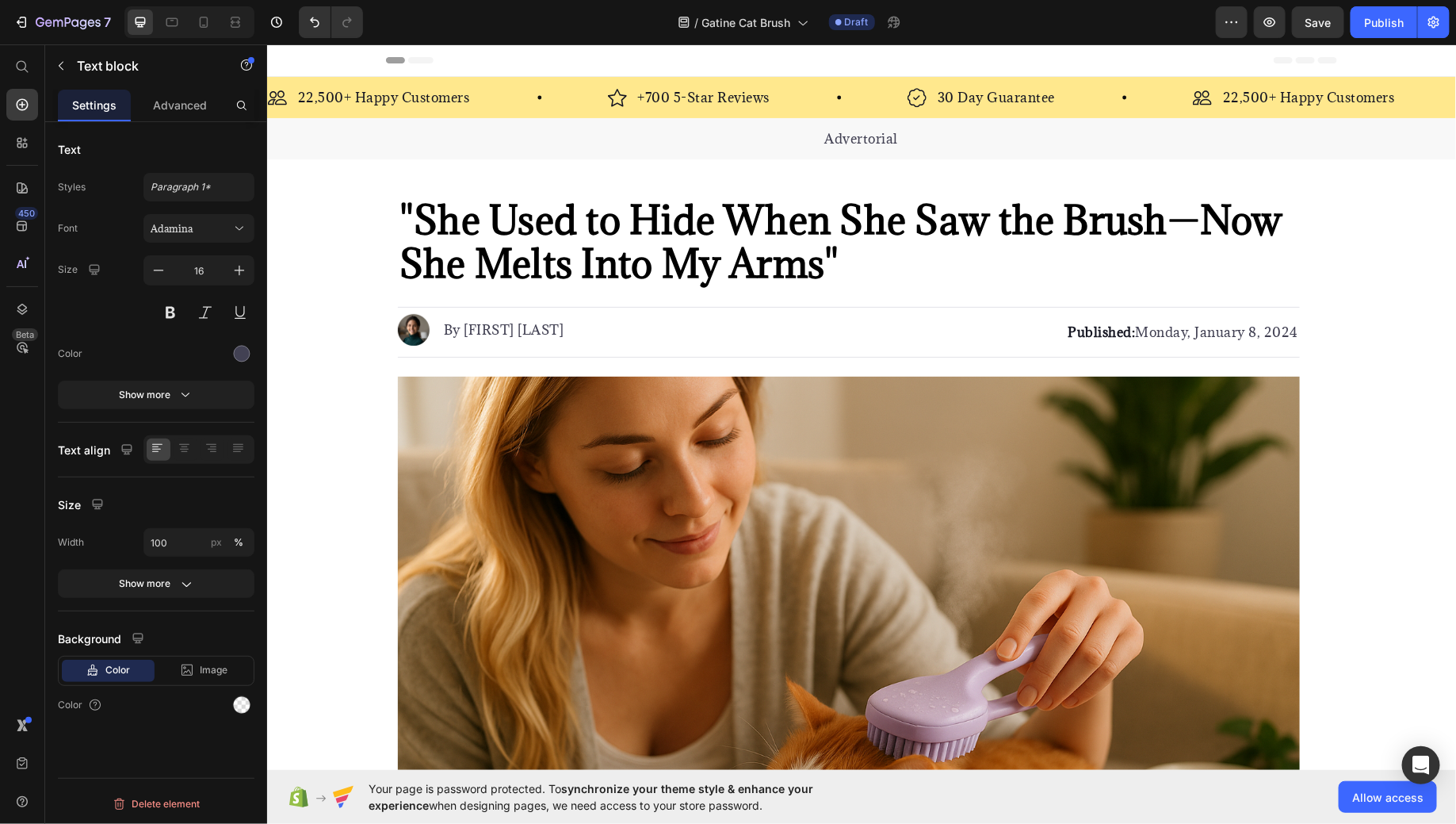 scroll, scrollTop: 5, scrollLeft: 0, axis: vertical 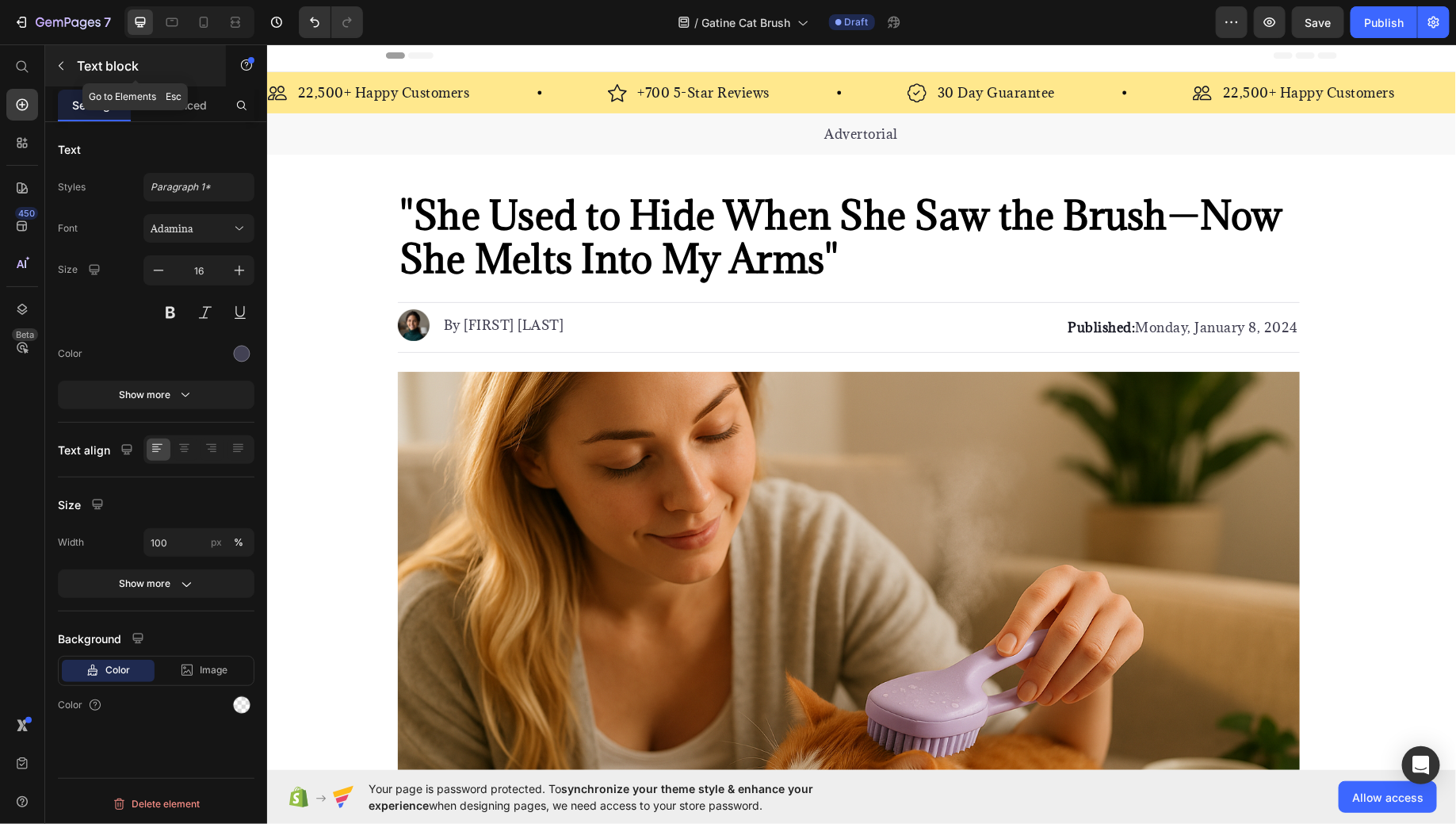 click 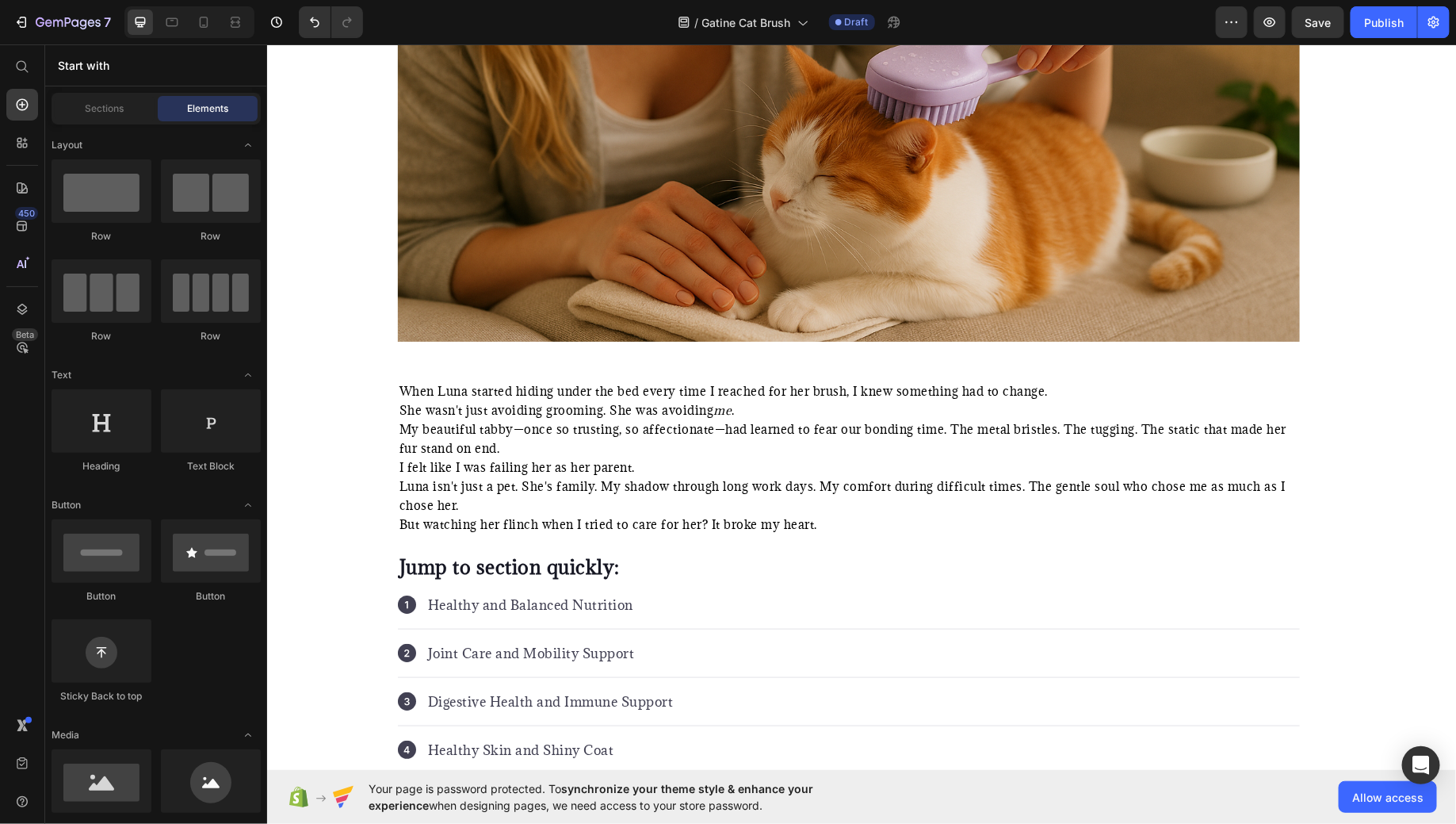 scroll, scrollTop: 639, scrollLeft: 0, axis: vertical 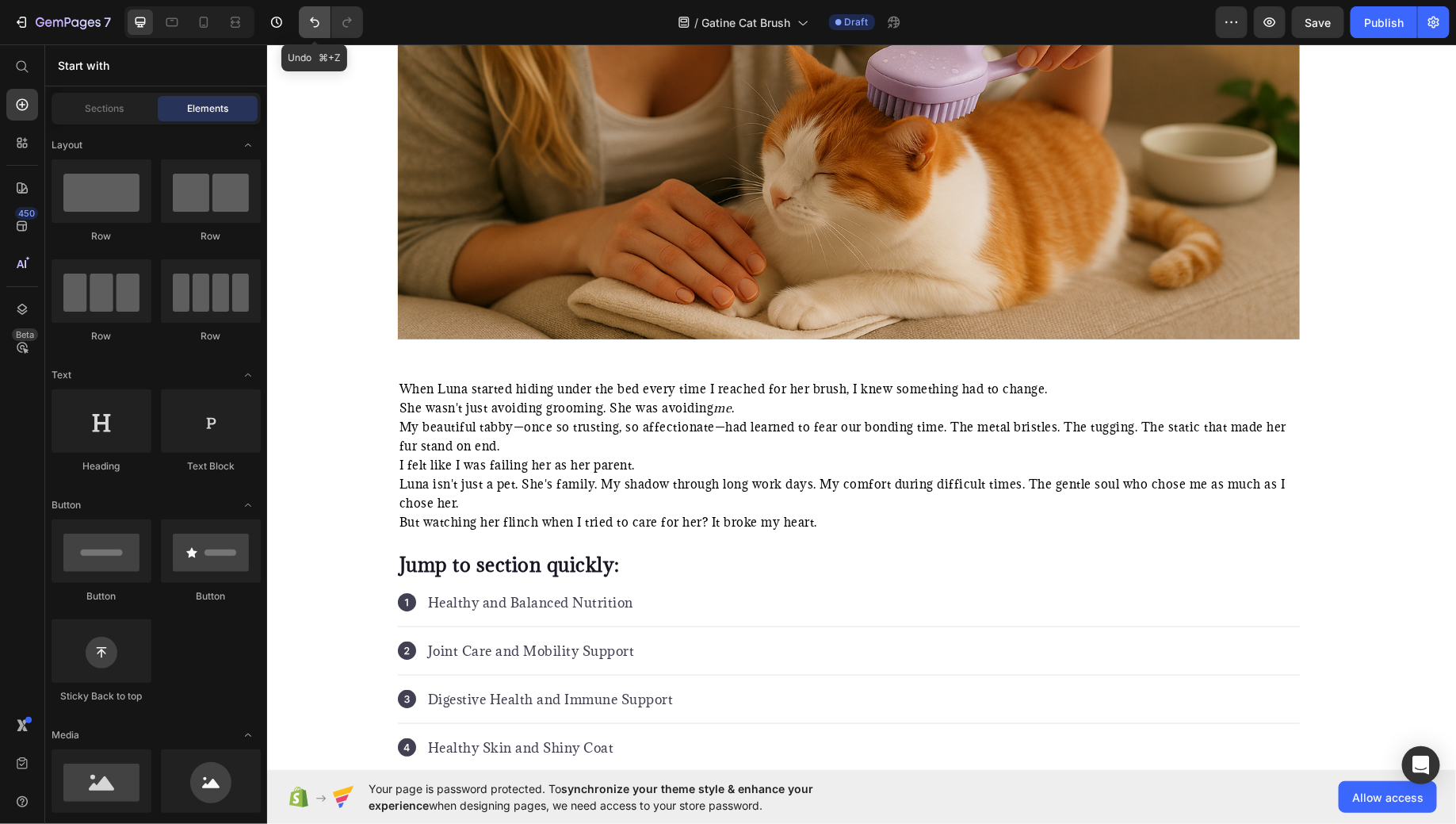 click 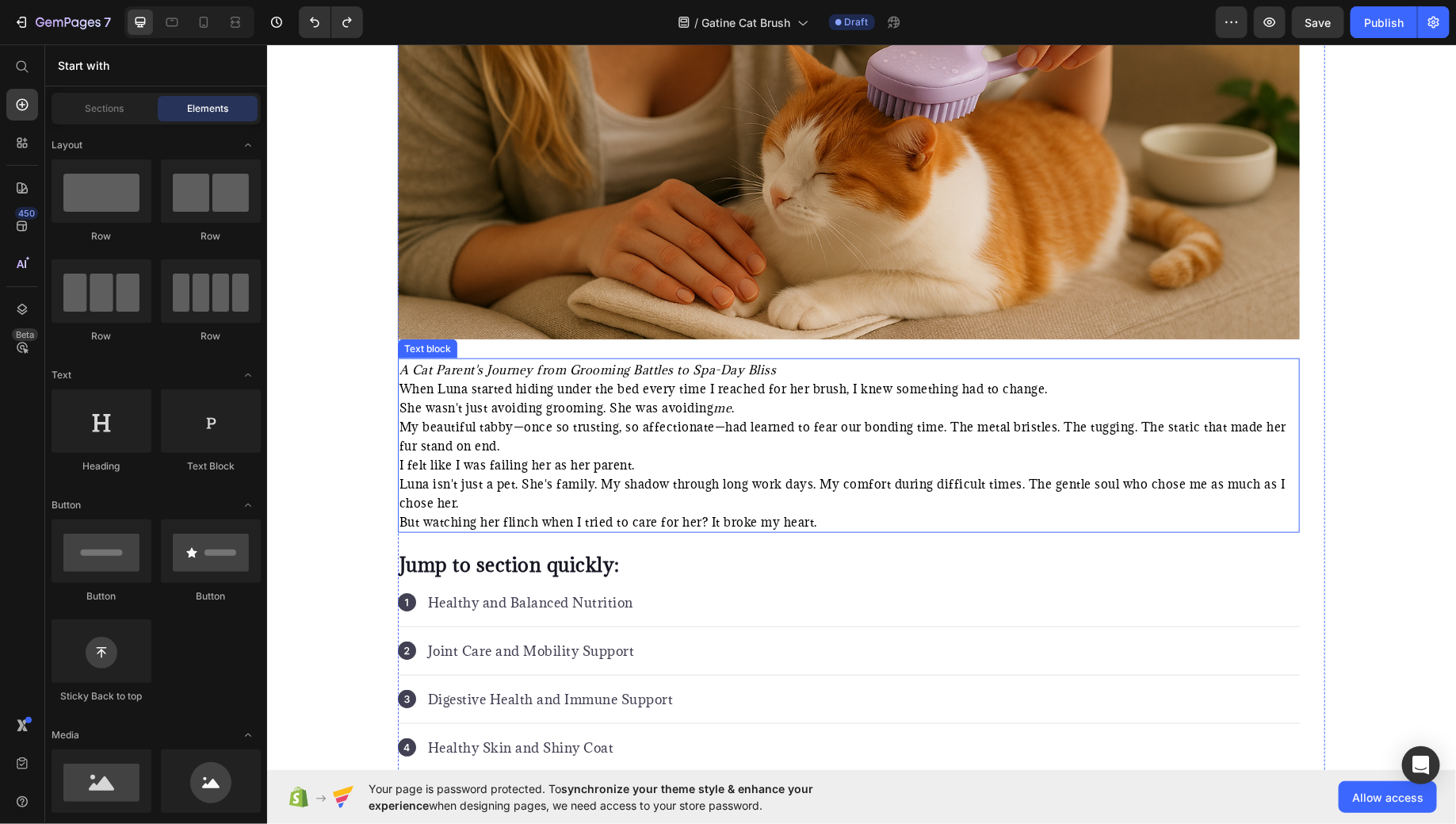 click on "A Cat Parent's Journey from Grooming Battles to Spa-Day Bliss" at bounding box center [848, 369] 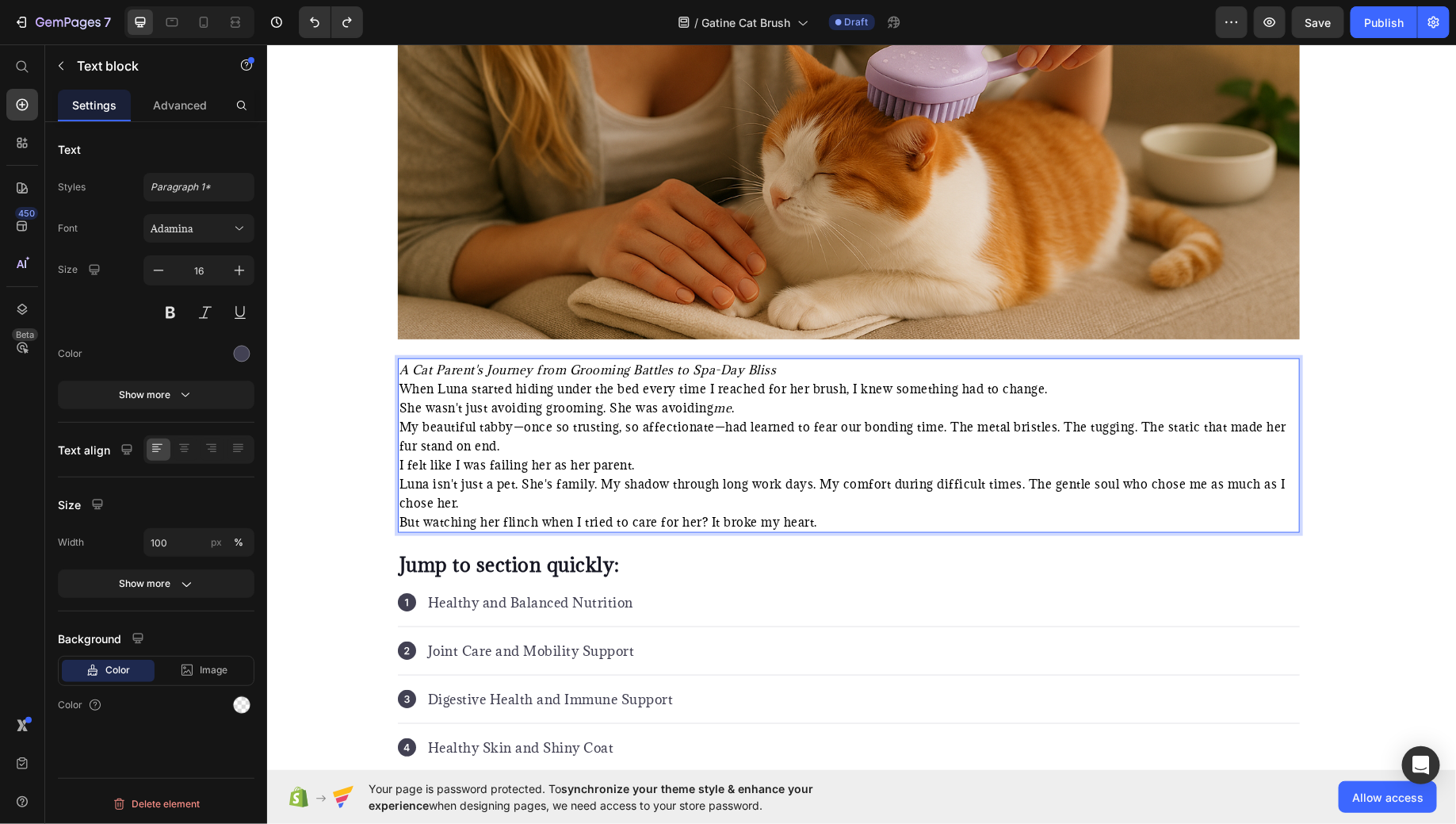 click on "When Luna started hiding under the bed every time I reached for her brush, I knew something had to change." at bounding box center [723, 388] 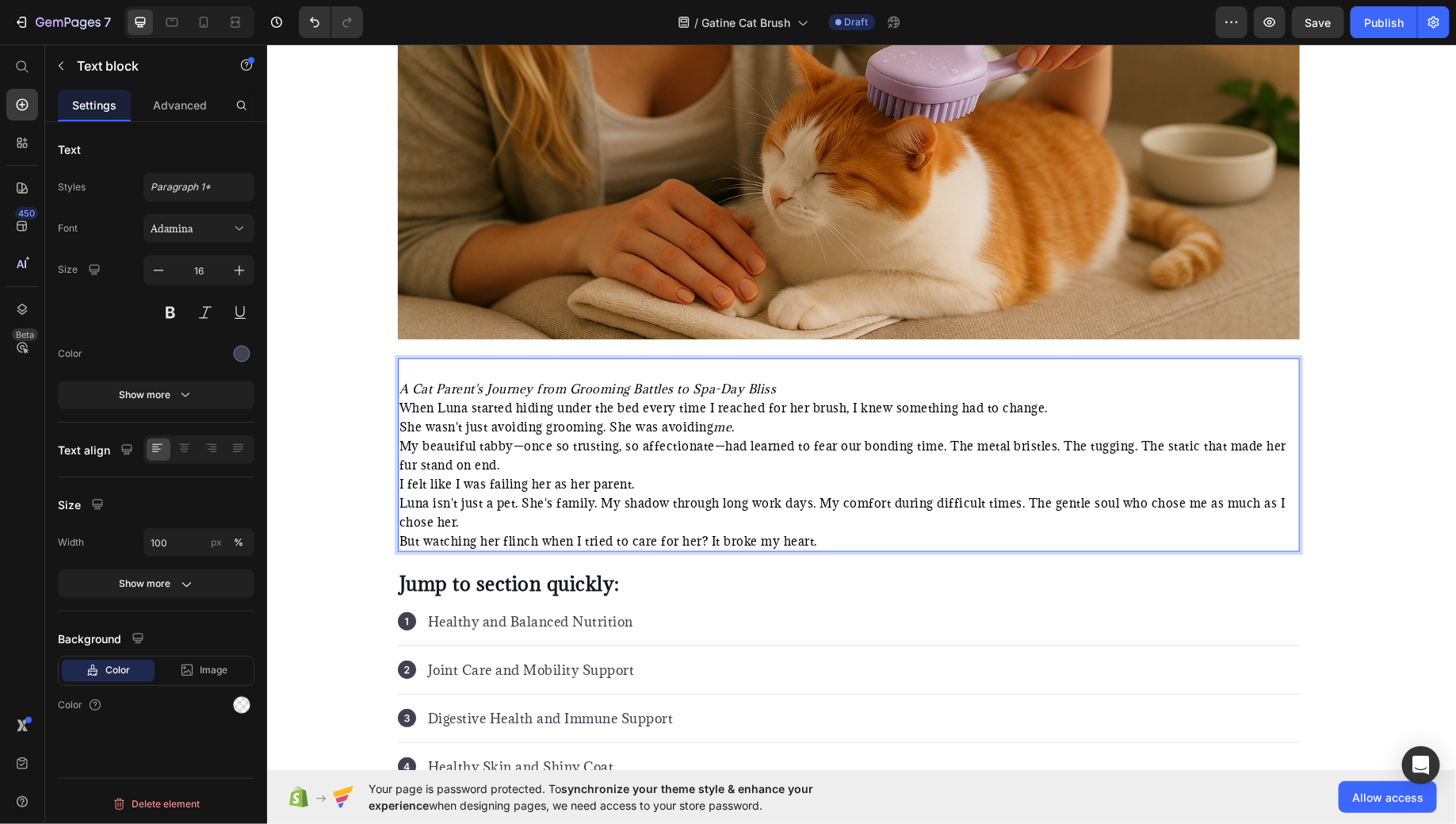 click on "A Cat Parent's Journey from Grooming Battles to Spa-Day Bliss" at bounding box center [848, 388] 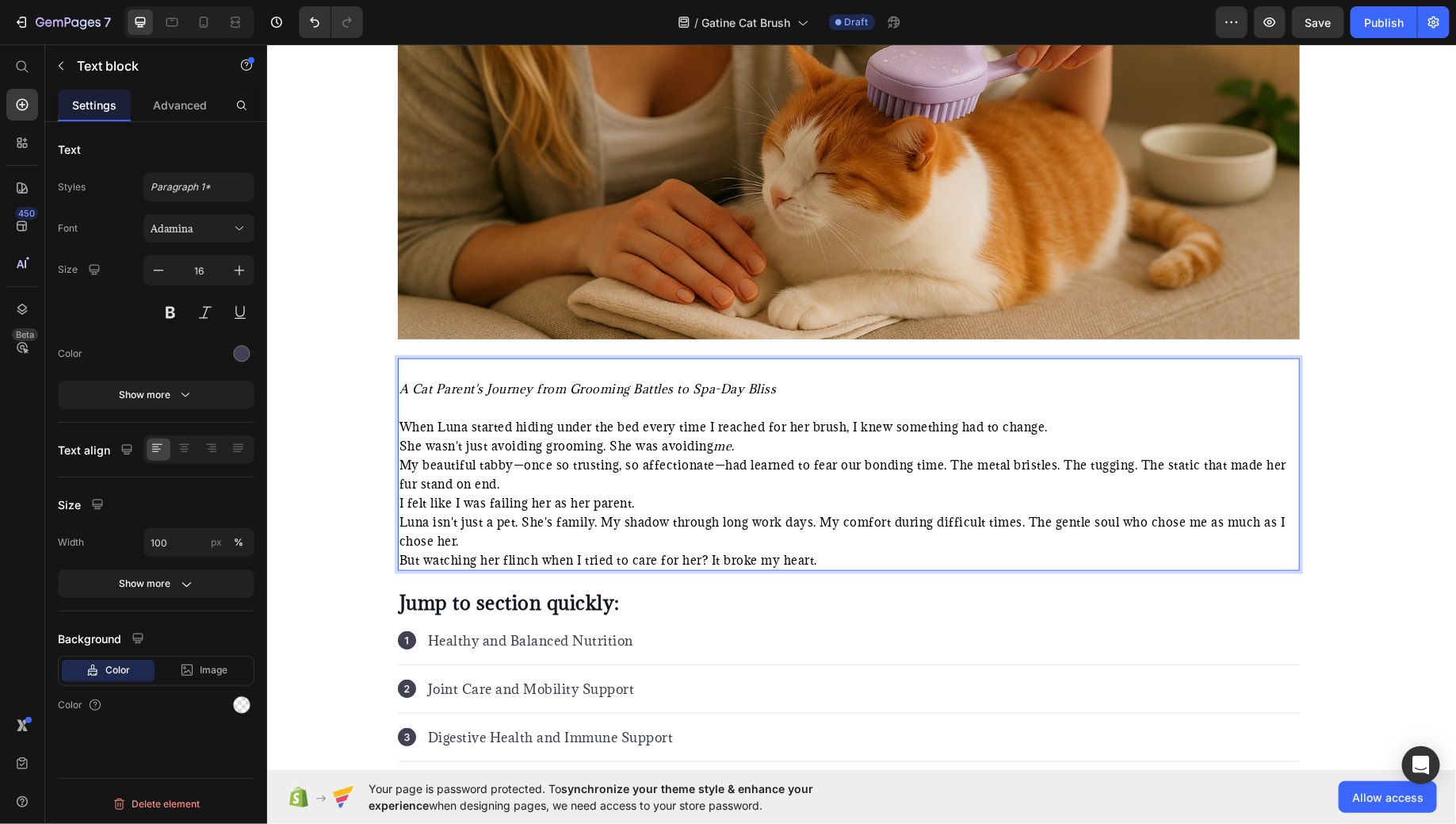 click on "A Cat Parent's Journey from Grooming Battles to Spa-Day Bliss" at bounding box center (587, 388) 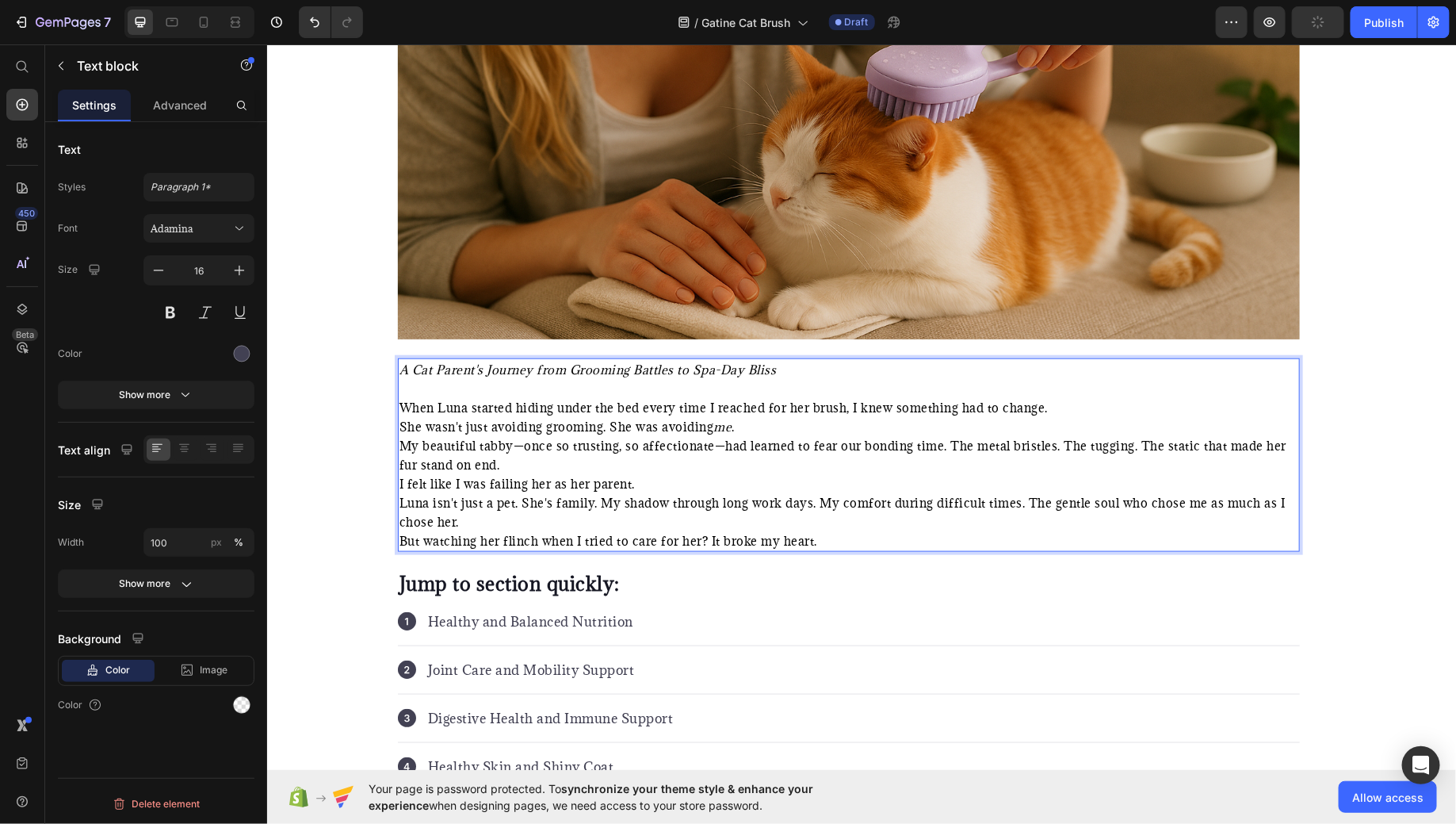 click on "When Luna started hiding under the bed every time I reached for her brush, I knew something had to change." at bounding box center (848, 407) 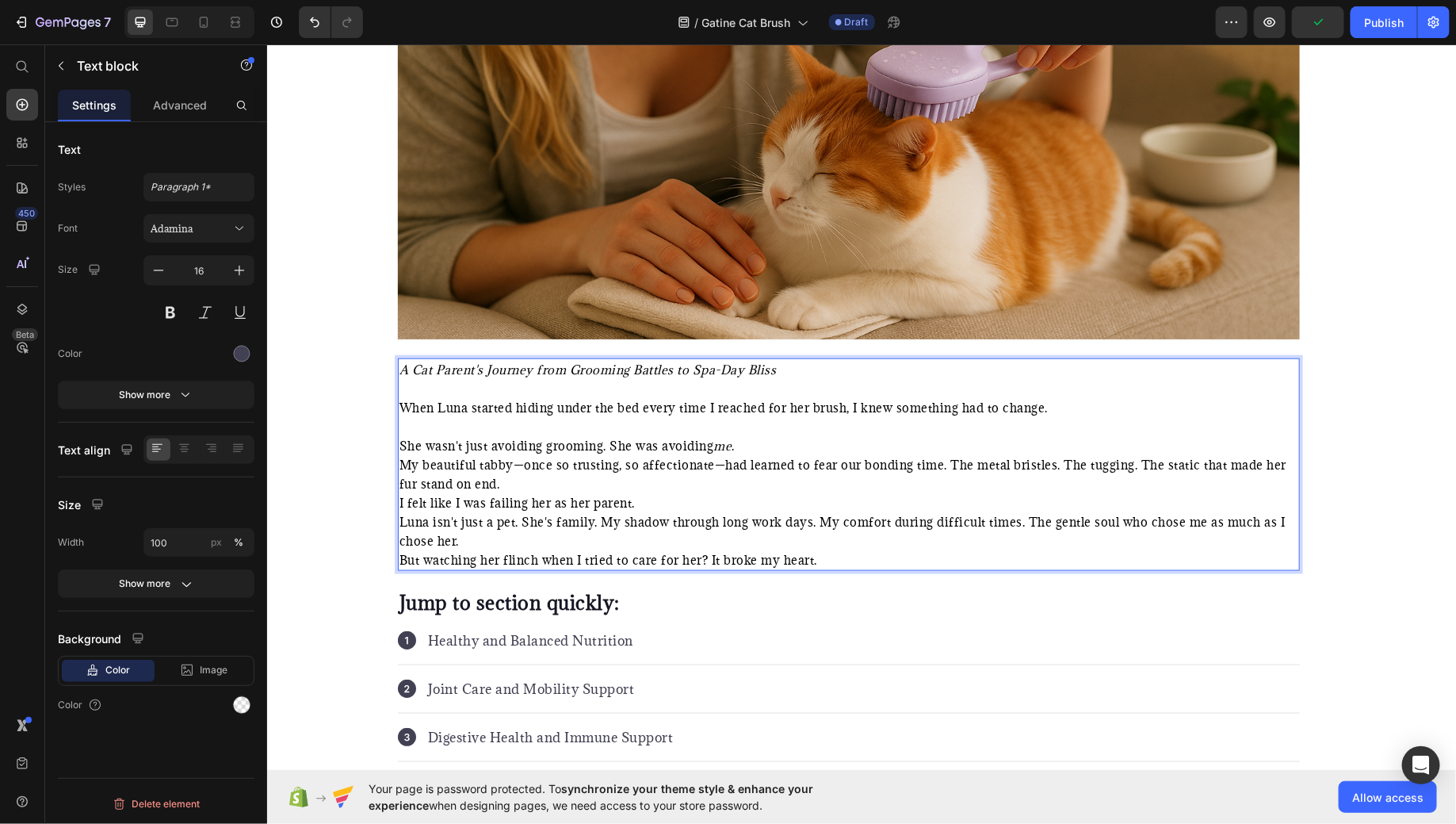 click on "She wasn't just avoiding grooming. She was avoiding  me ." at bounding box center (848, 445) 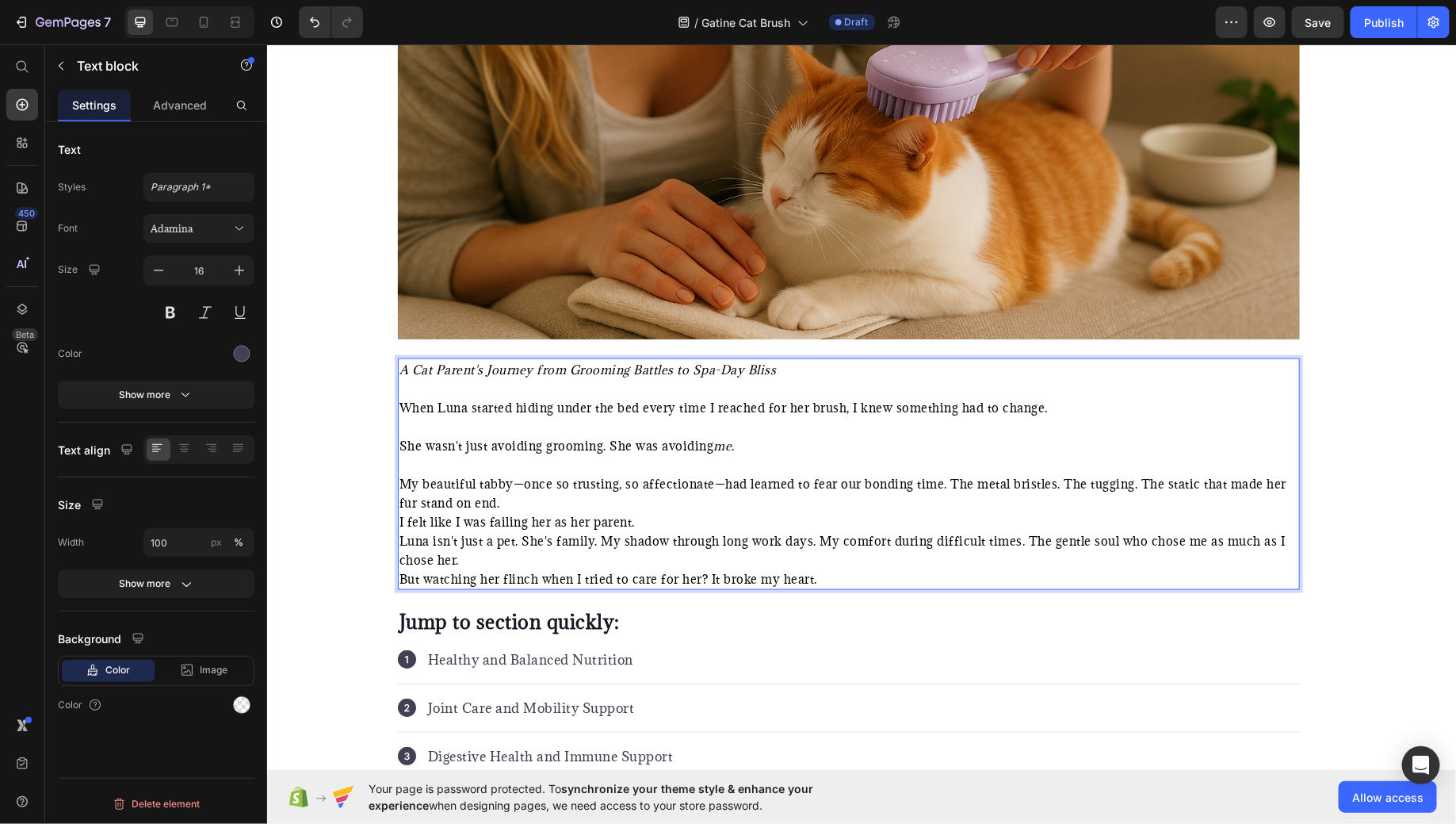 click on "My beautiful tabby—once so trusting, so affectionate—had learned to fear our bonding time. The metal bristles. The tugging. The static that made her fur stand on end." at bounding box center [848, 492] 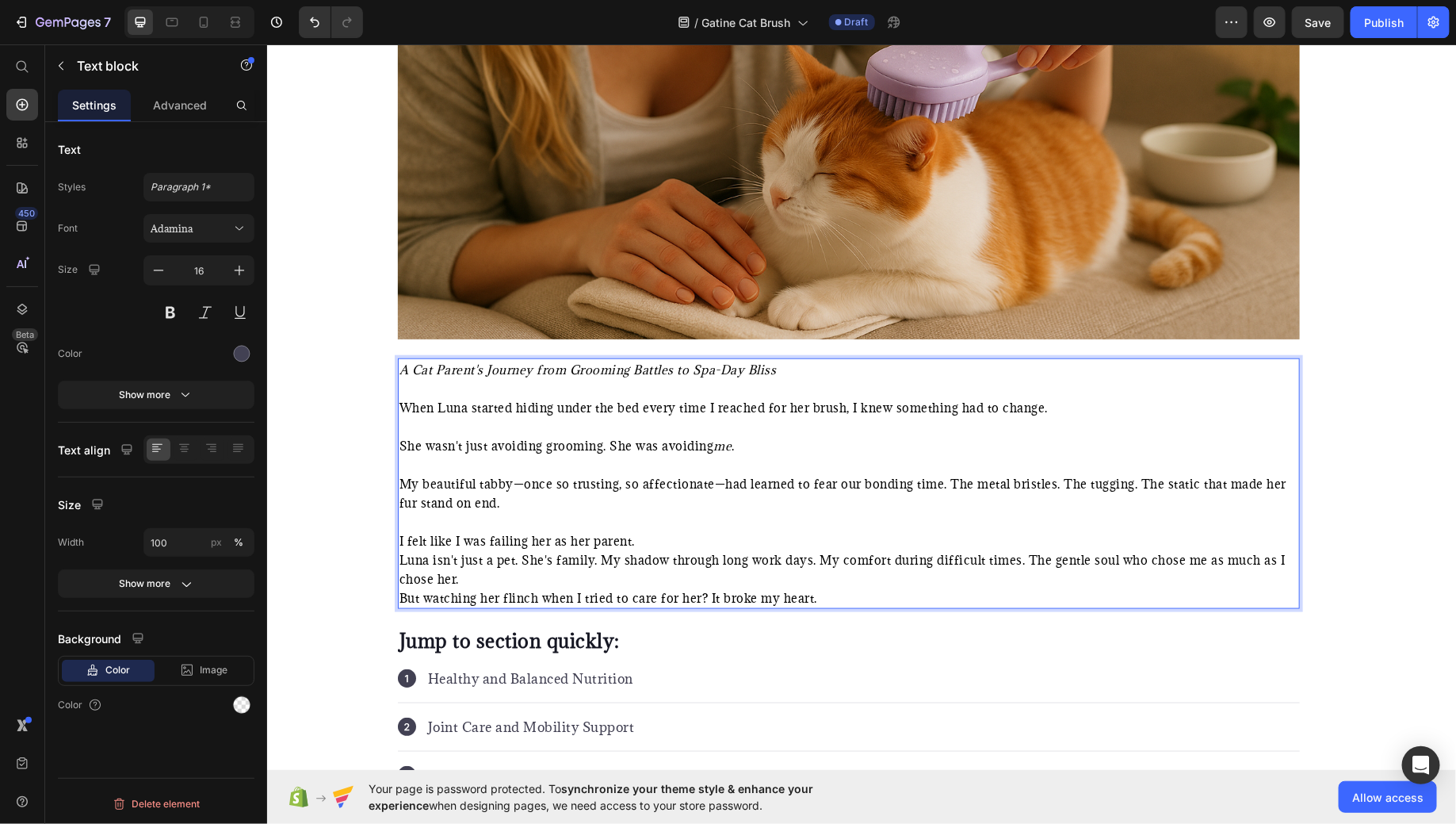 click on "I felt like I was failing her as her parent." at bounding box center [848, 540] 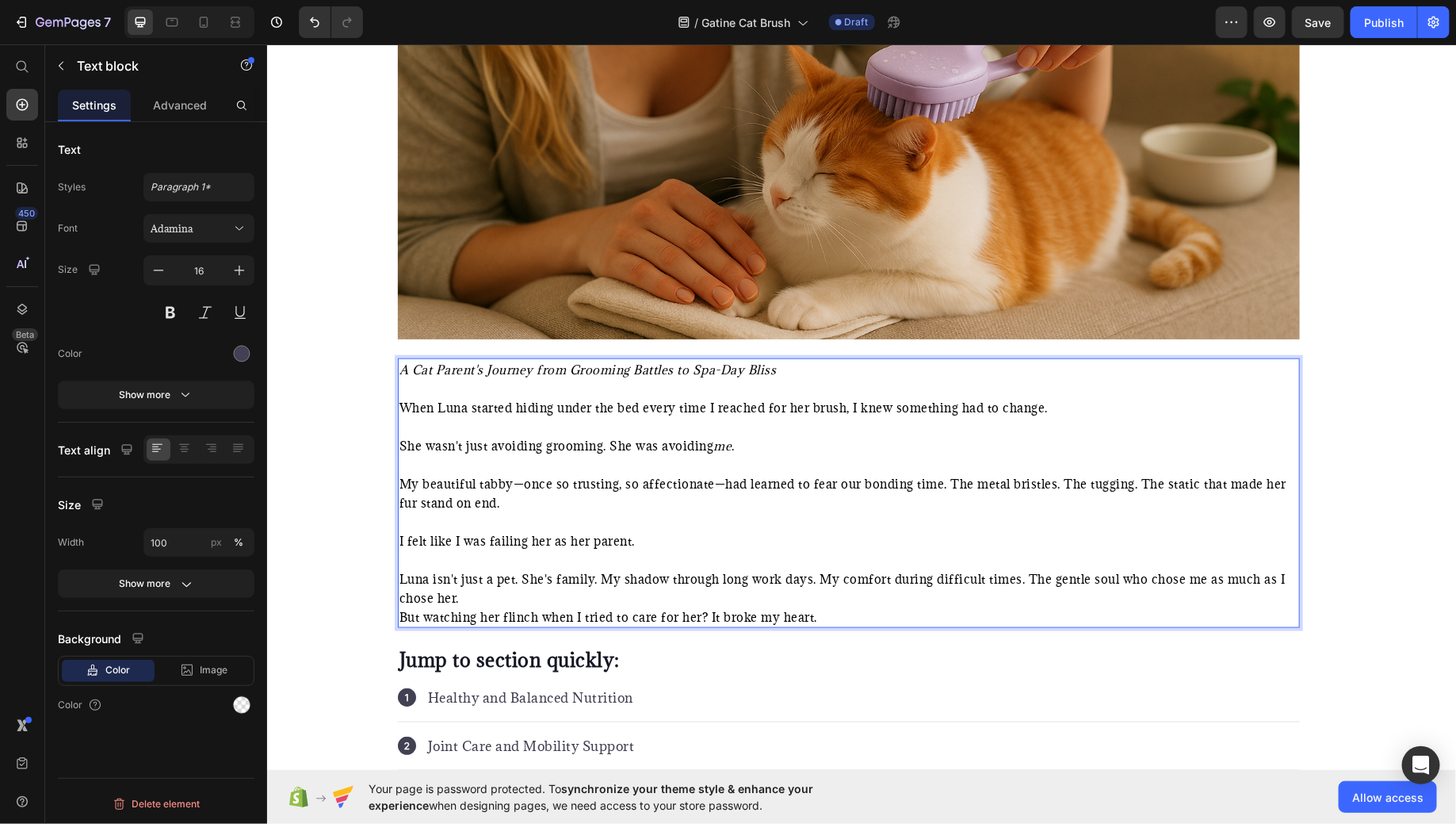 click on "Luna isn't just a pet. She's family. My shadow through long work days. My comfort during difficult times. The gentle soul who chose me as much as I chose her." at bounding box center (848, 588) 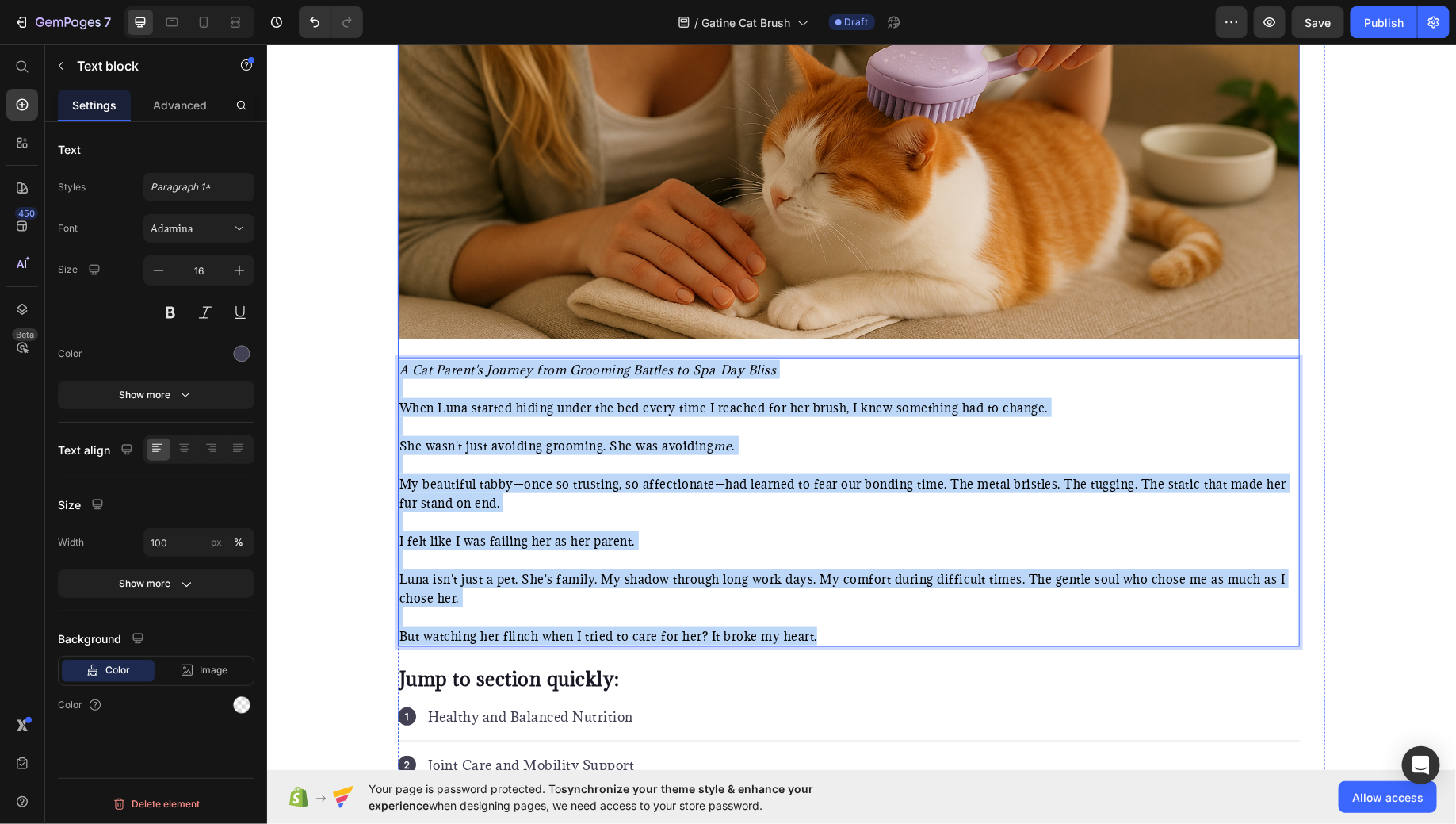 drag, startPoint x: 835, startPoint y: 633, endPoint x: 464, endPoint y: 317, distance: 487.3366 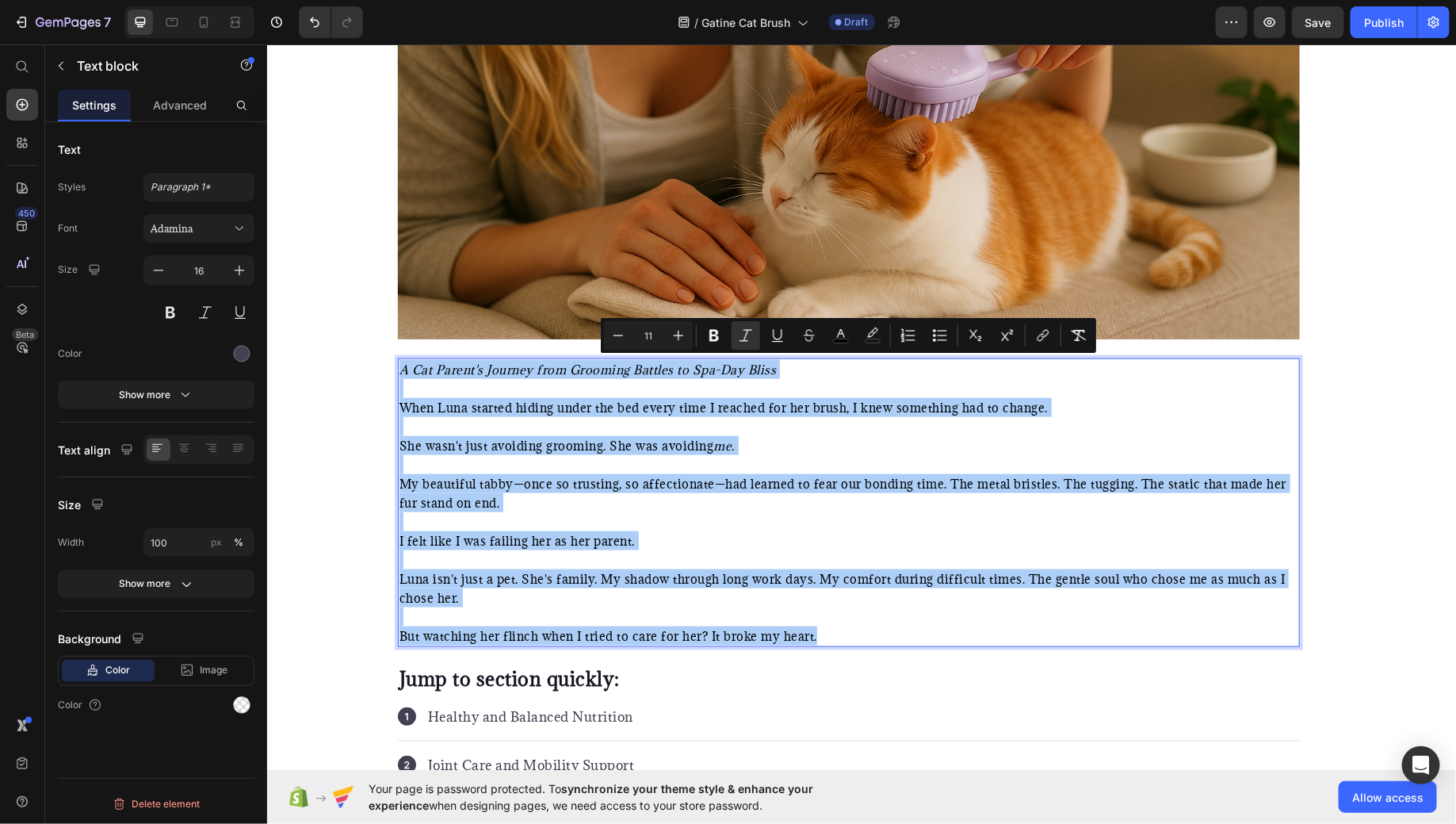 click on "11" at bounding box center (648, 335) 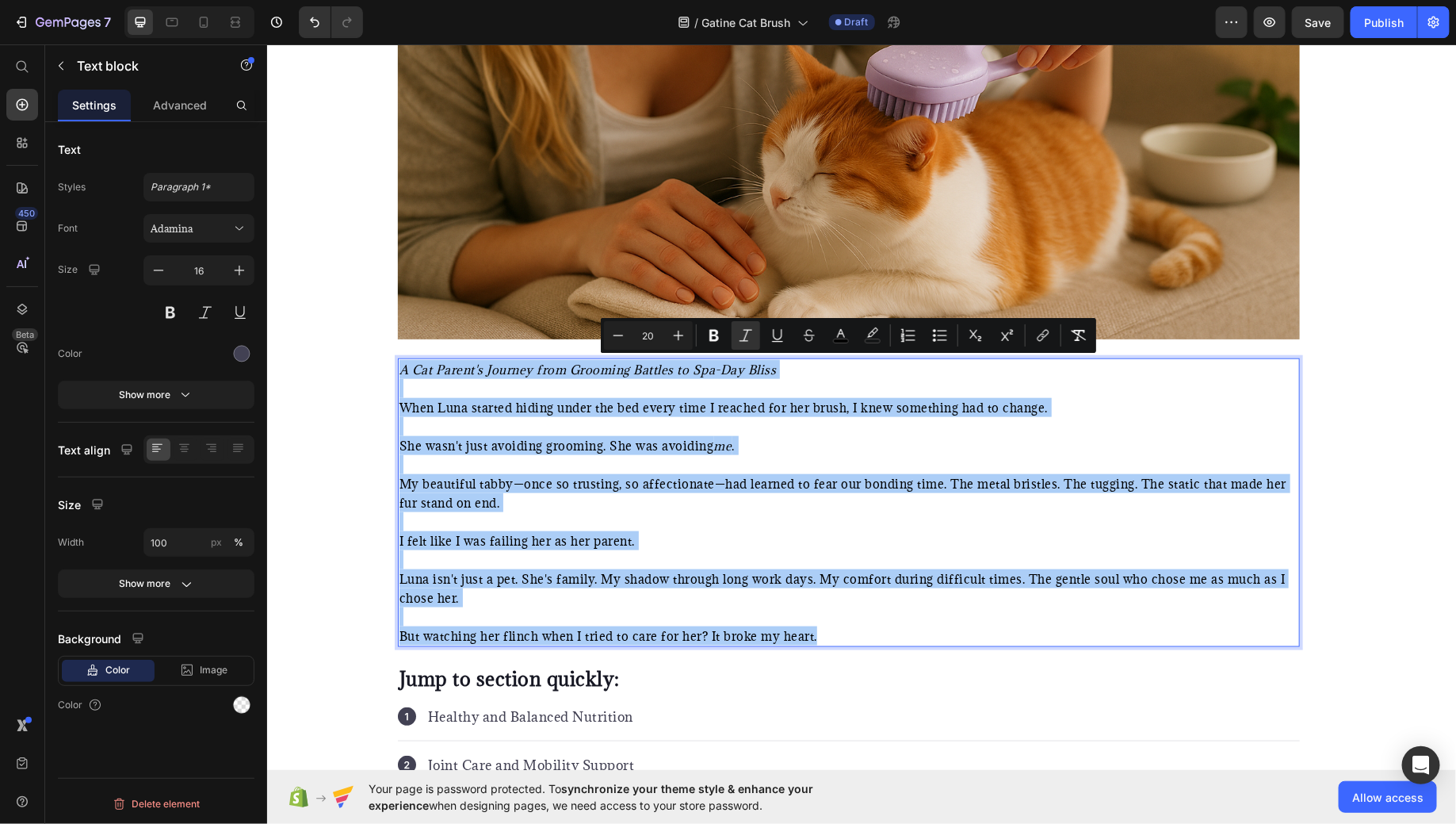 type on "20" 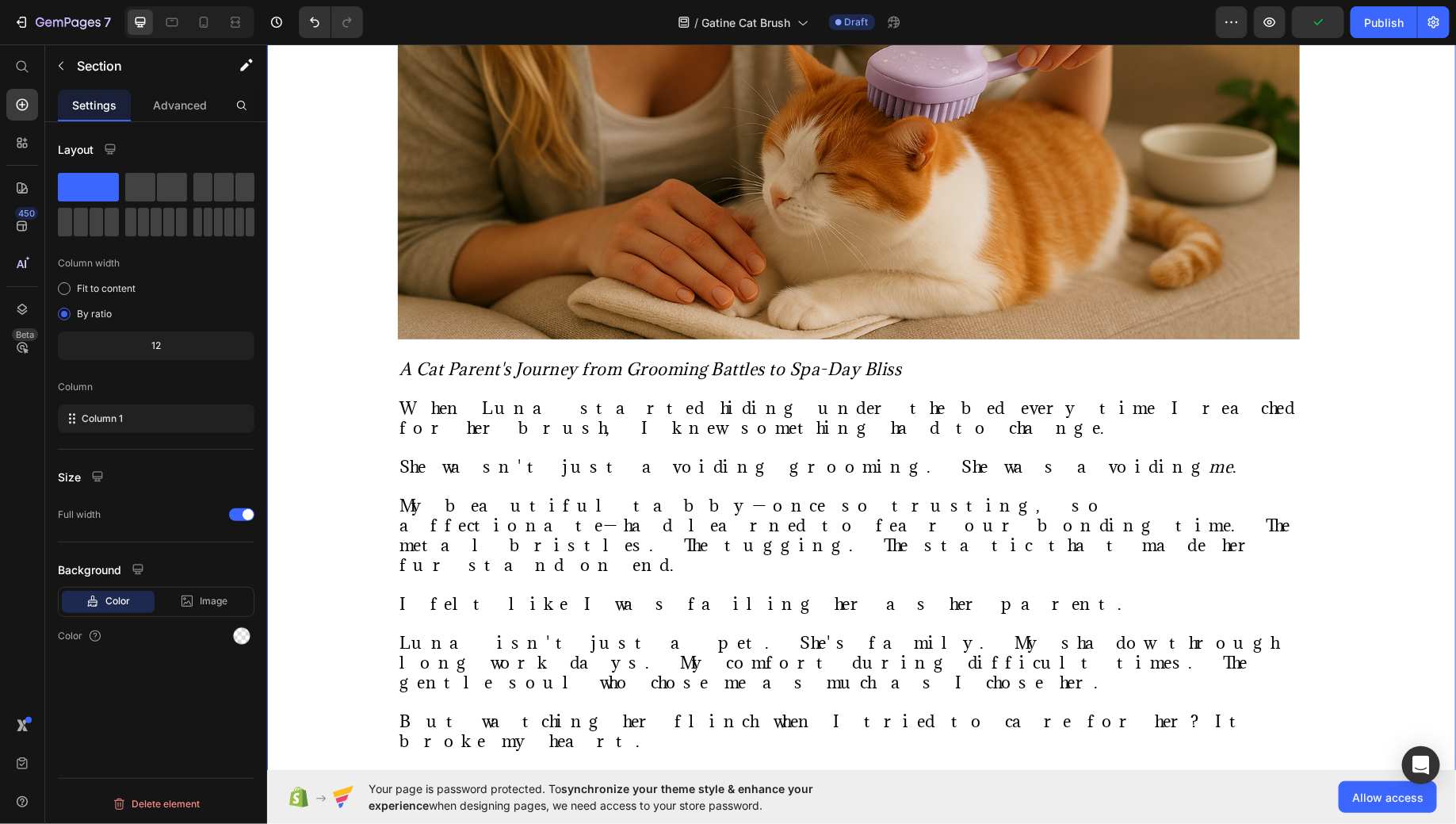 click on "⁠⁠⁠⁠⁠⁠⁠ "She Used to Hide When She Saw the Brush—Now She Melts Into My Arms" Heading Image By Kimberly Halls Text block Advanced list Published:  Monday, January 8, 2024 Text block Row Image A Cat Parent's Journey from Grooming Battles to Spa-Day Bliss When Luna started hiding under the bed every time I reached for her brush, I knew something had to change. She wasn't just avoiding grooming. She was avoiding  me . My beautiful tabby—once so trusting, so affectionate—had learned to fear our bonding time. The metal bristles. The tugging. The static that made her fur stand on end. I felt like I was failing her as her parent. Luna isn't just a pet. She's family. My shadow through long work days. My comfort during difficult times. The gentle soul who chose me as much as I chose her. But watching her flinch when I tried to care for her? It broke my heart. Text block Jump to section quickly: Text block
Icon Healthy and Balanced Nutrition Text block Advanced list
Icon Text block" at bounding box center [861, 1976] 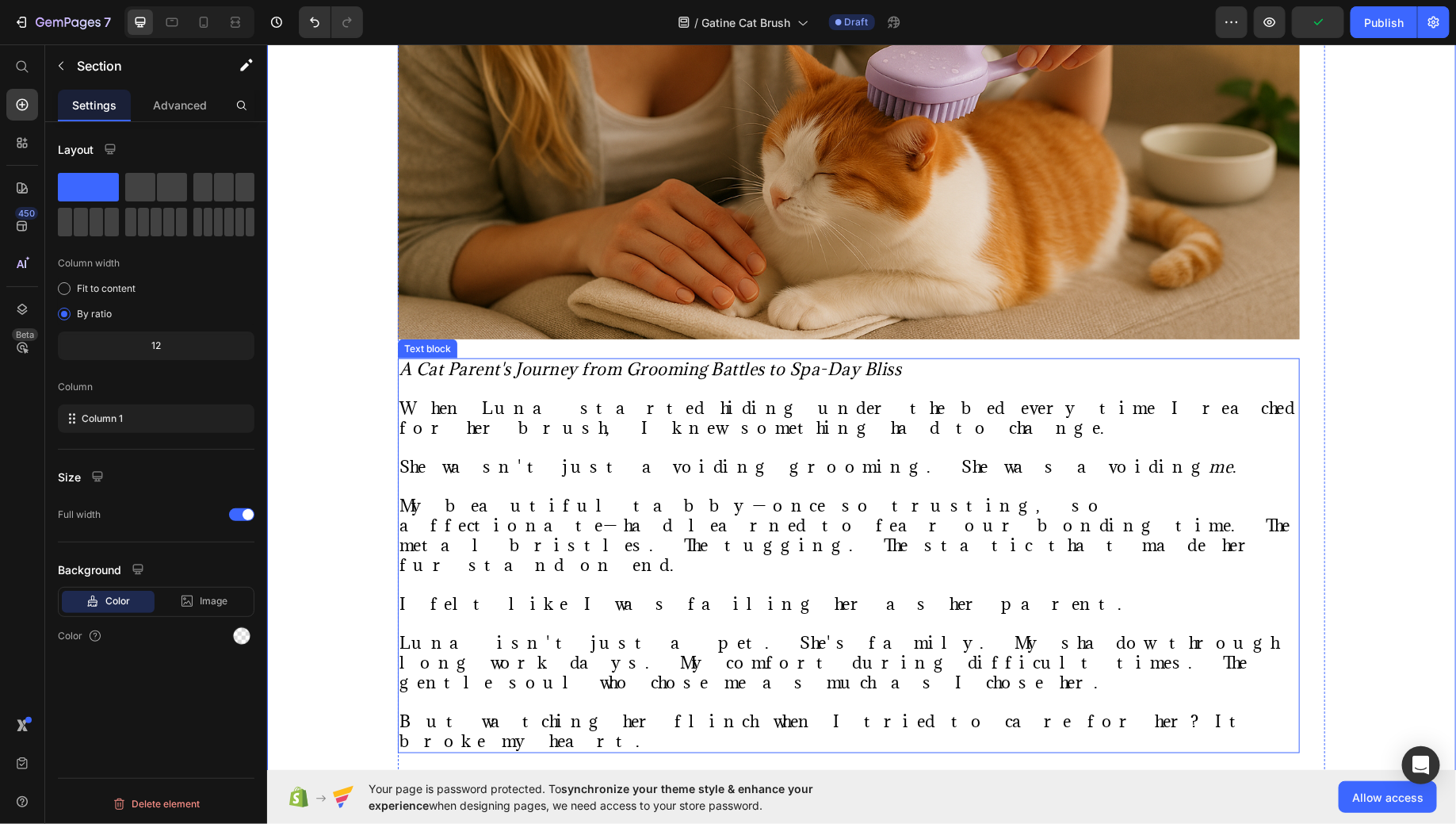 click on "My beautiful tabby—once so trusting, so affectionate—had learned to fear our bonding time. The metal bristles. The tugging. The static that made her fur stand on end." at bounding box center [844, 535] 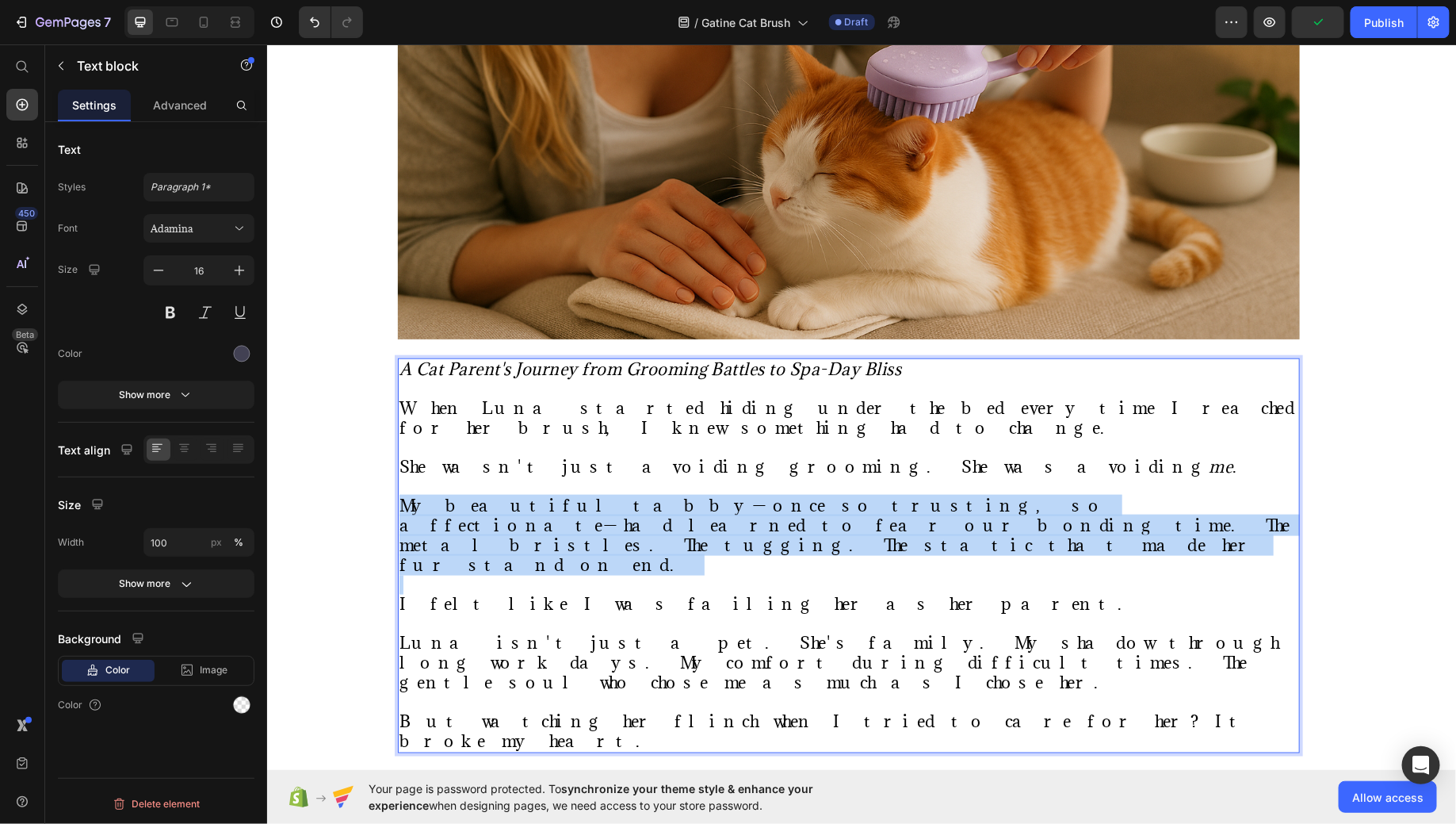 click on "My beautiful tabby—once so trusting, so affectionate—had learned to fear our bonding time. The metal bristles. The tugging. The static that made her fur stand on end." at bounding box center [844, 535] 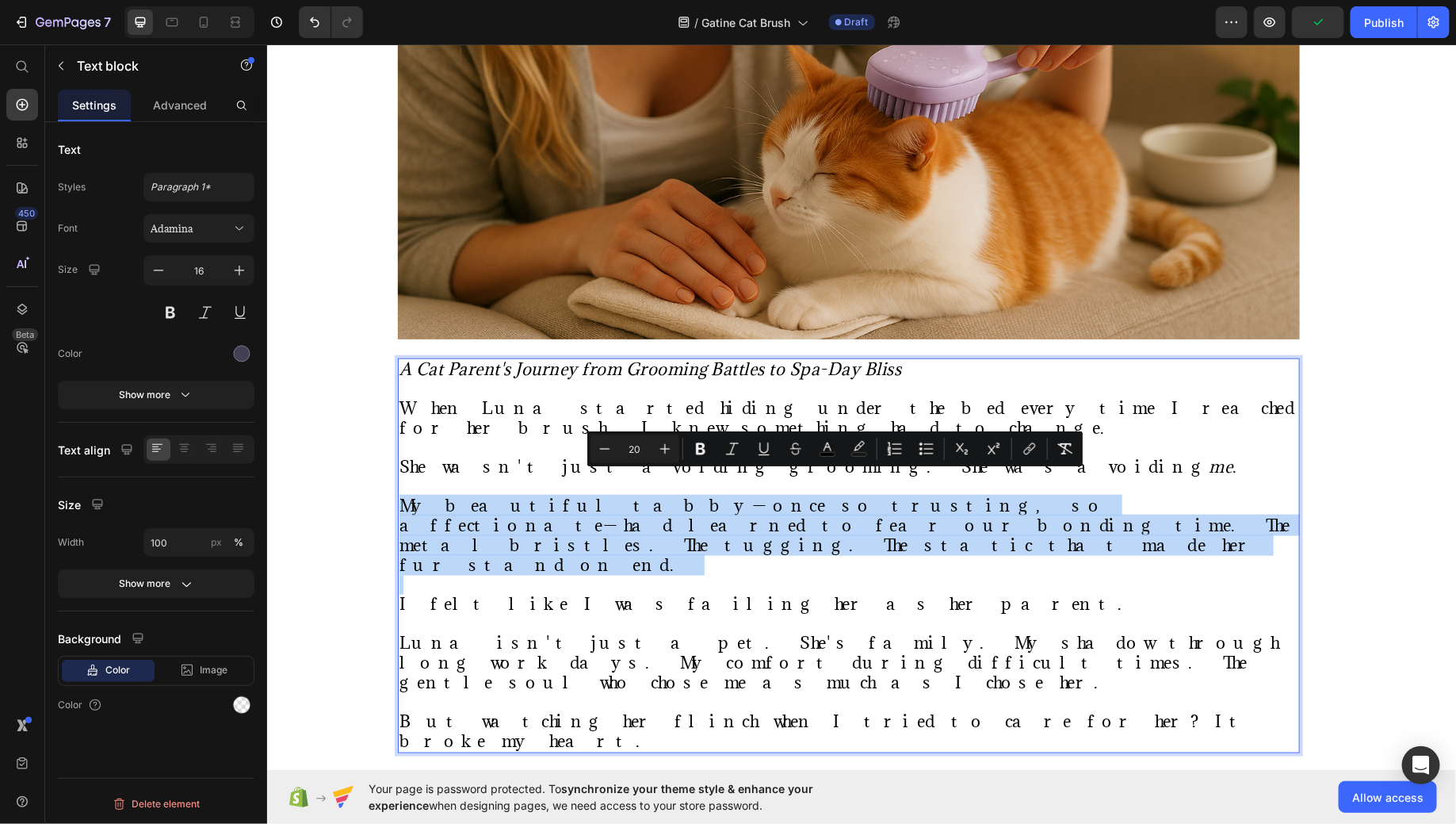 click on "My beautiful tabby—once so trusting, so affectionate—had learned to fear our bonding time. The metal bristles. The tugging. The static that made her fur stand on end." at bounding box center (844, 535) 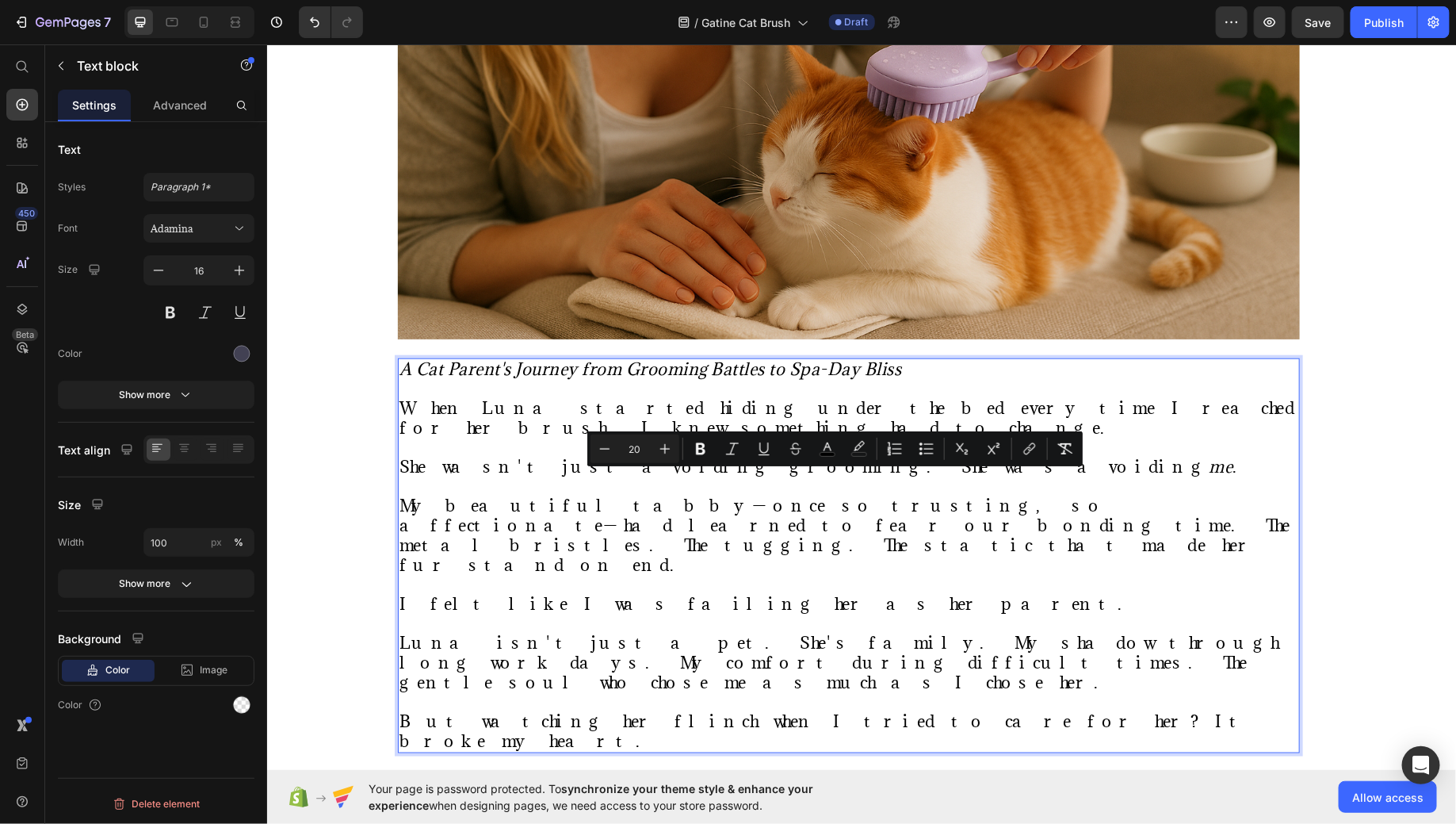click on "But watching her flinch when I tried to care for her? It broke my heart." at bounding box center (848, 731) 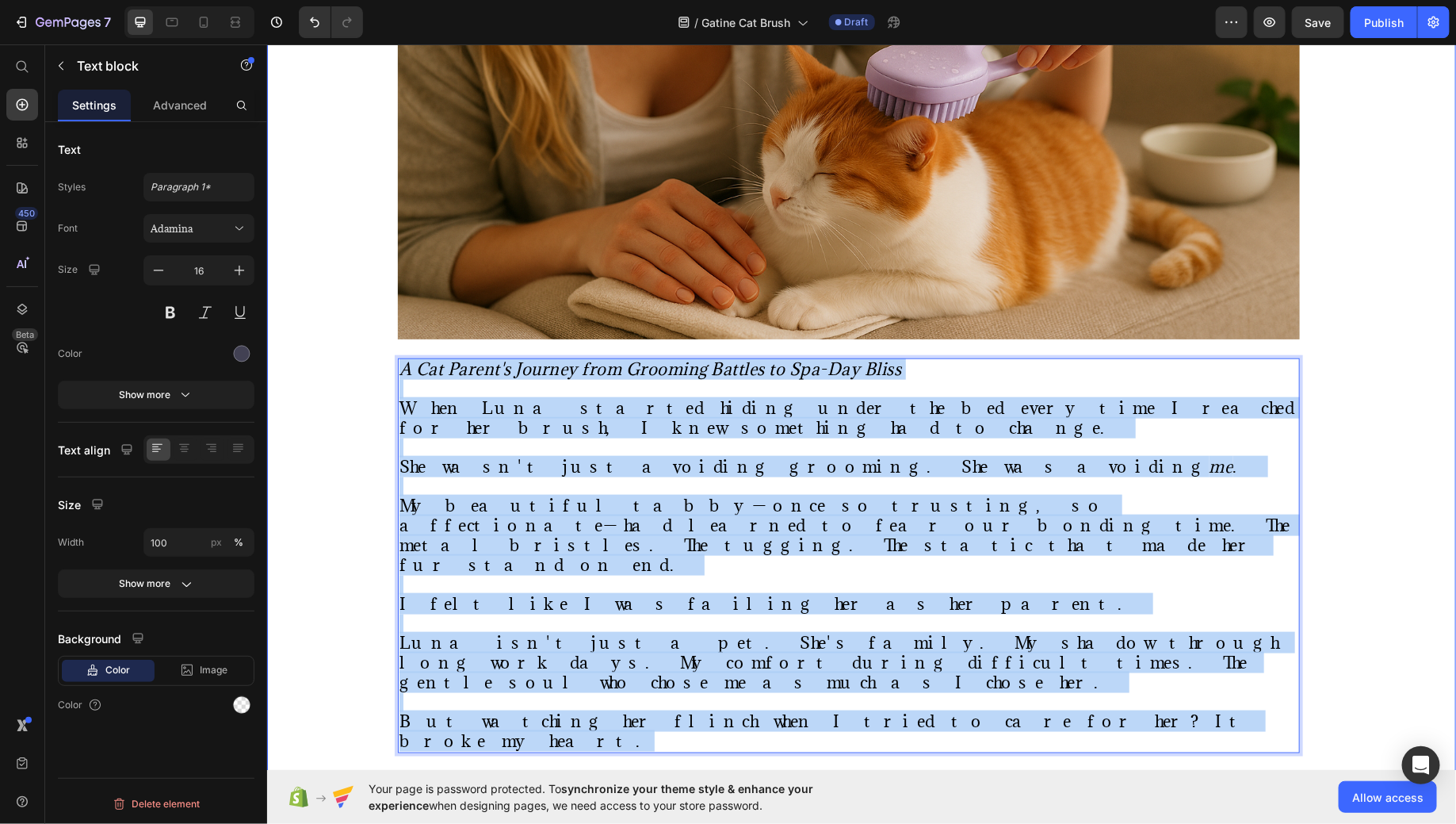 drag, startPoint x: 1002, startPoint y: 640, endPoint x: 357, endPoint y: 358, distance: 703.95241 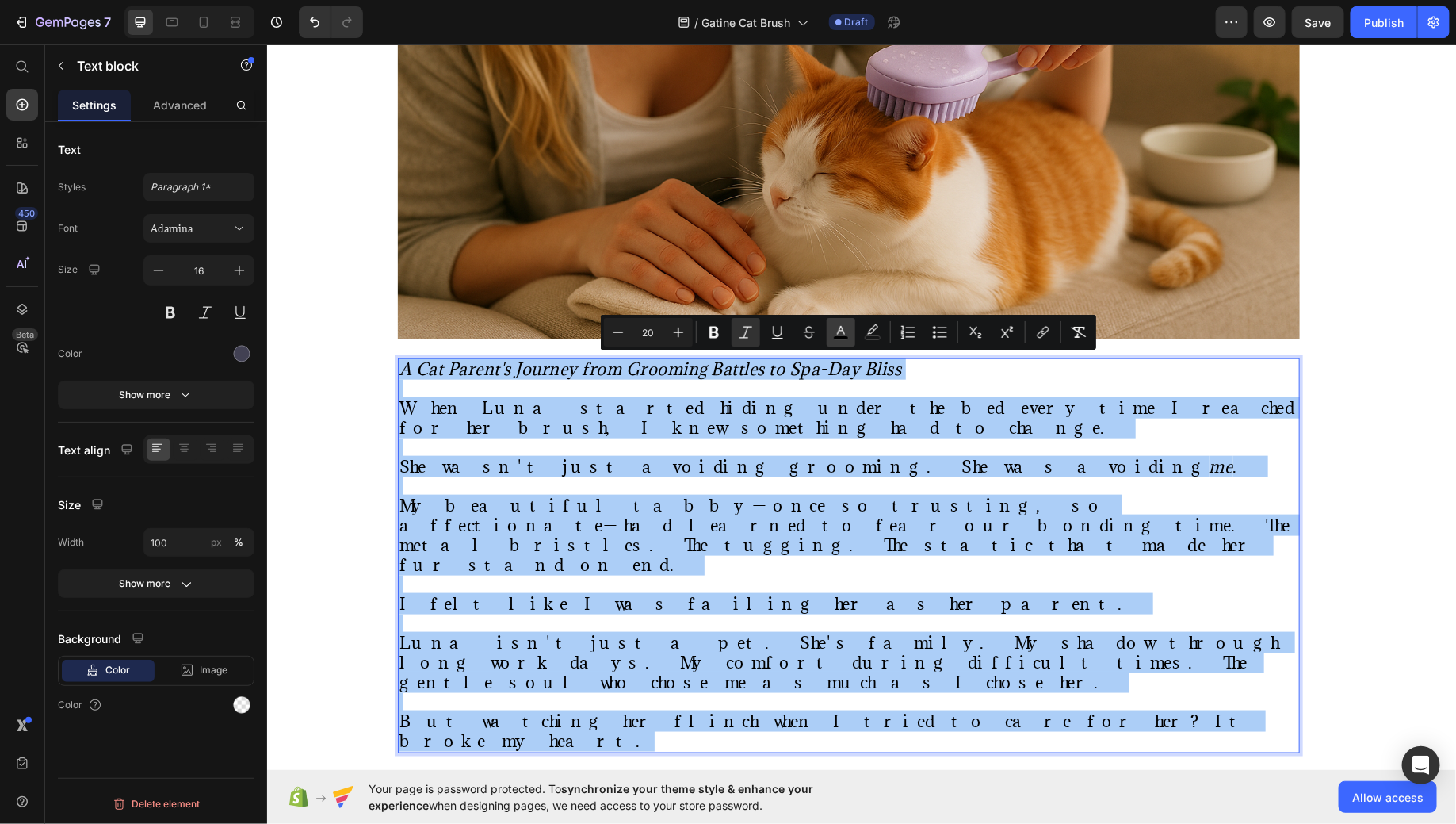 click 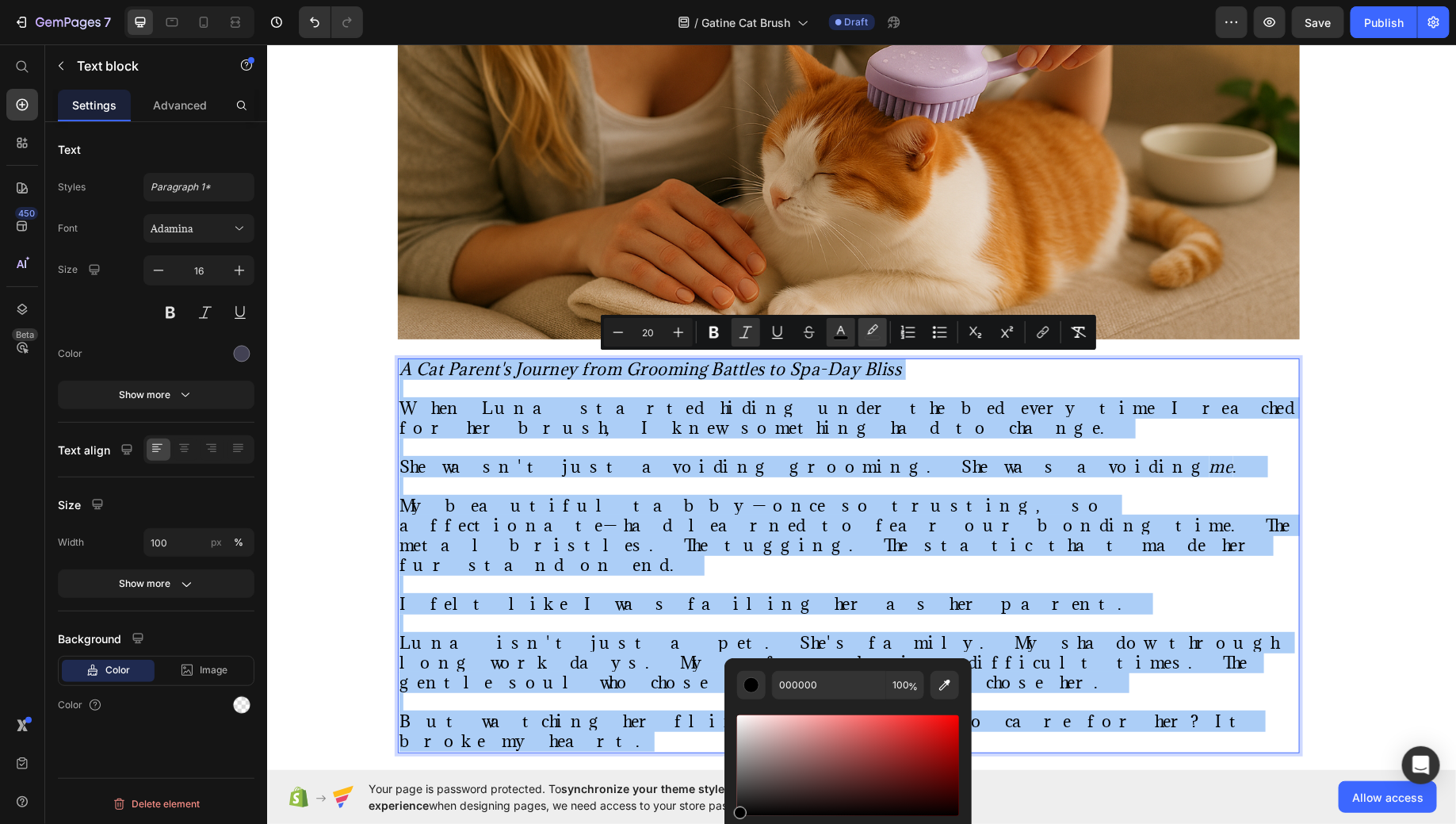 click 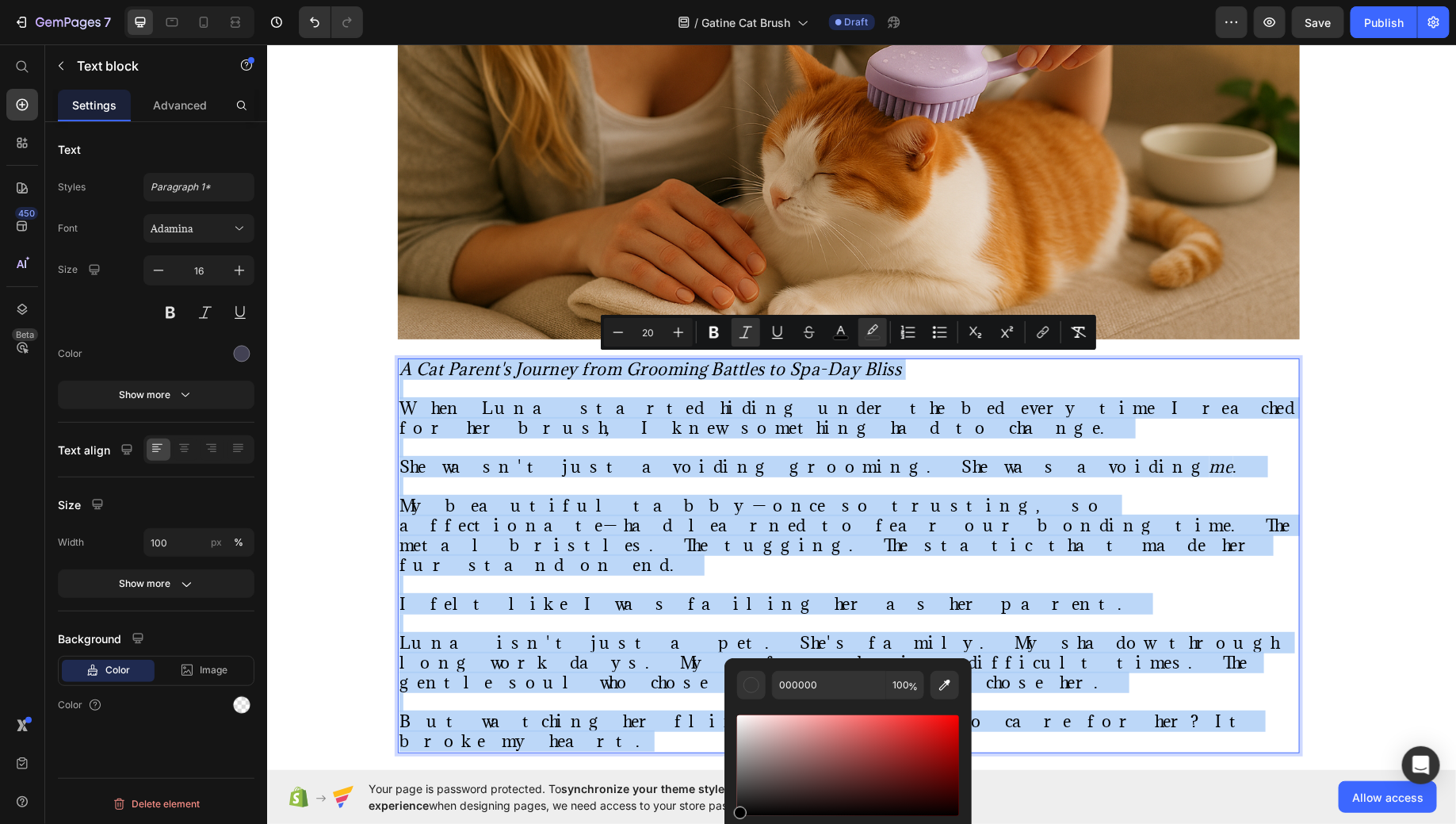 click on "My beautiful tabby—once so trusting, so affectionate—had learned to fear our bonding time. The metal bristles. The tugging. The static that made her fur stand on end." at bounding box center (844, 535) 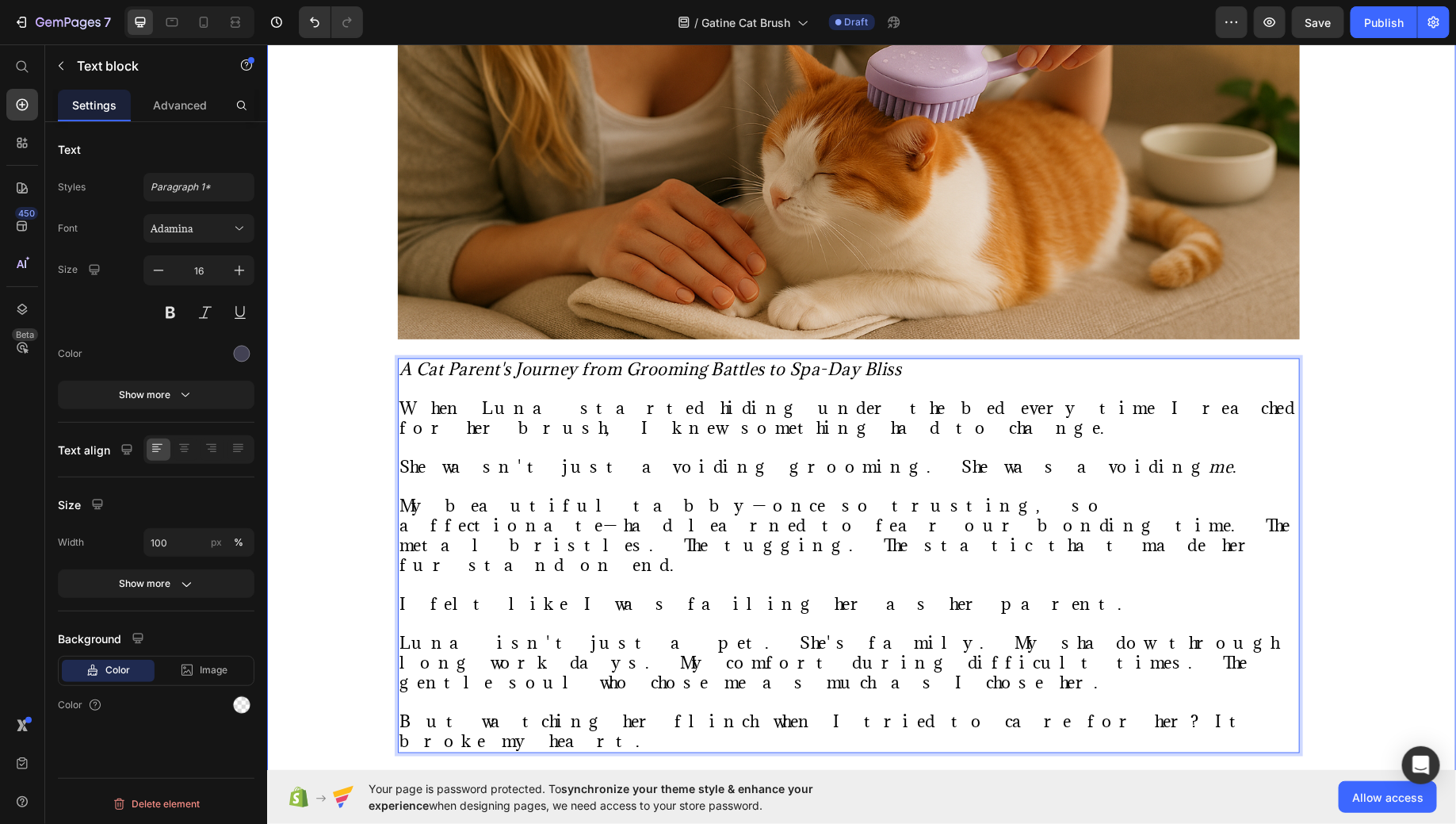 click on "⁠⁠⁠⁠⁠⁠⁠ "She Used to Hide When She Saw the Brush—Now She Melts Into My Arms" Heading Image By Kimberly Halls Text block Advanced list Published:  Monday, January 8, 2024 Text block Row Image A Cat Parent's Journey from Grooming Battles to Spa-Day Bliss When Luna started hiding under the bed every time I reached for her brush, I knew something had to change. She wasn't just avoiding grooming. She was avoiding  me . My beautiful tabby—once so trusting, so affectionate—had learned to fear our bonding time. The metal bristles. The tugging. The static that made her fur stand on end. I felt like I was failing her as her parent. Luna isn't just a pet. She's family. My shadow through long work days. My comfort during difficult times. The gentle soul who chose me as much as I chose her. But watching her flinch when I tried to care for her? It broke my heart. Text block   24 Jump to section quickly: Text block
Icon Healthy and Balanced Nutrition Text block Advanced list
Icon Text block" at bounding box center [861, 1976] 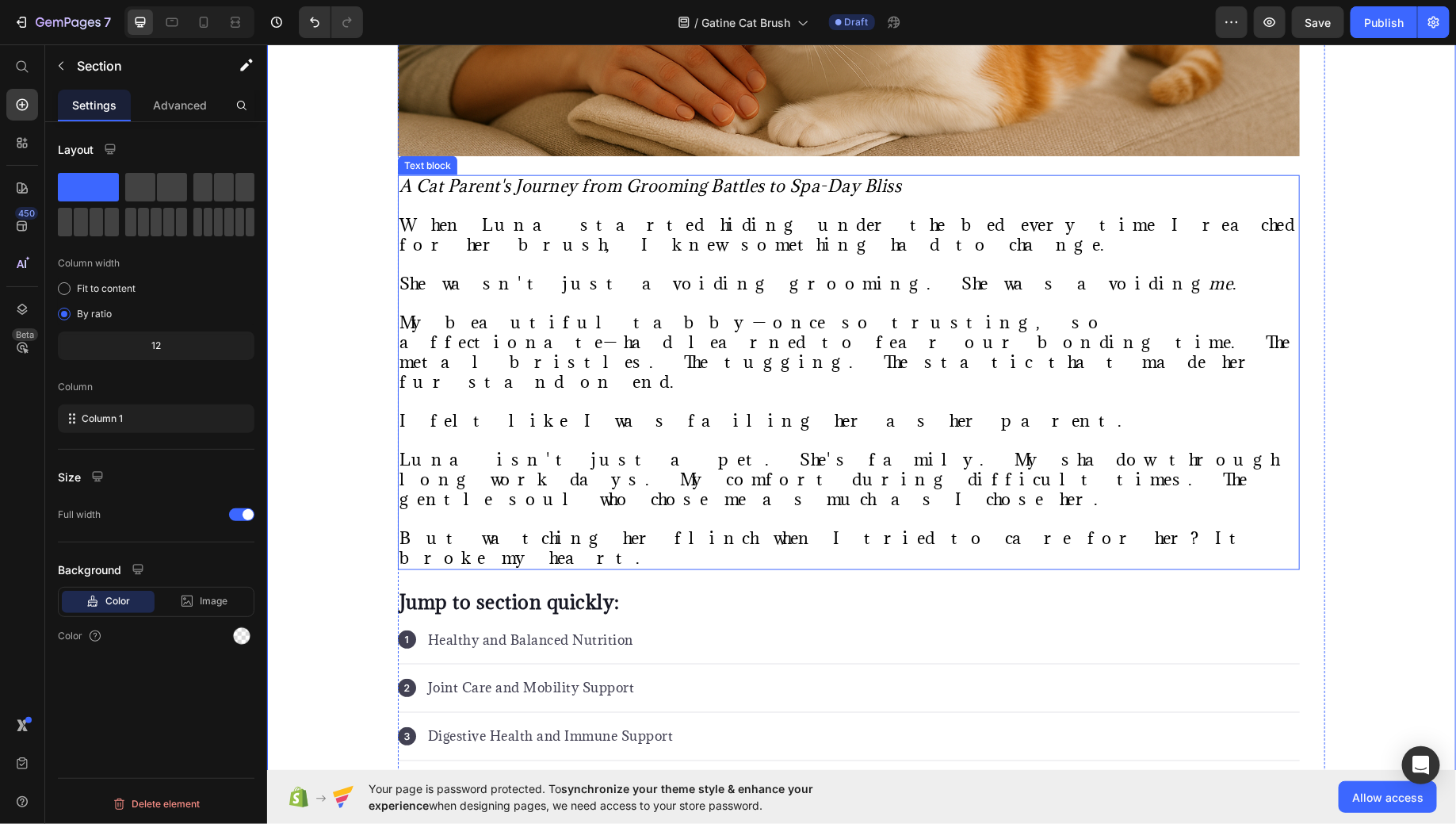 scroll, scrollTop: 884, scrollLeft: 0, axis: vertical 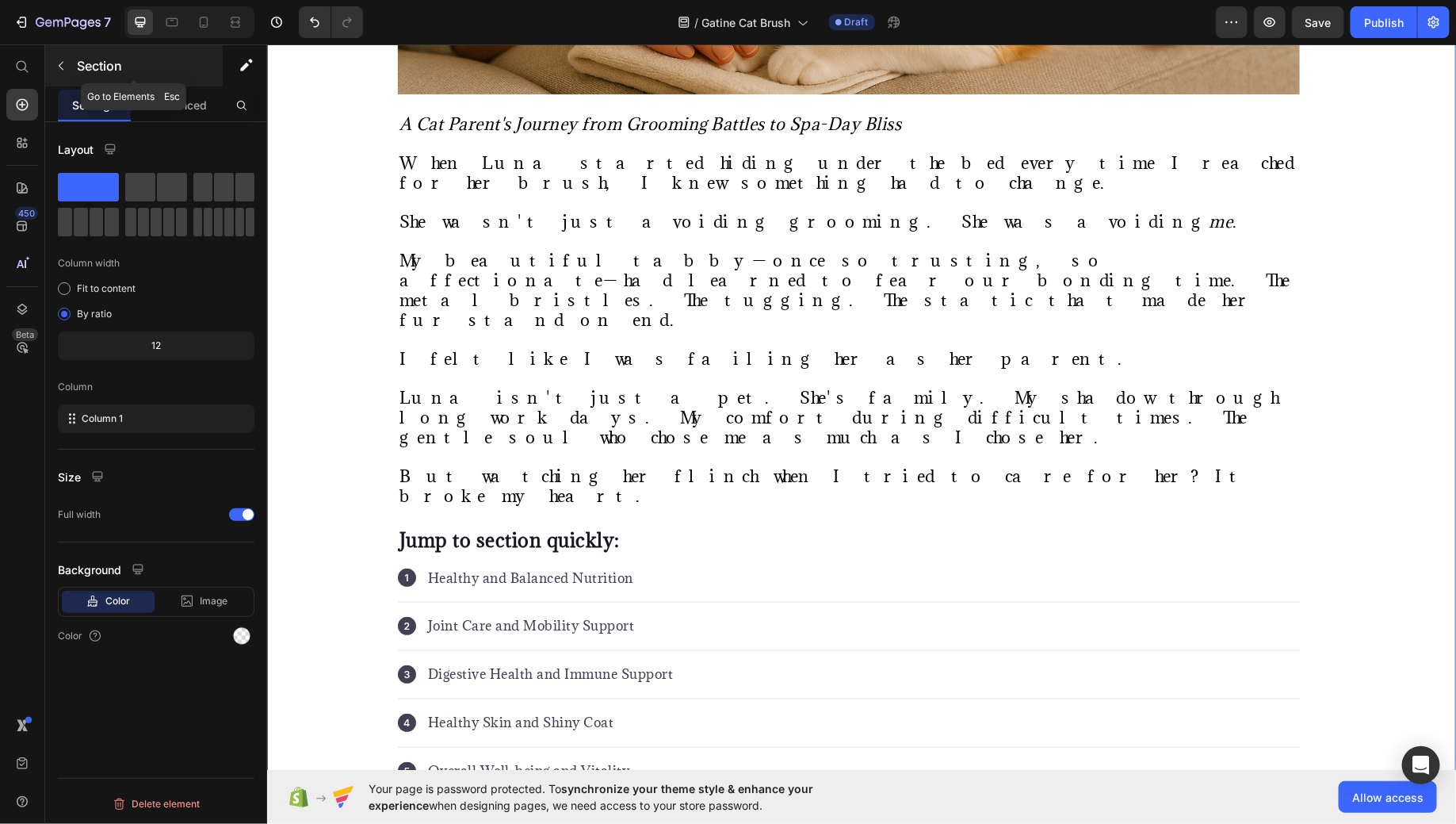 click 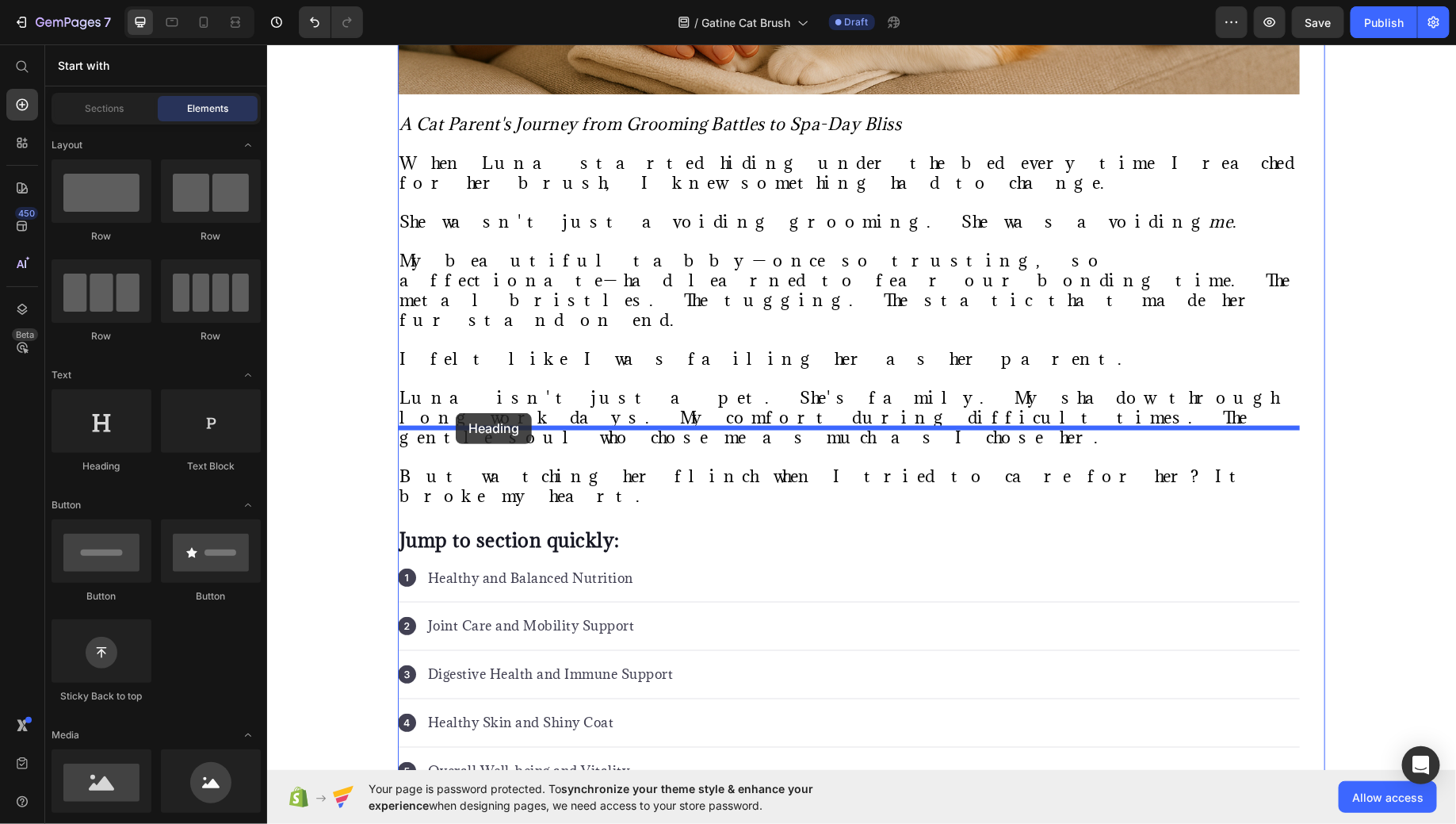 drag, startPoint x: 401, startPoint y: 456, endPoint x: 455, endPoint y: 412, distance: 69.656299 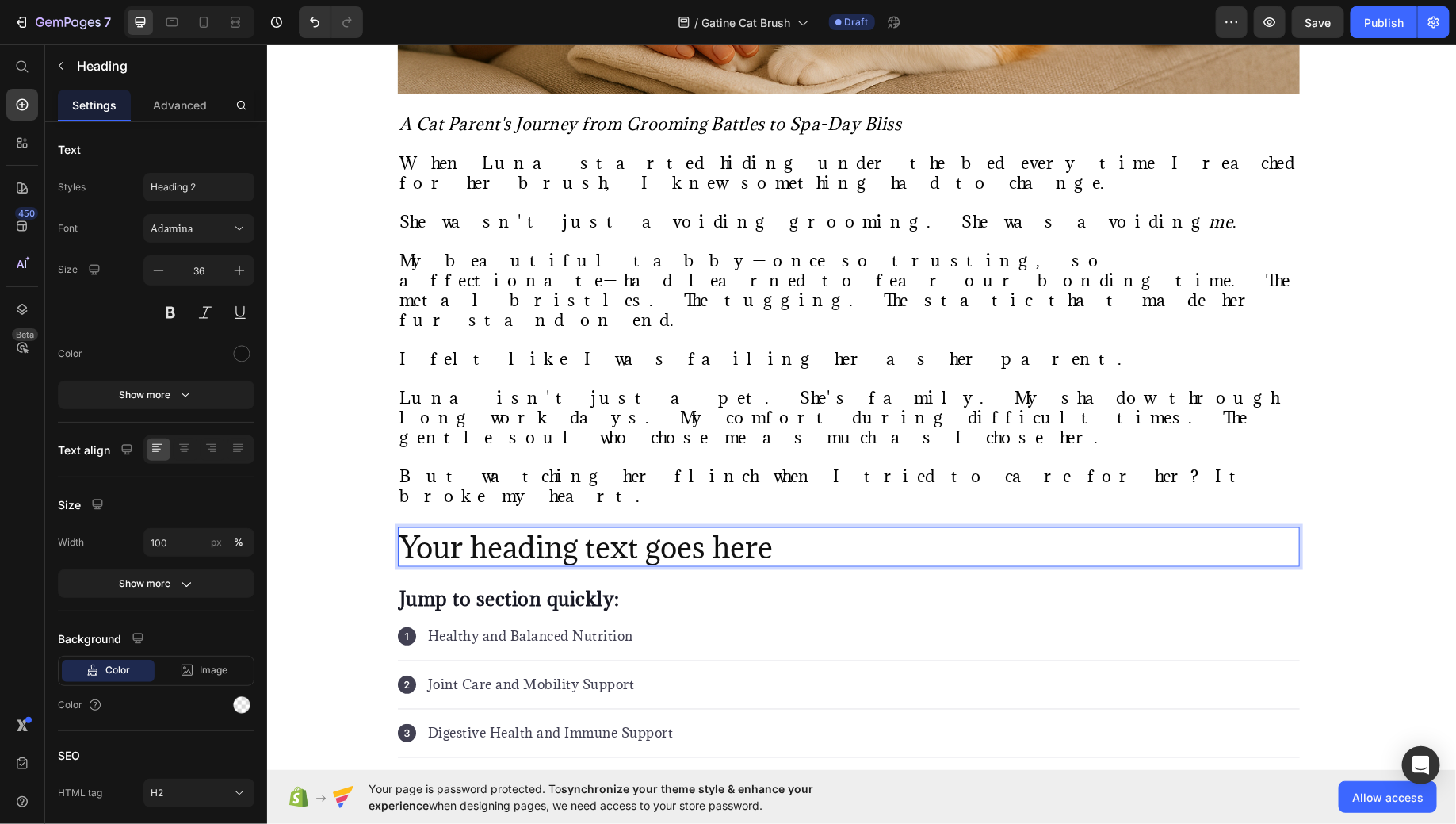 click on "Your heading text goes here" at bounding box center (848, 546) 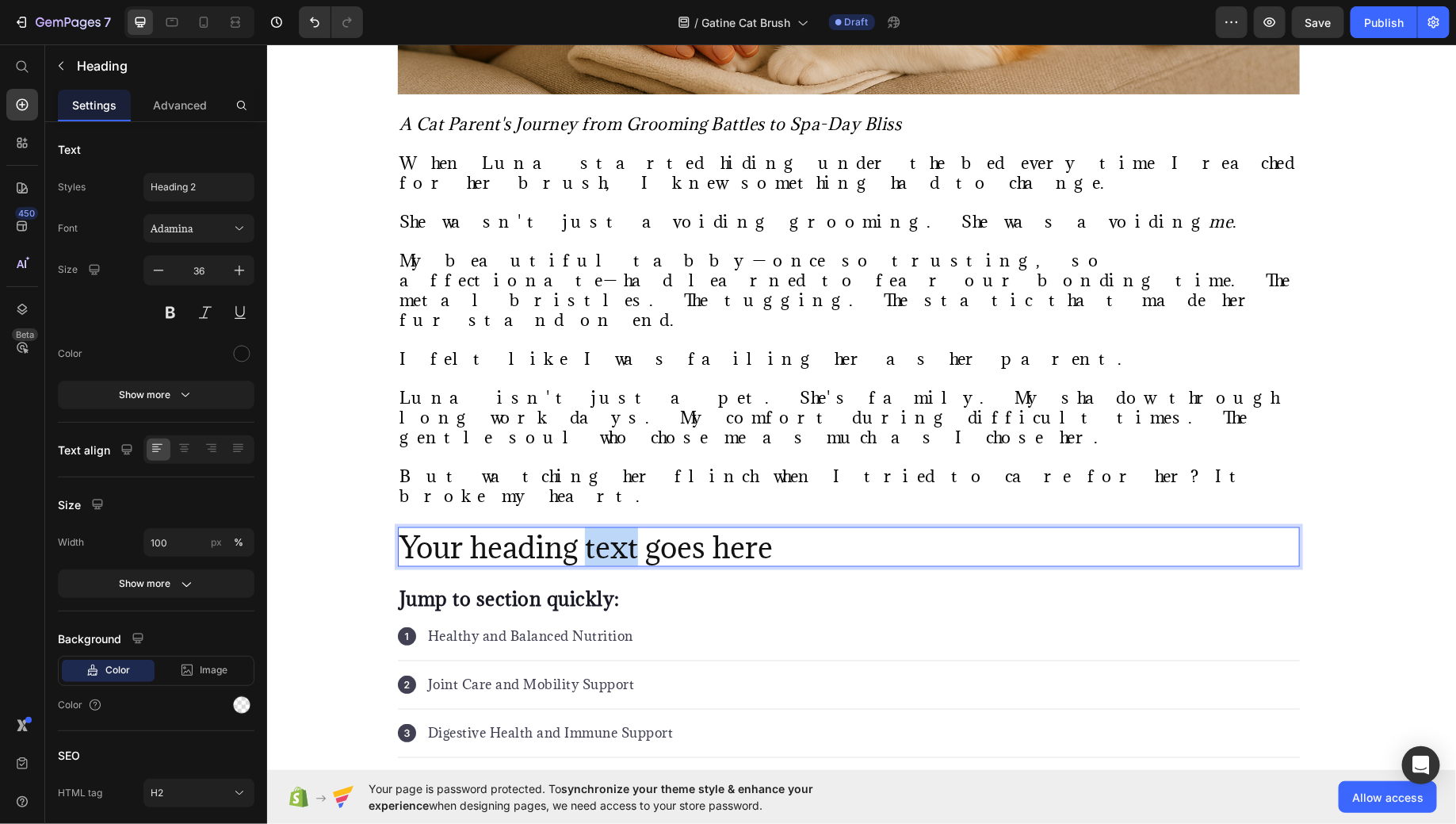 click on "Your heading text goes here" at bounding box center (848, 546) 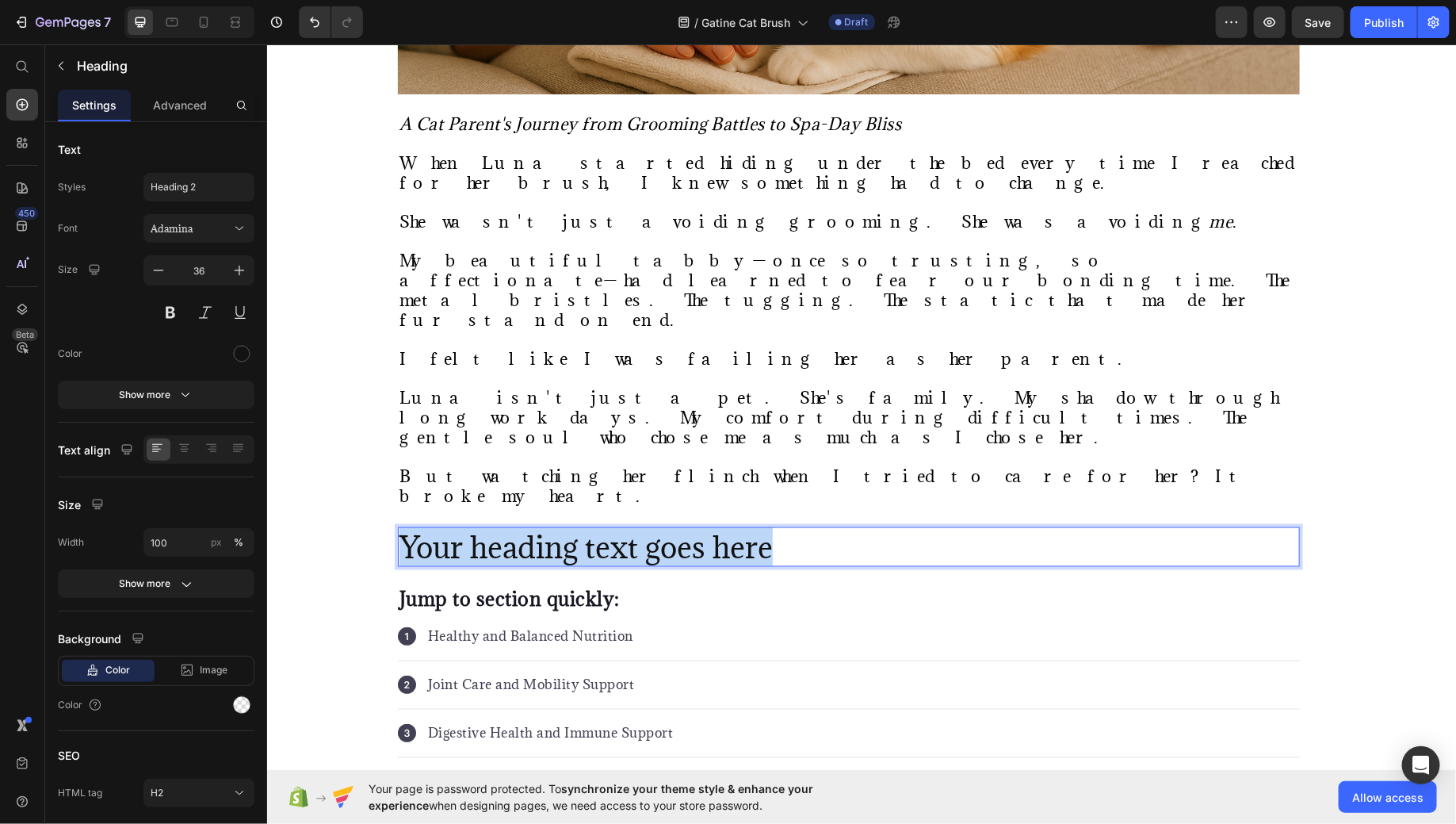 click on "Your heading text goes here" at bounding box center (848, 546) 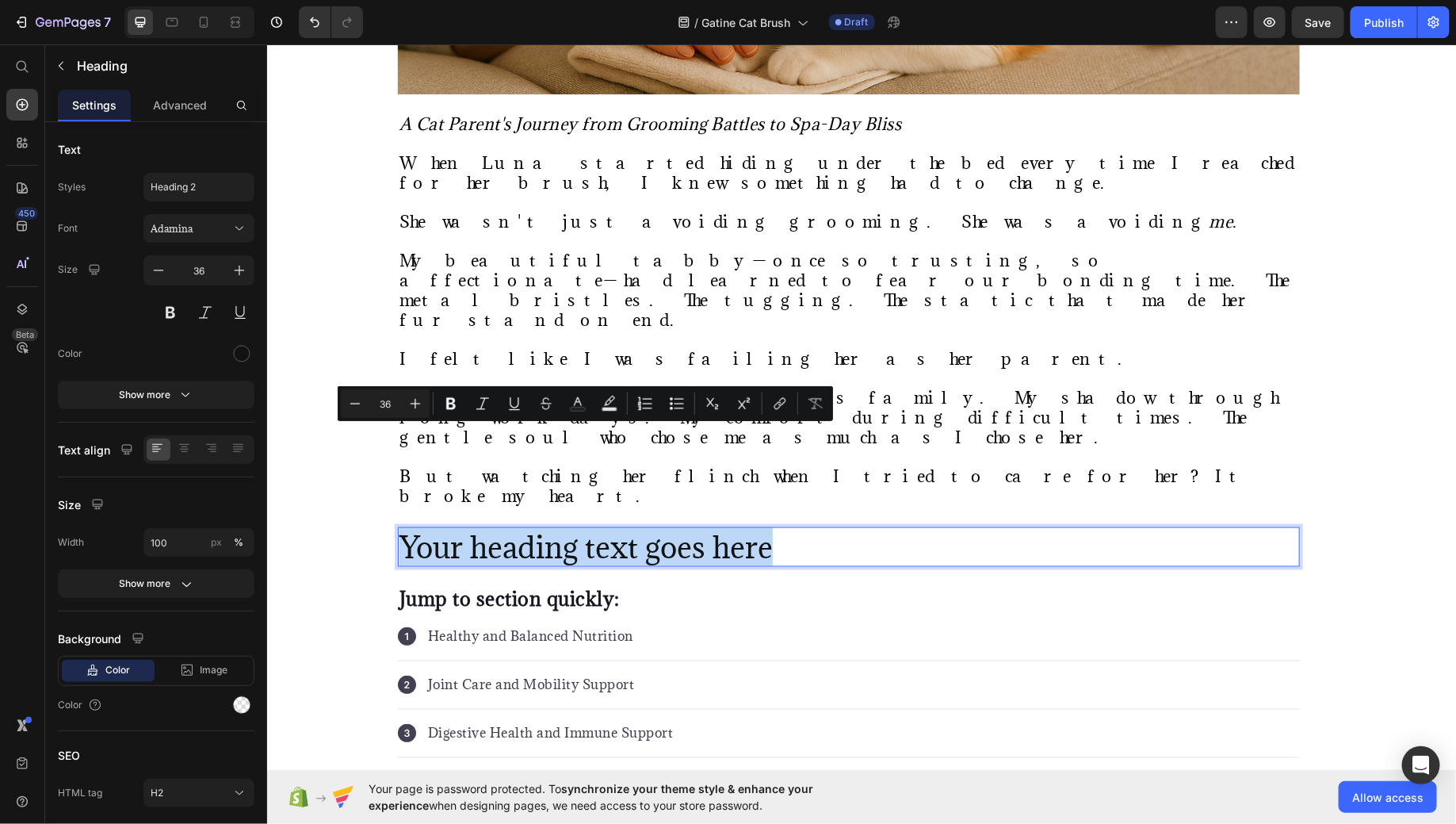 type on "17" 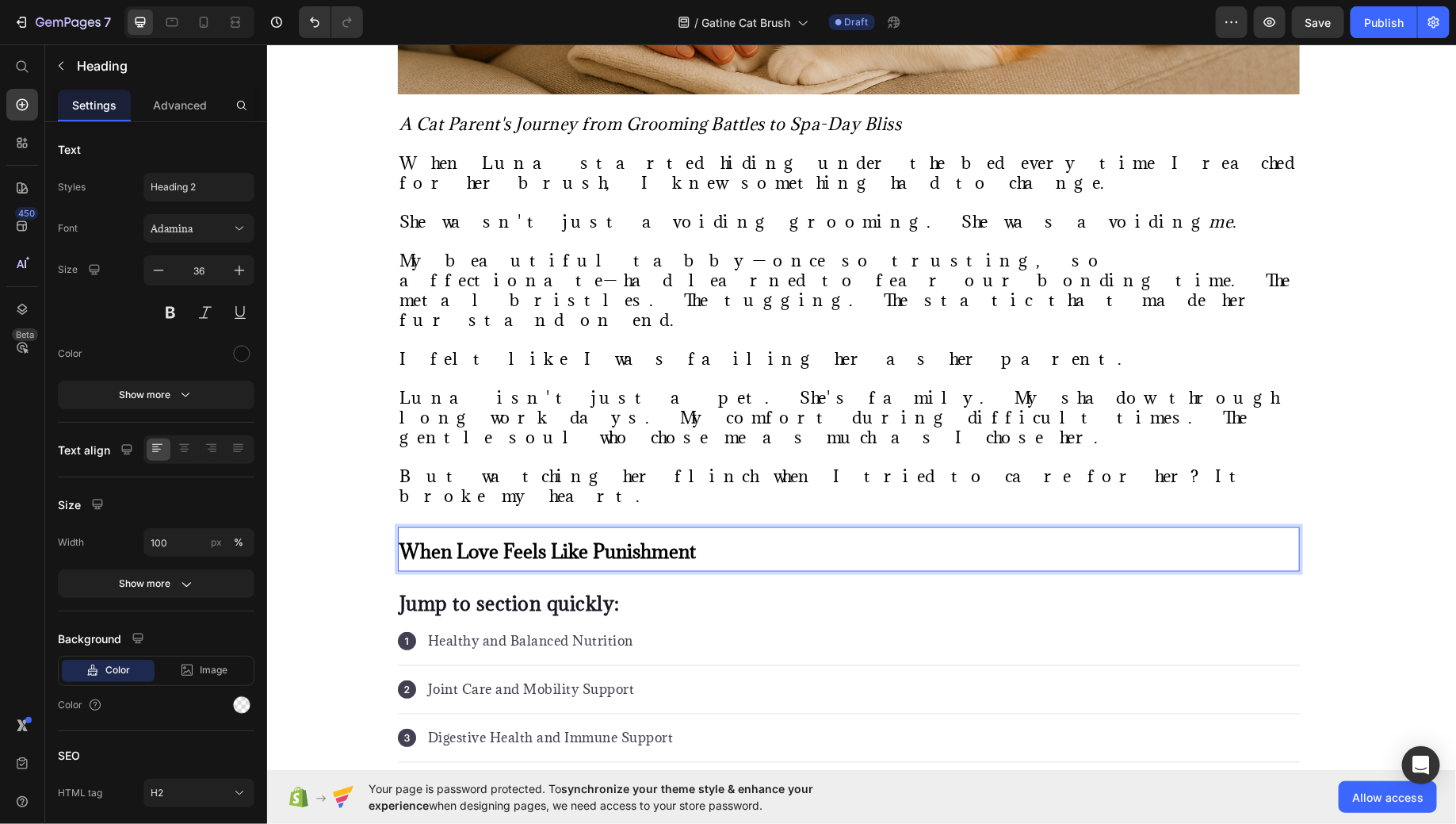click on "When Love Feels Like Punishment" at bounding box center (848, 549) 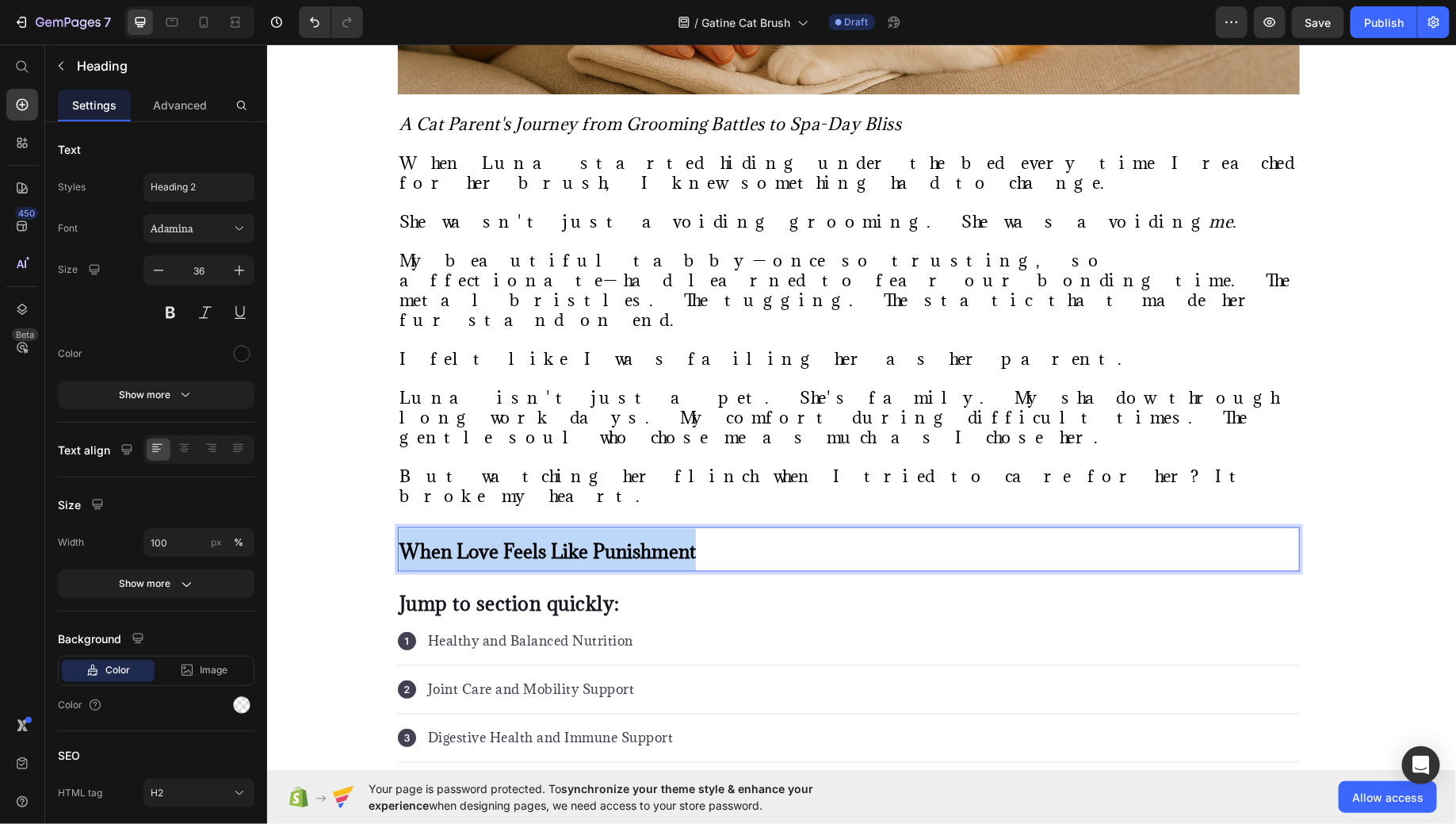 click on "When Love Feels Like Punishment" at bounding box center (848, 549) 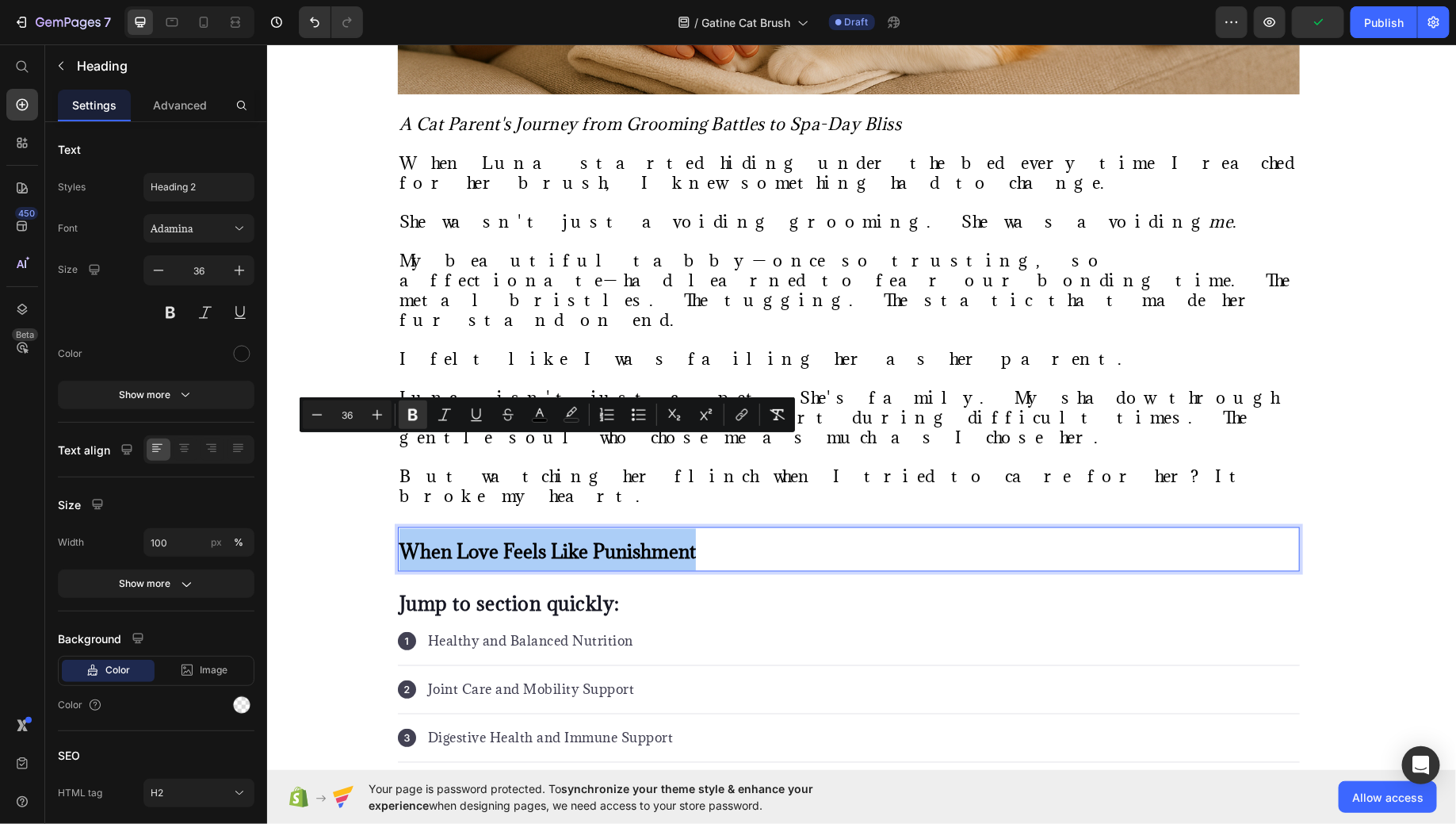 type on "36" 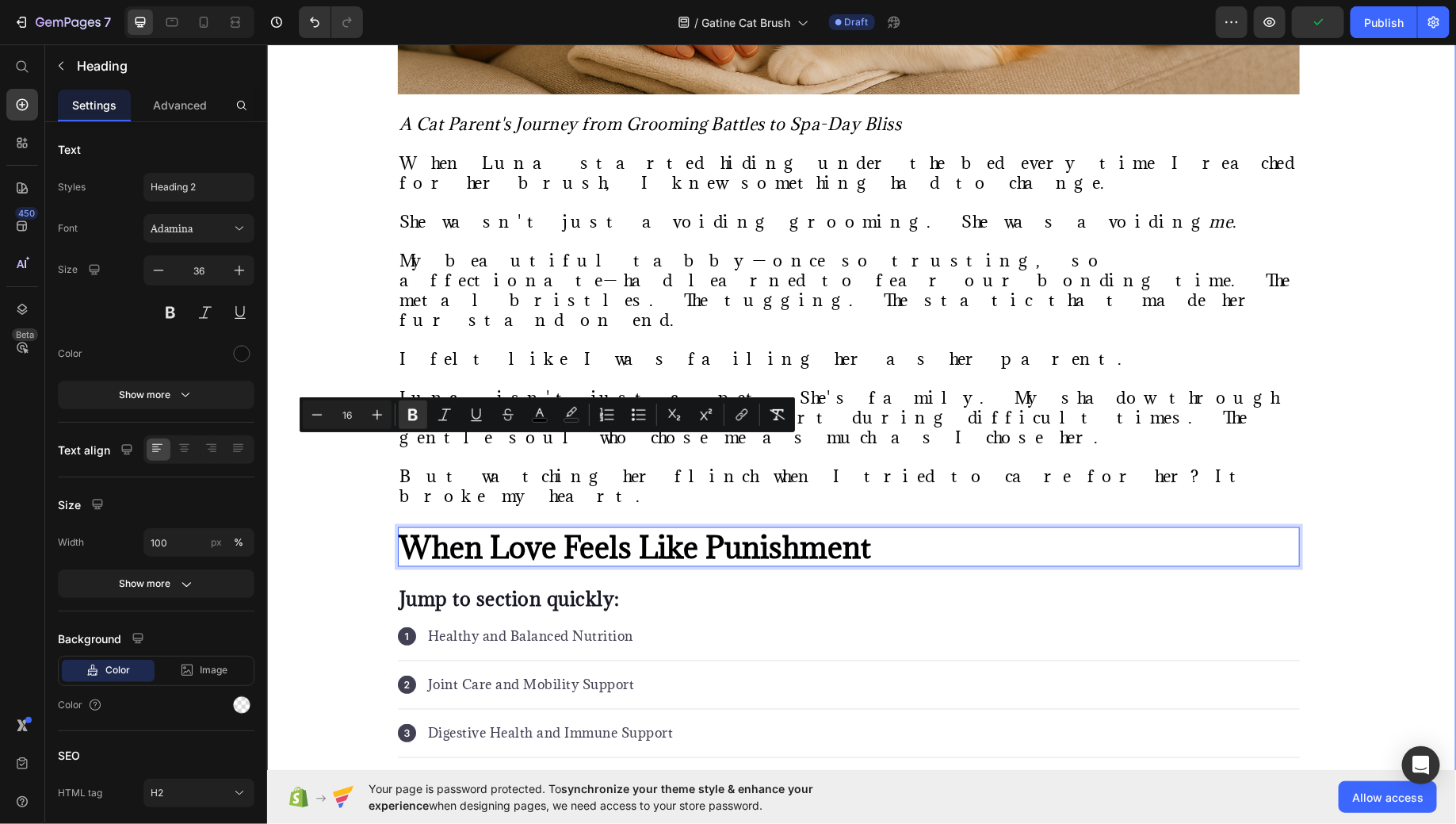 click on "⁠⁠⁠⁠⁠⁠⁠ "She Used to Hide When She Saw the Brush—Now She Melts Into My Arms" Heading Image By Kimberly Halls Text block Advanced list Published:  Monday, January 8, 2024 Text block Row Image A Cat Parent's Journey from Grooming Battles to Spa-Day Bliss When Luna started hiding under the bed every time I reached for her brush, I knew something had to change. She wasn't just avoiding grooming. She was avoiding  me . My beautiful tabby—once so trusting, so affectionate—had learned to fear our bonding time. The metal bristles. The tugging. The static that made her fur stand on end. I felt like I was failing her as her parent. Luna isn't just a pet. She's family. My shadow through long work days. My comfort during difficult times. The gentle soul who chose me as much as I chose her. But watching her flinch when I tried to care for her? It broke my heart. Text block When Love Feels Like Punishment Heading   24 Jump to section quickly: Text block
Icon Healthy and Balanced Nutrition" at bounding box center [861, 1761] 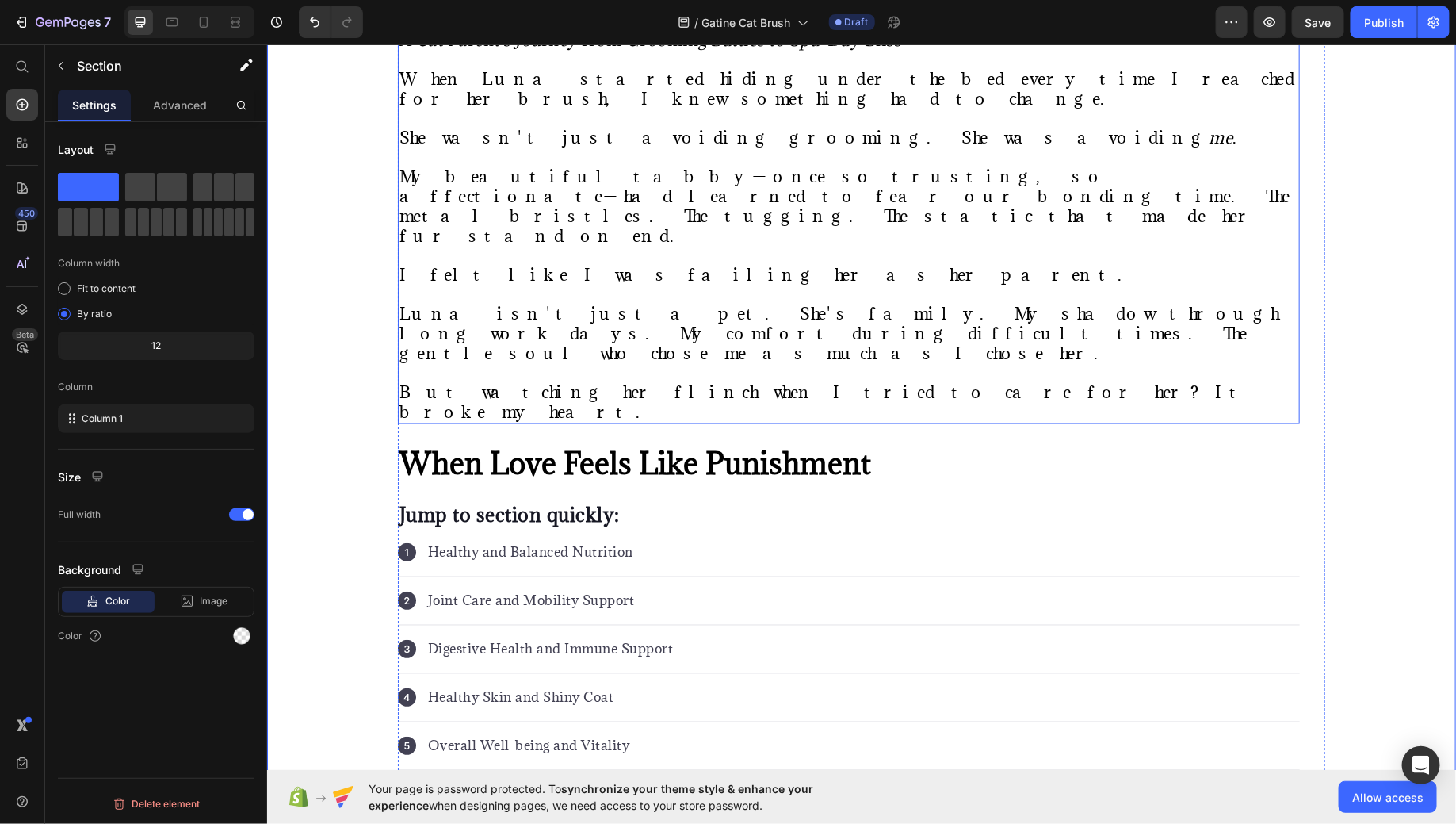 scroll, scrollTop: 991, scrollLeft: 0, axis: vertical 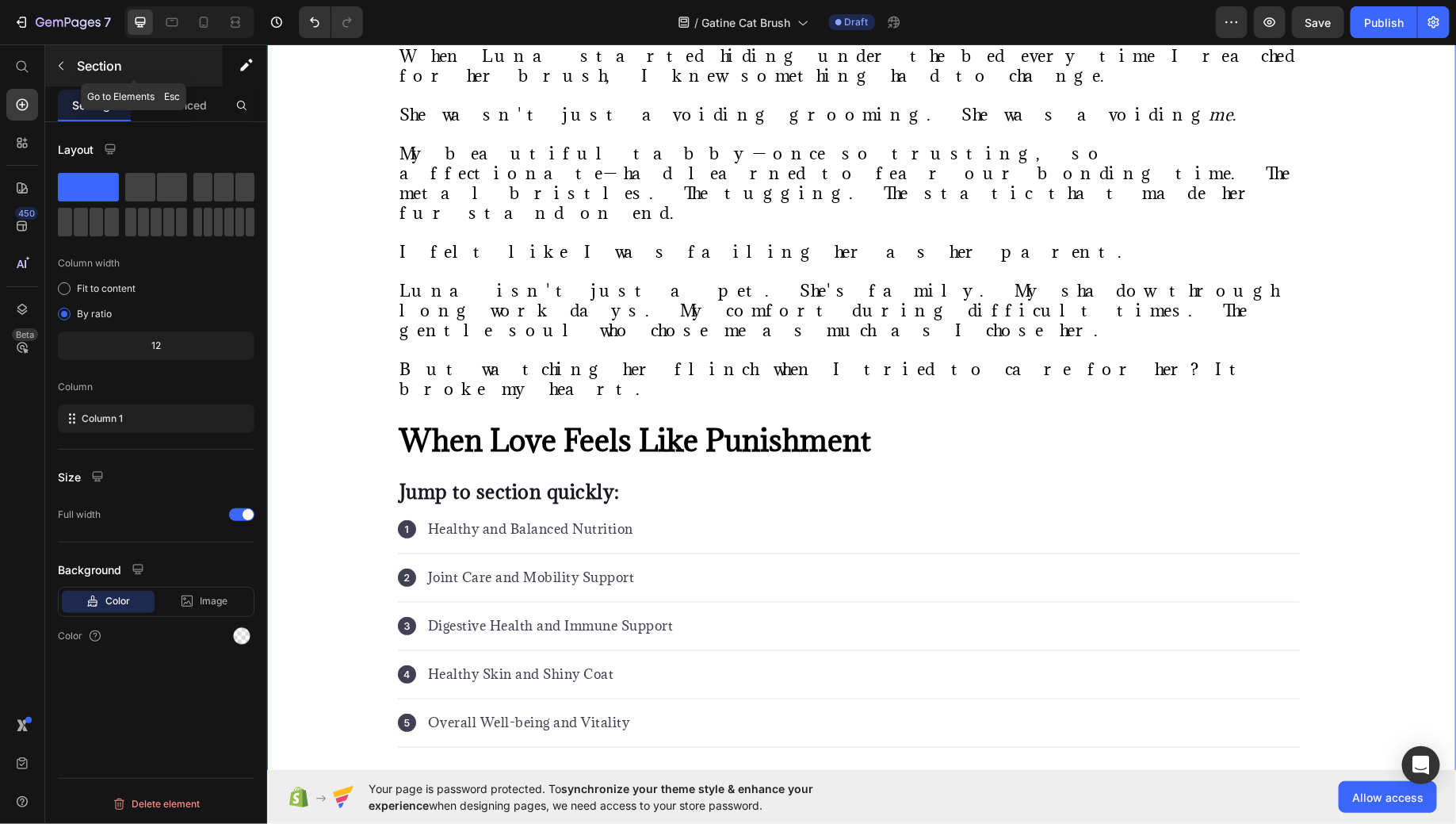 click 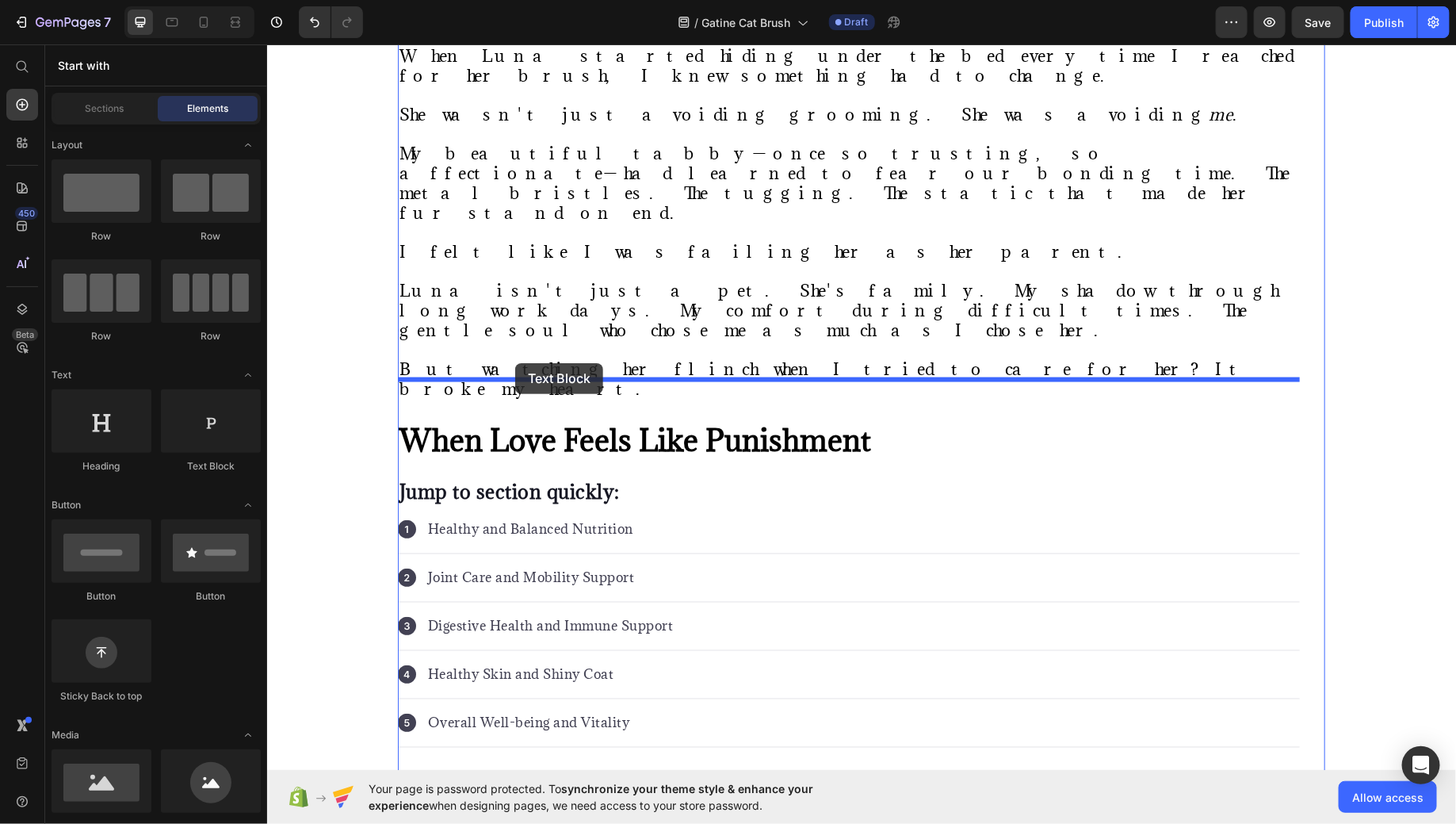 drag, startPoint x: 480, startPoint y: 469, endPoint x: 514, endPoint y: 362, distance: 112.27199 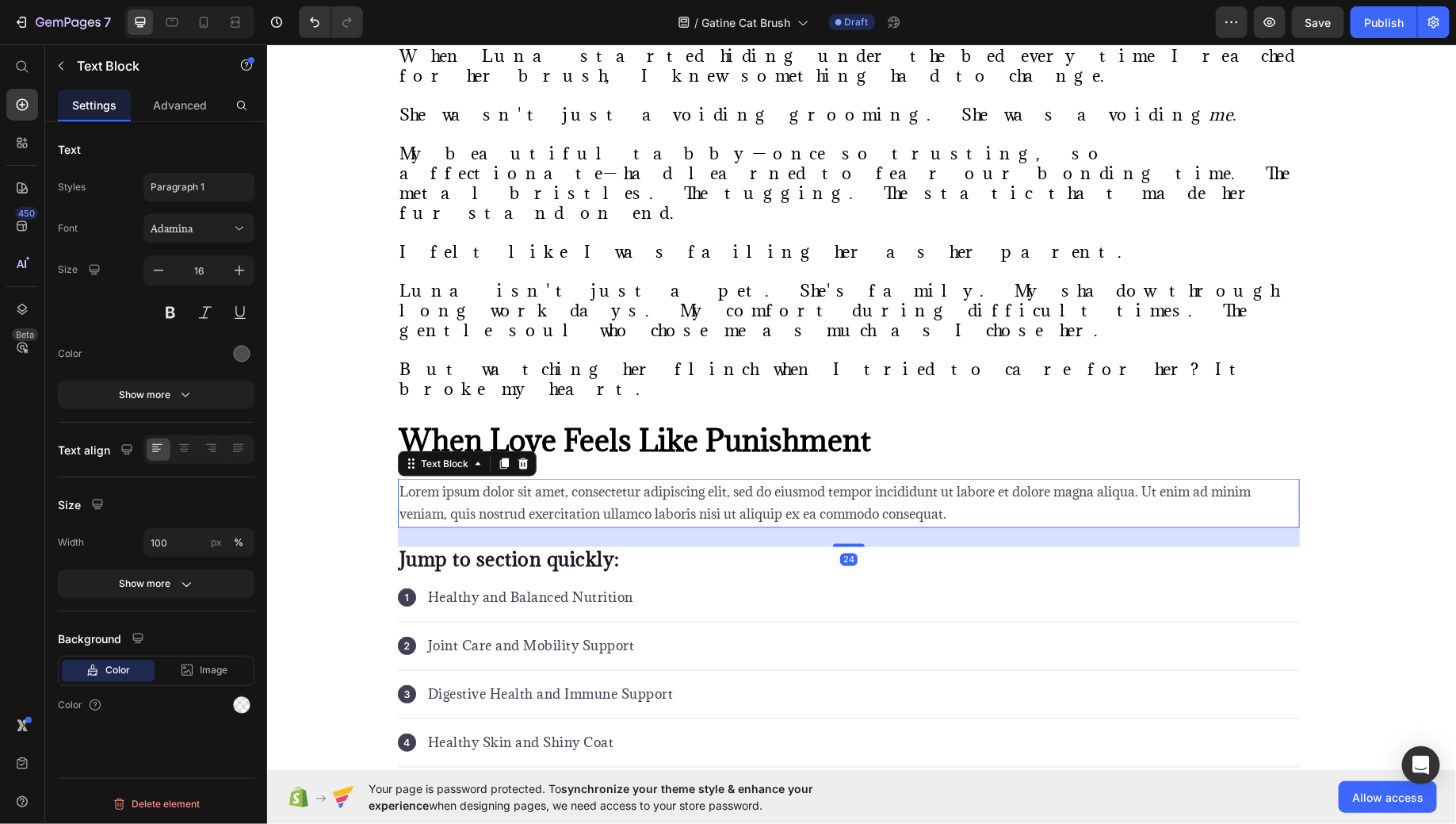 click on "Lorem ipsum dolor sit amet, consectetur adipiscing elit, sed do eiusmod tempor incididunt ut labore et dolore magna aliqua. Ut enim ad minim veniam, quis nostrud exercitation ullamco laboris nisi ut aliquip ex ea commodo consequat." at bounding box center [848, 503] 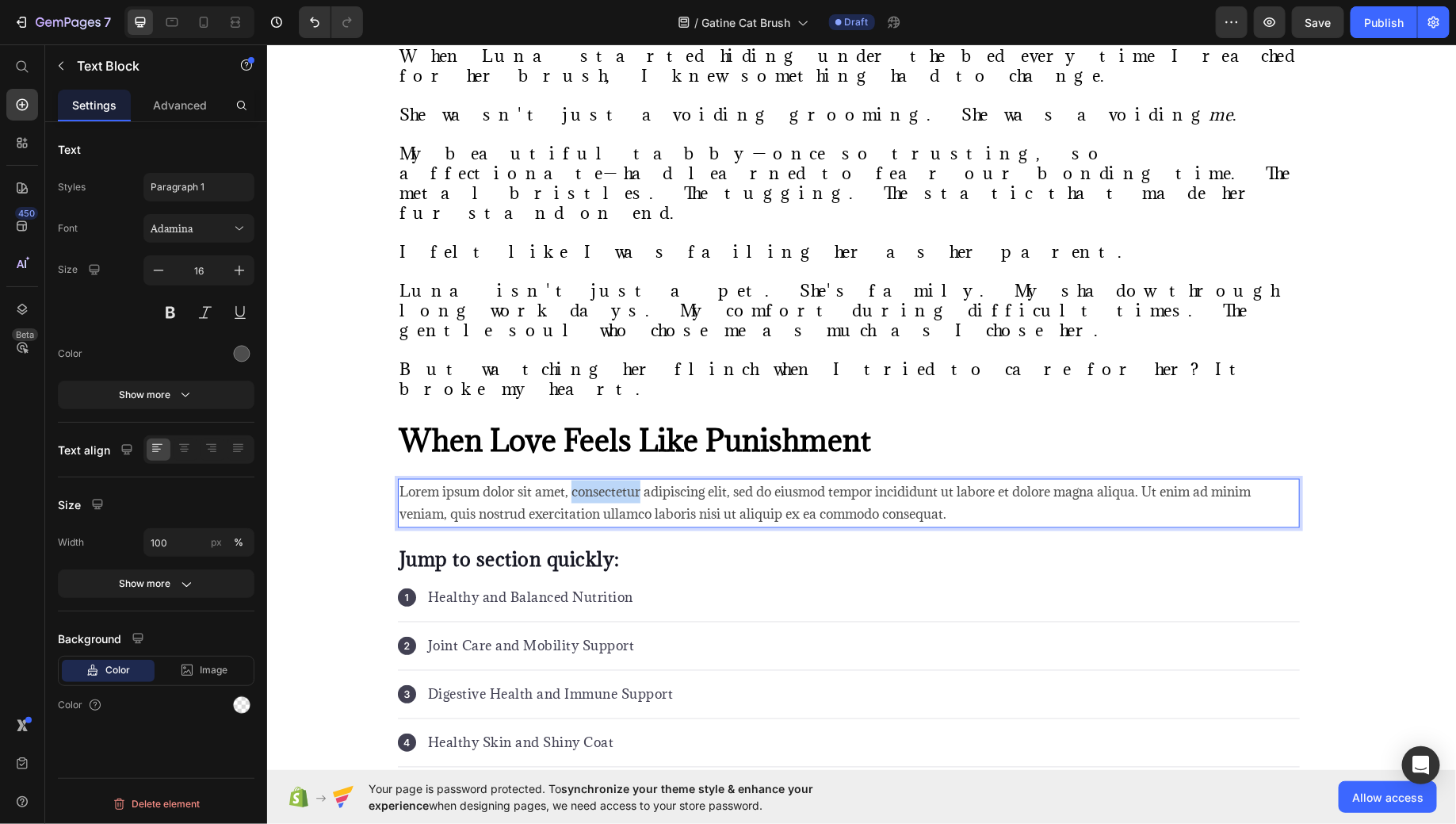 click on "Lorem ipsum dolor sit amet, consectetur adipiscing elit, sed do eiusmod tempor incididunt ut labore et dolore magna aliqua. Ut enim ad minim veniam, quis nostrud exercitation ullamco laboris nisi ut aliquip ex ea commodo consequat." at bounding box center [848, 503] 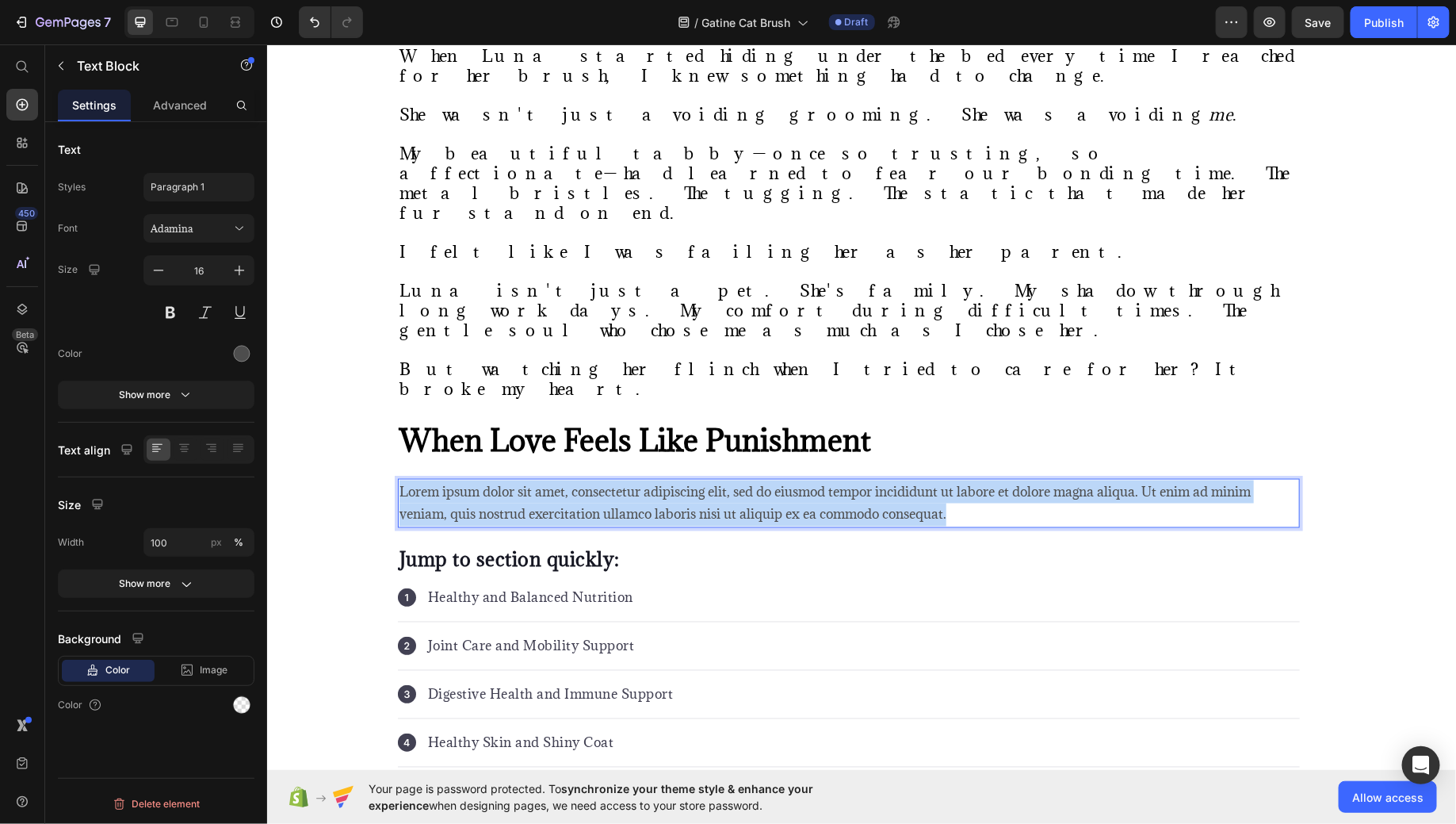 click on "Lorem ipsum dolor sit amet, consectetur adipiscing elit, sed do eiusmod tempor incididunt ut labore et dolore magna aliqua. Ut enim ad minim veniam, quis nostrud exercitation ullamco laboris nisi ut aliquip ex ea commodo consequat." at bounding box center (848, 503) 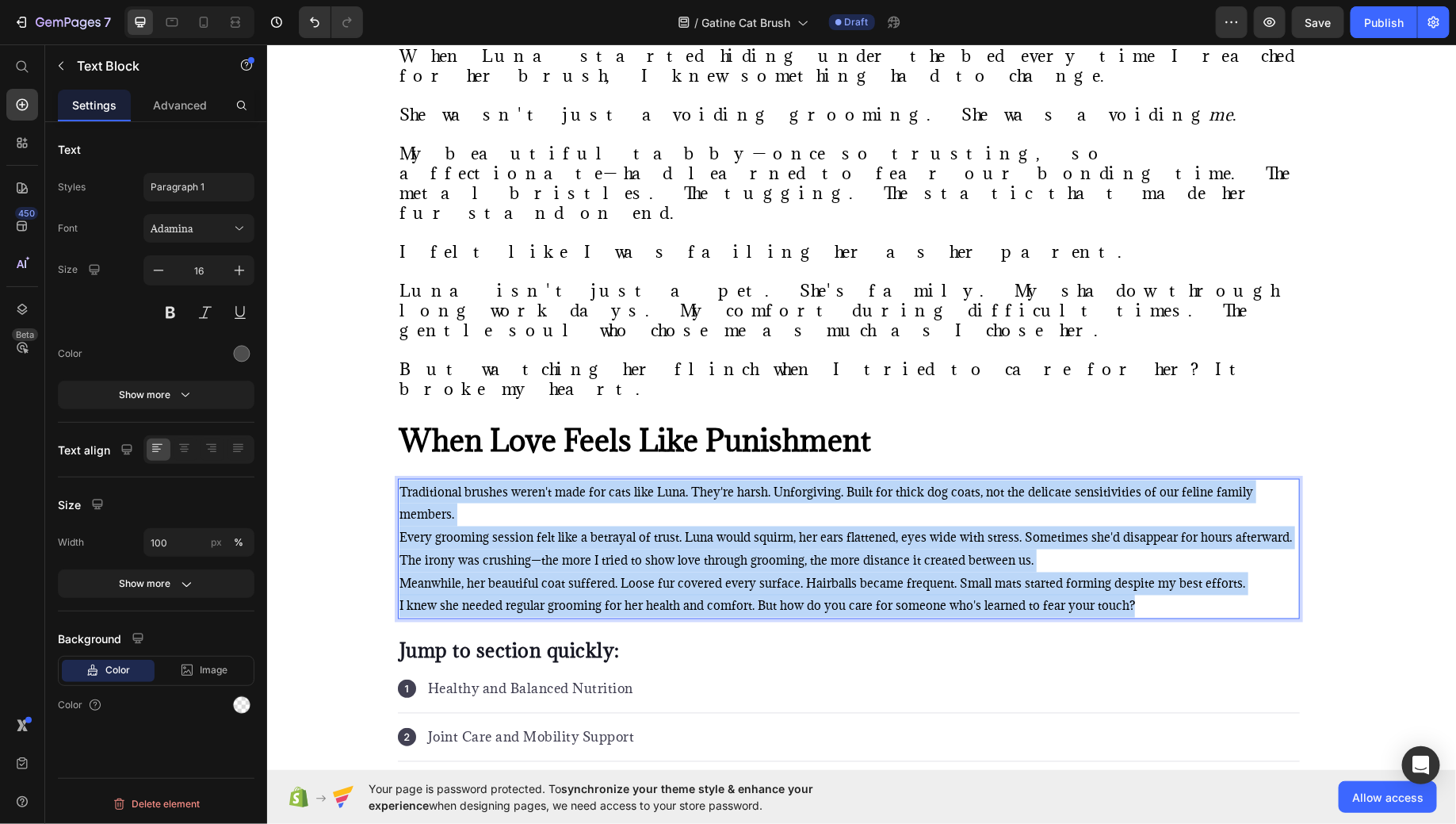 drag, startPoint x: 1133, startPoint y: 480, endPoint x: 159, endPoint y: 327, distance: 985.9437 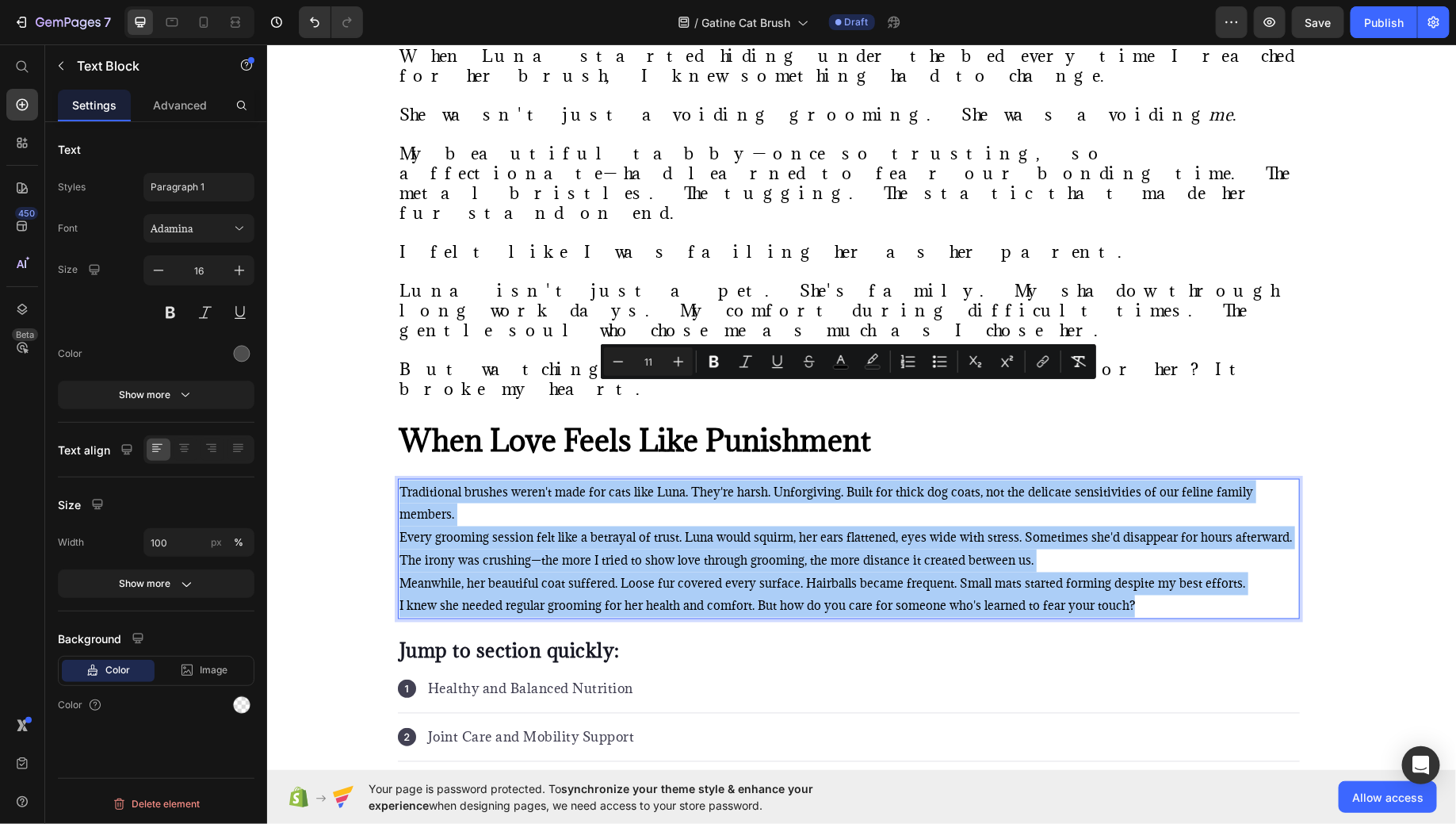 click on "11" at bounding box center [648, 362] 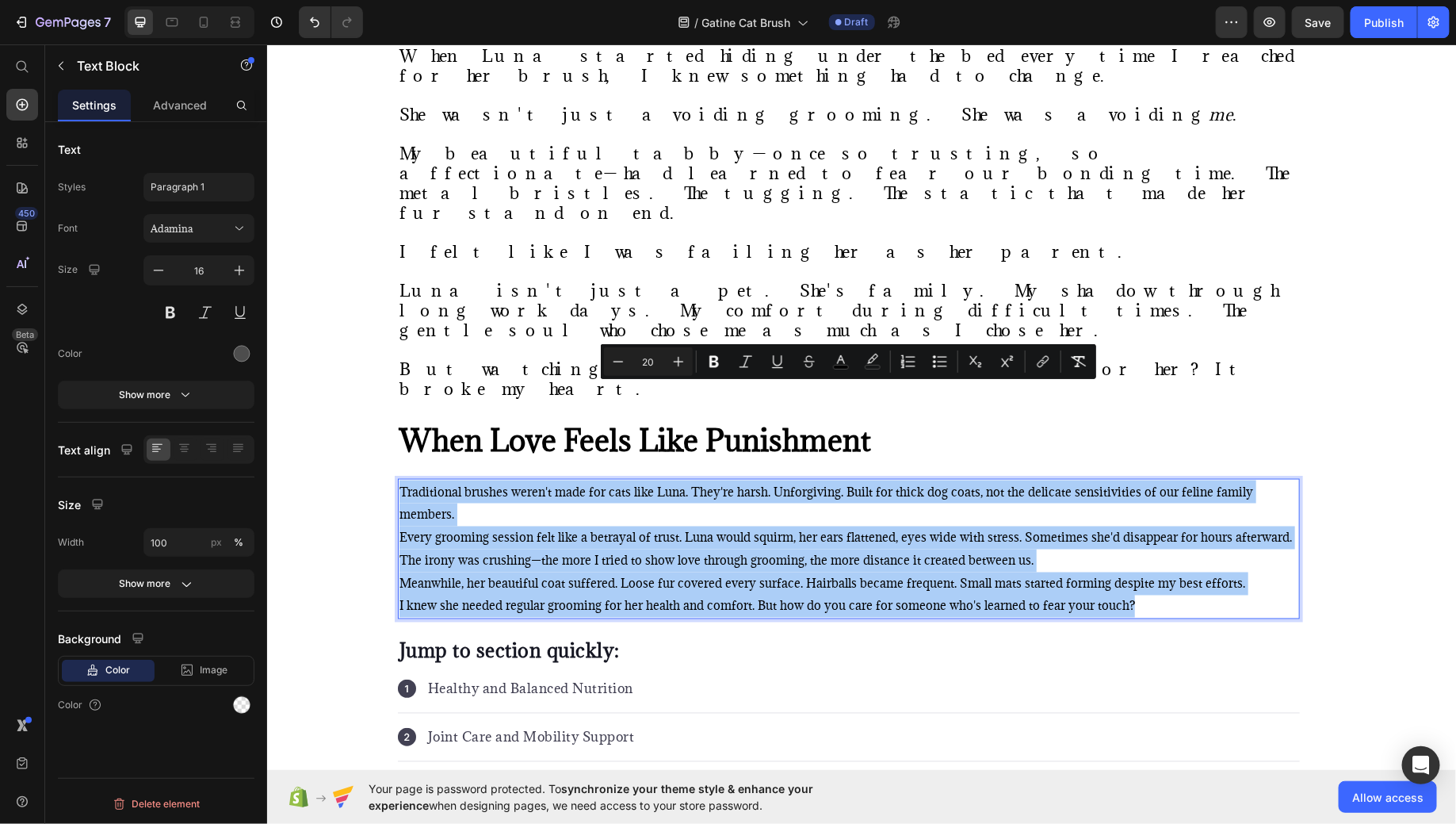 type on "20" 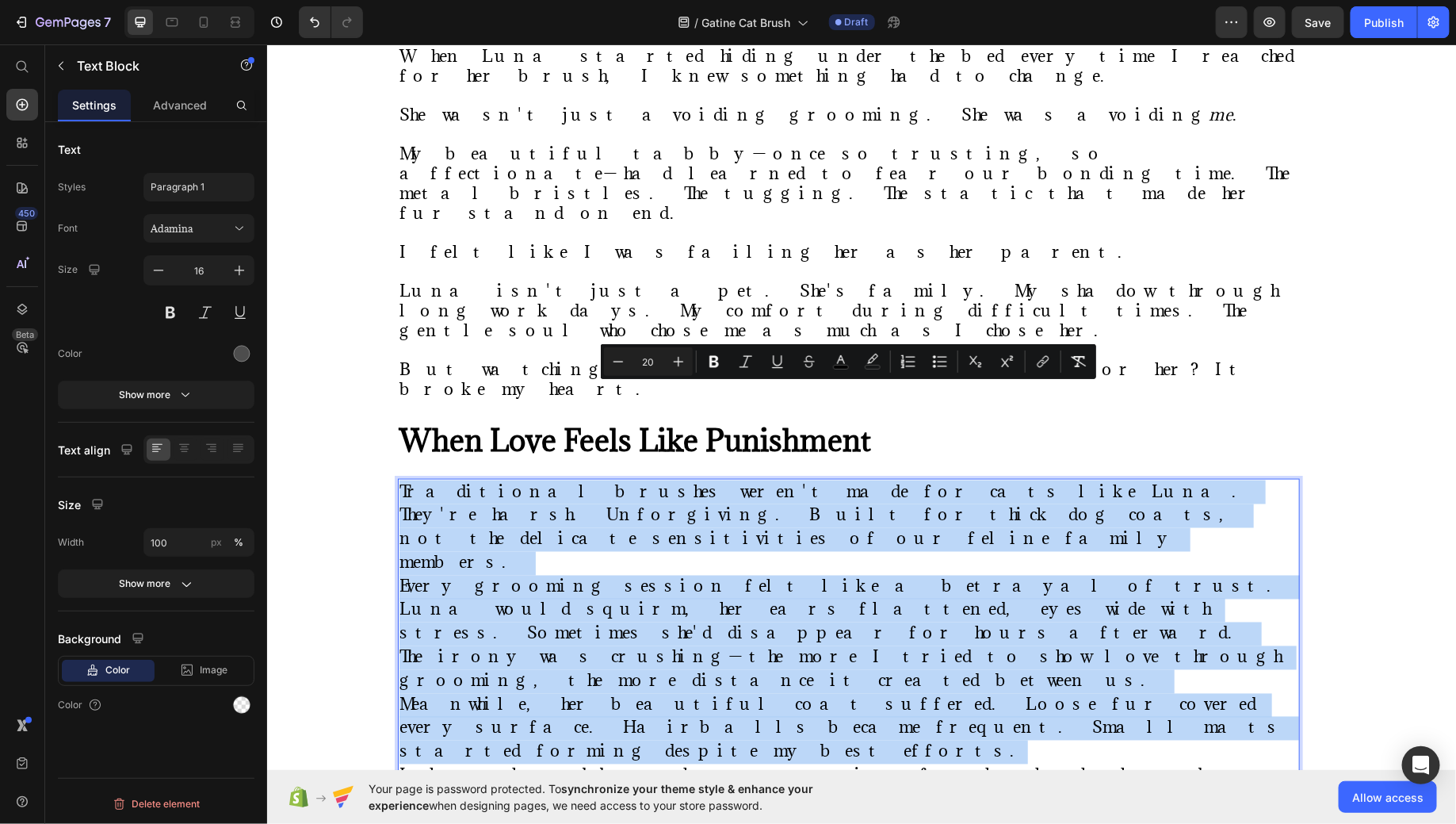 click on "The irony was crushing—the more I tried to show love through grooming, the more distance it created between us." at bounding box center (839, 668) 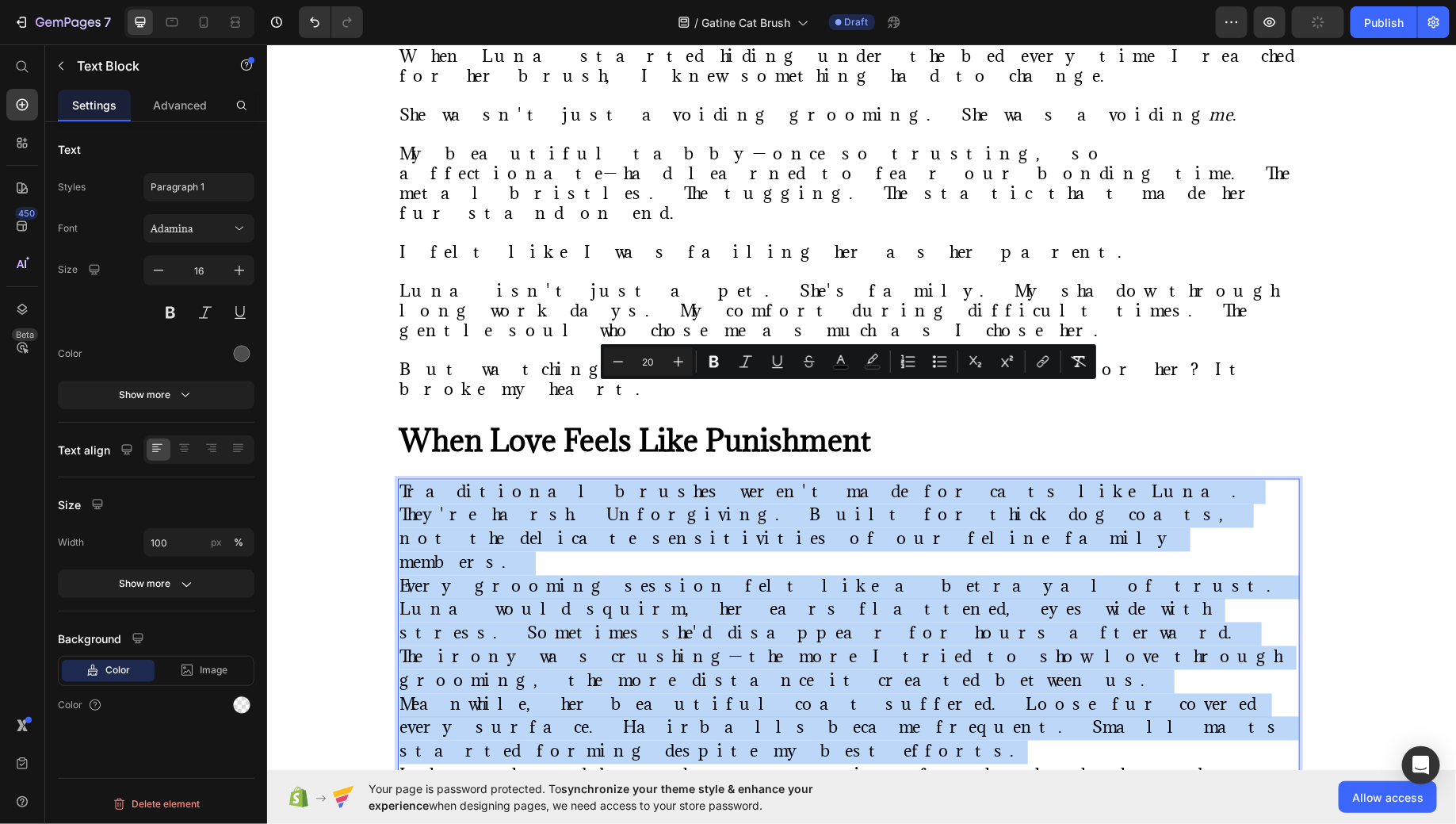 click on "Traditional brushes weren't made for cats like Luna. They're harsh. Unforgiving. Built for thick dog coats, not the delicate sensitivities of our feline family members." at bounding box center (824, 526) 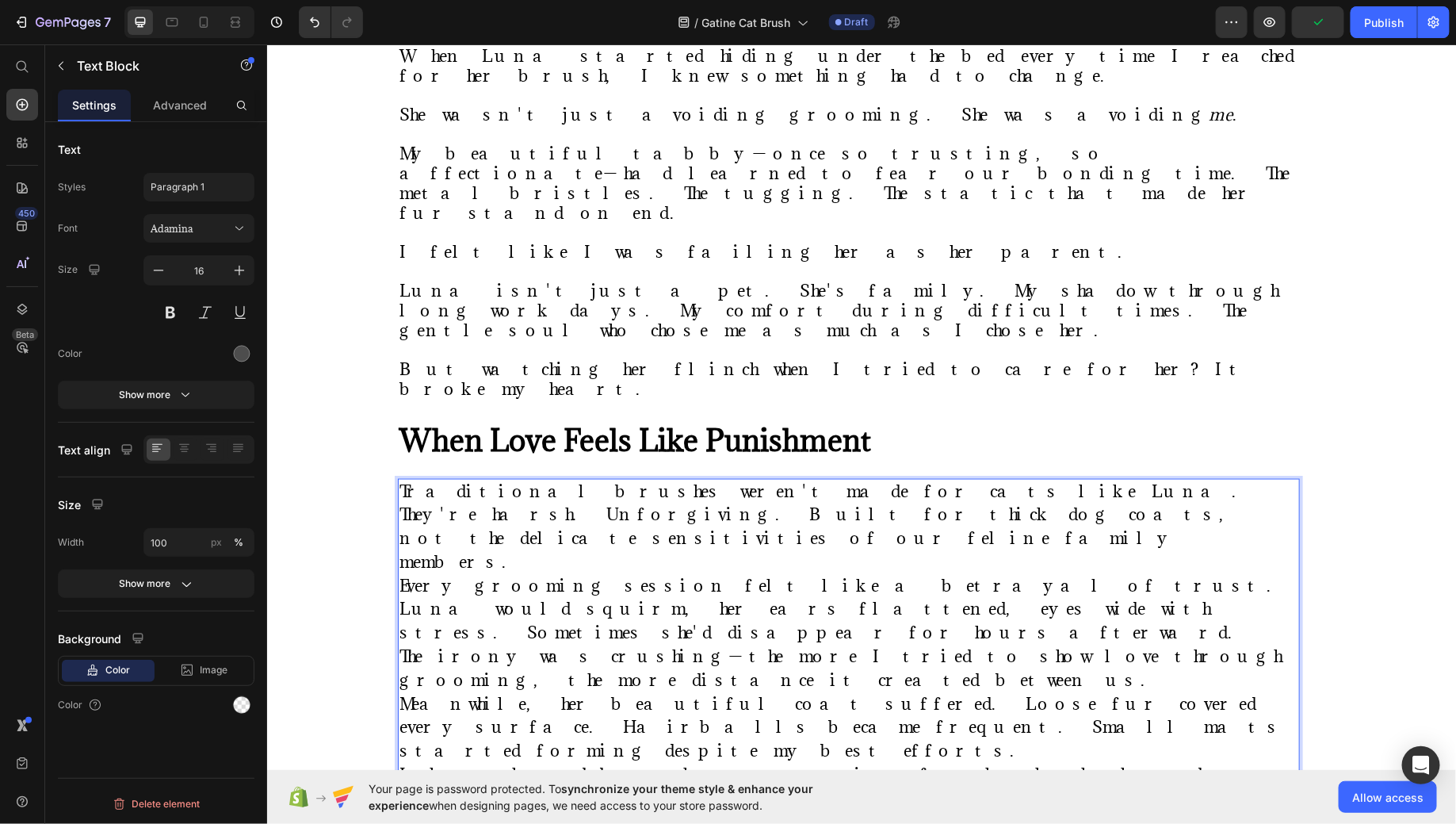 click on "Traditional brushes weren't made for cats like Luna. They're harsh. Unforgiving. Built for thick dog coats, not the delicate sensitivities of our feline family members." at bounding box center (848, 527) 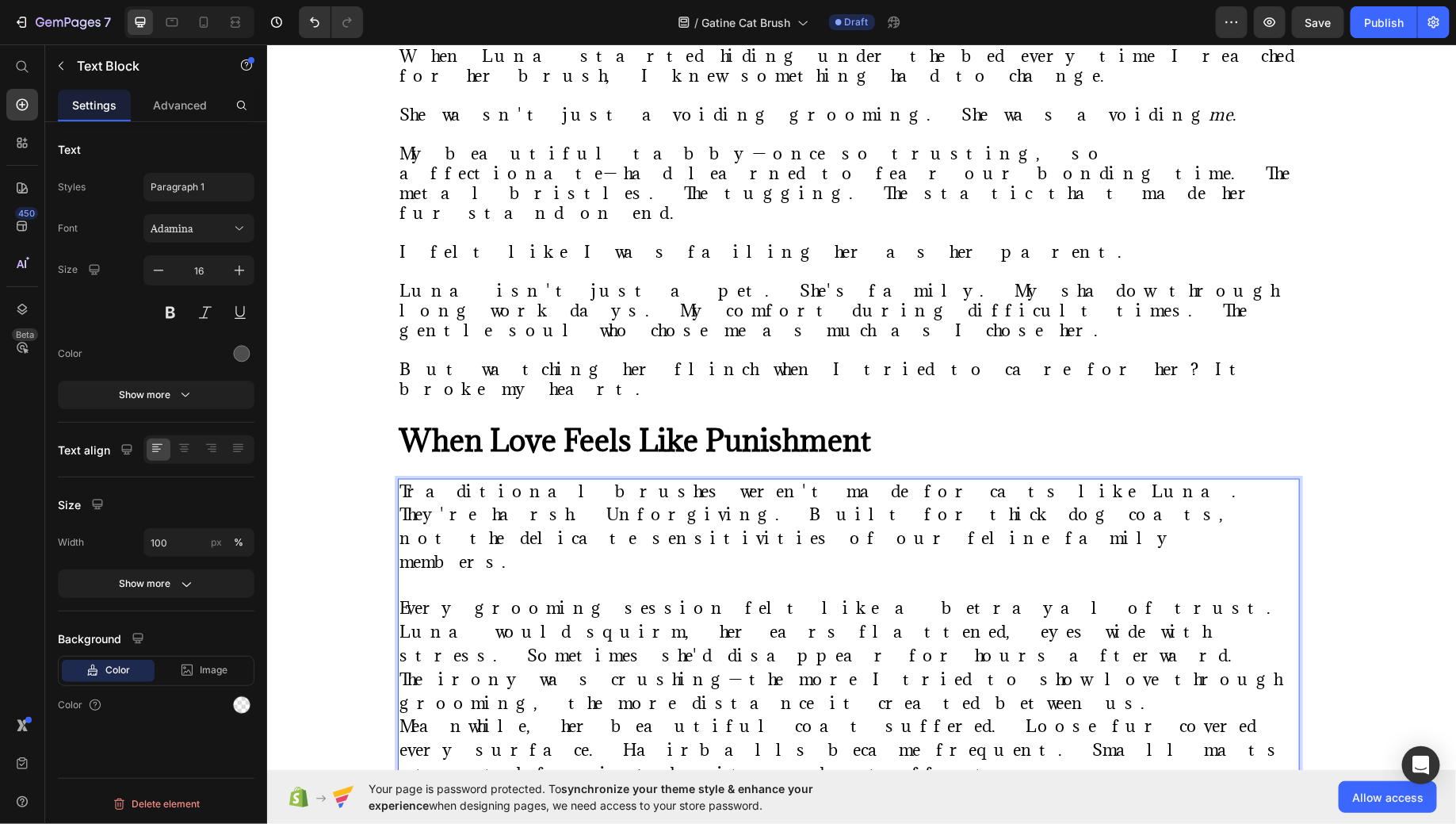 click on "Every grooming session felt like a betrayal of trust. Luna would squirm, her ears flattened, eyes wide with stress. Sometimes she'd disappear for hours afterward." at bounding box center (848, 632) 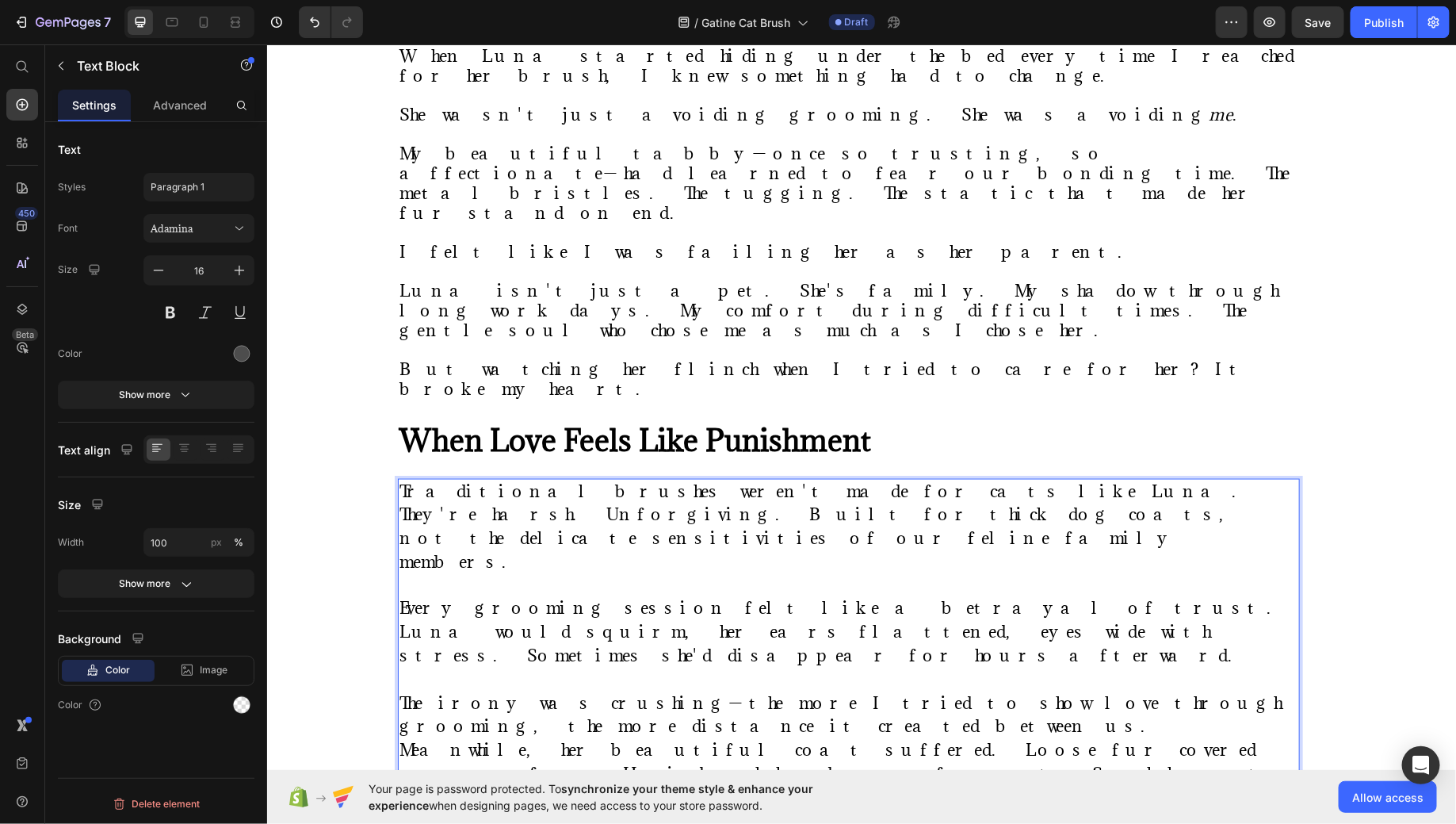 click on "Meanwhile, her beautiful coat suffered. Loose fur covered every surface. Hairballs became frequent. Small mats started forming despite my best efforts." at bounding box center (848, 774) 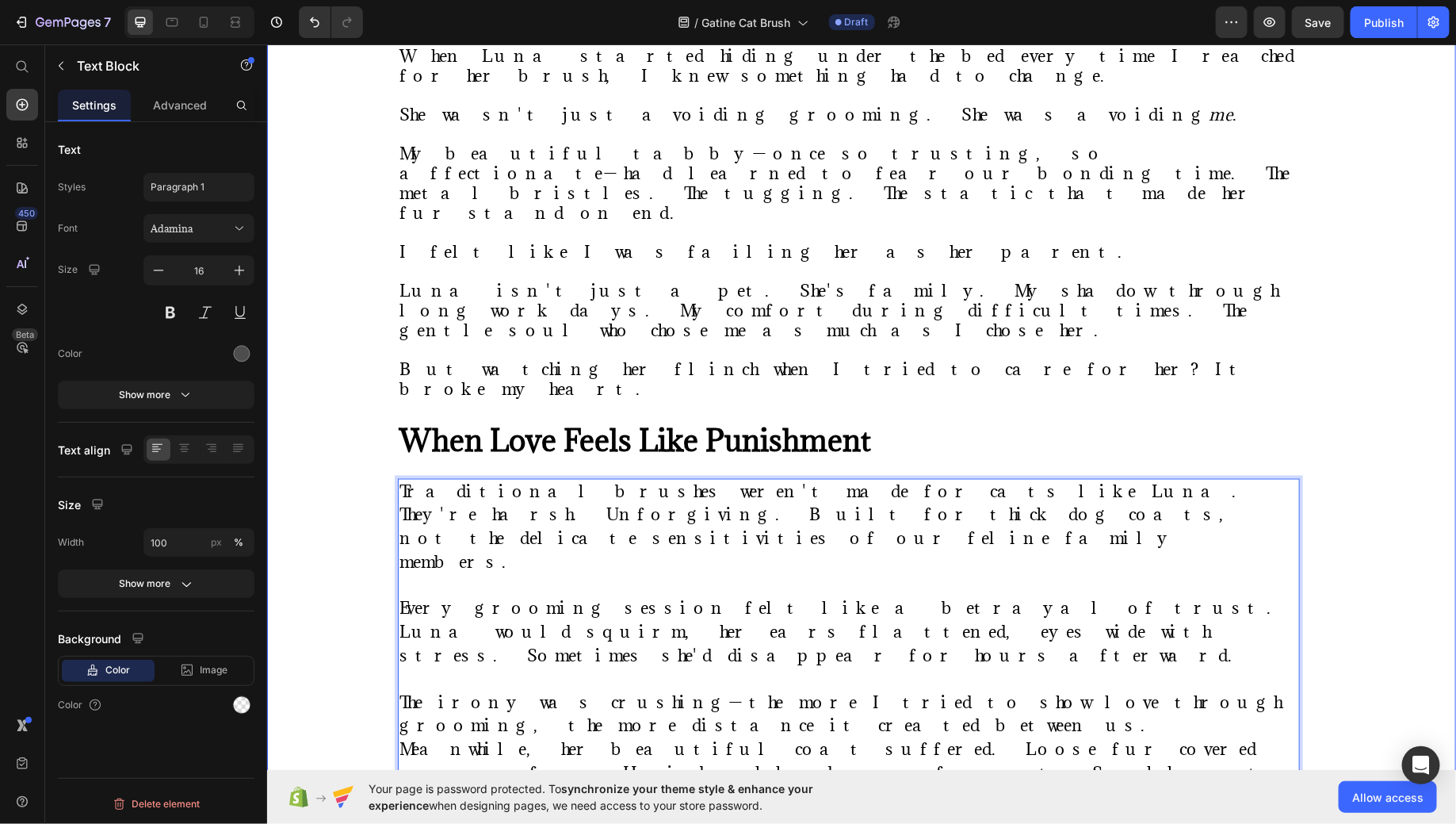 click on "⁠⁠⁠⁠⁠⁠⁠ "She Used to Hide When She Saw the Brush—Now She Melts Into My Arms" Heading Image By Kimberly Halls Text block Advanced list Published:  Monday, January 8, 2024 Text block Row Image A Cat Parent's Journey from Grooming Battles to Spa-Day Bliss When Luna started hiding under the bed every time I reached for her brush, I knew something had to change. She wasn't just avoiding grooming. She was avoiding  me . My beautiful tabby—once so trusting, so affectionate—had learned to fear our bonding time. The metal bristles. The tugging. The static that made her fur stand on end. I felt like I was failing her as her parent. Luna isn't just a pet. She's family. My shadow through long work days. My comfort during difficult times. The gentle soul who chose me as much as I chose her. But watching her flinch when I tried to care for her? It broke my heart. Text block ⁠⁠⁠⁠⁠⁠⁠ When Love Feels Like Punishment Heading Text Block   24 Jump to section quickly: Text block
Icon" at bounding box center (861, 1877) 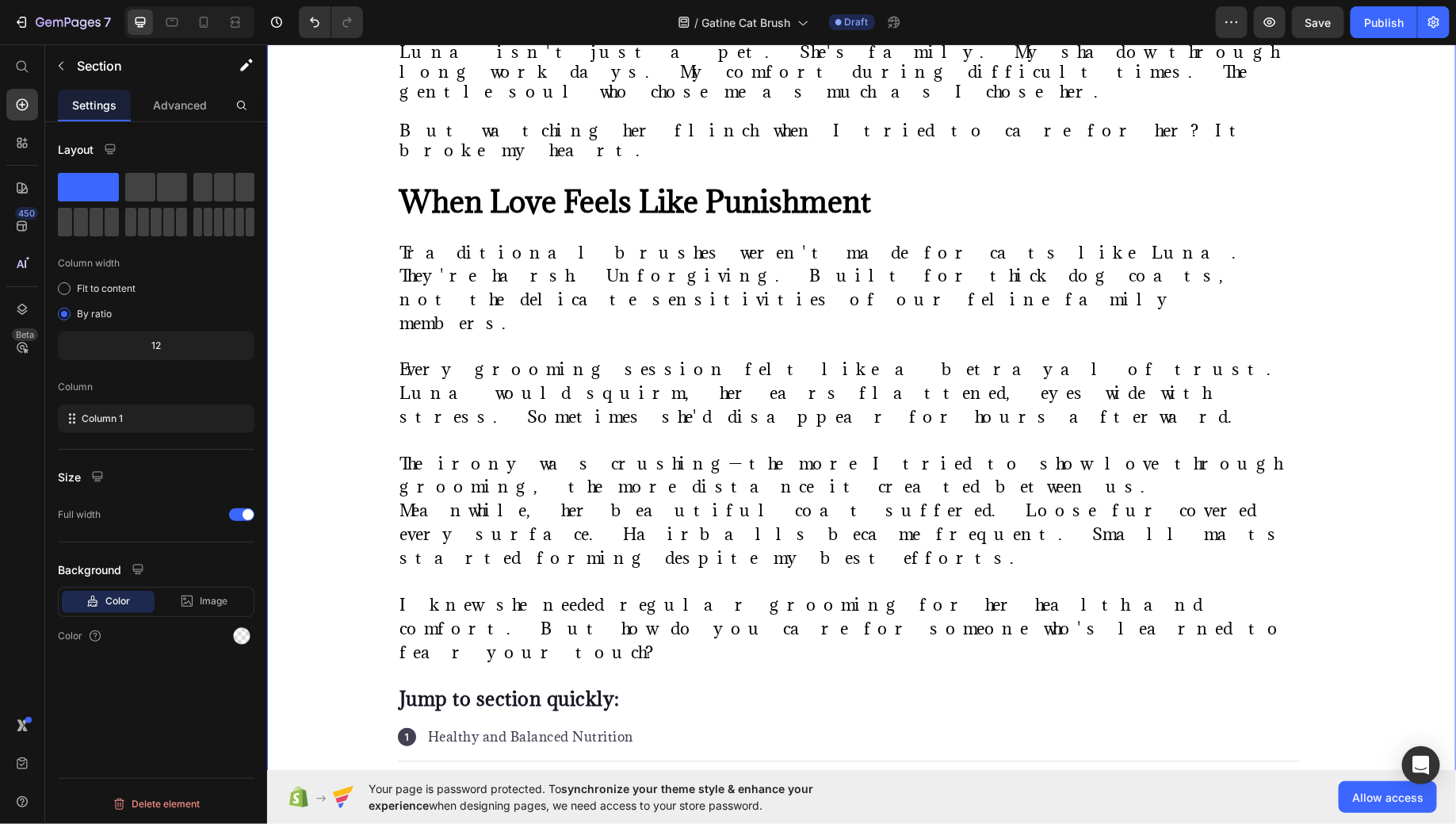 scroll, scrollTop: 1382, scrollLeft: 0, axis: vertical 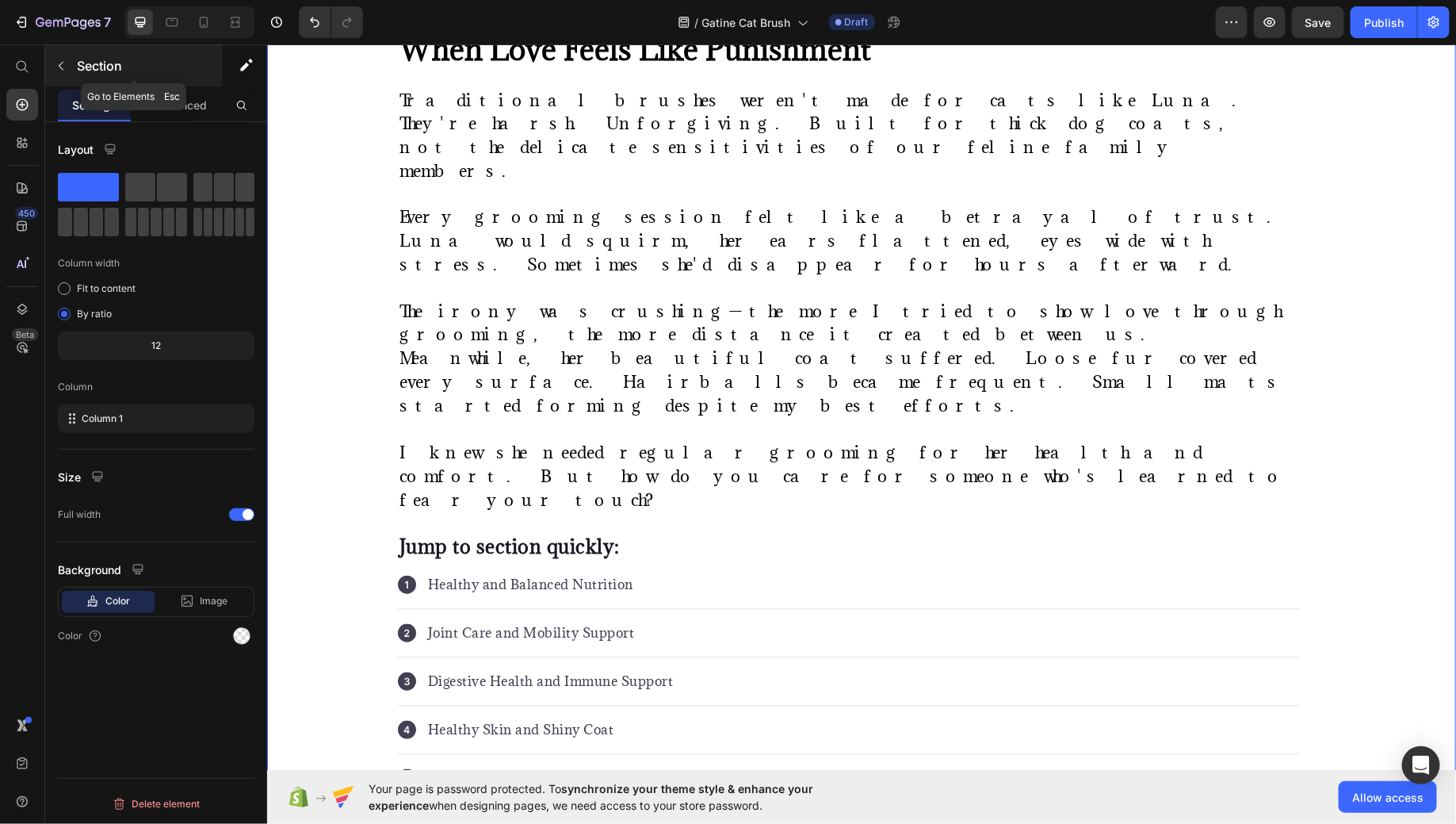 click at bounding box center (61, 66) 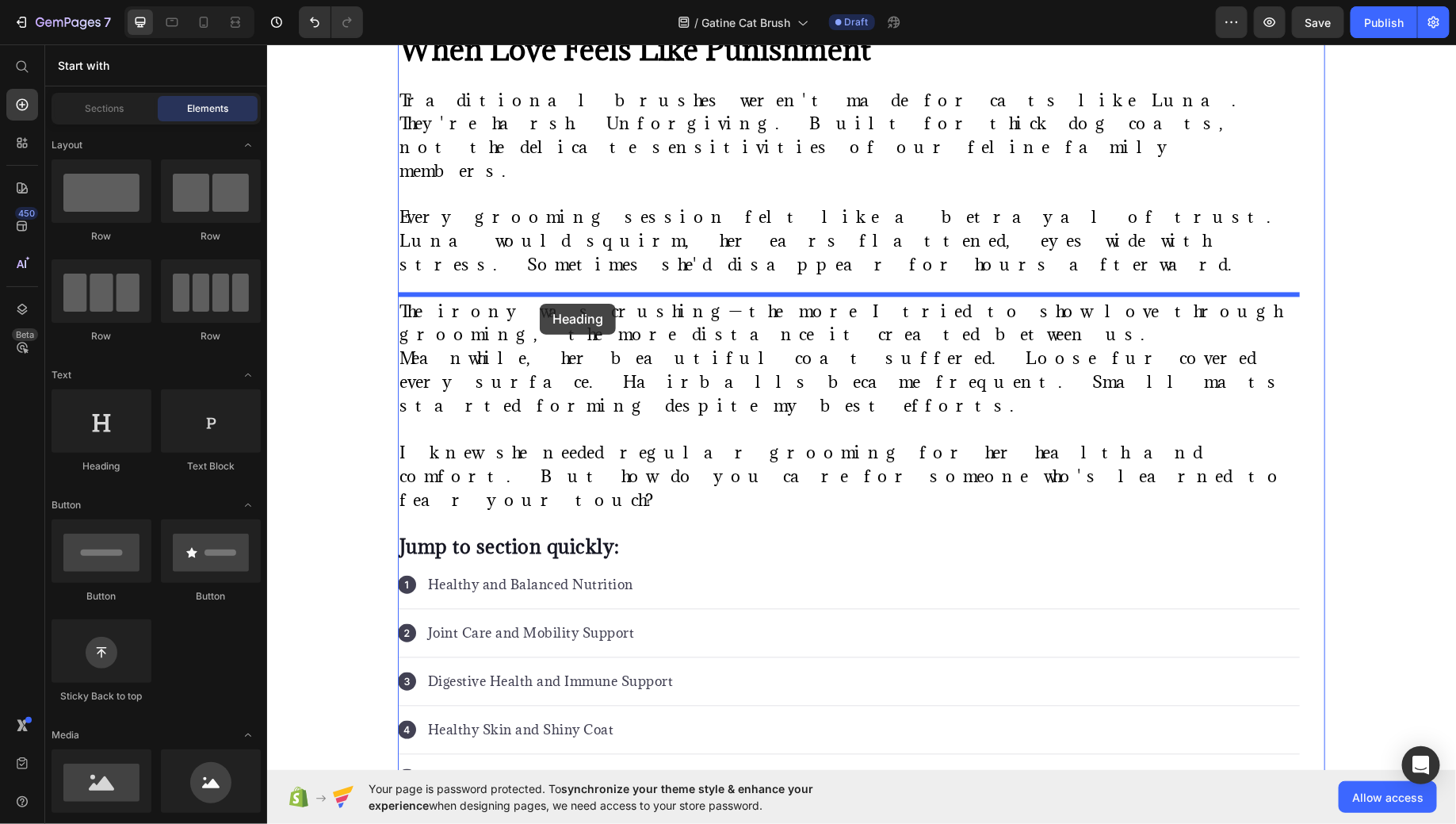 drag, startPoint x: 378, startPoint y: 454, endPoint x: 539, endPoint y: 303, distance: 220.73061 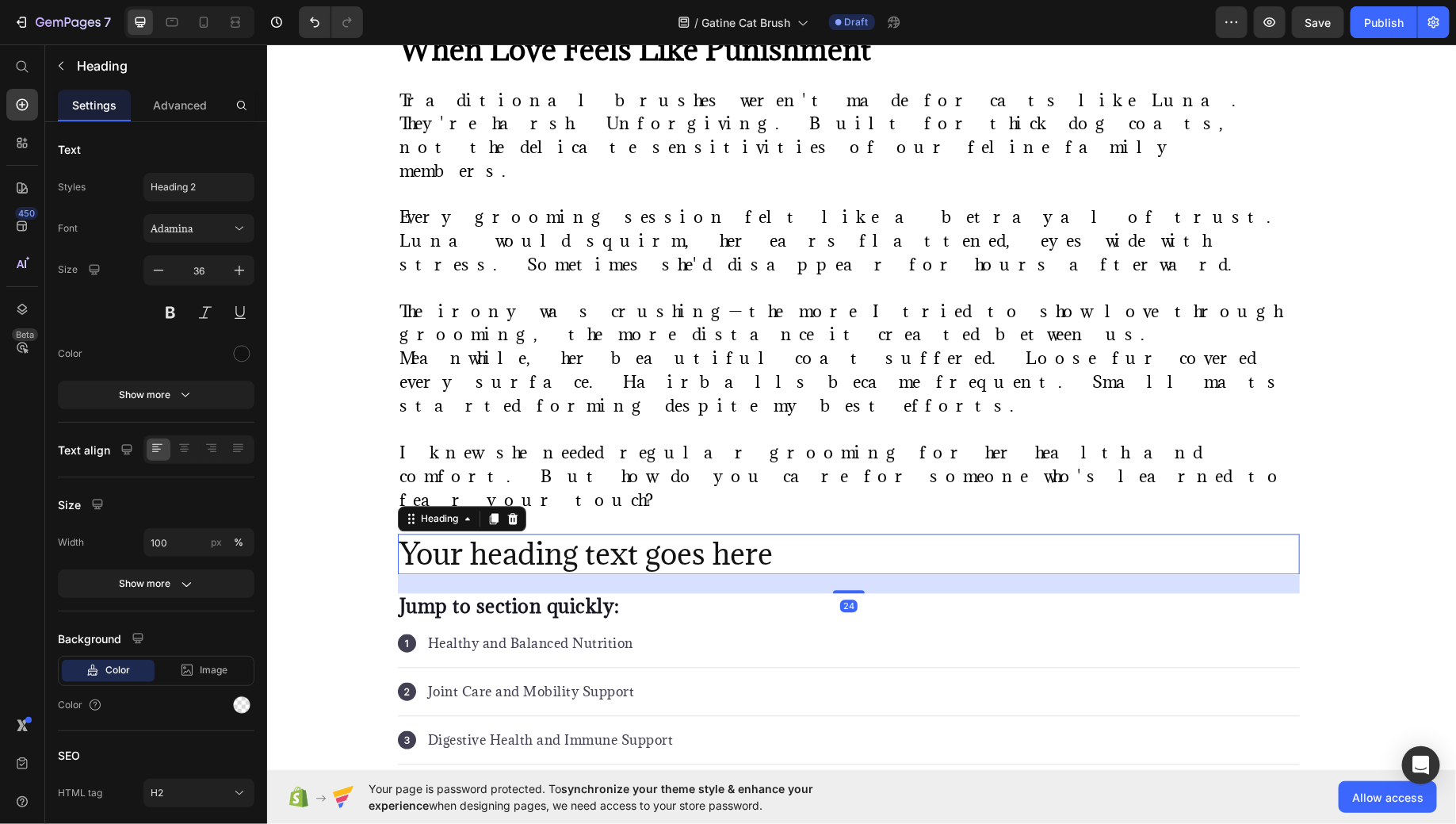 click on "Your heading text goes here" at bounding box center [848, 554] 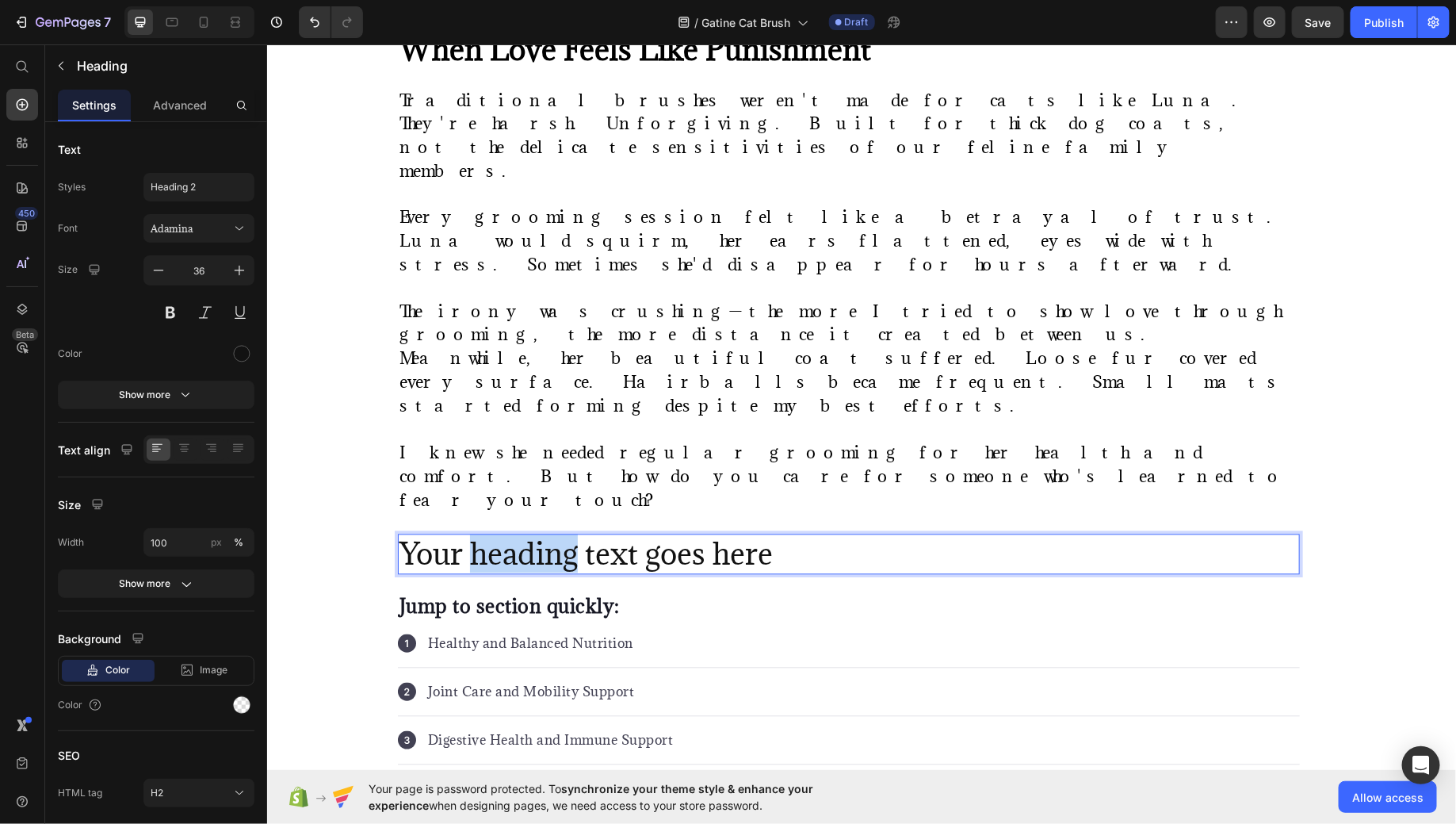 click on "Your heading text goes here" at bounding box center (848, 554) 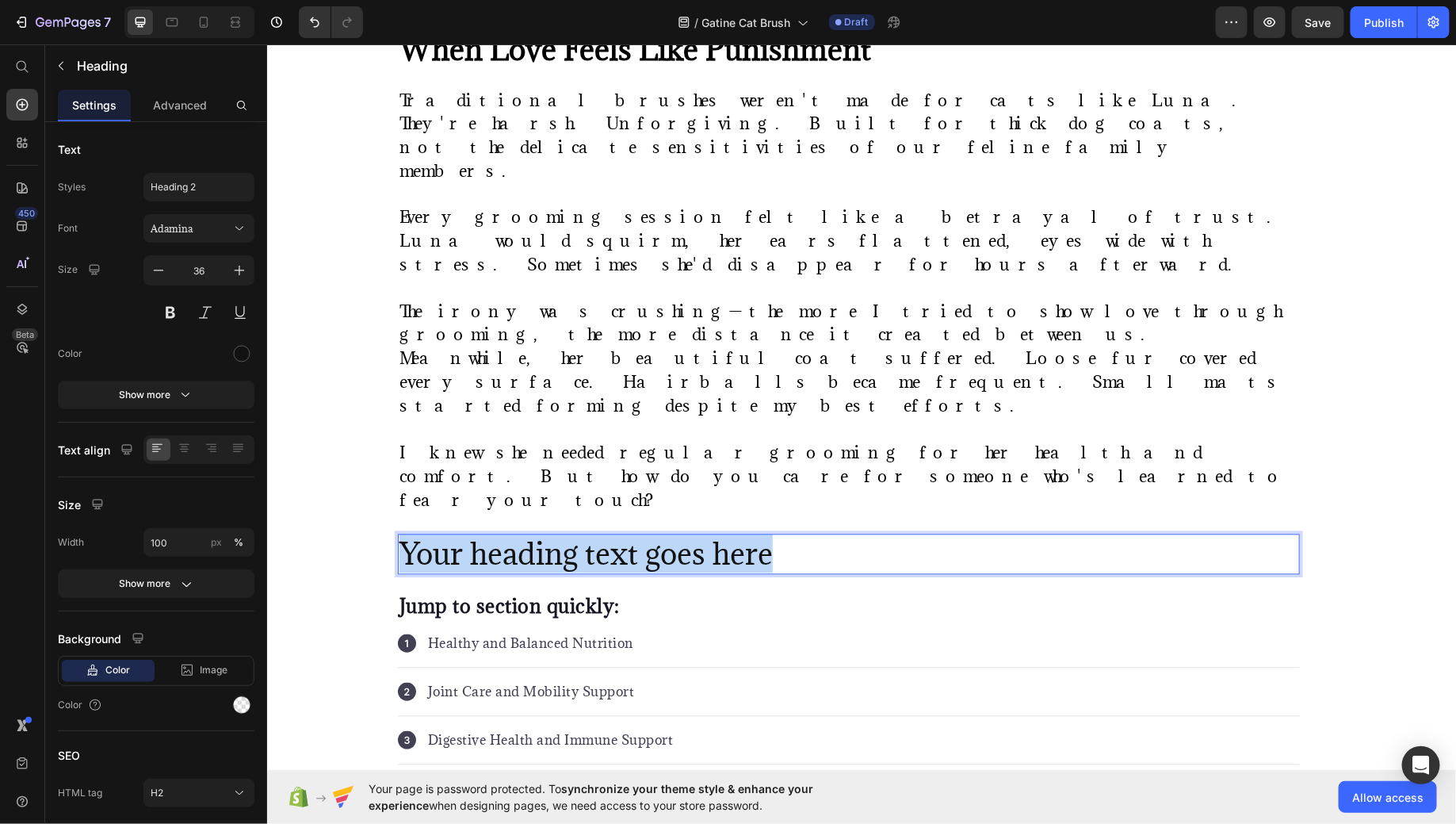 click on "Your heading text goes here" at bounding box center [848, 554] 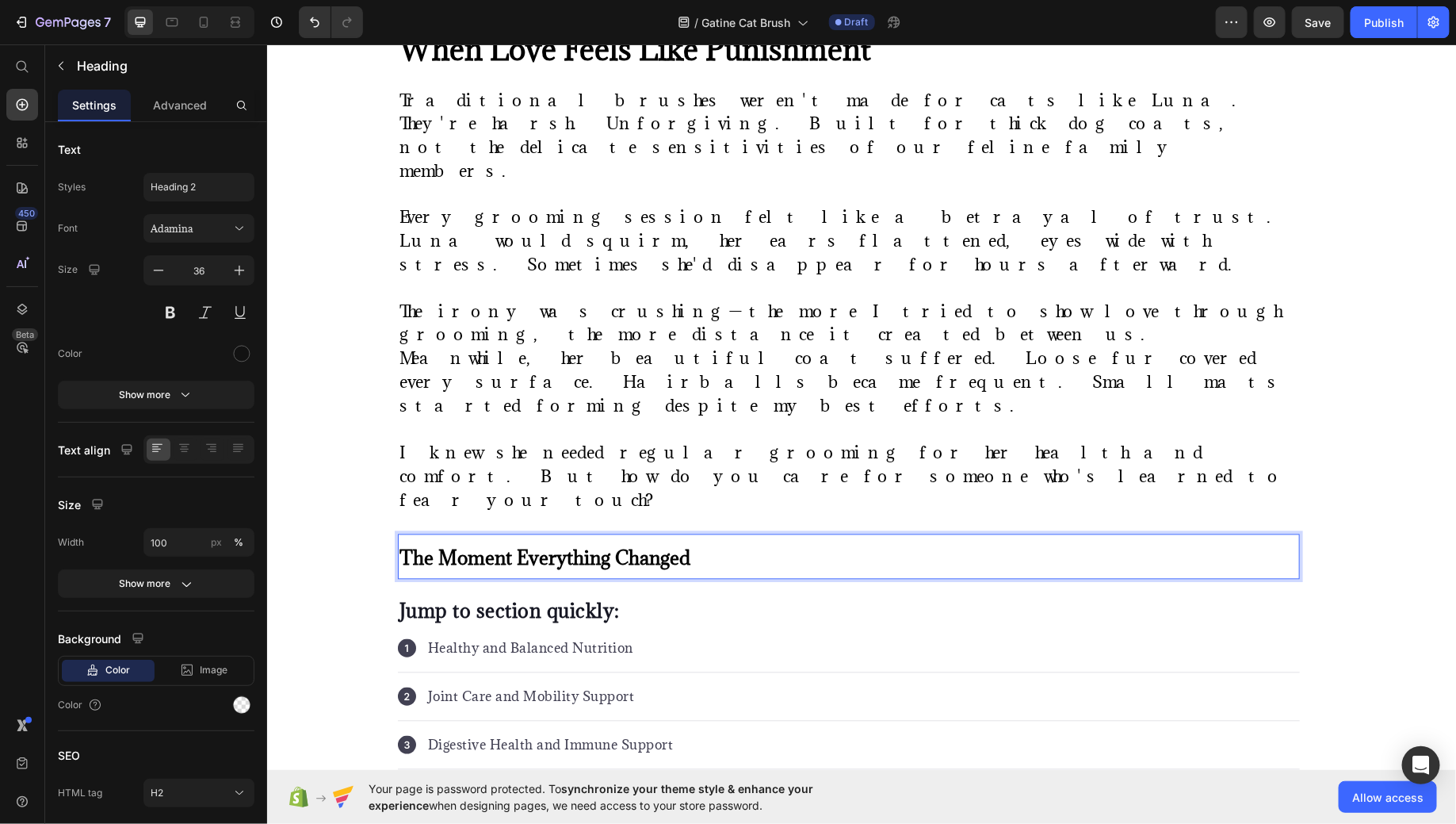 click on "The Moment Everything Changed" at bounding box center [848, 556] 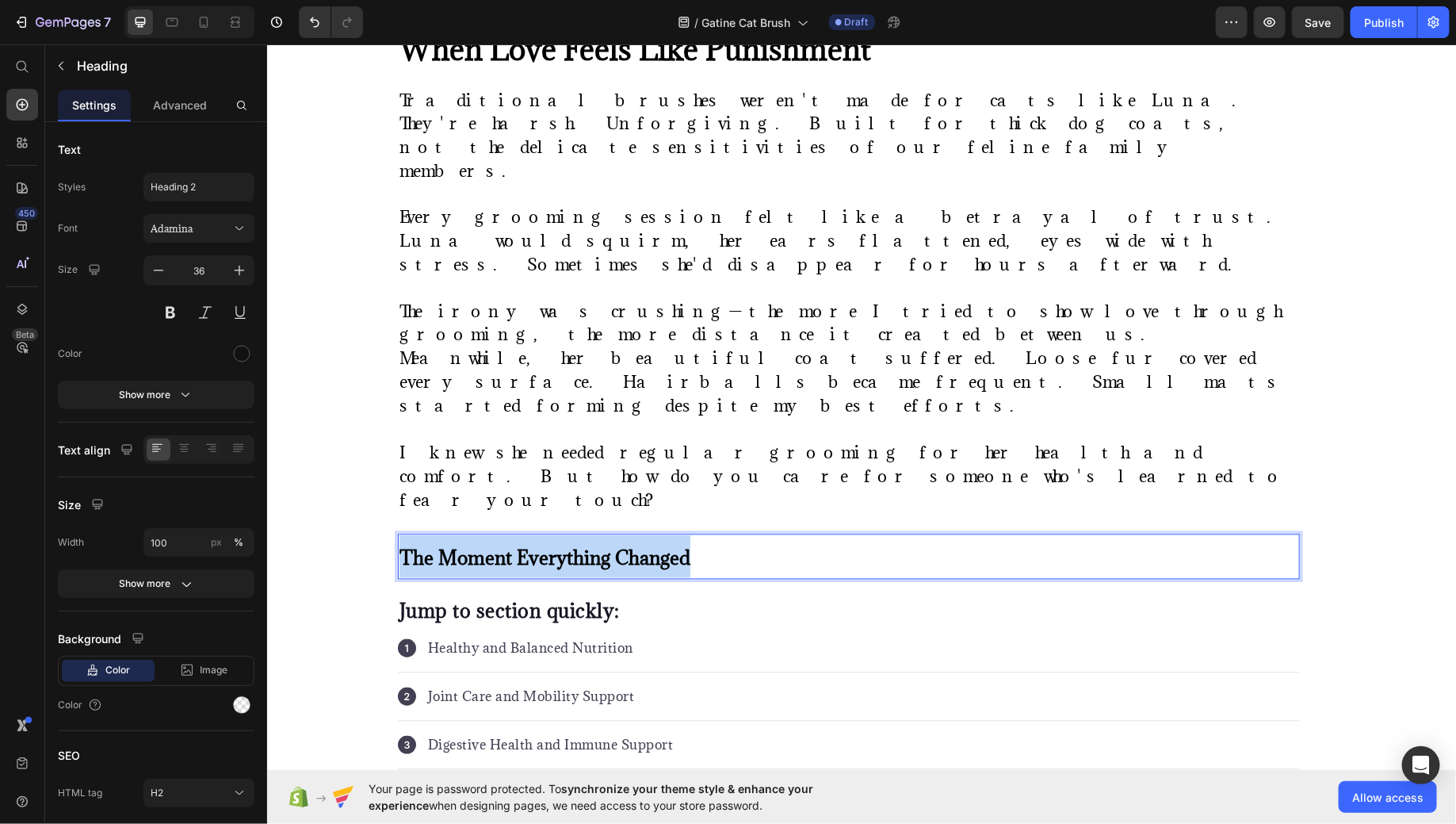 click on "The Moment Everything Changed" at bounding box center (848, 556) 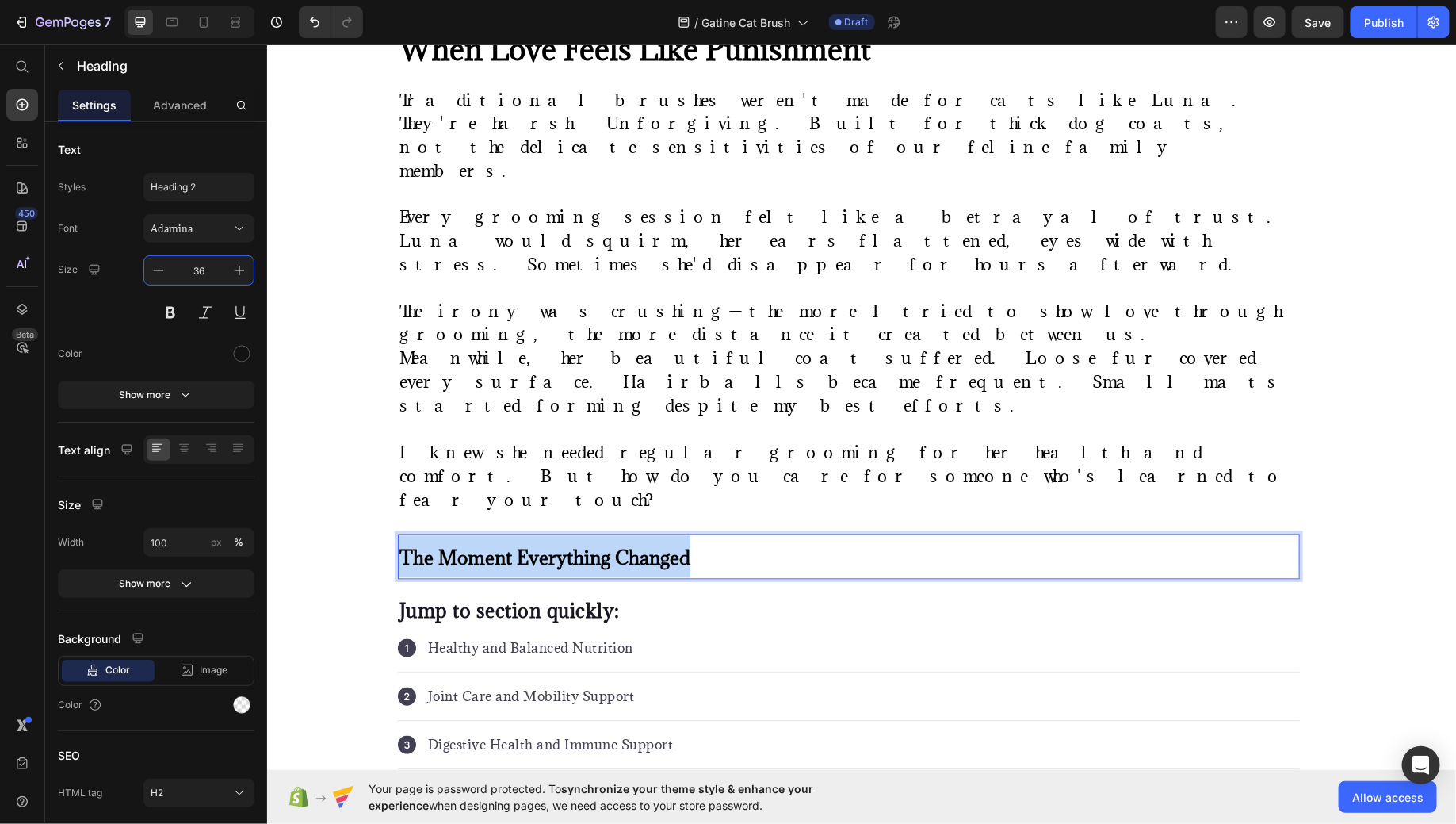 click on "The Moment Everything Changed" at bounding box center [848, 556] 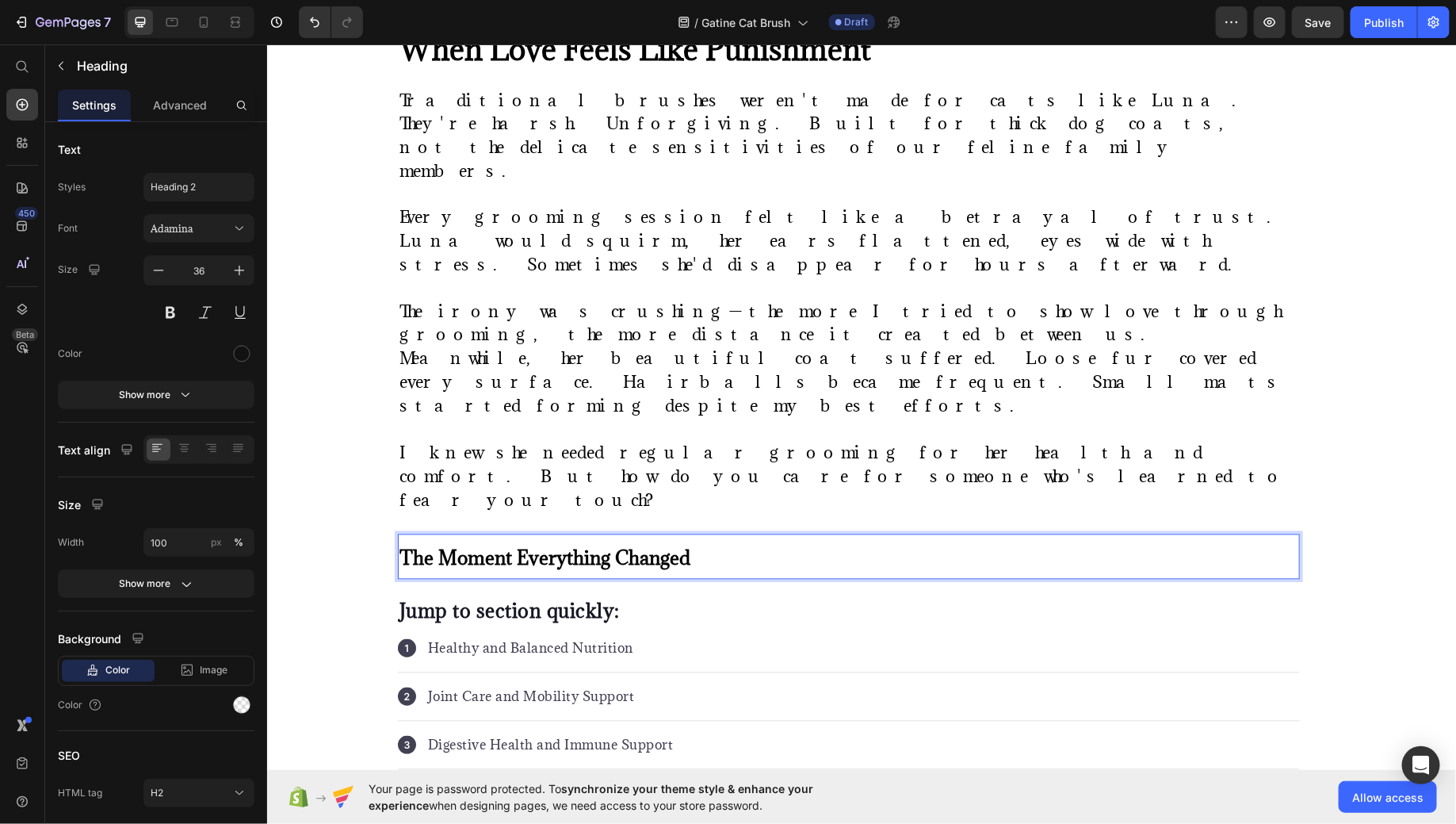 click on "The Moment Everything Changed" at bounding box center [544, 558] 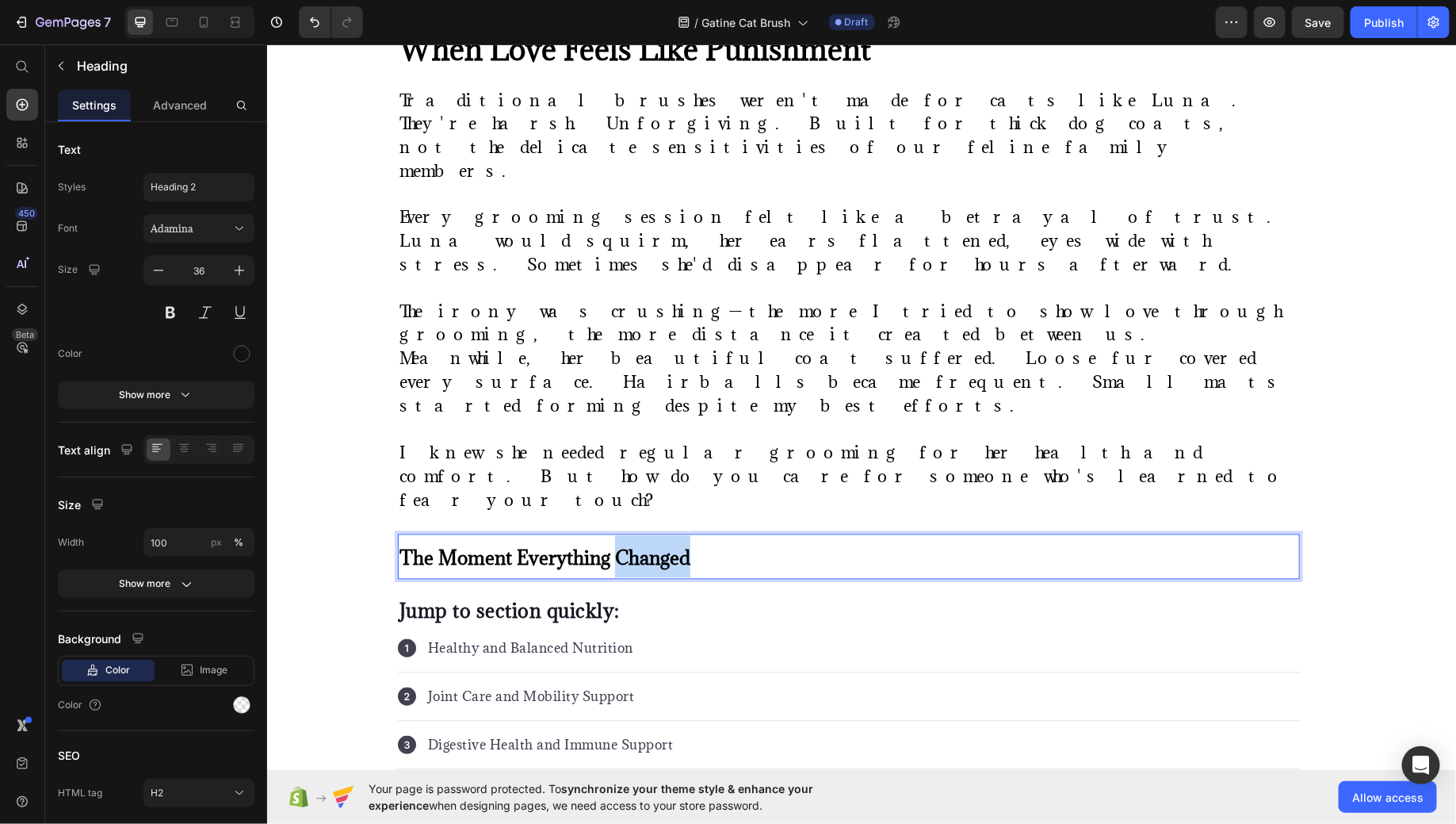 click on "The Moment Everything Changed" at bounding box center (544, 558) 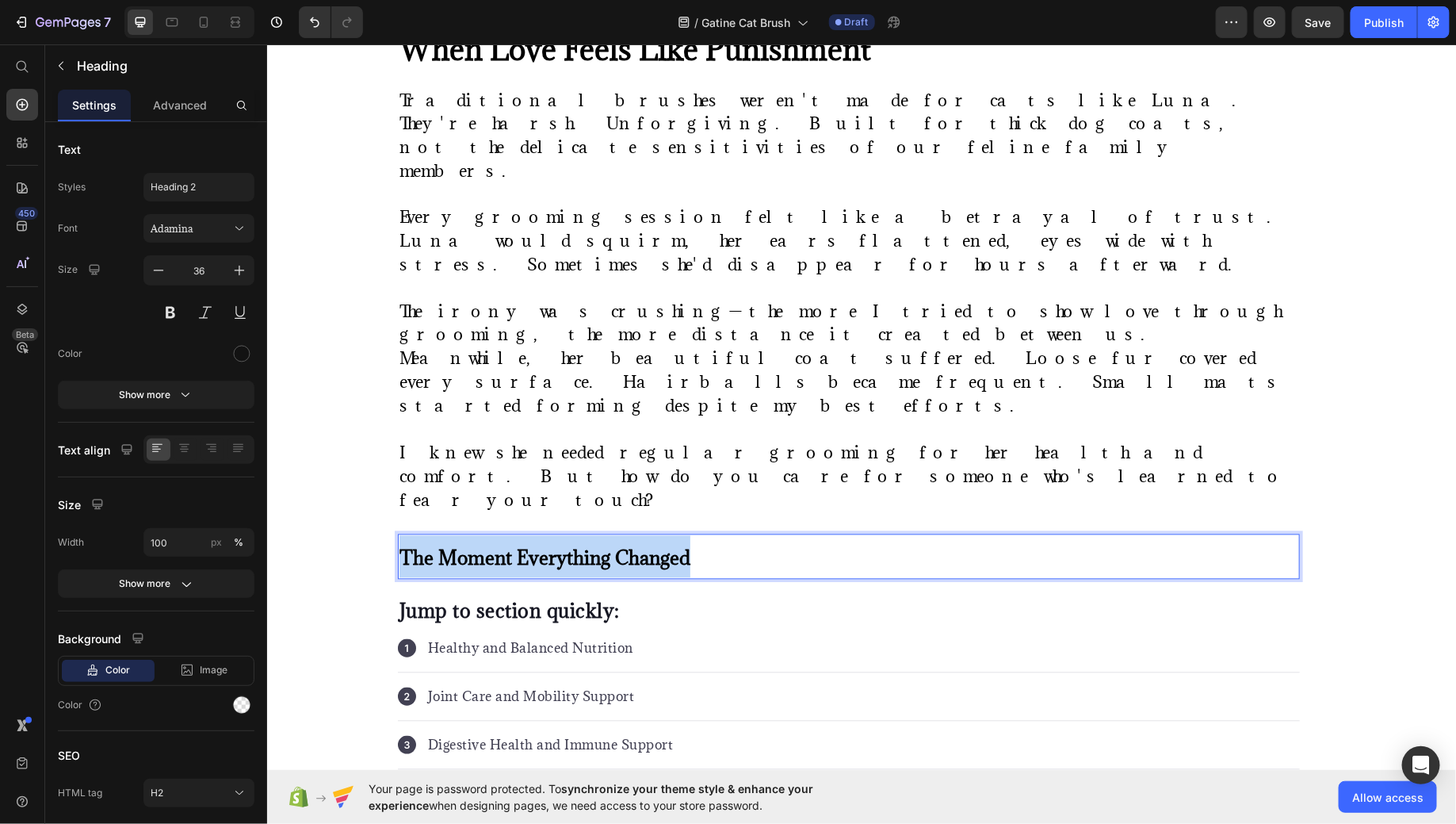 click on "The Moment Everything Changed" at bounding box center [544, 558] 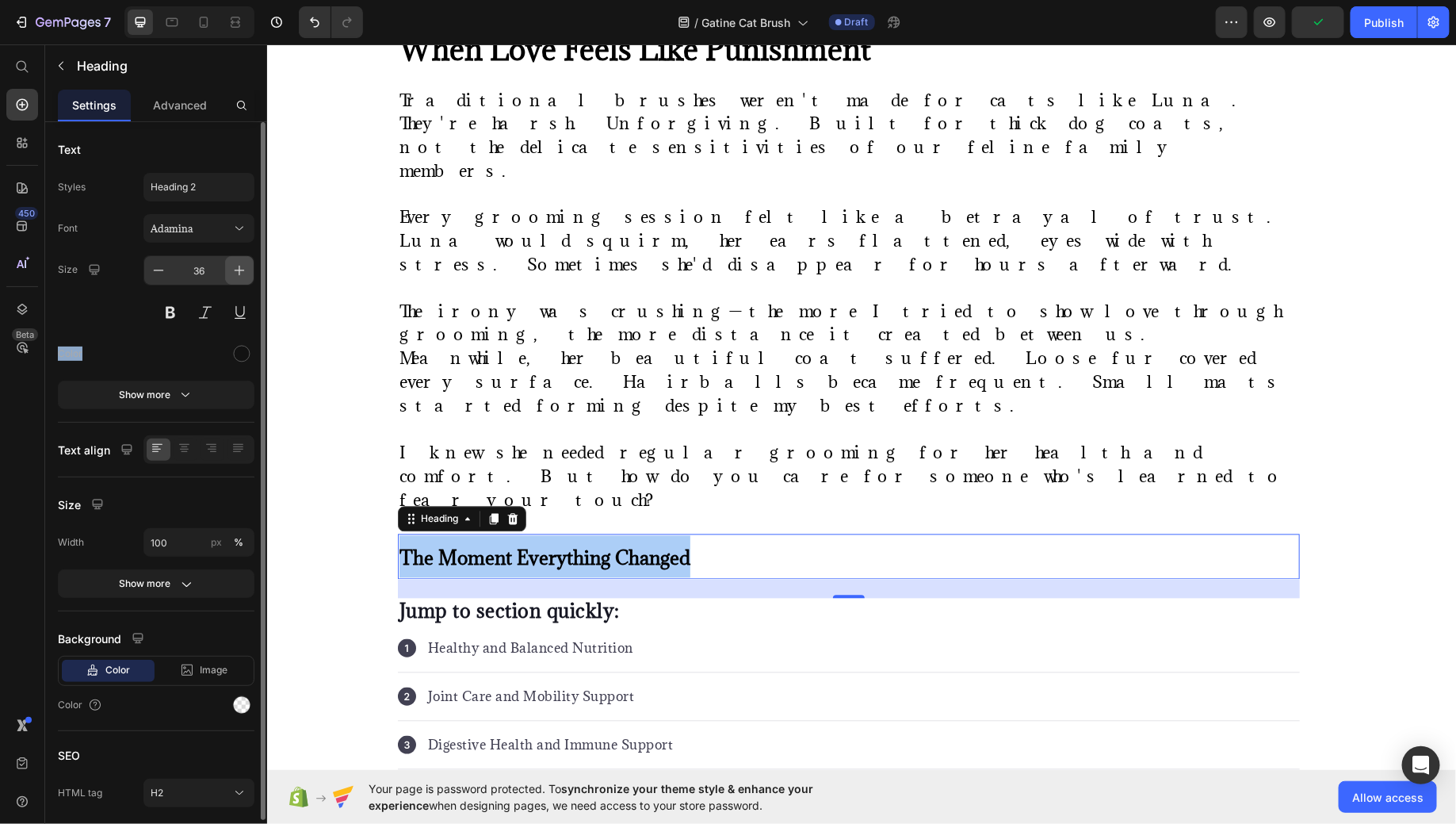 click at bounding box center [239, 270] 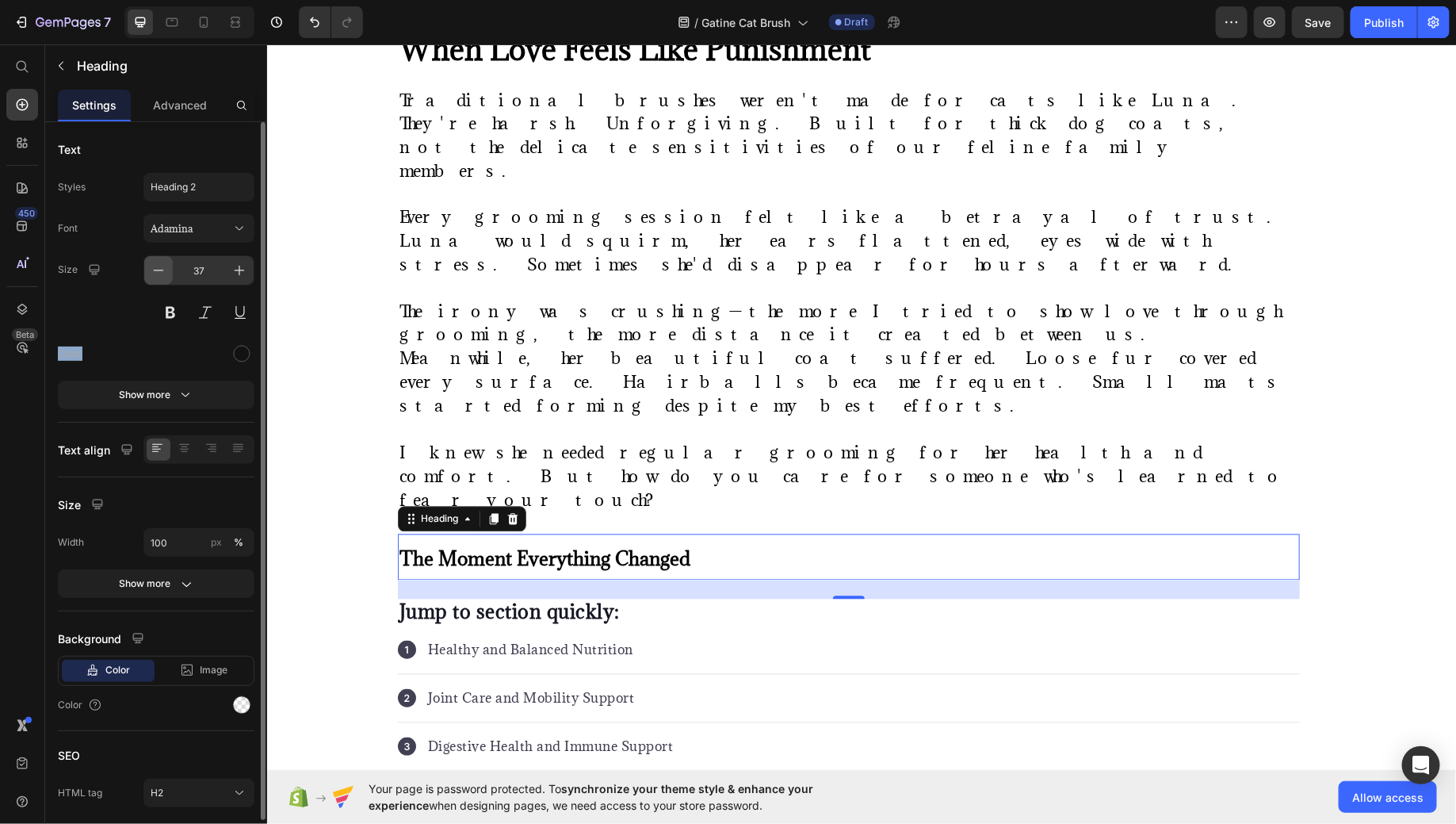 click at bounding box center (159, 270) 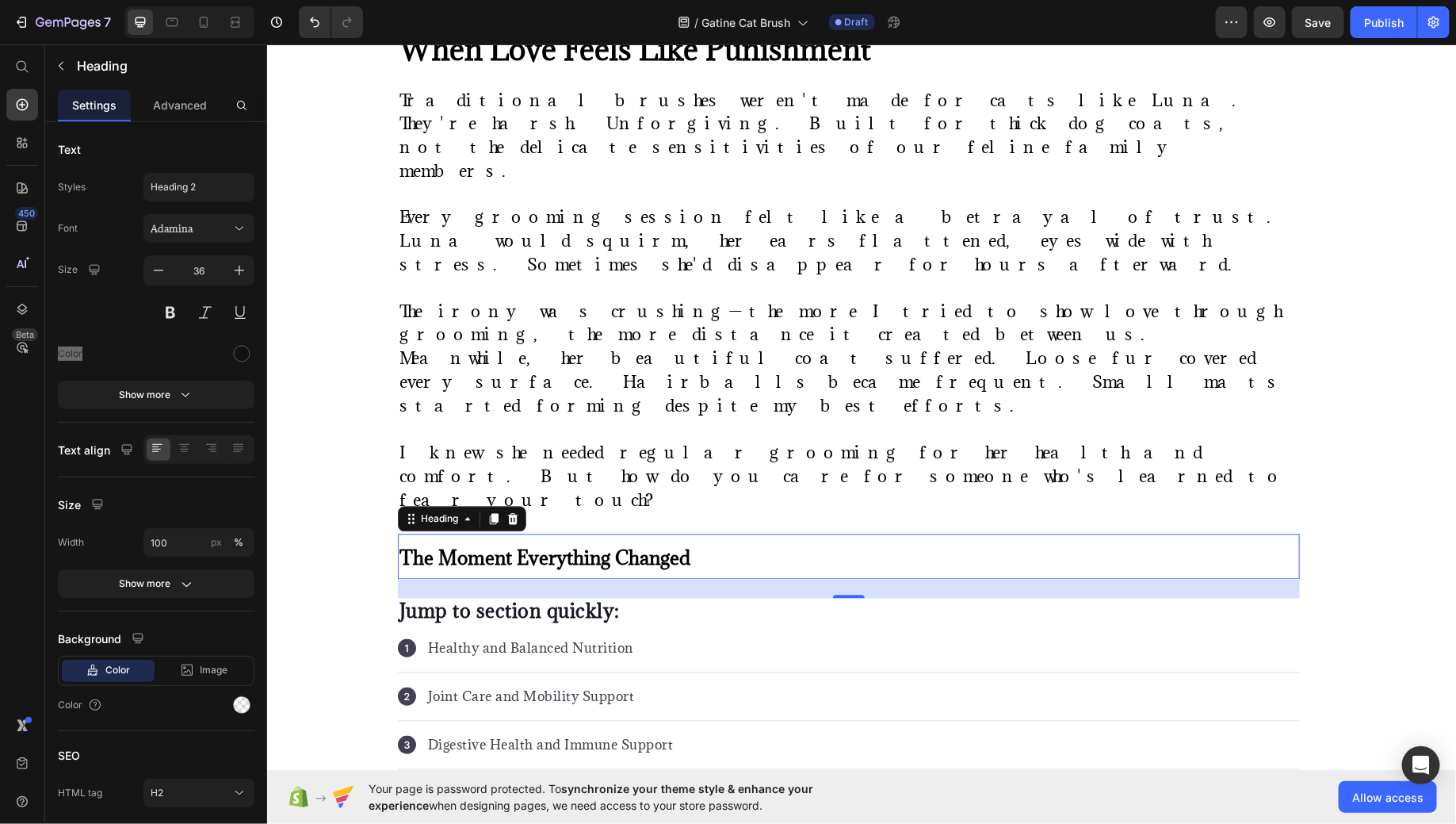click on "The Moment Everything Changed" at bounding box center [544, 558] 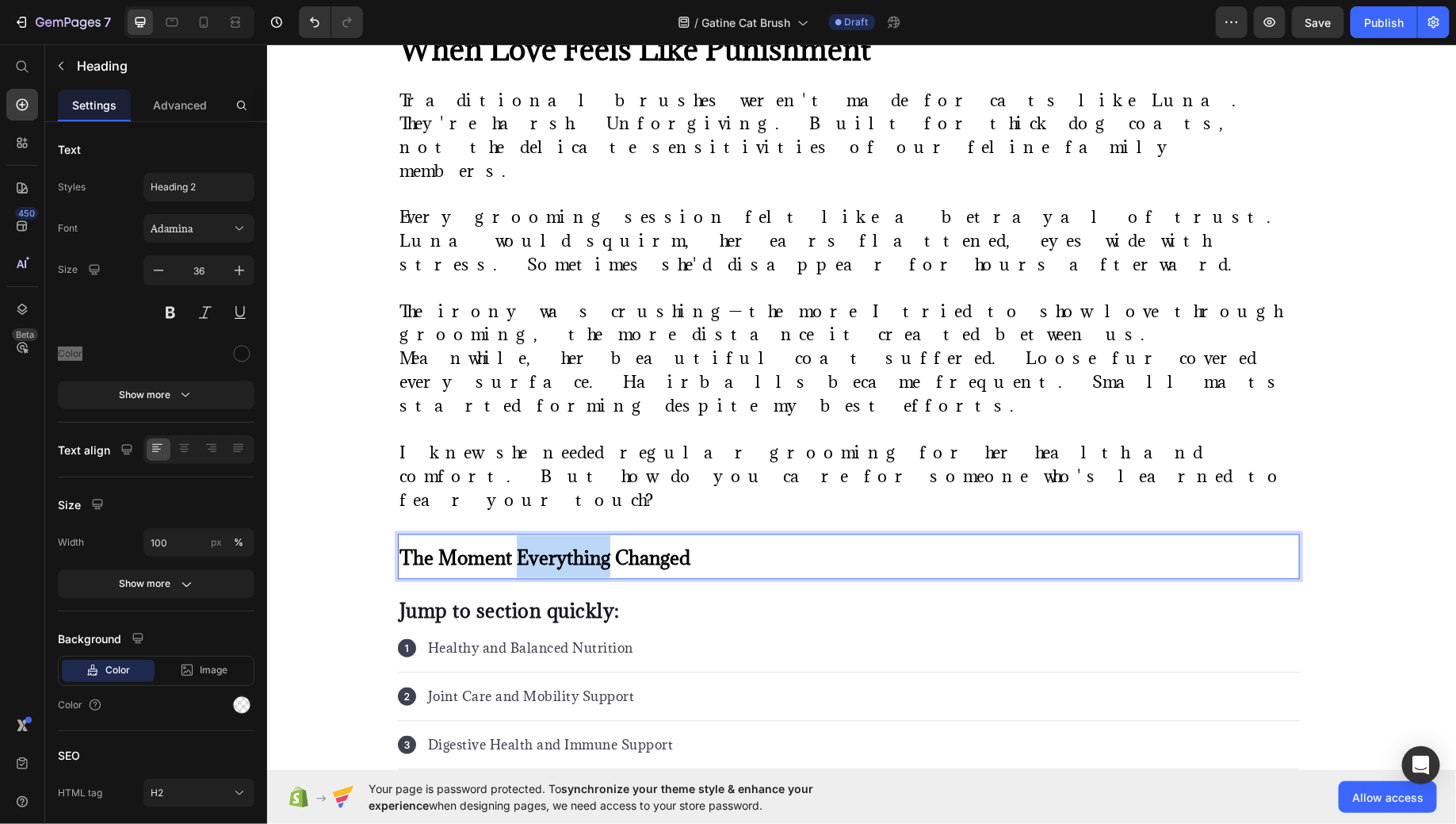 click on "The Moment Everything Changed" at bounding box center (544, 558) 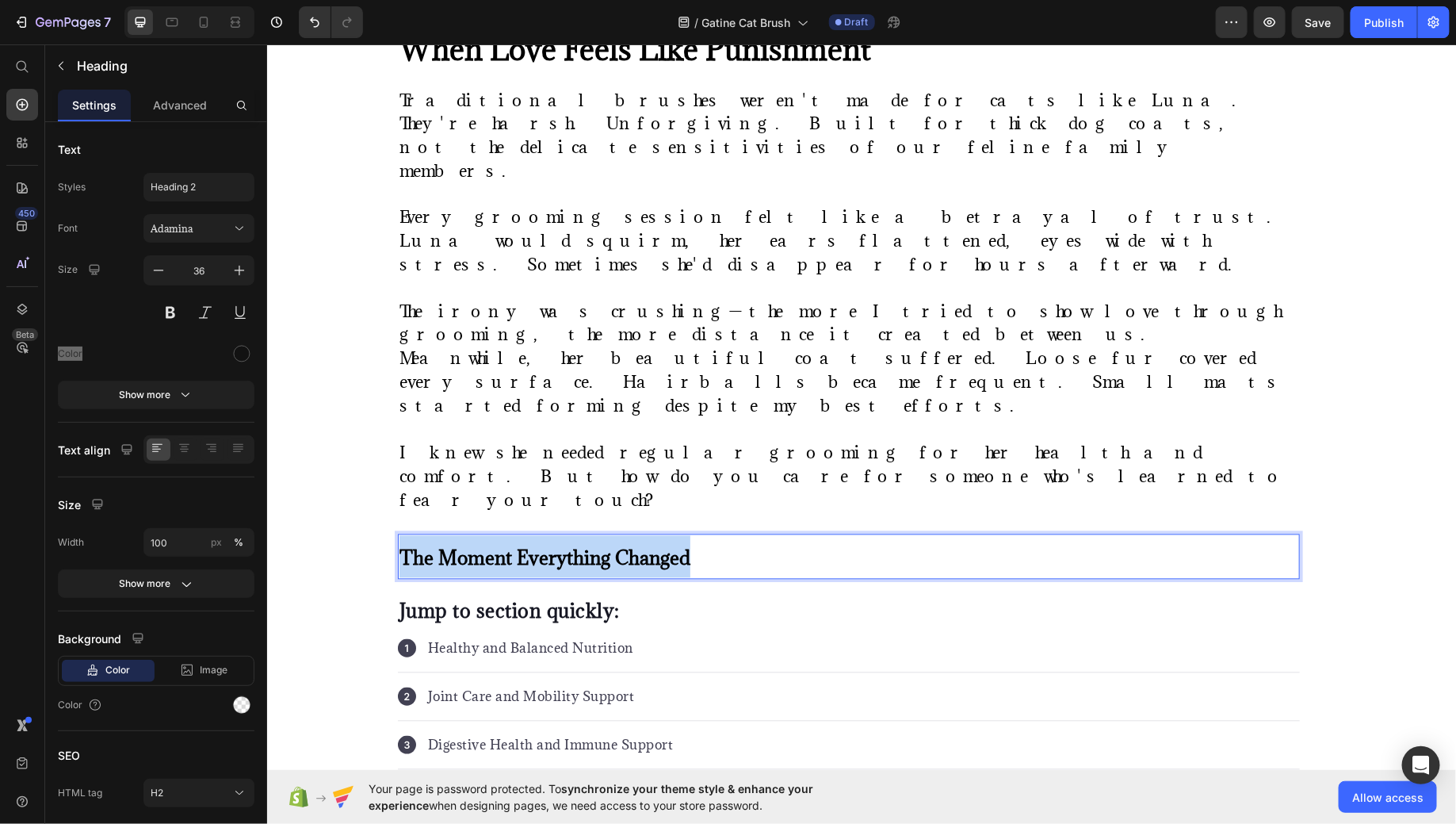 click on "The Moment Everything Changed" at bounding box center [544, 558] 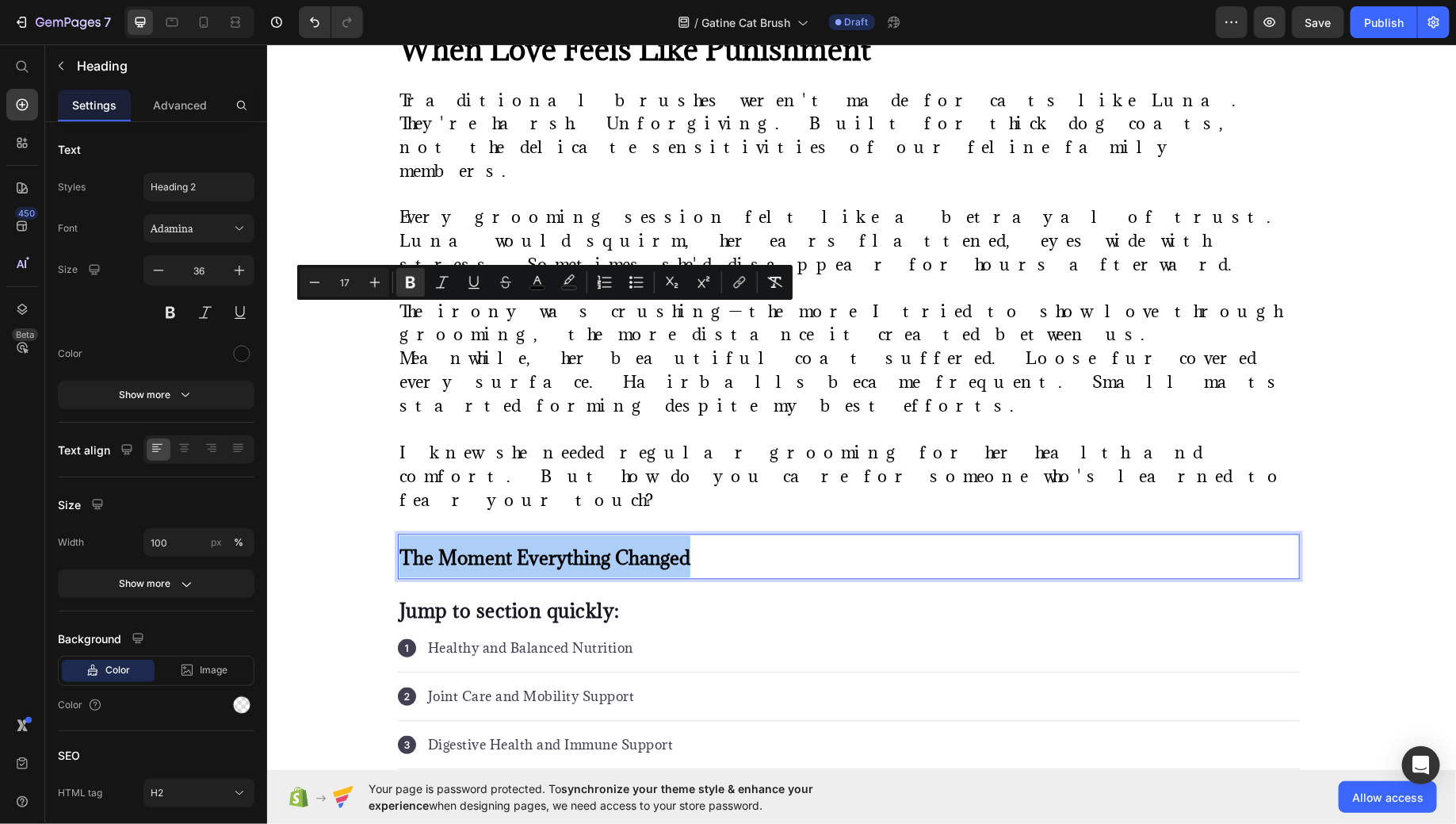 click on "17" at bounding box center (345, 282) 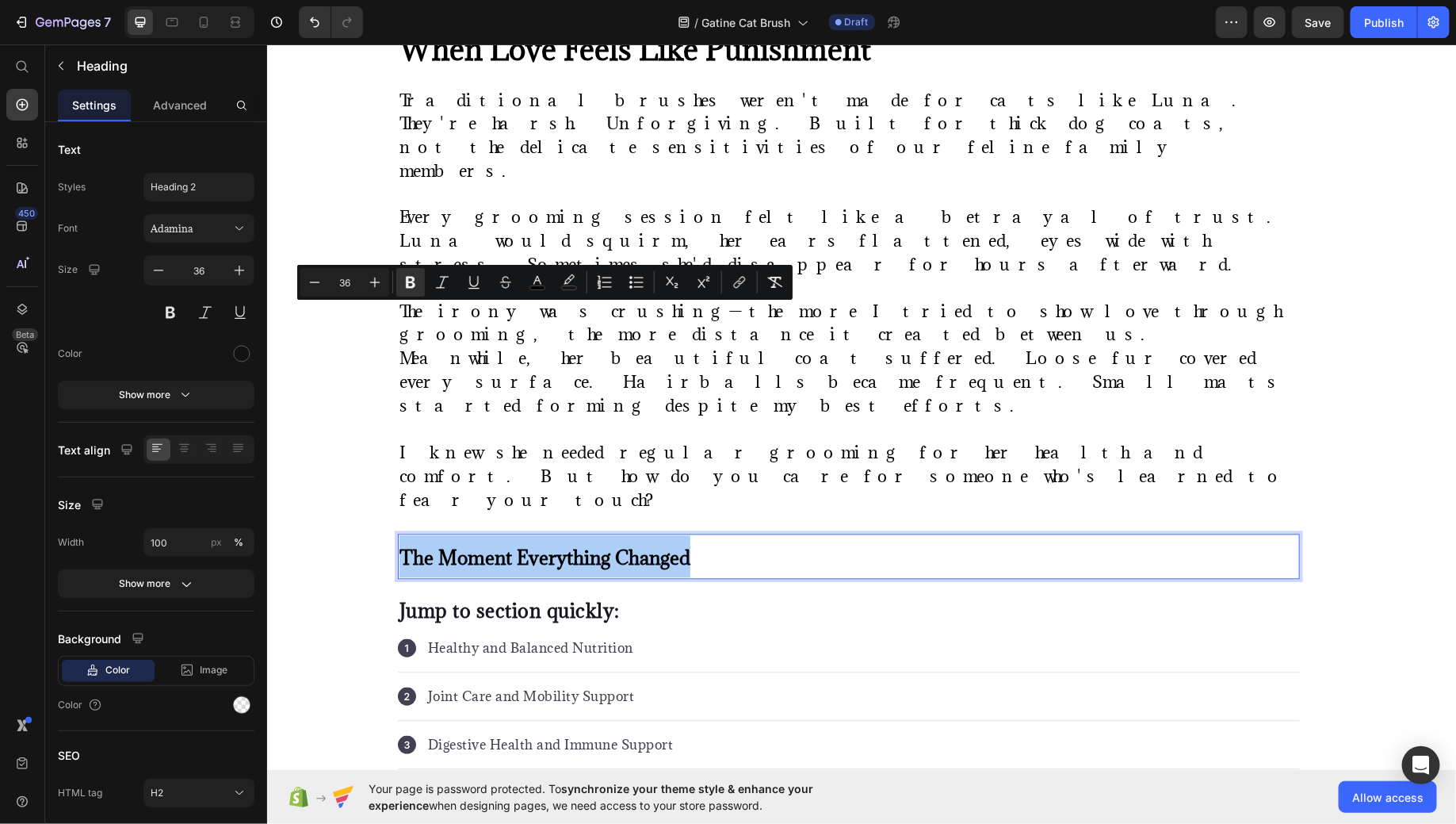 type on "36" 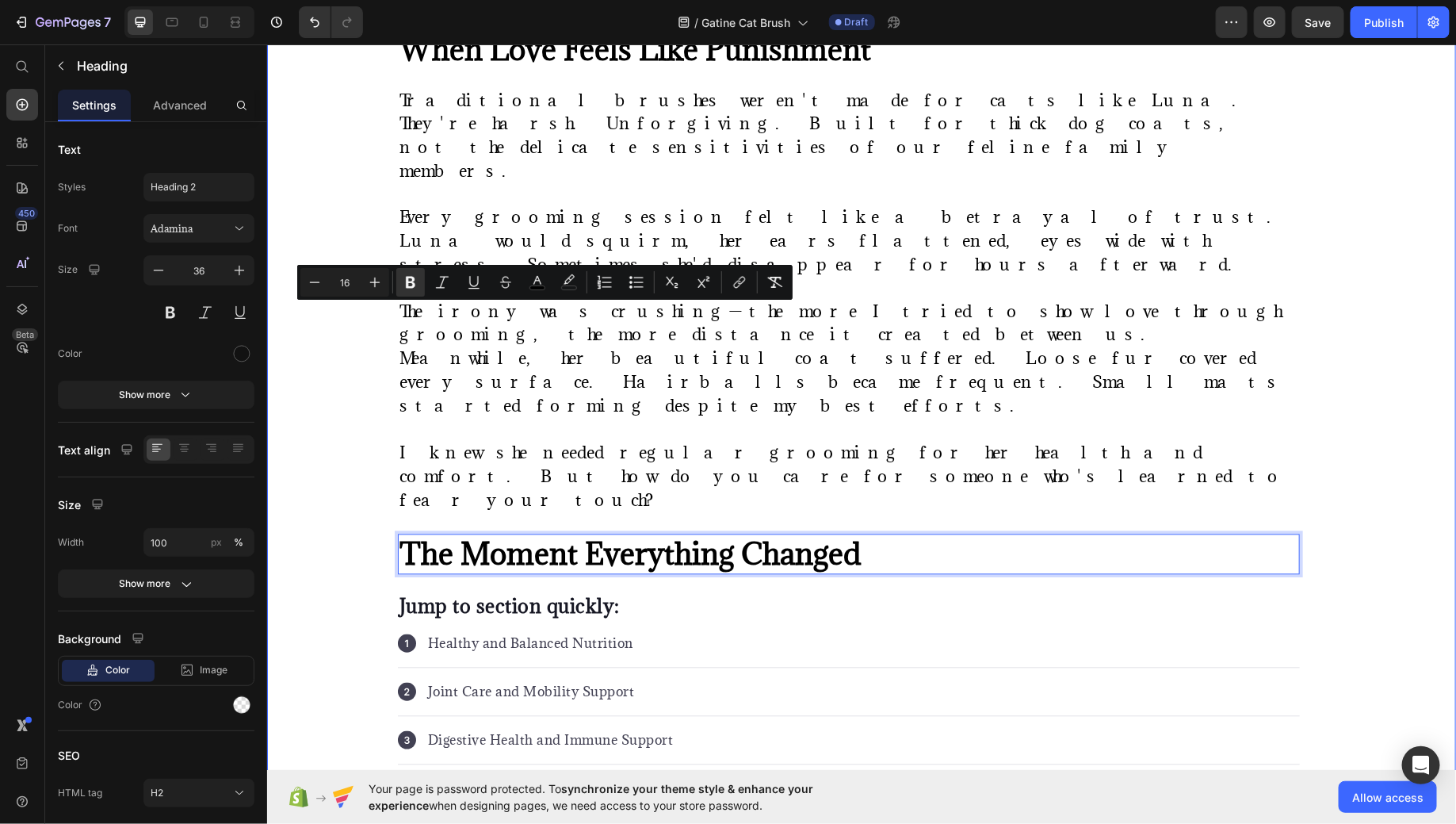 click on "⁠⁠⁠⁠⁠⁠⁠ "She Used to Hide When She Saw the Brush—Now She Melts Into My Arms" Heading Image By Kimberly Halls Text block Advanced list Published:  Monday, January 8, 2024 Text block Row Image A Cat Parent's Journey from Grooming Battles to Spa-Day Bliss When Luna started hiding under the bed every time I reached for her brush, I knew something had to change. She wasn't just avoiding grooming. She was avoiding  me . My beautiful tabby—once so trusting, so affectionate—had learned to fear our bonding time. The metal bristles. The tugging. The static that made her fur stand on end. I felt like I was failing her as her parent. Luna isn't just a pet. She's family. My shadow through long work days. My comfort during difficult times. The gentle soul who chose me as much as I chose her. But watching her flinch when I tried to care for her? It broke my heart. Text block ⁠⁠⁠⁠⁠⁠⁠ When Love Feels Like Punishment Heading Text Block The Moment Everything Changed Heading   24 Text block" at bounding box center [861, 1516] 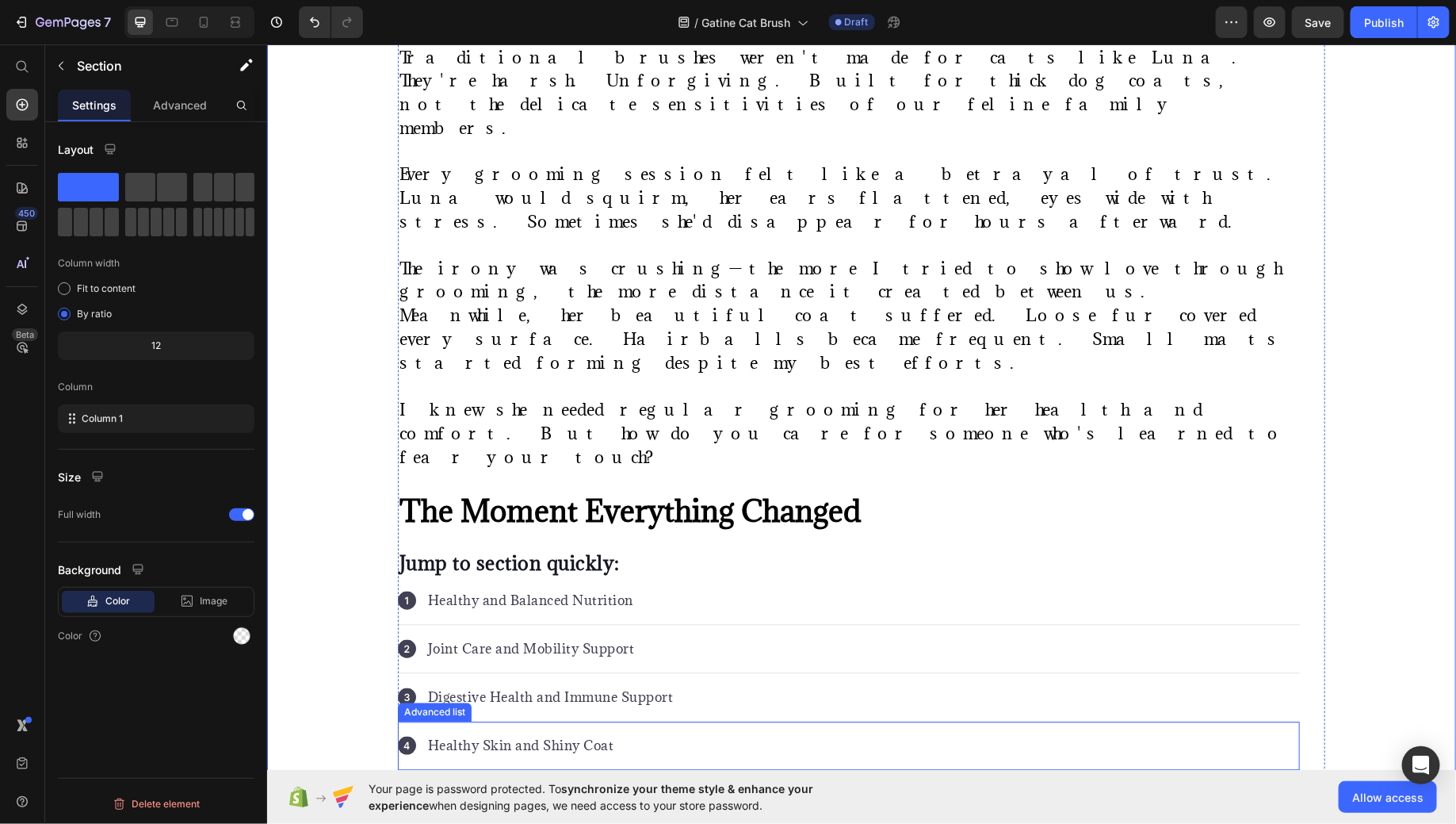 scroll, scrollTop: 1420, scrollLeft: 0, axis: vertical 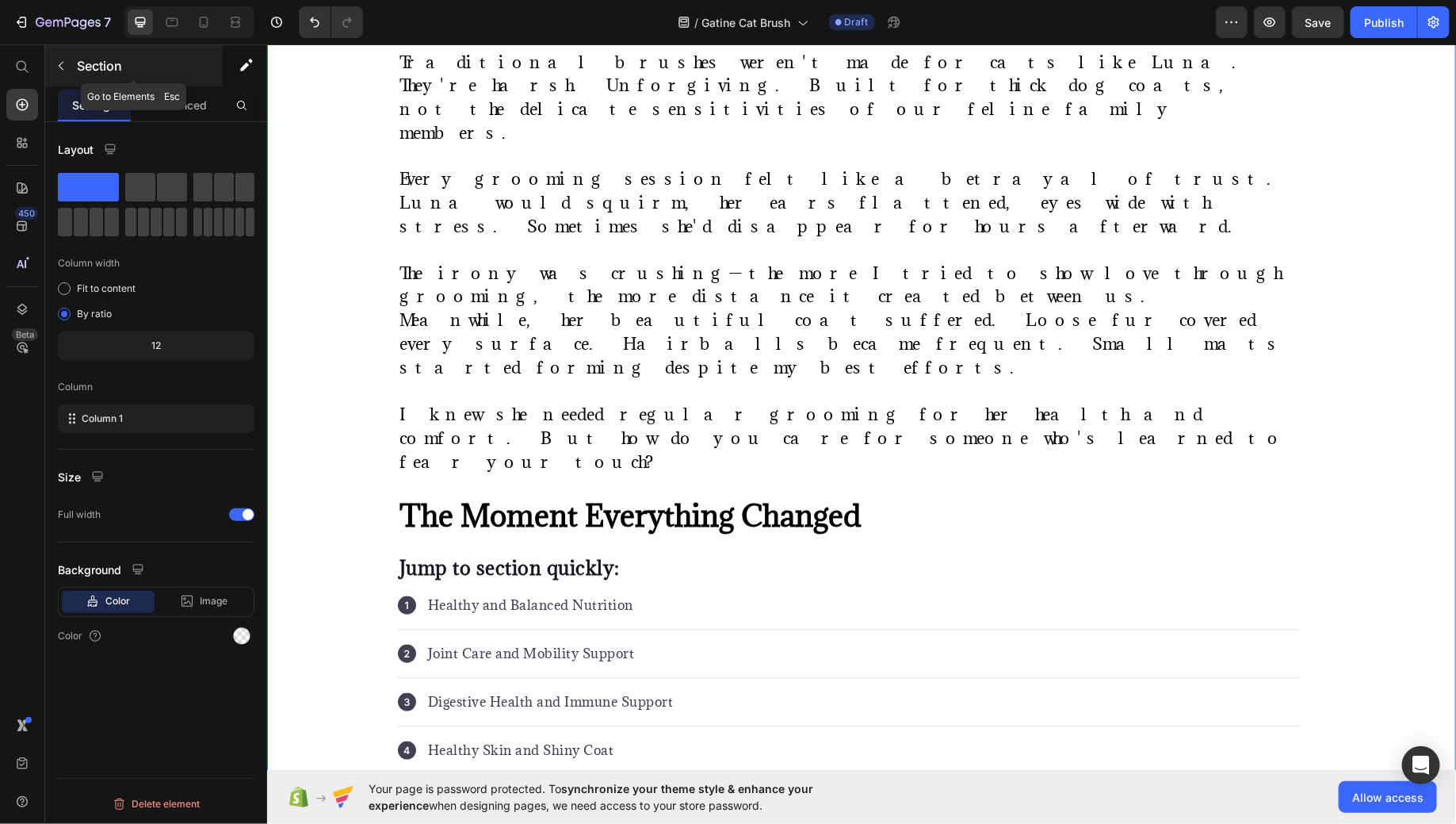 click on "Section" at bounding box center [134, 66] 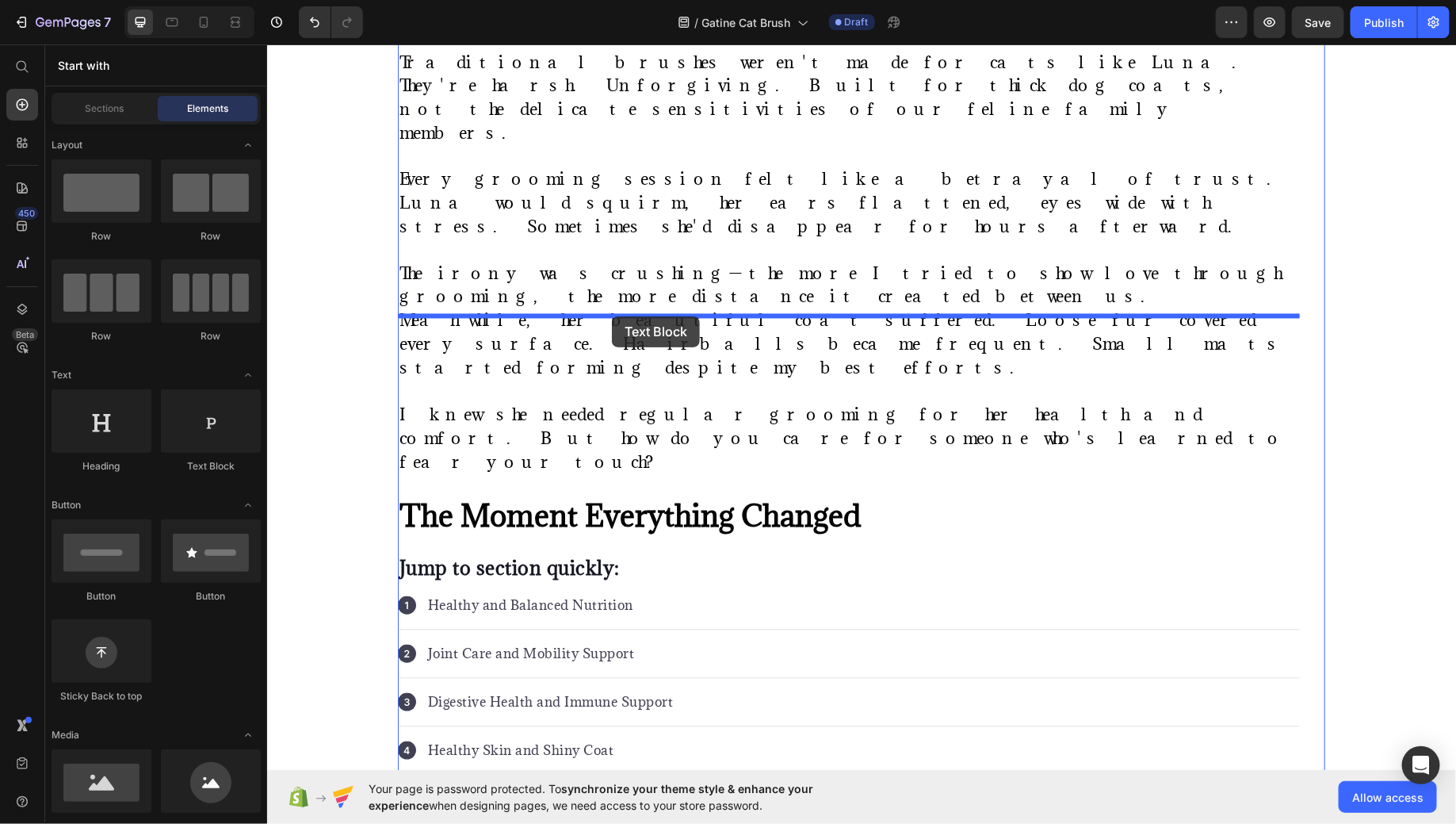 drag, startPoint x: 480, startPoint y: 473, endPoint x: 611, endPoint y: 315, distance: 205.24376 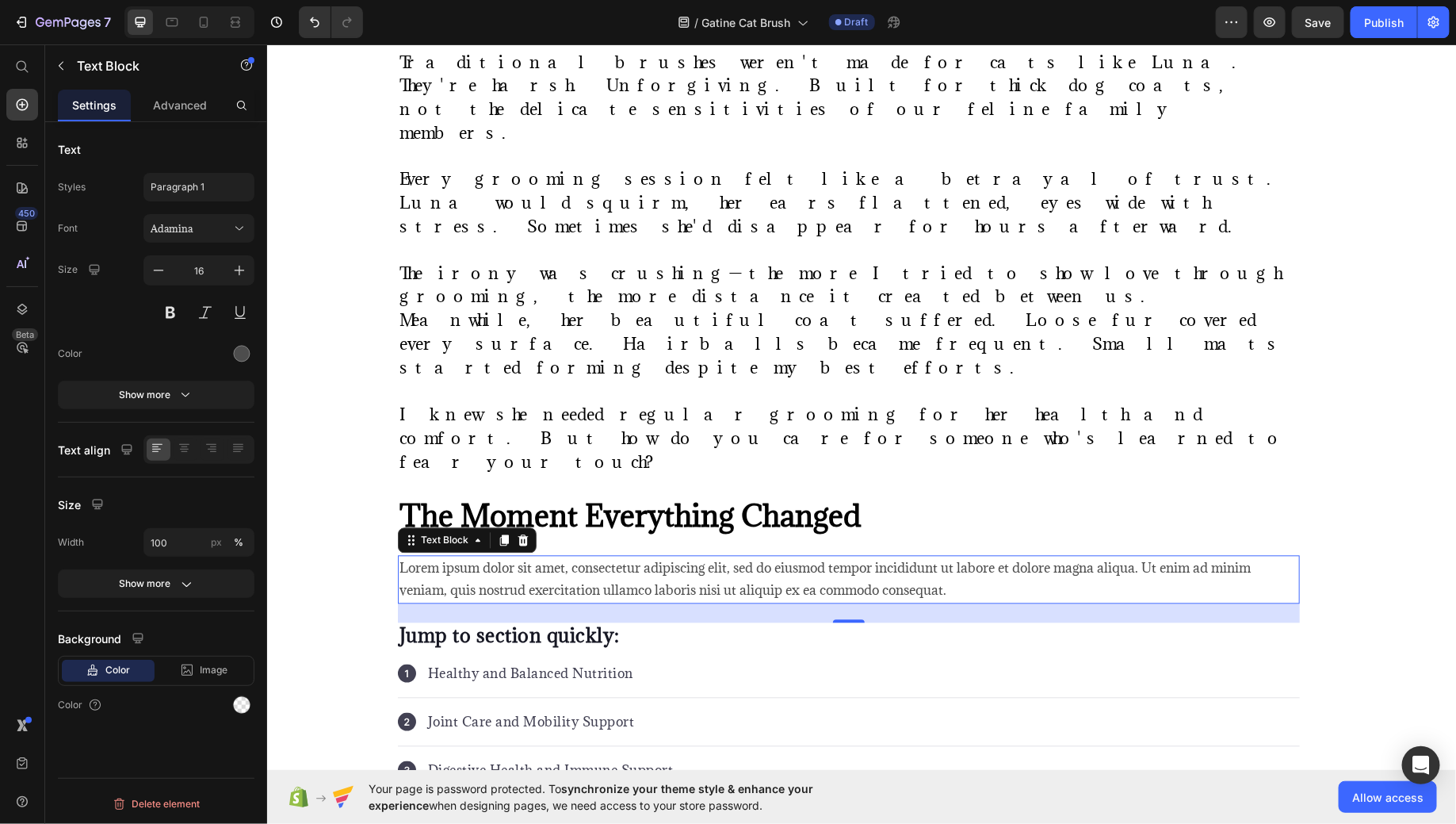 click on "Lorem ipsum dolor sit amet, consectetur adipiscing elit, sed do eiusmod tempor incididunt ut labore et dolore magna aliqua. Ut enim ad minim veniam, quis nostrud exercitation ullamco laboris nisi ut aliquip ex ea commodo consequat." at bounding box center (848, 580) 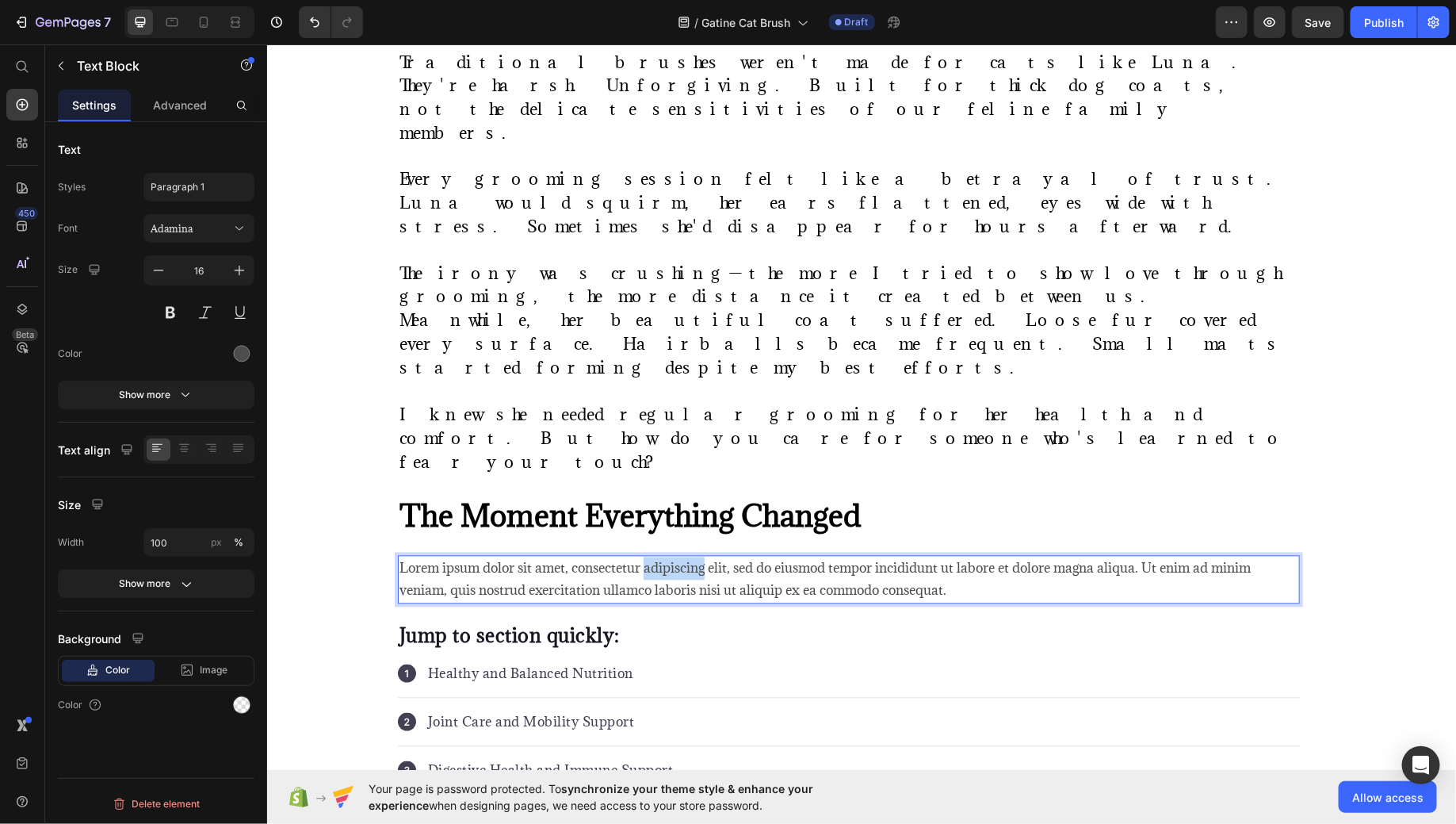 click on "Lorem ipsum dolor sit amet, consectetur adipiscing elit, sed do eiusmod tempor incididunt ut labore et dolore magna aliqua. Ut enim ad minim veniam, quis nostrud exercitation ullamco laboris nisi ut aliquip ex ea commodo consequat." at bounding box center [848, 580] 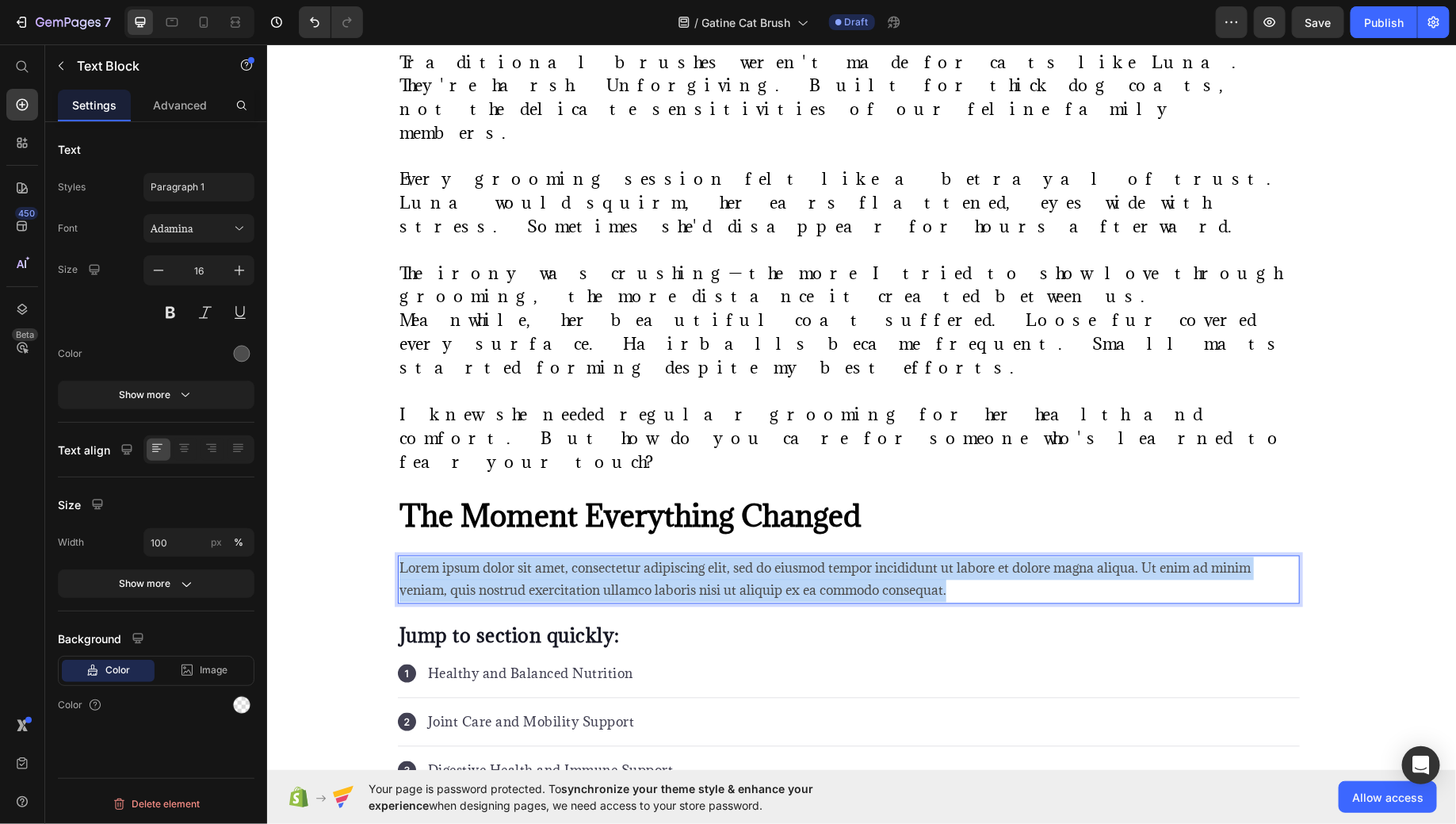 click on "Lorem ipsum dolor sit amet, consectetur adipiscing elit, sed do eiusmod tempor incididunt ut labore et dolore magna aliqua. Ut enim ad minim veniam, quis nostrud exercitation ullamco laboris nisi ut aliquip ex ea commodo consequat." at bounding box center [848, 580] 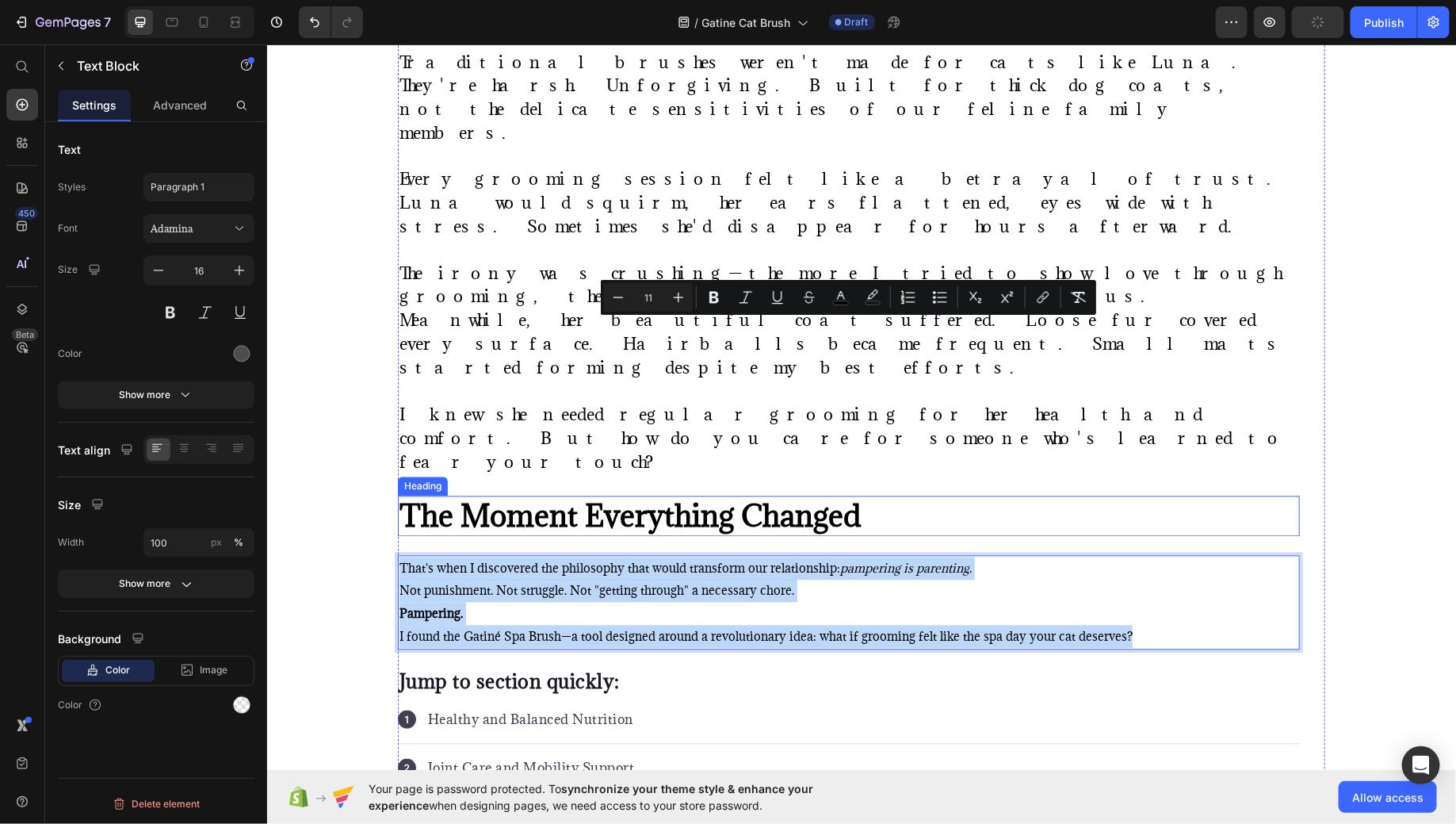drag, startPoint x: 1131, startPoint y: 391, endPoint x: 445, endPoint y: 312, distance: 690.5339 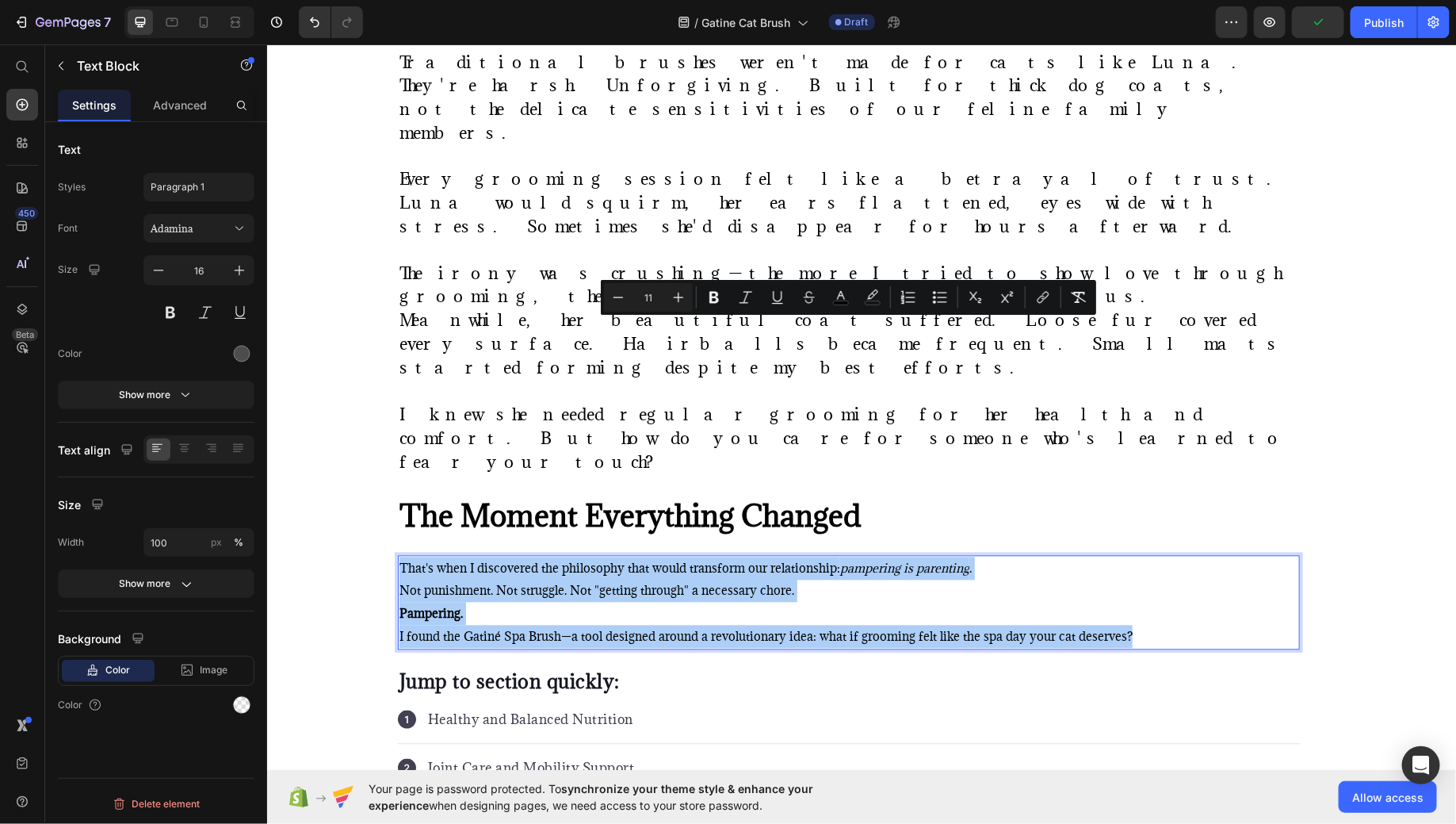 click on "11" at bounding box center [648, 297] 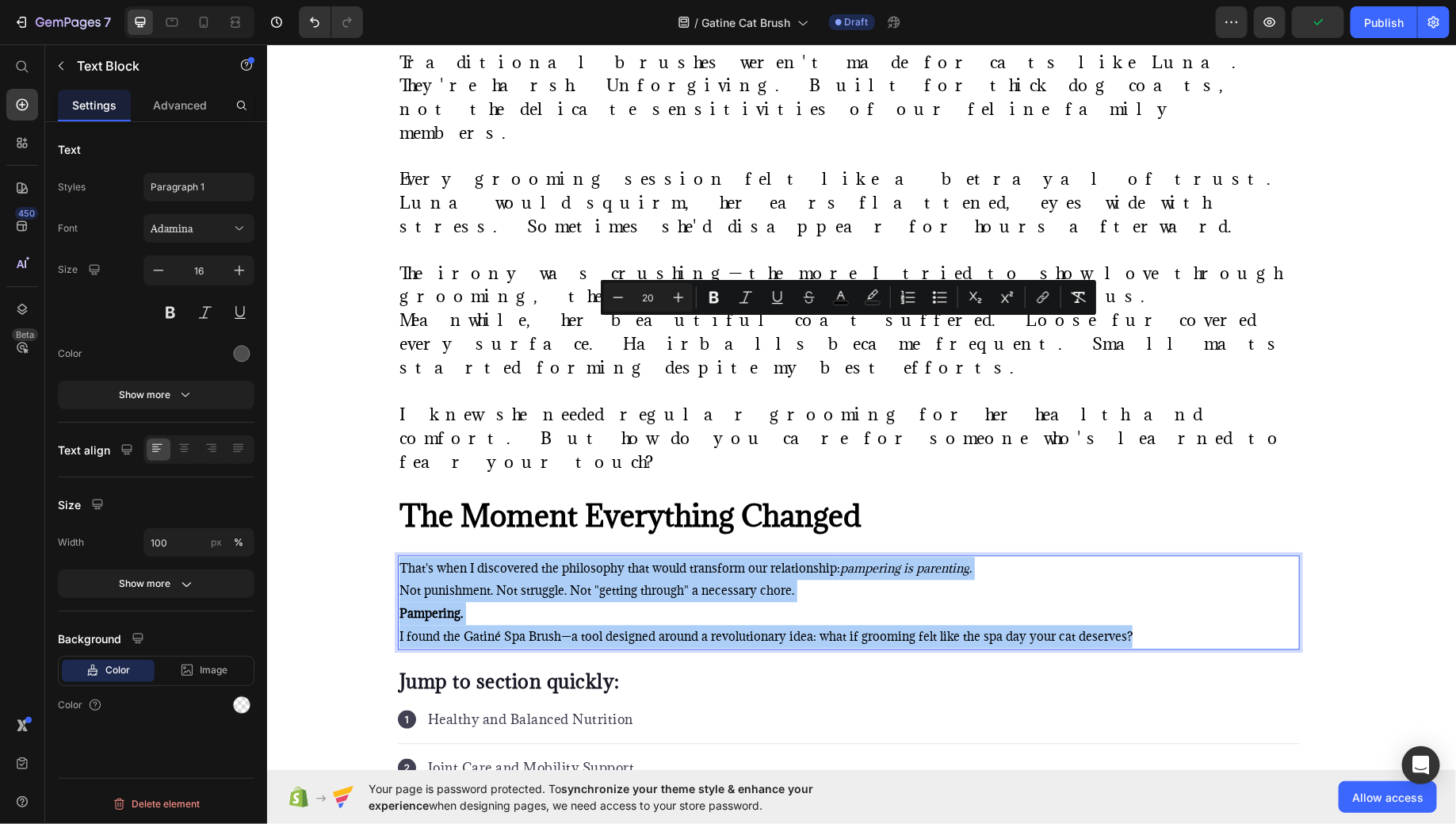 type on "20" 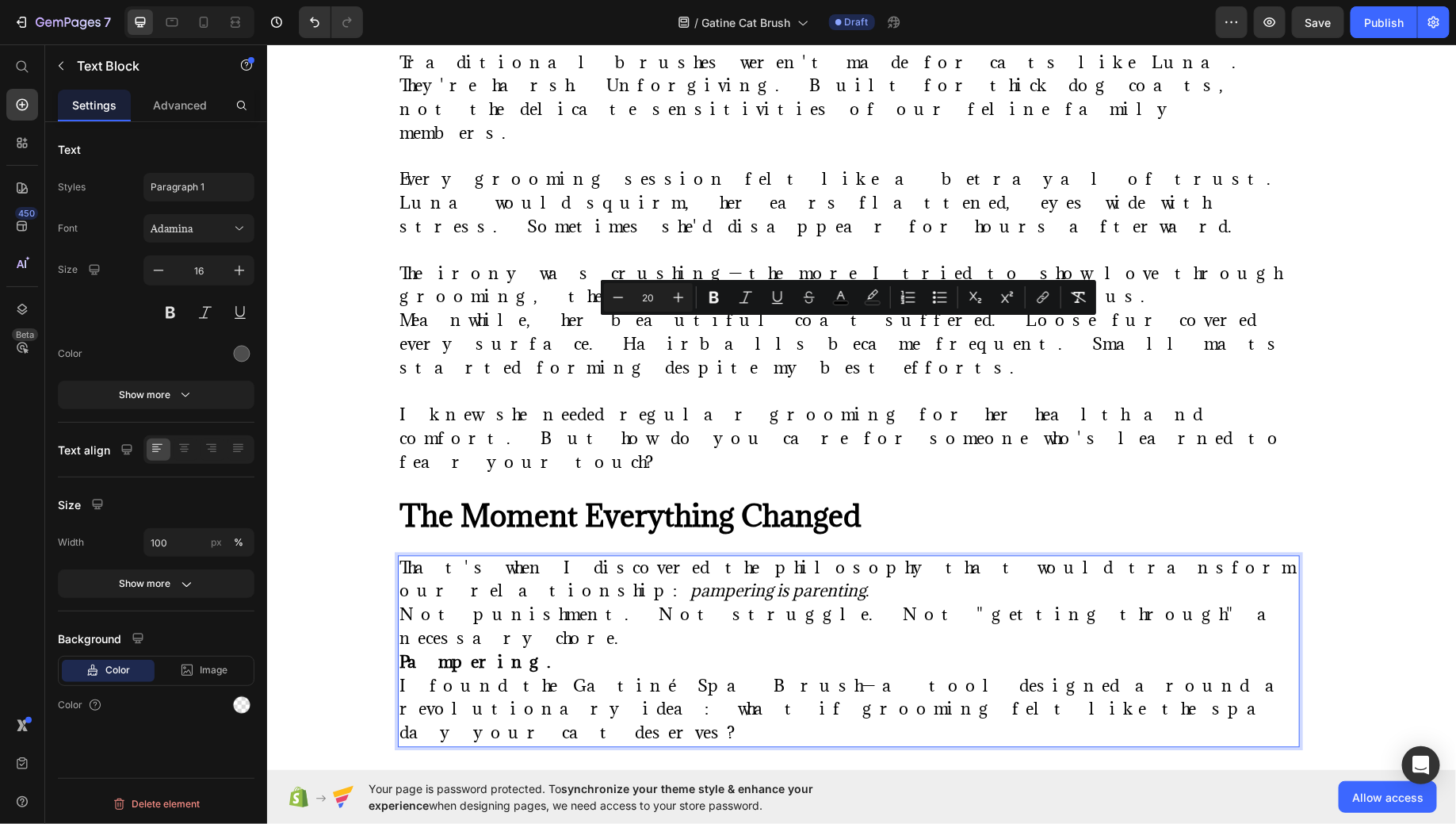 click on "Not punishment. Not struggle. Not "getting through" a necessary chore." at bounding box center [843, 626] 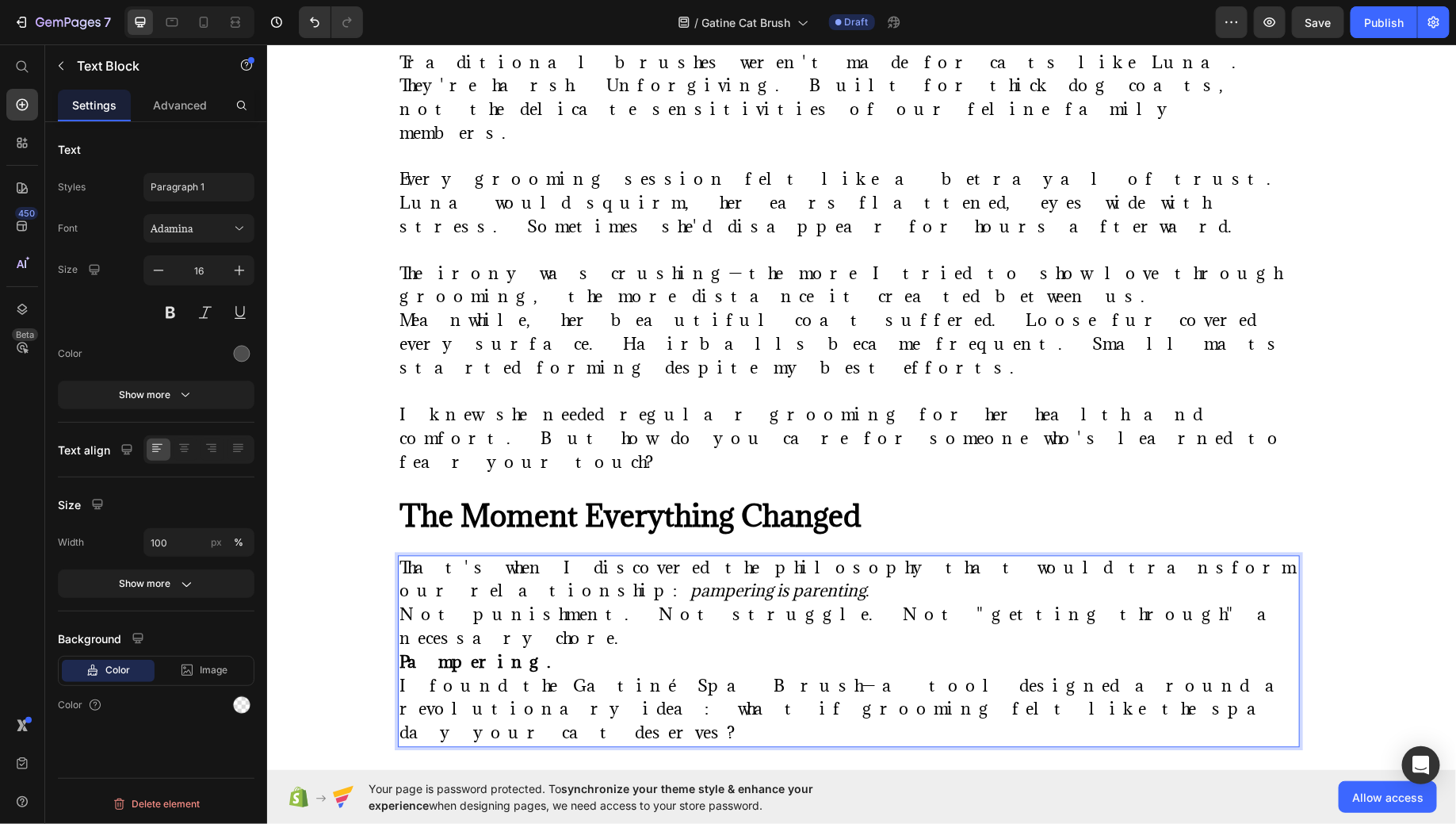 click on "That's when I discovered the philosophy that would transform our relationship:  pampering is parenting ." at bounding box center (848, 581) 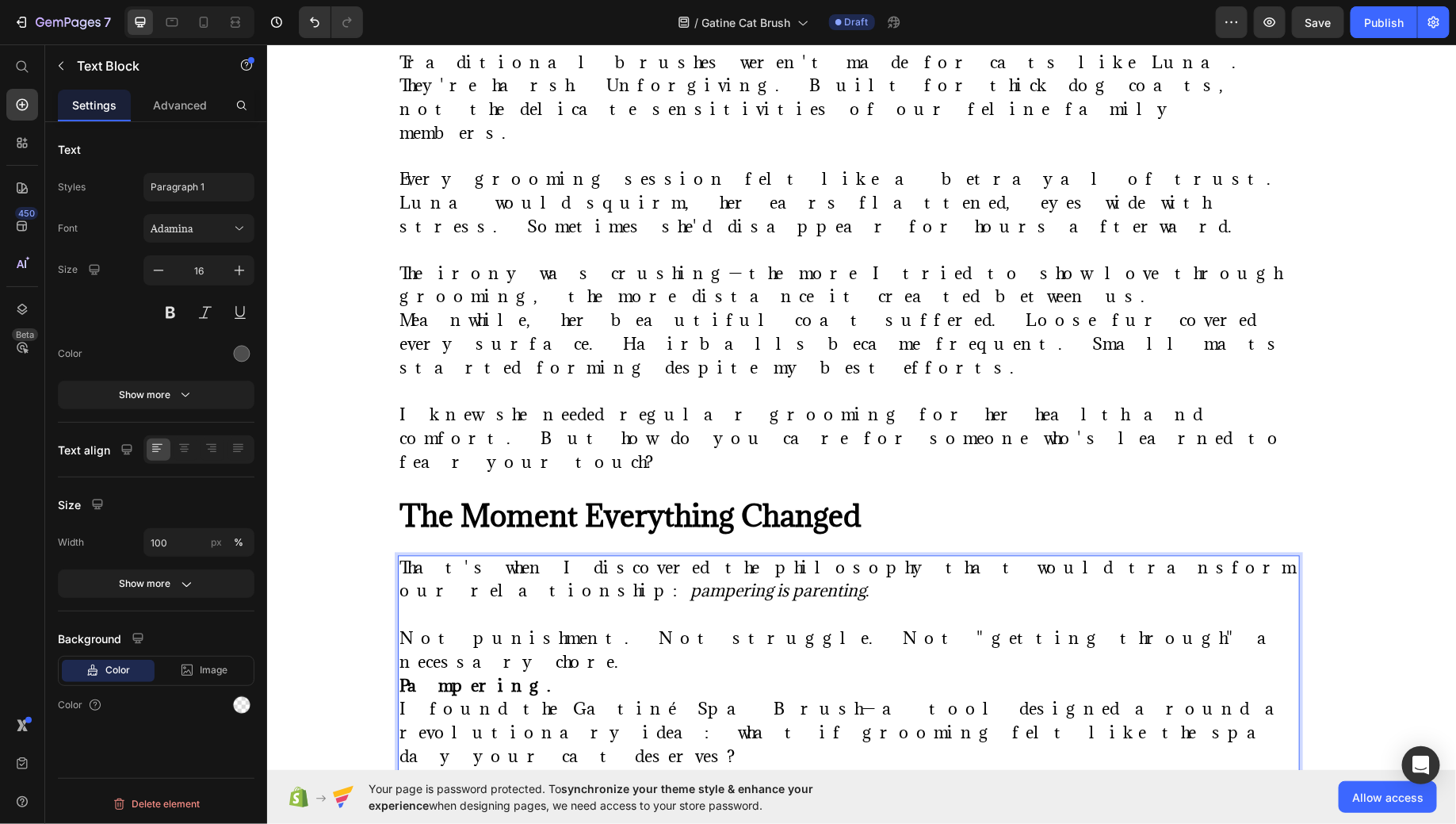 click on "That's when I discovered the philosophy that would transform our relationship:  pampering is parenting . Not punishment. Not struggle. Not "getting through" a necessary chore. Pampering. I found the Gatiné Spa Brush—a tool designed around a revolutionary idea: what if grooming felt like the spa day your cat deserves?" at bounding box center [848, 663] 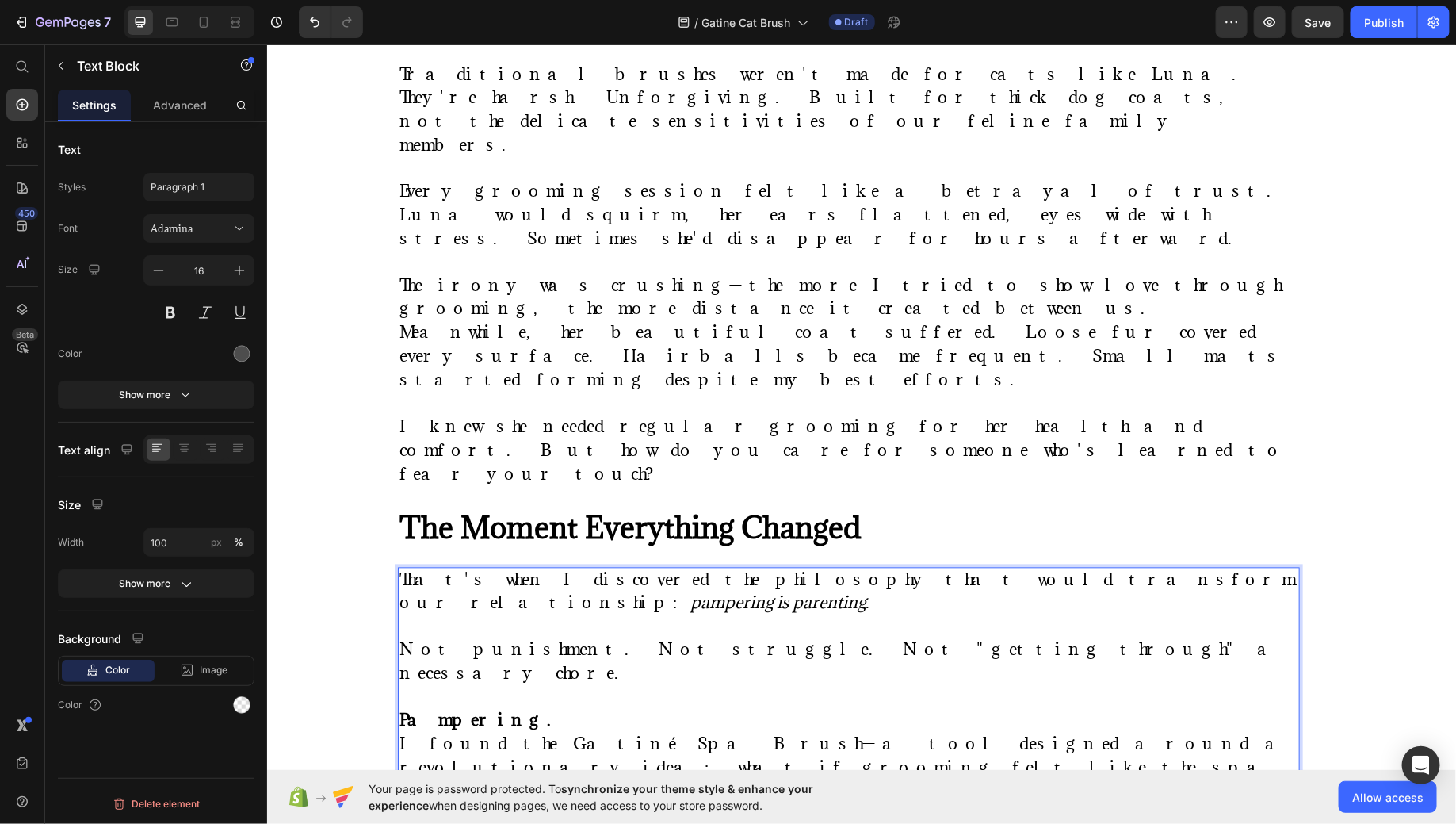 scroll, scrollTop: 1392, scrollLeft: 0, axis: vertical 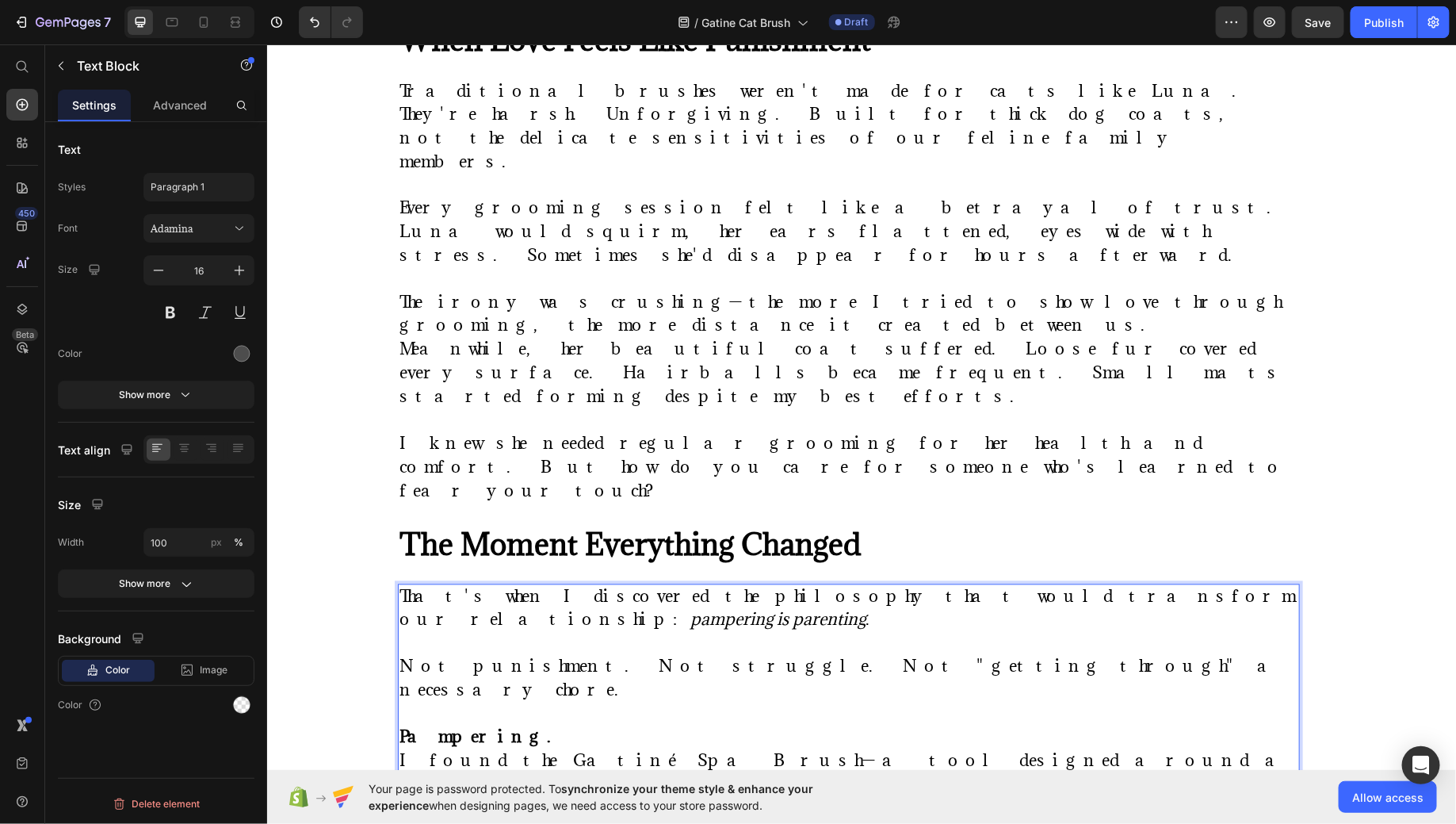 click at bounding box center (848, 715) 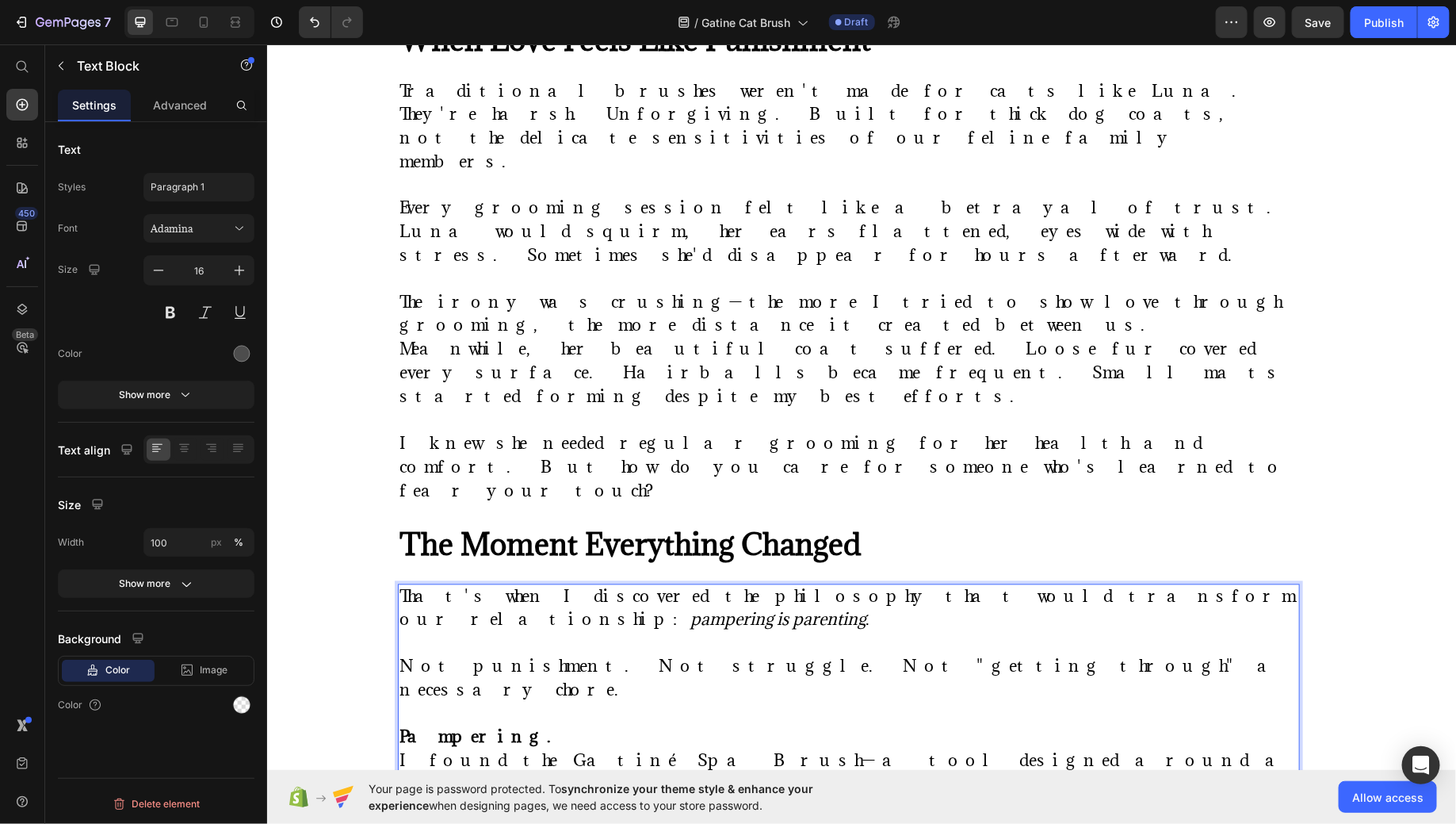 click at bounding box center (848, 715) 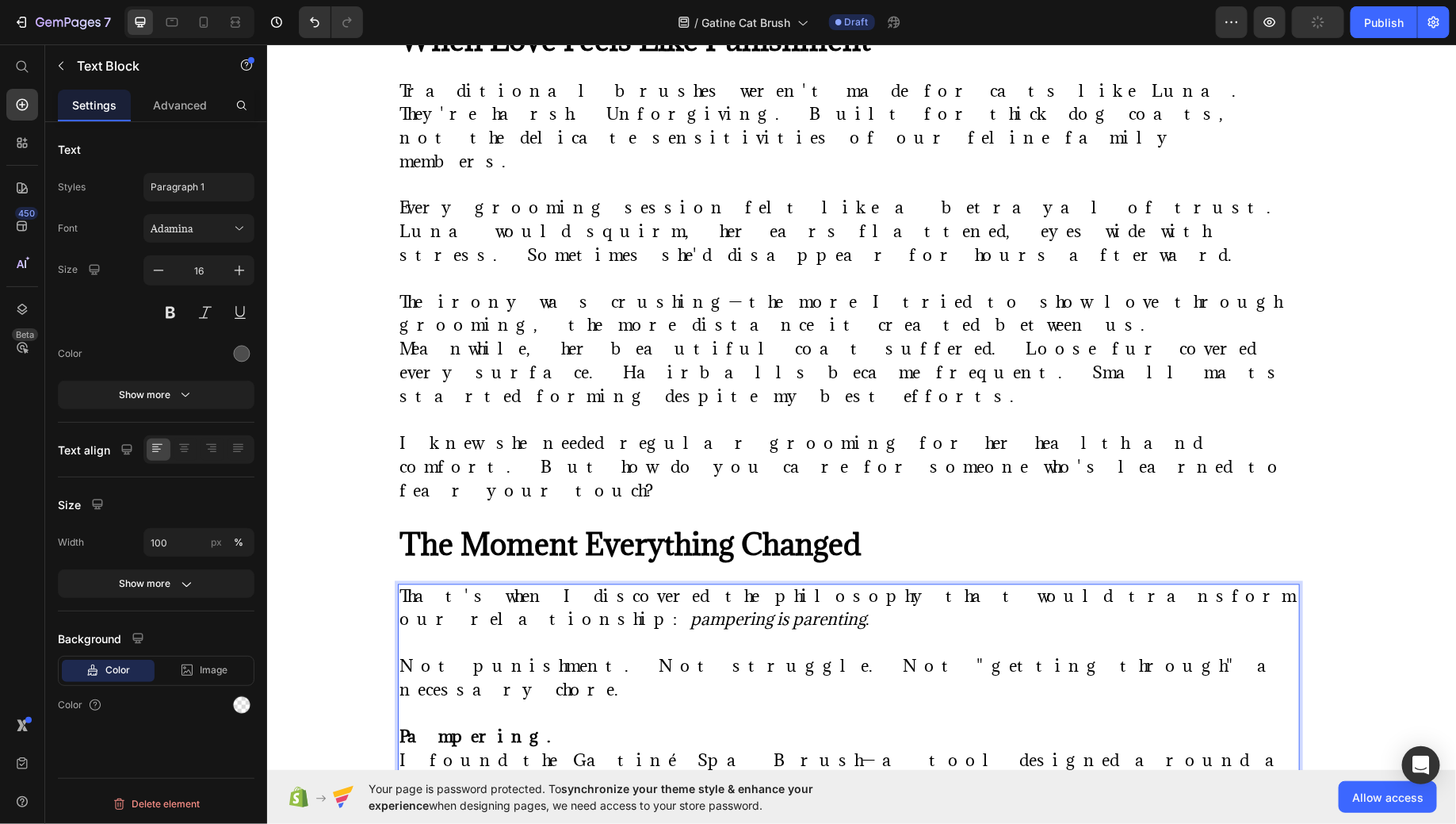 click on "Pampering." at bounding box center (848, 738) 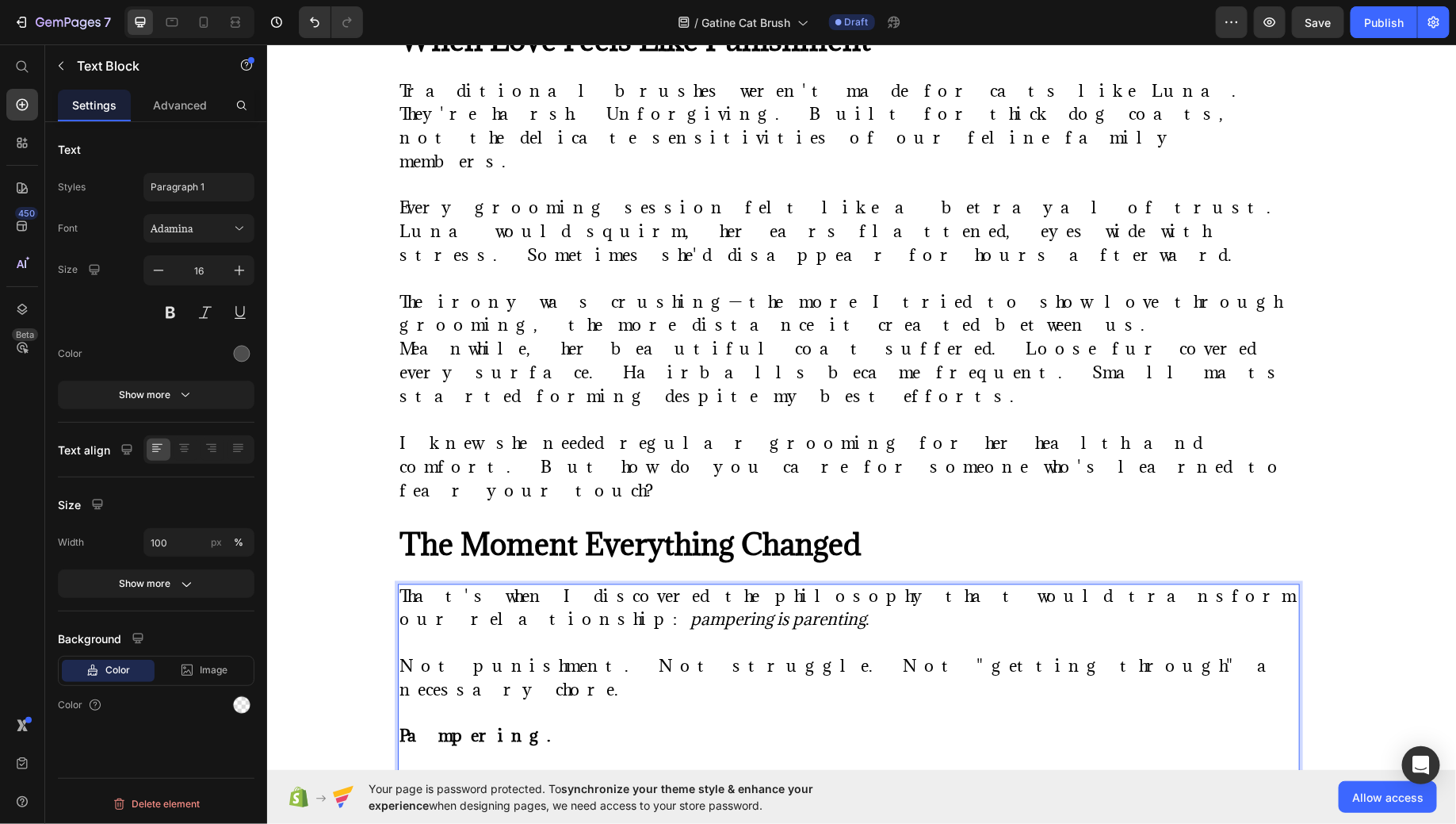 scroll, scrollTop: 1447, scrollLeft: 0, axis: vertical 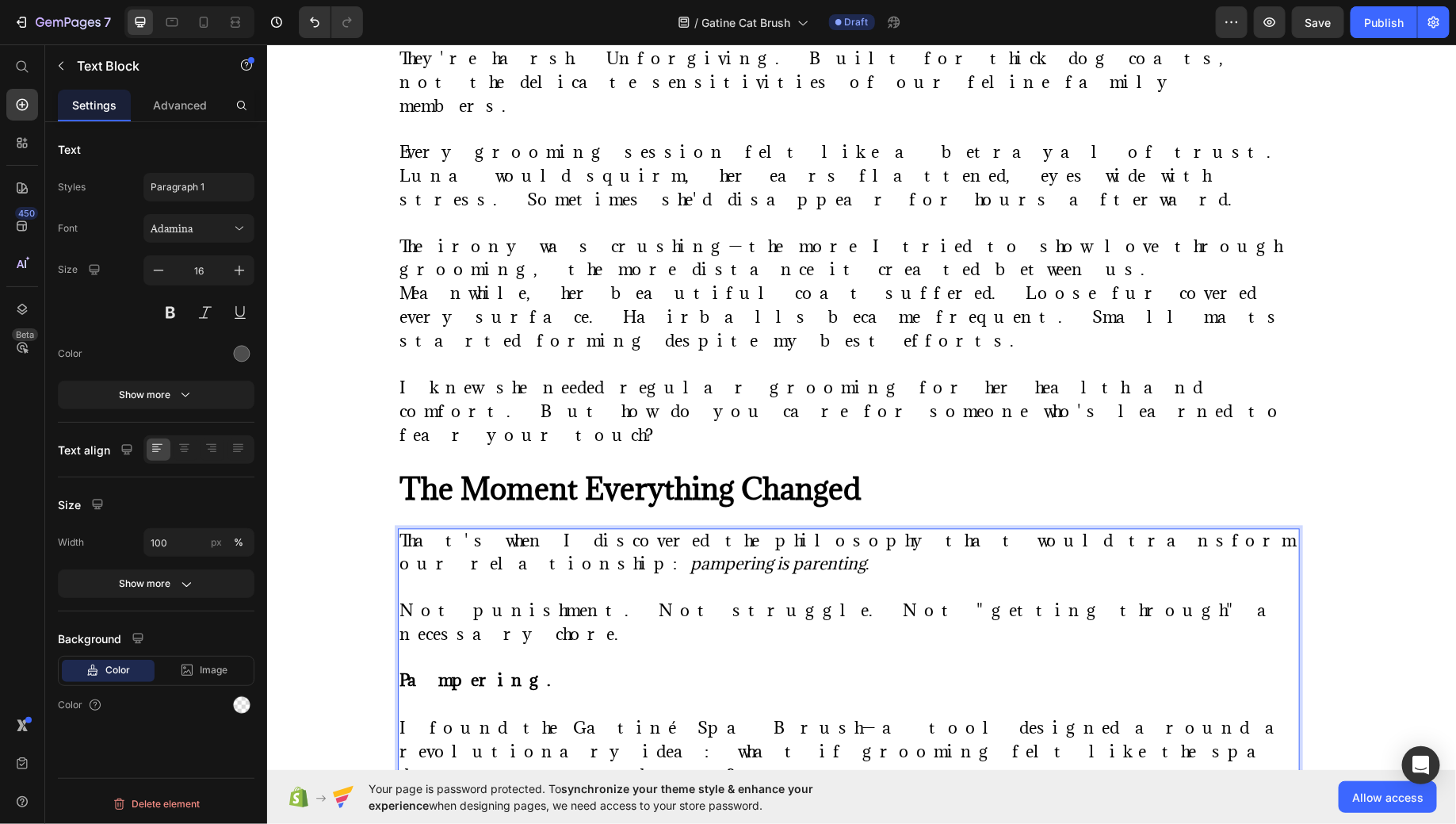 click on "I found the Gatiné Spa Brush—a tool designed around a revolutionary idea: what if grooming felt like the spa day your cat deserves?" at bounding box center (848, 752) 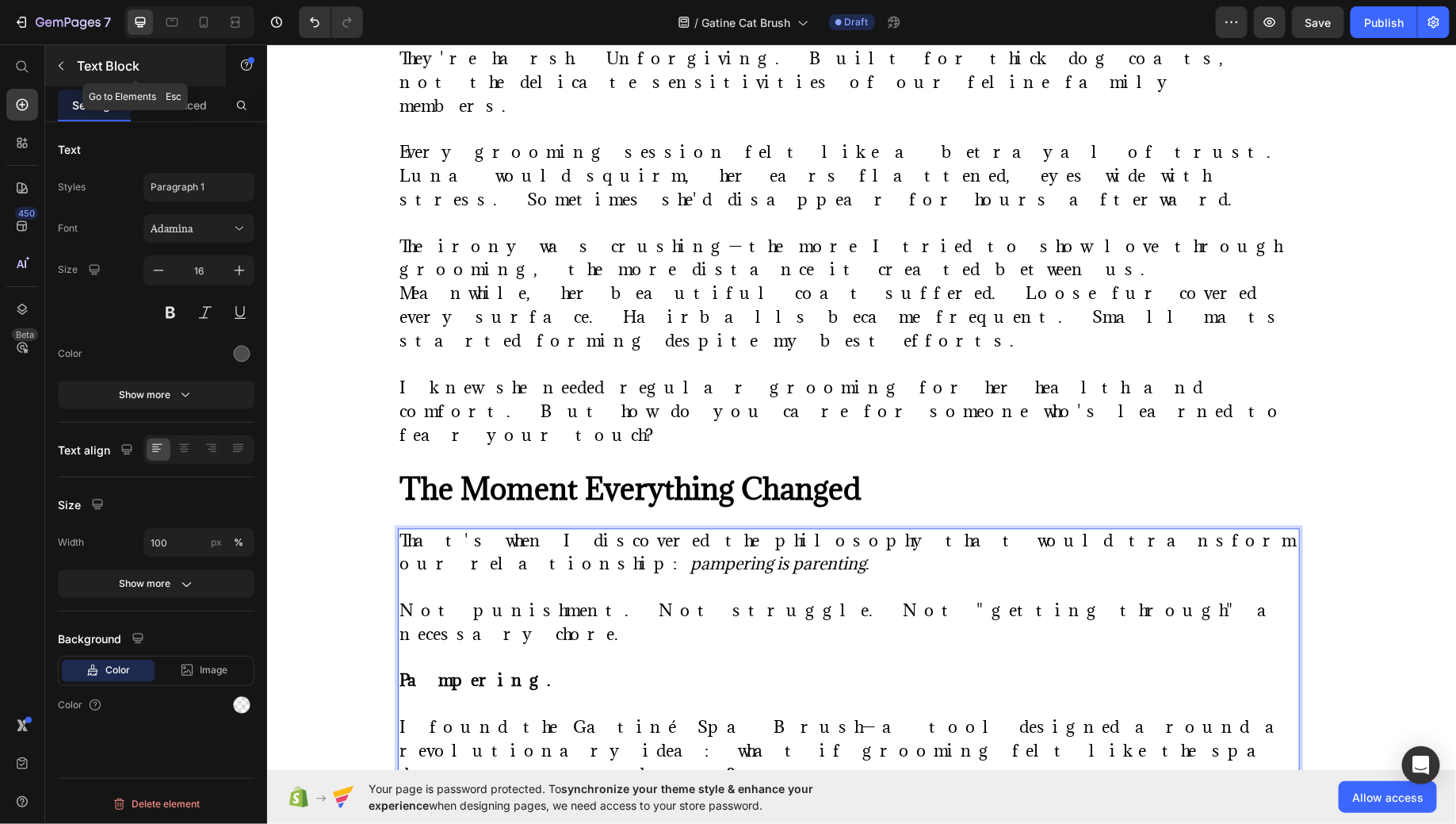 click at bounding box center [61, 66] 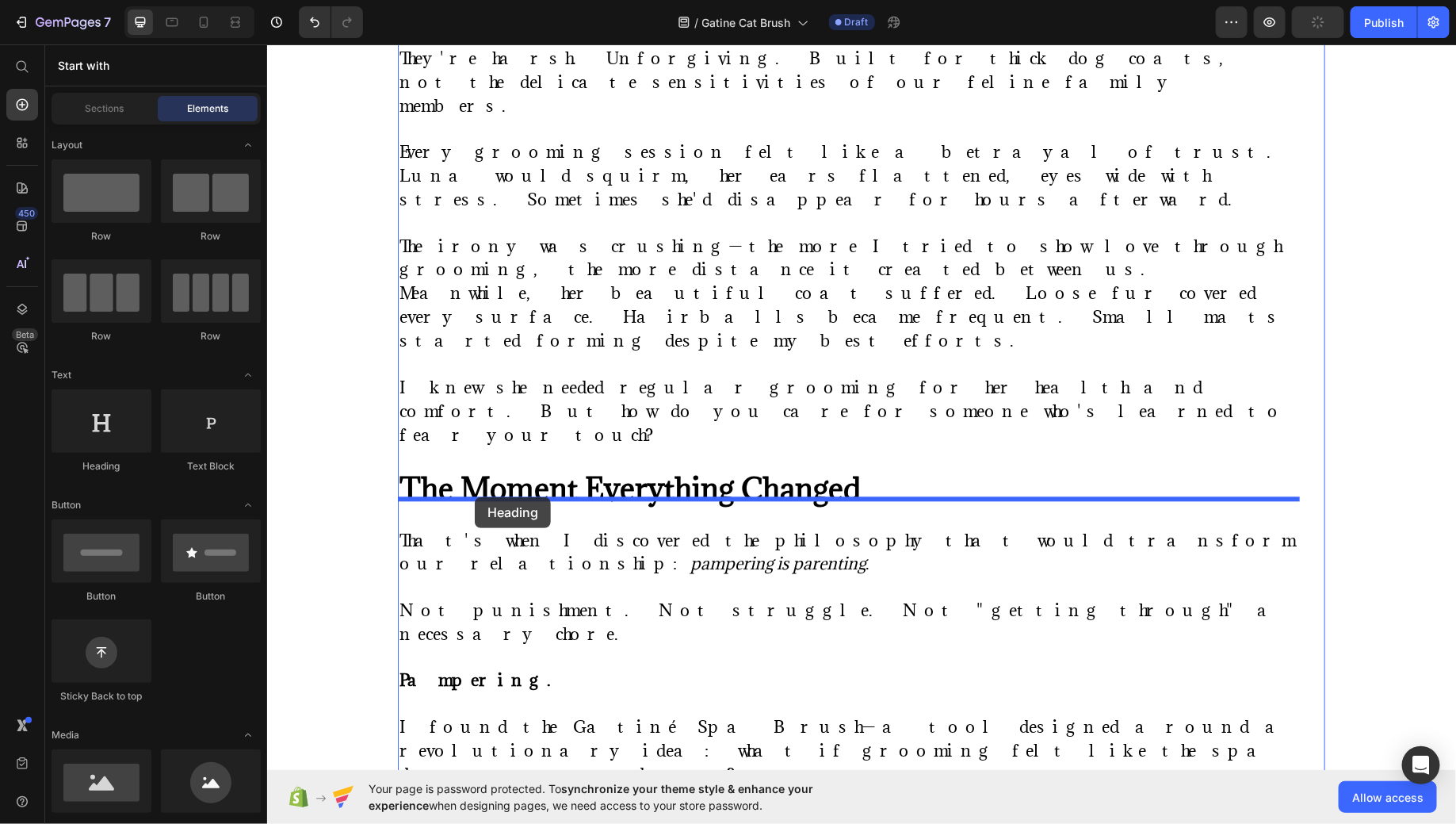 drag, startPoint x: 377, startPoint y: 468, endPoint x: 473, endPoint y: 496, distance: 100 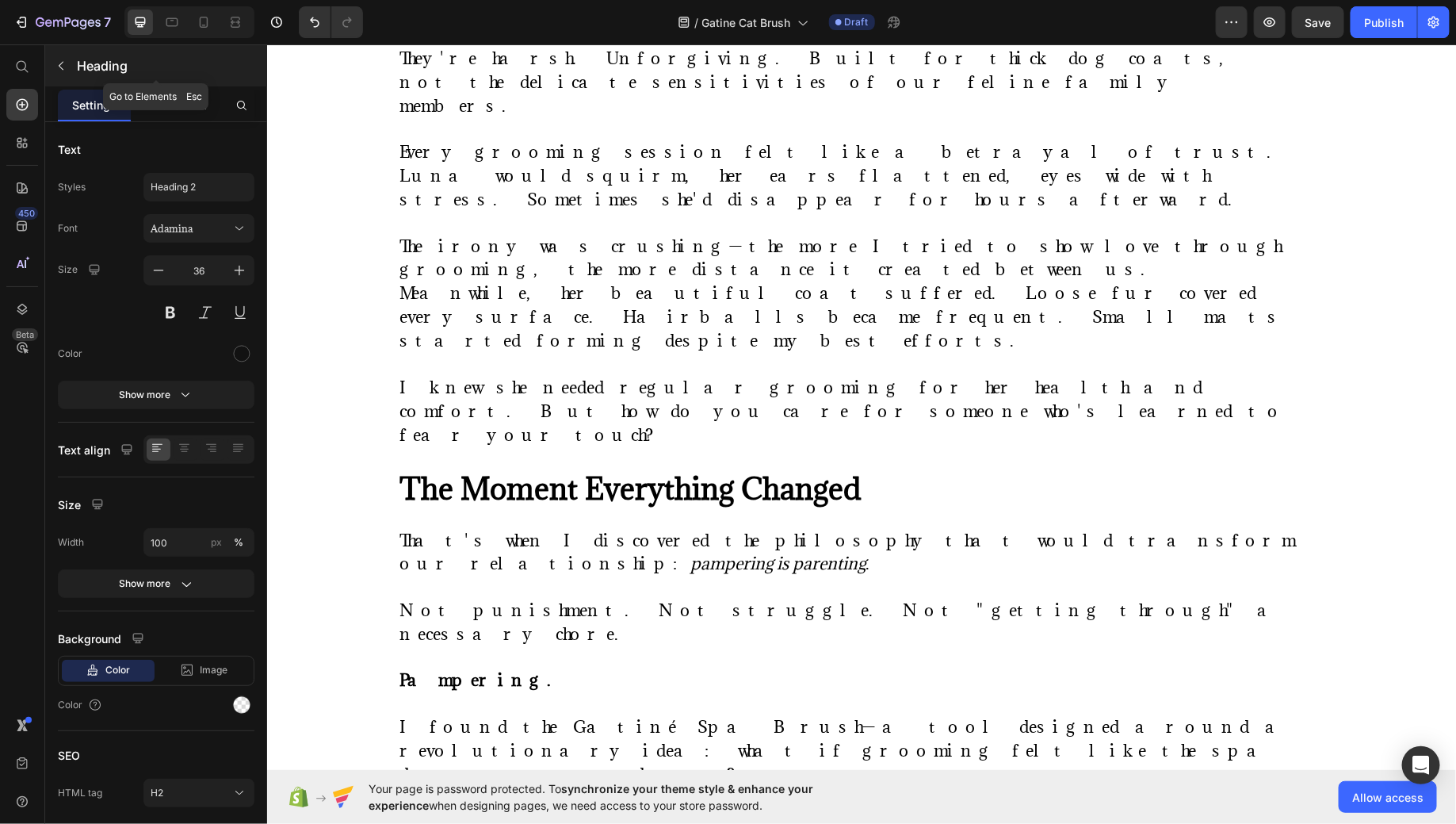 click 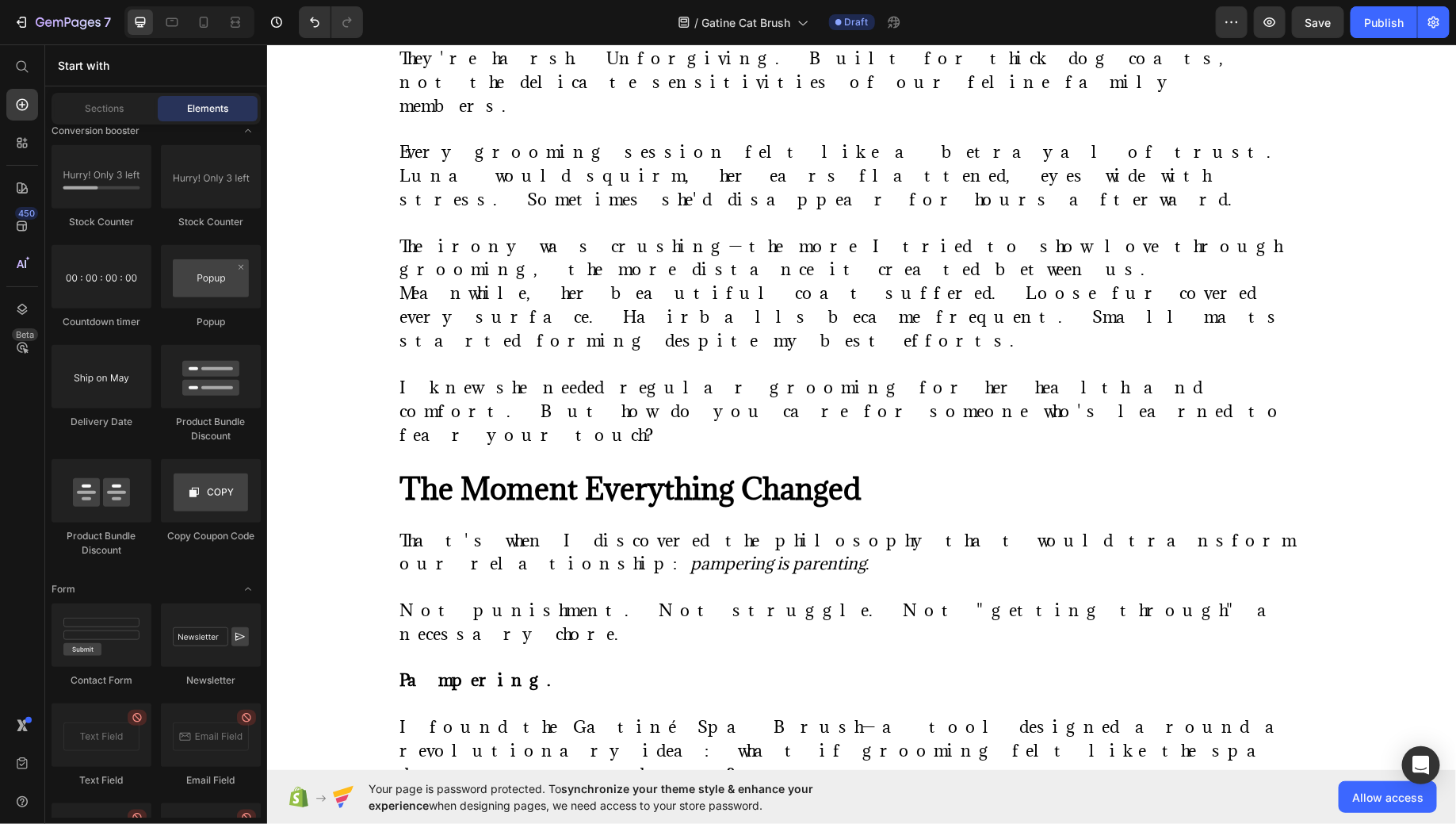 scroll, scrollTop: 3677, scrollLeft: 0, axis: vertical 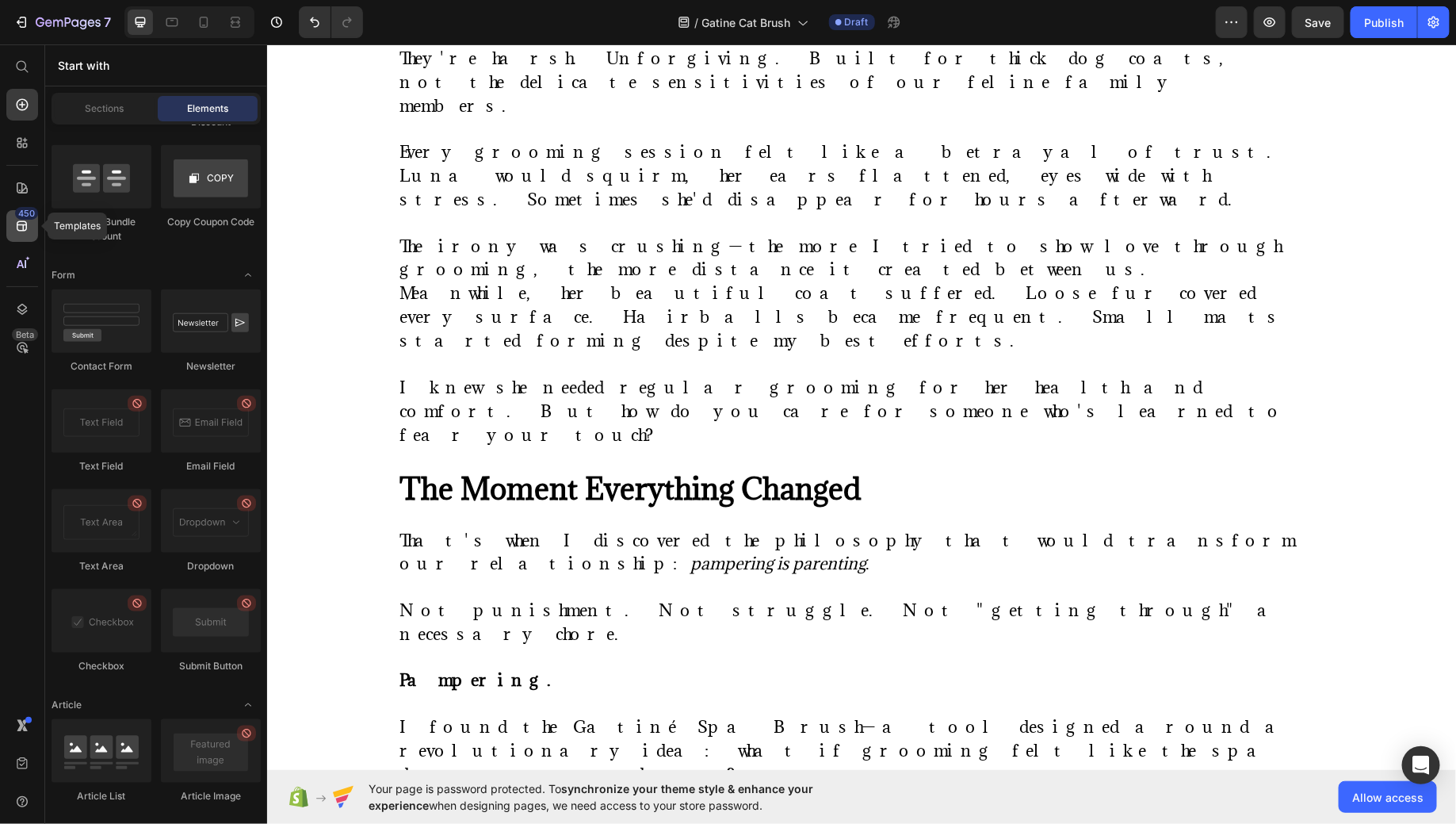 click 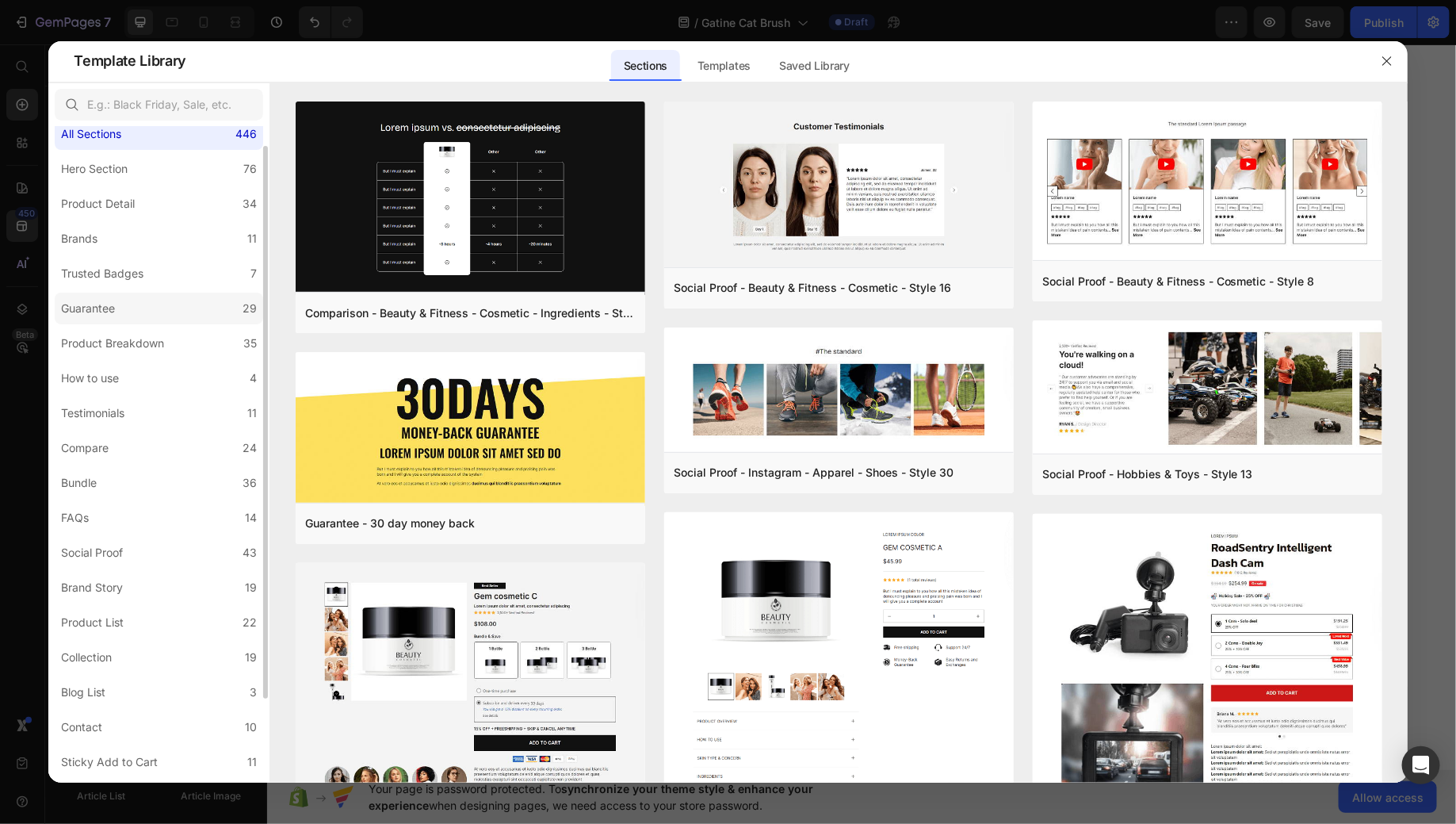 scroll, scrollTop: 24, scrollLeft: 0, axis: vertical 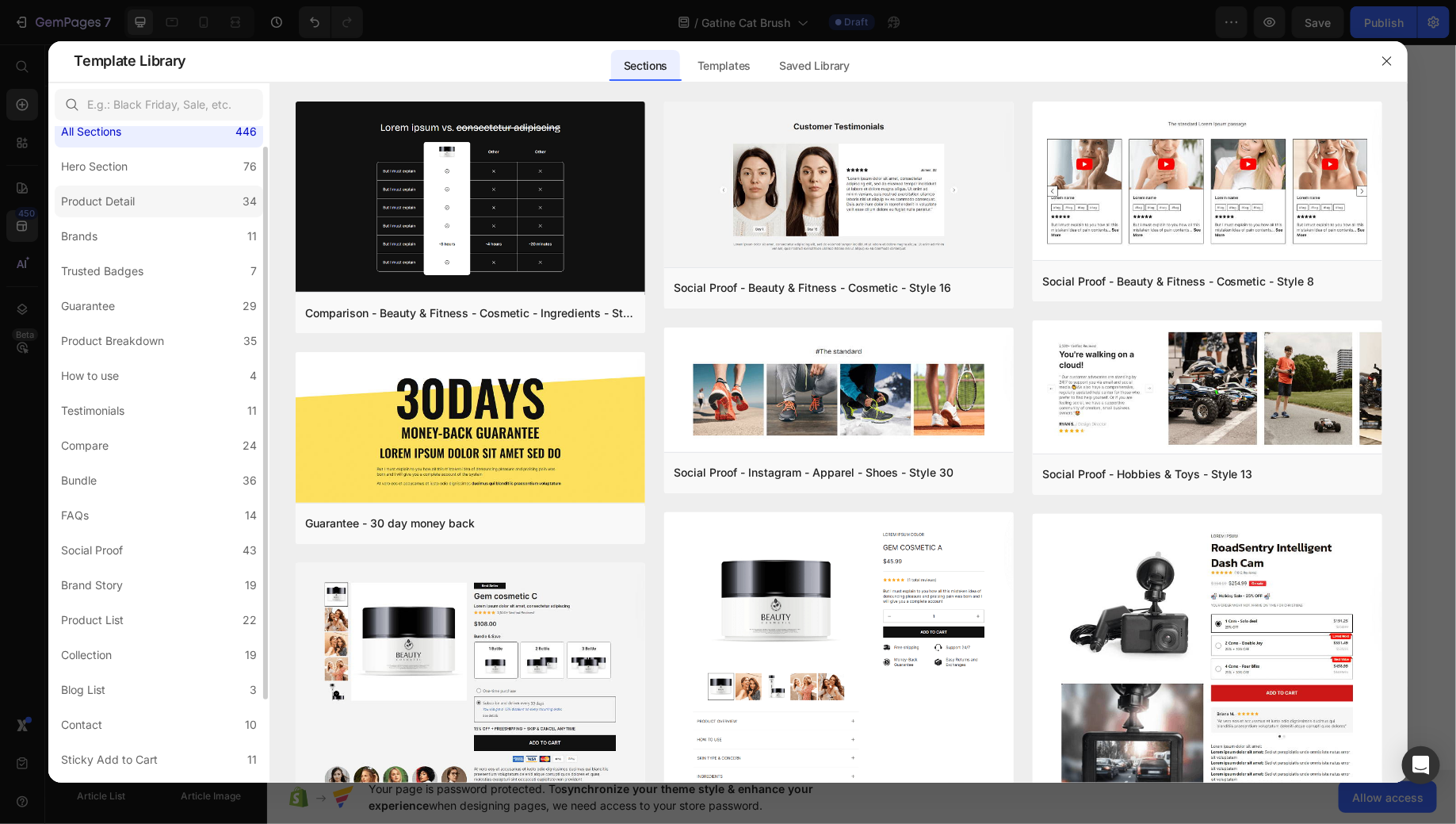 click on "Product Detail 34" 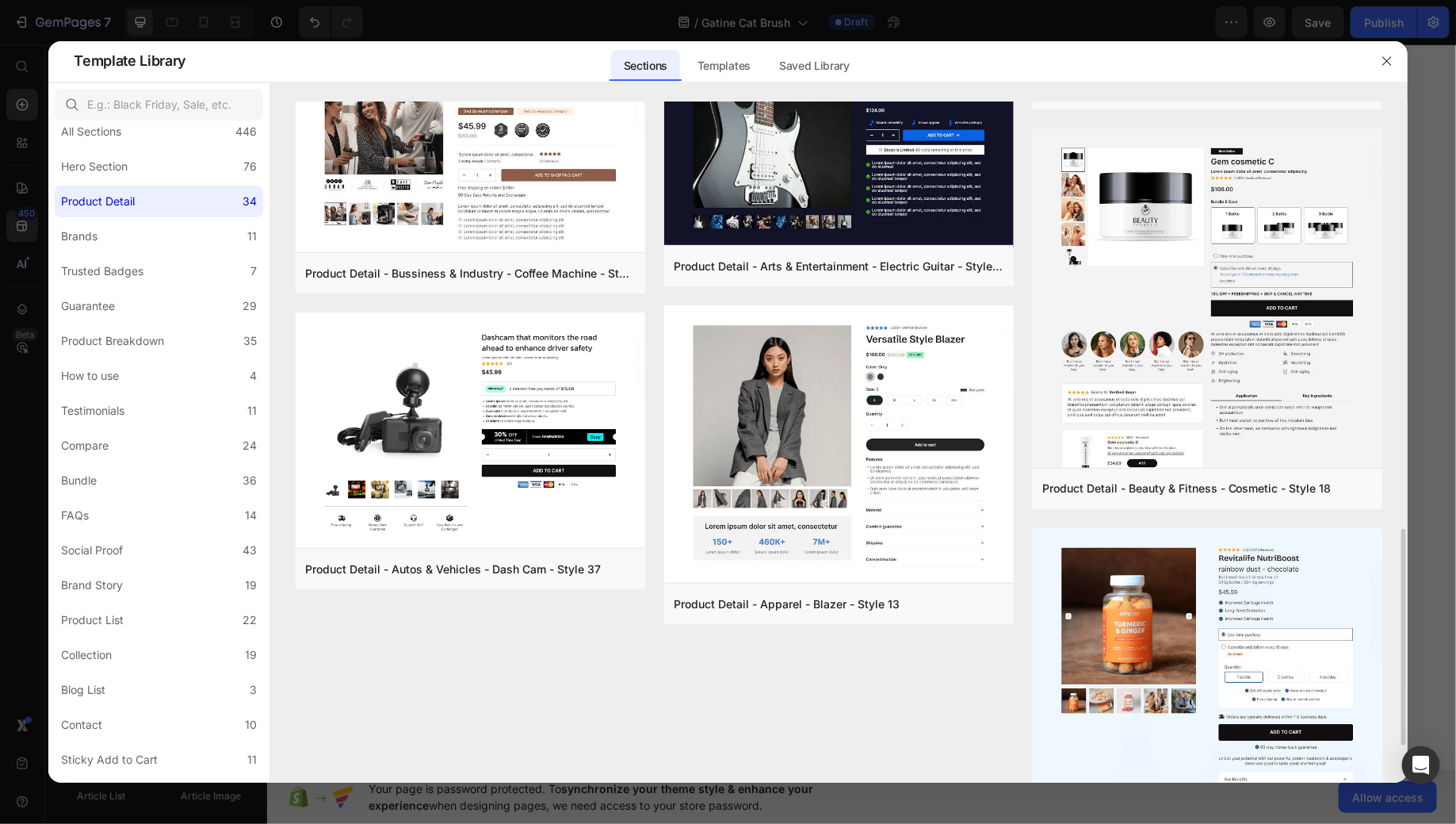 scroll, scrollTop: 1319, scrollLeft: 0, axis: vertical 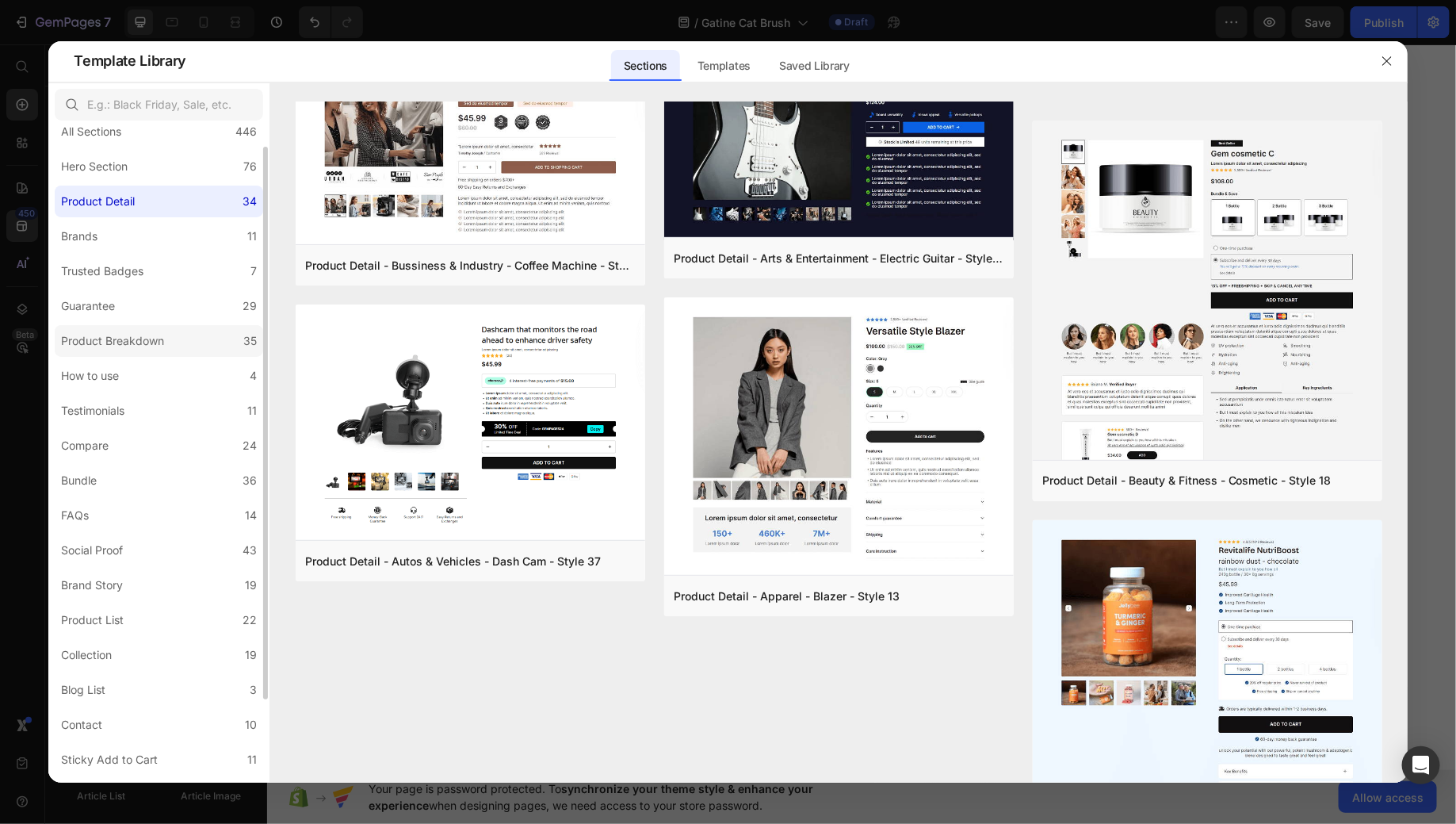 click on "Product Breakdown 35" 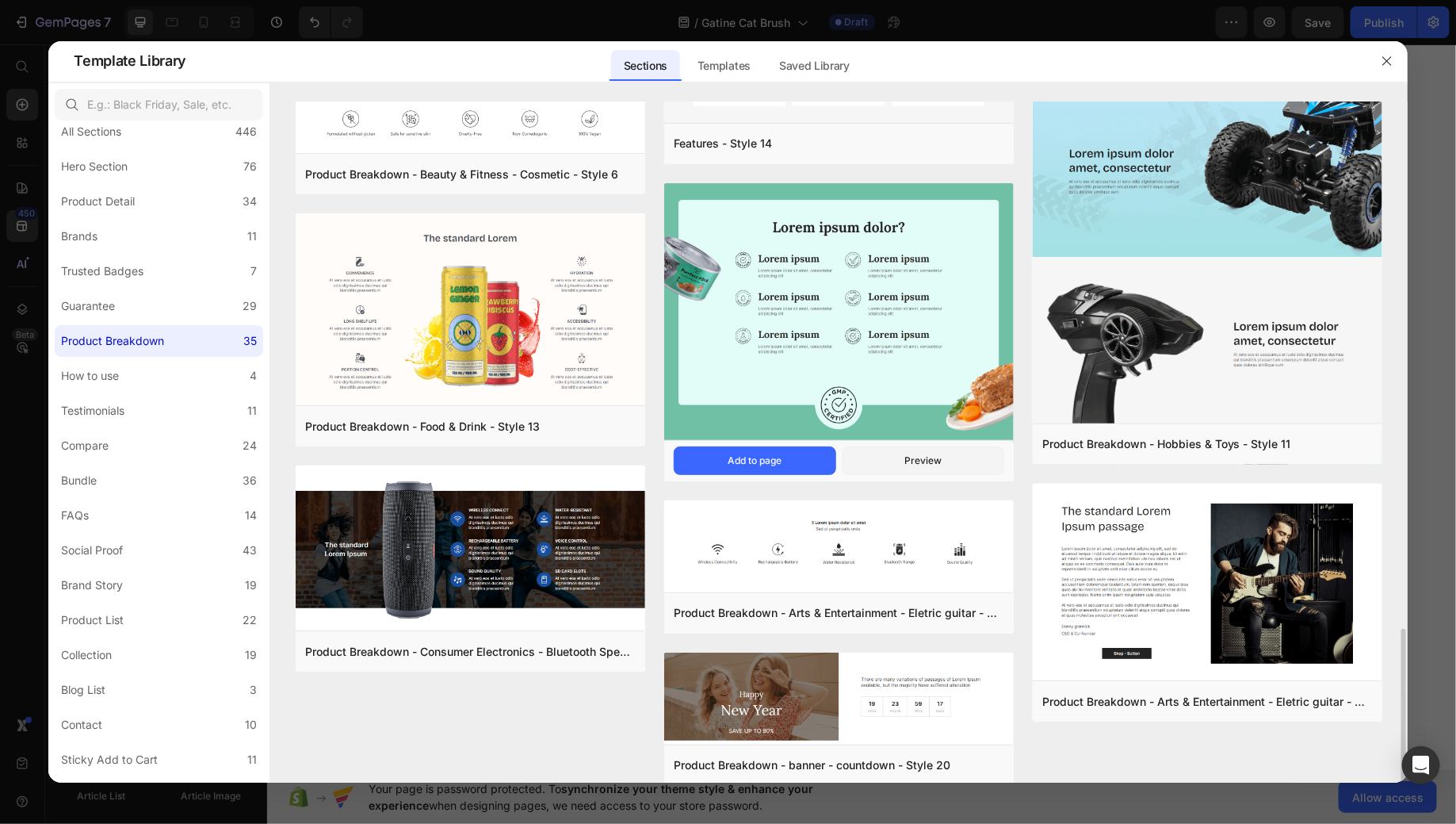 scroll, scrollTop: 2257, scrollLeft: 0, axis: vertical 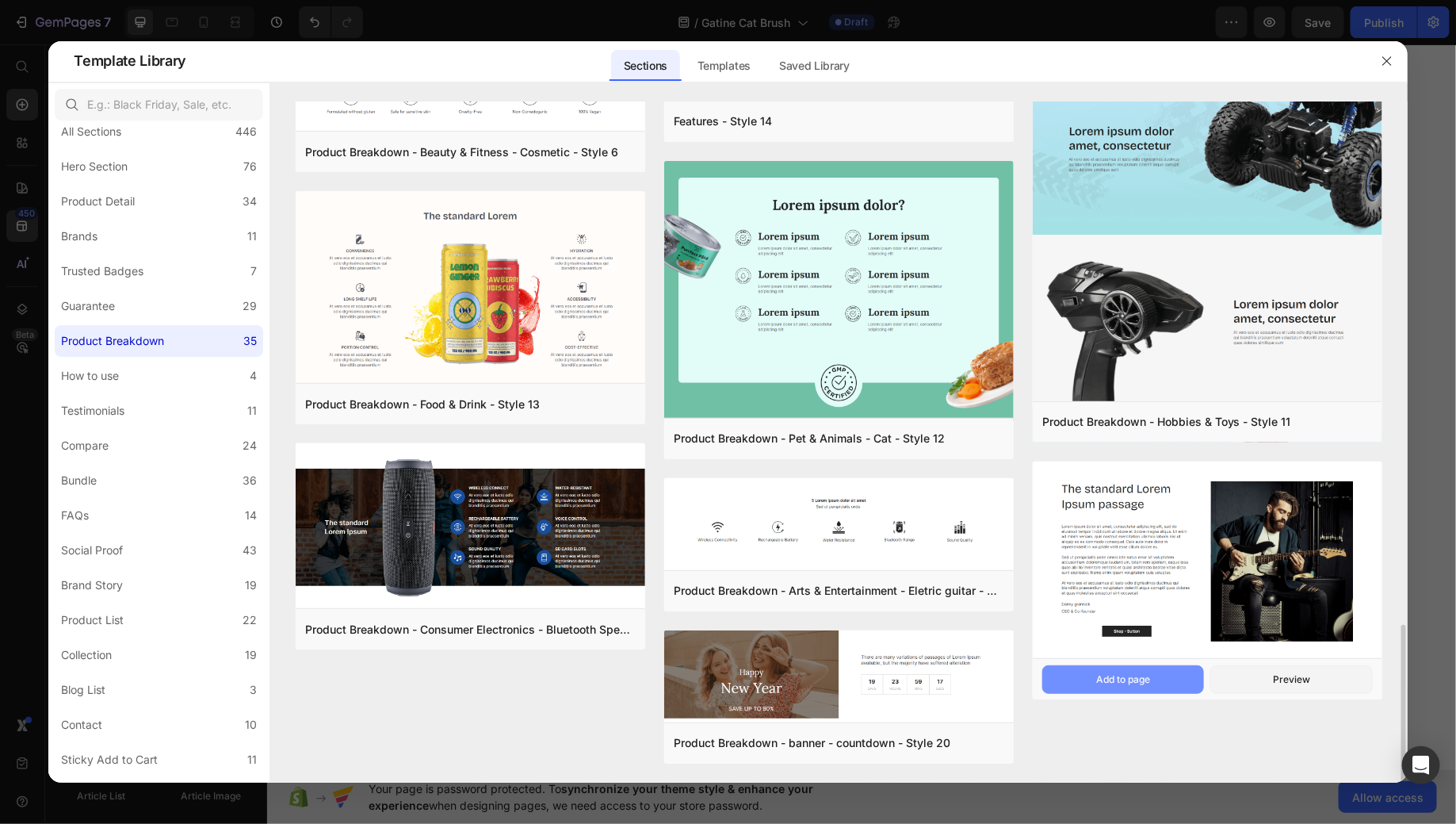 click on "Add to page" at bounding box center (1123, 680) 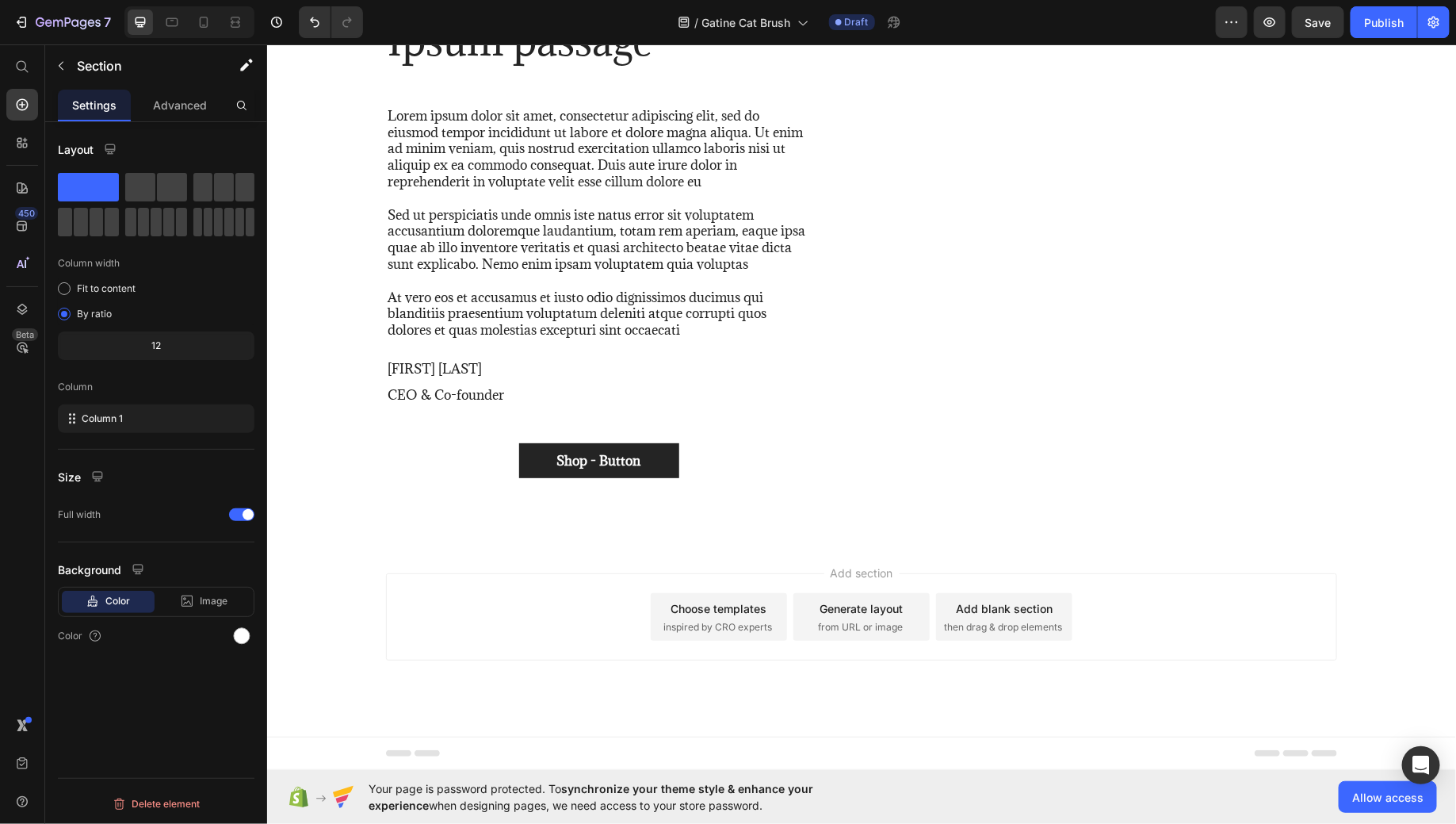 scroll, scrollTop: 8119, scrollLeft: 0, axis: vertical 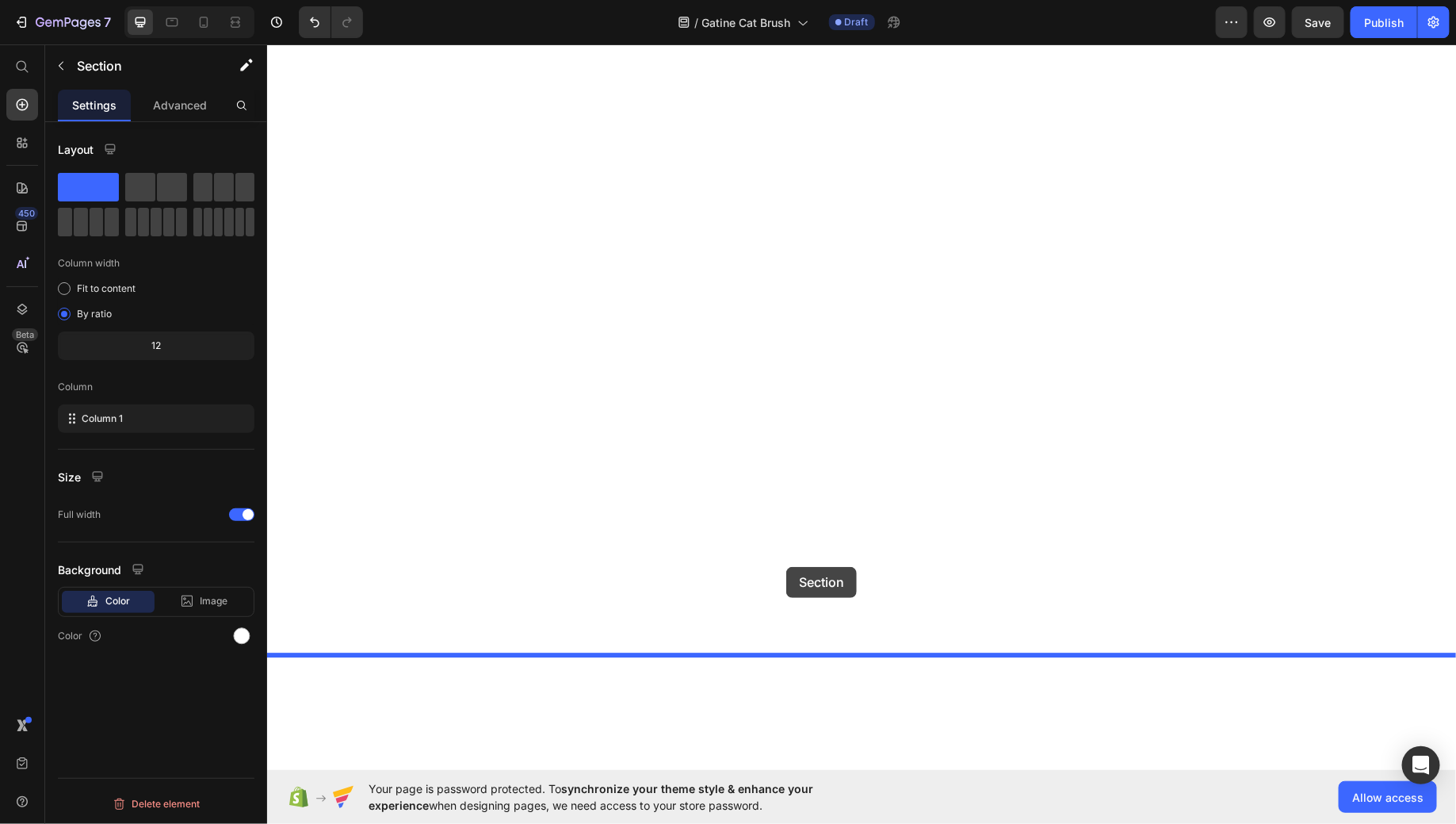 drag, startPoint x: 860, startPoint y: 245, endPoint x: 786, endPoint y: 627, distance: 389.1 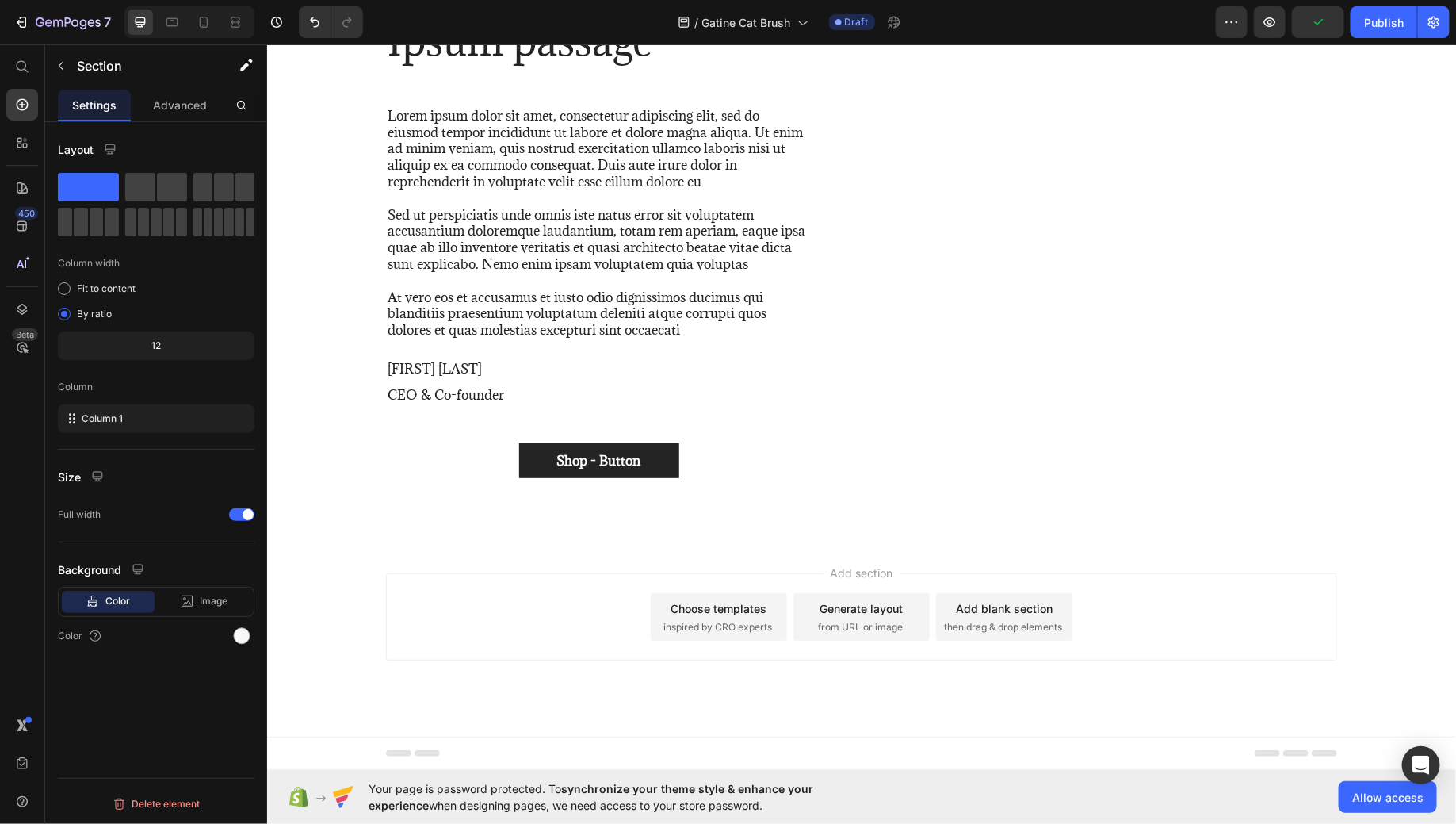 click on "Privacy & GDPR Disclosure: We sometimes collect personal information for marketing purposes, but will always let users know why we are collecting that information. This site uses cookies for marketing purposes. THIS IS AN ADVERTISEMENT AND NOT AN ACTUAL NEWS ARTICLE, BLOG, OR CONSUMER PROTECTION UPDATE. THE OWNERS OF THIS WEBSITE RECEIVE COMPENSATION FOR THE SALE OF SOCKSCOMPRESSION. Marketing Disclosure: This website is a market place. As such you should know that the owner has a monetary connection to the product and services advertised on the site. The owner receives payment whenever a qualified lead is referred but that is the extent of the relationship. Text block Row Section 4   You can create reusable sections Create Theme Section AI Content Write with GemAI What would you like to describe here? Tone and Voice Persuasive Product Gatiné Cat Spa Brush Show more Generate" at bounding box center (861, -230) 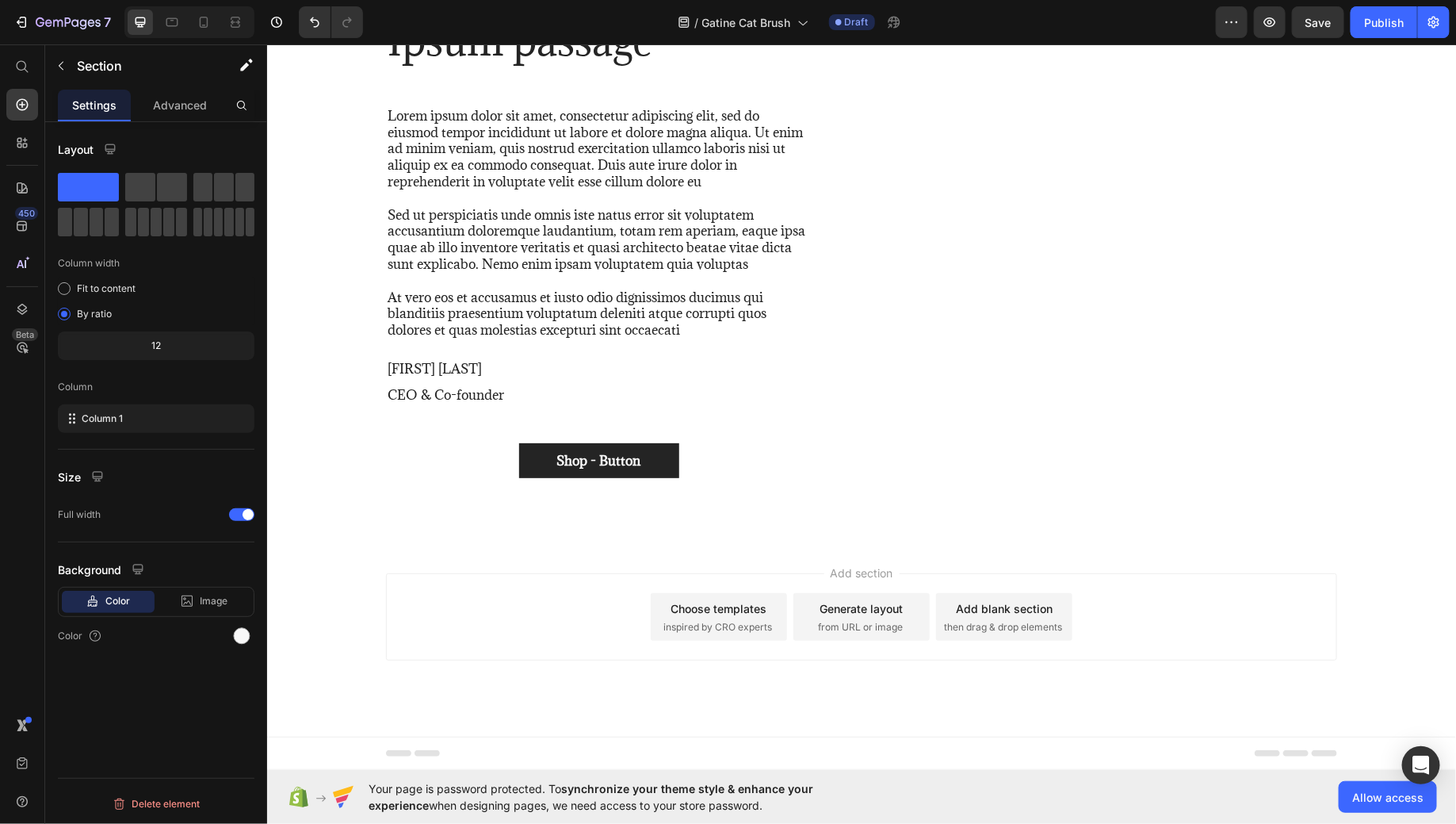 scroll, scrollTop: 7613, scrollLeft: 0, axis: vertical 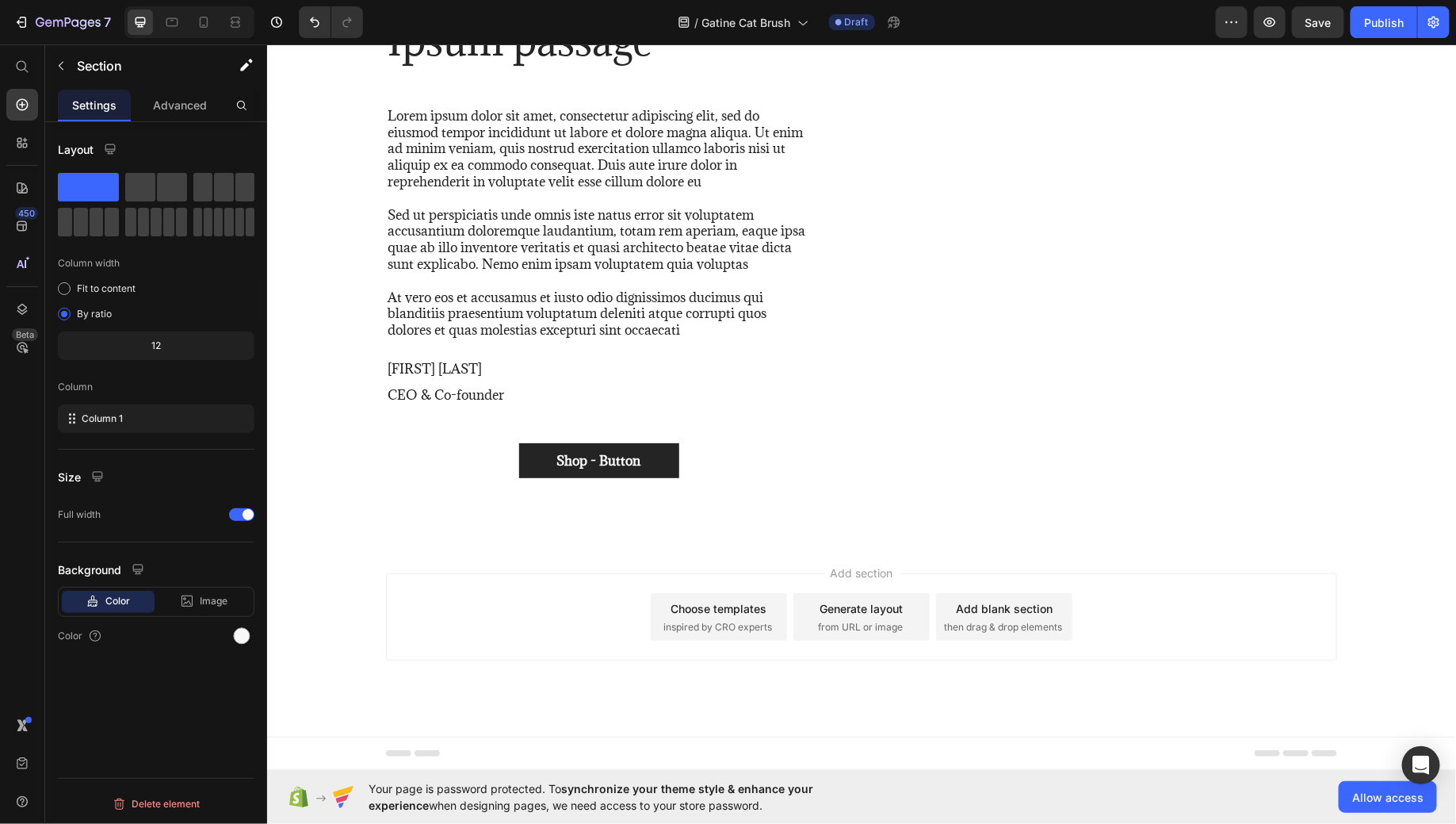 click on "Privacy & GDPR Disclosure: We sometimes collect personal information for marketing purposes, but will always let users know why we are collecting that information. This site uses cookies for marketing purposes. THIS IS AN ADVERTISEMENT AND NOT AN ACTUAL NEWS ARTICLE, BLOG, OR CONSUMER PROTECTION UPDATE. THE OWNERS OF THIS WEBSITE RECEIVE COMPENSATION FOR THE SALE OF SOCKSCOMPRESSION. Marketing Disclosure: This website is a market place. As such you should know that the owner has a monetary connection to the product and services advertised on the site. The owner receives payment whenever a qualified lead is referred but that is the extent of the relationship." at bounding box center [861, -236] 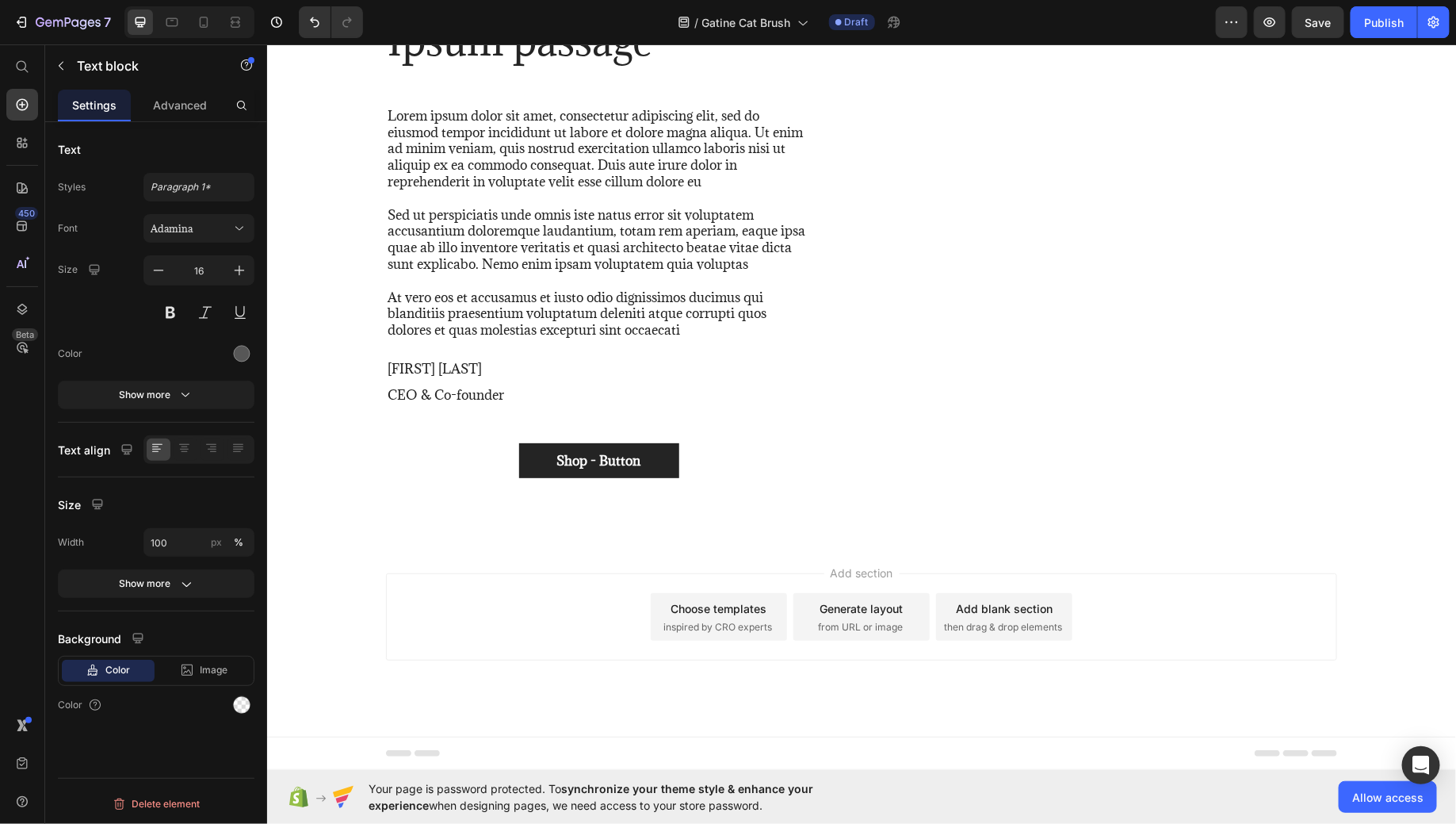 click 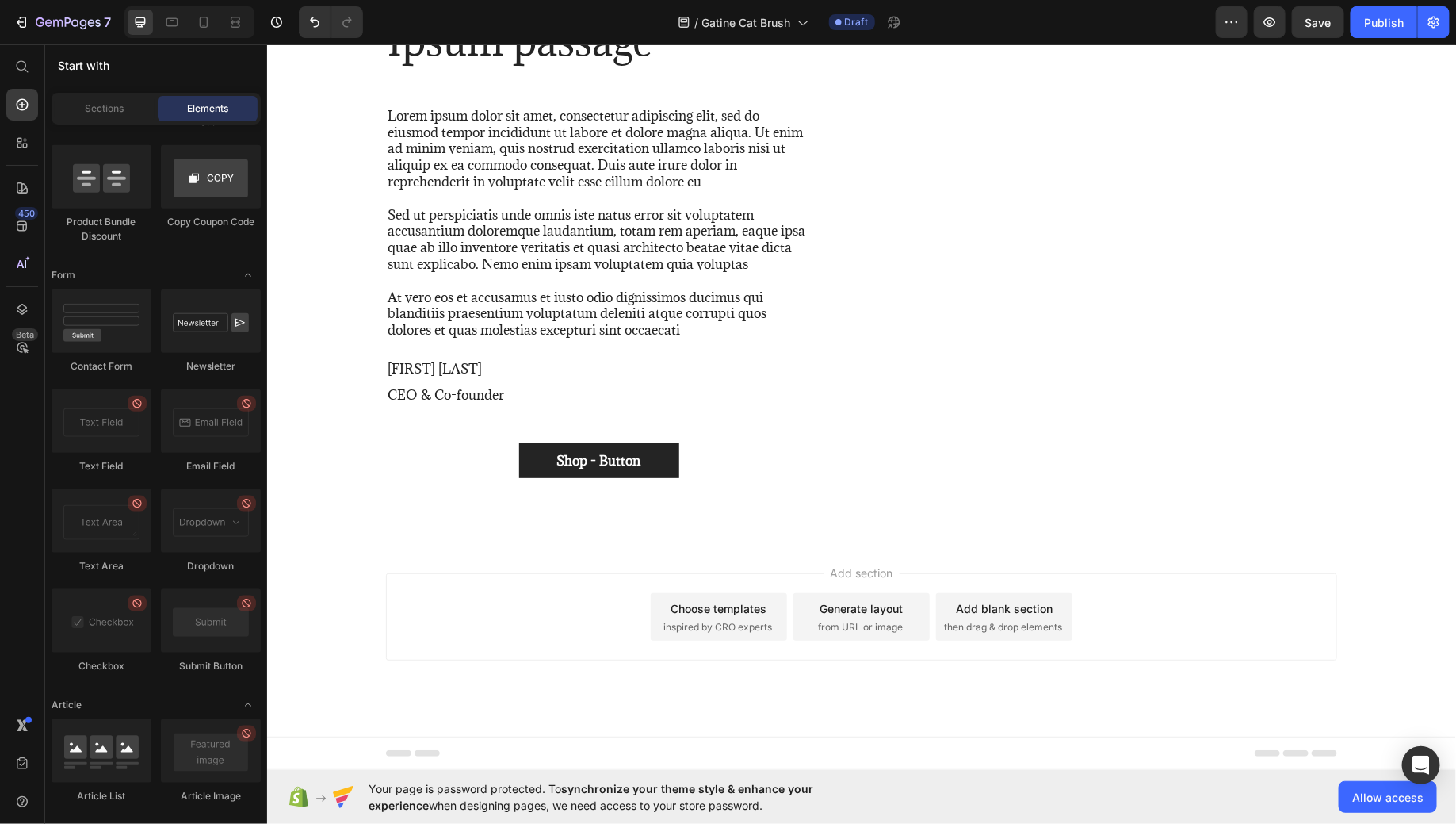 click on "Drop element here" at bounding box center (861, -160) 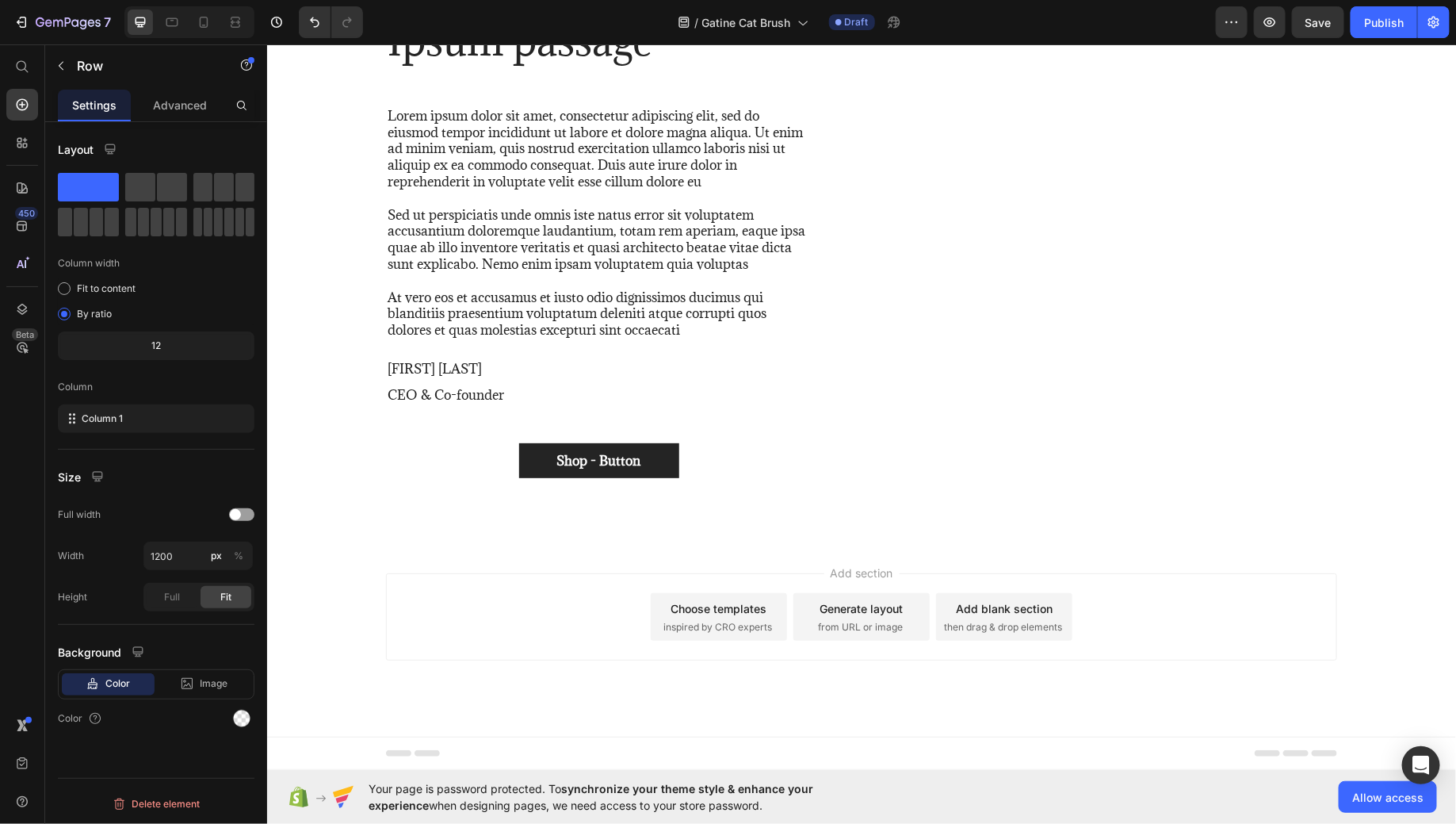 click 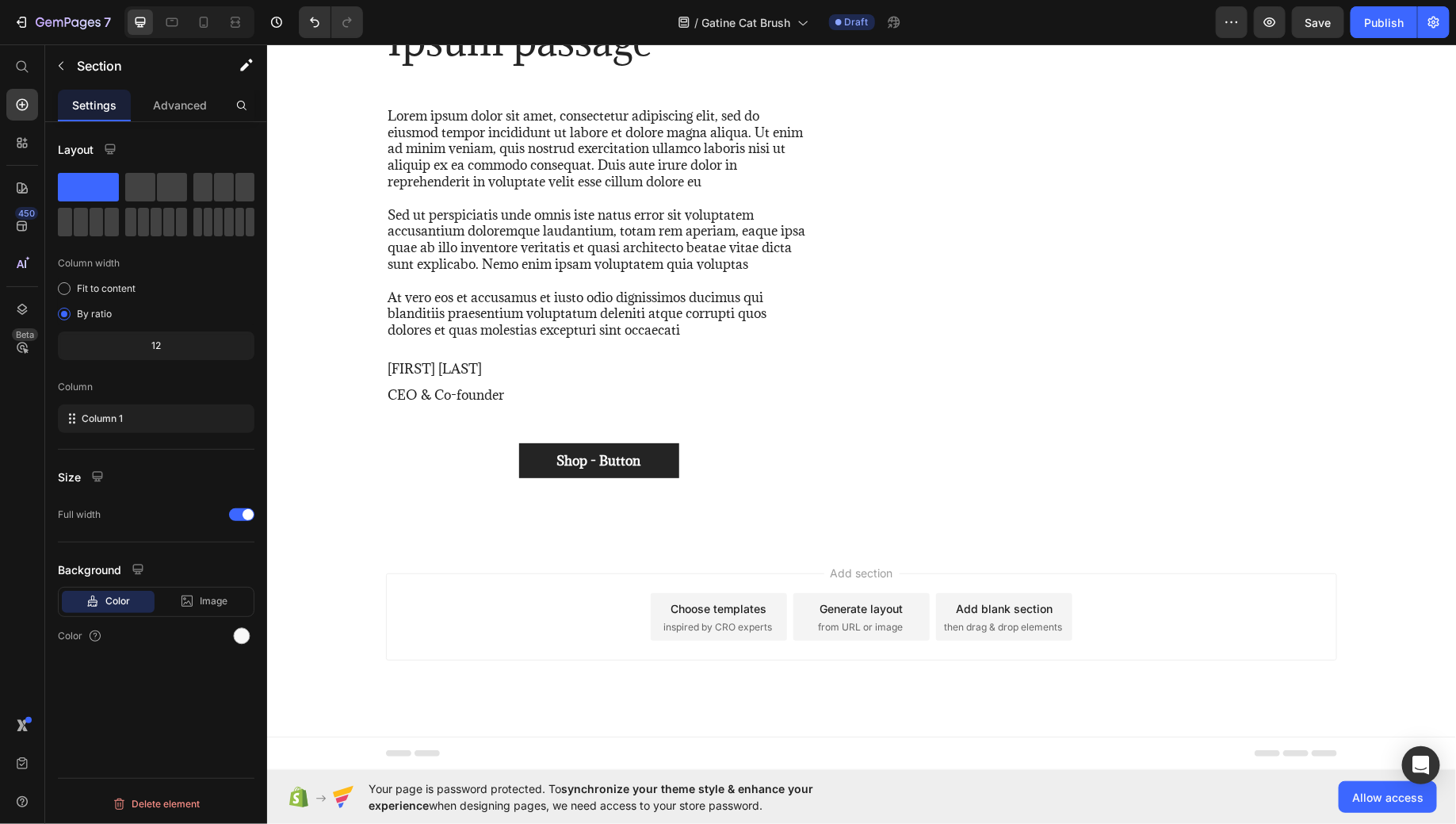 click on "Drop element here Section 4" at bounding box center (861, -160) 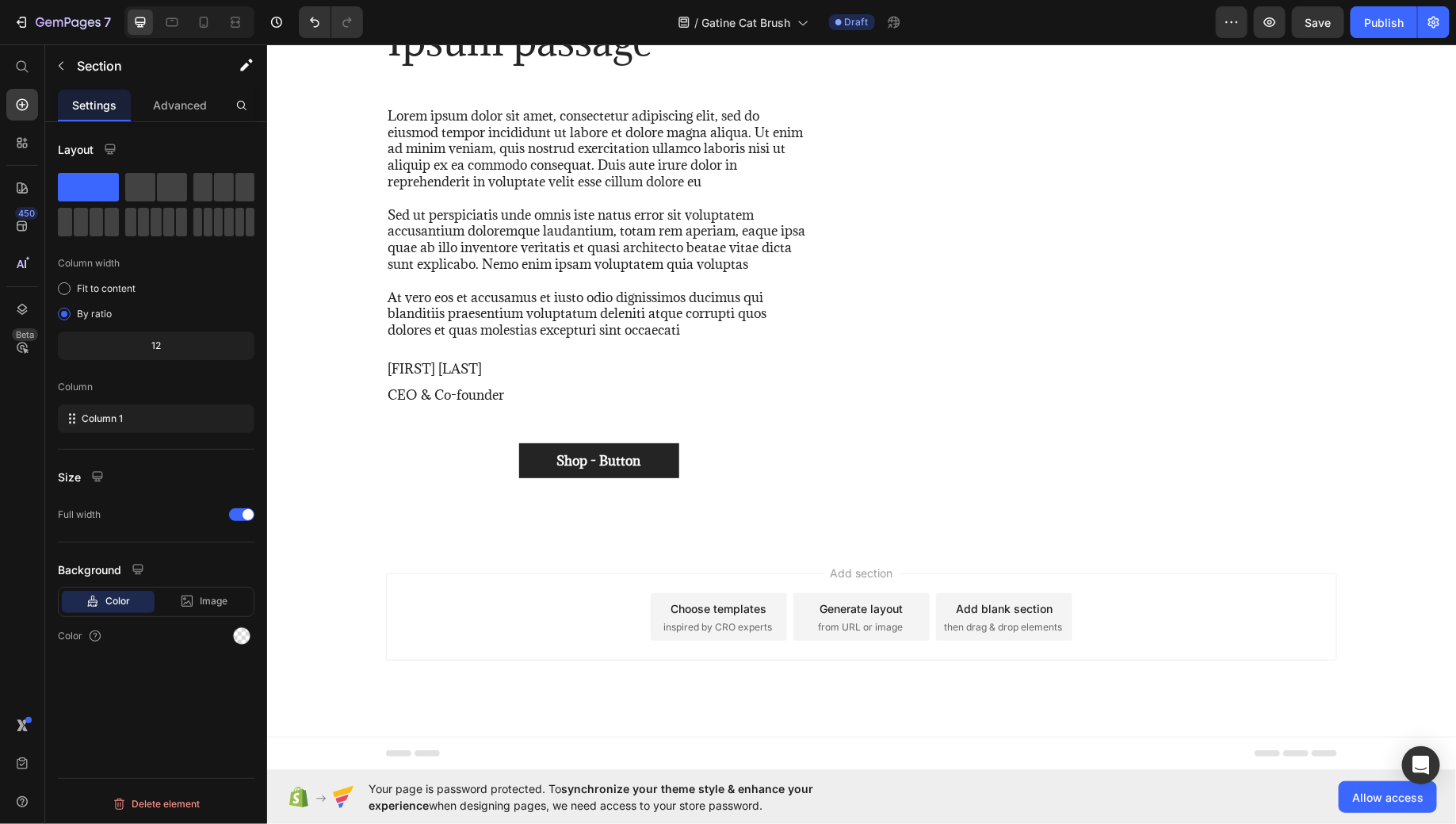 click on "⁠⁠⁠⁠⁠⁠⁠ "She Used to Hide When She Saw the Brush—Now She Melts Into My Arms" Heading Image By Kimberly Halls Text block Advanced list Published:  Monday, January 8, 2024 Text block Row Image A Cat Parent's Journey from Grooming Battles to Spa-Day Bliss When Luna started hiding under the bed every time I reached for her brush, I knew something had to change. She wasn't just avoiding grooming. She was avoiding  me . My beautiful tabby—once so trusting, so affectionate—had learned to fear our bonding time. The metal bristles. The tugging. The static that made her fur stand on end. I felt like I was failing her as her parent. Luna isn't just a pet. She's family. My shadow through long work days. My comfort during difficult times. The gentle soul who chose me as much as I chose her. But watching her flinch when I tried to care for her? It broke my heart. Text block ⁠⁠⁠⁠⁠⁠⁠ When Love Feels Like Punishment Heading Text Block ⁠⁠⁠⁠⁠⁠⁠ The Moment Everything Changed ." at bounding box center [861, -3020] 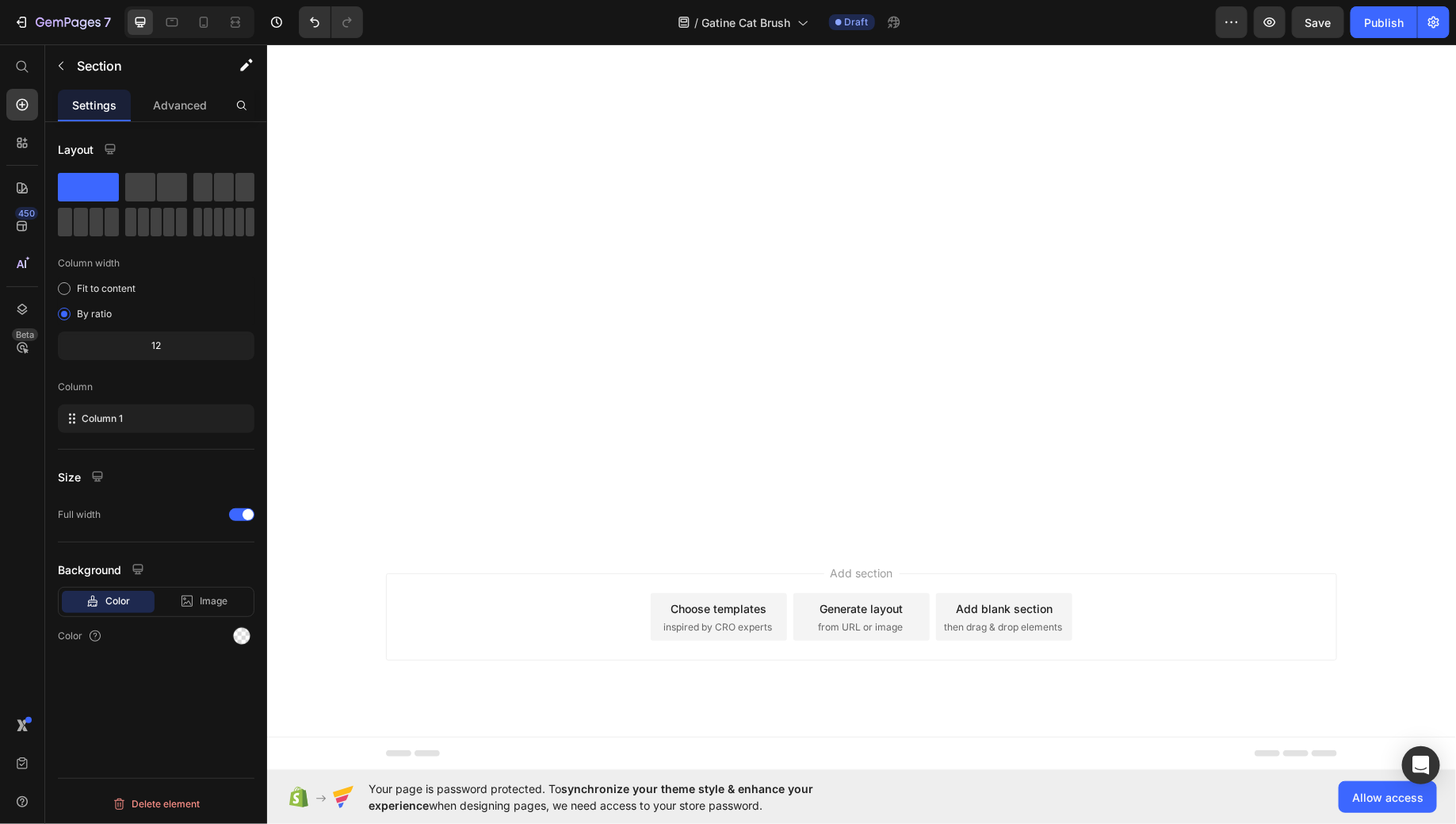 scroll, scrollTop: 6219, scrollLeft: 0, axis: vertical 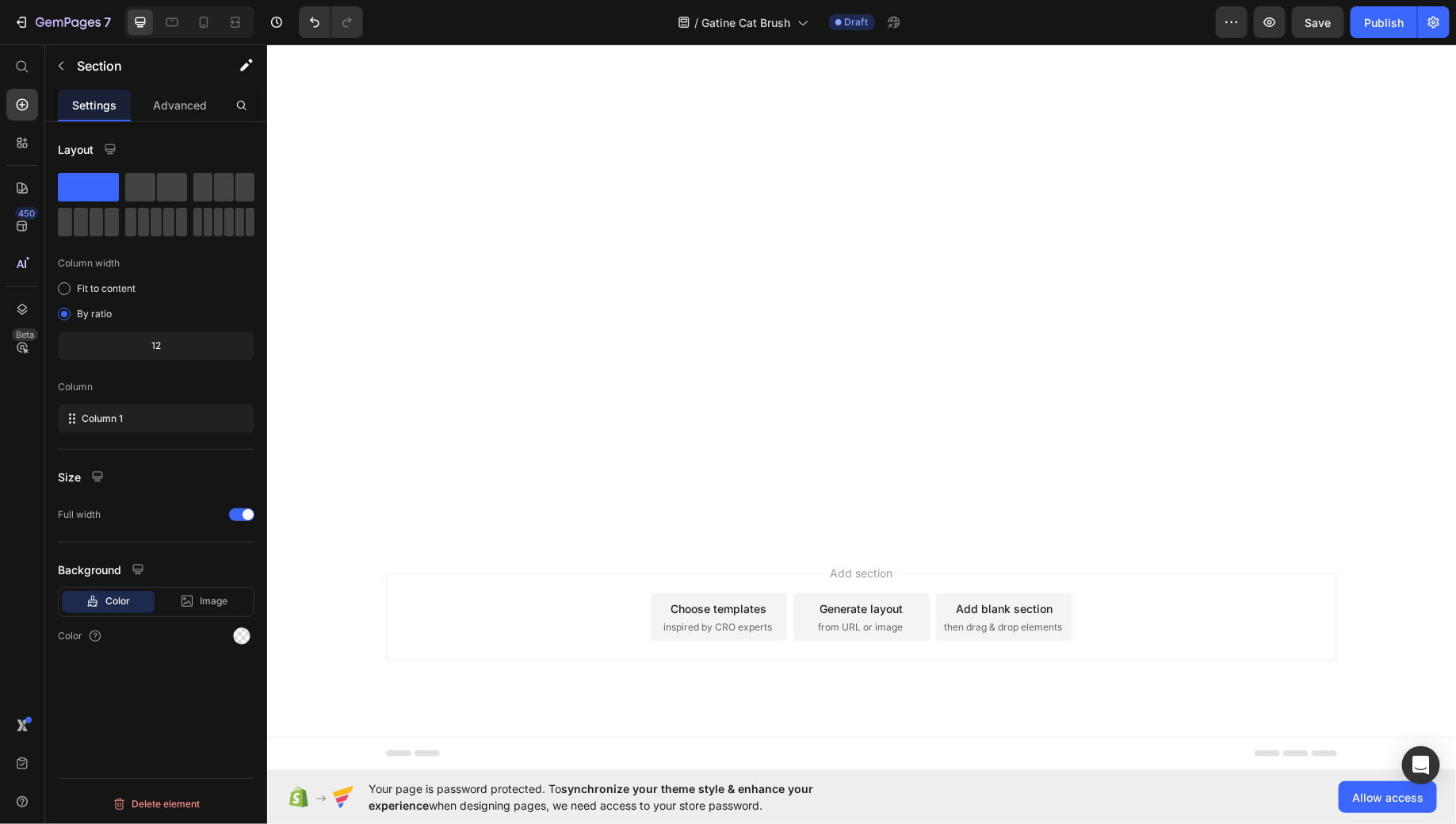 click at bounding box center (848, -956) 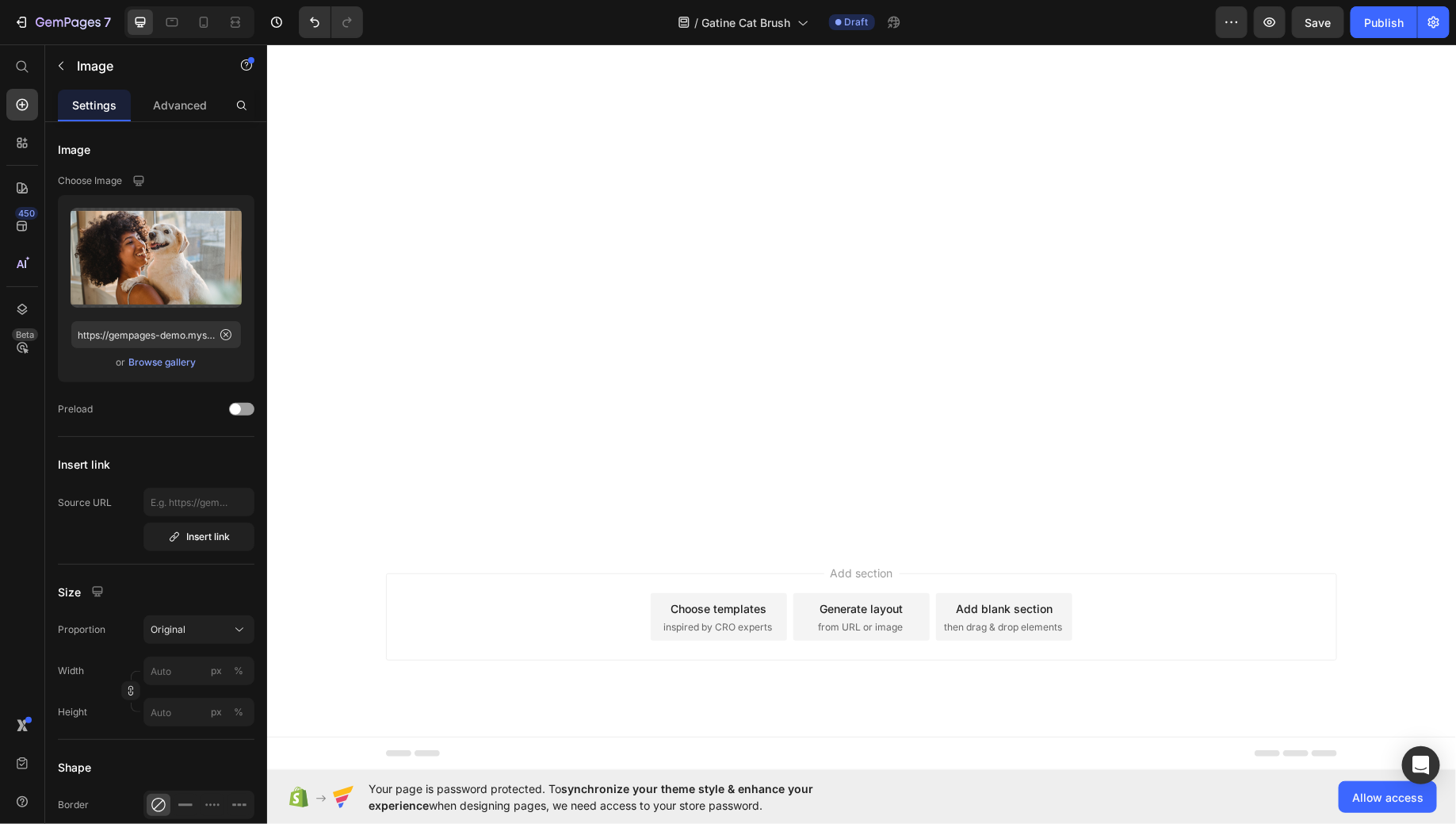 click at bounding box center (503, -980) 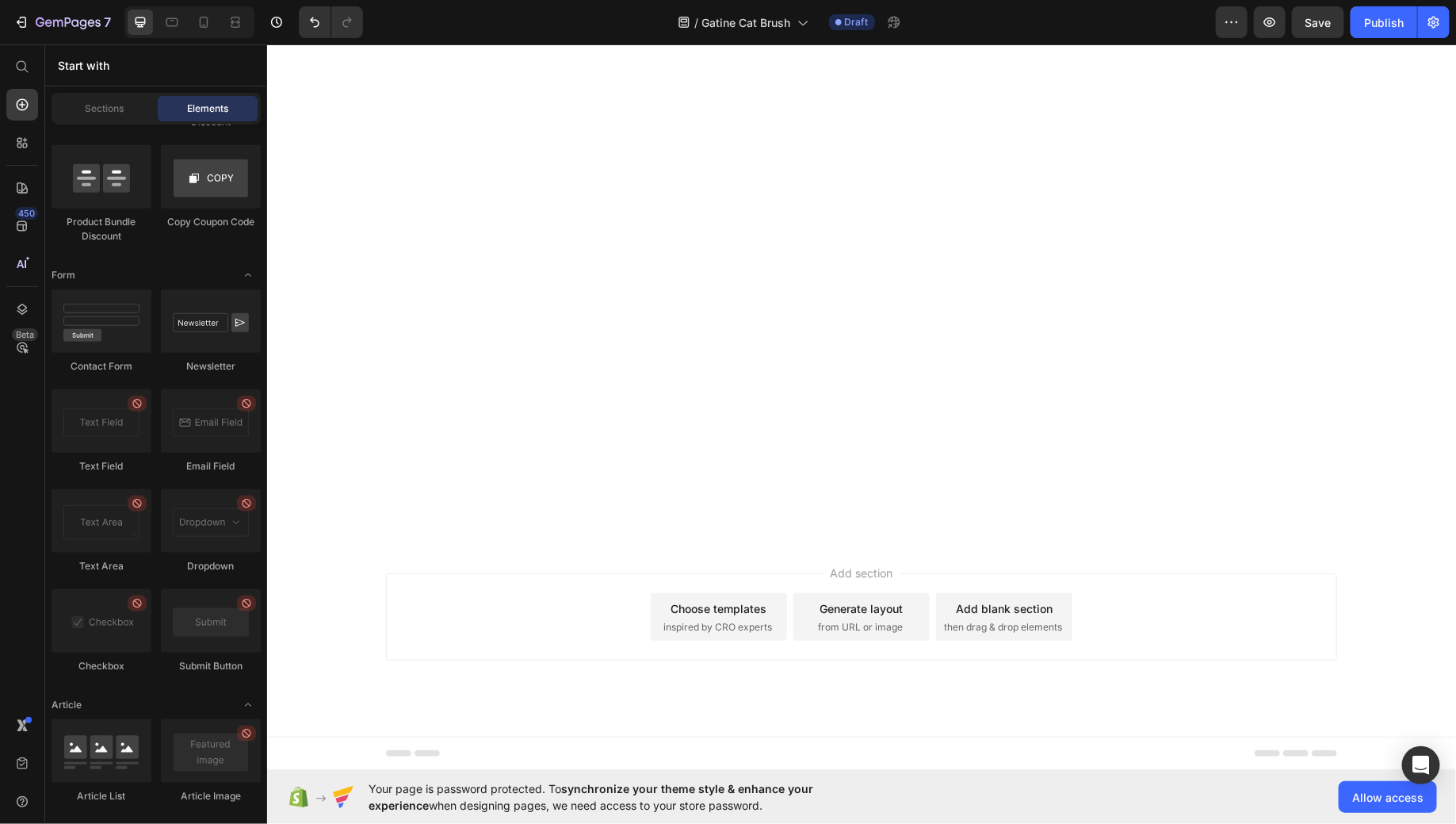 click on "Give your beloved dog the best nutrition possible by choosing our premium dog food. With a focus on healthy and balanced nutrition, joint care and mobility support, digestive health and immune support, healthy skin and shiny coat, and overall well-being and vitality, our products are designed to meet your dog's specific needs. Experience the positive transformation in your dog's health and happiness by making the switch to our high-quality dog food. Order now and witness the difference it can make in your dog's life." at bounding box center [848, -873] 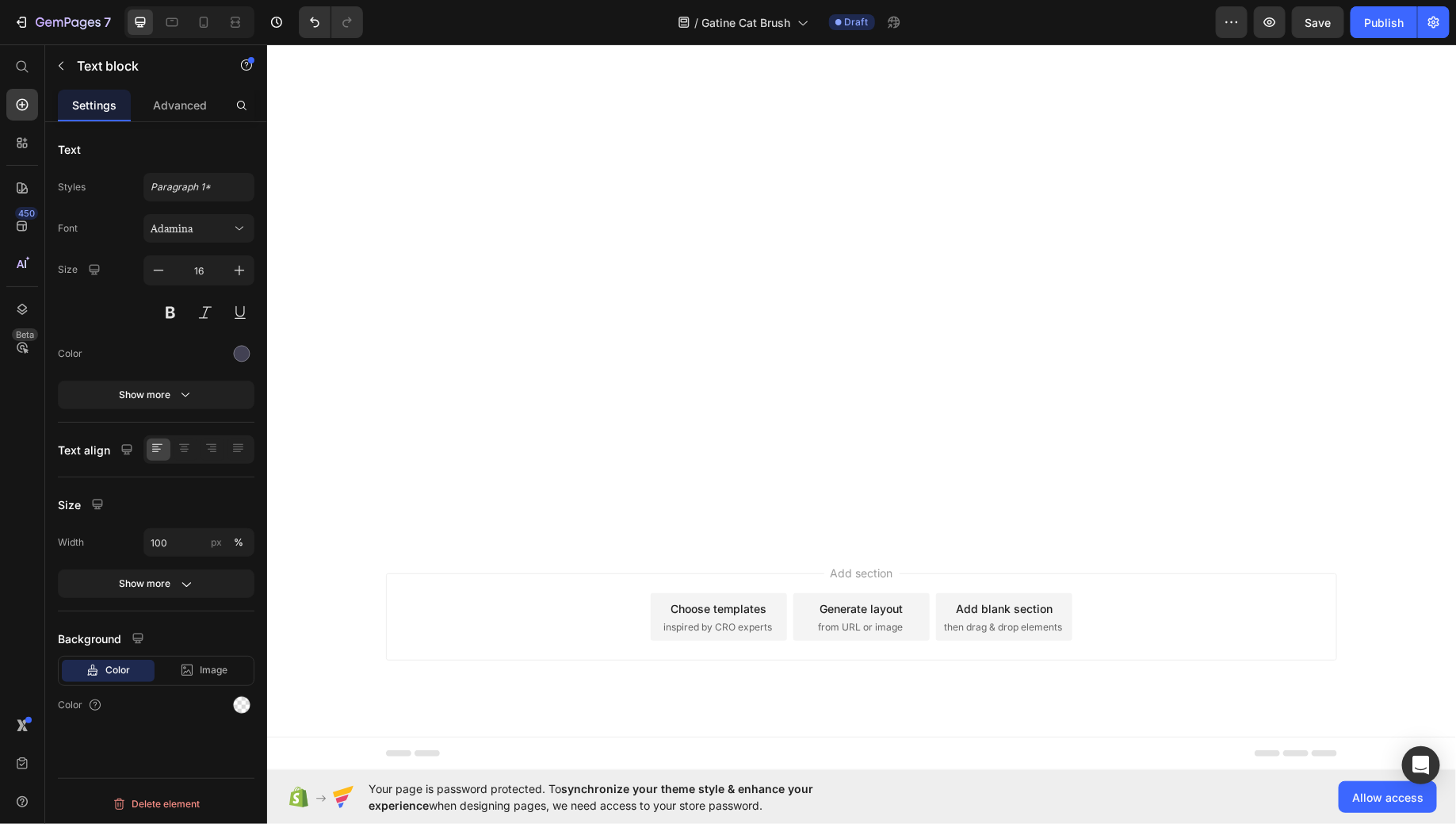 click 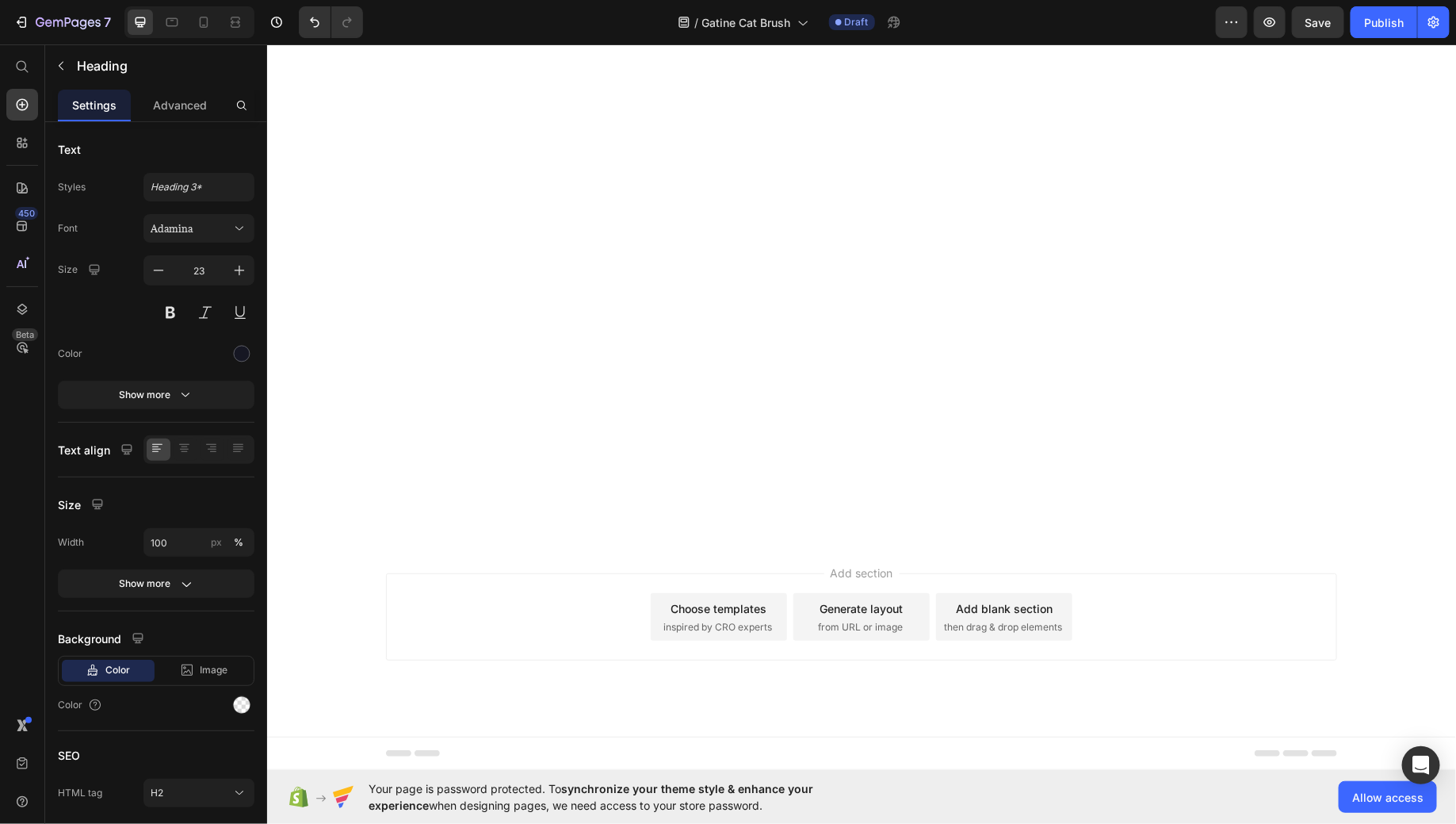 click on "Conclusion" at bounding box center (848, -828) 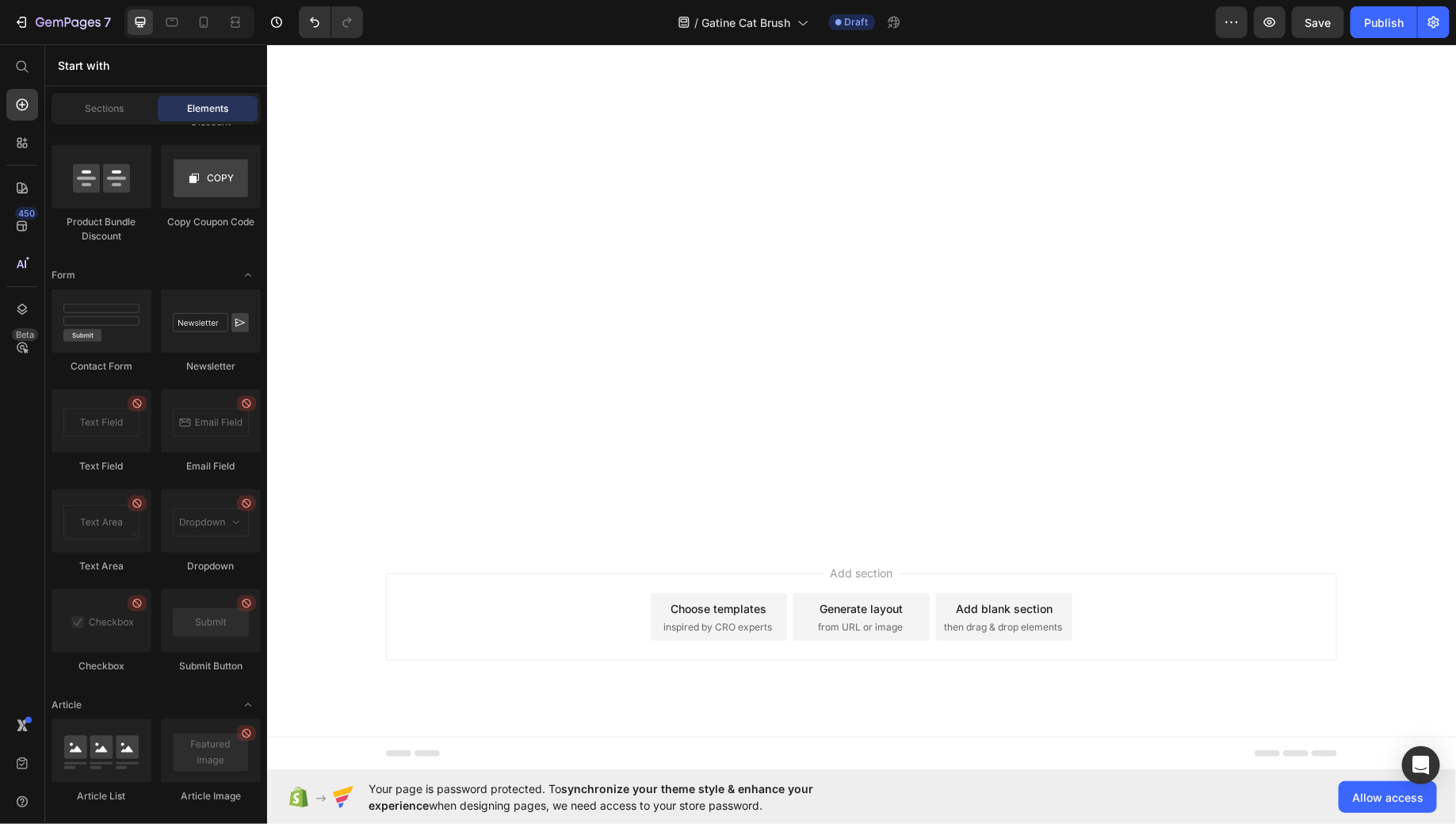 click on "Happy Dog Bites Heading Upto 50% Off Discount Text block 48.000+ Sold Text block Check Availability Button" at bounding box center [617, -728] 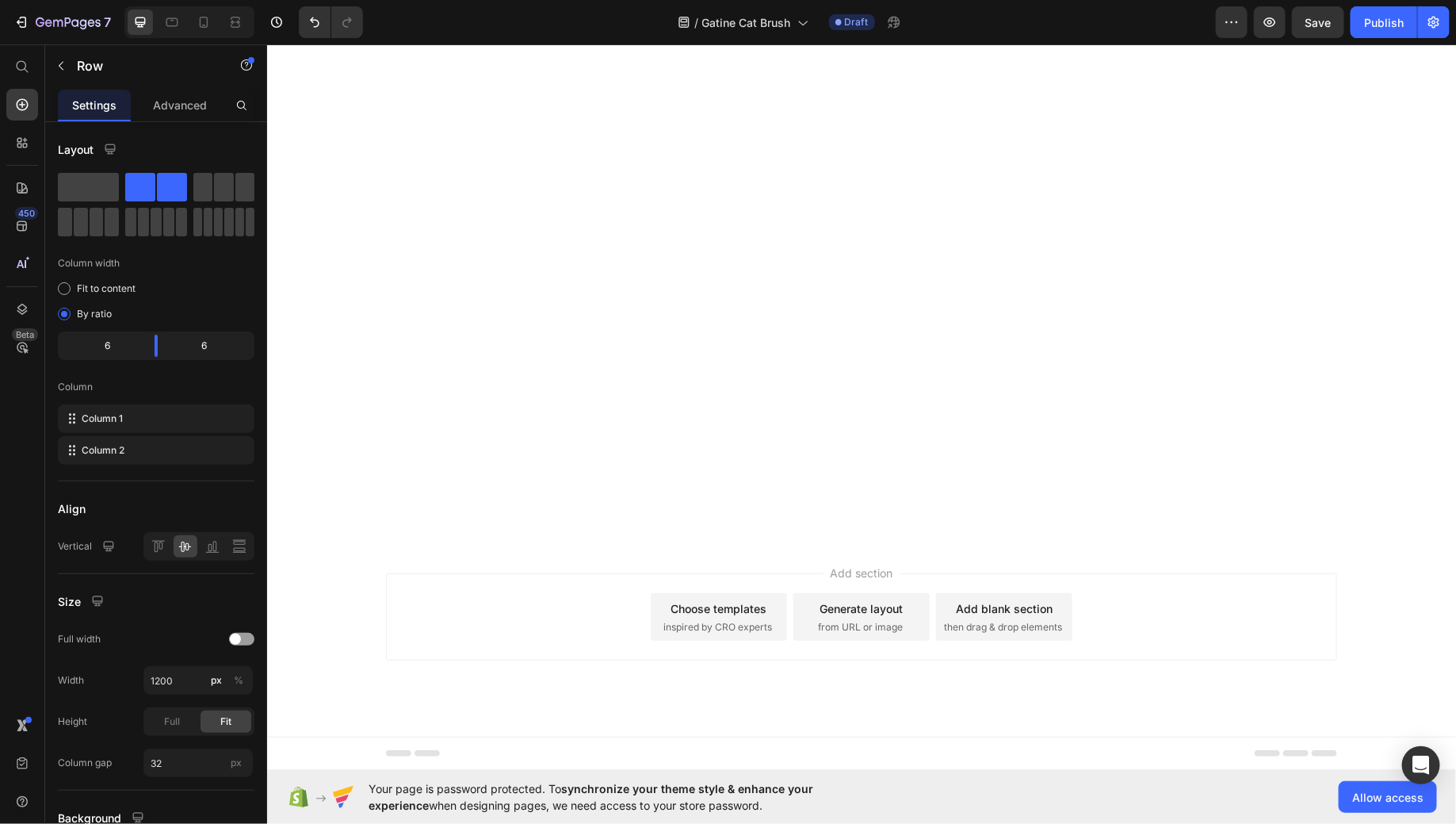 click at bounding box center (497, -827) 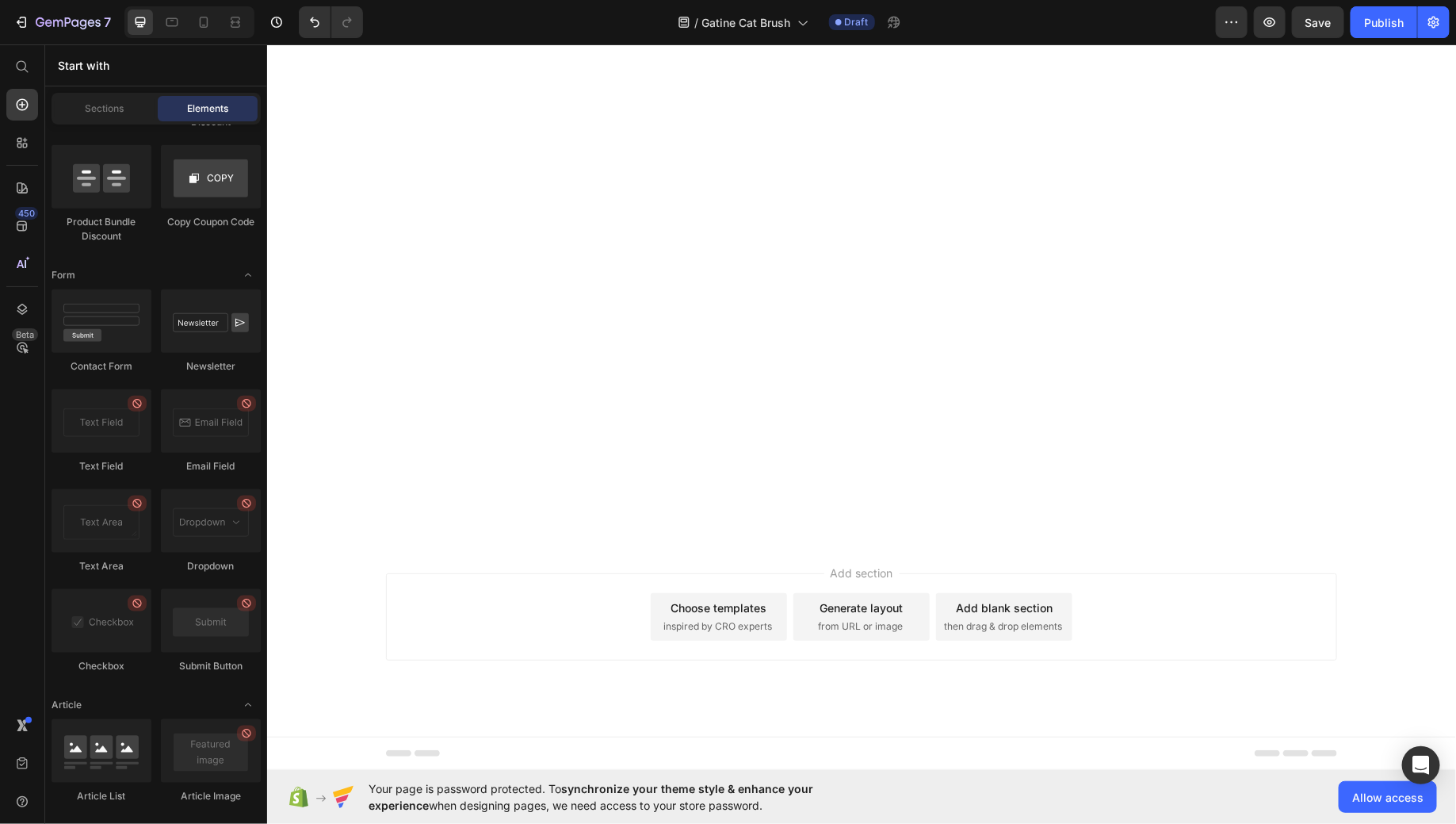 click at bounding box center (848, -652) 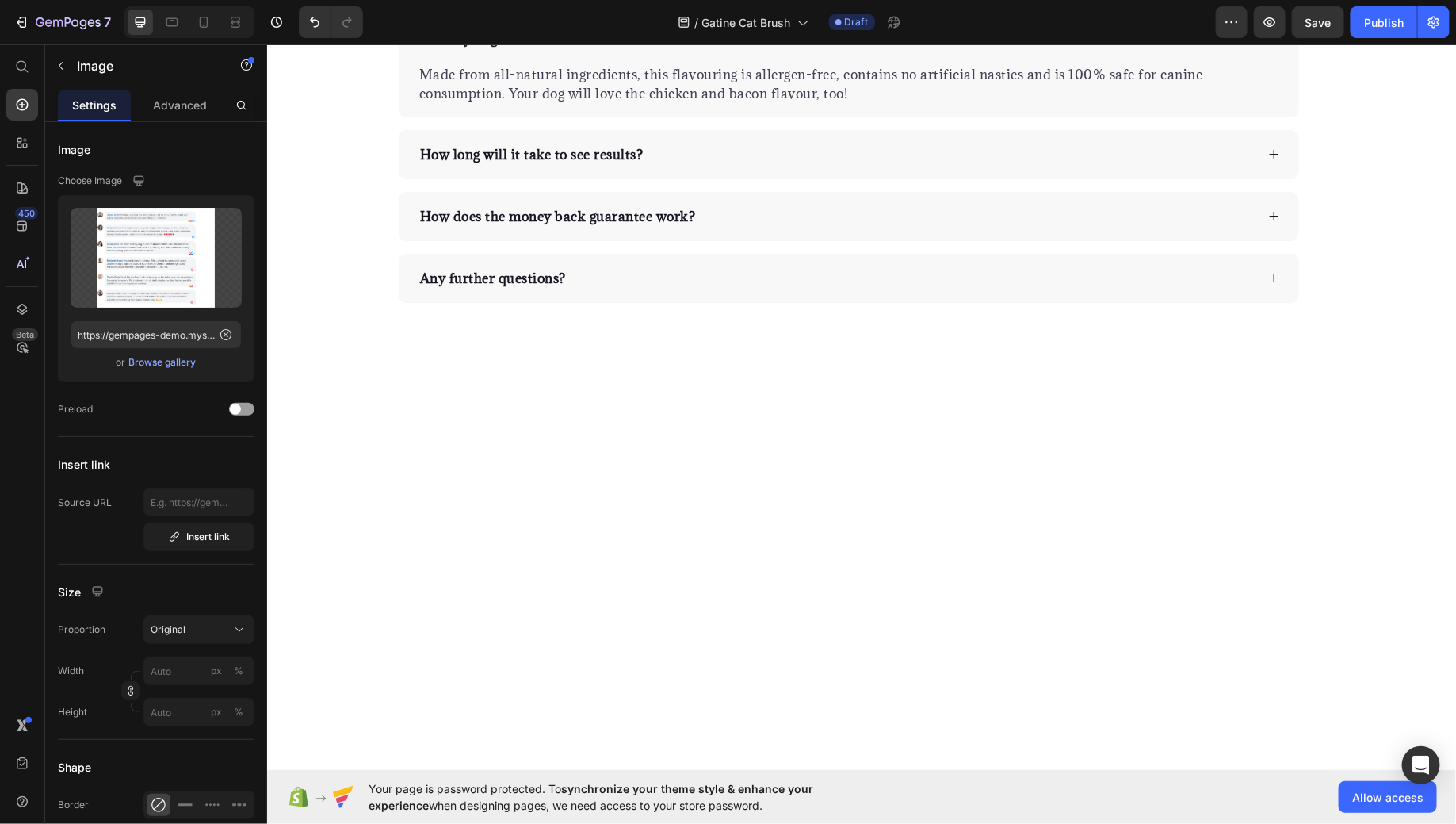 scroll, scrollTop: 5438, scrollLeft: 0, axis: vertical 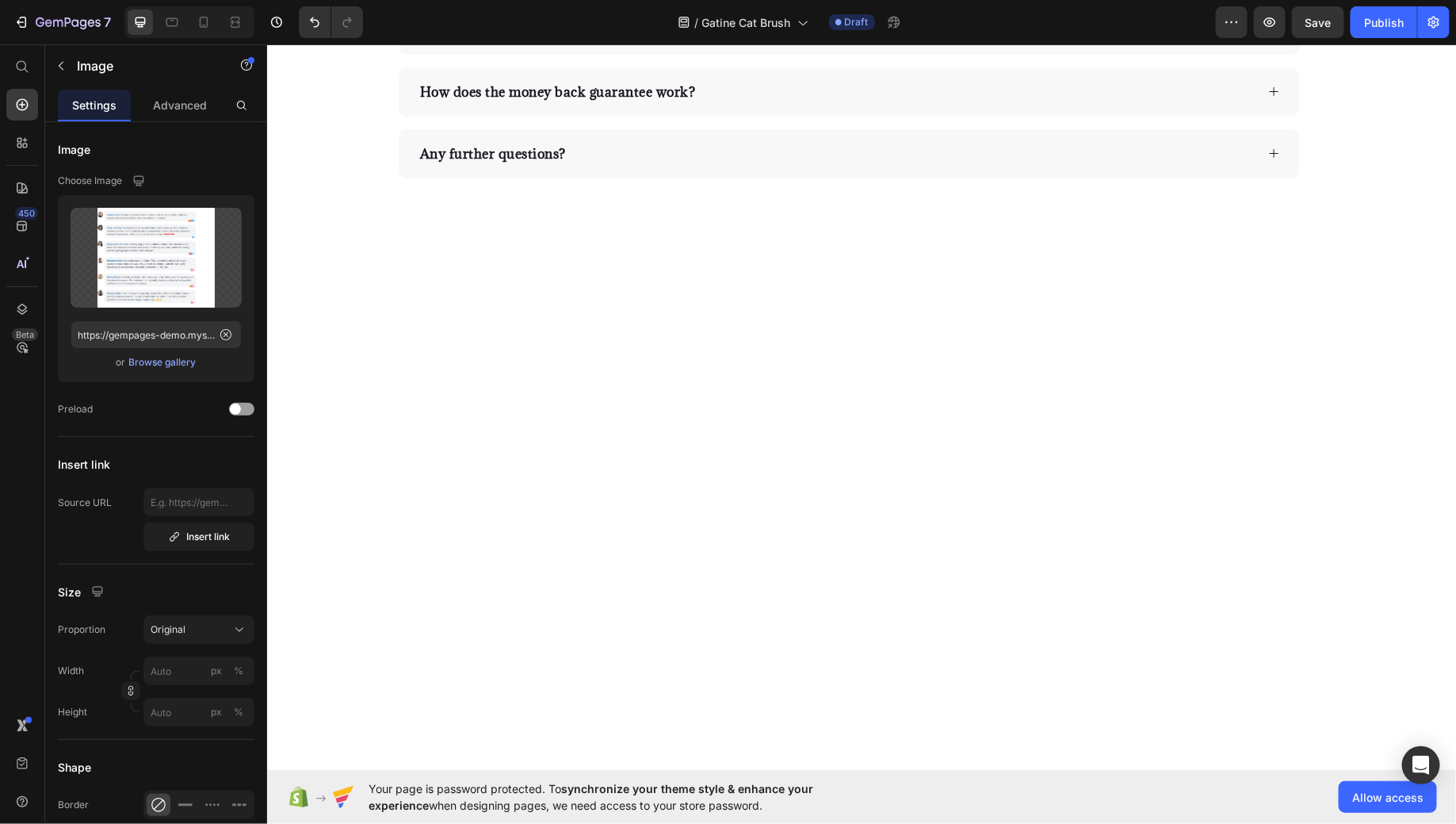 click 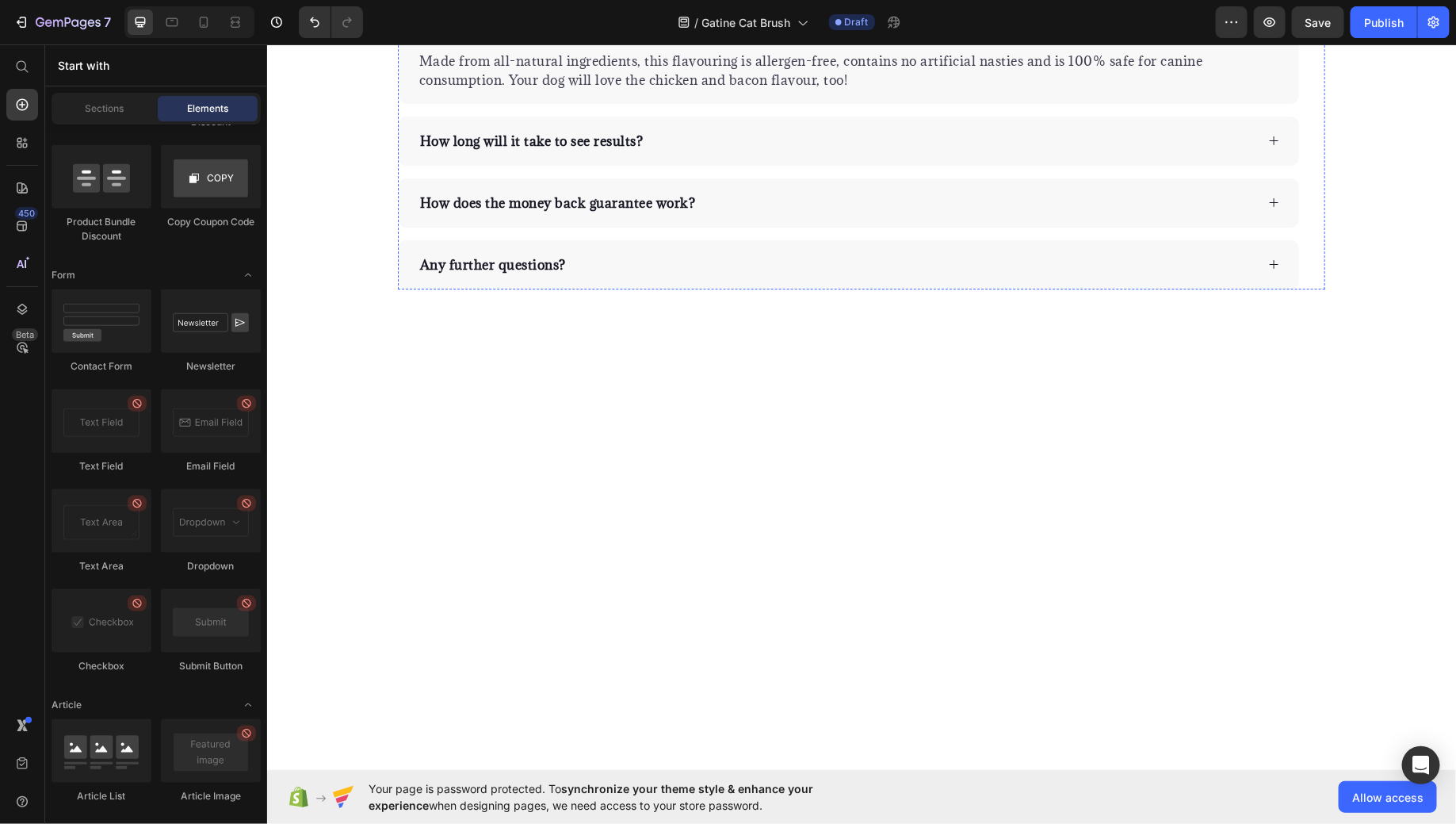 scroll, scrollTop: 4891, scrollLeft: 0, axis: vertical 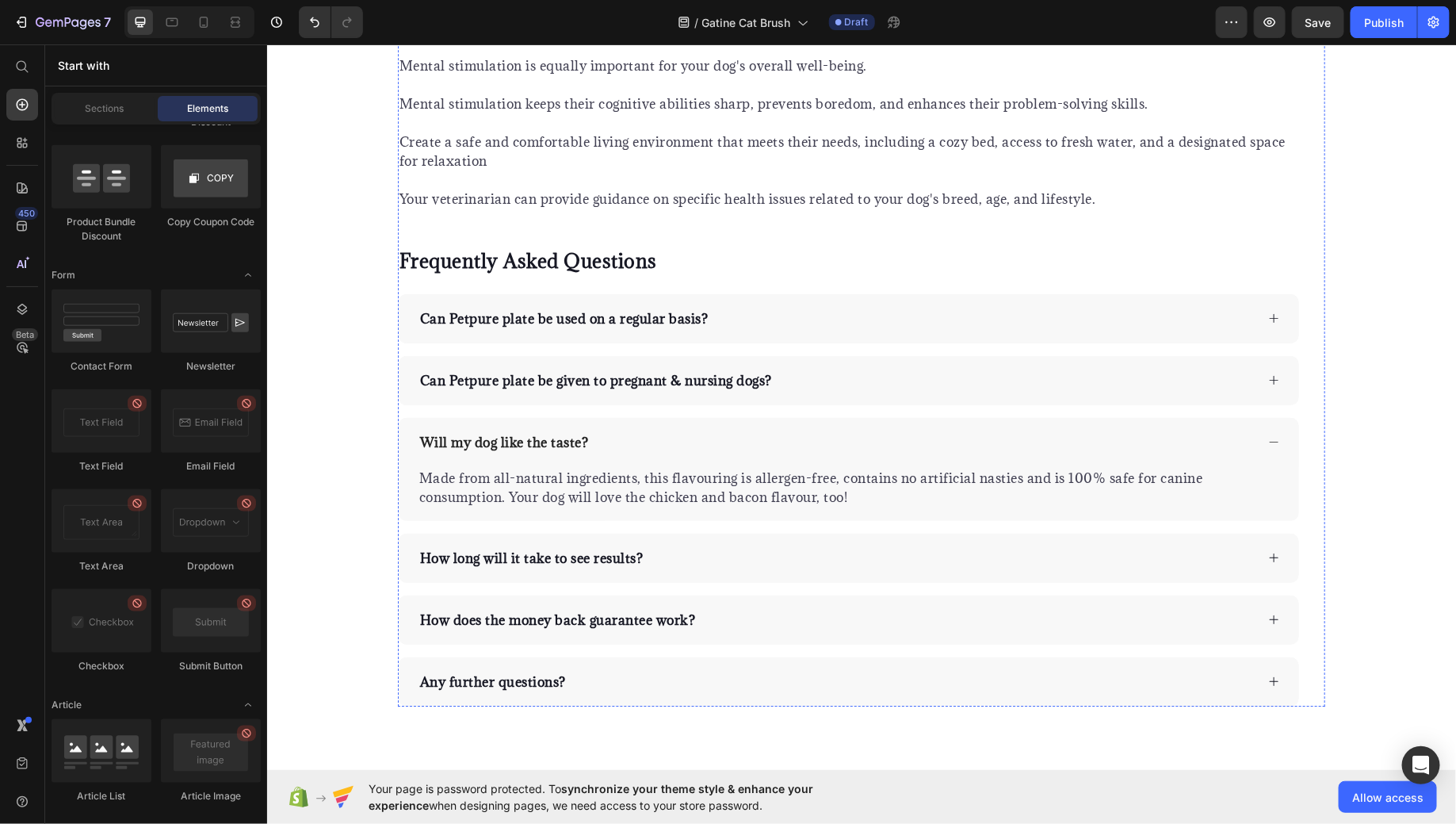 click on "Overall Well-being and Vitality" at bounding box center [848, -99] 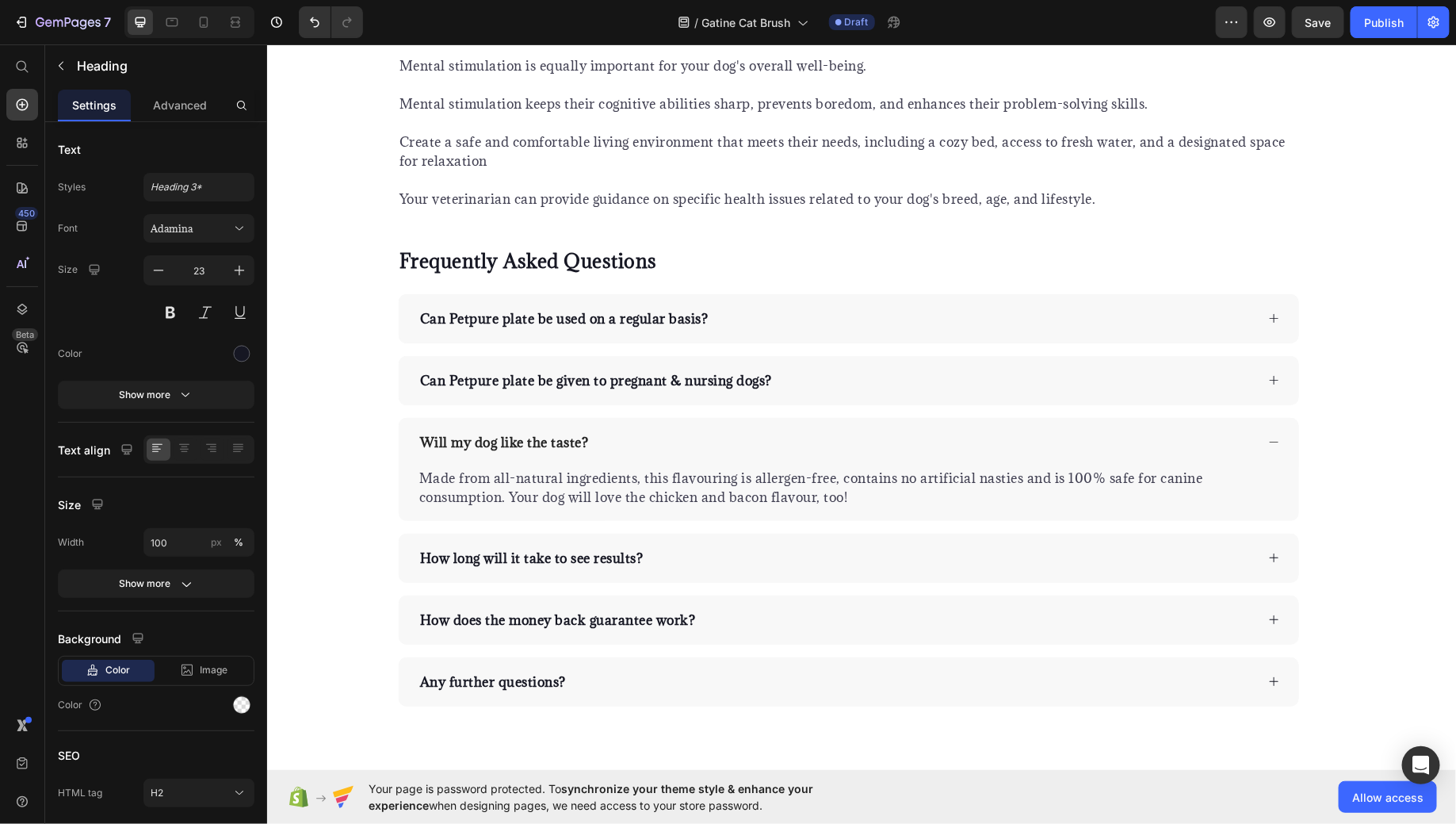 click 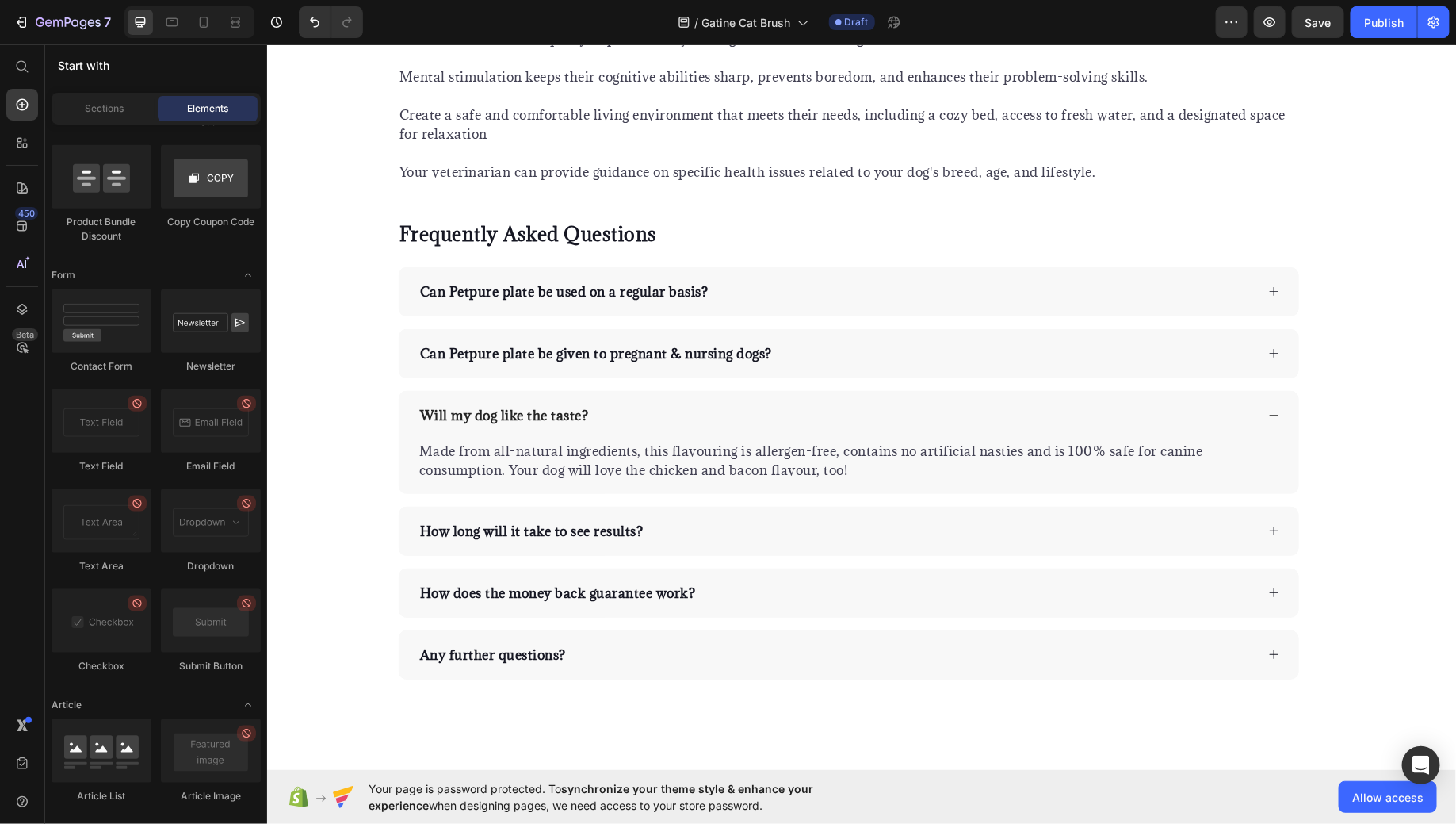 click on "Start baking doggy delights" at bounding box center [848, -151] 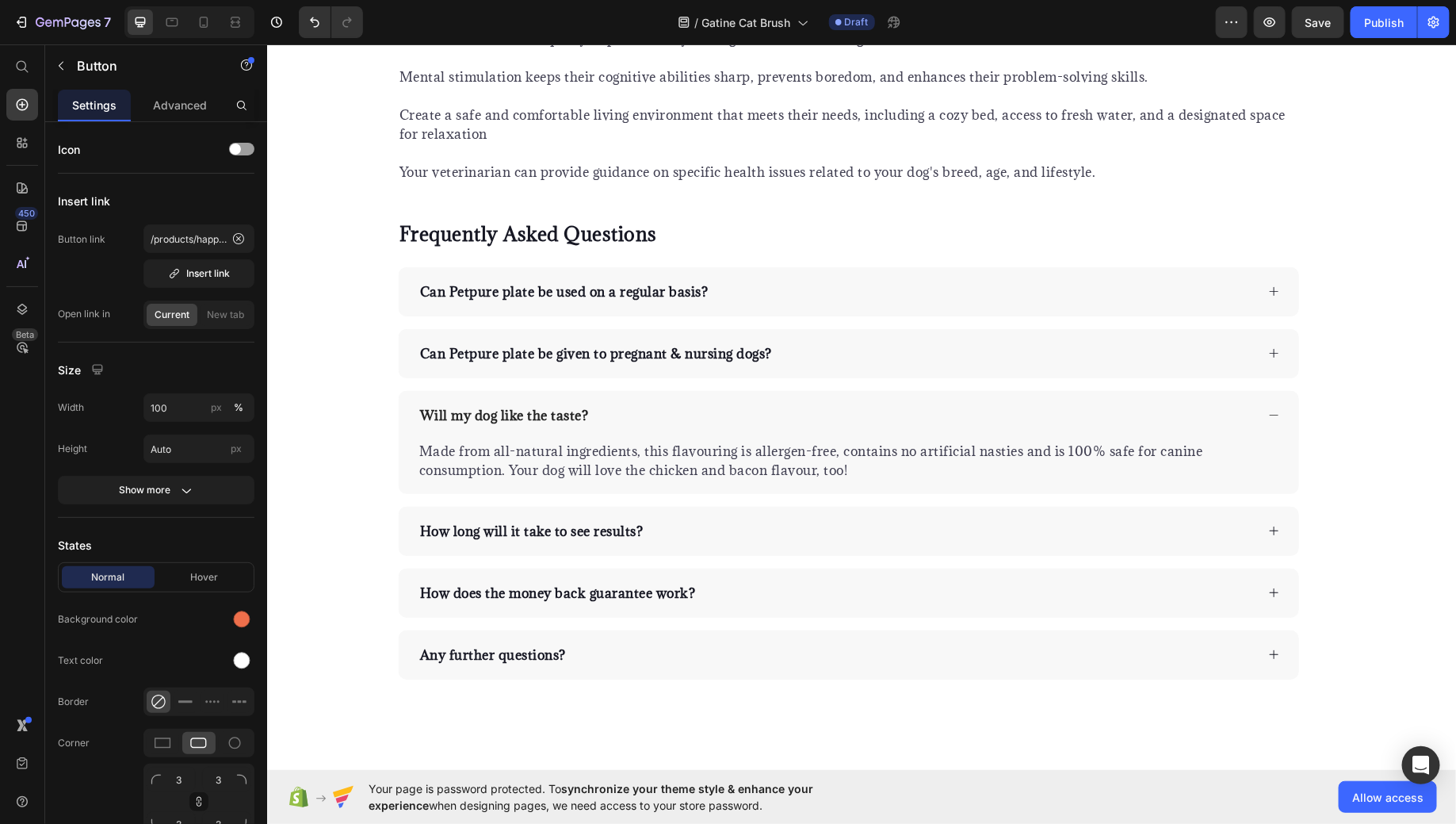click 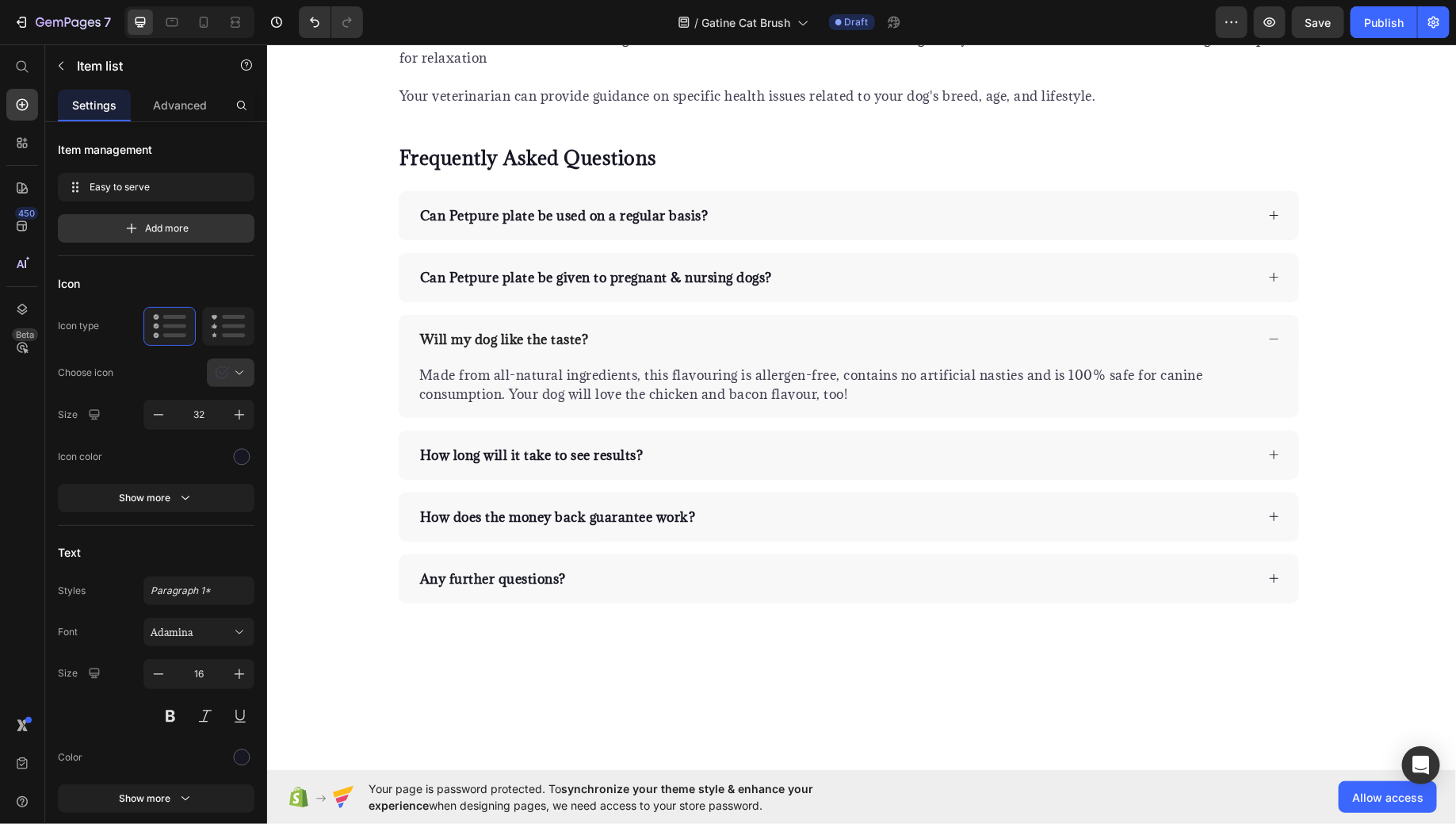 click on "Easy to serve" at bounding box center (622, -220) 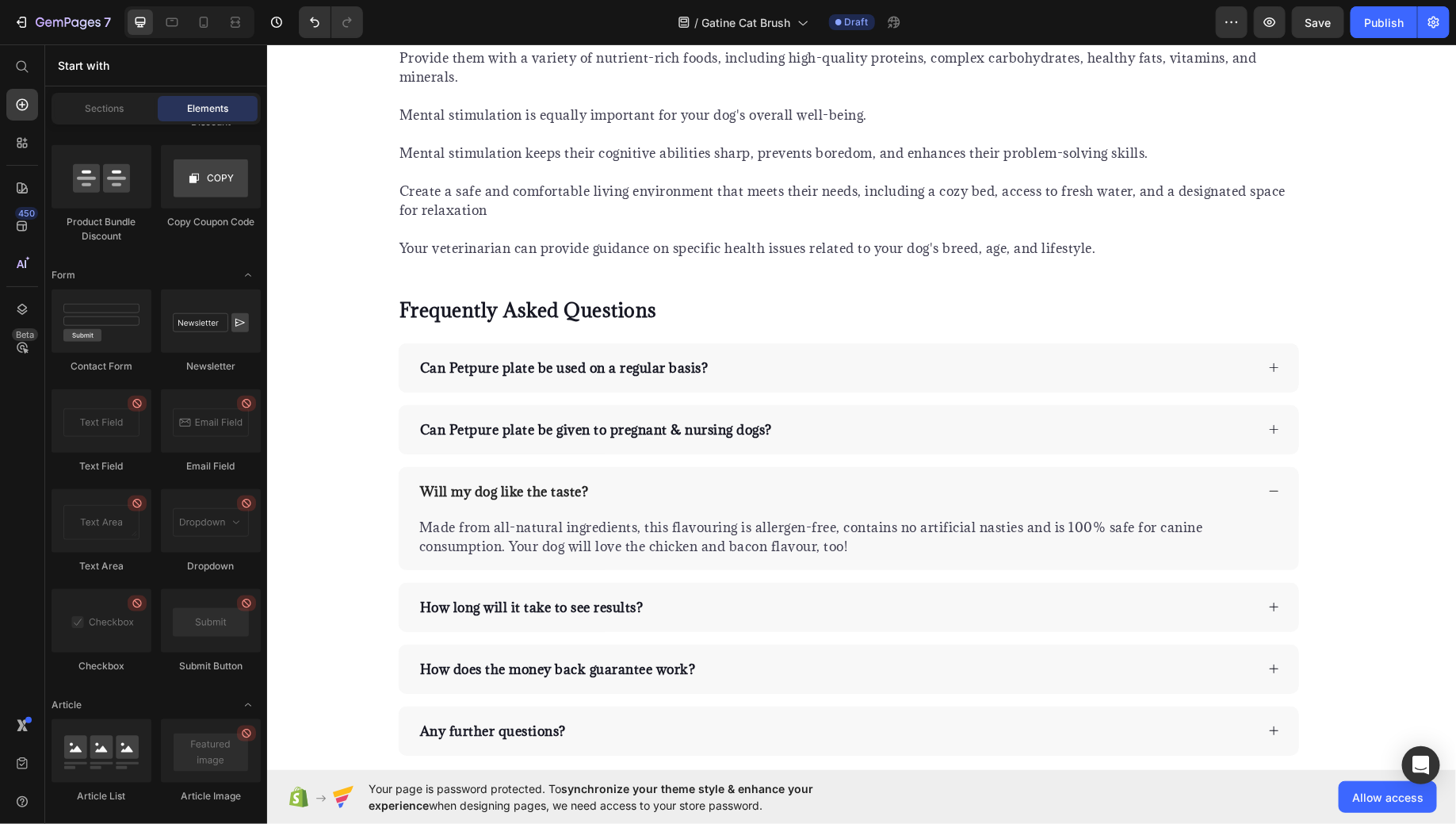 scroll, scrollTop: 4681, scrollLeft: 0, axis: vertical 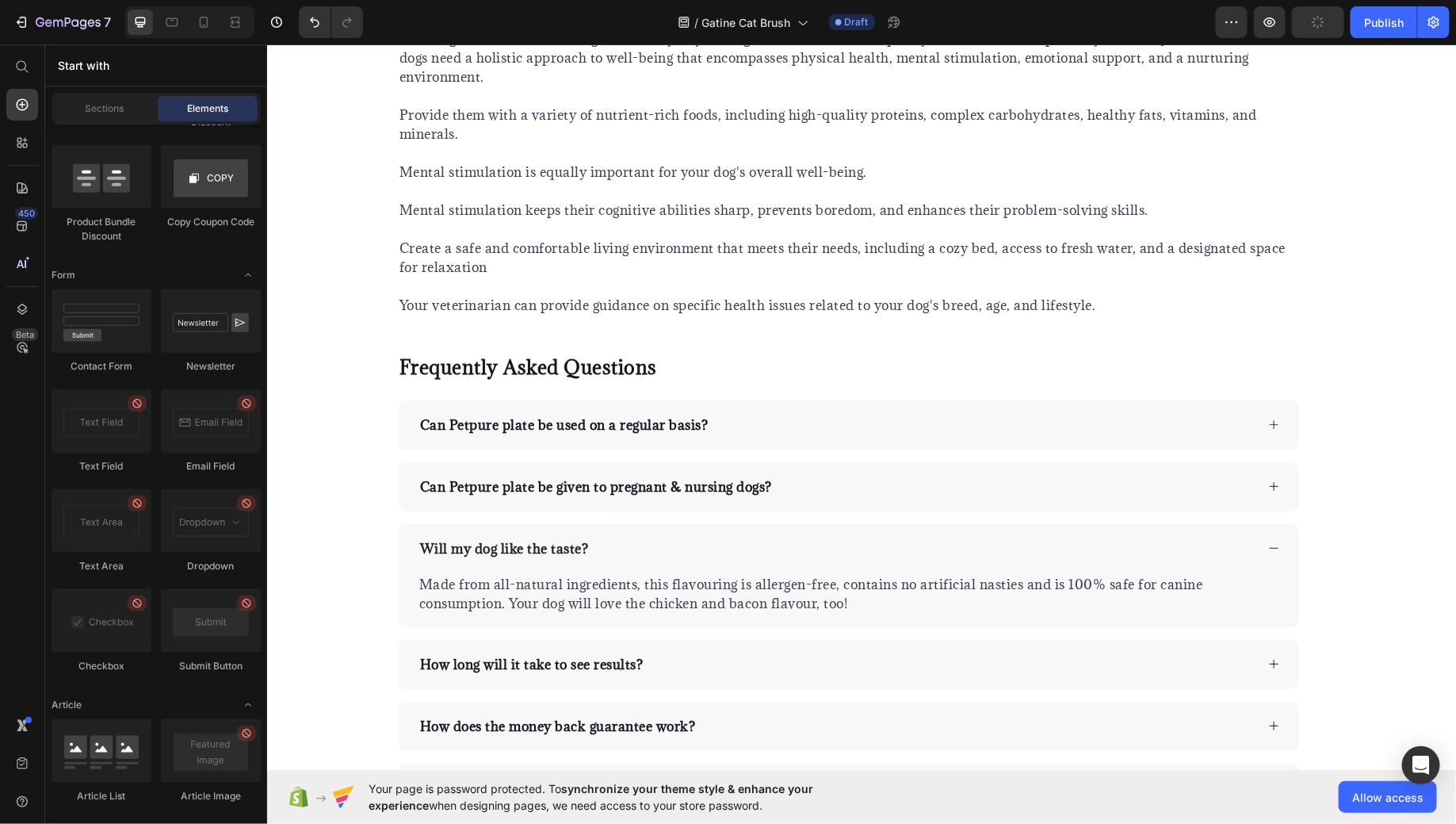 click on "Happy Dog Bites" at bounding box center [622, -339] 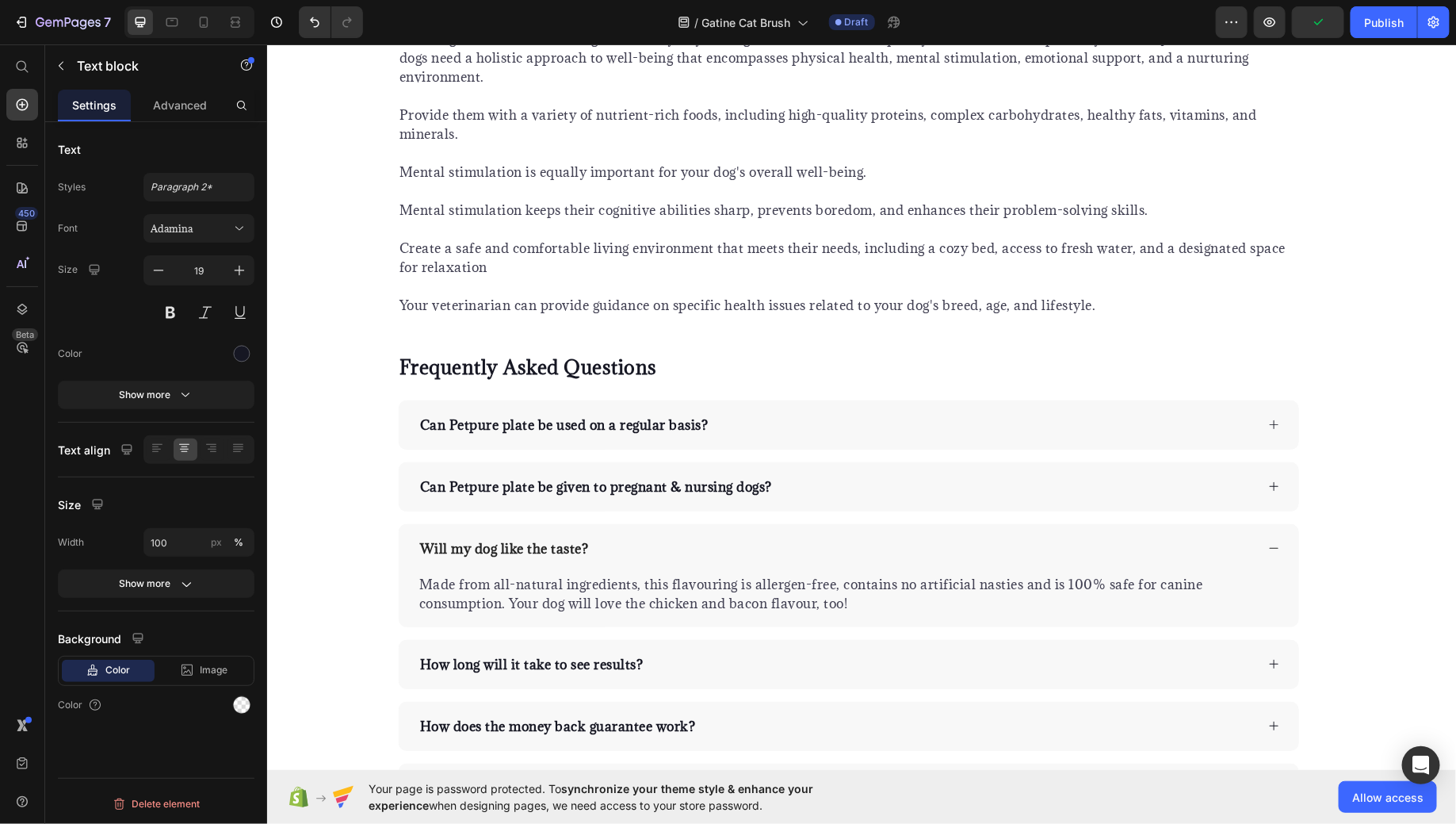 click at bounding box center [522, -395] 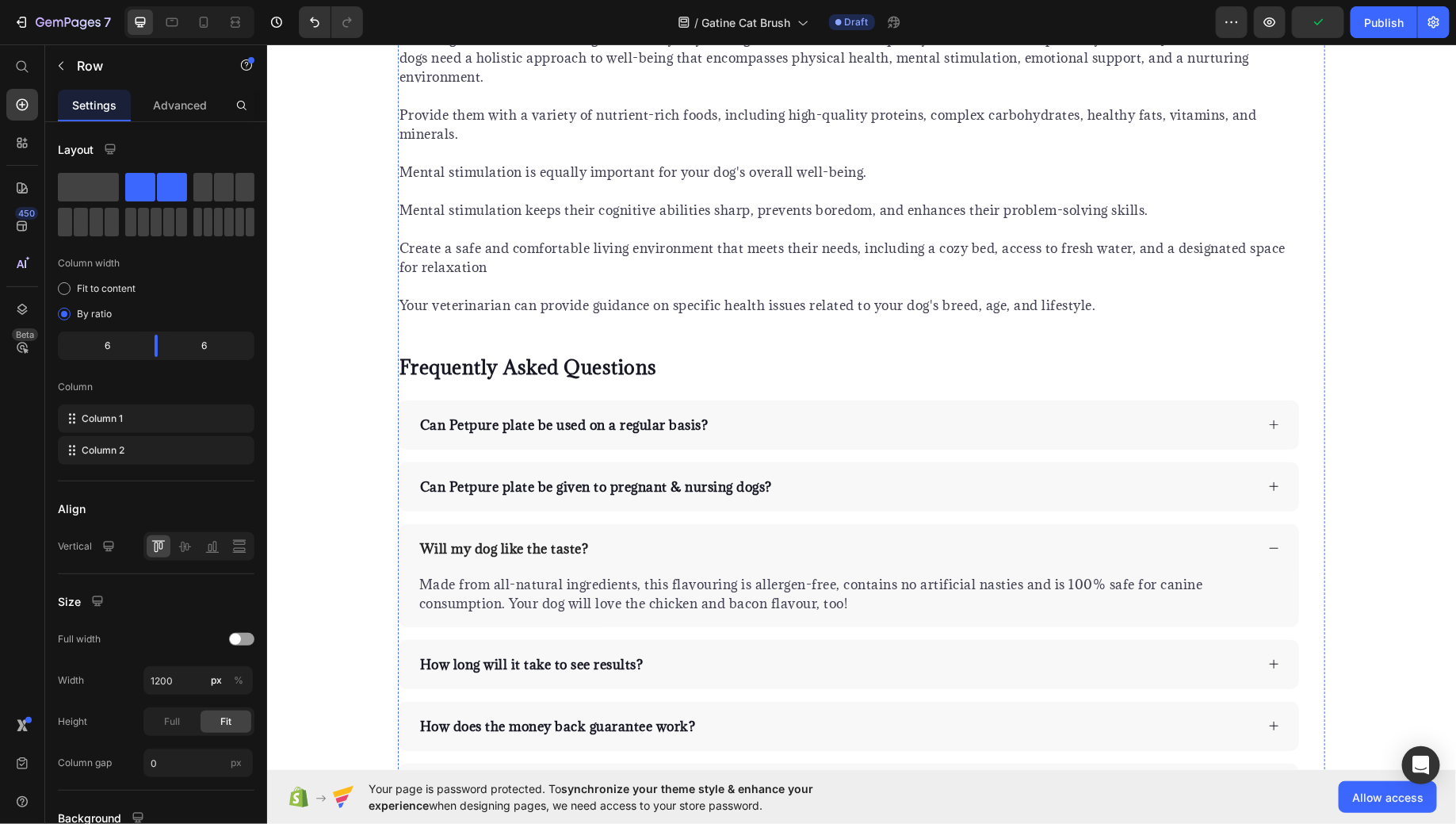 click on "vs Text block Row" at bounding box center (622, -339) 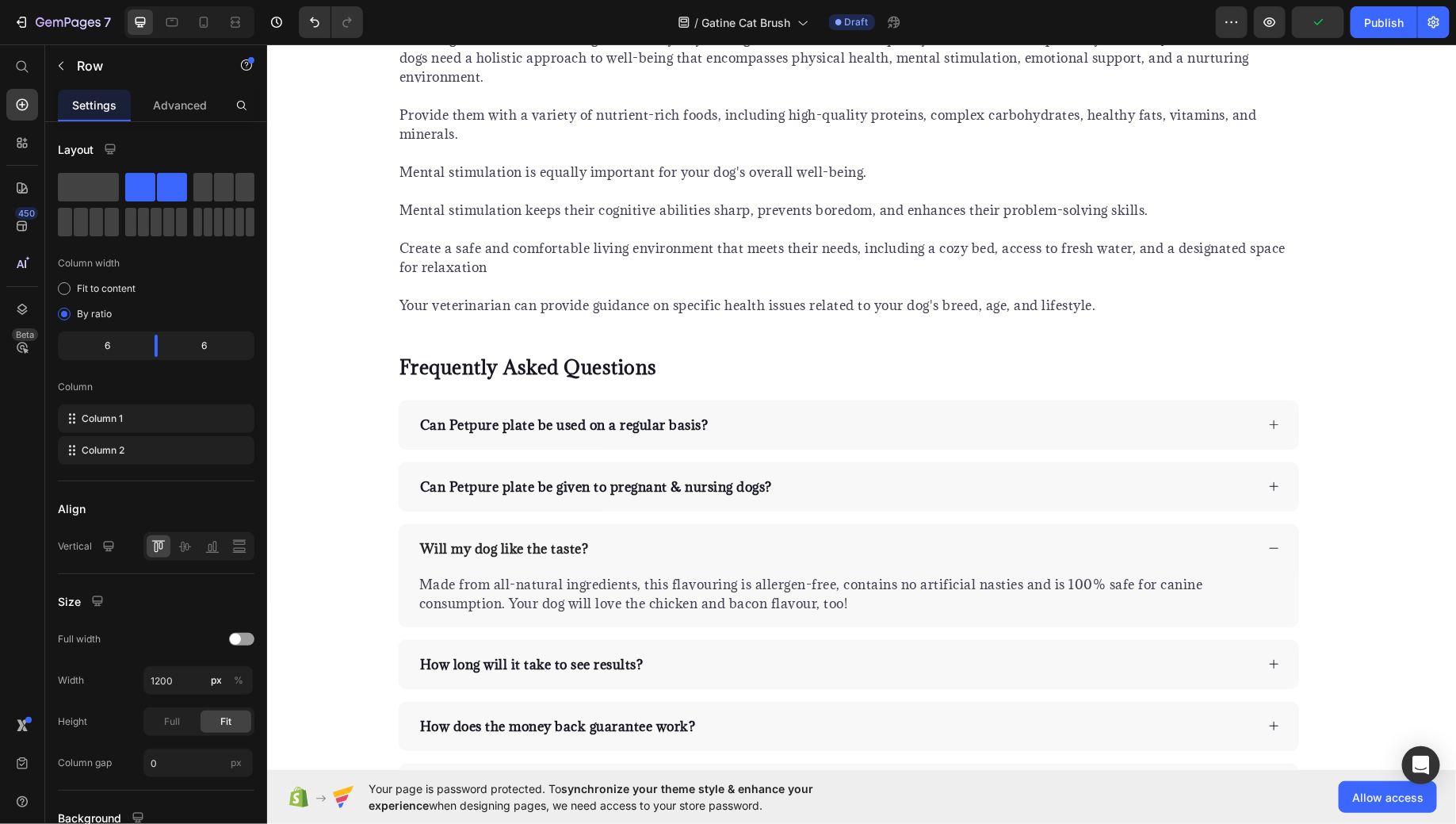 click 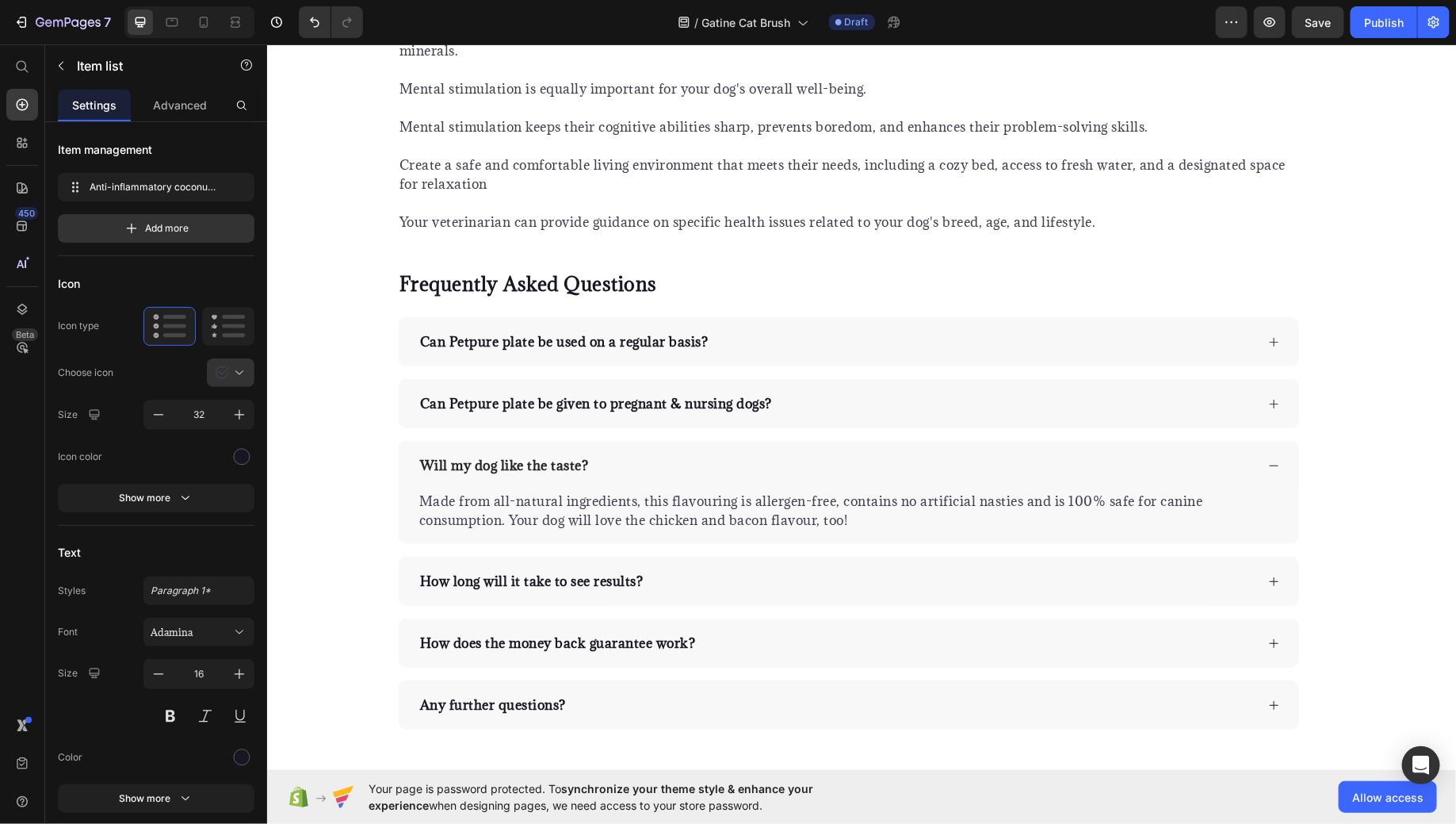 click on "Anti-inflammatory coconut oil" at bounding box center [560, -348] 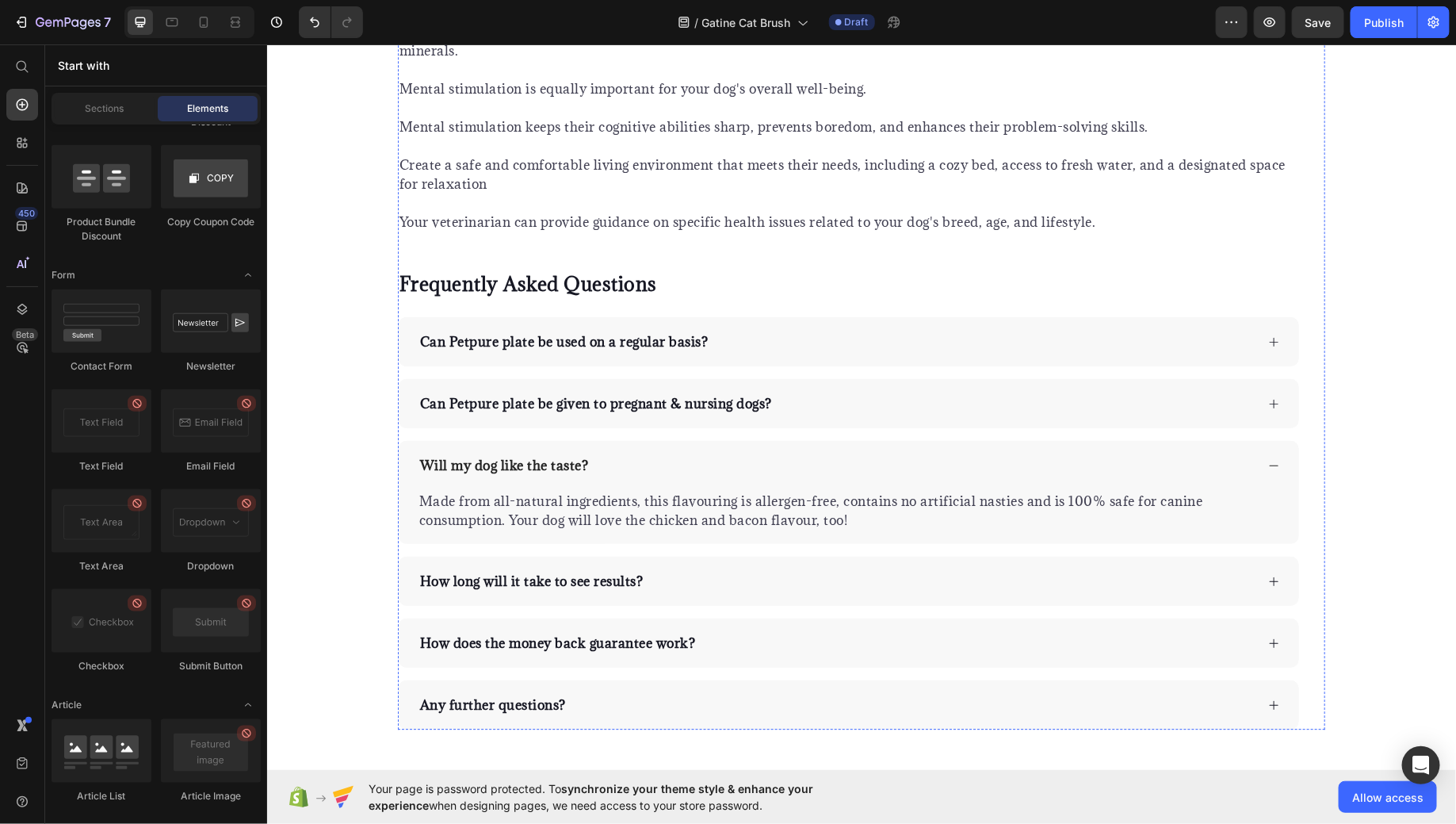 click on "Drop element here" at bounding box center [622, -348] 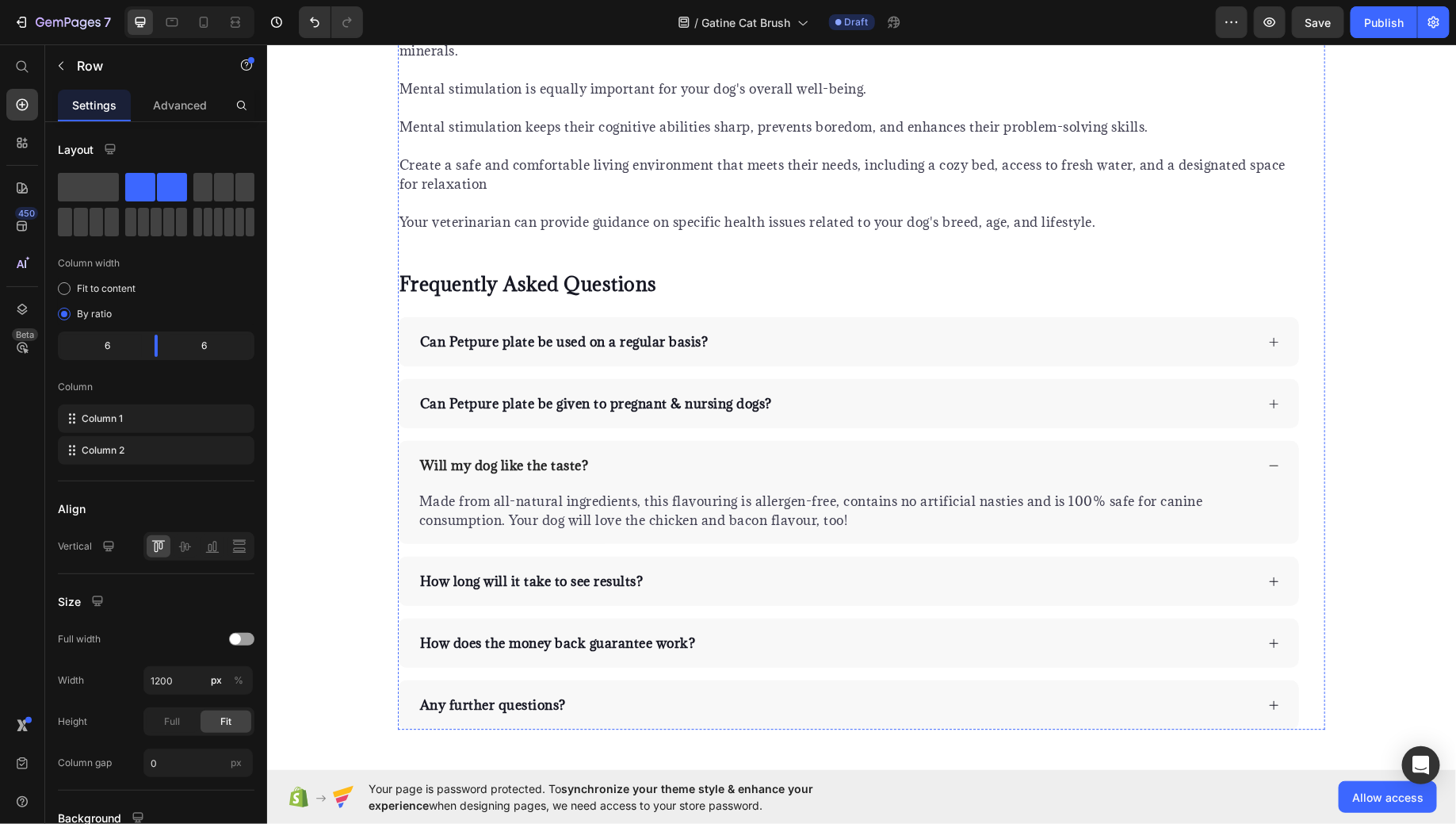 click 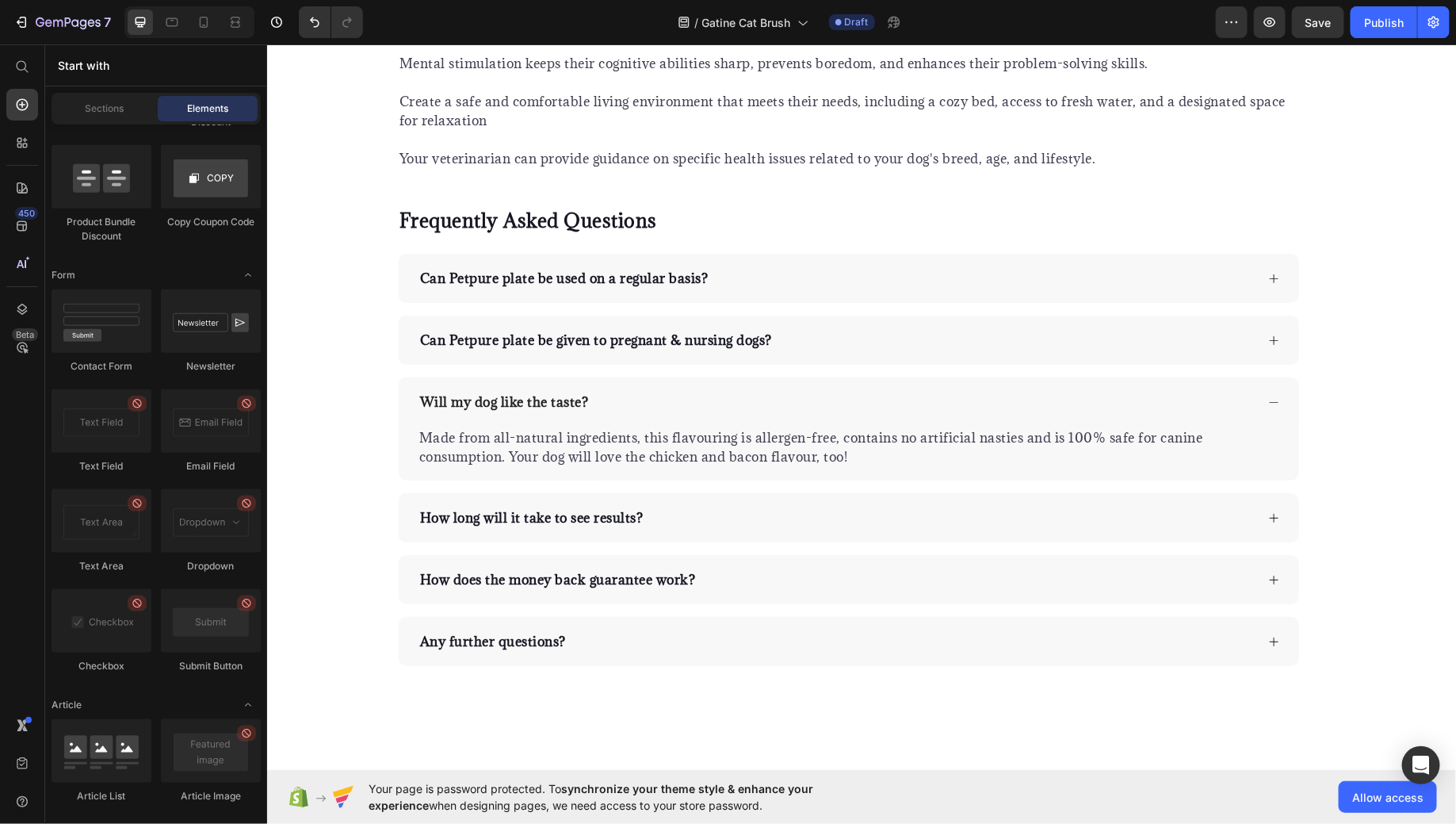 click on "No refrigeration needed" at bounding box center (622, -348) 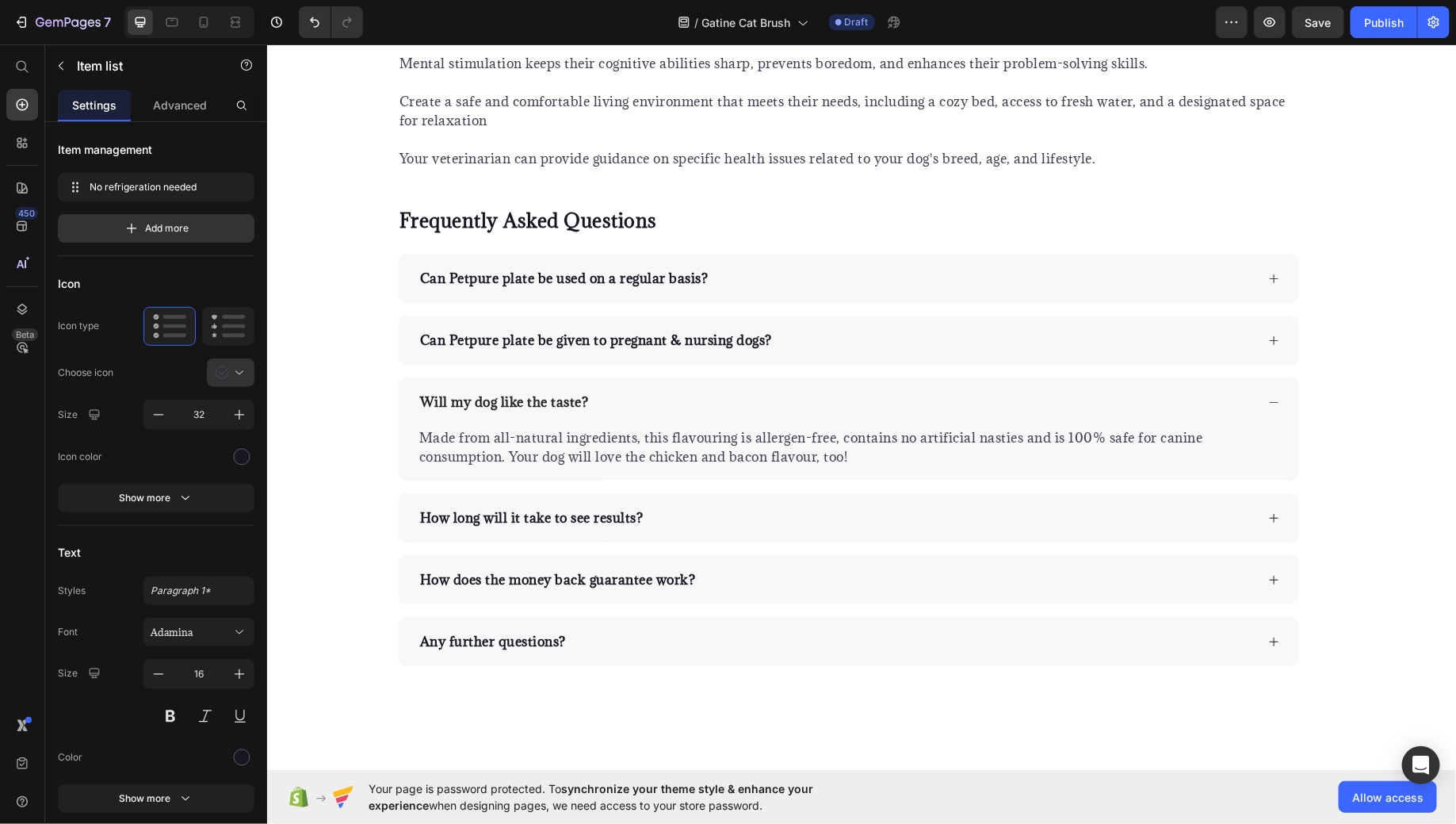 click at bounding box center [510, -395] 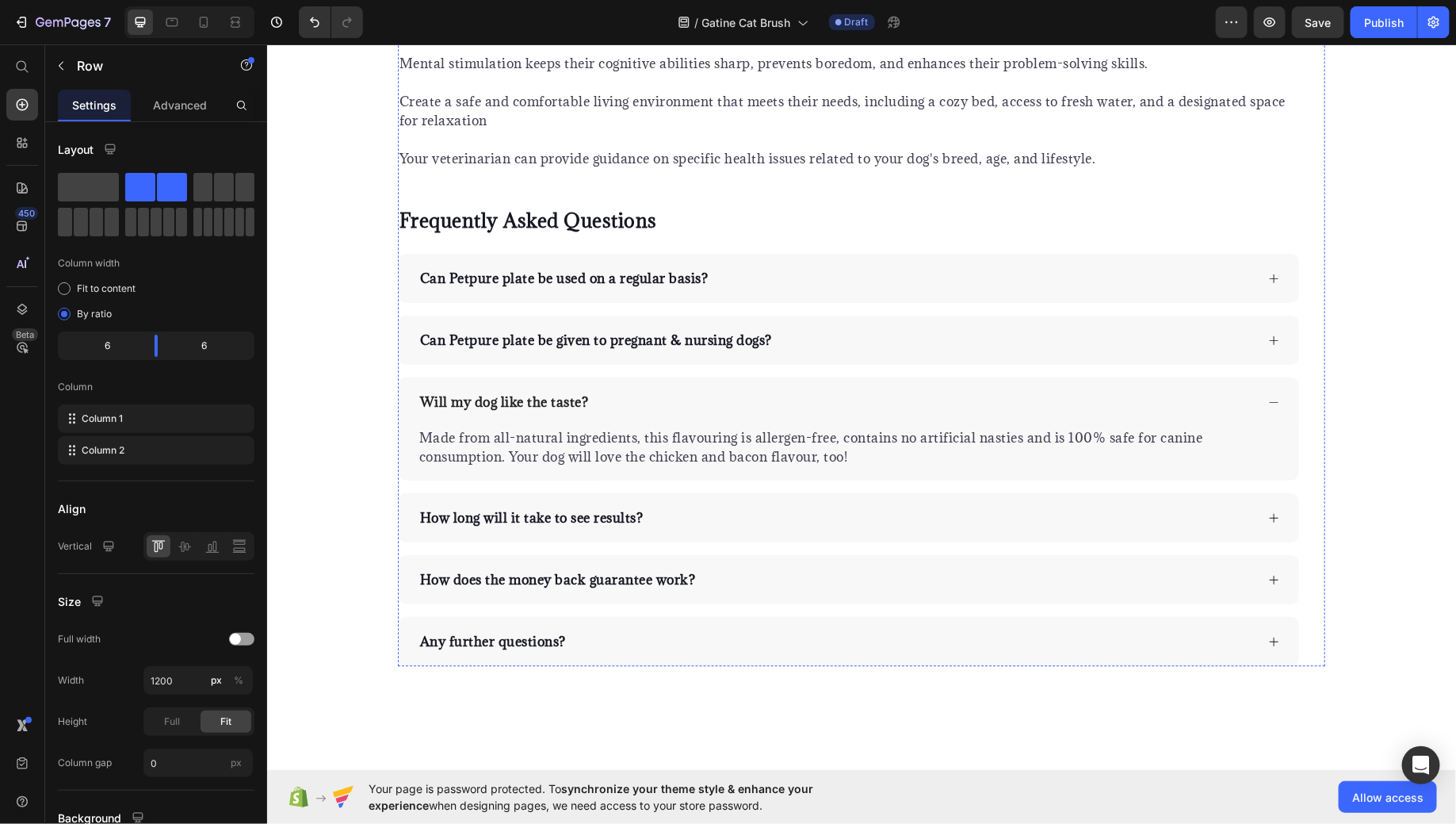 click on "Drop element here" at bounding box center [622, -348] 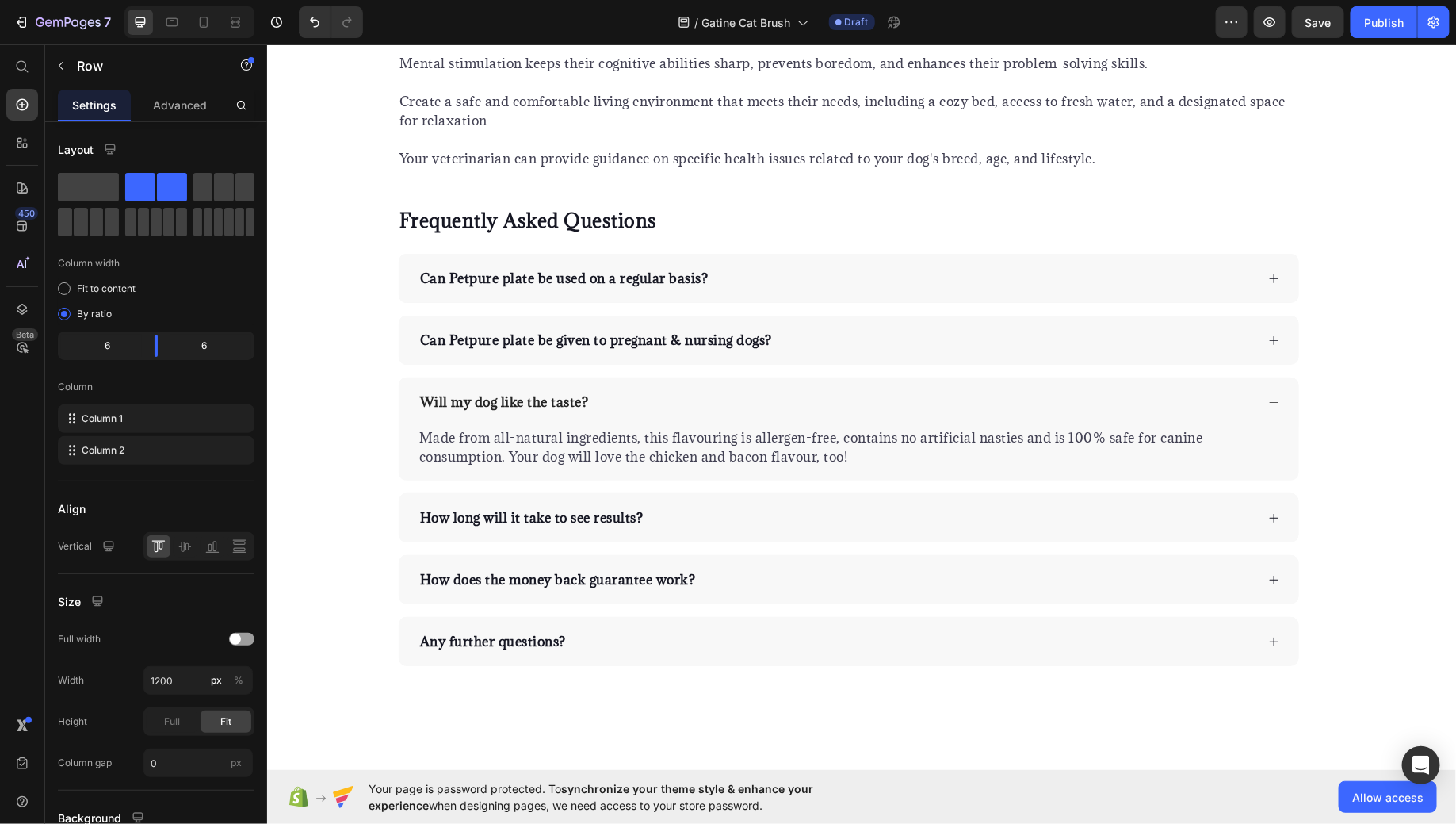 click 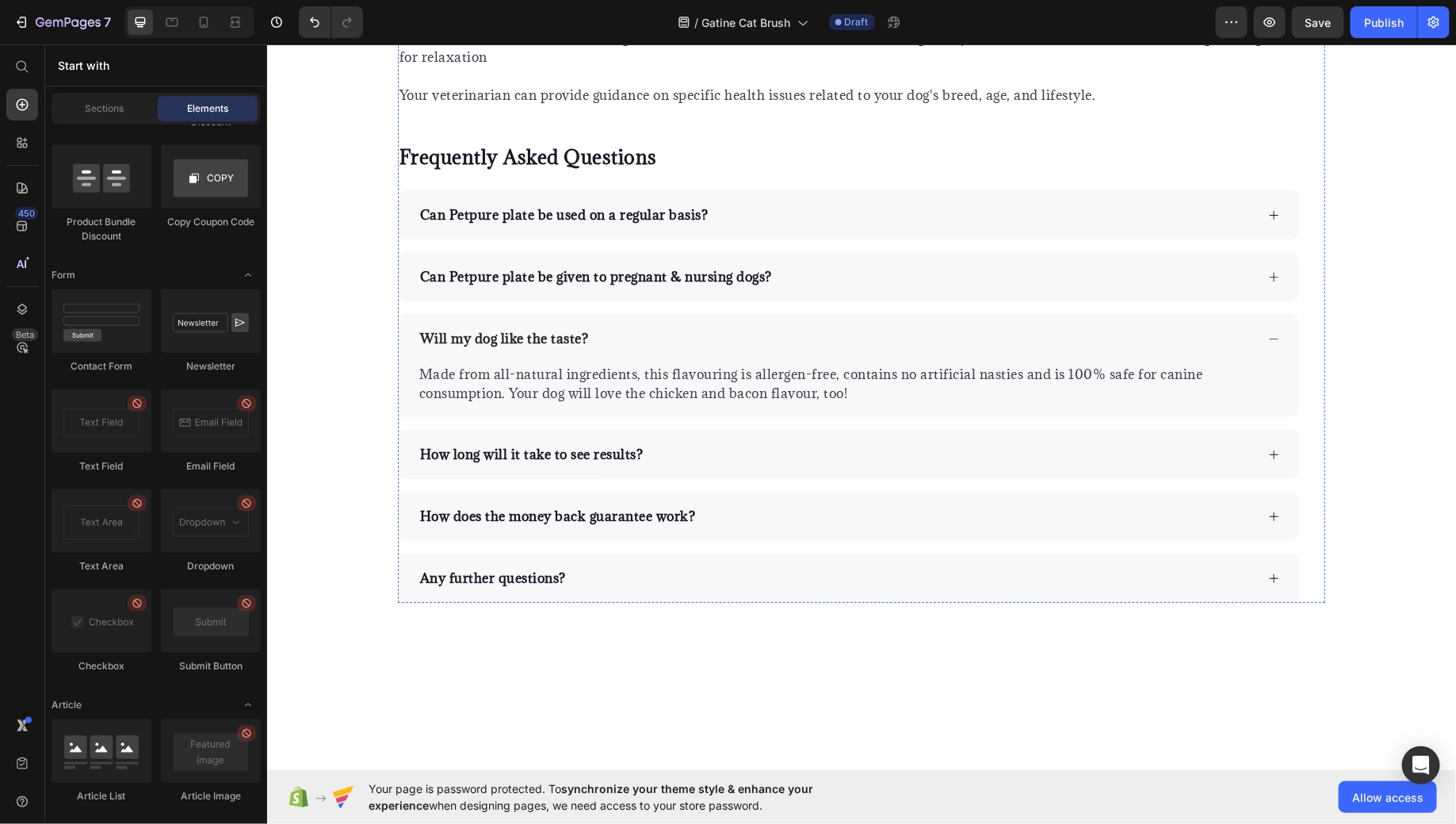 click on "Heart healthy recipe" at bounding box center (528, -348) 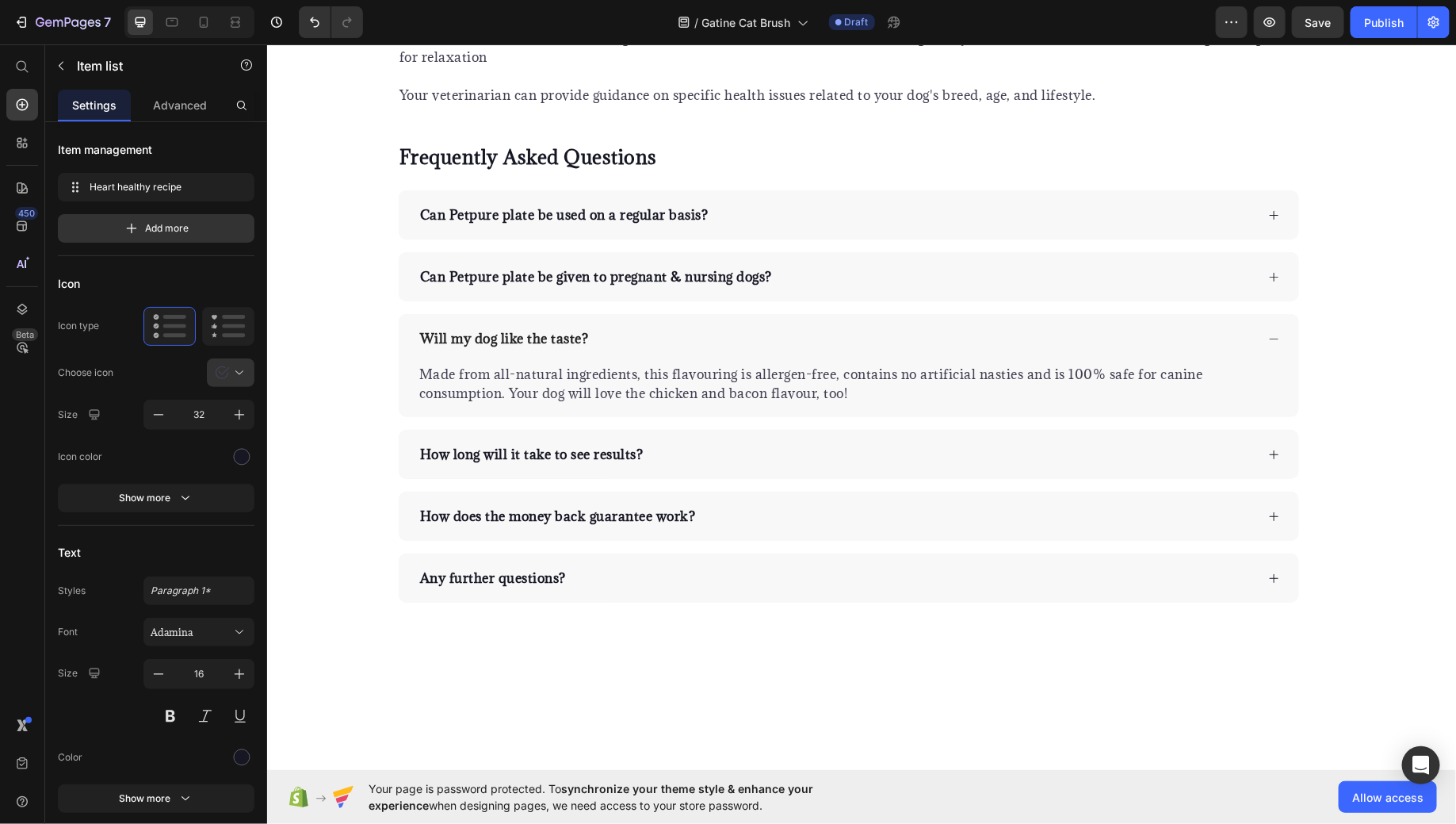 click 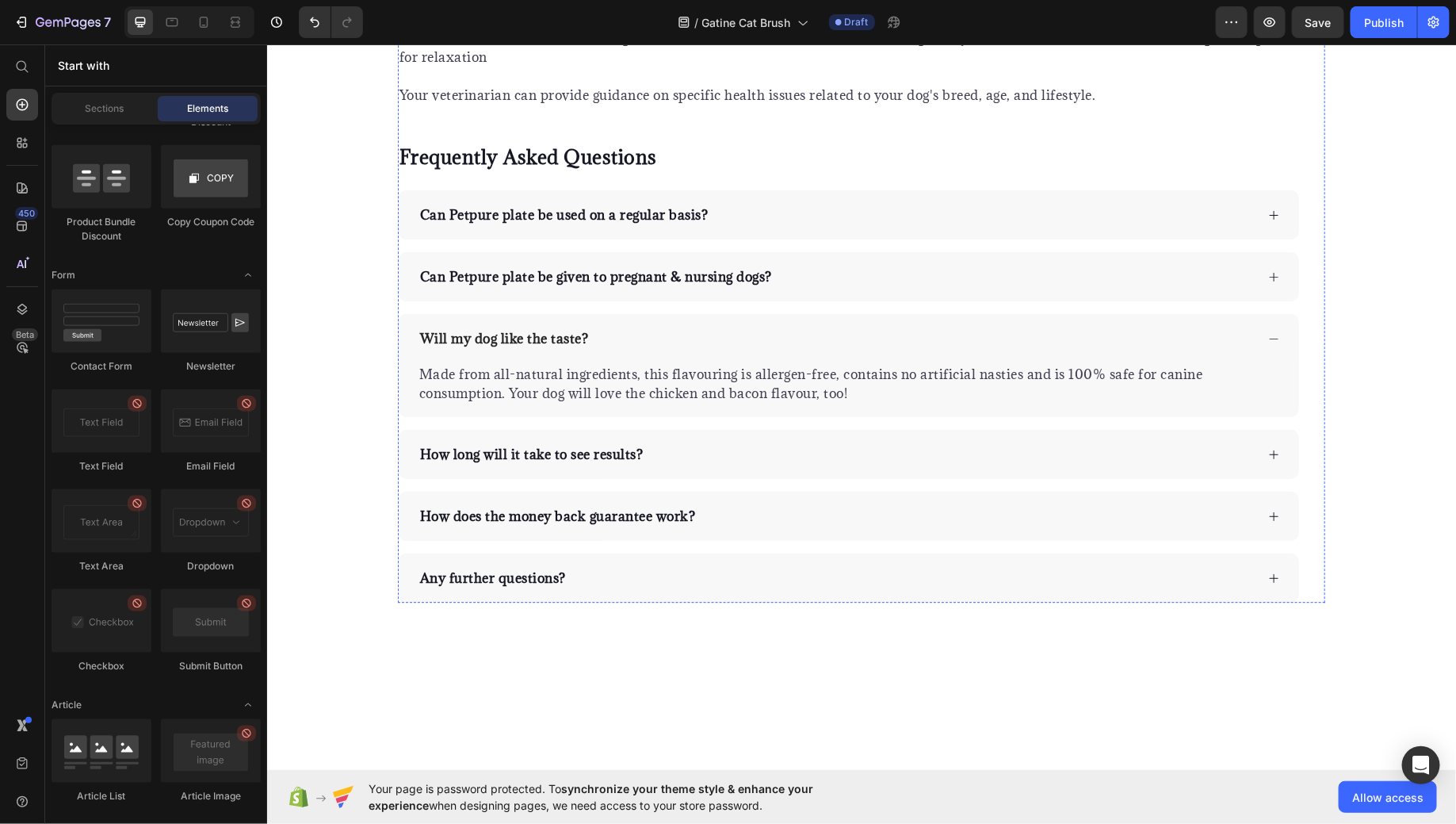 click on "Drop element here" at bounding box center (622, -348) 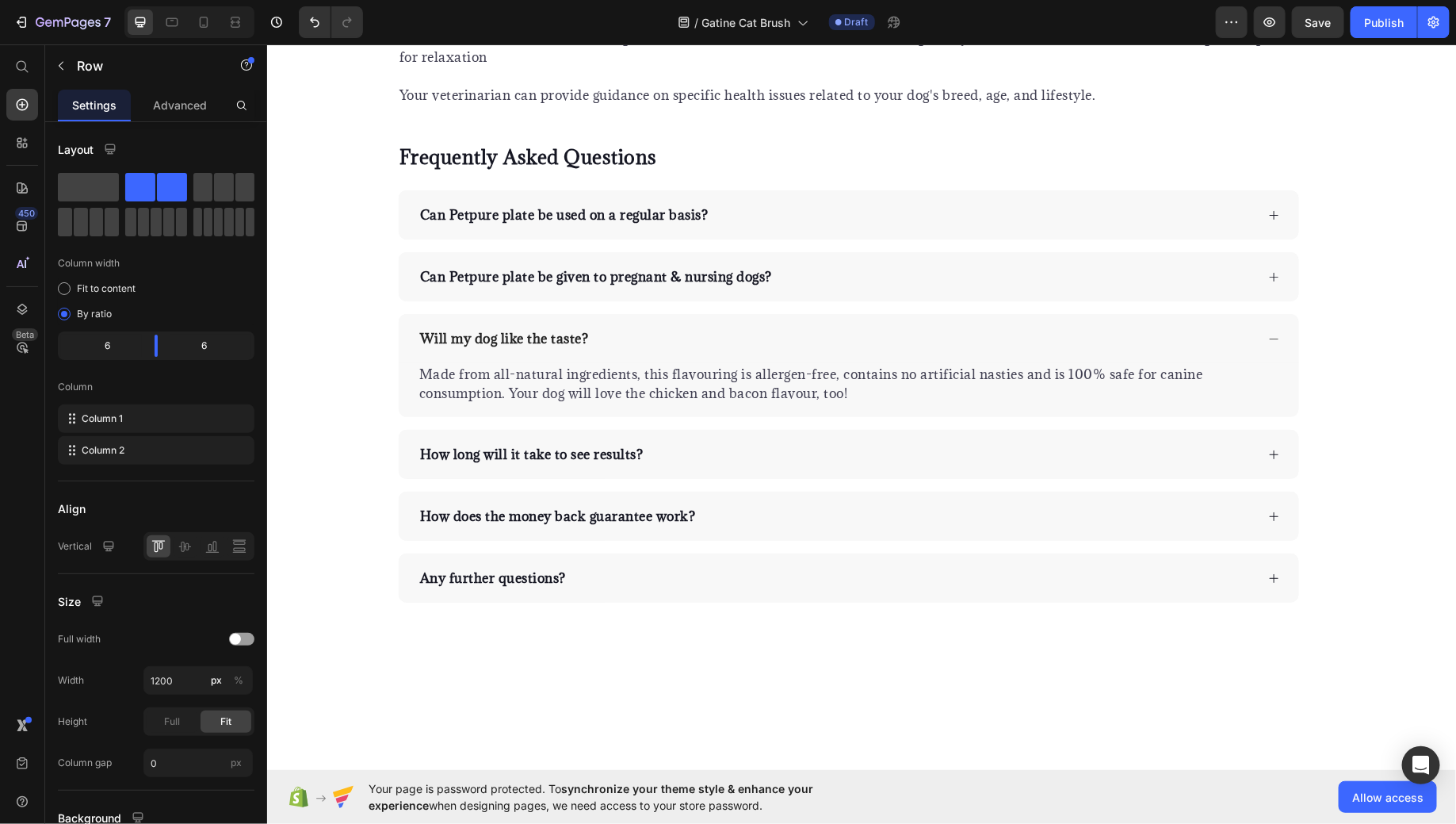 click at bounding box center [495, -395] 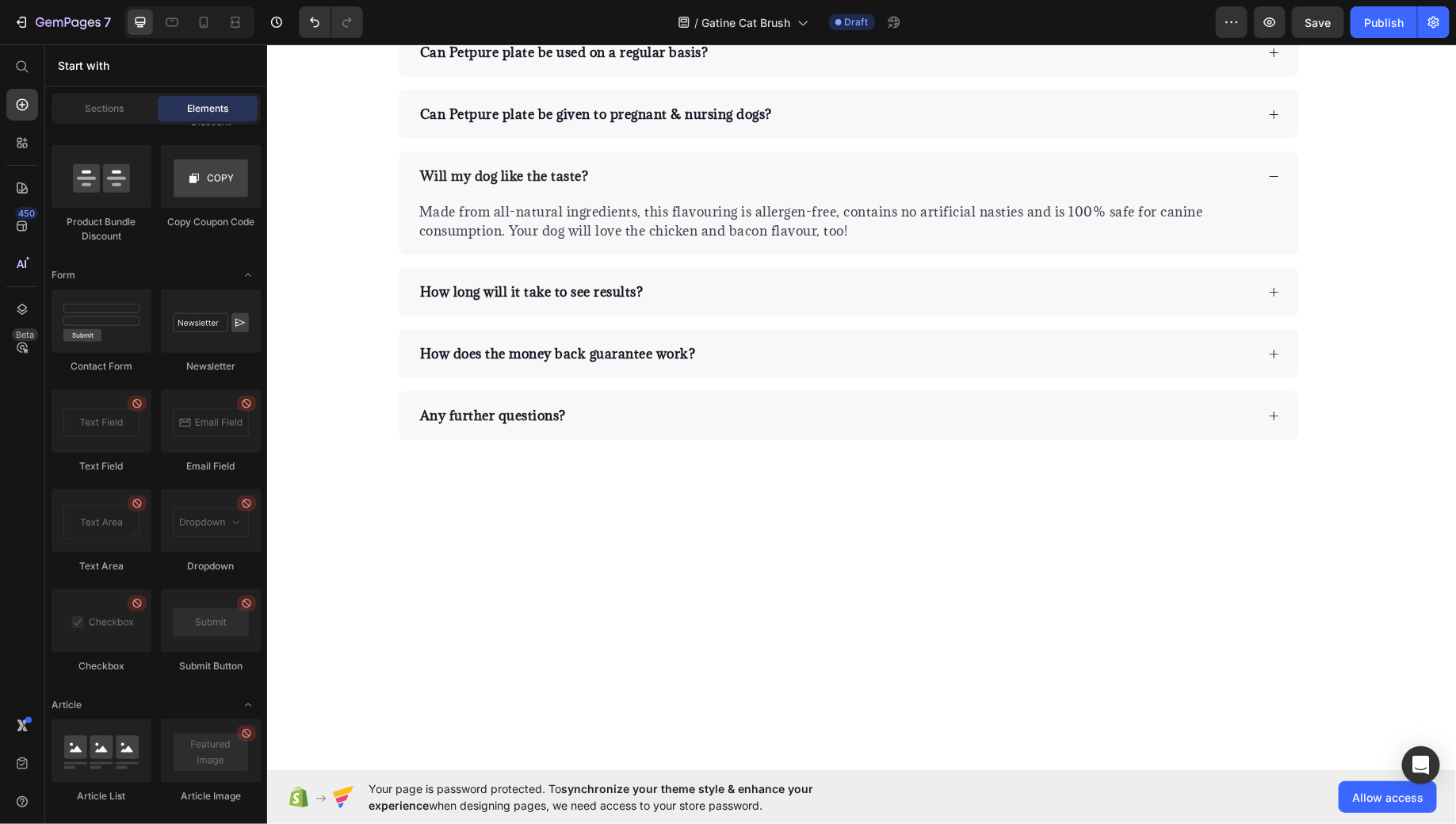scroll, scrollTop: 4800, scrollLeft: 0, axis: vertical 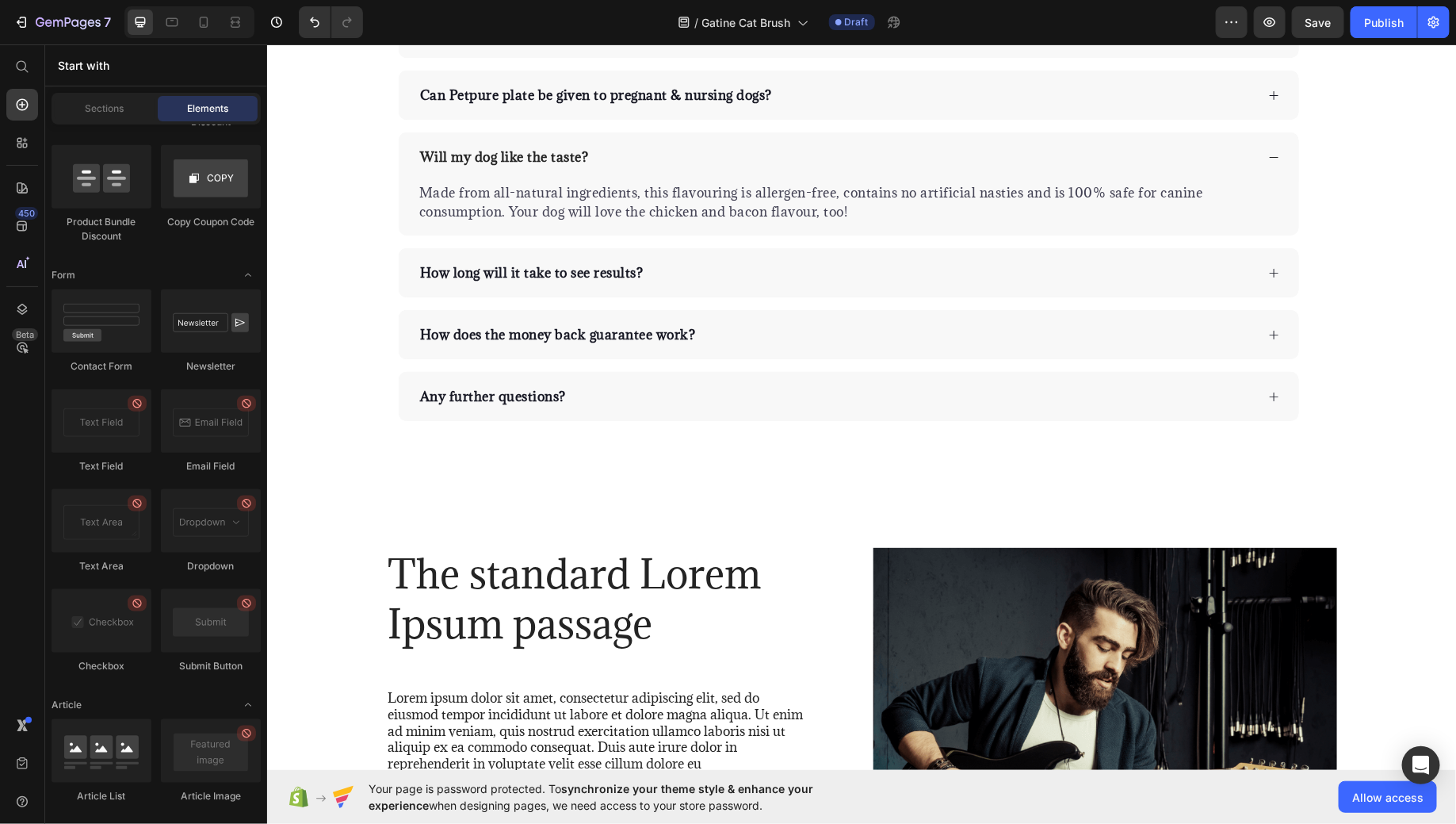 click on "16% net carbs" at bounding box center (622, -466) 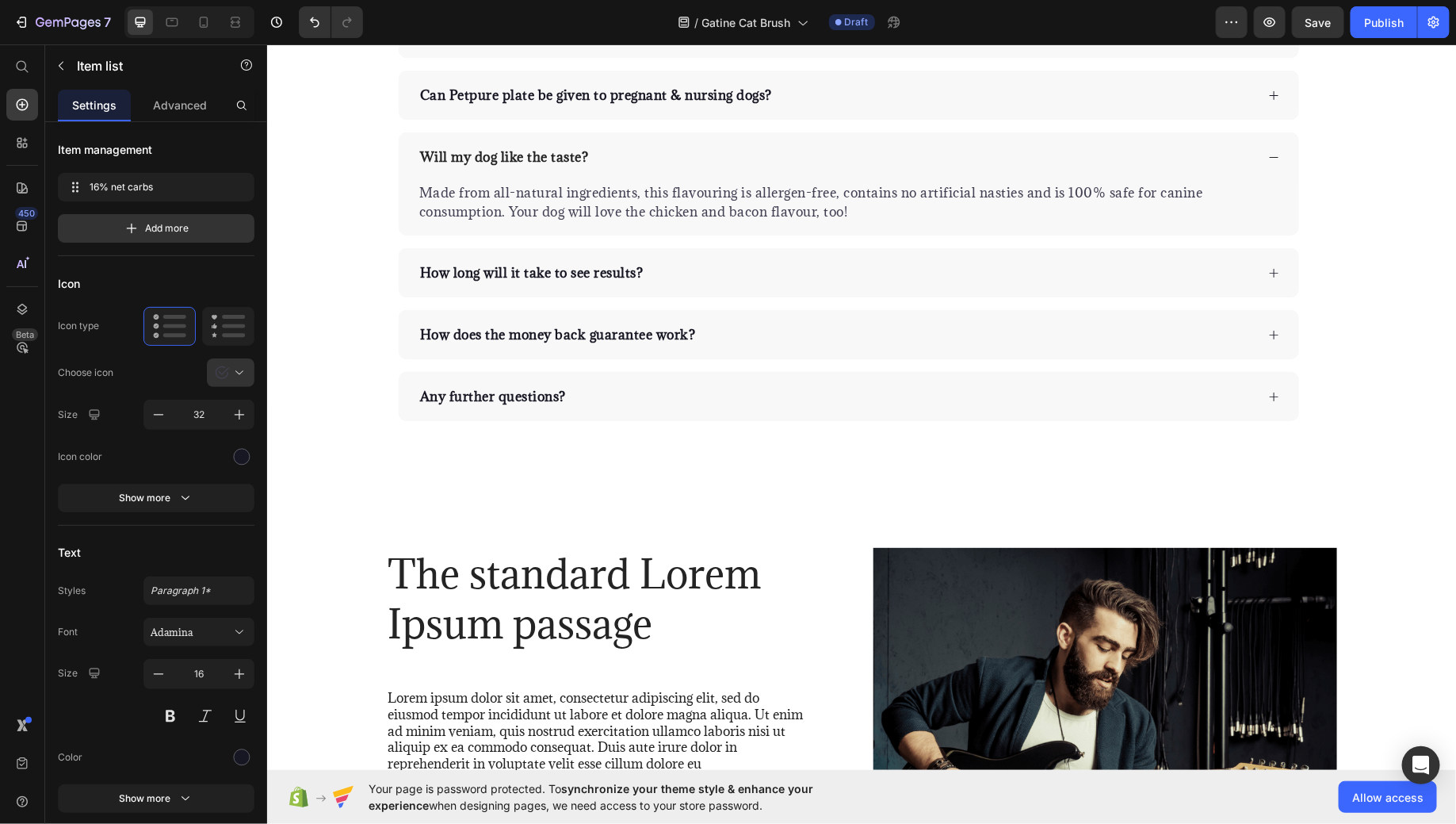click on "Item list" at bounding box center (460, -513) 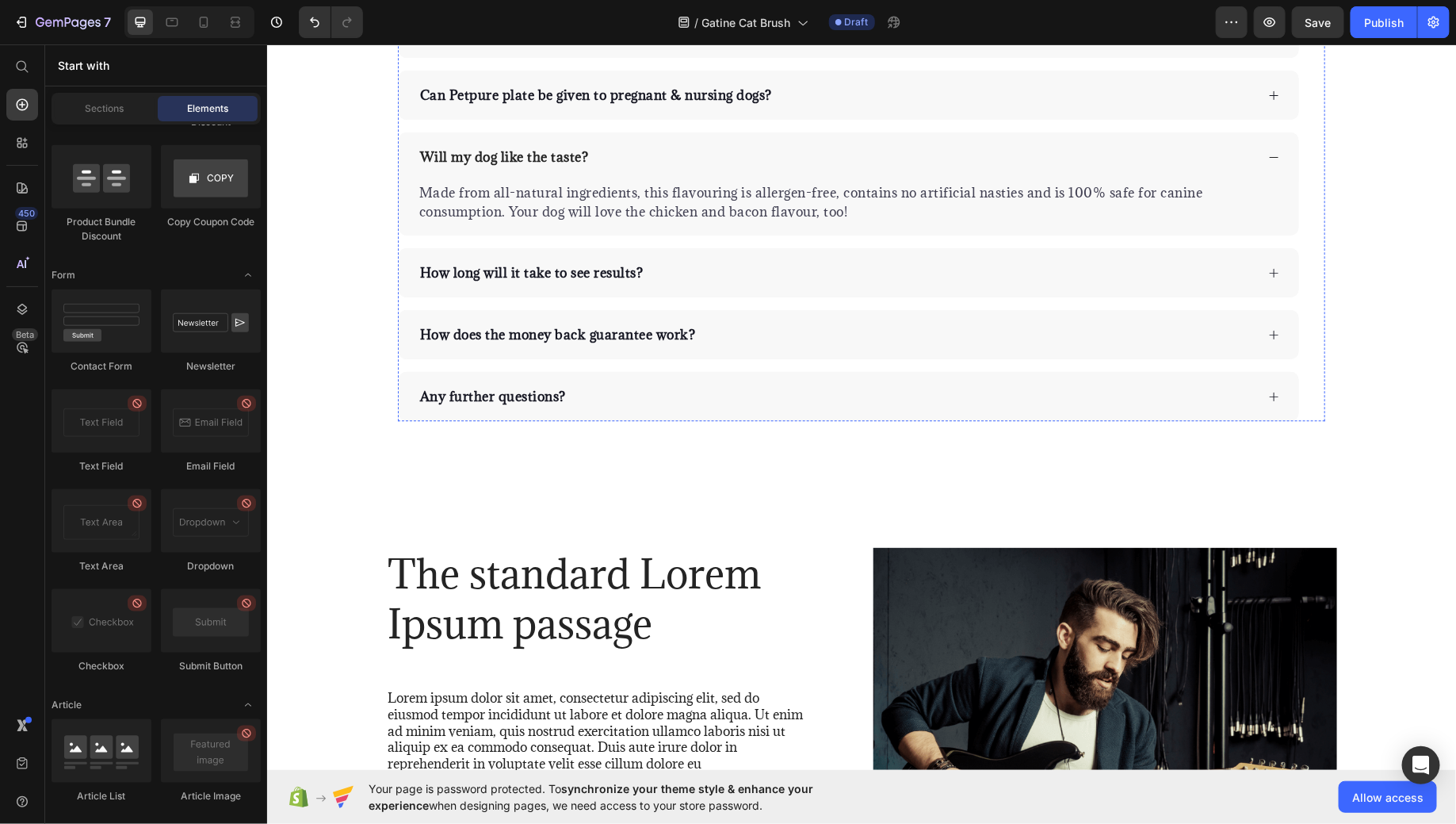 click on "Drop element here" at bounding box center (622, -466) 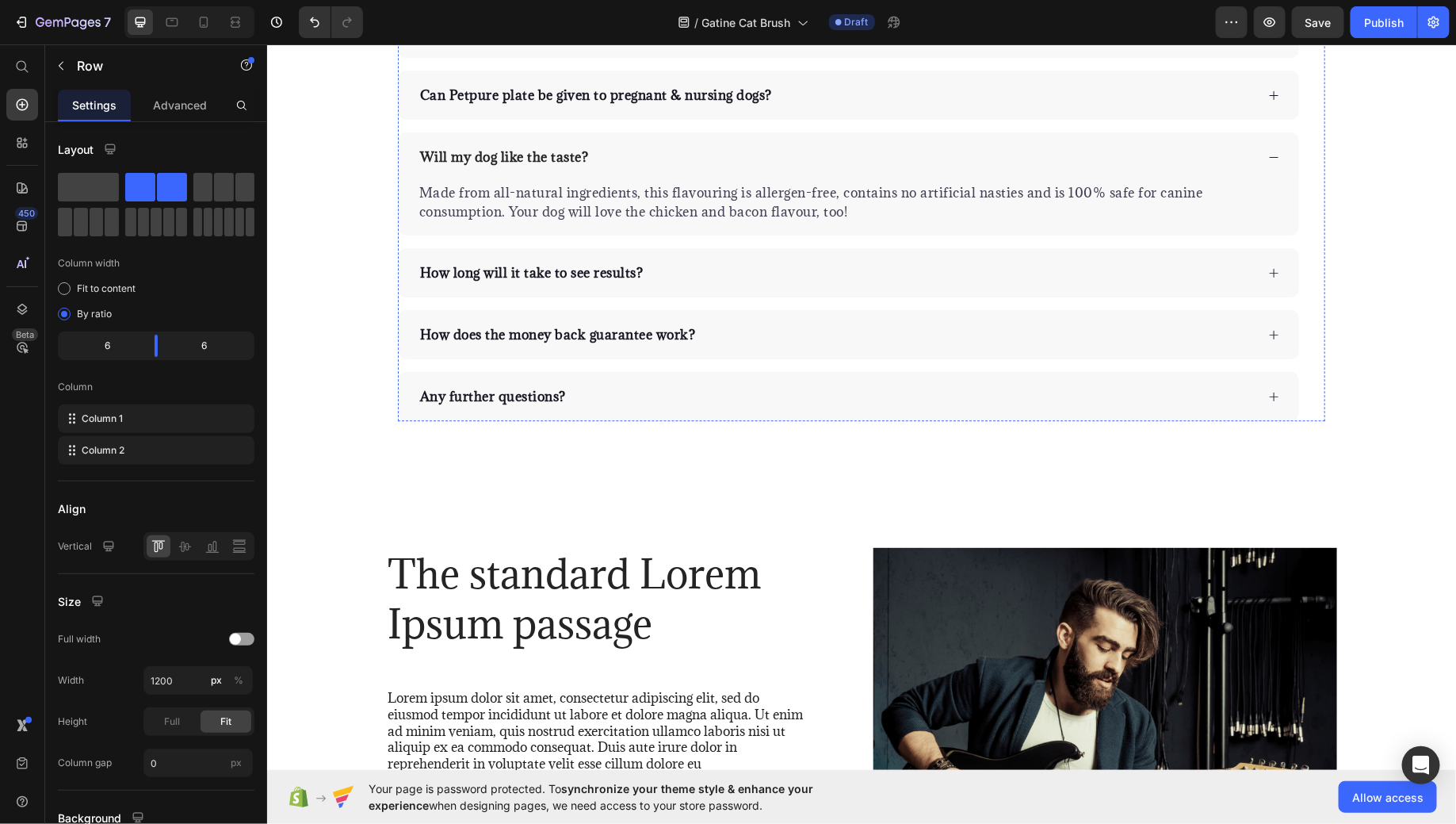 click 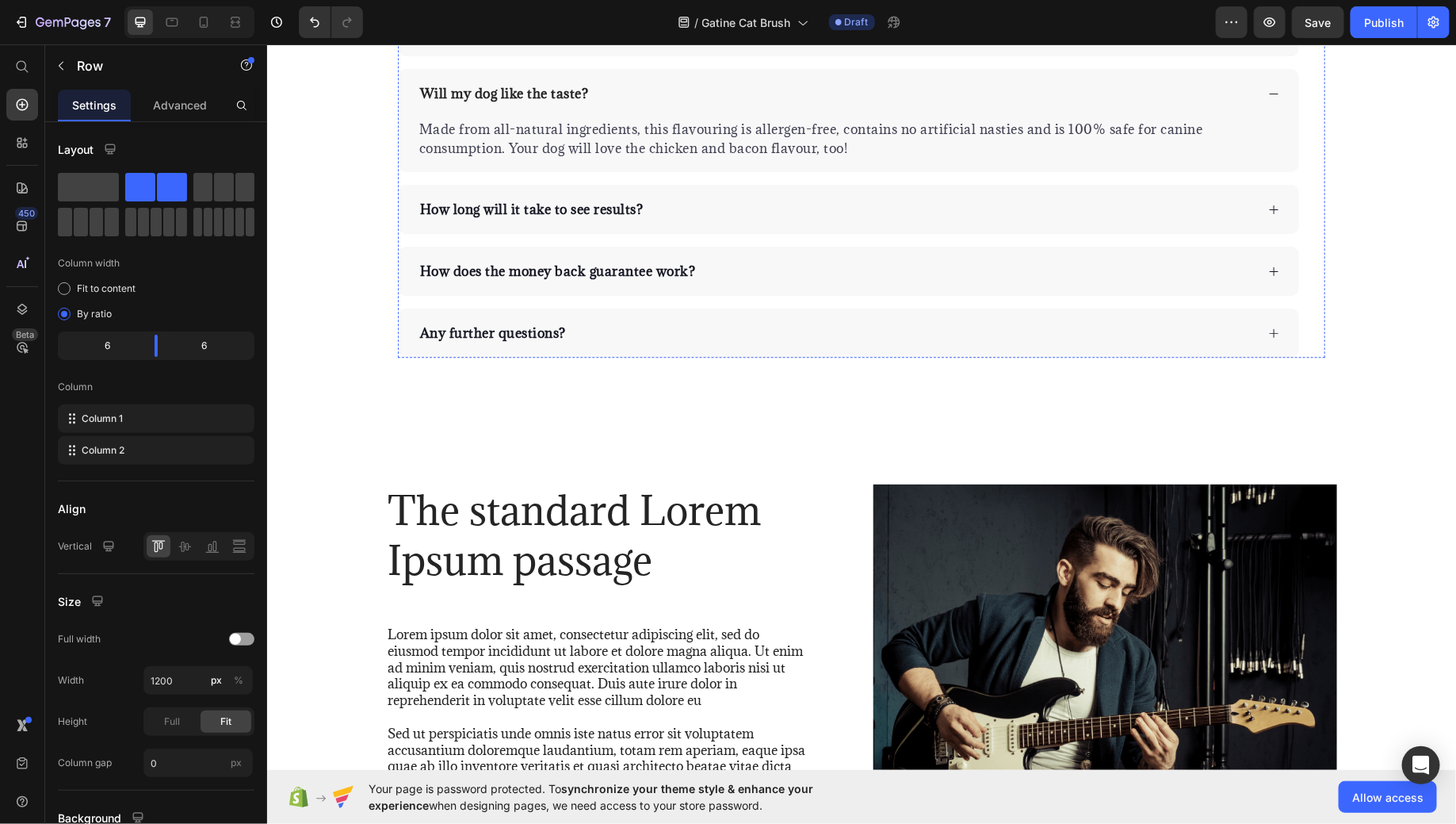 click on "Drop element here" at bounding box center [622, -466] 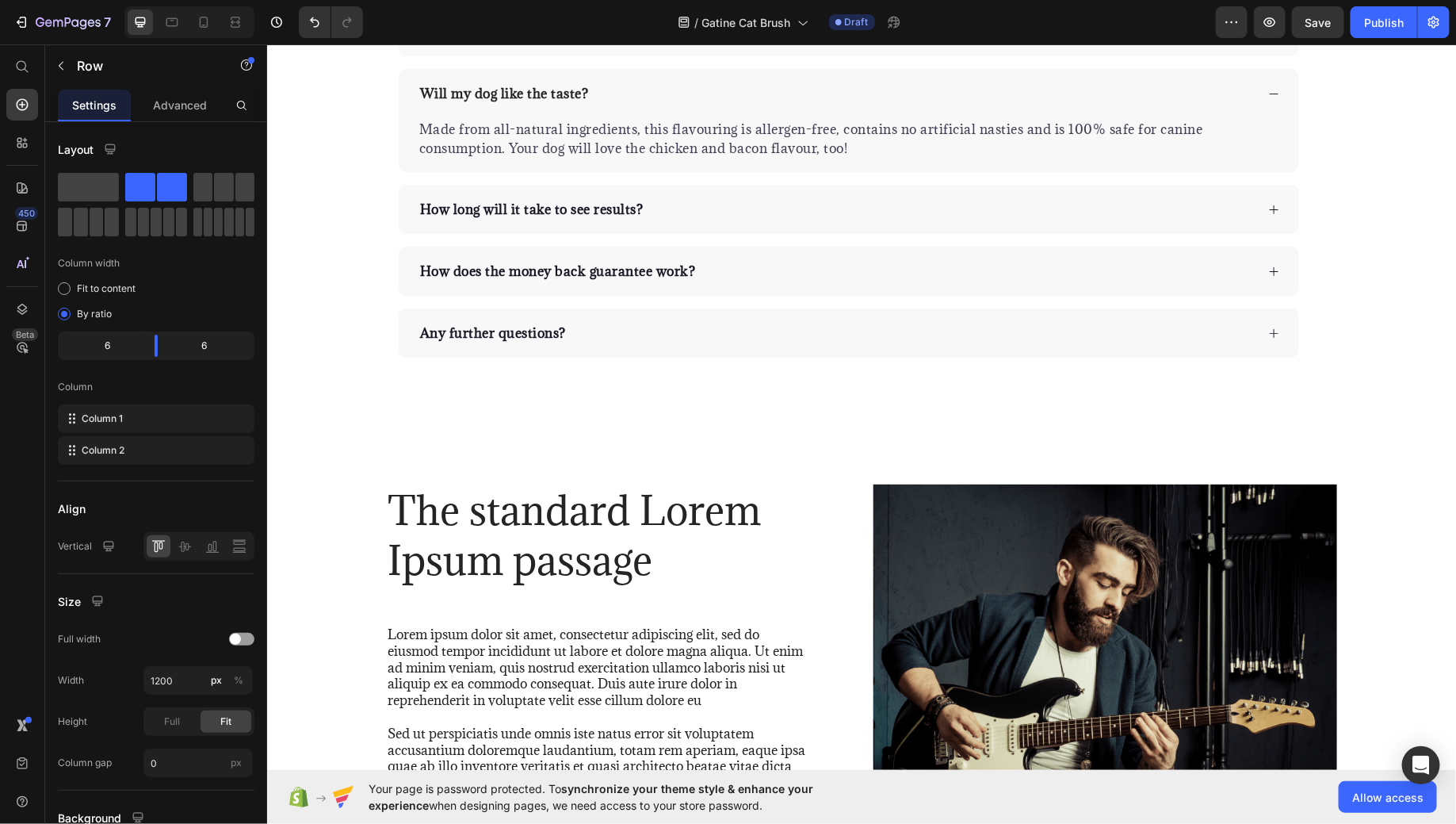 click on "Row" at bounding box center [453, -513] 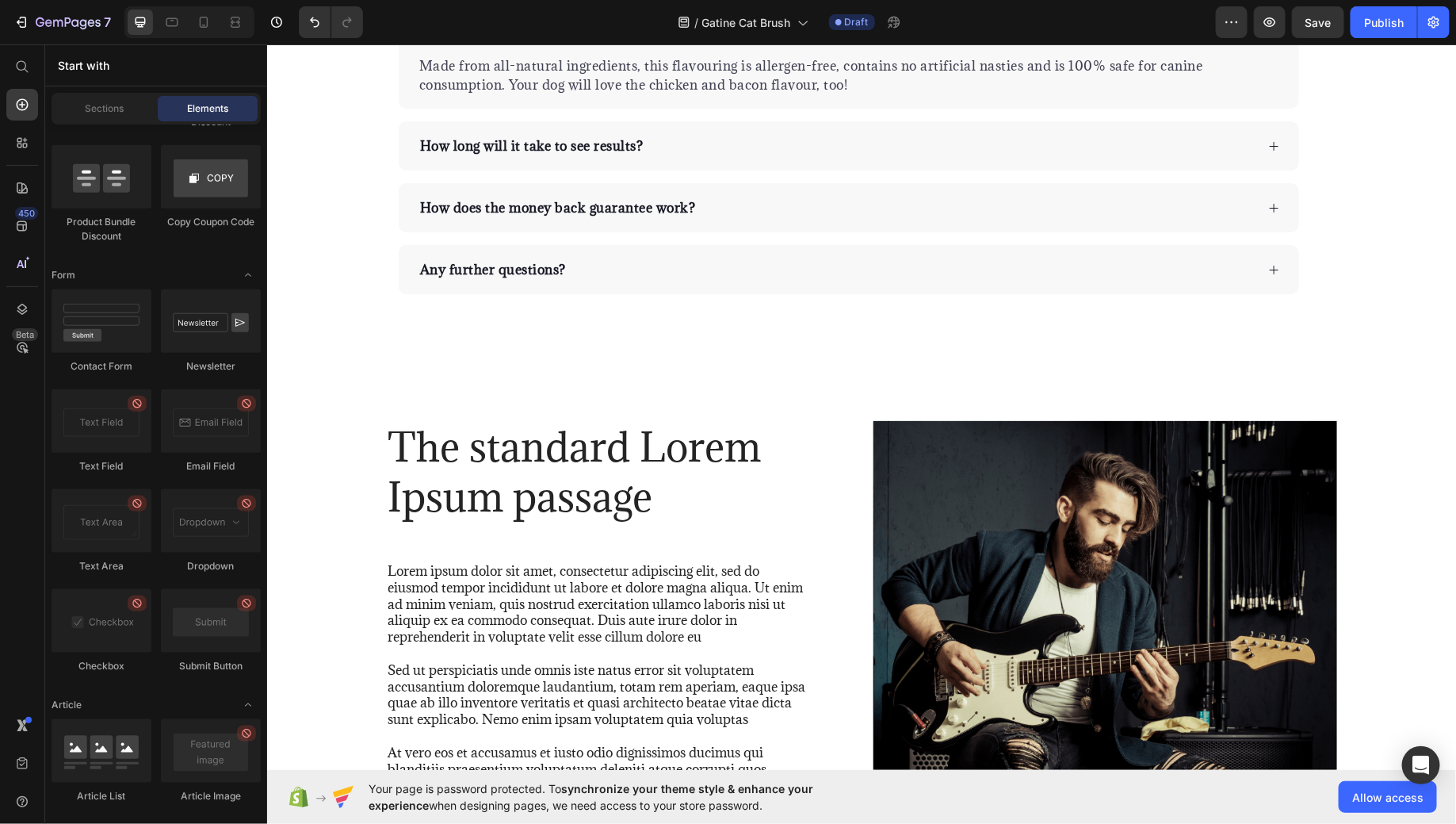 click on "Provide them with a variety of nutrient-rich foods, including high-quality proteins, complex carbohydrates, healthy fats, vitamins, and minerals." at bounding box center [848, -395] 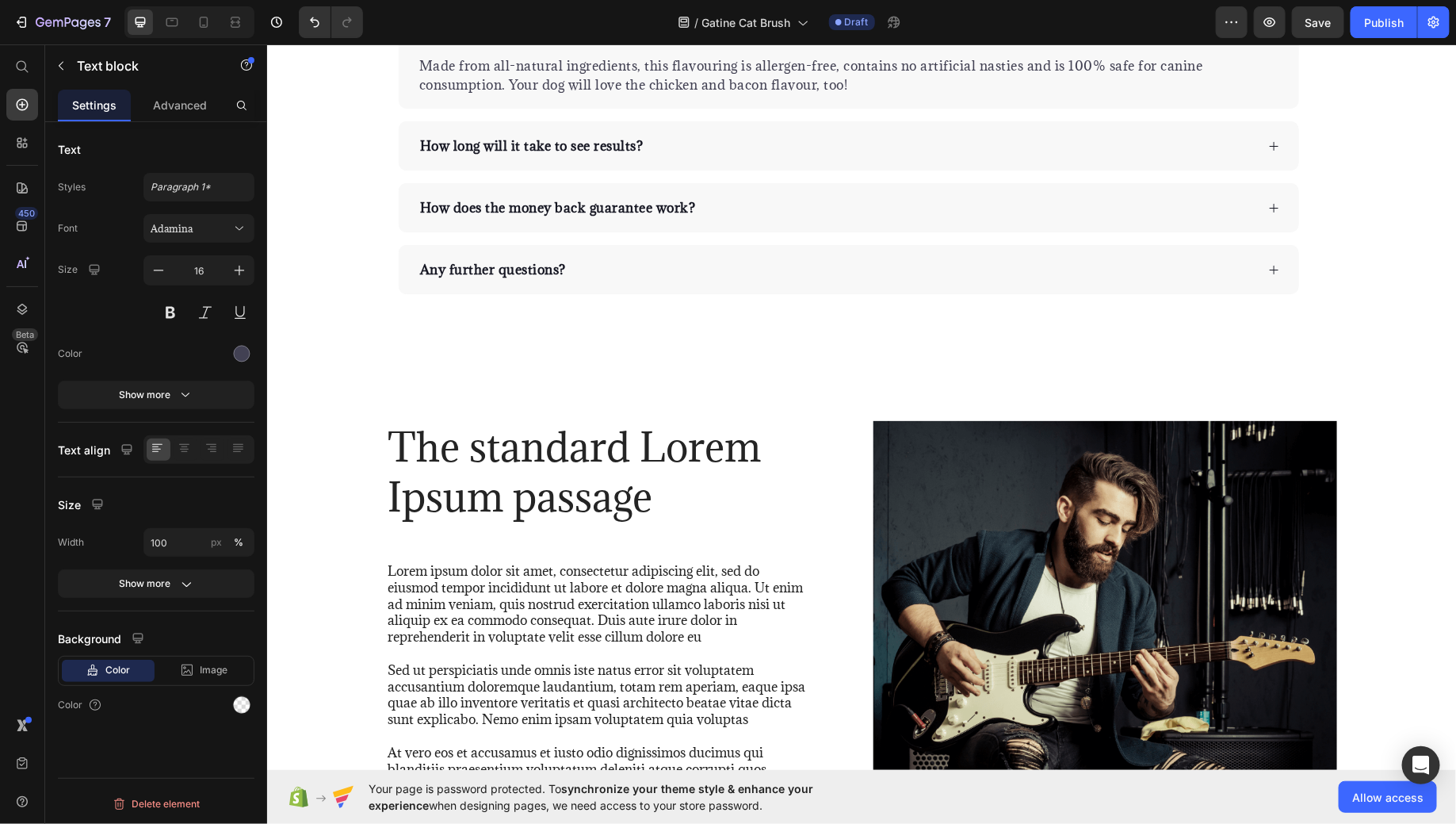 click 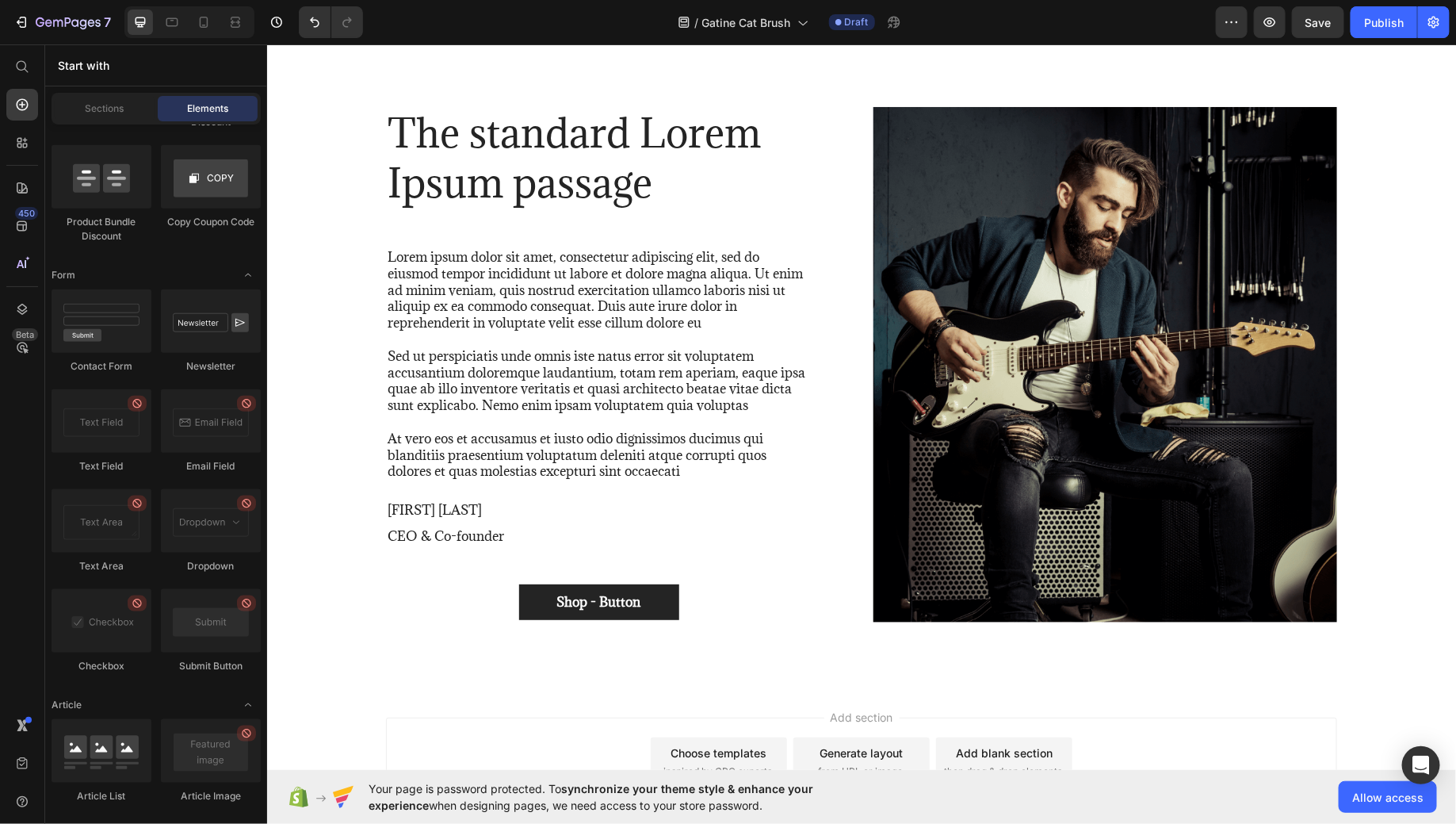 click on "Frequently Asked Questions" at bounding box center [848, -466] 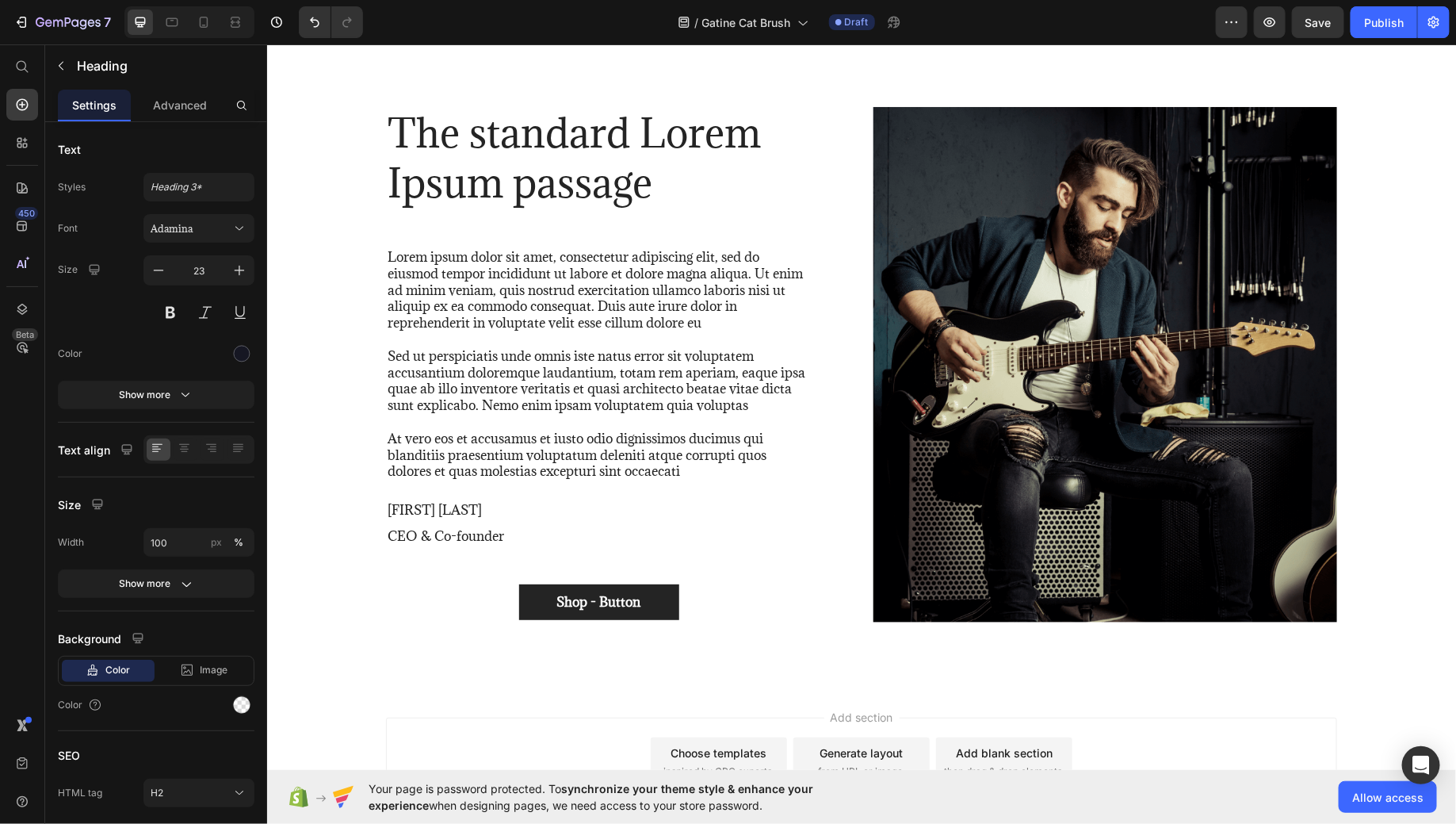 click on "Heading" at bounding box center (461, -513) 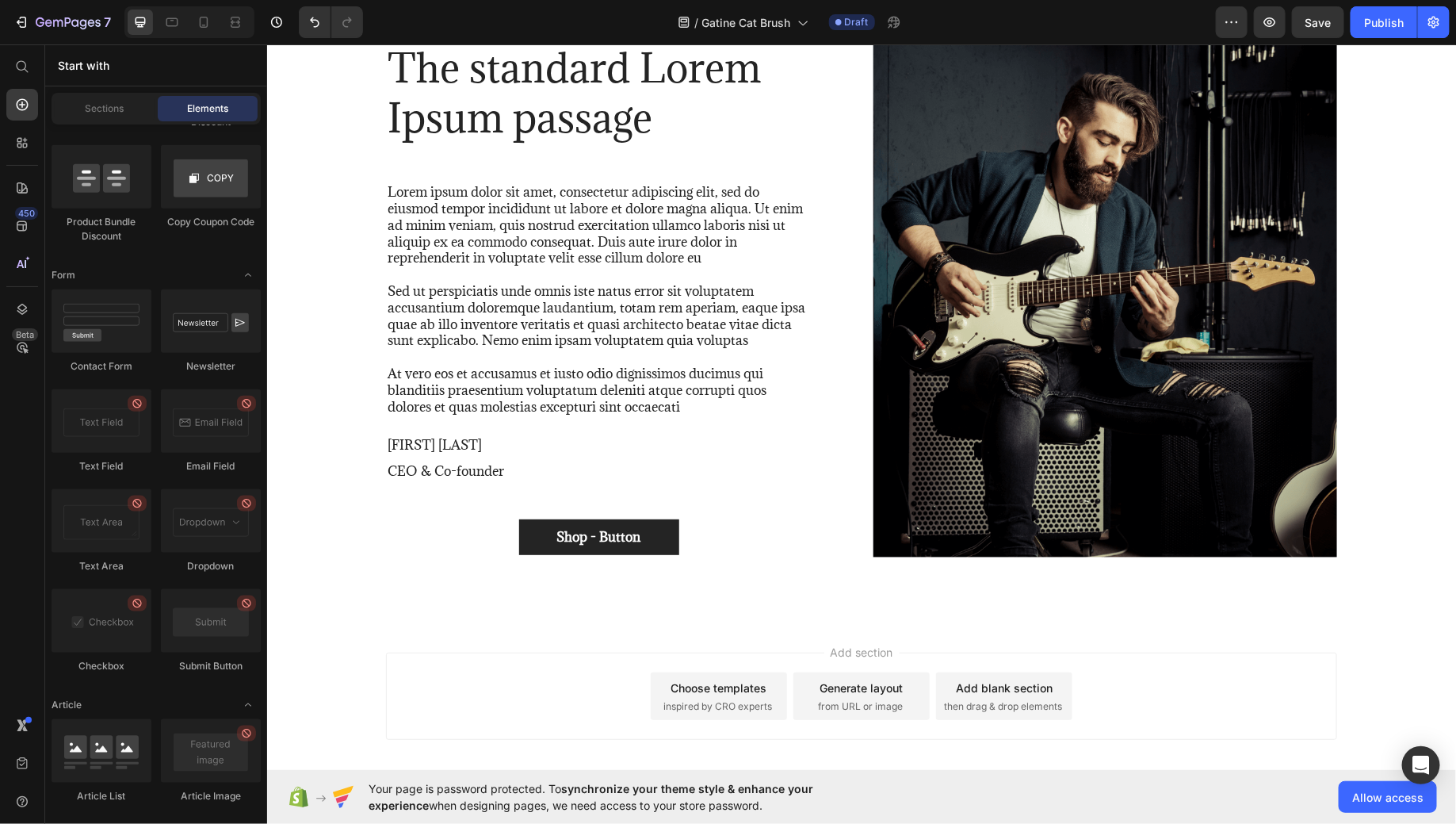 click on "Can Petpure plate be used on a regular basis?" at bounding box center [564, -473] 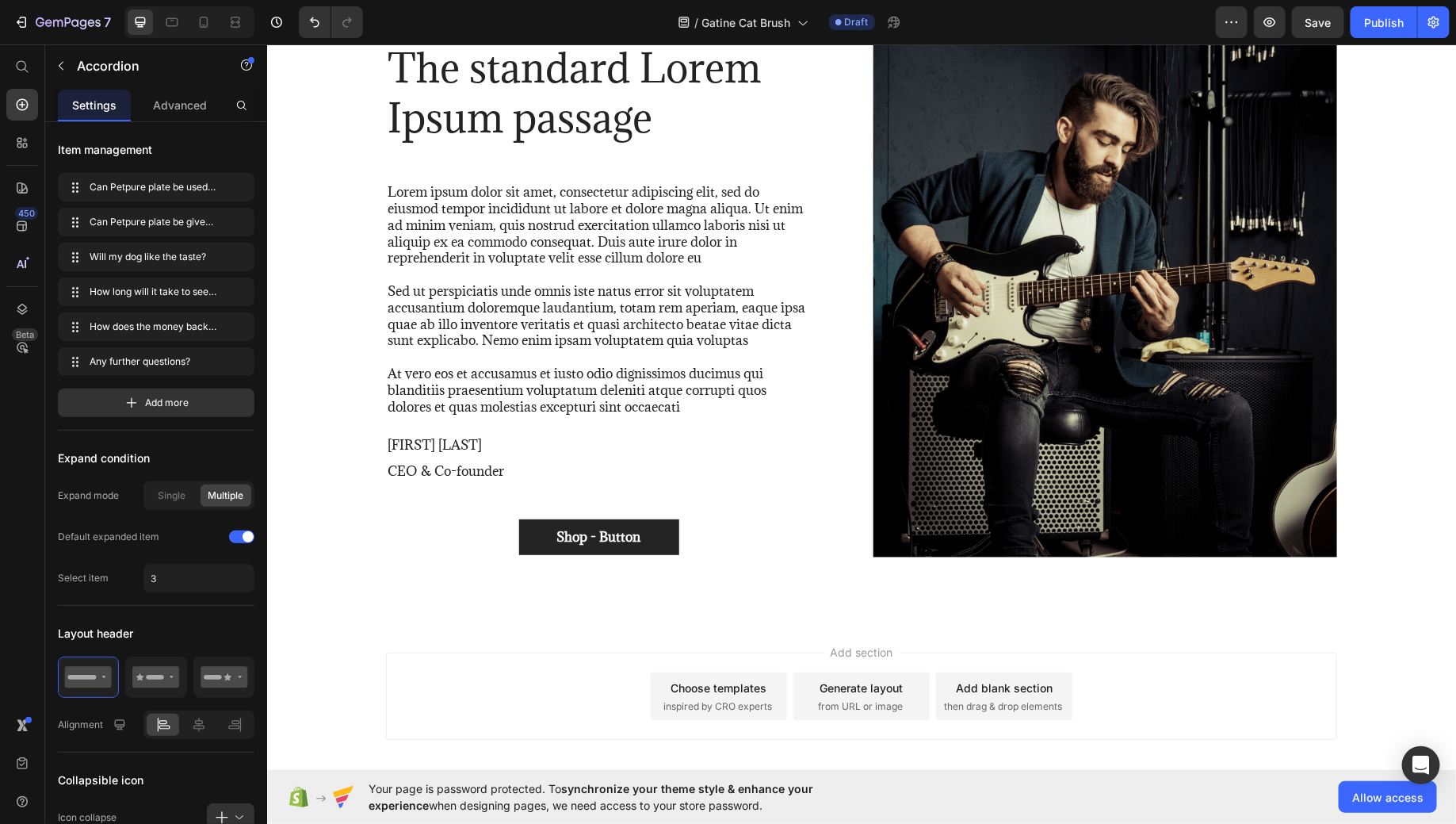 click at bounding box center (522, -513) 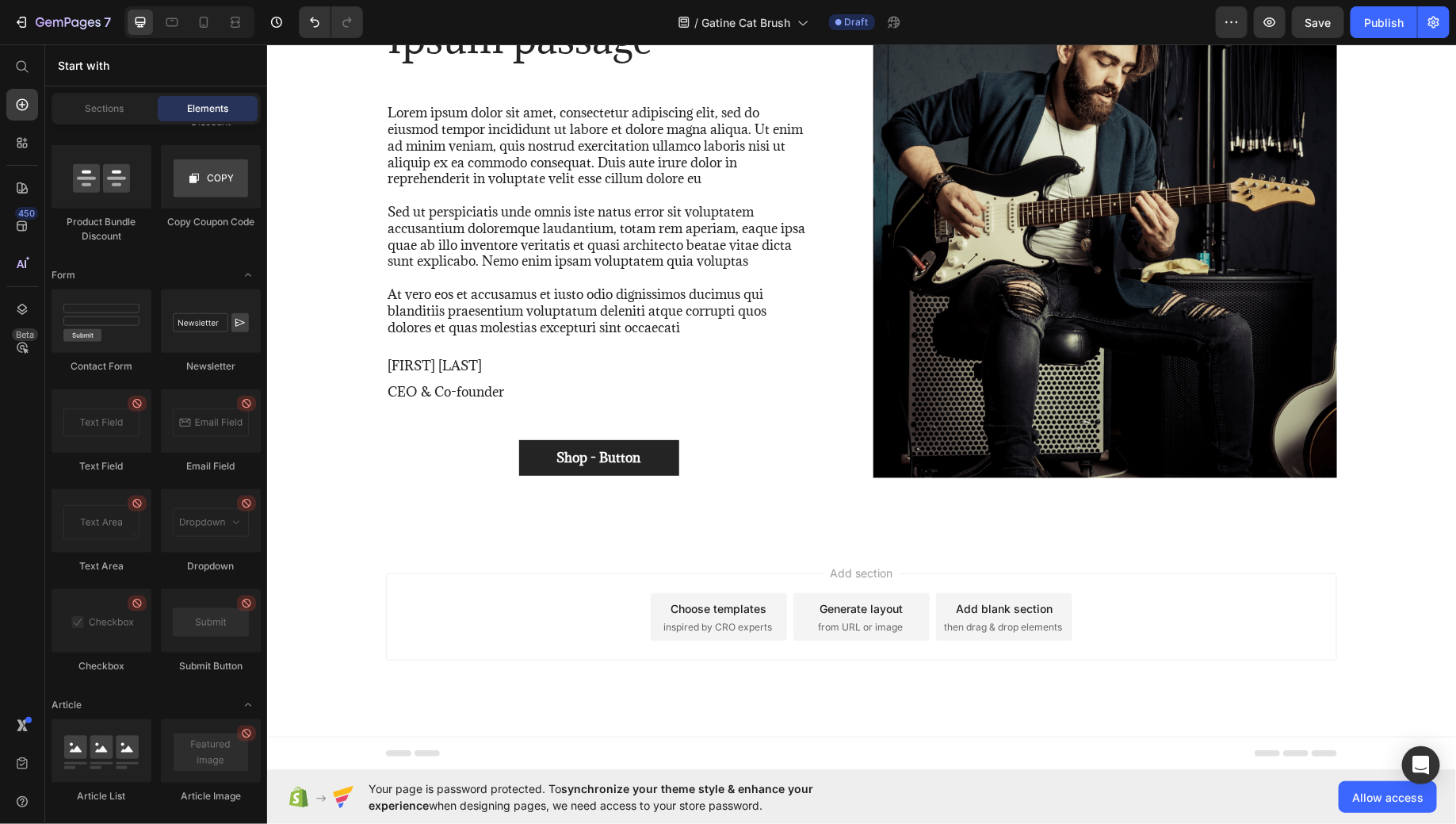 click on "⁠⁠⁠⁠⁠⁠⁠ "She Used to Hide When She Saw the Brush—Now She Melts Into My Arms" Heading Image By Kimberly Halls Text block Advanced list Published:  Monday, January 8, 2024 Text block Row Image A Cat Parent's Journey from Grooming Battles to Spa-Day Bliss When Luna started hiding under the bed every time I reached for her brush, I knew something had to change. She wasn't just avoiding grooming. She was avoiding  me . My beautiful tabby—once so trusting, so affectionate—had learned to fear our bonding time. The metal bristles. The tugging. The static that made her fur stand on end. I felt like I was failing her as her parent. Luna isn't just a pet. She's family. My shadow through long work days. My comfort during difficult times. The gentle soul who chose me as much as I chose her. But watching her flinch when I tried to care for her? It broke my heart. Text block ⁠⁠⁠⁠⁠⁠⁠ When Love Feels Like Punishment Heading Text Block ⁠⁠⁠⁠⁠⁠⁠ The Moment Everything Changed ." at bounding box center [861, -2205] 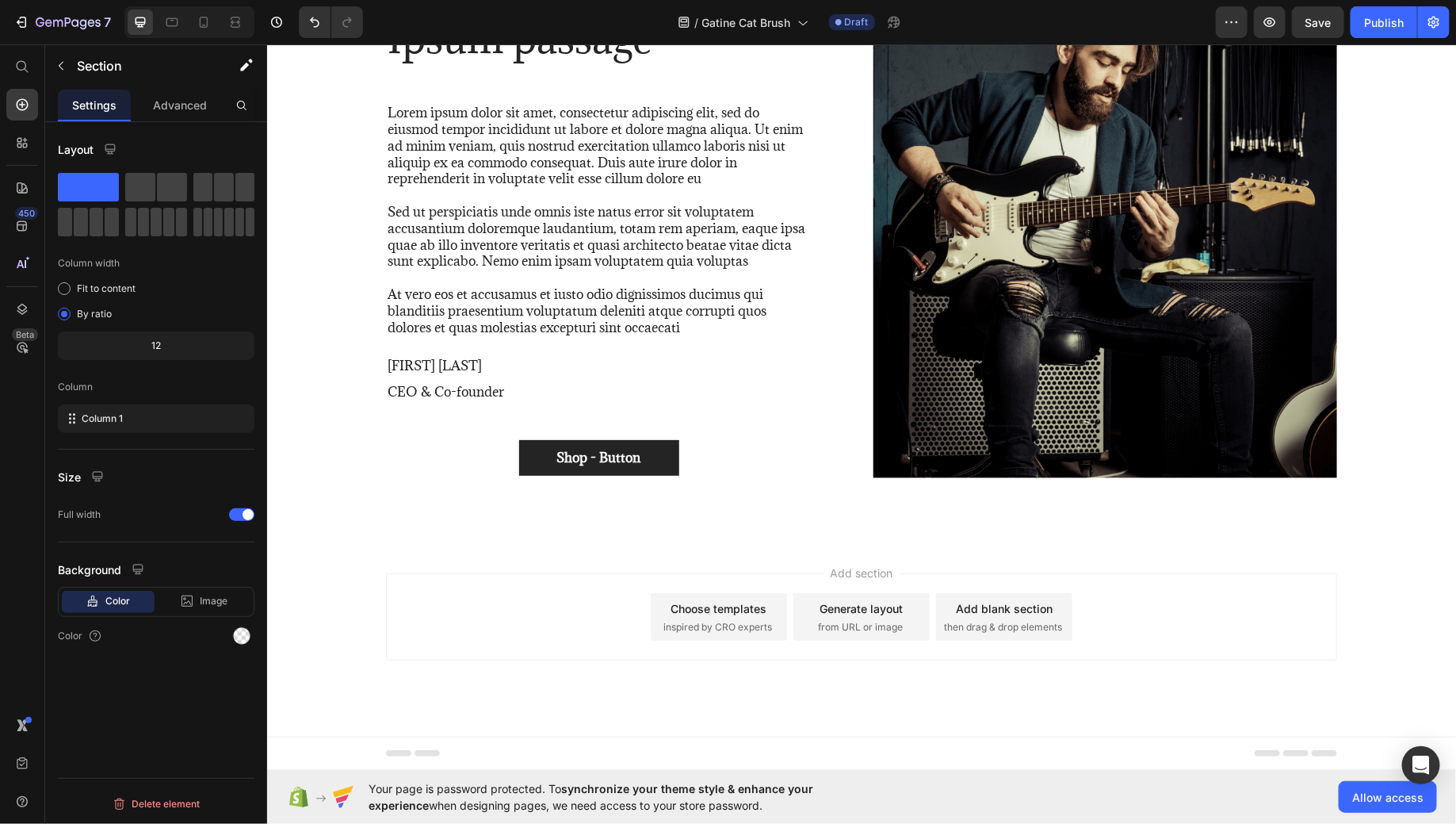 scroll, scrollTop: 4458, scrollLeft: 0, axis: vertical 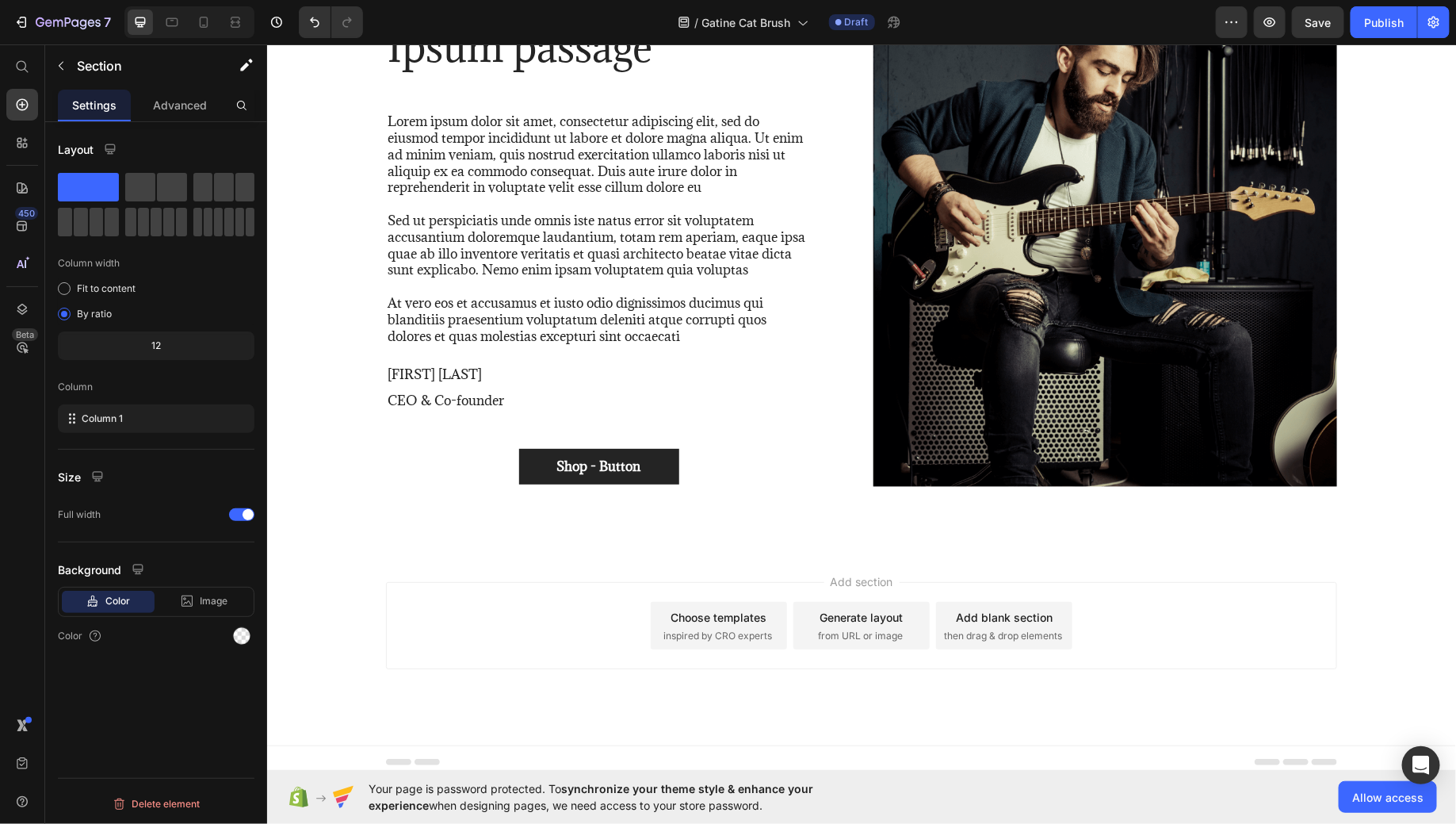 click on "A healthy skin and a shiny coat are not only visually appealing but also important indicators of your dog's overall health and well-being. Just like in humans, the condition of a dog's skin and coat can be influenced by various factors, including genetics, environment, and most importantly, nutrition.   Proper nutrition plays a vital role in maintaining healthy skin and a lustrous coat for your furry friend. Essential fatty acids, such as Omega-3 and Omega-6, are crucial for skin health, as they help maintain the skin's integrity, promote a strong skin barrier, and reduce inflammation.   In addition to fatty acids, other nutrients like vitamins A, E, and Biotin also play important roles in promoting healthy skin and a shiny coat.   Regular grooming and proper hygiene practices are also crucial for maintaining healthy skin and a shiny coat.   Text block" at bounding box center (848, -304) 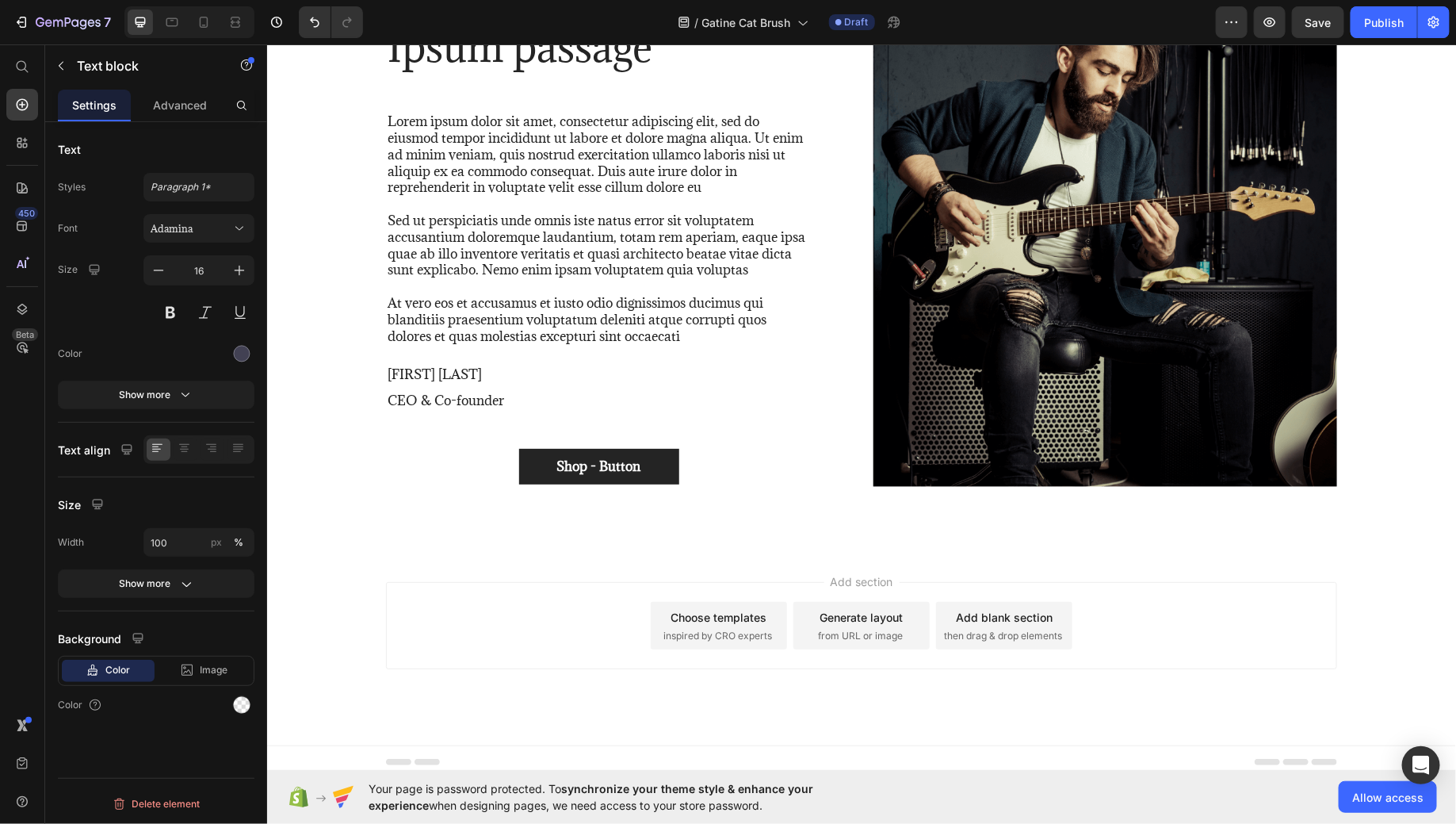 click 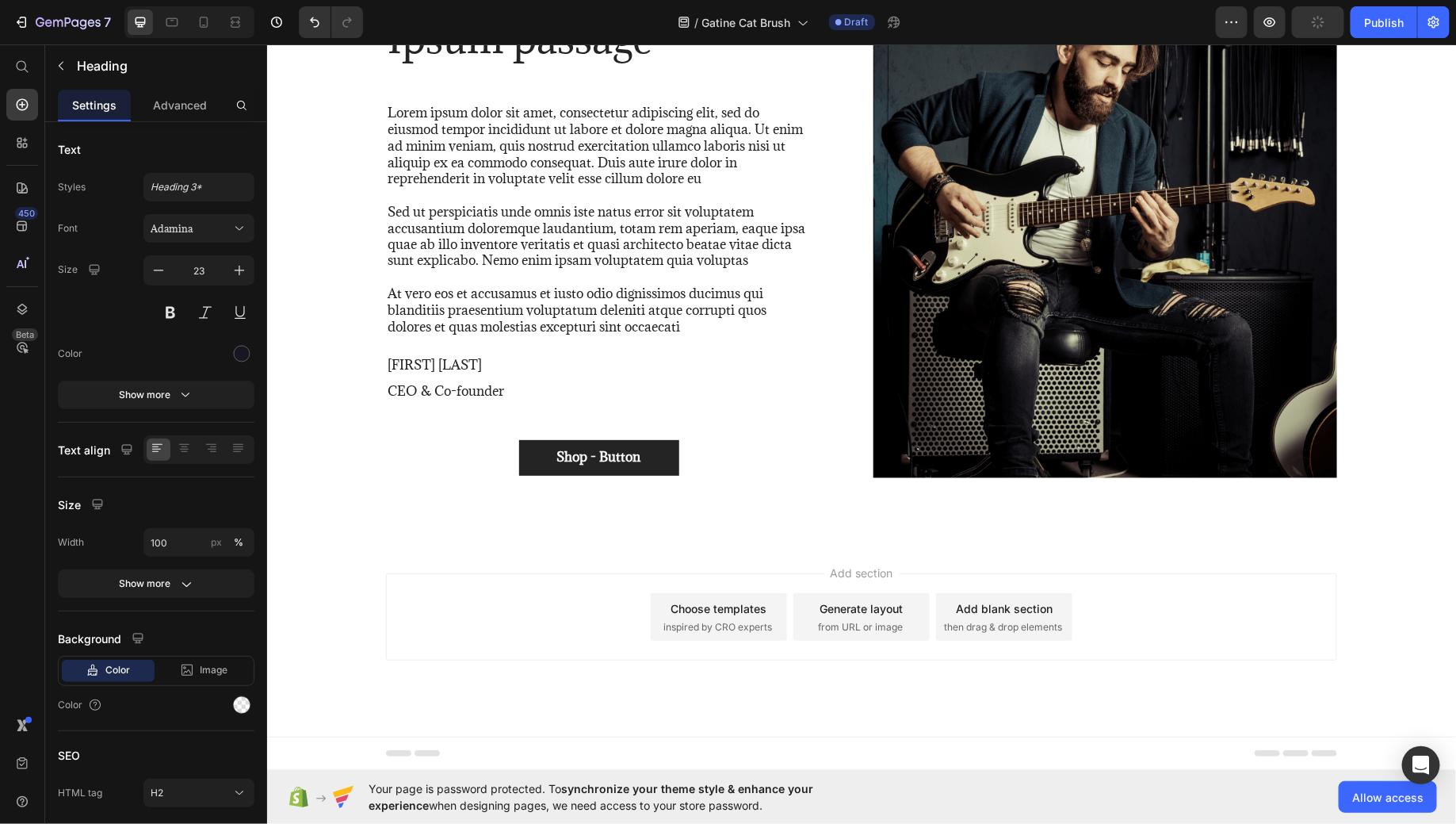 click on "Healthy Skin and Shiny Coat" at bounding box center (848, -178) 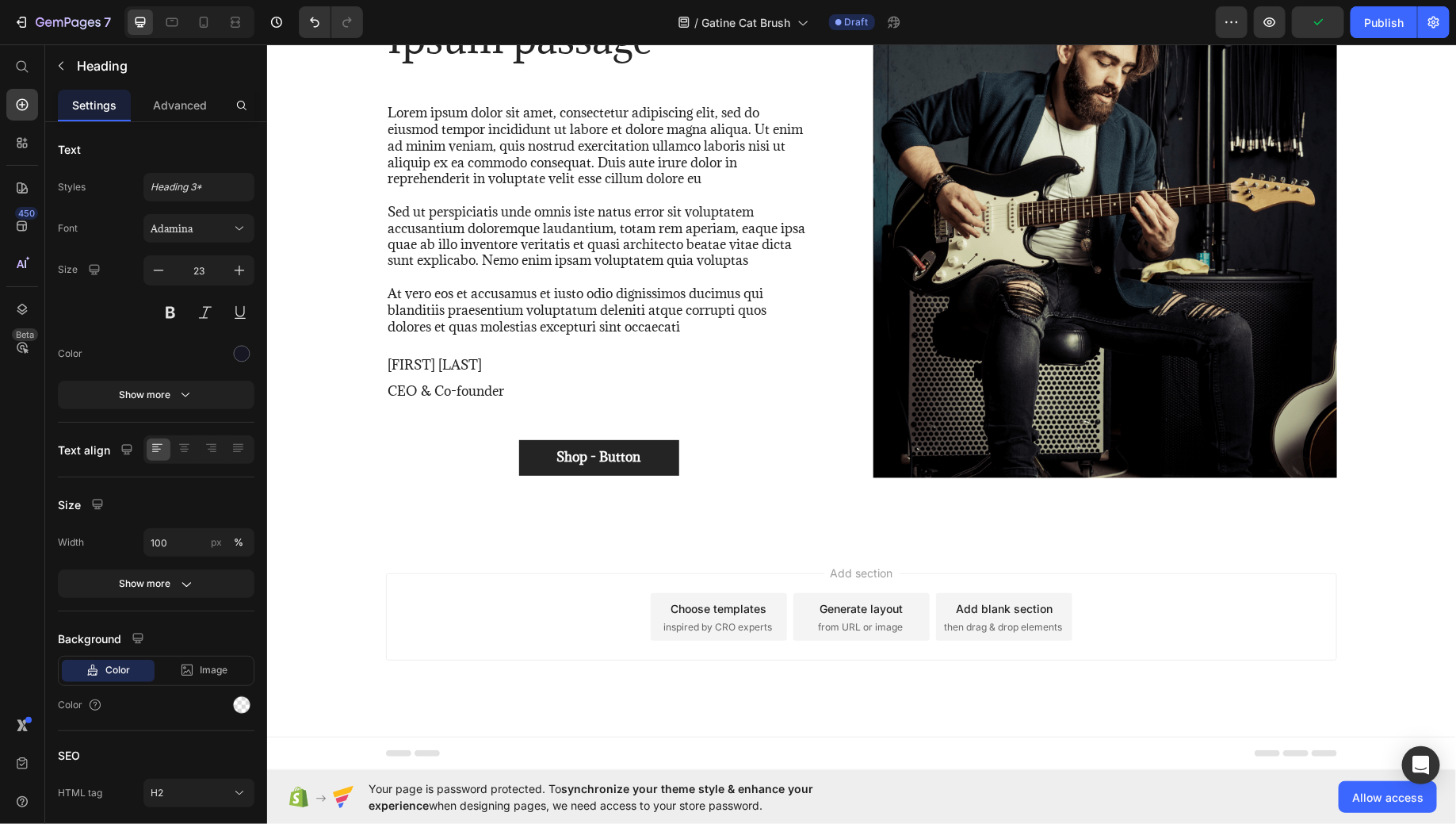 click at bounding box center (512, -207) 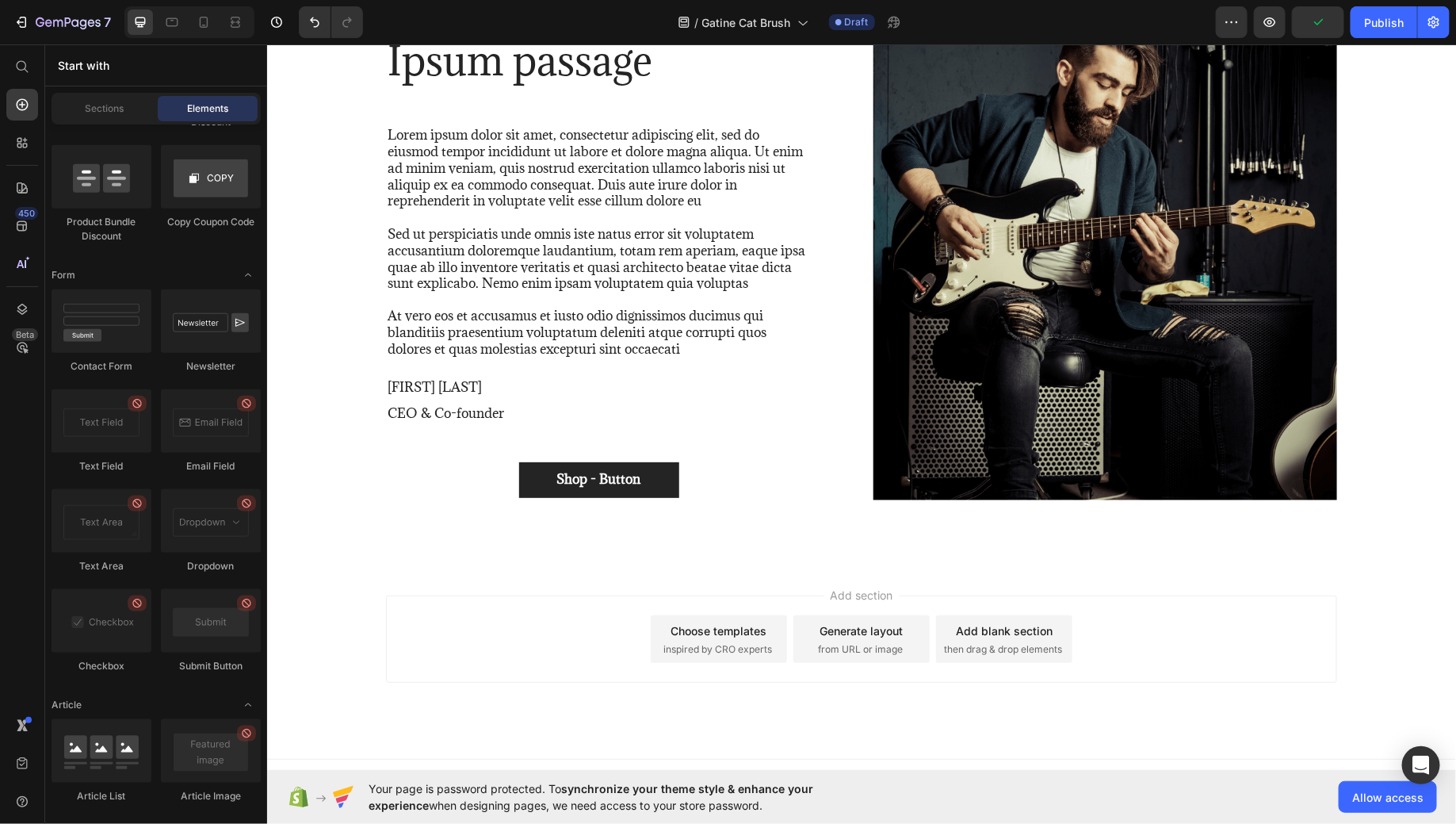 scroll, scrollTop: 3999, scrollLeft: 0, axis: vertical 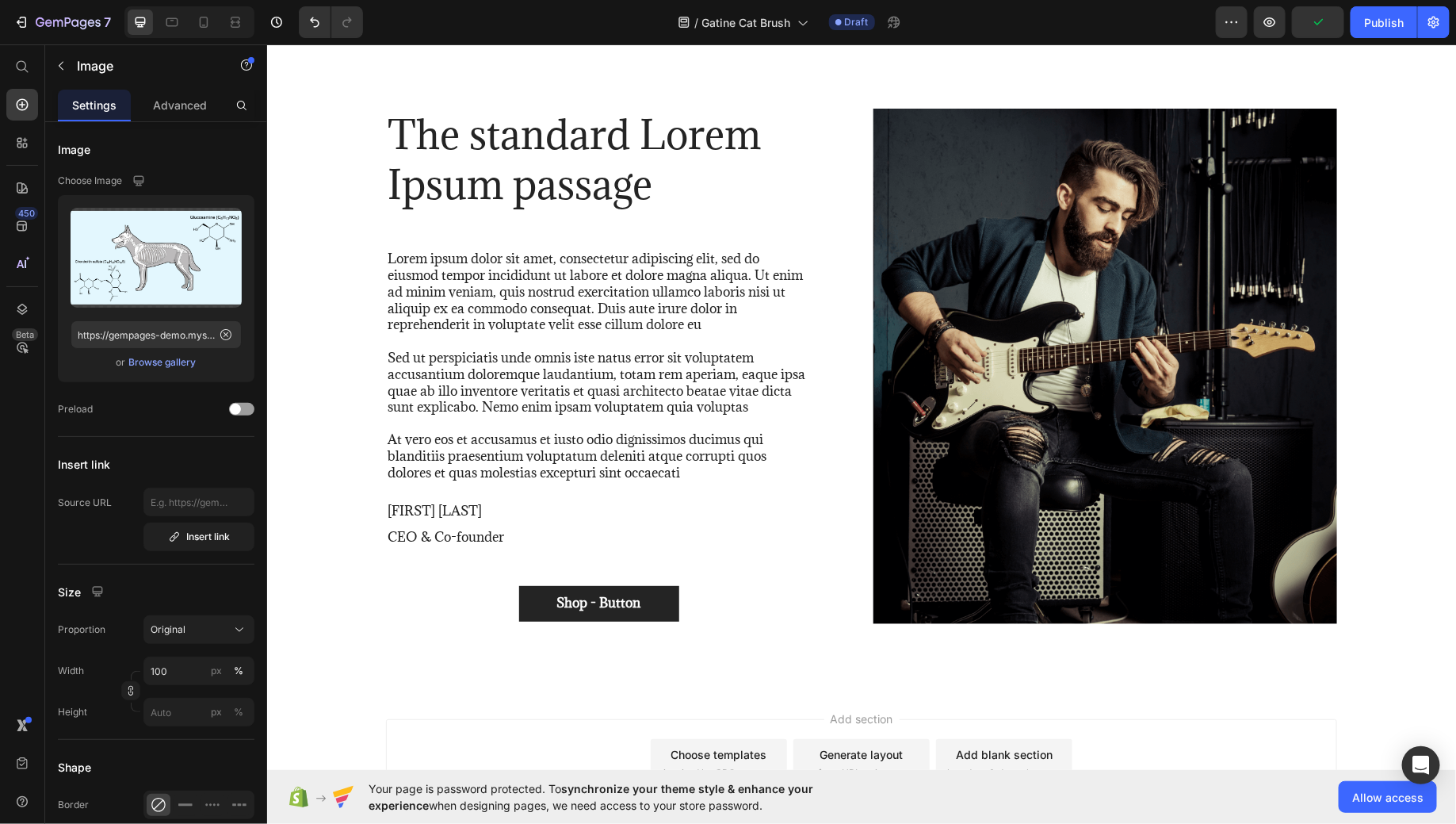 click at bounding box center (848, -29) 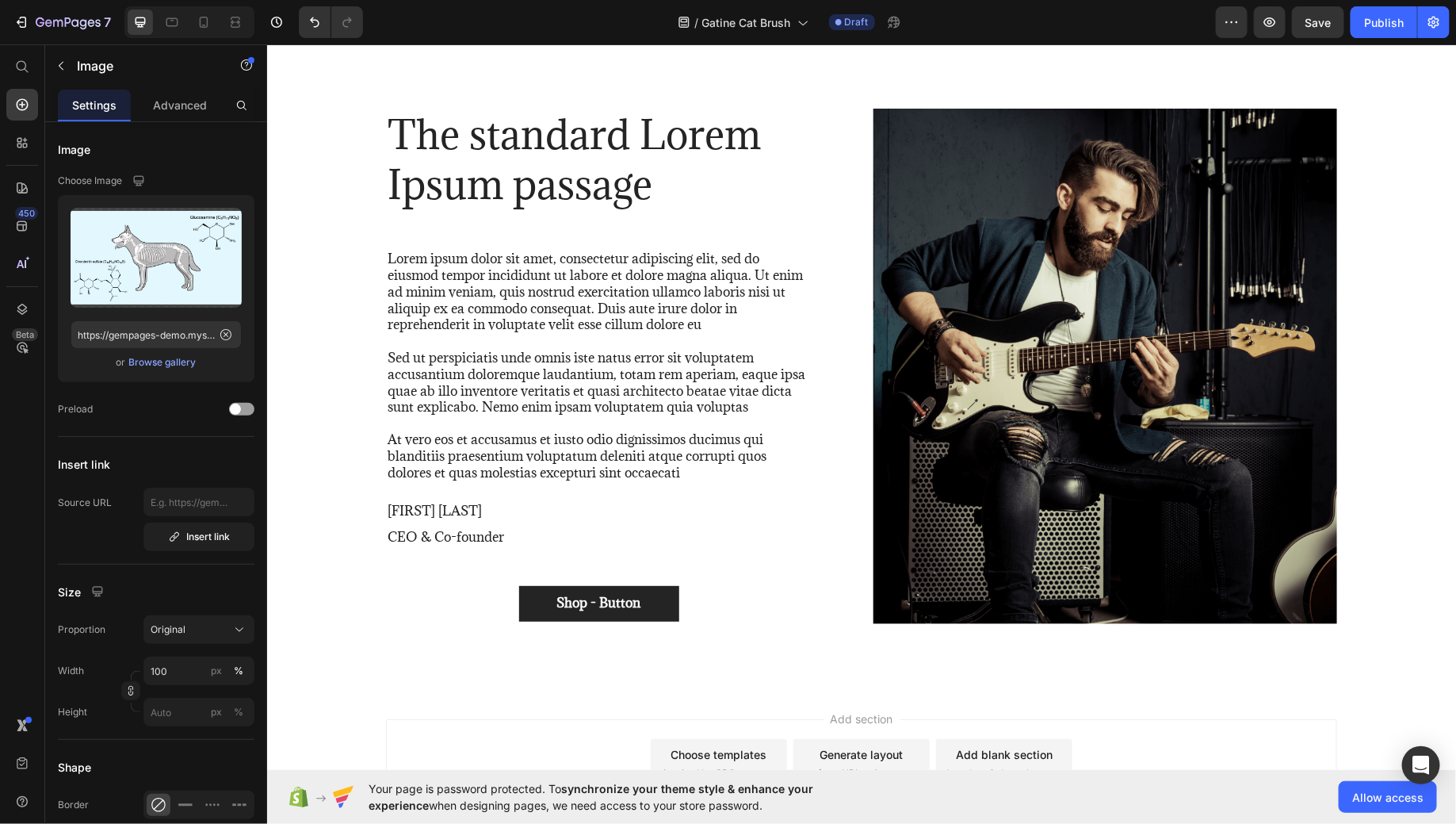 click 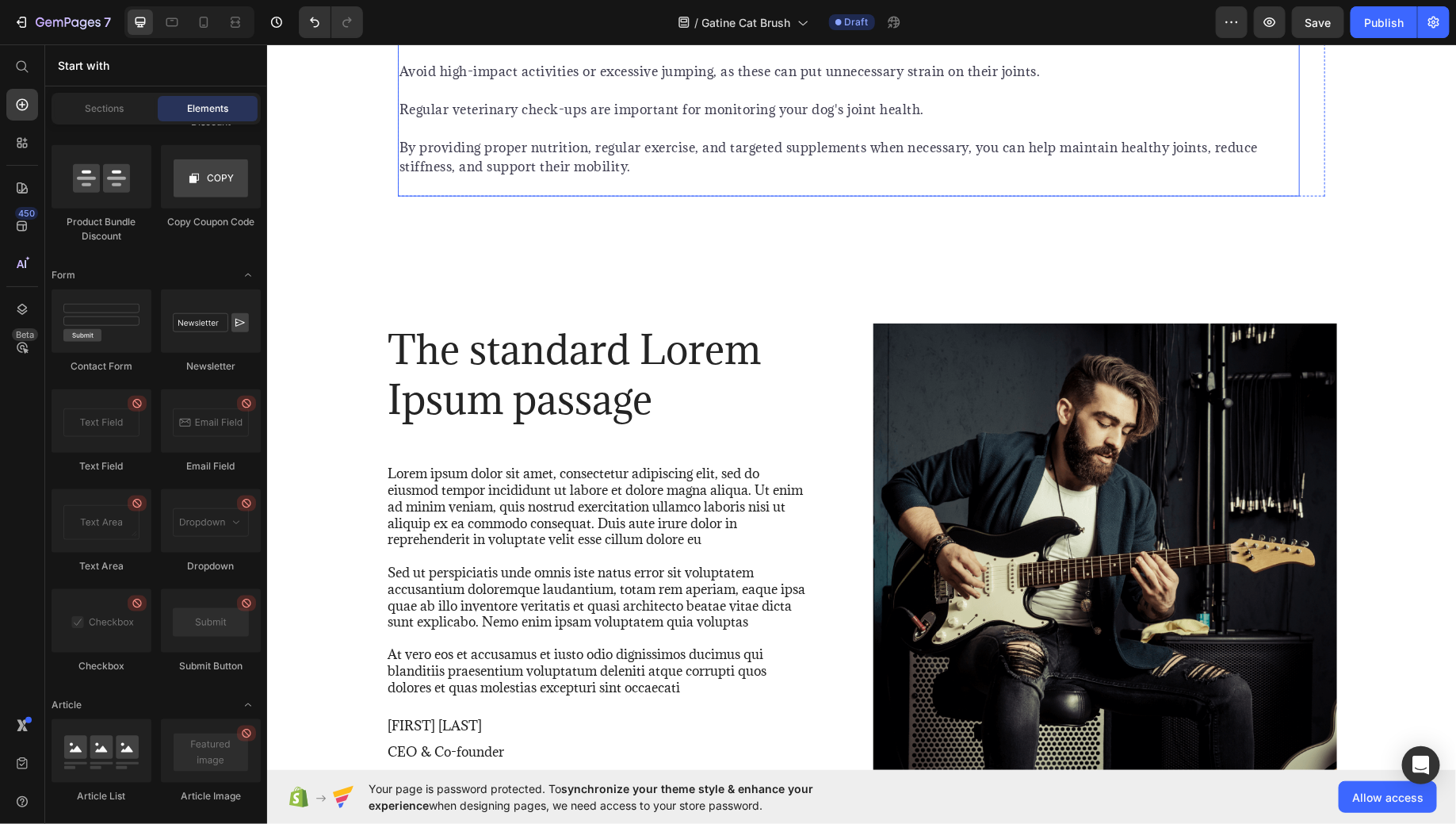 click at bounding box center [848, 13] 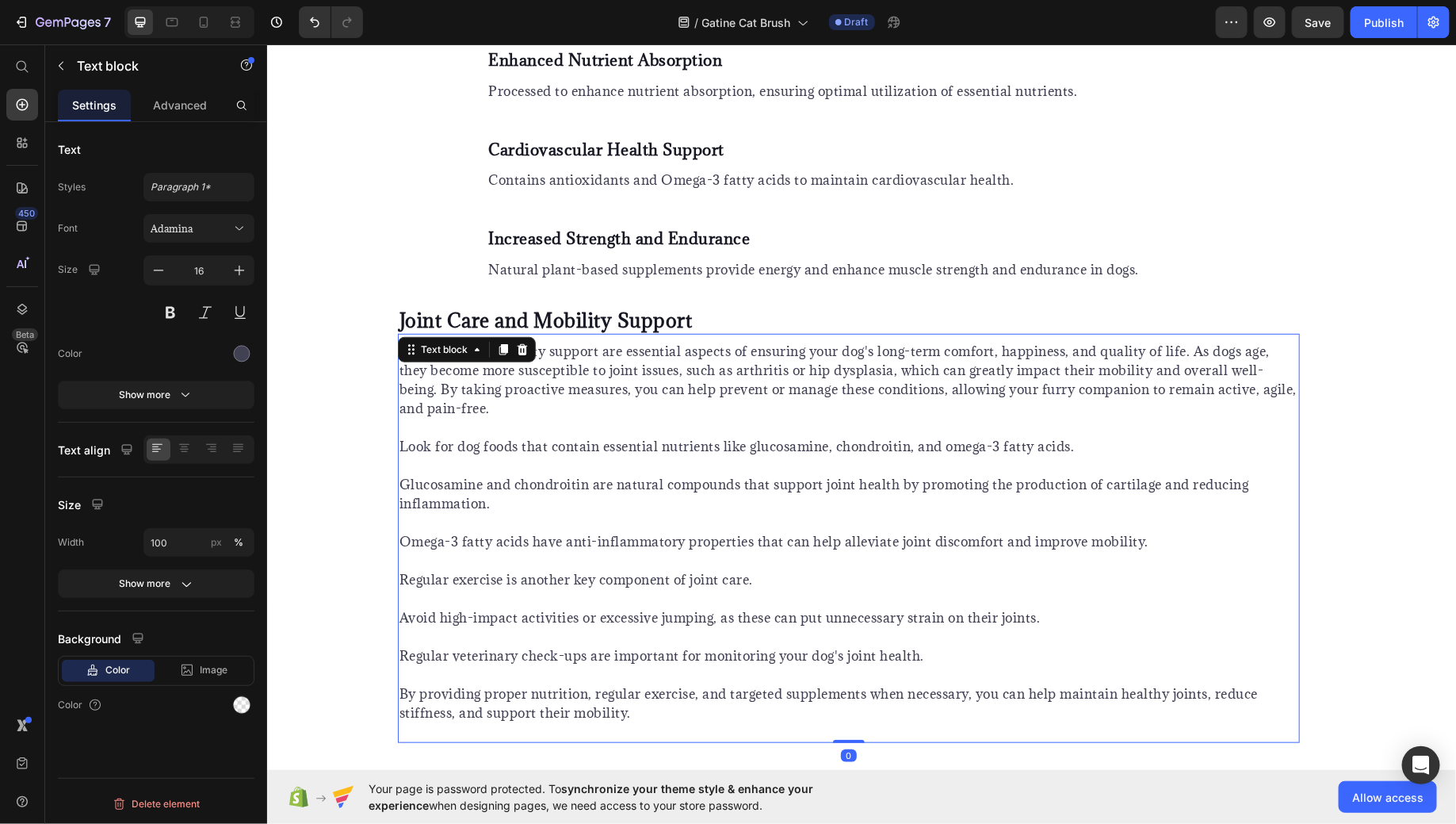 scroll, scrollTop: 3202, scrollLeft: 0, axis: vertical 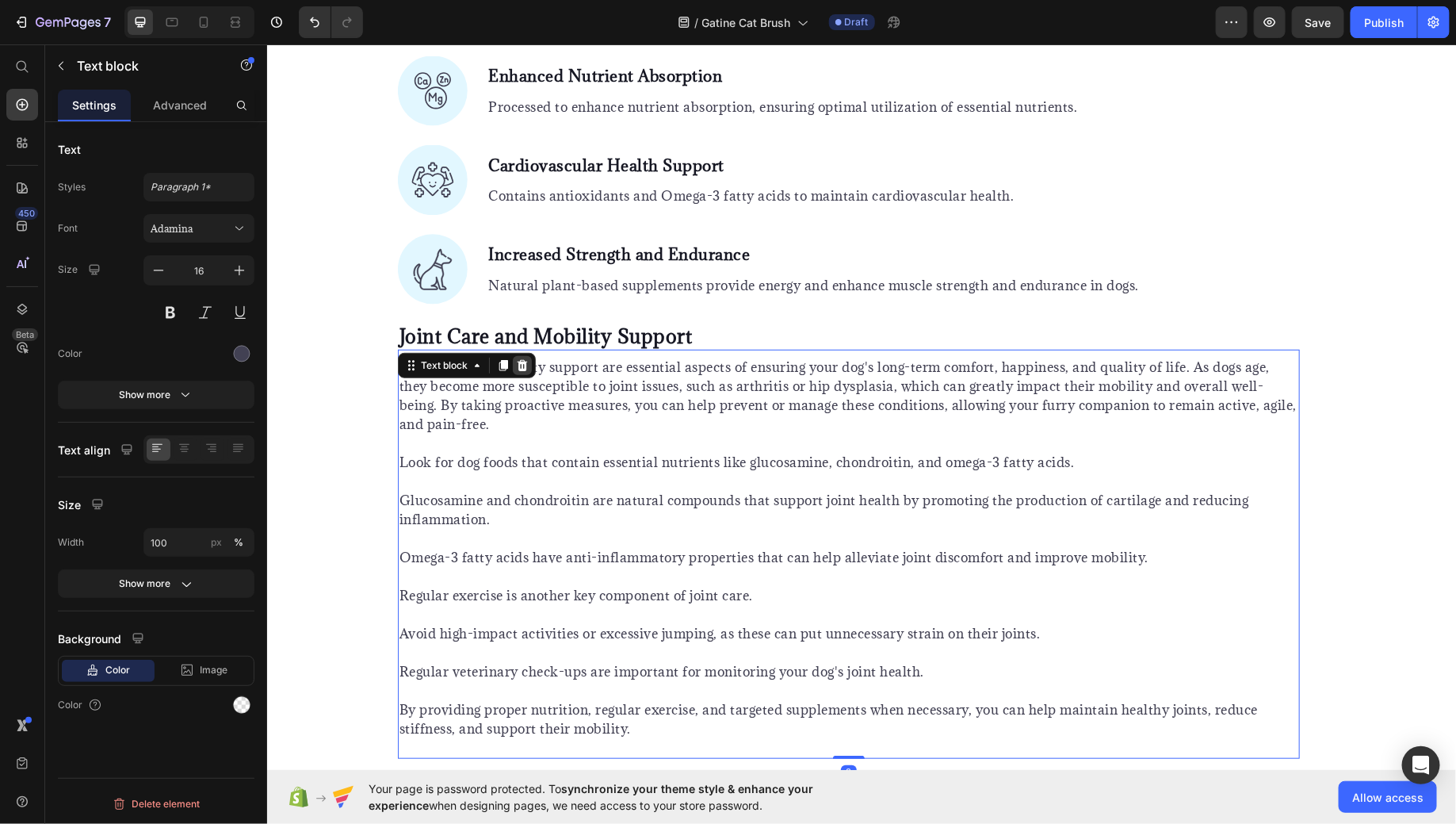 click 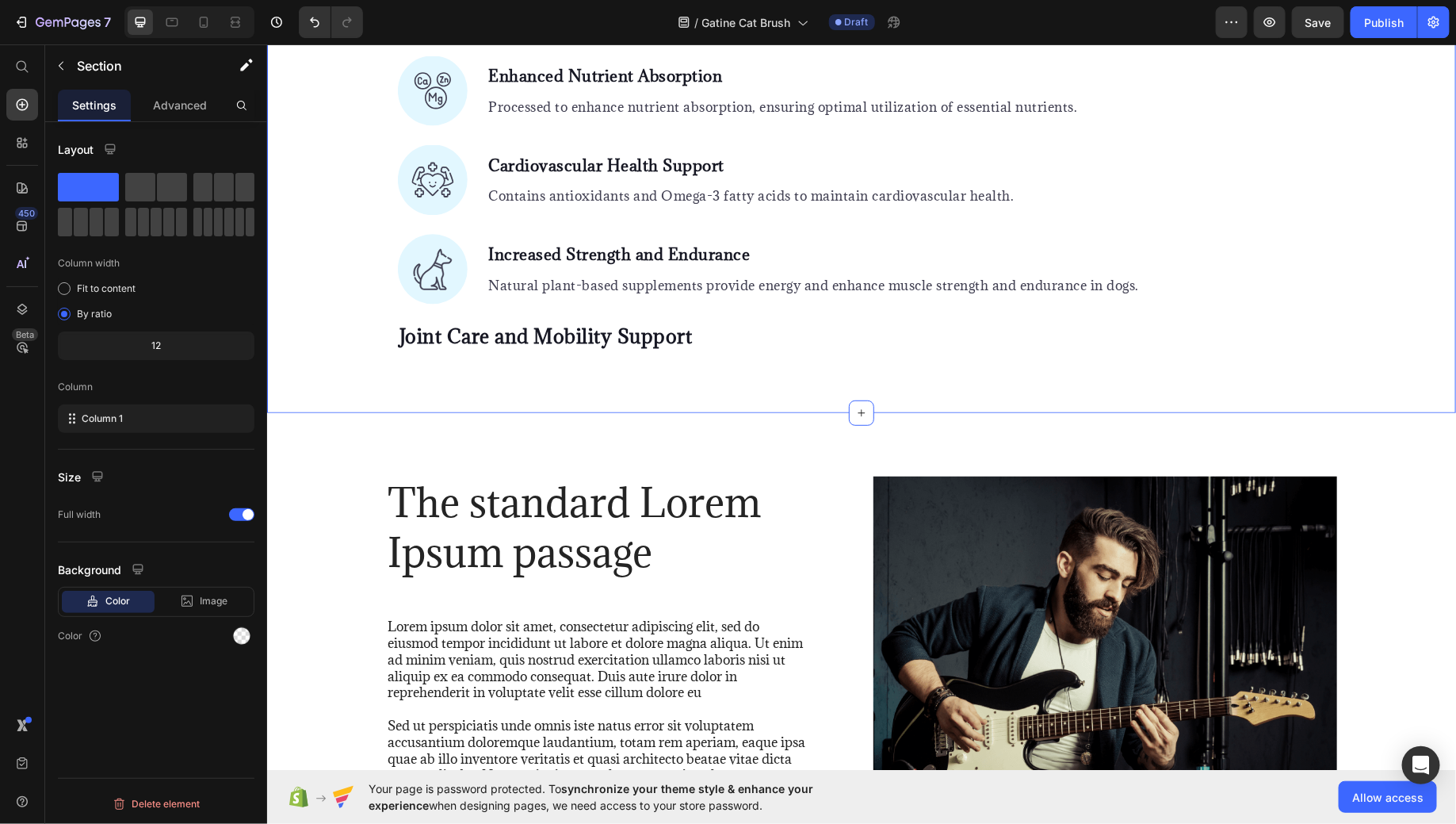 click on "⁠⁠⁠⁠⁠⁠⁠ "She Used to Hide When She Saw the Brush—Now She Melts Into My Arms" Heading Image By Kimberly Halls Text block Advanced list Published:  Monday, January 8, 2024 Text block Row Image A Cat Parent's Journey from Grooming Battles to Spa-Day Bliss When Luna started hiding under the bed every time I reached for her brush, I knew something had to change. She wasn't just avoiding grooming. She was avoiding  me . My beautiful tabby—once so trusting, so affectionate—had learned to fear our bonding time. The metal bristles. The tugging. The static that made her fur stand on end. I felt like I was failing her as her parent. Luna isn't just a pet. She's family. My shadow through long work days. My comfort during difficult times. The gentle soul who chose me as much as I chose her. But watching her flinch when I tried to care for her? It broke my heart. Text block ⁠⁠⁠⁠⁠⁠⁠ When Love Feels Like Punishment Heading Text Block ⁠⁠⁠⁠⁠⁠⁠ The Moment Everything Changed ." at bounding box center [861, -1316] 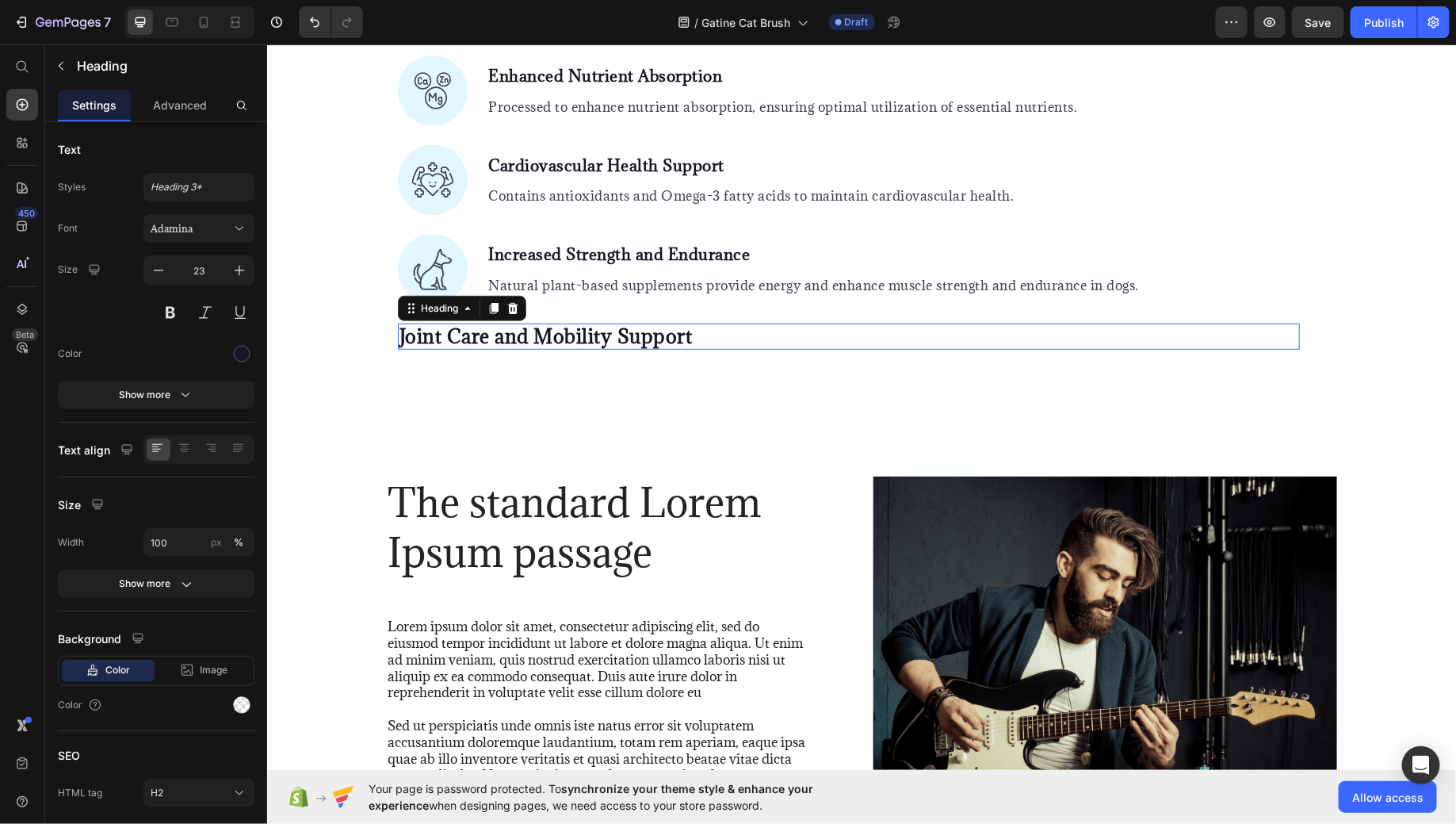 click on "Joint Care and Mobility Support" at bounding box center [848, 336] 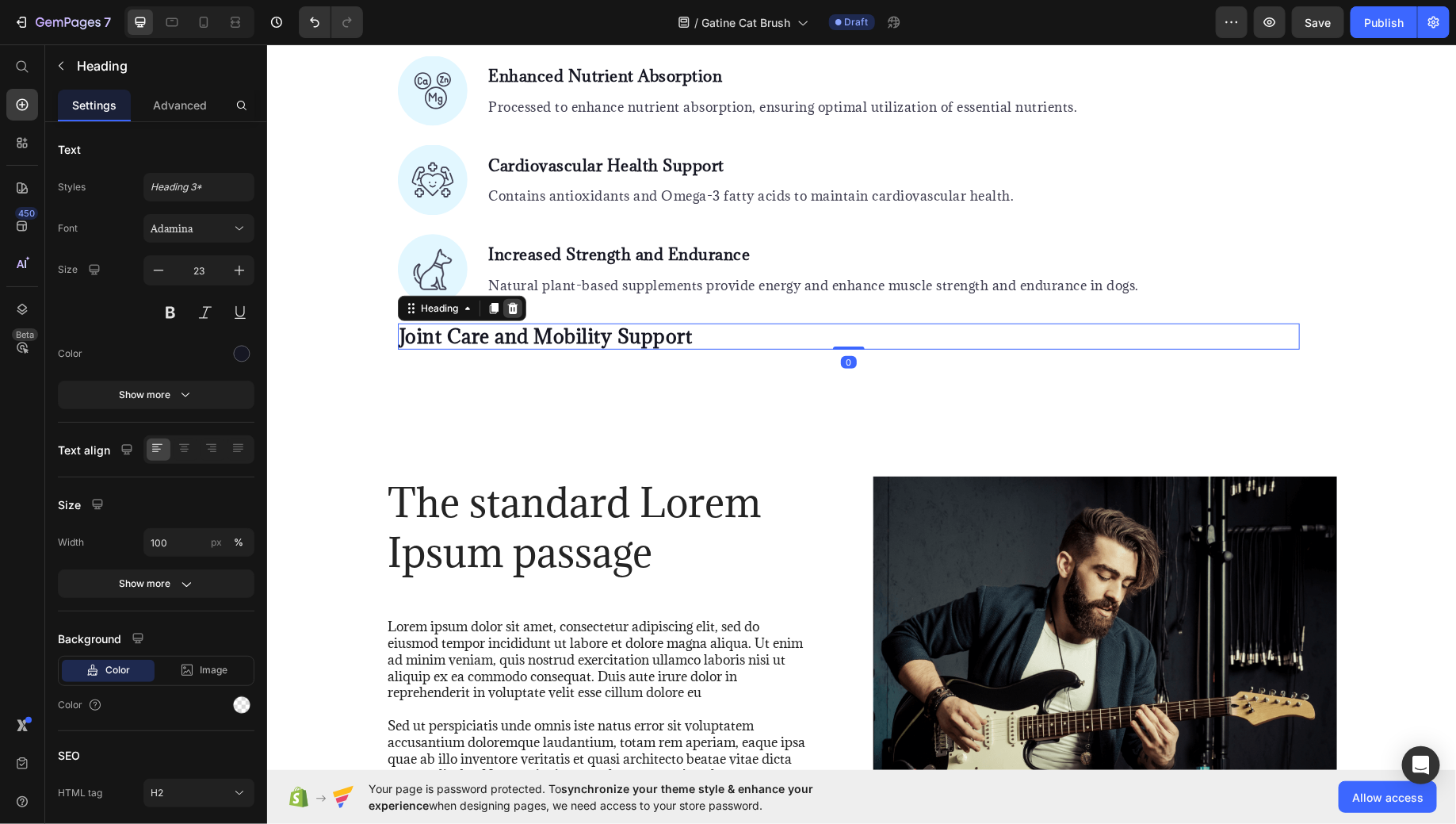 click 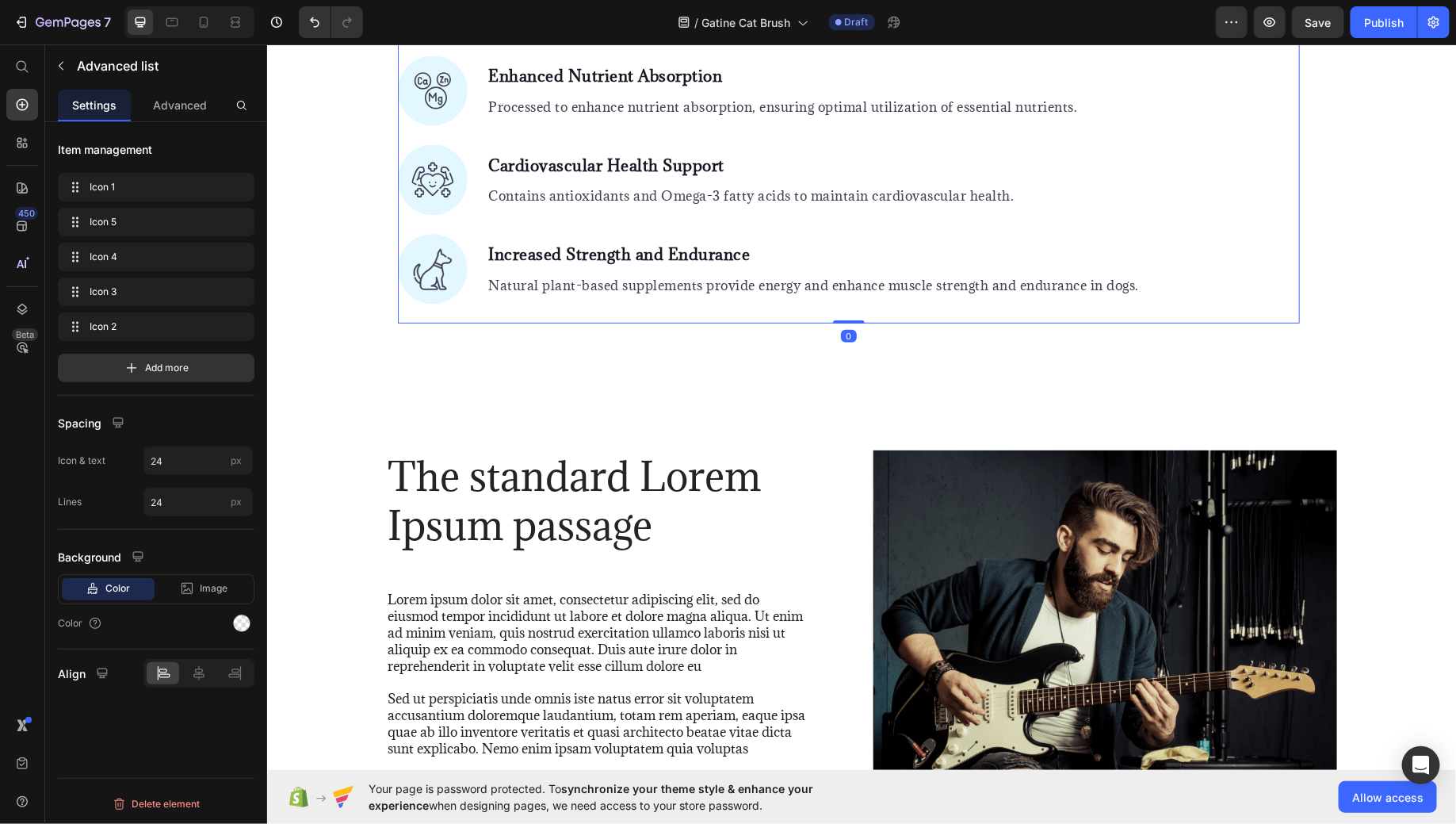 click on "Image Bone and Joint Support Text block Provides minerals and supplements like glucosamine and chondroitin to maintain bone and joint health. Text block Image Reduced Disease Risk Text block Offers natural antioxidants and antimicrobial compounds to decrease the risk of various diseases. Text block Image Enhanced Nutrient Absorption Text block Processed to enhance nutrient absorption, ensuring optimal utilization of essential nutrients. Text block Image Cardiovascular Health Support Text block Contains antioxidants and Omega-3 fatty acids to maintain cardiovascular health. Text block Image Increased Strength and Endurance Text block Natural plant-based supplements provide energy and enhance muscle strength and endurance in dogs. Text block" at bounding box center (848, 90) 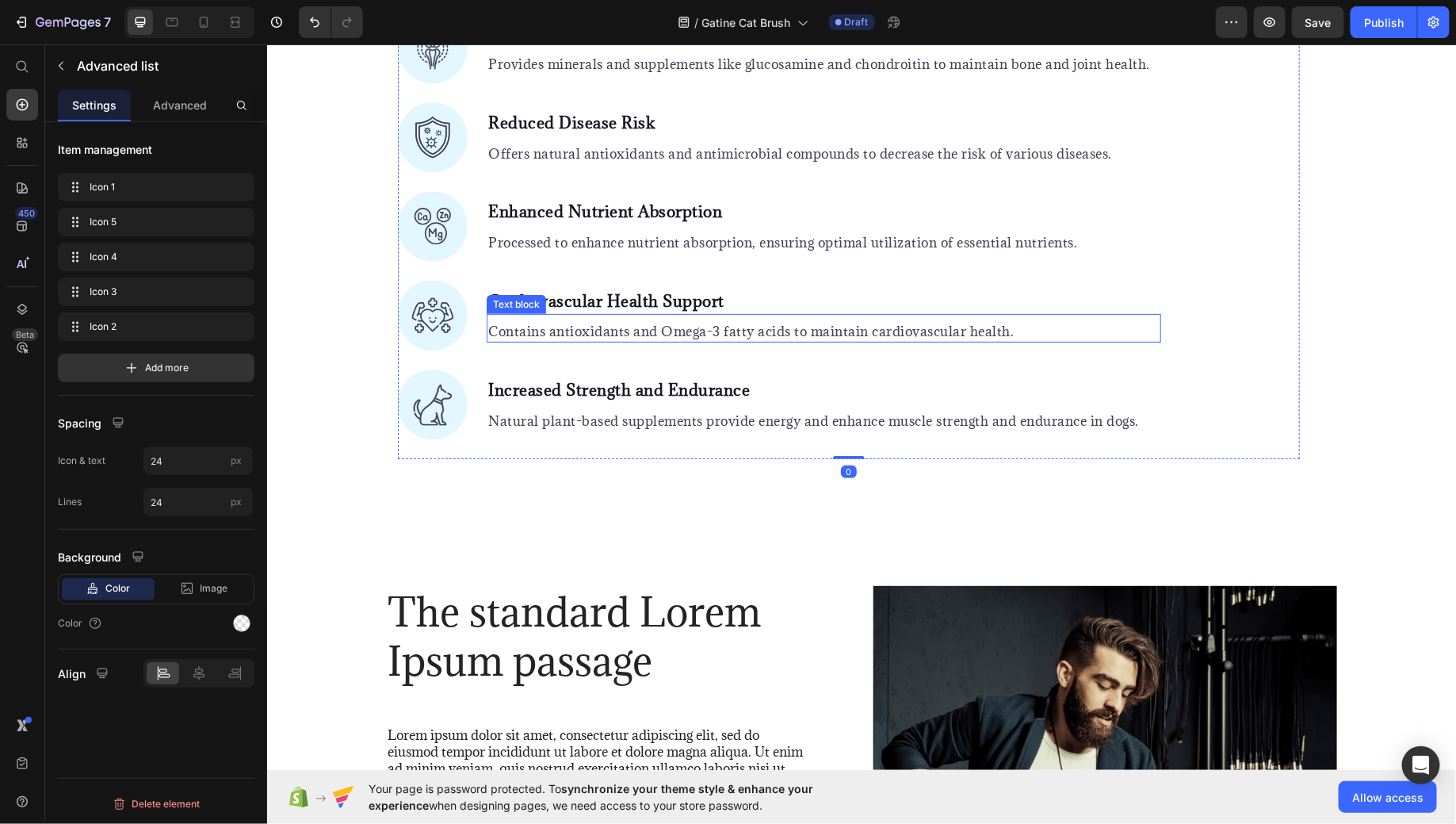 scroll, scrollTop: 2920, scrollLeft: 0, axis: vertical 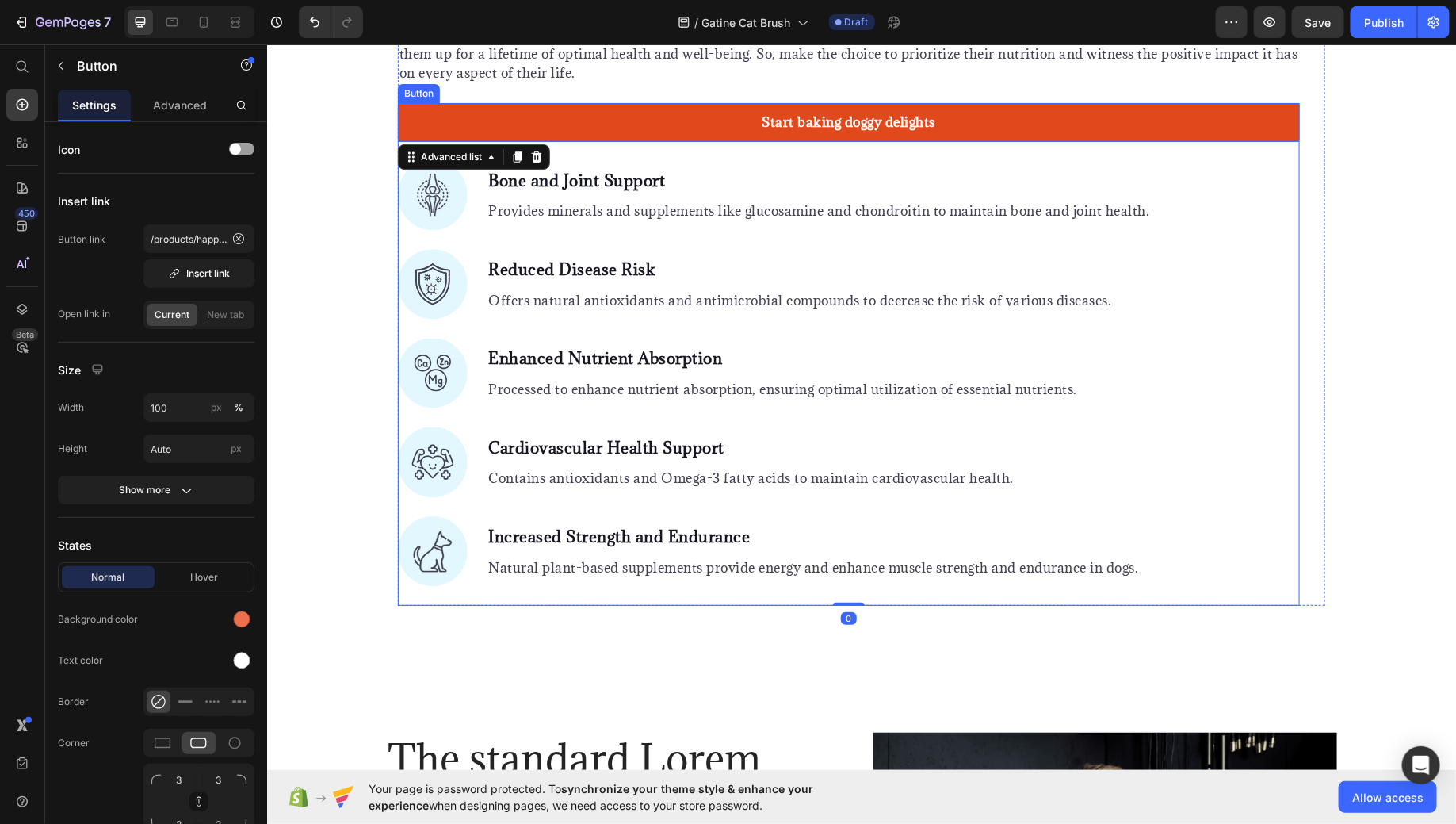 click on "Start baking doggy delights" at bounding box center [848, 121] 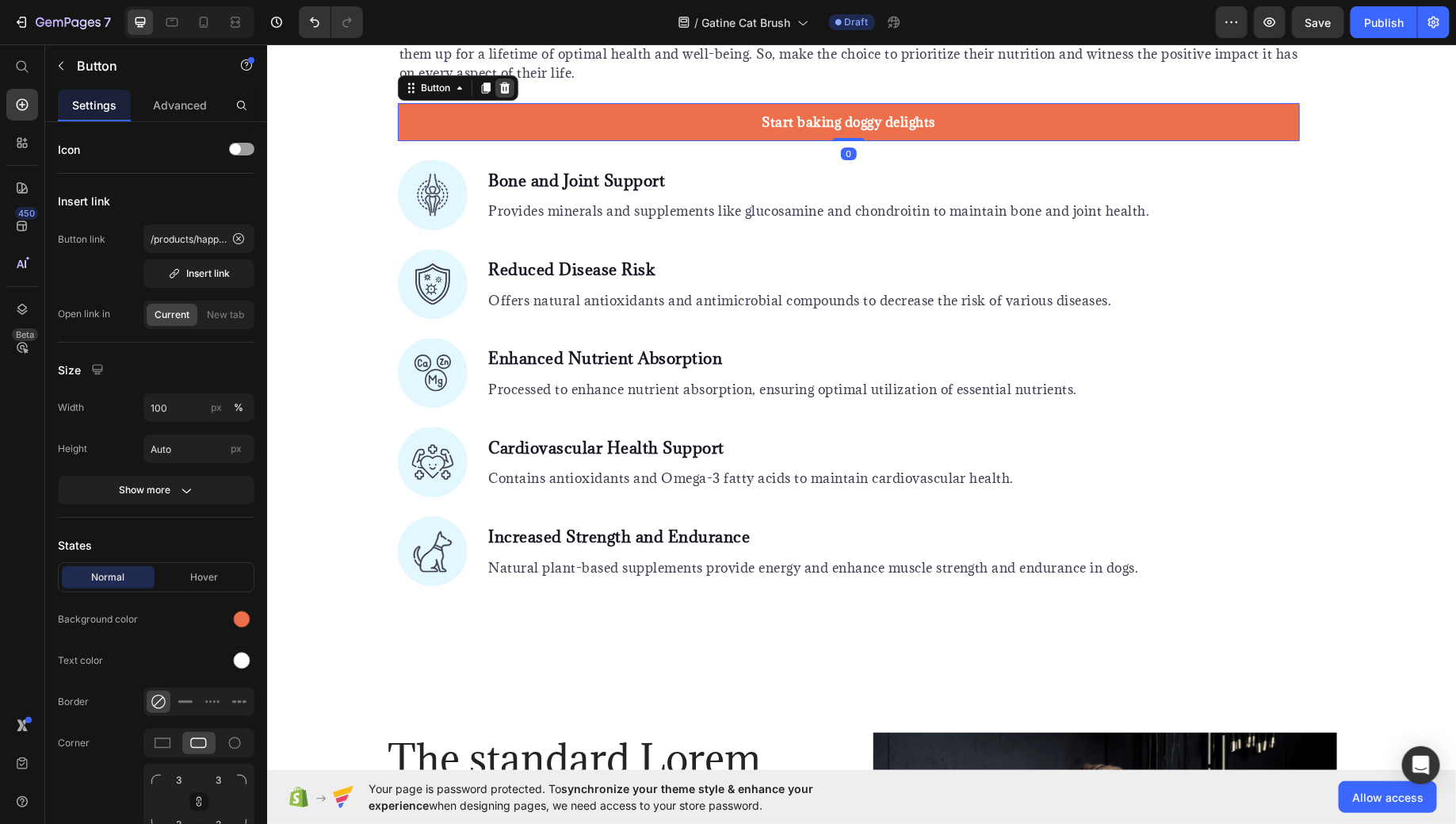 click at bounding box center (504, 87) 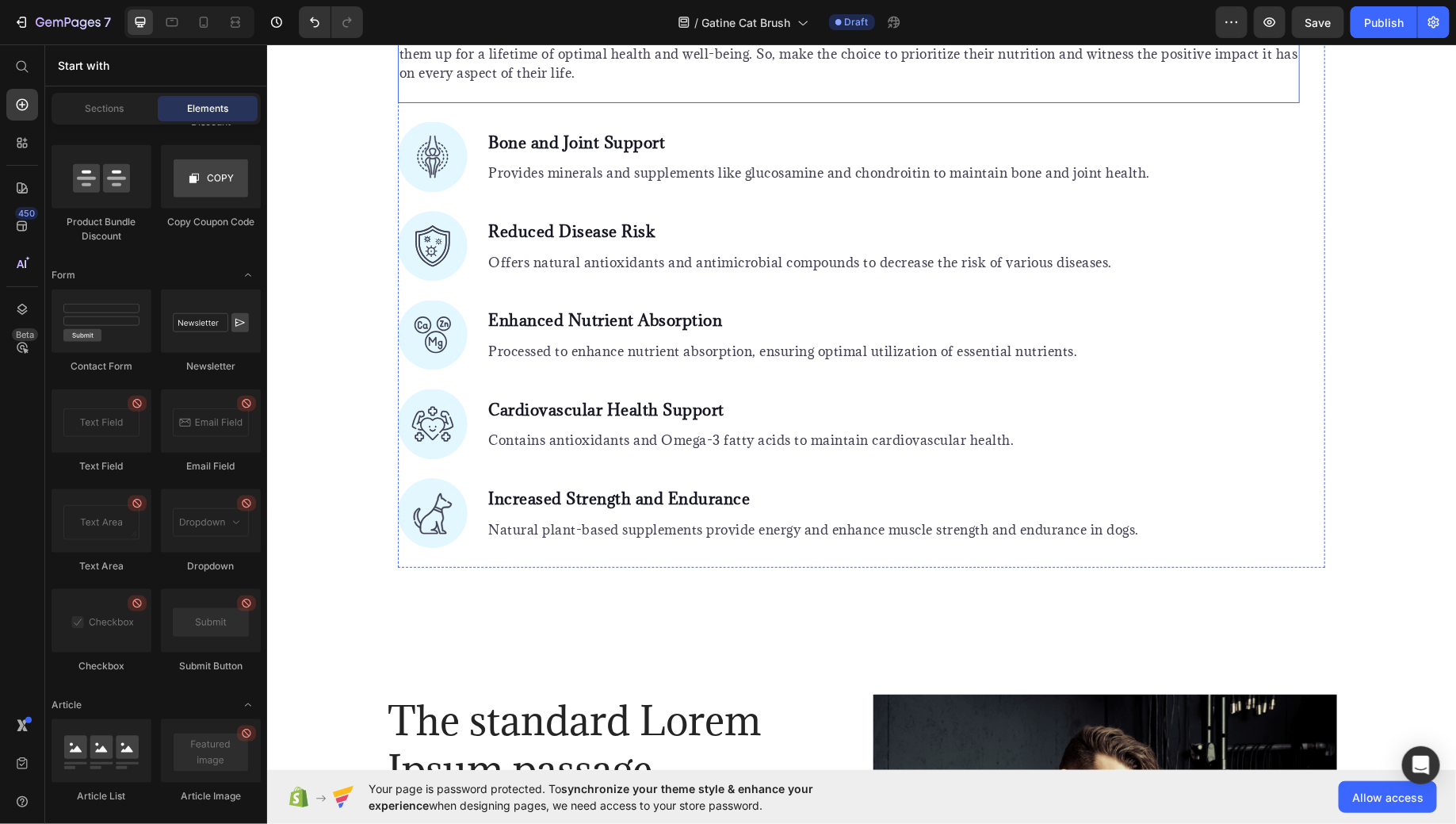 click on "Image Bone and Joint Support Text block Provides minerals and supplements like glucosamine and chondroitin to maintain bone and joint health. Text block Image Reduced Disease Risk Text block Offers natural antioxidants and antimicrobial compounds to decrease the risk of various diseases. Text block Image Enhanced Nutrient Absorption Text block Processed to enhance nutrient absorption, ensuring optimal utilization of essential nutrients. Text block Image Cardiovascular Health Support Text block Contains antioxidants and Omega-3 fatty acids to maintain cardiovascular health. Text block Image Increased Strength and Endurance Text block Natural plant-based supplements provide energy and enhance muscle strength and endurance in dogs. Text block" at bounding box center [848, 335] 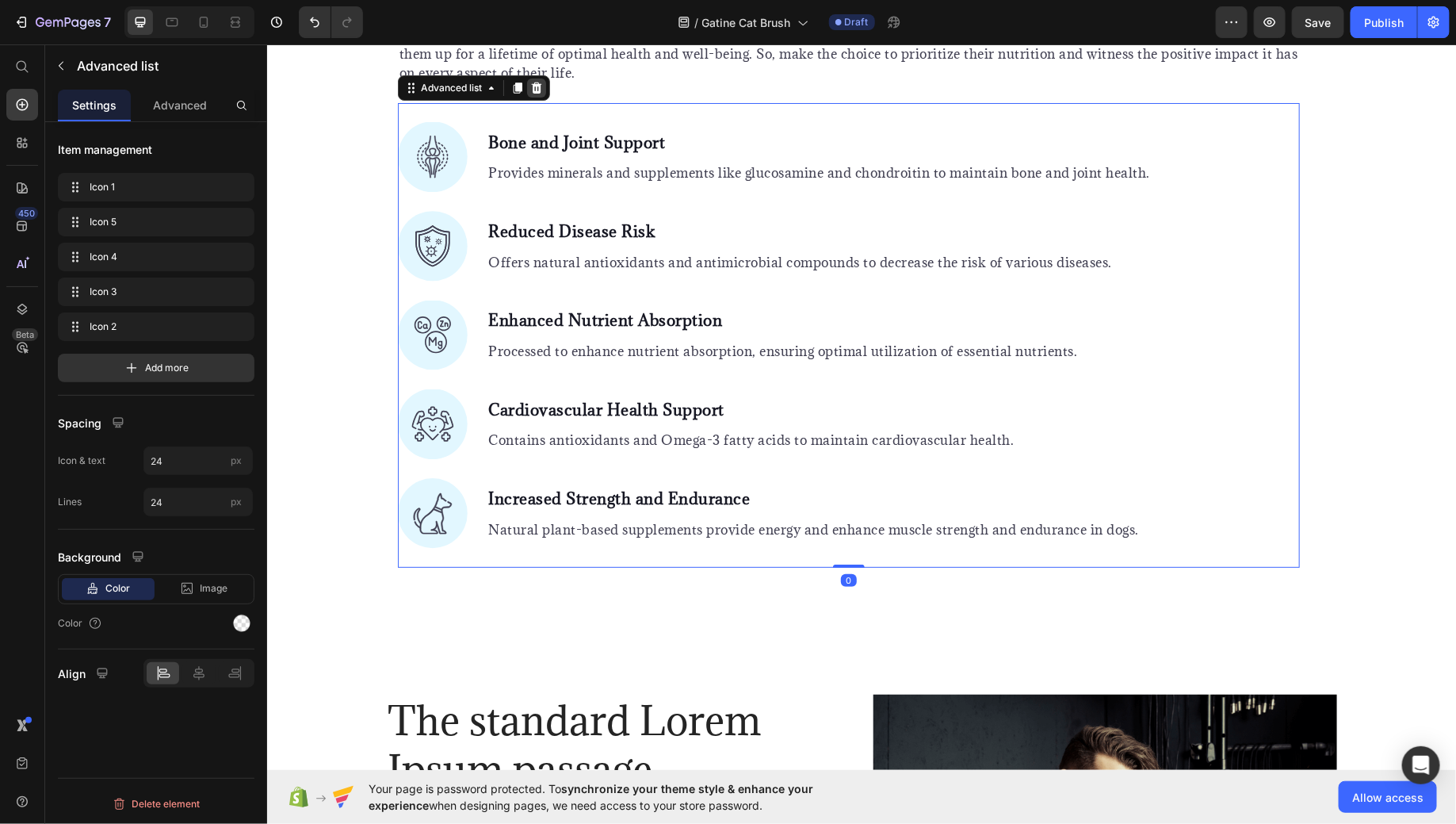 click 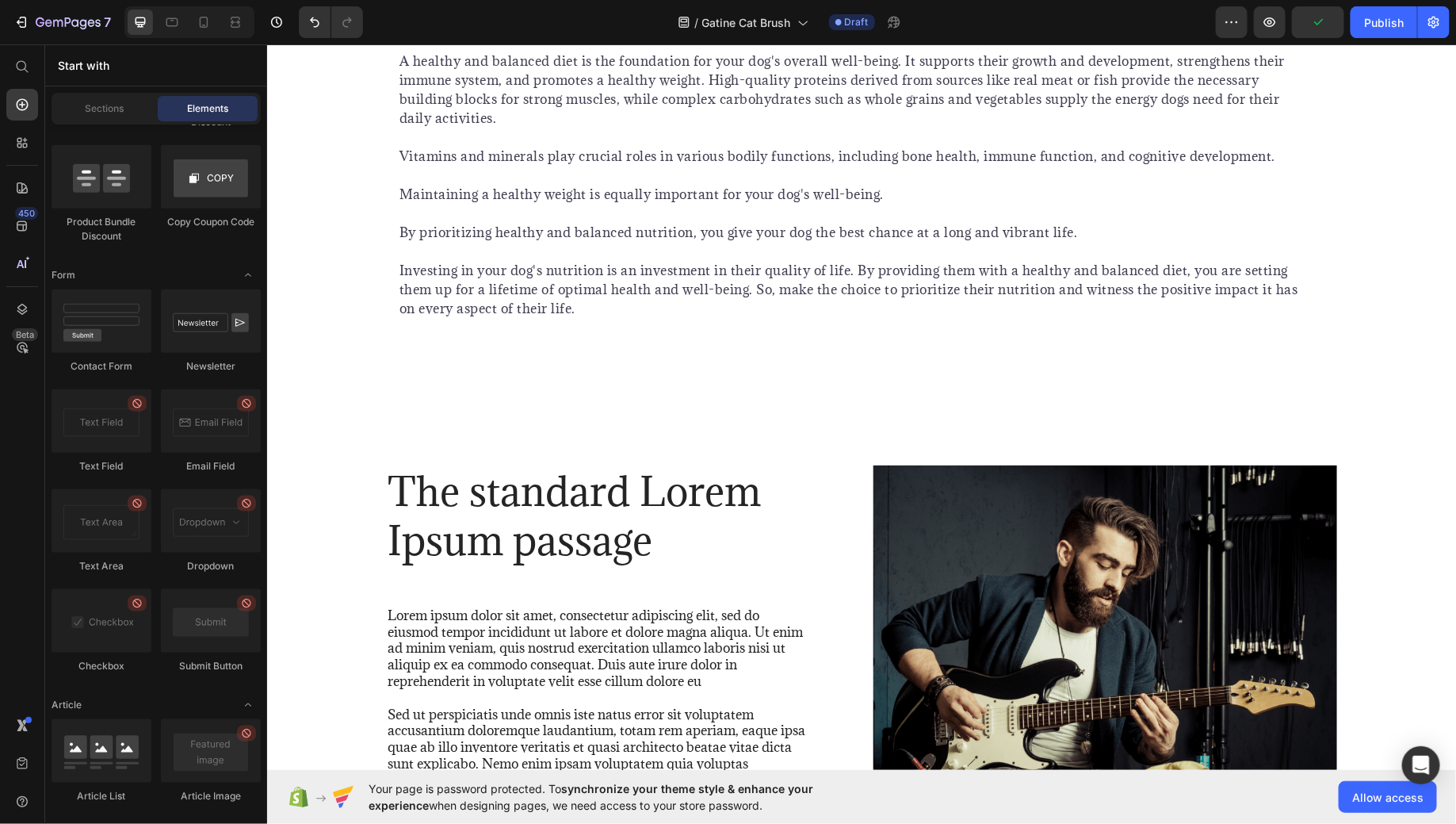 scroll, scrollTop: 2669, scrollLeft: 0, axis: vertical 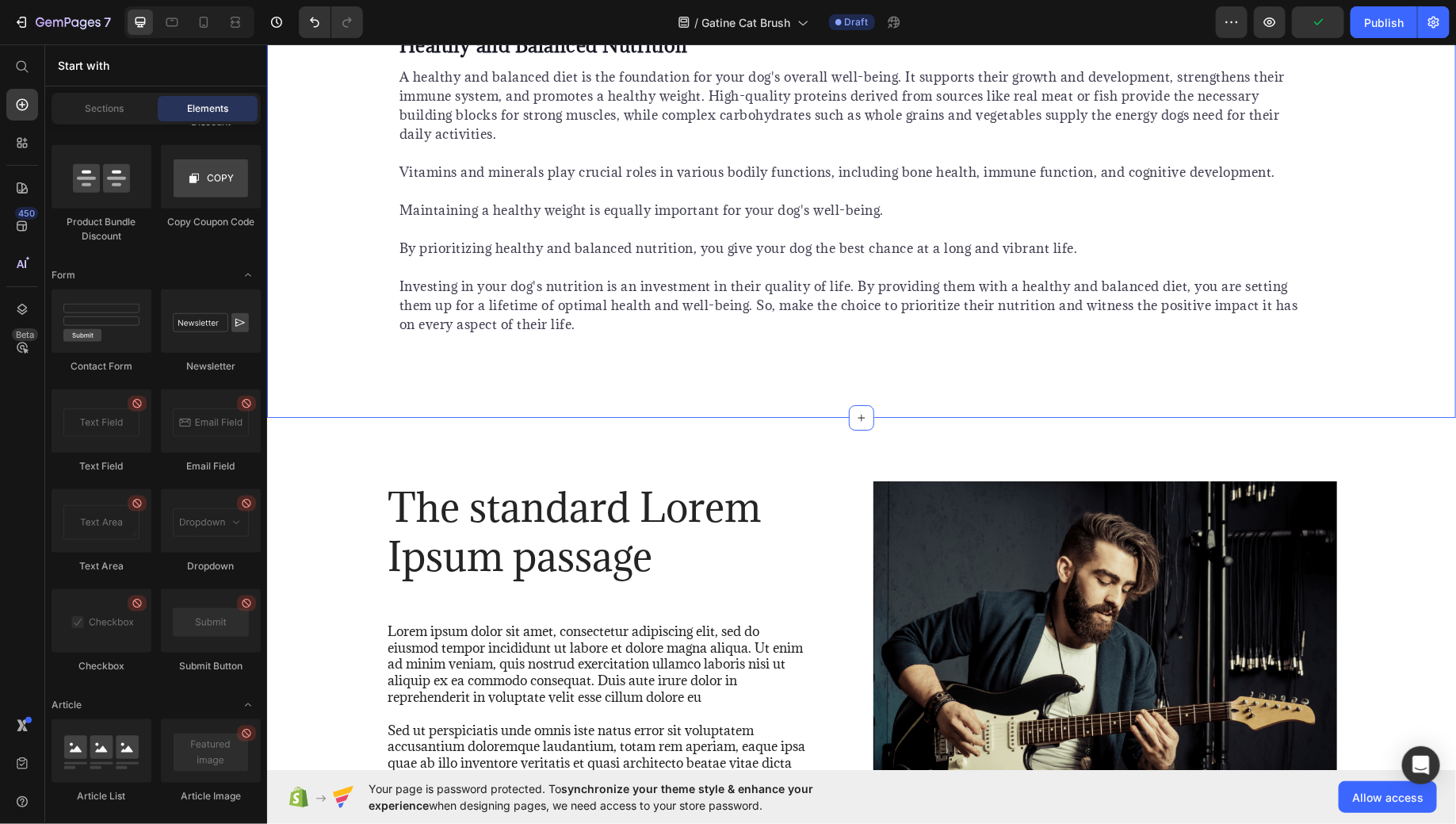 click on "⁠⁠⁠⁠⁠⁠⁠ "She Used to Hide When She Saw the Brush—Now She Melts Into My Arms" Heading Image By Kimberly Halls Text block Advanced list Published:  Monday, January 8, 2024 Text block Row Image A Cat Parent's Journey from Grooming Battles to Spa-Day Bliss When Luna started hiding under the bed every time I reached for her brush, I knew something had to change. She wasn't just avoiding grooming. She was avoiding  me . My beautiful tabby—once so trusting, so affectionate—had learned to fear our bonding time. The metal bristles. The tugging. The static that made her fur stand on end. I felt like I was failing her as her parent. Luna isn't just a pet. She's family. My shadow through long work days. My comfort during difficult times. The gentle soul who chose me as much as I chose her. But watching her flinch when I tried to care for her? It broke my heart. Text block ⁠⁠⁠⁠⁠⁠⁠ When Love Feels Like Punishment Heading Text Block ⁠⁠⁠⁠⁠⁠⁠ The Moment Everything Changed ." at bounding box center [861, -1047] 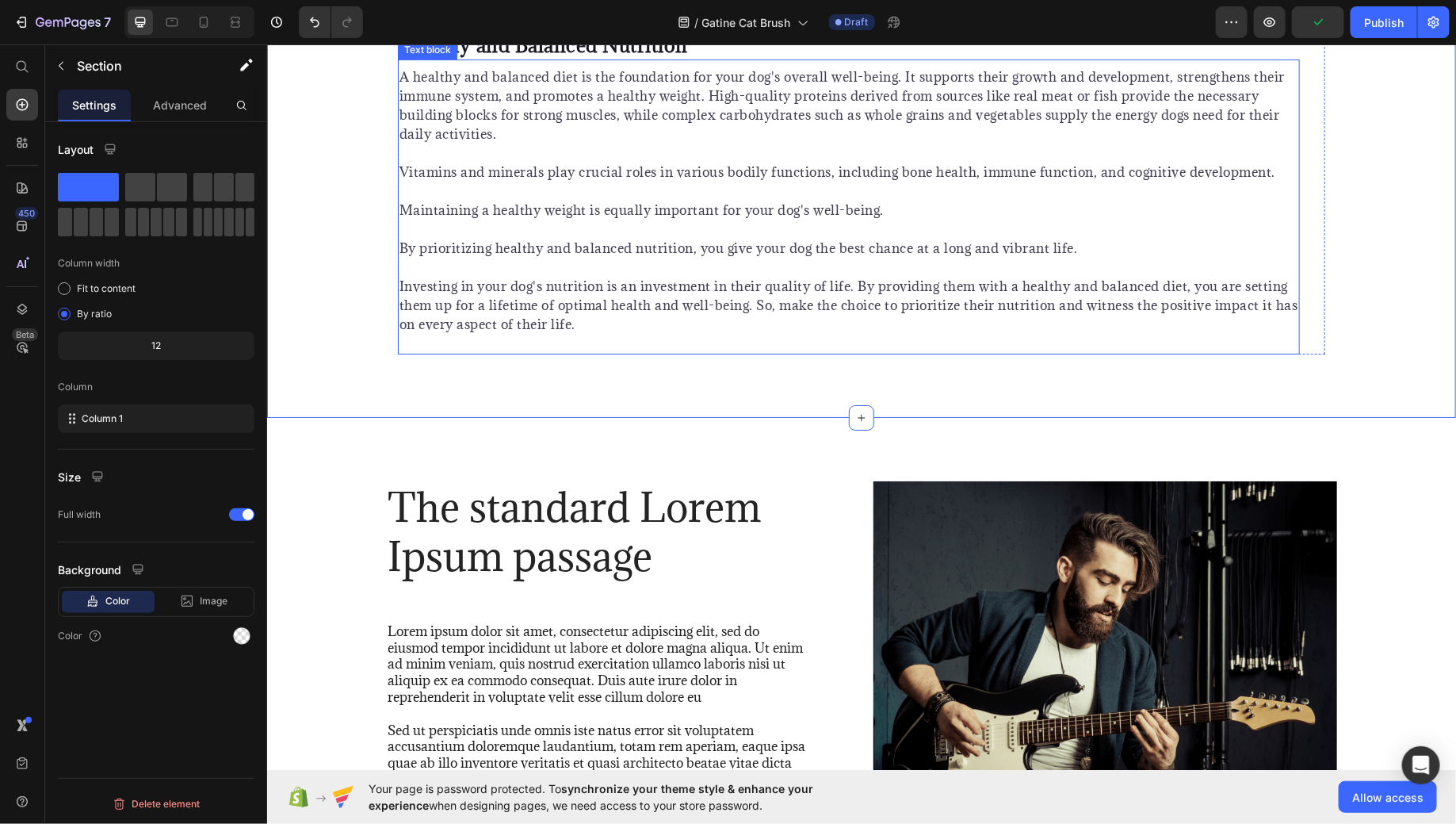 click on "Investing in your dog's nutrition is an investment in their quality of life. By providing them with a healthy and balanced diet, you are setting them up for a lifetime of optimal health and well-being. So, make the choice to prioritize their nutrition and witness the positive impact it has on every aspect of their life." at bounding box center [848, 305] 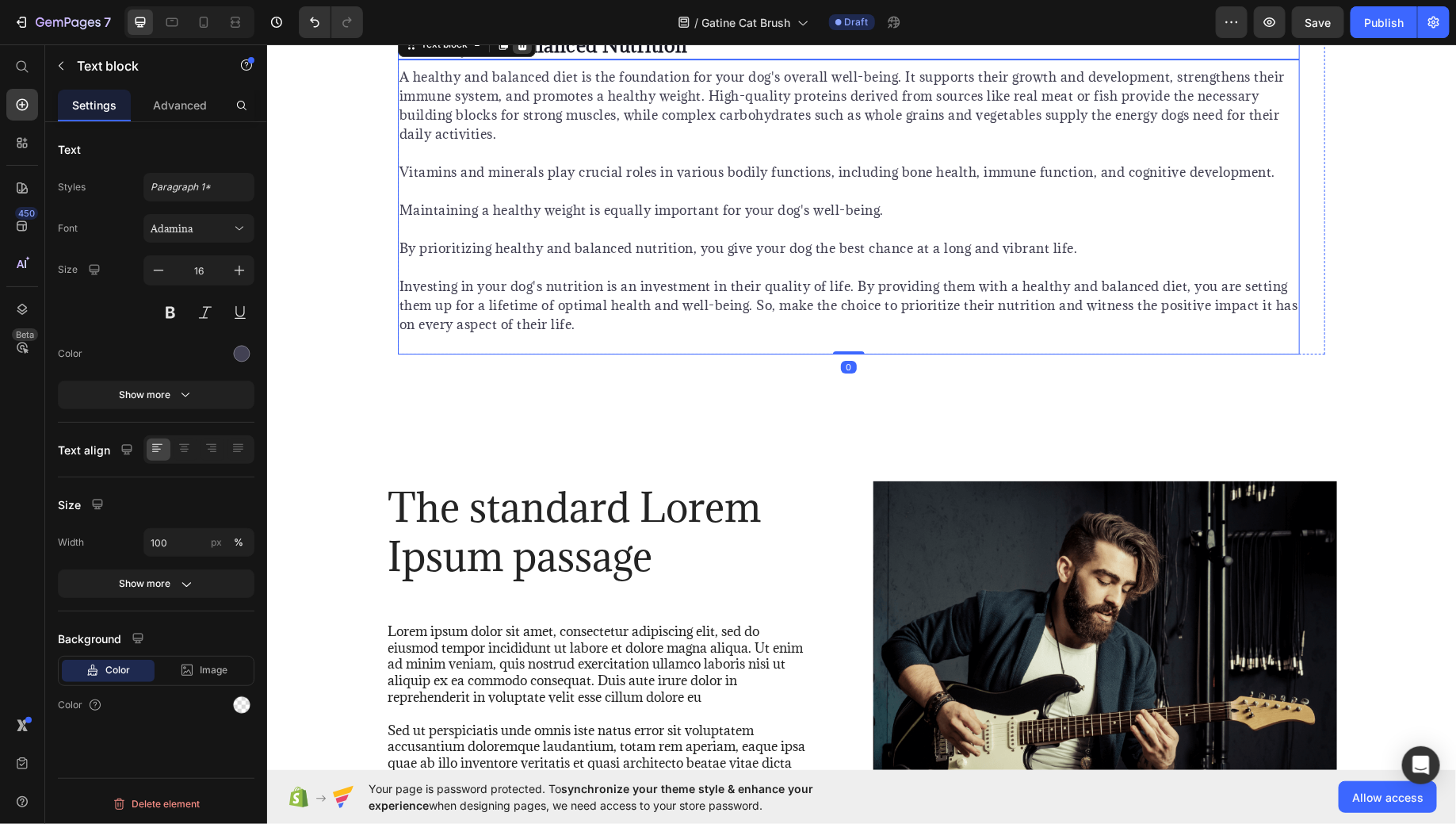 click 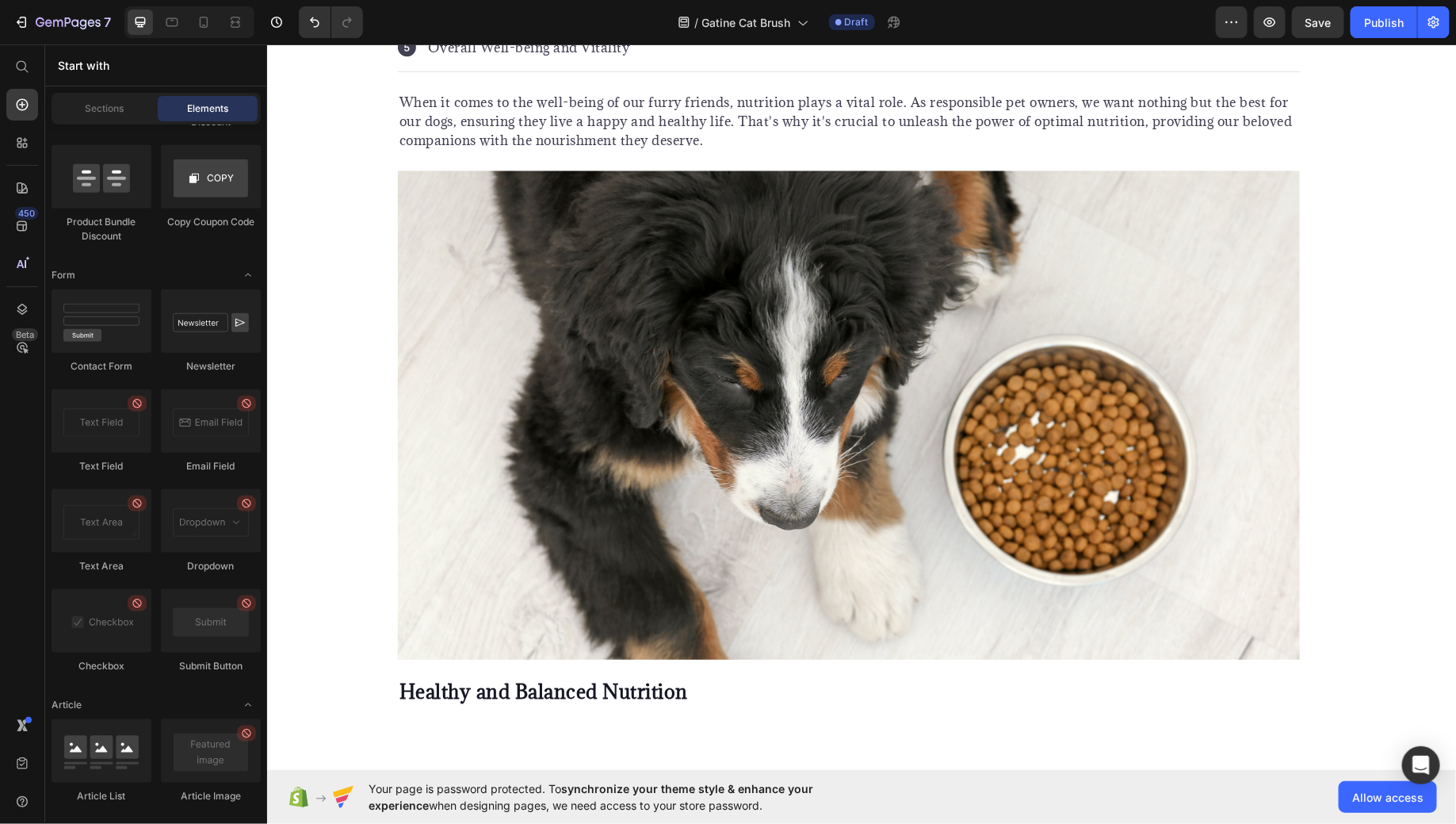 scroll, scrollTop: 2510, scrollLeft: 0, axis: vertical 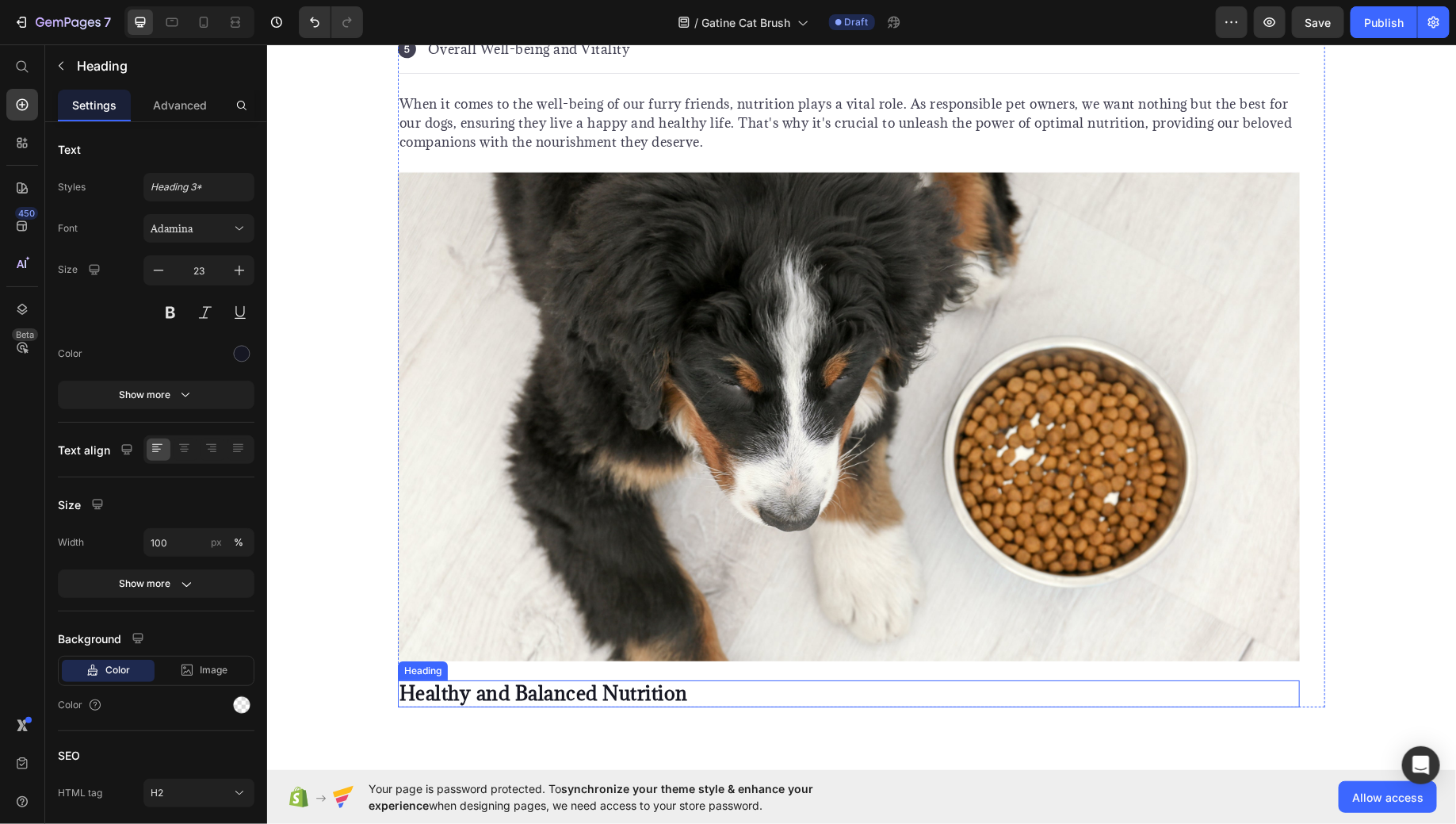 click on "Healthy and Balanced Nutrition" at bounding box center [848, 693] 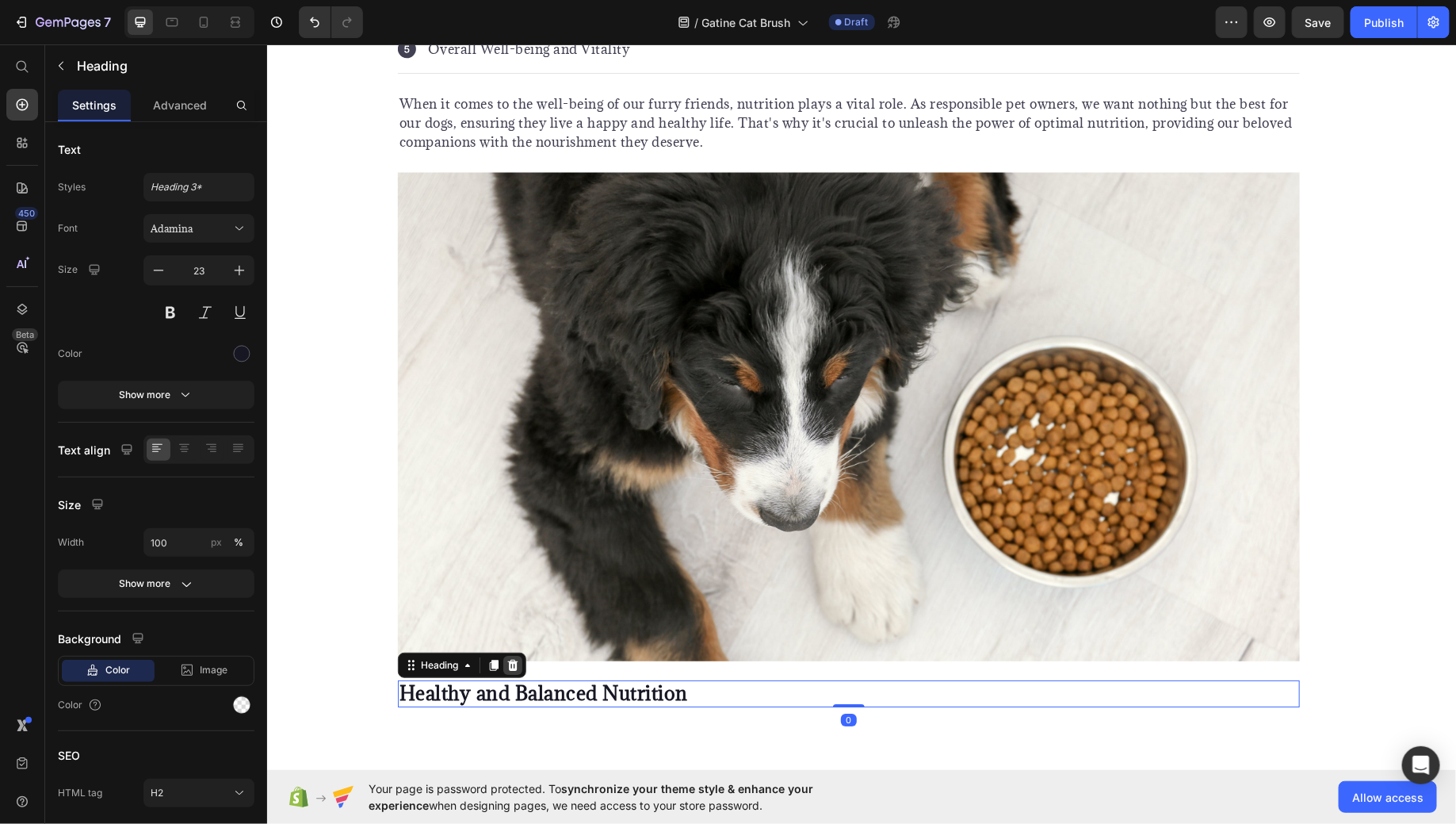 click 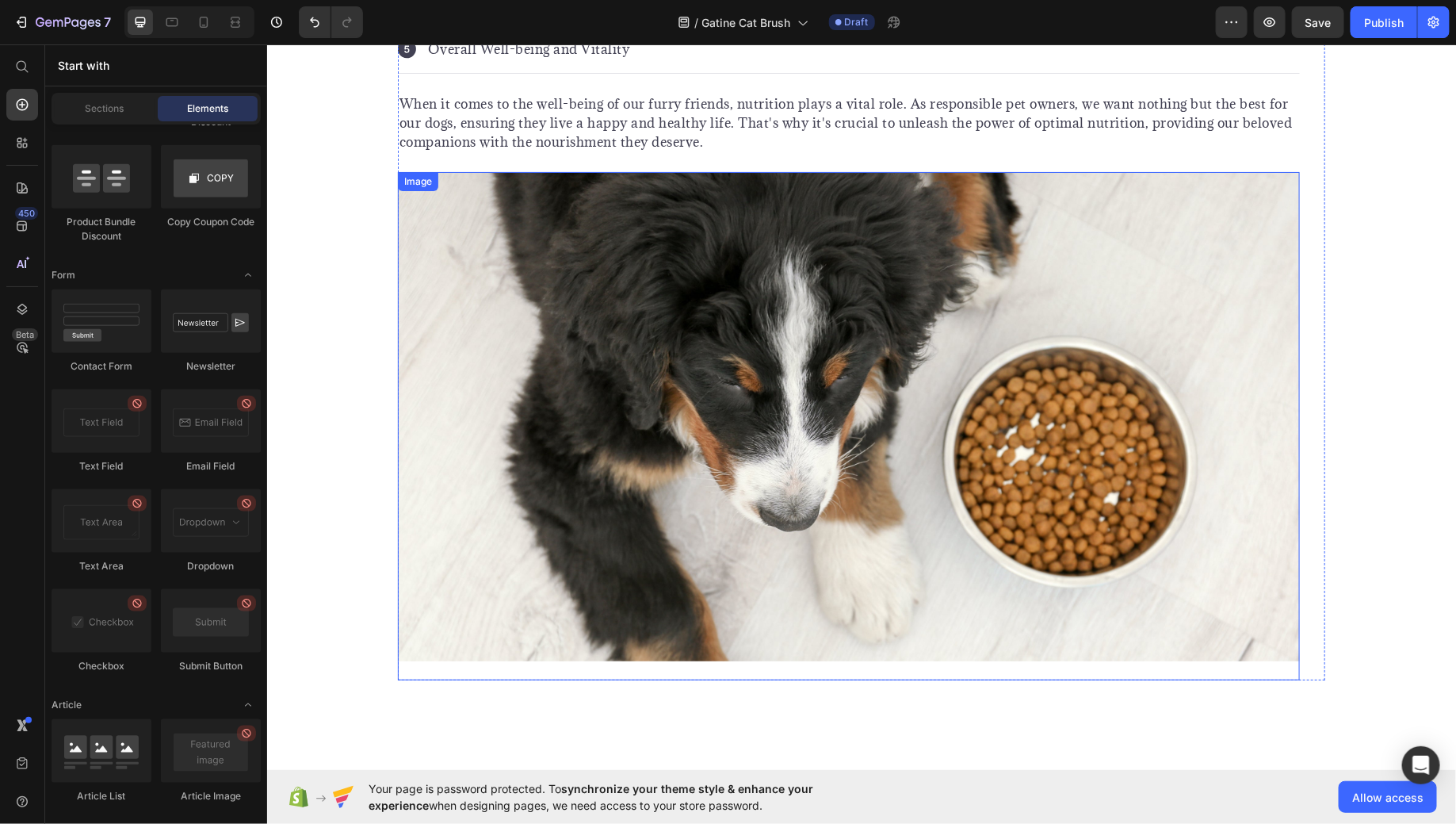click at bounding box center (848, 425) 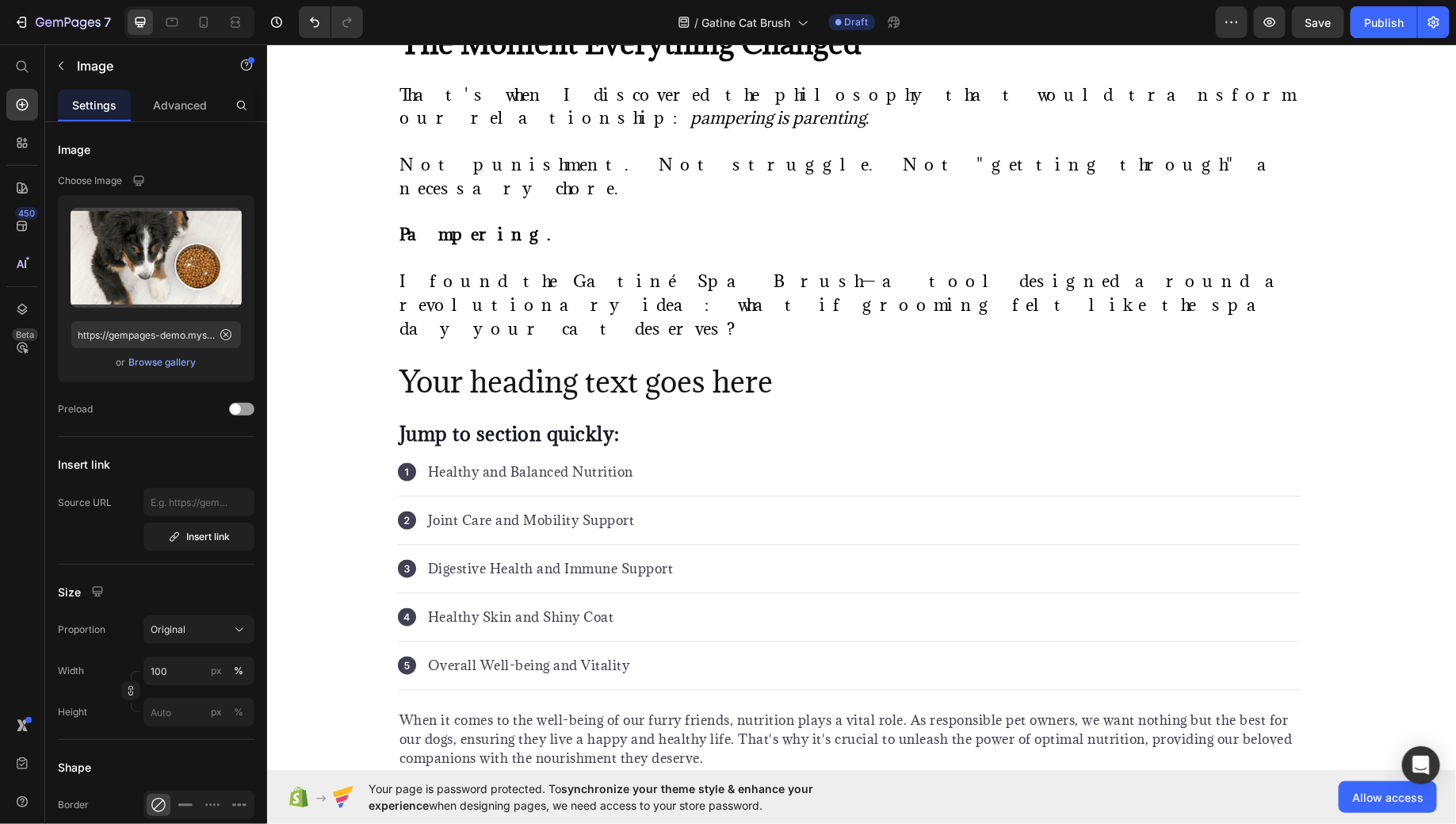 scroll, scrollTop: 1890, scrollLeft: 0, axis: vertical 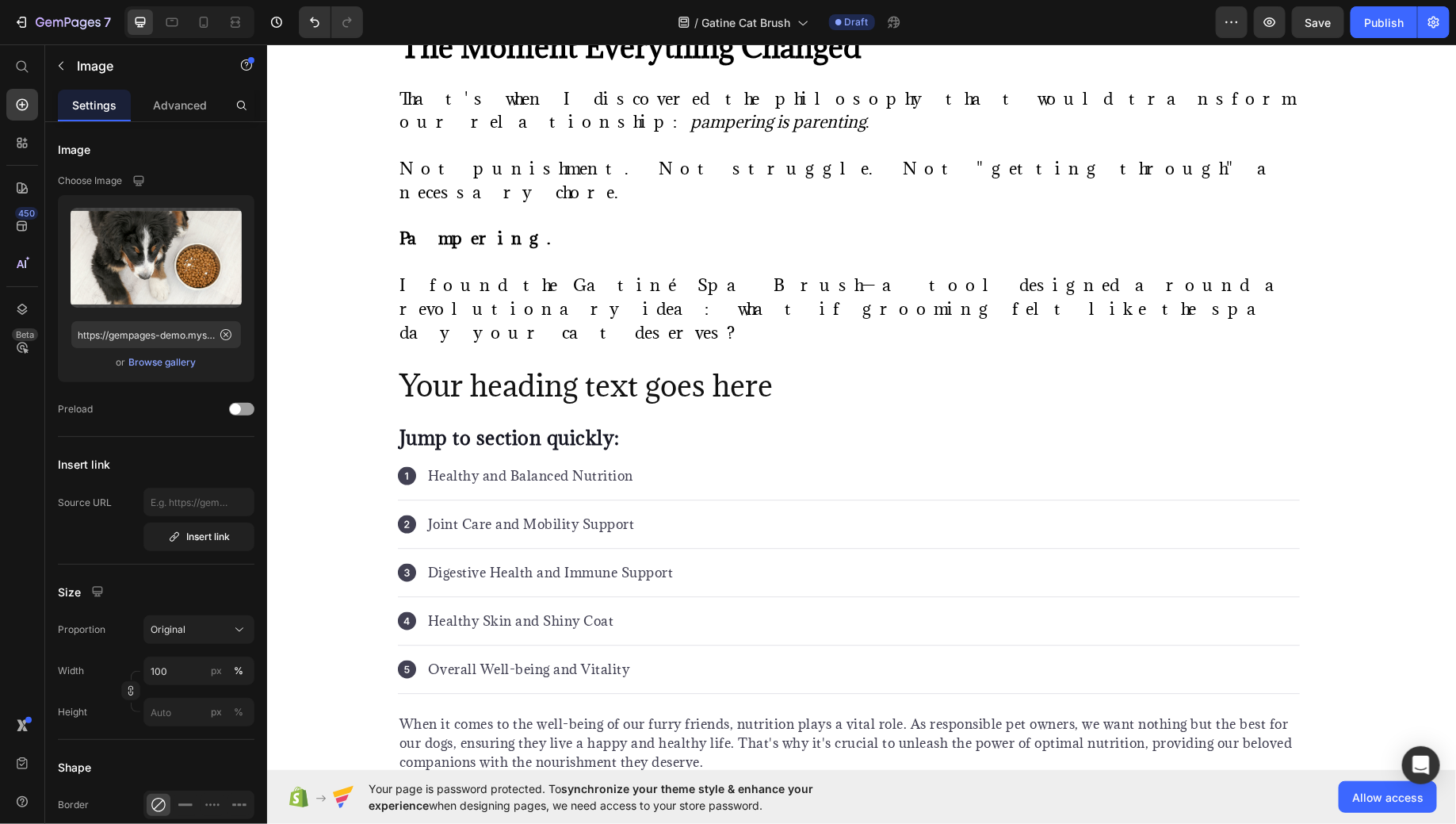 click 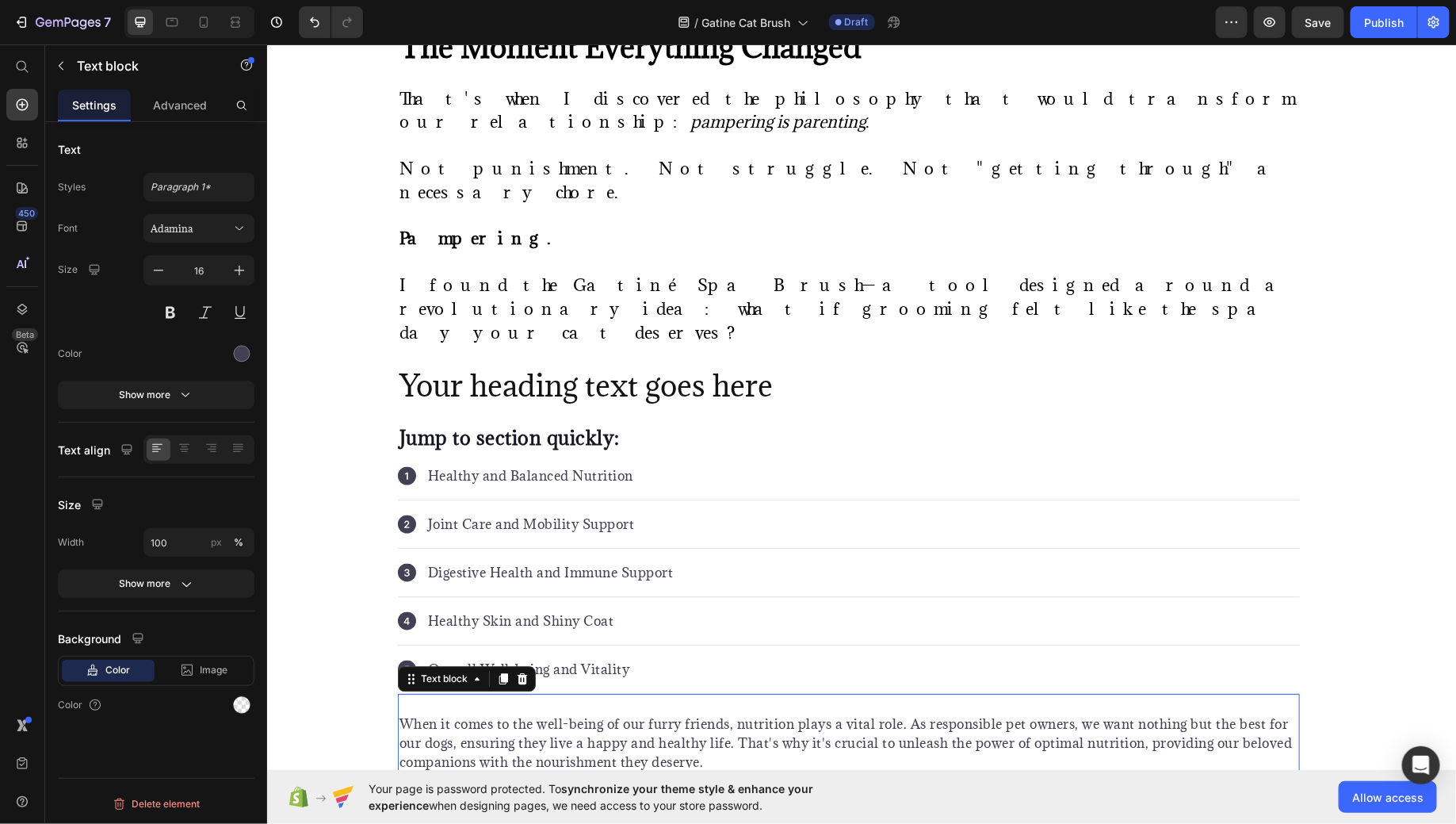 click on "When it comes to the well-being of our furry friends, nutrition plays a vital role. As responsible pet owners, we want nothing but the best for our dogs, ensuring they live a happy and healthy life. That's why it's crucial to unleash the power of optimal nutrition, providing our beloved companions with the nourishment they deserve. Text block   0" at bounding box center (848, 742) 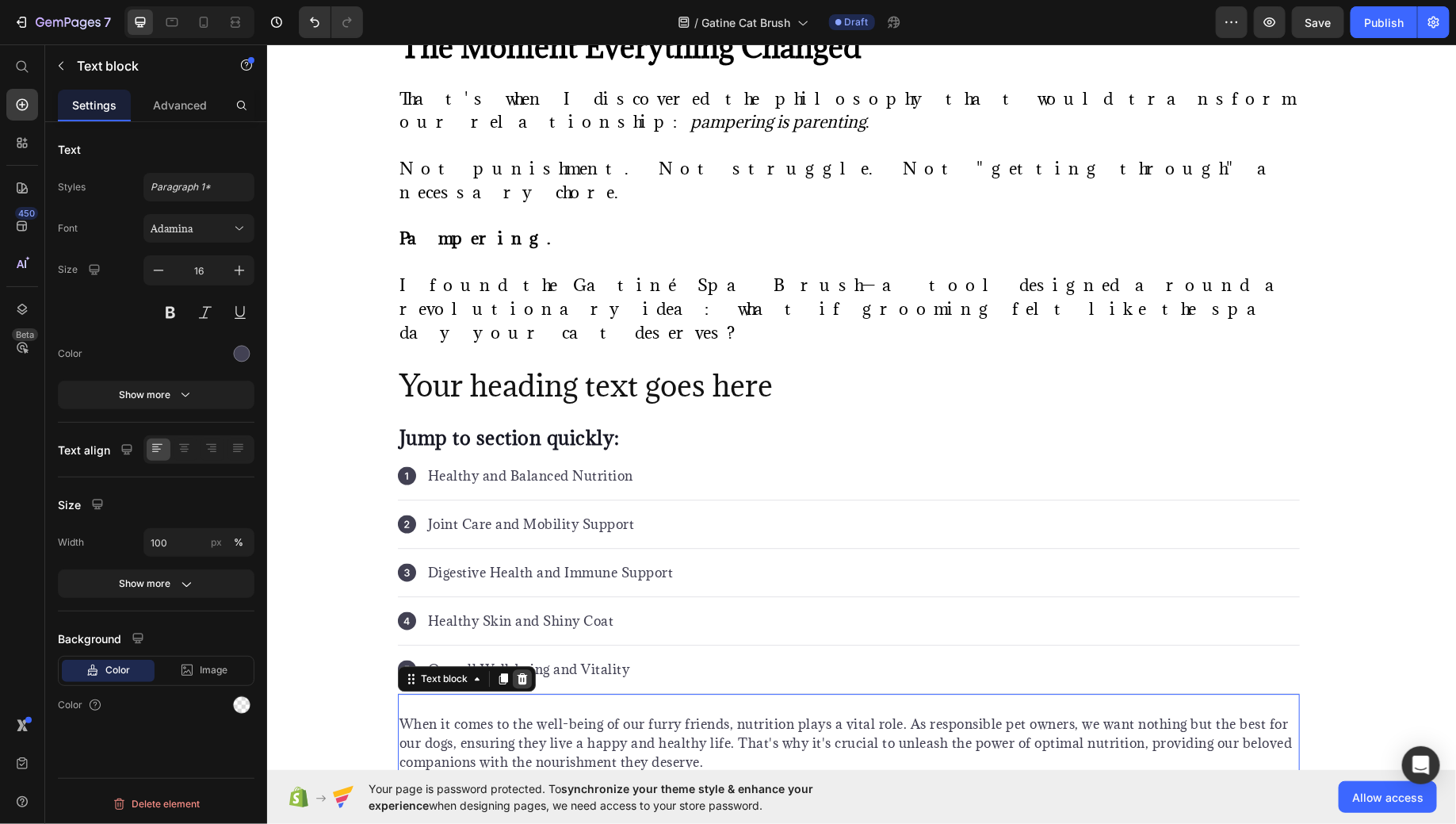 click at bounding box center [522, 678] 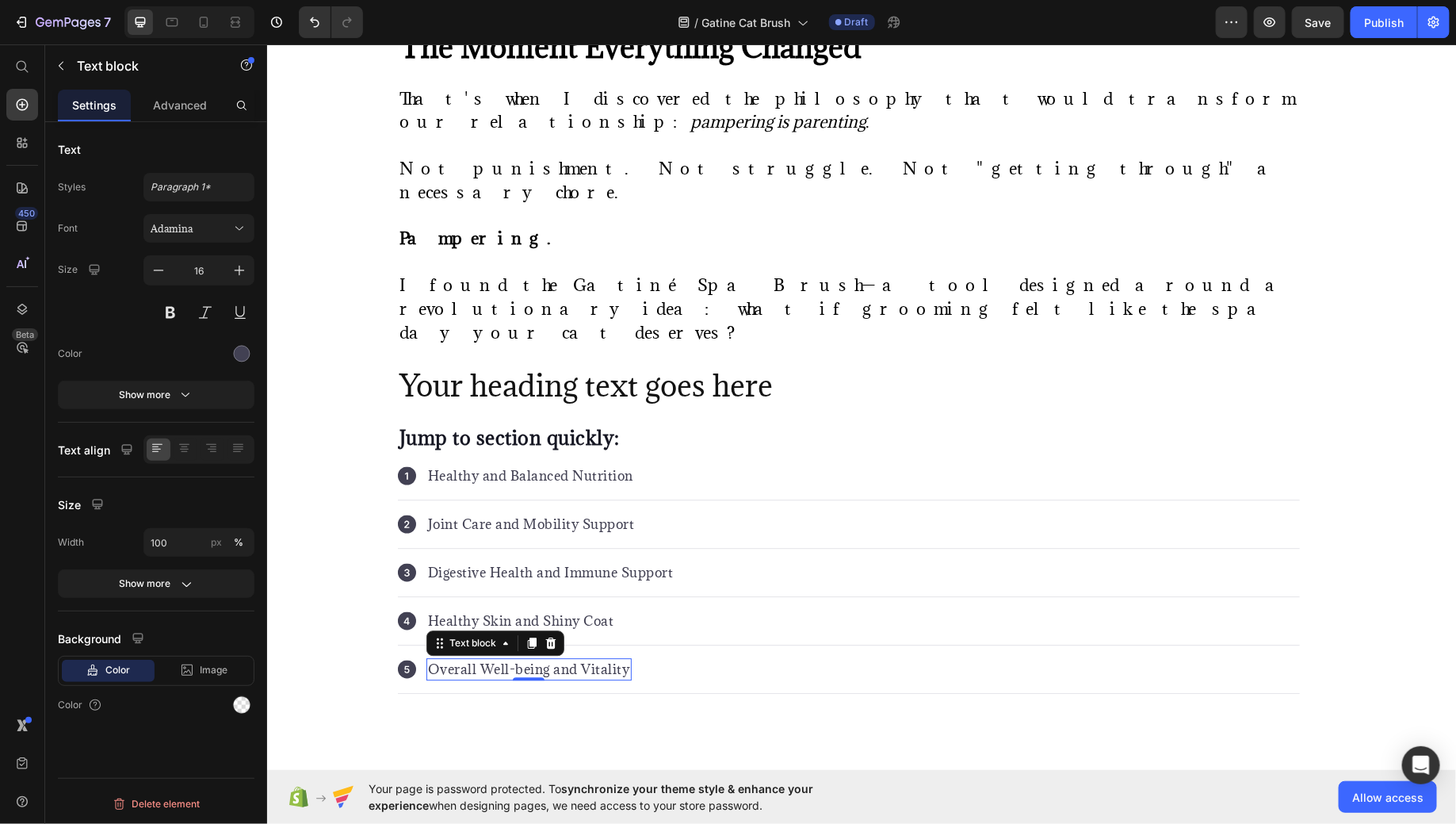 click on "Overall Well-being and Vitality" at bounding box center (528, 669) 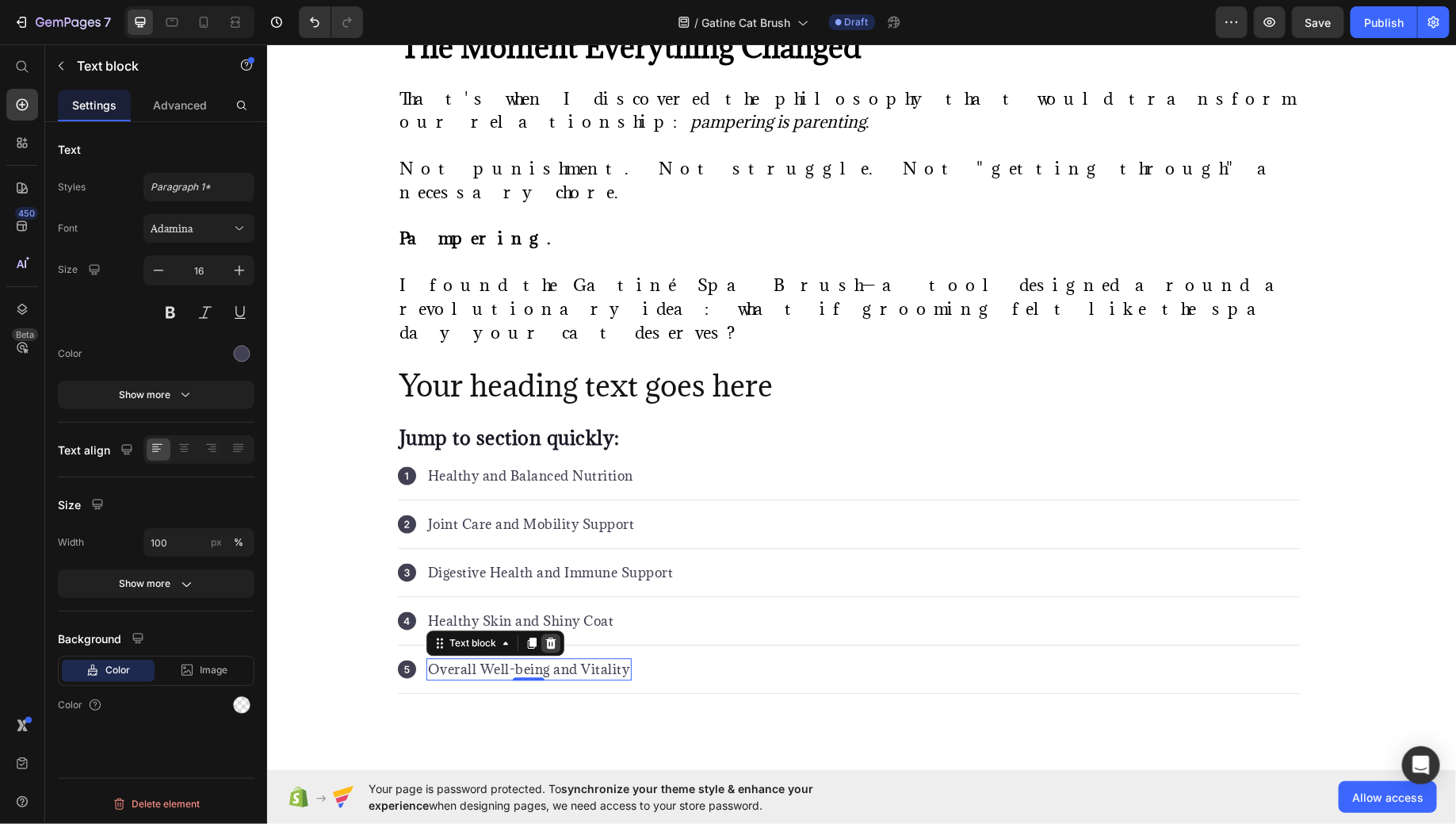 click at bounding box center [550, 642] 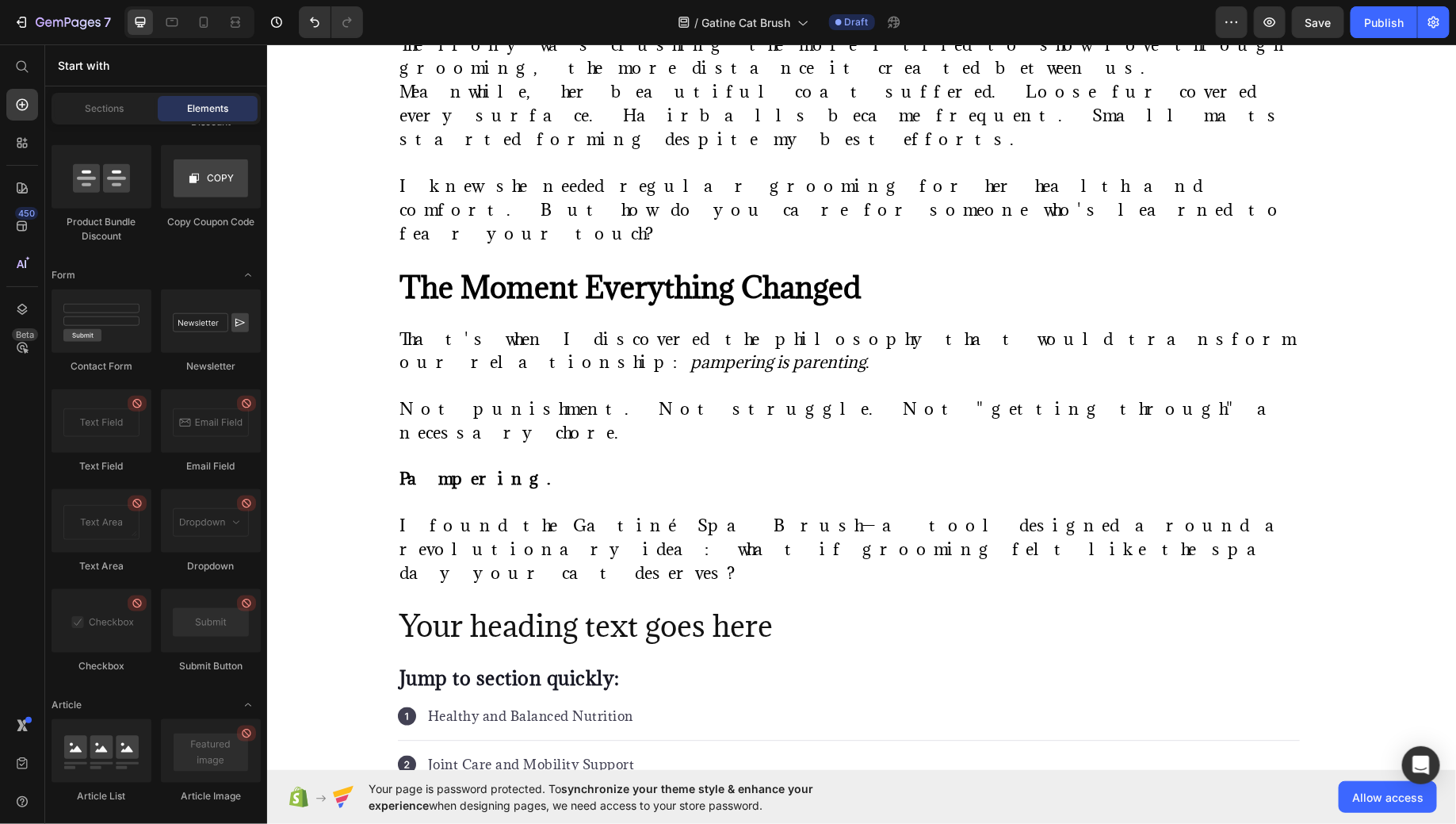 scroll, scrollTop: 1535, scrollLeft: 0, axis: vertical 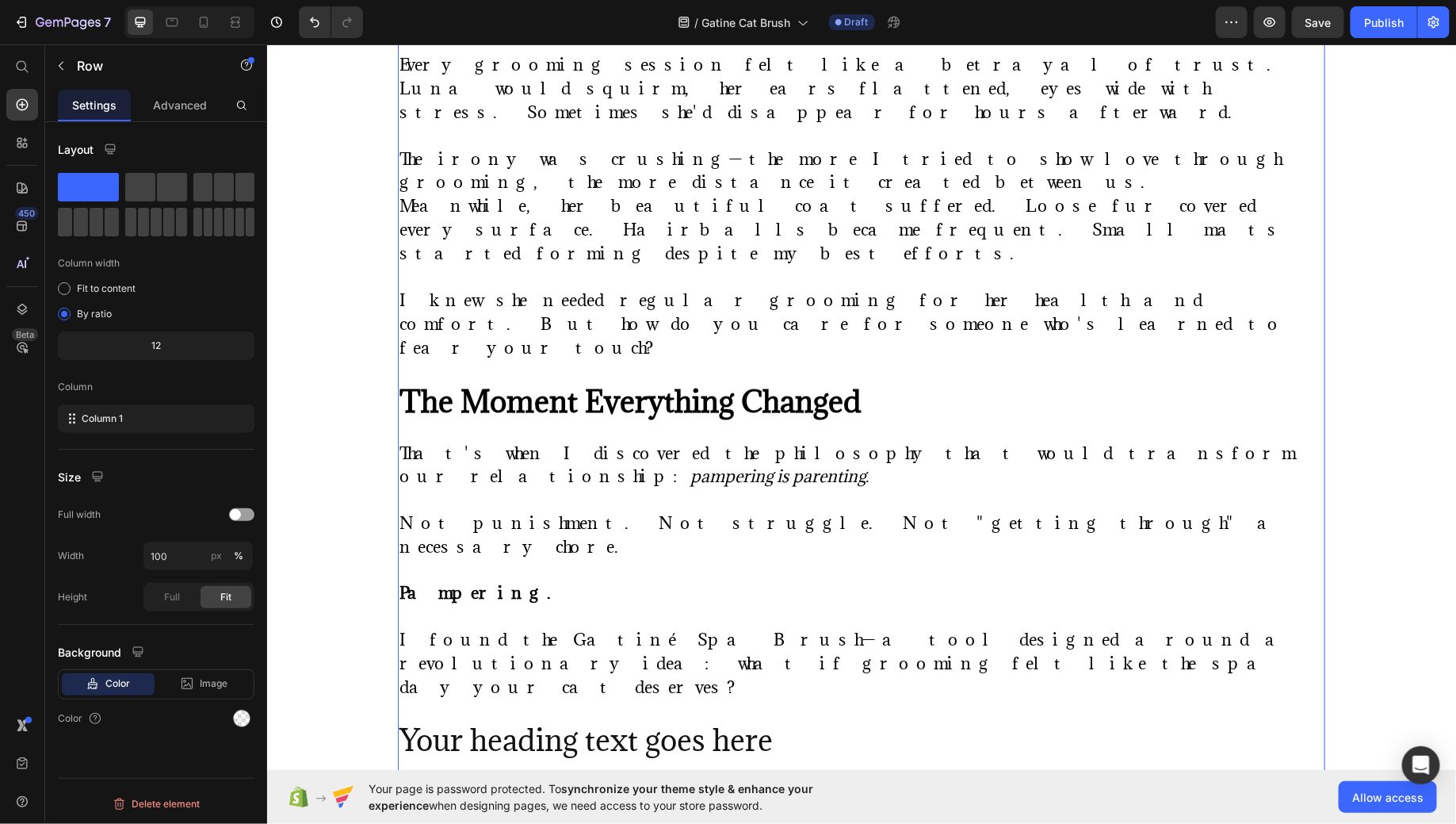 click on "⁠⁠⁠⁠⁠⁠⁠ "She Used to Hide When She Saw the Brush—Now She Melts Into My Arms" Heading Image By Kimberly Halls Text block Advanced list Published:  Monday, January 8, 2024 Text block Row Image A Cat Parent's Journey from Grooming Battles to Spa-Day Bliss When Luna started hiding under the bed every time I reached for her brush, I knew something had to change. She wasn't just avoiding grooming. She was avoiding  me . My beautiful tabby—once so trusting, so affectionate—had learned to fear our bonding time. The metal bristles. The tugging. The static that made her fur stand on end. I felt like I was failing her as her parent. Luna isn't just a pet. She's family. My shadow through long work days. My comfort during difficult times. The gentle soul who chose me as much as I chose her. But watching her flinch when I tried to care for her? It broke my heart. Text block ⁠⁠⁠⁠⁠⁠⁠ When Love Feels Like Punishment Heading Text Block ⁠⁠⁠⁠⁠⁠⁠ The Moment Everything Changed ." at bounding box center [848, -133] 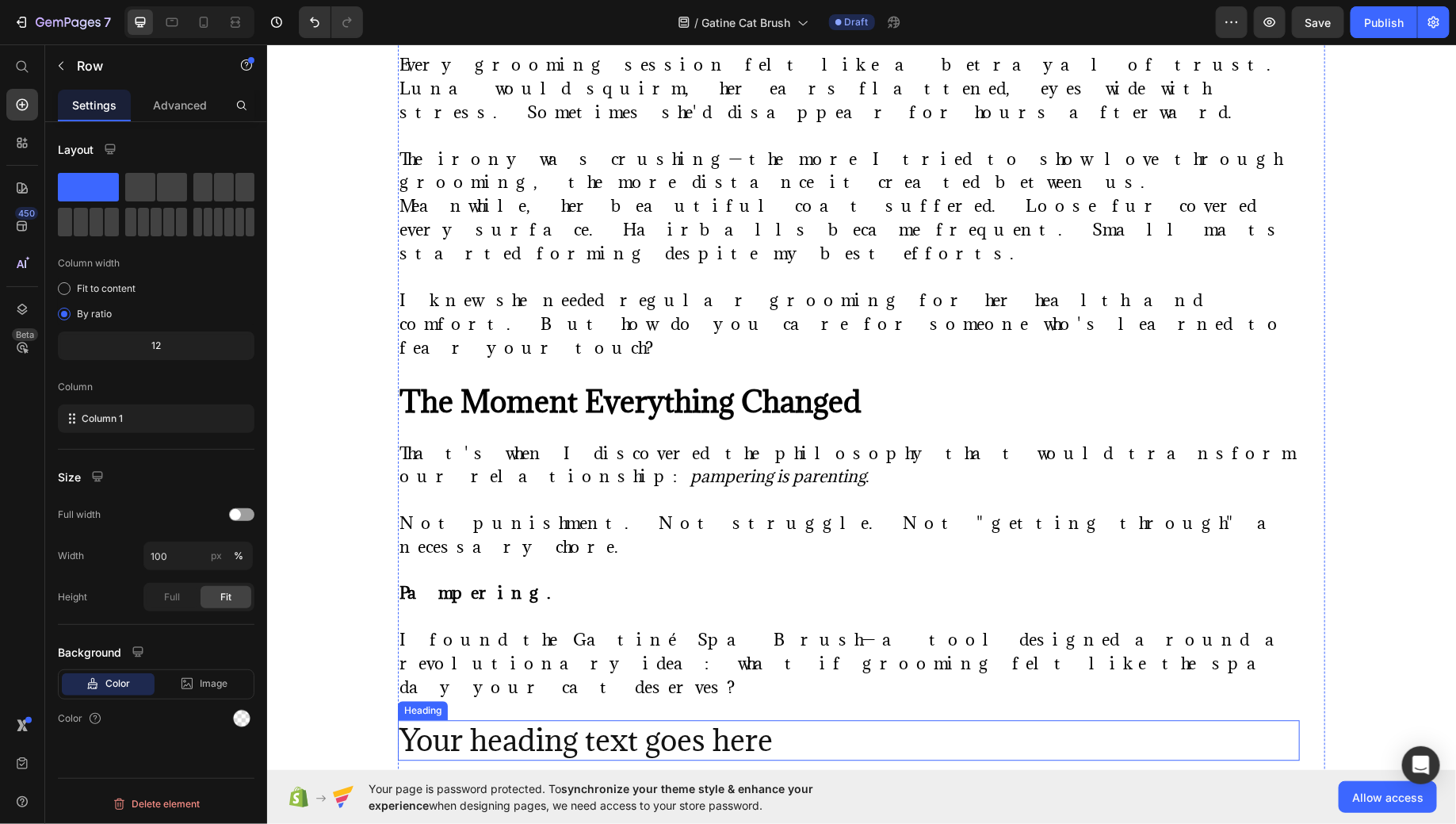 click on "Your heading text goes here" at bounding box center (848, 739) 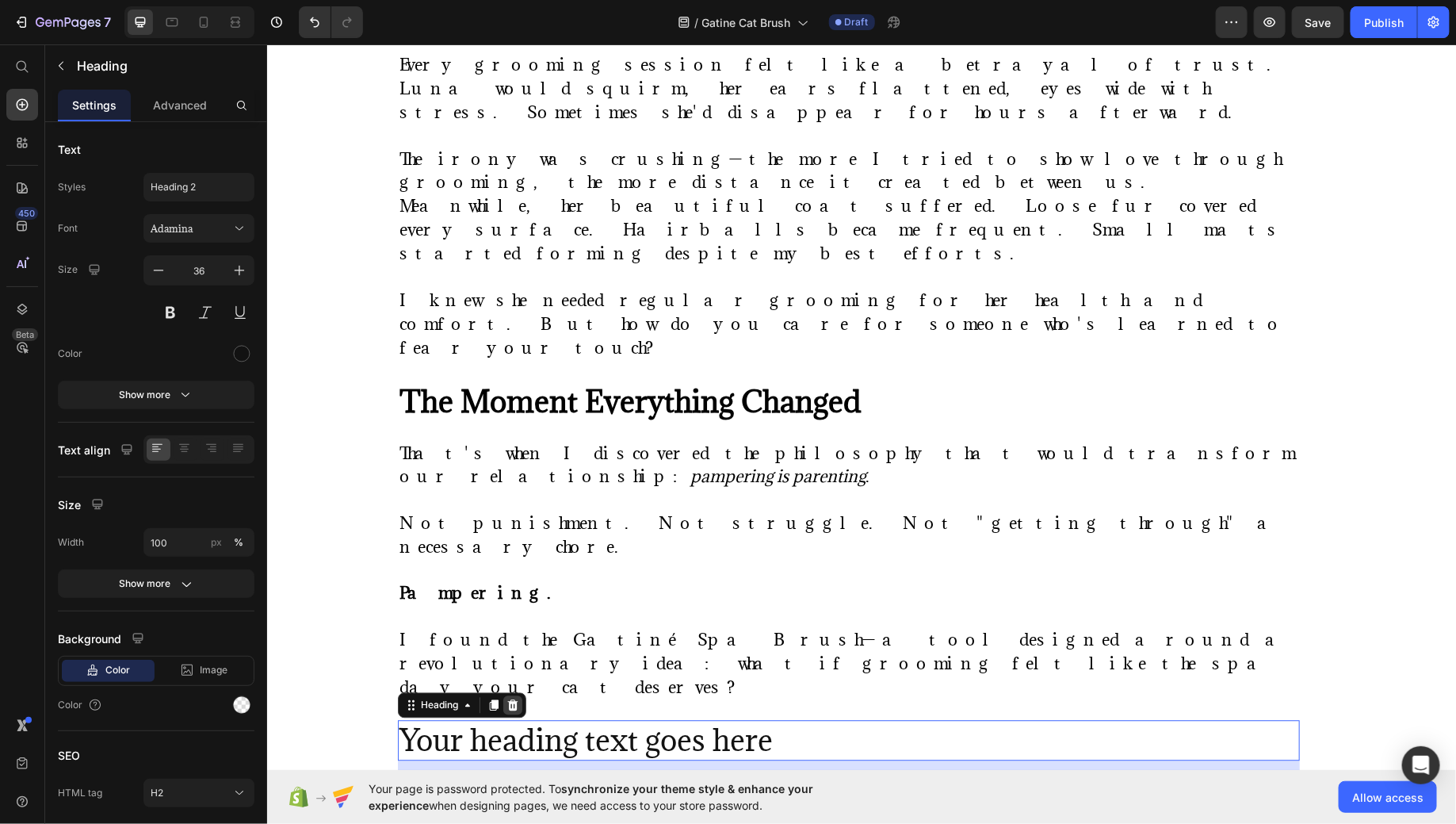 click 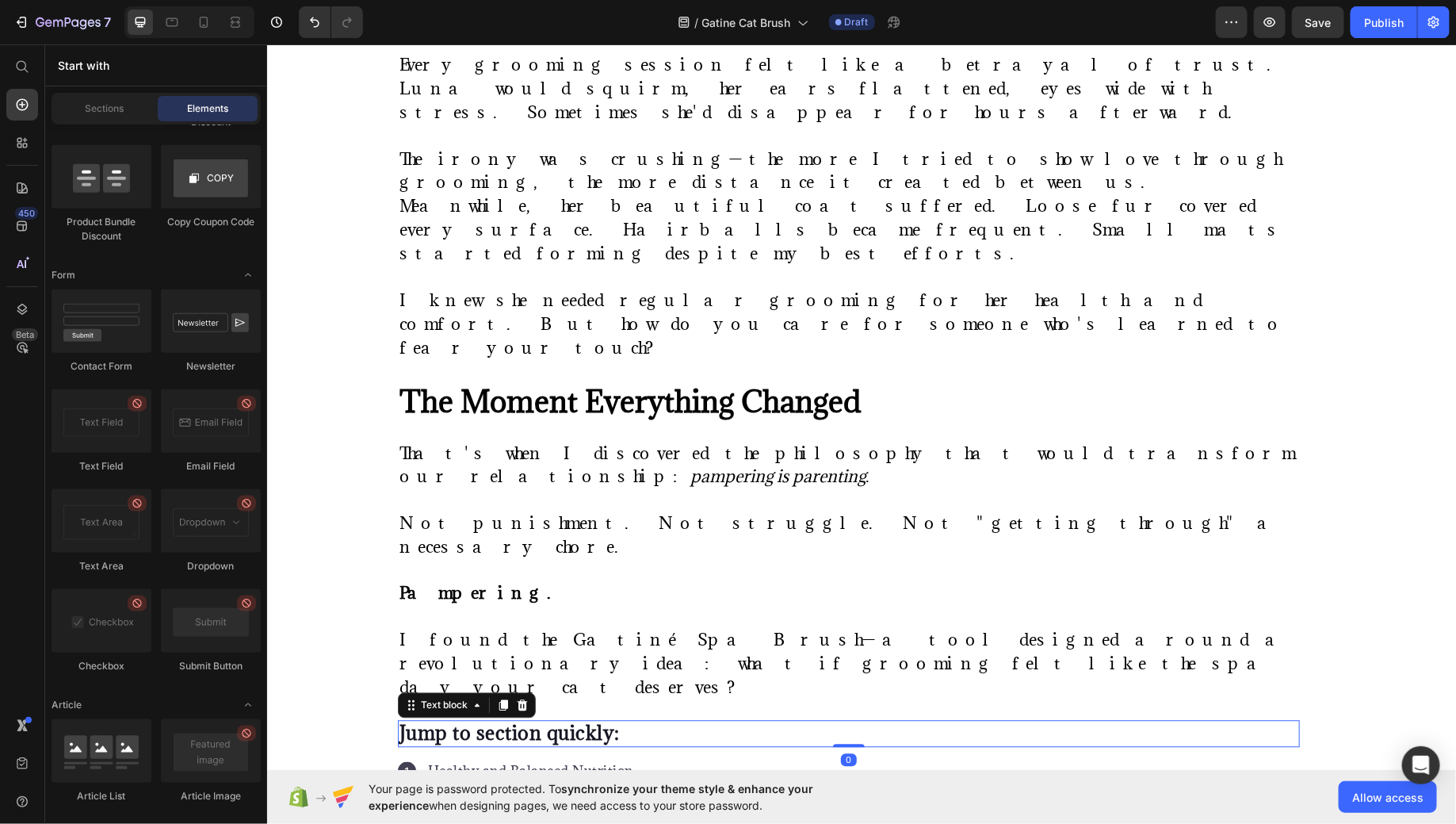 click on "Jump to section quickly:" at bounding box center [848, 733] 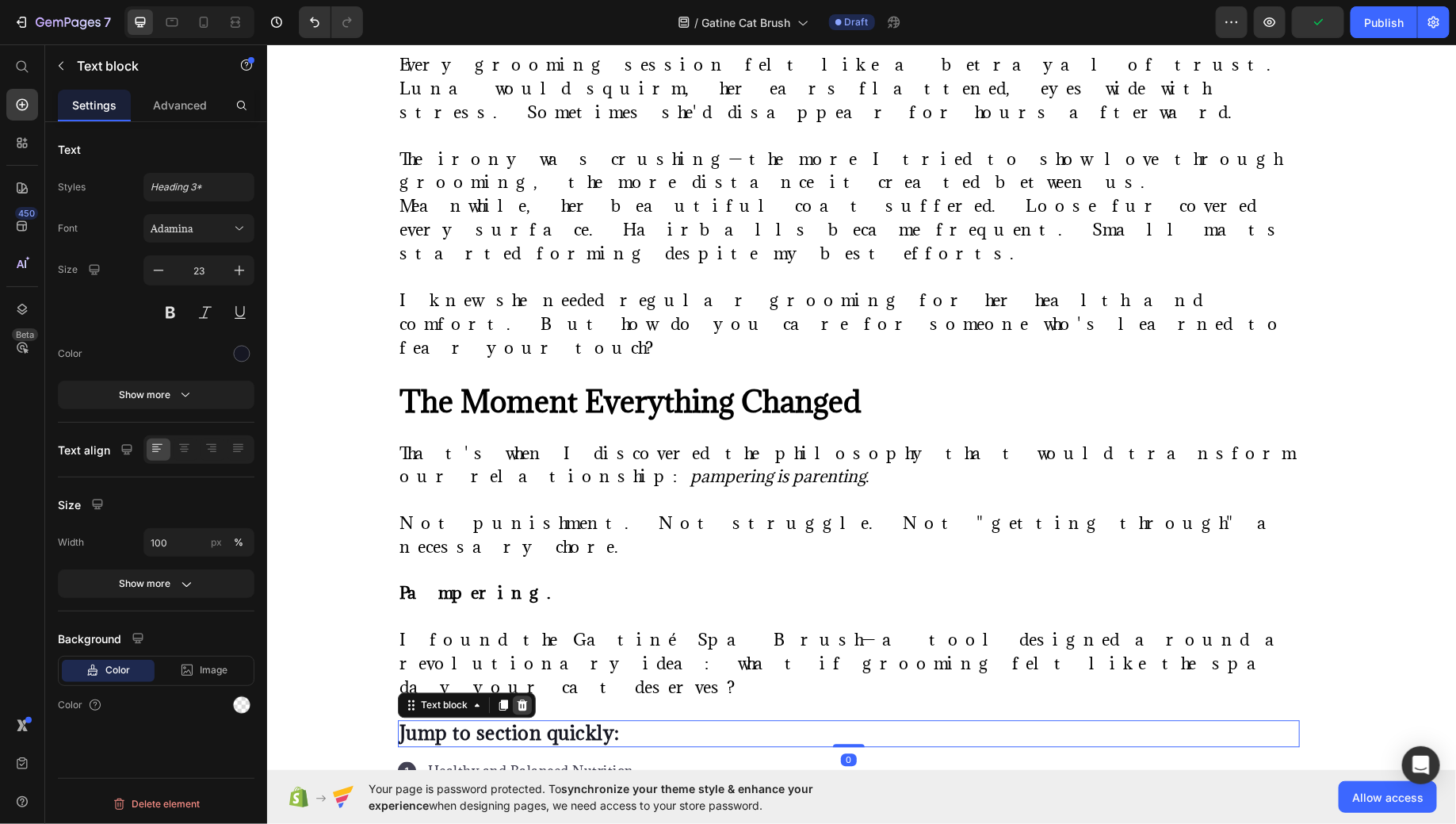click 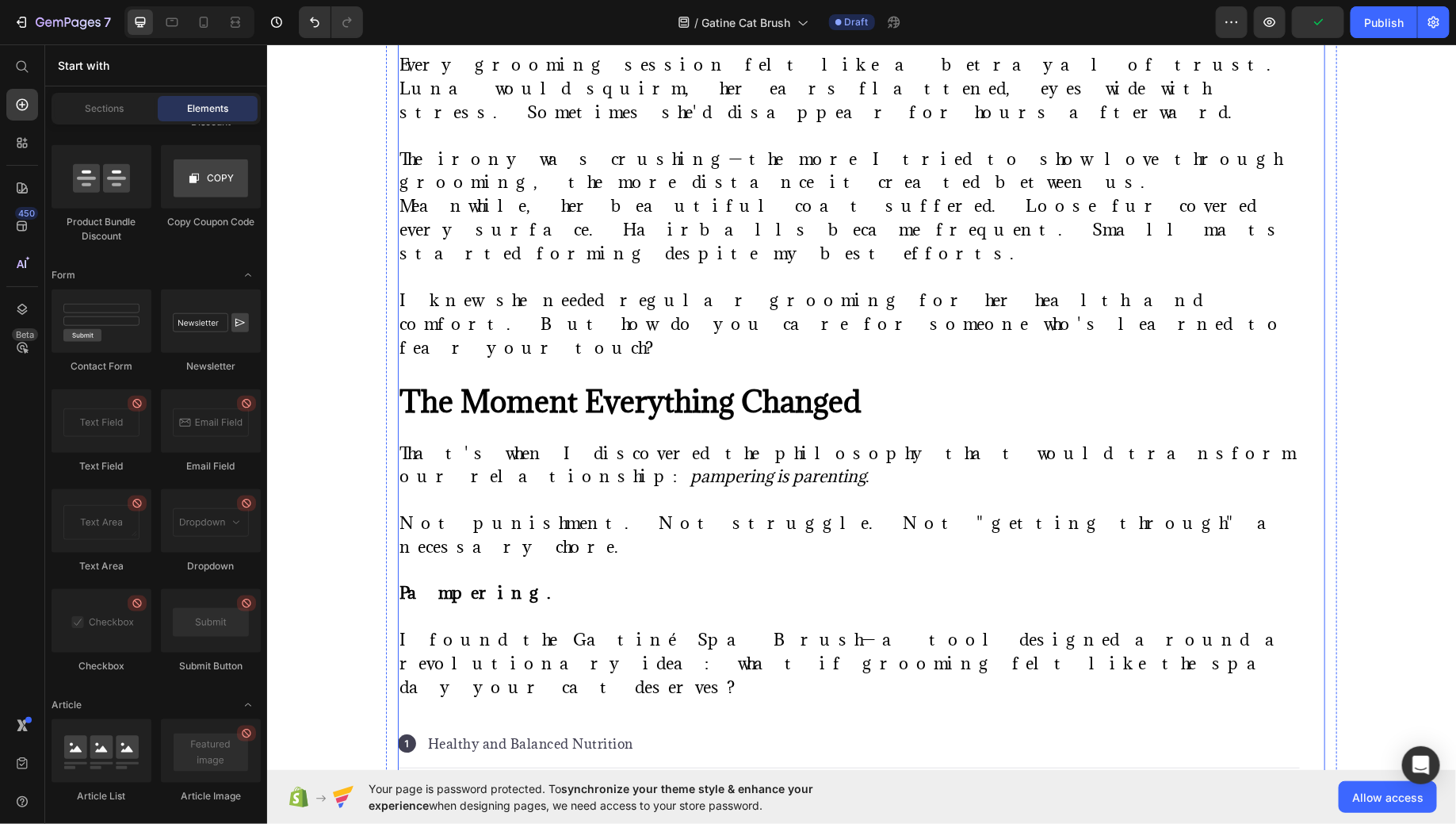 click on "Icon Healthy and Balanced Nutrition Text block" at bounding box center [848, 743] 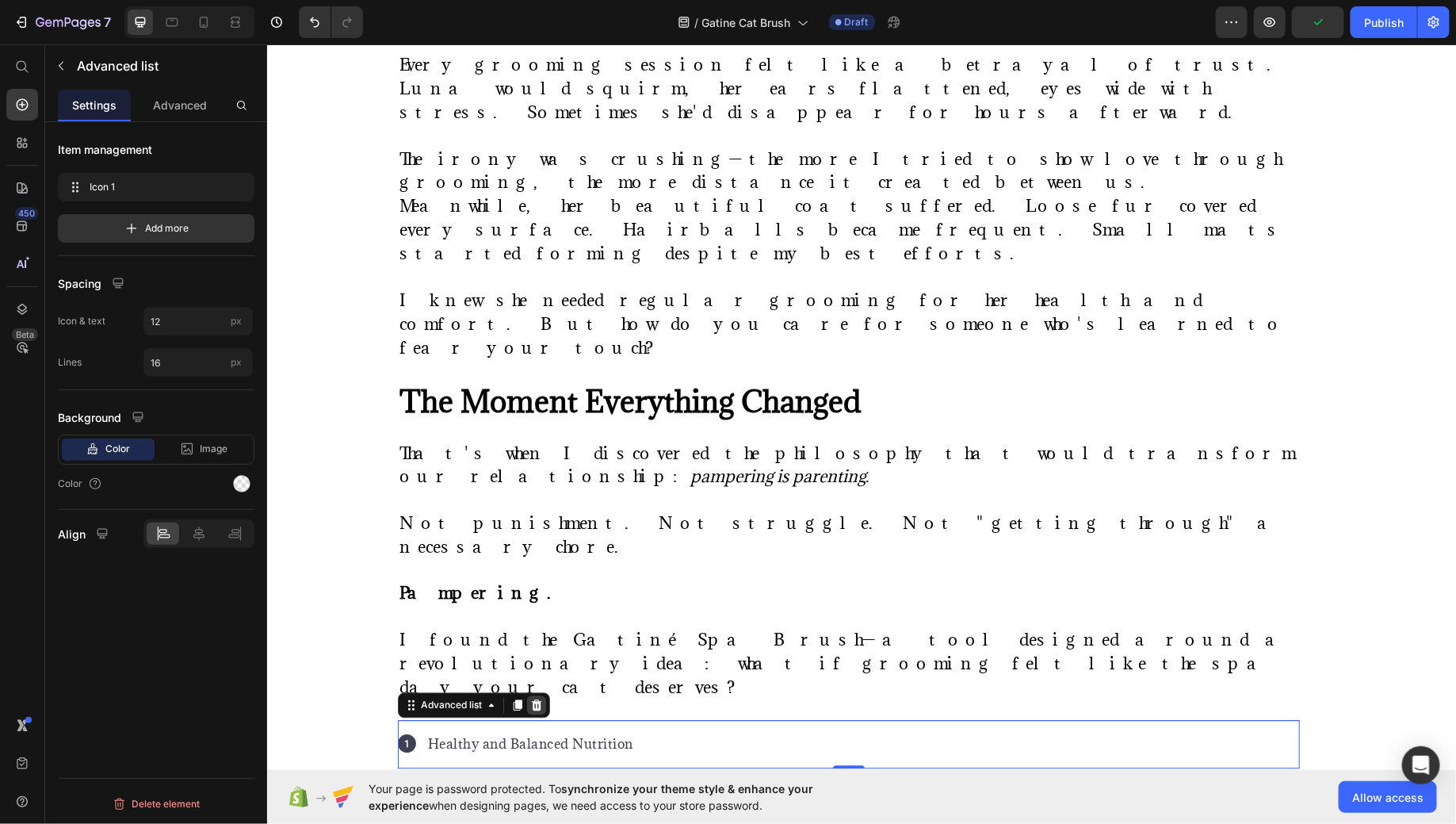 click 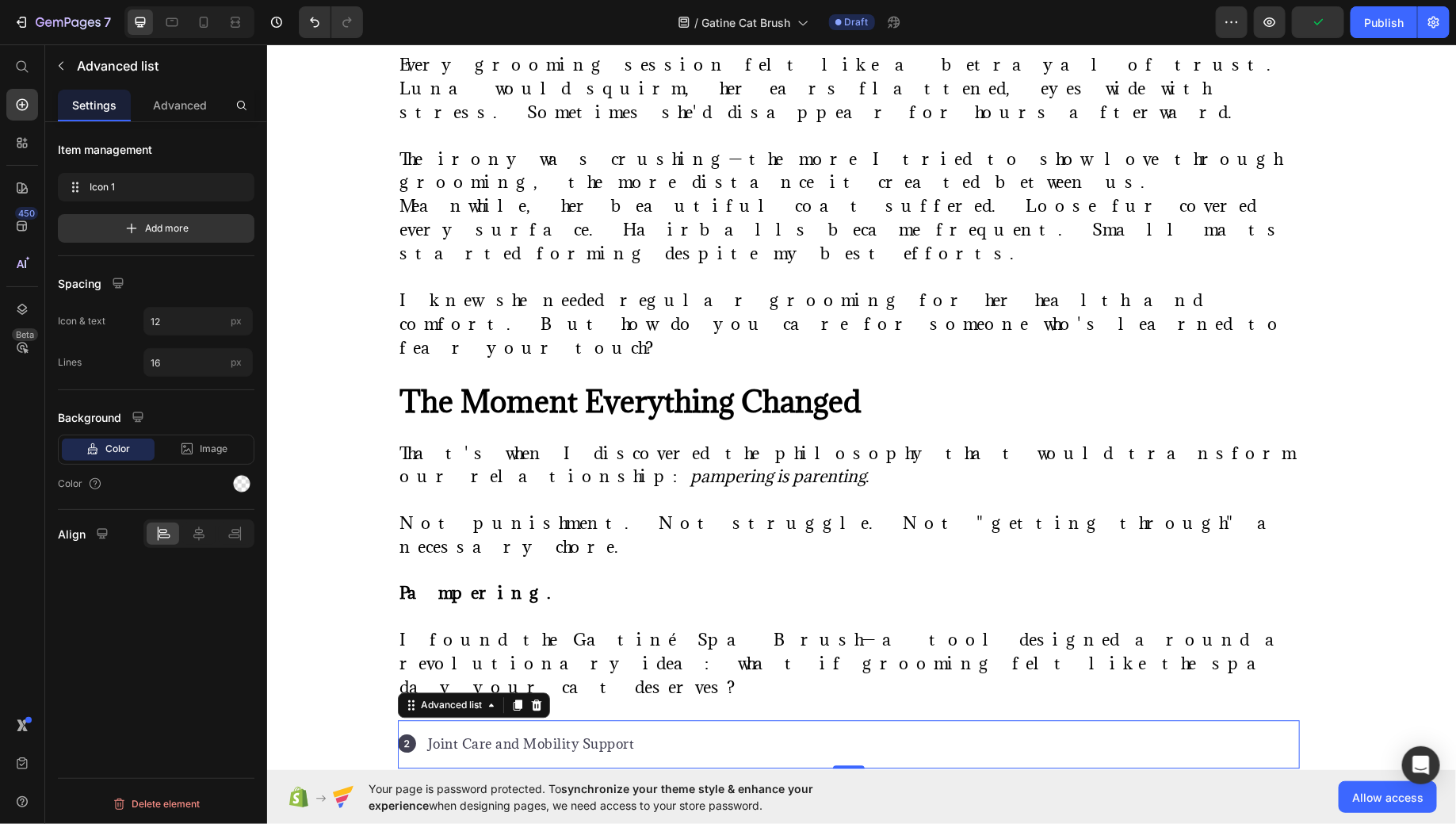 click on "Icon Joint Care and Mobility Support Text block" at bounding box center [848, 743] 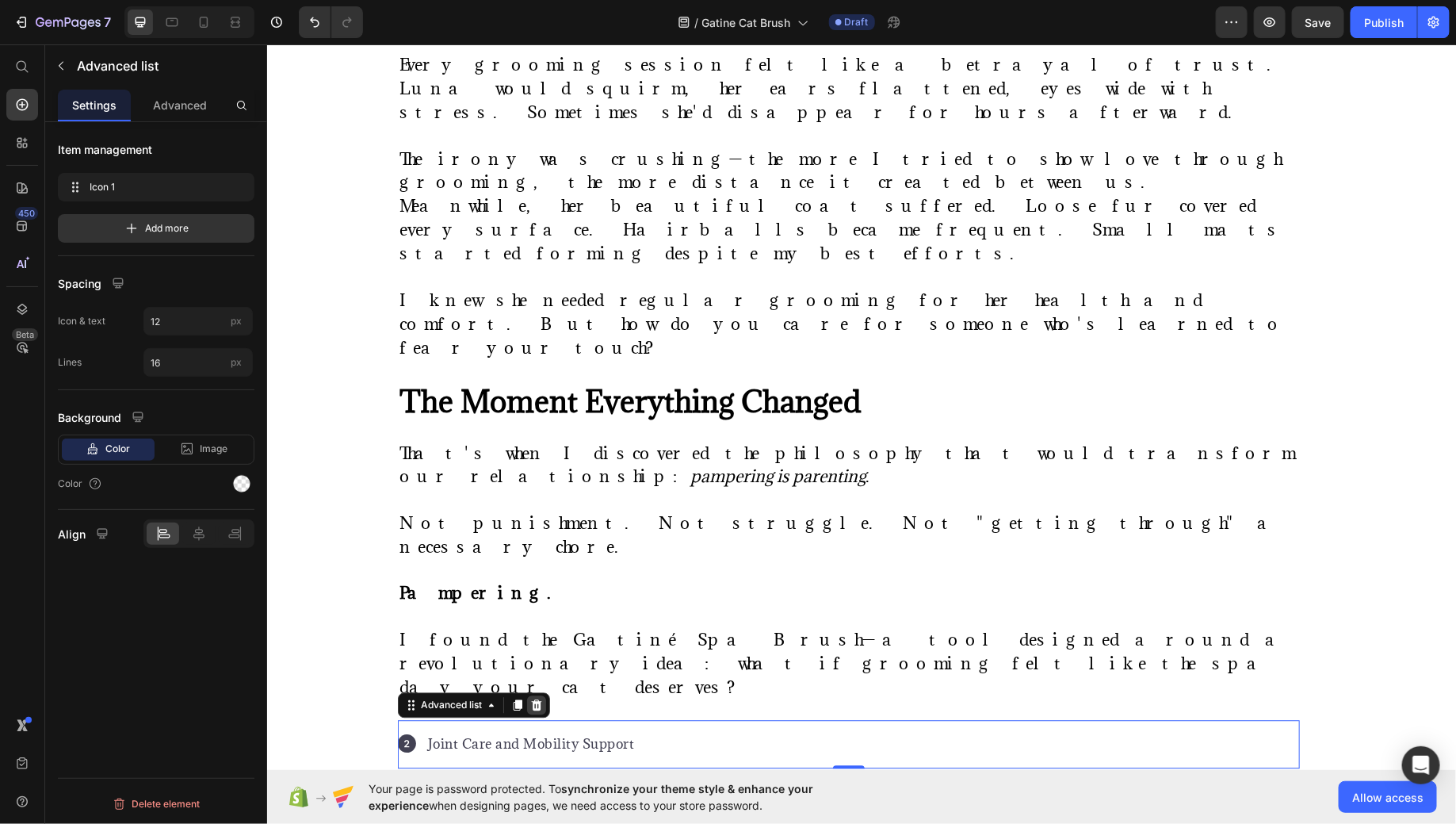 click 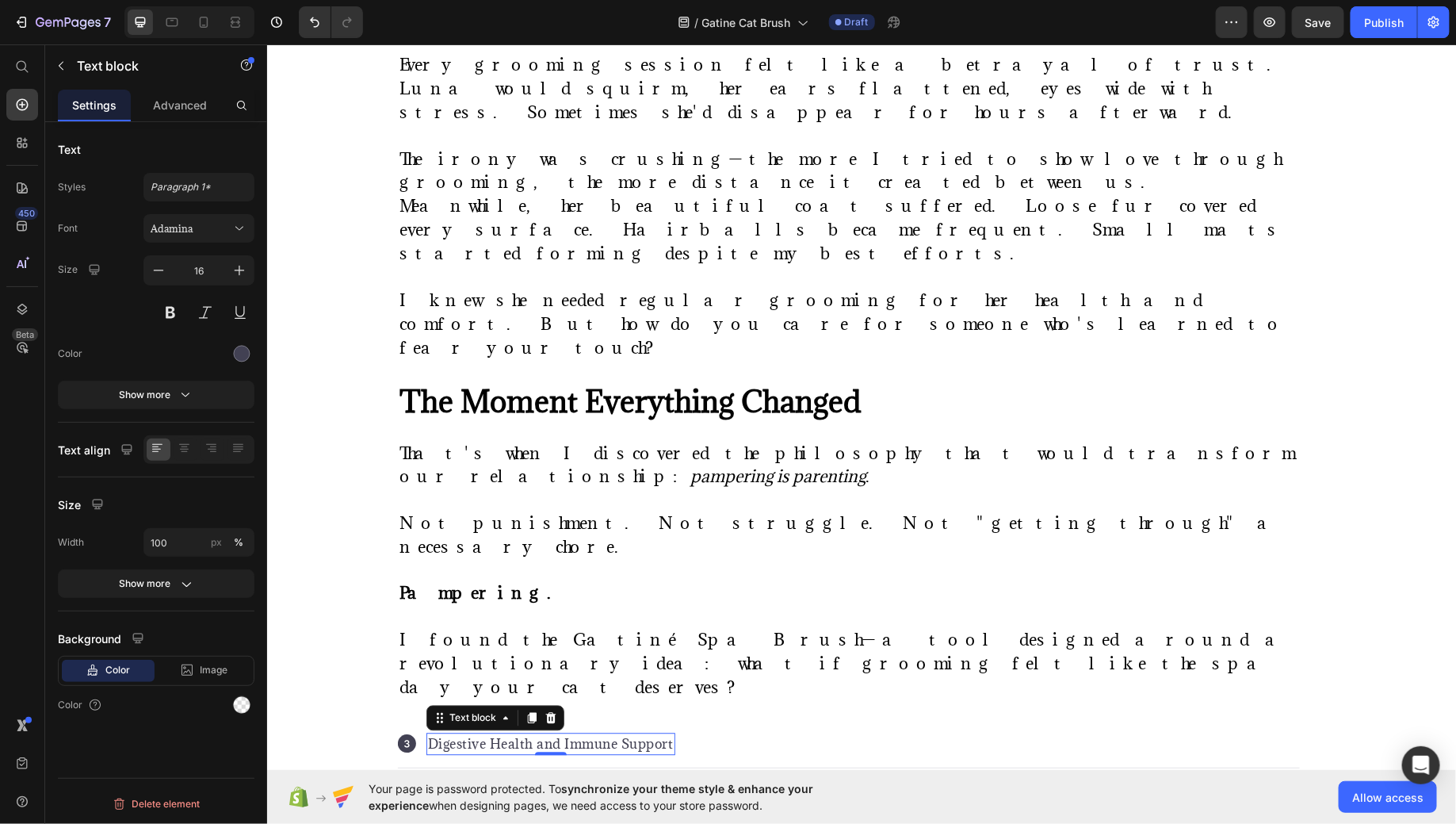 click on "Digestive Health and Immune Support" at bounding box center (550, 743) 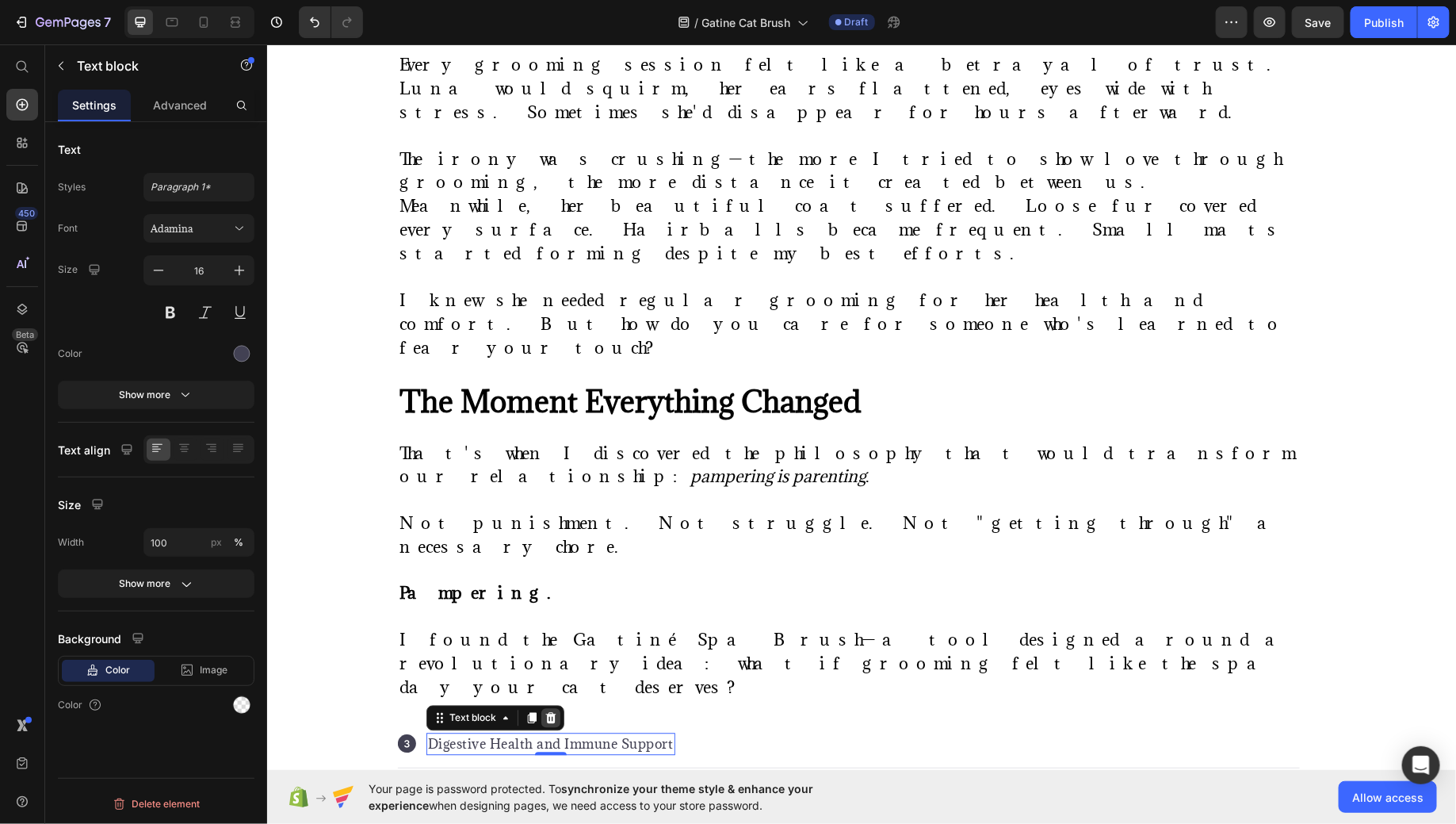 click at bounding box center (550, 717) 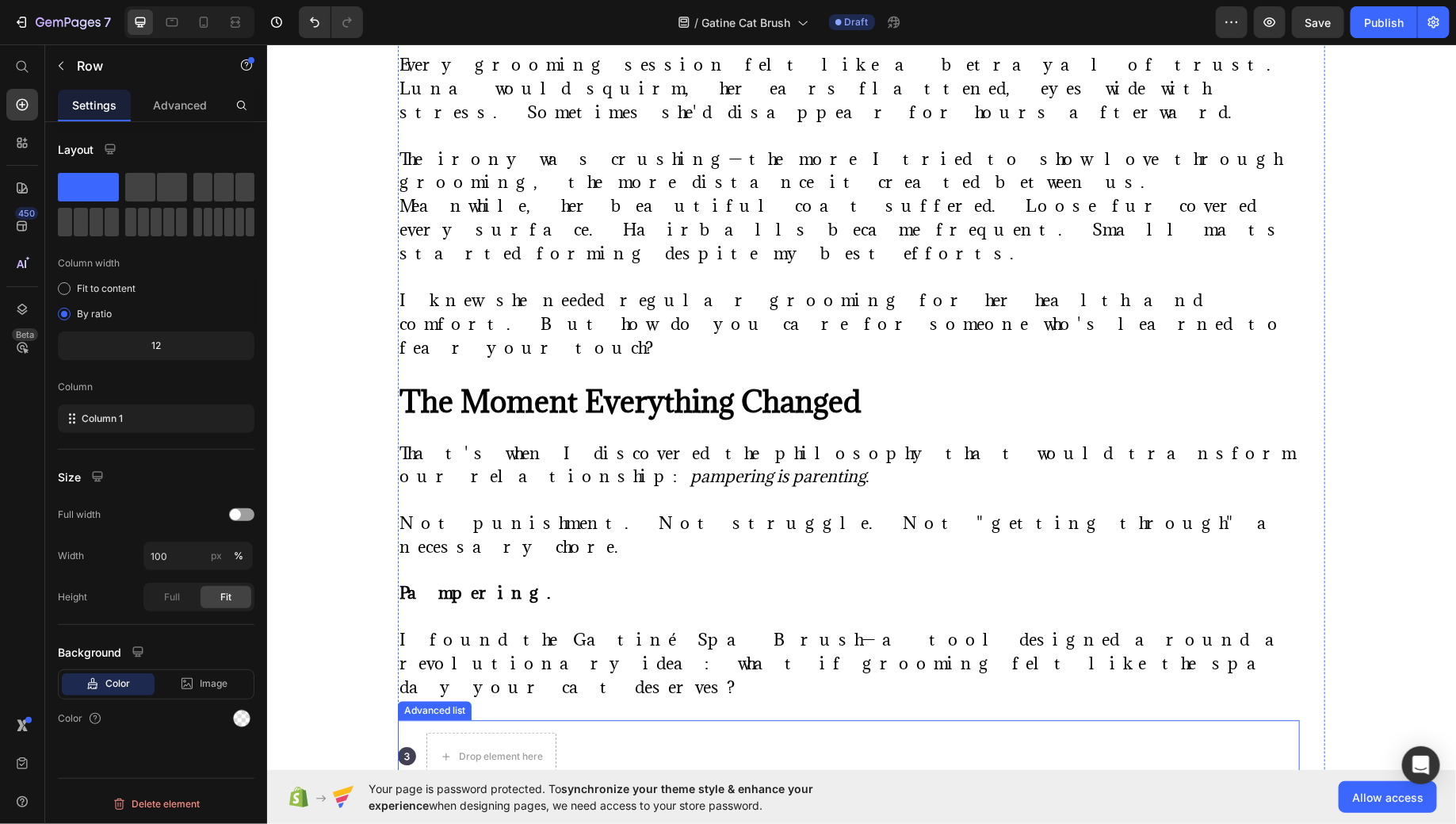 click on "Icon
Drop element here" at bounding box center (848, 756) 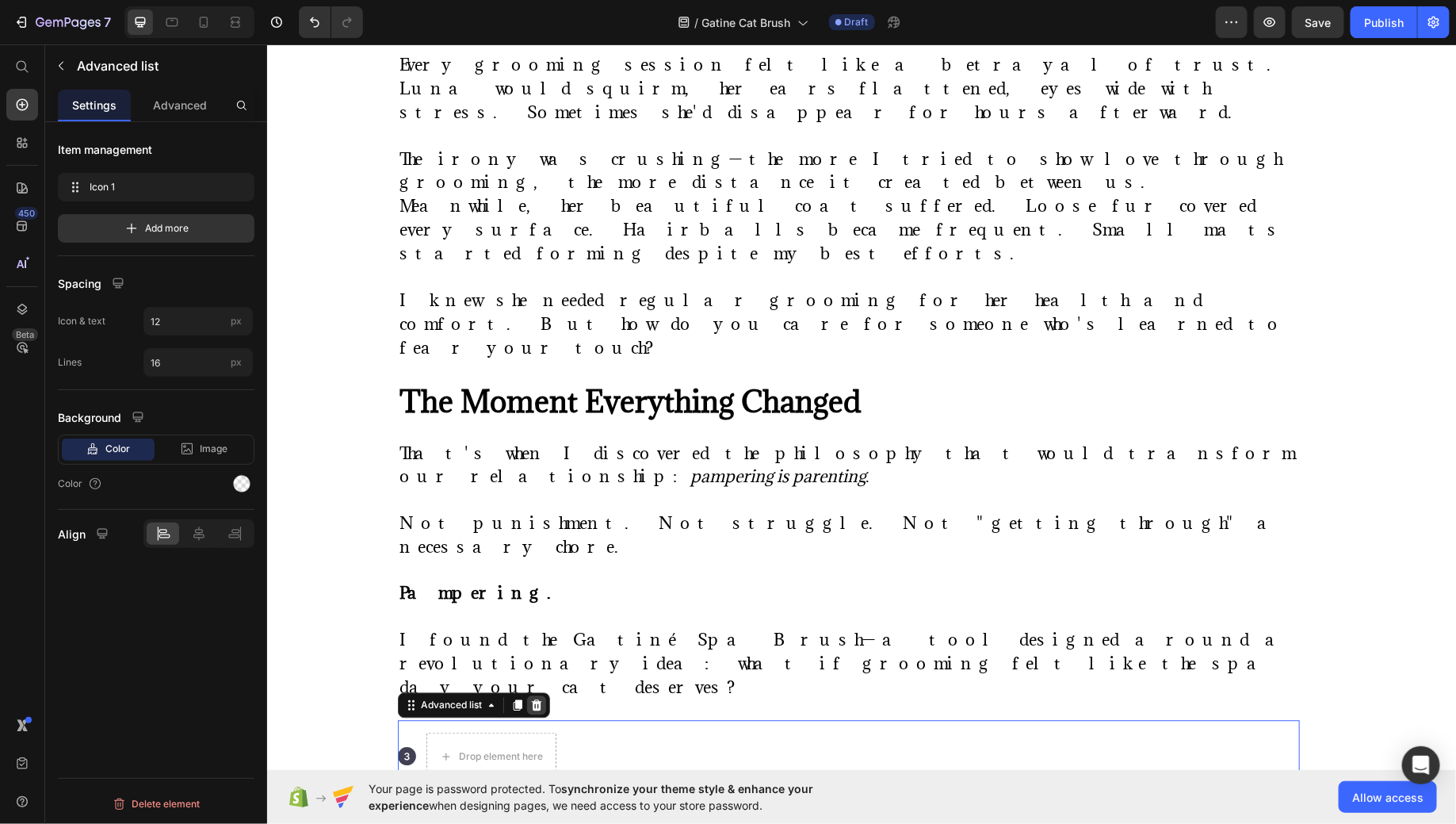 click 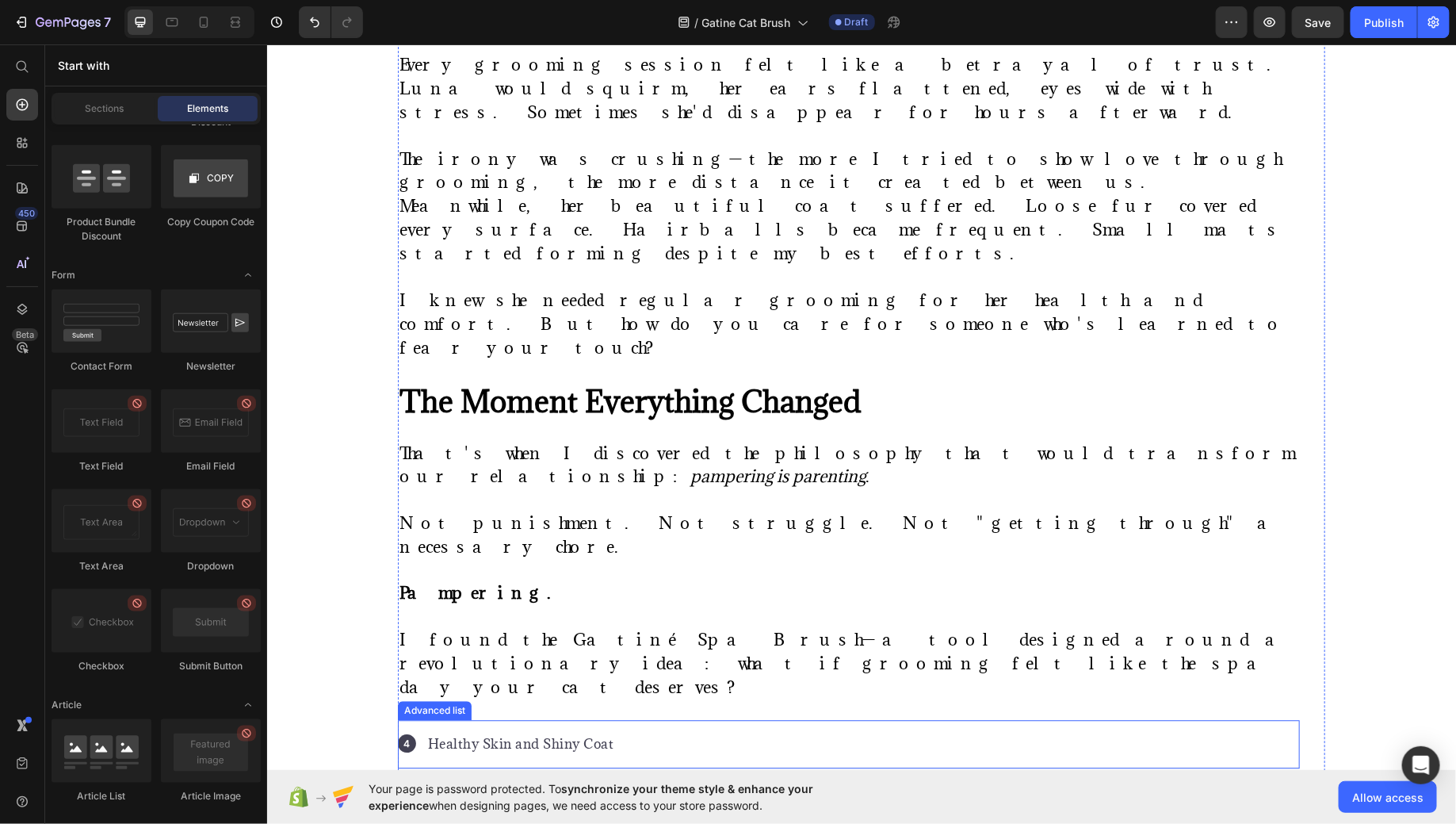 click on "Icon Healthy Skin and Shiny Coat Text block" at bounding box center (848, 743) 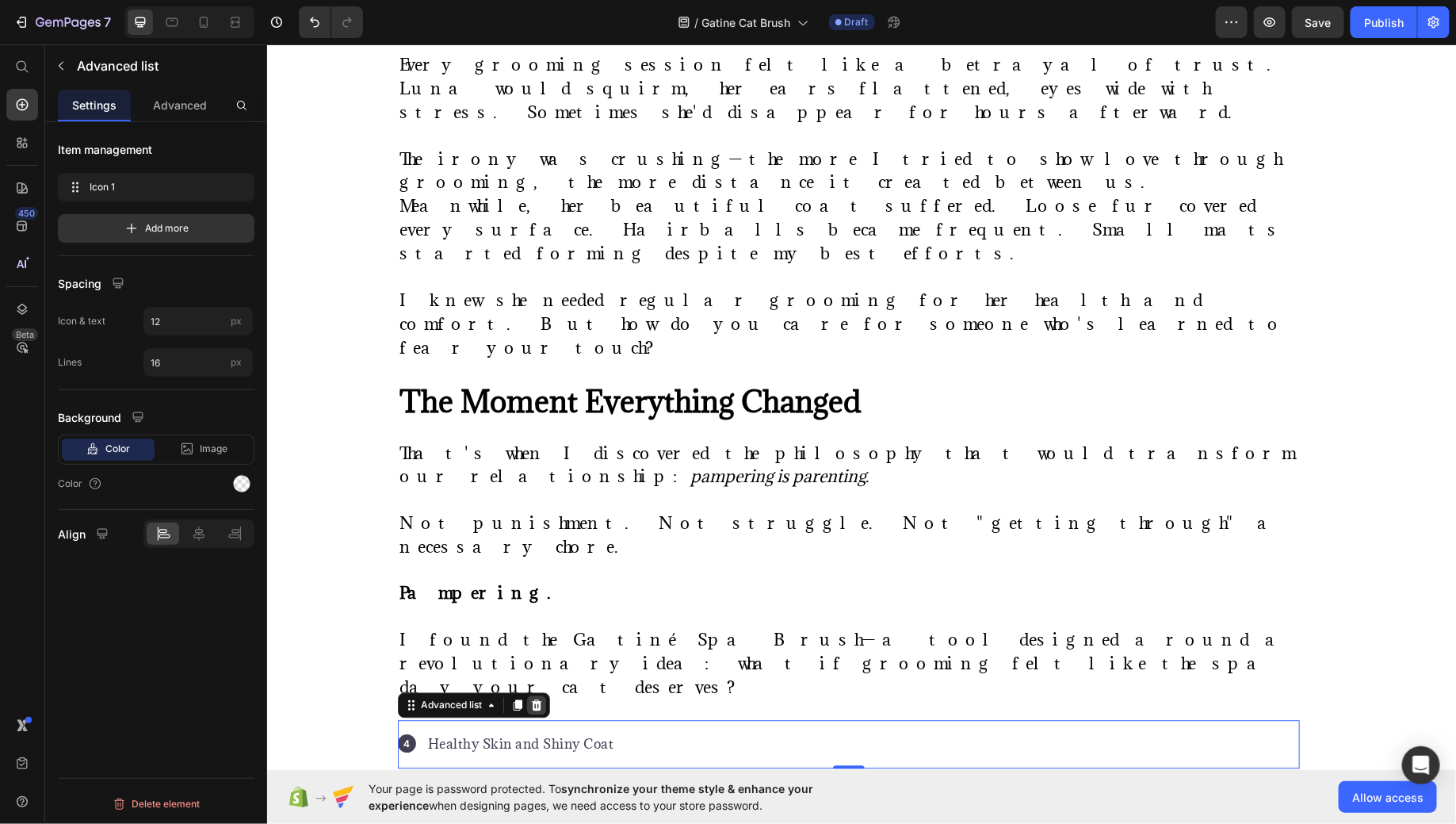 click 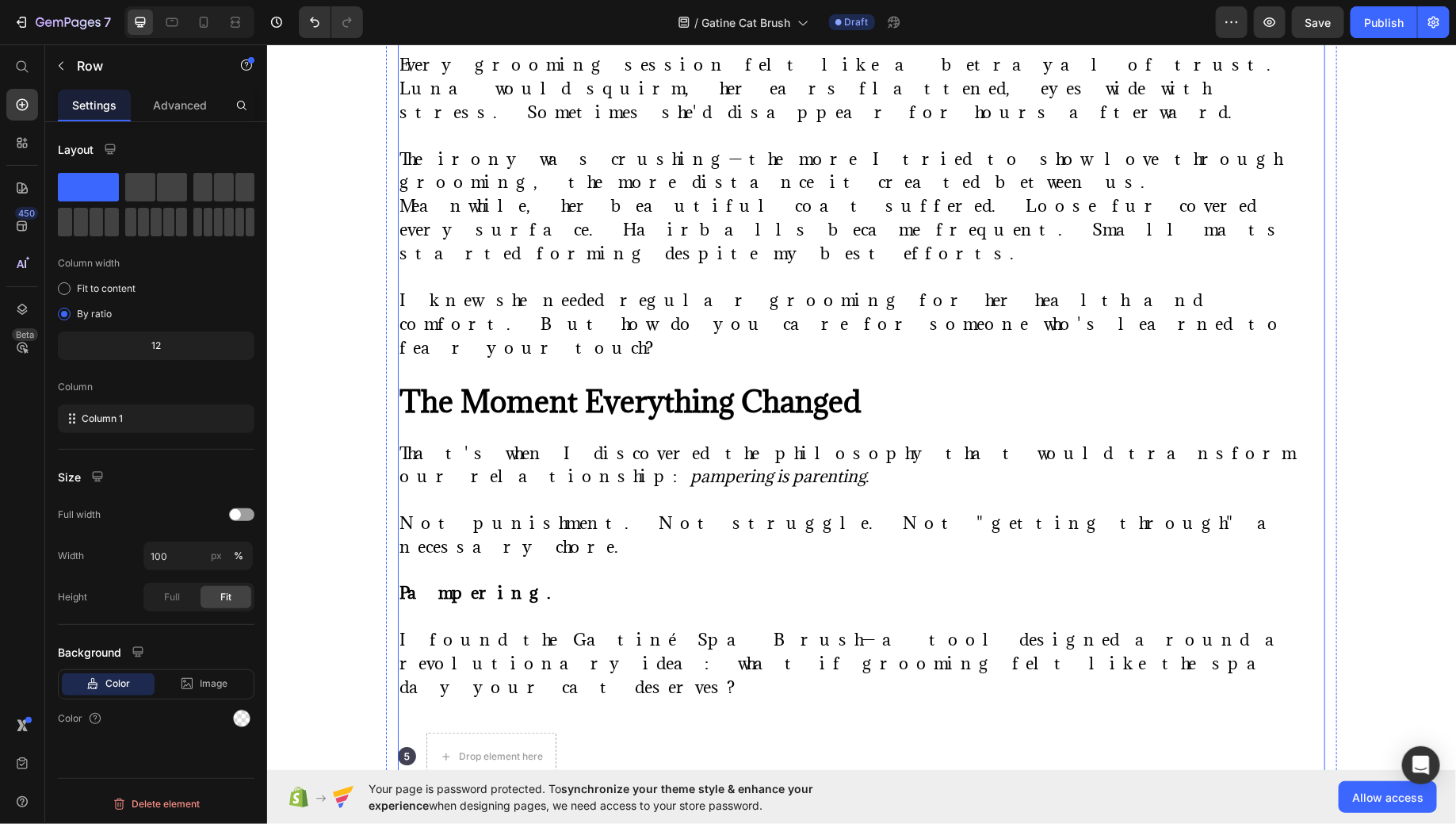click on "⁠⁠⁠⁠⁠⁠⁠ "She Used to Hide When She Saw the Brush—Now She Melts Into My Arms" Heading Image By Kimberly Halls Text block Advanced list Published:  Monday, January 8, 2024 Text block Row Image A Cat Parent's Journey from Grooming Battles to Spa-Day Bliss When Luna started hiding under the bed every time I reached for her brush, I knew something had to change. She wasn't just avoiding grooming. She was avoiding  me . My beautiful tabby—once so trusting, so affectionate—had learned to fear our bonding time. The metal bristles. The tugging. The static that made her fur stand on end. I felt like I was failing her as her parent. Luna isn't just a pet. She's family. My shadow through long work days. My comfort during difficult times. The gentle soul who chose me as much as I chose her. But watching her flinch when I tried to care for her? It broke my heart. Text block ⁠⁠⁠⁠⁠⁠⁠ When Love Feels Like Punishment Heading Text Block ⁠⁠⁠⁠⁠⁠⁠ The Moment Everything Changed ." at bounding box center [848, -273] 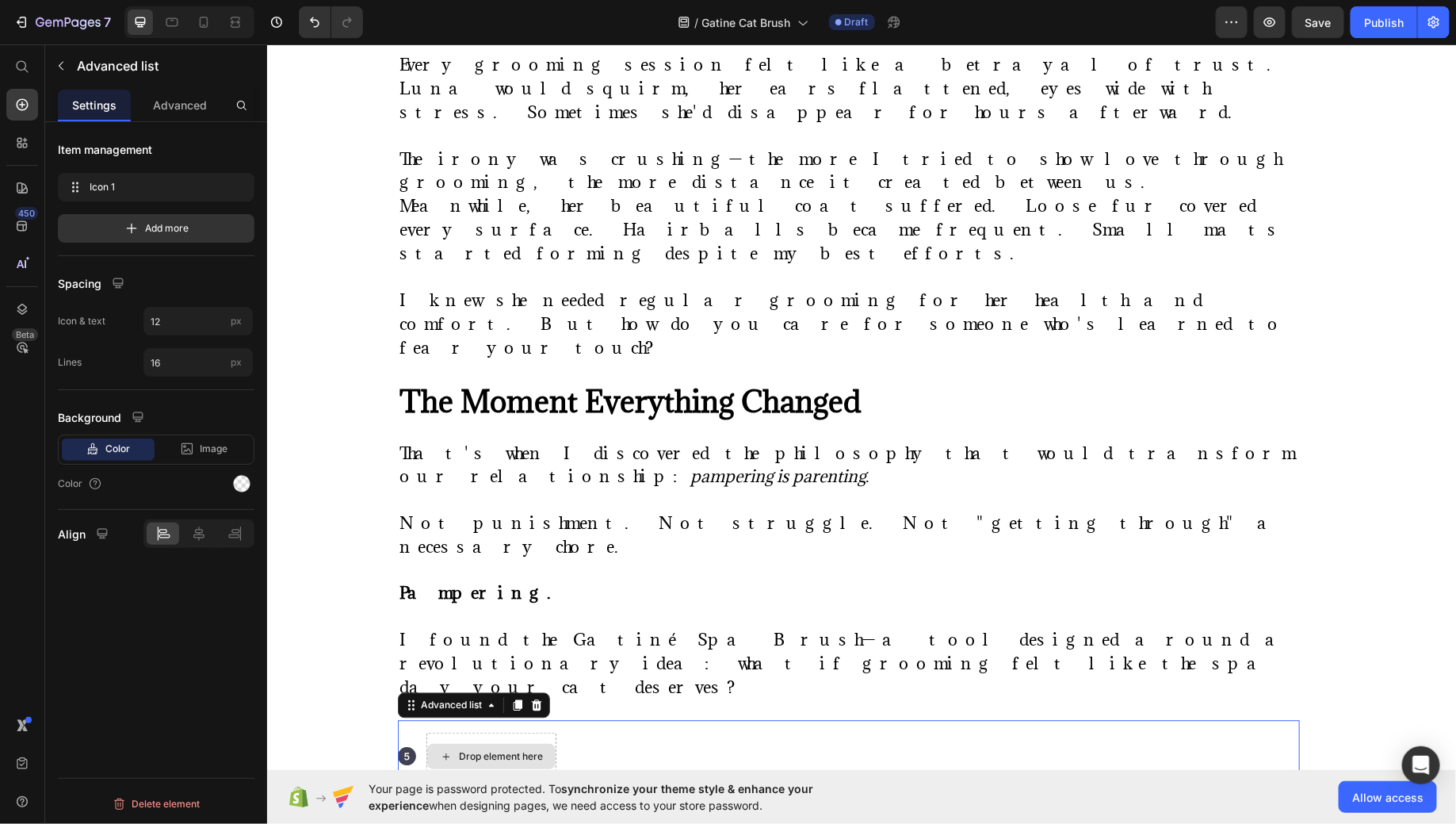 click on "Drop element here" at bounding box center [491, 756] 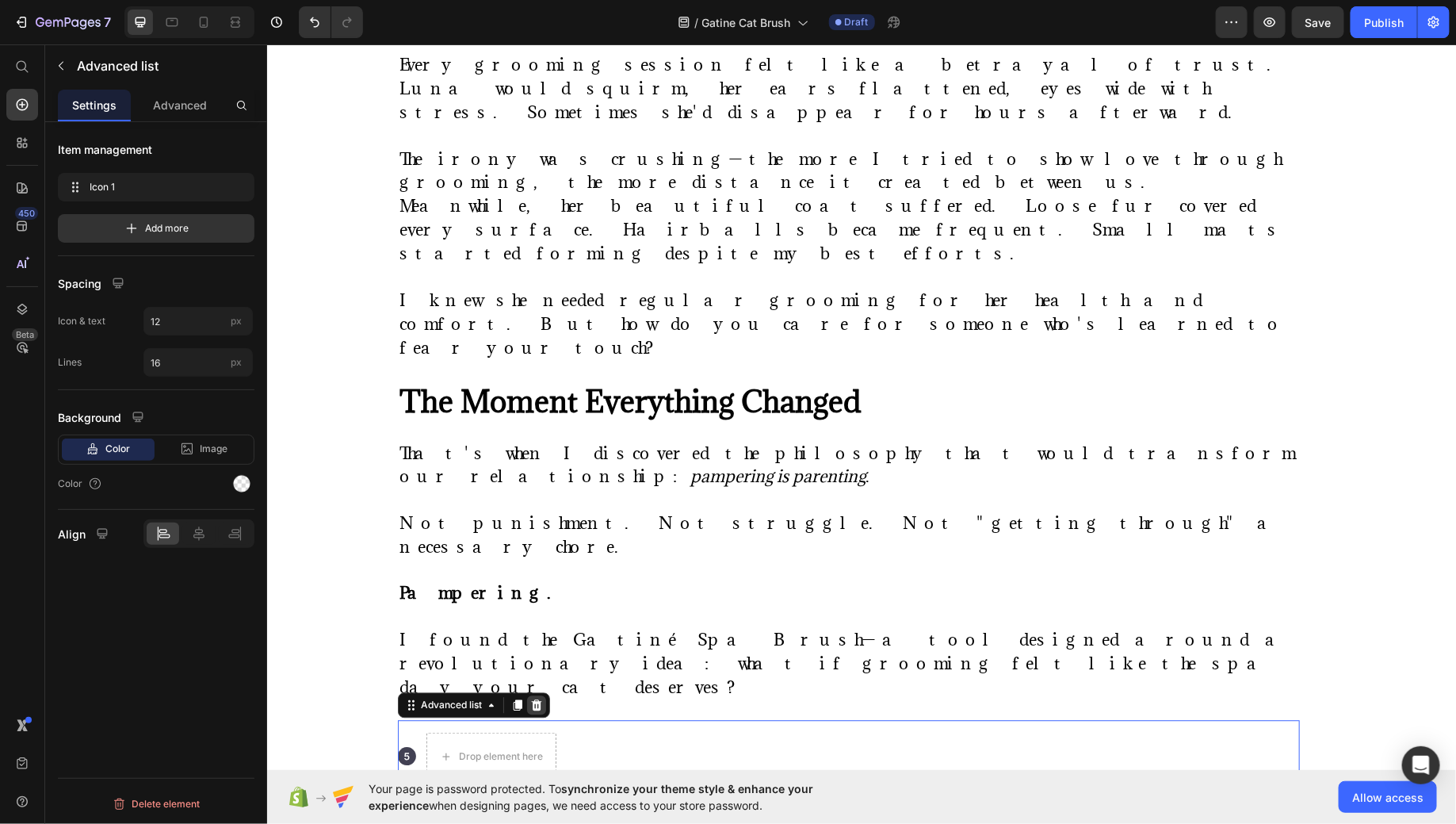 click 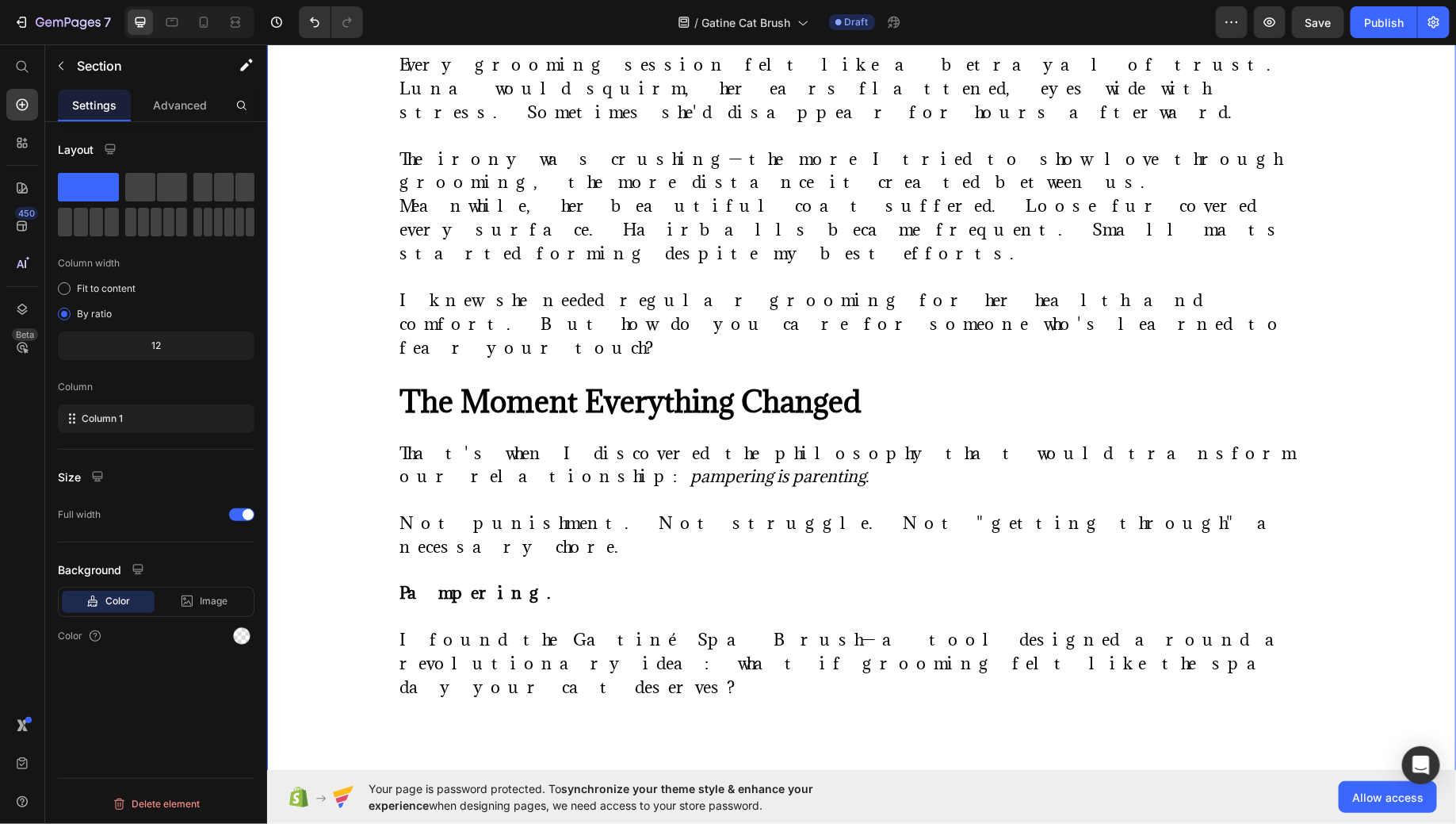 click on "⁠⁠⁠⁠⁠⁠⁠ "She Used to Hide When She Saw the Brush—Now She Melts Into My Arms" Heading Image By Kimberly Halls Text block Advanced list Published:  Monday, January 8, 2024 Text block Row Image A Cat Parent's Journey from Grooming Battles to Spa-Day Bliss When Luna started hiding under the bed every time I reached for her brush, I knew something had to change. She wasn't just avoiding grooming. She was avoiding  me . My beautiful tabby—once so trusting, so affectionate—had learned to fear our bonding time. The metal bristles. The tugging. The static that made her fur stand on end. I felt like I was failing her as her parent. Luna isn't just a pet. She's family. My shadow through long work days. My comfort during difficult times. The gentle soul who chose me as much as I chose her. But watching her flinch when I tried to care for her? It broke my heart. Text block ⁠⁠⁠⁠⁠⁠⁠ When Love Feels Like Punishment Heading Text Block ⁠⁠⁠⁠⁠⁠⁠ The Moment Everything Changed . Row" at bounding box center (861, -297) 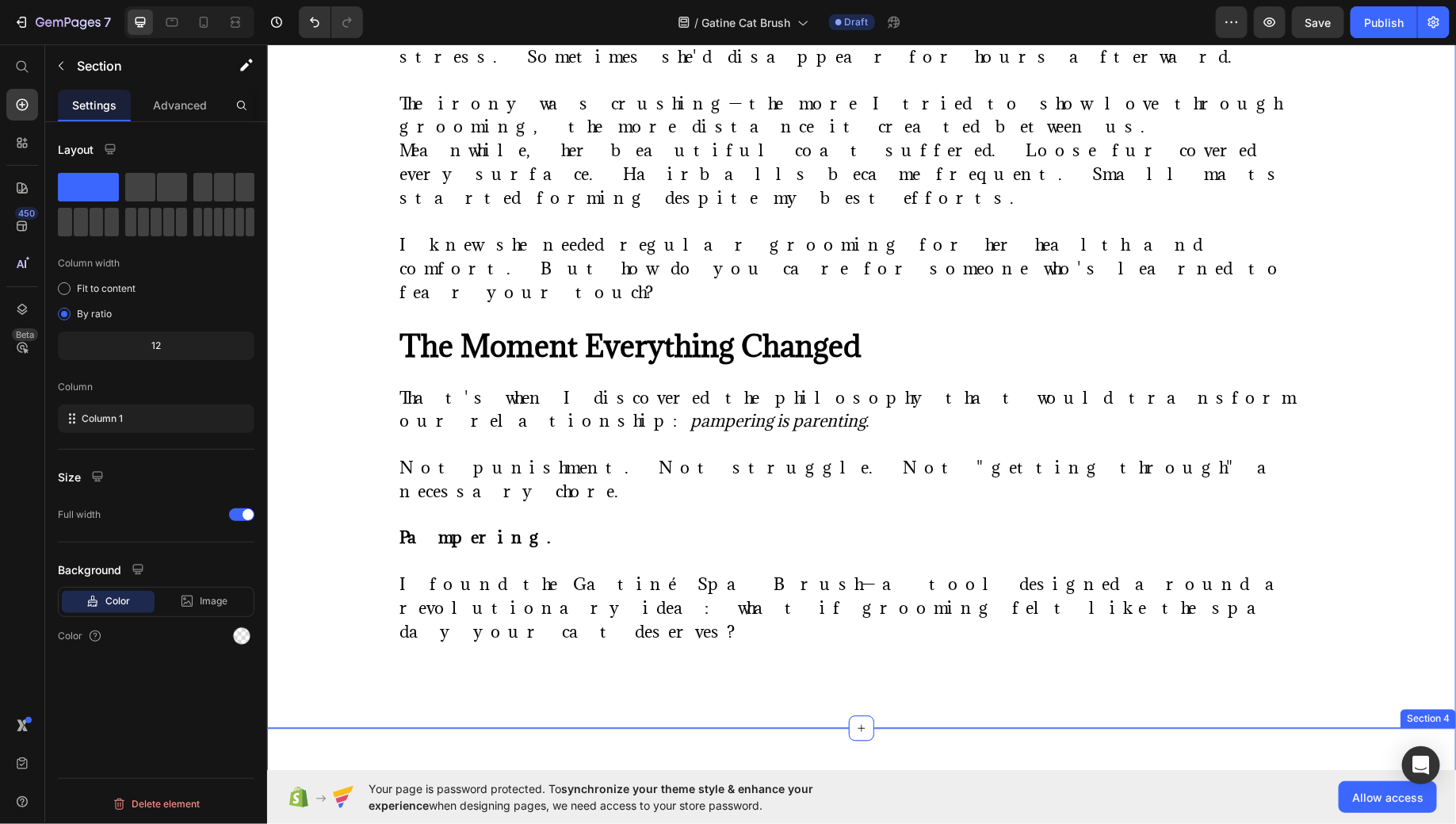 scroll, scrollTop: 1616, scrollLeft: 0, axis: vertical 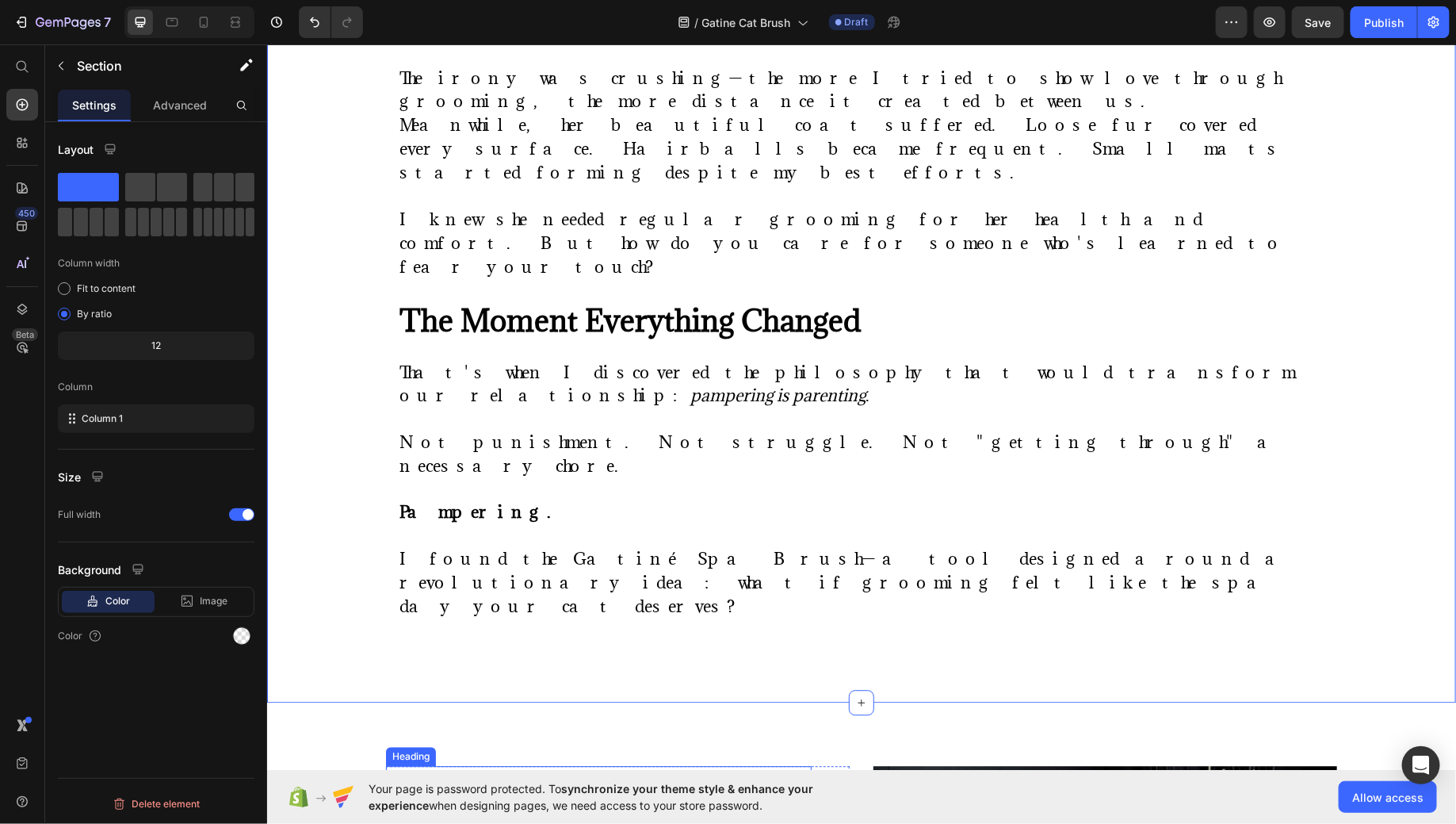 click on "The standard Lorem Ipsum passage Heading Lorem ipsum dolor sit amet, consectetur adipiscing elit, sed do eiusmod tempor incididunt ut labore et dolore magna aliqua. Ut enim ad minim veniam, quis nostrud exercitation ullamco laboris nisi ut aliquip ex ea commodo consequat. Duis aute irure dolor in reprehenderit in voluptate velit esse cillum dolore eu   Sed ut perspiciatis unde omnis iste natus error sit voluptatem accusantium doloremque laudantium, totam rem aperiam, eaque ipsa quae ab illo inventore veritatis et quasi architecto beatae vitae dicta sunt explicabo. Nemo enim ipsam voluptatem quia voluptas   At vero eos et accusamus et iusto odio dignissimos ducimus qui blanditiis praesentium voluptatum deleniti atque corrupti quos dolores et quas molestias excepturi sint occaecati Text Block Danny grannick Text Block CEO & Co-founder Text Block Shop - Button Button" at bounding box center [598, 1021] 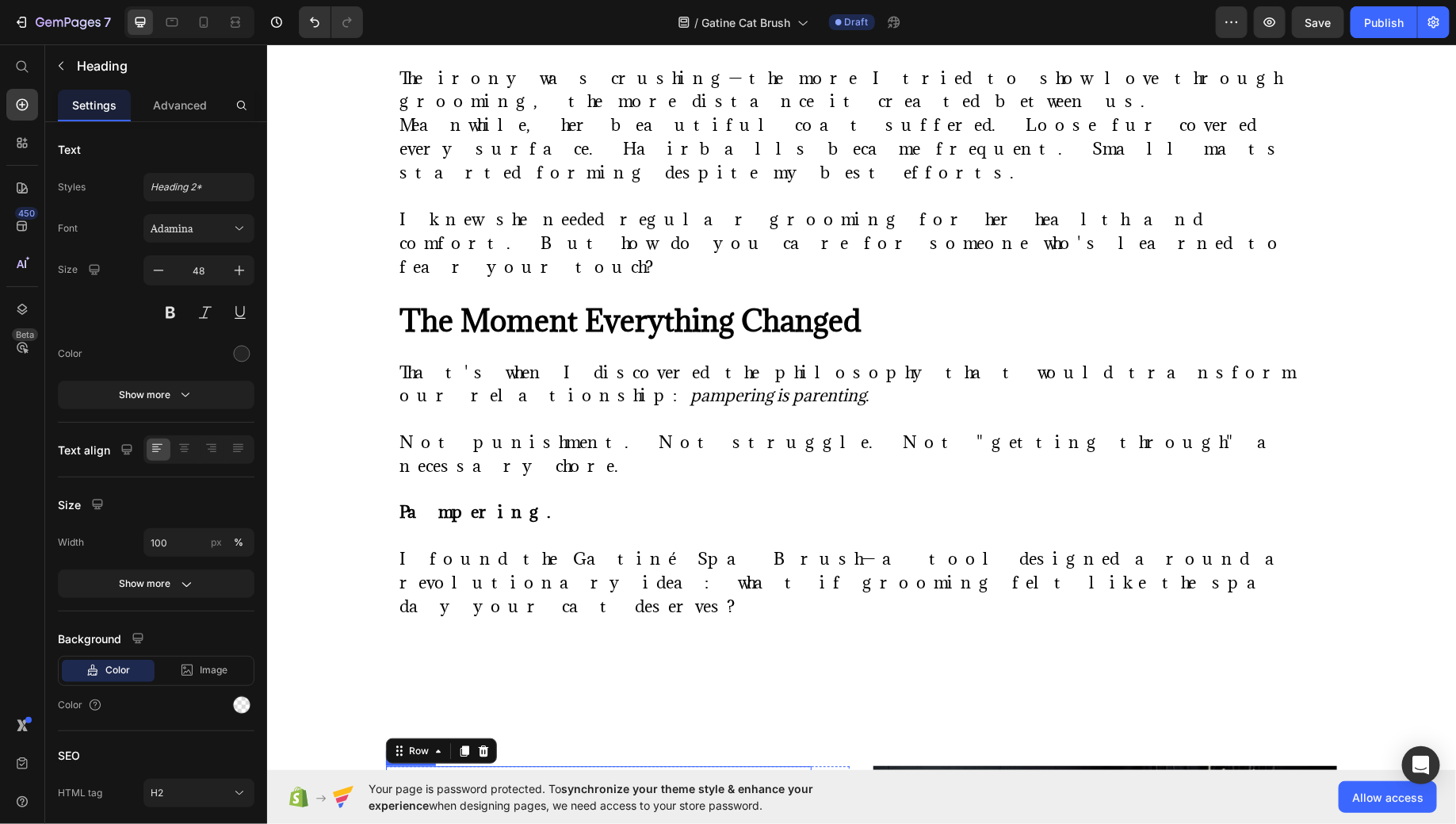 click on "The standard Lorem Ipsum passage" at bounding box center [598, 816] 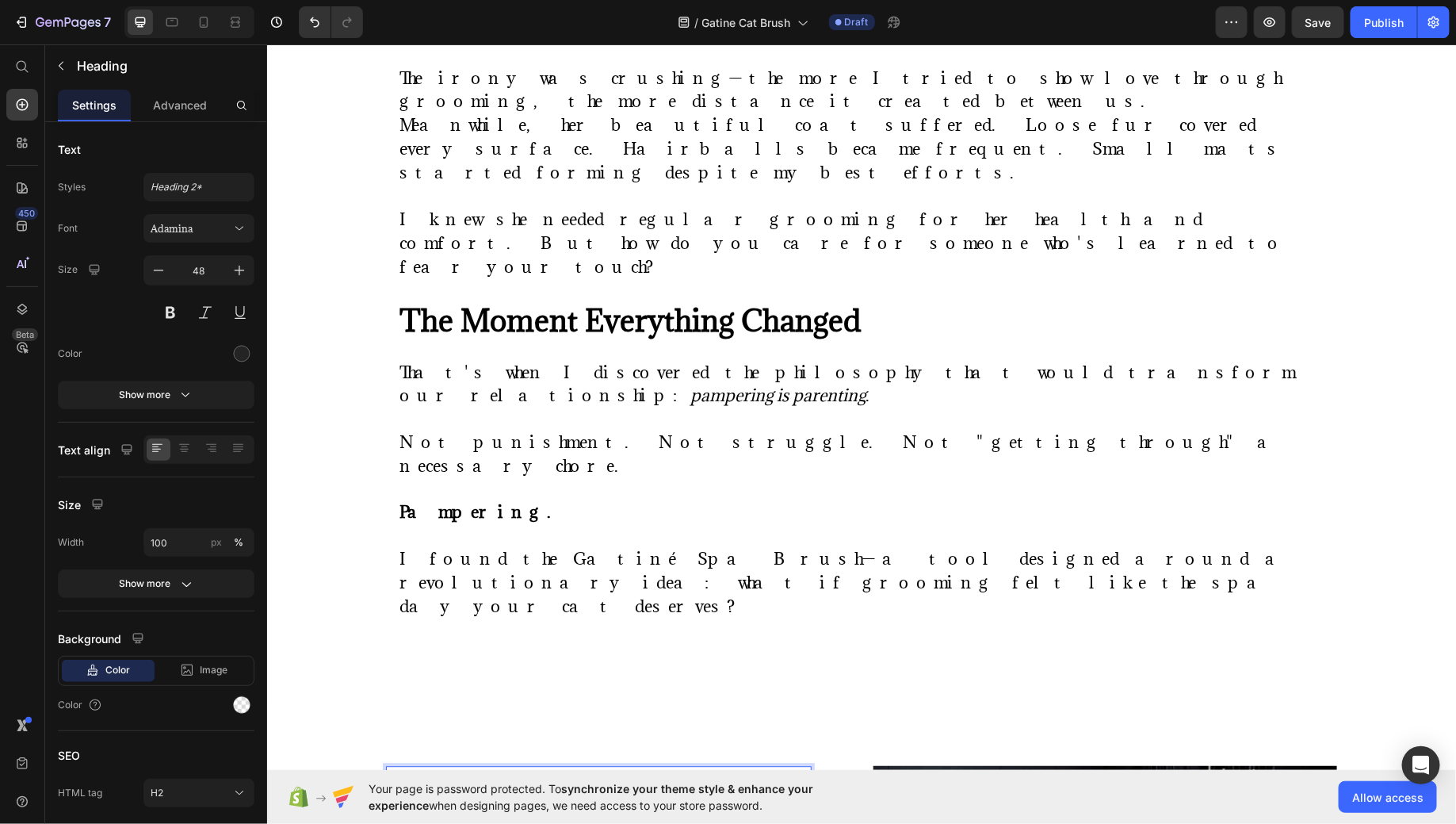 click on "The standard Lorem Ipsum passage" at bounding box center [598, 816] 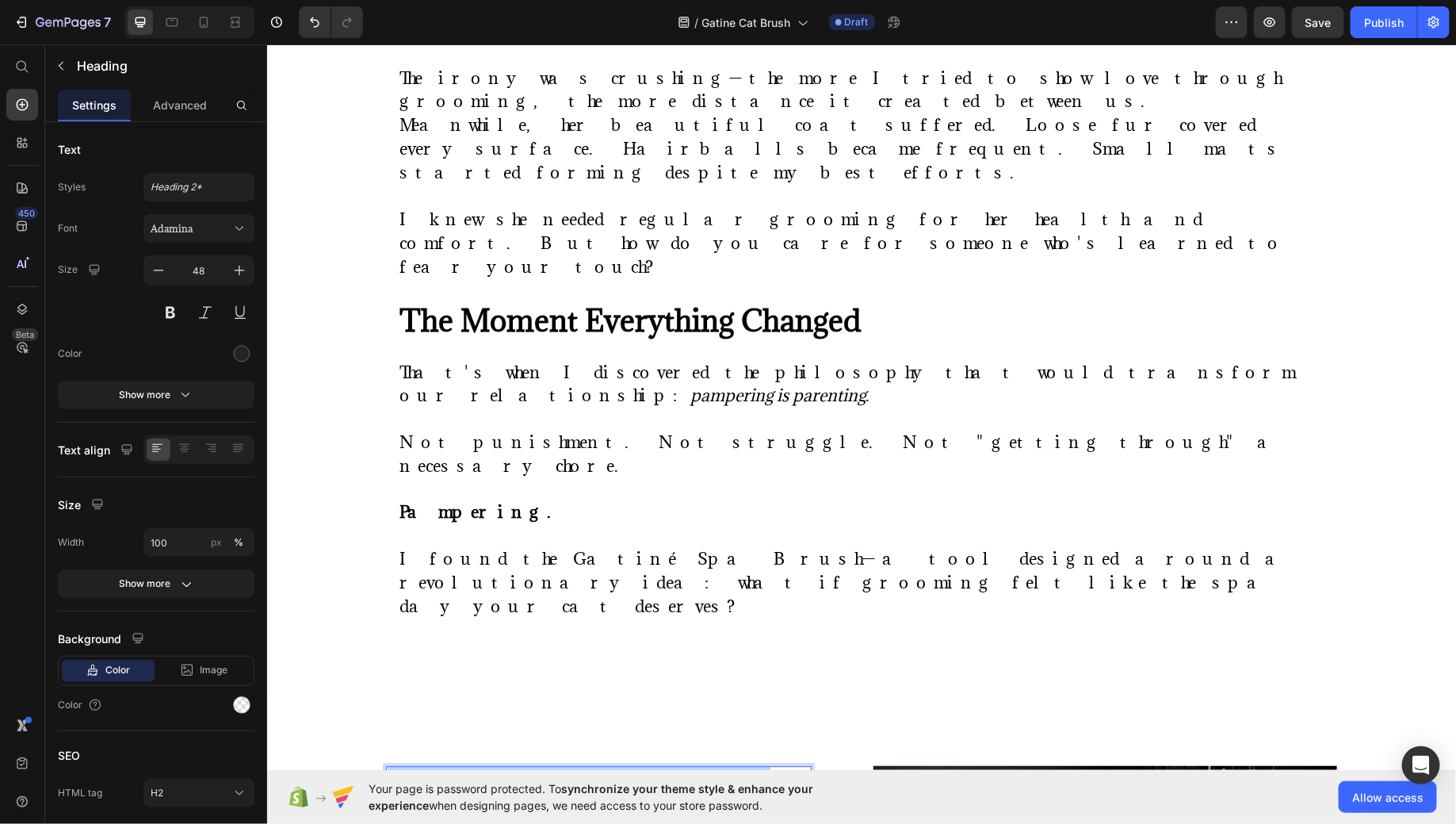 click on "The standard Lorem Ipsum passage" at bounding box center [598, 816] 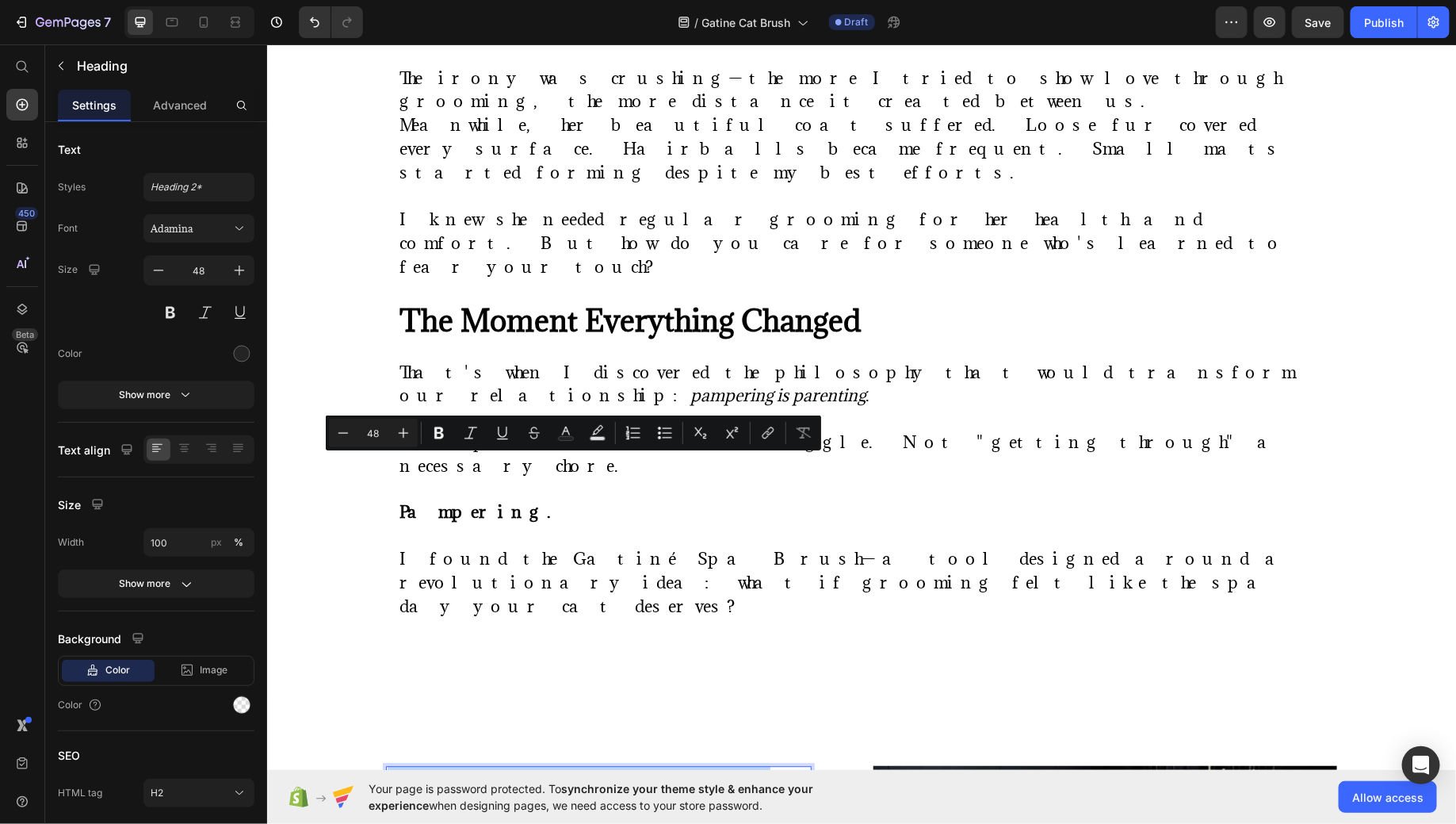 type on "17" 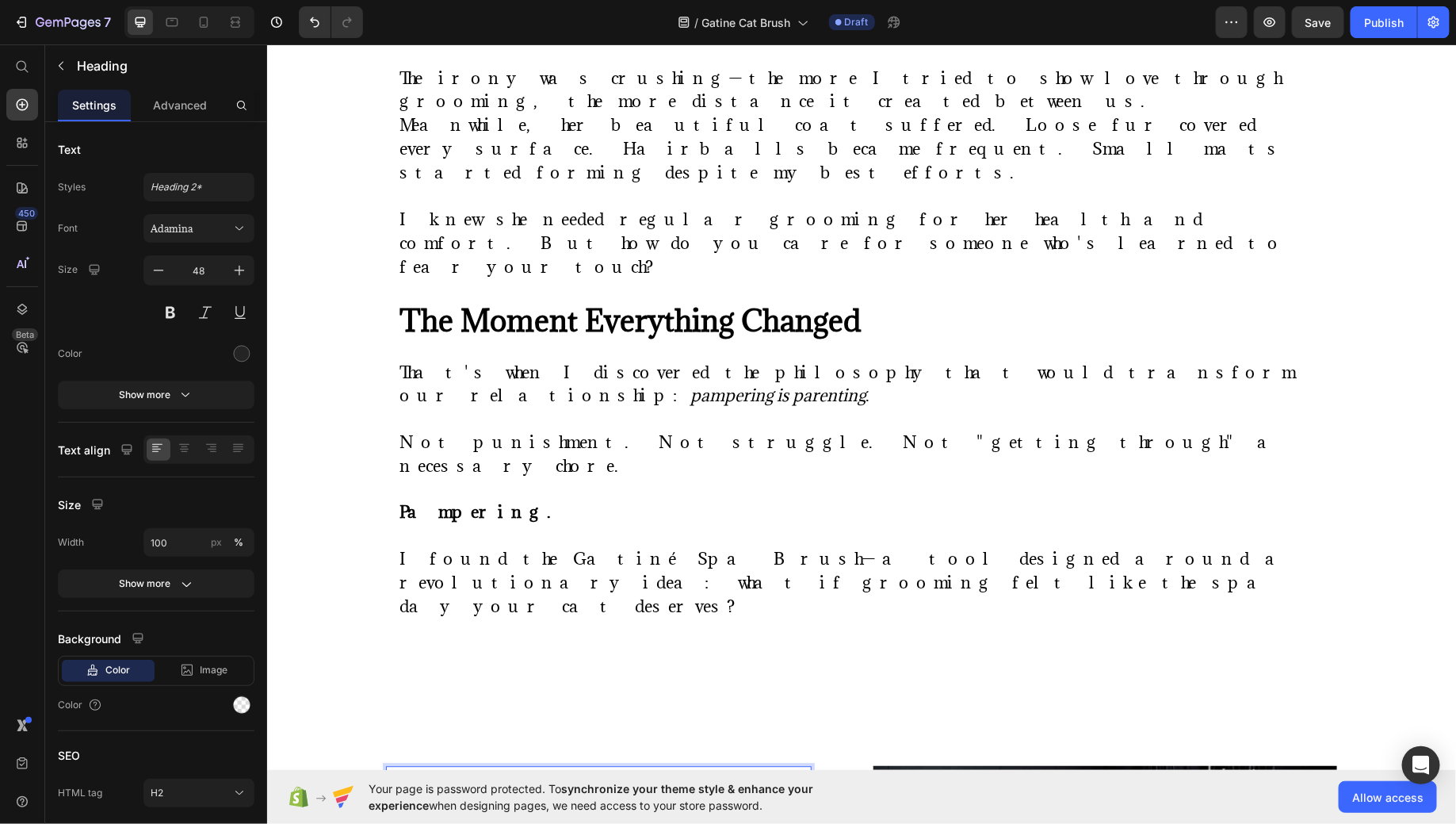 click on "More Than a Brush—It's a Love Language" at bounding box center [564, 799] 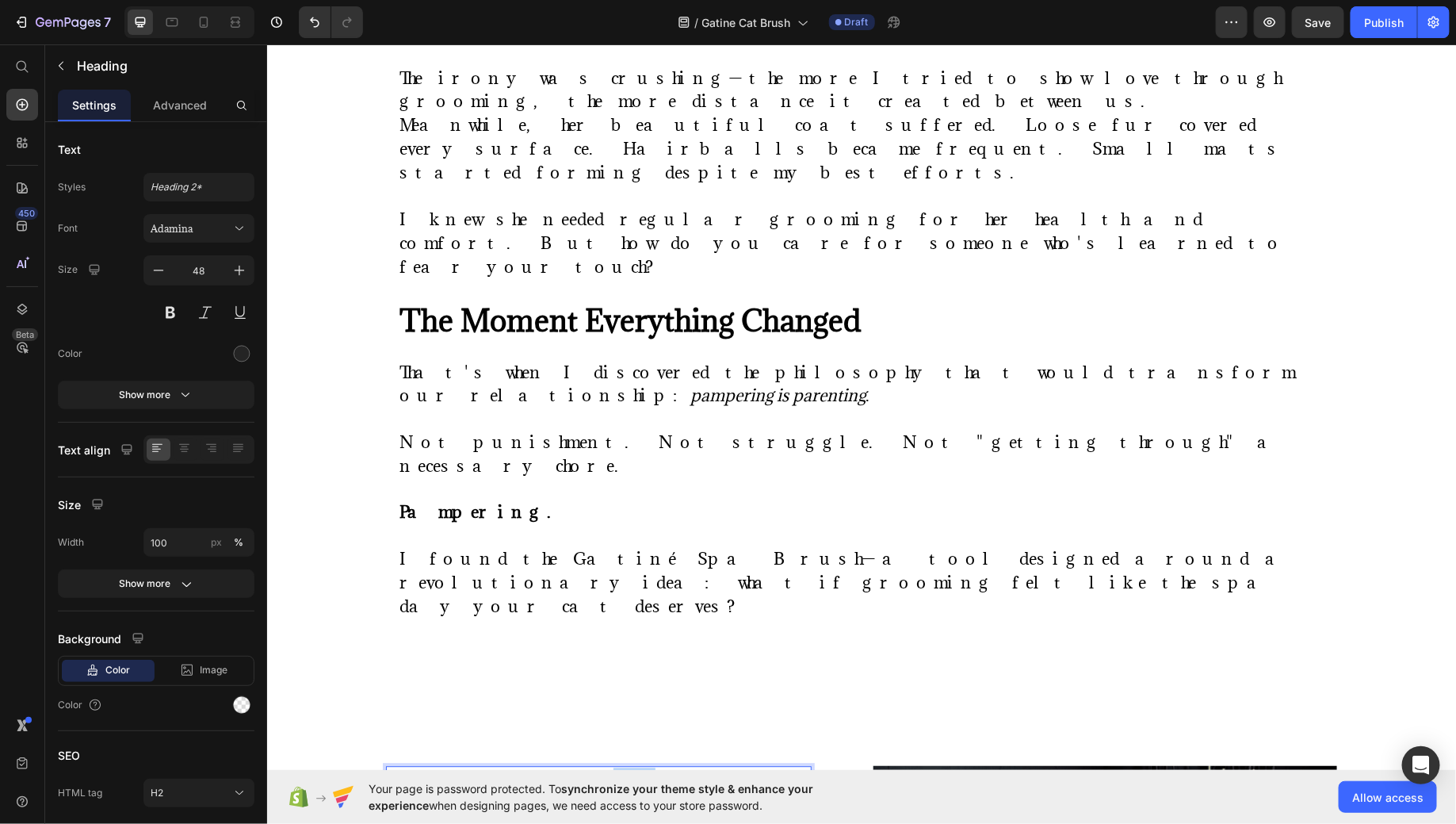 click on "More Than a Brush—It's a Love Language" at bounding box center (564, 799) 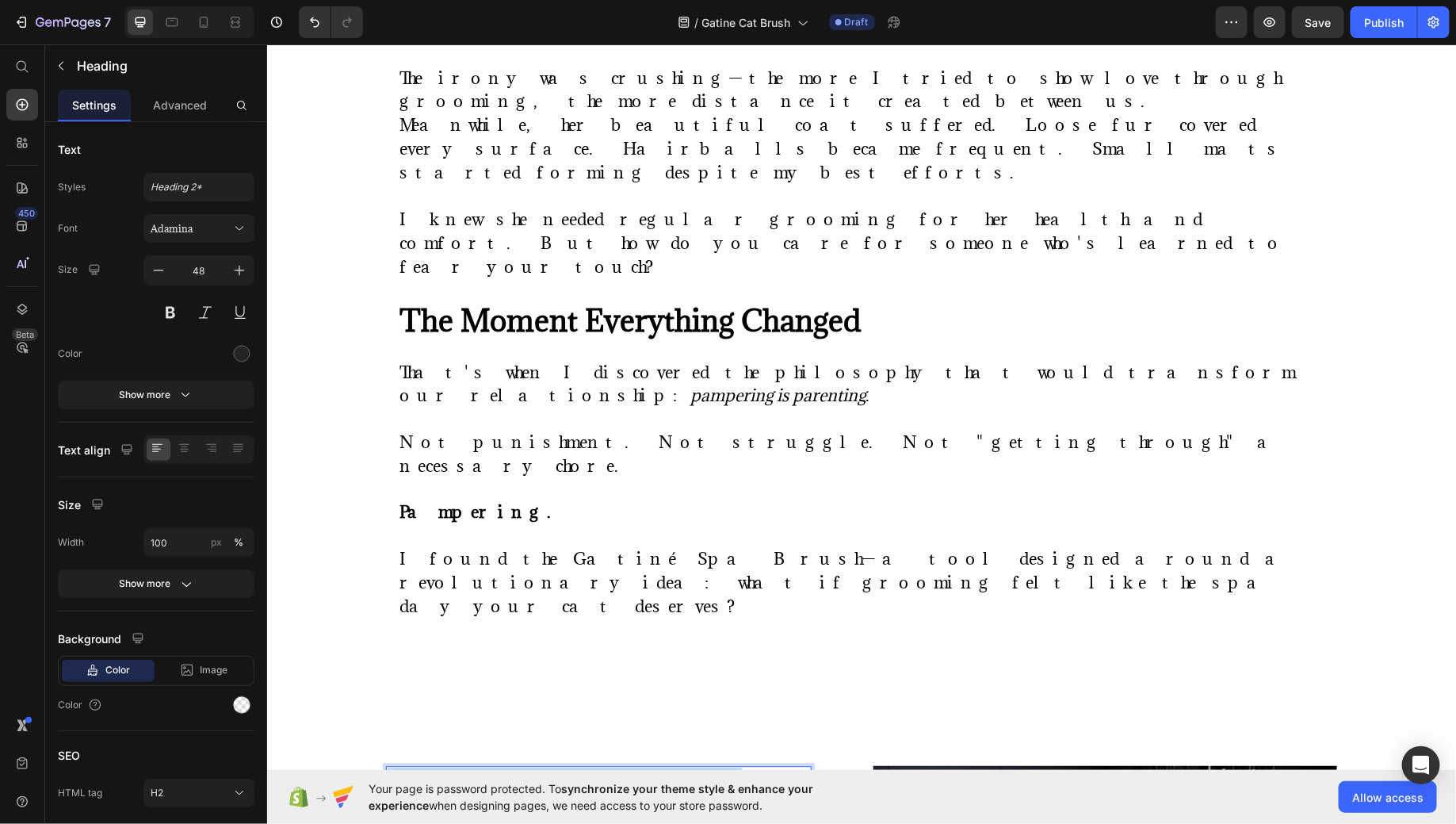 click on "More Than a Brush—It's a Love Language" at bounding box center (564, 799) 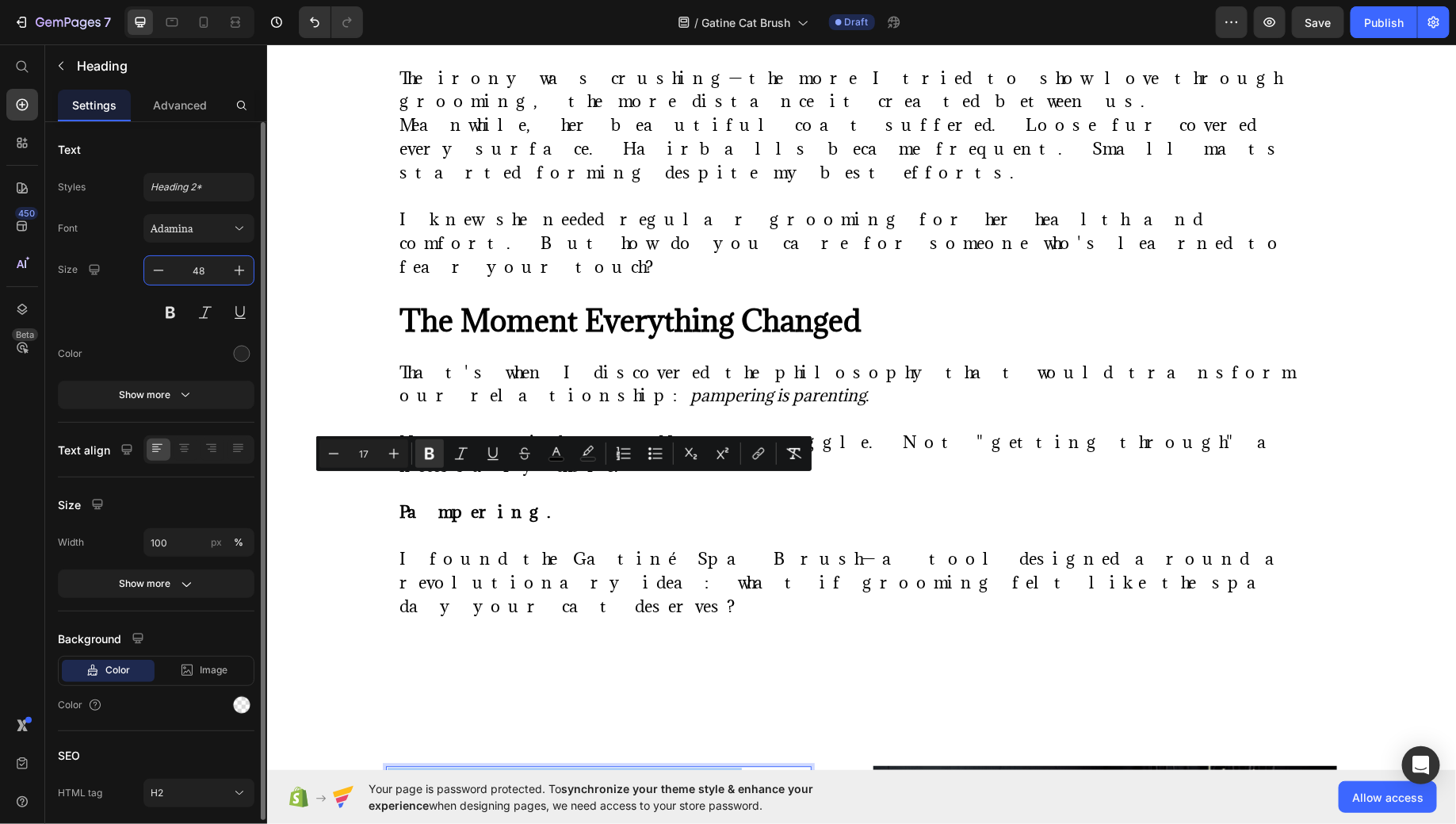click on "48" at bounding box center [199, 270] 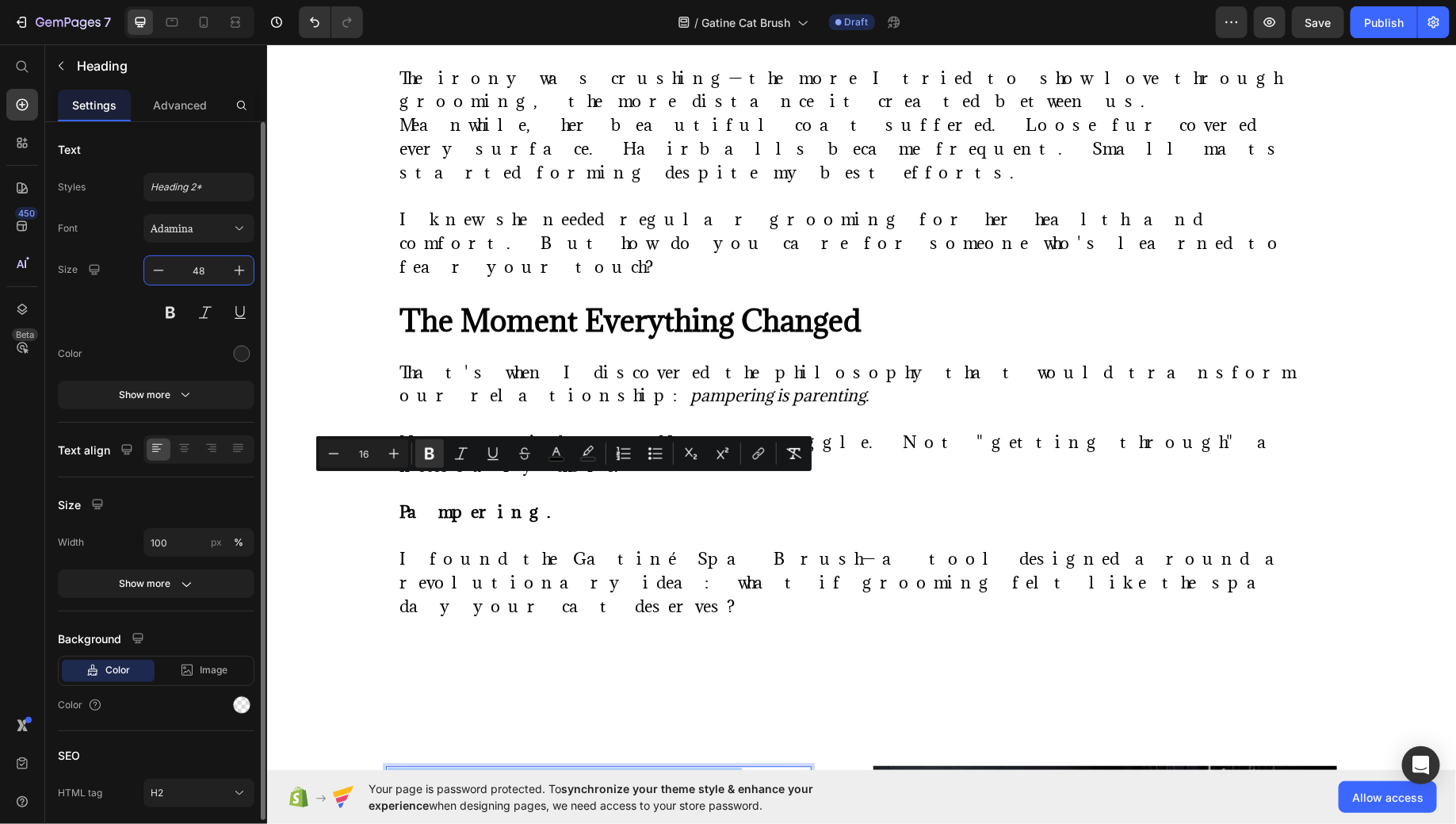 click on "48" at bounding box center [199, 270] 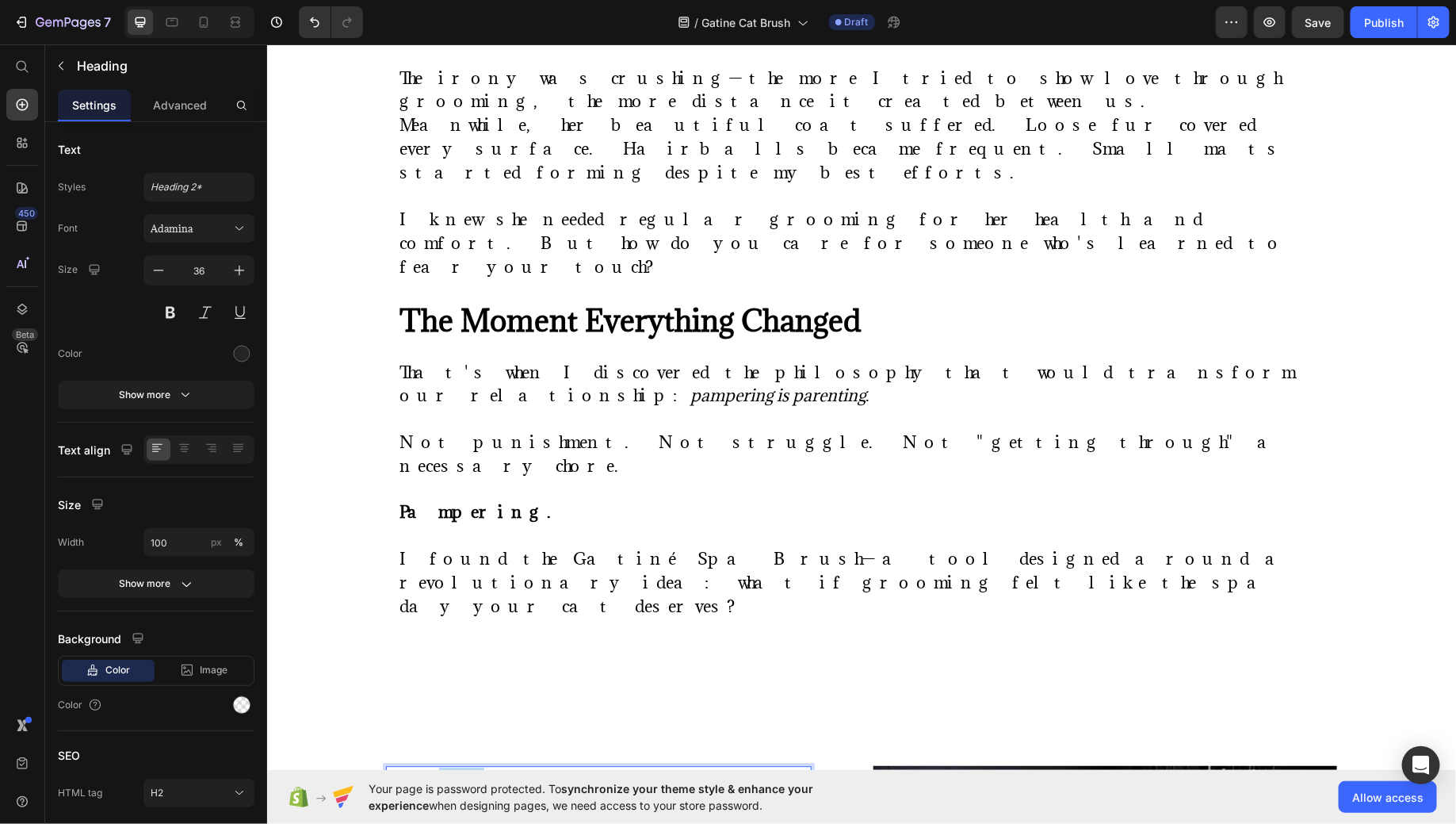 click on "More Than a Brush—It's a Love Language" at bounding box center [564, 789] 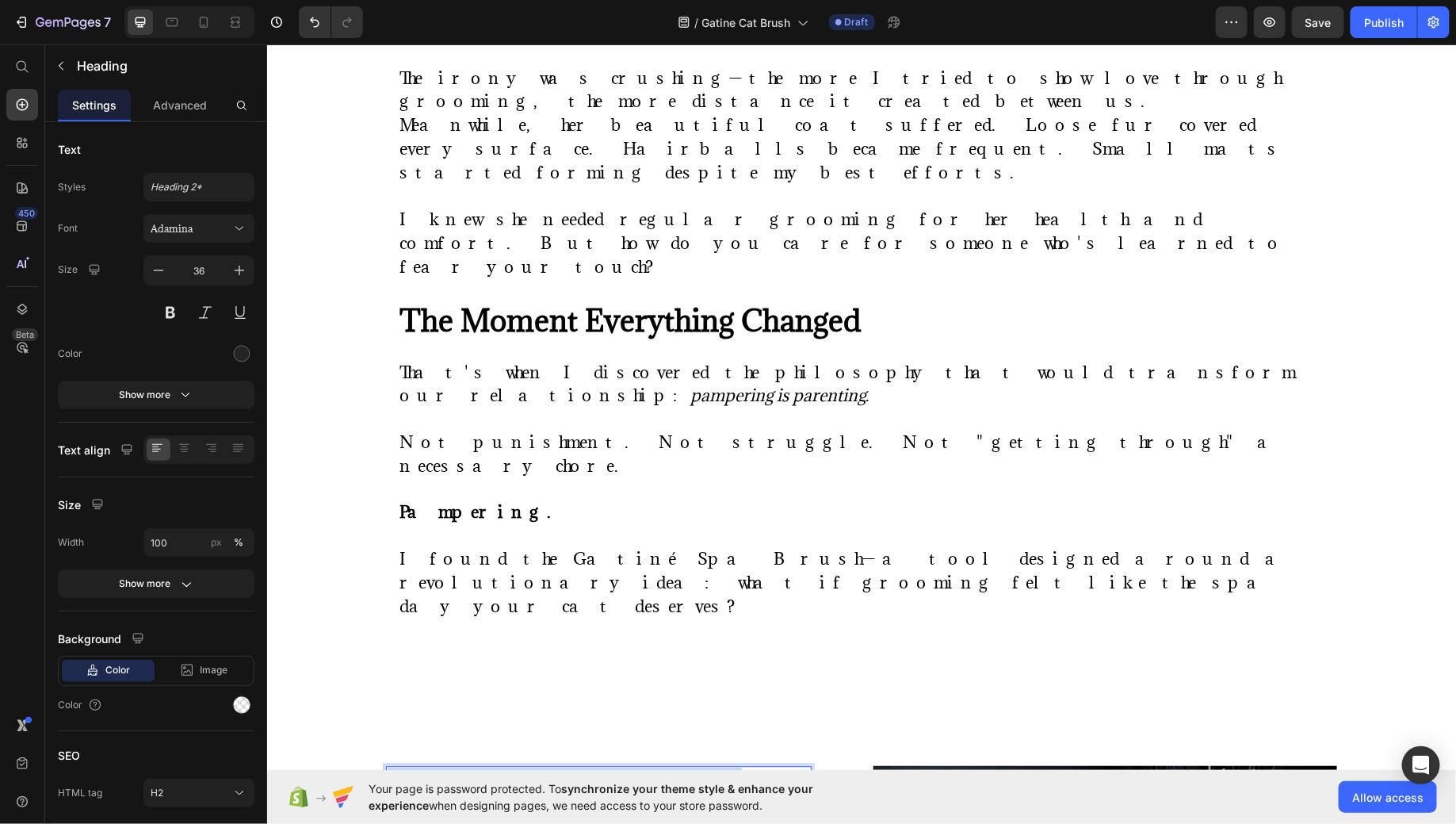 click on "More Than a Brush—It's a Love Language" at bounding box center (564, 789) 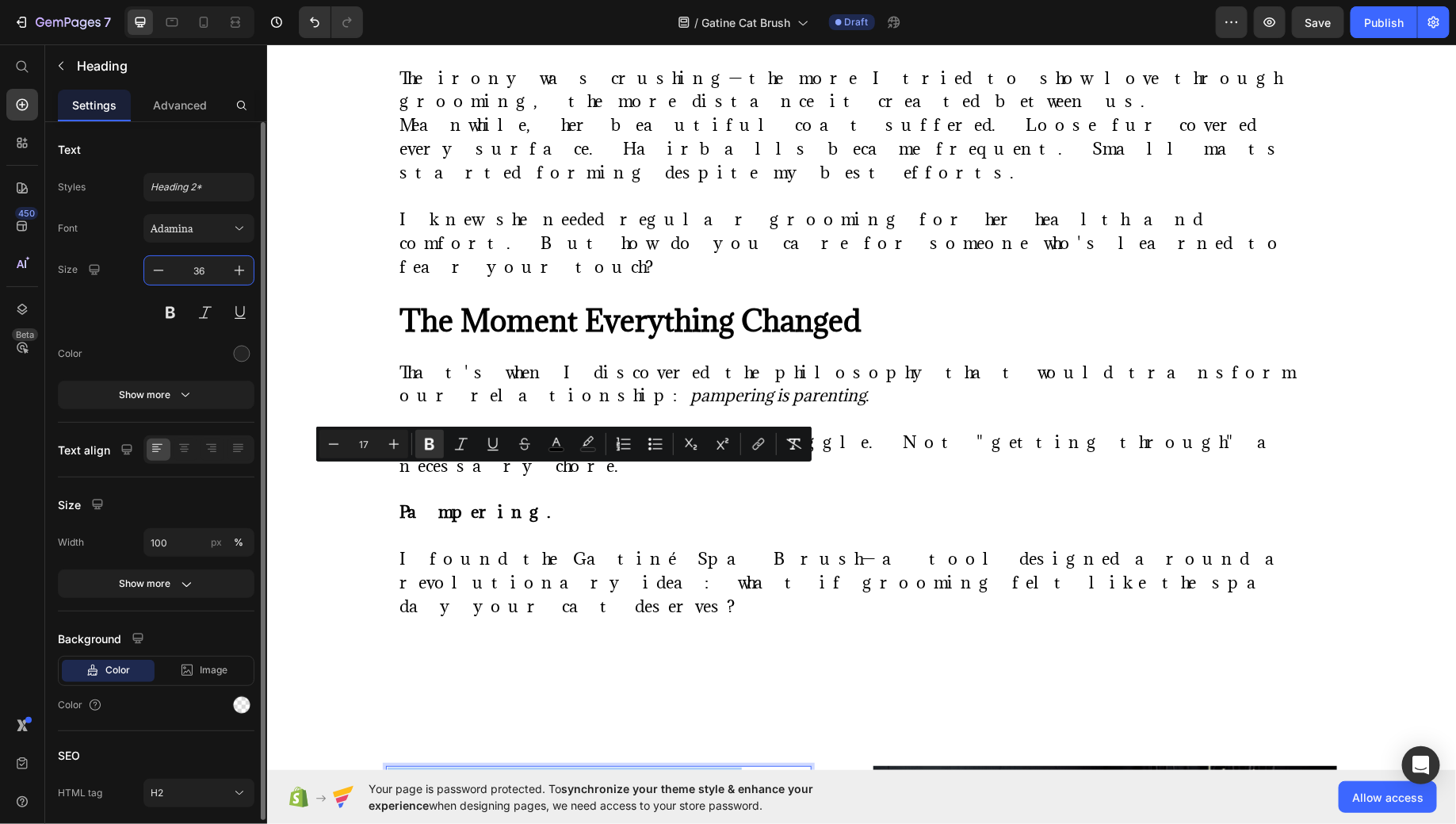 click on "36" at bounding box center (199, 270) 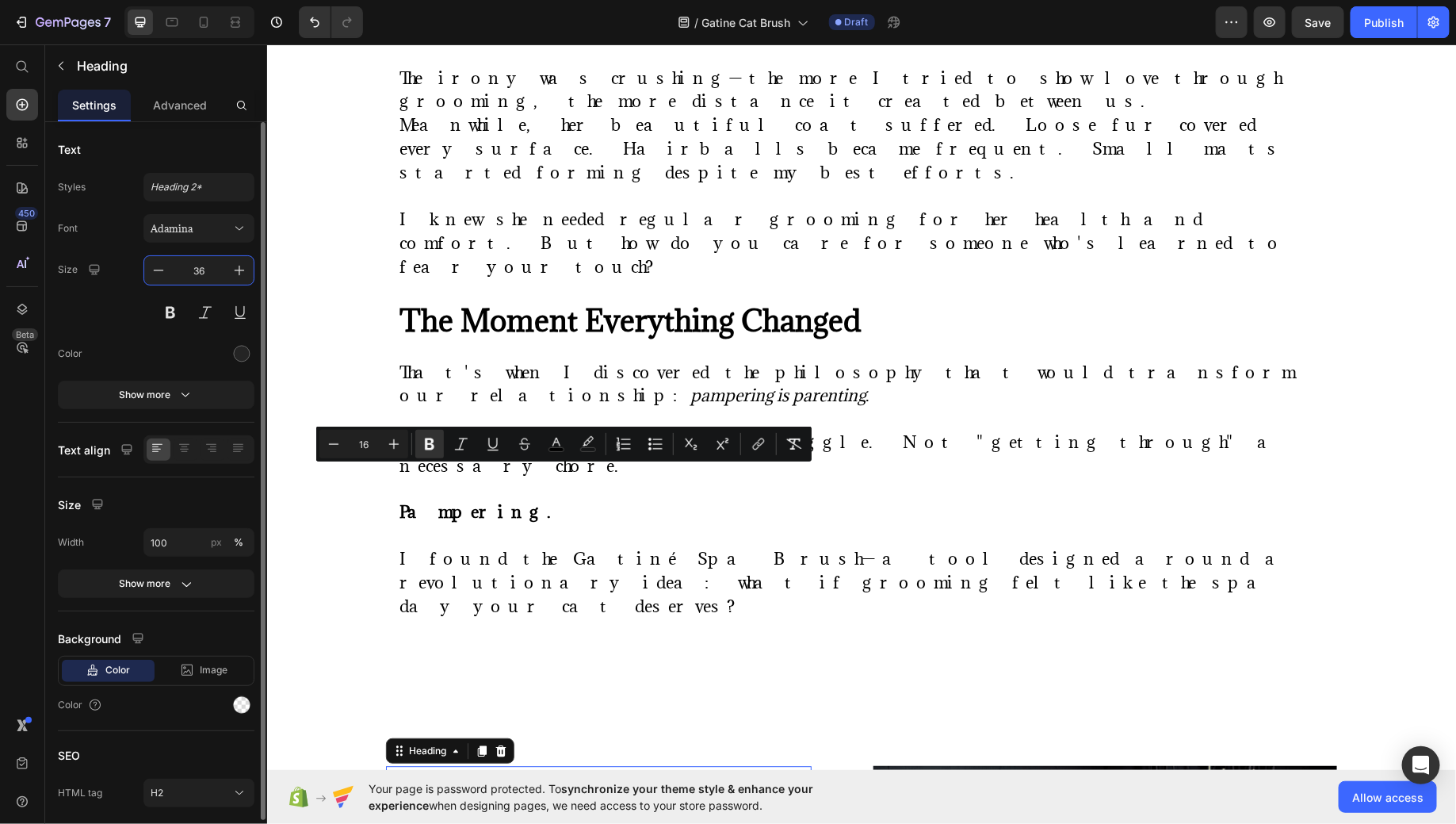 click on "36" at bounding box center [199, 270] 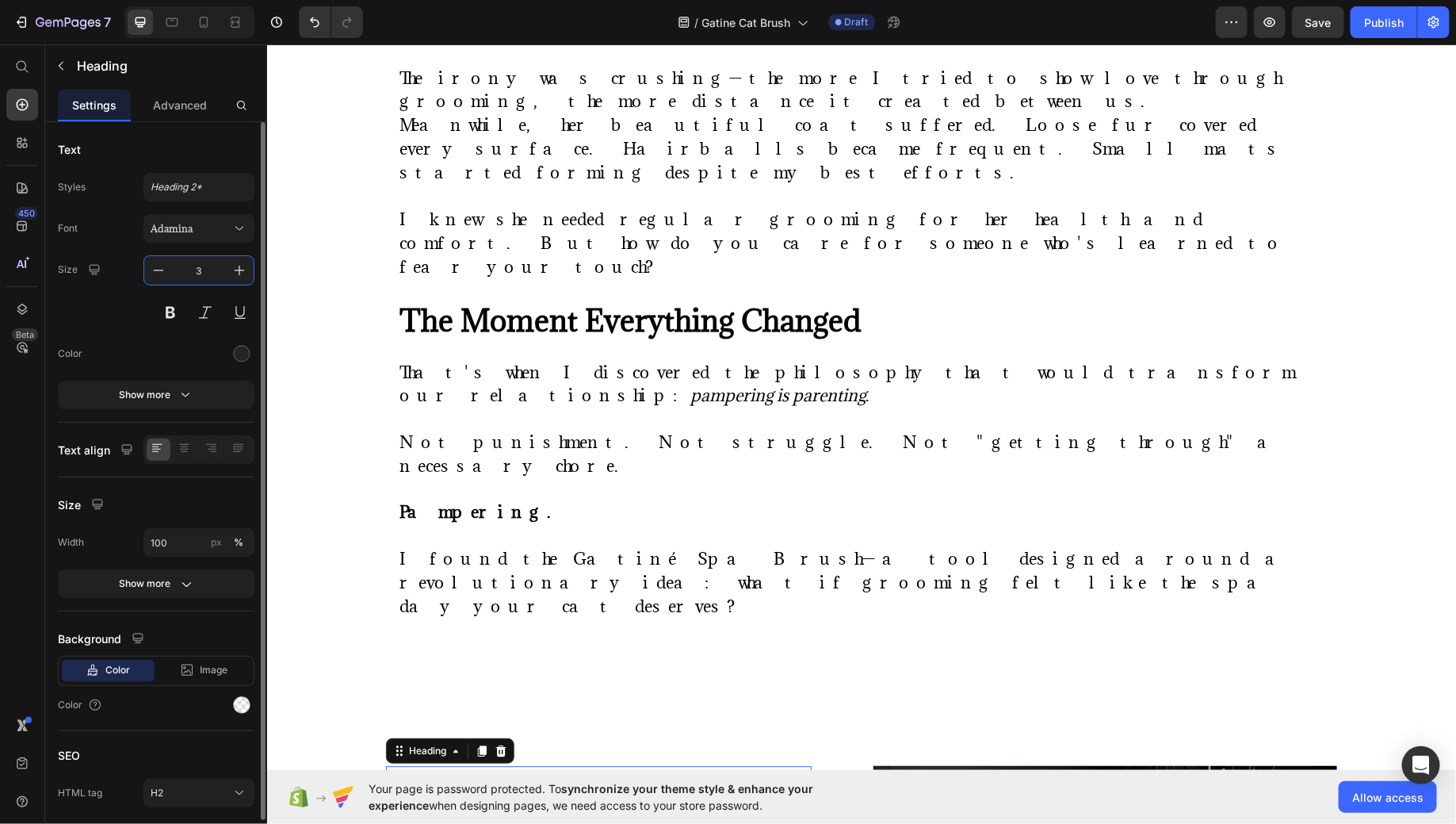 type on "36" 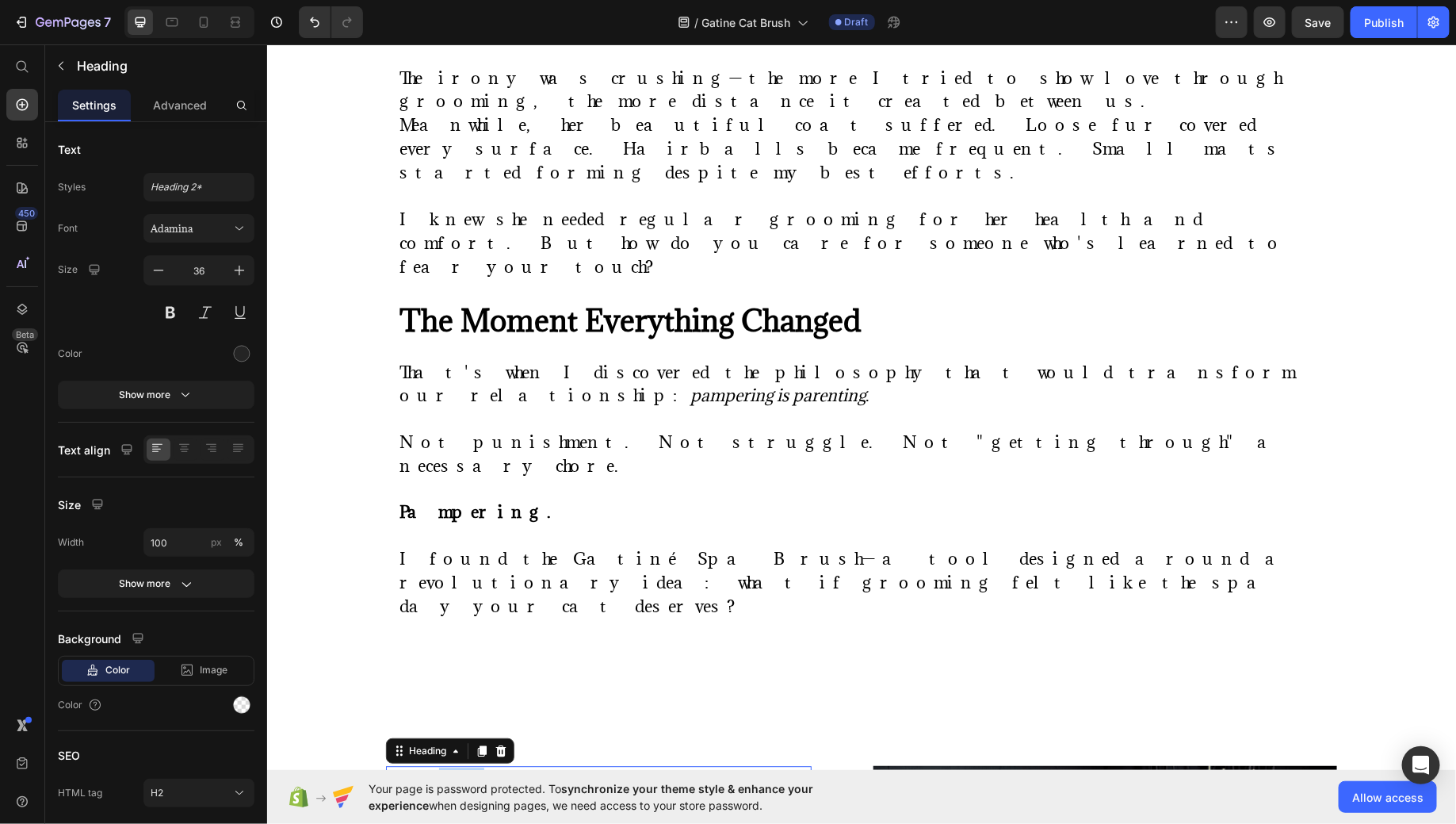 click on "More Than a Brush—It's a Love Language" at bounding box center (598, 788) 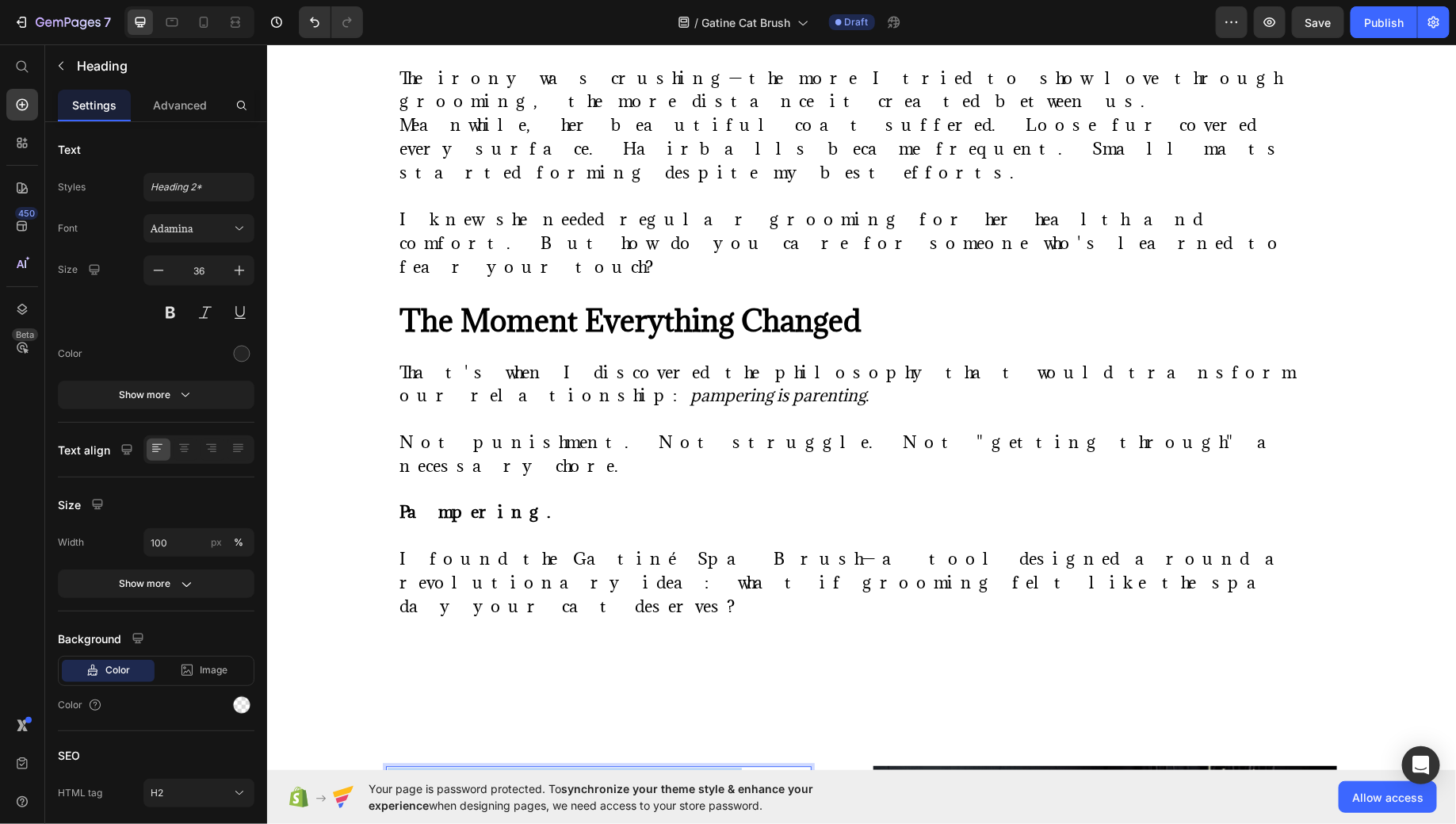 click on "More Than a Brush—It's a Love Language" at bounding box center (598, 788) 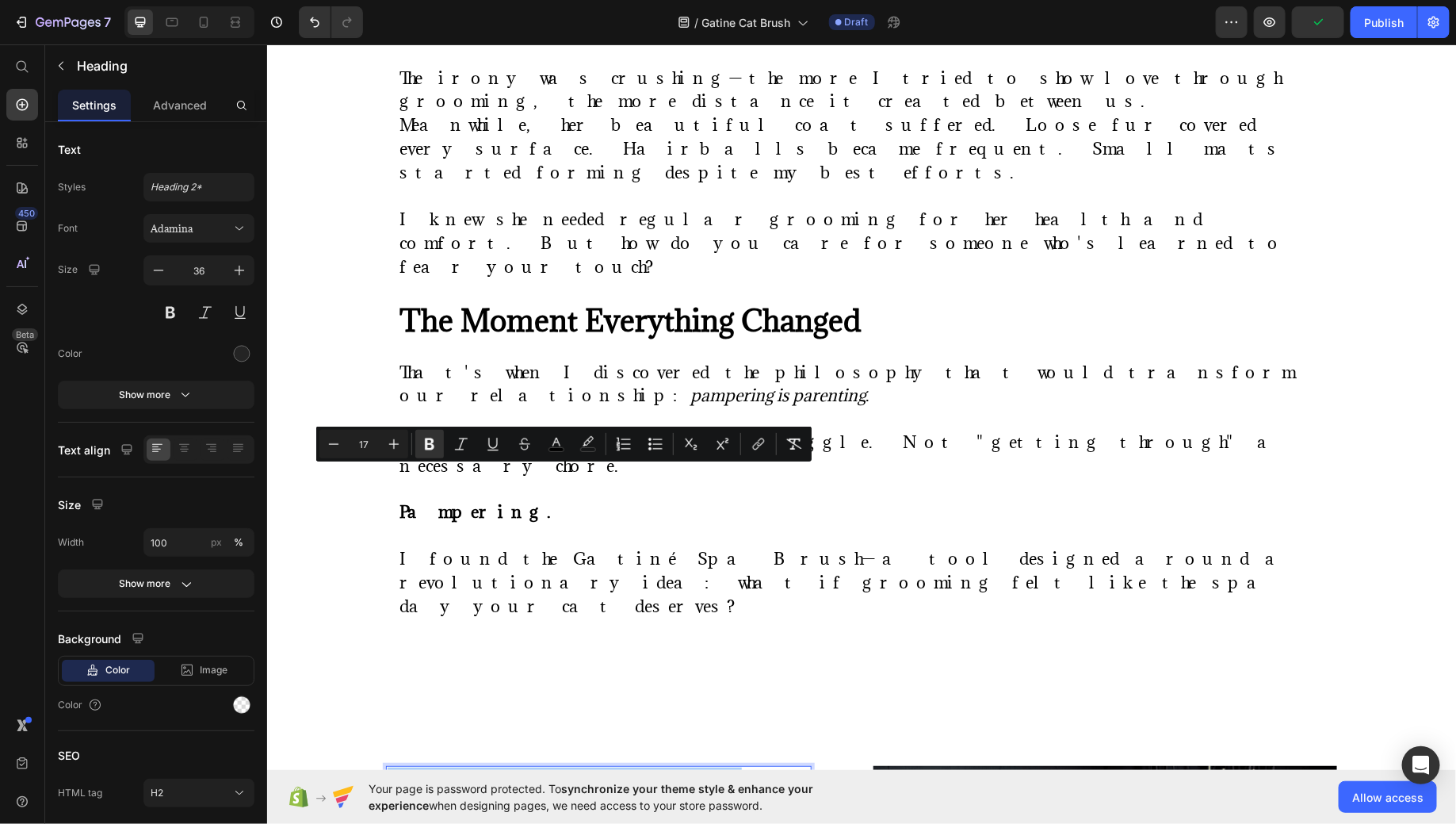 click on "17" at bounding box center (364, 444) 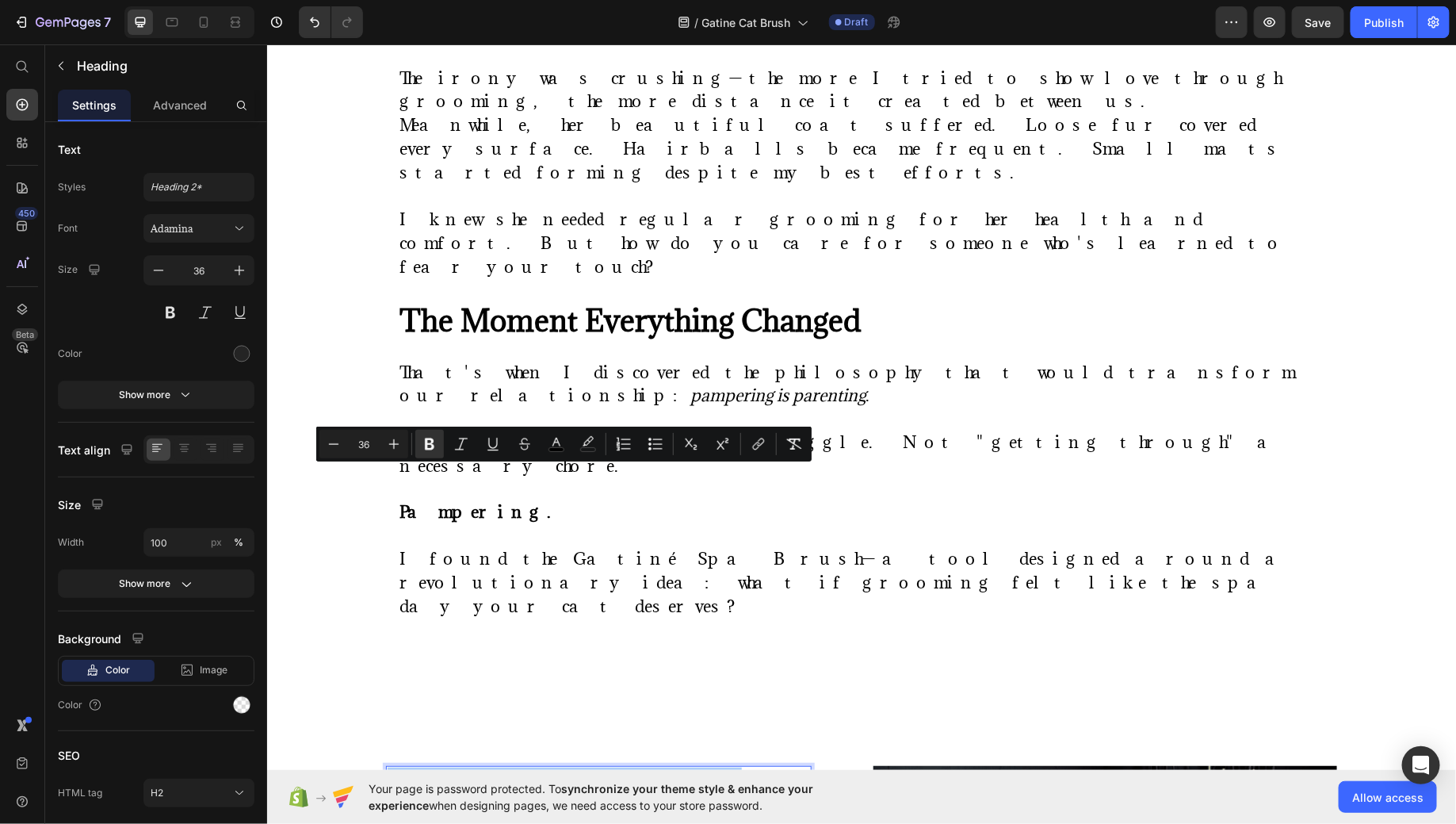 type on "36" 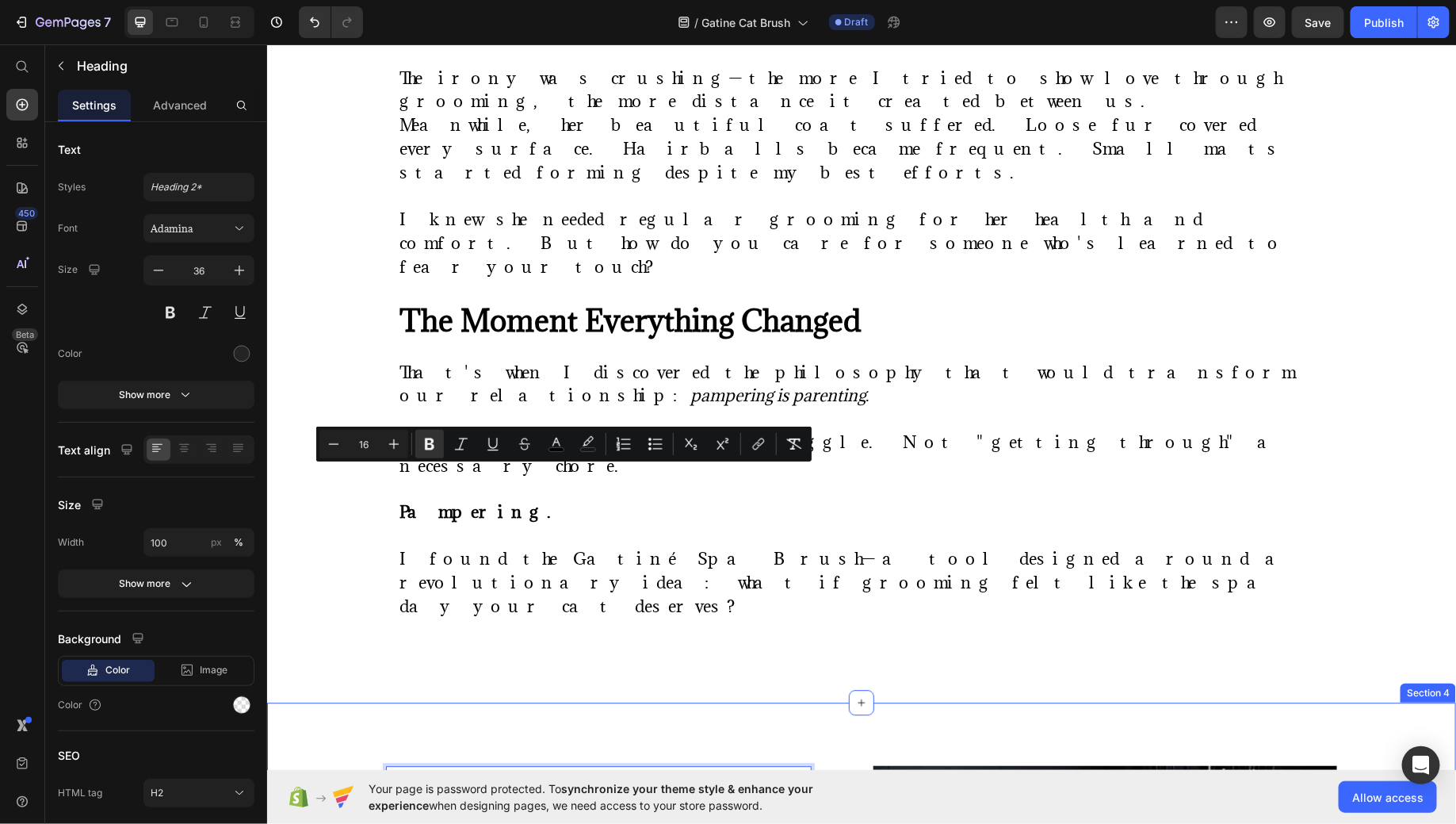 click on "More Than a Brush—It's a Love Language Heading   48 Lorem ipsum dolor sit amet, consectetur adipiscing elit, sed do eiusmod tempor incididunt ut labore et dolore magna aliqua. Ut enim ad minim veniam, quis nostrud exercitation ullamco laboris nisi ut aliquip ex ea commodo consequat. Duis aute irure dolor in reprehenderit in voluptate velit esse cillum dolore eu   Sed ut perspiciatis unde omnis iste natus error sit voluptatem accusantium doloremque laudantium, totam rem aperiam, eaque ipsa quae ab illo inventore veritatis et quasi architecto beatae vitae dicta sunt explicabo. Nemo enim ipsam voluptatem quia voluptas   At vero eos et accusamus et iusto odio dignissimos ducimus qui blanditiis praesentium voluptatum deleniti atque corrupti quos dolores et quas molestias excepturi sint occaecati Text Block Danny grannick Text Block CEO & Co-founder Text Block Shop - Button Button Row Image Row" at bounding box center [861, 1036] 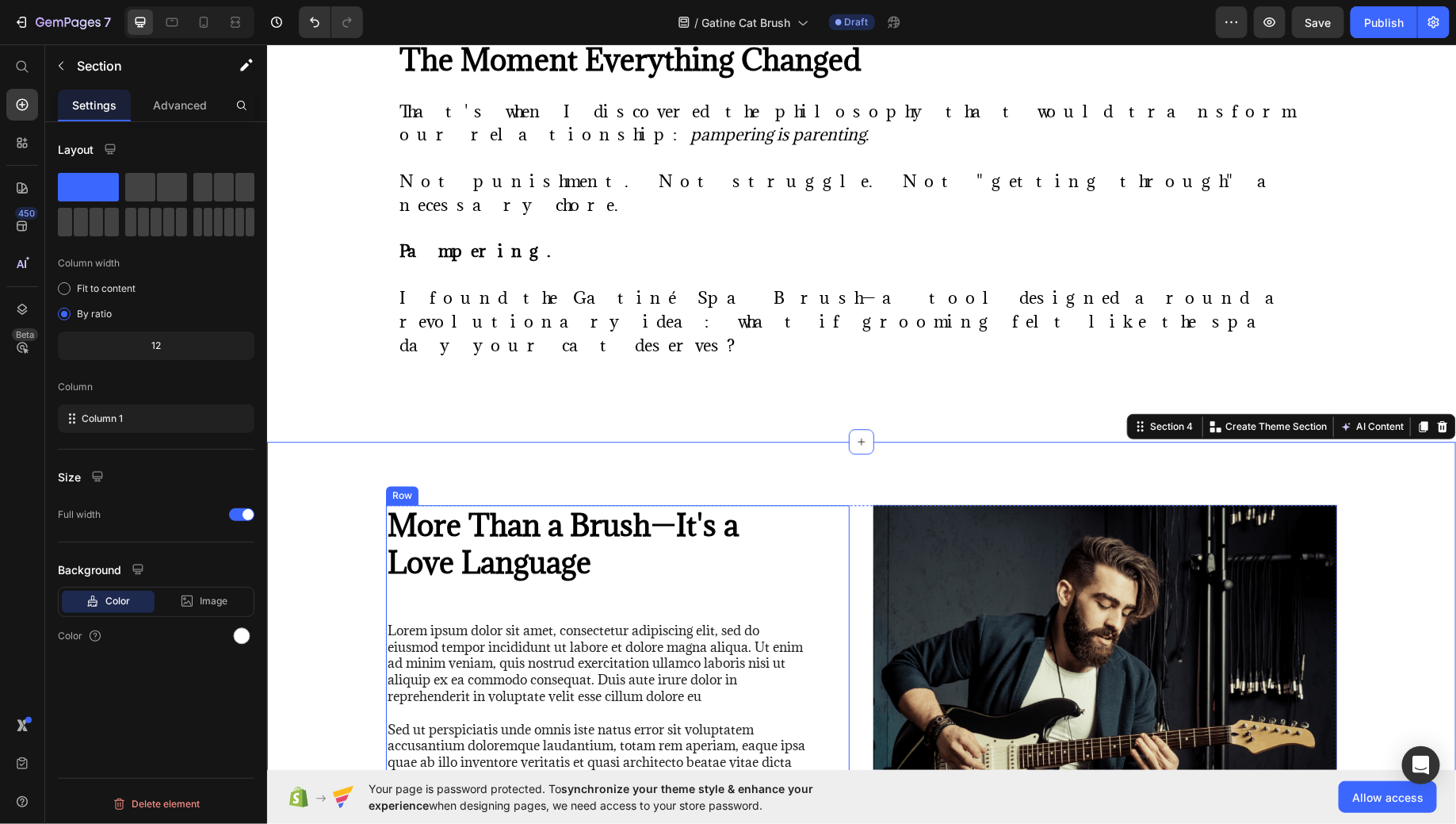 scroll, scrollTop: 1882, scrollLeft: 0, axis: vertical 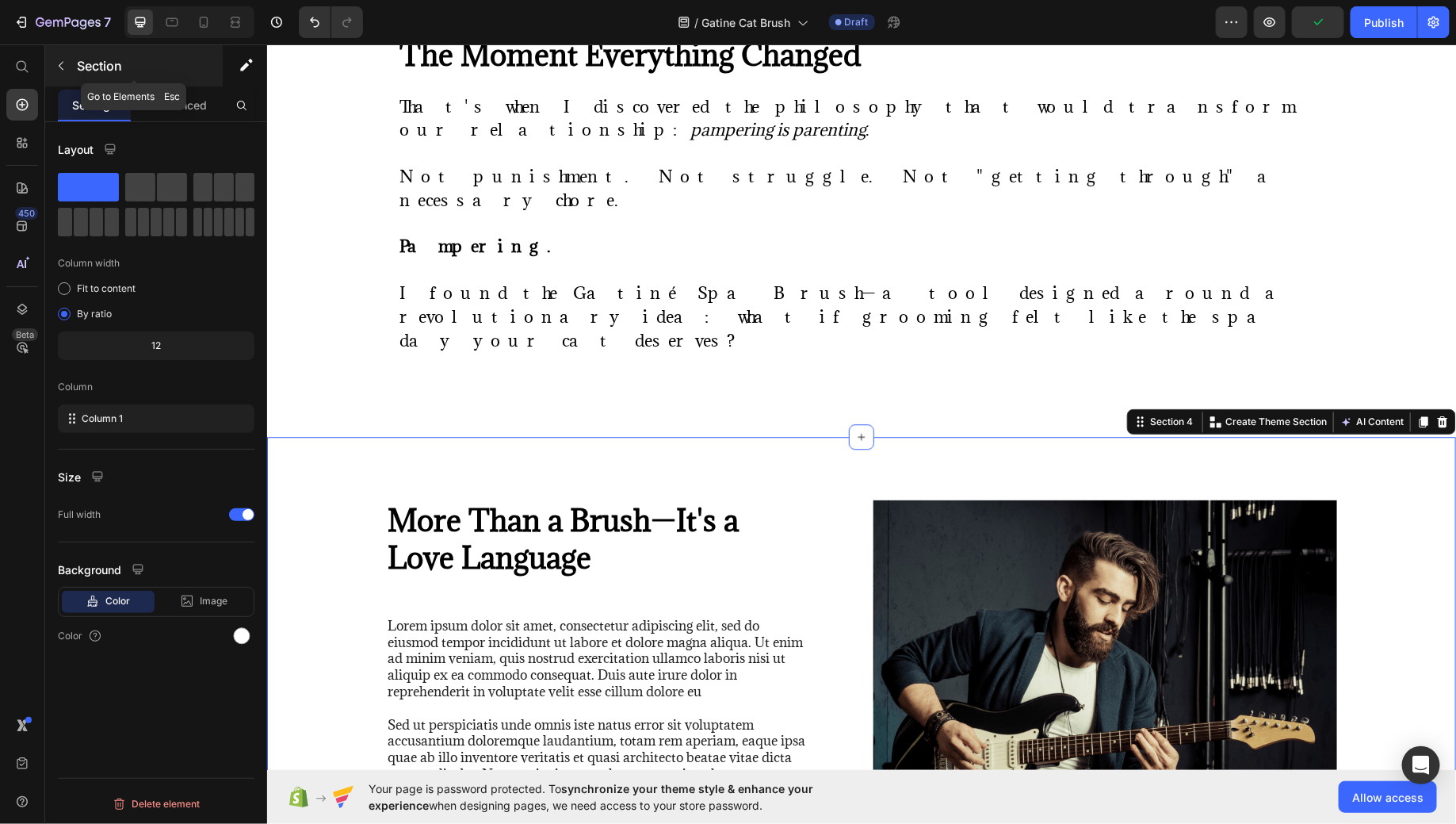 click on "Section" at bounding box center (134, 66) 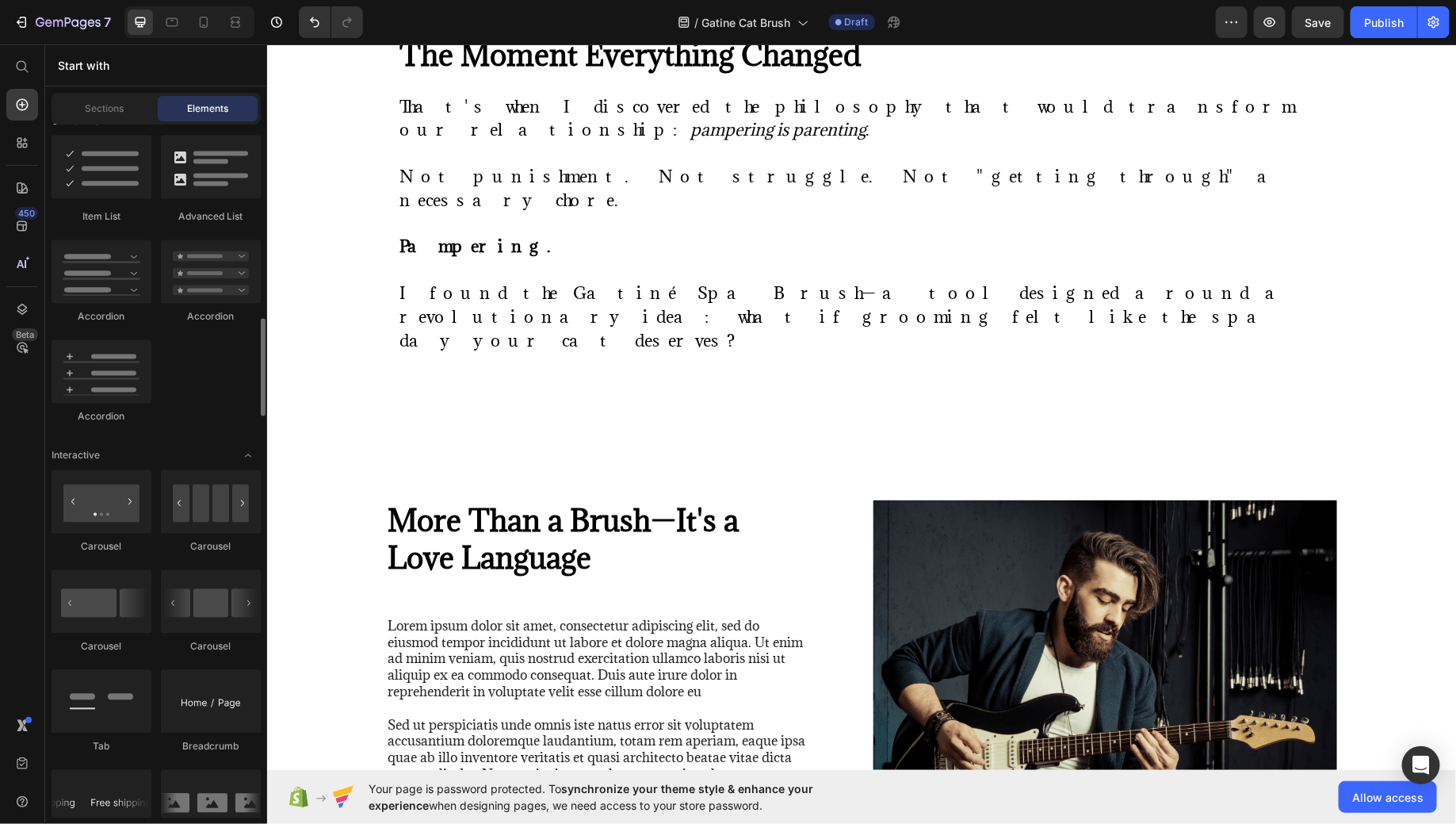 scroll, scrollTop: 0, scrollLeft: 0, axis: both 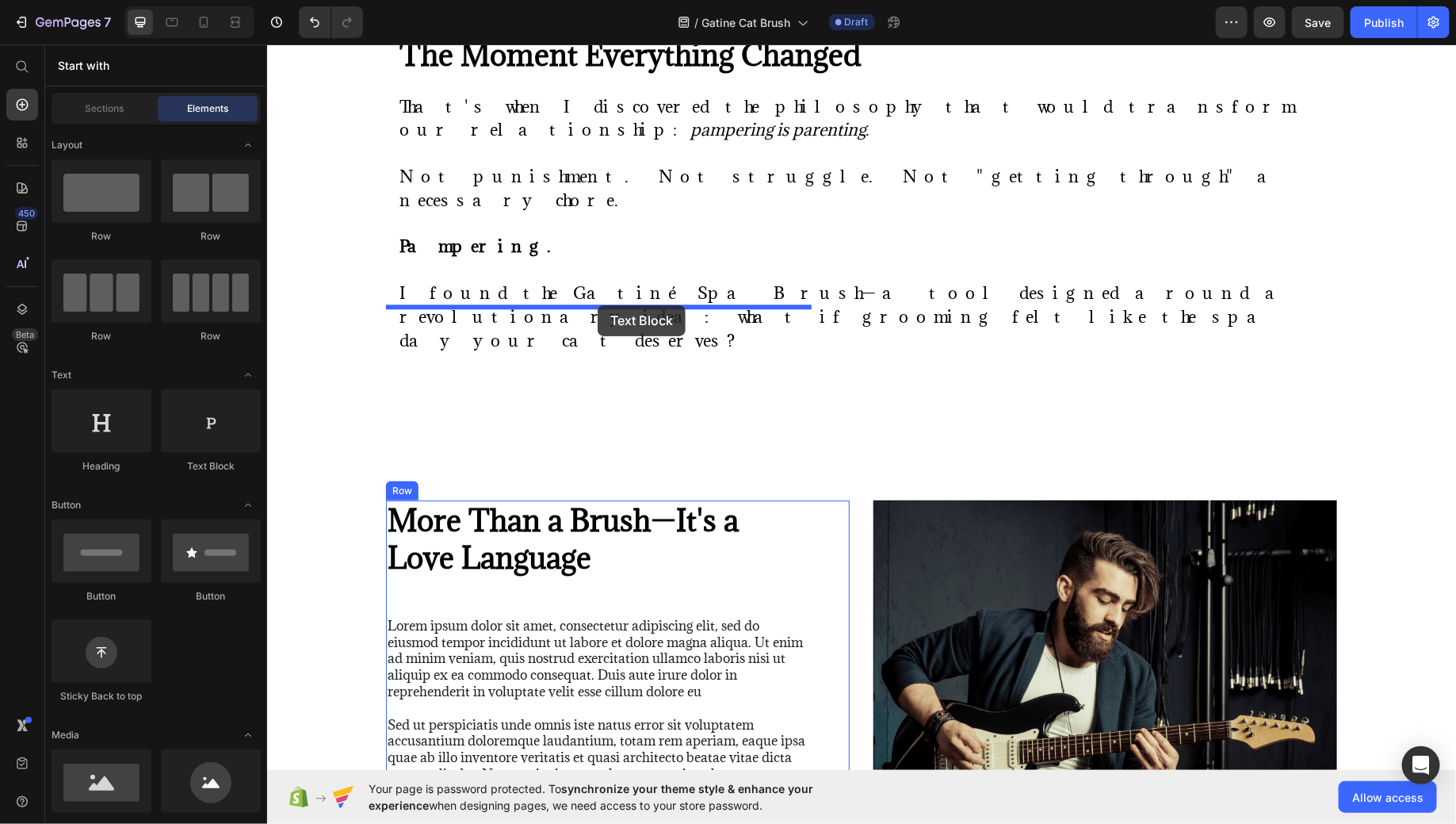 drag, startPoint x: 467, startPoint y: 479, endPoint x: 597, endPoint y: 305, distance: 217.20037 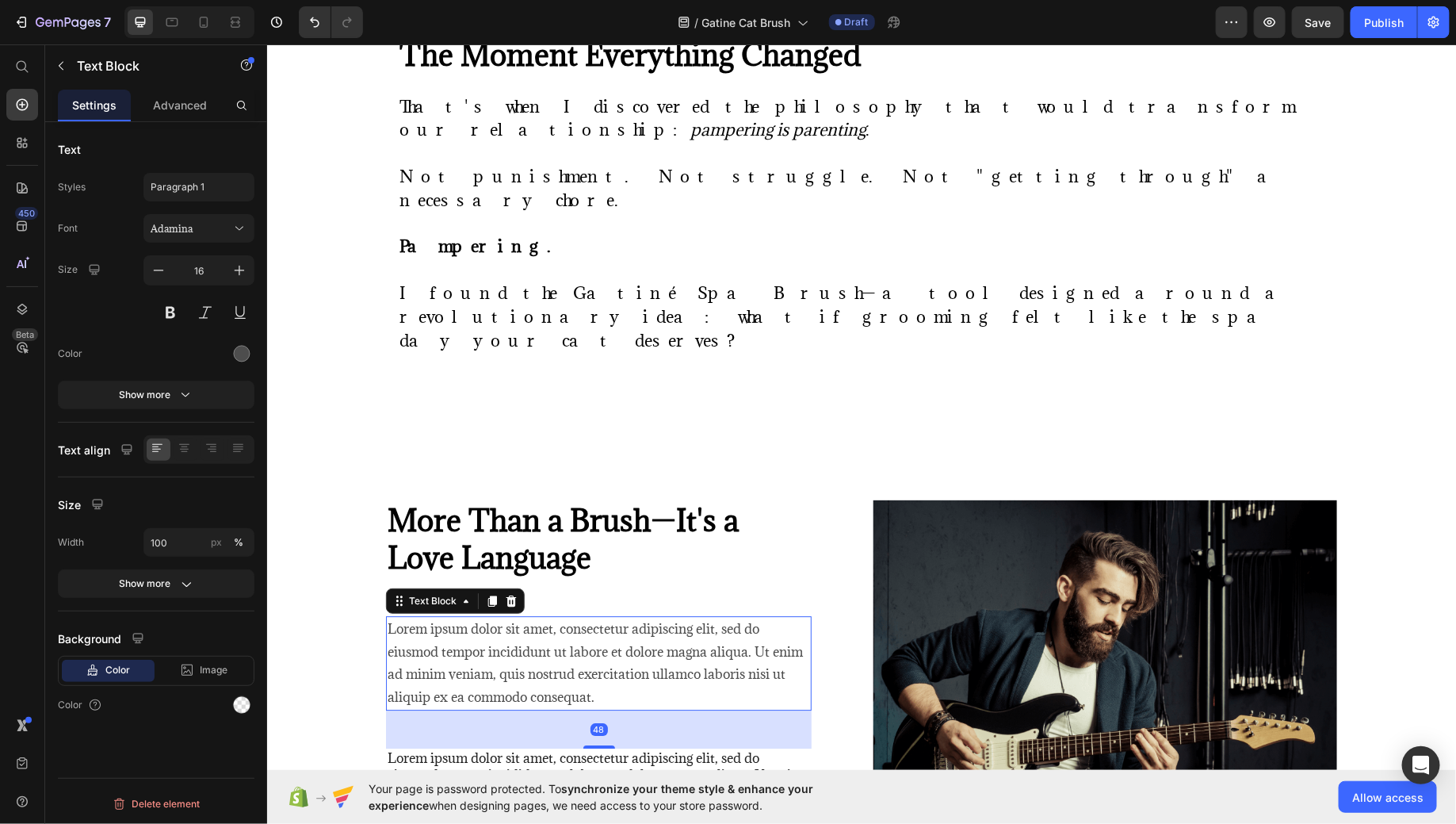 click on "Lorem ipsum dolor sit amet, consectetur adipiscing elit, sed do eiusmod tempor incididunt ut labore et dolore magna aliqua. Ut enim ad minim veniam, quis nostrud exercitation ullamco laboris nisi ut aliquip ex ea commodo consequat." at bounding box center (598, 662) 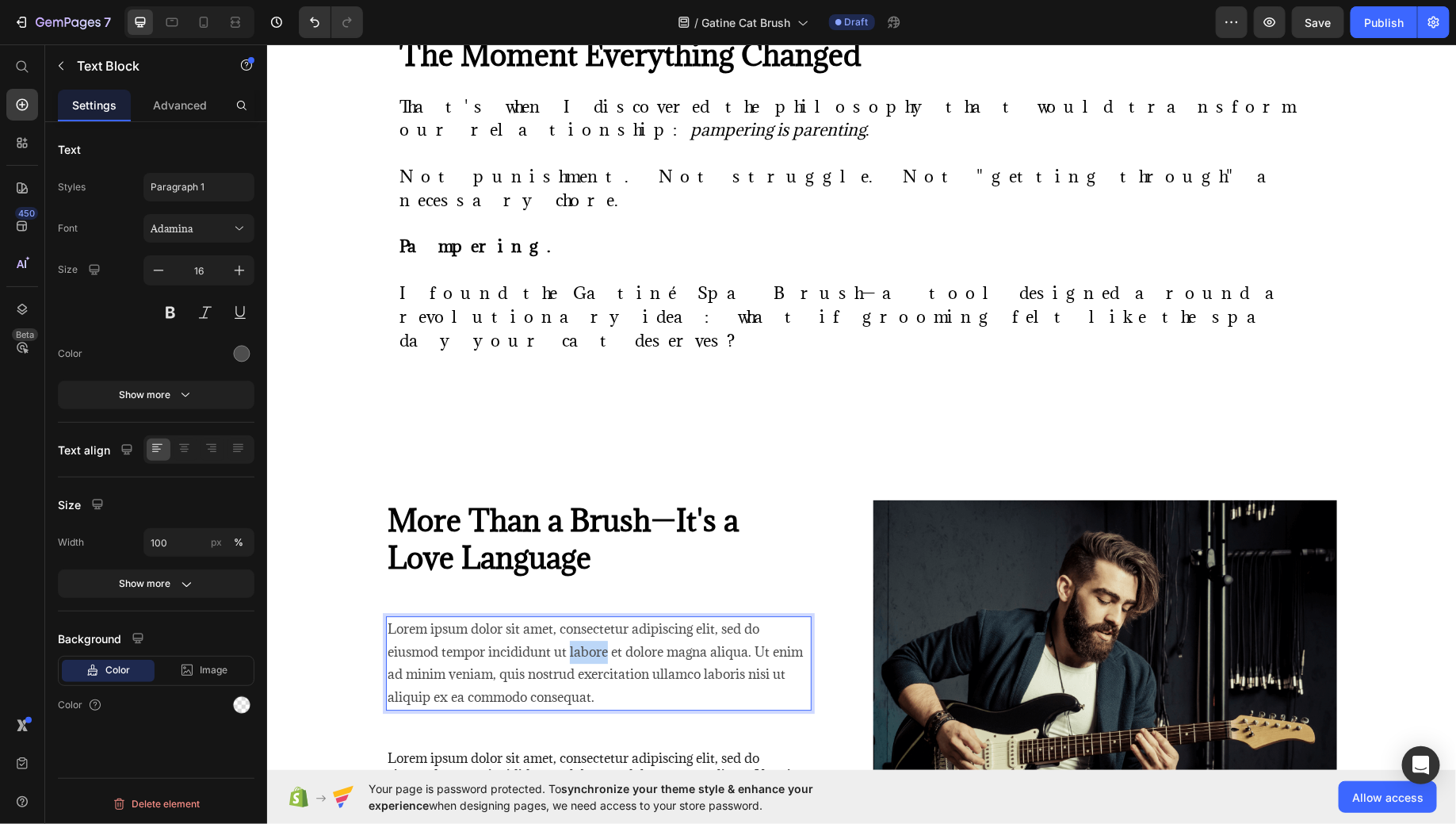 click on "Lorem ipsum dolor sit amet, consectetur adipiscing elit, sed do eiusmod tempor incididunt ut labore et dolore magna aliqua. Ut enim ad minim veniam, quis nostrud exercitation ullamco laboris nisi ut aliquip ex ea commodo consequat." at bounding box center [598, 662] 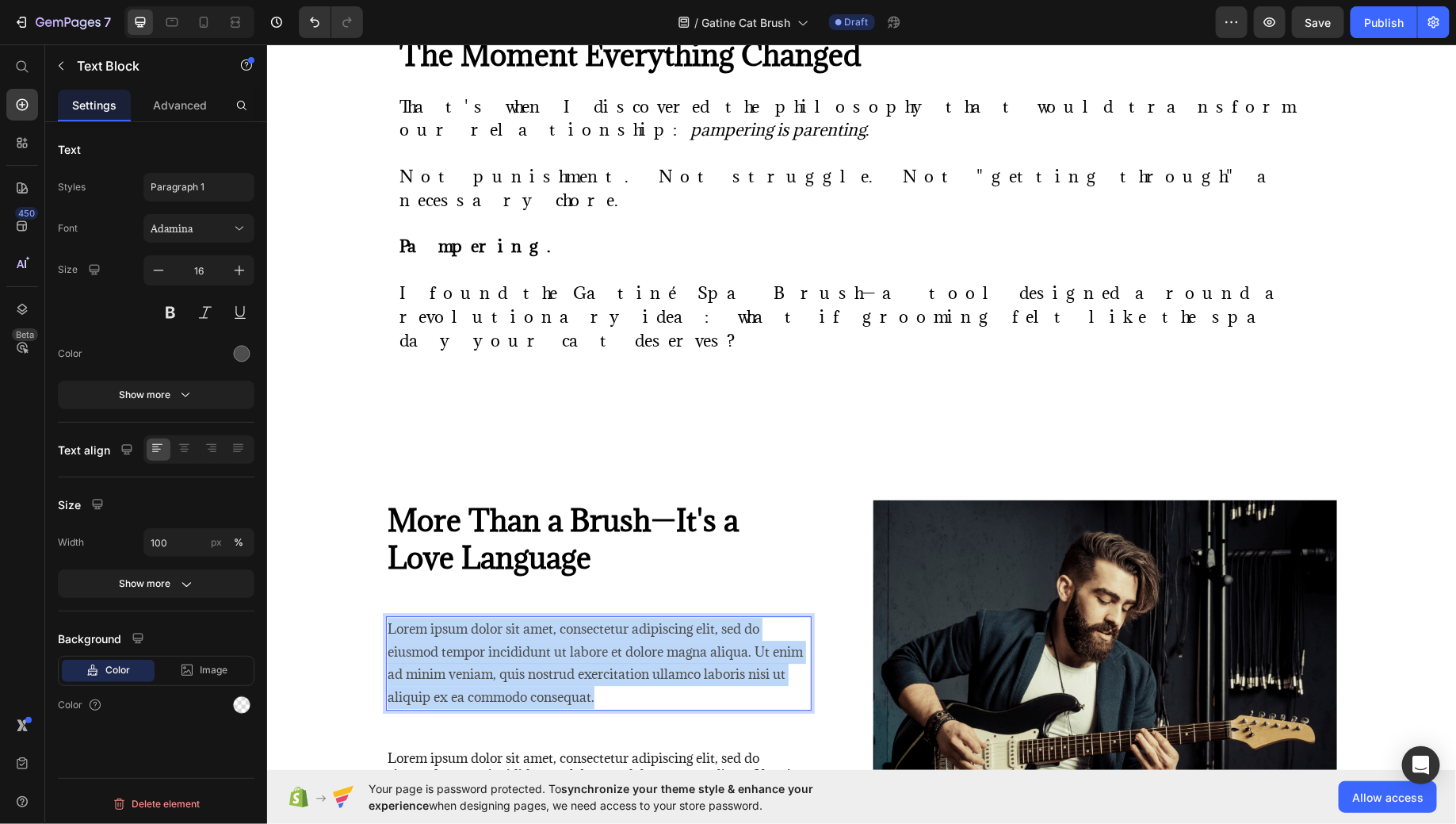 click on "Lorem ipsum dolor sit amet, consectetur adipiscing elit, sed do eiusmod tempor incididunt ut labore et dolore magna aliqua. Ut enim ad minim veniam, quis nostrud exercitation ullamco laboris nisi ut aliquip ex ea commodo consequat." at bounding box center (598, 662) 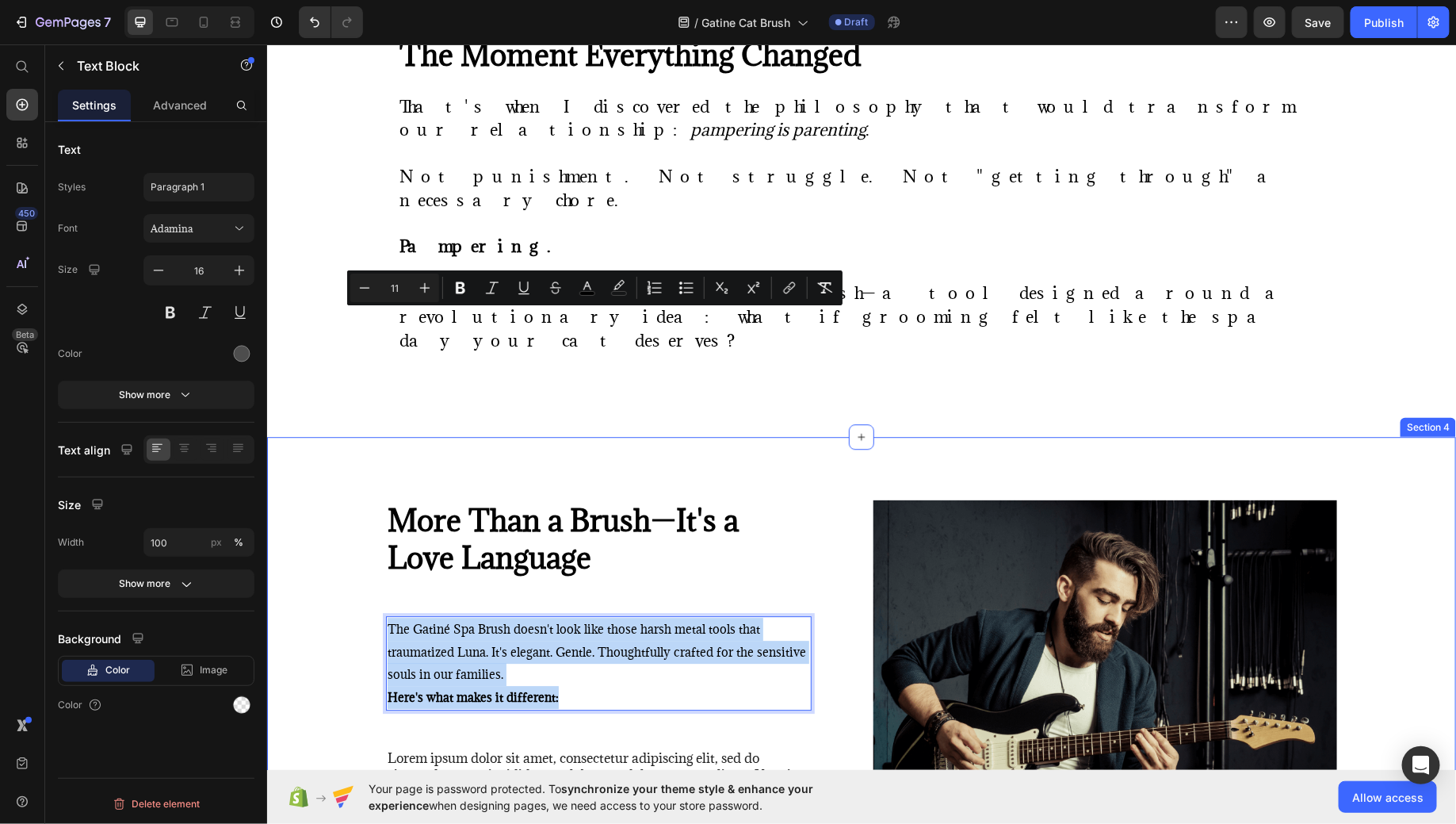 drag, startPoint x: 567, startPoint y: 390, endPoint x: 366, endPoint y: 320, distance: 212.84032 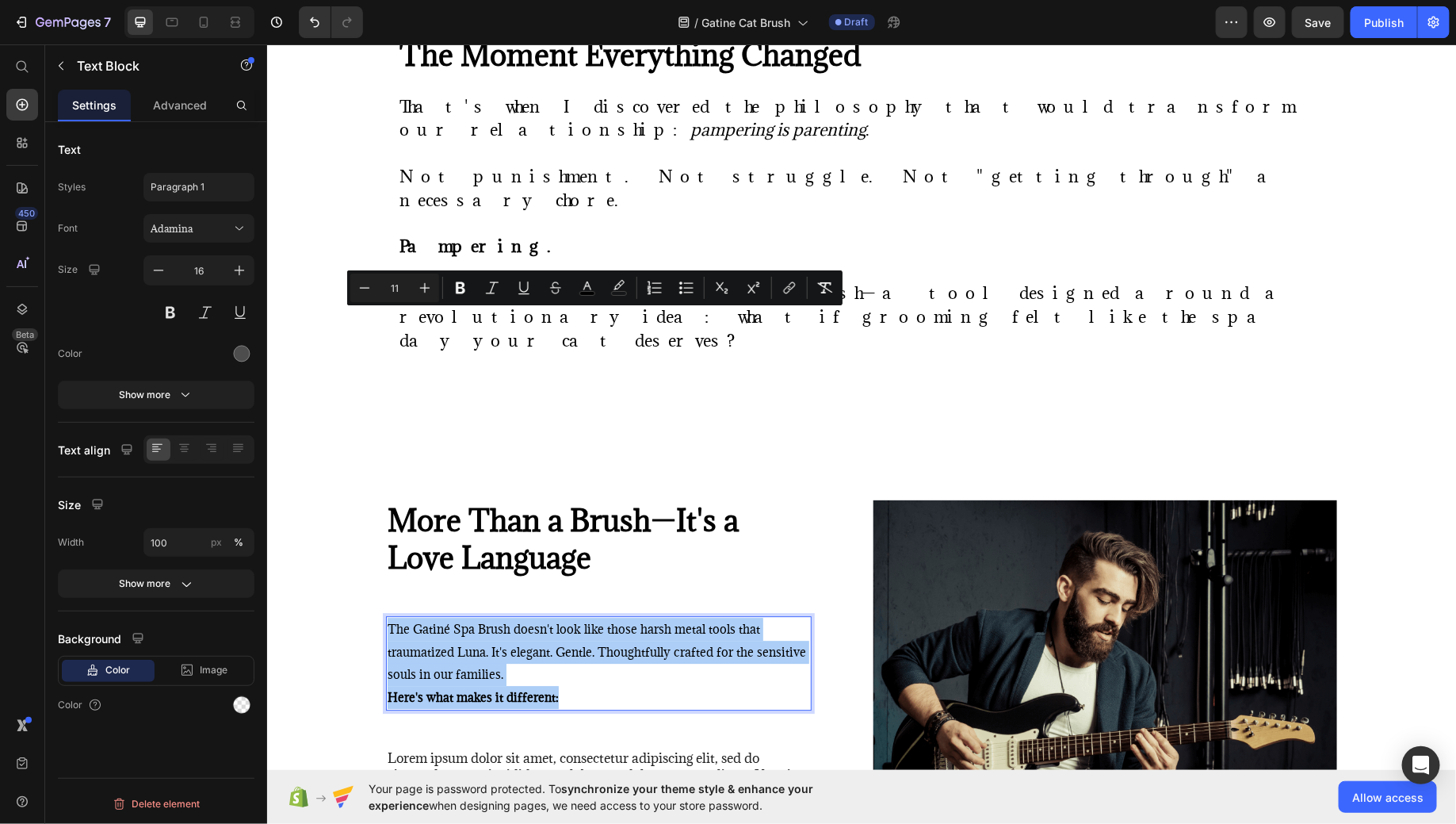 click on "11" at bounding box center (395, 288) 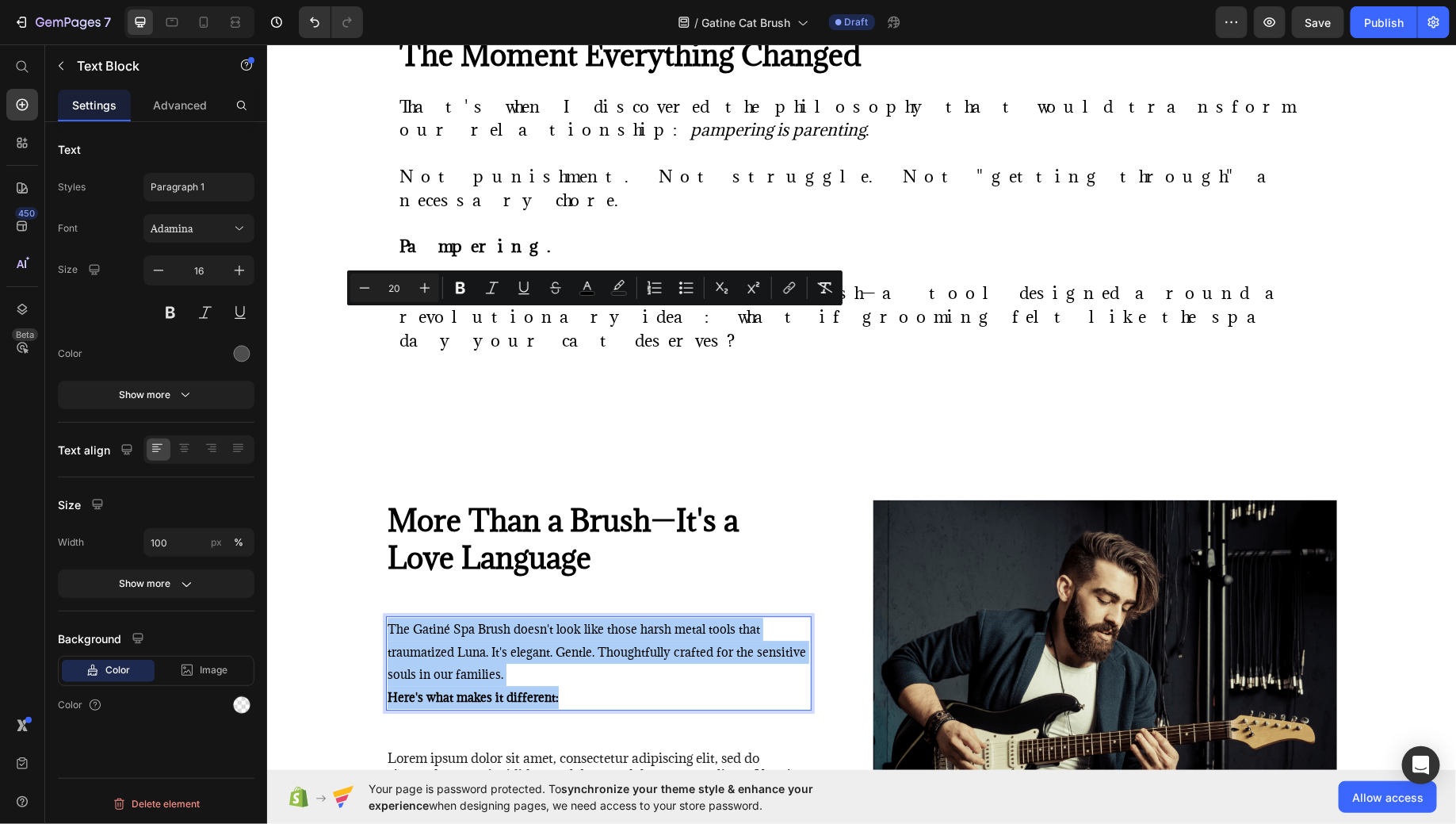 type on "20" 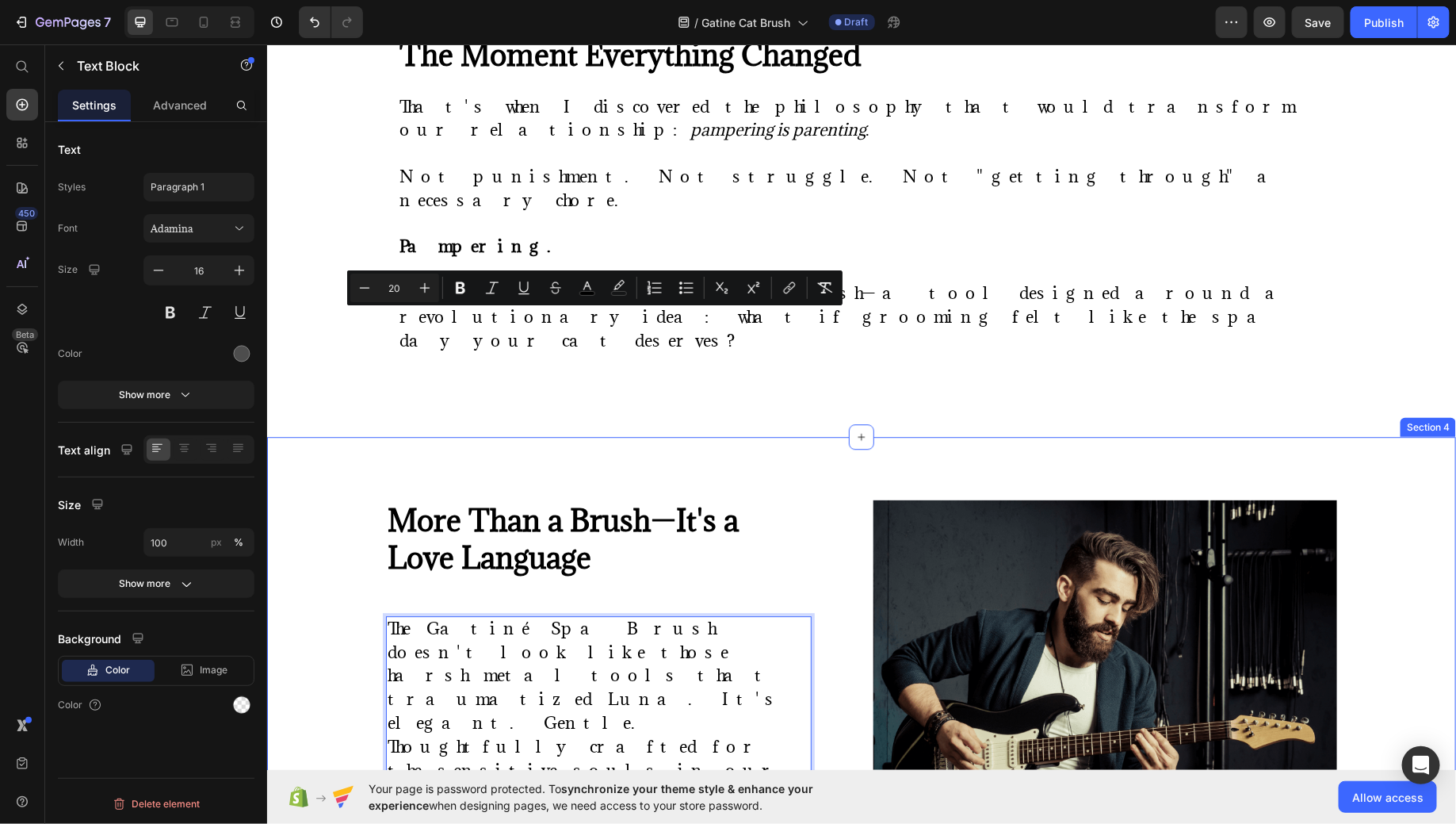 click on "⁠⁠⁠⁠⁠⁠⁠ More Than a Brush—It's a Love Language Heading The Gatiné Spa Brush doesn't look like those harsh metal tools that traumatized Luna. It's elegant. Gentle. Thoughtfully crafted for the sensitive souls in our families. Here's what makes it different: Text Block   48 Lorem ipsum dolor sit amet, consectetur adipiscing elit, sed do eiusmod tempor incididunt ut labore et dolore magna aliqua. Ut enim ad minim veniam, quis nostrud exercitation ullamco laboris nisi ut aliquip ex ea commodo consequat. Duis aute irure dolor in reprehenderit in voluptate velit esse cillum dolore eu   Sed ut perspiciatis unde omnis iste natus error sit voluptatem accusantium doloremque laudantium, totam rem aperiam, eaque ipsa quae ab illo inventore veritatis et quasi architecto beatae vitae dicta sunt explicabo. Nemo enim ipsam voluptatem quia voluptas   Text Block Danny grannick Text Block CEO & Co-founder Text Block Shop - Button Button Row Image Row" at bounding box center [861, 895] 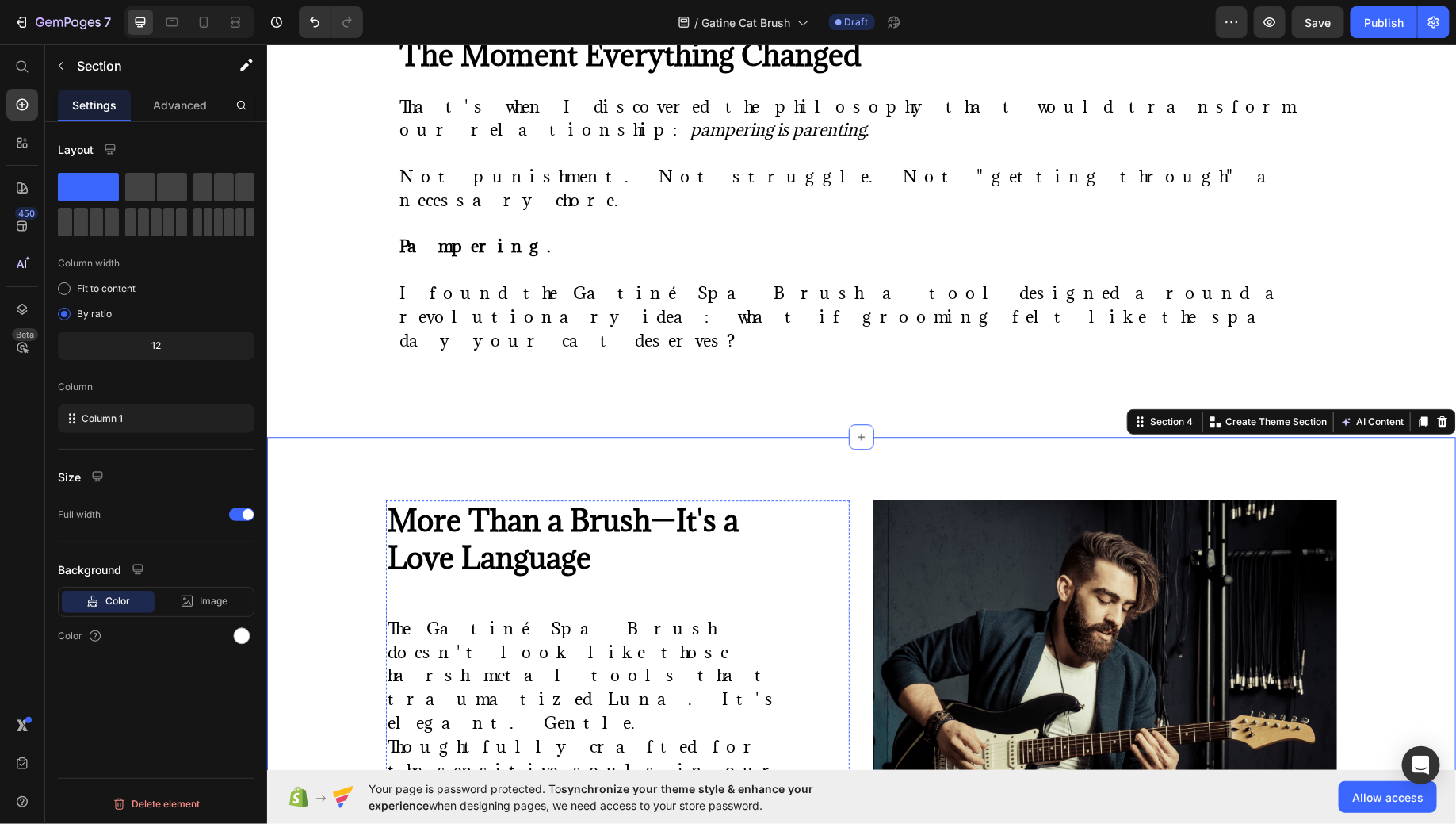 click on "Lorem ipsum dolor sit amet, consectetur adipiscing elit, sed do eiusmod tempor incididunt ut labore et dolore magna aliqua. Ut enim ad minim veniam, quis nostrud exercitation ullamco laboris nisi ut aliquip ex ea commodo consequat. Duis aute irure dolor in reprehenderit in voluptate velit esse cillum dolore eu" at bounding box center (598, 936) 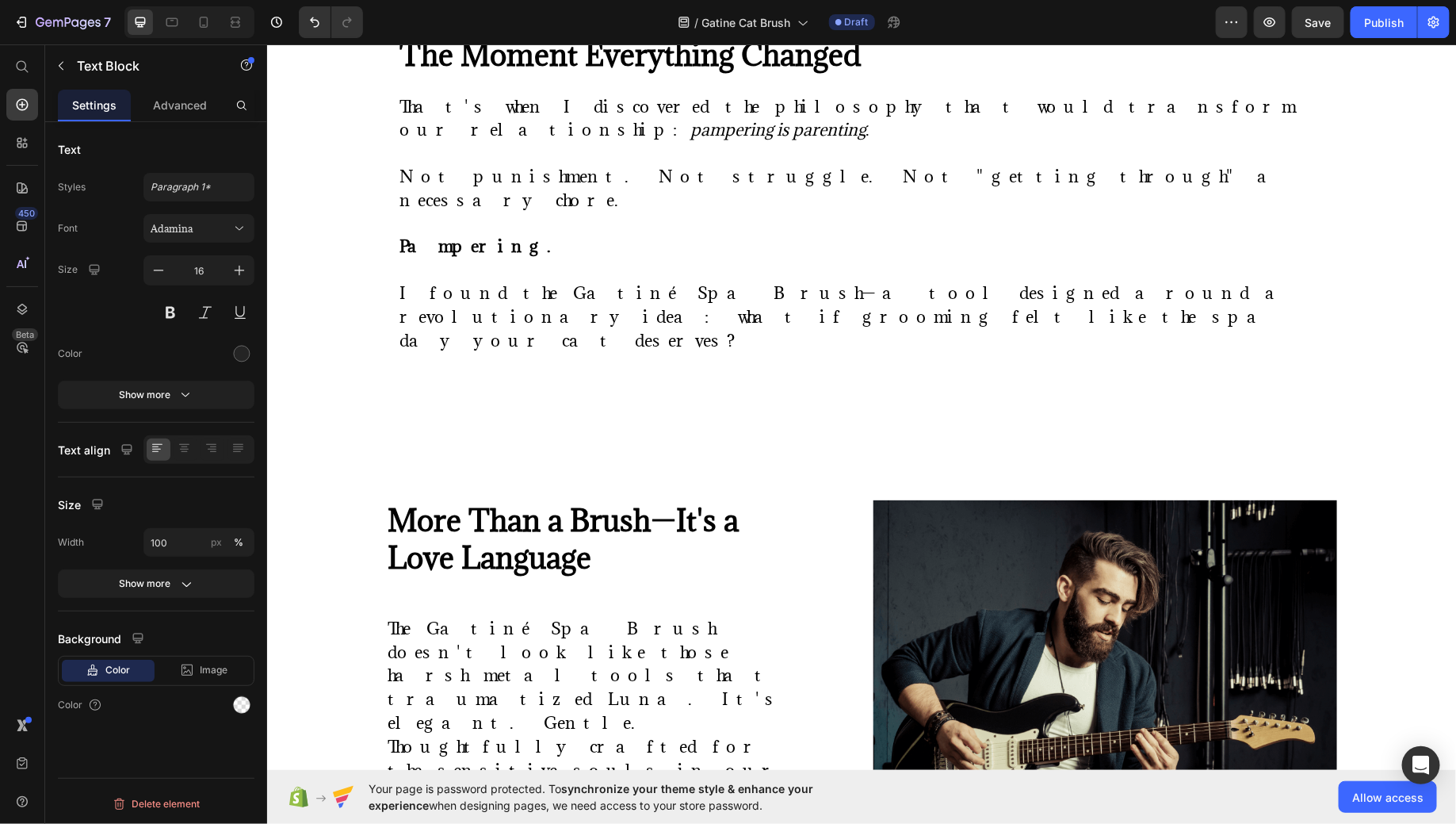 click on "Lorem ipsum dolor sit amet, consectetur adipiscing elit, sed do eiusmod tempor incididunt ut labore et dolore magna aliqua. Ut enim ad minim veniam, quis nostrud exercitation ullamco laboris nisi ut aliquip ex ea commodo consequat. Duis aute irure dolor in reprehenderit in voluptate velit esse cillum dolore eu" at bounding box center (598, 936) 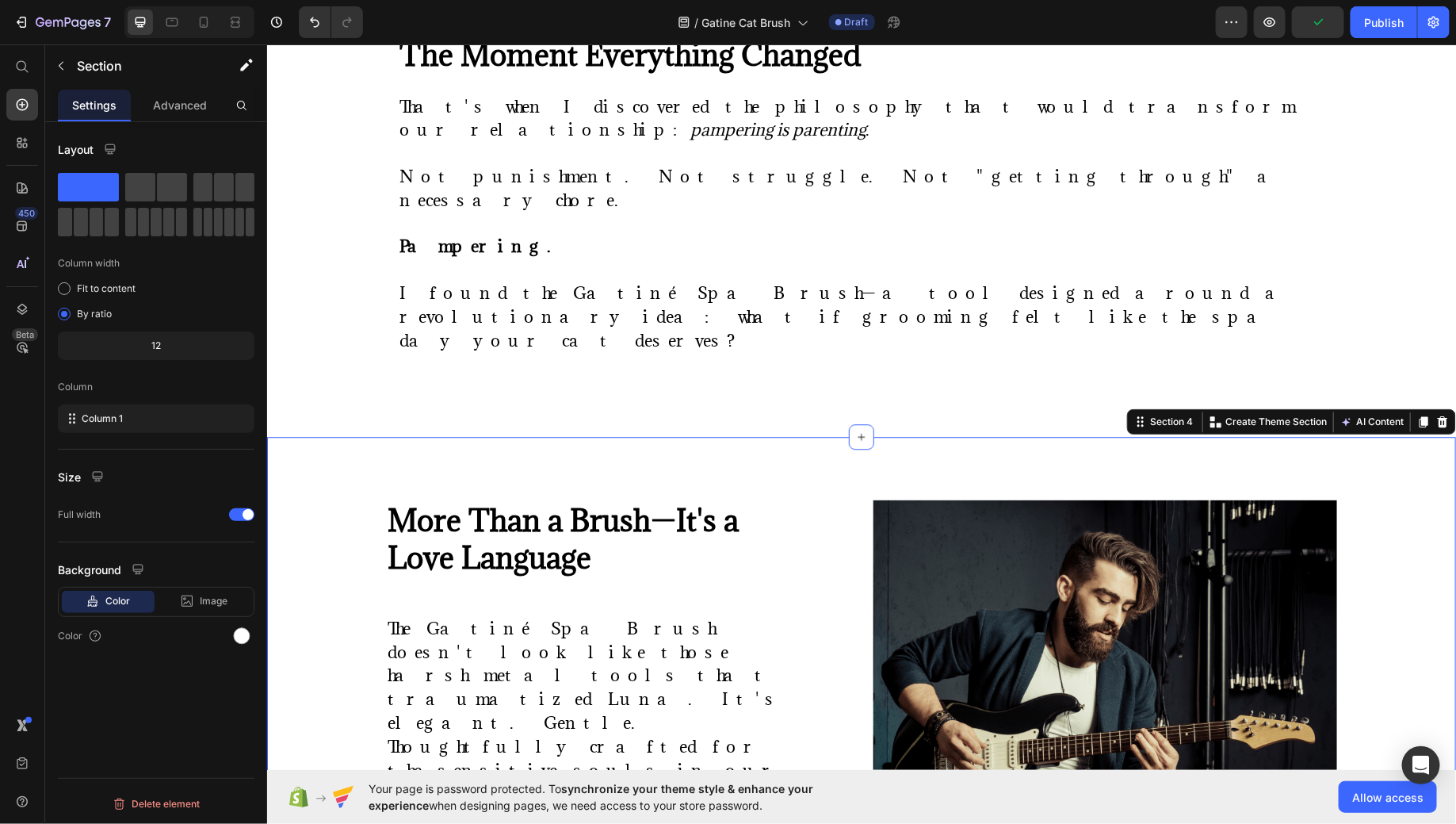 click on "⁠⁠⁠⁠⁠⁠⁠ More Than a Brush—It's a Love Language Heading The Gatiné Spa Brush doesn't look like those harsh metal tools that traumatized Luna. It's elegant. Gentle. Thoughtfully crafted for the sensitive souls in our families. Here's what makes it different: Text Block Lorem ipsum dolor sit amet, consectetur adipiscing elit, sed do eiusmod tempor incididunt ut labore et dolore magna aliqua. Ut enim ad minim veniam, quis nostrud exercitation ullamco laboris nisi ut aliquip ex ea commodo consequat. Duis aute irure dolor in reprehenderit in voluptate velit esse cillum dolore eu Sed ut perspiciatis unde omnis iste natus error sit voluptatem accusantium doloremque laudantium, totam rem aperiam, eaque ipsa quae ab illo inventore veritatis et quasi architecto beatae vitae dicta sunt explicabo. Nemo enim ipsam voluptatem quia voluptas Text Block Danny grannick Text Block CEO & Co-founder Text Block Shop - Button Button Row Image Row" at bounding box center (861, 895) 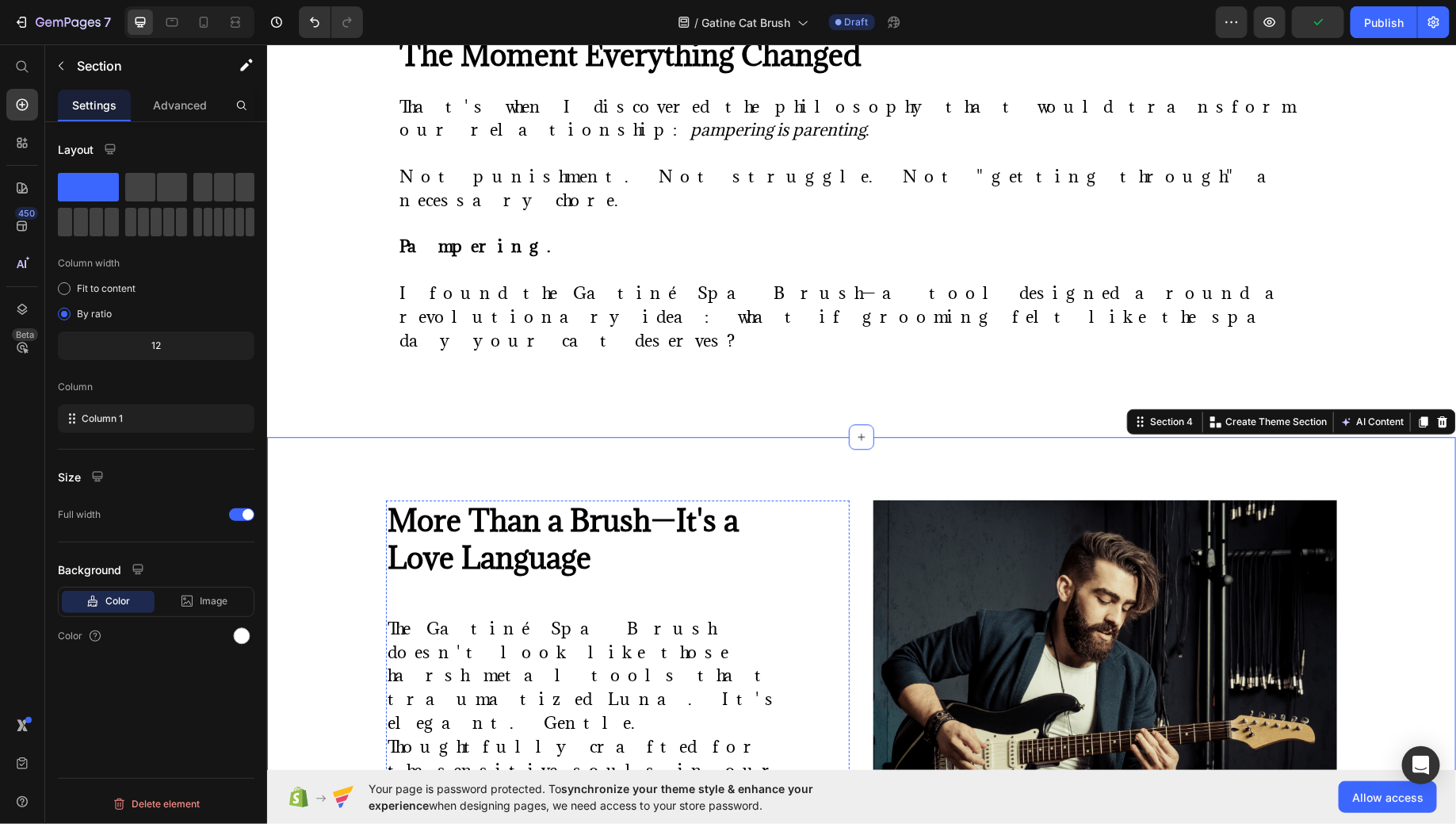 click on "Lorem ipsum dolor sit amet, consectetur adipiscing elit, sed do eiusmod tempor incididunt ut labore et dolore magna aliqua. Ut enim ad minim veniam, quis nostrud exercitation ullamco laboris nisi ut aliquip ex ea commodo consequat. Duis aute irure dolor in reprehenderit in voluptate velit esse cillum dolore eu" at bounding box center (598, 936) 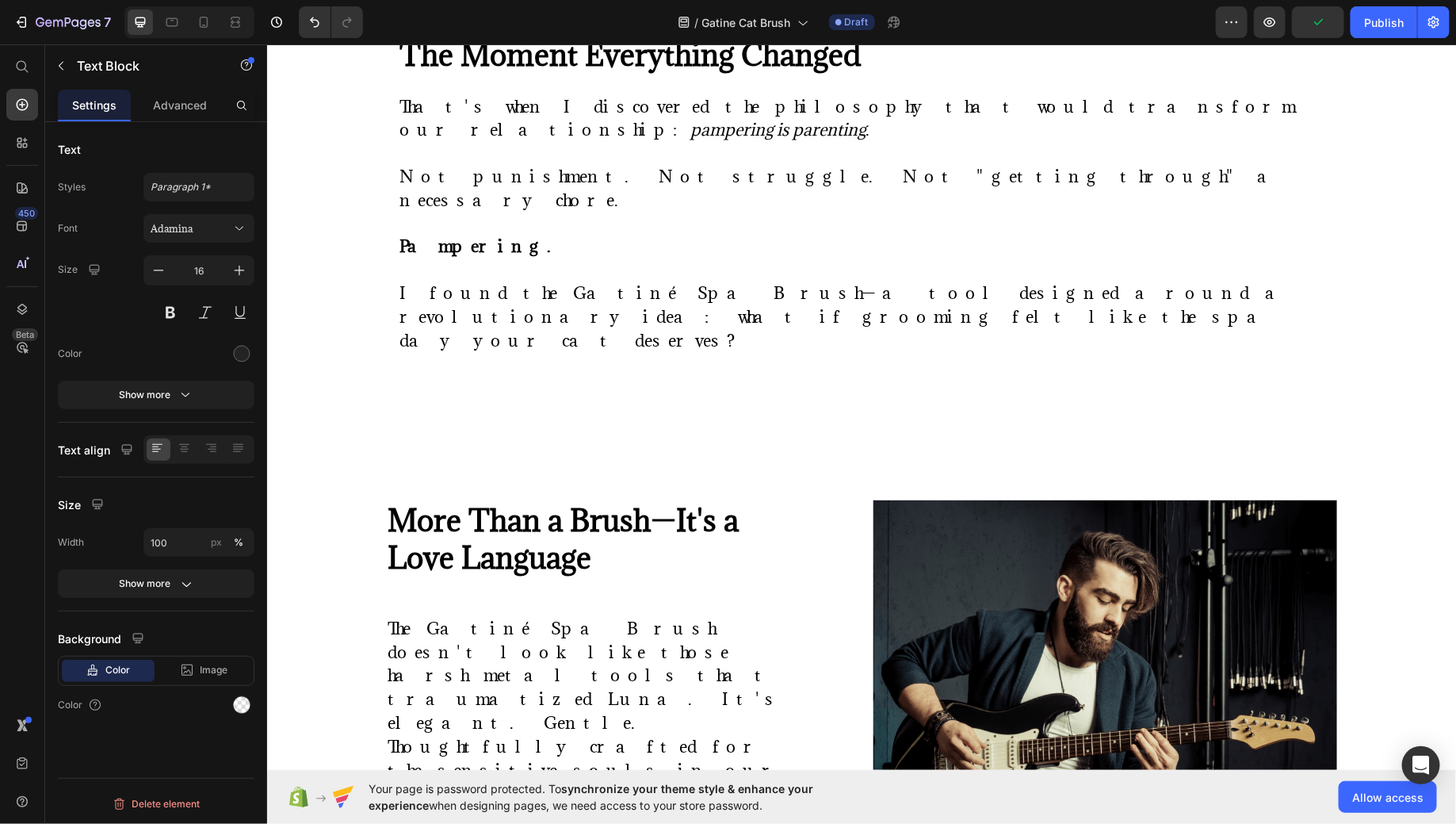 click 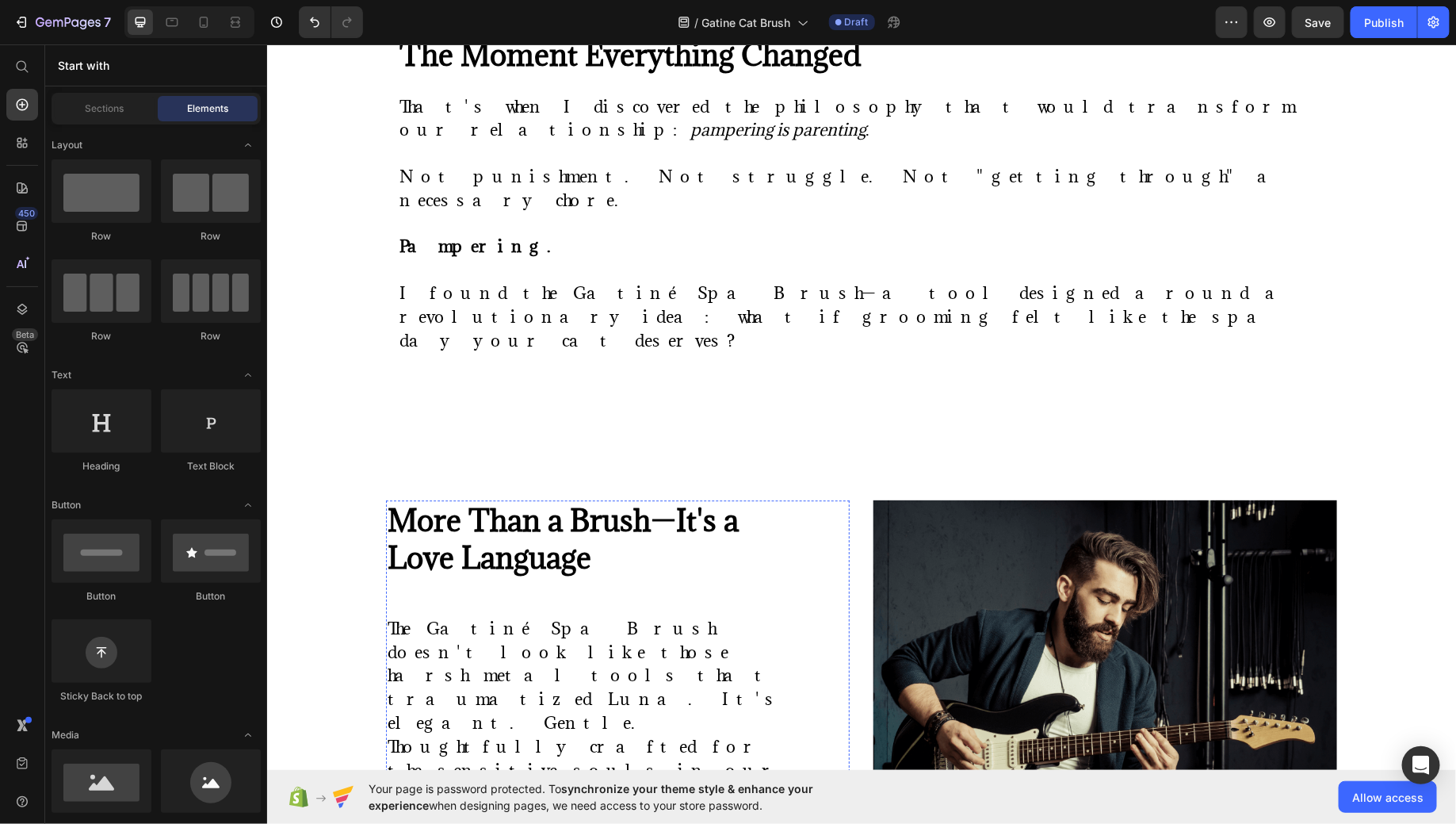 click on "Danny grannick" at bounding box center [598, 903] 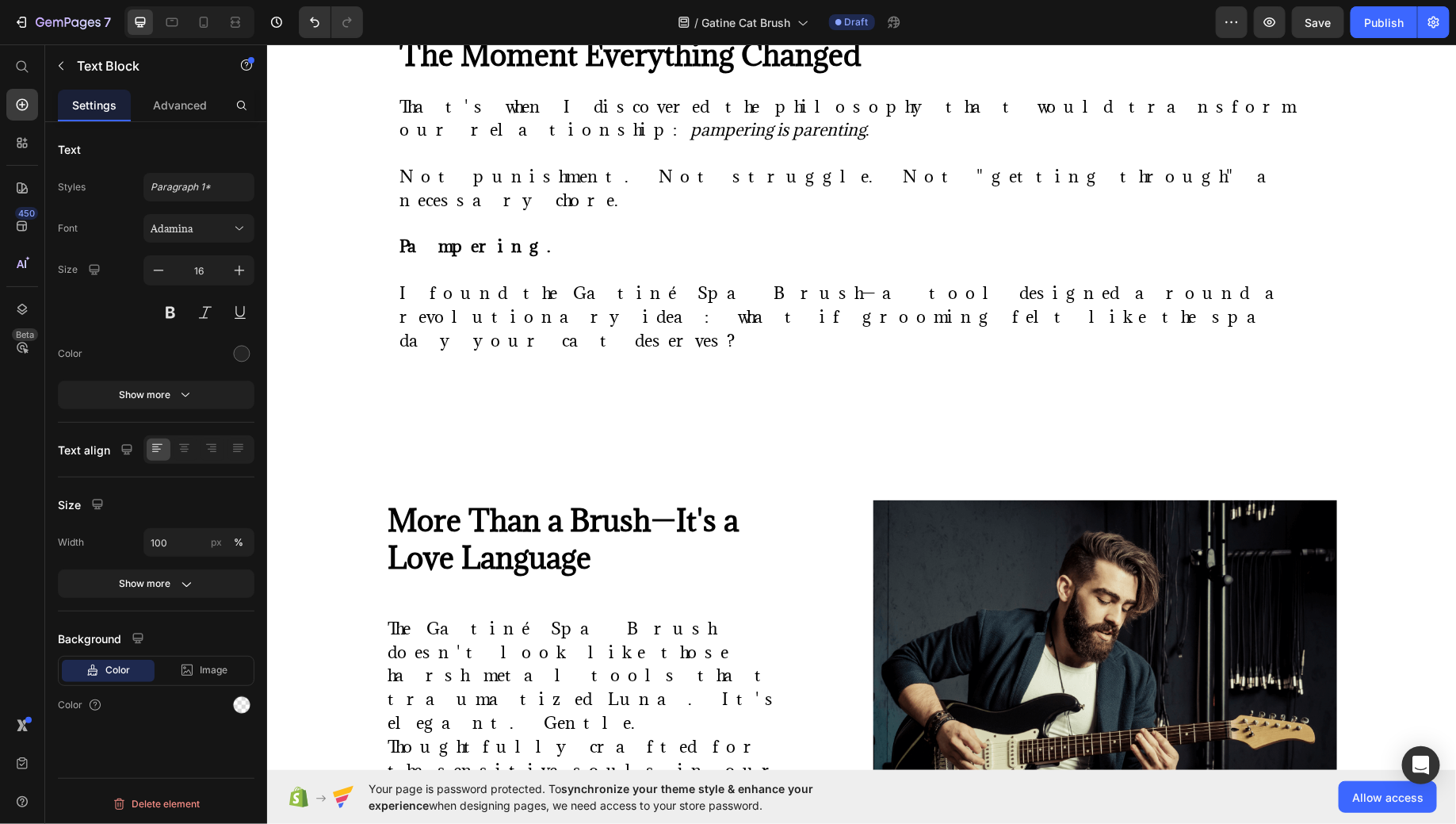 click on "Text Block" at bounding box center [454, 878] 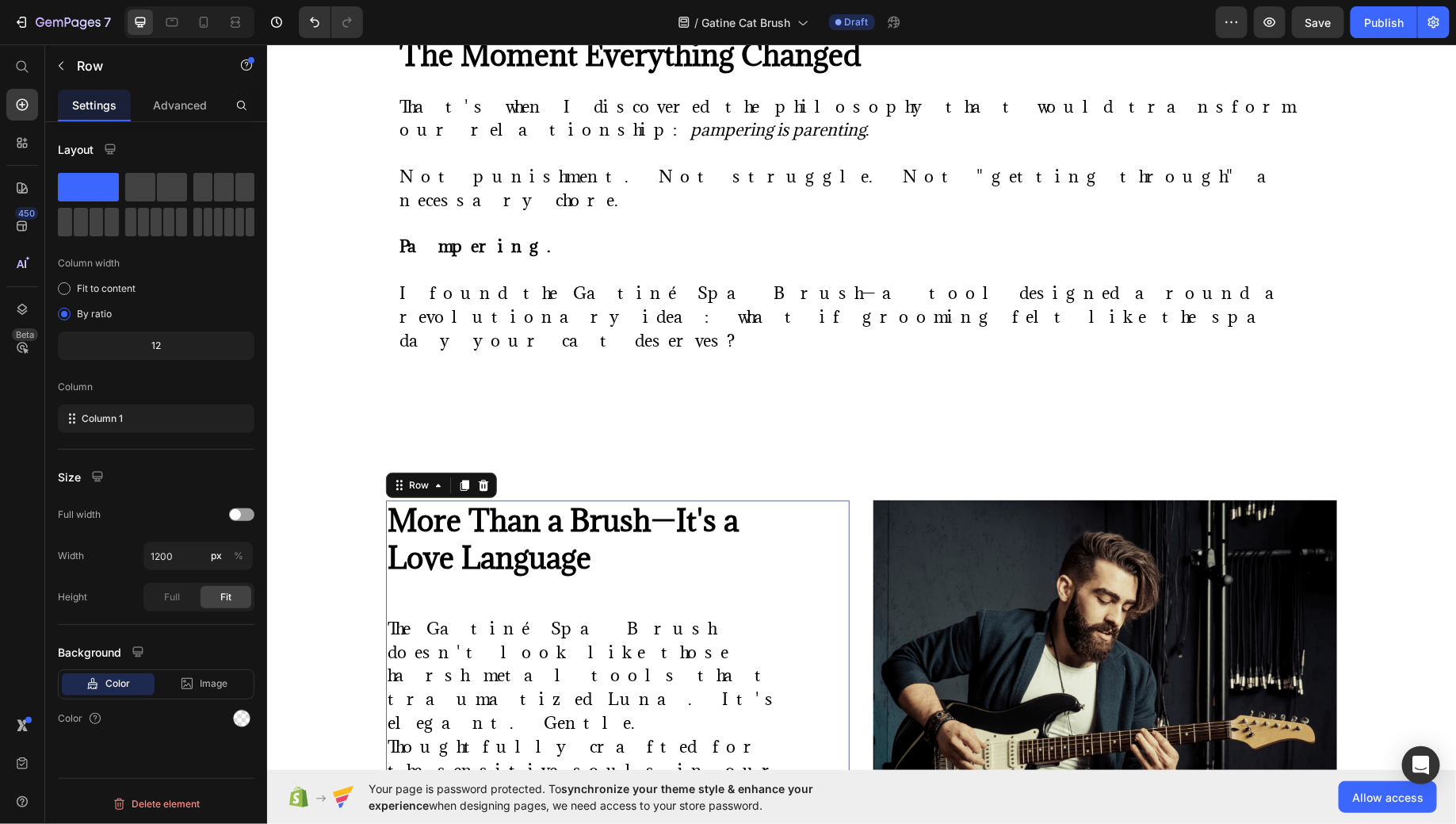 click on "⁠⁠⁠⁠⁠⁠⁠ More Than a Brush—It's a Love Language Heading The Gatiné Spa Brush doesn't look like those harsh metal tools that traumatized Luna. It's elegant. Gentle. Thoughtfully crafted for the sensitive souls in our families. Here's what makes it different: Text Block CEO & Co-founder Text Block Shop - Button Button" at bounding box center (598, 742) 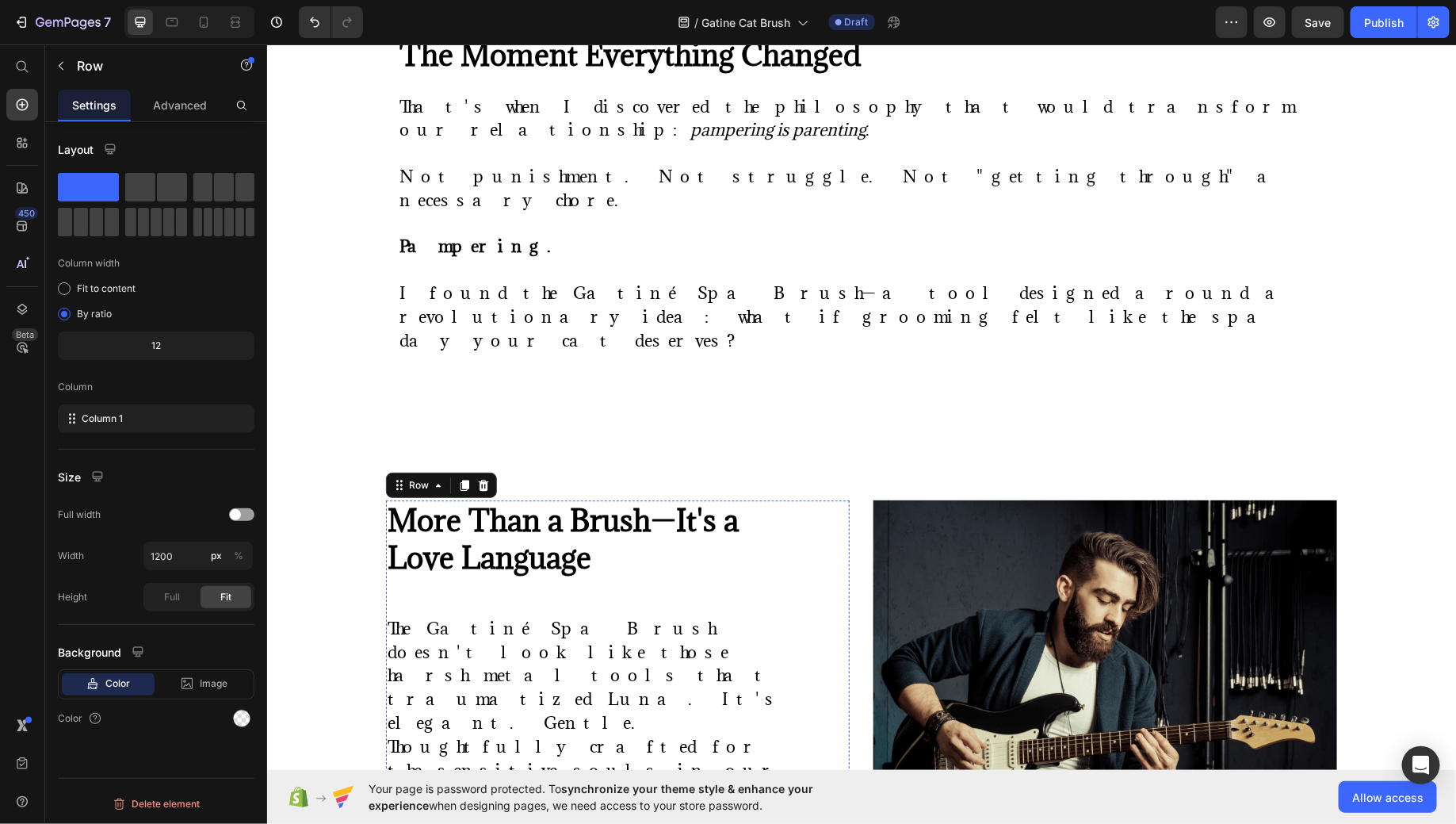 click on "Shop - Button" at bounding box center (598, 968) 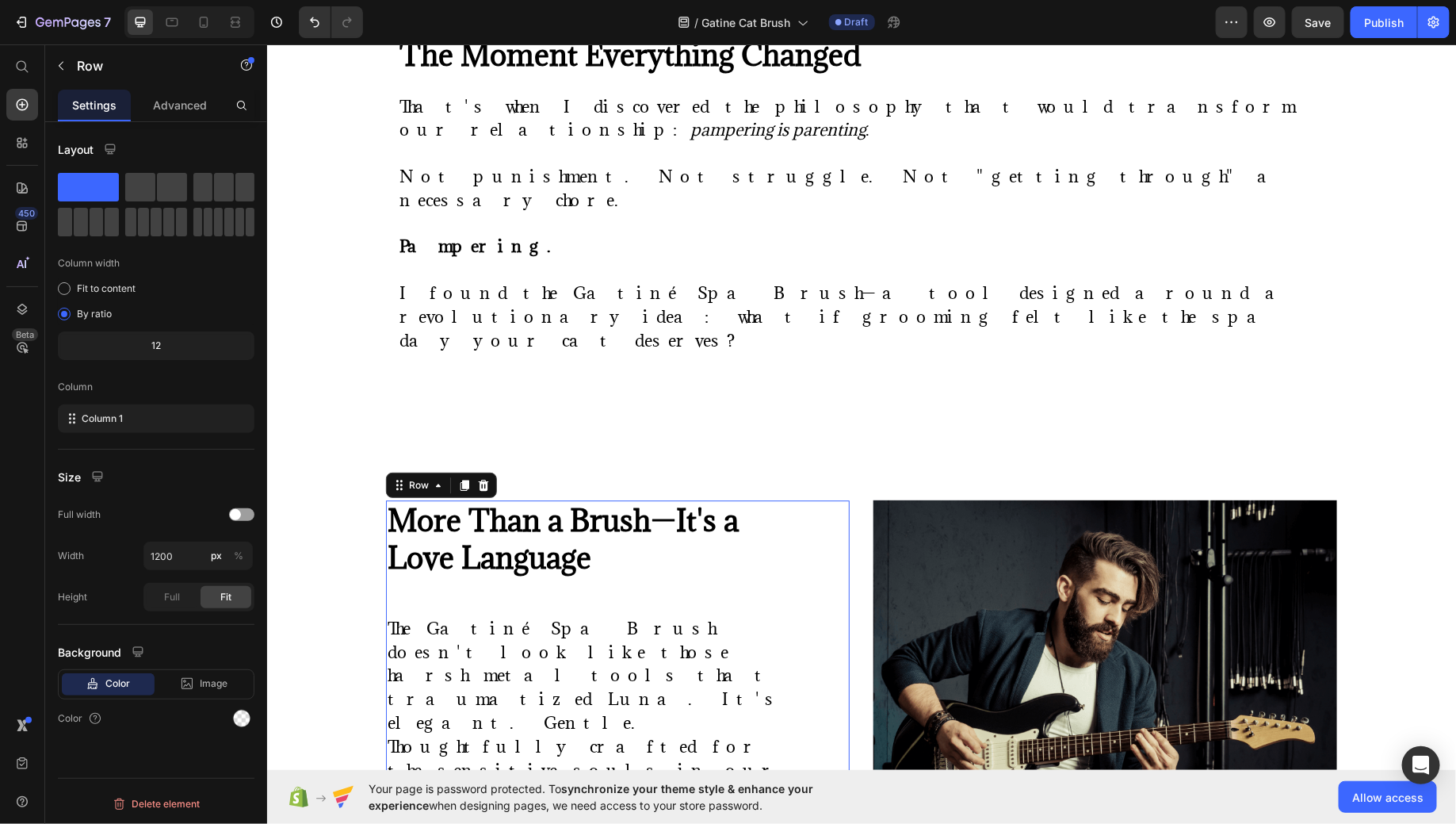 click on "⁠⁠⁠⁠⁠⁠⁠ More Than a Brush—It's a Love Language Heading The Gatiné Spa Brush doesn't look like those harsh metal tools that traumatized Luna. It's elegant. Gentle. Thoughtfully crafted for the sensitive souls in our families. Here's what makes it different: Text Block CEO & Co-founder Text Block Shop - Button Button" at bounding box center (598, 742) 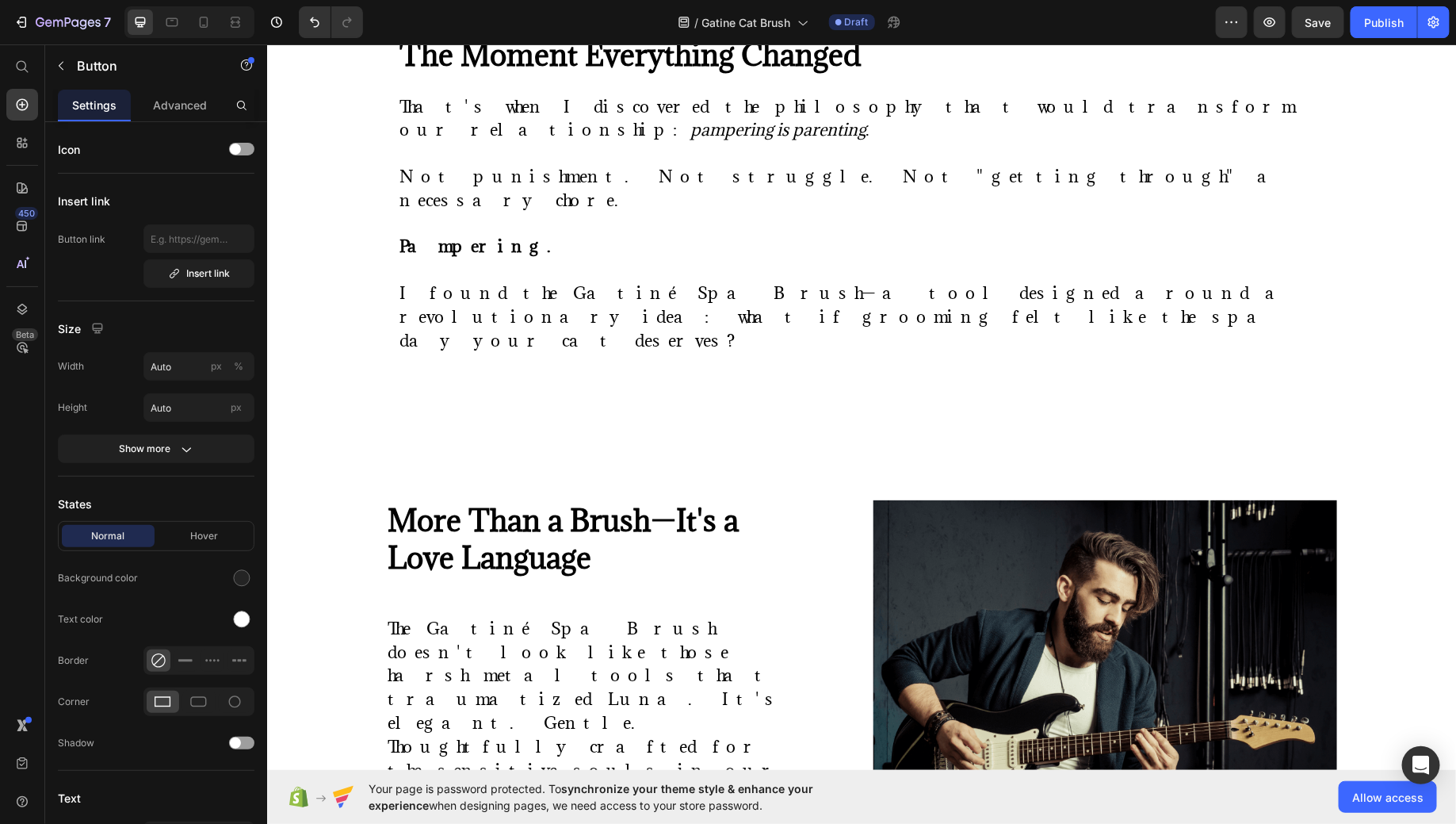 click 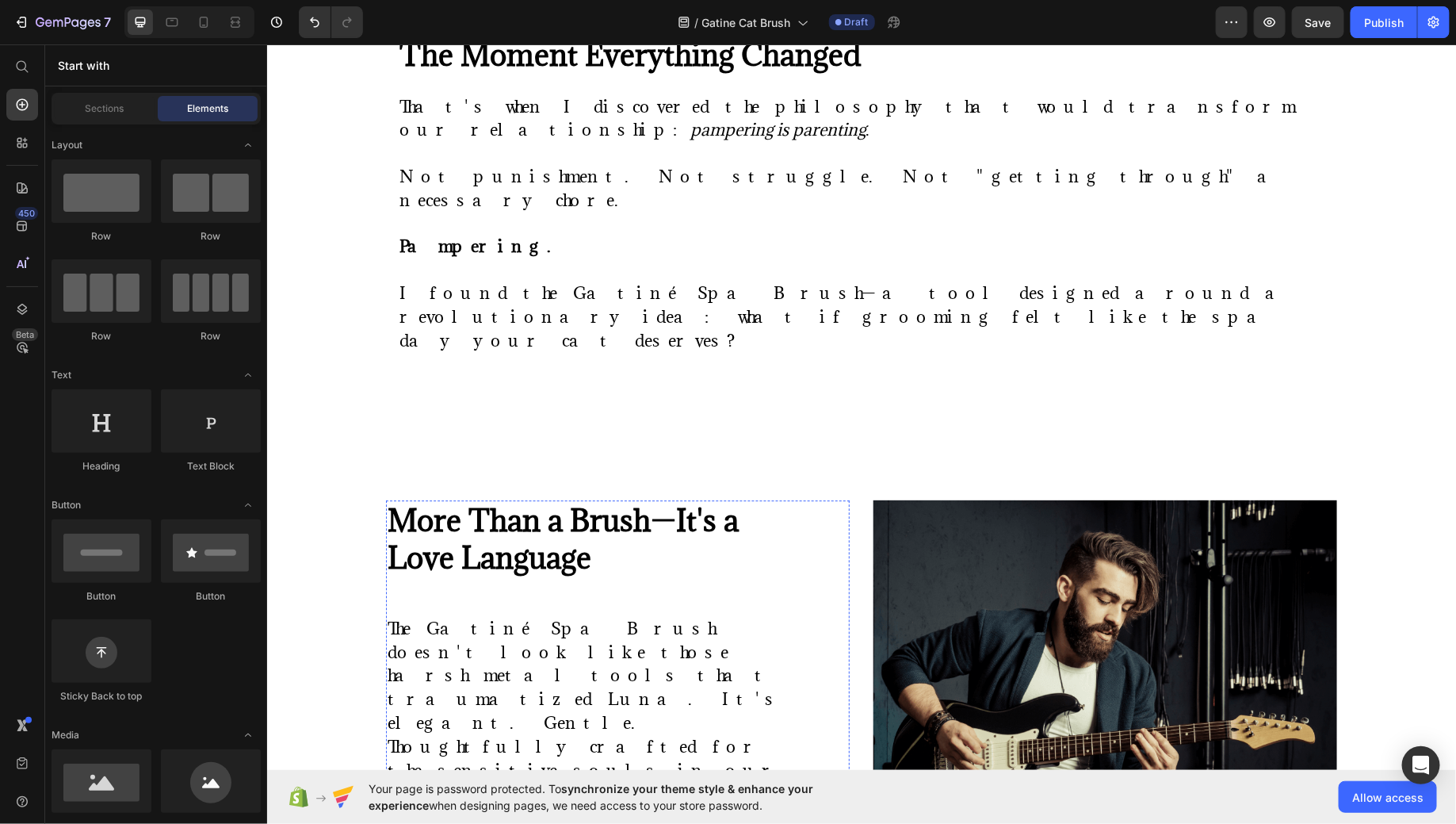 click on "CEO & Co-founder" at bounding box center (598, 903) 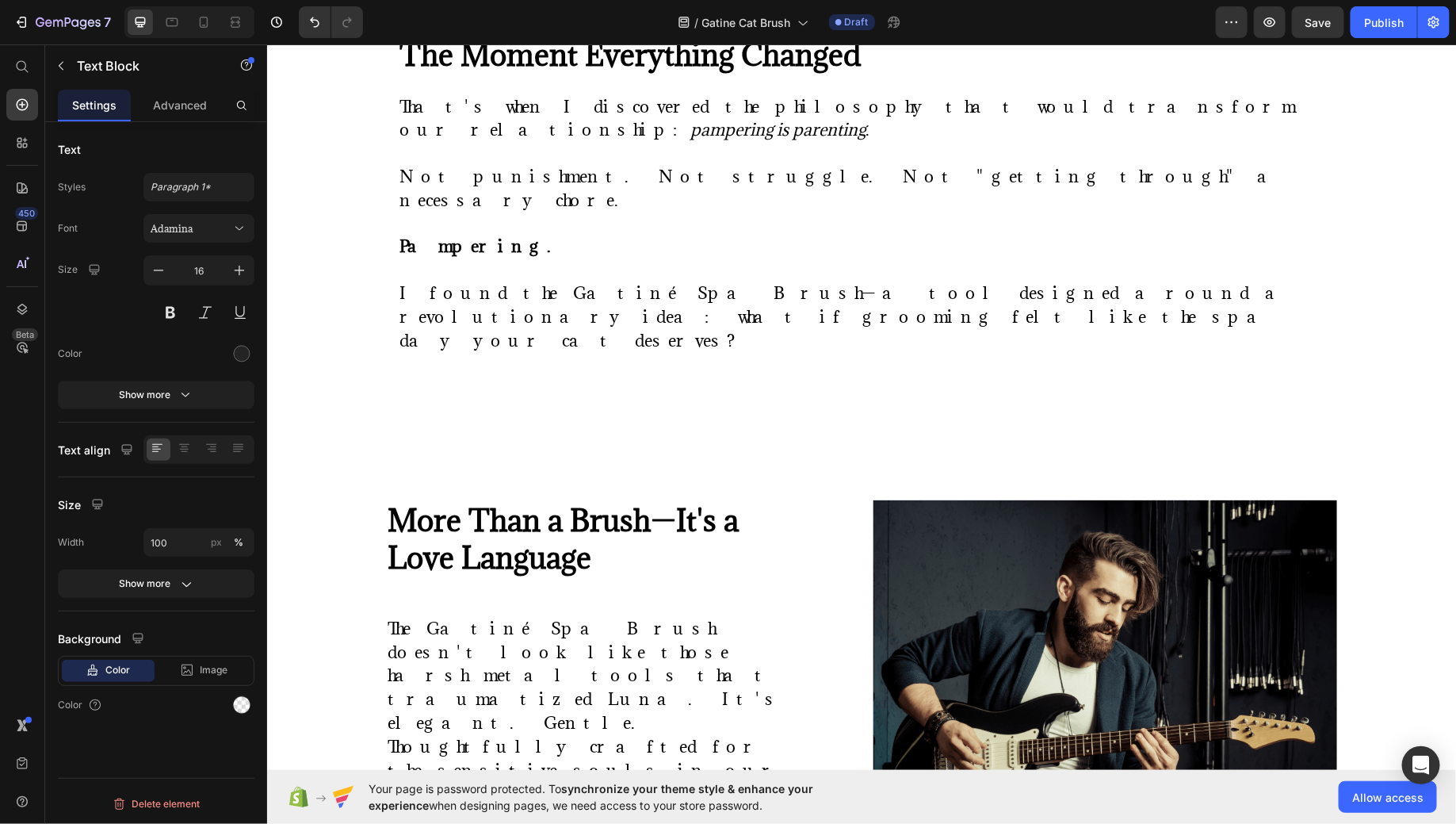 click at bounding box center (510, 878) 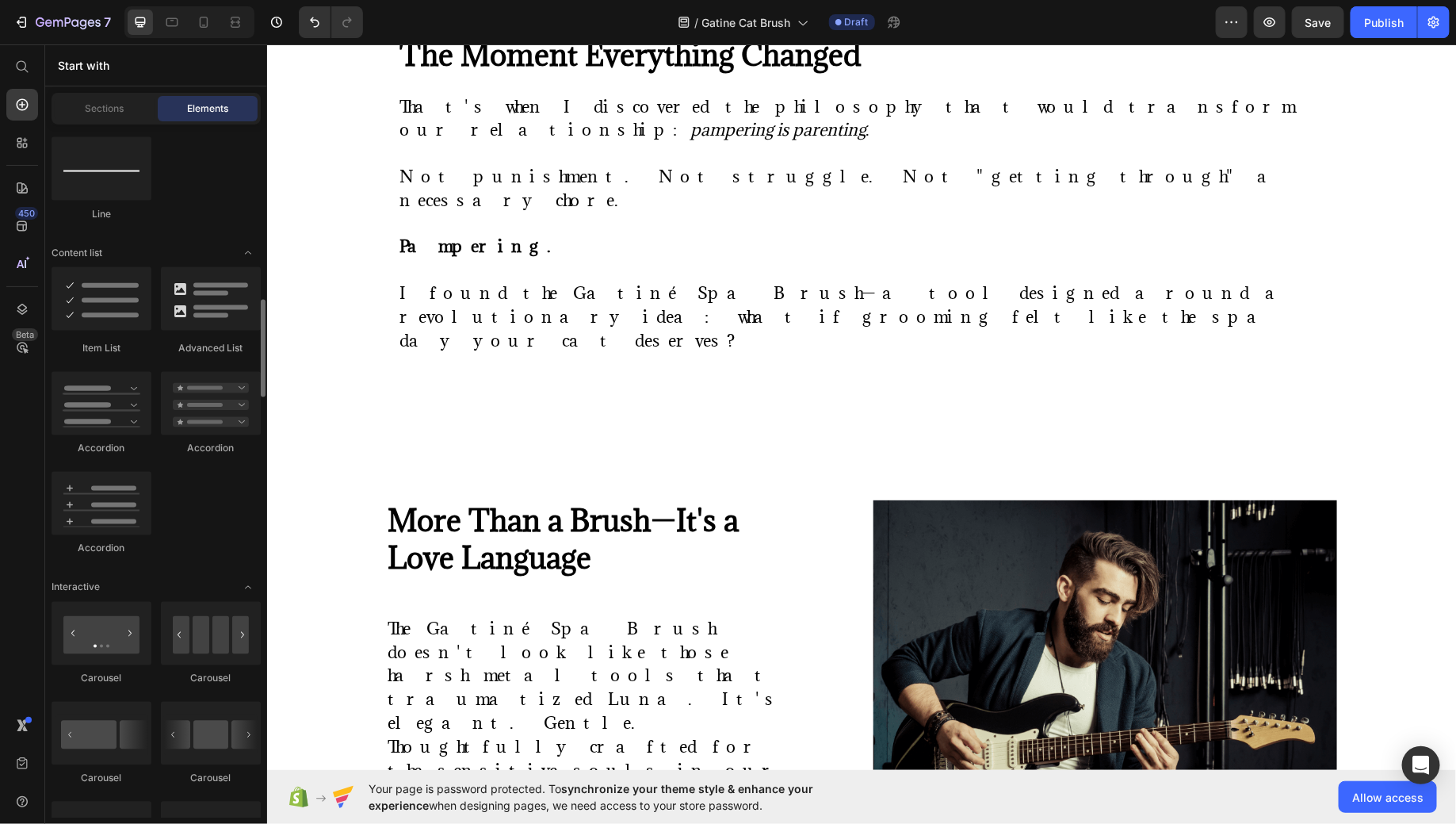 scroll, scrollTop: 1239, scrollLeft: 0, axis: vertical 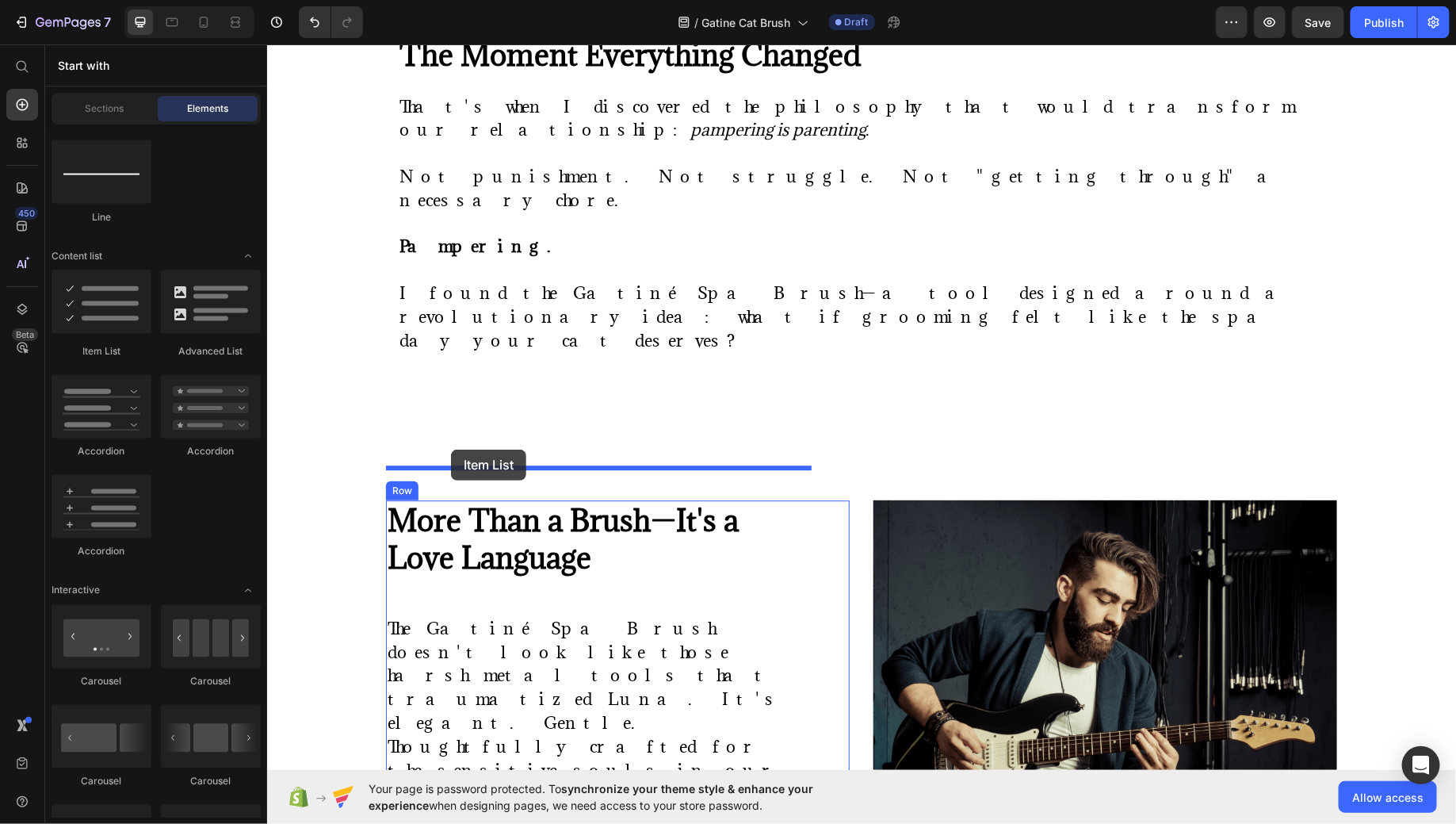 drag, startPoint x: 386, startPoint y: 349, endPoint x: 450, endPoint y: 449, distance: 118.72658 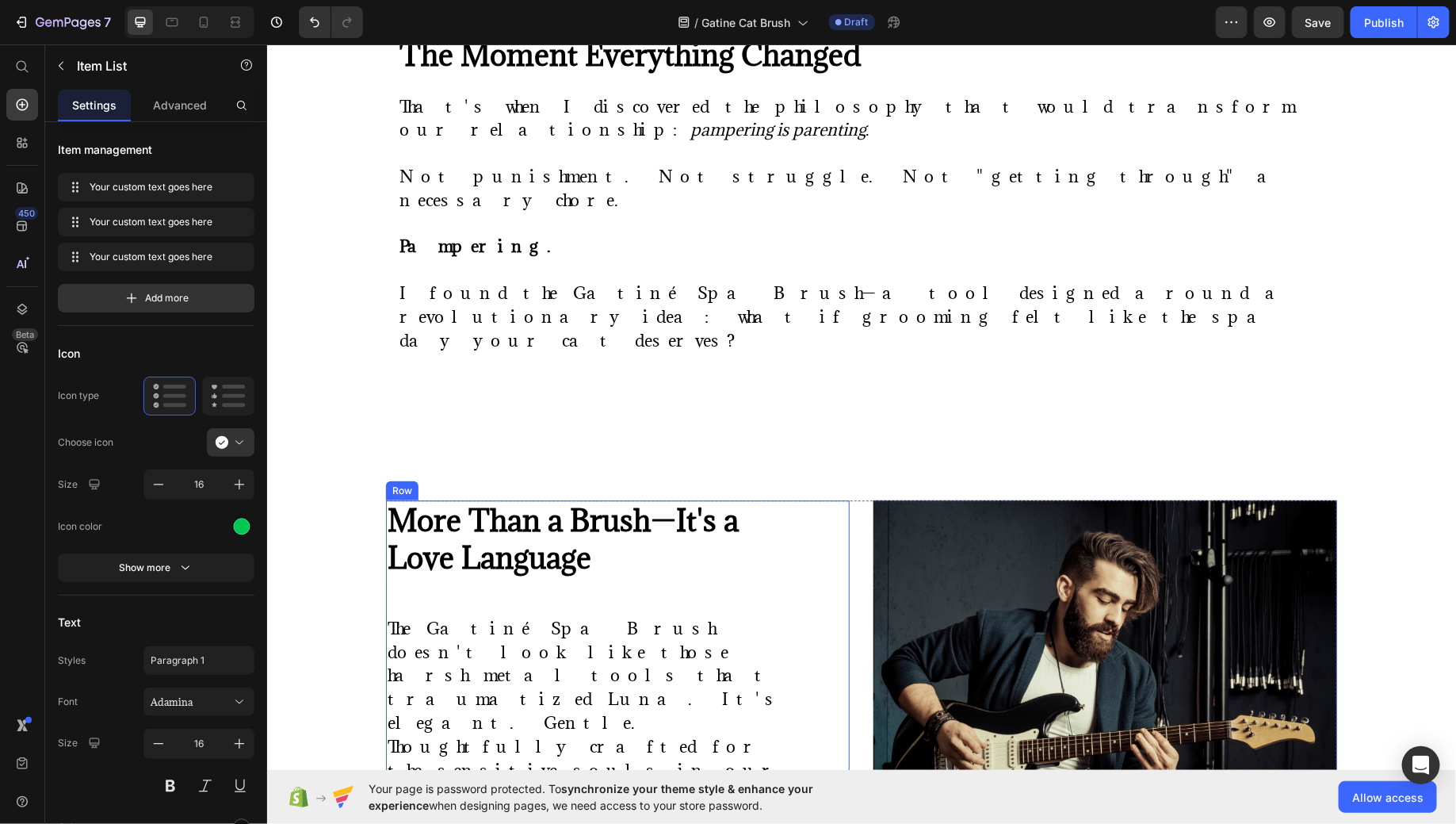 click on "⁠⁠⁠⁠⁠⁠⁠ More Than a Brush—It's a Love Language Heading The Gatiné Spa Brush doesn't look like those harsh metal tools that traumatized Luna. It's elegant. Gentle. Thoughtfully crafted for the sensitive souls in our families. Here's what makes it different: Text Block Your custom text goes here Your custom text goes here Your custom text goes here Item List   0" at bounding box center [598, 750] 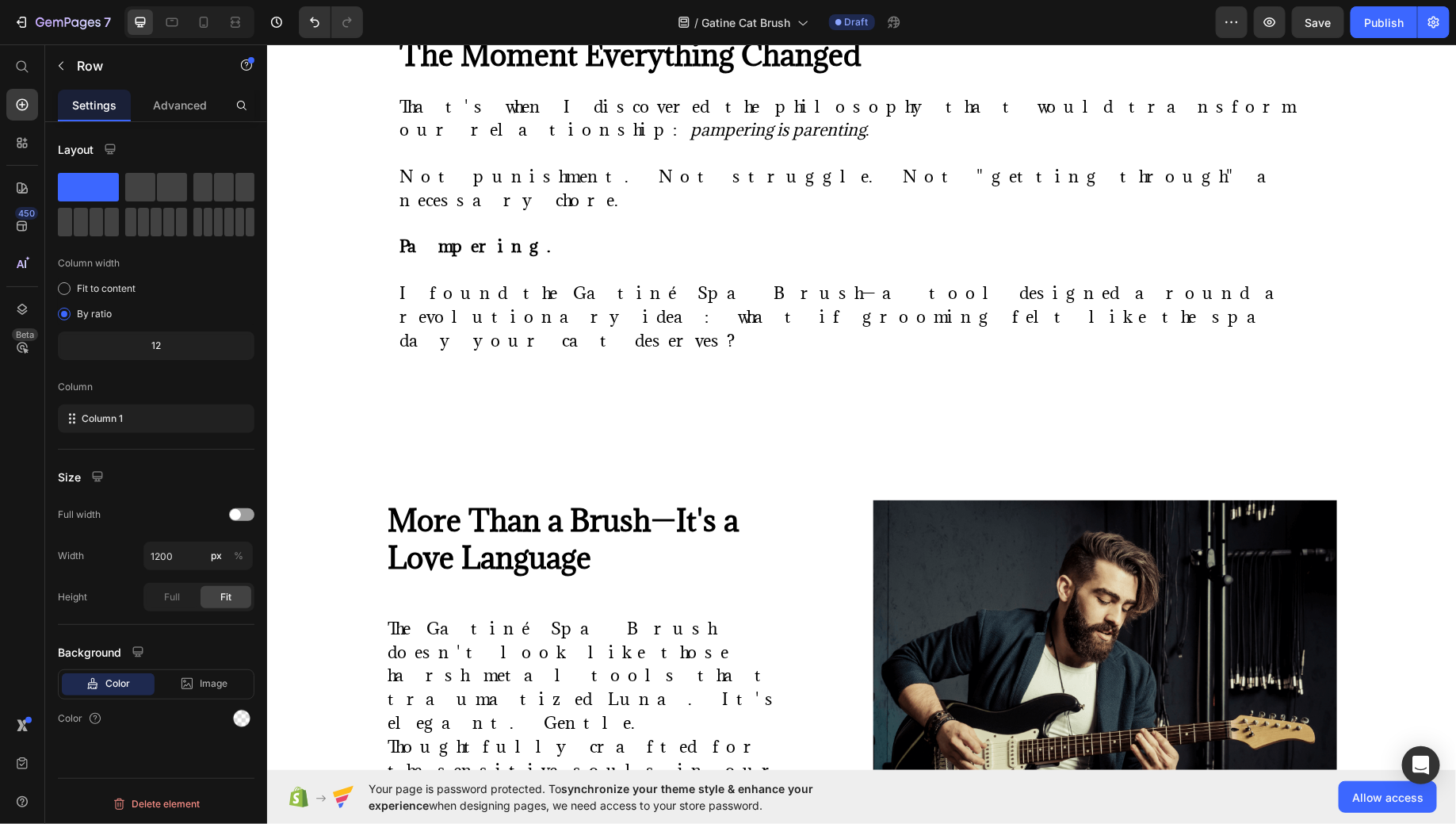 click on "Your custom text goes here" at bounding box center (486, 906) 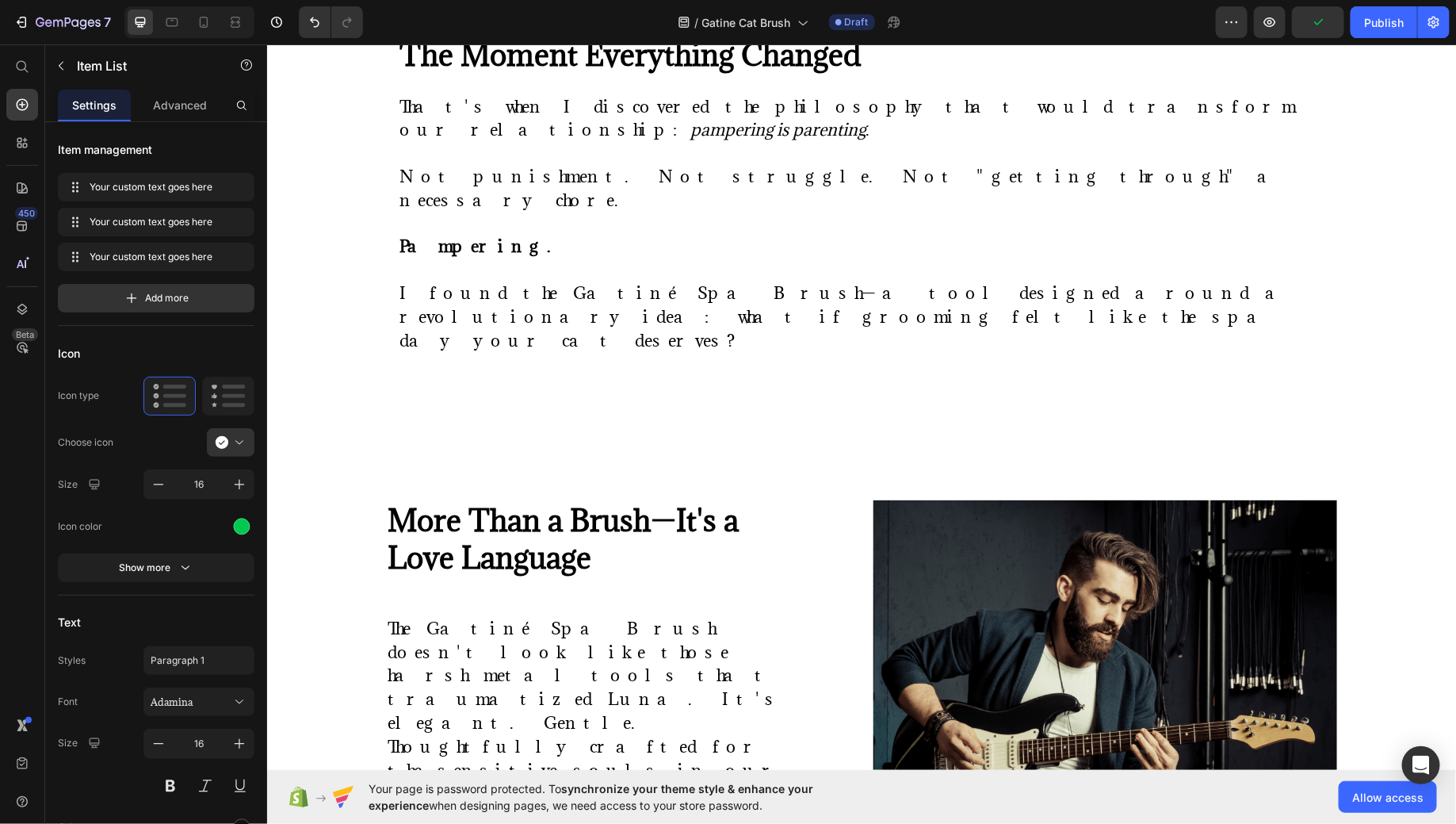 click on "Your custom text goes here" at bounding box center [486, 906] 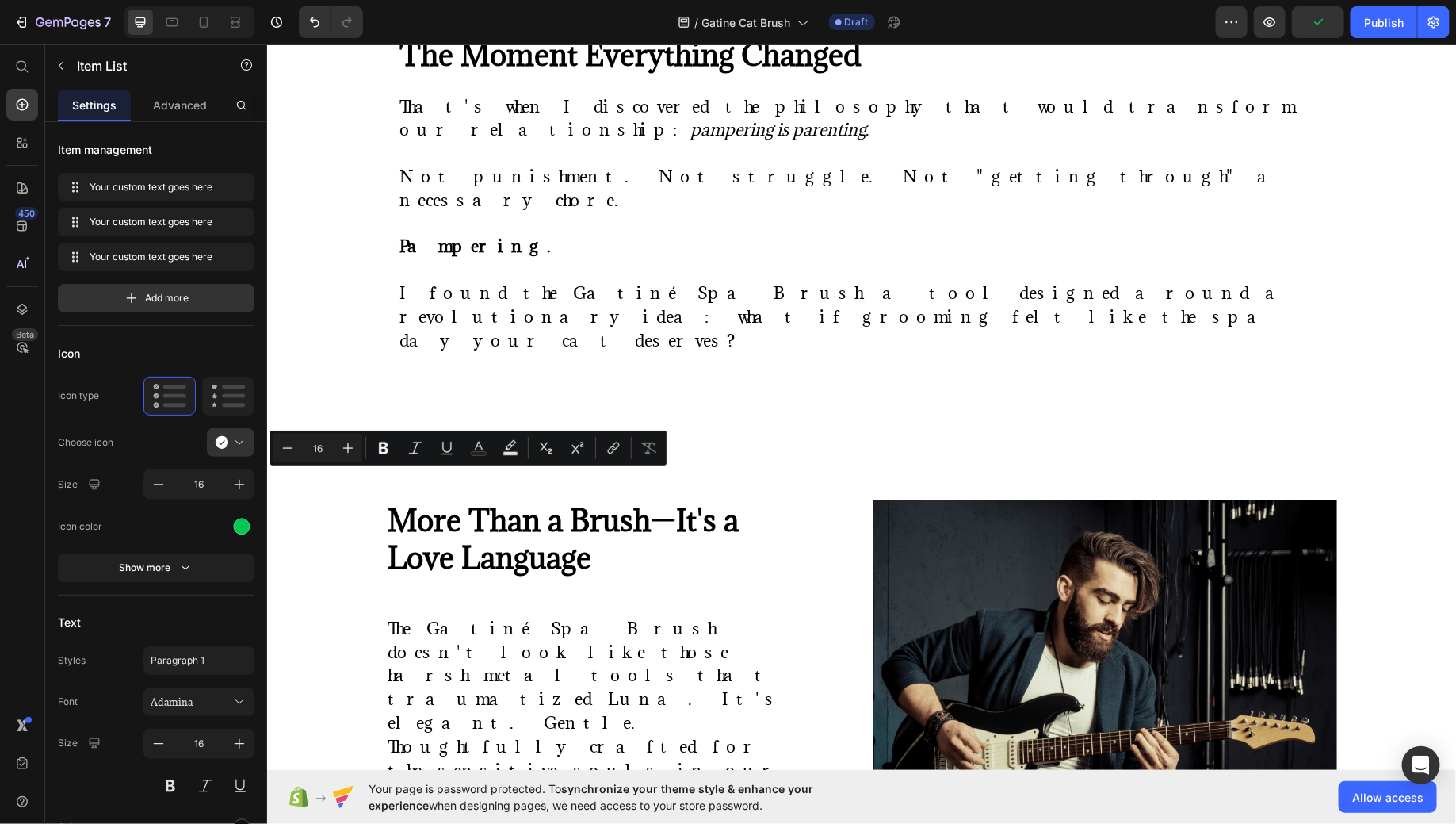click on "Your custom text goes here" at bounding box center [486, 906] 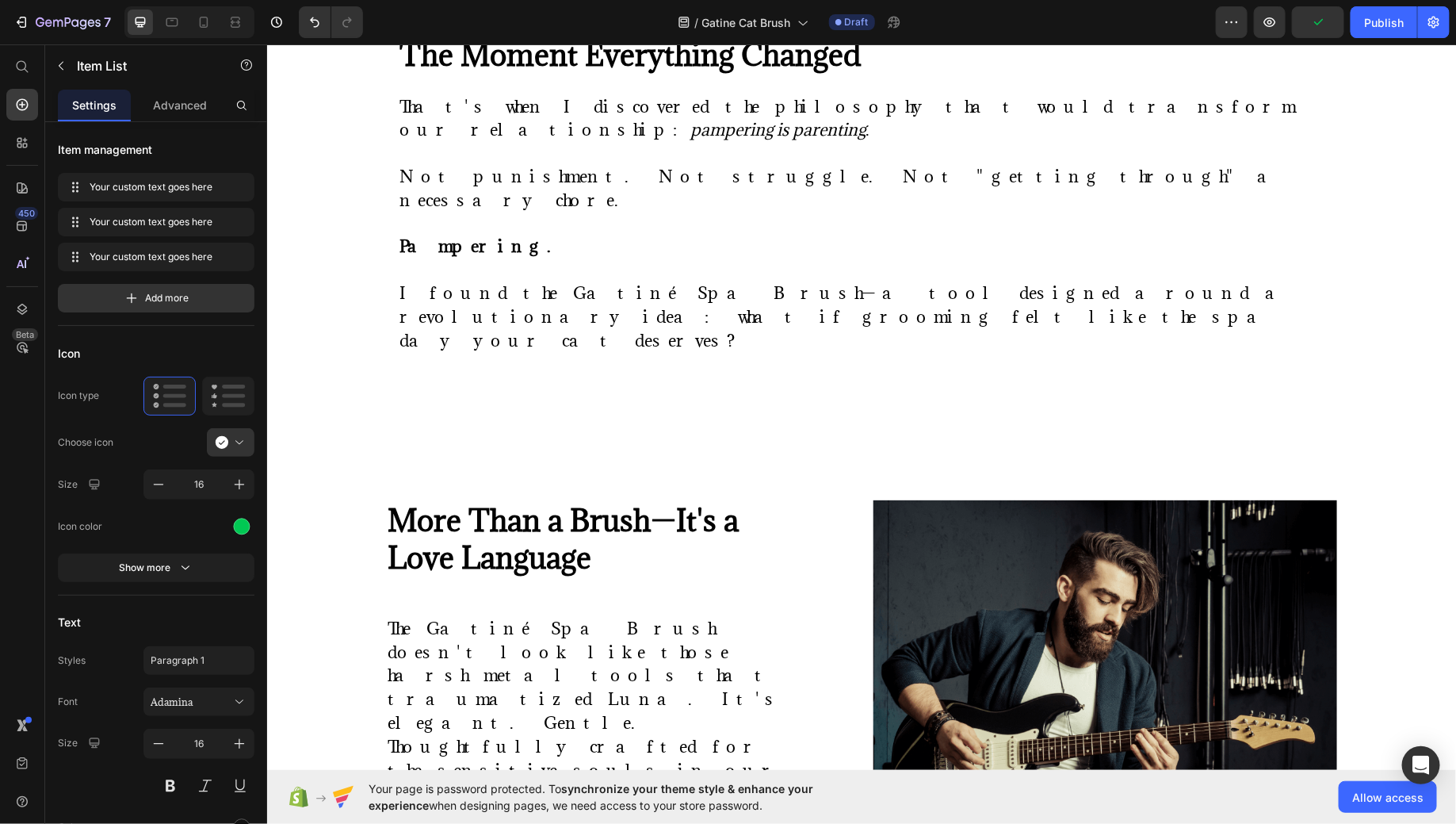 click on "Your custom text goes here" at bounding box center [486, 906] 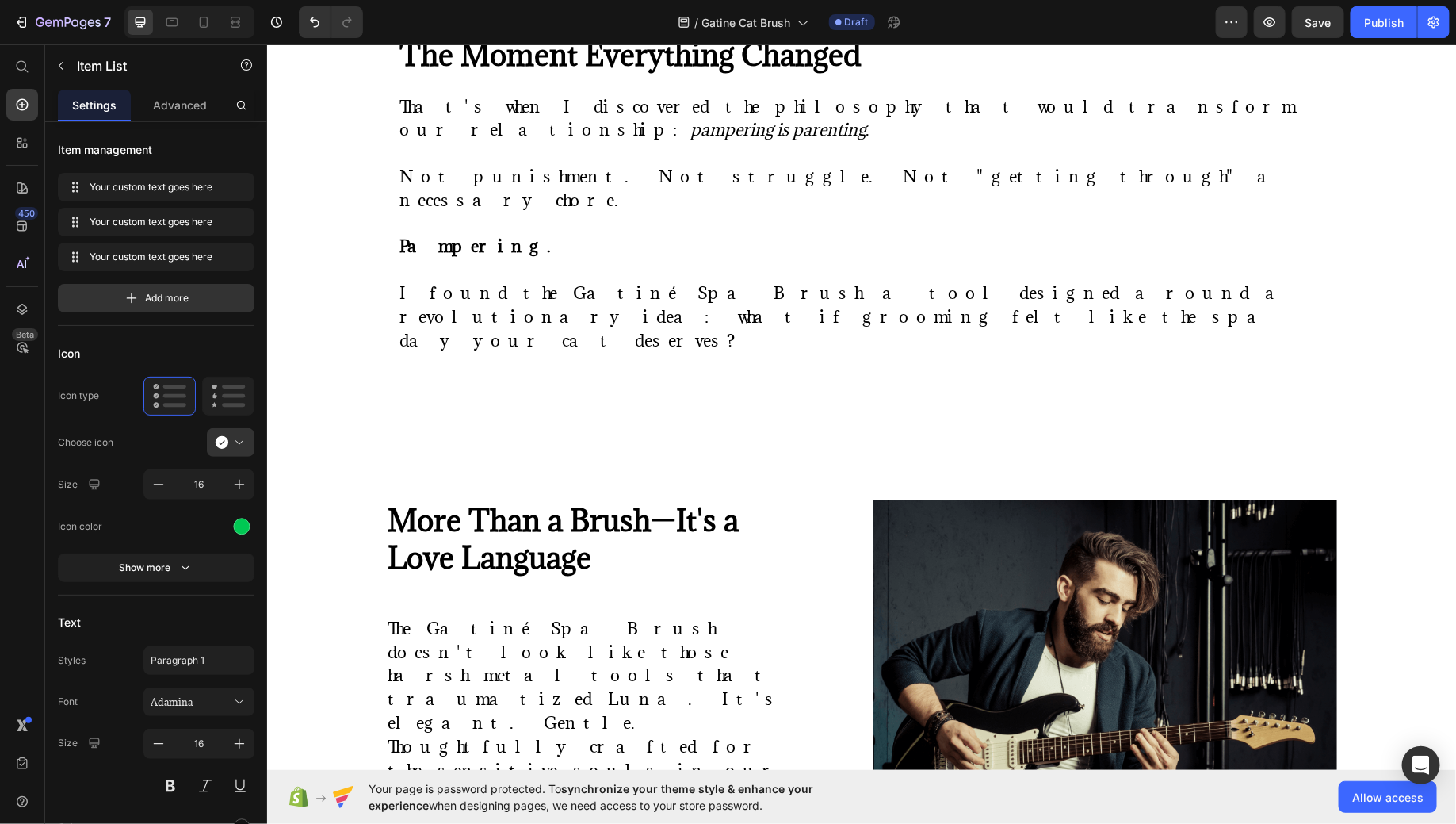 click on "Your custom text goes here" at bounding box center (486, 906) 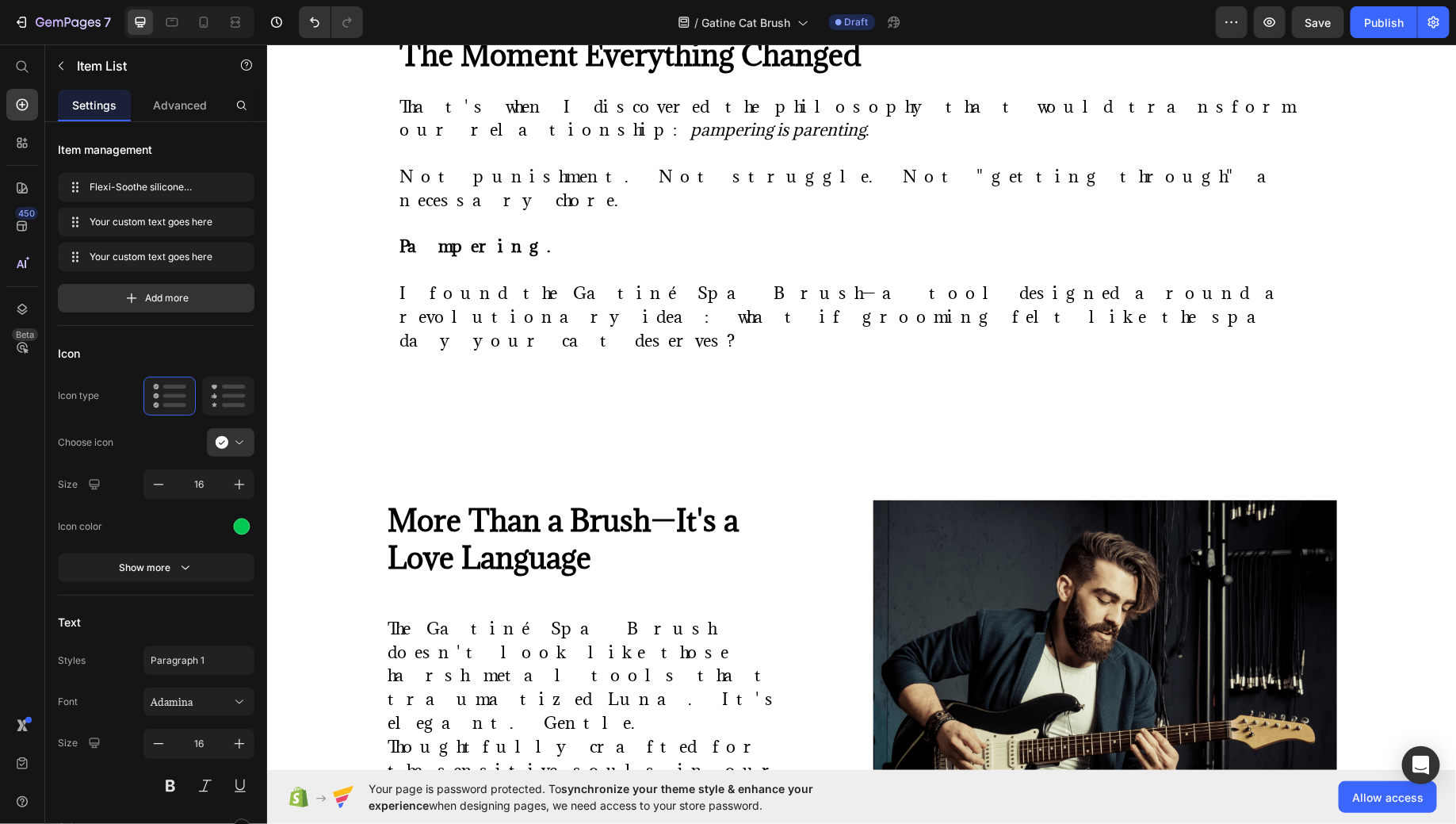 click on "Your custom text goes here" at bounding box center [607, 969] 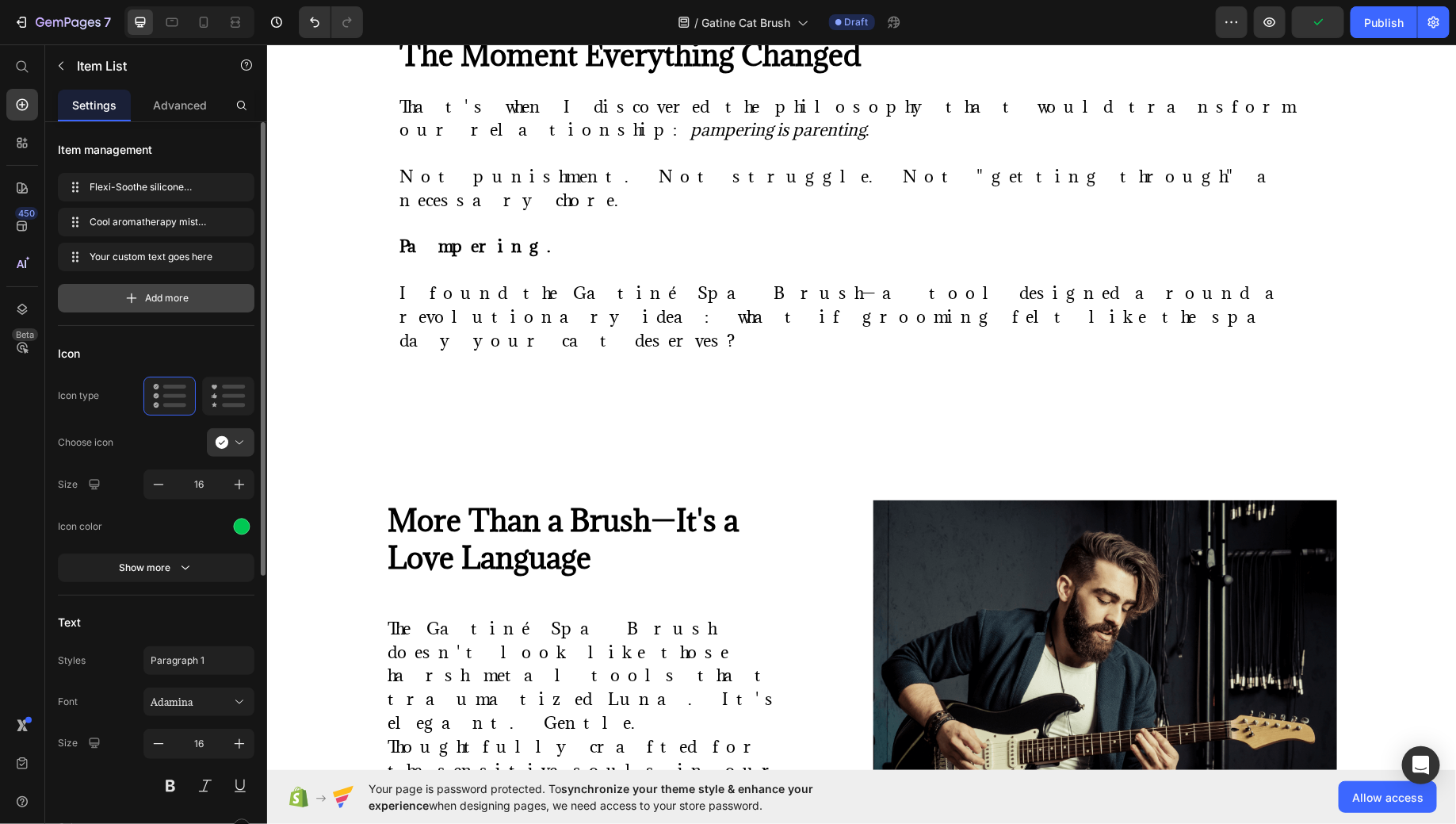 click on "Add more" at bounding box center (167, 298) 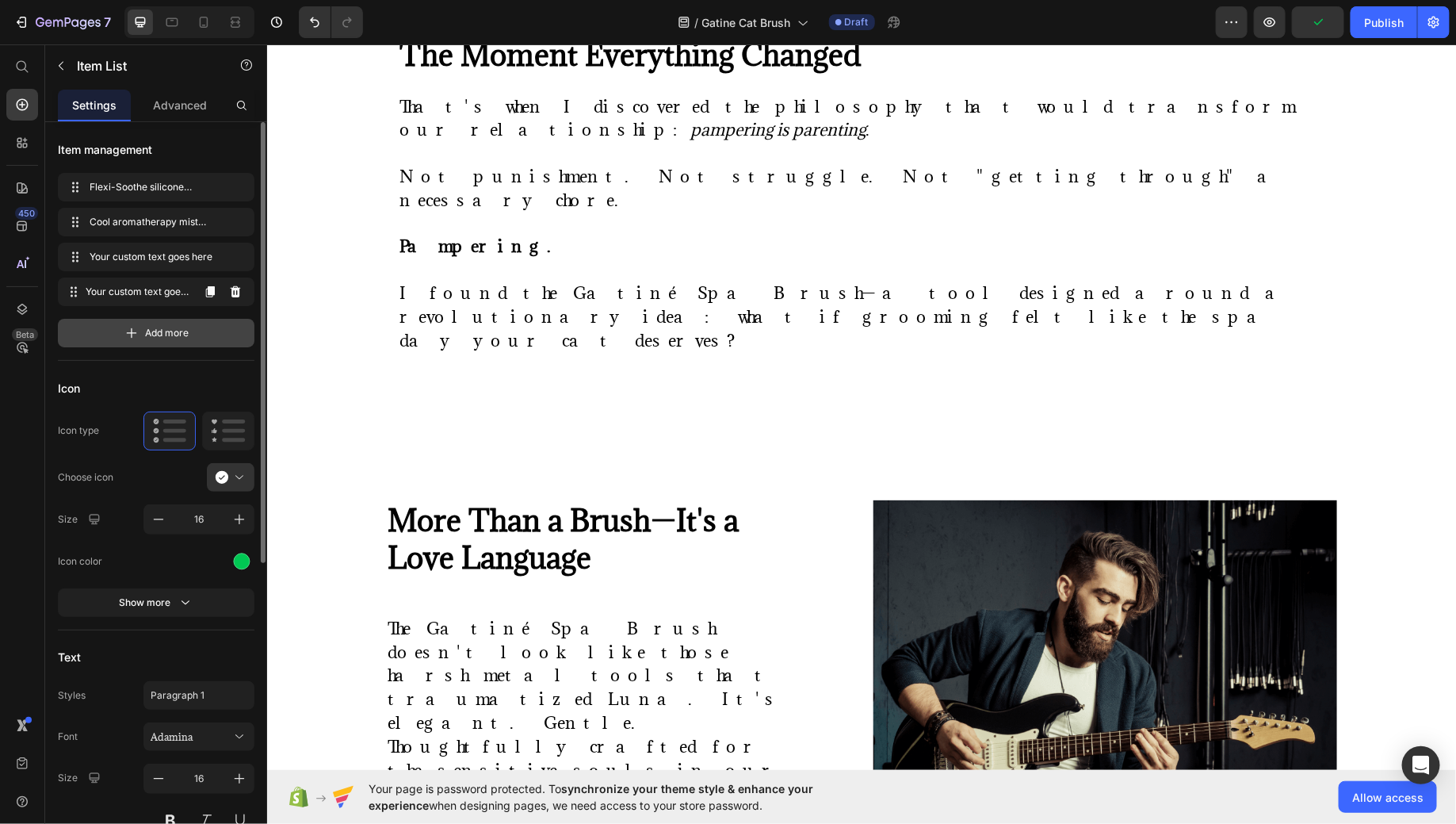 click on "Your custom text goes here" at bounding box center [138, 292] 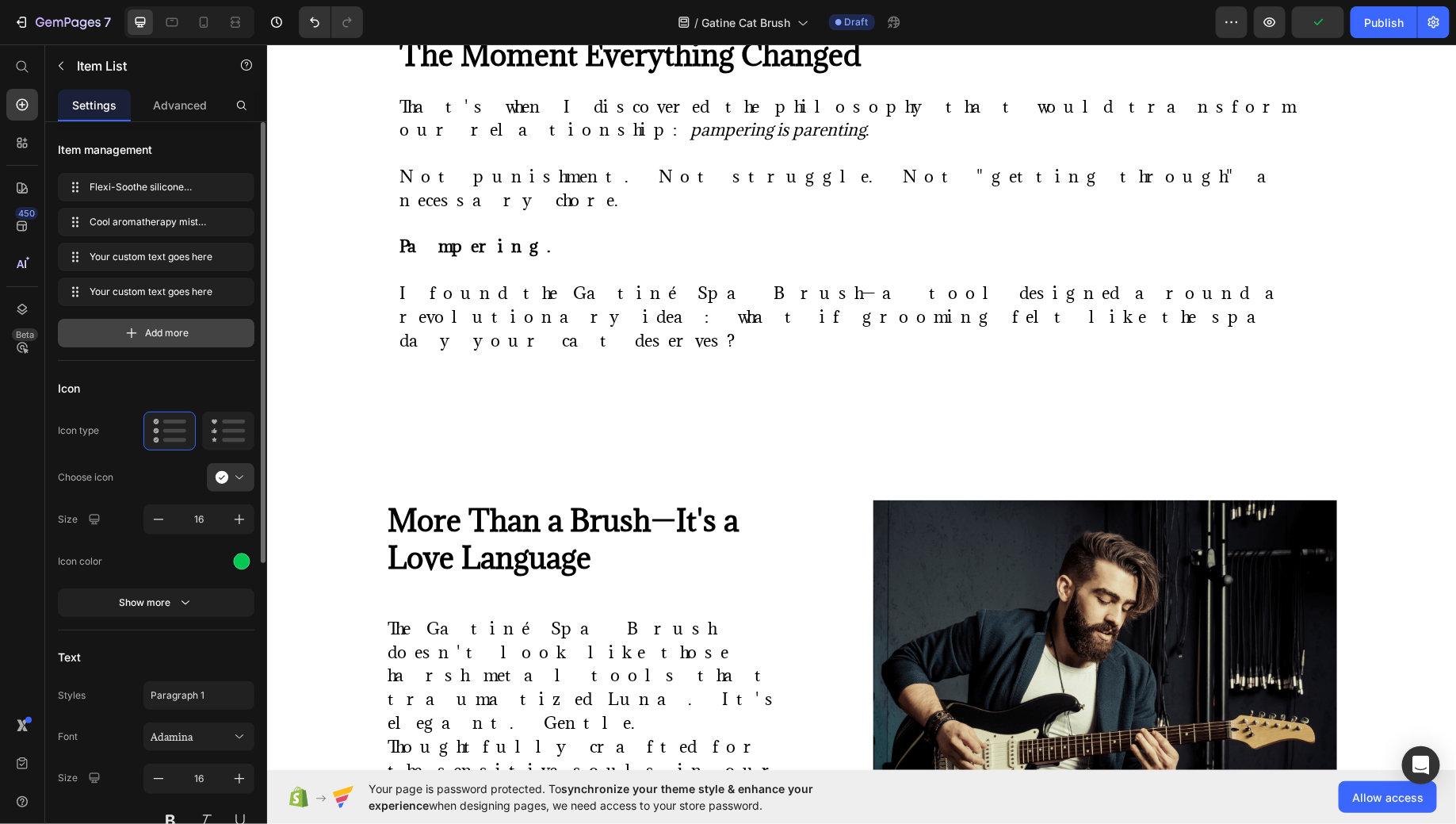 click on "Add more" at bounding box center (156, 333) 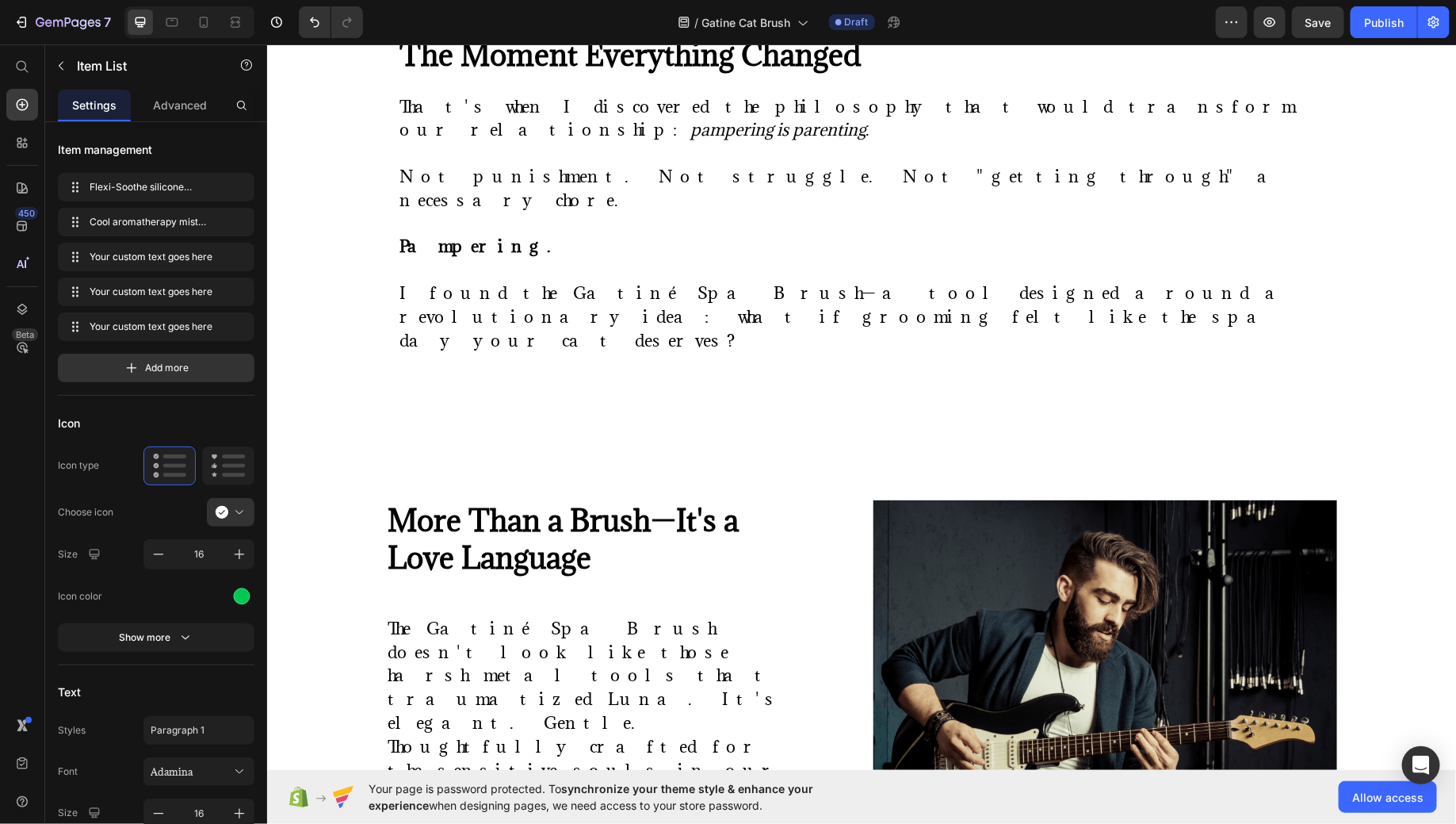 click on "Your custom text goes here" at bounding box center [607, 1033] 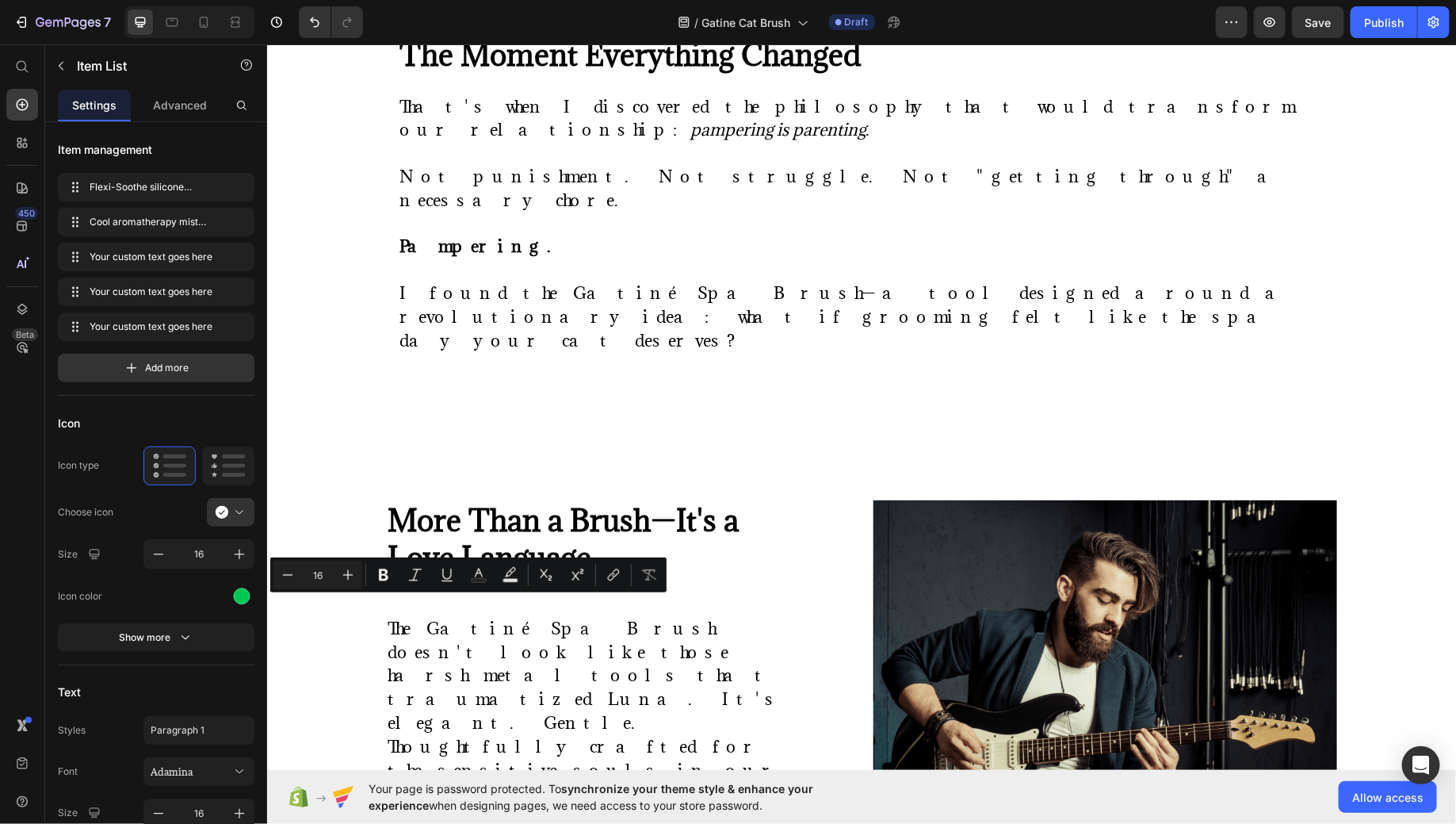 click on "Your custom text goes here" at bounding box center [607, 1033] 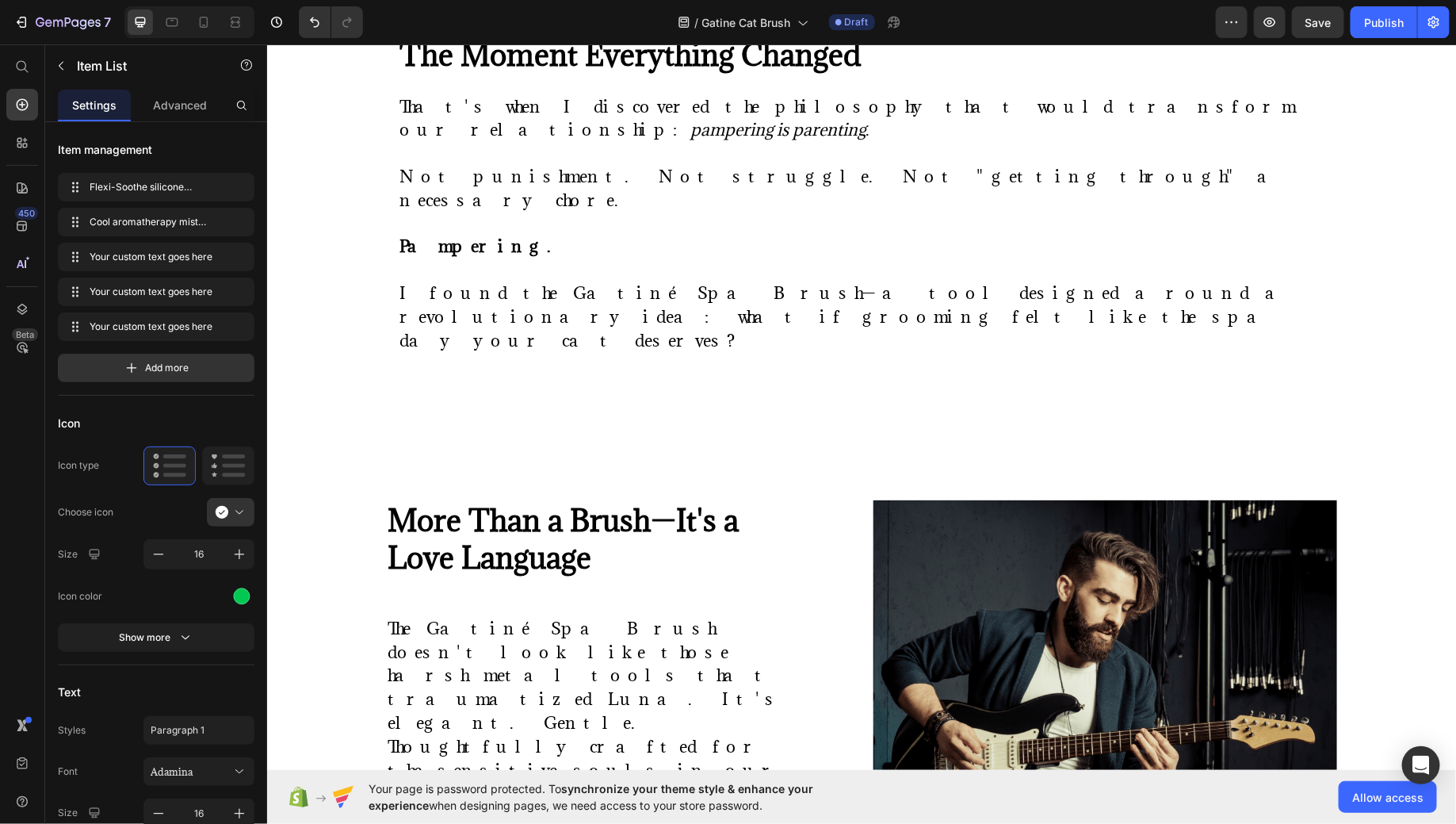 click on "Your custom text goes here" at bounding box center [607, 1033] 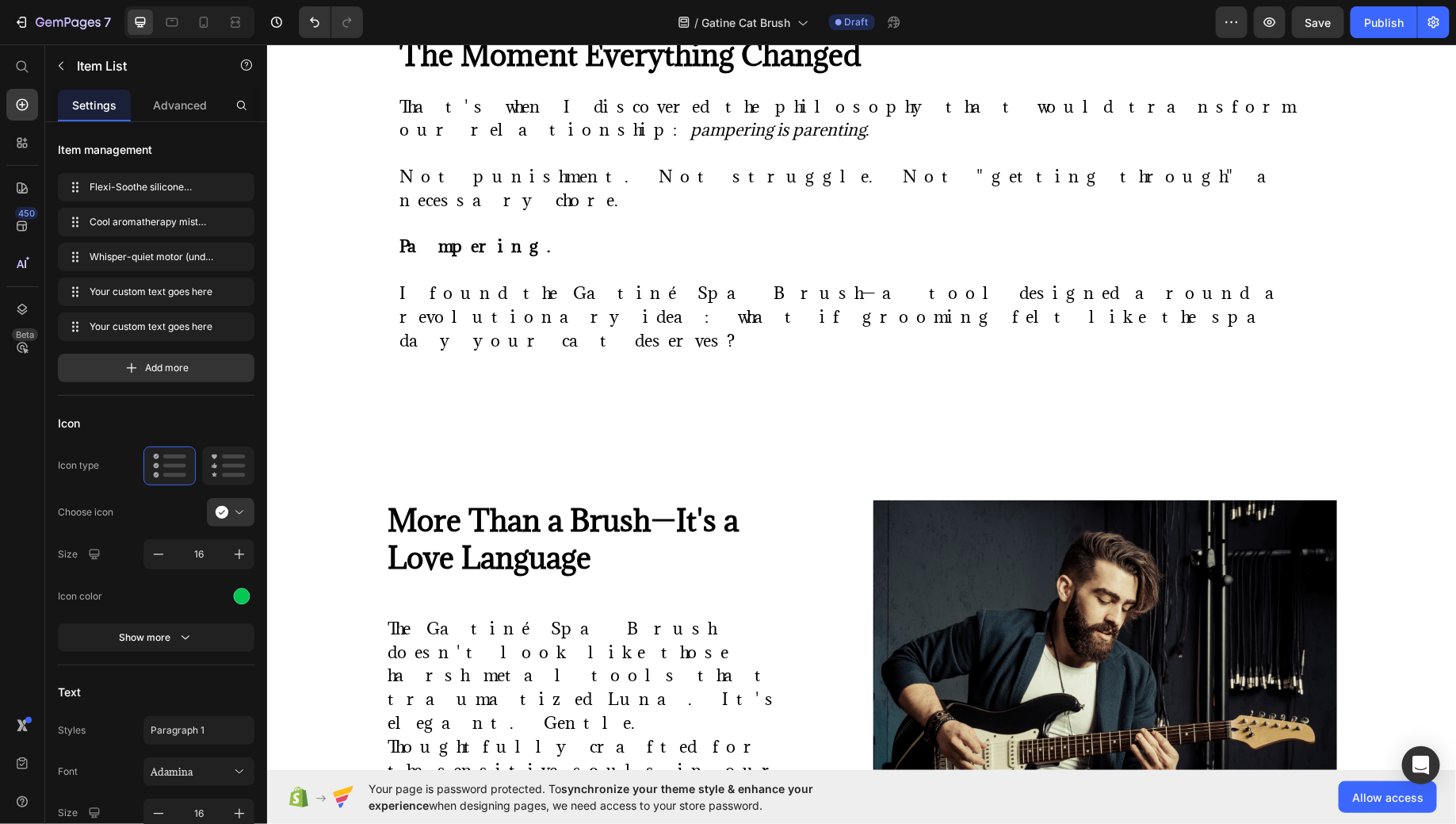 click on "Your custom text goes here" at bounding box center (607, 1073) 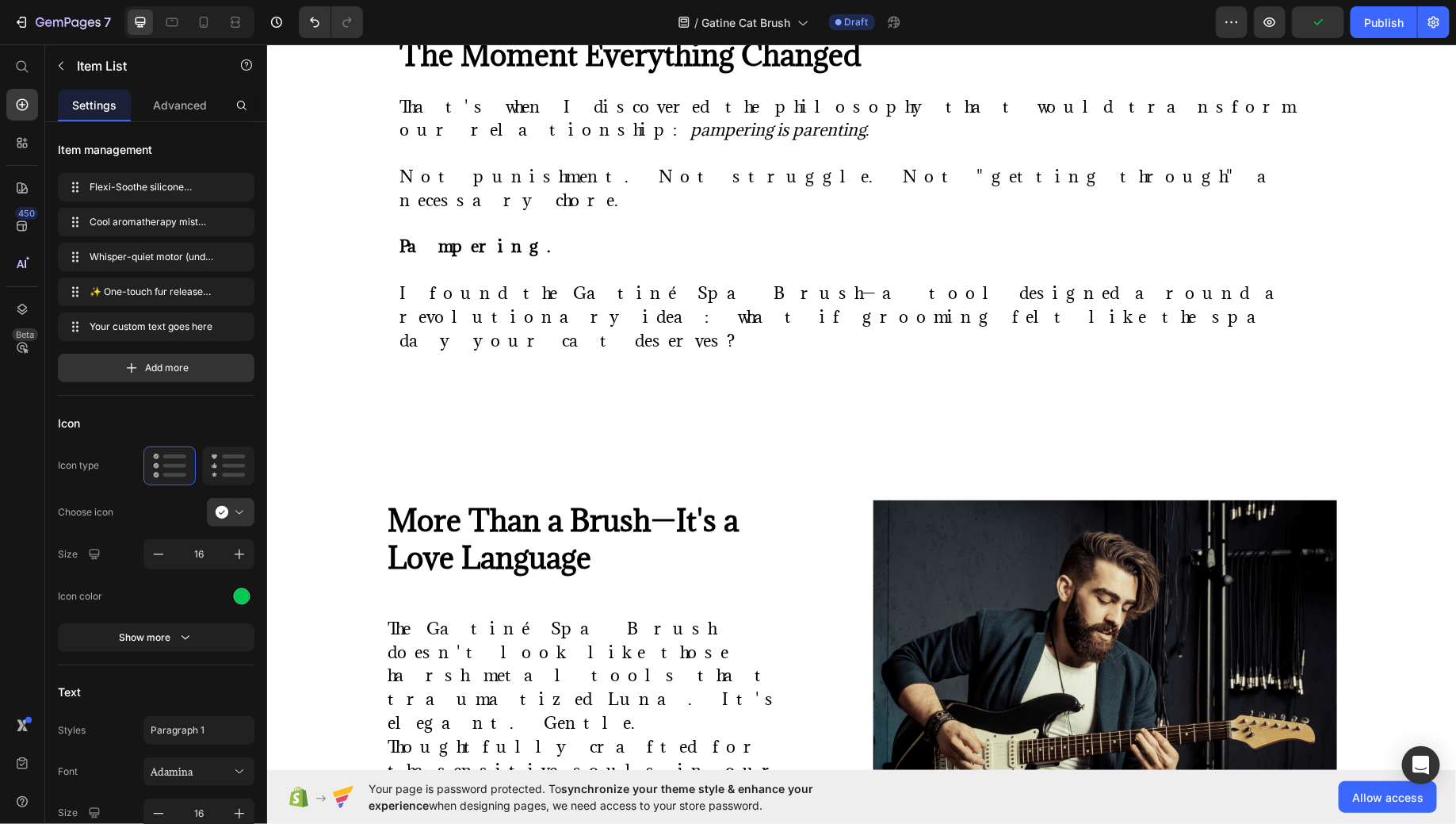 click on "One-touch fur release" at bounding box center (482, 1073) 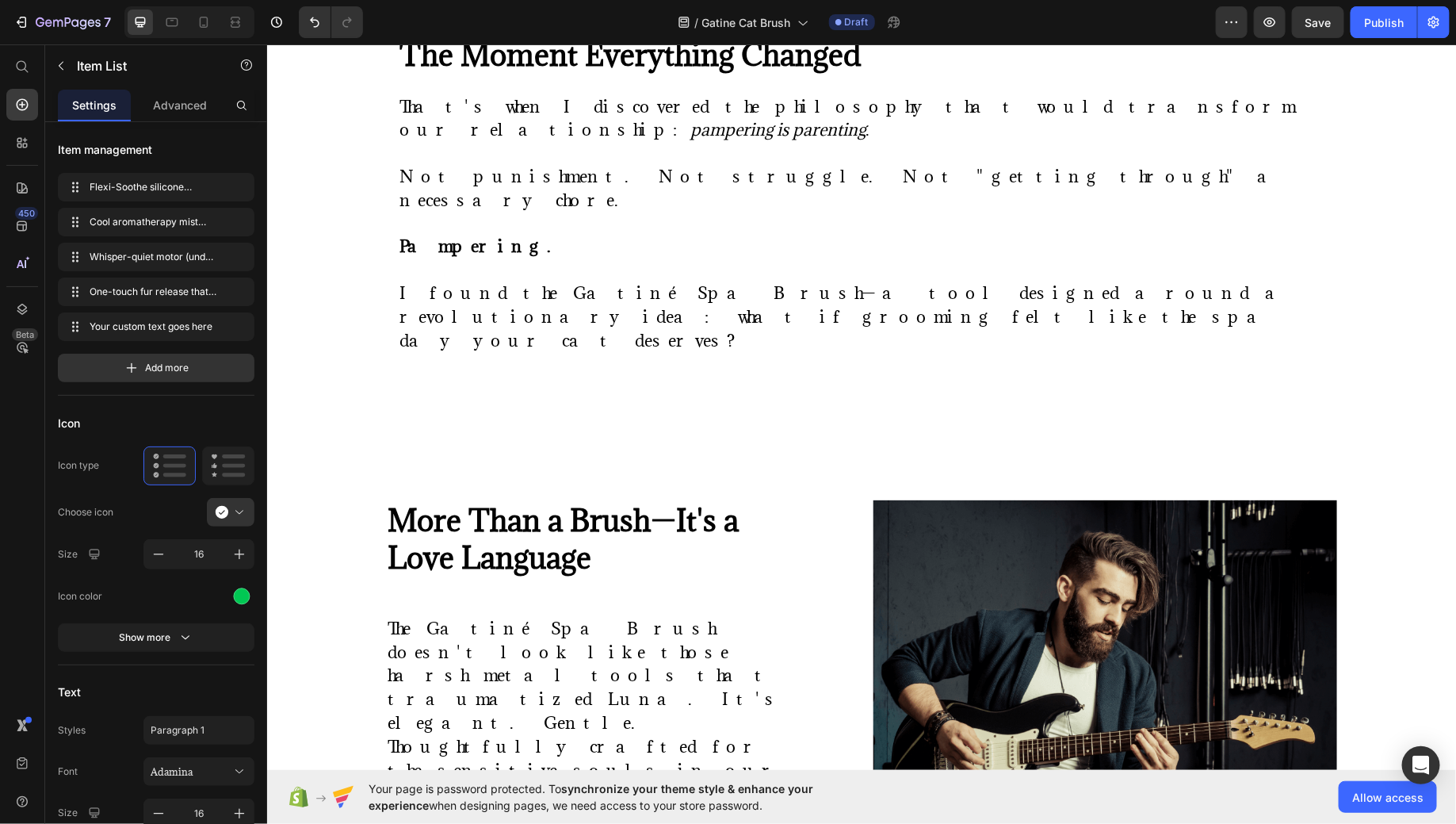 click on "Your custom text goes here" at bounding box center [607, 1136] 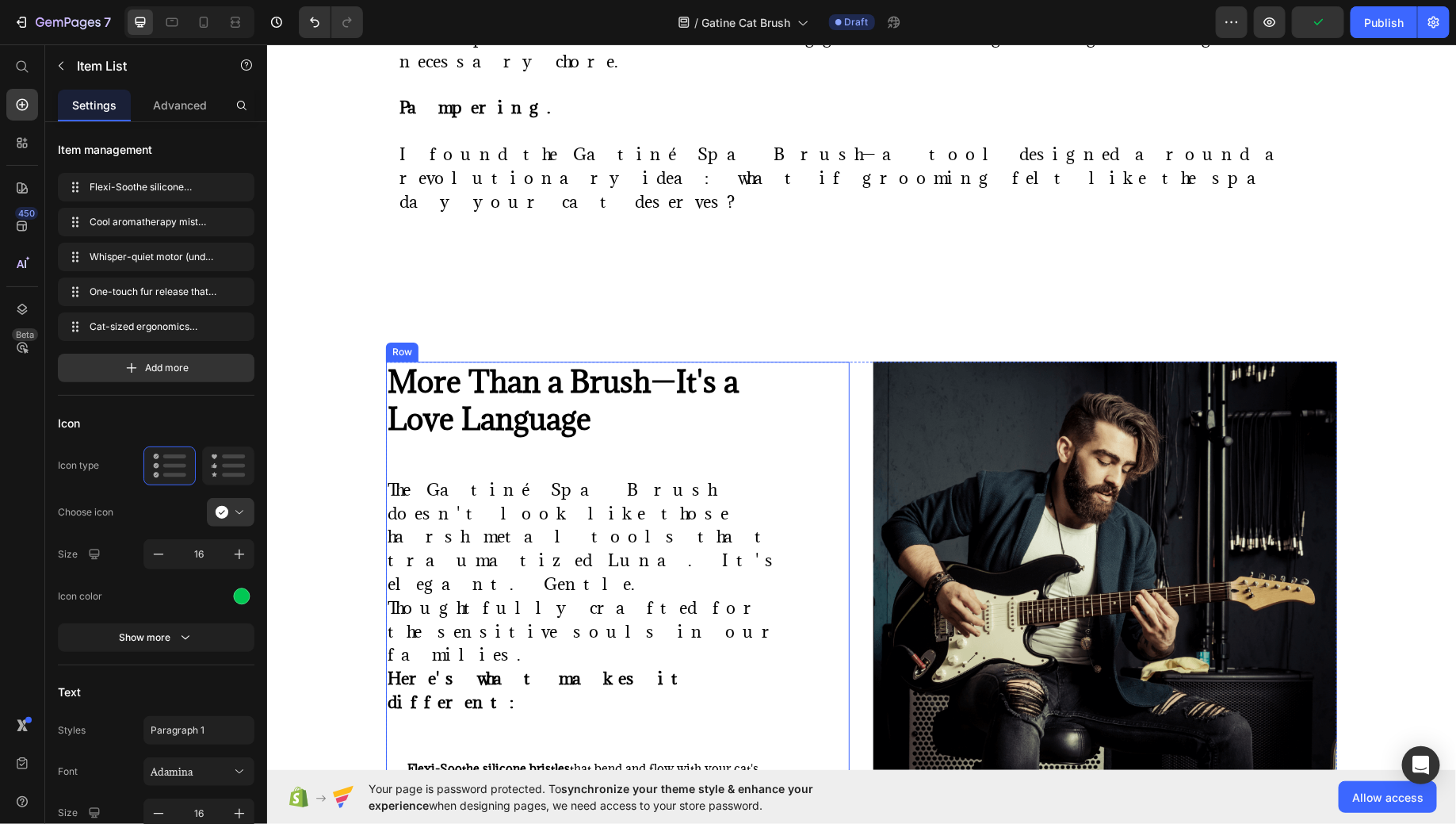 scroll, scrollTop: 2064, scrollLeft: 0, axis: vertical 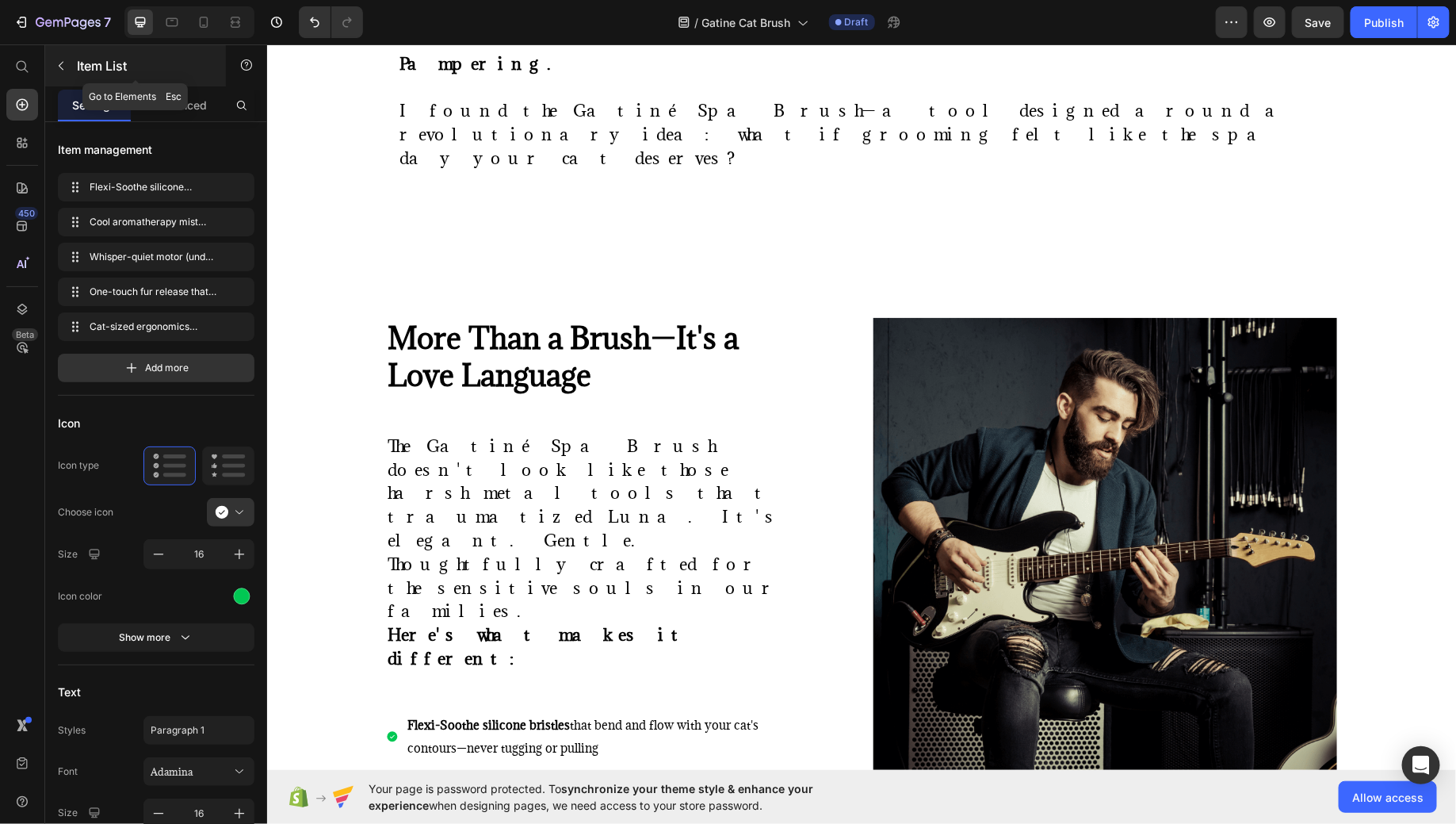 click 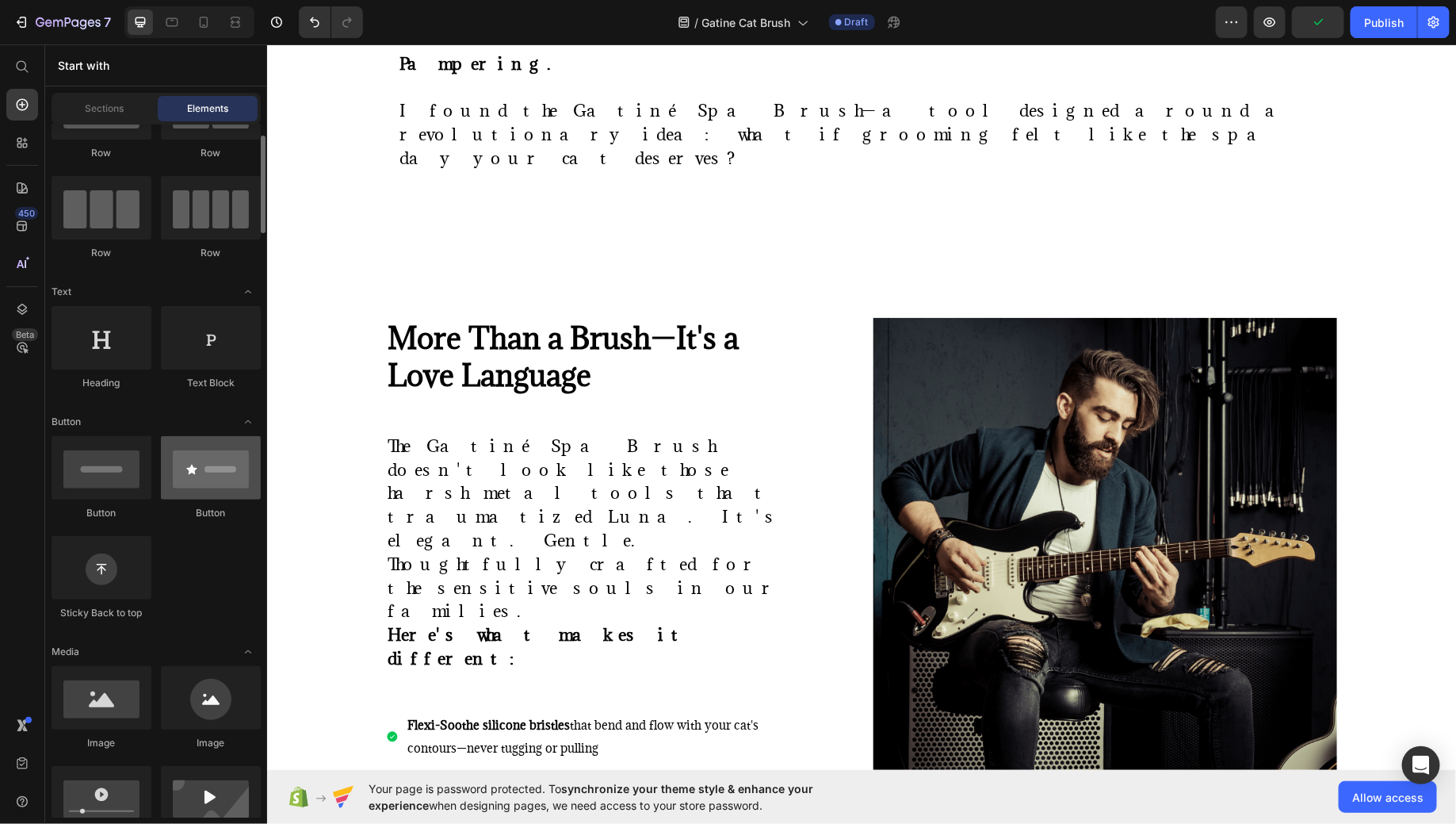 scroll, scrollTop: 0, scrollLeft: 0, axis: both 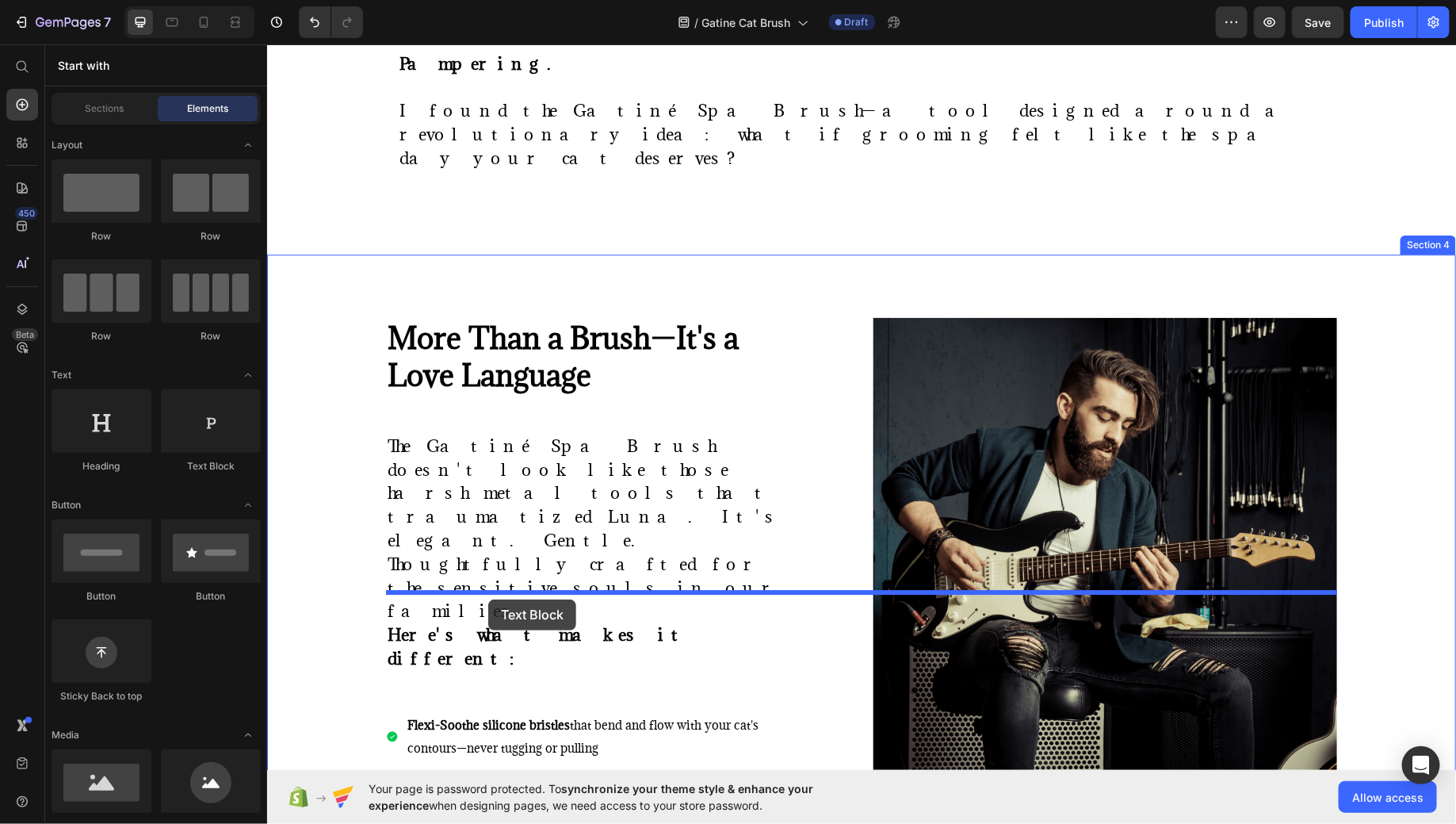 drag, startPoint x: 479, startPoint y: 465, endPoint x: 490, endPoint y: 596, distance: 131.46102 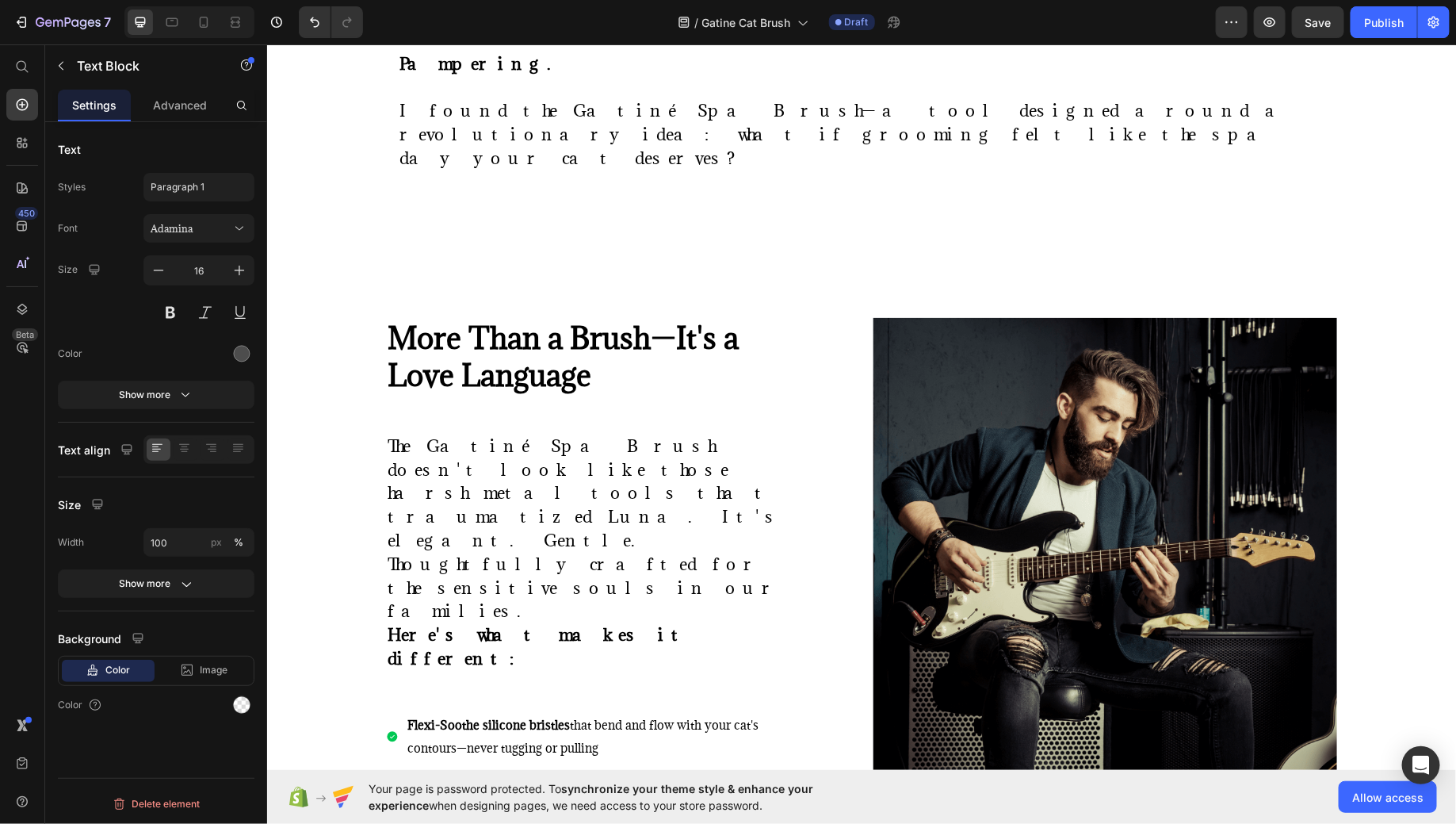 click on "Lorem ipsum dolor sit amet, consectetur adipiscing elit, sed do eiusmod tempor incididunt ut labore et dolore magna aliqua. Ut enim ad minim veniam, quis nostrud exercitation ullamco laboris nisi ut aliquip ex ea commodo consequat." at bounding box center (861, 1041) 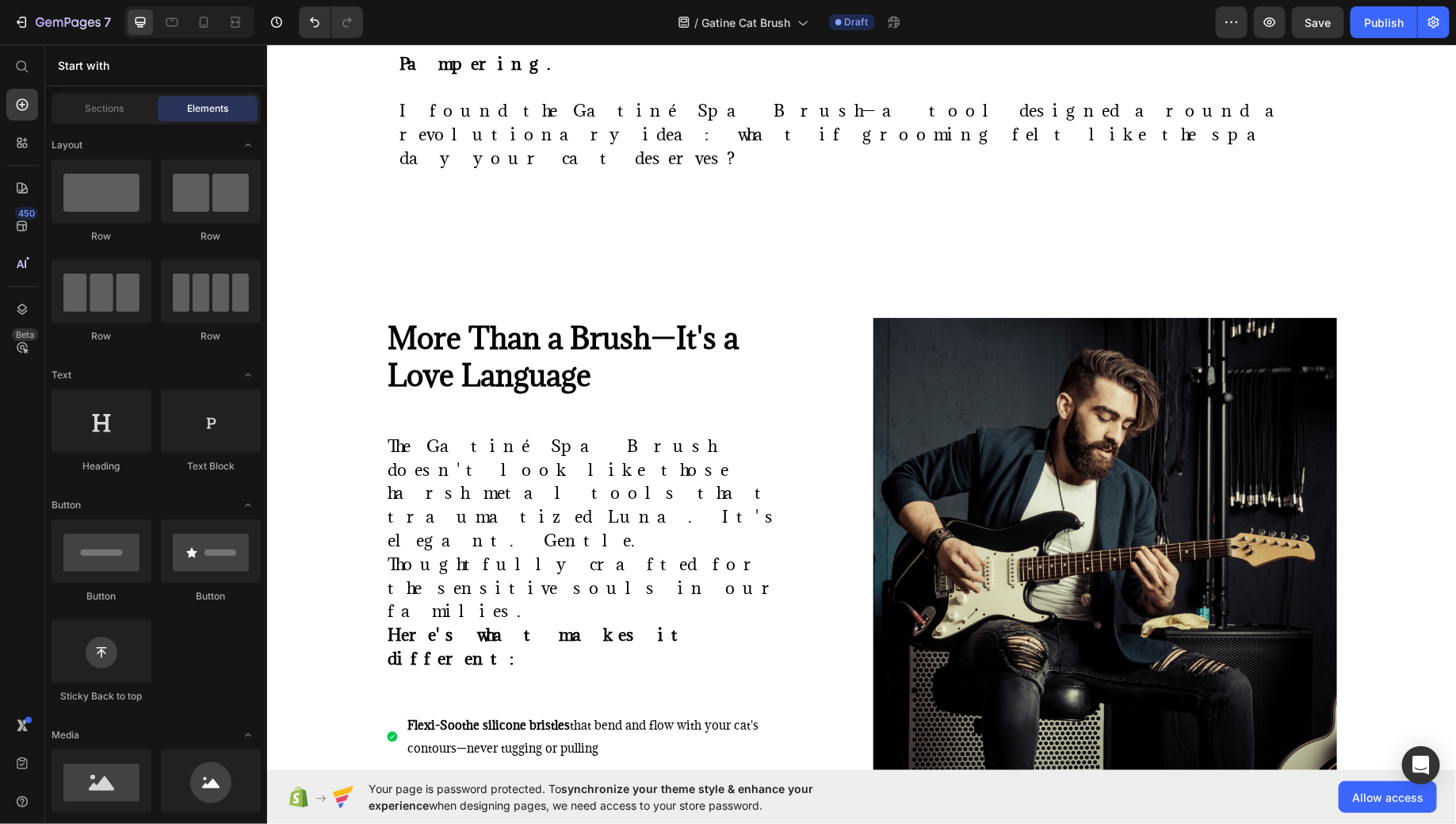 click on "Add section Choose templates inspired by CRO experts Generate layout from URL or image Add blank section then drag & drop elements" at bounding box center [861, 1201] 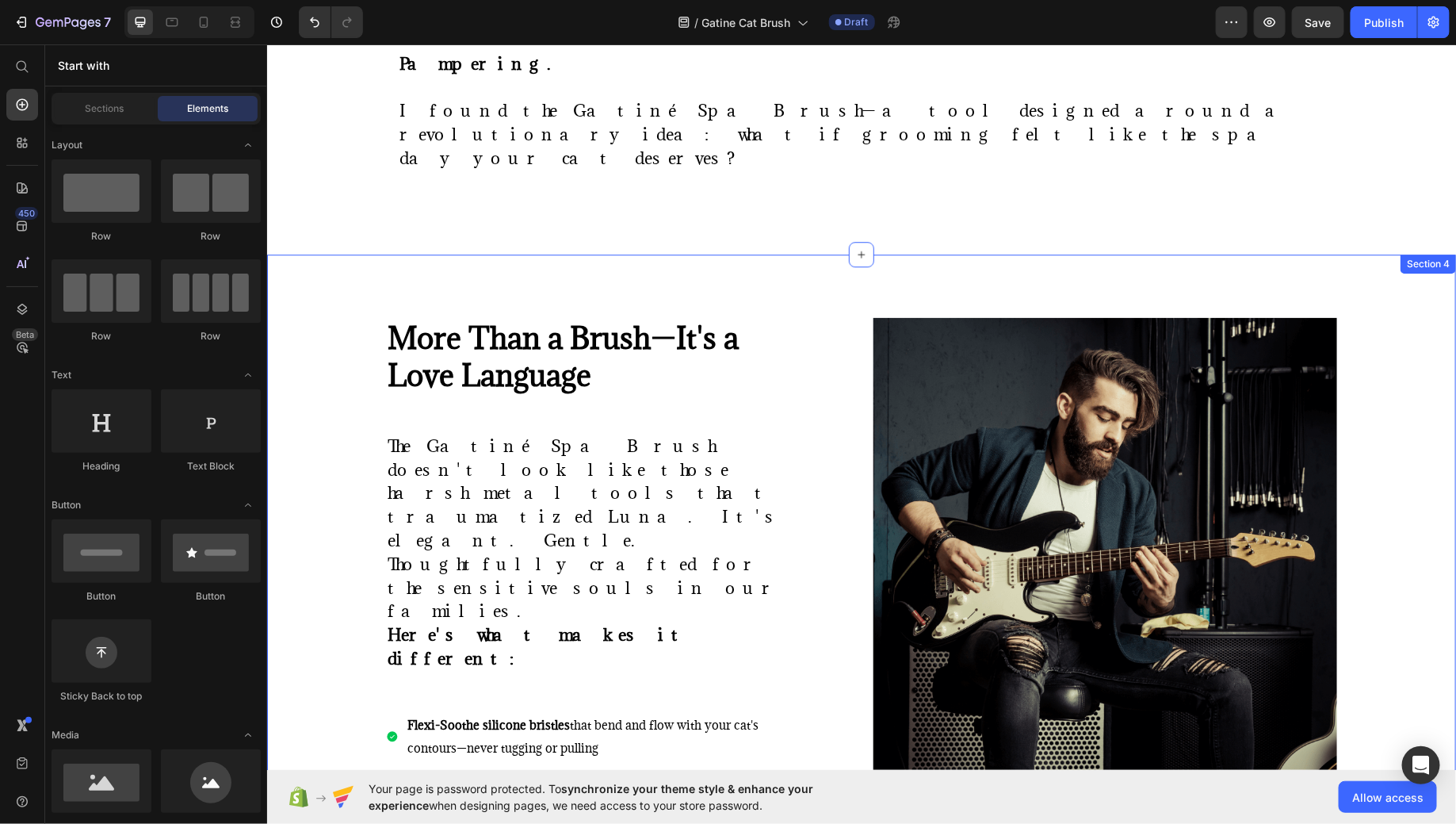 click on "Lorem ipsum dolor sit amet, consectetur adipiscing elit, sed do eiusmod tempor incididunt ut labore et dolore magna aliqua. Ut enim ad minim veniam, quis nostrud exercitation ullamco laboris nisi ut aliquip ex ea commodo consequat." at bounding box center [861, 1041] 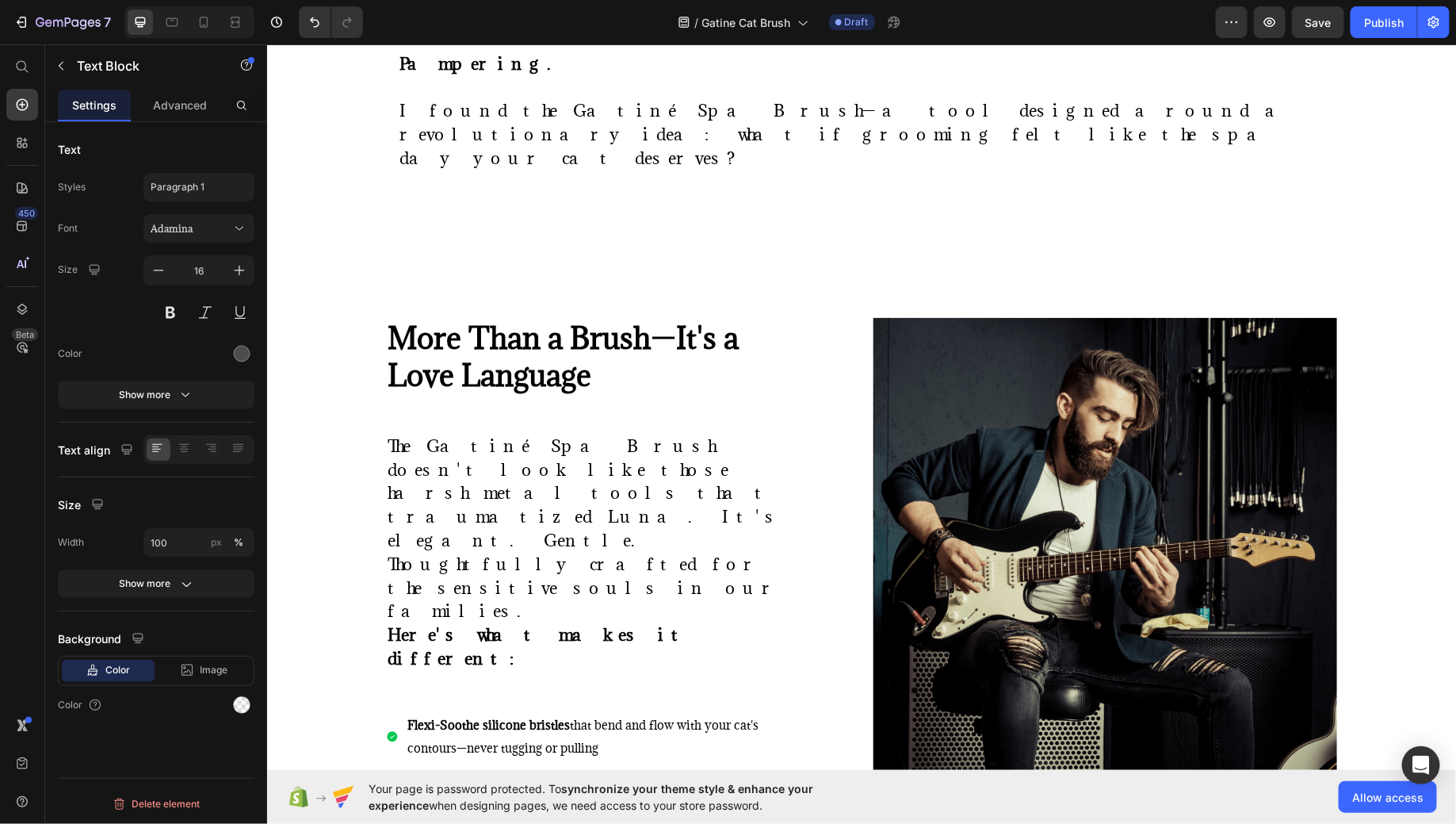 click 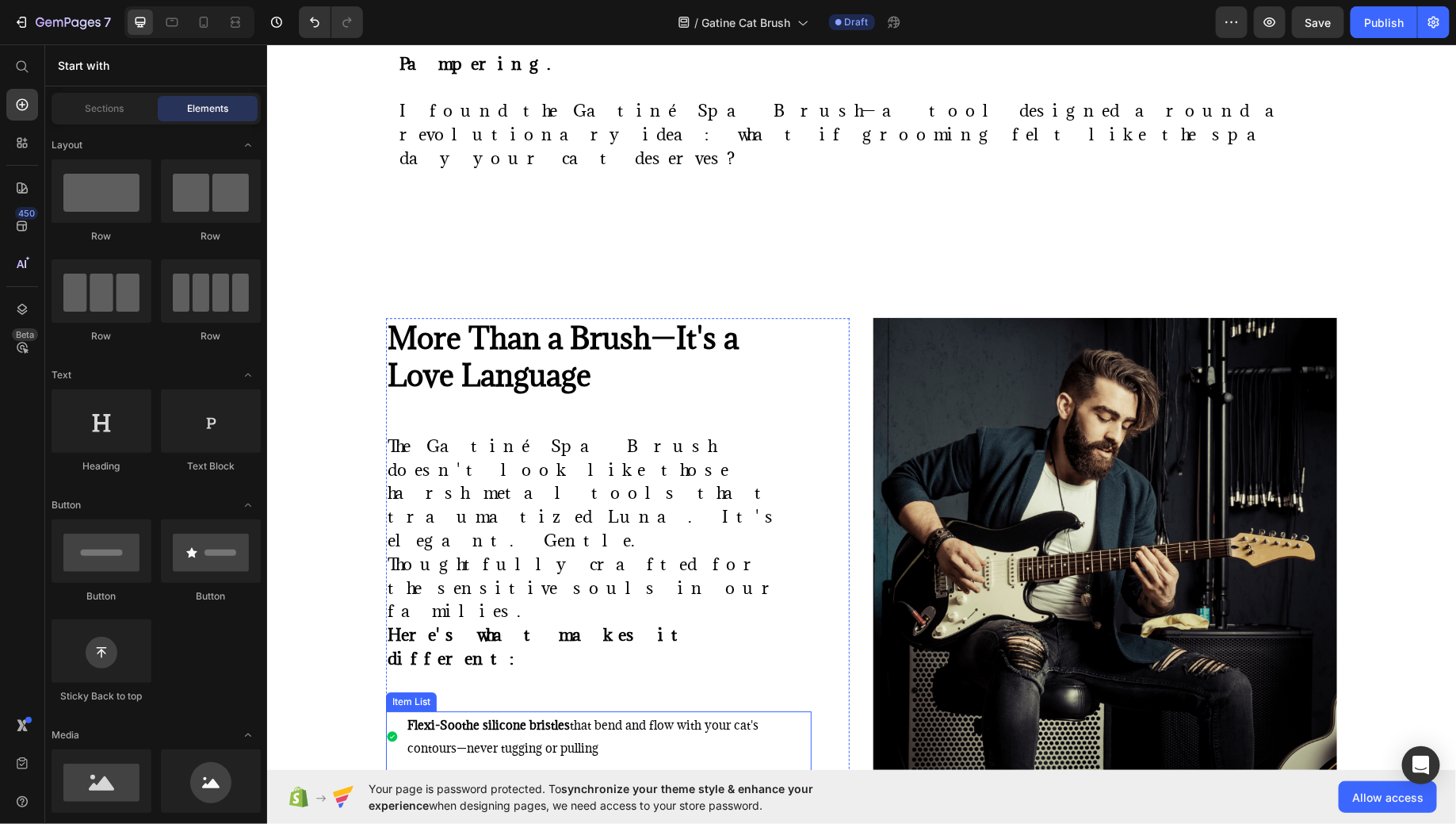 click on "⁠⁠⁠⁠⁠⁠⁠ More Than a Brush—It's a Love Language Heading The Gatiné Spa Brush doesn't look like those harsh metal tools that traumatized Luna. It's elegant. Gentle. Thoughtfully crafted for the sensitive souls in our families. Here's what makes it different: Text Block Flexi-Soothe silicone bristles  that bend and flow with your cat's contours—never tugging or pulling   Cool aromatherapy mist  that hydrates their skin and creates a calming, spa-like atmosphere   Whisper-quiet motor  (under 28 decibels) that won't startle sensitive cats One-touch fur release  that lifts away collected hair in a single, satisfying sheet Cat-sized ergonomics  designed specifically for feline features and comfort zones Item List Row" at bounding box center [617, 660] 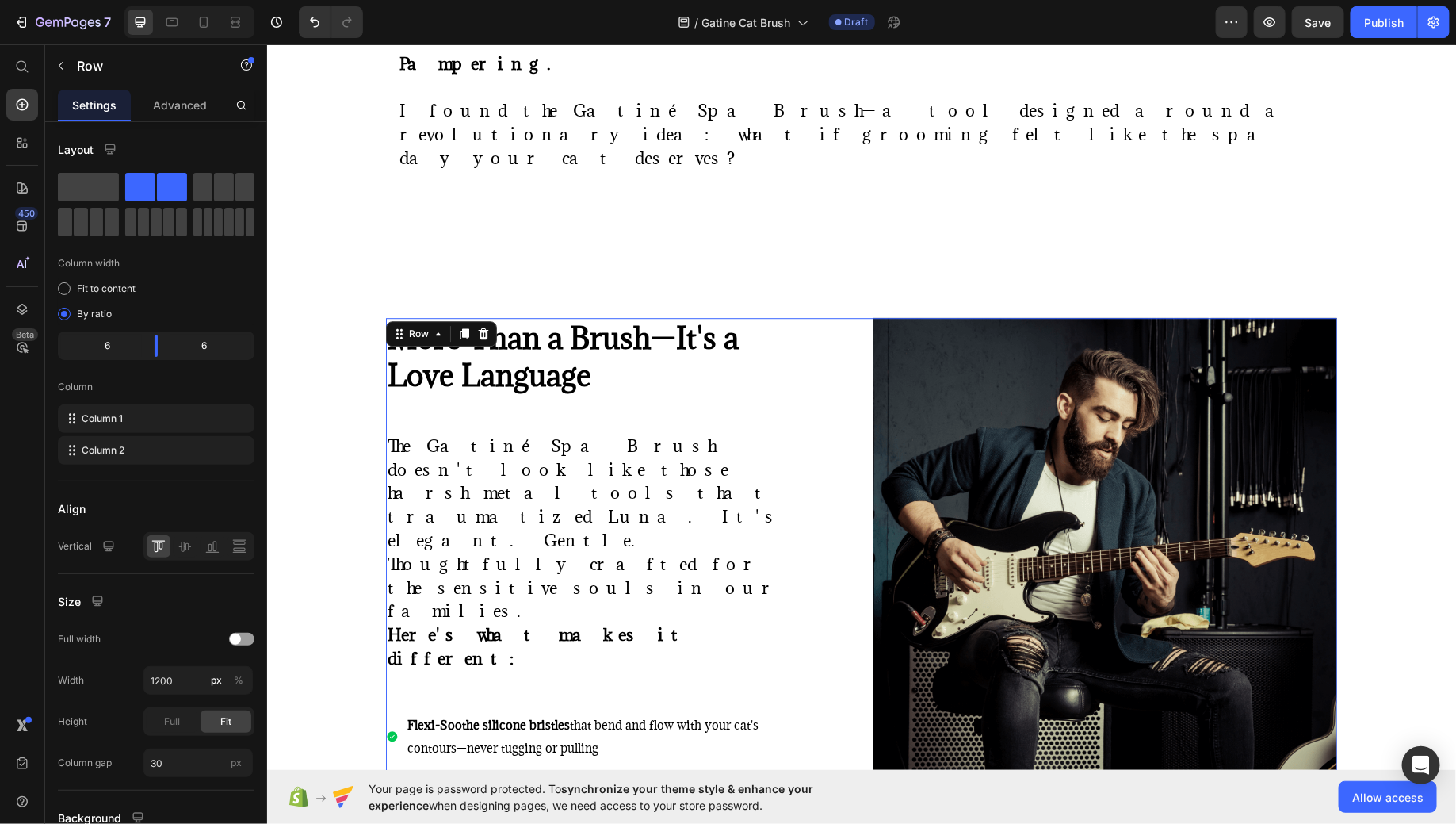 click on "⁠⁠⁠⁠⁠⁠⁠ More Than a Brush—It's a Love Language Heading The Gatiné Spa Brush doesn't look like those harsh metal tools that traumatized Luna. It's elegant. Gentle. Thoughtfully crafted for the sensitive souls in our families. Here's what makes it different: Text Block Flexi-Soothe silicone bristles  that bend and flow with your cat's contours—never tugging or pulling   Cool aromatherapy mist  that hydrates their skin and creates a calming, spa-like atmosphere   Whisper-quiet motor  (under 28 decibels) that won't startle sensitive cats One-touch fur release  that lifts away collected hair in a single, satisfying sheet Cat-sized ergonomics  designed specifically for feline features and comfort zones Item List Row" at bounding box center [617, 660] 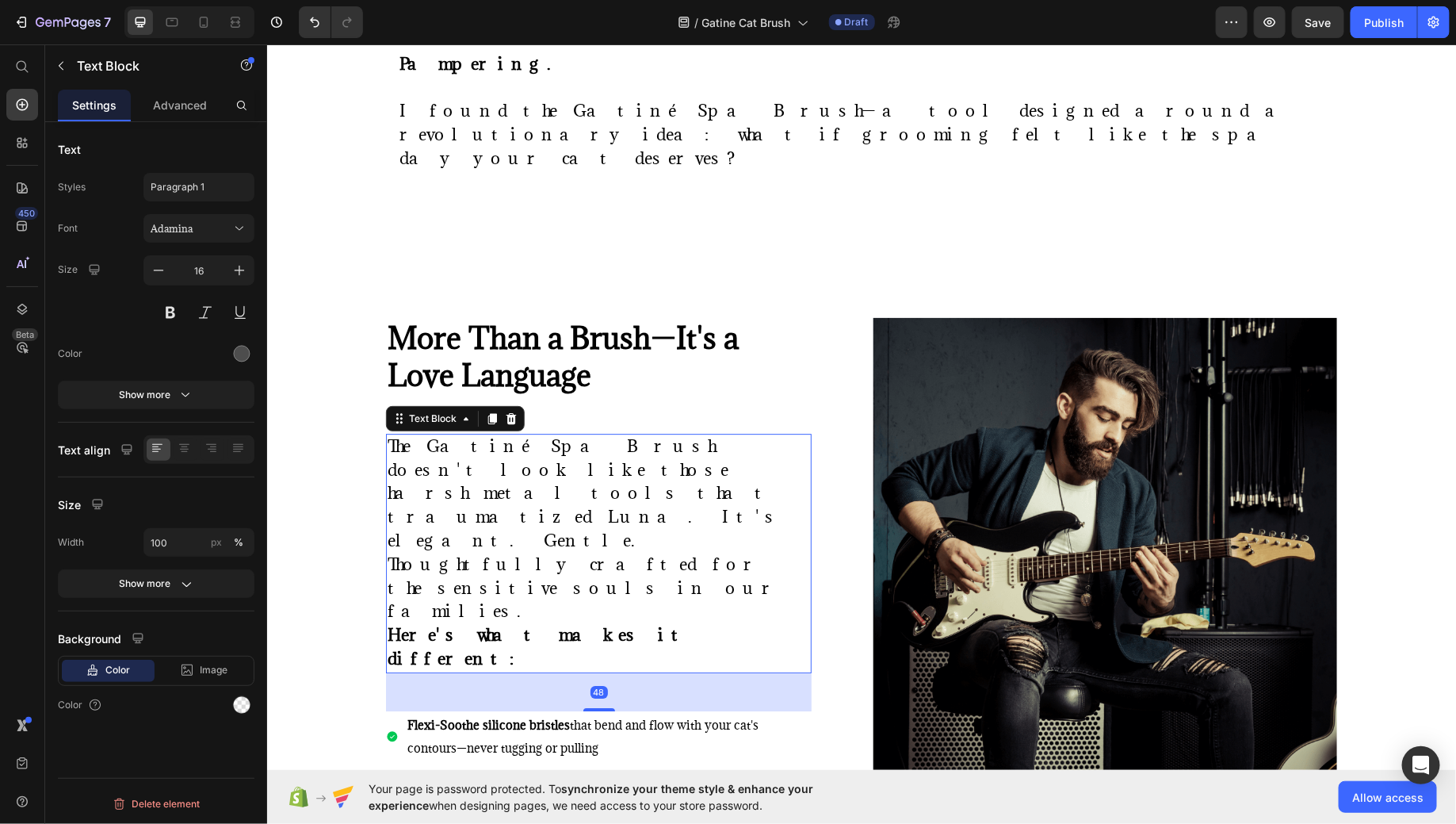 click on "Here's what makes it different:" at bounding box center [598, 647] 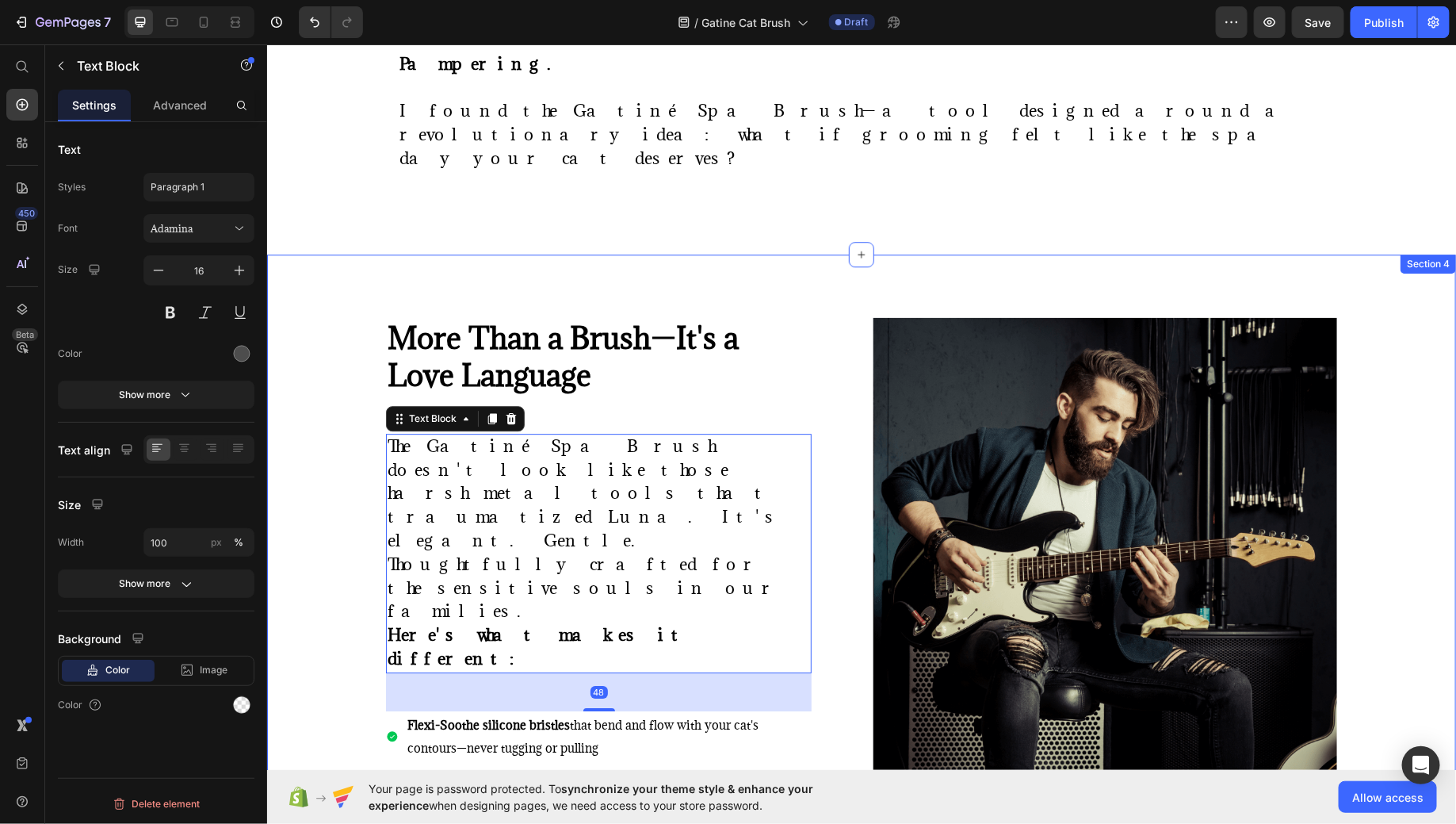 click on "⁠⁠⁠⁠⁠⁠⁠ More Than a Brush—It's a Love Language Heading The Gatiné Spa Brush doesn't look like those harsh metal tools that traumatized Luna. It's elegant. Gentle. Thoughtfully crafted for the sensitive souls in our families. Here's what makes it different: Text Block   48 Flexi-Soothe silicone bristles  that bend and flow with your cat's contours—never tugging or pulling   Cool aromatherapy mist  that hydrates their skin and creates a calming, spa-like atmosphere   Whisper-quiet motor  (under 28 decibels) that won't startle sensitive cats One-touch fur release  that lifts away collected hair in a single, satisfying sheet Cat-sized ergonomics  designed specifically for feline features and comfort zones Item List Row Image Row Section 4" at bounding box center [861, 647] 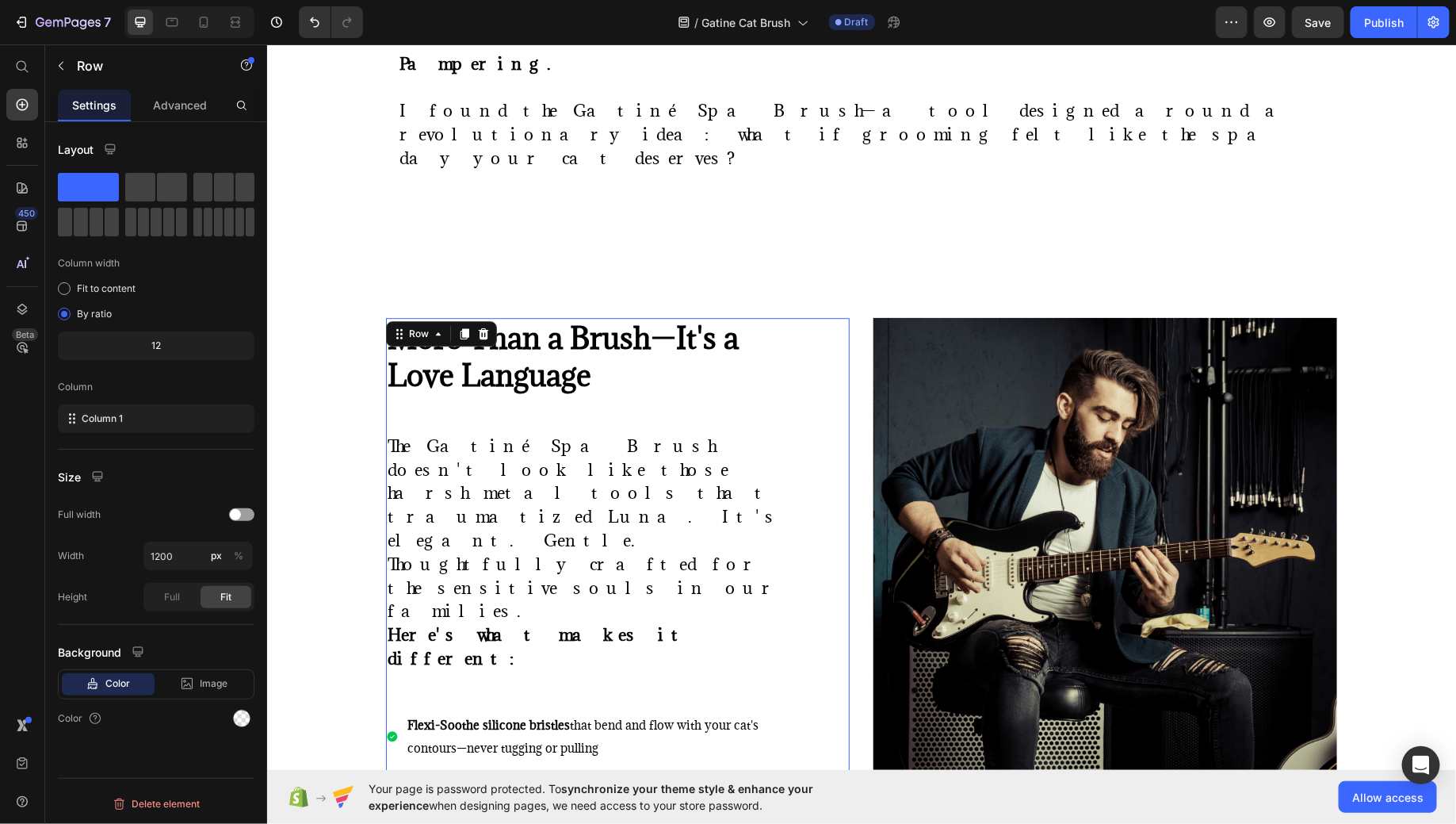 click on "⁠⁠⁠⁠⁠⁠⁠ More Than a Brush—It's a Love Language Heading The Gatiné Spa Brush doesn't look like those harsh metal tools that traumatized Luna. It's elegant. Gentle. Thoughtfully crafted for the sensitive souls in our families. Here's what makes it different: Text Block Flexi-Soothe silicone bristles  that bend and flow with your cat's contours—never tugging or pulling   Cool aromatherapy mist  that hydrates their skin and creates a calming, spa-like atmosphere   Whisper-quiet motor  (under 28 decibels) that won't startle sensitive cats One-touch fur release  that lifts away collected hair in a single, satisfying sheet Cat-sized ergonomics  designed specifically for feline features and comfort zones Item List" at bounding box center [598, 653] 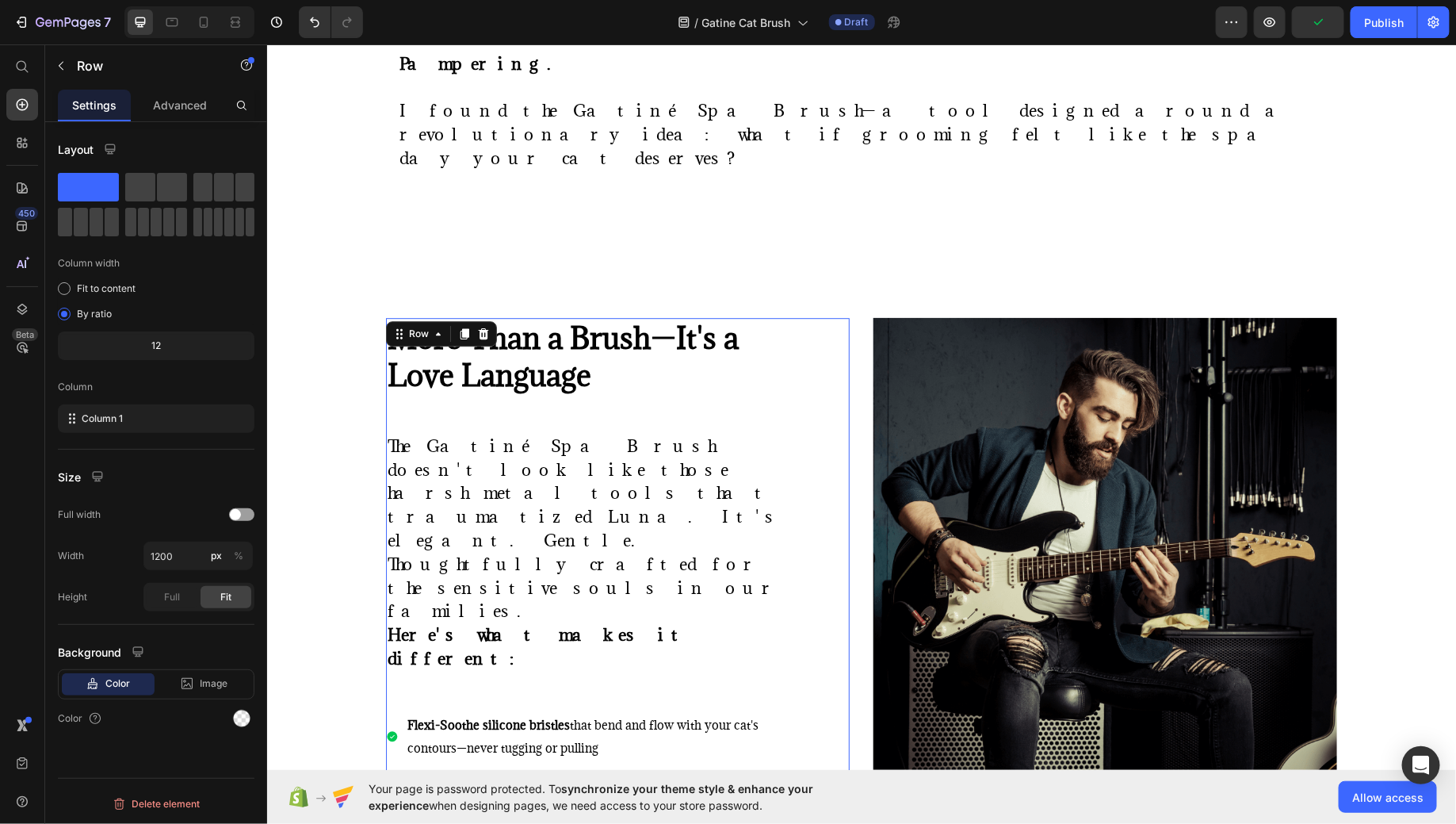 click on "16" at bounding box center (617, 997) 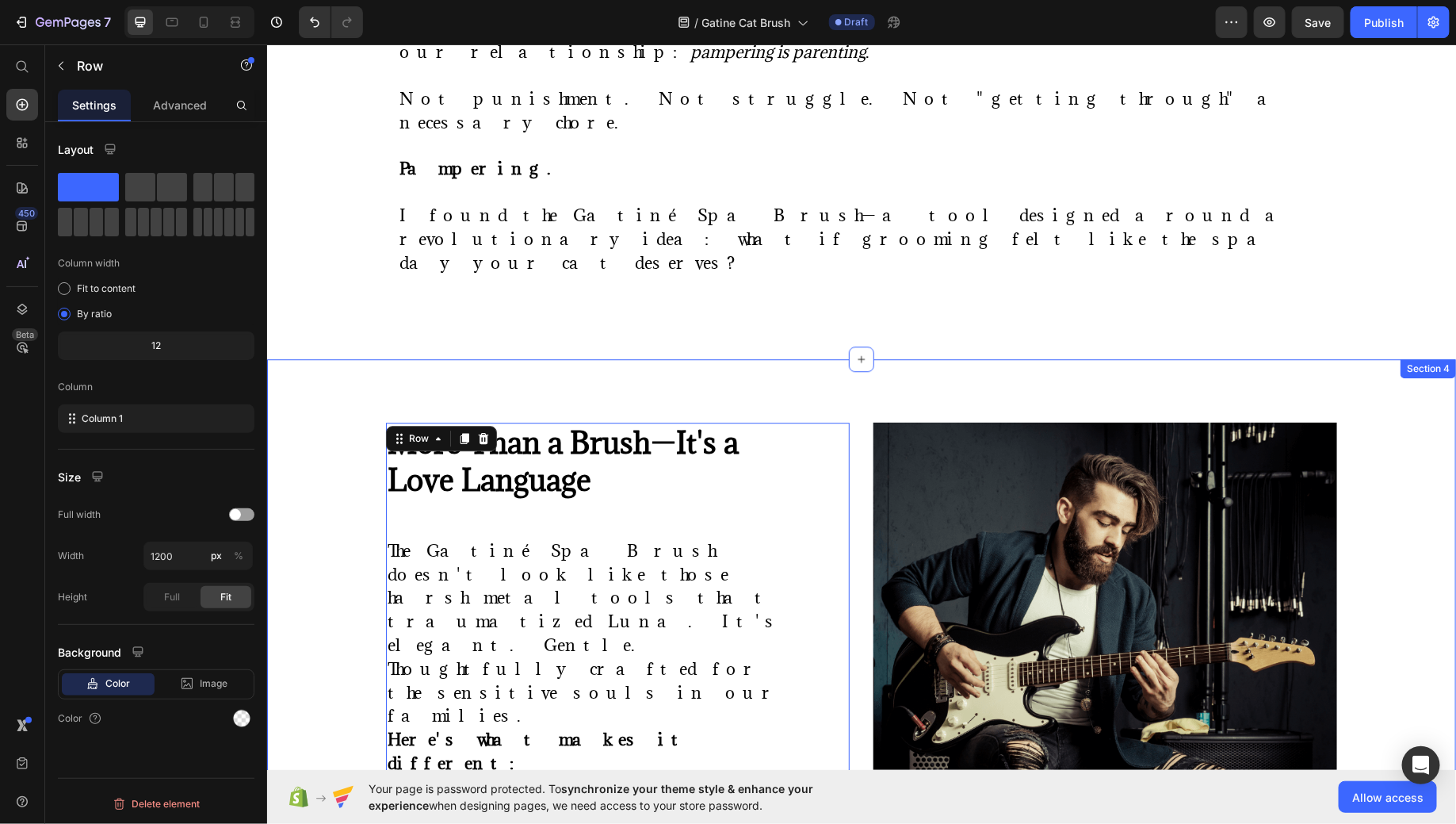 scroll, scrollTop: 1952, scrollLeft: 0, axis: vertical 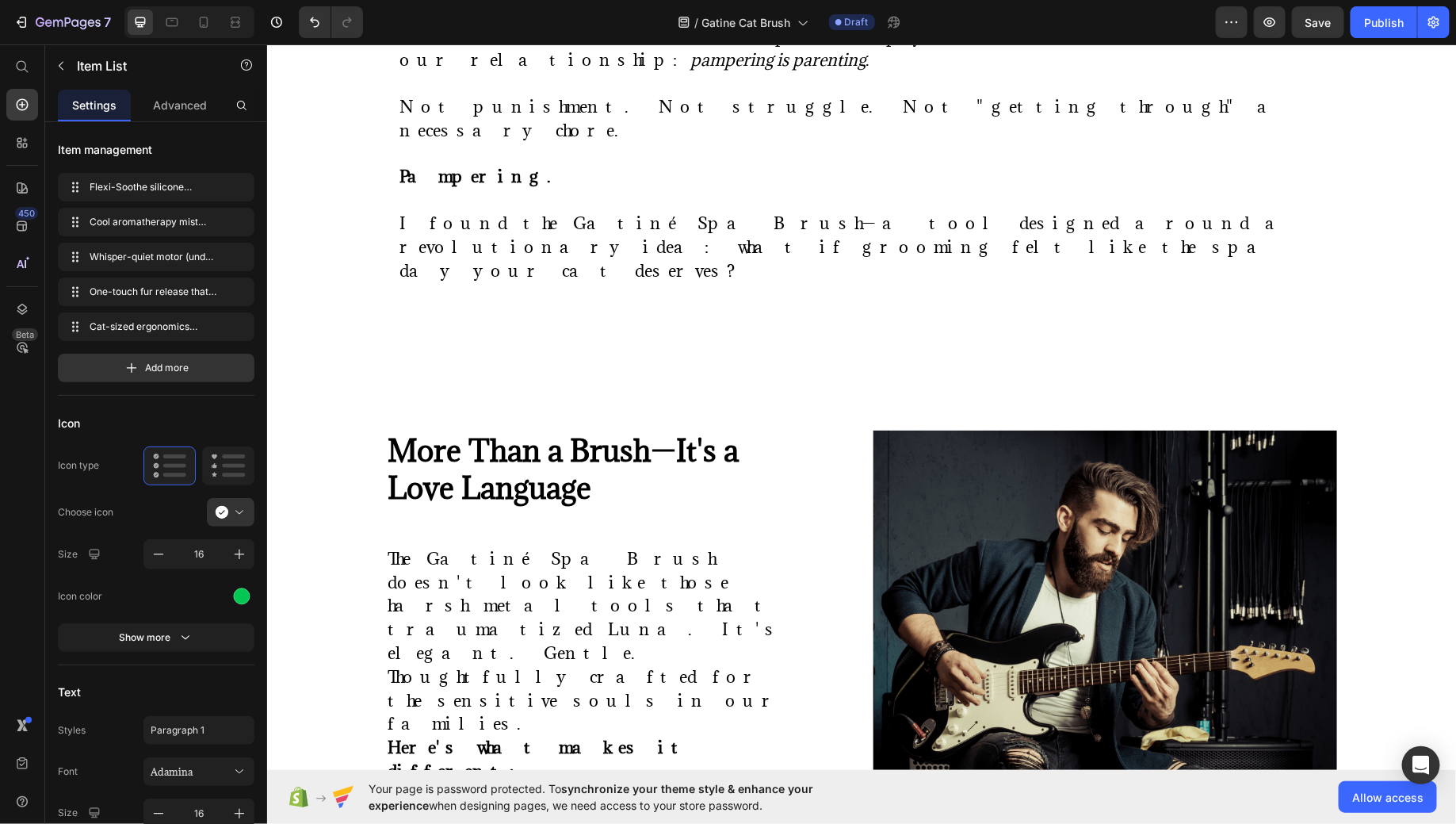 click on "Cat-sized ergonomics  designed specifically for feline features and comfort zones" at bounding box center (607, 1078) 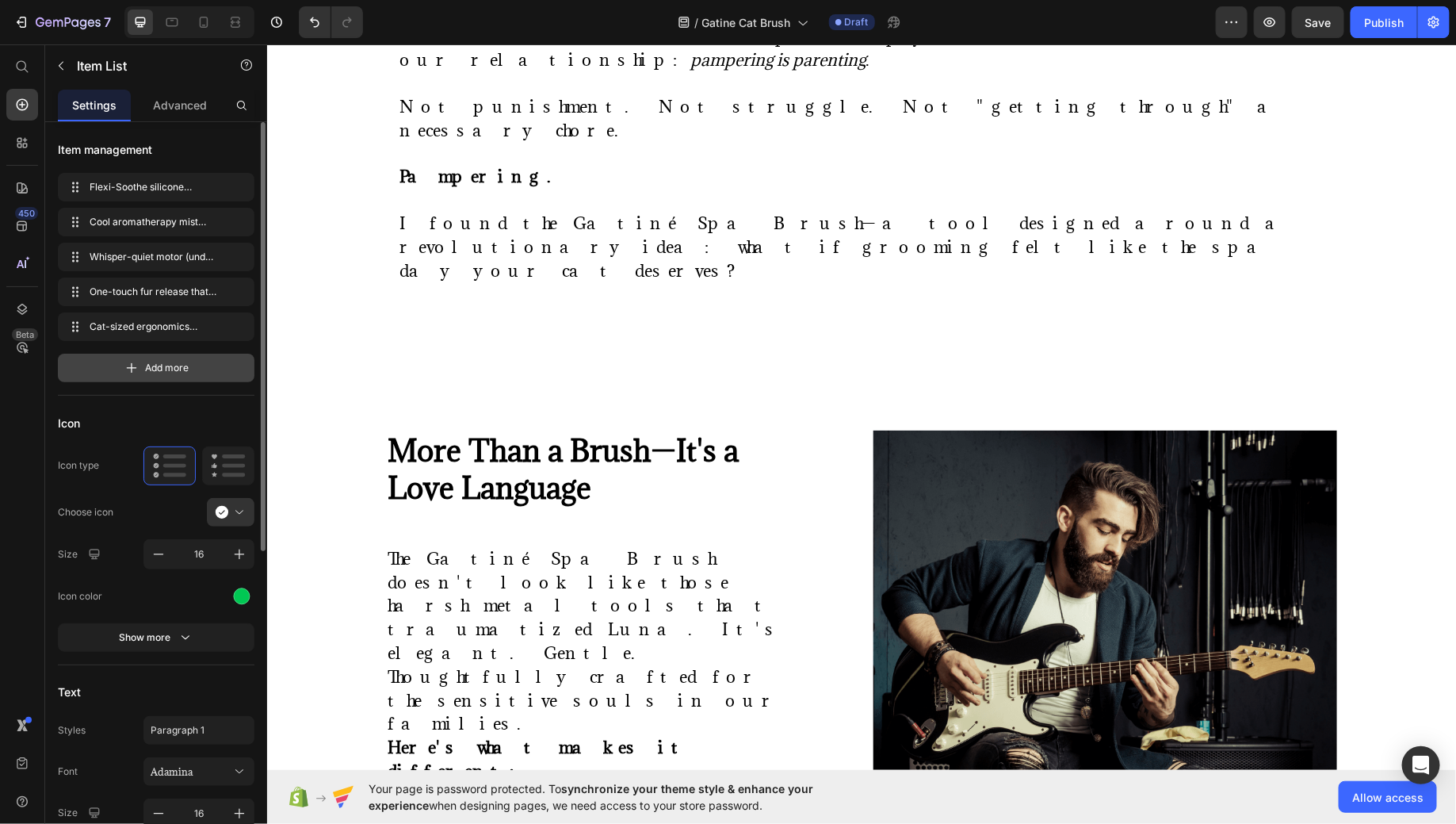 click on "Add more" at bounding box center [167, 368] 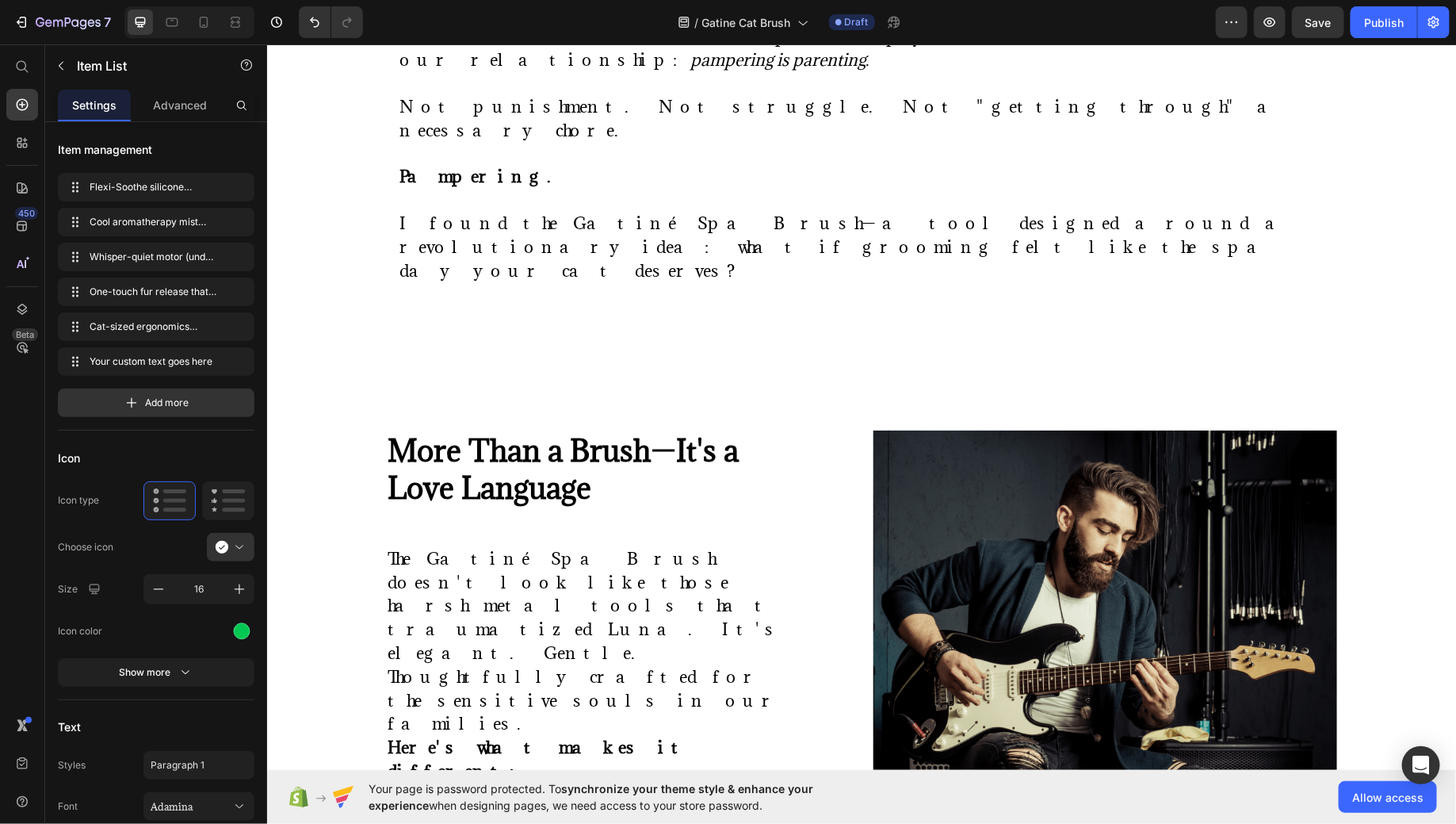 click 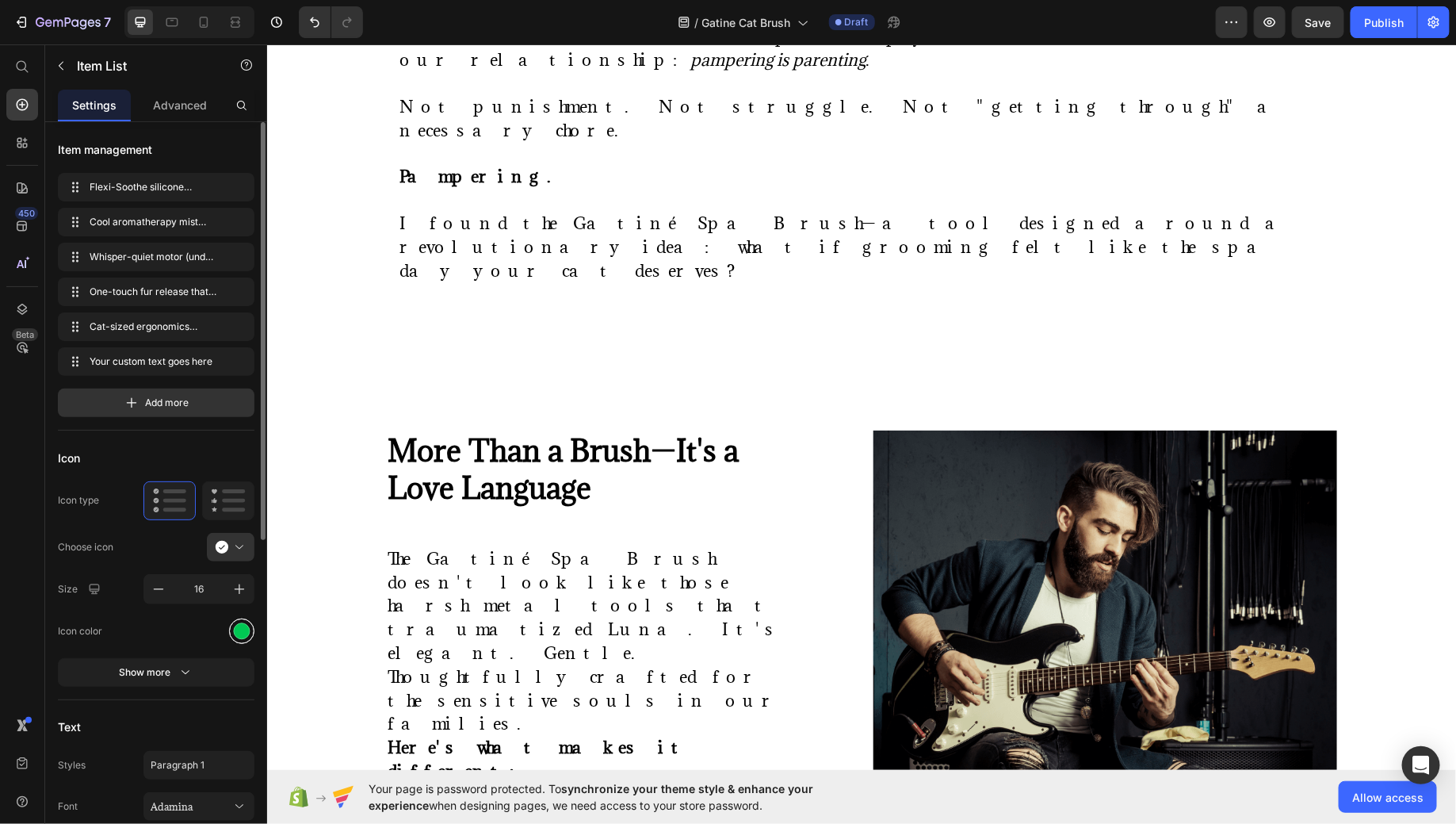click at bounding box center [242, 630] 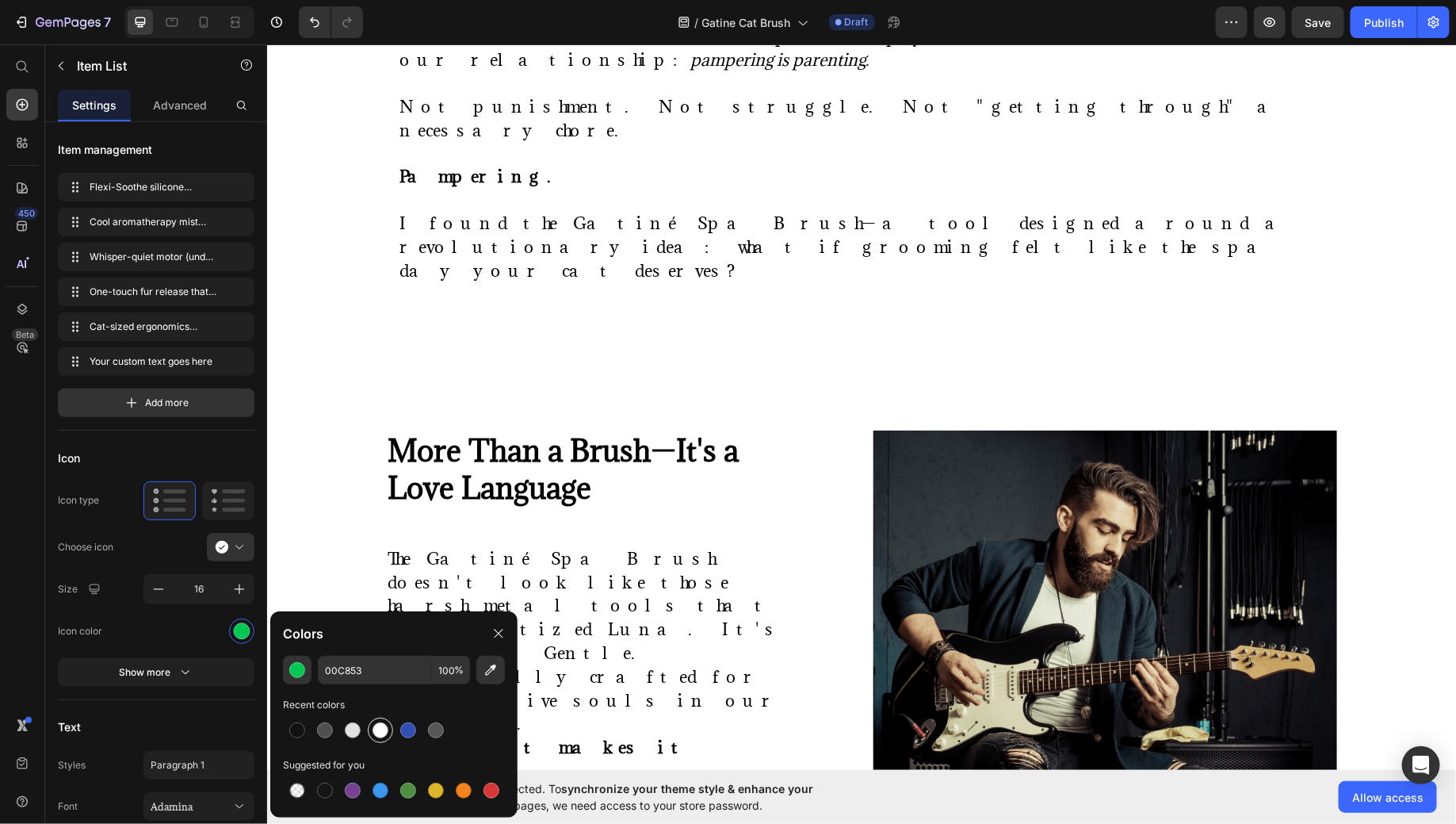 click at bounding box center [380, 730] 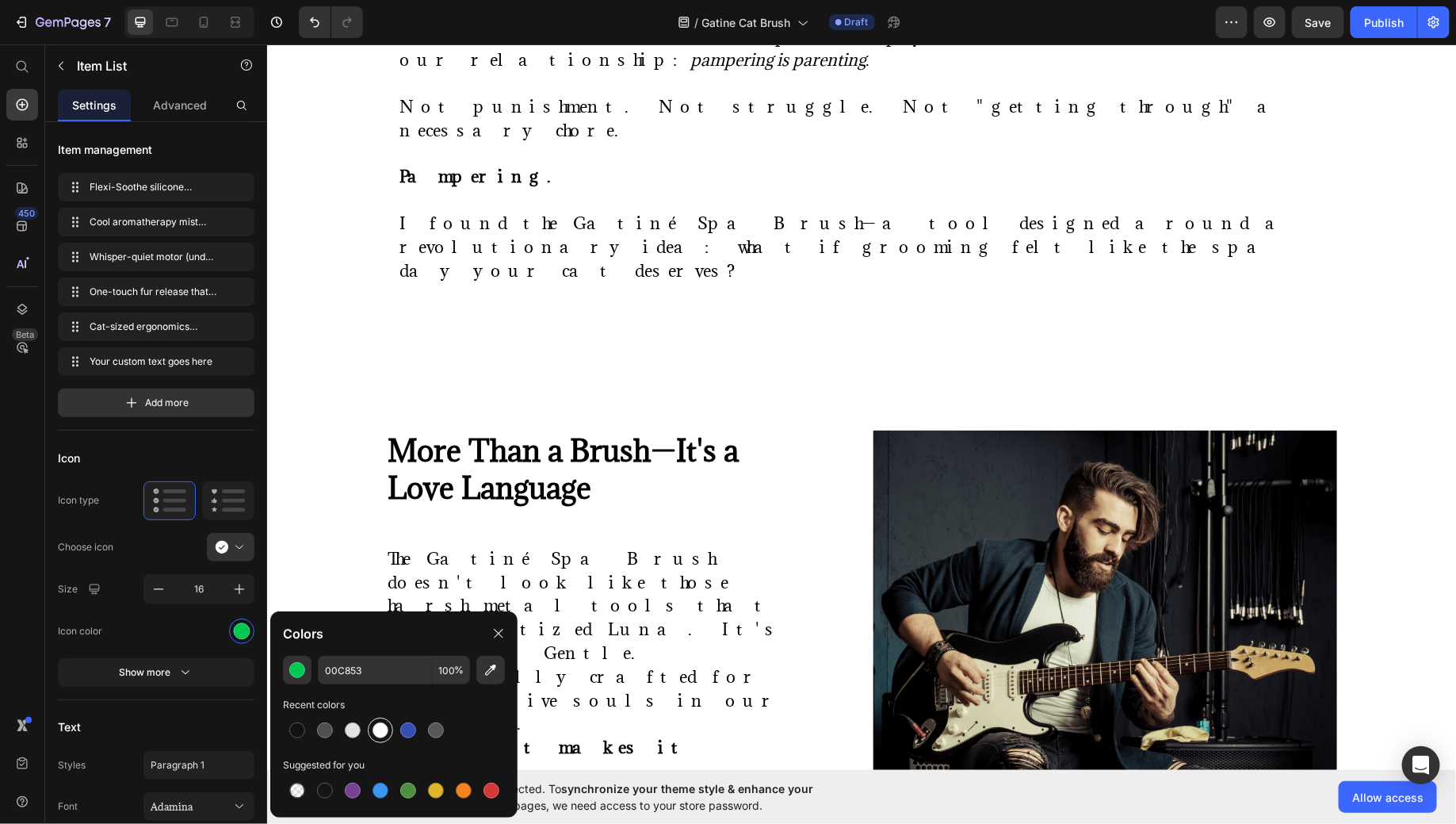 type on "FFFFFF" 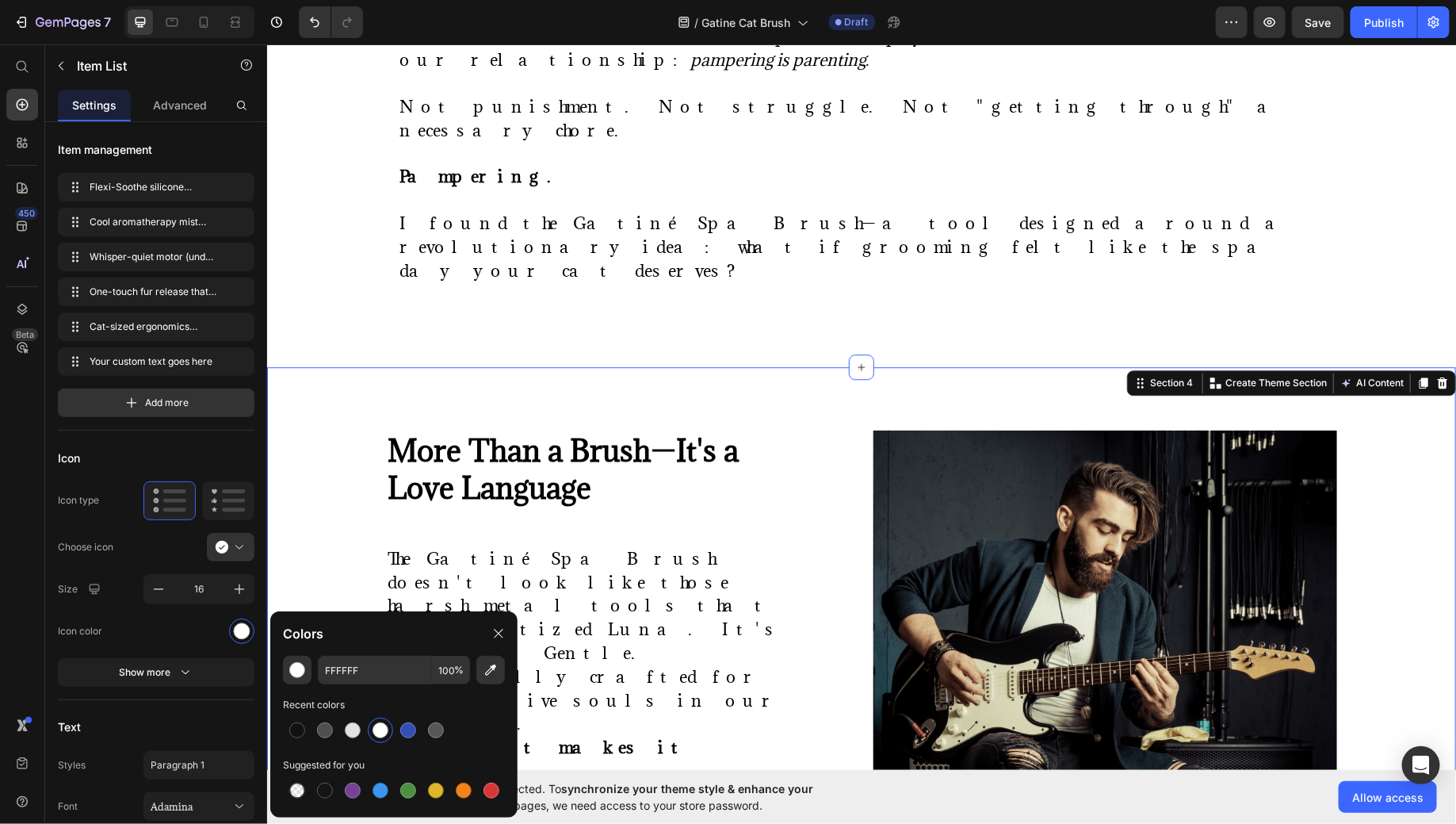 click on "⁠⁠⁠⁠⁠⁠⁠ More Than a Brush—It's a Love Language Heading The Gatiné Spa Brush doesn't look like those harsh metal tools that traumatized Luna. It's elegant. Gentle. Thoughtfully crafted for the sensitive souls in our families. Here's what makes it different: Text Block Flexi-Soothe silicone bristles  that bend and flow with your cat's contours—never tugging or pulling   Cool aromatherapy mist  that hydrates their skin and creates a calming, spa-like atmosphere   Whisper-quiet motor  (under 28 decibels) that won't startle sensitive cats One-touch fur release  that lifts away collected hair in a single, satisfying sheet Cat-sized ergonomics  designed specifically for feline features and comfort zones Your custom text goes here  Item List Row Image Row" at bounding box center [861, 793] 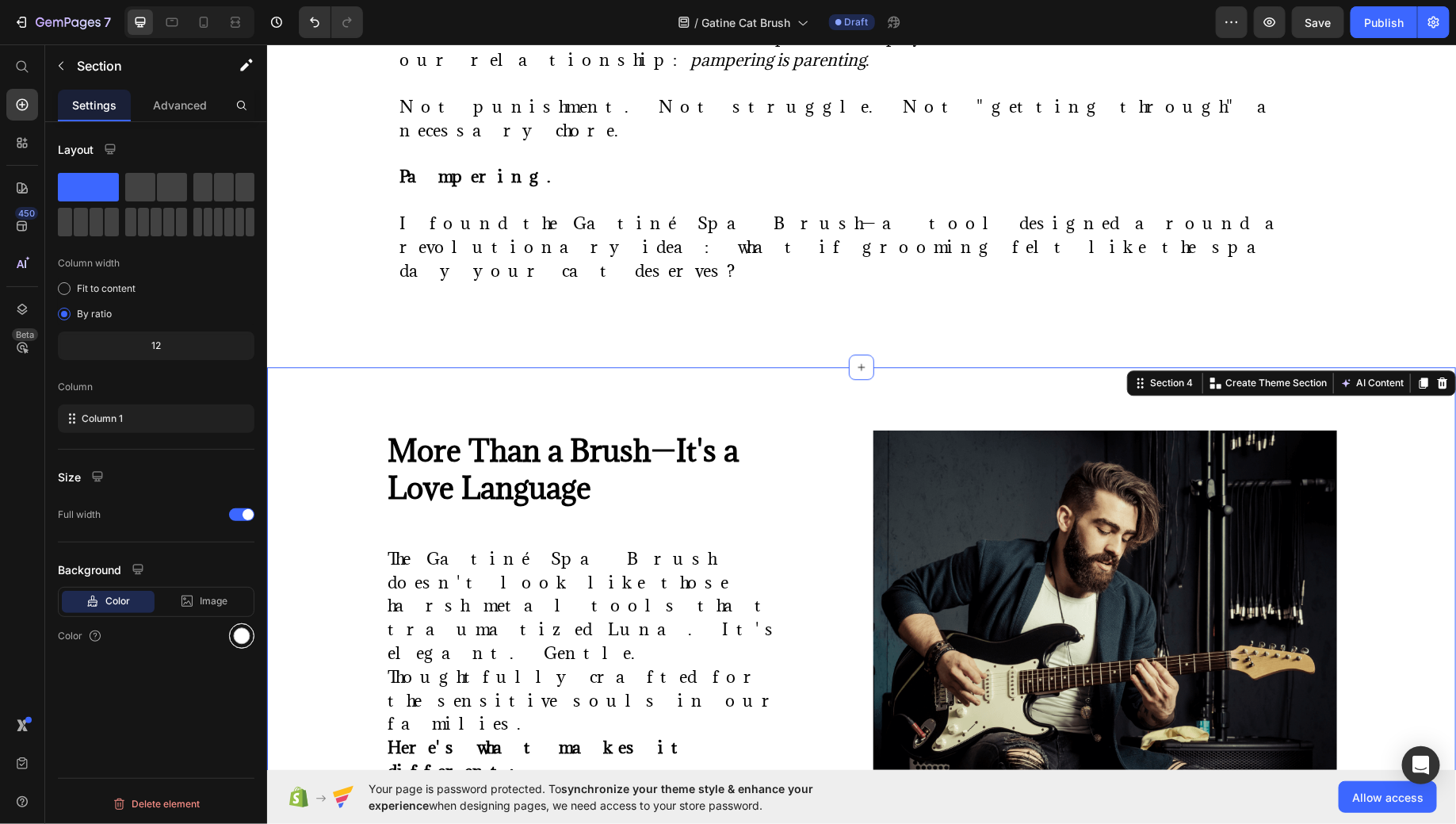 click at bounding box center (242, 636) 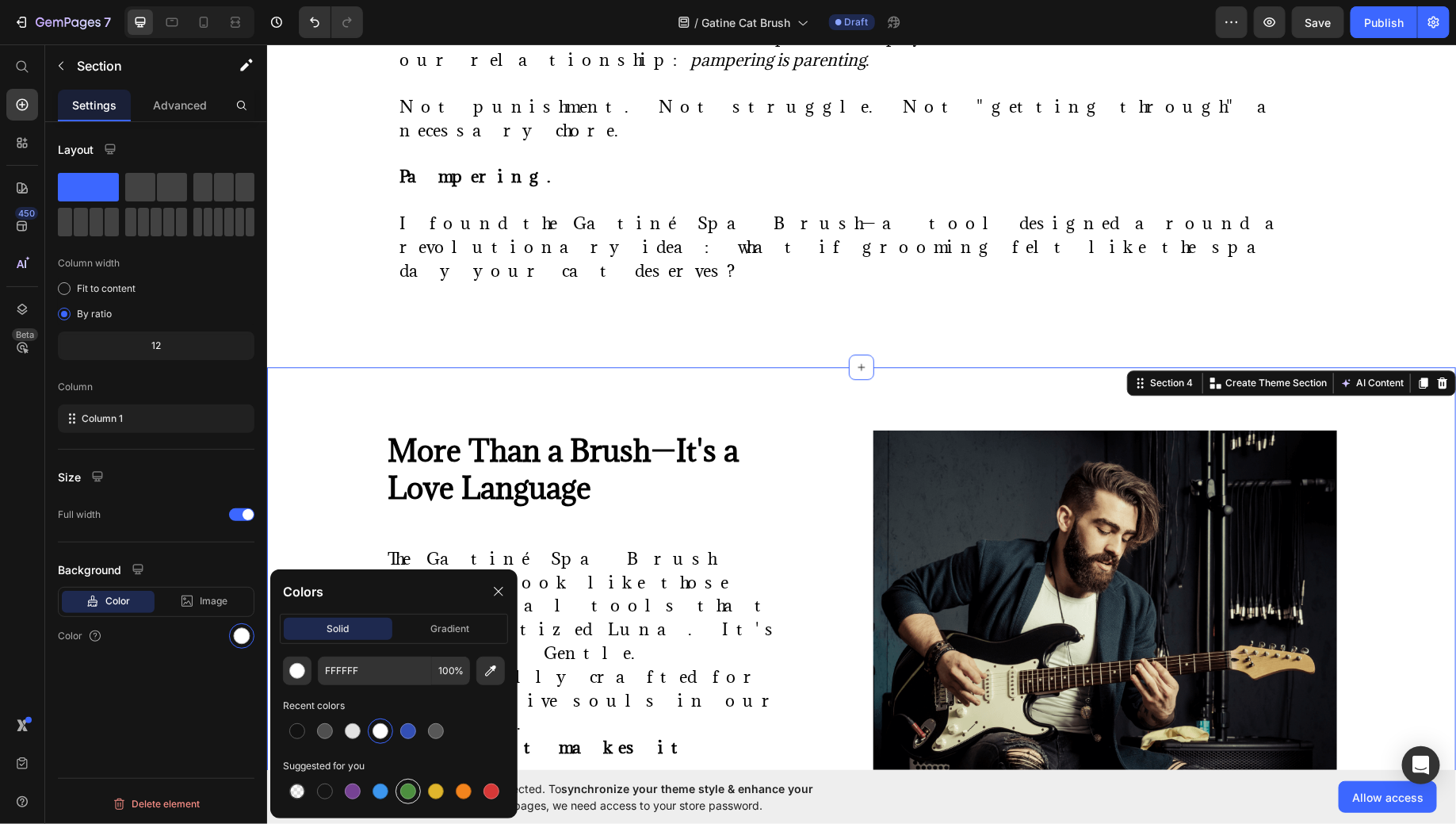 click at bounding box center (408, 791) 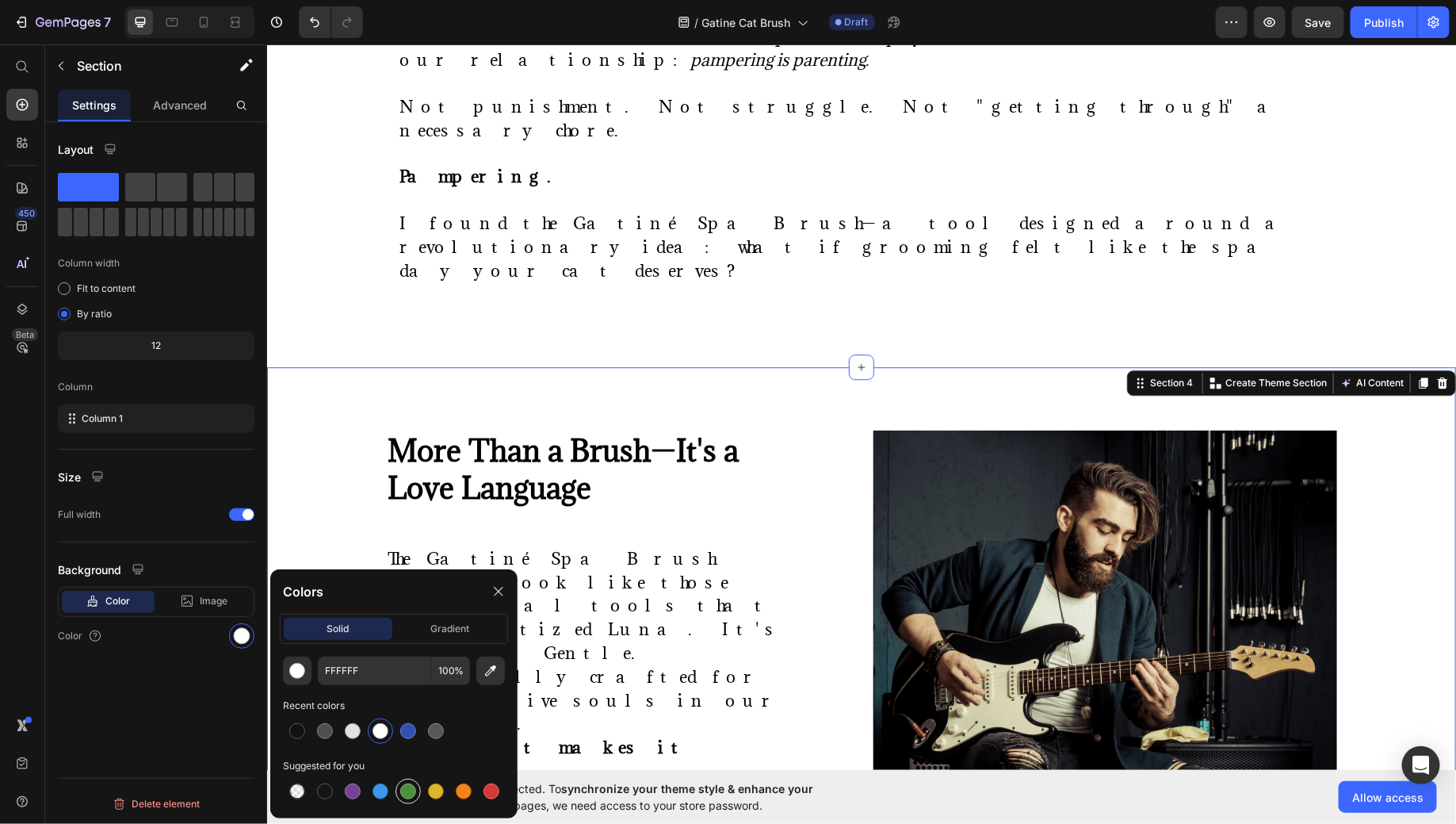 type on "4D903F" 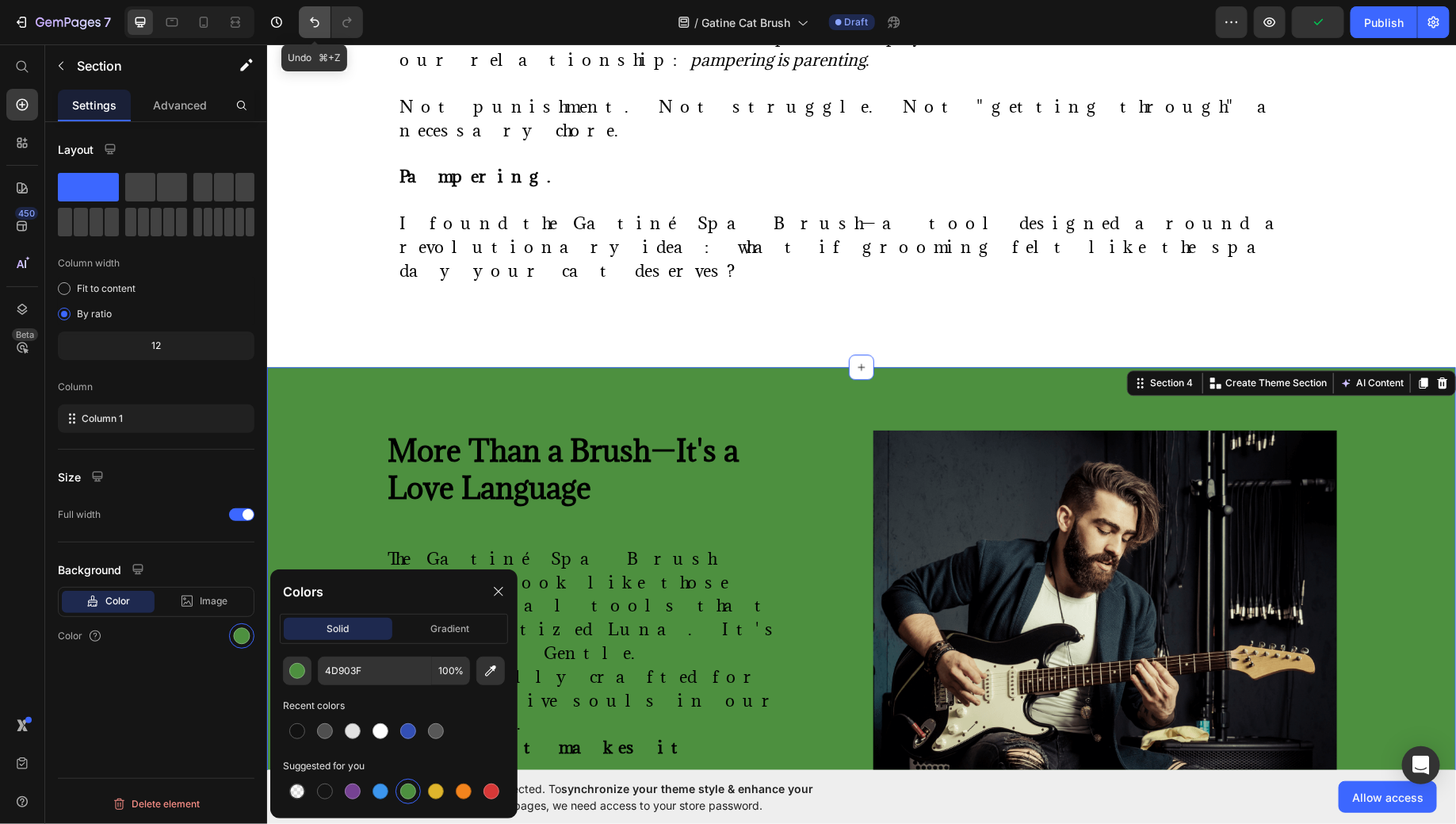 click 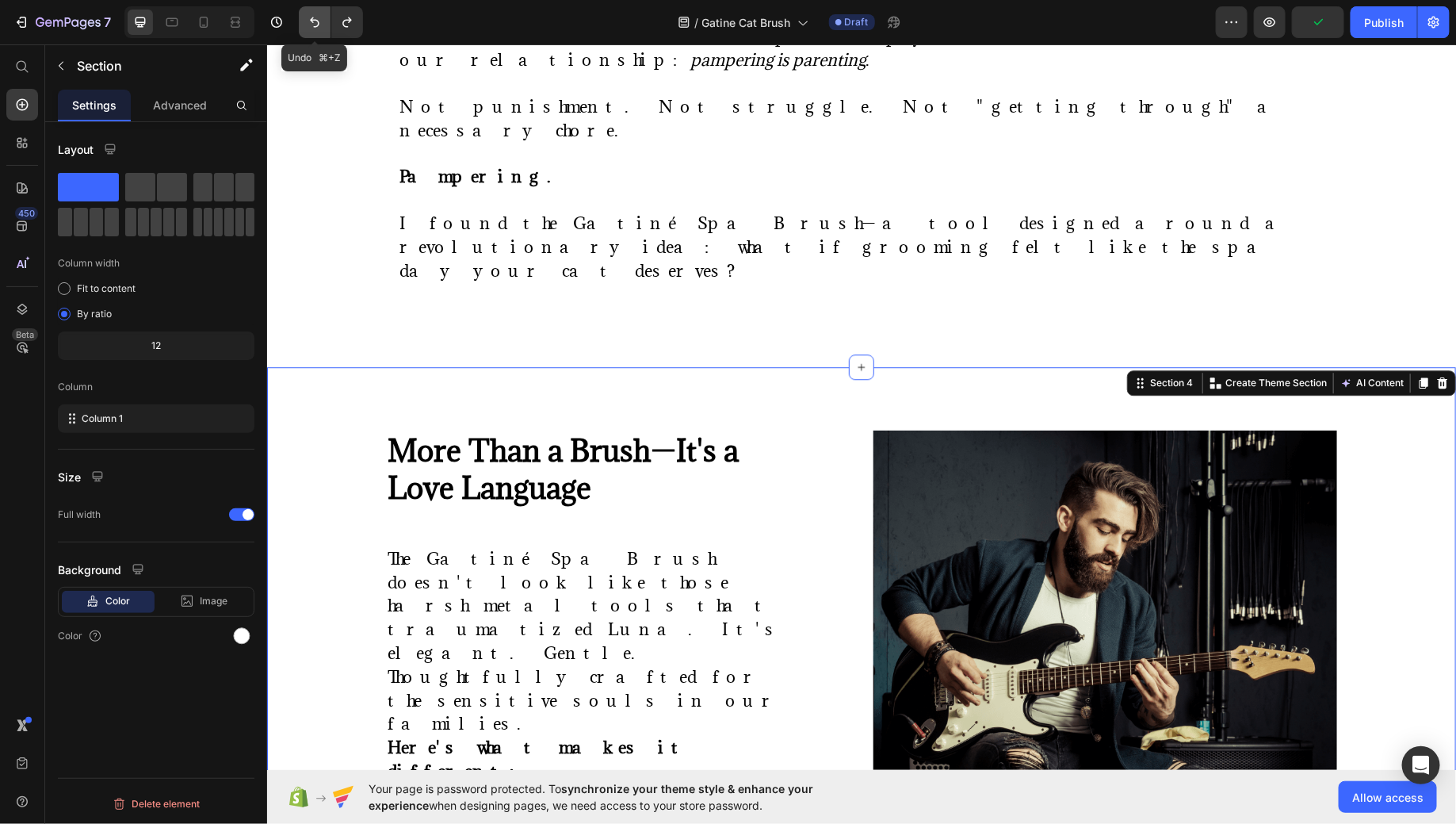 click 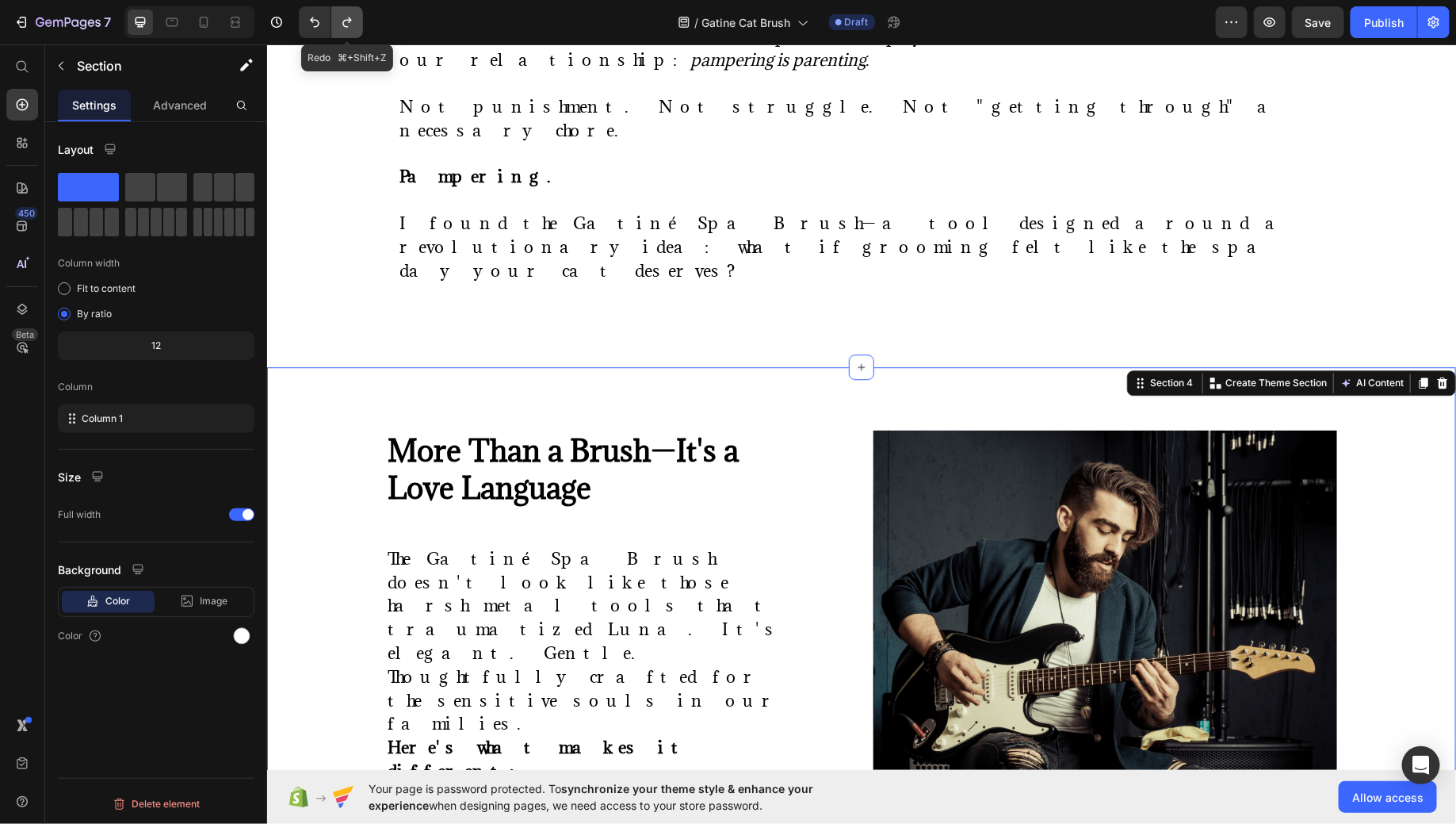 click 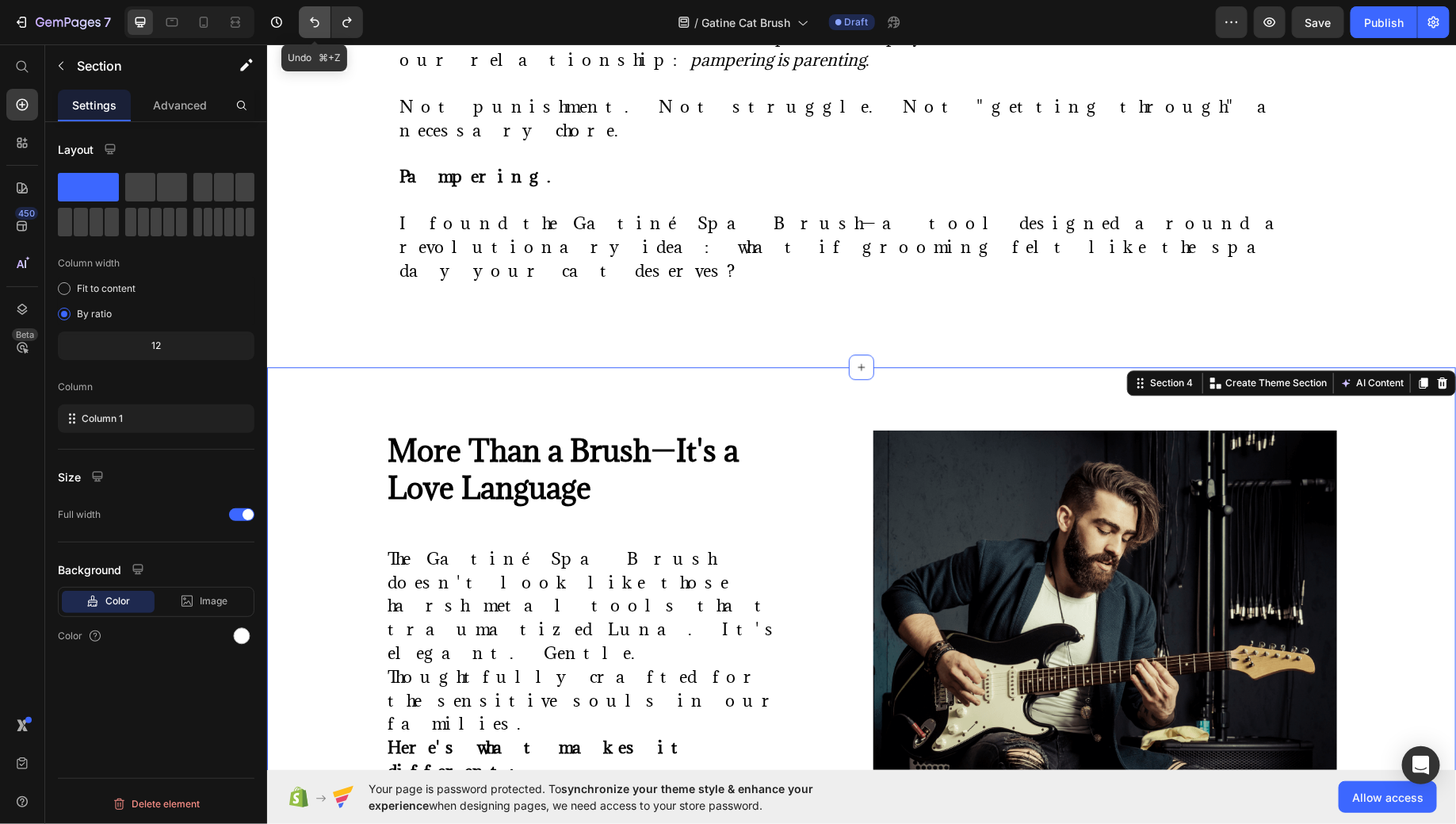 click 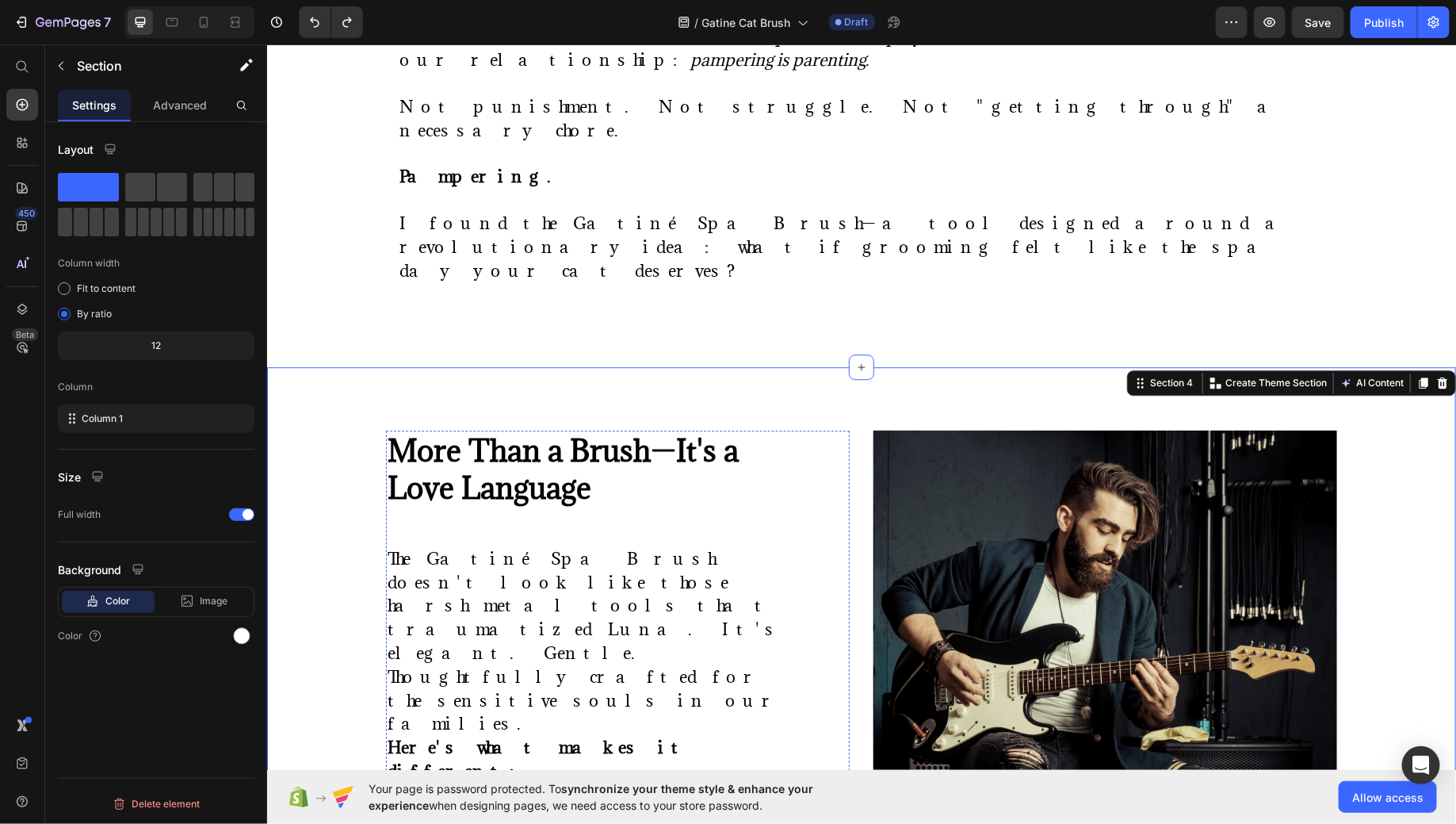 click on "Your custom text goes here" at bounding box center (607, 1129) 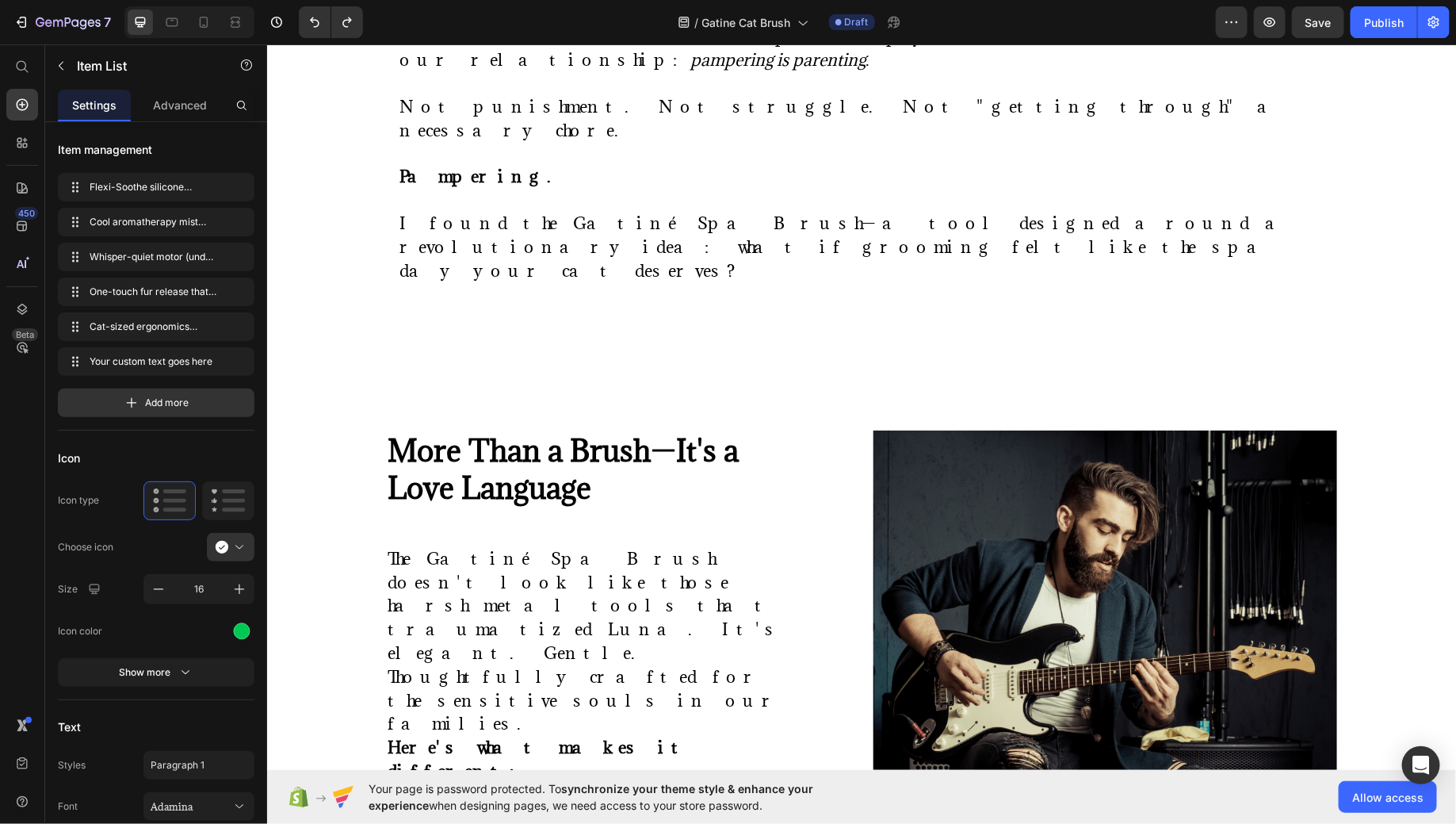 click on "Your custom text goes here" at bounding box center (607, 1129) 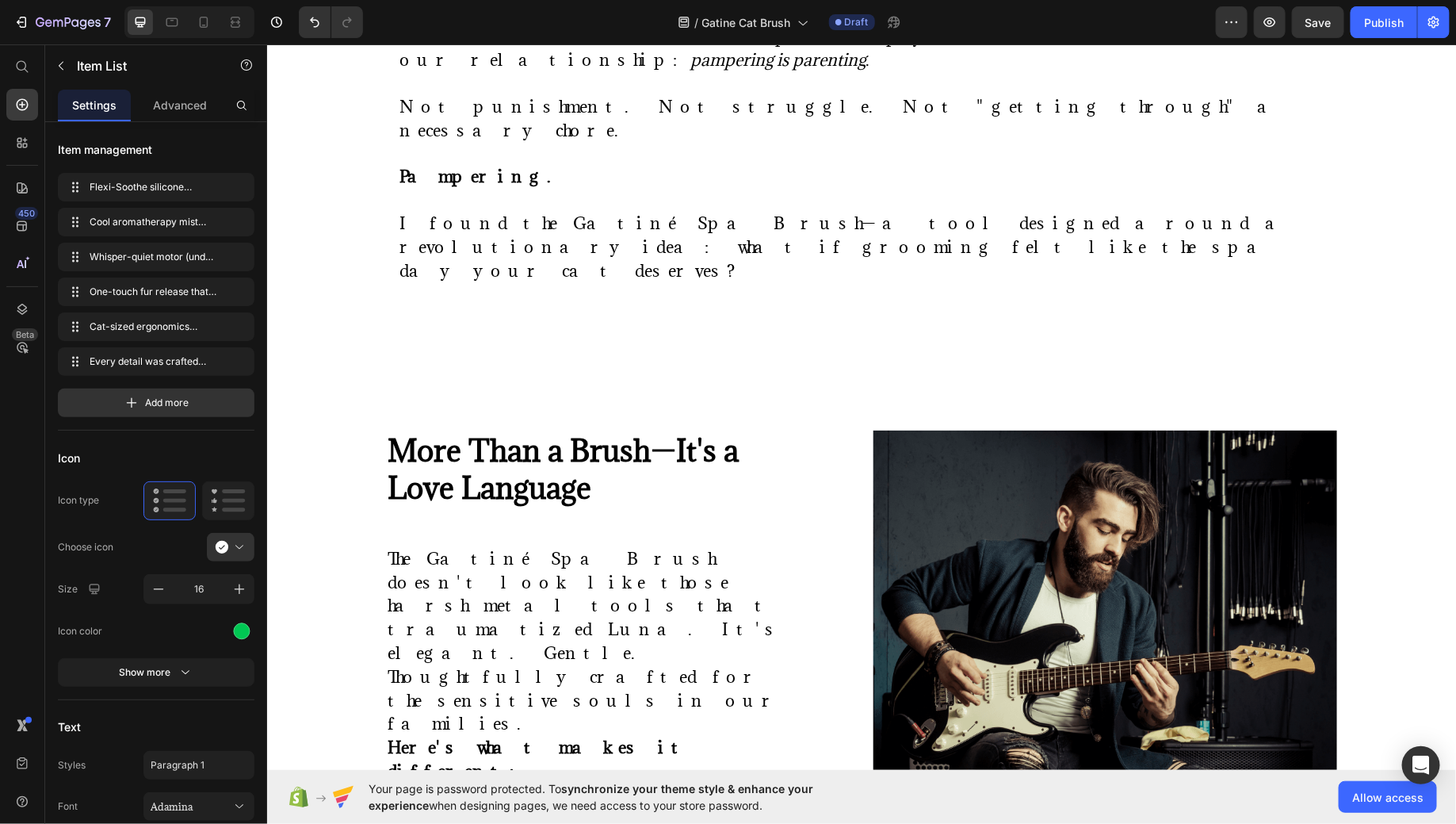 click 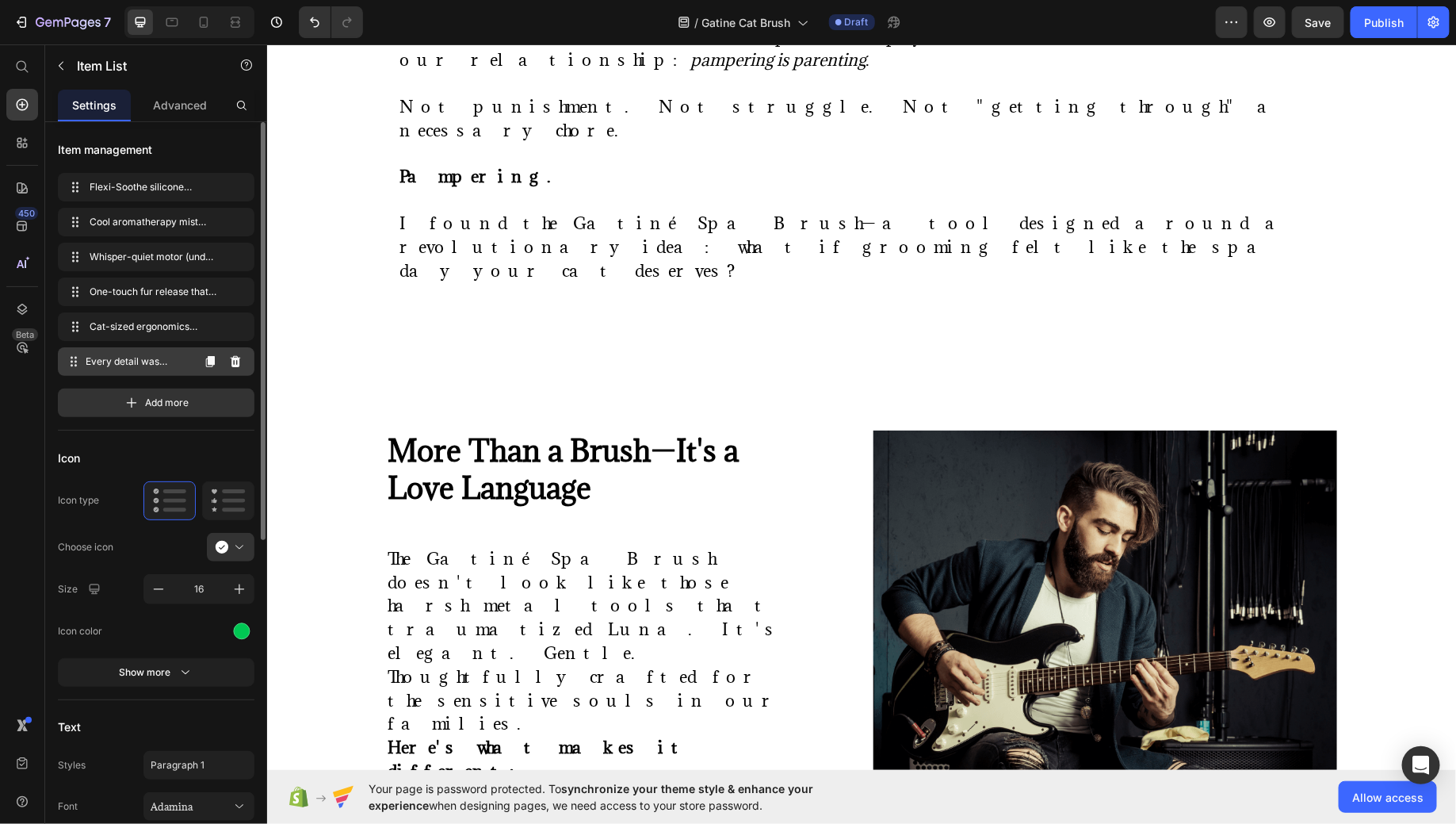 click on "Every detail was crafted with one question in mind: How do we turn grooming into the gentle ritual of love it should be?" at bounding box center (138, 362) 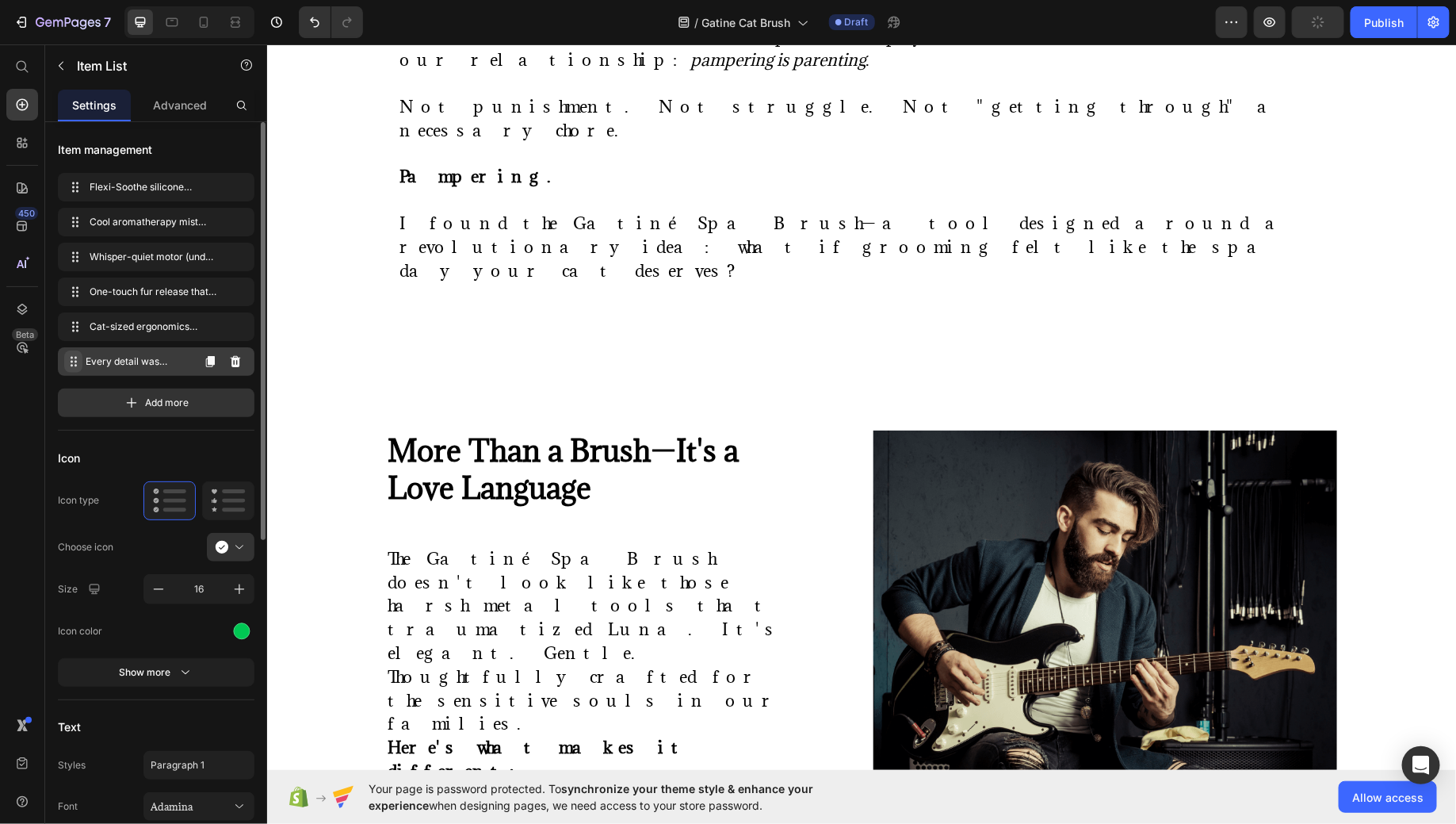 click 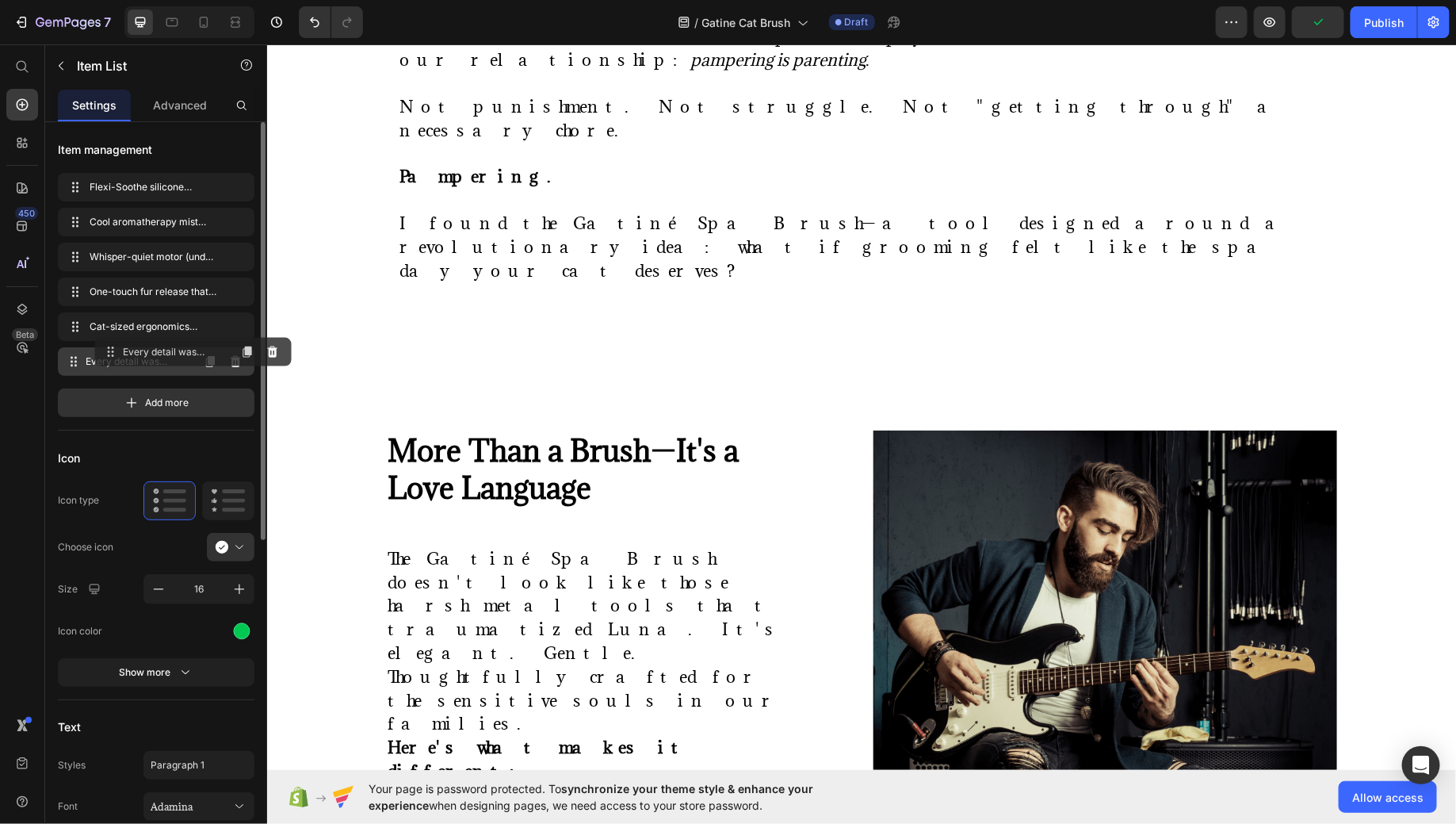 drag, startPoint x: 72, startPoint y: 358, endPoint x: 111, endPoint y: 351, distance: 39.62 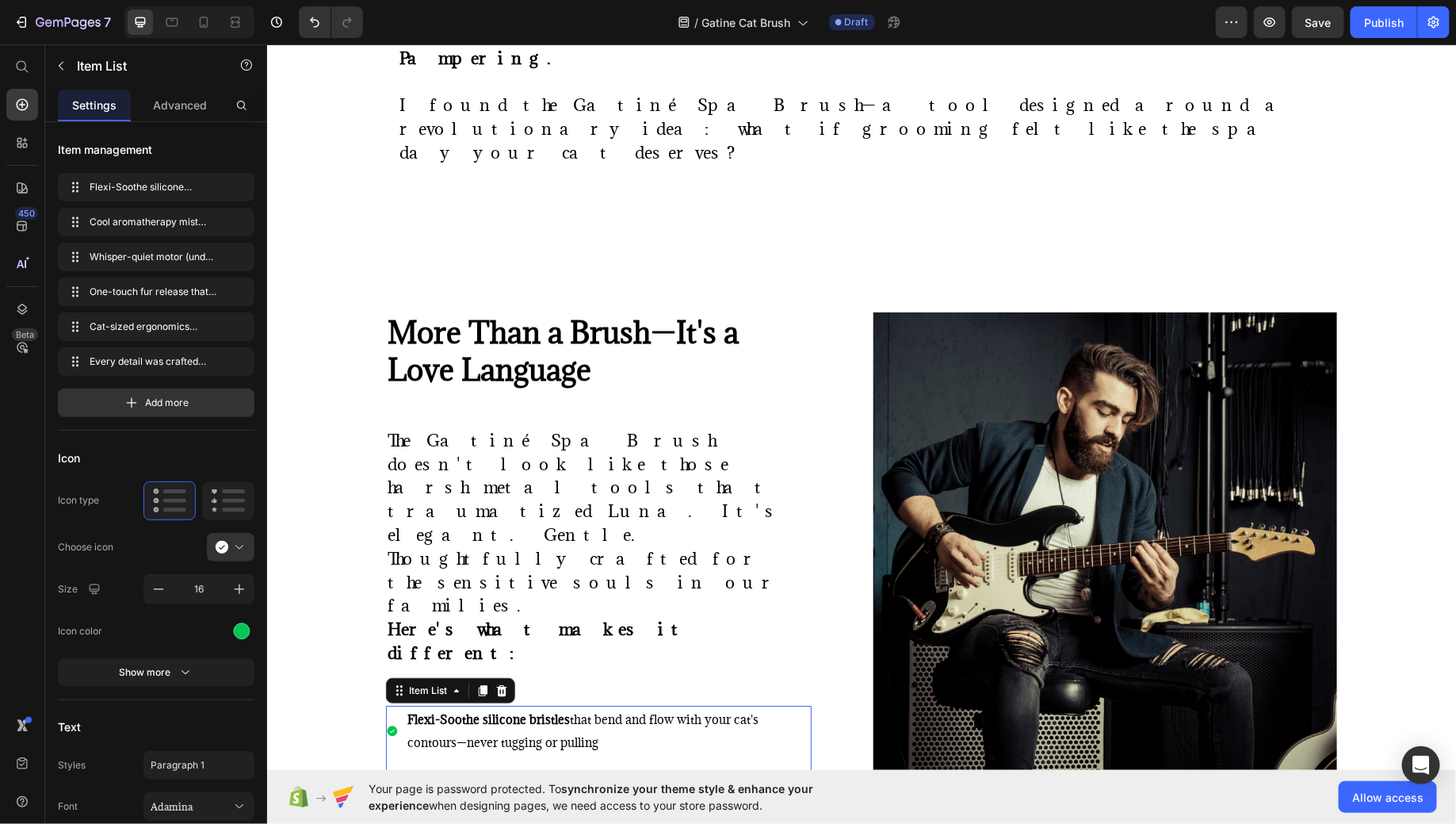 scroll, scrollTop: 2071, scrollLeft: 0, axis: vertical 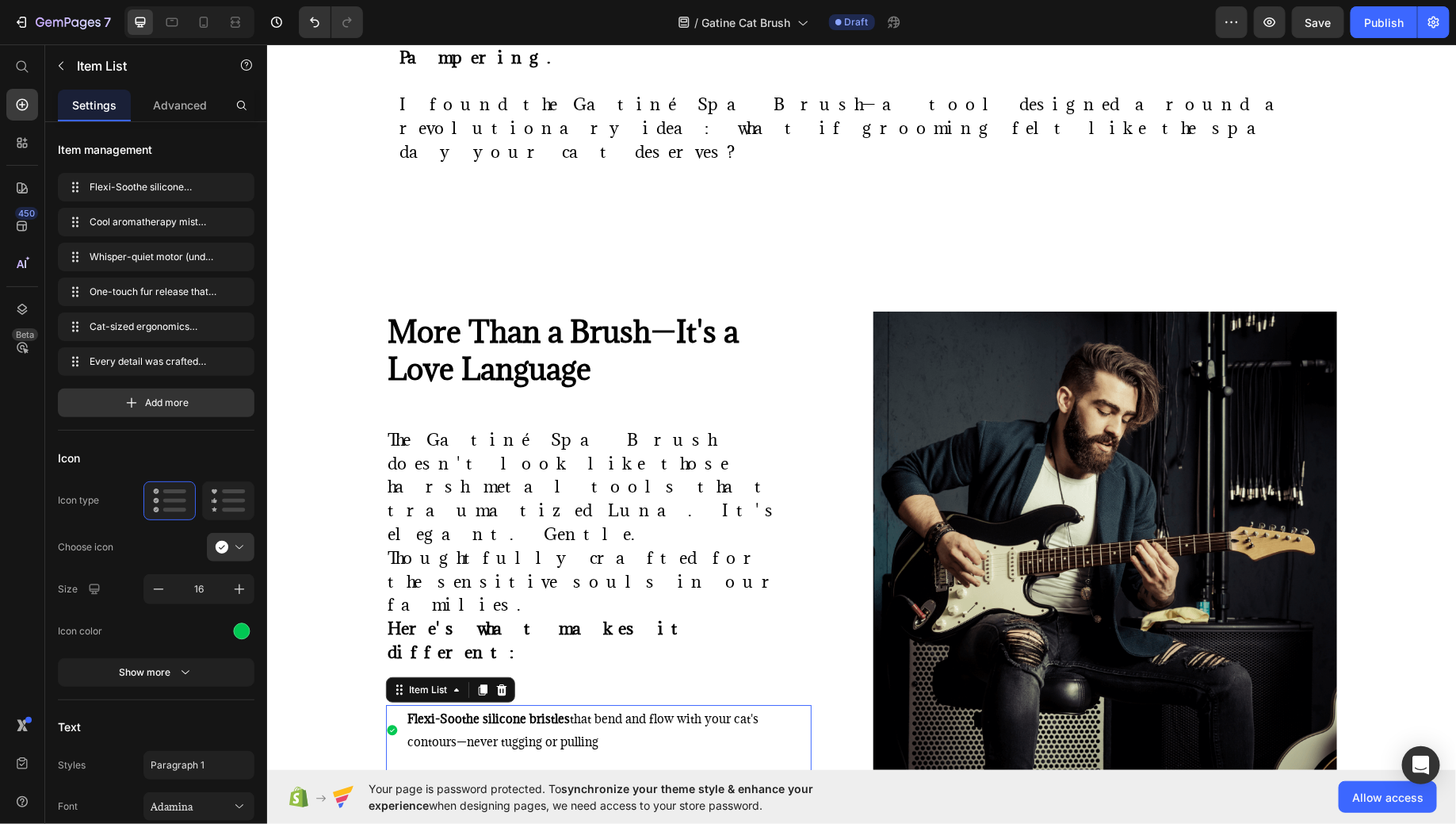 click 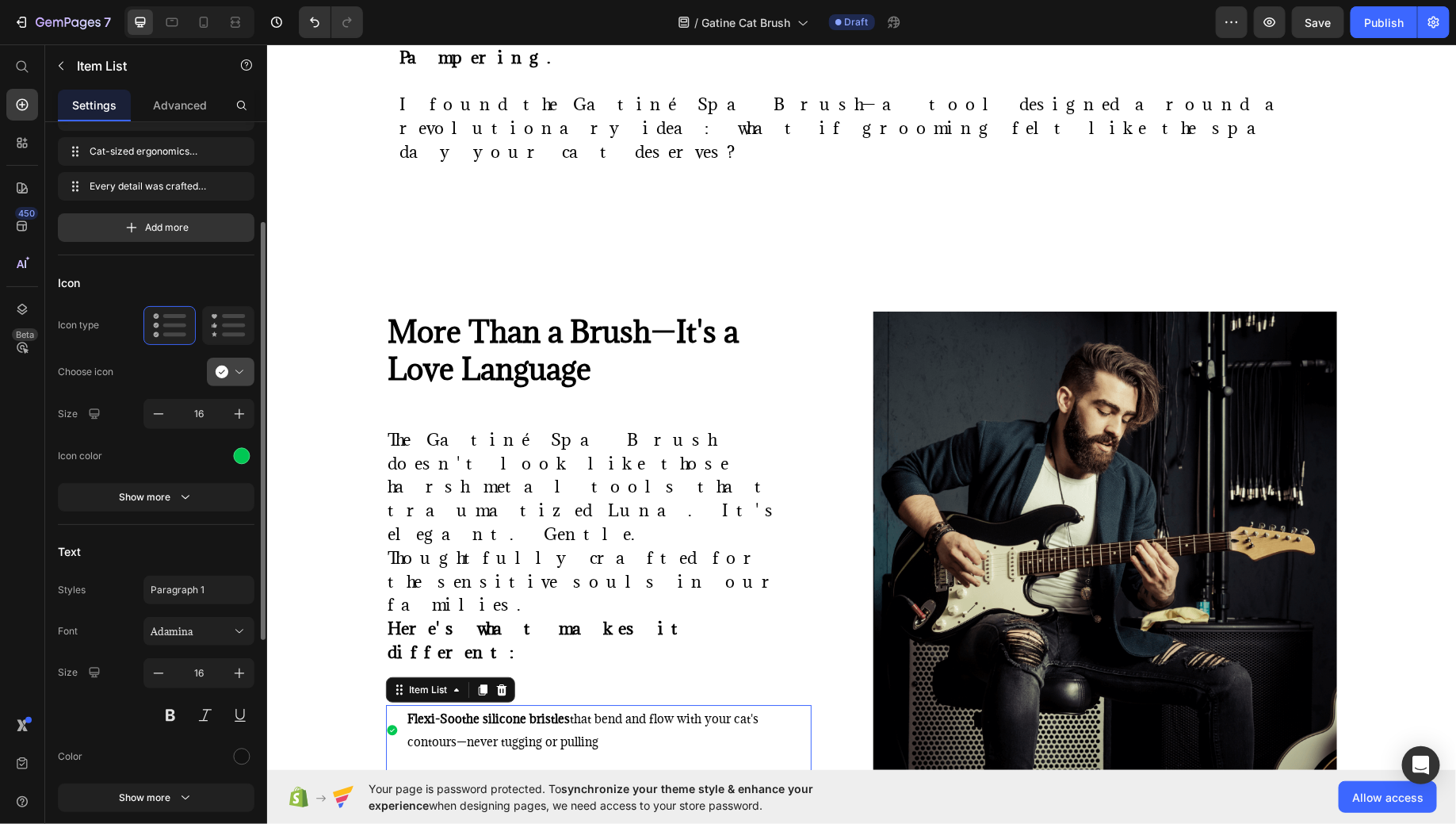 scroll, scrollTop: 177, scrollLeft: 0, axis: vertical 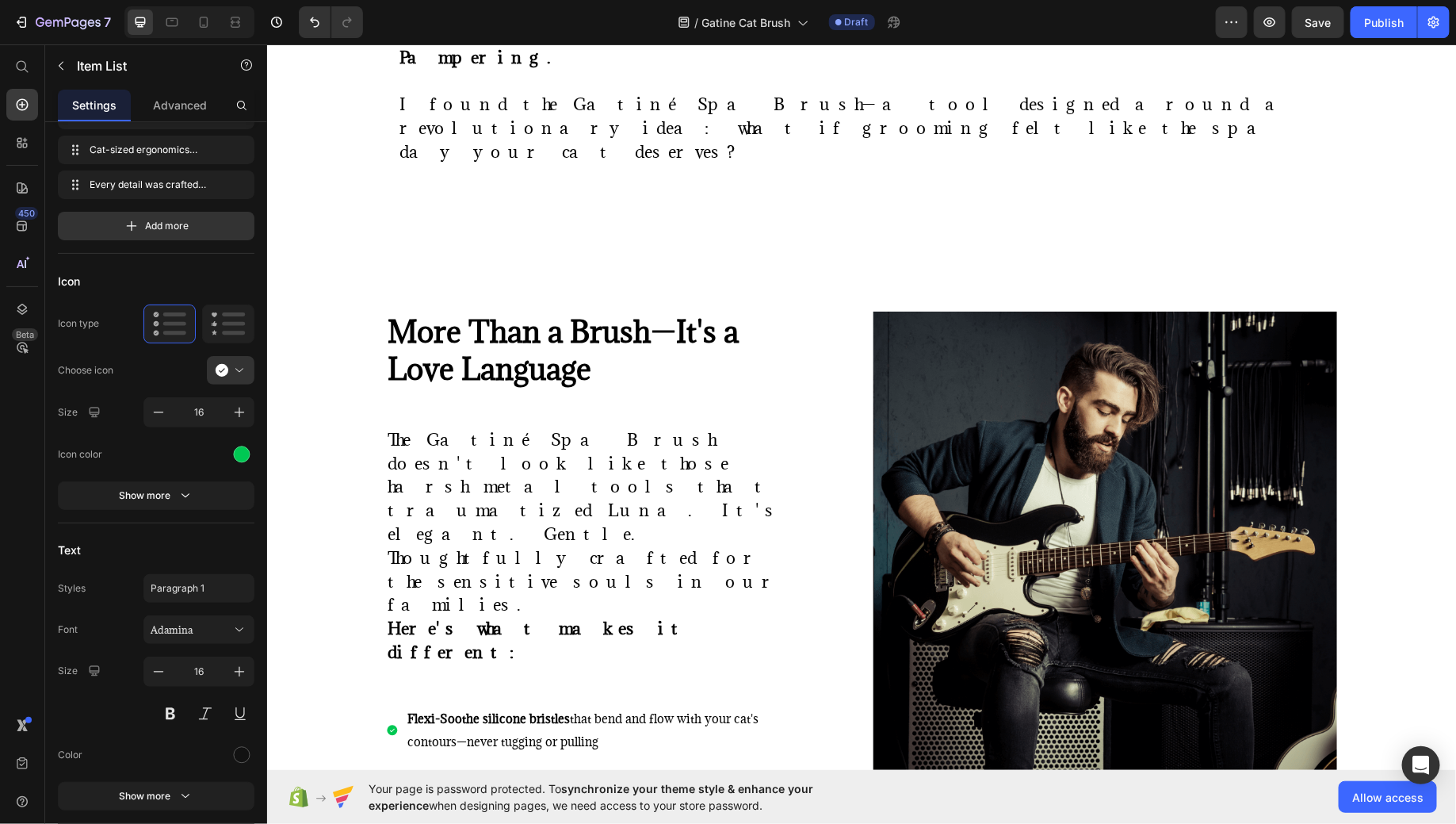 click on "Every detail was crafted with one question in mind:  How do we turn grooming into the gentle ritual of love it should be?" at bounding box center (607, 1022) 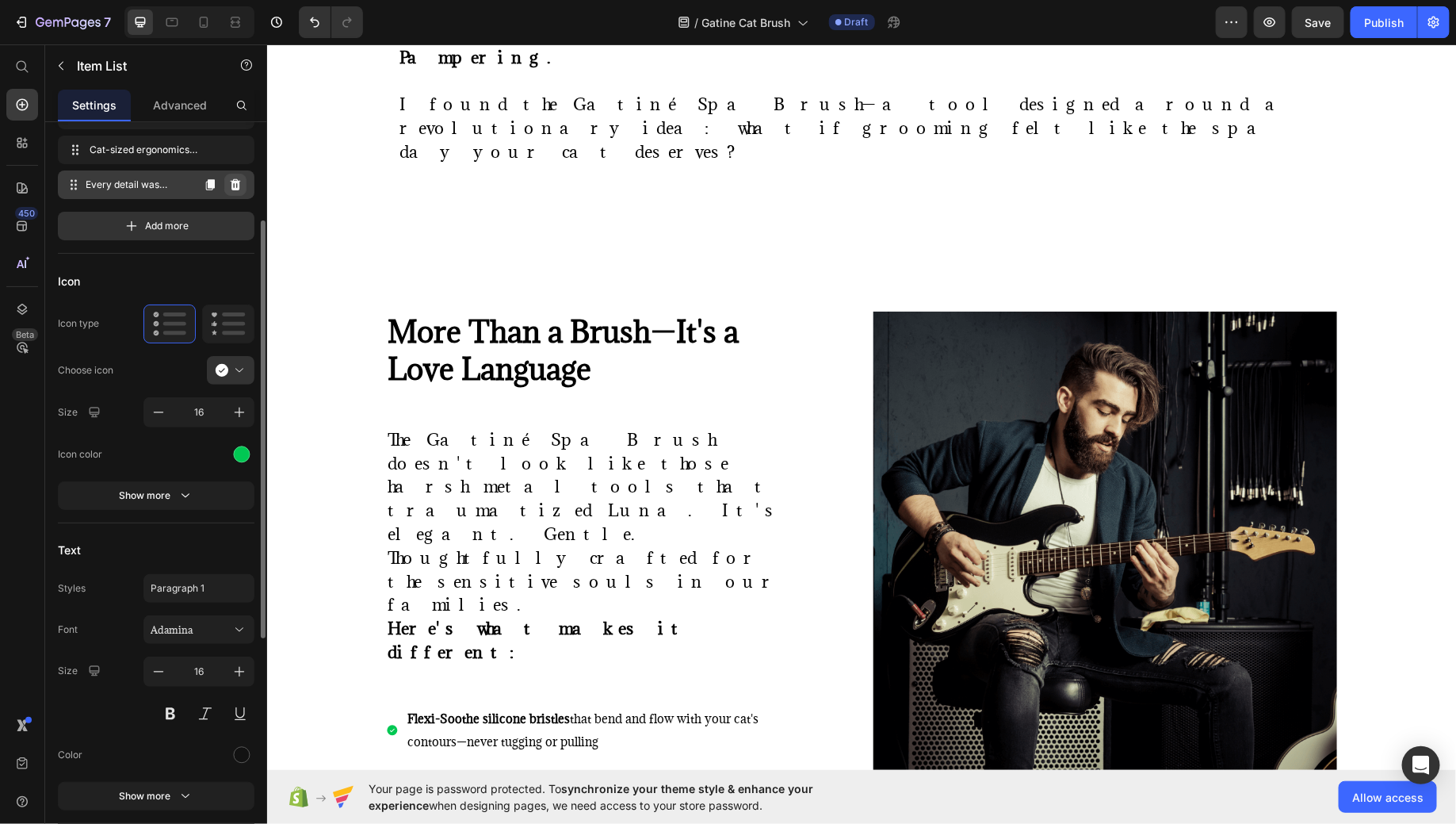 click 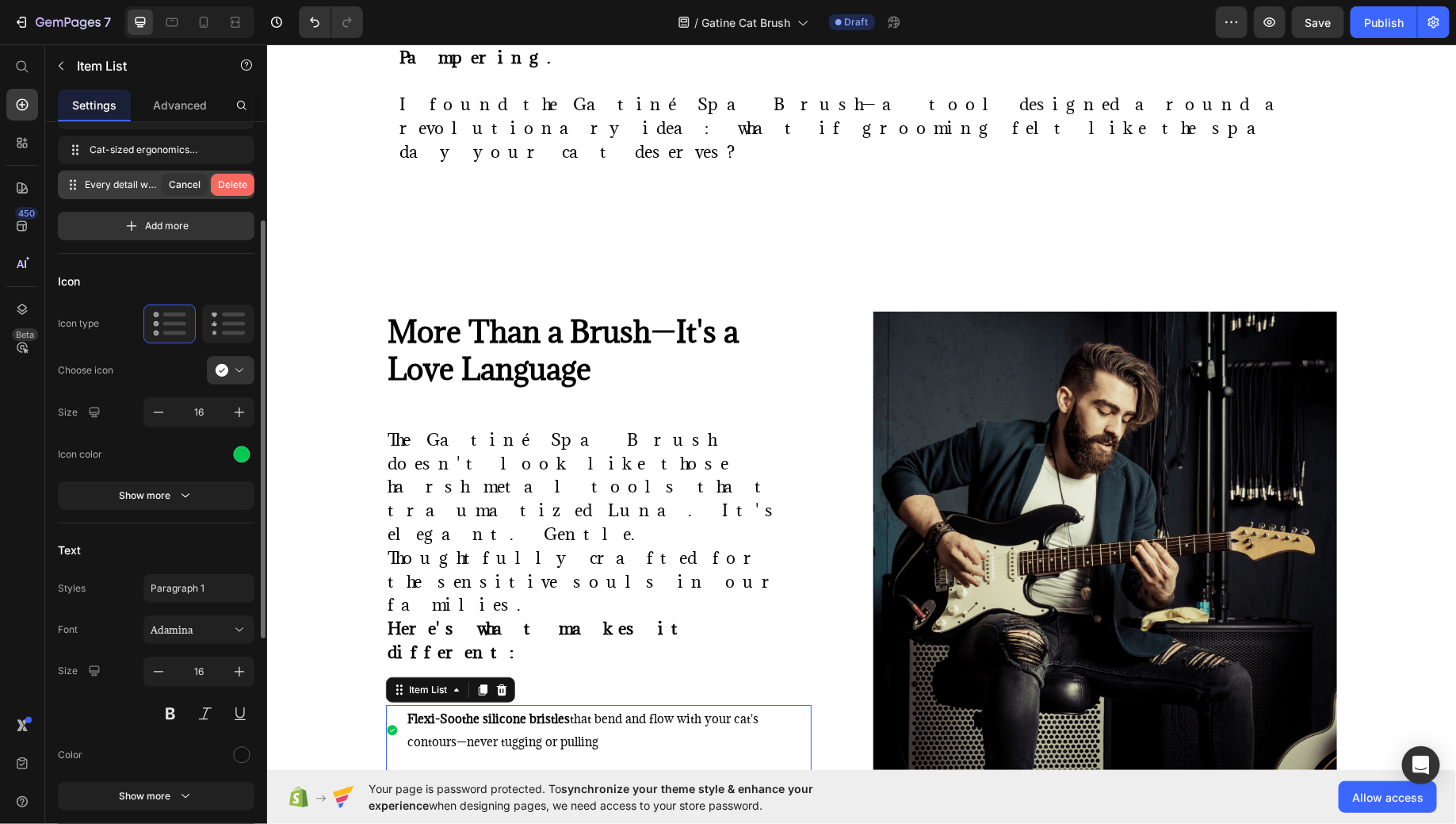 click on "Delete" at bounding box center (232, 185) 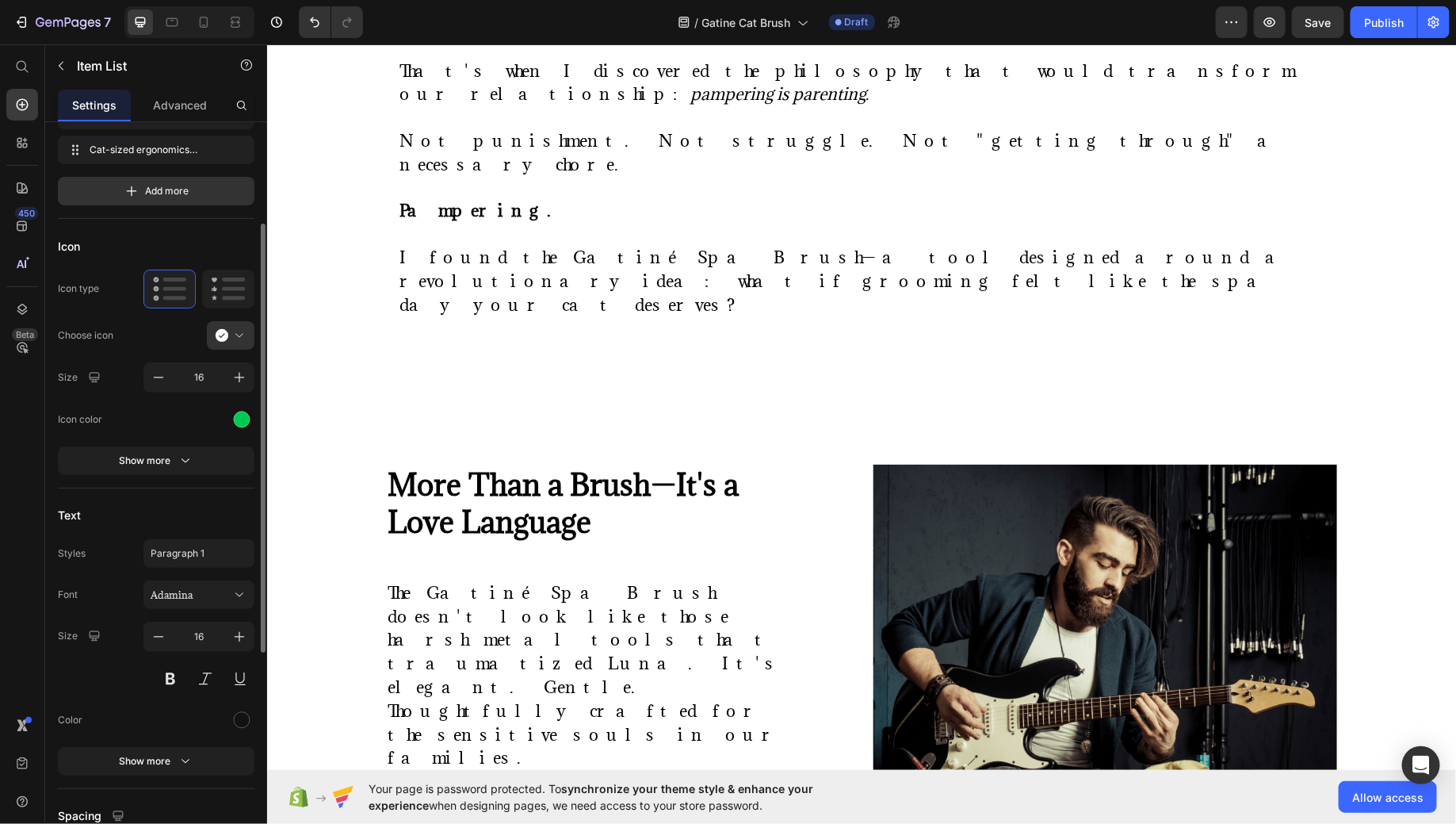 scroll, scrollTop: 1917, scrollLeft: 0, axis: vertical 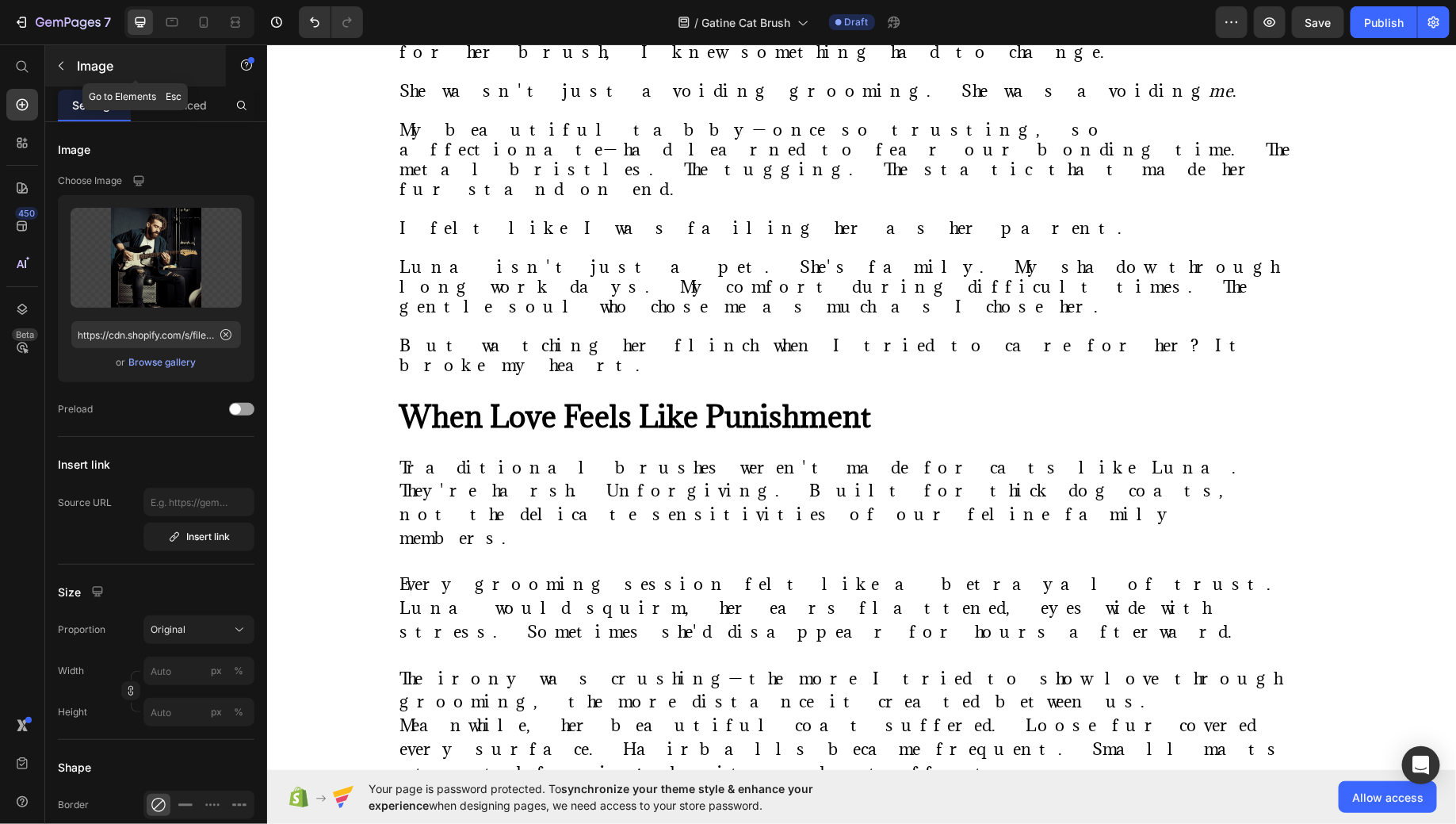 click 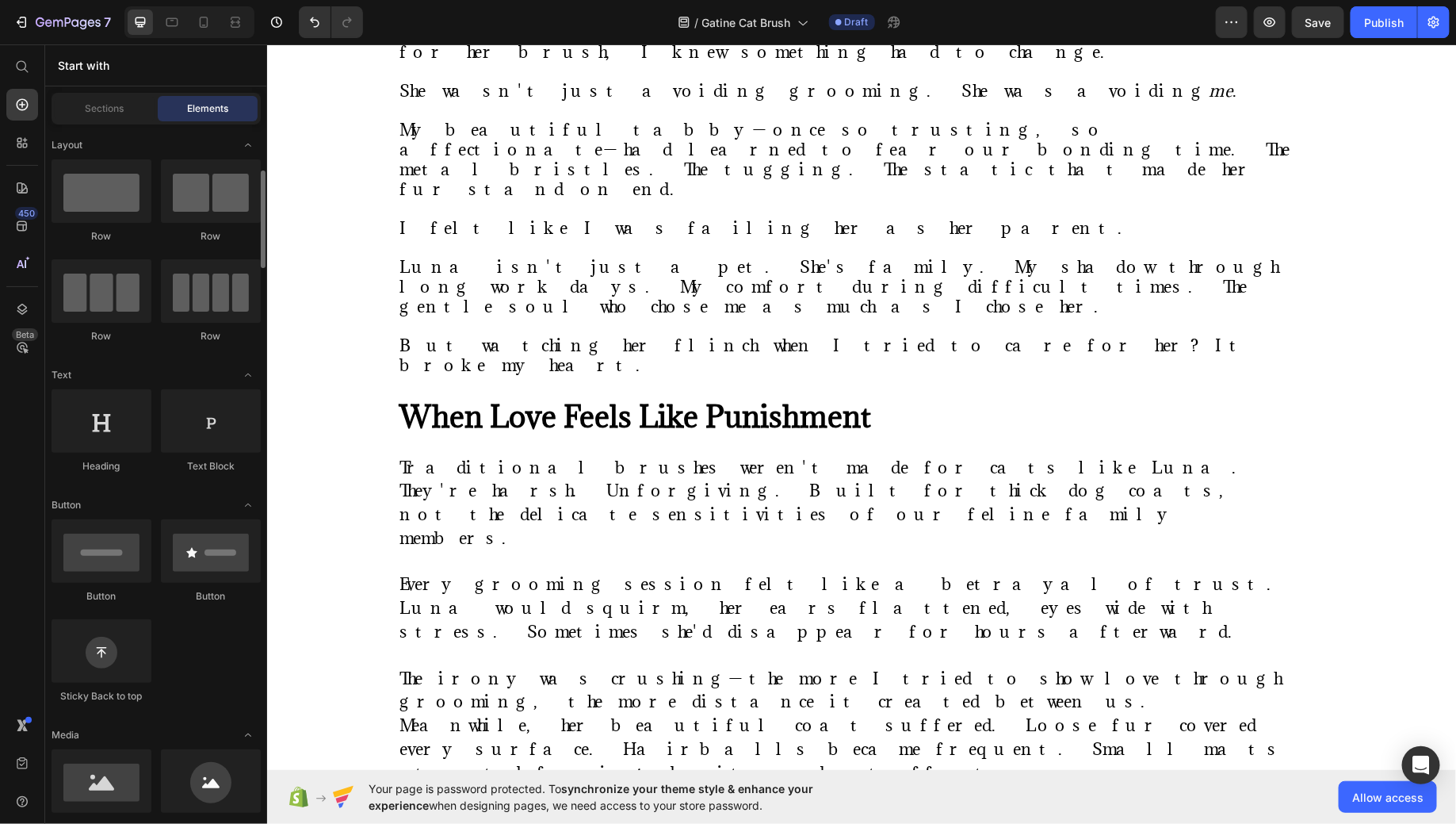 scroll, scrollTop: 86, scrollLeft: 0, axis: vertical 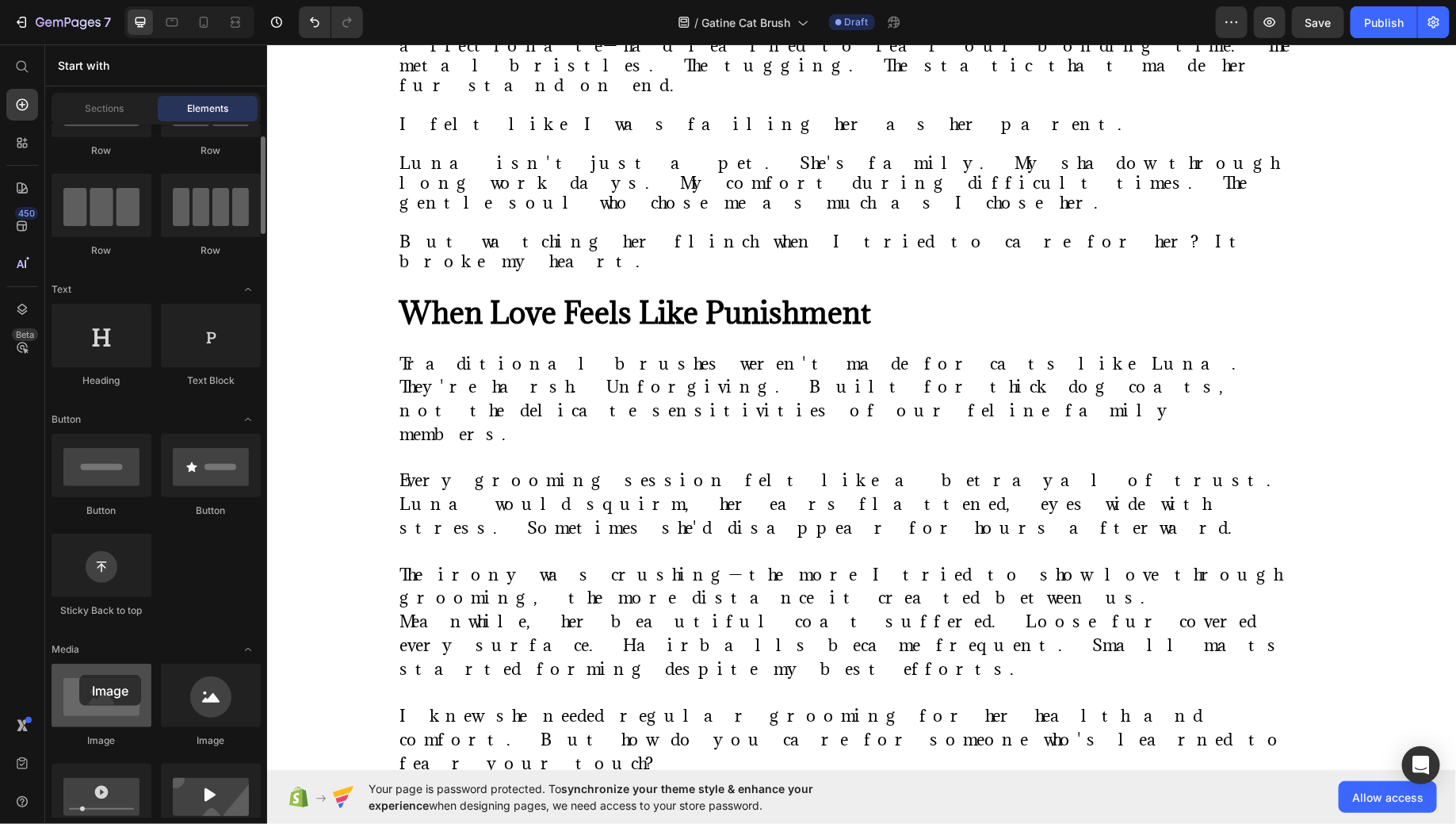drag, startPoint x: 105, startPoint y: 686, endPoint x: 89, endPoint y: 676, distance: 18.867962 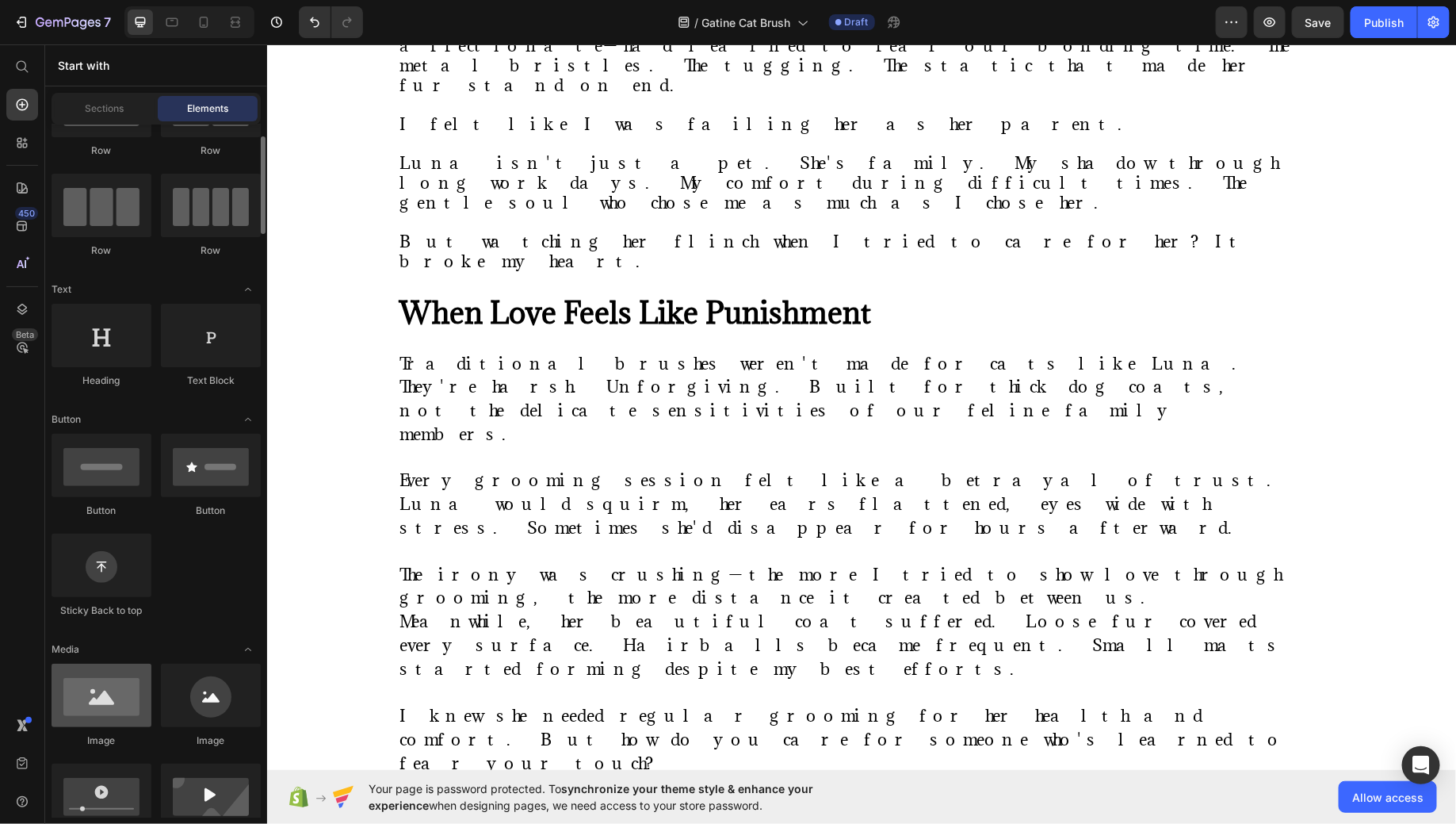 scroll, scrollTop: 1124, scrollLeft: 0, axis: vertical 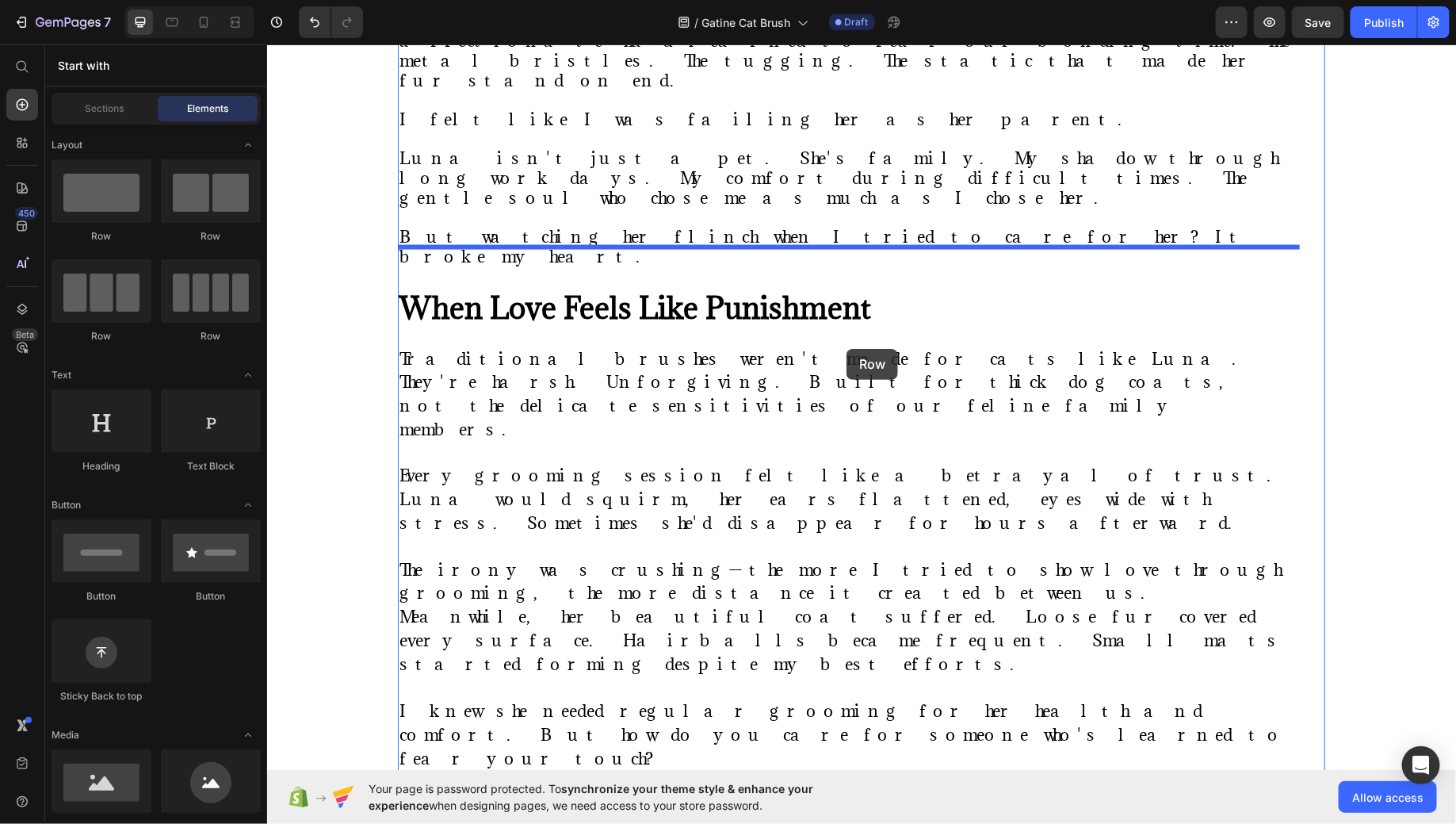 drag, startPoint x: 471, startPoint y: 244, endPoint x: 852, endPoint y: 347, distance: 394.67708 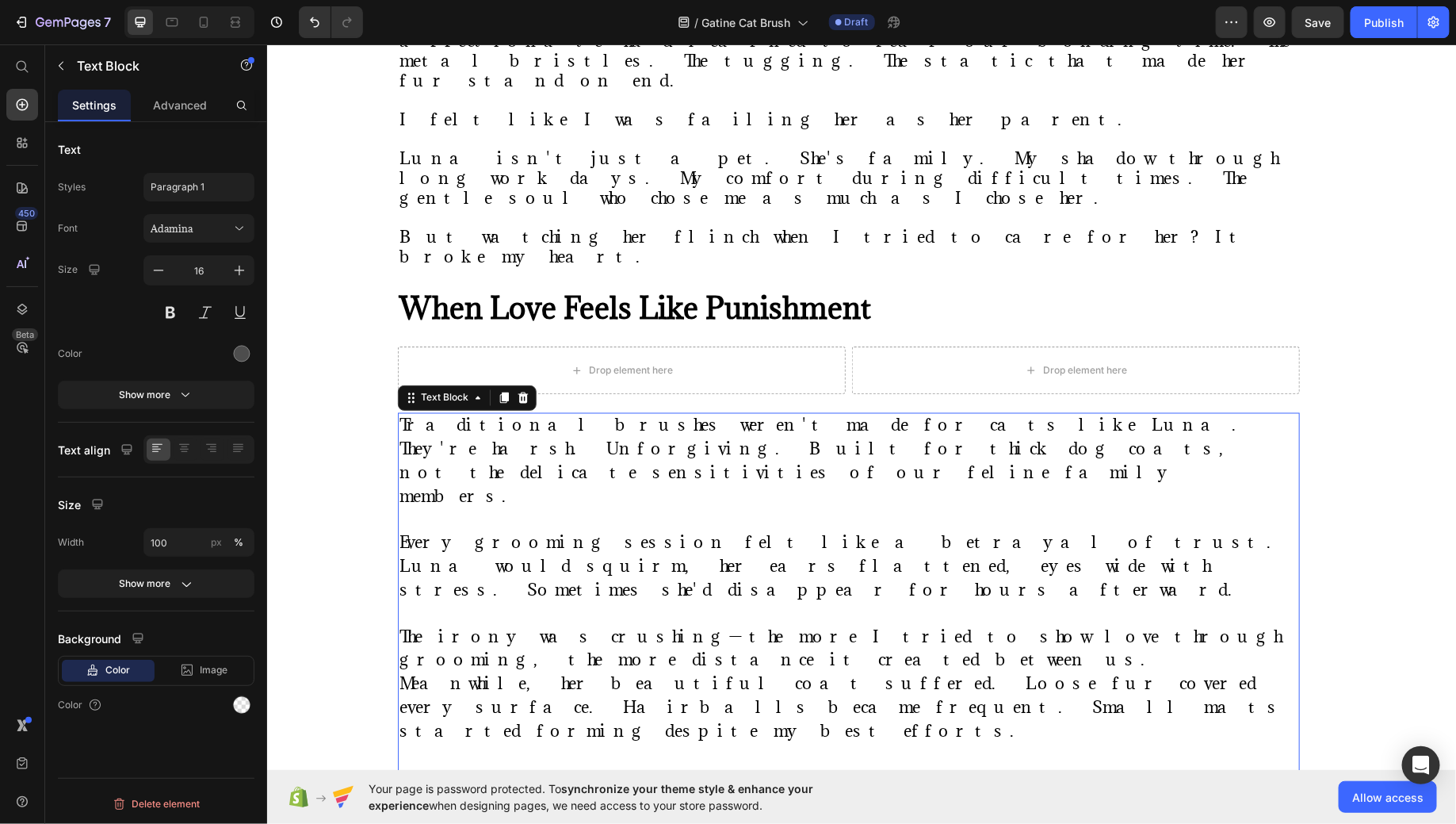 click on "Traditional brushes weren't made for cats like Luna. They're harsh. Unforgiving. Built for thick dog coats, not the delicate sensitivities of our feline family members." at bounding box center [848, 461] 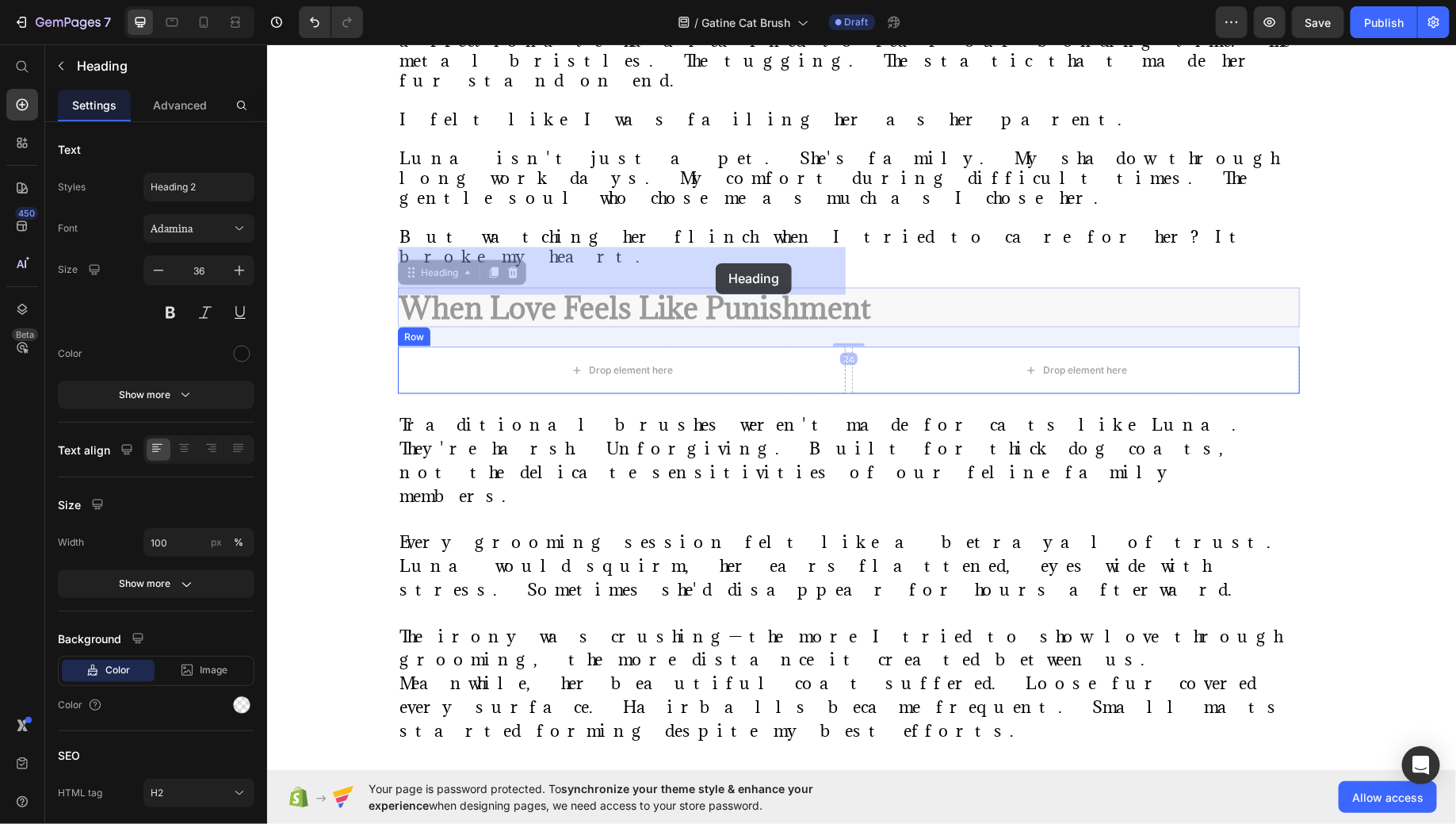 drag, startPoint x: 741, startPoint y: 216, endPoint x: 714, endPoint y: 262, distance: 53.33854 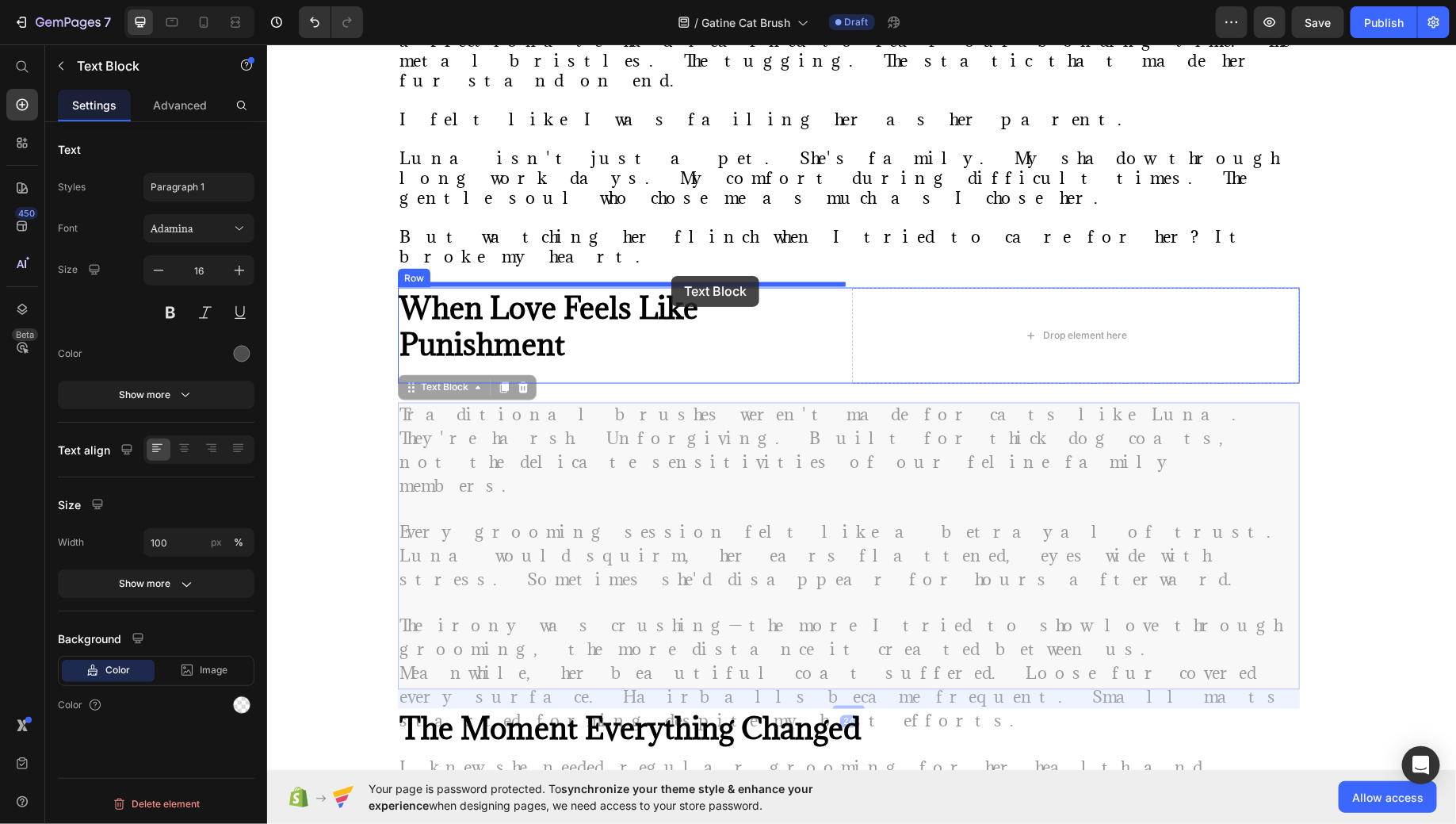 drag, startPoint x: 715, startPoint y: 338, endPoint x: 671, endPoint y: 275, distance: 76.844 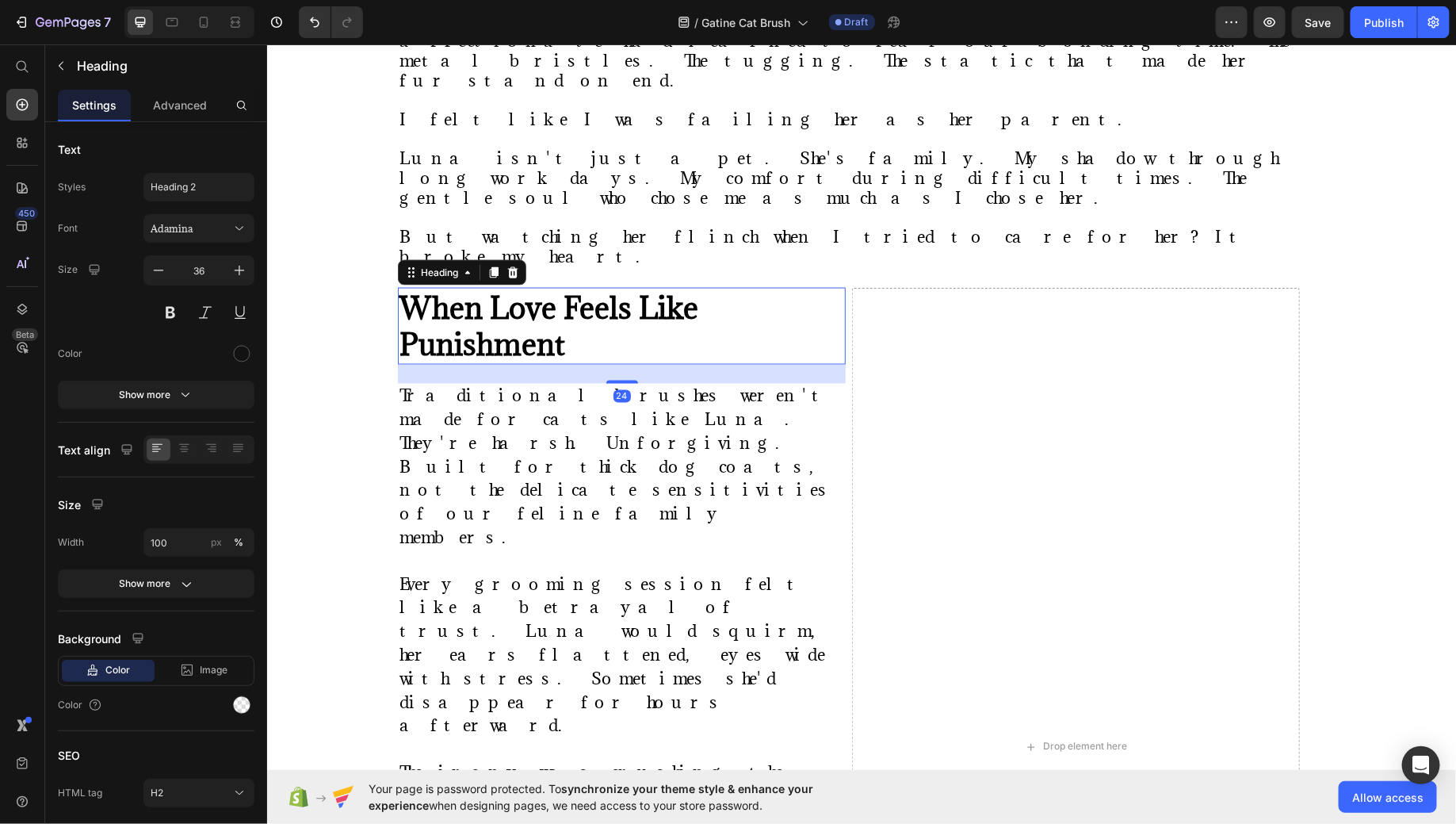 click on "When Love Feels Like Punishment" at bounding box center [621, 326] 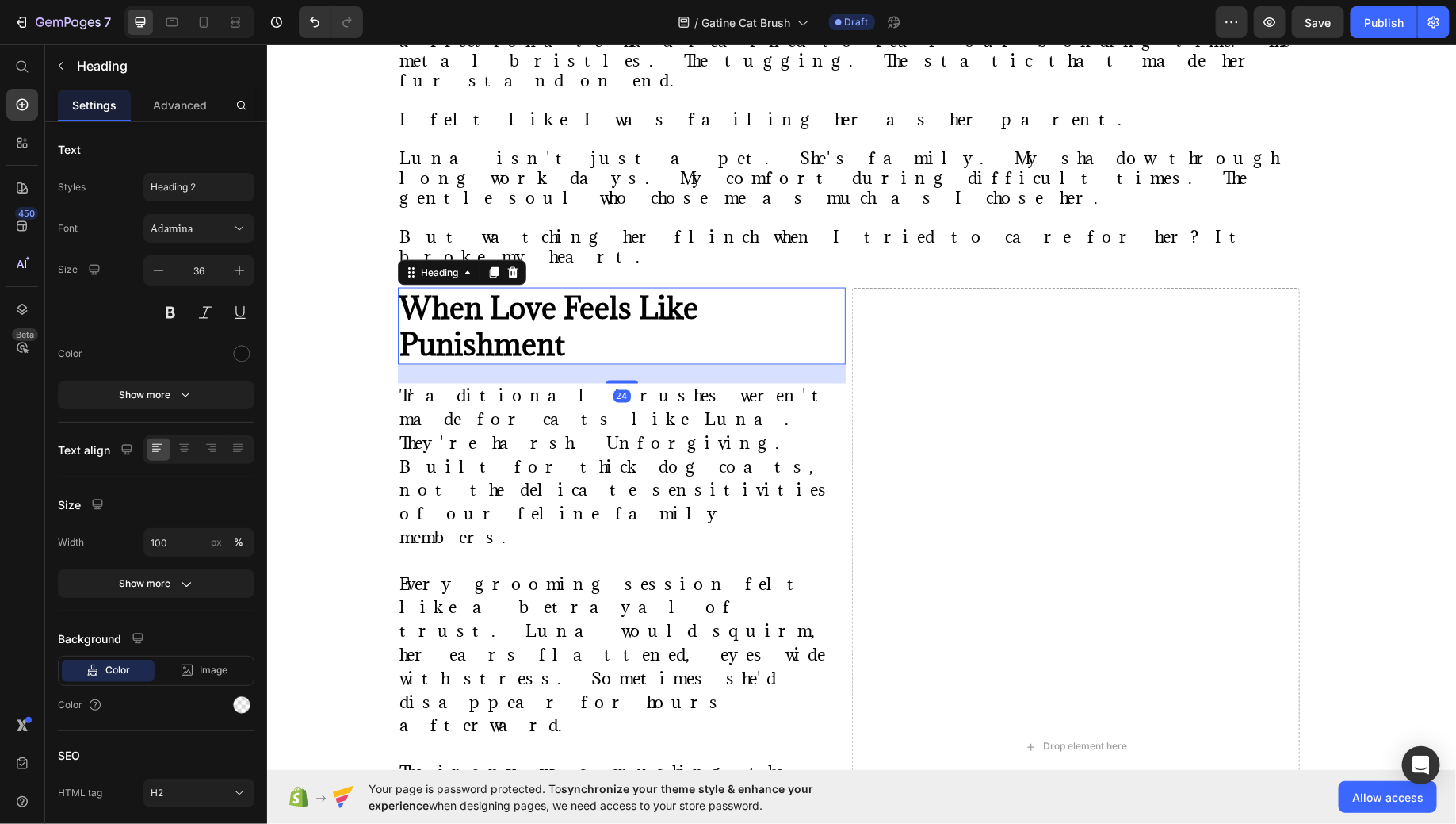 click on "When Love Feels Like Punishment" at bounding box center (621, 326) 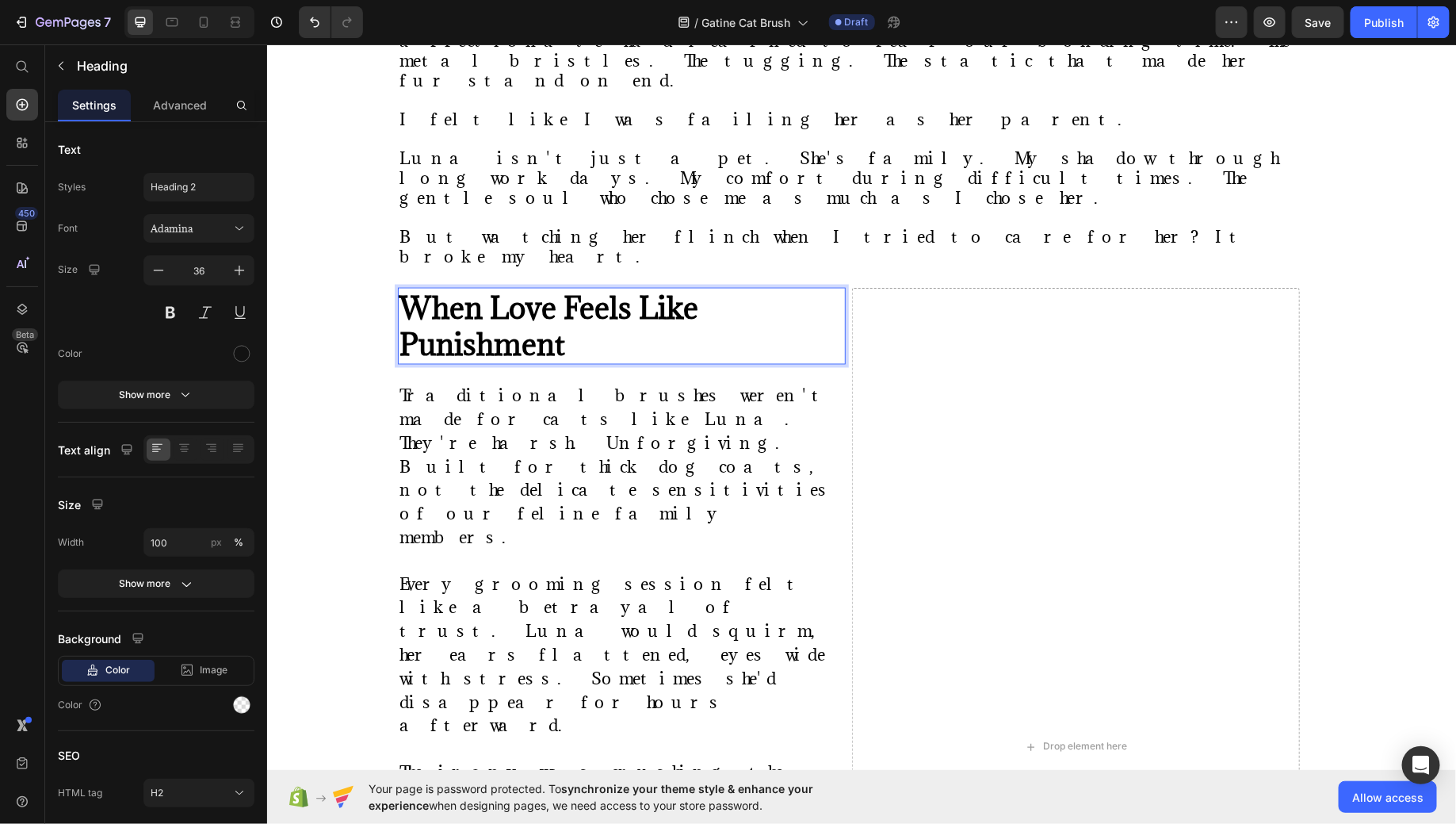click on "When Love Feels Like Punishment" at bounding box center [621, 326] 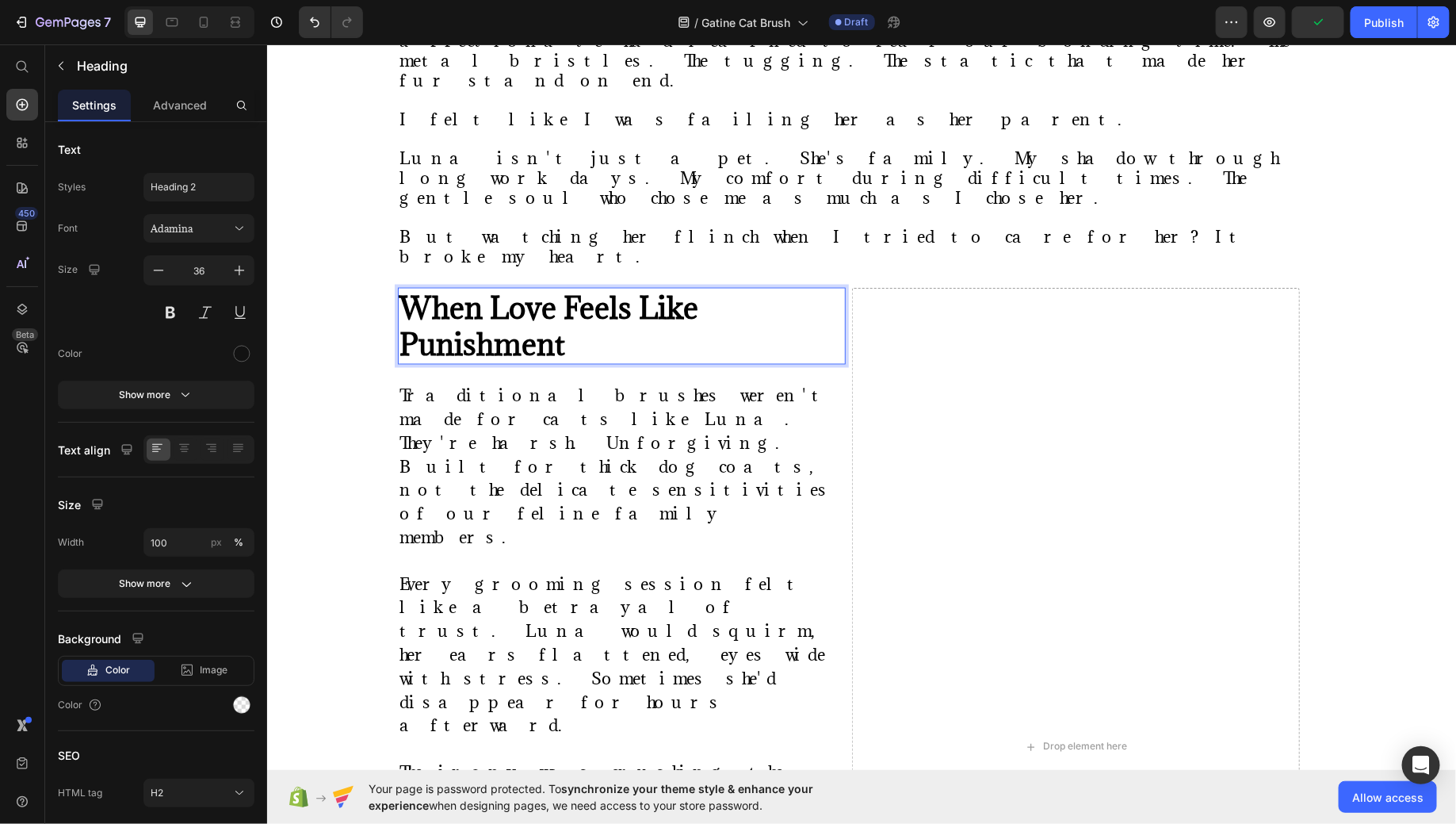 click on "When Love Feels Like Punishment" at bounding box center [621, 326] 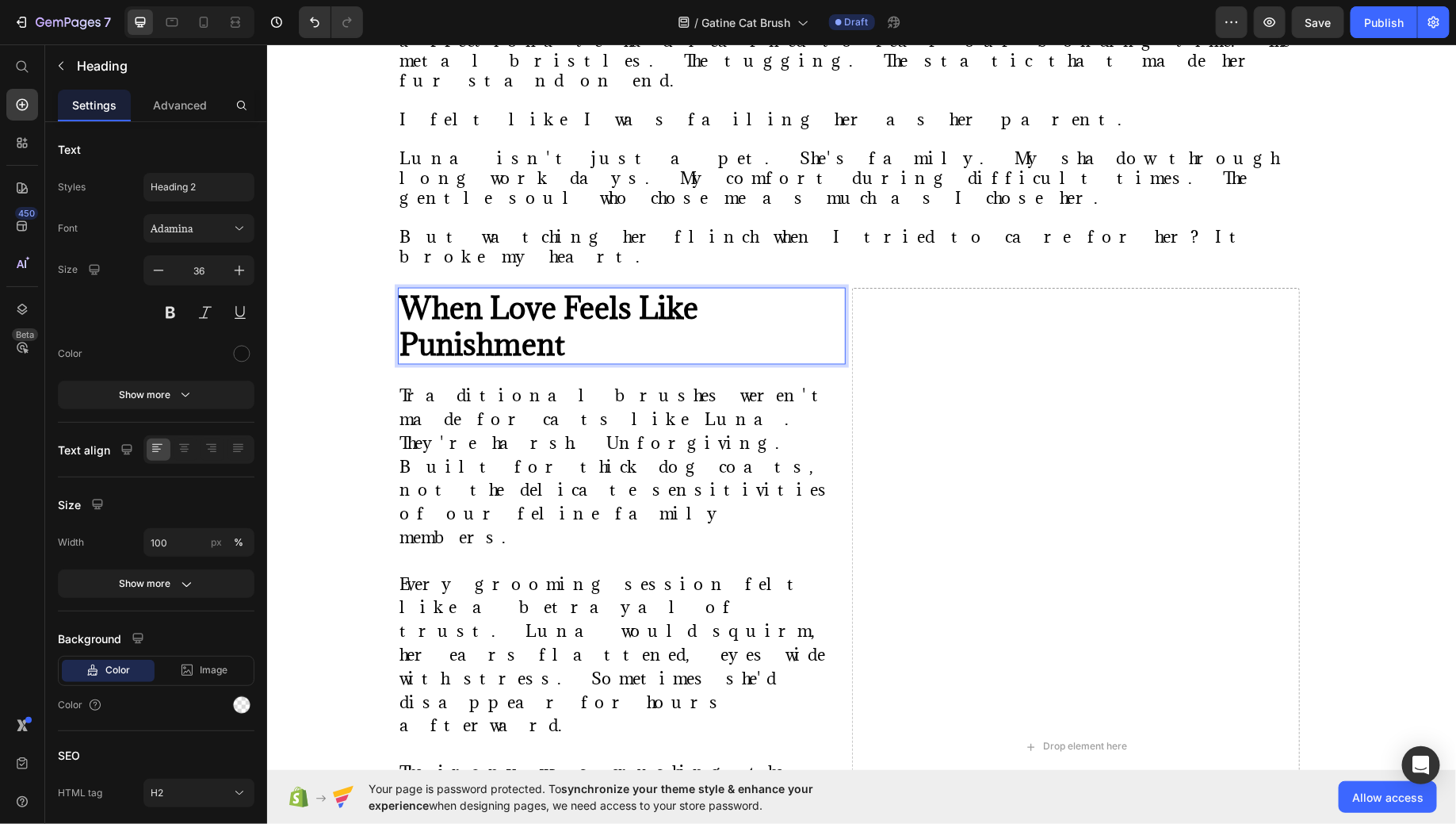 click on "When Love Feels Like Punishment" at bounding box center [548, 325] 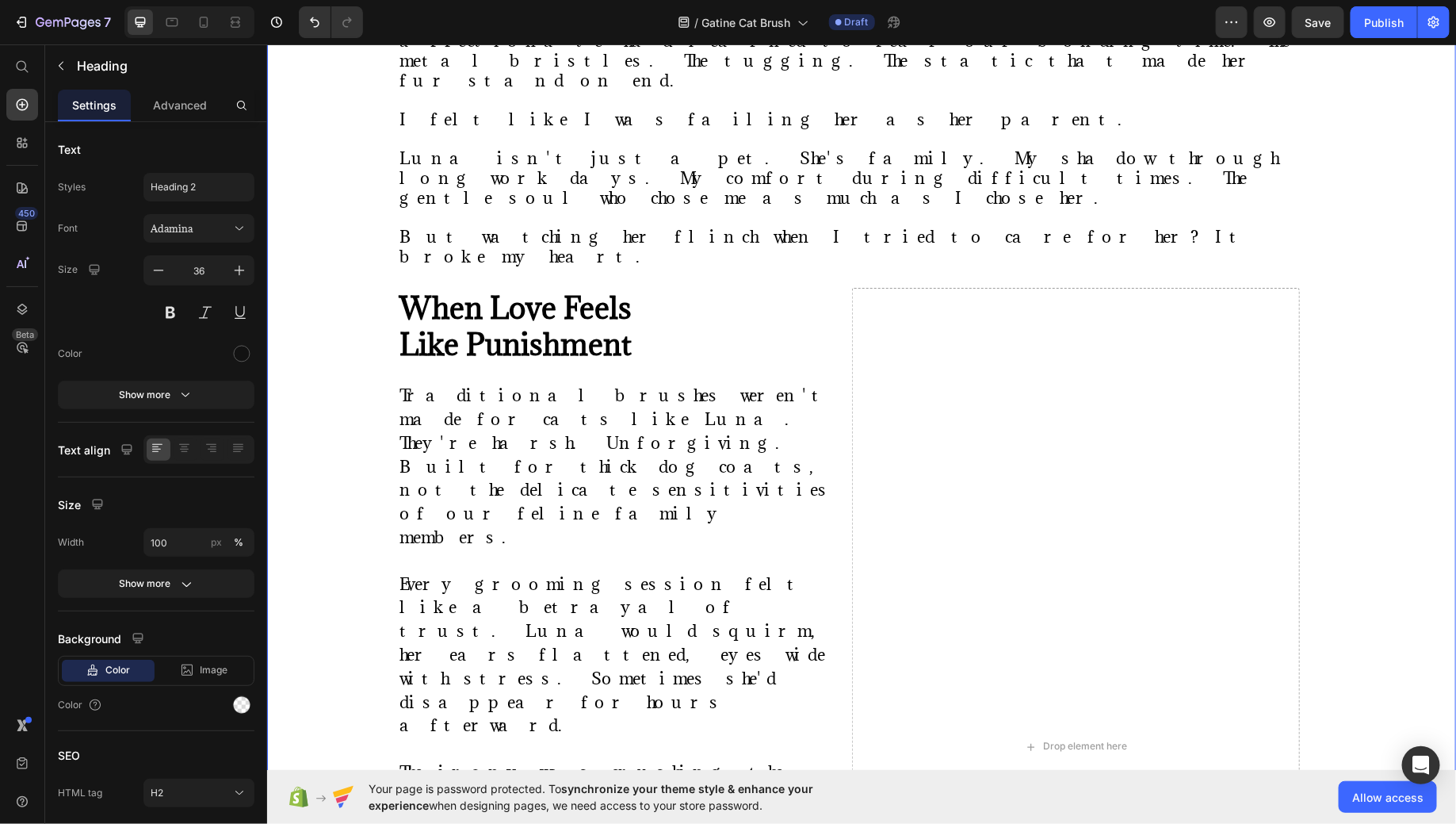 click on "⁠⁠⁠⁠⁠⁠⁠ "She Used to Hide When She Saw the Brush—Now She Melts Into My Arms" Heading Image By [PERSON] Text block Advanced list Published:  [DATE], [DATE] [YEAR] Text block Row Image A Cat Parent's Journey from Grooming Battles to Spa-Day Bliss When Luna started hiding under the bed every time I reached for her brush, I knew something had to change. She wasn't just avoiding grooming. She was avoiding  me . My beautiful tabby—once so trusting, so affectionate—had learned to fear our bonding time. The metal bristles. The tugging. The static that made her fur stand on end. I felt like I was failing her as her parent. Luna isn't just a pet. She's family. My shadow through long work days. My comfort during difficult times. The gentle soul who chose me as much as I chose her. But watching her flinch when I tried to care for her? It broke my heart. Text block ⁠⁠⁠⁠⁠⁠⁠ When Love Feels  Like Punishment Heading       Text Block
Drop element here Row . Row" at bounding box center [861, 319] 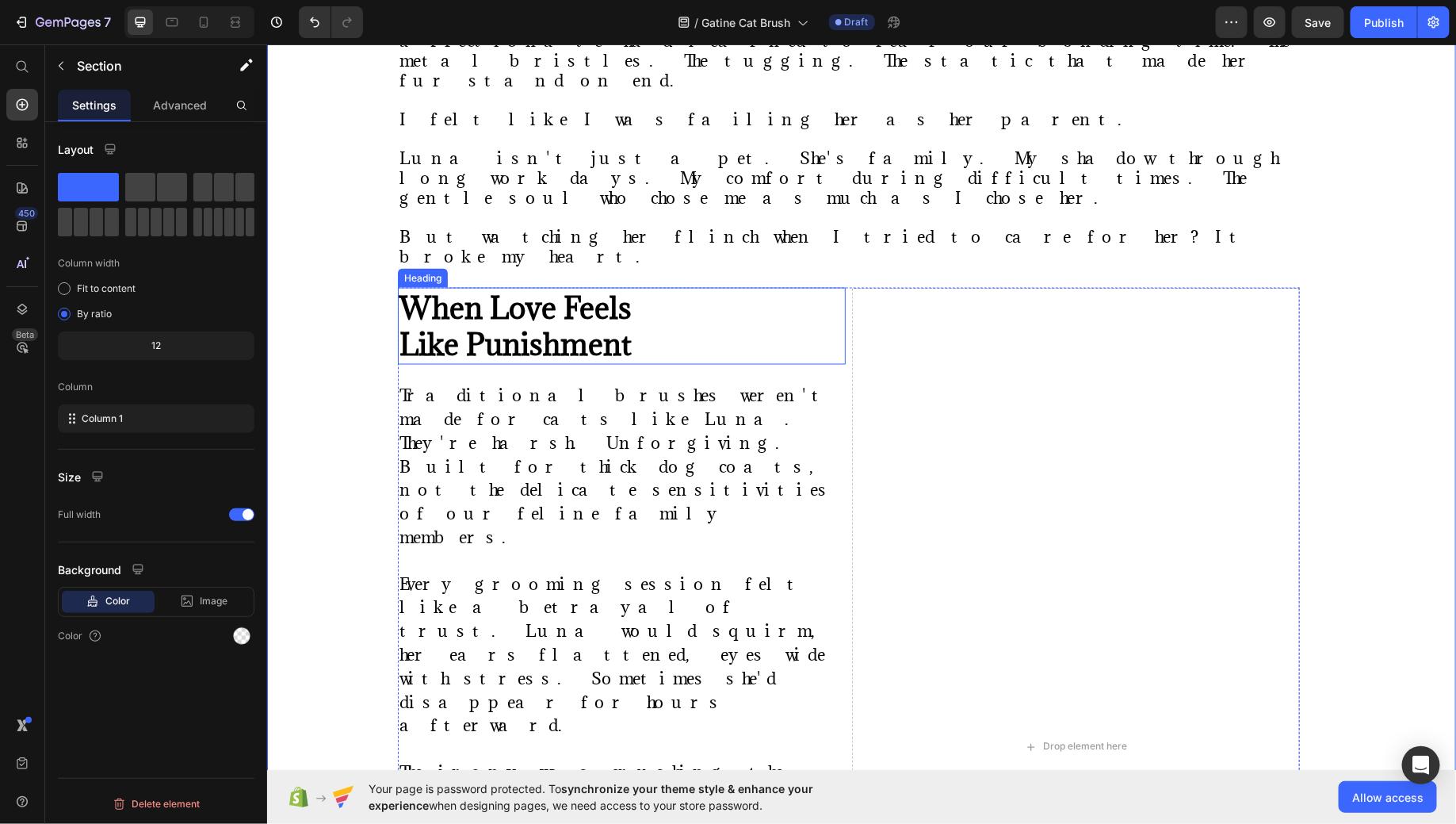 click on "⁠⁠⁠⁠⁠⁠⁠ When Love Feels  Like Punishment" at bounding box center (621, 326) 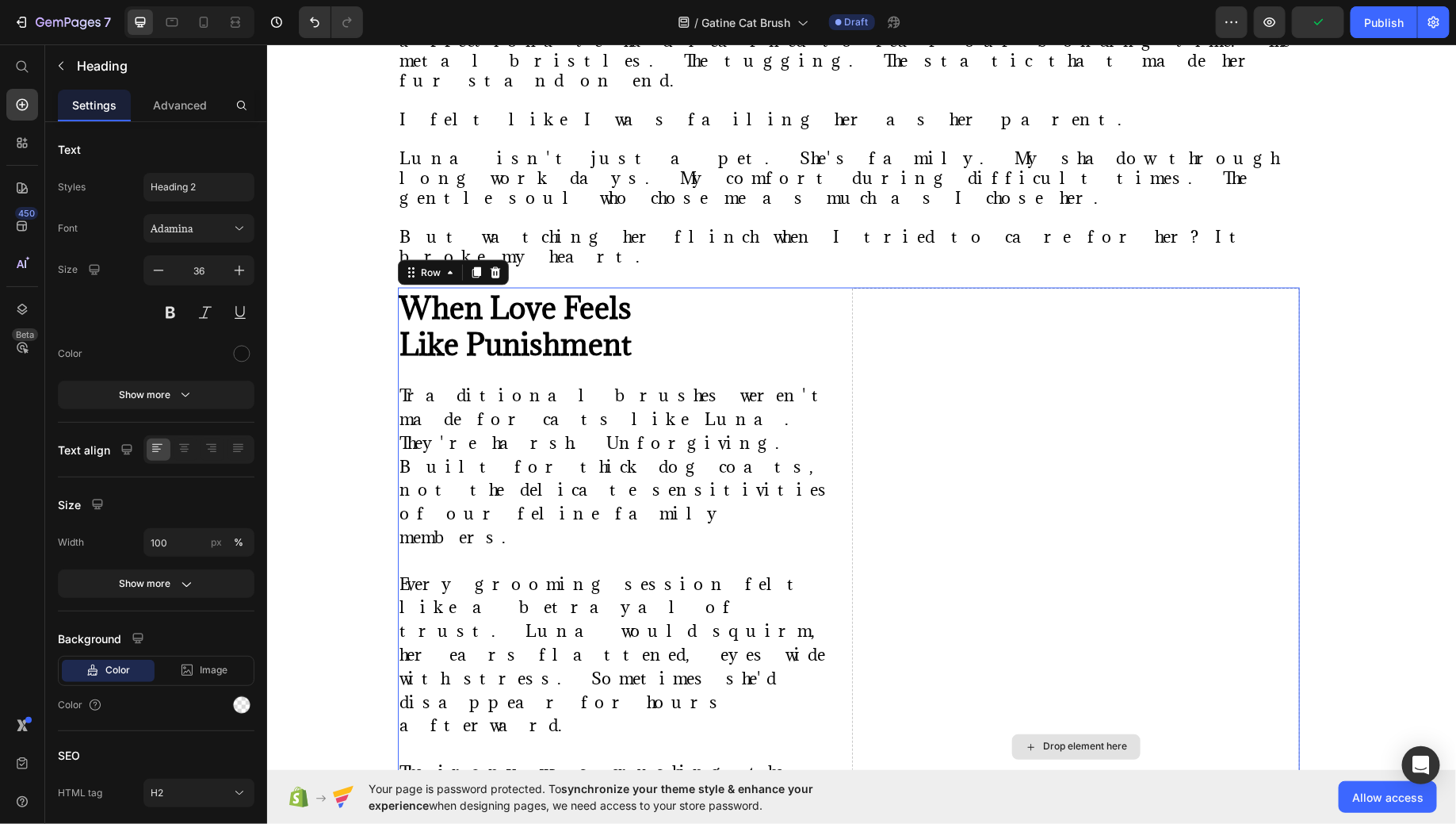 click on "Drop element here" at bounding box center [1075, 747] 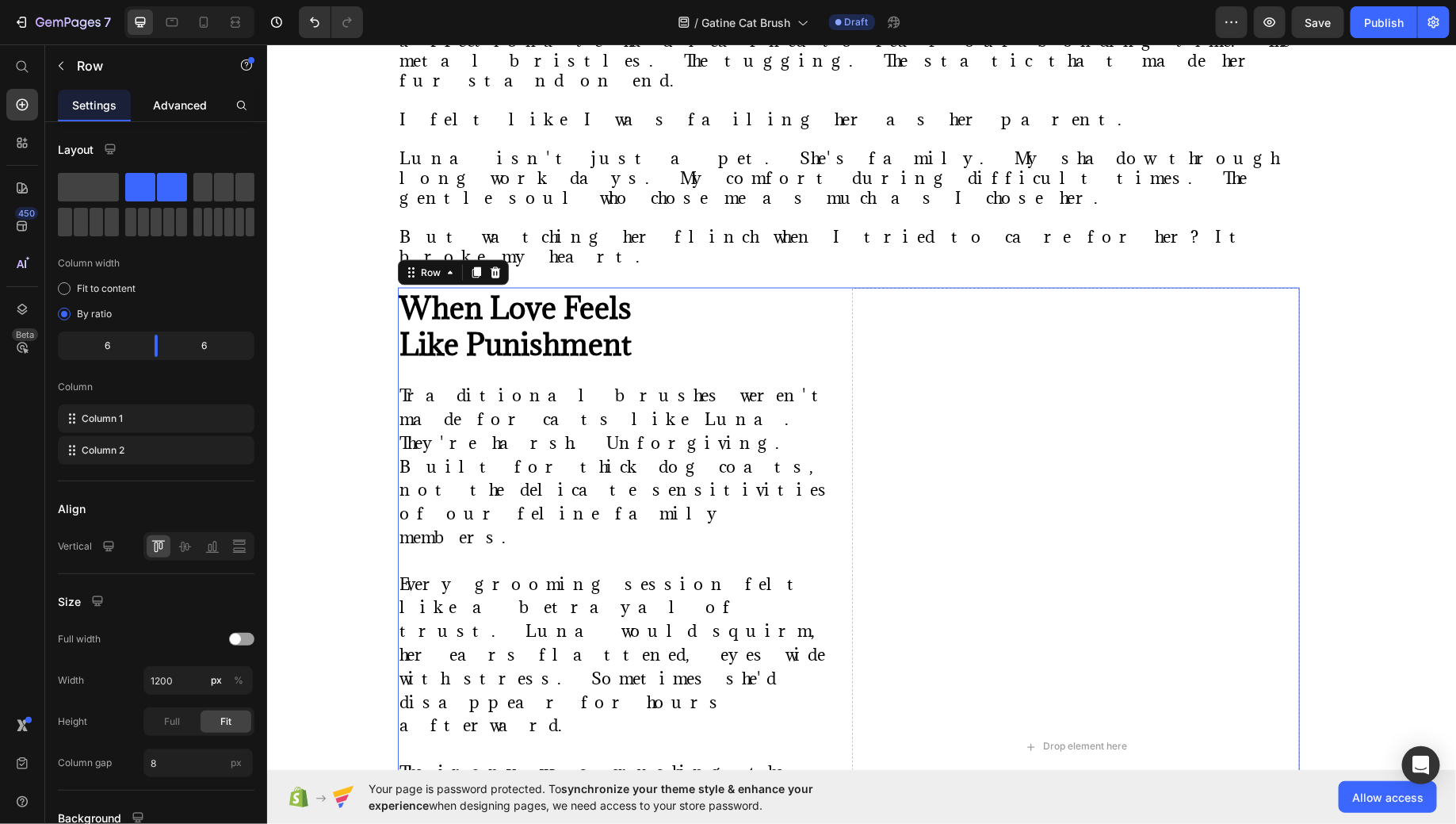 click on "Advanced" 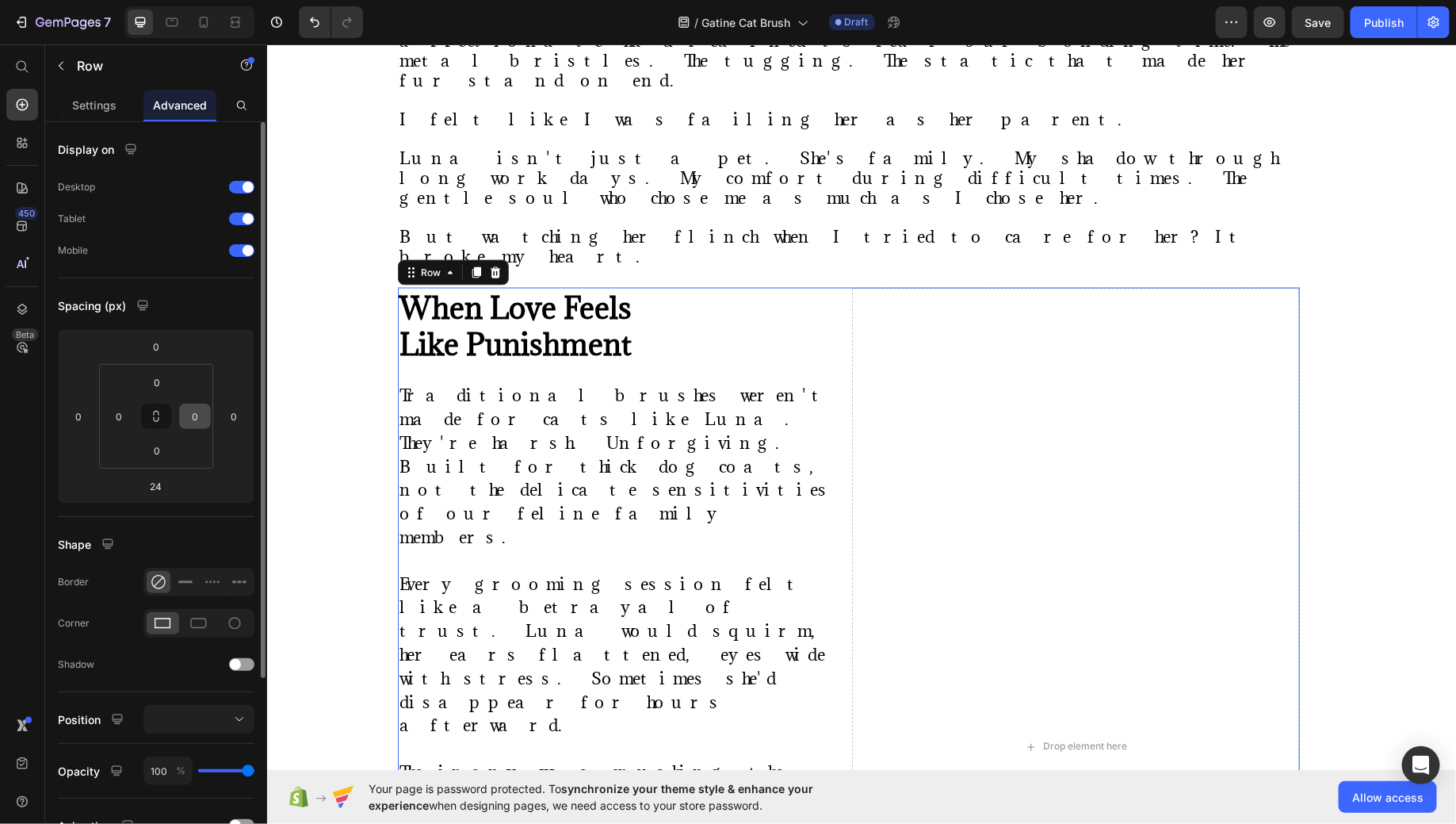 drag, startPoint x: 159, startPoint y: 416, endPoint x: 182, endPoint y: 416, distance: 23 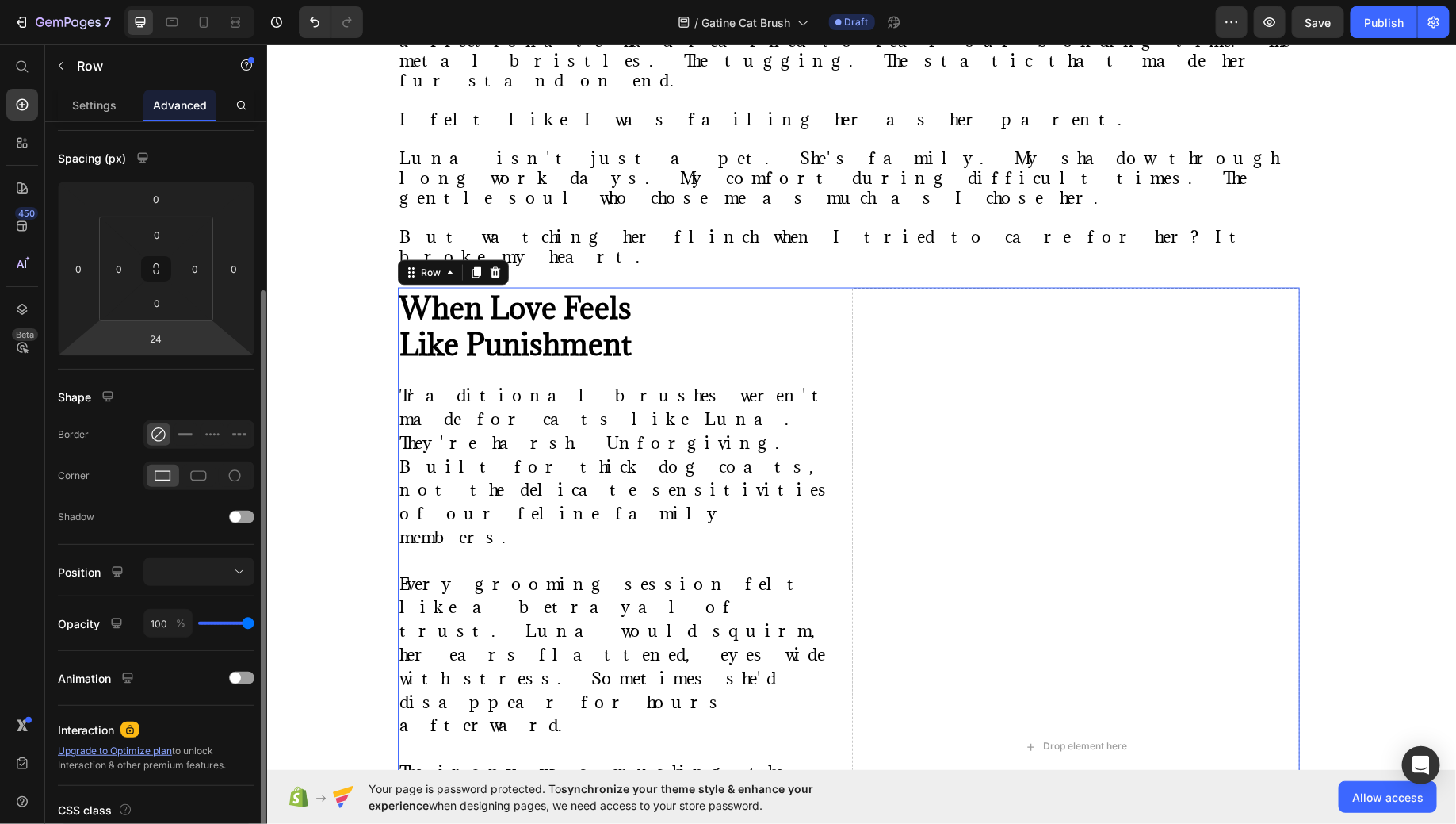 scroll, scrollTop: 256, scrollLeft: 0, axis: vertical 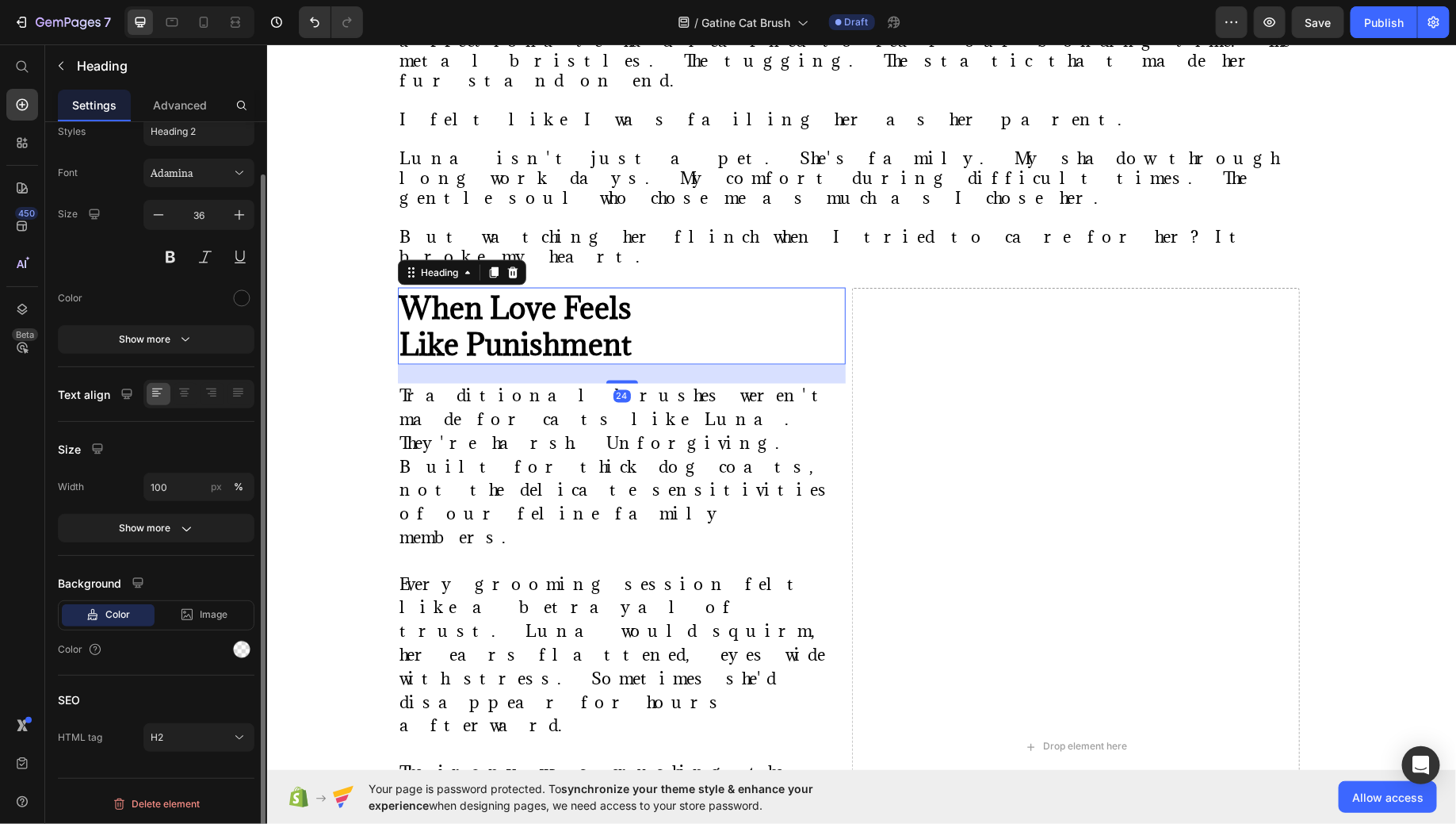click on "⁠⁠⁠⁠⁠⁠⁠ When Love Feels  Like Punishment" at bounding box center [621, 326] 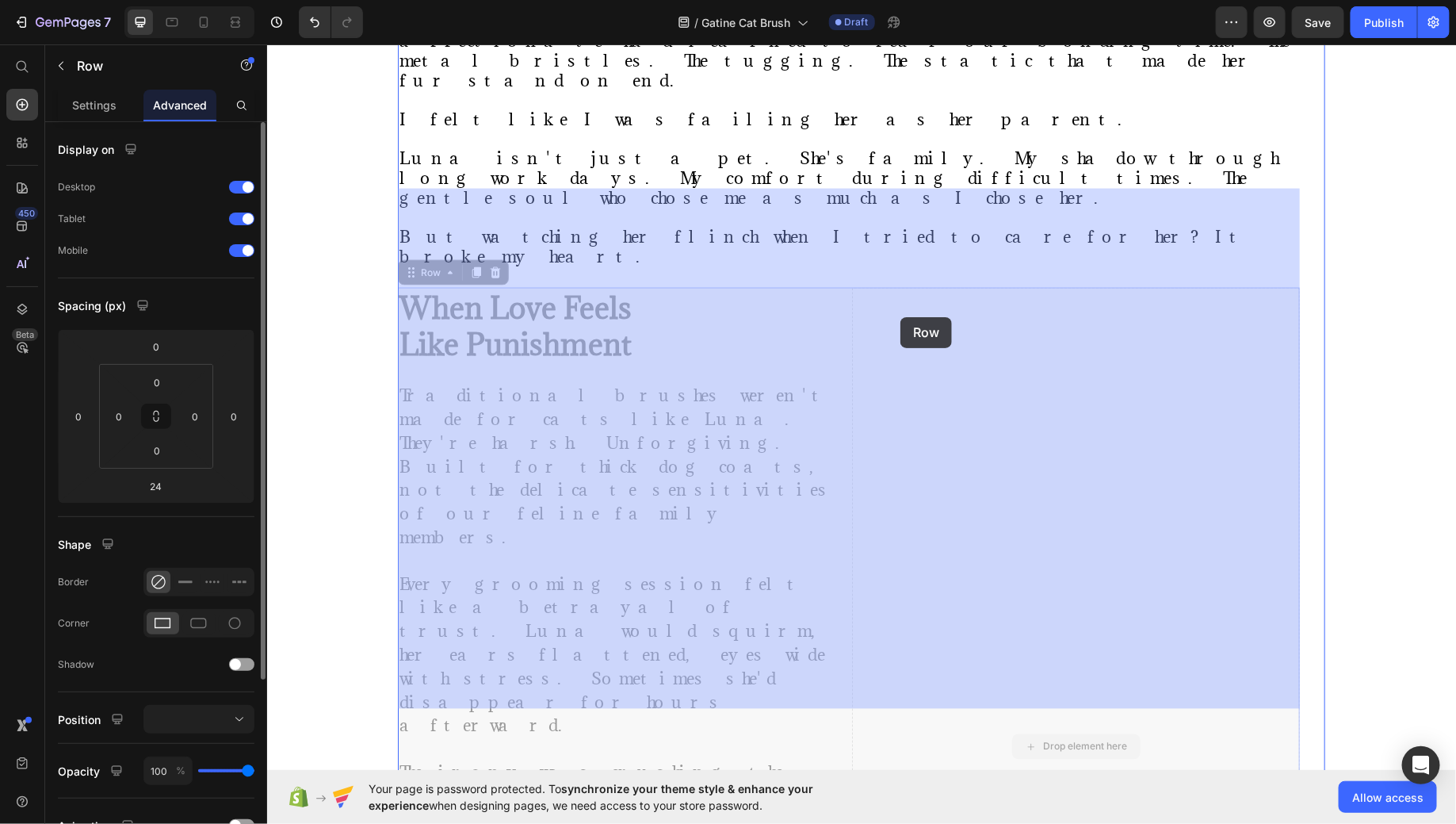 drag, startPoint x: 851, startPoint y: 309, endPoint x: 900, endPoint y: 316, distance: 49.49747 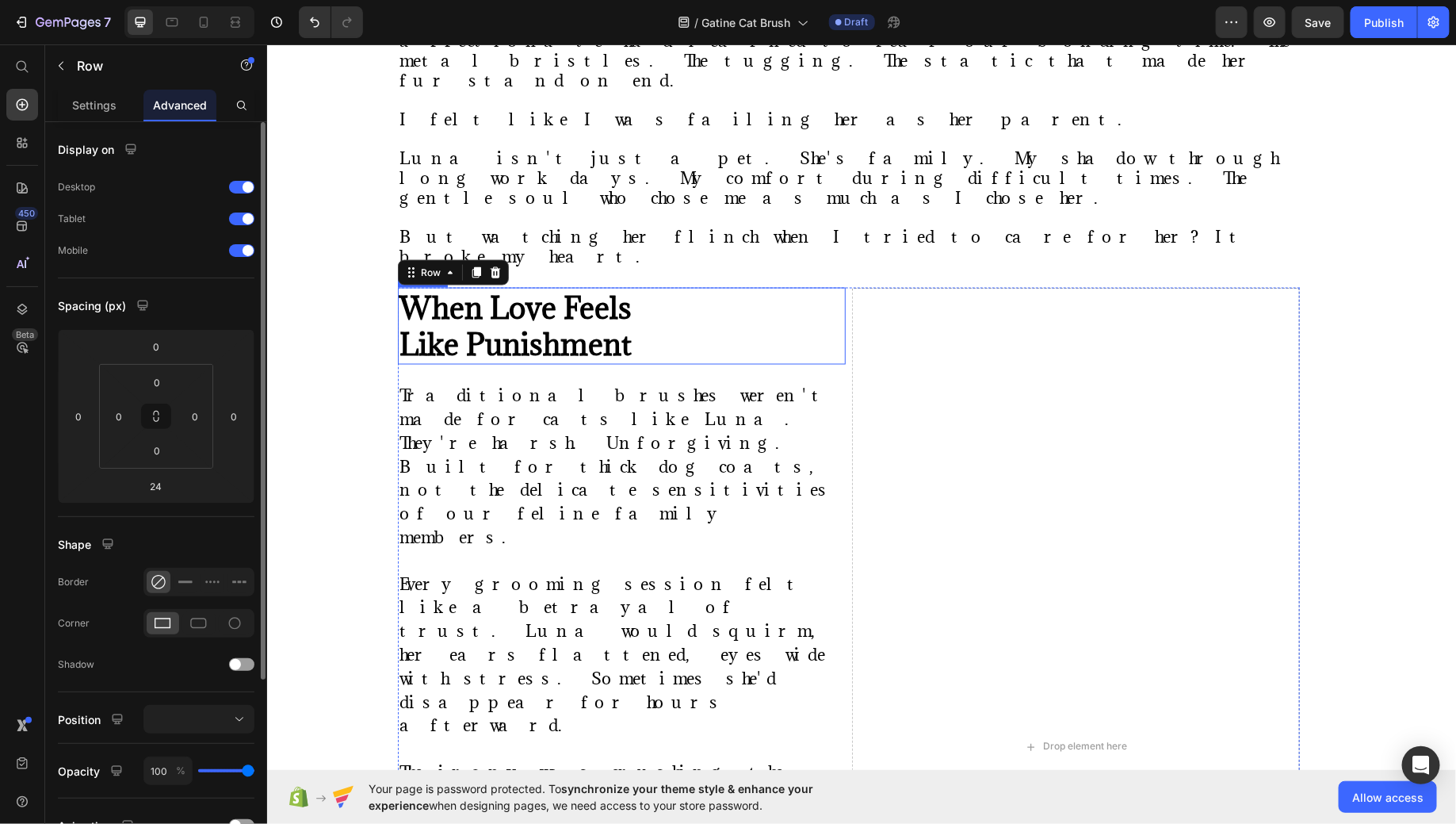 click on "⁠⁠⁠⁠⁠⁠⁠ When Love Feels  Like Punishment" at bounding box center (621, 326) 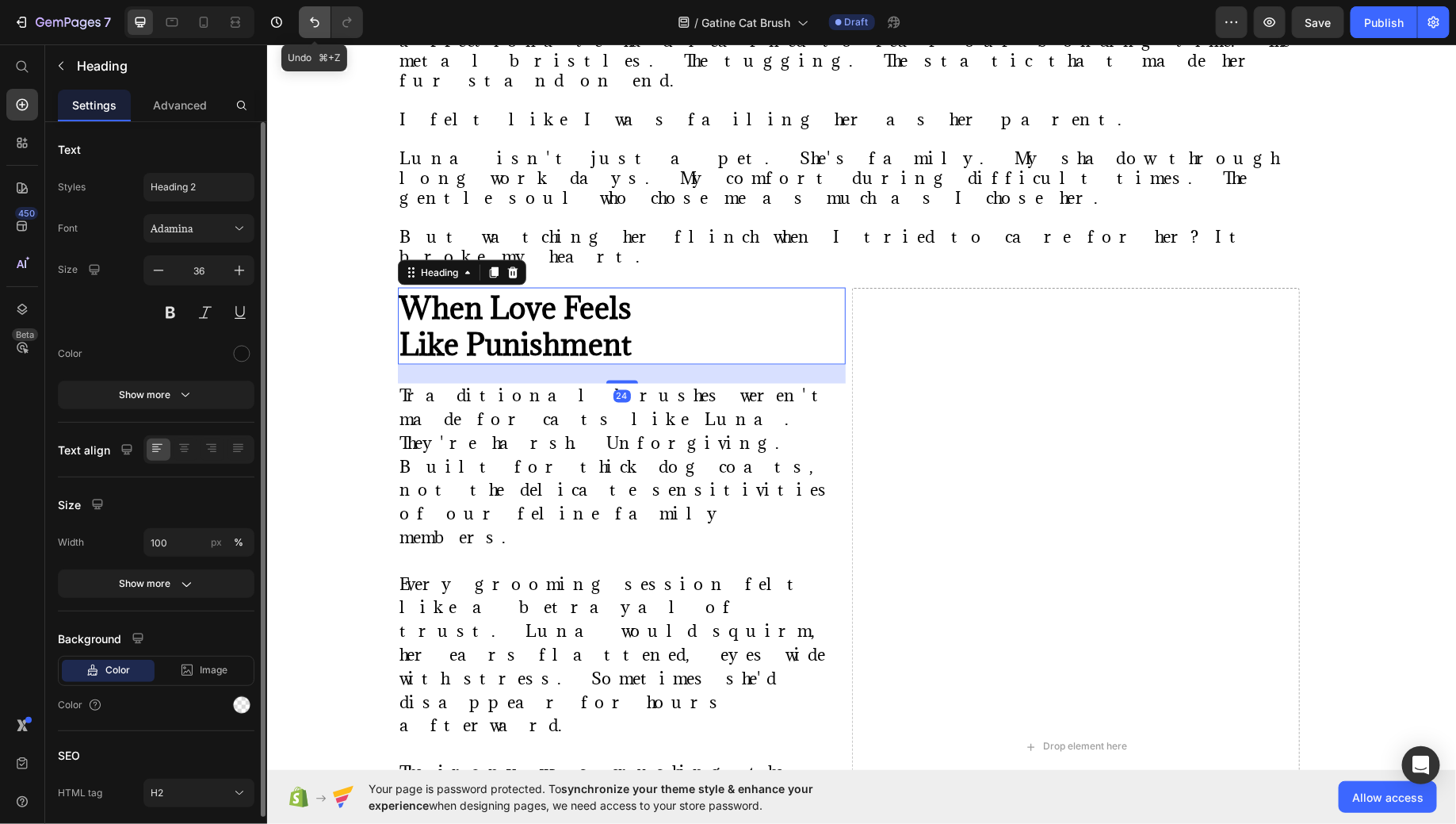click 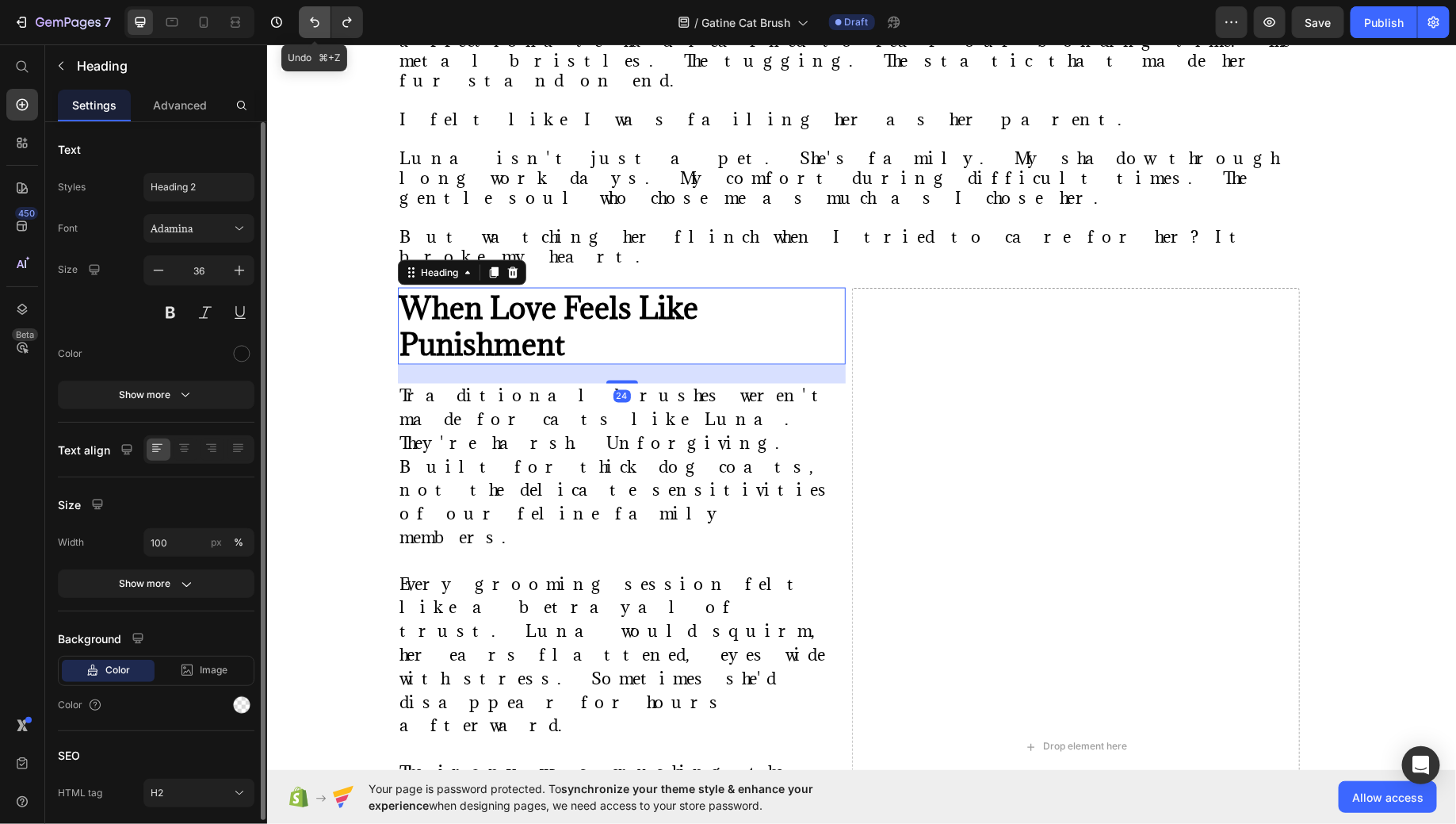 click 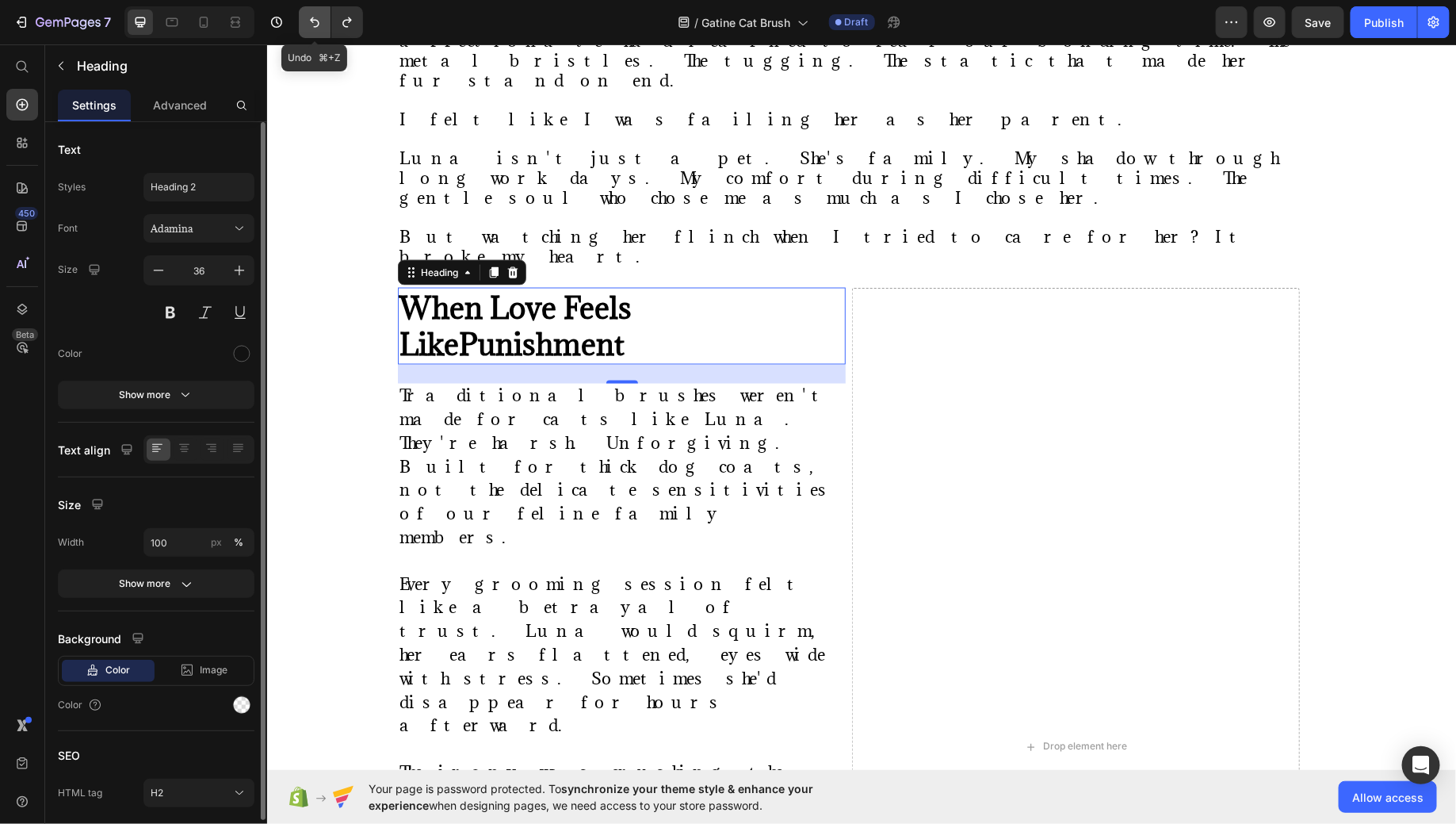 click 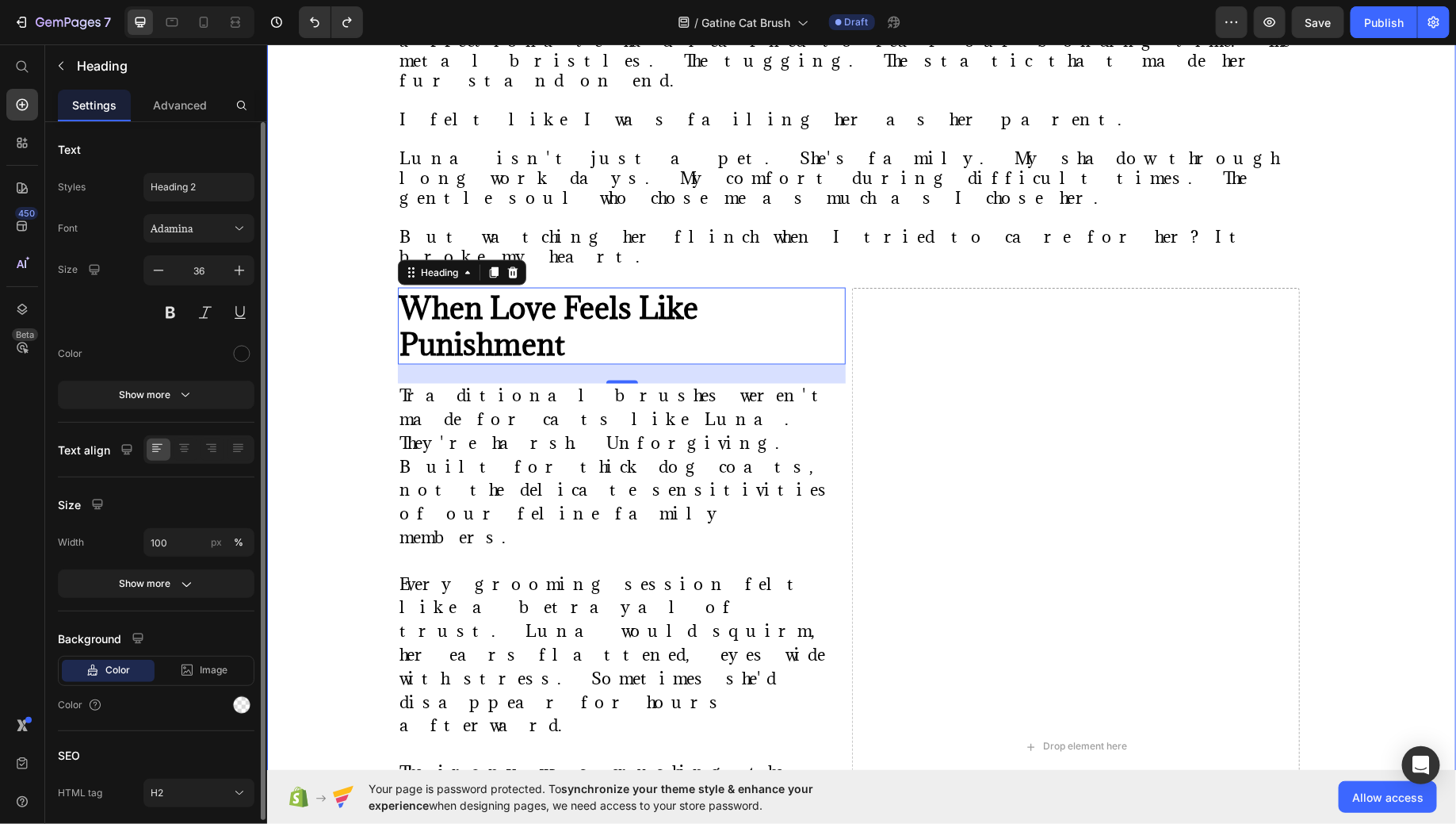 click on "⁠⁠⁠⁠⁠⁠⁠ "She Used to Hide When She Saw the Brush—Now She Melts Into My Arms" Heading Image By [PERSON] Text block Advanced list Published:  [DATE], [DATE] [YEAR] Text block Row Image A Cat Parent's Journey from Grooming Battles to Spa-Day Bliss When Luna started hiding under the bed every time I reached for her brush, I knew something had to change. She wasn't just avoiding grooming. She was avoiding  me . My beautiful tabby—once so trusting, so affectionate—had learned to fear our bonding time. The metal bristles. The tugging. The static that made her fur stand on end. I felt like I was failing her as her parent. Luna isn't just a pet. She's family. My shadow through long work days. My comfort during difficult times. The gentle soul who chose me as much as I chose her. But watching her flinch when I tried to care for her? It broke my heart. Text block When Love Feels Like Punishment Heading   [NUMBER]       Text Block
Drop element here Row ⁠⁠⁠⁠⁠⁠⁠ ." at bounding box center (861, 319) 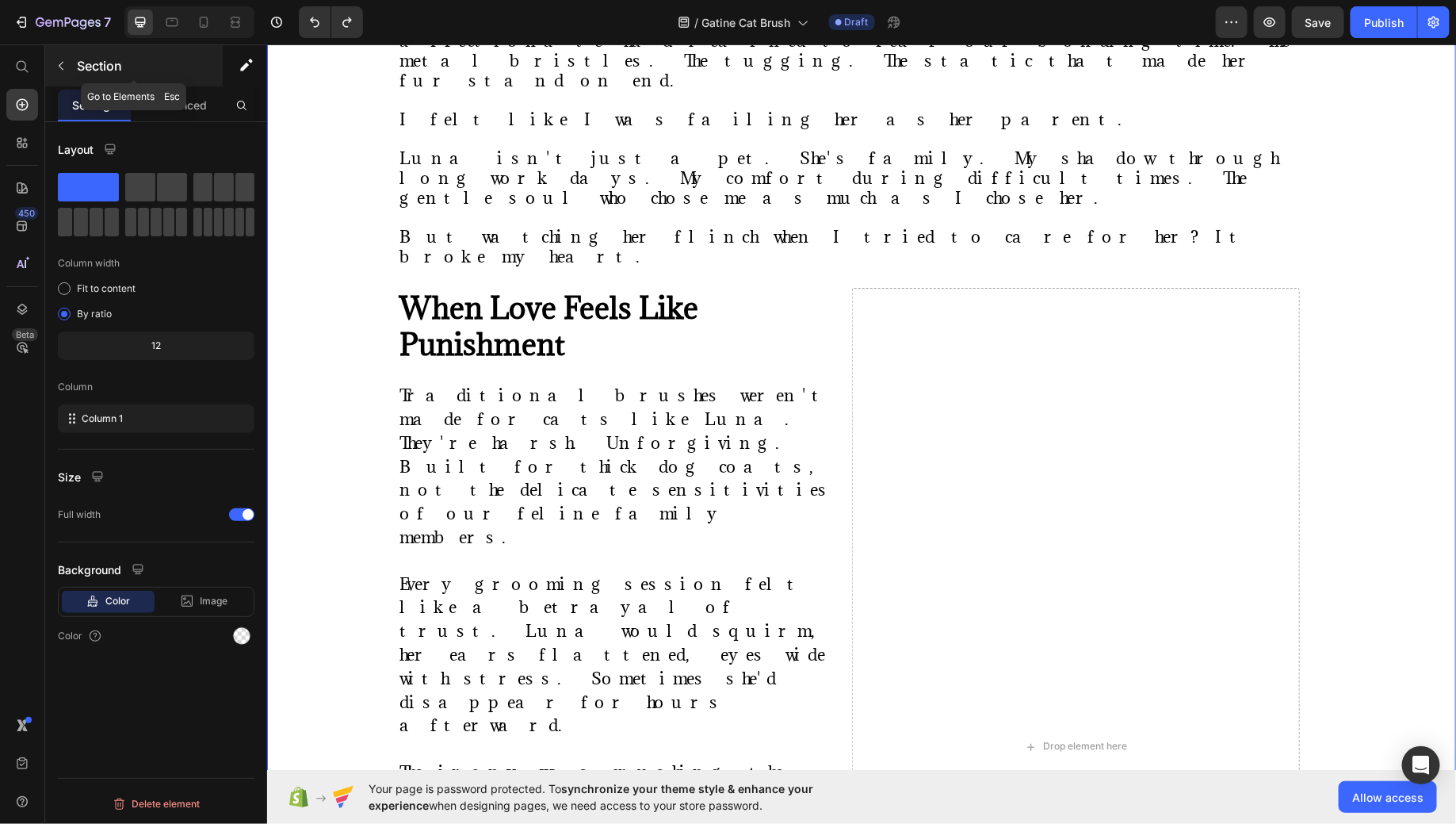 click 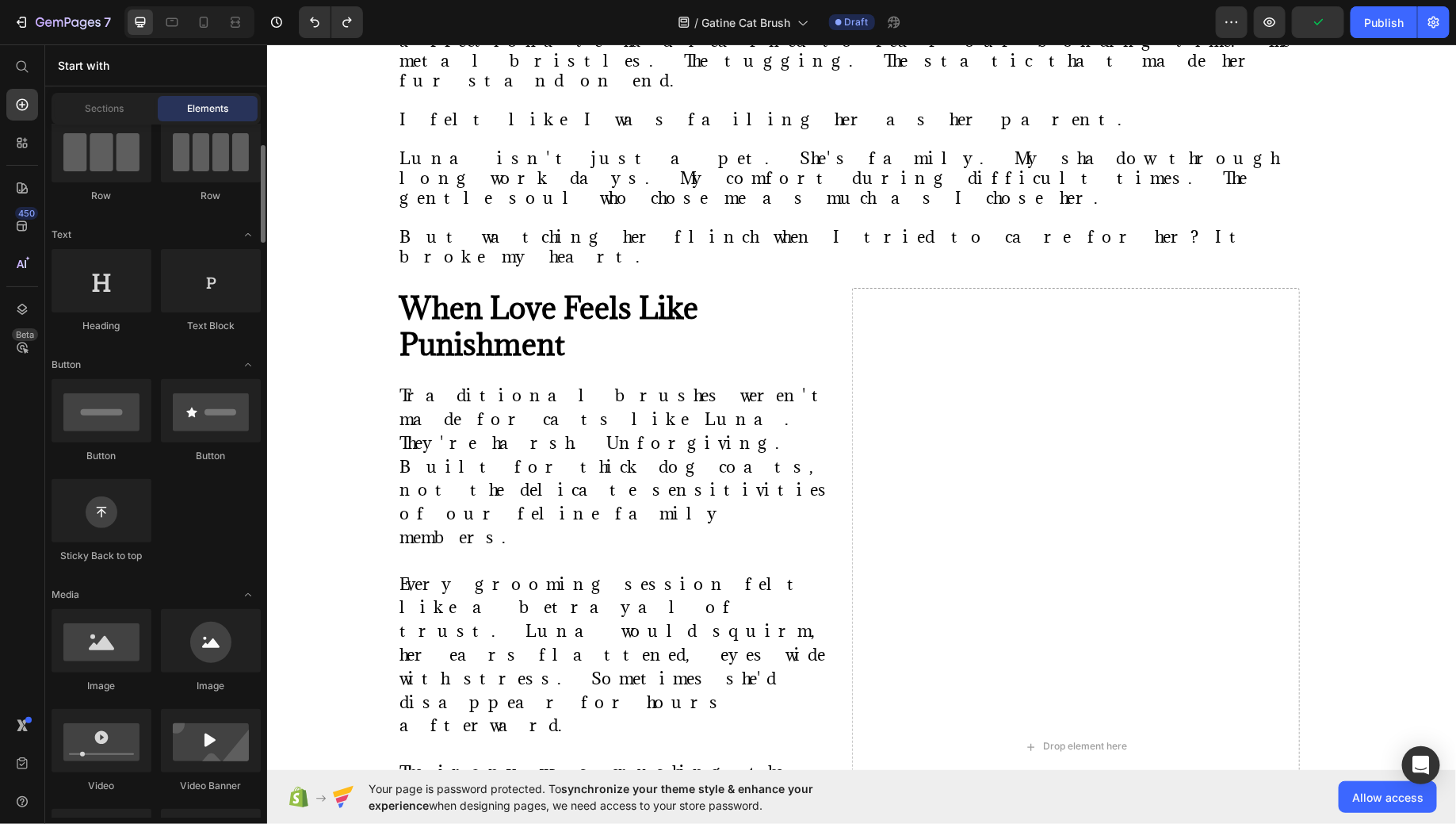 scroll, scrollTop: 141, scrollLeft: 0, axis: vertical 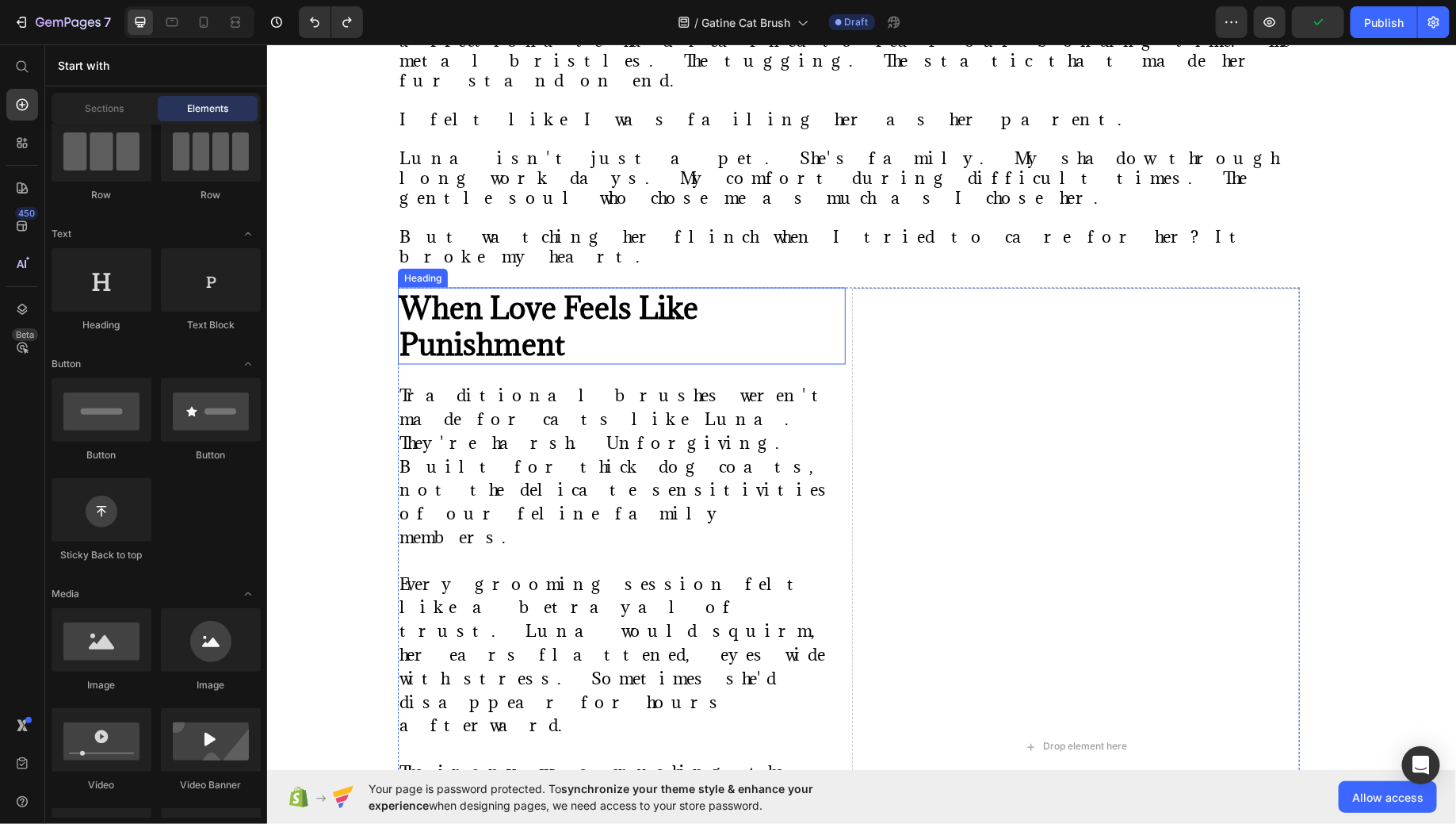 click on "When Love Feels Like Punishment" at bounding box center [621, 326] 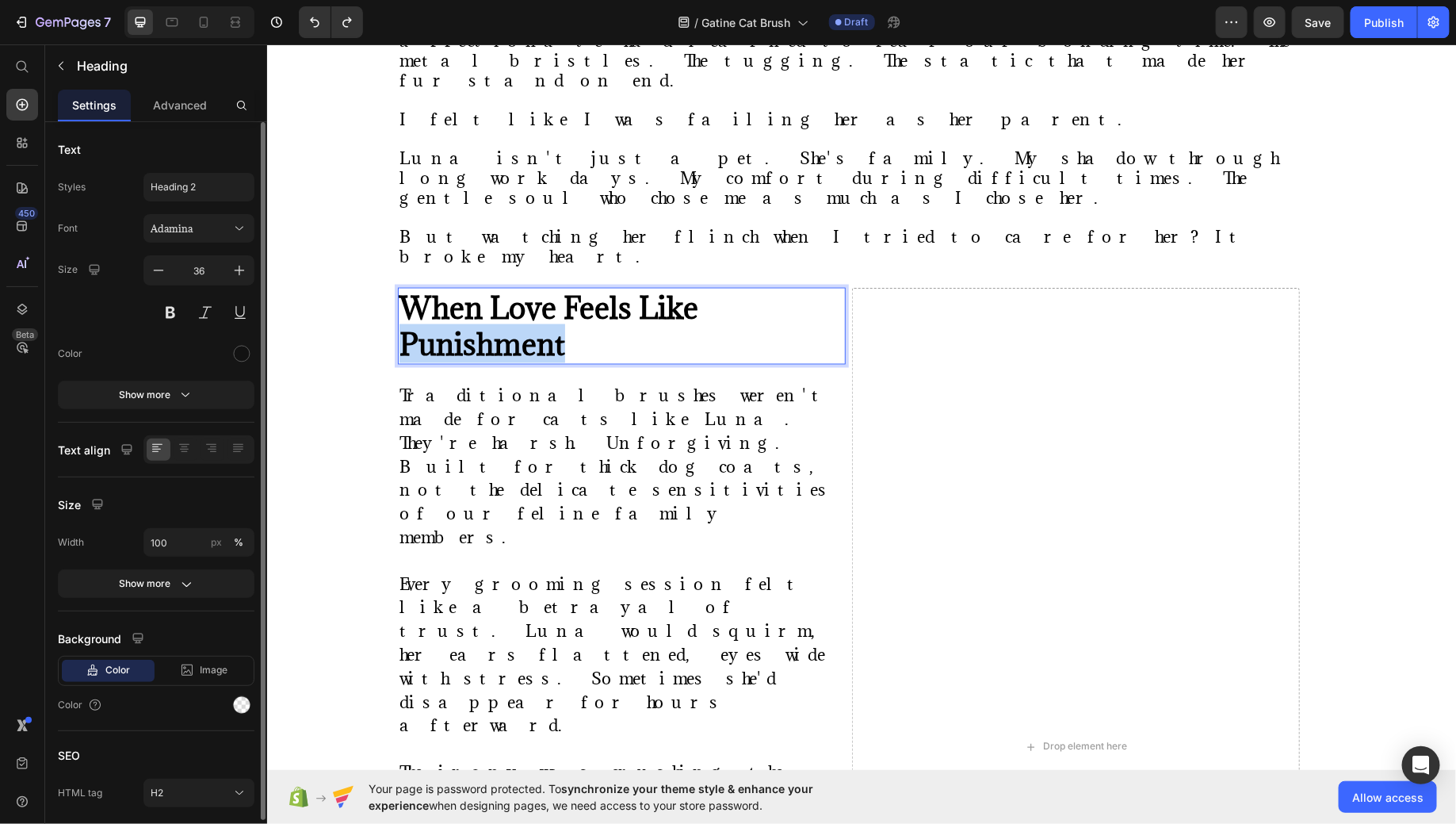 click on "When Love Feels Like Punishment" at bounding box center (548, 325) 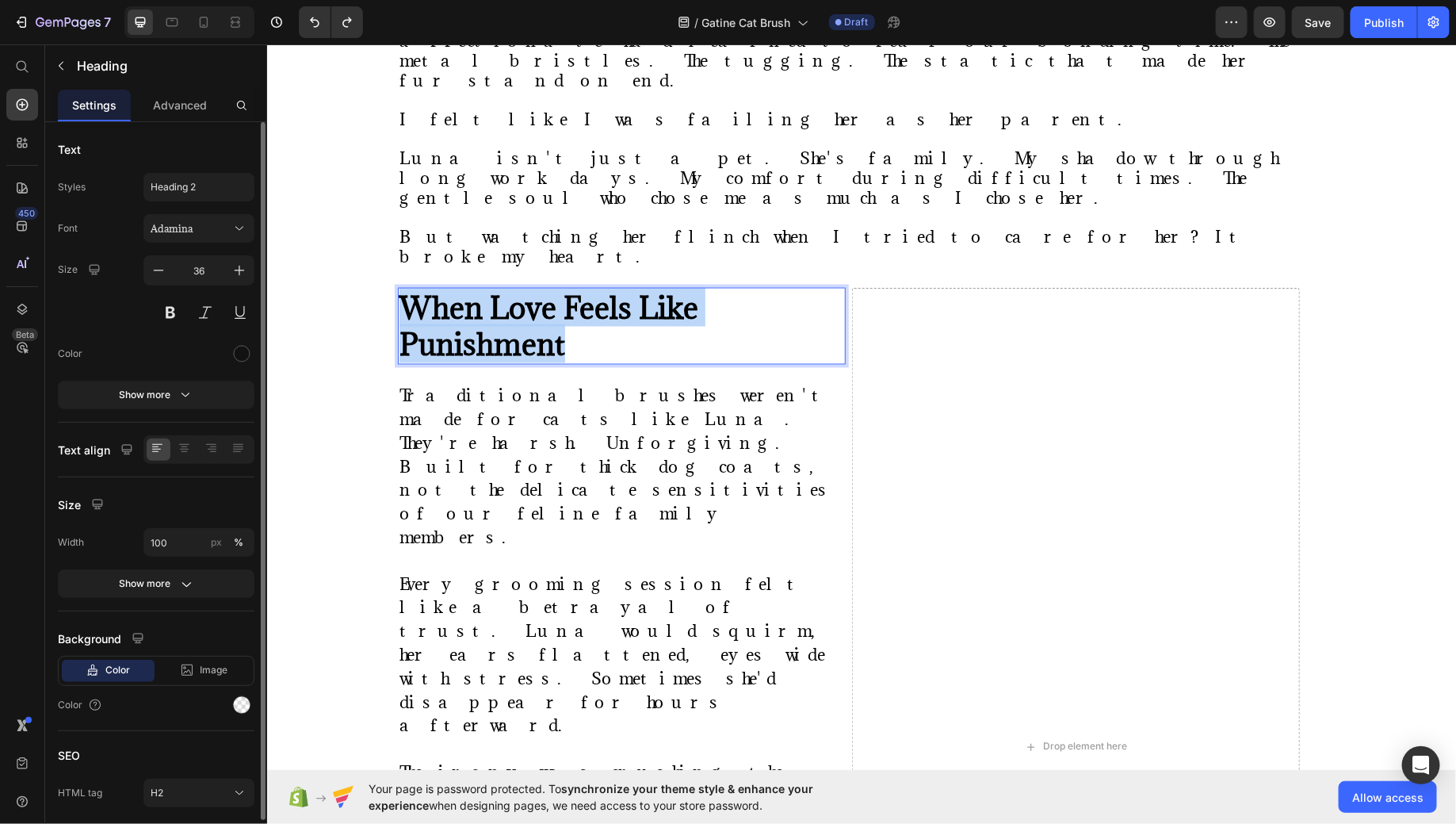 click on "When Love Feels Like Punishment" at bounding box center [548, 325] 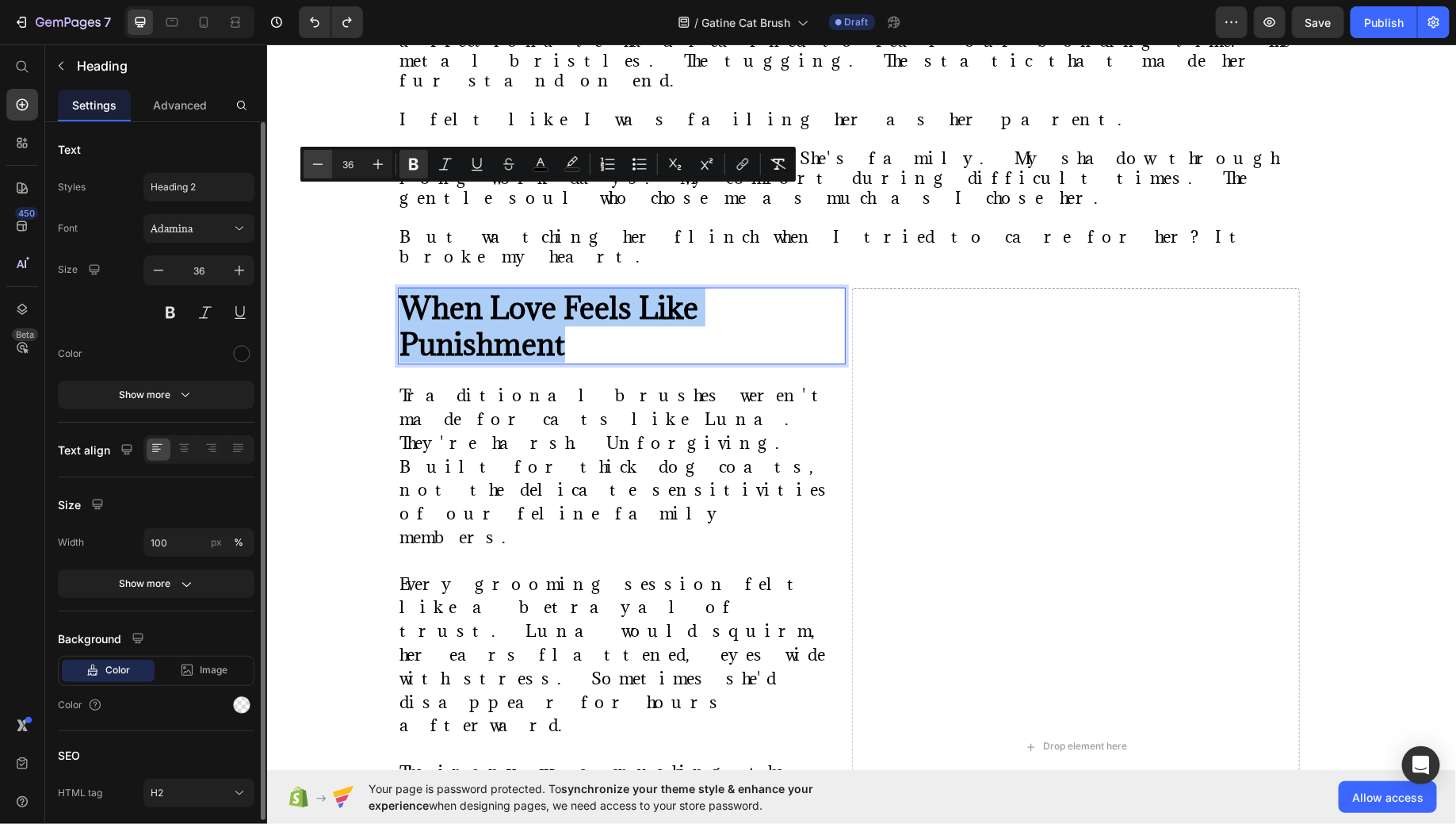 click 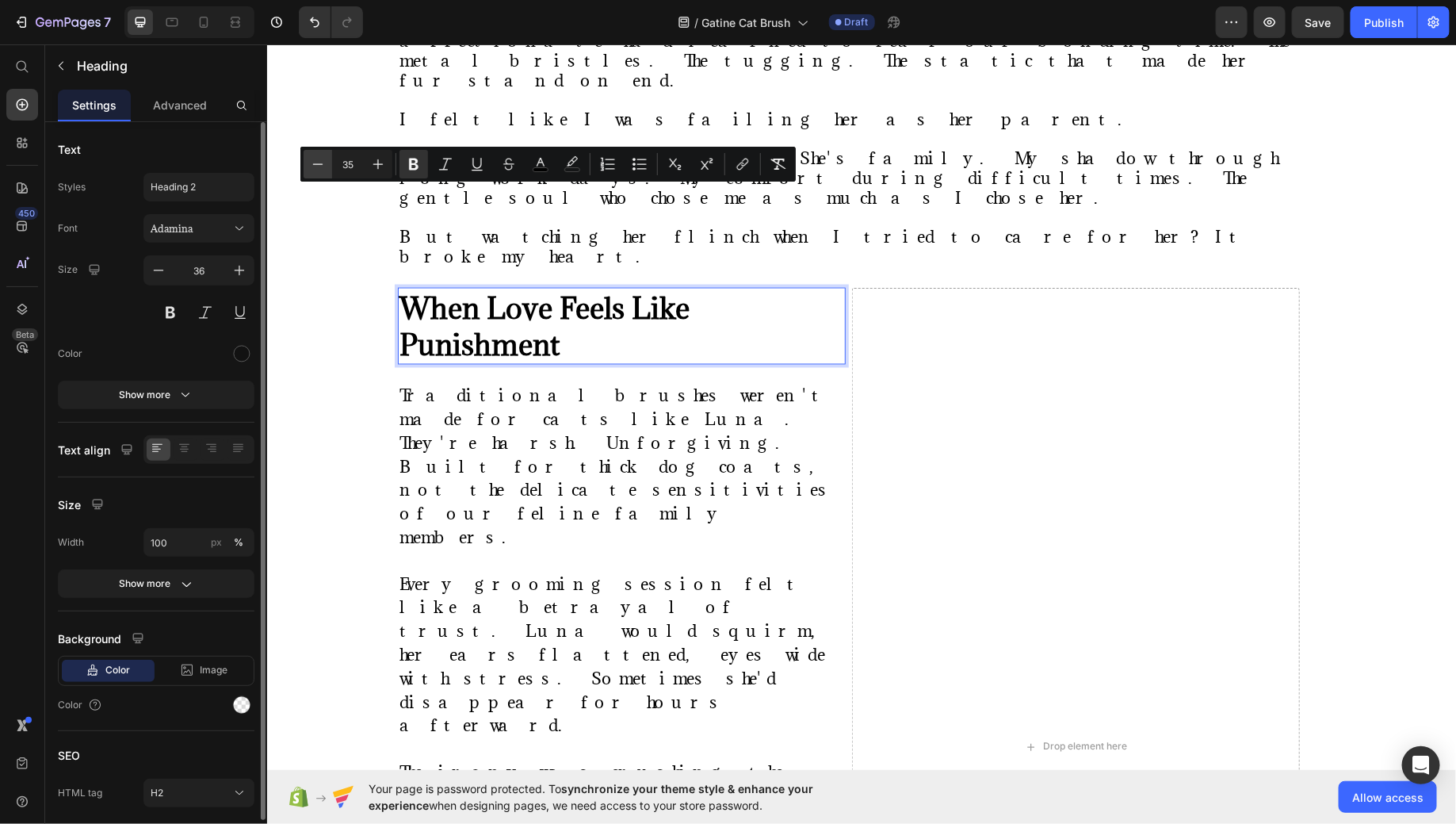 click 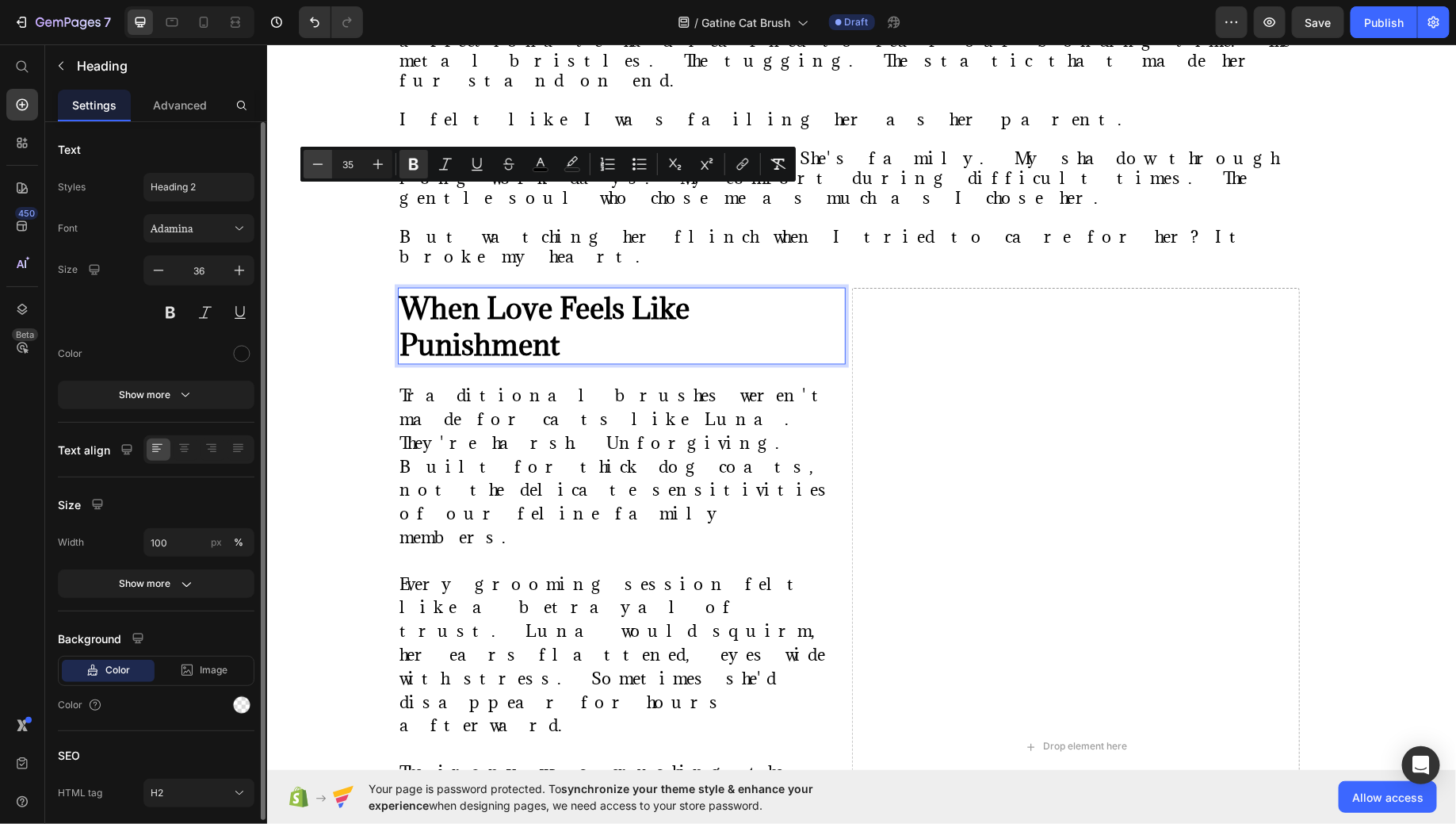 type on "34" 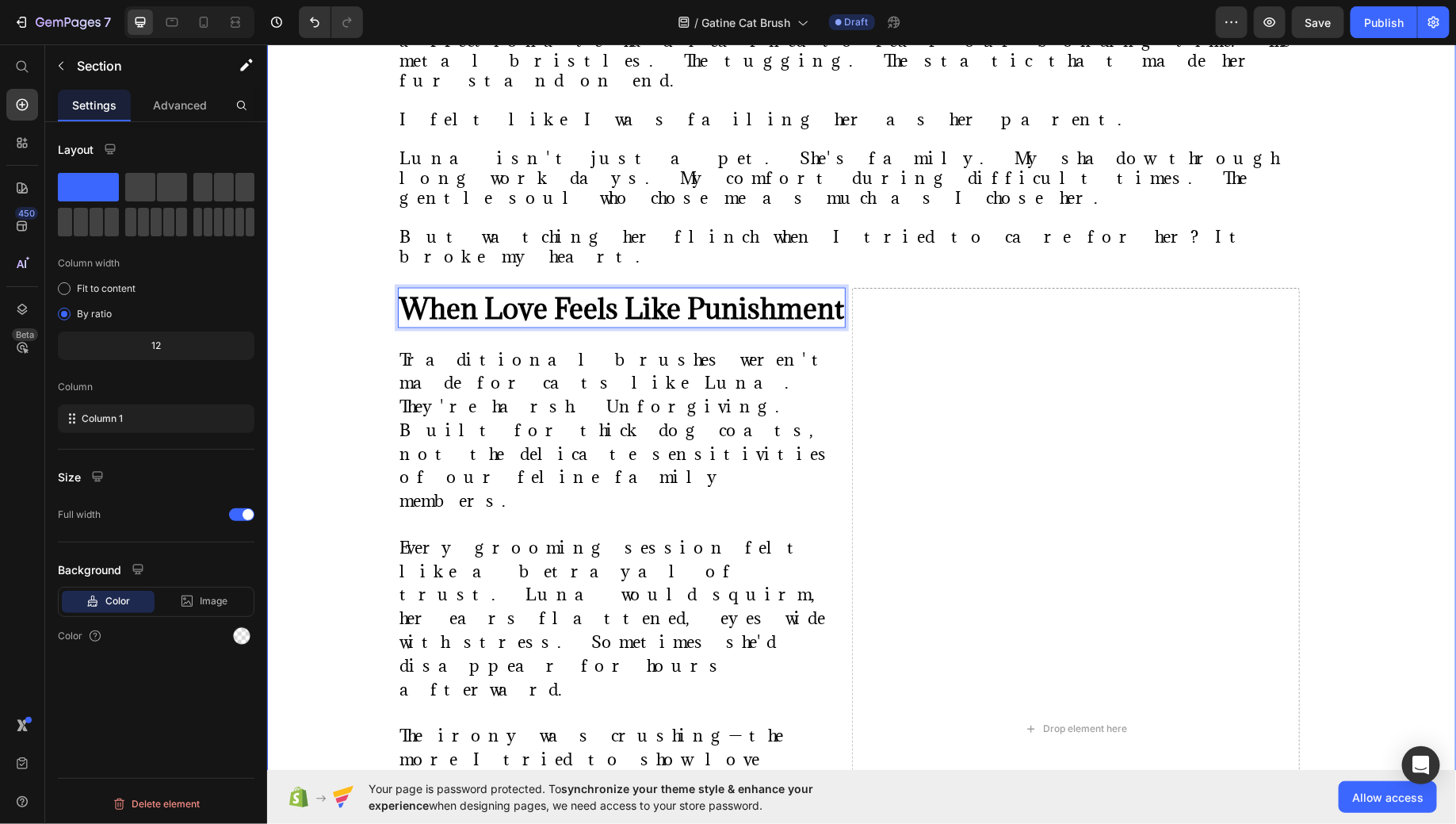 click on "⁠⁠⁠⁠⁠⁠⁠ "She Used to Hide When She Saw the Brush—Now She Melts Into My Arms" Heading Image By [PERSON] Text block Advanced list Published:  [DATE], [DATE] [YEAR] Text block Row Image A Cat Parent's Journey from Grooming Battles to Spa-Day Bliss When Luna started hiding under the bed every time I reached for her brush, I knew something had to change. She wasn't just avoiding grooming. She was avoiding  me . My beautiful tabby—once so trusting, so affectionate—had learned to fear our bonding time. The metal bristles. The tugging. The static that made her fur stand on end. I felt like I was failing her as her parent. Luna isn't just a pet. She's family. My shadow through long work days. My comfort during difficult times. The gentle soul who chose me as much as I chose her. But watching her flinch when I tried to care for her? It broke my heart. Text block When Love Feels Like Punishment Heading   [NUMBER]       Text Block
Drop element here Row ⁠⁠⁠⁠⁠⁠⁠ ." at bounding box center [861, 301] 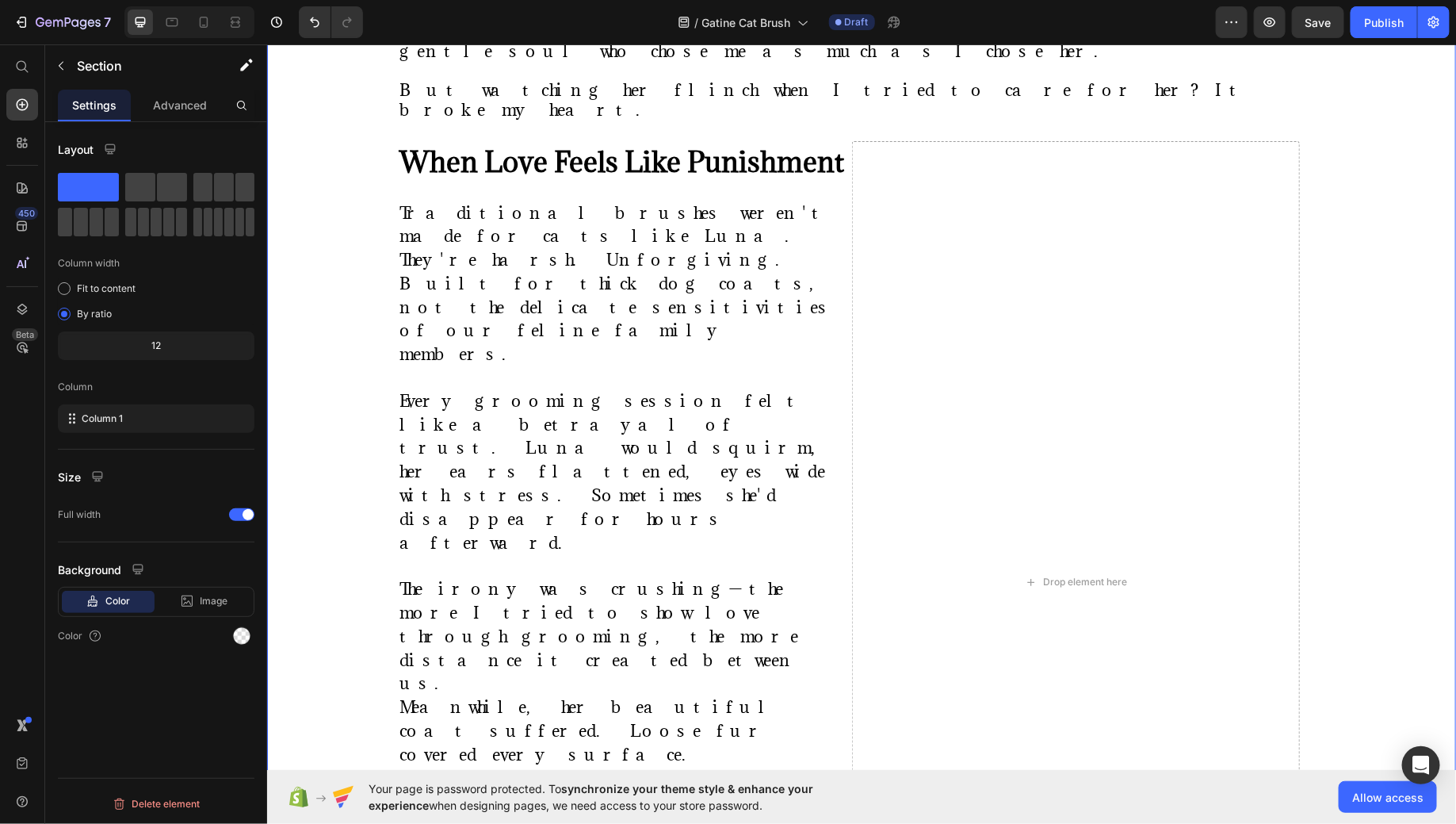 scroll, scrollTop: 1310, scrollLeft: 0, axis: vertical 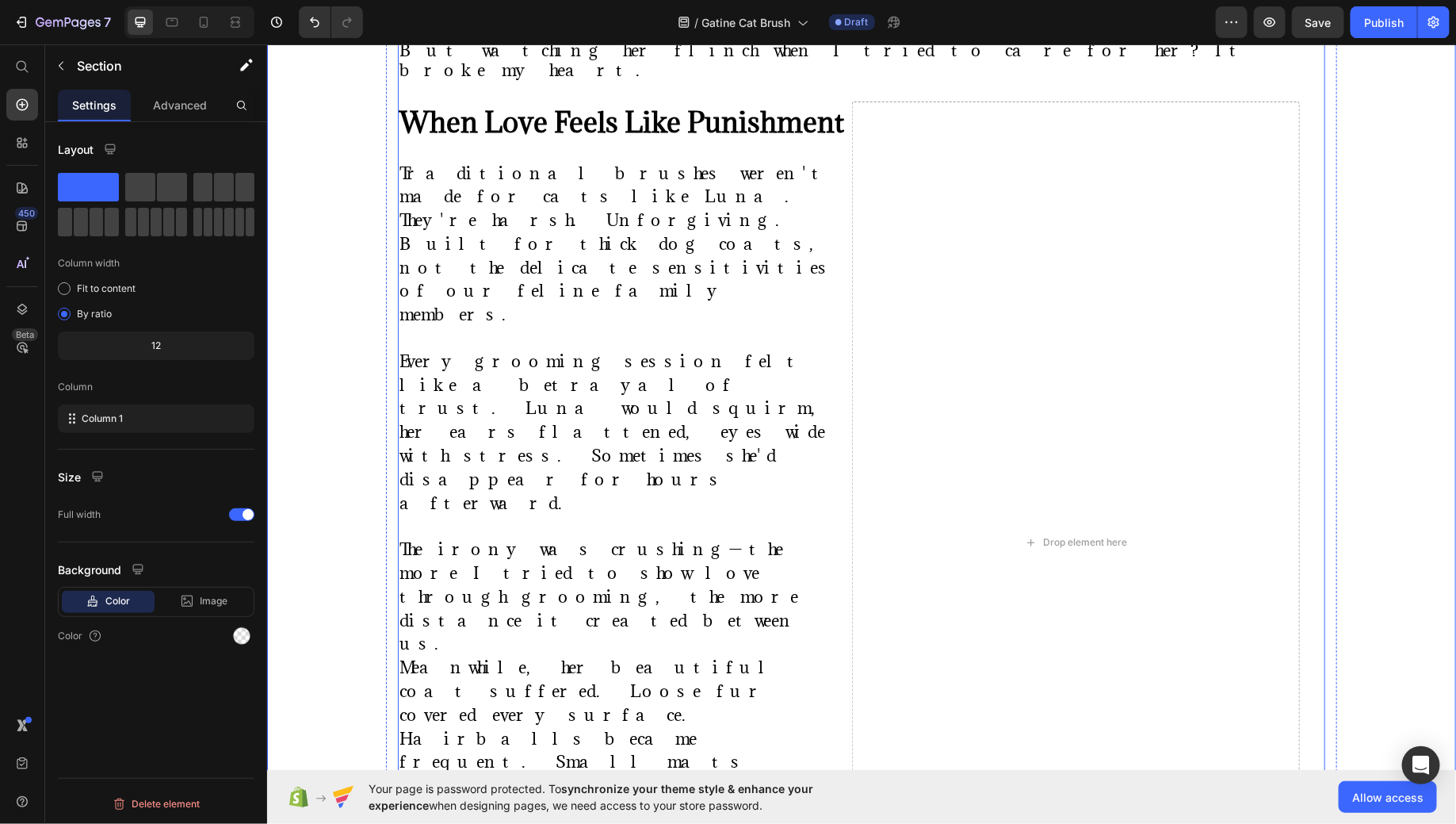click on "⁠⁠⁠⁠⁠⁠⁠ "She Used to Hide When She Saw the Brush—Now She Melts Into My Arms" Heading Image By [PERSON] Text block Advanced list Published:  [DATE], [DATE] [YEAR] Text block Row Image A Cat Parent's Journey from Grooming Battles to Spa-Day Bliss When Luna started hiding under the bed every time I reached for her brush, I knew something had to change. She wasn't just avoiding grooming. She was avoiding  me . My beautiful tabby—once so trusting, so affectionate—had learned to fear our bonding time. The metal bristles. The tugging. The static that made her fur stand on end. I felt like I was failing her as her parent. Luna isn't just a pet. She's family. My shadow through long work days. My comfort during difficult times. The gentle soul who chose me as much as I chose her. But watching her flinch when I tried to care for her? It broke my heart. Text block ⁠⁠⁠⁠⁠⁠⁠ When Love Feels Like Punishment Heading       Text Block
Drop element here Row Heading" at bounding box center [848, 114] 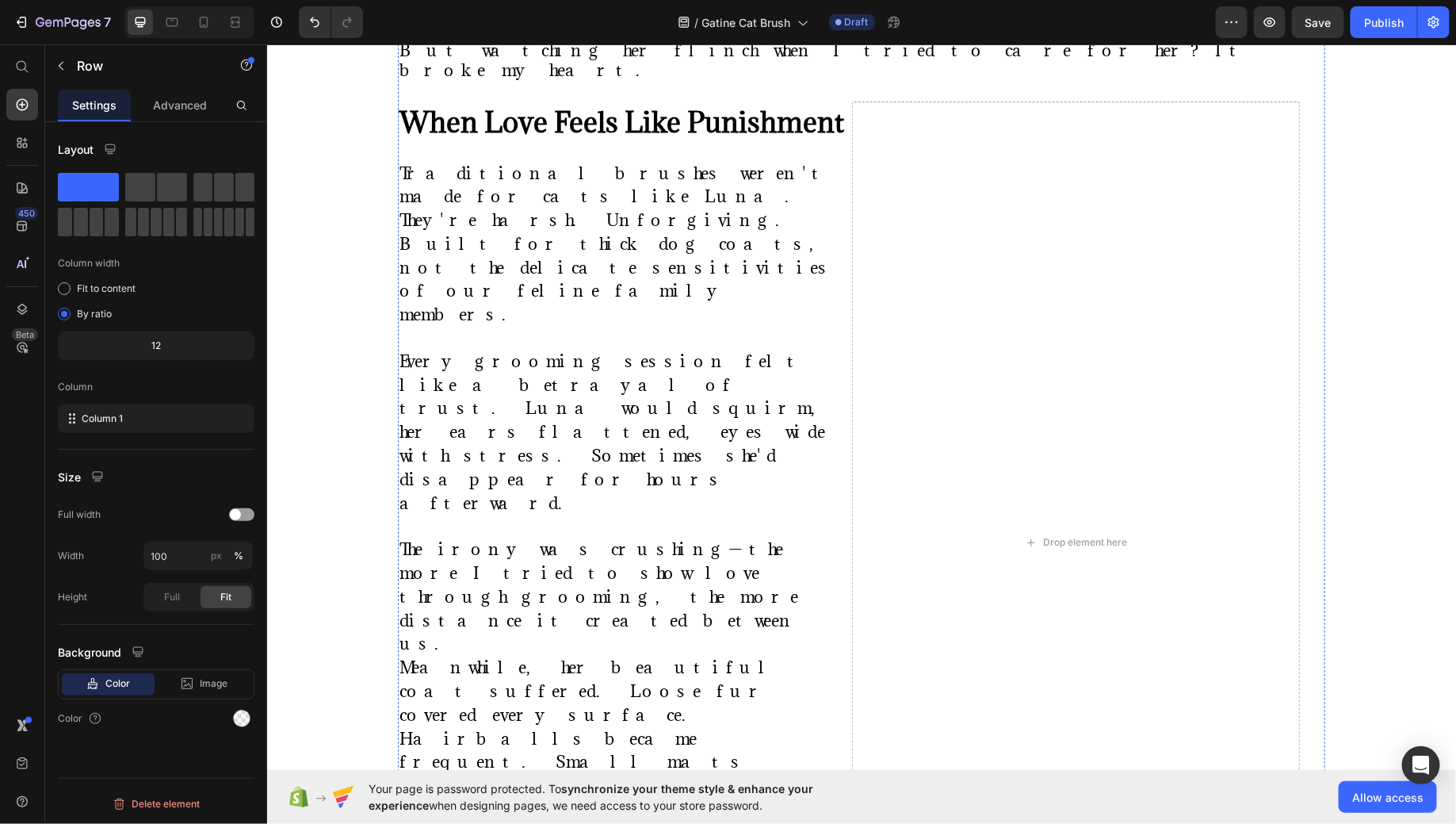click on "The Moment Everything Changed" at bounding box center (629, 1021) 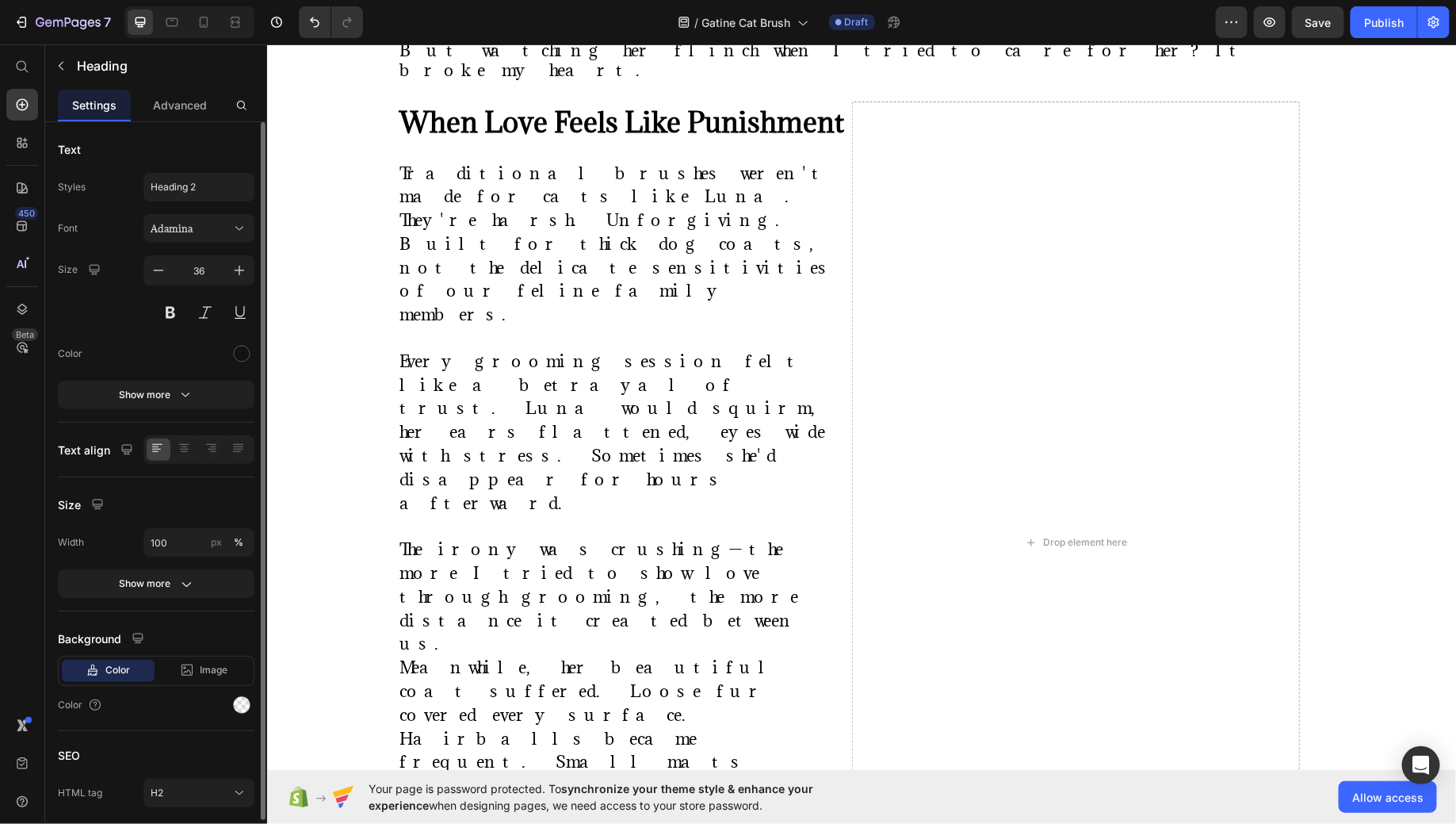 click on "The Moment Everything Changed" at bounding box center (629, 1021) 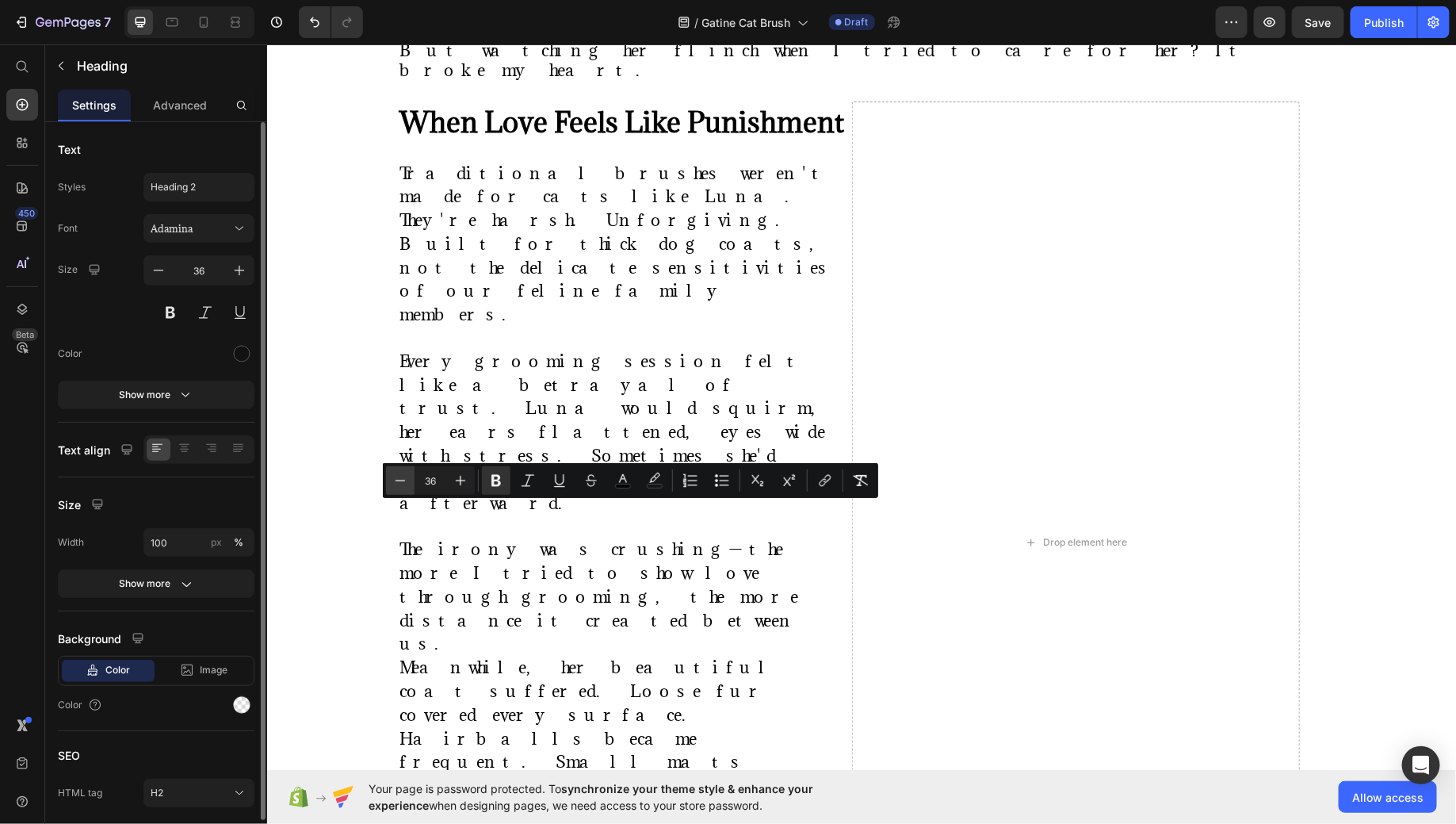 click on "Minus" at bounding box center (400, 481) 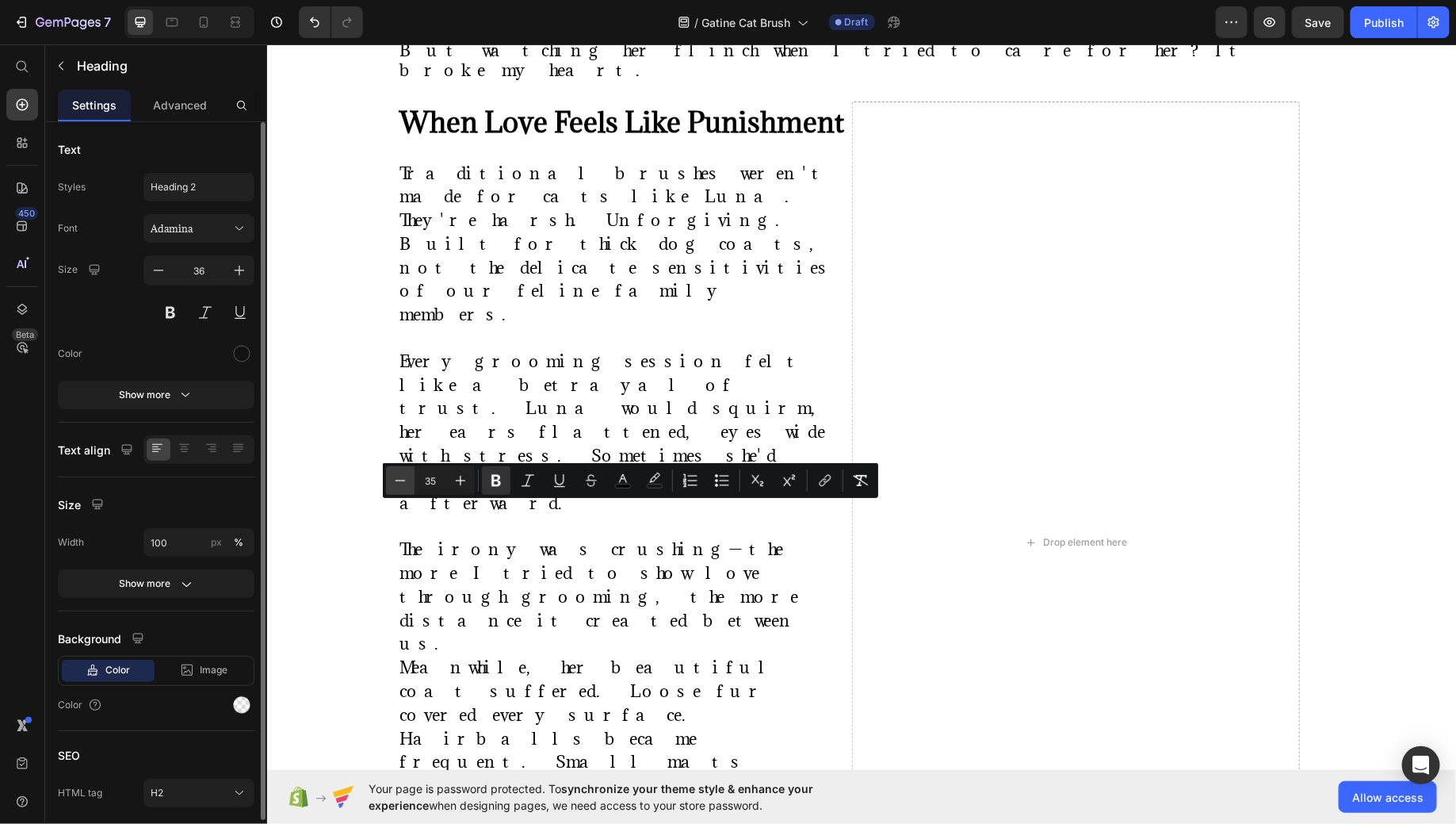 click on "Minus" at bounding box center [400, 481] 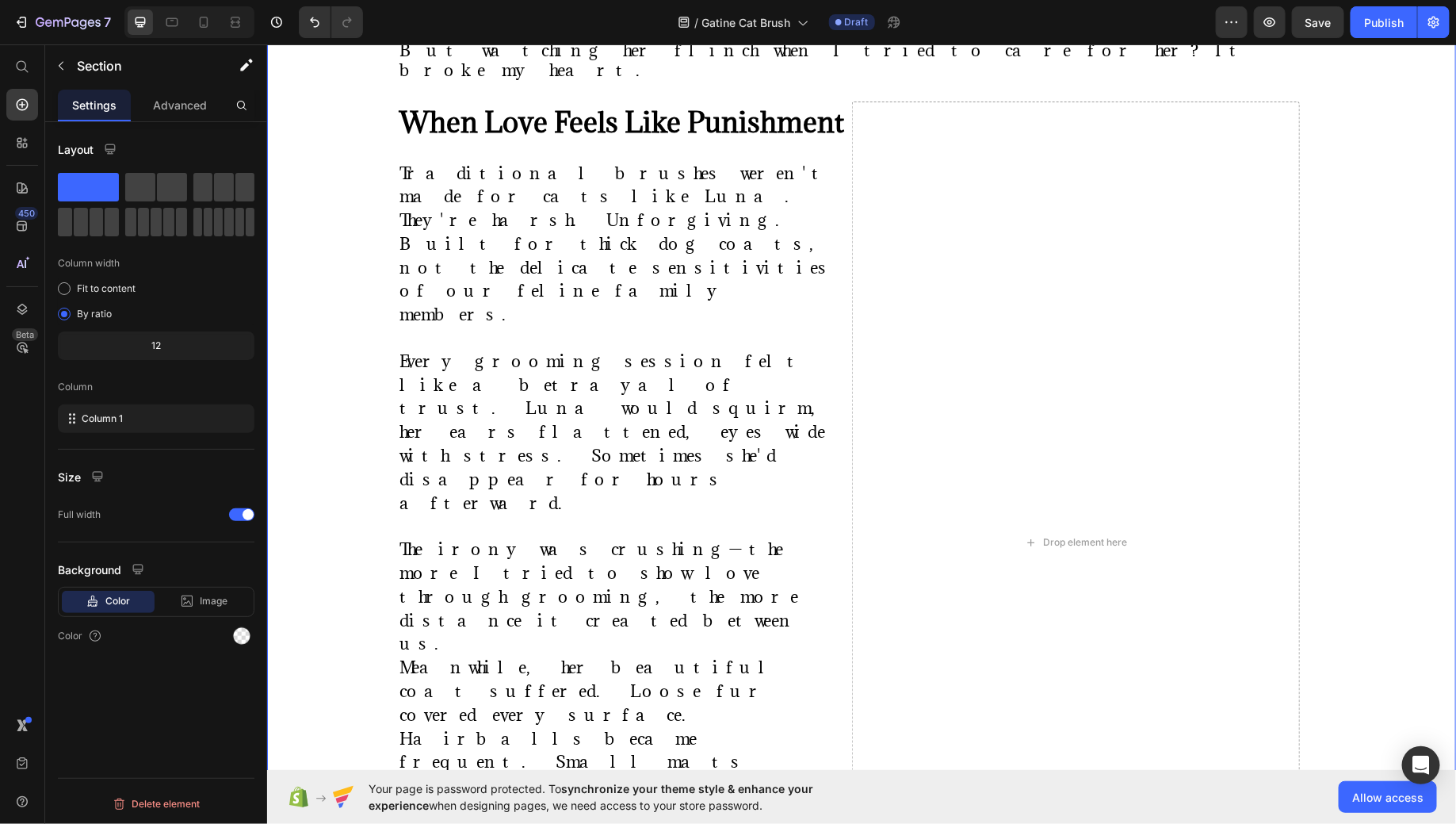 click on "⁠⁠⁠⁠⁠⁠⁠ "She Used to Hide When She Saw the Brush—Now She Melts Into My Arms" Heading Image By [PERSON] Text block Advanced list Published:  [DATE], [DATE] [YEAR] Text block Row Image A Cat Parent's Journey from Grooming Battles to Spa-Day Bliss When Luna started hiding under the bed every time I reached for her brush, I knew something had to change. She wasn't just avoiding grooming. She was avoiding  me . My beautiful tabby—once so trusting, so affectionate—had learned to fear our bonding time. The metal bristles. The tugging. The static that made her fur stand on end. I felt like I was failing her as her parent. Luna isn't just a pet. She's family. My shadow through long work days. My comfort during difficult times. The gentle soul who chose me as much as I chose her. But watching her flinch when I tried to care for her? It broke my heart. Text block ⁠⁠⁠⁠⁠⁠⁠ When Love Feels Like Punishment Heading       Text Block
Drop element here Row Heading" at bounding box center (861, 114) 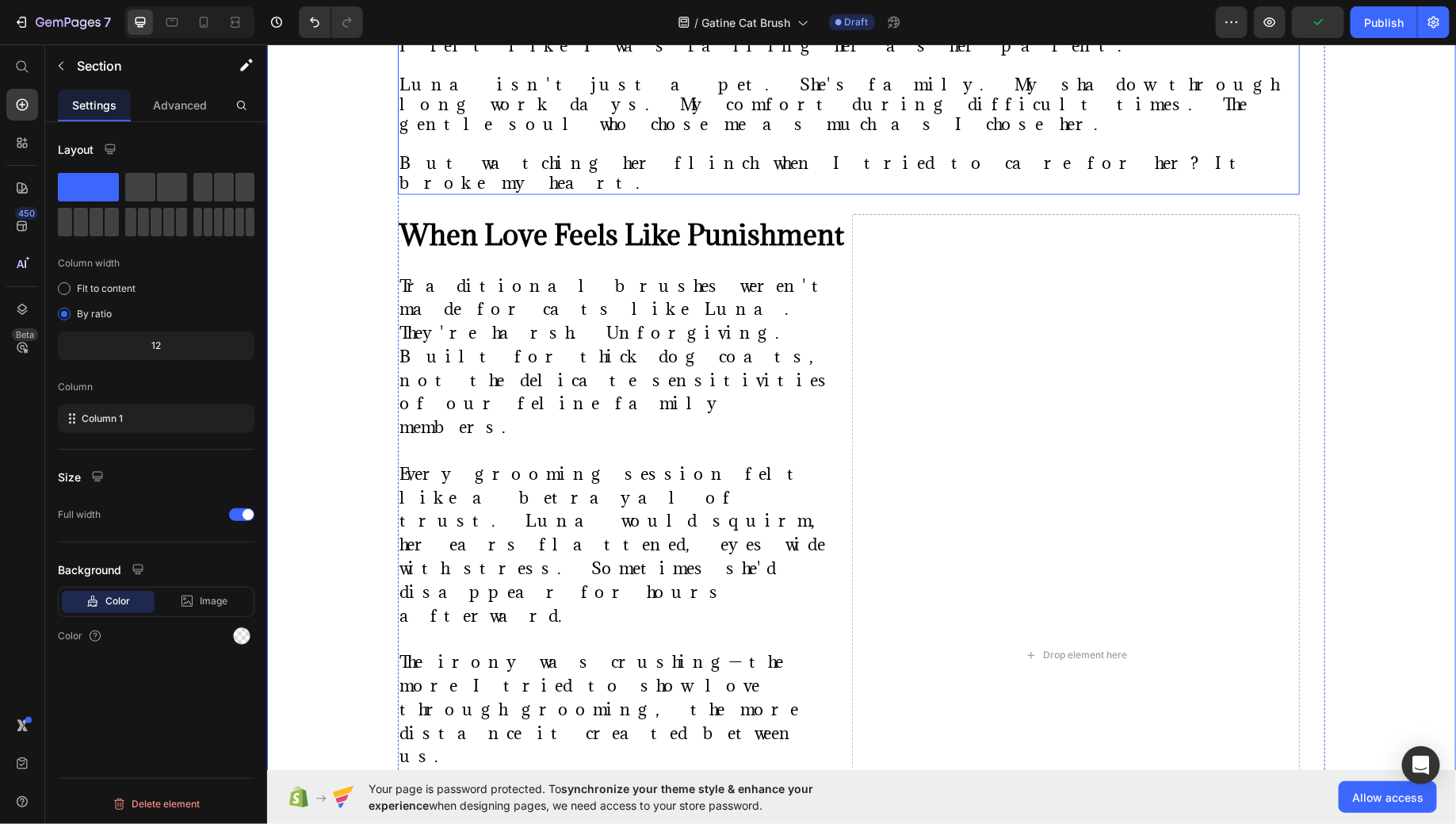 scroll, scrollTop: 1212, scrollLeft: 0, axis: vertical 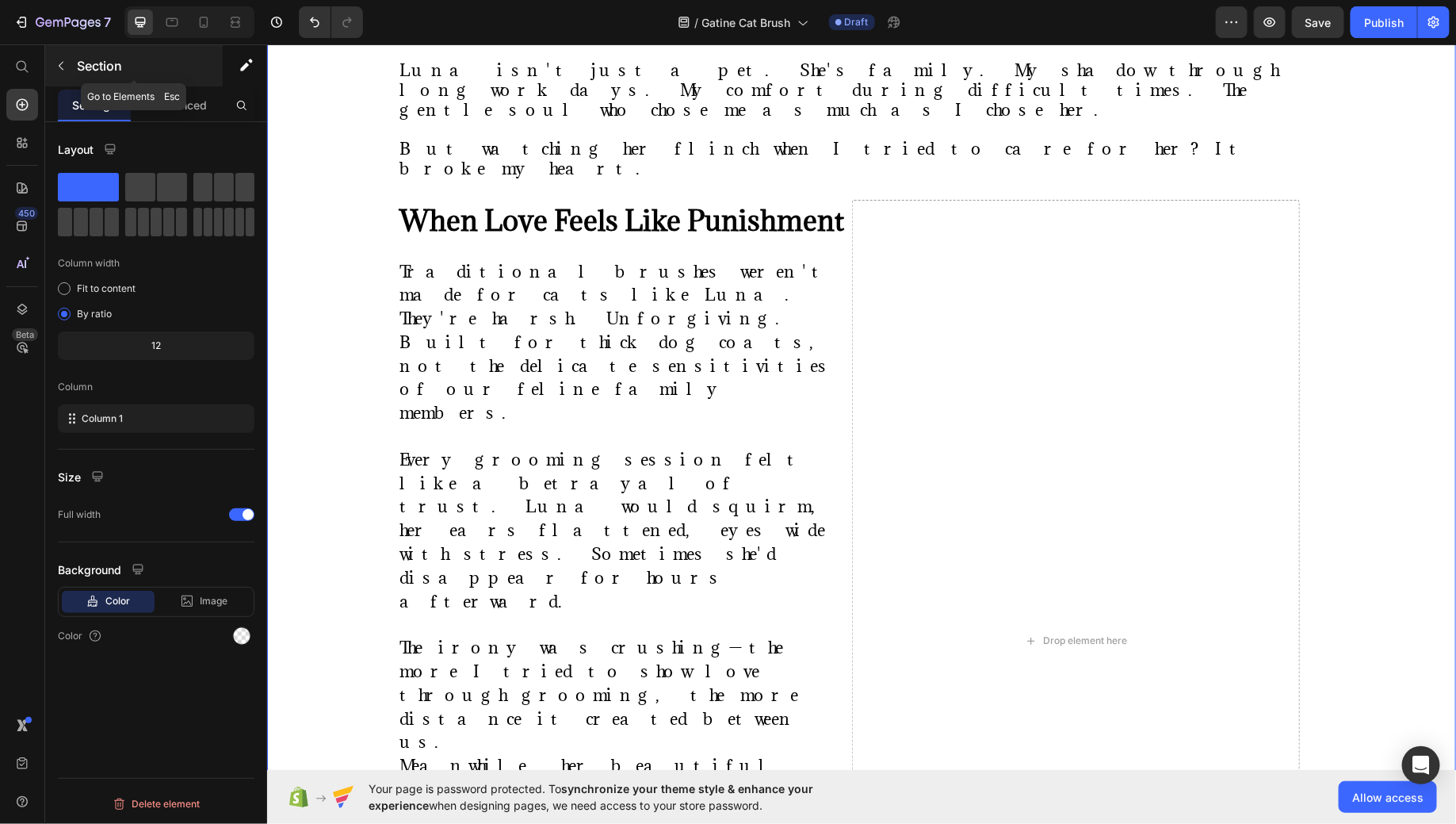 click at bounding box center [61, 66] 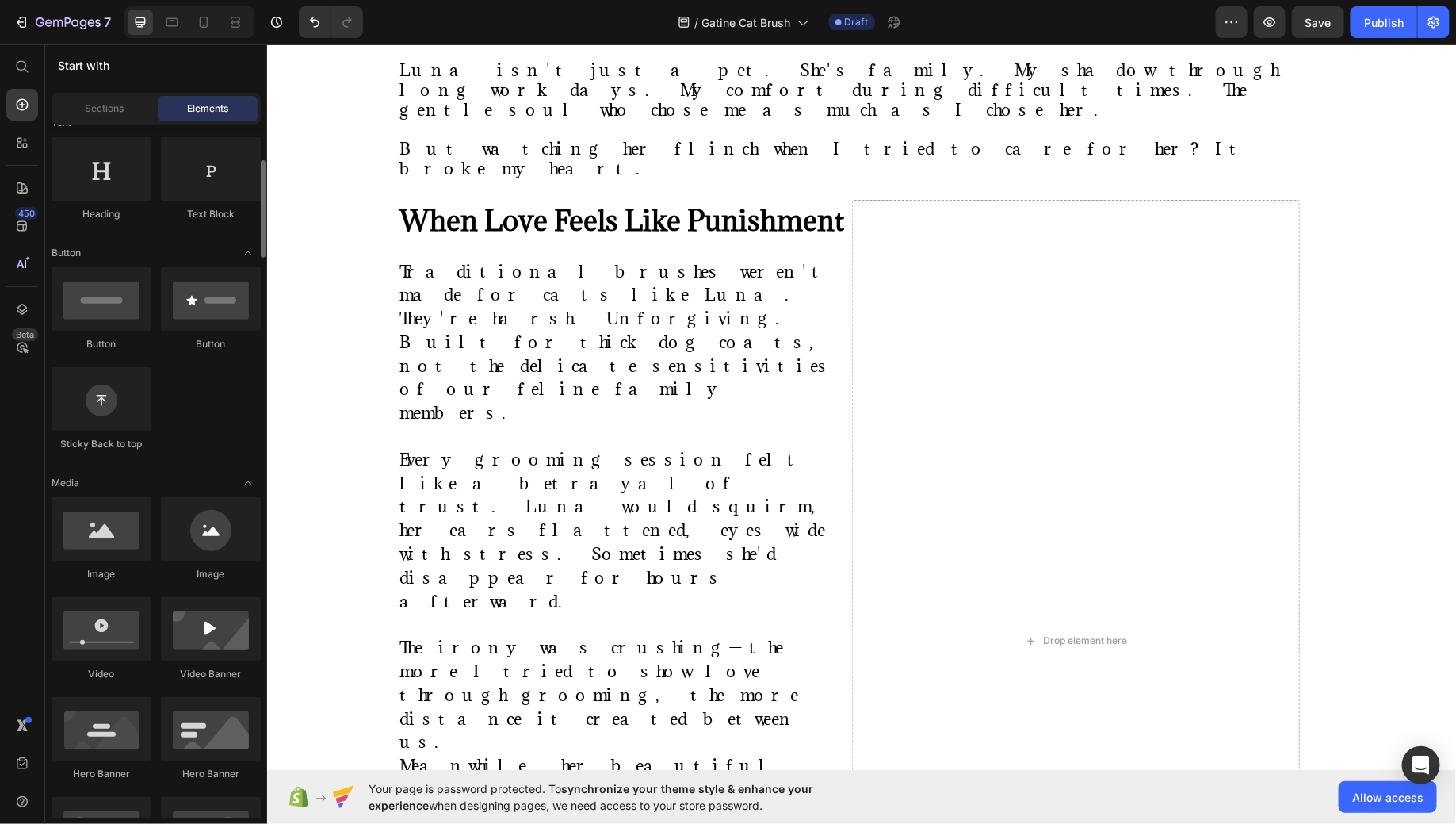 scroll, scrollTop: 316, scrollLeft: 0, axis: vertical 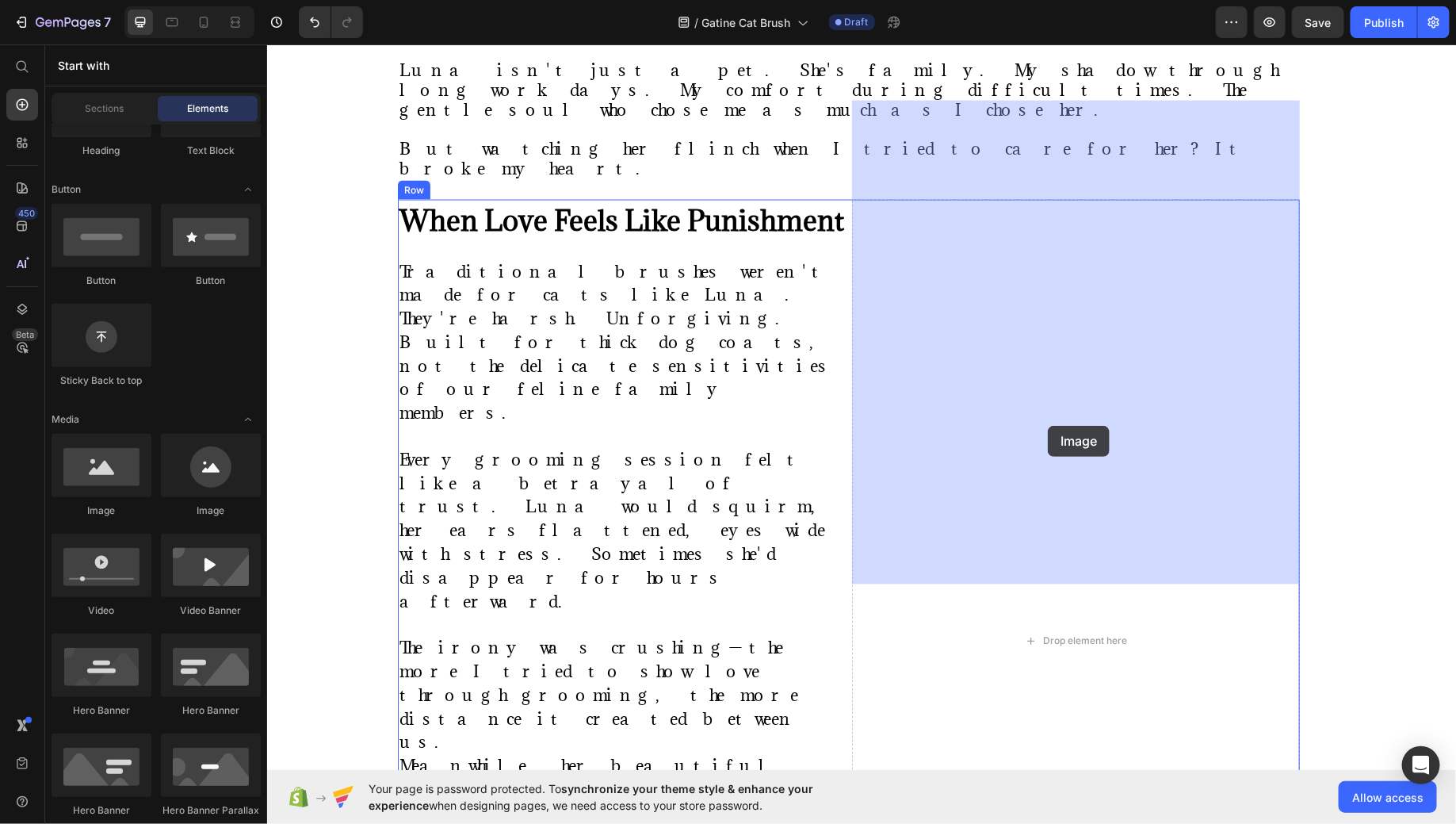 drag, startPoint x: 374, startPoint y: 508, endPoint x: 1041, endPoint y: 417, distance: 673.179 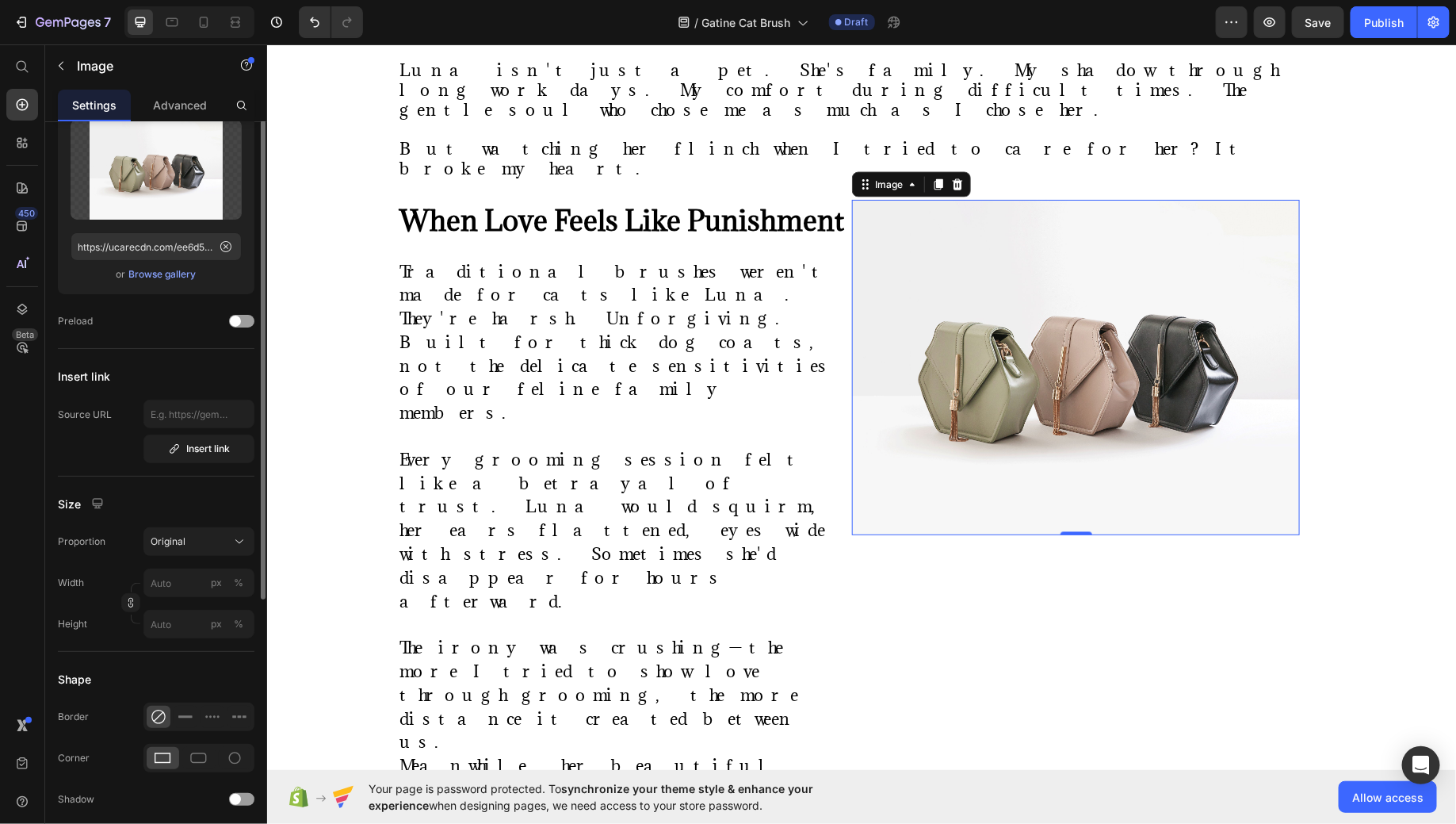 scroll, scrollTop: 98, scrollLeft: 0, axis: vertical 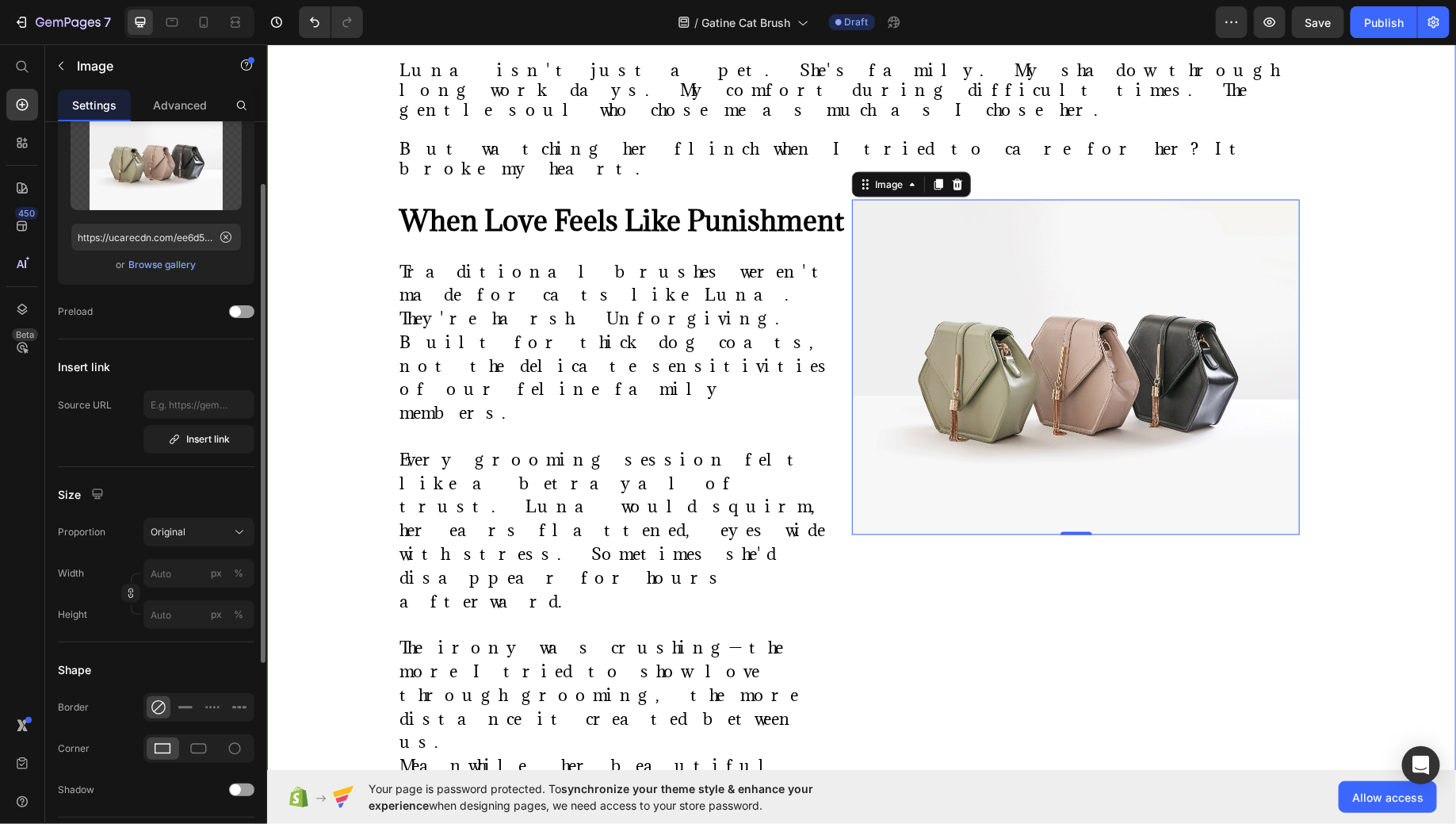 click on "⁠⁠⁠⁠⁠⁠⁠ "She Used to Hide When She Saw the Brush—Now She Melts Into My Arms" Heading Image By [PERSON] Text block Advanced list Published:  [DATE], [DATE] [YEAR] Text block Row Image A Cat Parent's Journey from Grooming Battles to Spa-Day Bliss When Luna started hiding under the bed every time I reached for her brush, I knew something had to change. She wasn't just avoiding grooming. She was avoiding  me . My beautiful tabby—once so trusting, so affectionate—had learned to fear our bonding time. The metal bristles. The tugging. The static that made her fur stand on end. I felt like I was failing her as her parent. Luna isn't just a pet. She's family. My shadow through long work days. My comfort during difficult times. The gentle soul who chose me as much as I chose her. But watching her flinch when I tried to care for her? It broke my heart. Text block ⁠⁠⁠⁠⁠⁠⁠ When Love Feels Like Punishment Heading       Text Block Image   [NUMBER] Row ⁠⁠⁠⁠⁠⁠⁠ Heading ." at bounding box center (861, 213) 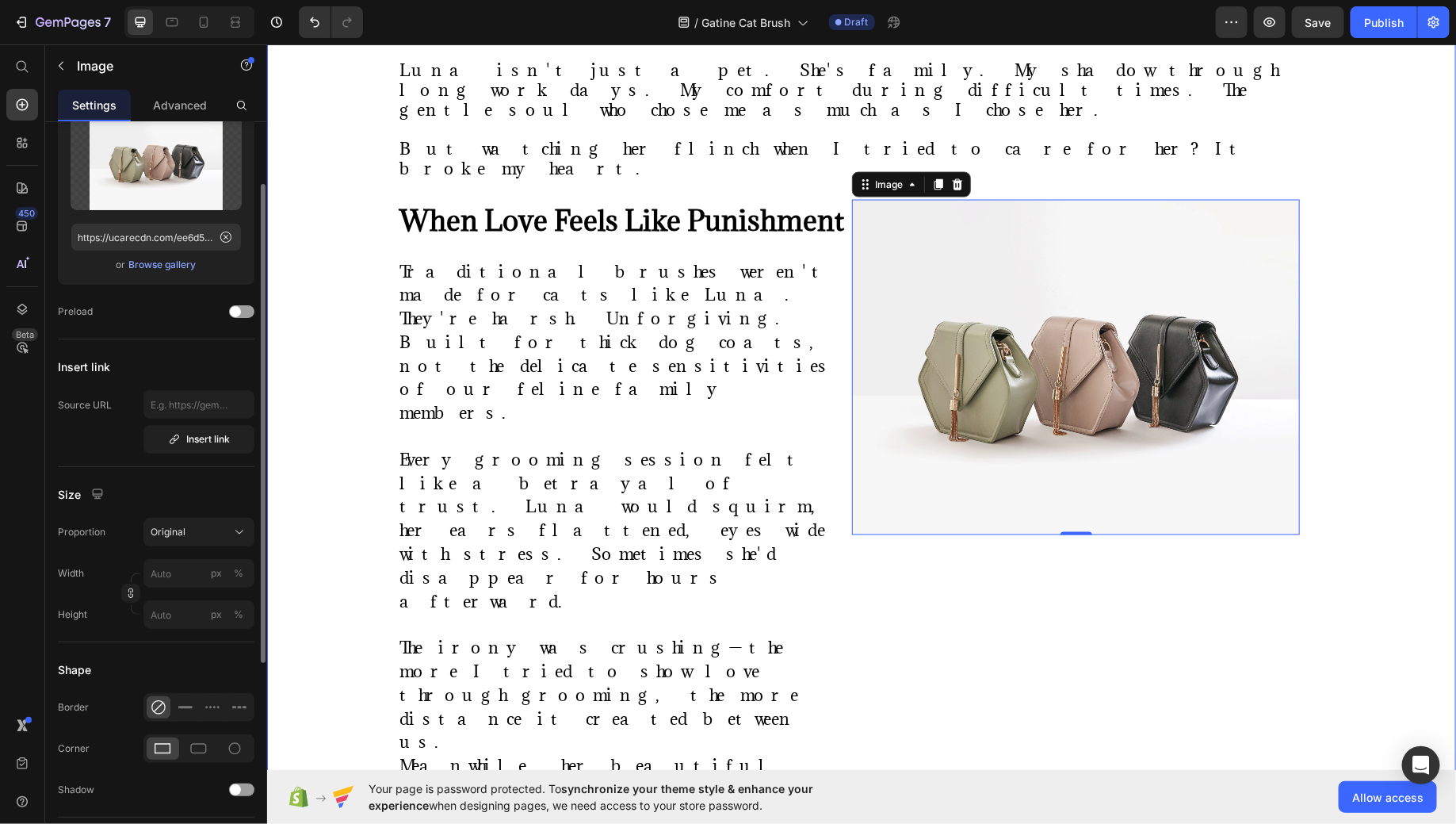 scroll, scrollTop: 0, scrollLeft: 0, axis: both 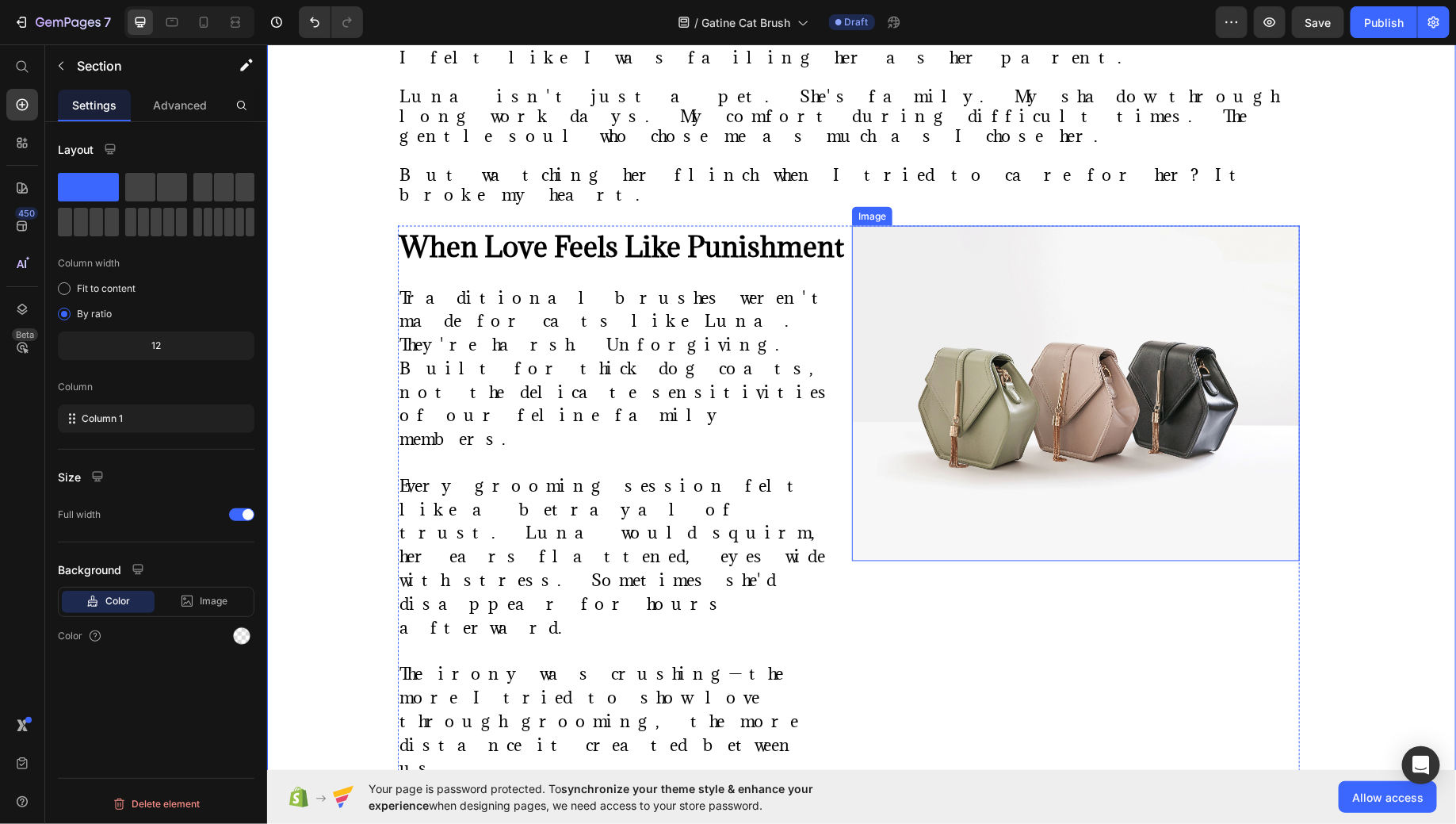 click at bounding box center (1075, 393) 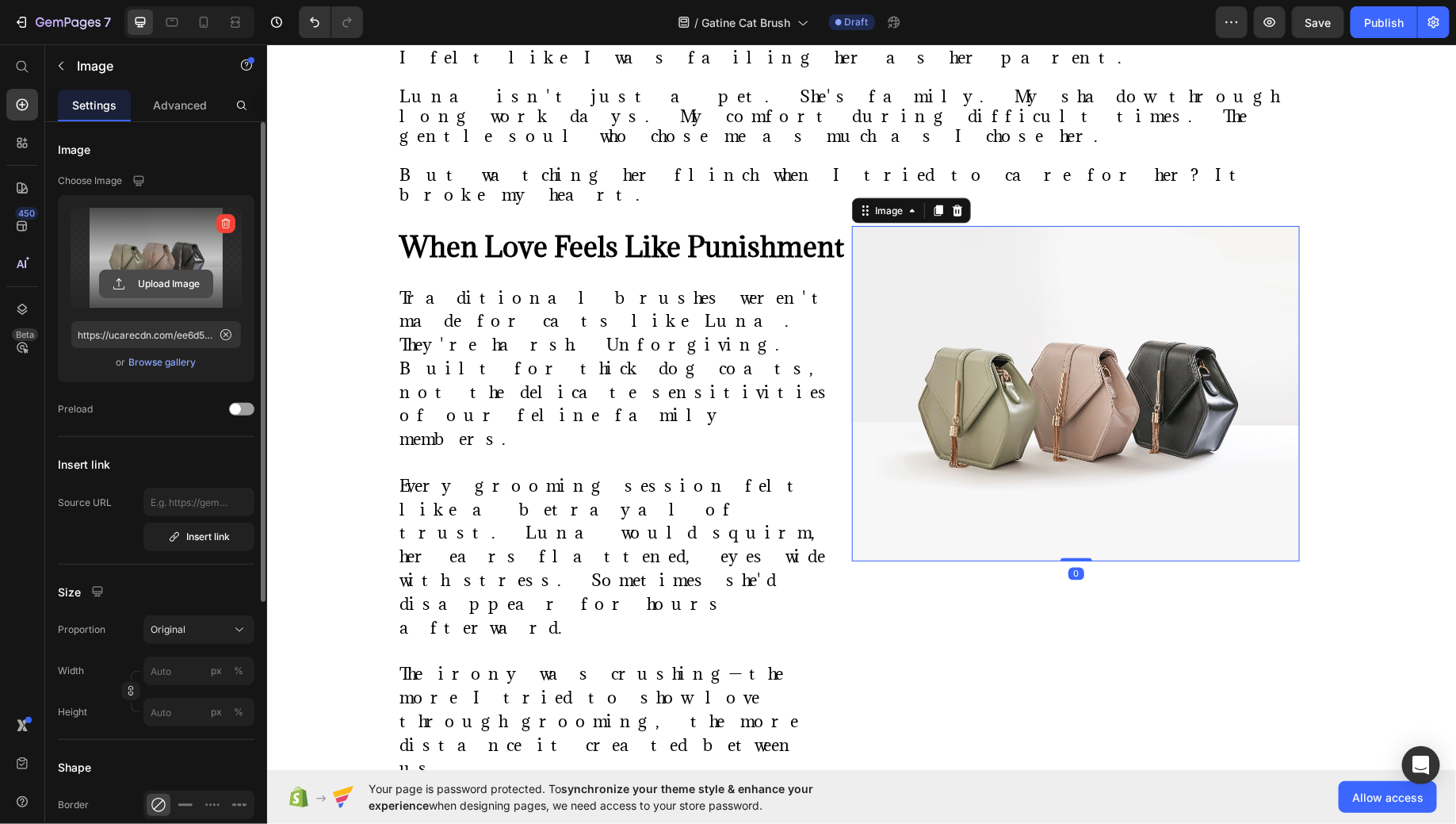 click 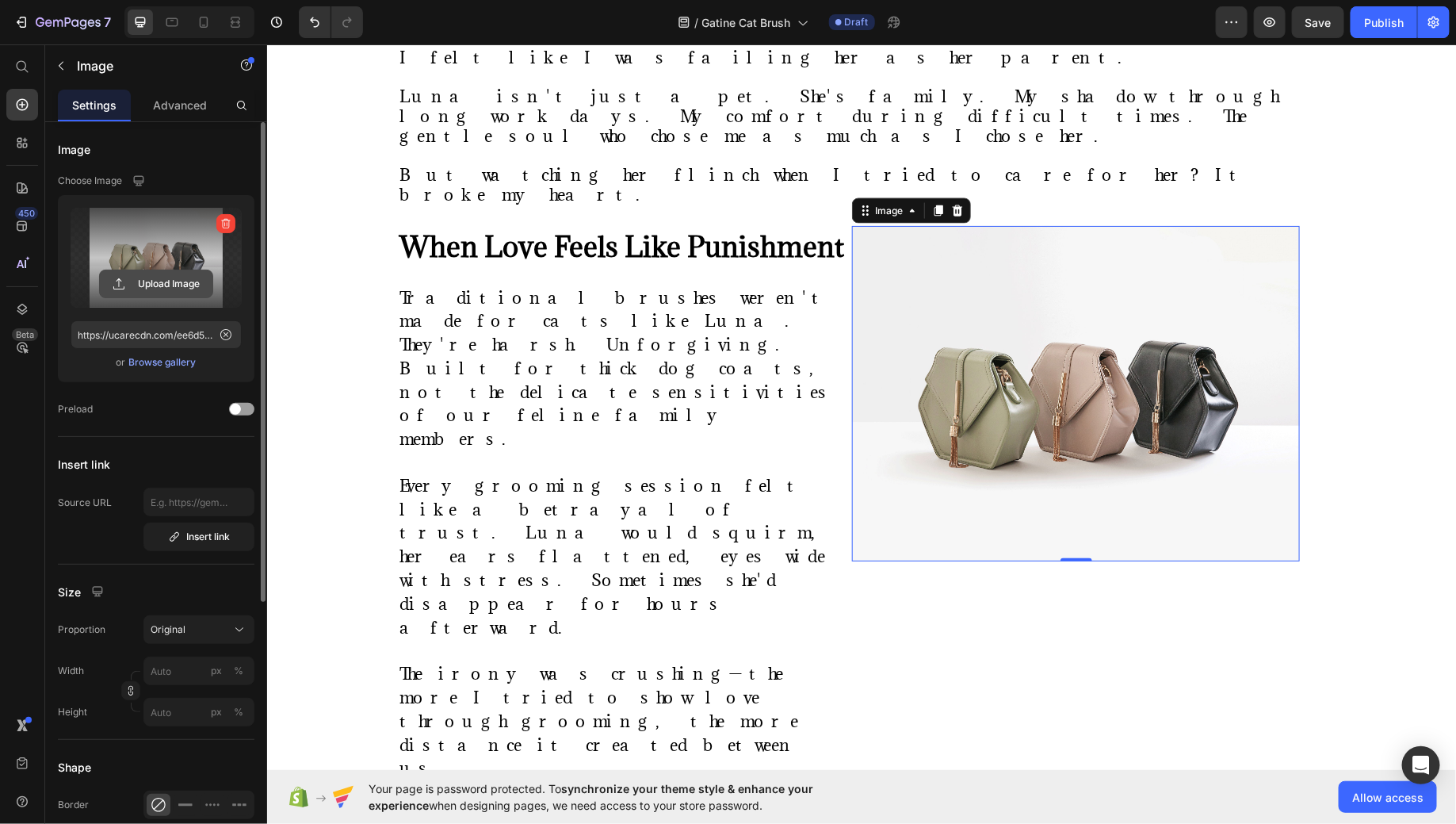 click 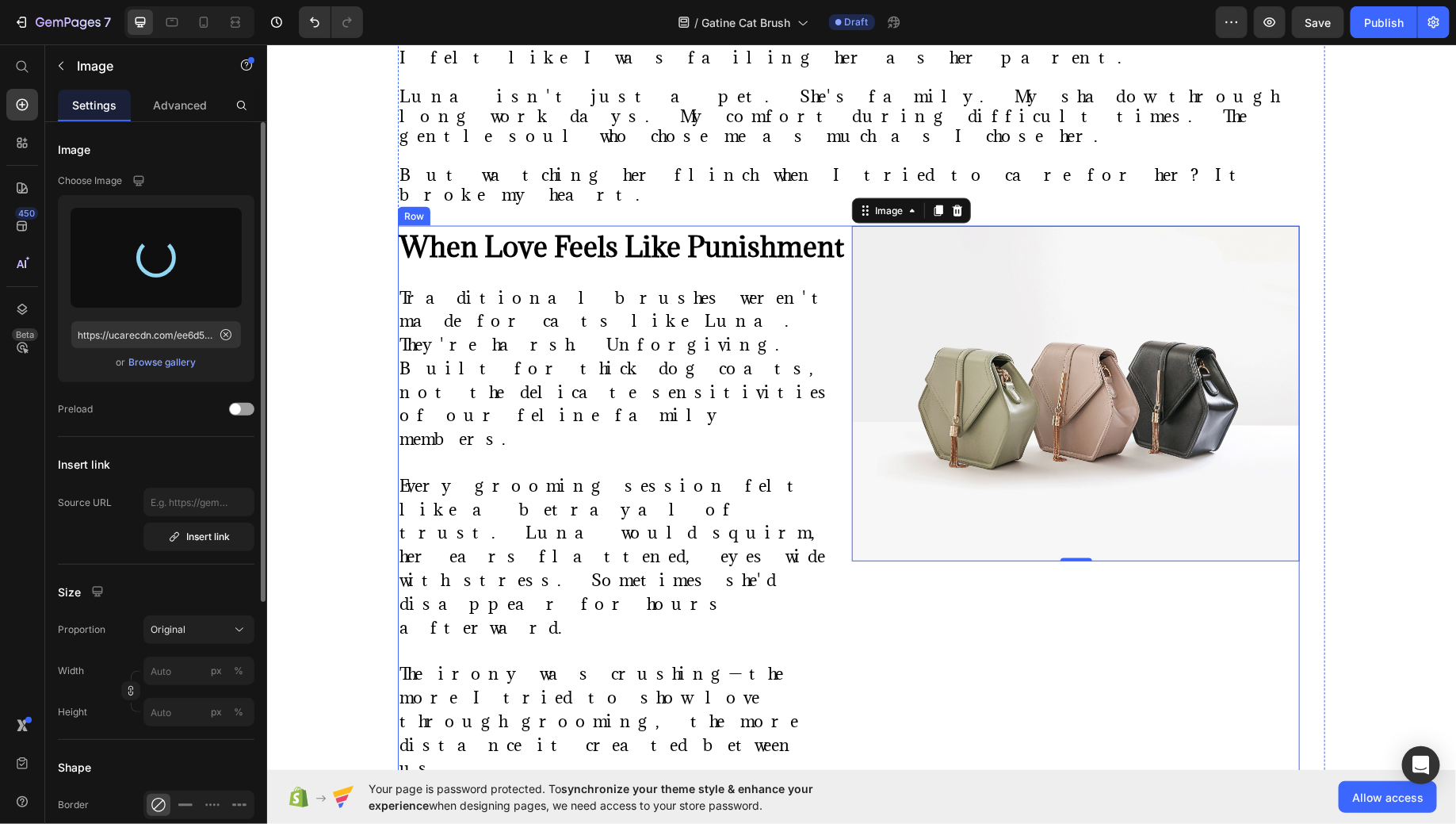 type on "https://cdn.shopify.com/s/files/1/0942/7111/1443/files/gempages_574970725958419300-9725e663-d33c-4356-8d0c-32eef79d9df6.png" 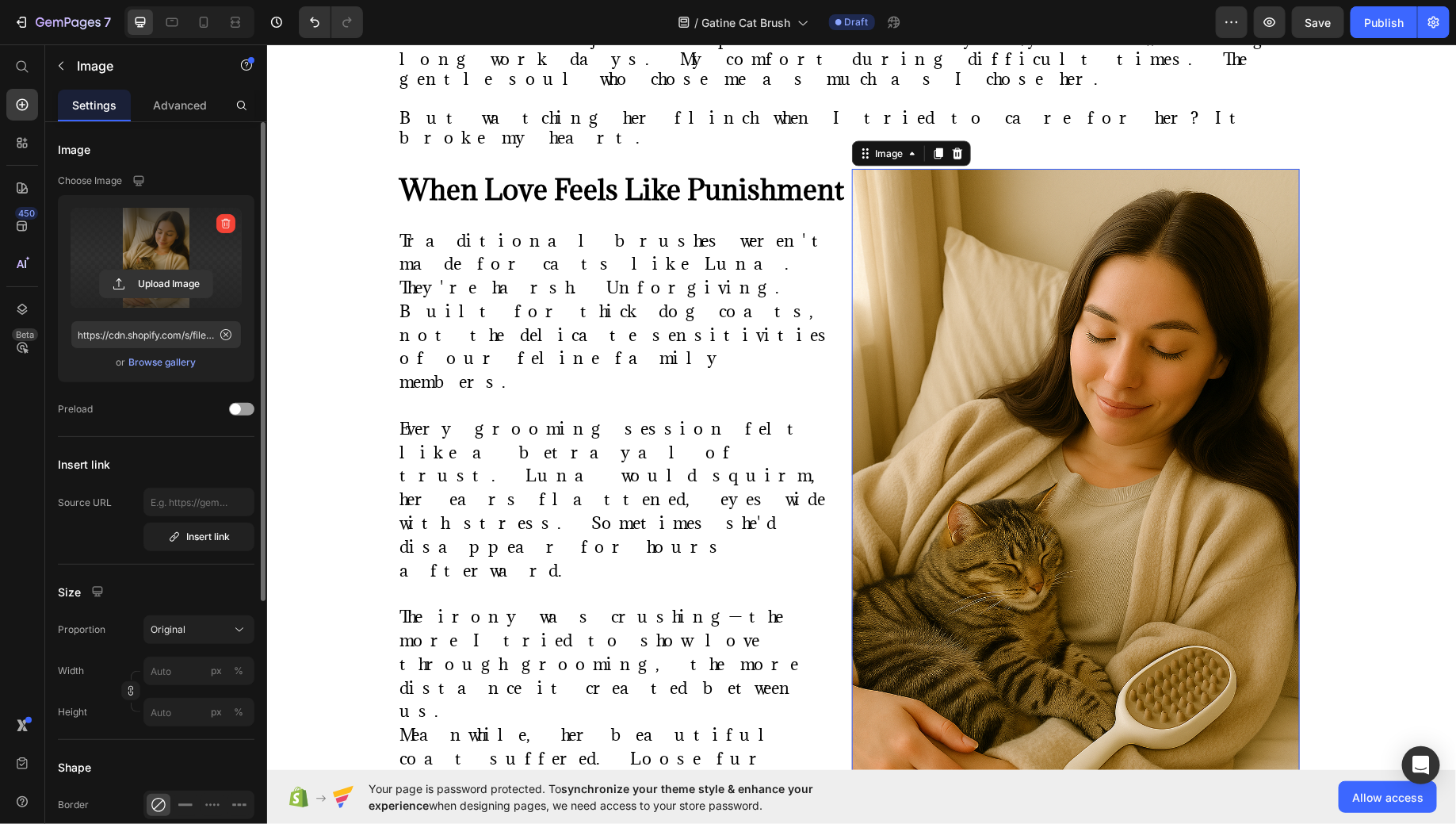 scroll, scrollTop: 1244, scrollLeft: 0, axis: vertical 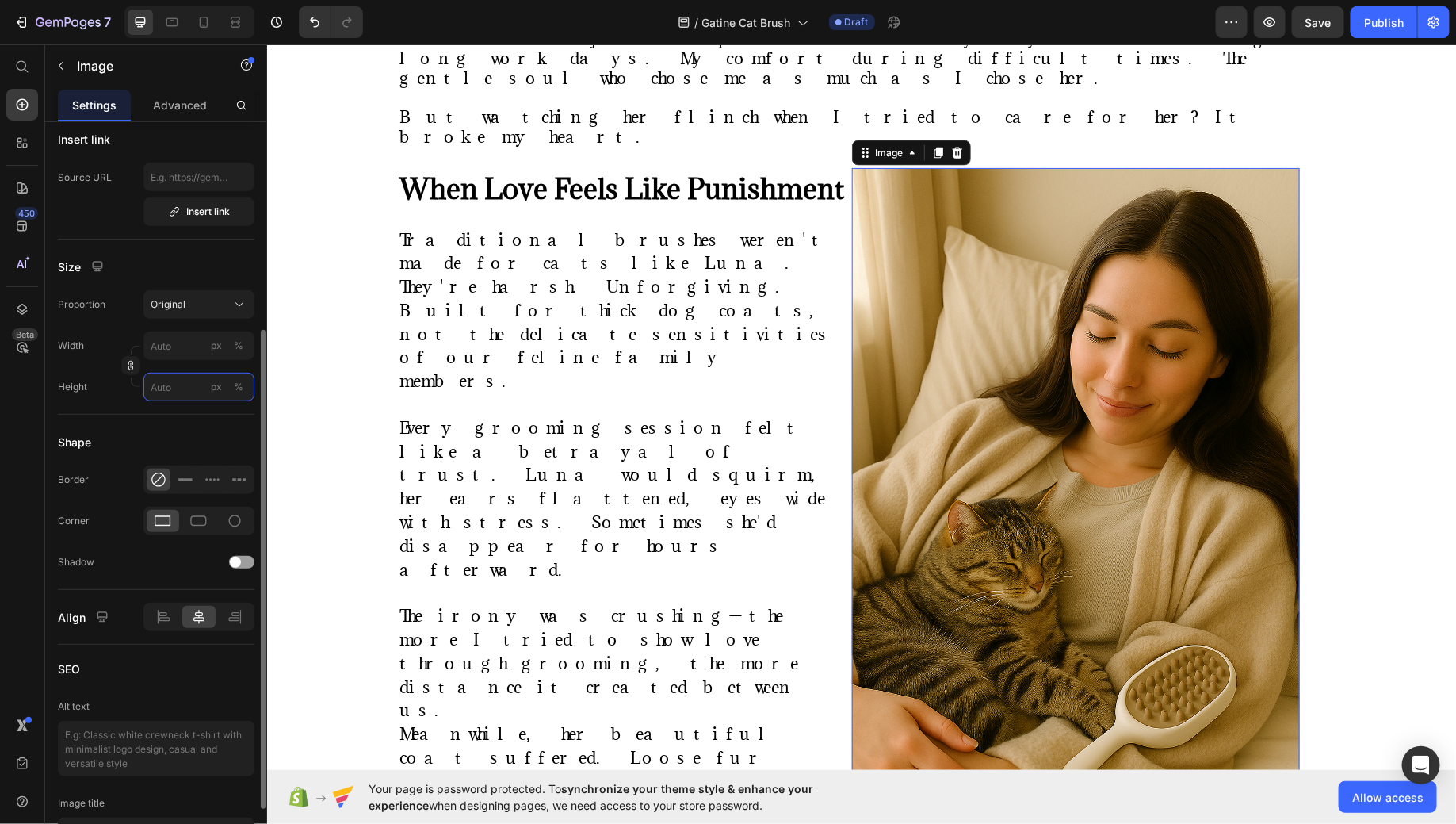 click on "px %" at bounding box center [199, 387] 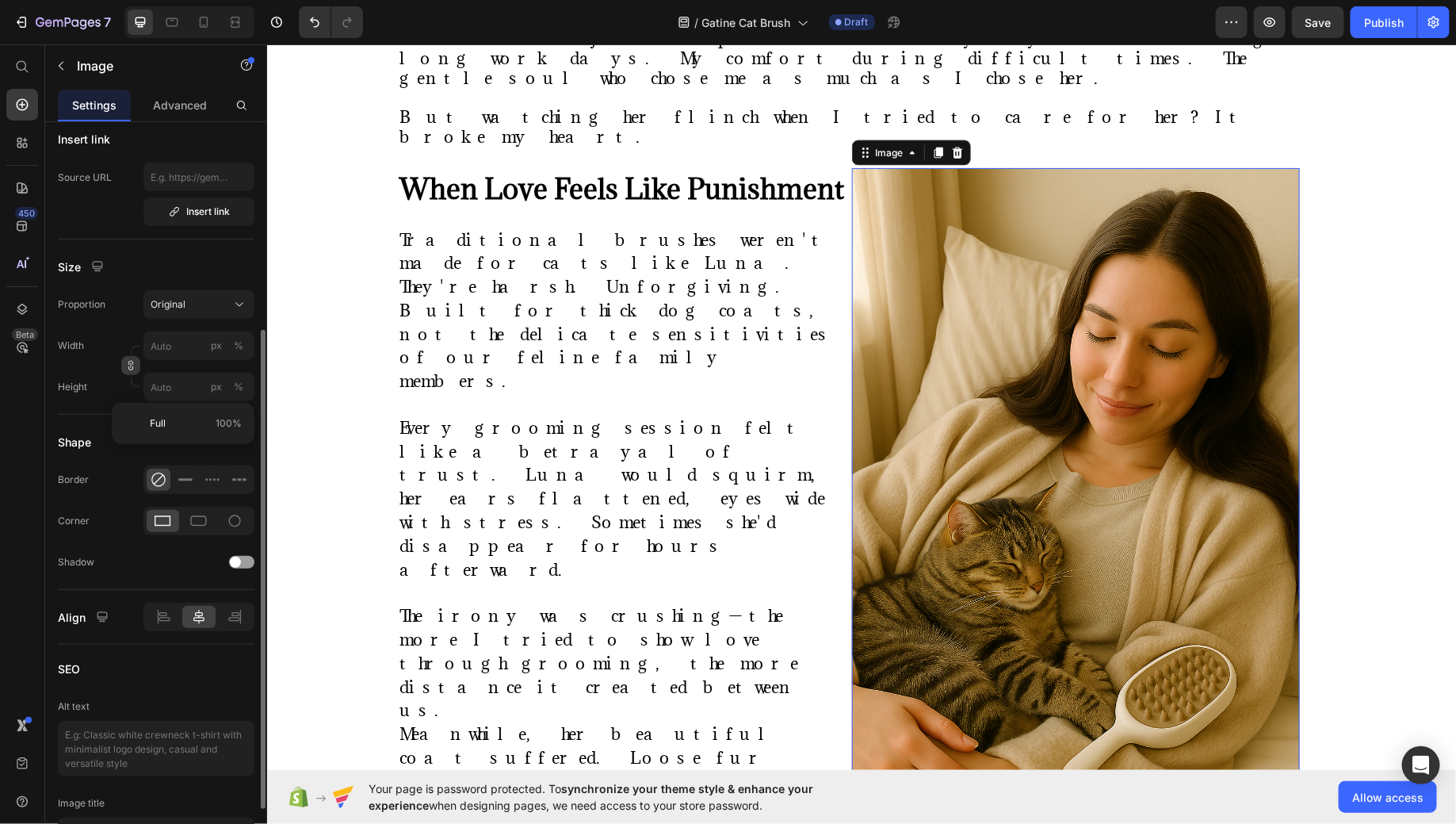 click 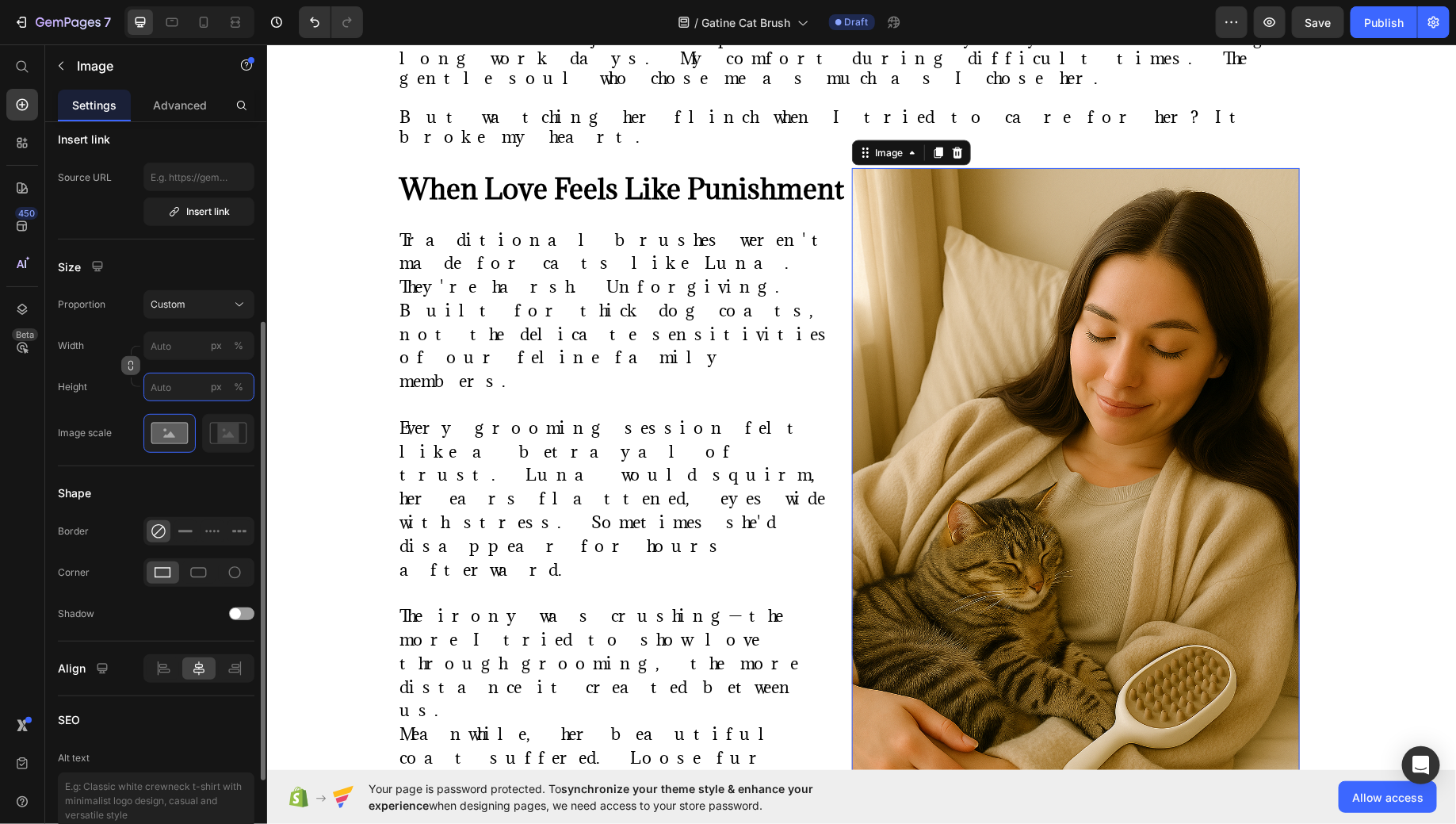 click on "px %" at bounding box center [199, 387] 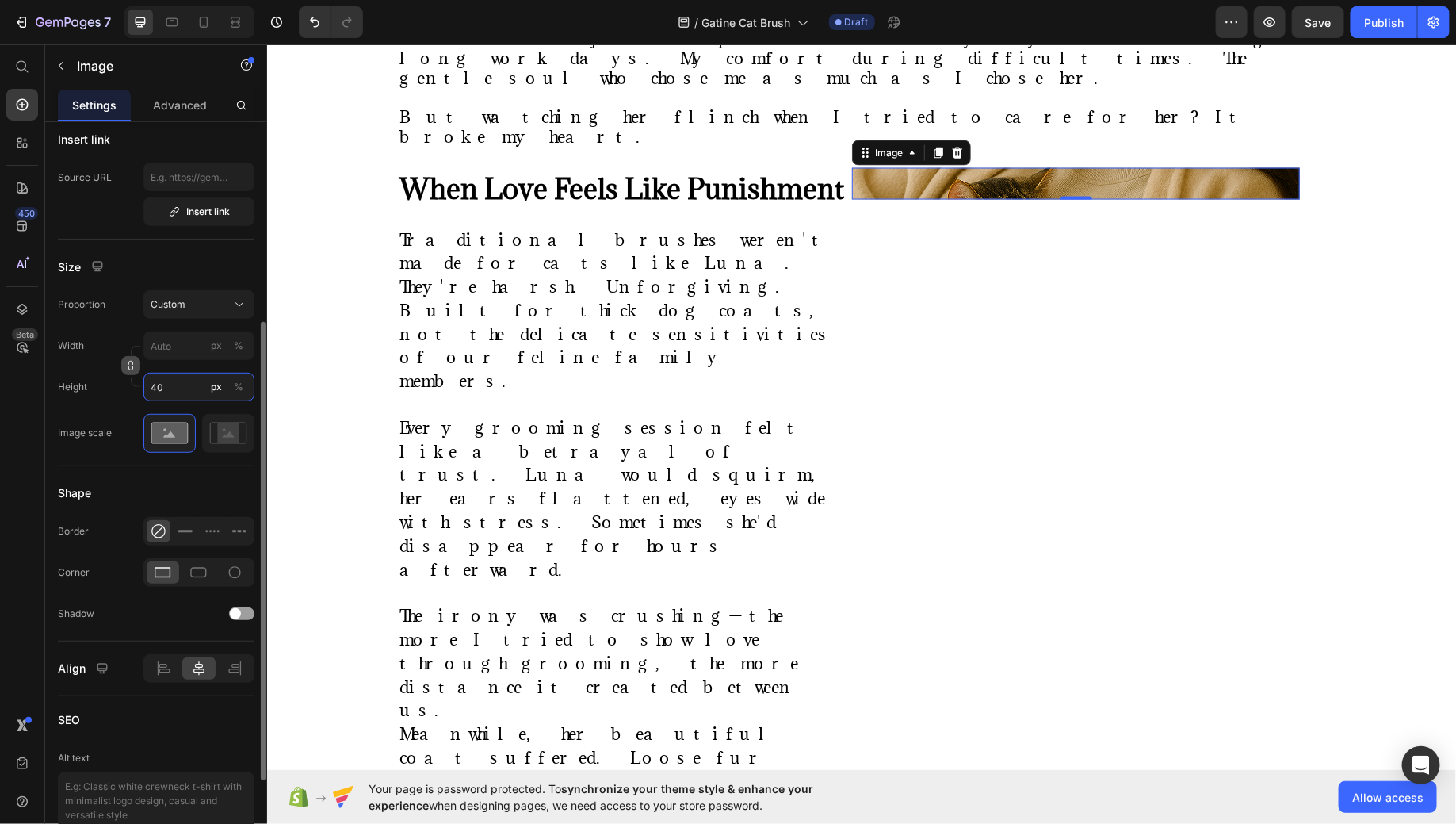type on "4" 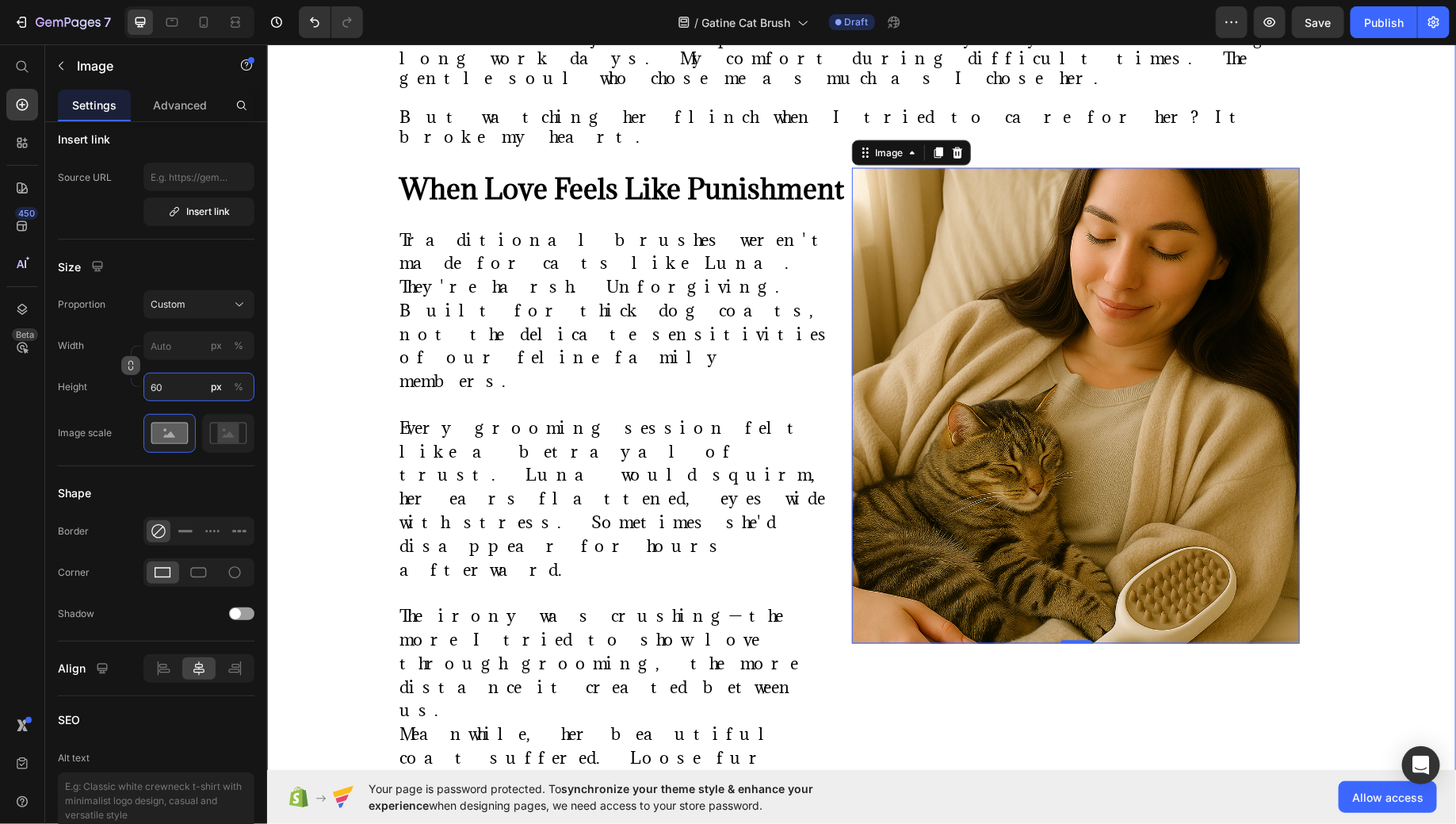 type on "6" 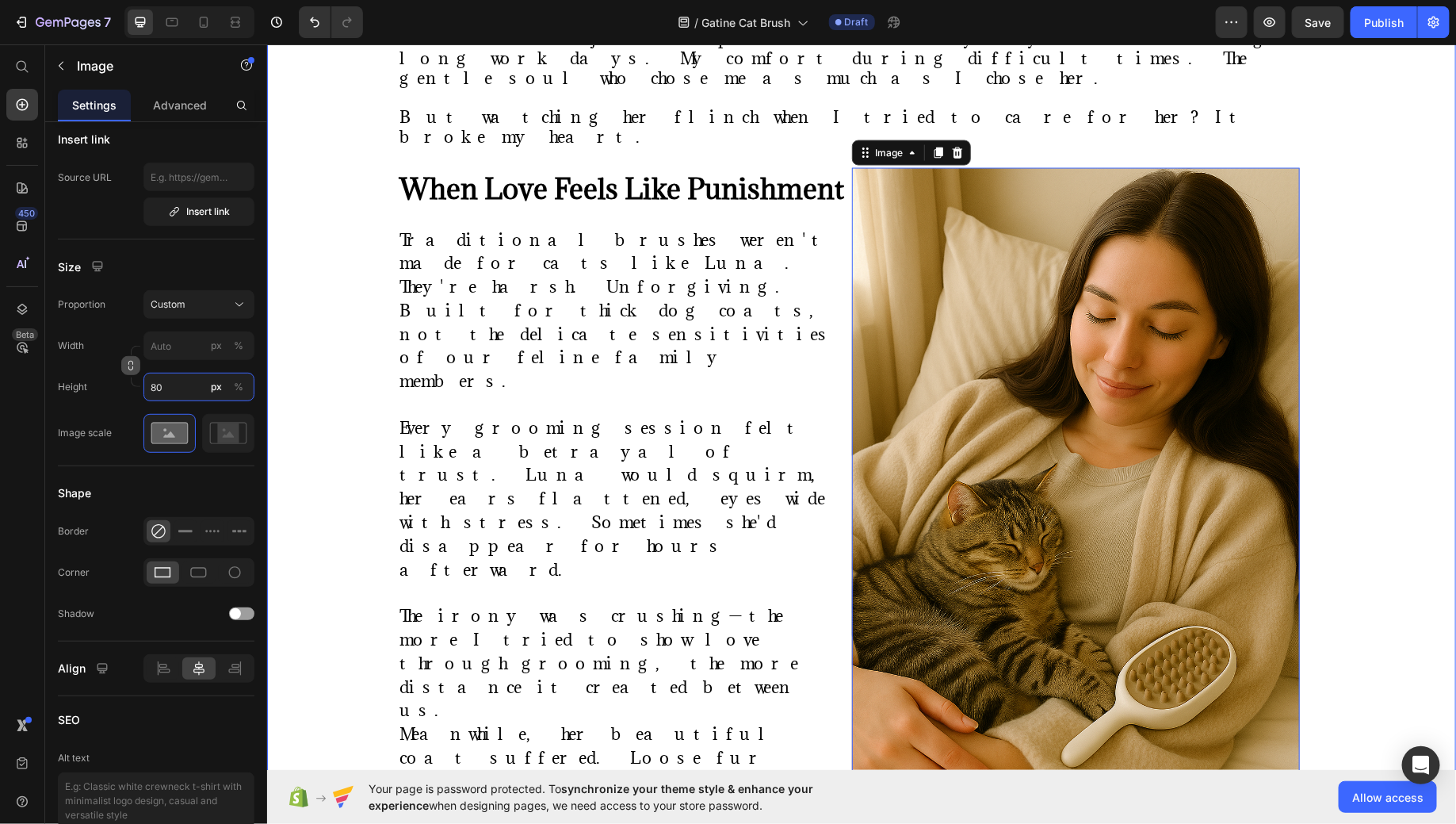 type on "8" 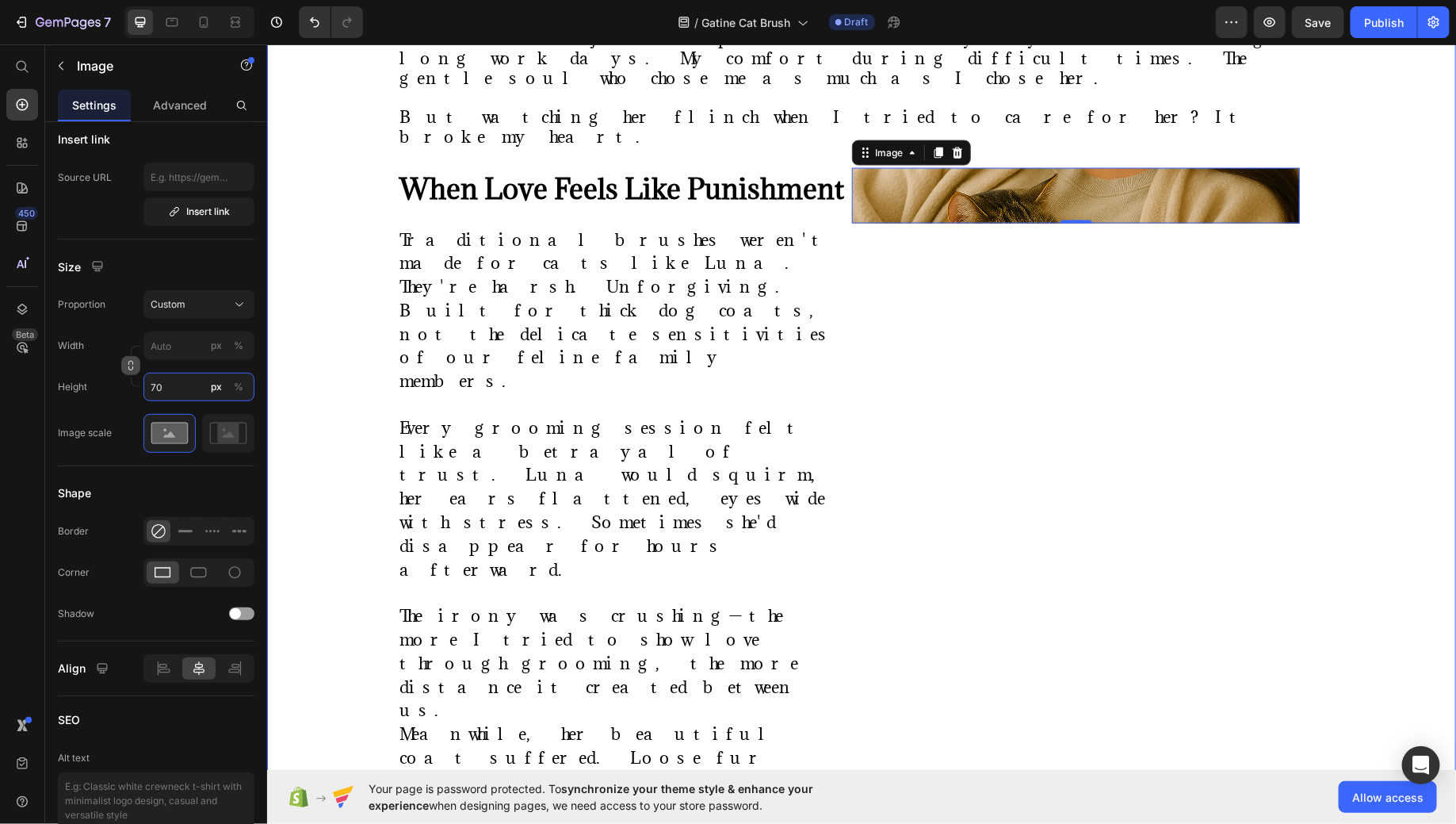 type on "7" 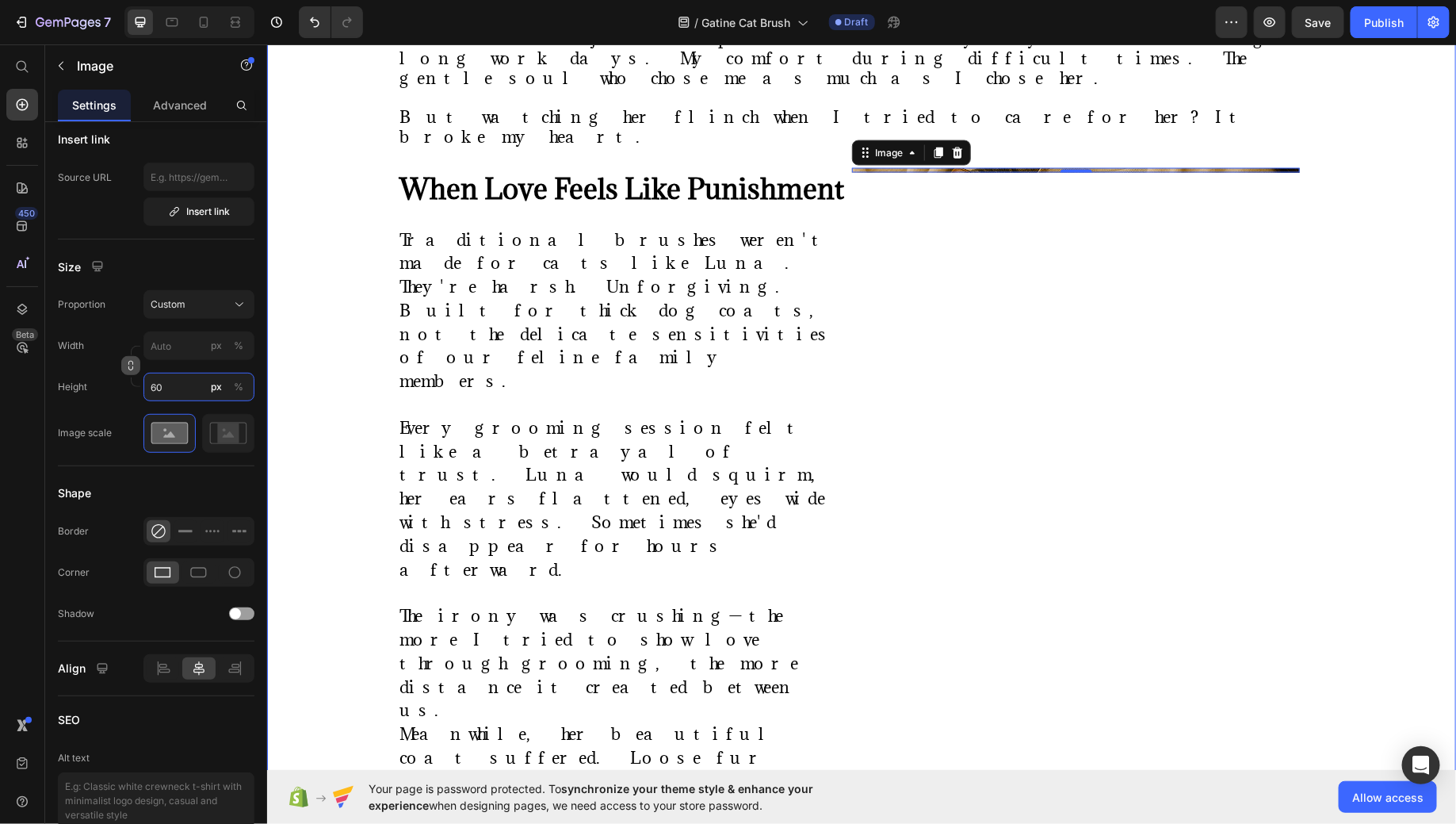 type on "600" 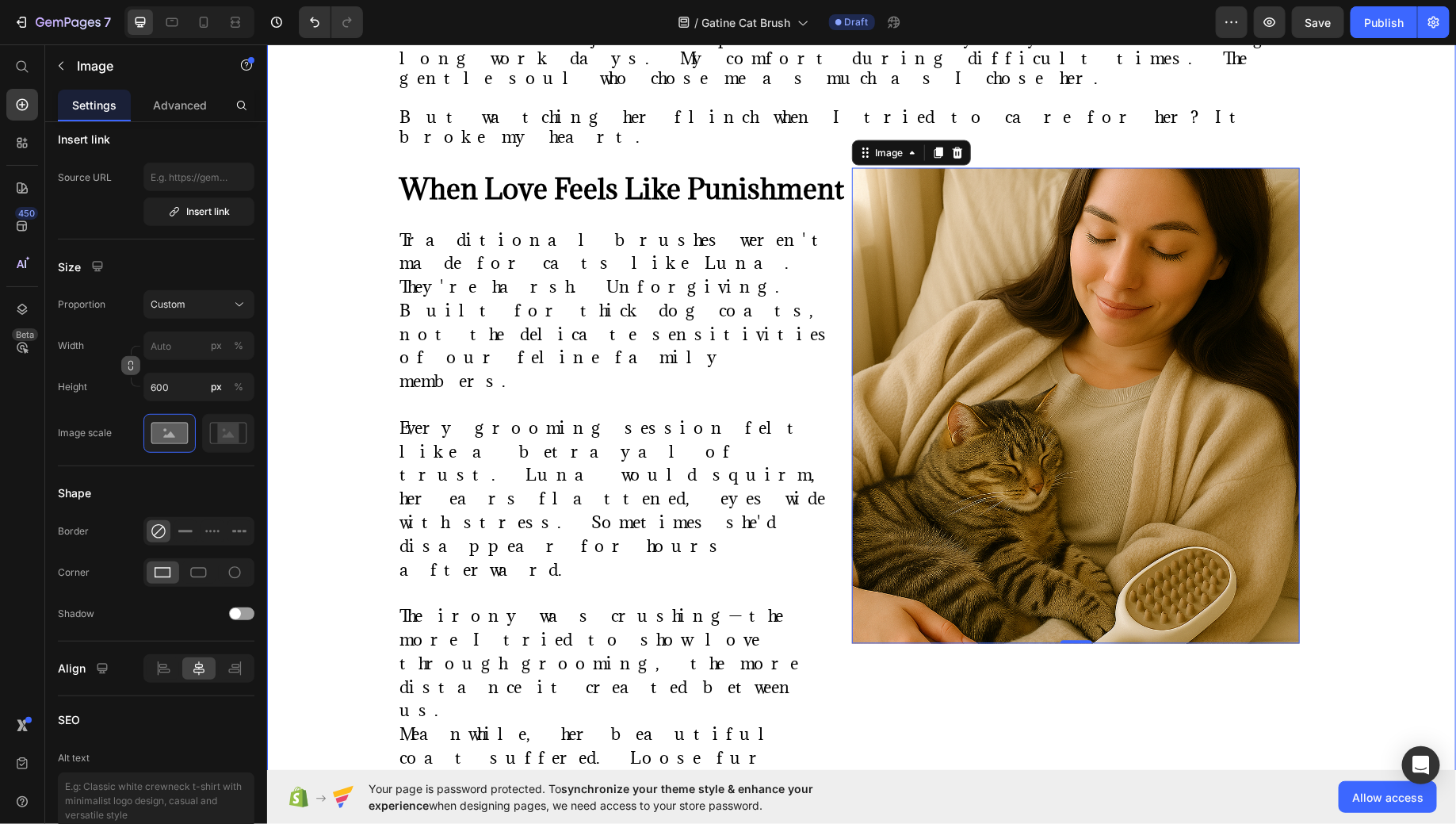 click on "⁠⁠⁠⁠⁠⁠⁠ "She Used to Hide When She Saw the Brush—Now She Melts Into My Arms" Heading Image By [PERSON] Text block Advanced list Published:  [DATE], [DATE] [YEAR] Text block Row Image A Cat Parent's Journey from Grooming Battles to Spa-Day Bliss When Luna started hiding under the bed every time I reached for her brush, I knew something had to change. She wasn't just avoiding grooming. She was avoiding  me . My beautiful tabby—once so trusting, so affectionate—had learned to fear our bonding time. The metal bristles. The tugging. The static that made her fur stand on end. I felt like I was failing her as her parent. Luna isn't just a pet. She's family. My shadow through long work days. My comfort during difficult times. The gentle soul who chose me as much as I chose her. But watching her flinch when I tried to care for her? It broke my heart. Text block ⁠⁠⁠⁠⁠⁠⁠ When Love Feels Like Punishment Heading       Text Block Image   [NUMBER] Row ⁠⁠⁠⁠⁠⁠⁠ Heading ." at bounding box center [861, 181] 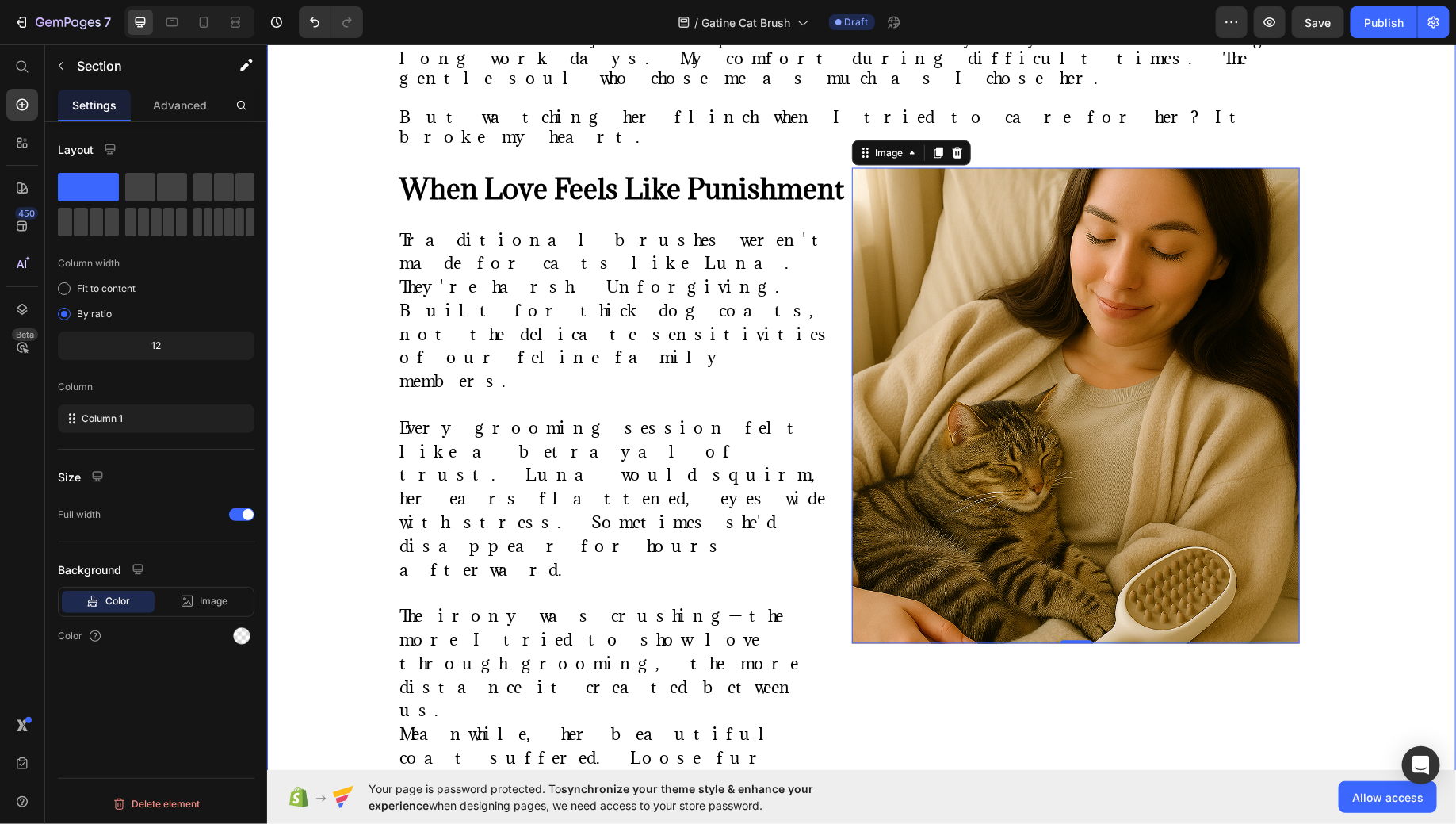 scroll, scrollTop: 0, scrollLeft: 0, axis: both 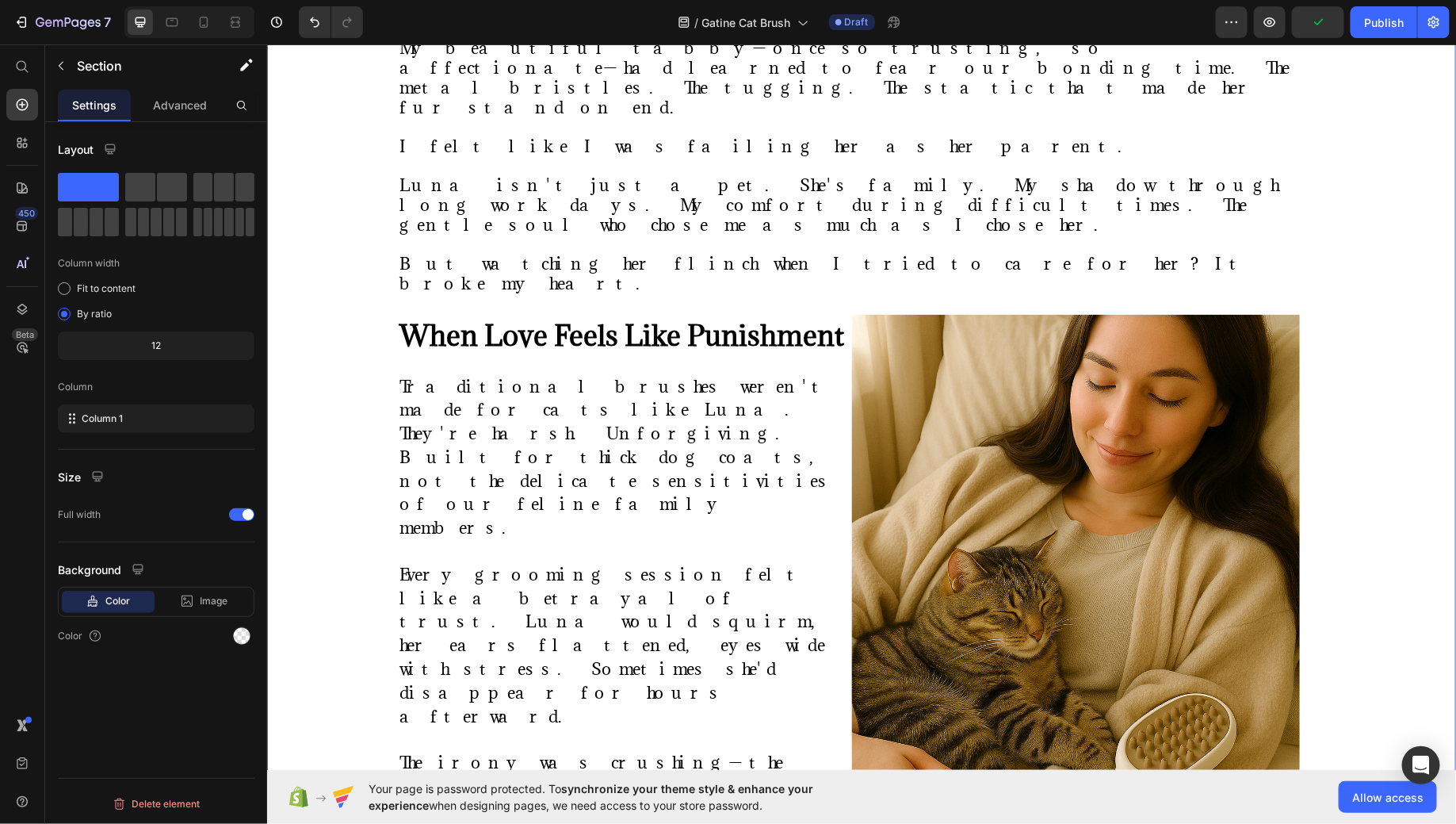 click on "⁠⁠⁠⁠⁠⁠⁠ "She Used to Hide When She Saw the Brush—Now She Melts Into My Arms" Heading Image By [PERSON] Text block Advanced list Published:  [DATE], [DATE] [YEAR] Text block Row Image A Cat Parent's Journey from Grooming Battles to Spa-Day Bliss When Luna started hiding under the bed every time I reached for her brush, I knew something had to change. She wasn't just avoiding grooming. She was avoiding  me . My beautiful tabby—once so trusting, so affectionate—had learned to fear our bonding time. The metal bristles. The tugging. The static that made her fur stand on end. I felt like I was failing her as her parent. Luna isn't just a pet. She's family. My shadow through long work days. My comfort during difficult times. The gentle soul who chose me as much as I chose her. But watching her flinch when I tried to care for her? It broke my heart. Text block ⁠⁠⁠⁠⁠⁠⁠ When Love Feels Like Punishment Heading       Text Block Image Row ⁠⁠⁠⁠⁠⁠⁠ Heading . Image" at bounding box center (861, 328) 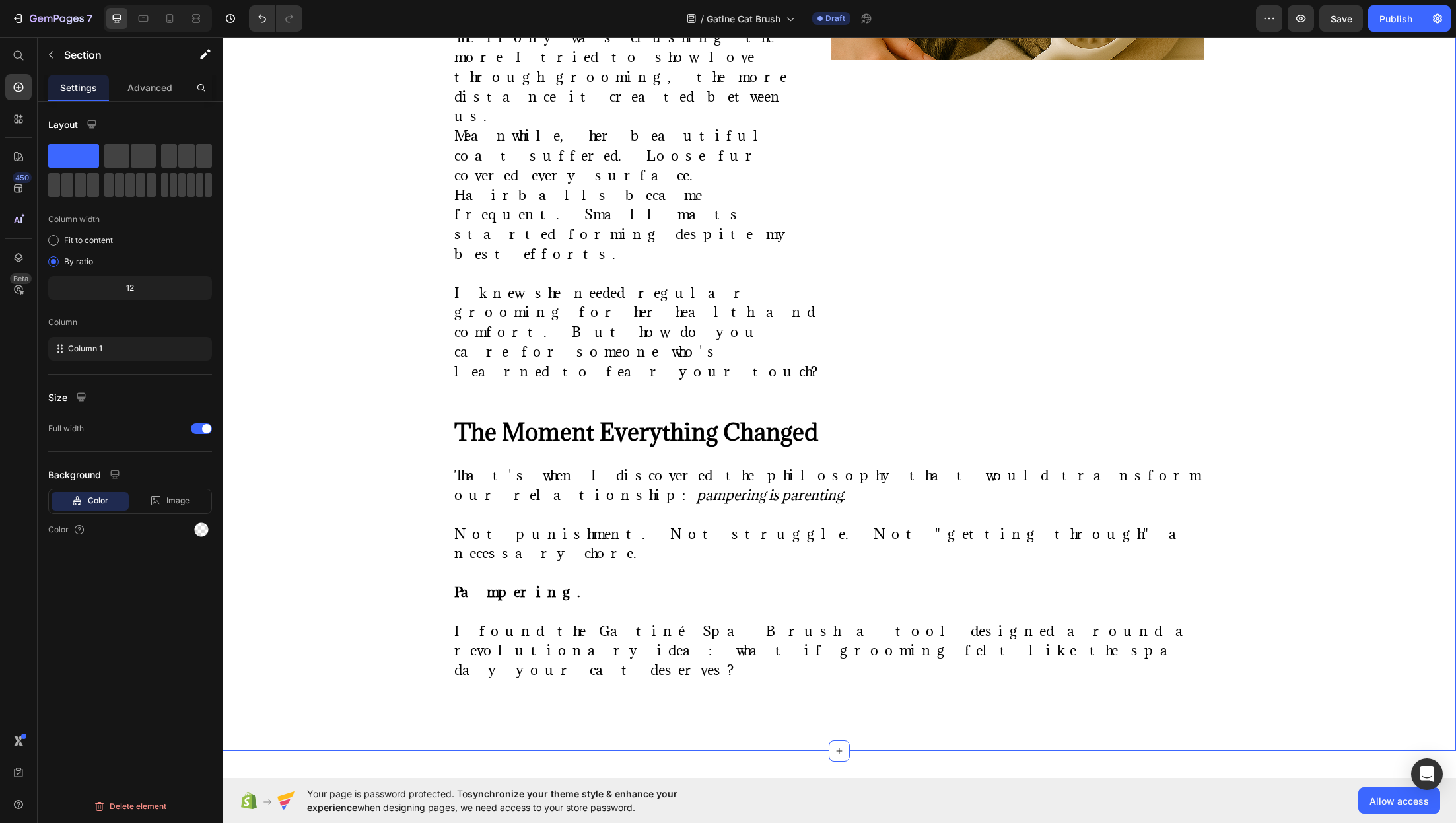 scroll, scrollTop: 1524, scrollLeft: 0, axis: vertical 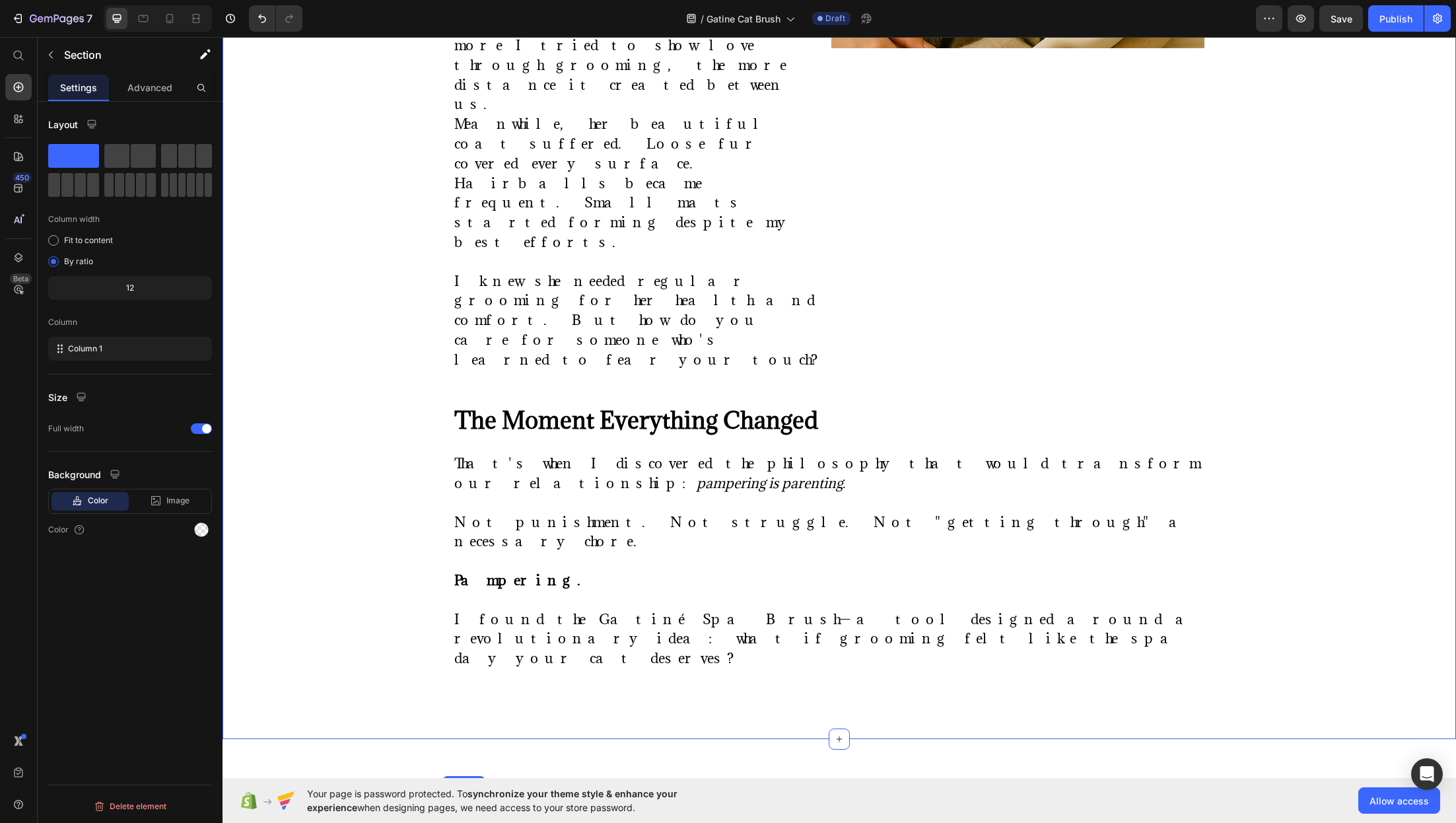 click on "More Than a Brush—It's a Love Language" at bounding box center [590, 824] 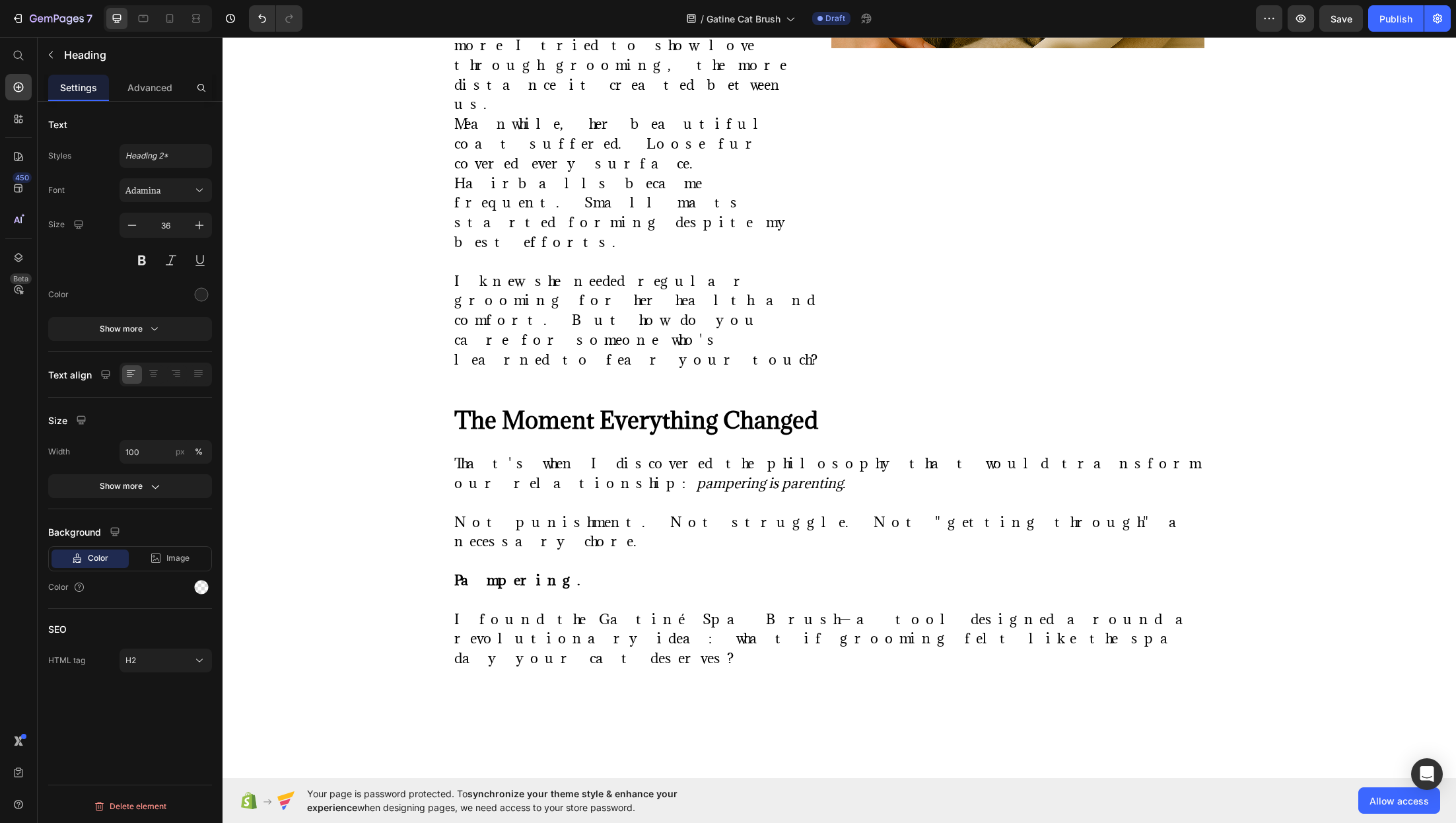click on "More Than a Brush—It's a Love Language" at bounding box center [590, 824] 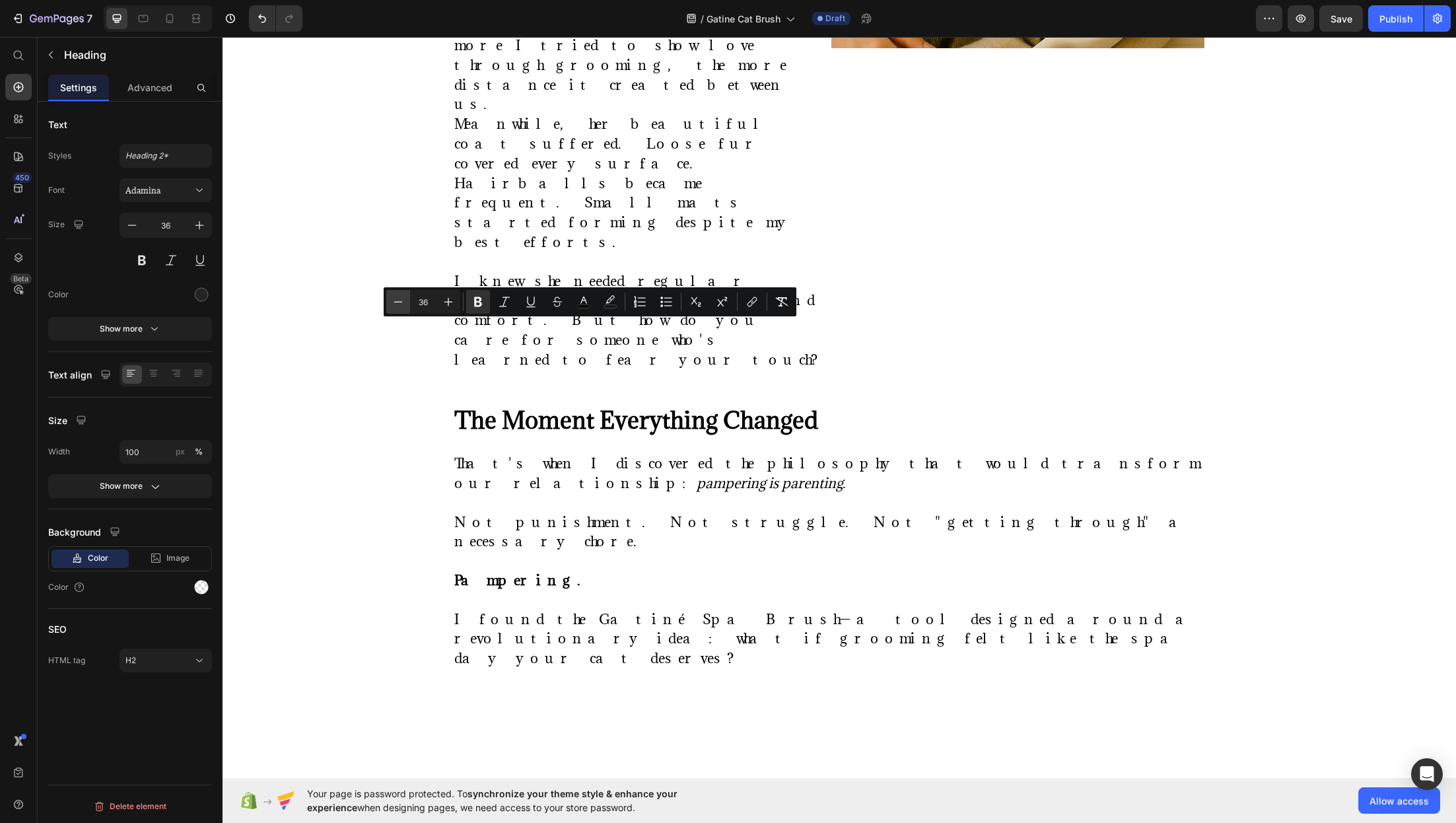click 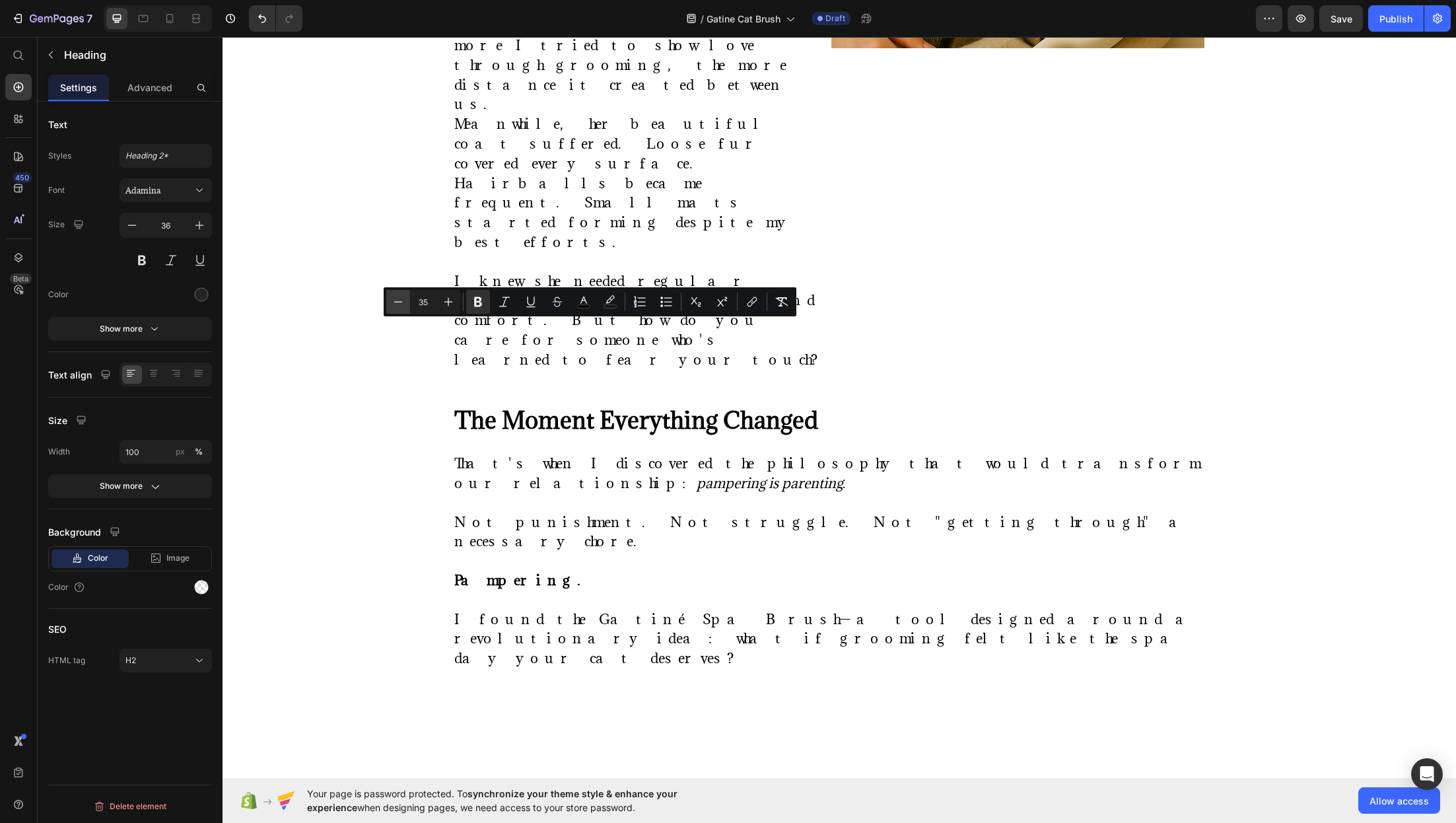 click 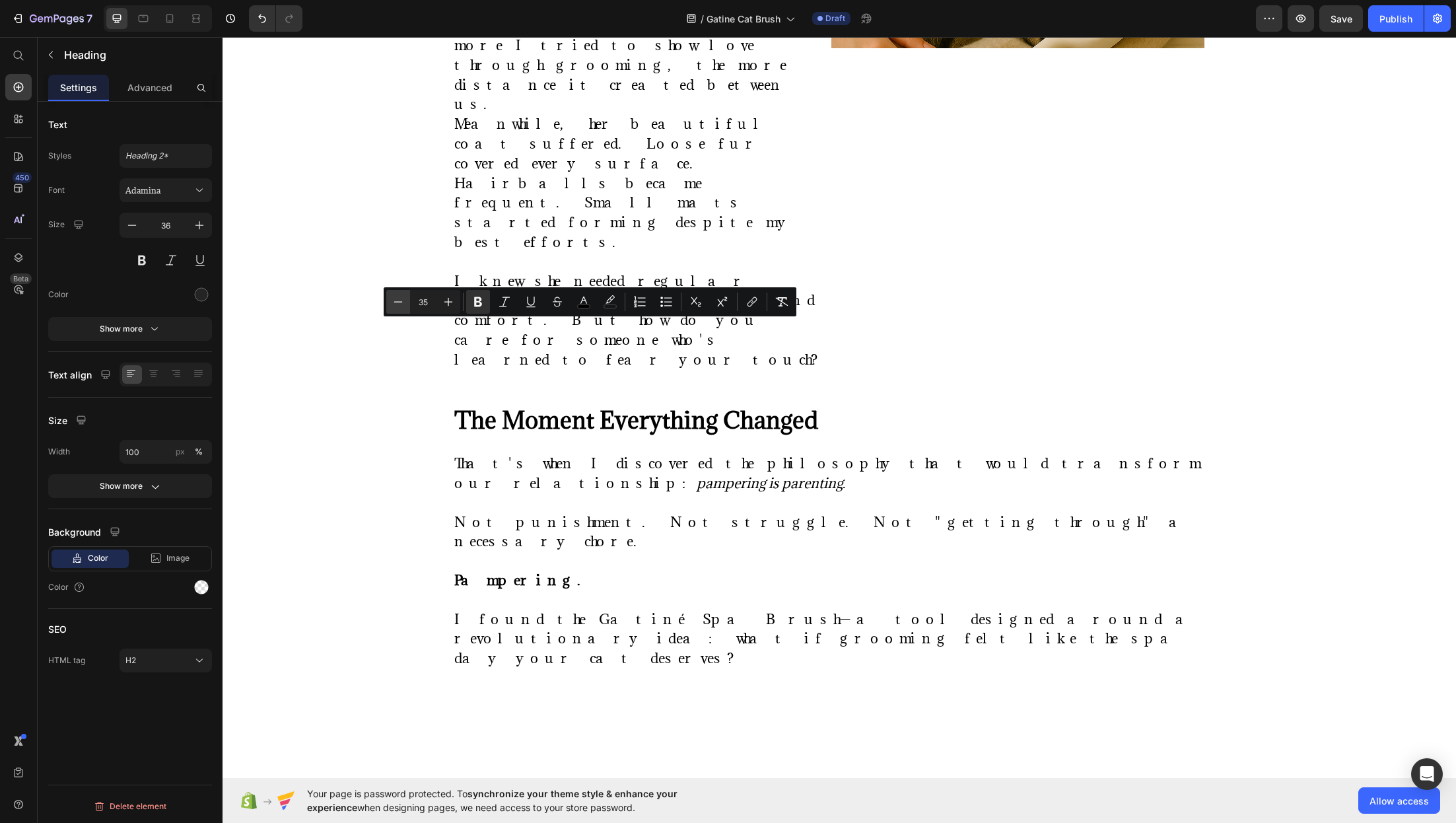 type on "34" 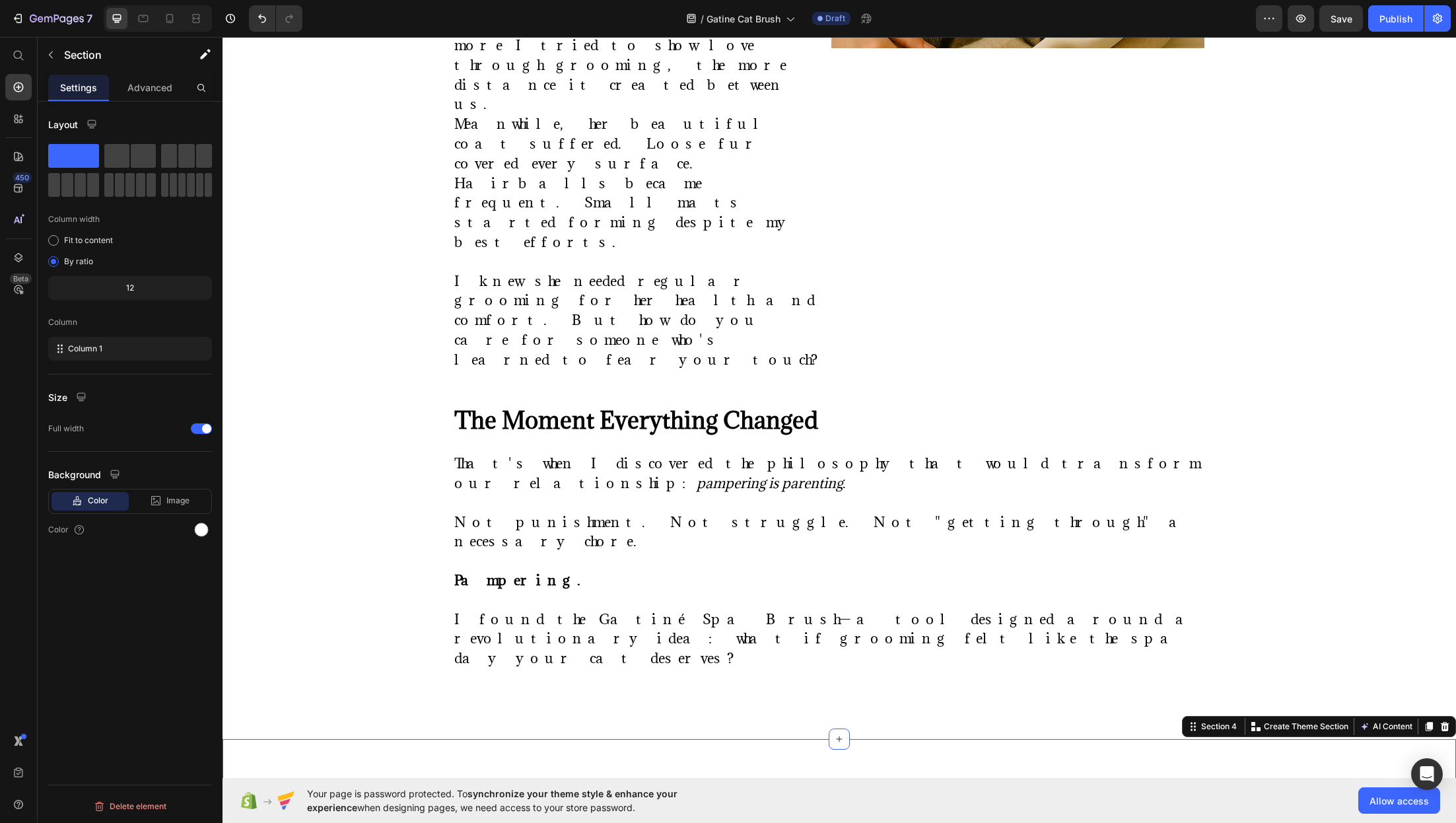 click on "⁠⁠⁠⁠⁠⁠⁠ More Than a Brush—It's a Love Language Heading The Gatiné Spa Brush doesn't look like those harsh metal tools that traumatized Luna. It's elegant. Gentle. Thoughtfully crafted for the sensitive souls in our families. Here's what makes it different: Text Block Flexi-Soothe silicone bristles  that bend and flow with your cat's contours—never tugging or pulling   Cool aromatherapy mist  that hydrates their skin and creates a calming, spa-like atmosphere   Whisper-quiet motor  (under 28 decibels) that won't startle sensitive cats One-touch fur release  that lifts away collected hair in a single, satisfying sheet Cat-sized ergonomics  designed specifically for feline features and comfort zones Item List Row Image Row" at bounding box center (839, 1078) 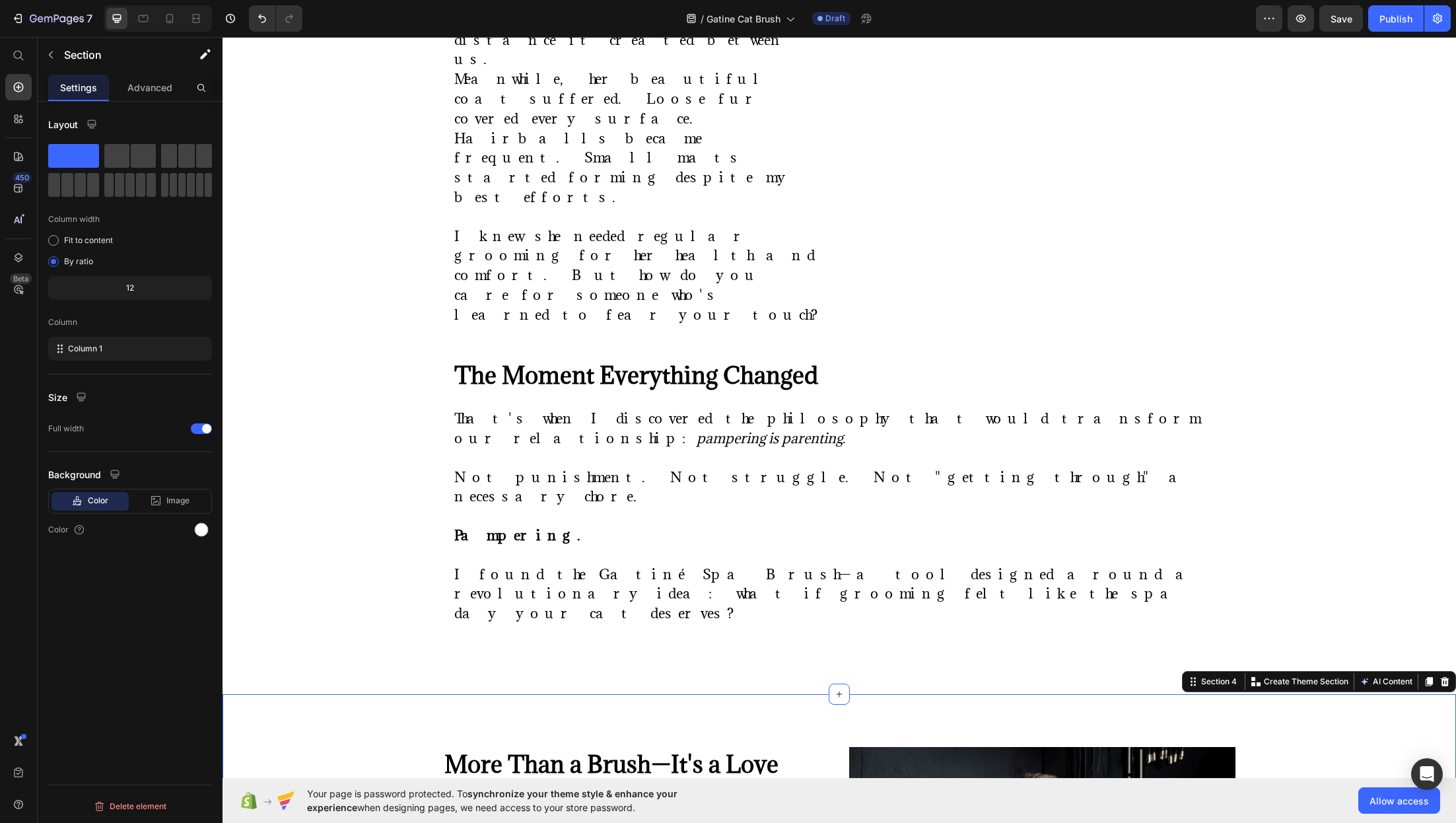 scroll, scrollTop: 1571, scrollLeft: 0, axis: vertical 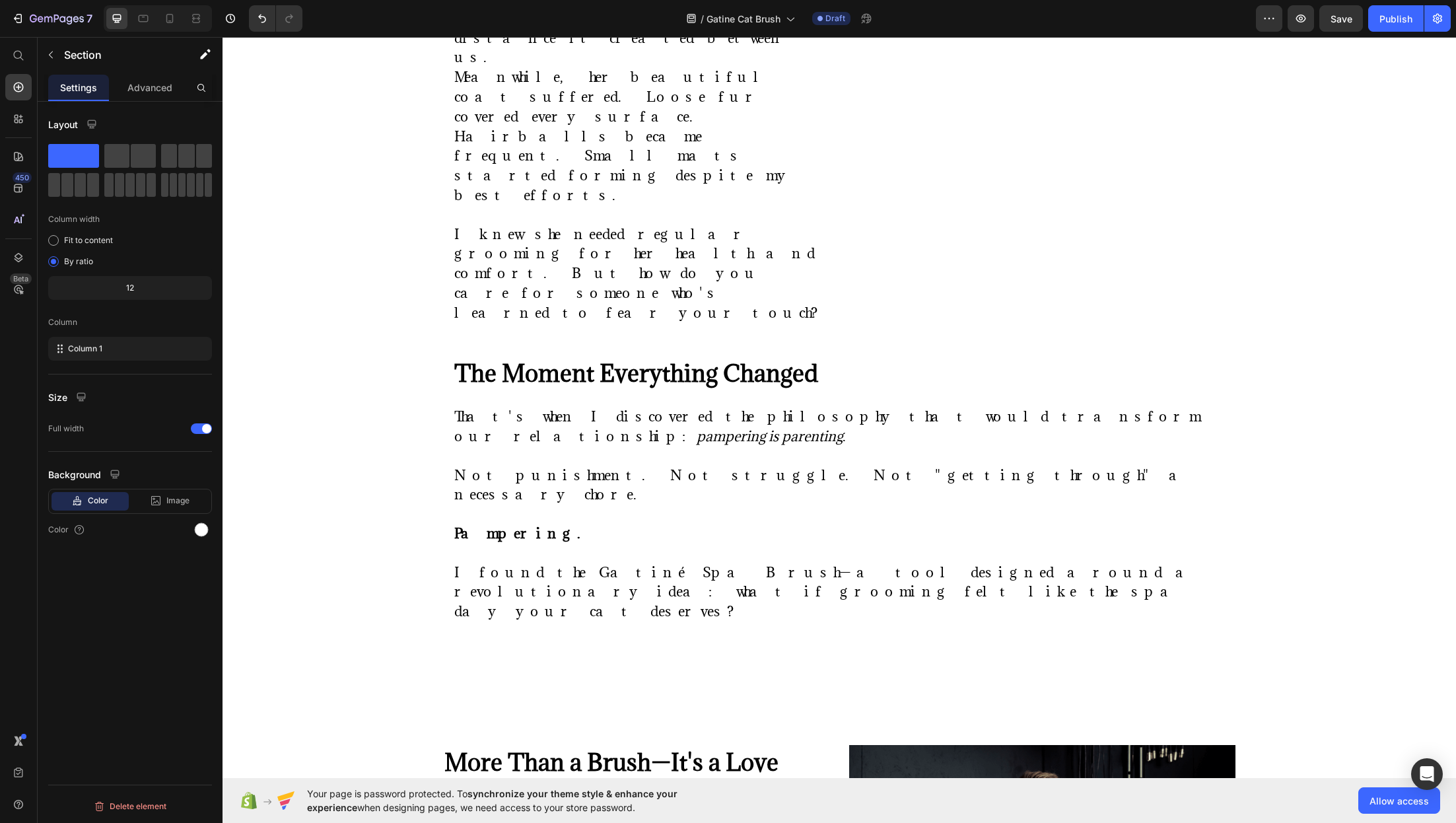 click on "The Gatiné Spa Brush doesn't look like those harsh metal tools that traumatized Luna. It's elegant. Gentle. Thoughtfully crafted for the sensitive souls in our families." at bounding box center (608, 922) 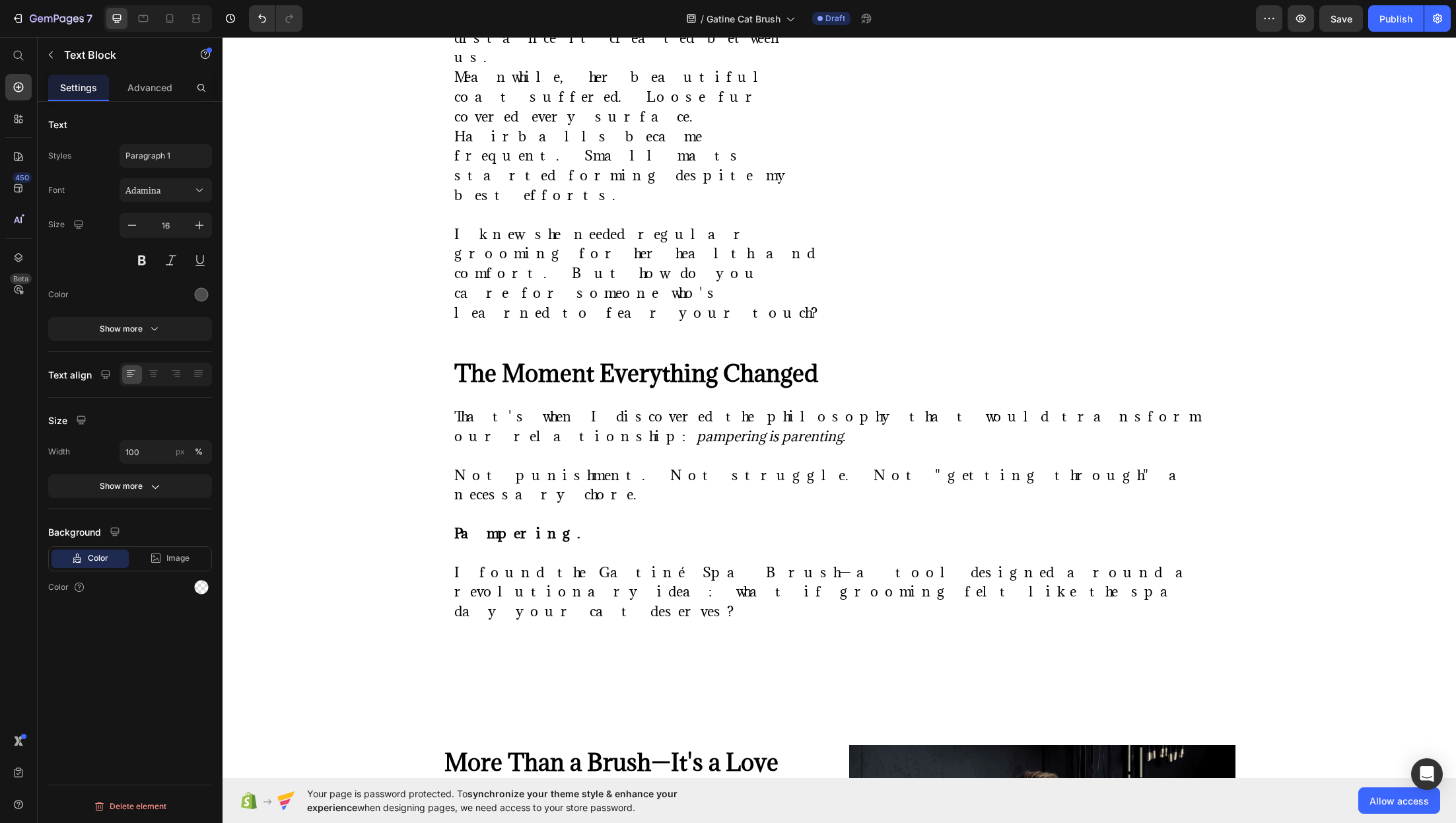 click on "The Gatiné Spa Brush doesn't look like those harsh metal tools that traumatized Luna. It's elegant. Gentle. Thoughtfully crafted for the sensitive souls in our families." at bounding box center [620, 923] 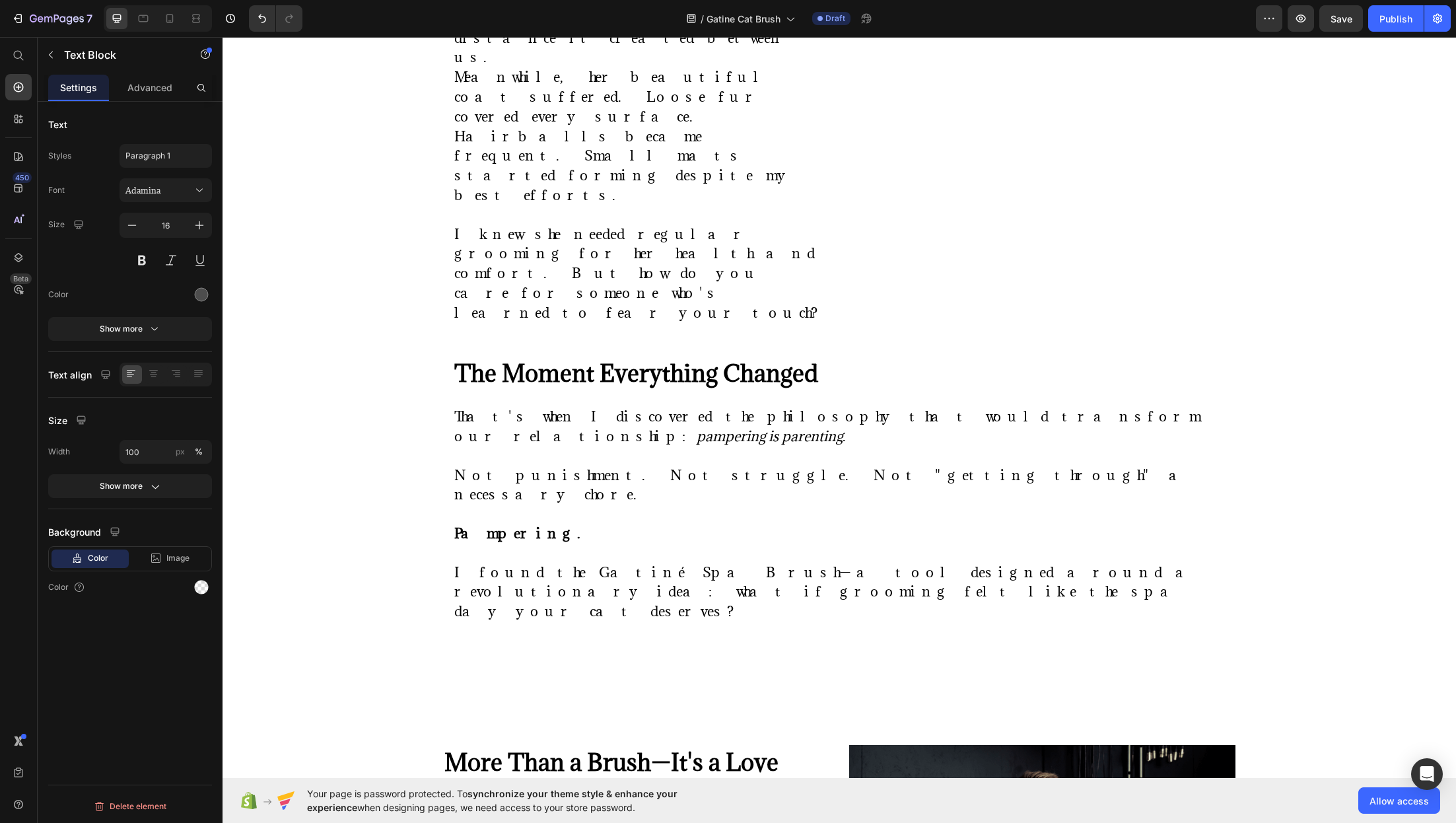click on "The Gatiné Spa Brush doesn't look like those harsh metal tools that traumatized Luna. It's elegant. Gentle. Thoughtfully crafted for the sensitive souls in our families." at bounding box center [620, 923] 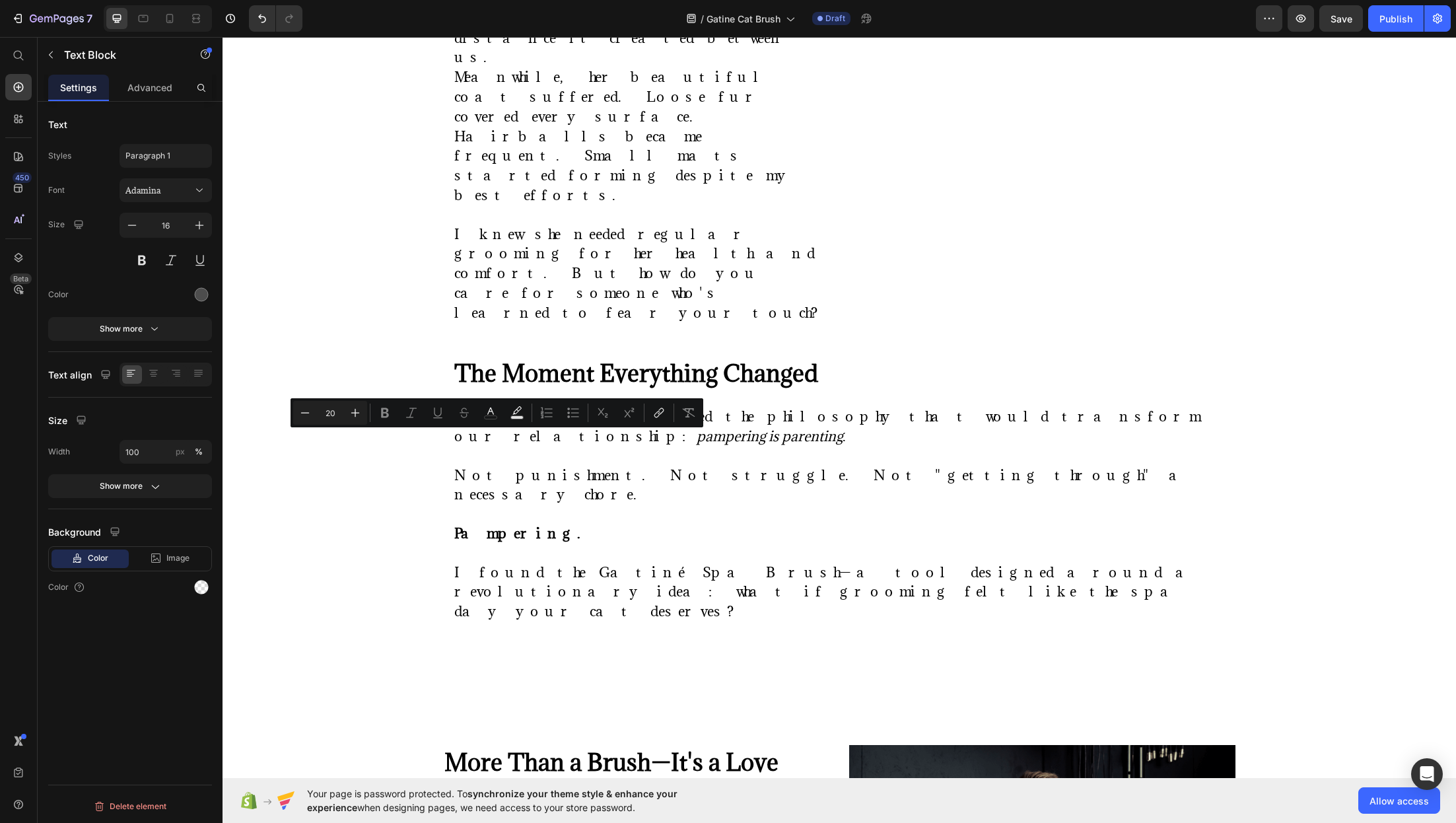 click on "The Gatiné Spa Brush doesn't look like those harsh metal tools that traumatized Luna. It's elegant. Gentle. Thoughtfully crafted for the sensitive souls in our families." at bounding box center (620, 923) 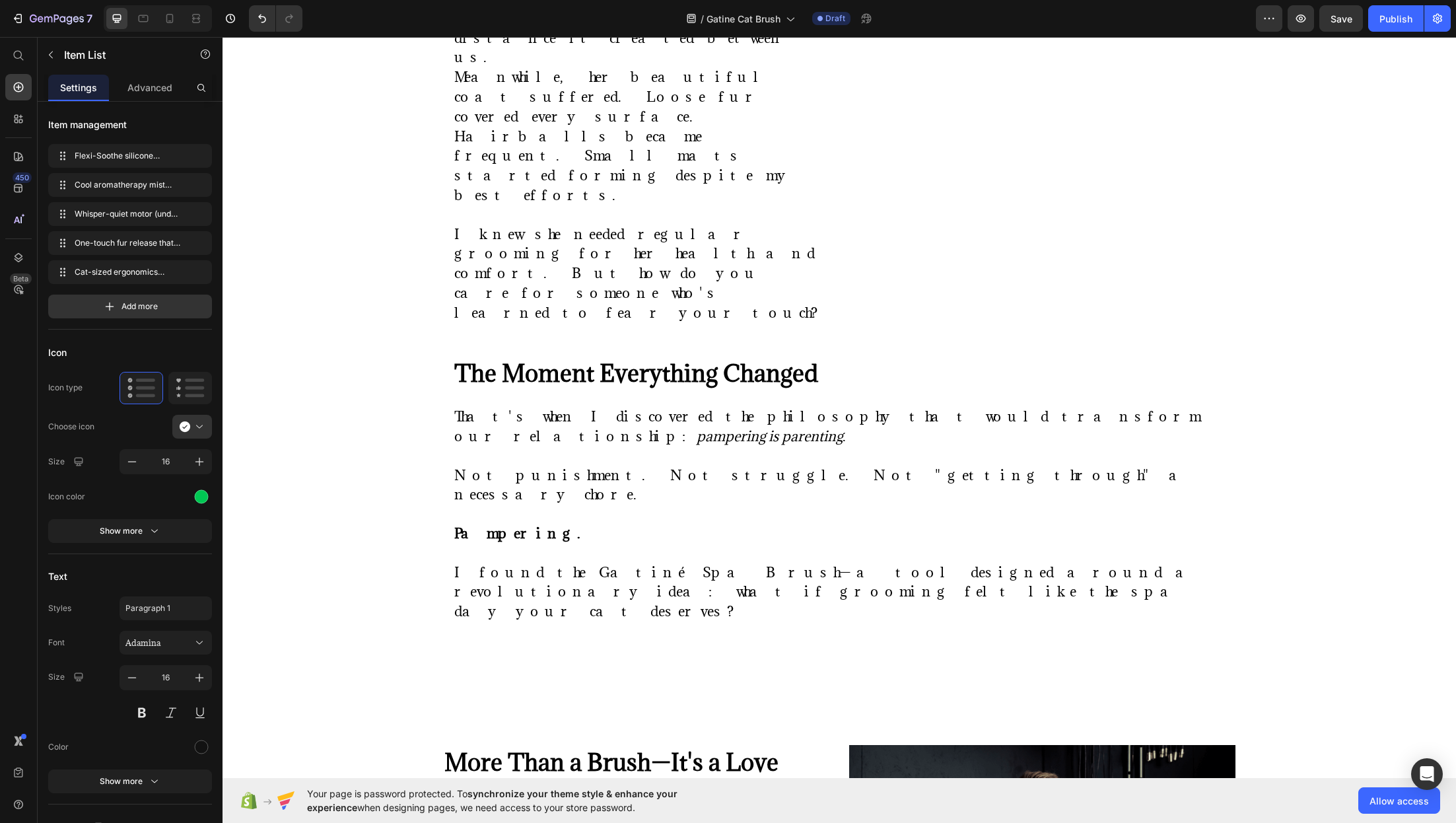 click on "Cool aromatherapy mist  that hydrates their skin and creates a calming, spa-like atmosphere" at bounding box center [628, 1167] 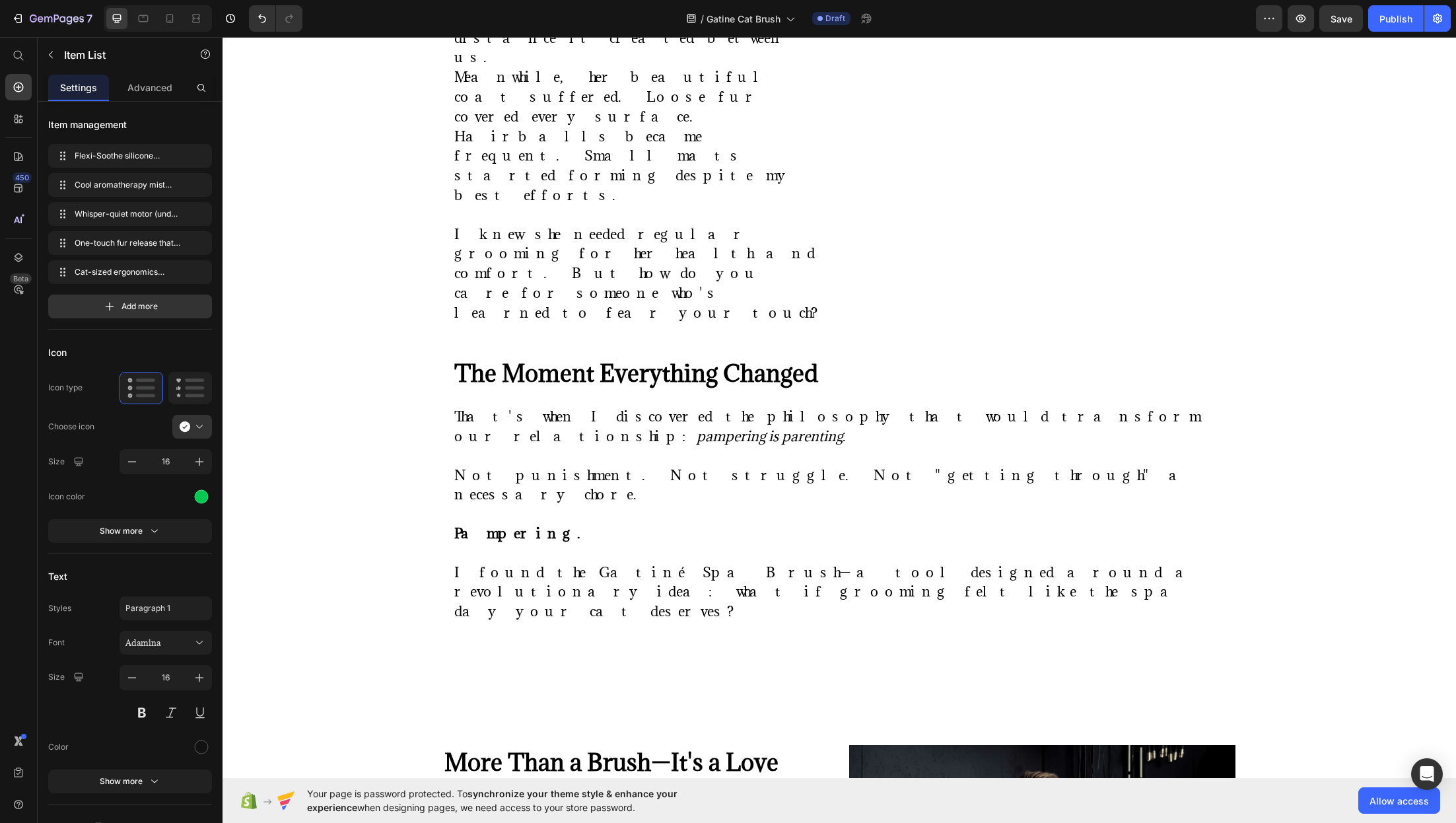 click on "Cool aromatherapy mist  that hydrates their skin and creates a calming, spa-like atmosphere" at bounding box center [628, 1167] 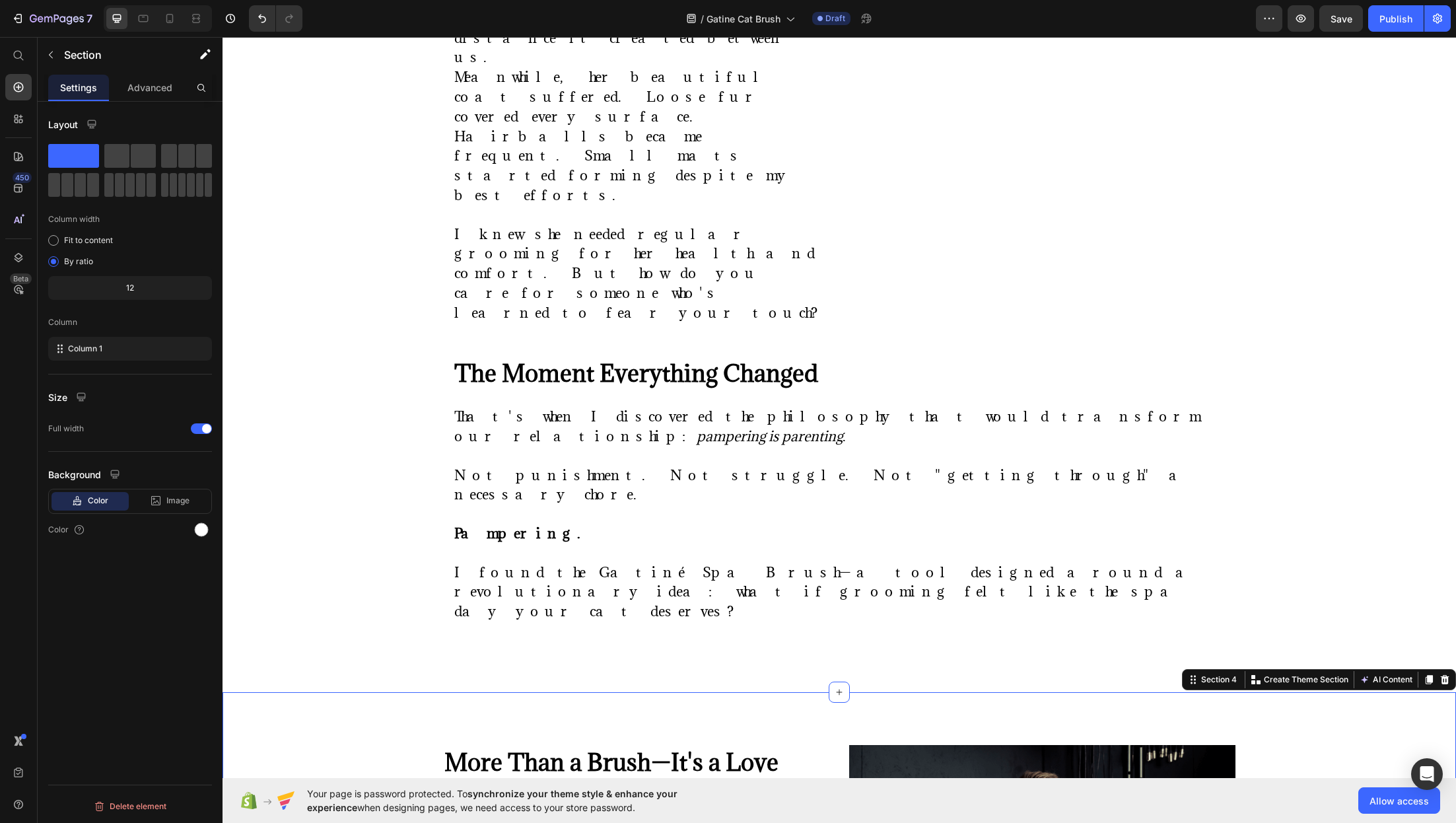 click on "⁠⁠⁠⁠⁠⁠⁠ More Than a Brush—It's a Love Language Heading The Gatiné Spa Brush doesn't look like those harsh metal tools that traumatized Luna. It's elegant. Gentle. Thoughtfully crafted for the sensitive souls in our families. Here's what makes it different: Text Block Flexi-Soothe silicone bristles  that bend and flow with your cat's contours—never tugging or pulling   Cool aromatherapy mist  that hydrates their skin and creates a calming, spa-like atmosphere   Whisper-quiet motor  (under 28 decibels) that won't startle sensitive cats One-touch fur release  that lifts away collected hair in a single, satisfying sheet Cat-sized ergonomics  designed specifically for feline features and comfort zones Item List Row Image Row" at bounding box center (839, 1041) 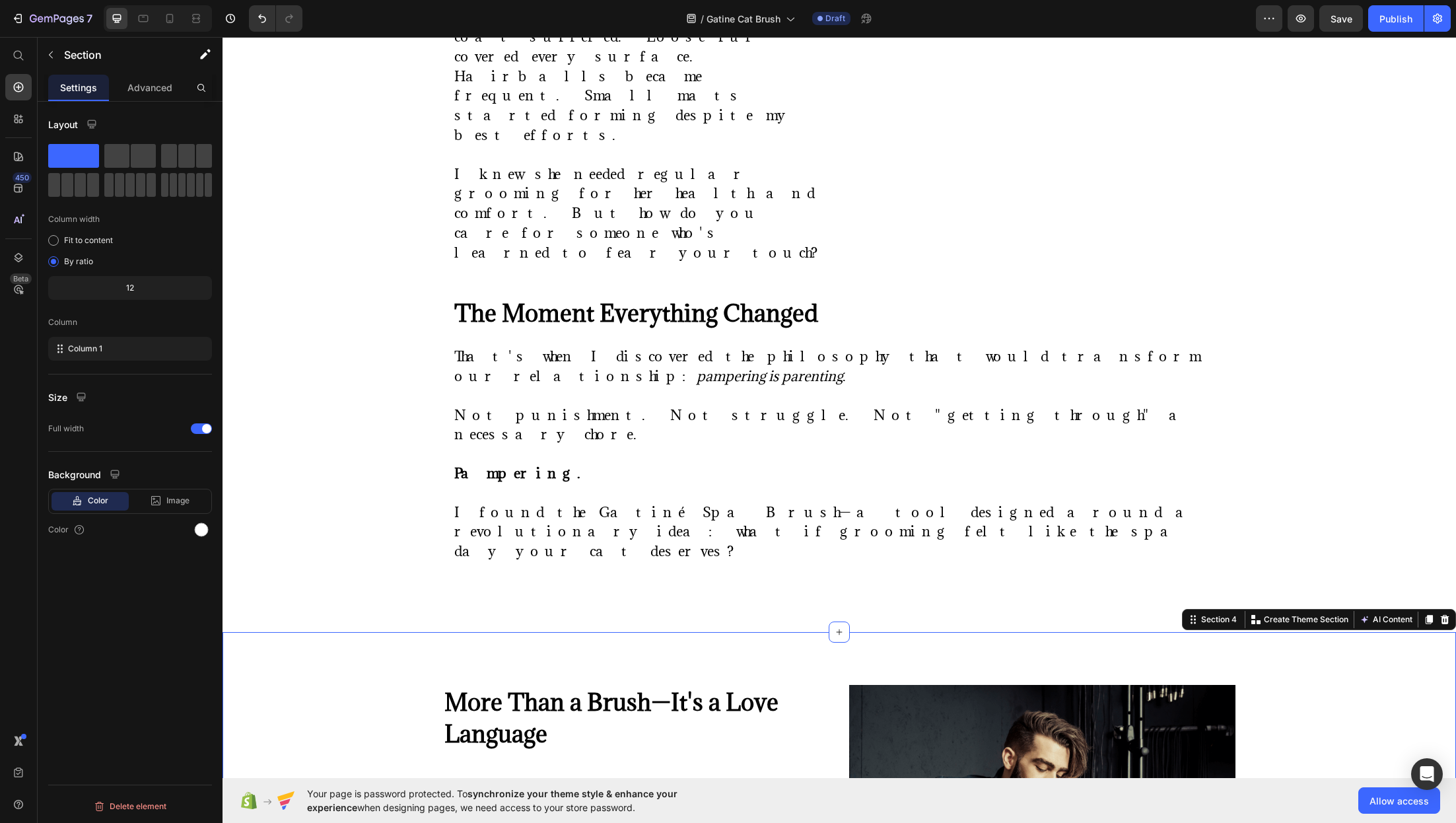 scroll, scrollTop: 1641, scrollLeft: 0, axis: vertical 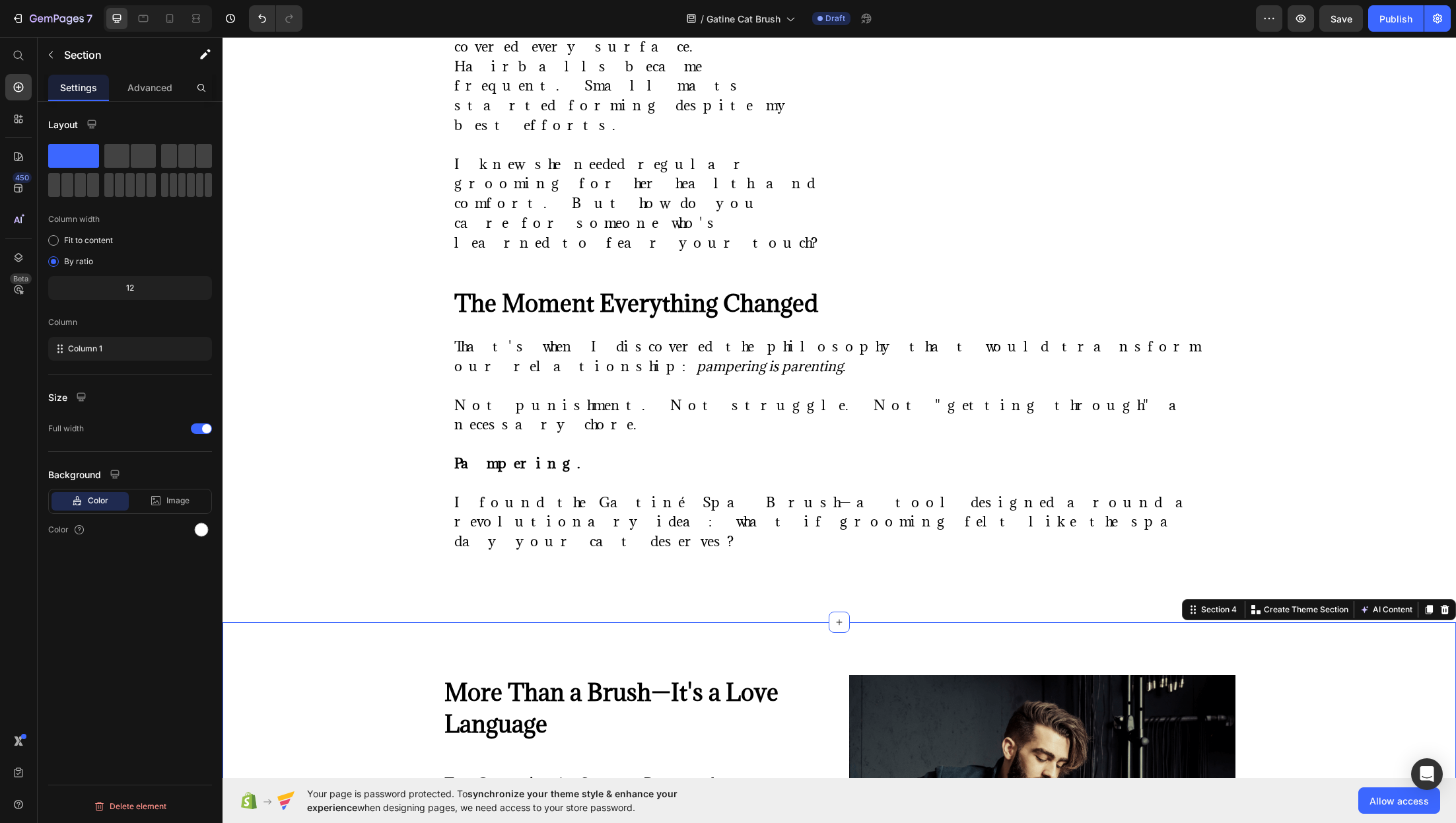 click on "⁠⁠⁠⁠⁠⁠⁠ More Than a Brush—It's a Love Language Heading The Gatiné Spa Brush doesn't look like those harsh metal tools that traumatized Luna. It's elegant. Gentle. Thoughtfully crafted for the sensitive souls in our families. Here's what makes it different: Text Block Flexi-Soothe silicone bristles  that bend and flow with your cat's contours—never tugging or pulling   Cool aromatherapy mist  that hydrates their skin and creates a calming, spa-like atmosphere   Whisper-quiet motor  (under 28 decibels) that won't startle sensitive cats One-touch fur release  that lifts away collected hair in a single, satisfying sheet Cat-sized ergonomics  designed specifically for feline features and comfort zones Item List Row Image Row" at bounding box center (839, 971) 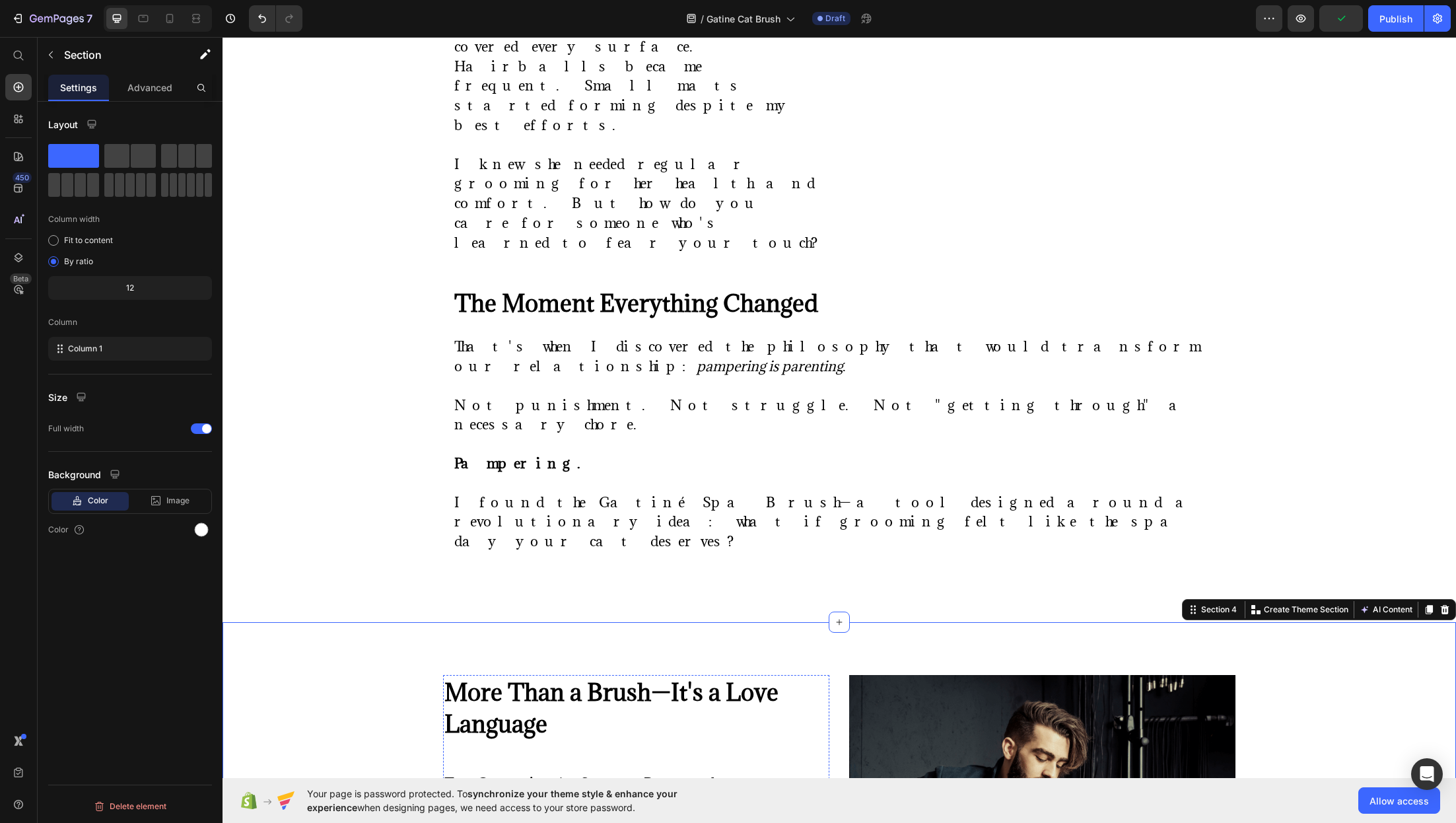 click on "One-touch fur release  that lifts away collected hair in a single, satisfying sheet" at bounding box center (620, 1183) 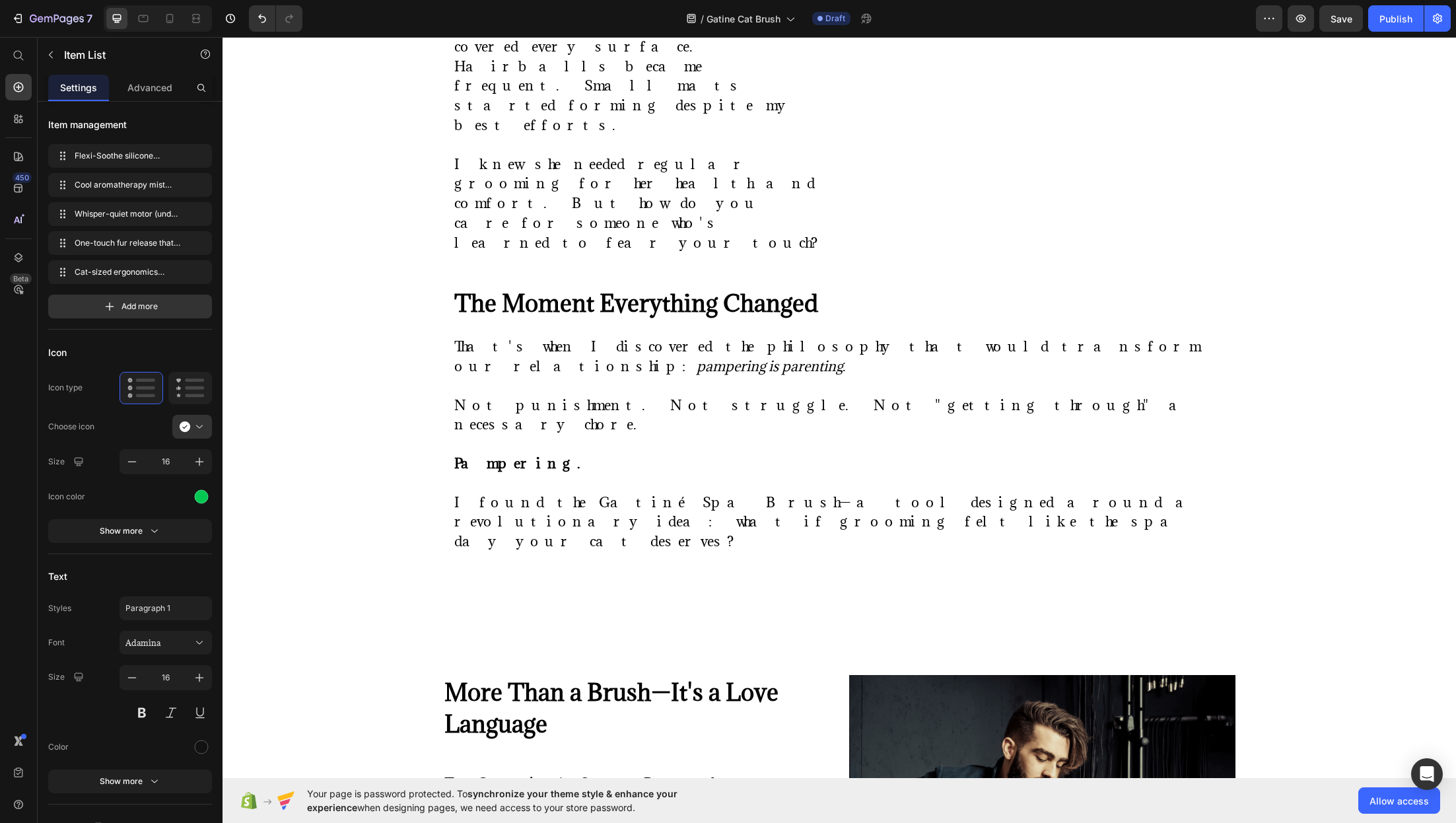 drag, startPoint x: 539, startPoint y: 673, endPoint x: 447, endPoint y: 664, distance: 92.43917 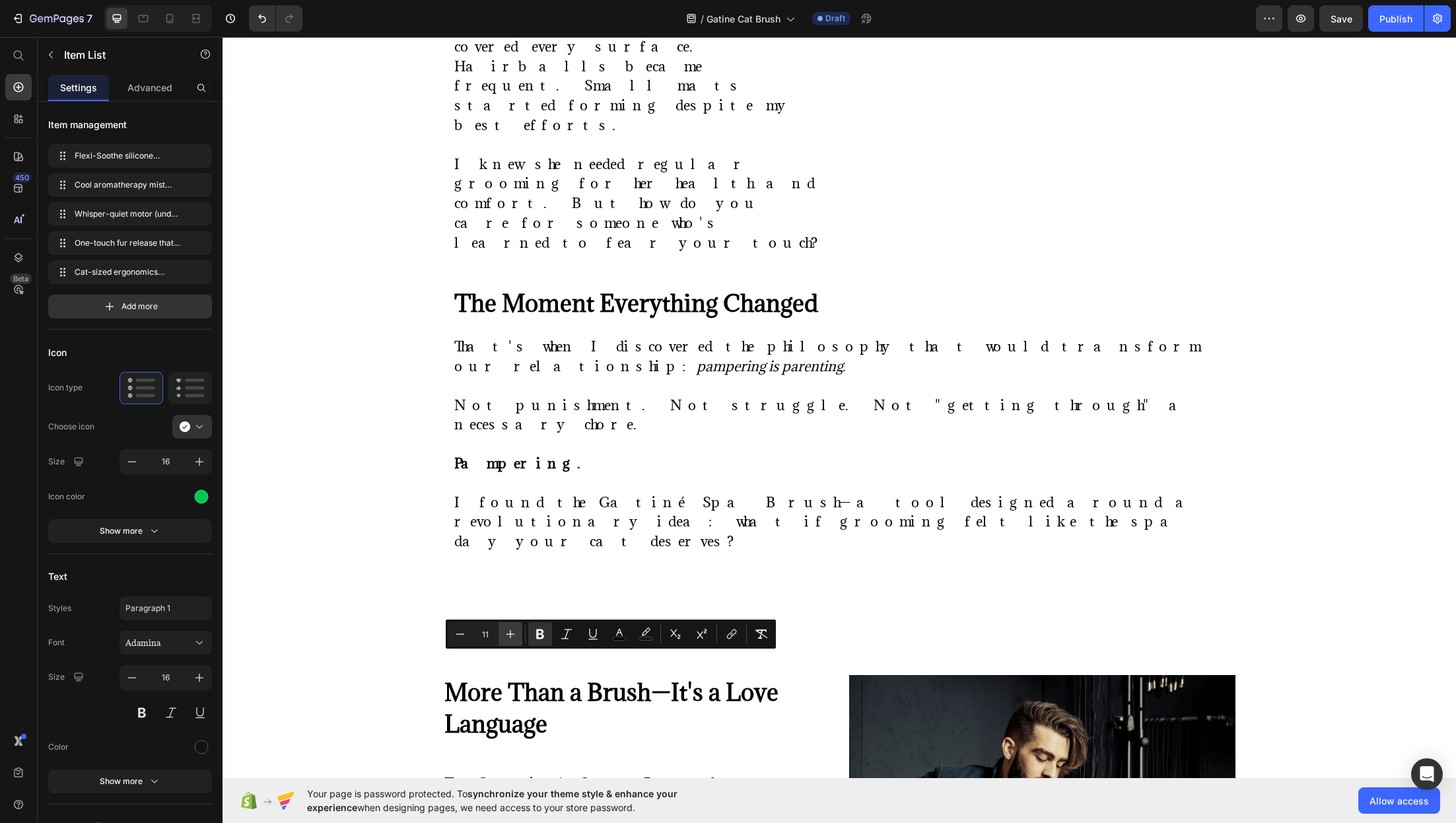 click on "Plus" at bounding box center (510, 634) 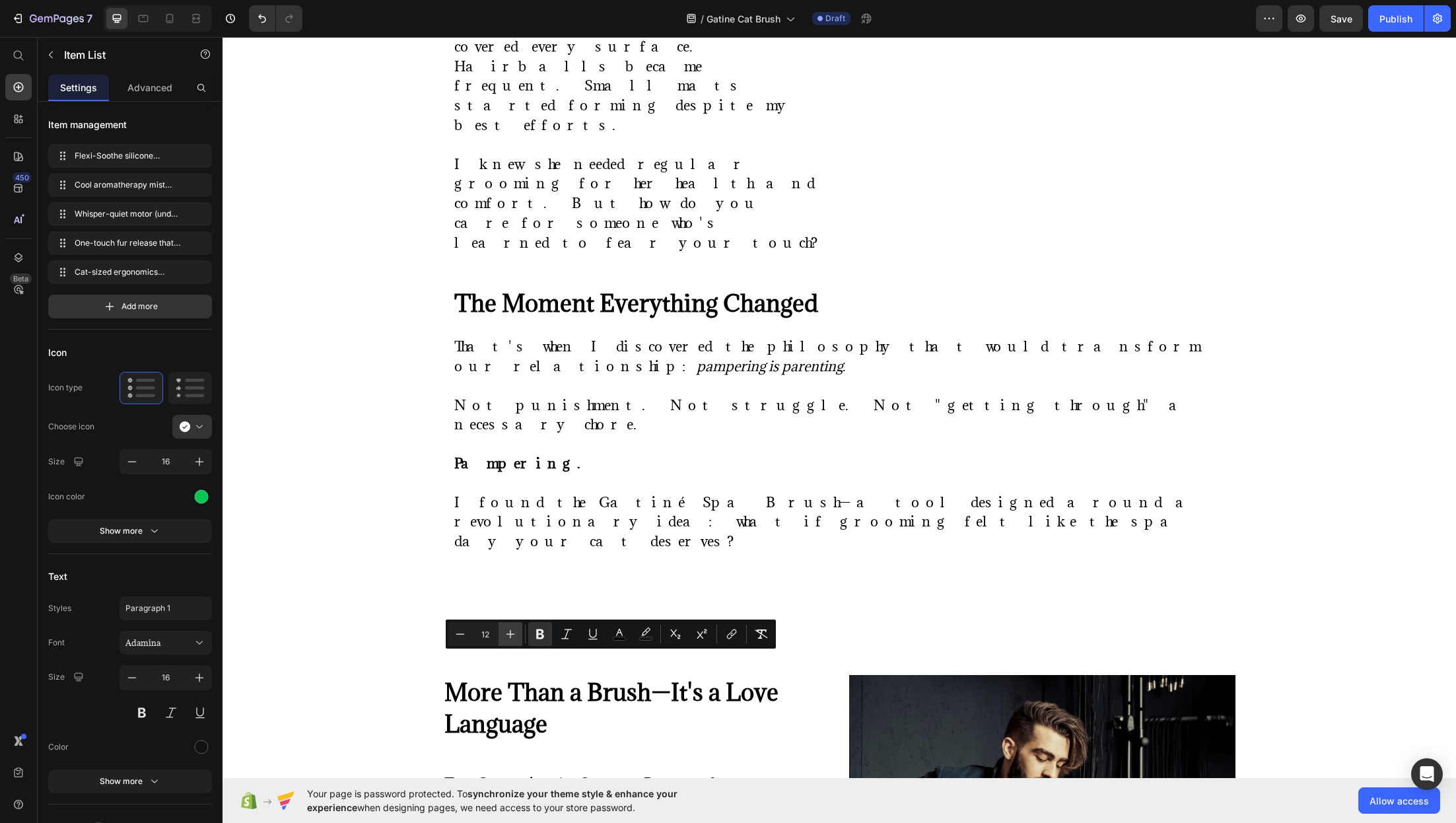 click on "Plus" at bounding box center [510, 634] 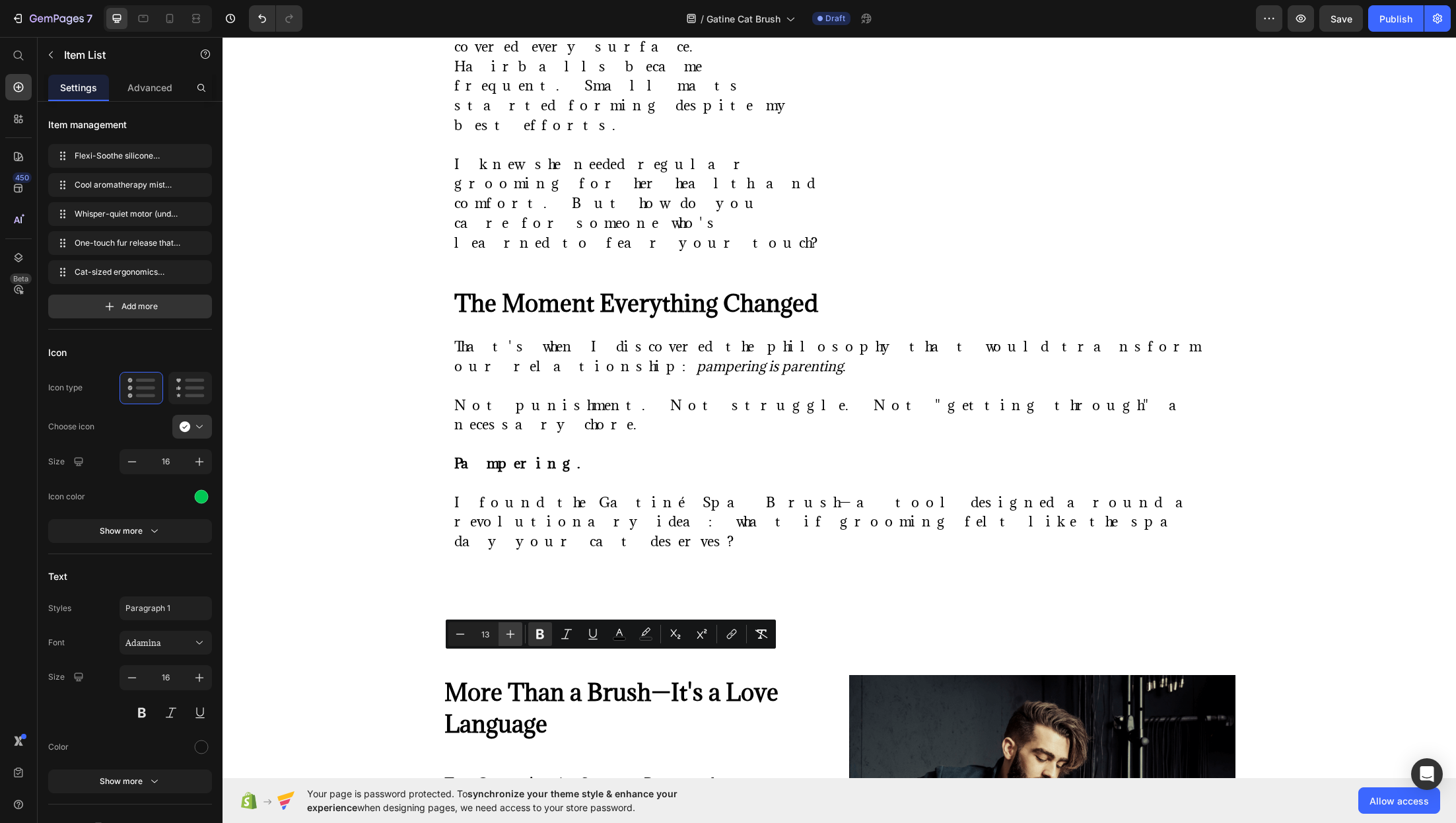 click on "Plus" at bounding box center (510, 634) 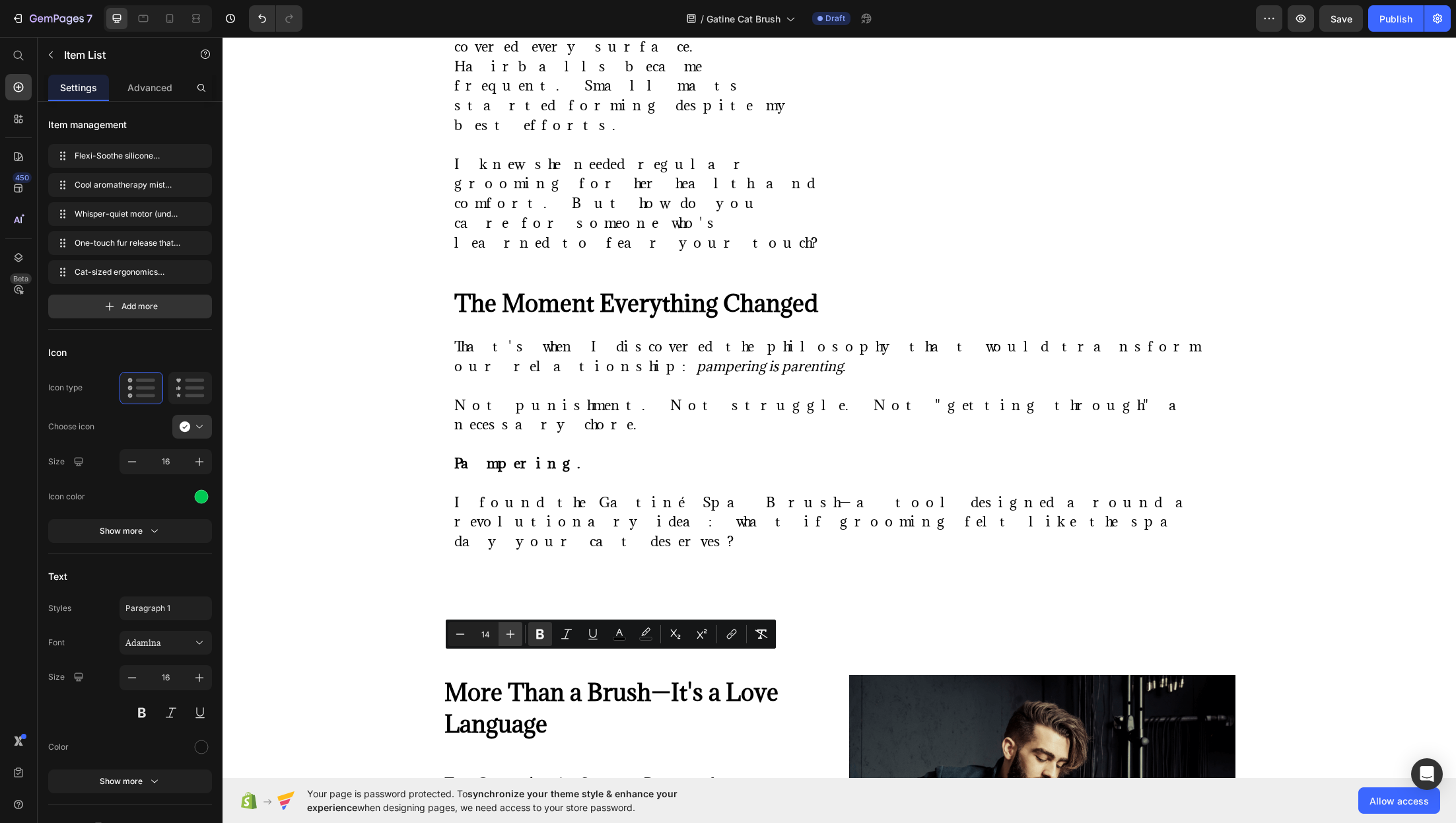 click on "Plus" at bounding box center (510, 634) 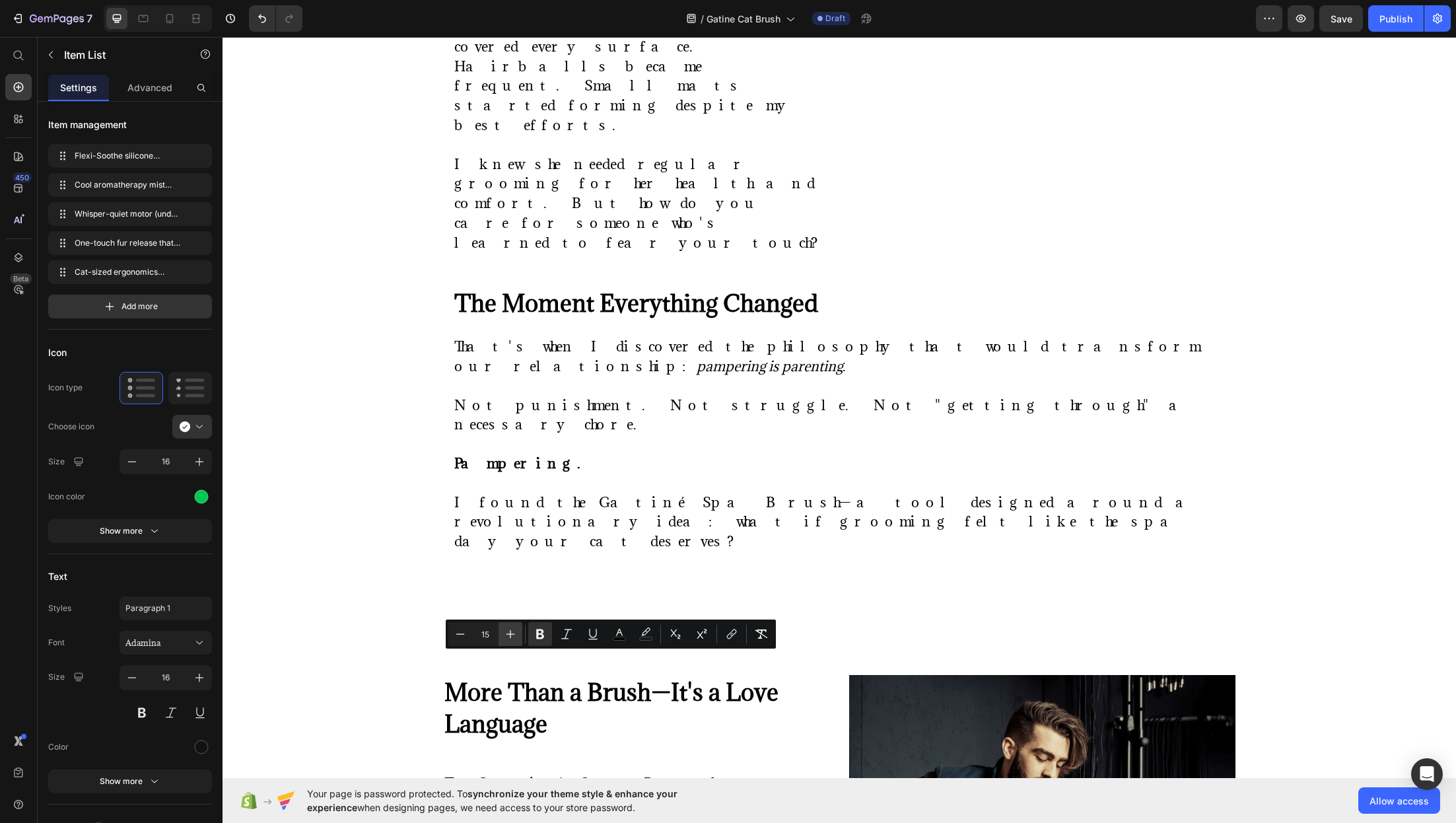 click on "Plus" at bounding box center [510, 634] 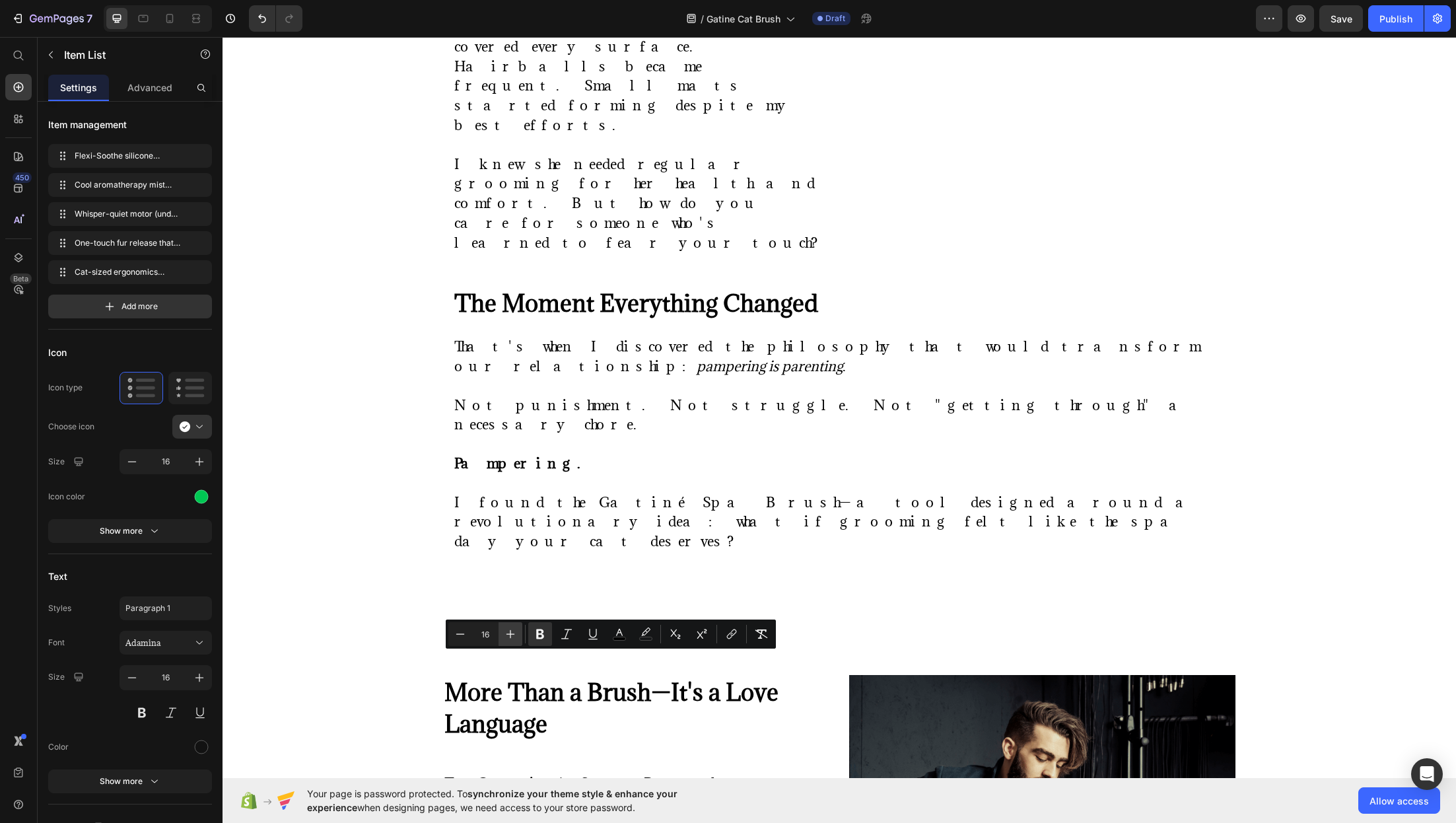 click on "Plus" at bounding box center [510, 634] 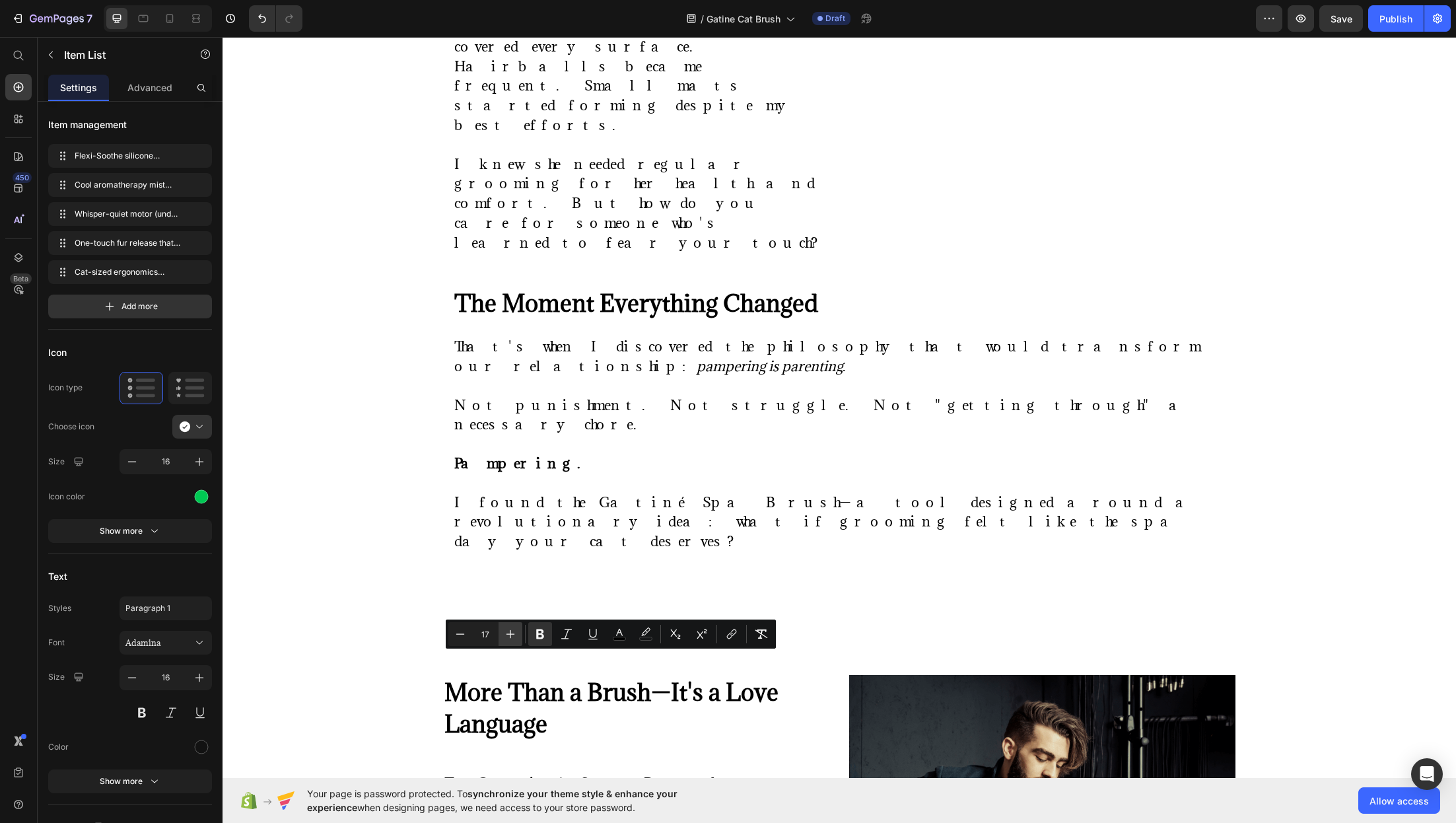 click on "Plus" at bounding box center [510, 634] 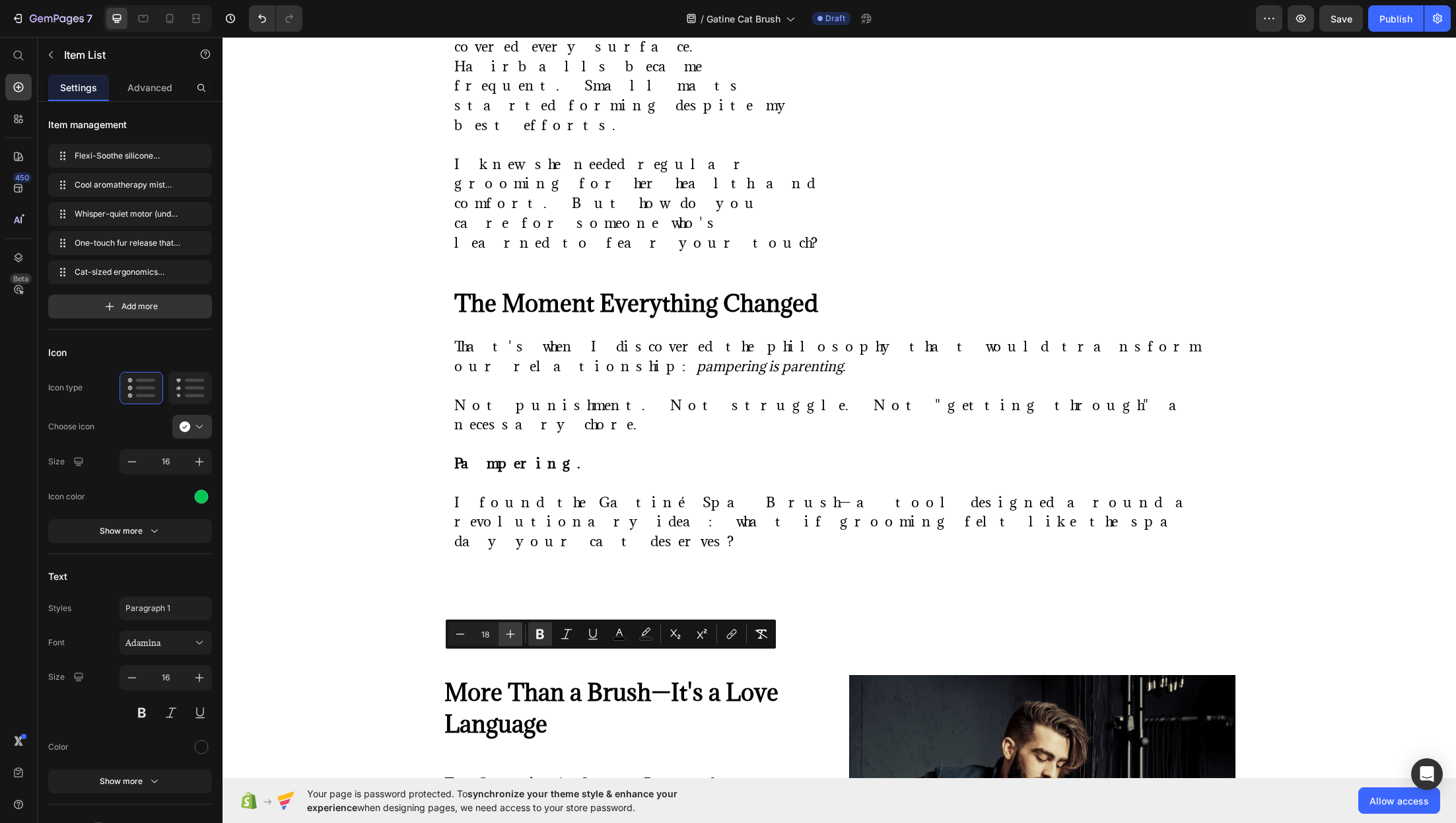 click on "Plus" at bounding box center [510, 634] 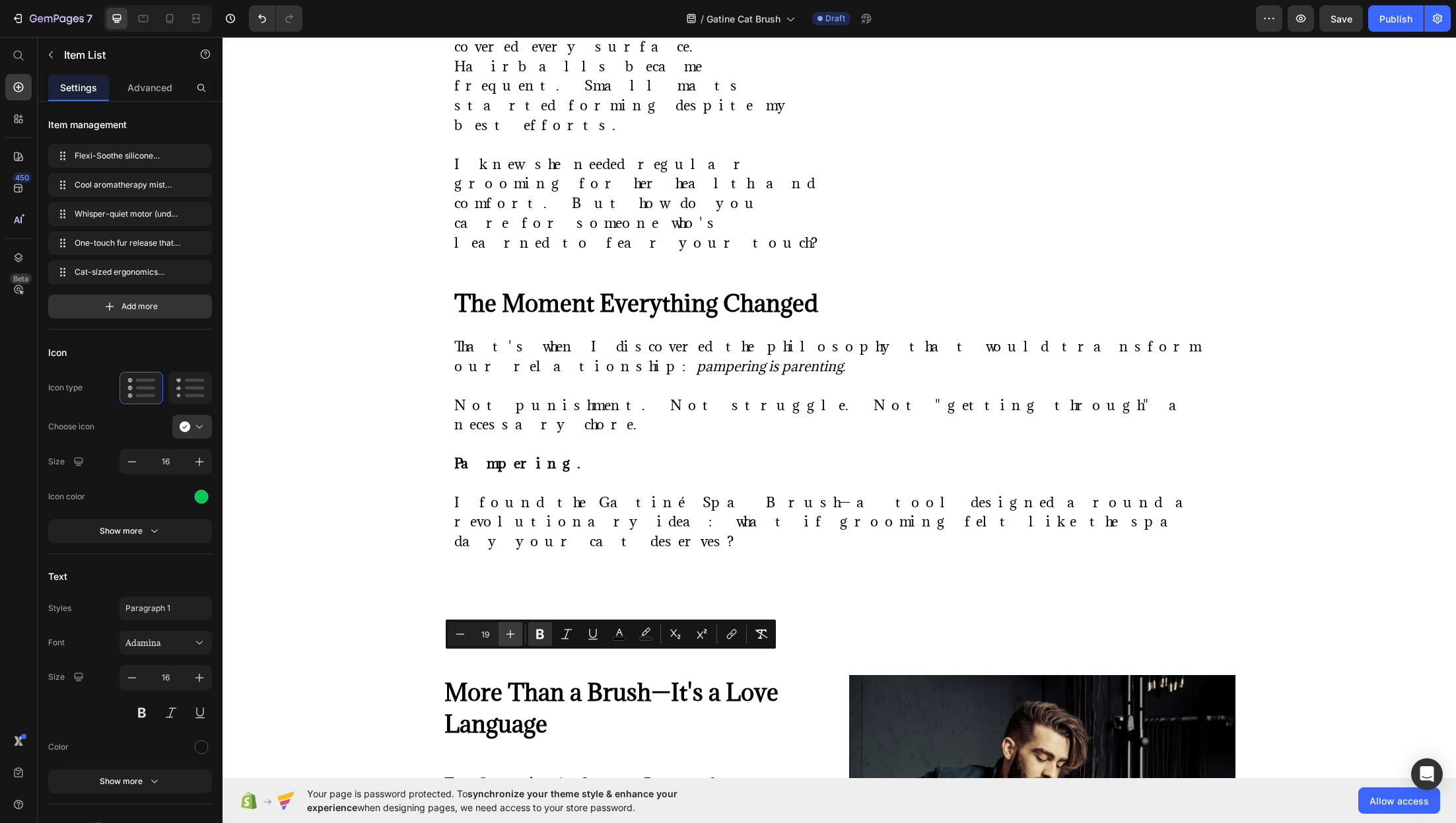 click on "Plus" at bounding box center (510, 634) 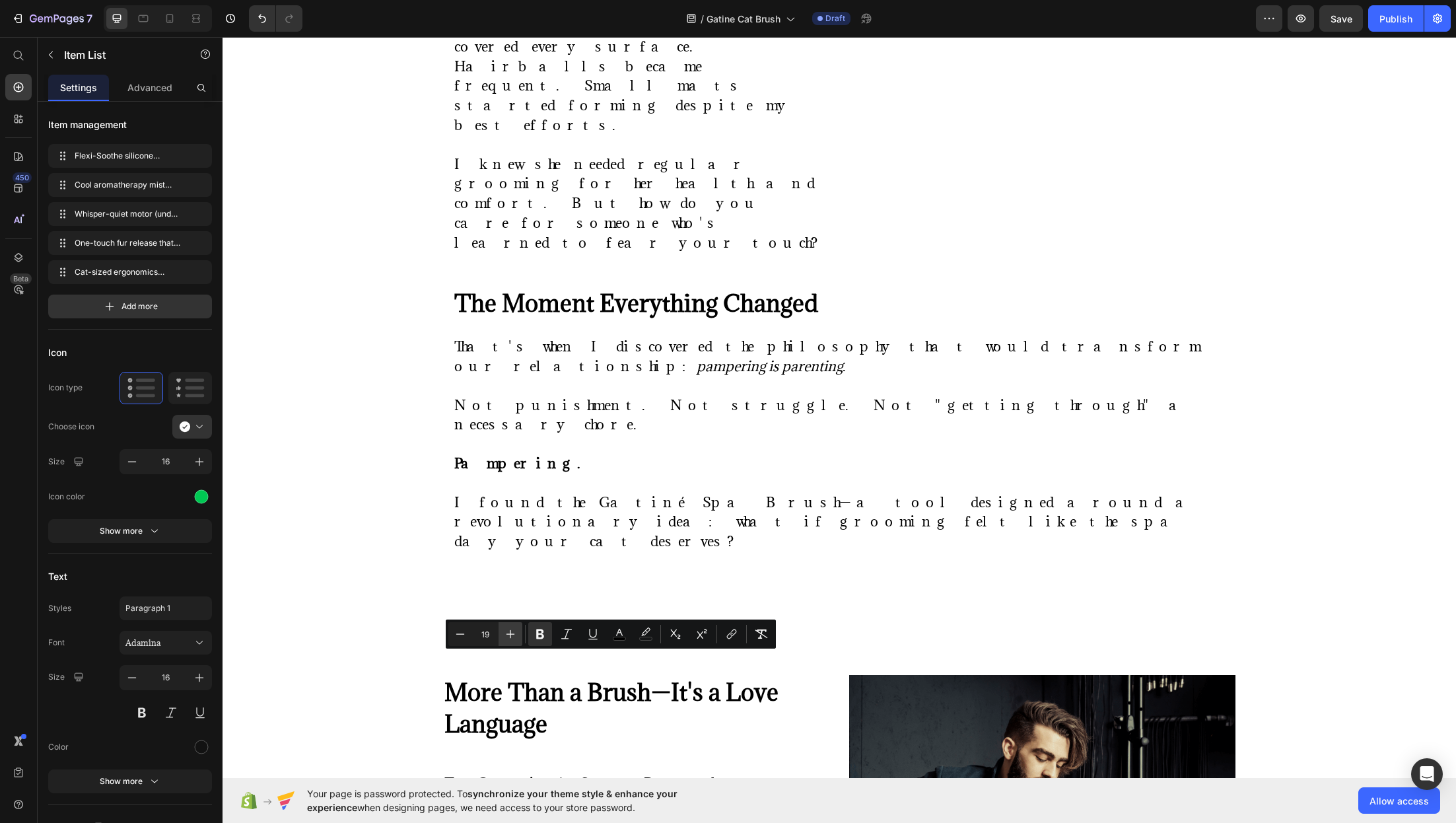 type on "20" 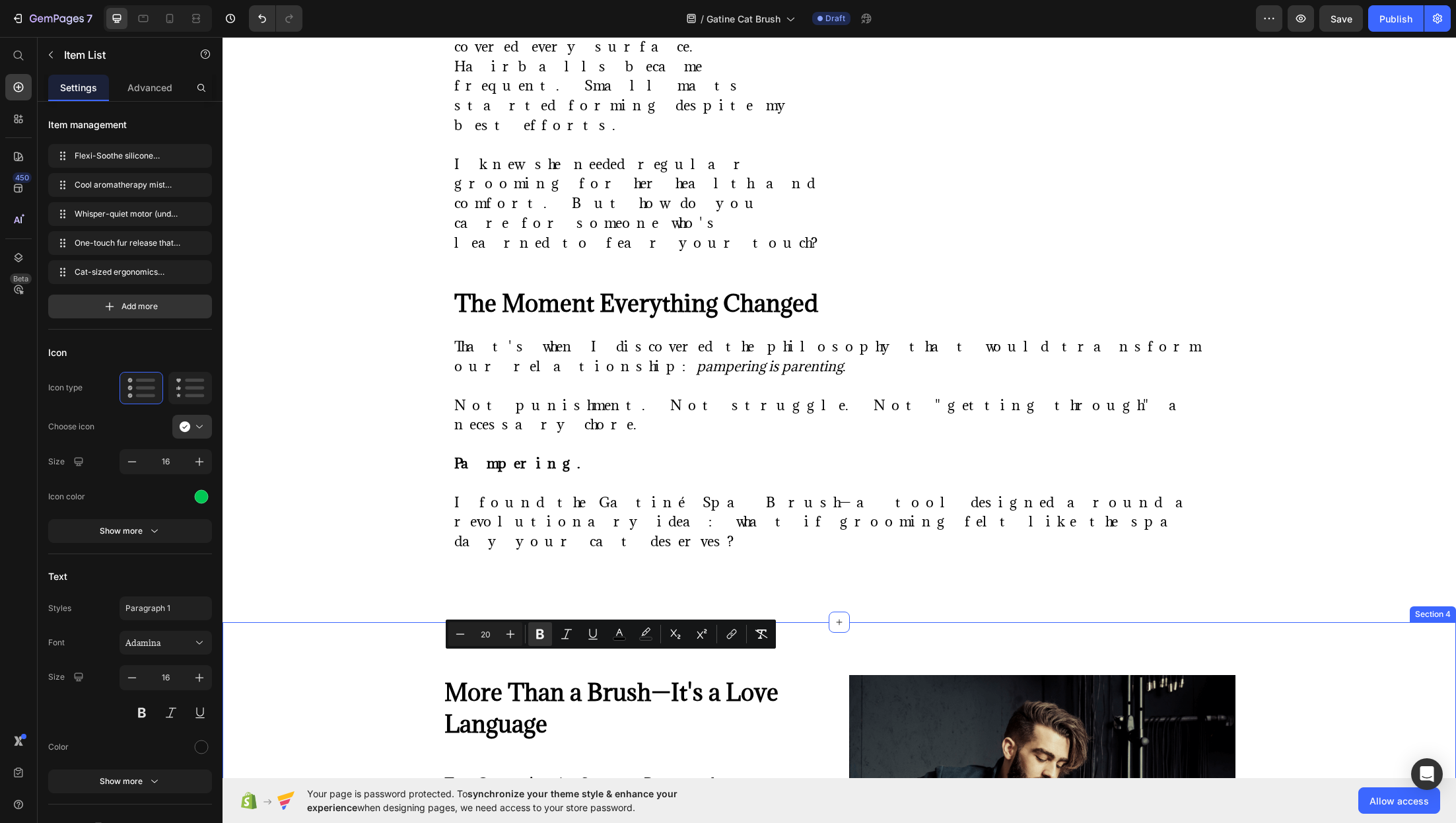 click on "⁠⁠⁠⁠⁠⁠⁠ More Than a Brush—It's a Love Language Heading The Gatiné Spa Brush doesn't look like those harsh metal tools that traumatized Luna. It's elegant. Gentle. Thoughtfully crafted for the sensitive souls in our families. Here's what makes it different: Text Block Flexi-Soothe silicone bristles  that bend and flow with your cat's contours—never tugging or pulling   Cool aromatherapy mist  that hydrates their skin and creates a calming, spa-like atmosphere   Whisper-quiet motor  (under 28 decibels) that won't startle sensitive cats One-touch fur release  that lifts away collected hair in a single, satisfying sheet Cat-sized ergonomics  designed specifically for feline features and comfort zones Item List   0 Row Image Row" at bounding box center [839, 1001] 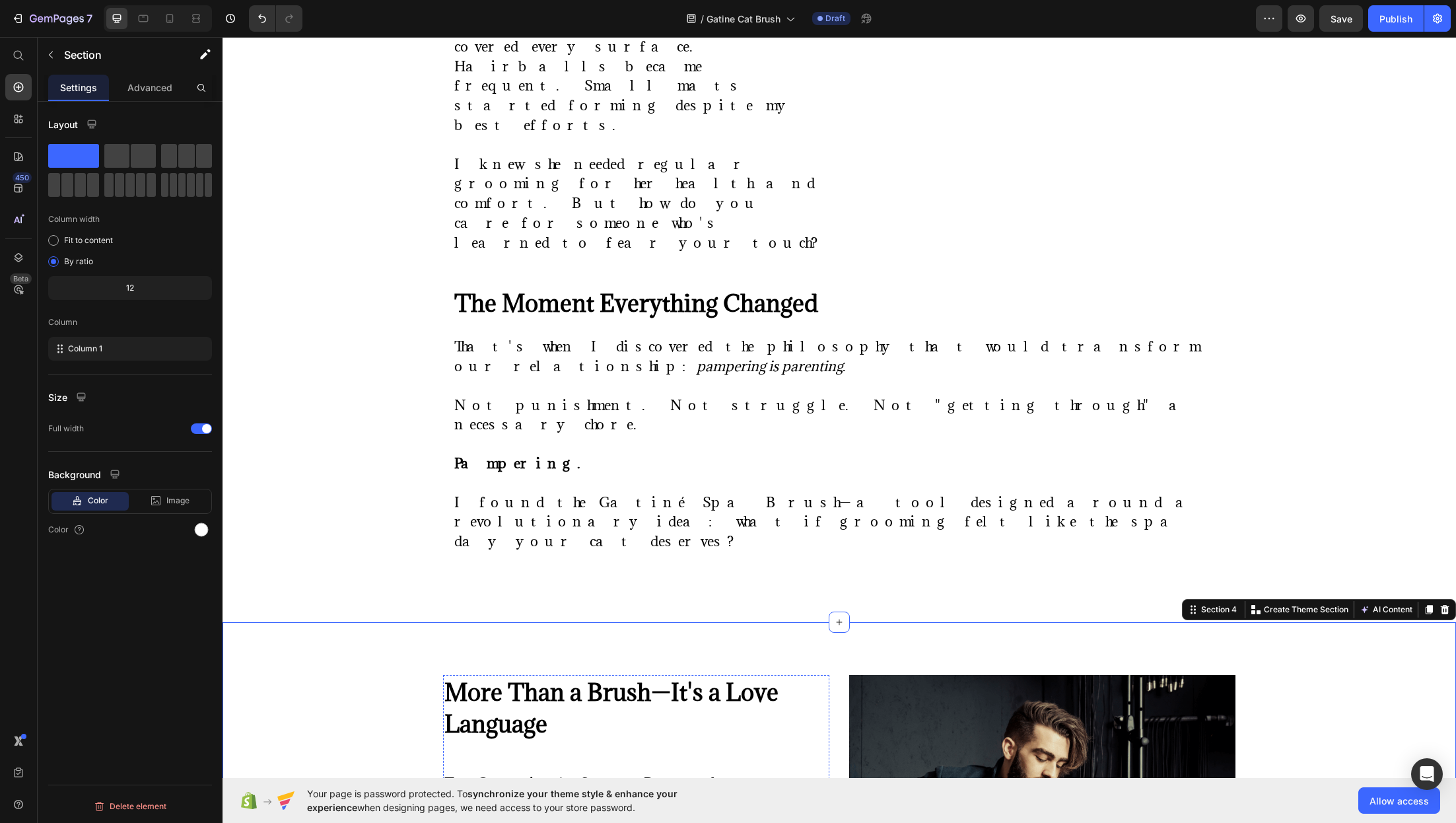 click on "One-touch fur release" at bounding box center (512, 1173) 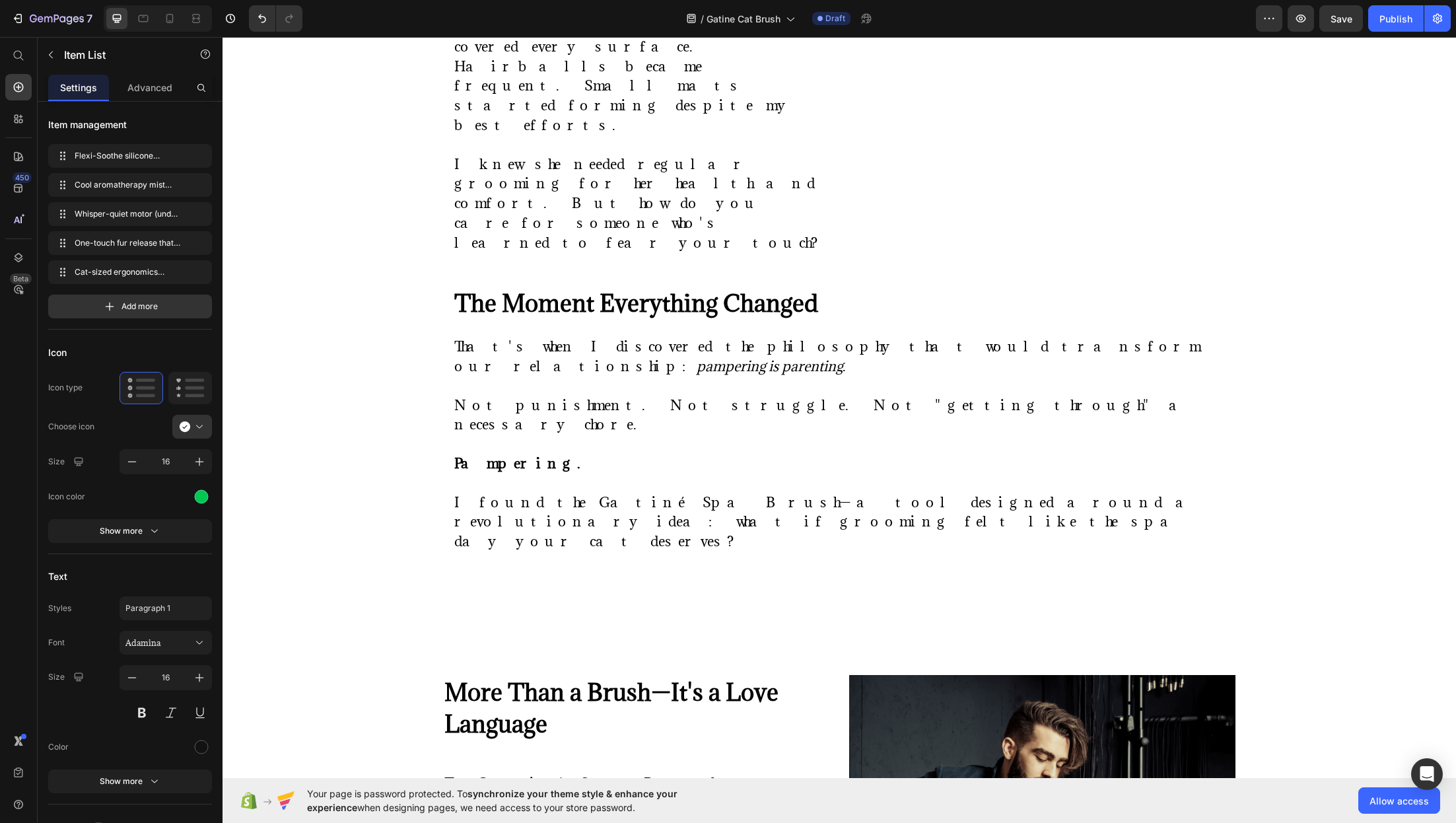click on "One-touch fur release" at bounding box center [512, 1173] 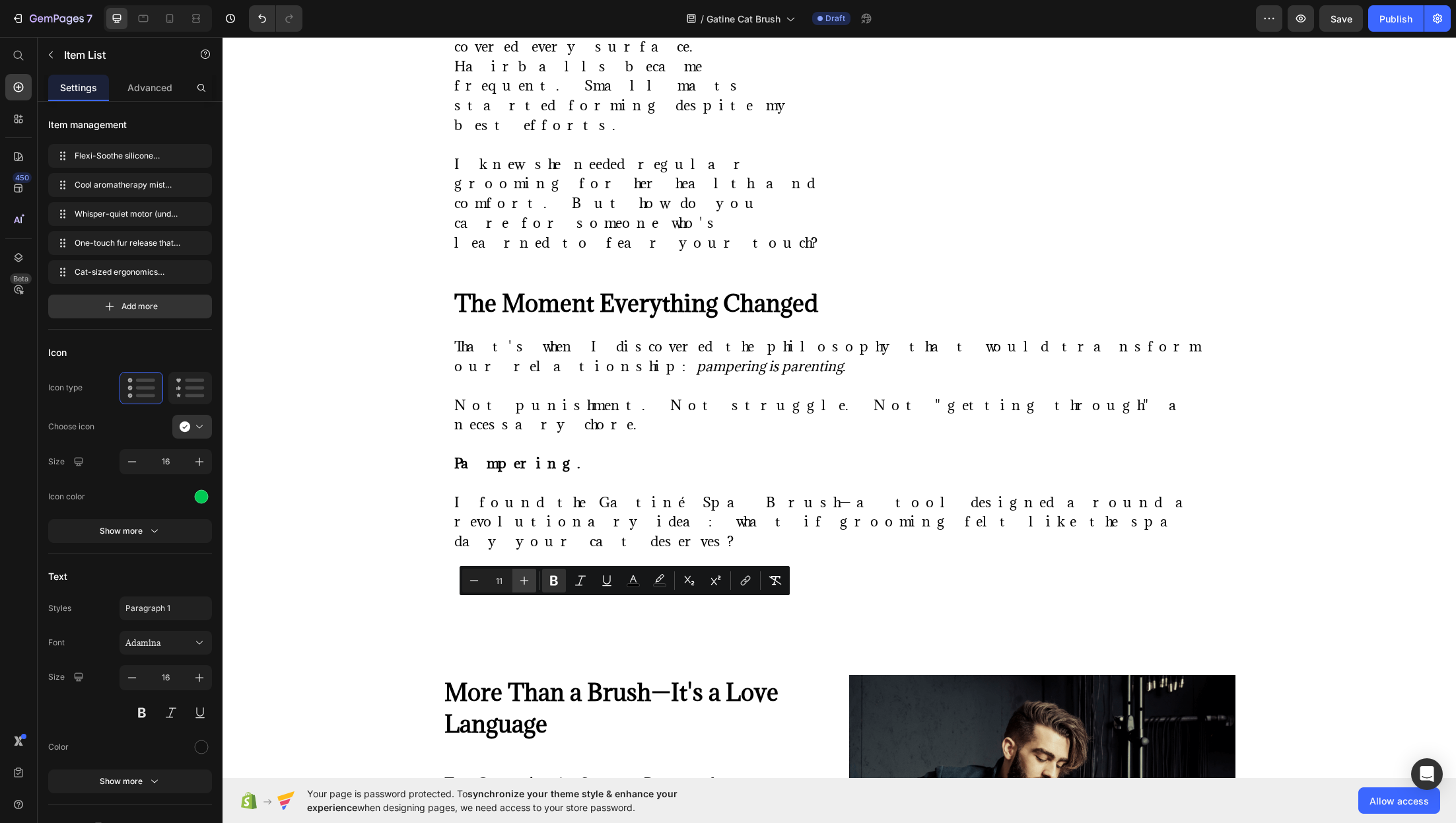 click on "Plus" at bounding box center (524, 581) 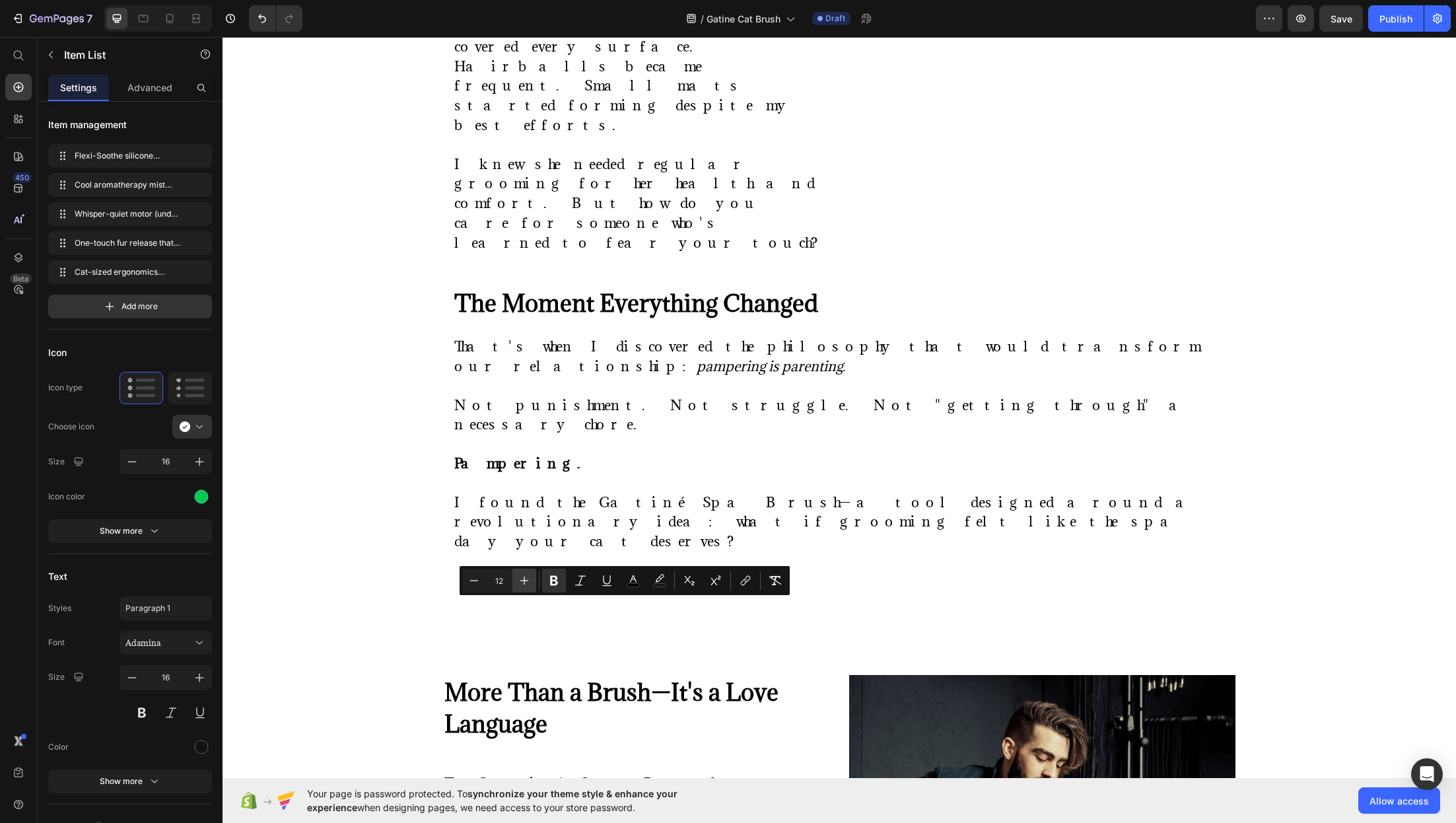 click on "Plus" at bounding box center (524, 581) 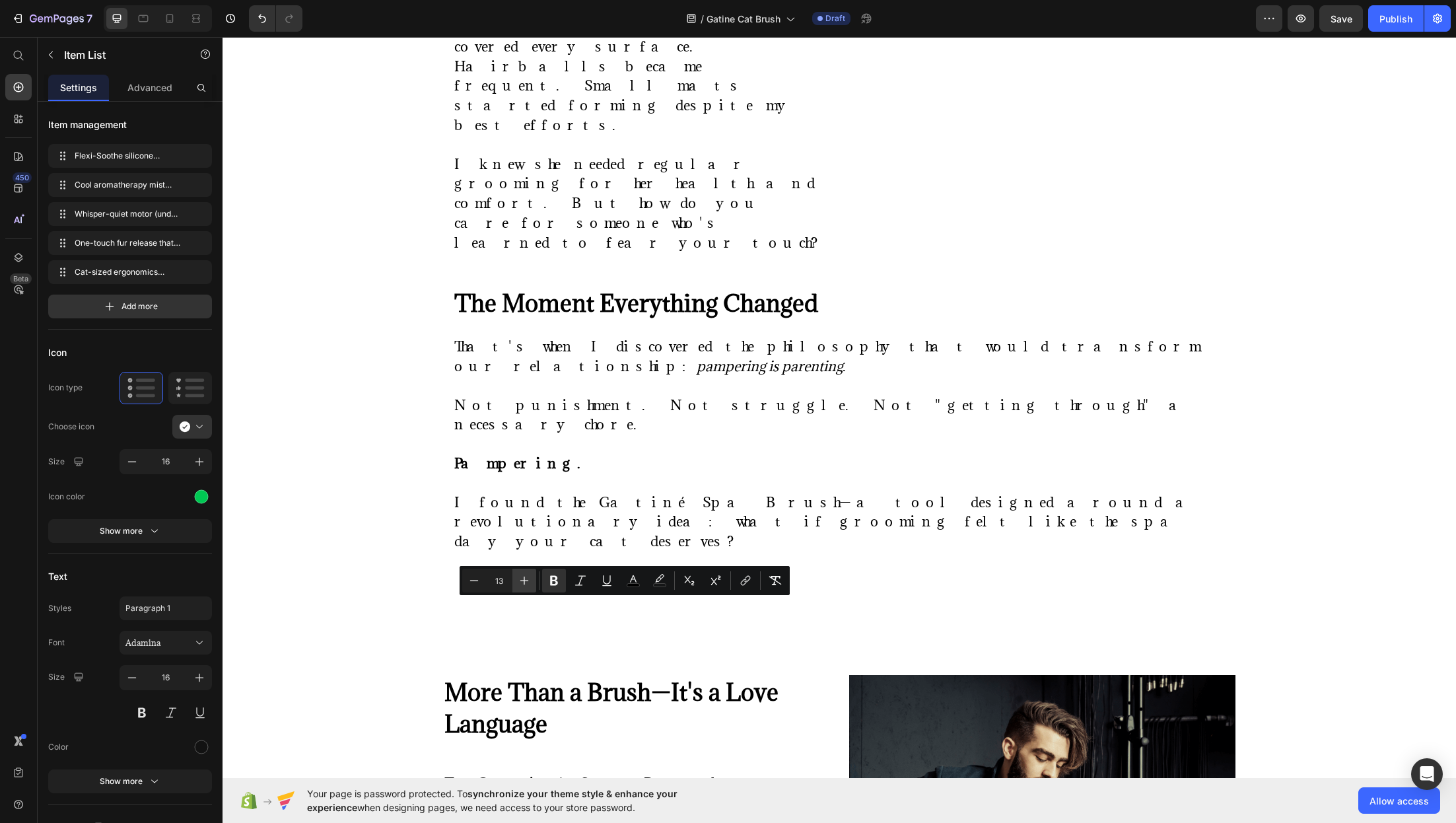 click on "Plus" at bounding box center (524, 581) 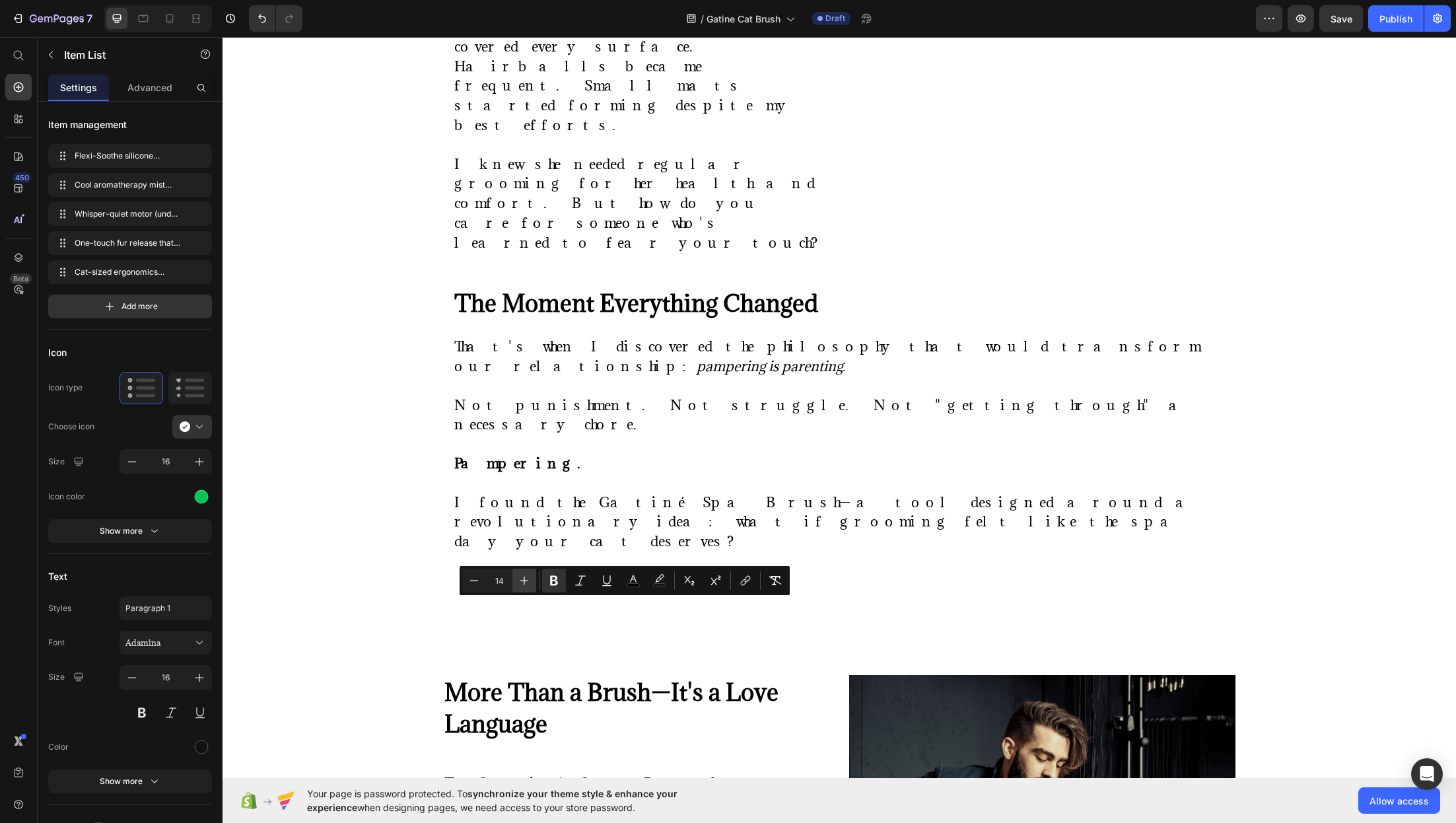 click on "Plus" at bounding box center (524, 581) 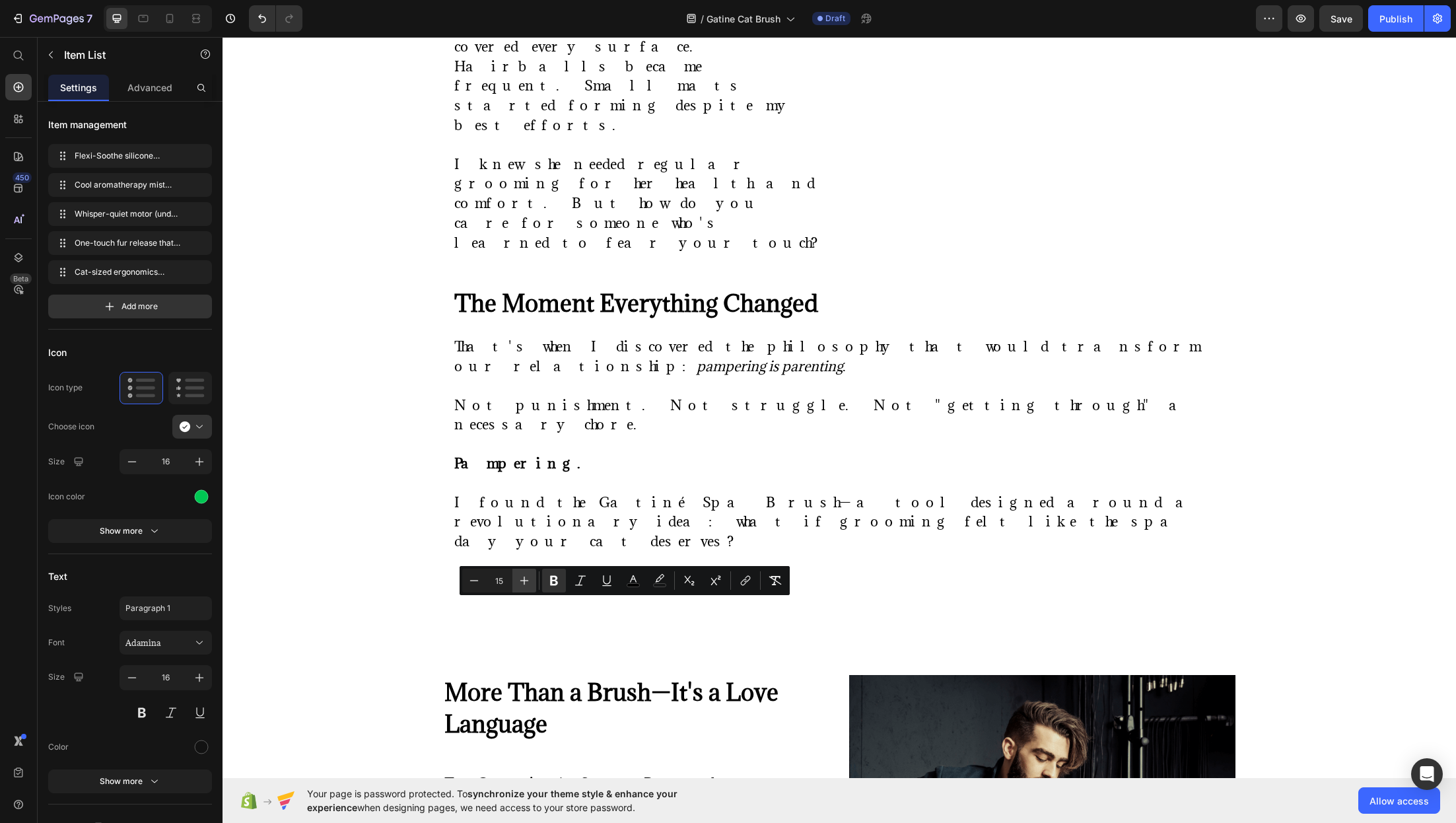 click on "Plus" at bounding box center (524, 581) 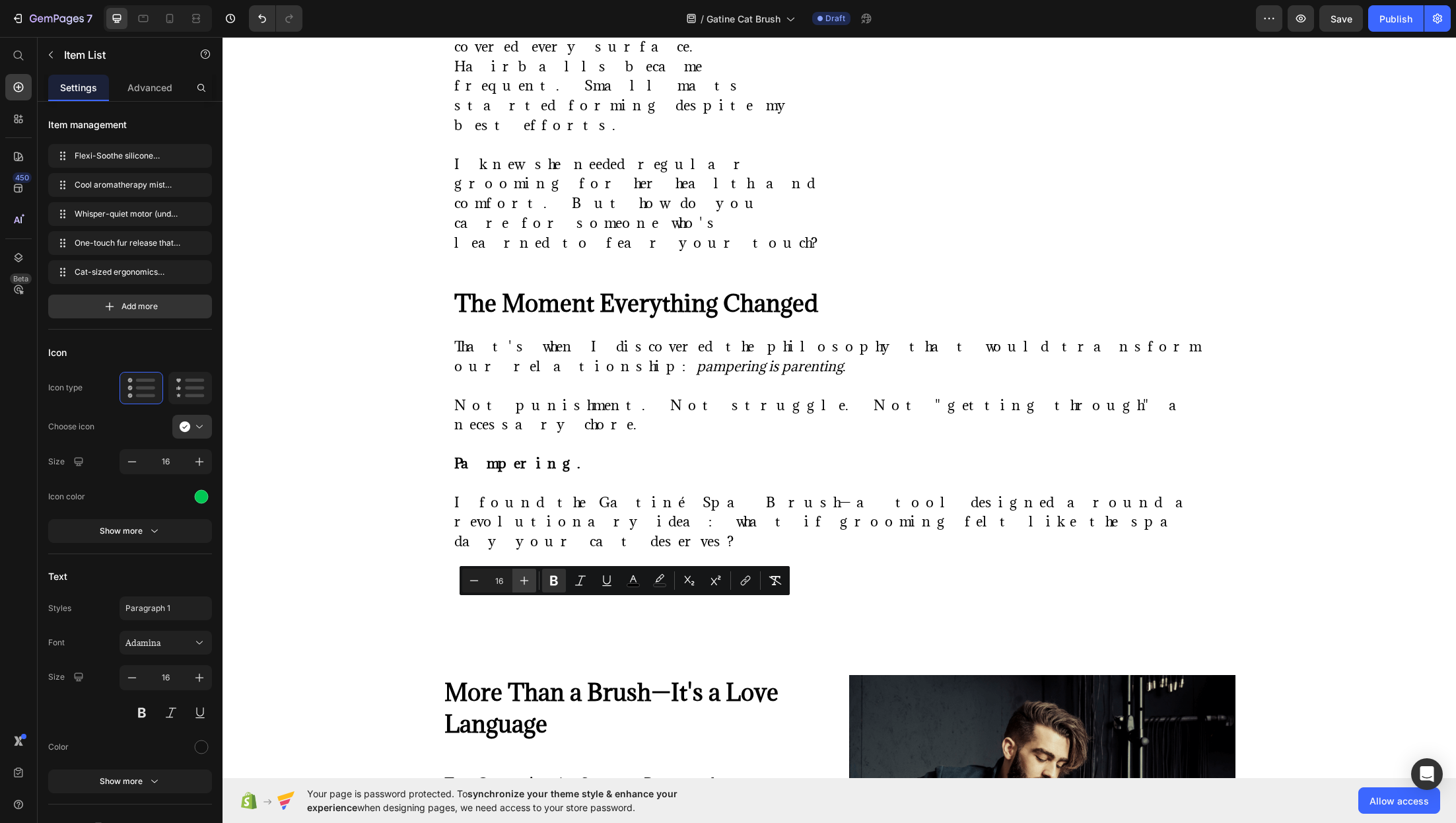 click on "Plus" at bounding box center (524, 581) 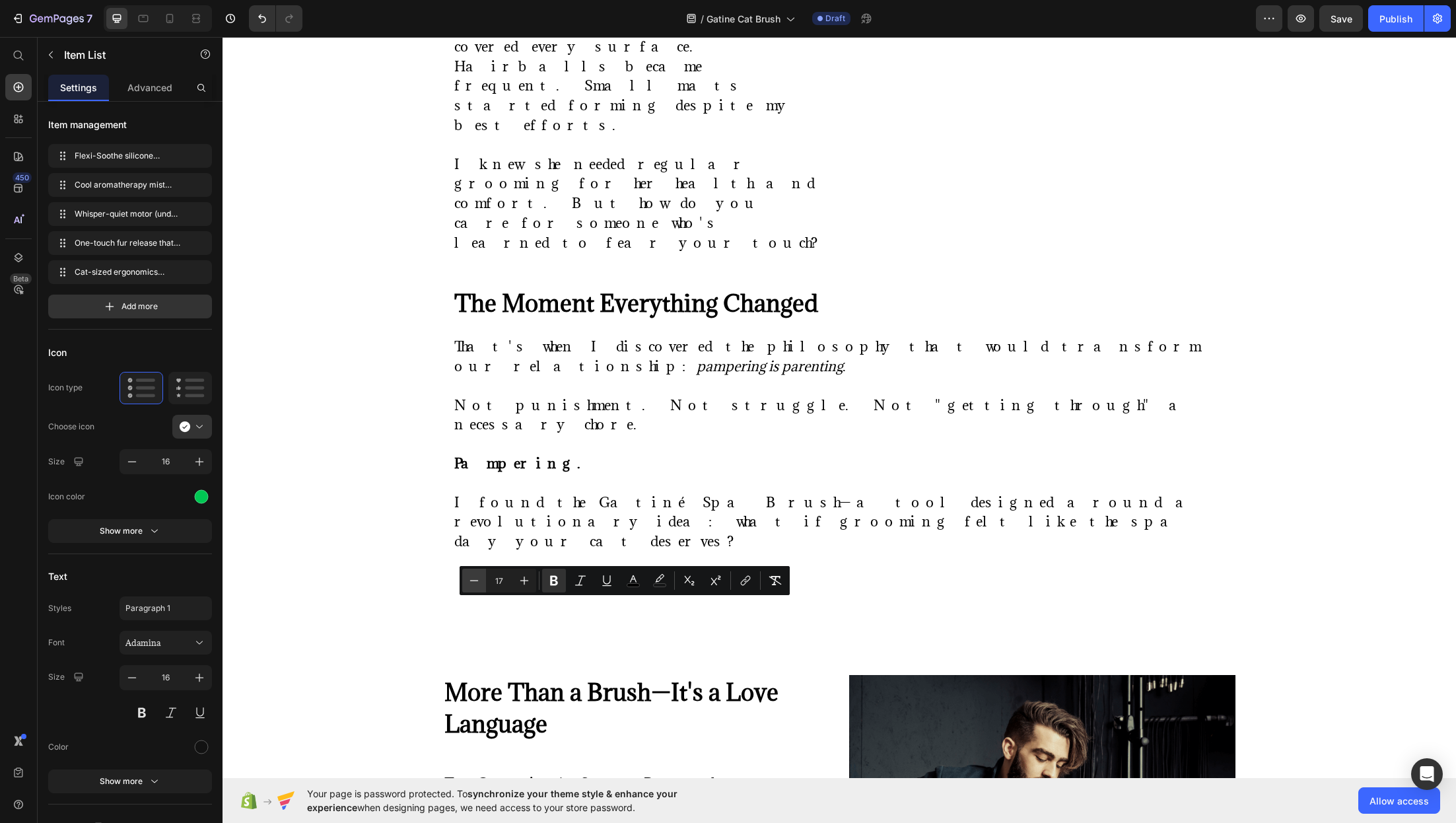 click on "Minus" at bounding box center (474, 581) 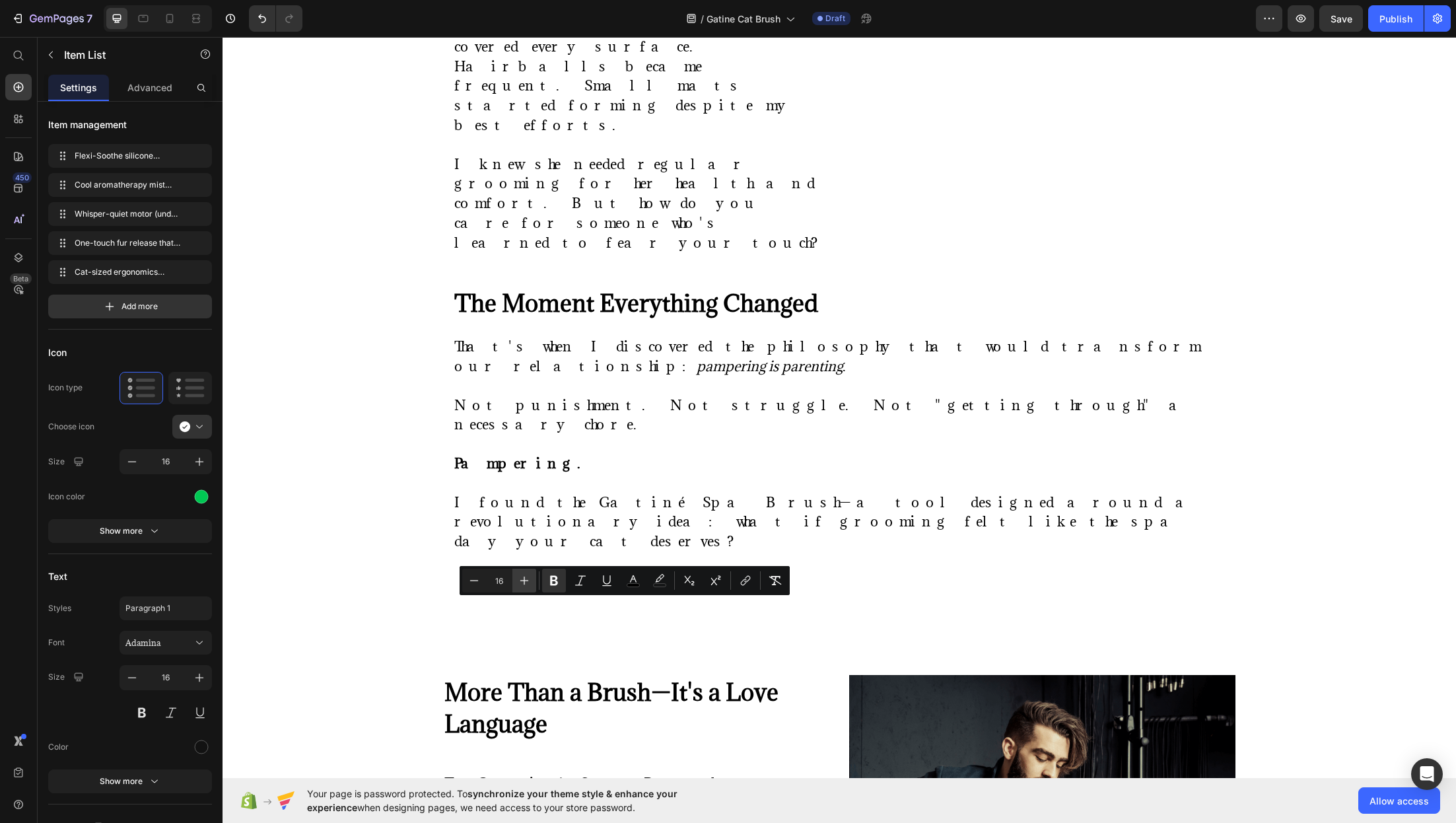 click 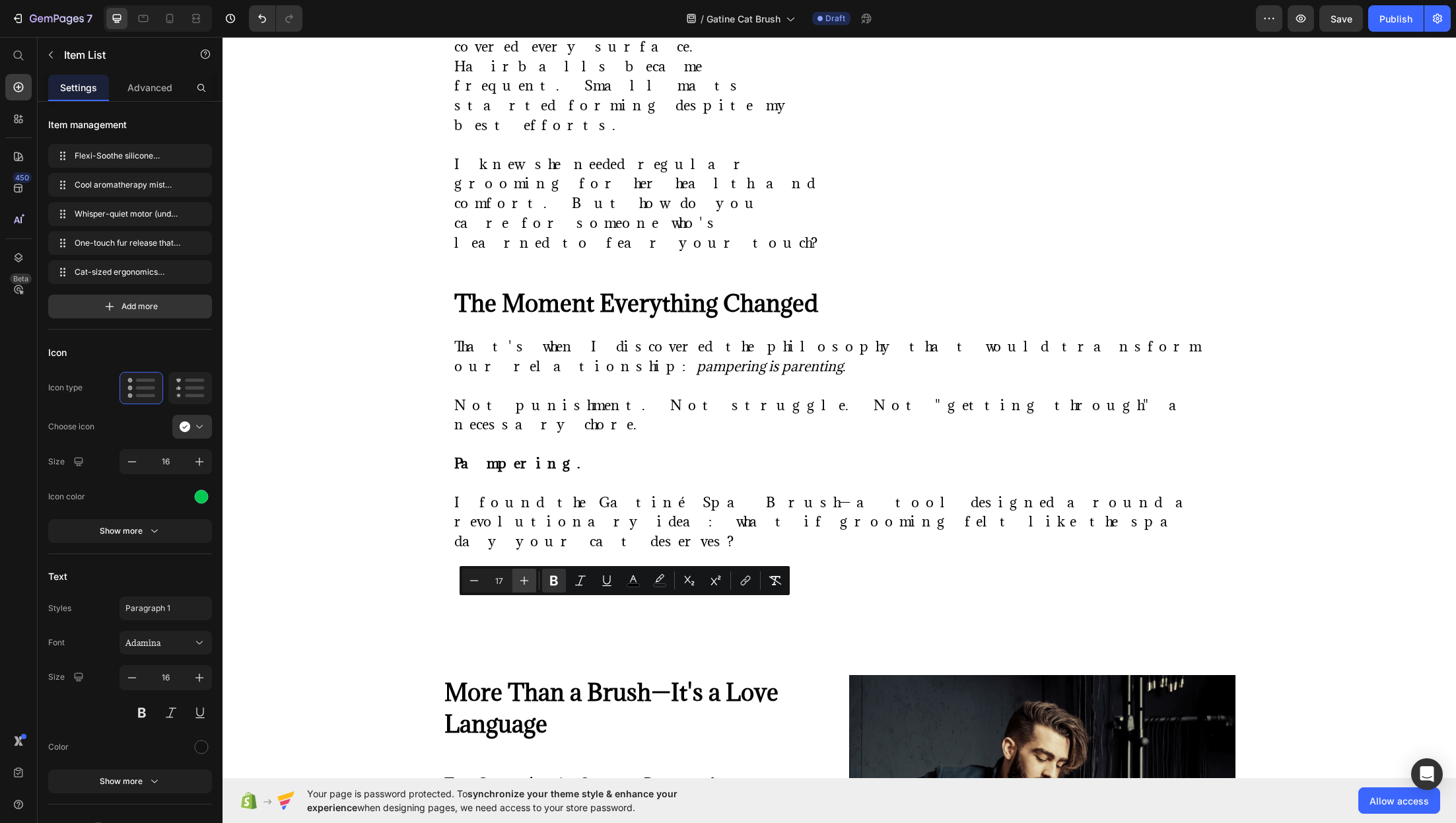 click 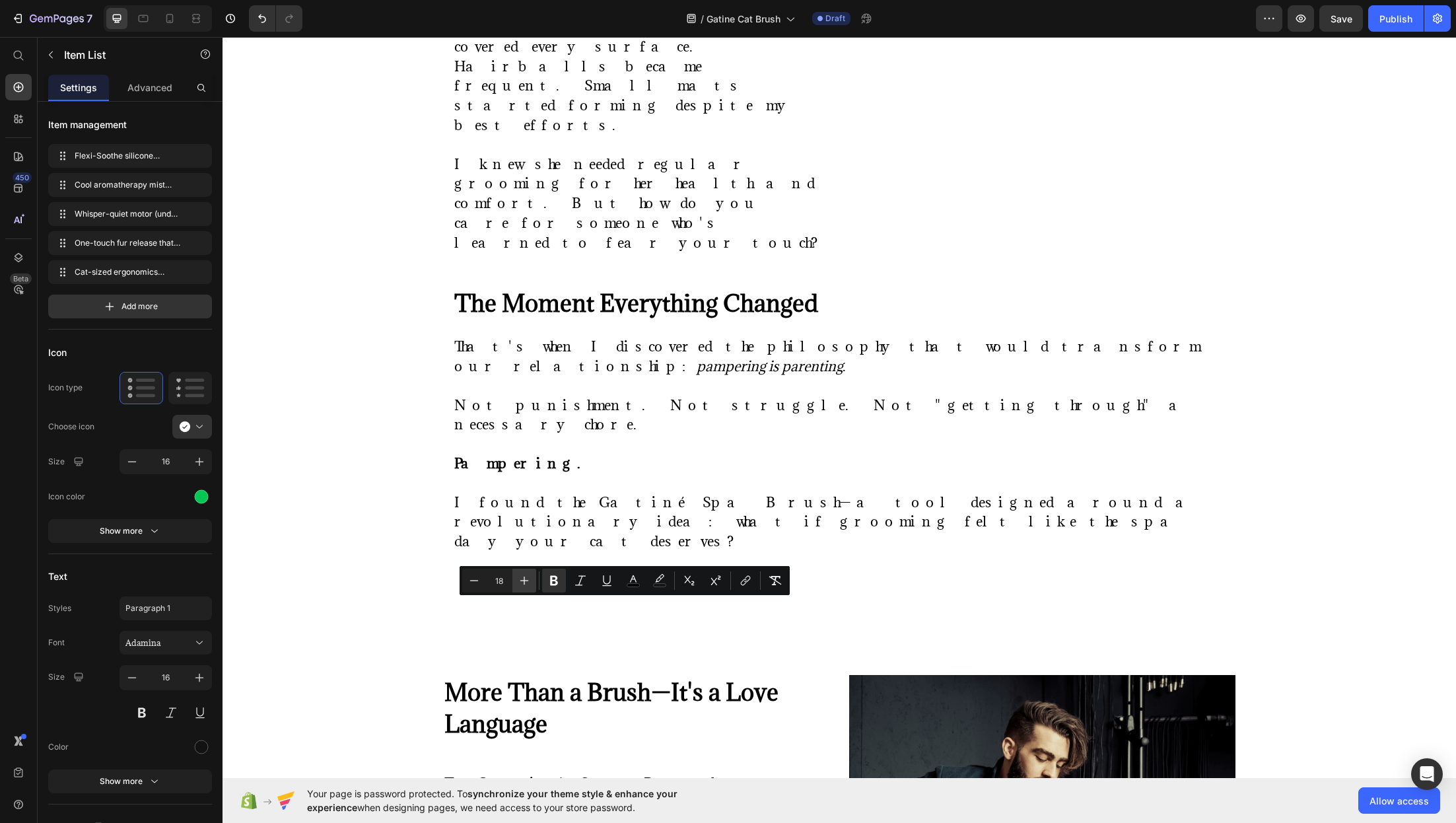 click 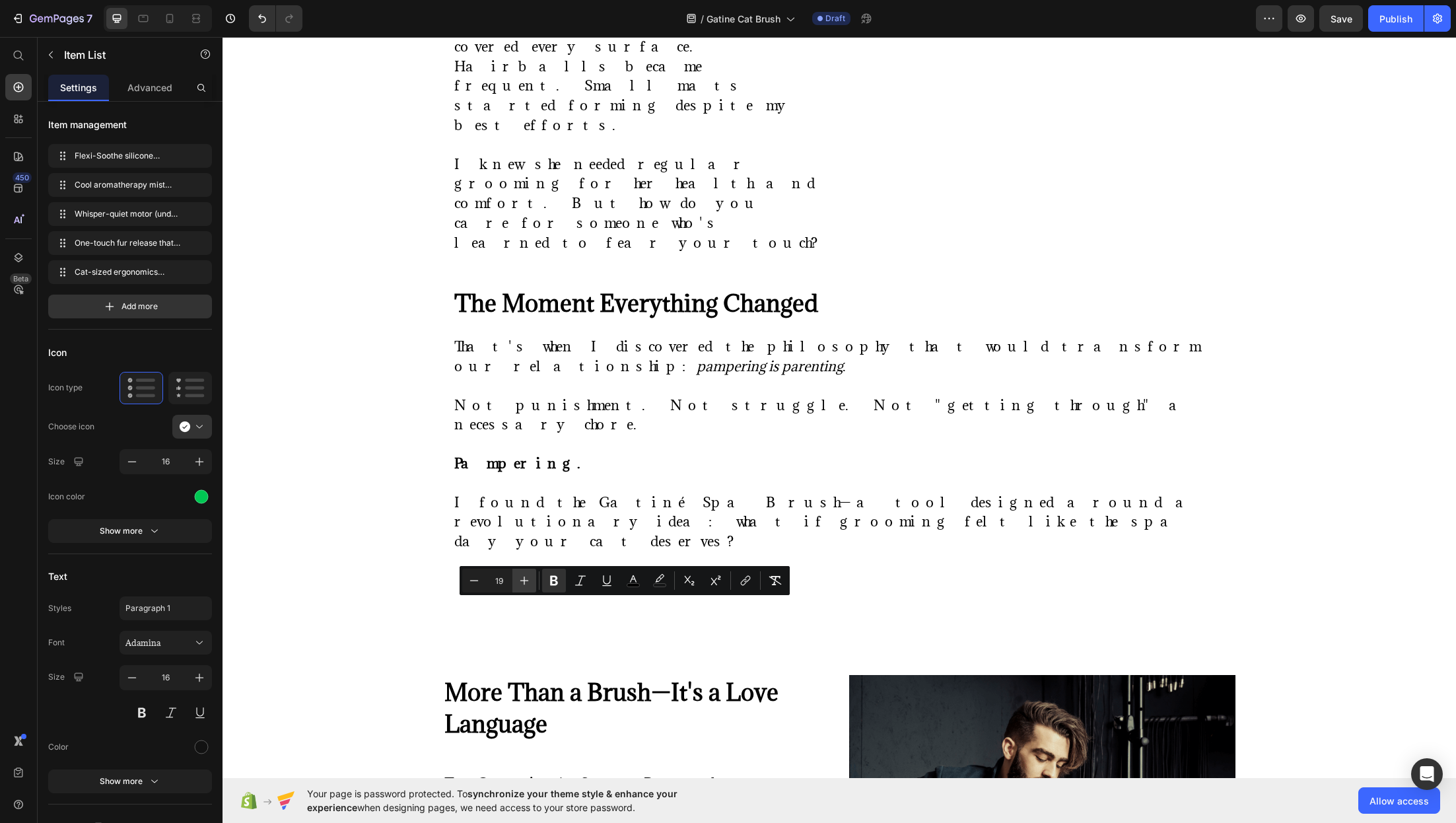 click 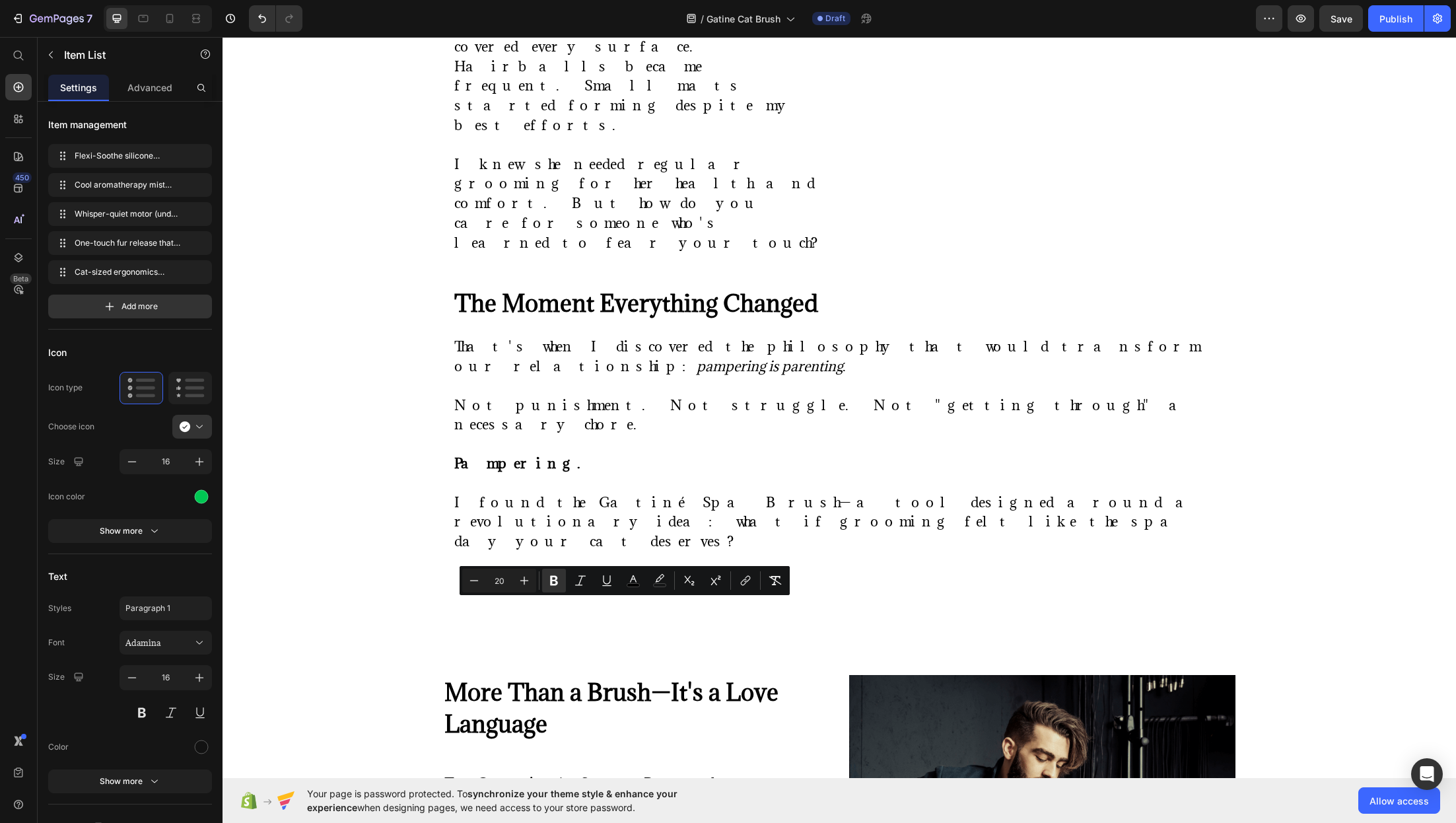 click on "Cool aromatherapy mist  that hydrates their skin and creates a calming, spa-like atmosphere" at bounding box center [625, 1096] 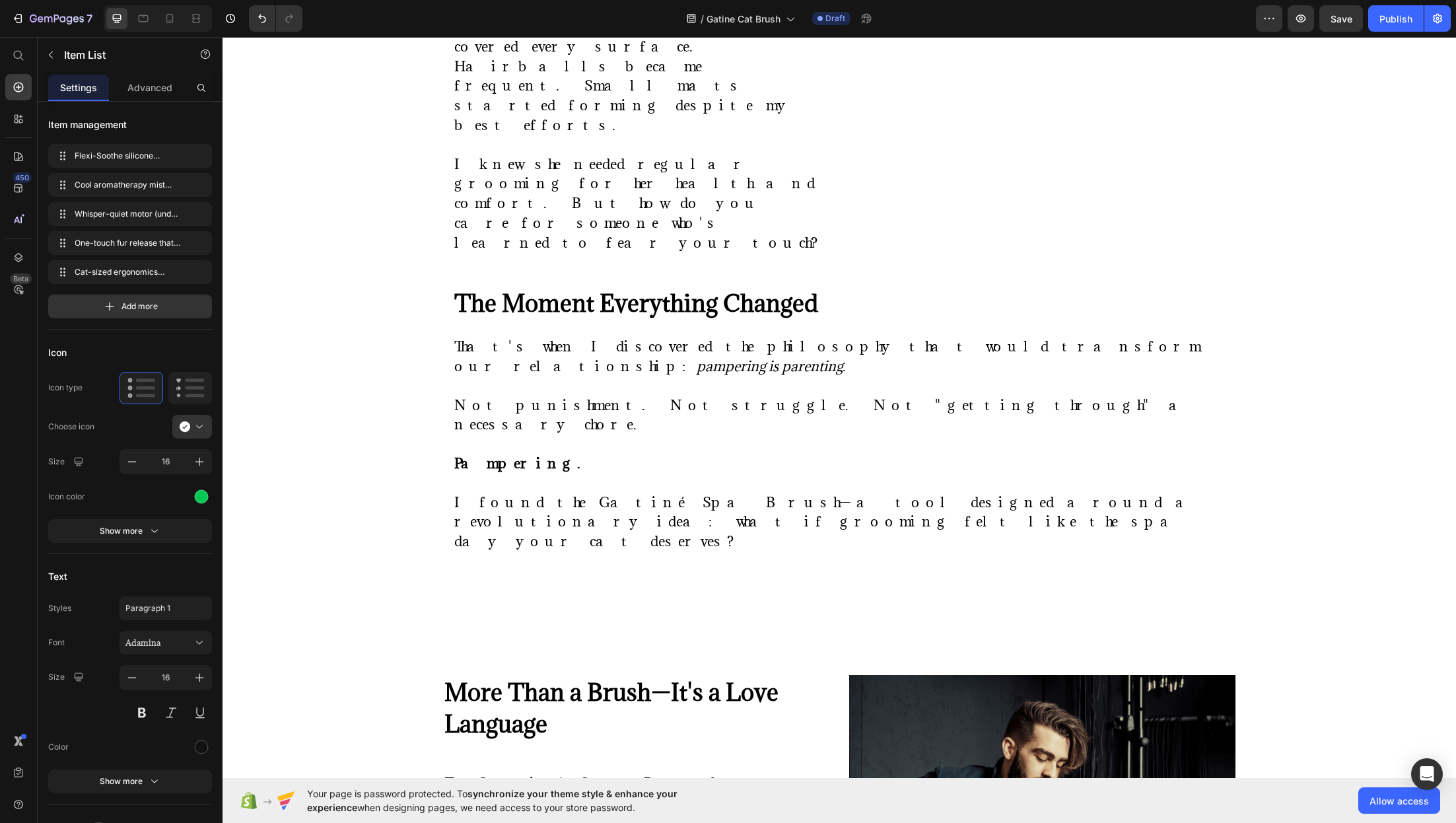 click on "Cool aromatherapy mist  that hydrates their skin and creates a calming, spa-like atmosphere" at bounding box center (625, 1096) 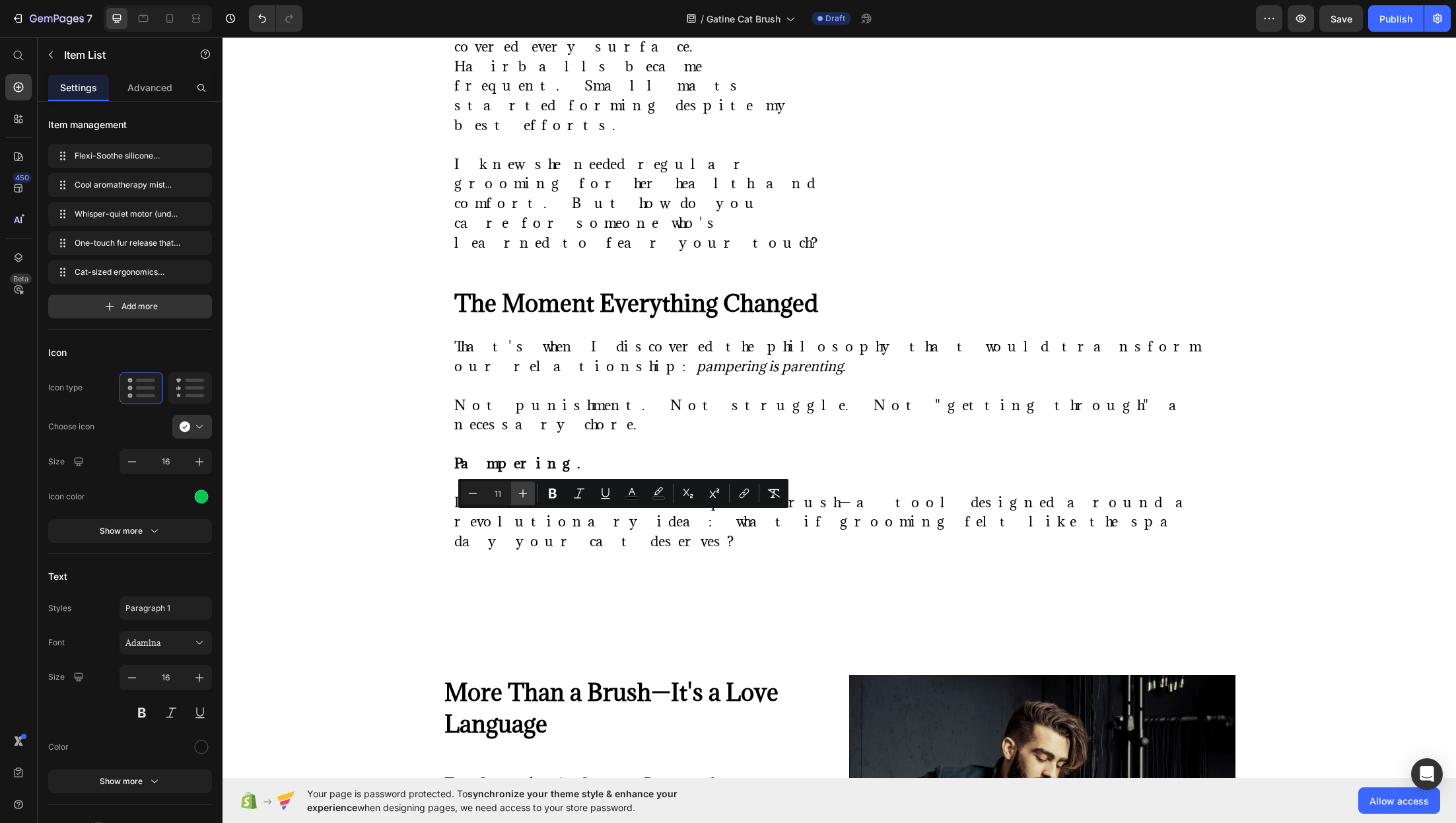 click 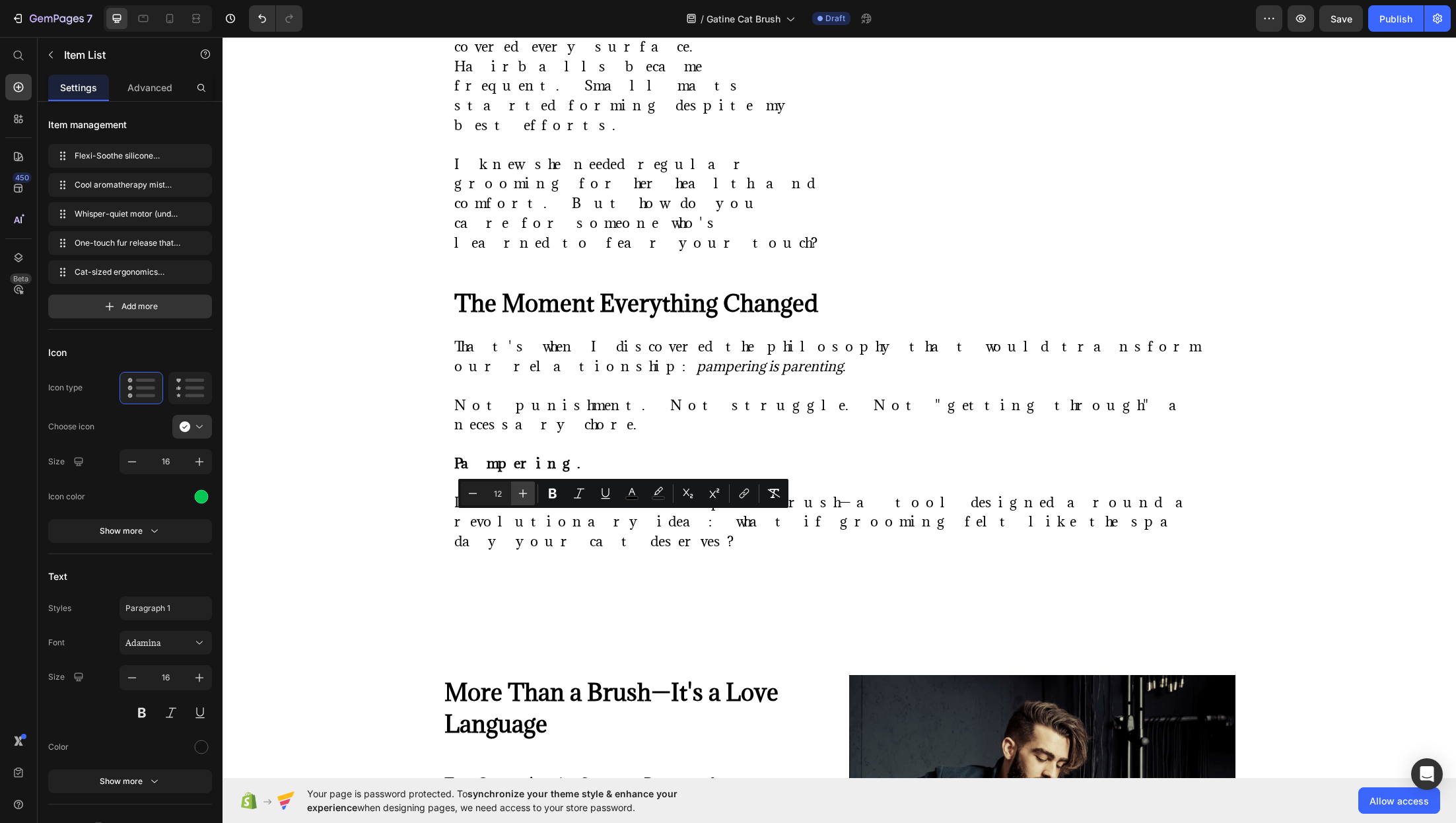 click 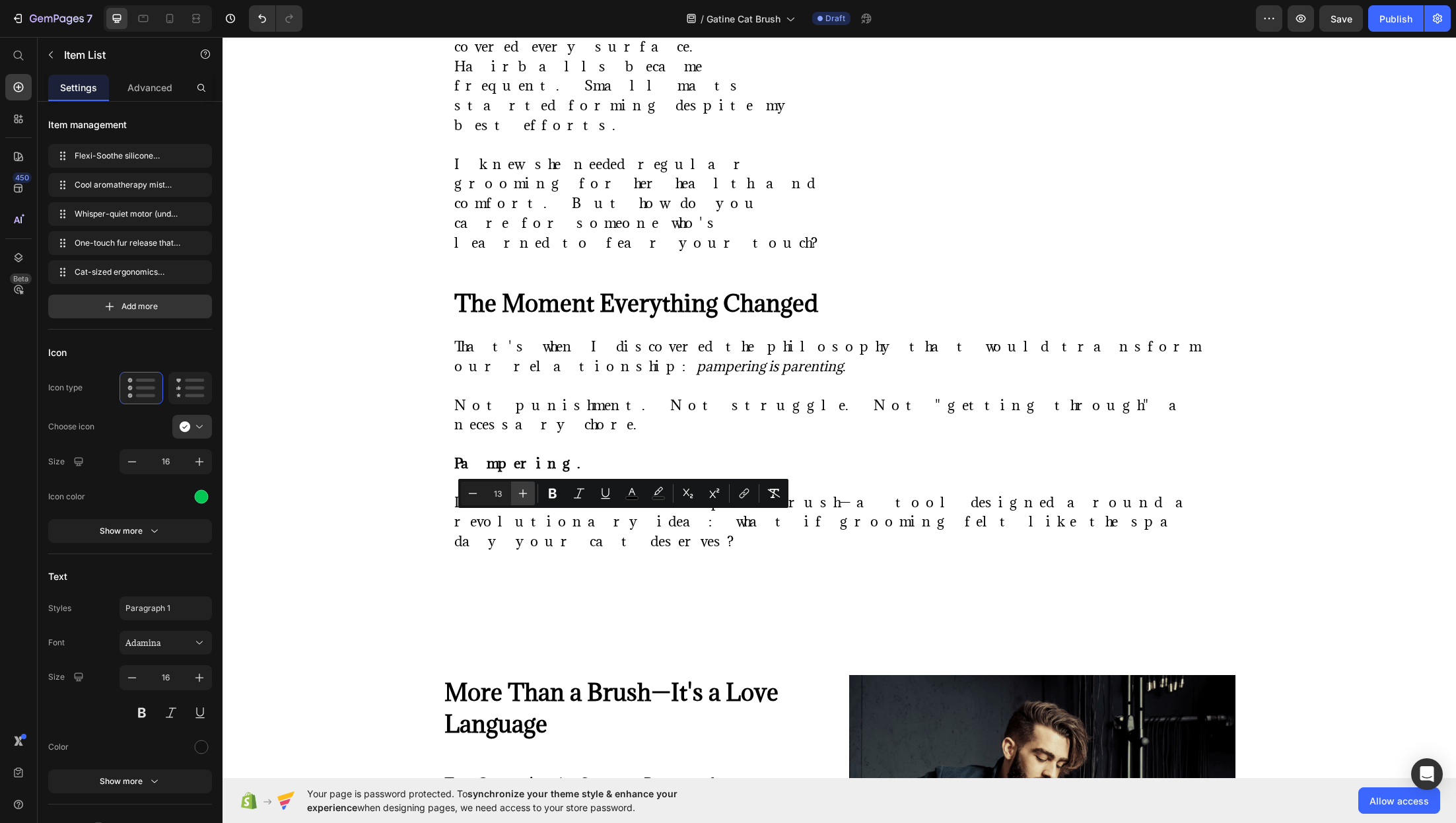 click 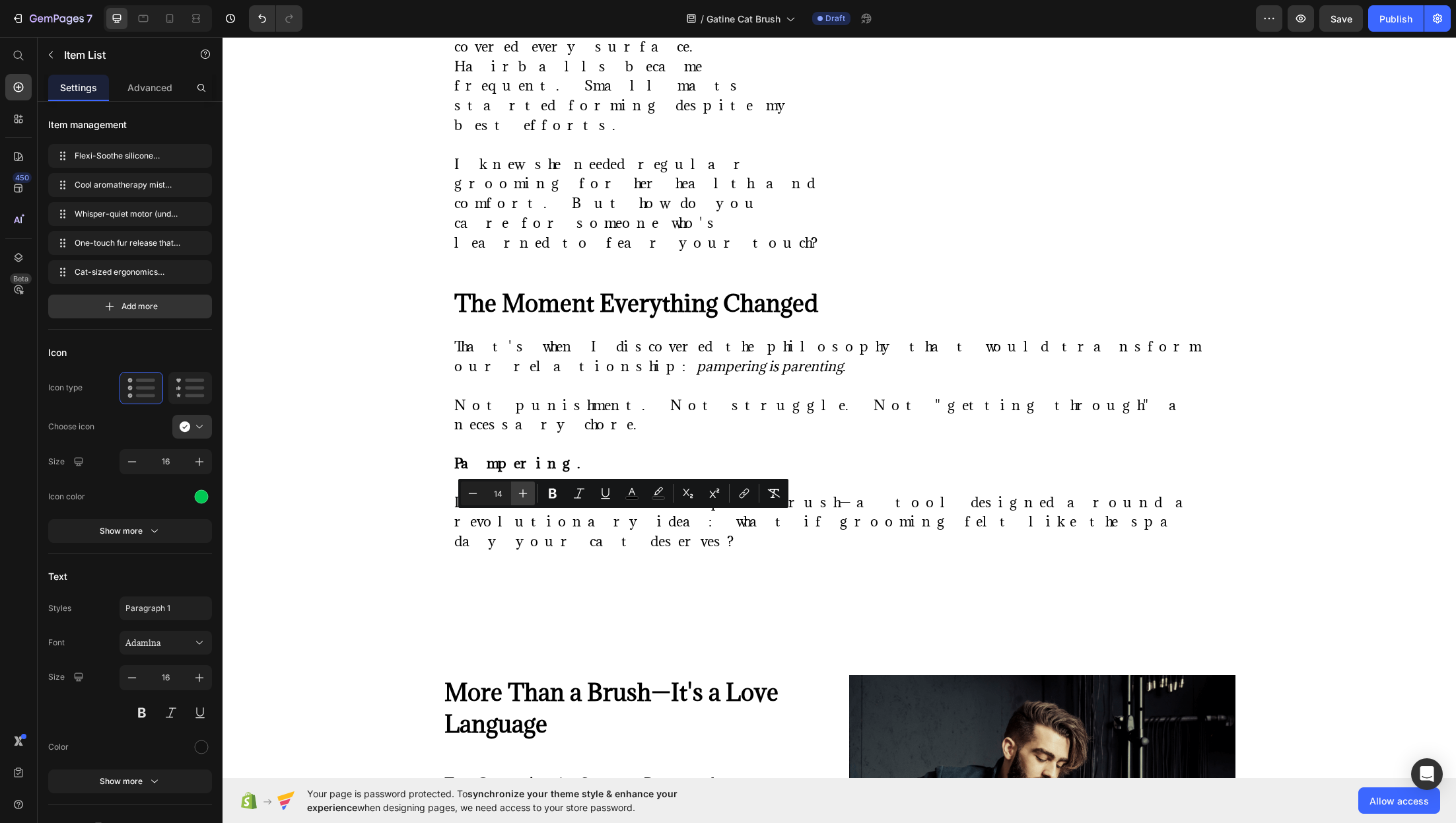 click 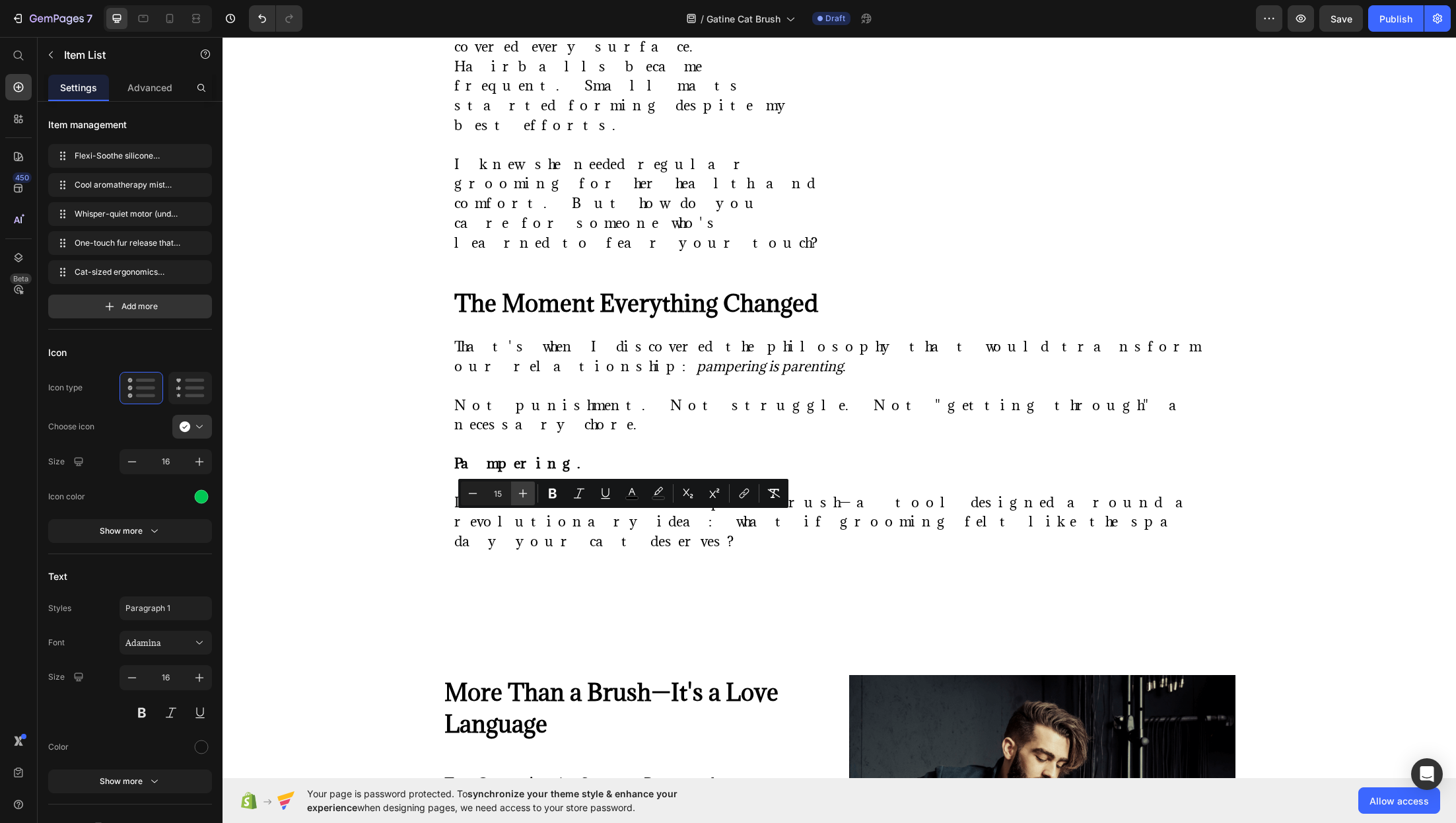 click 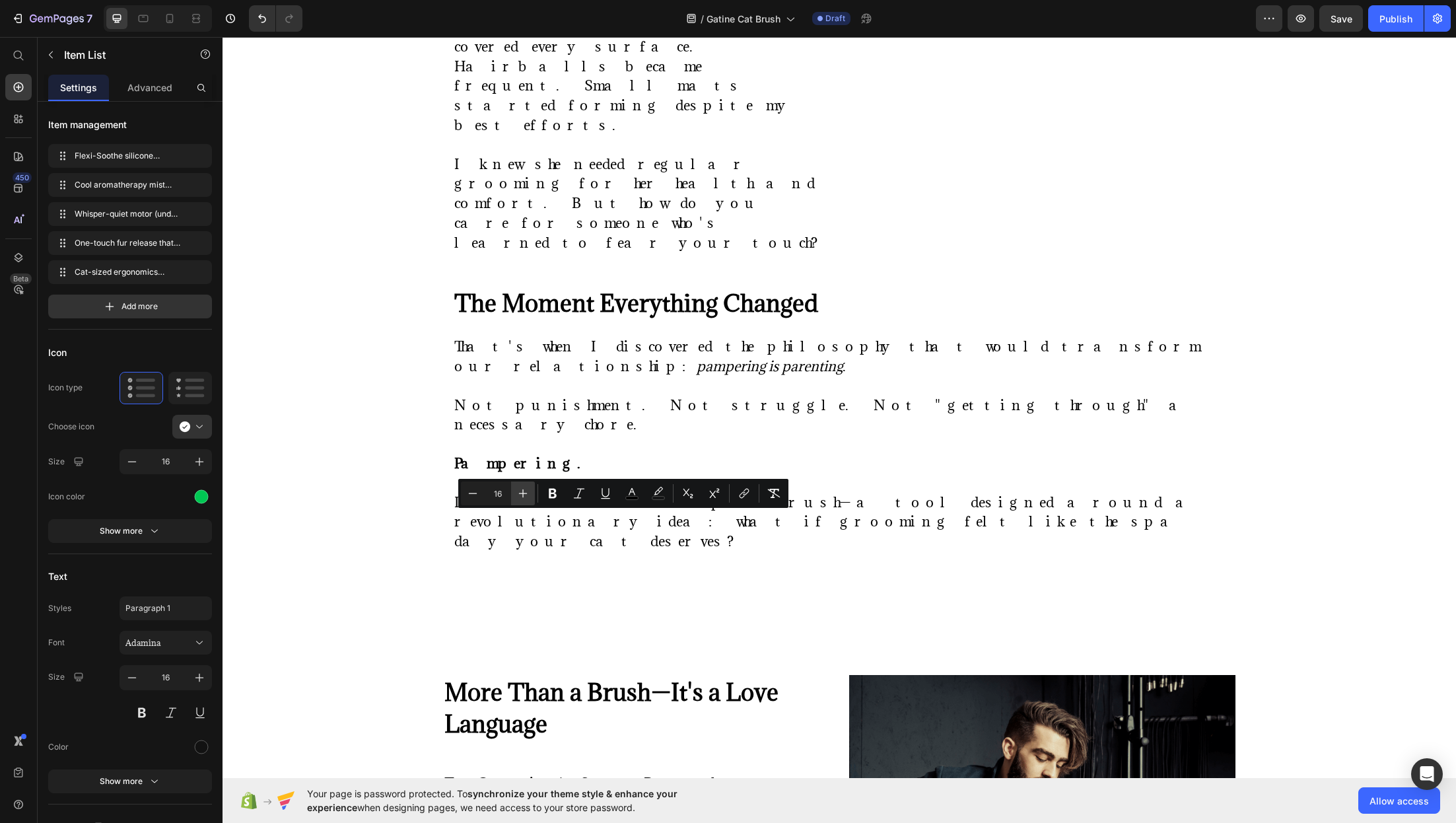 click 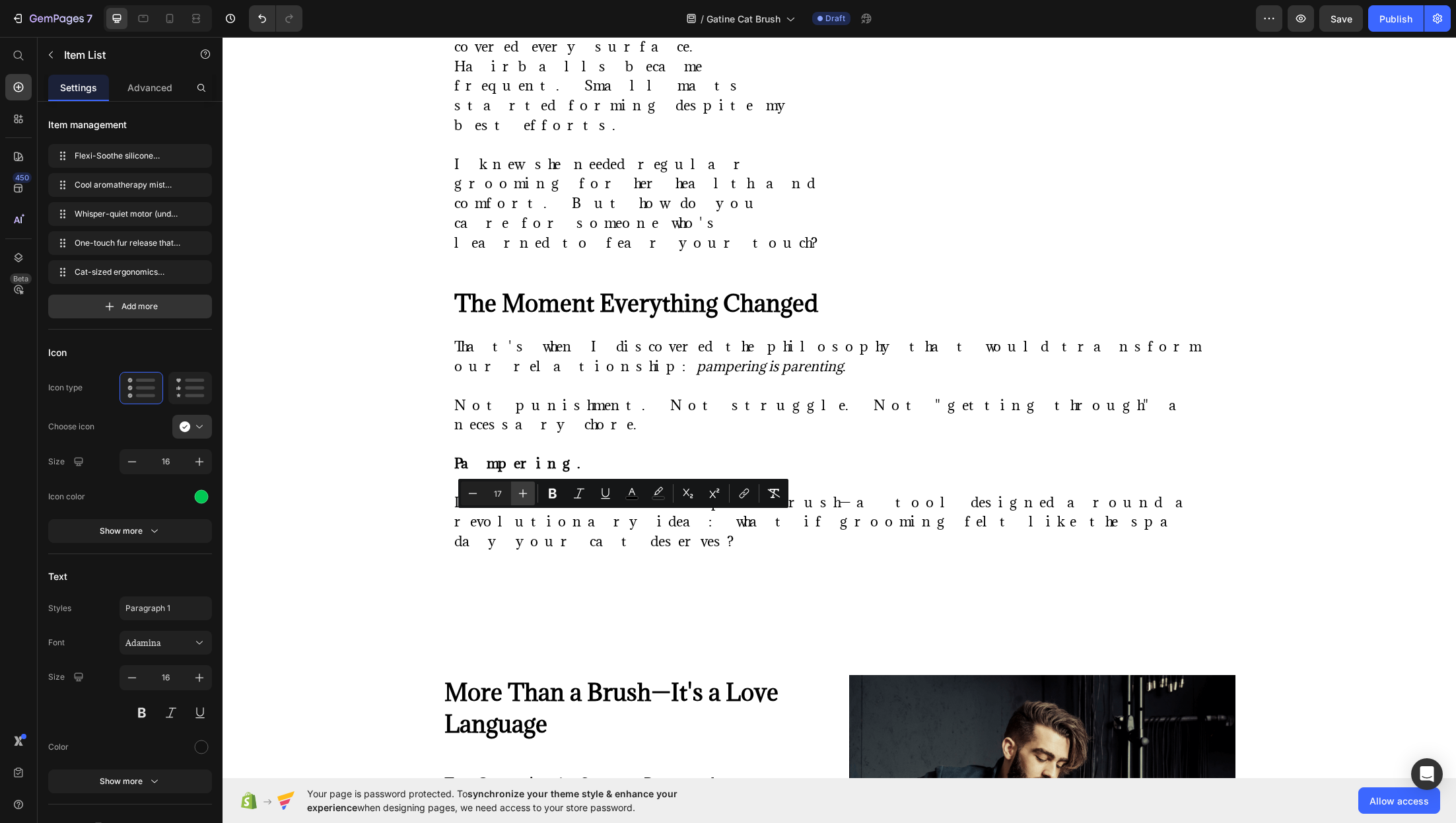 click 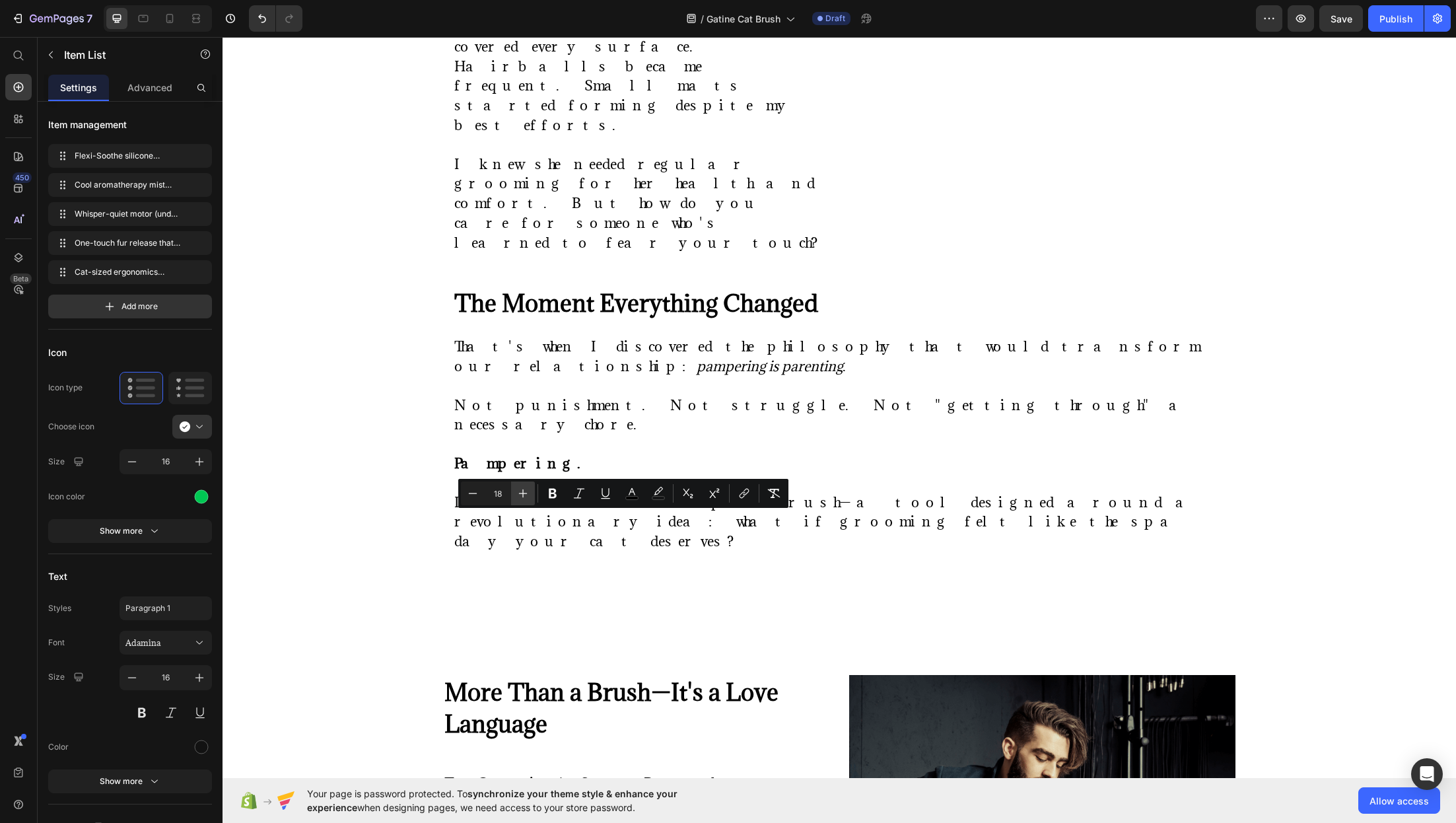 click 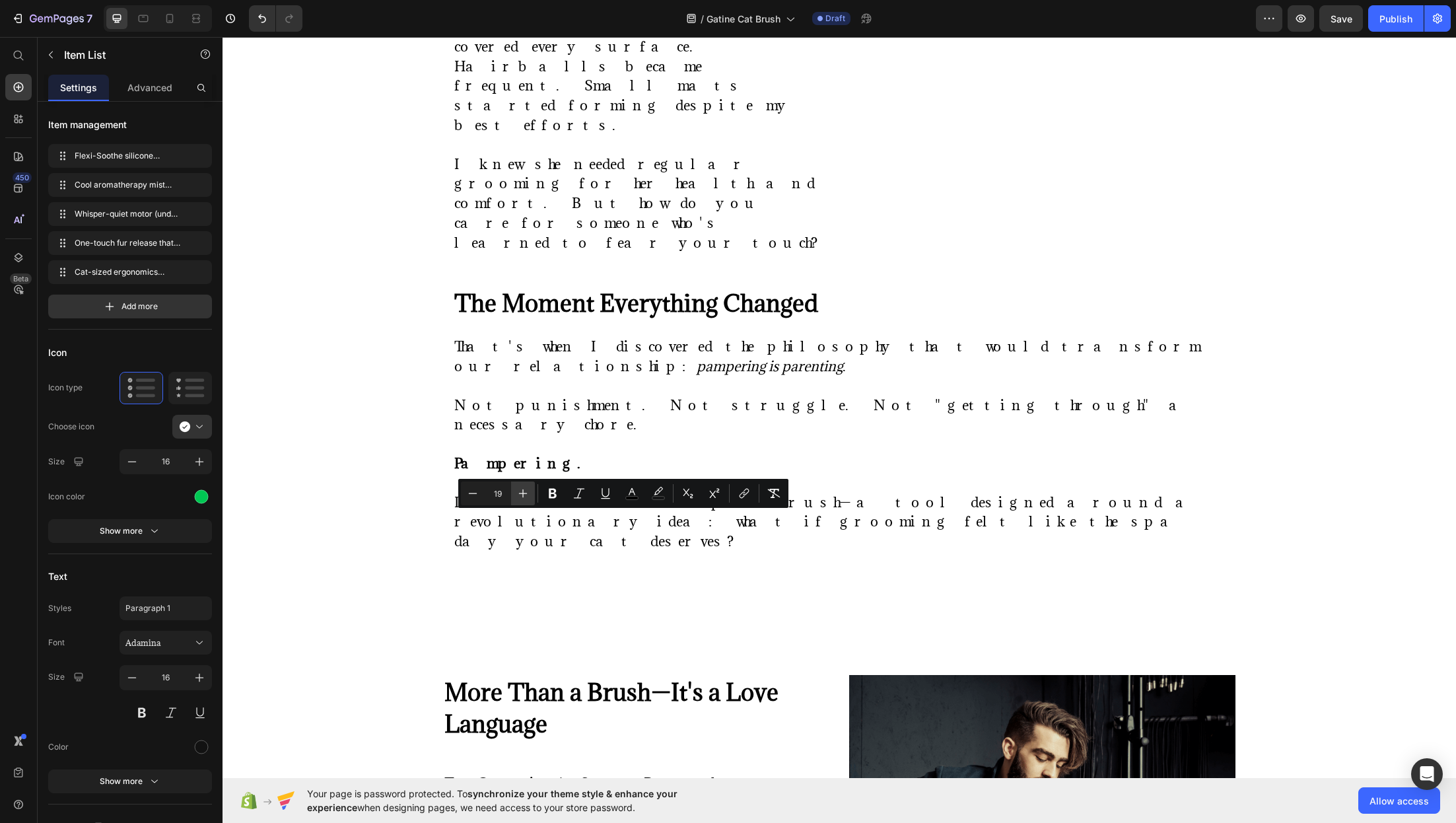 click 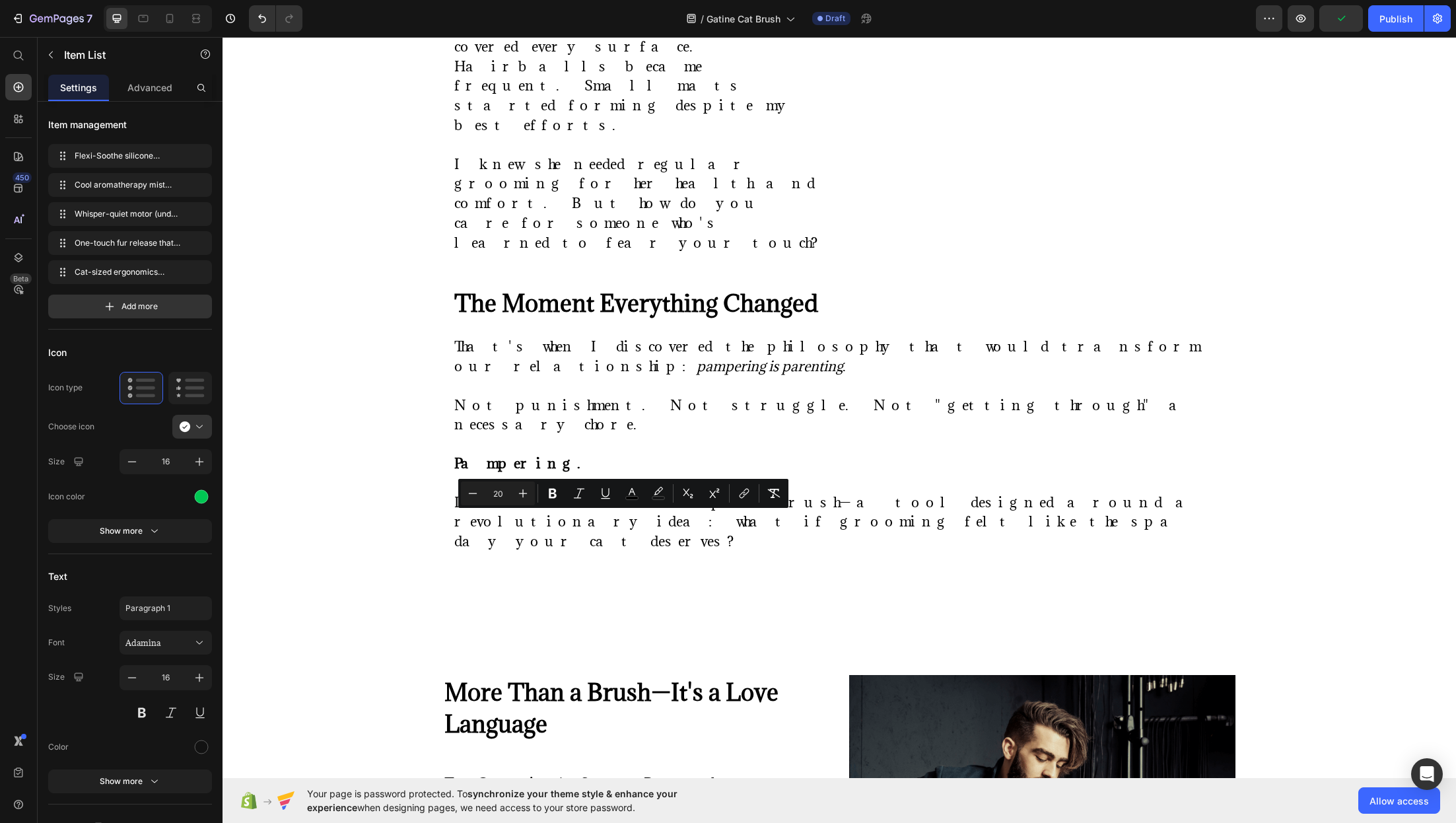 click on "Flexi-Soothe silicone bristles" at bounding box center (528, 1034) 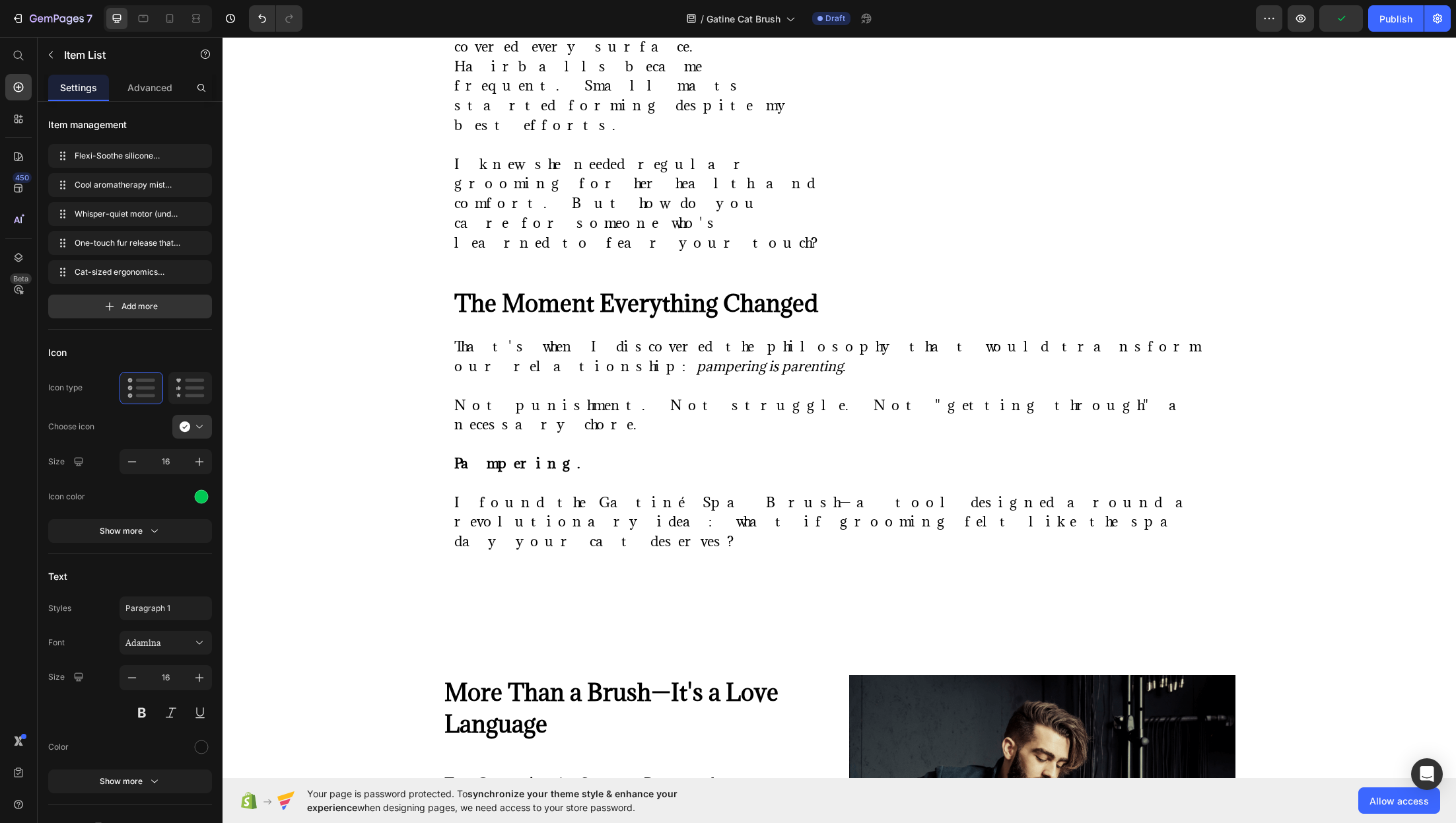 click on "Flexi-Soothe silicone bristles" at bounding box center (528, 1034) 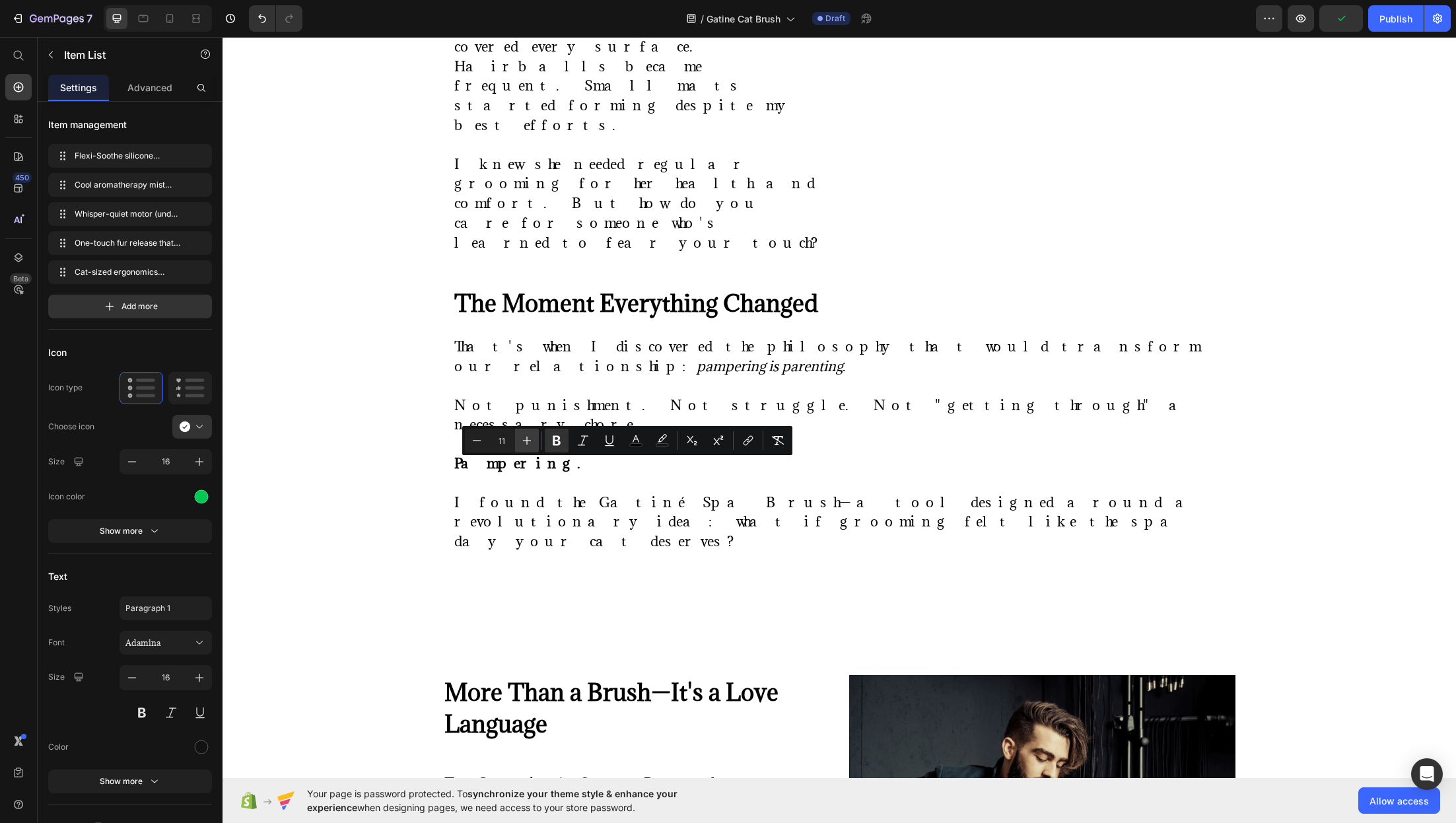 click 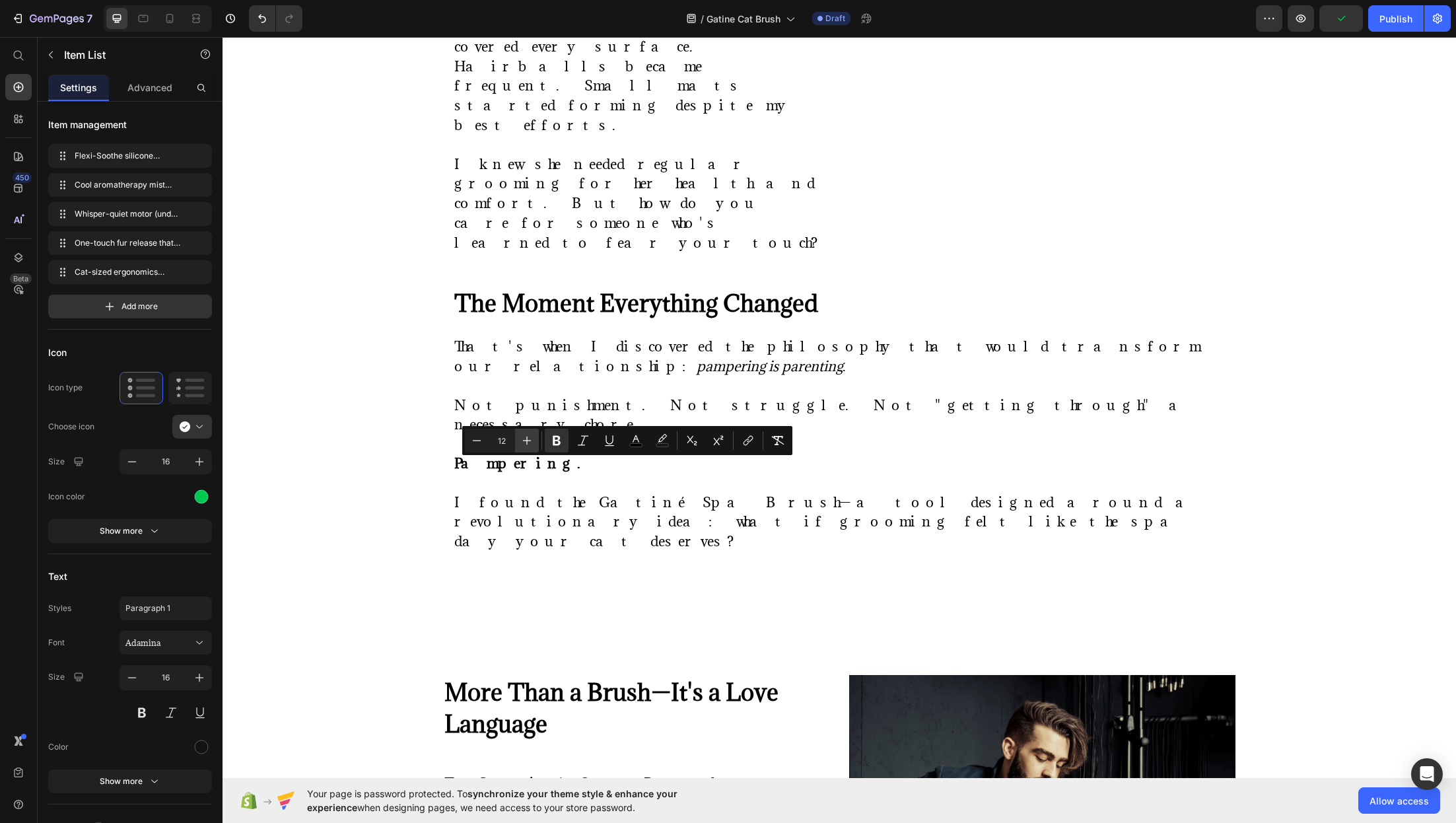 click 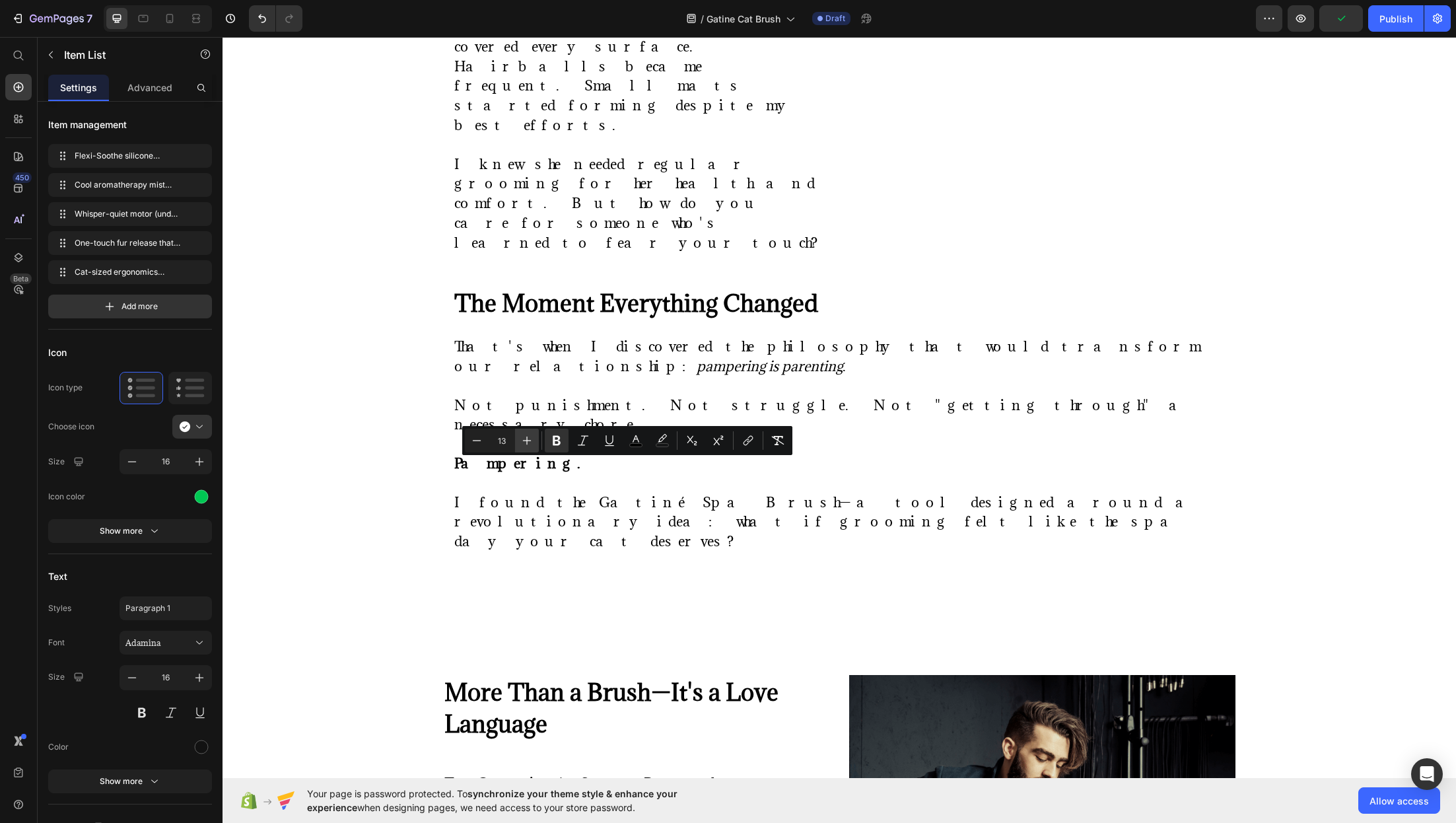 click 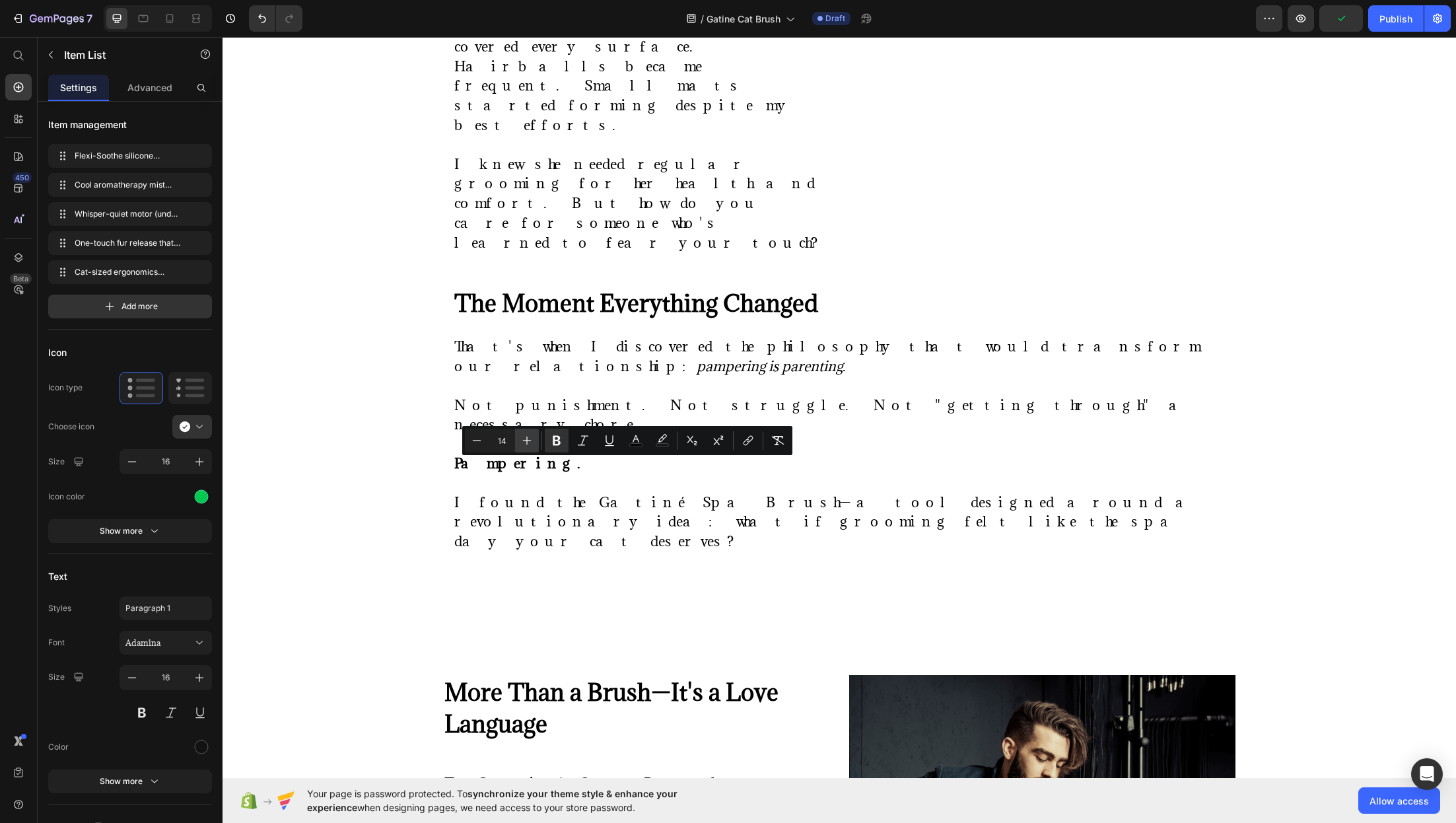 click 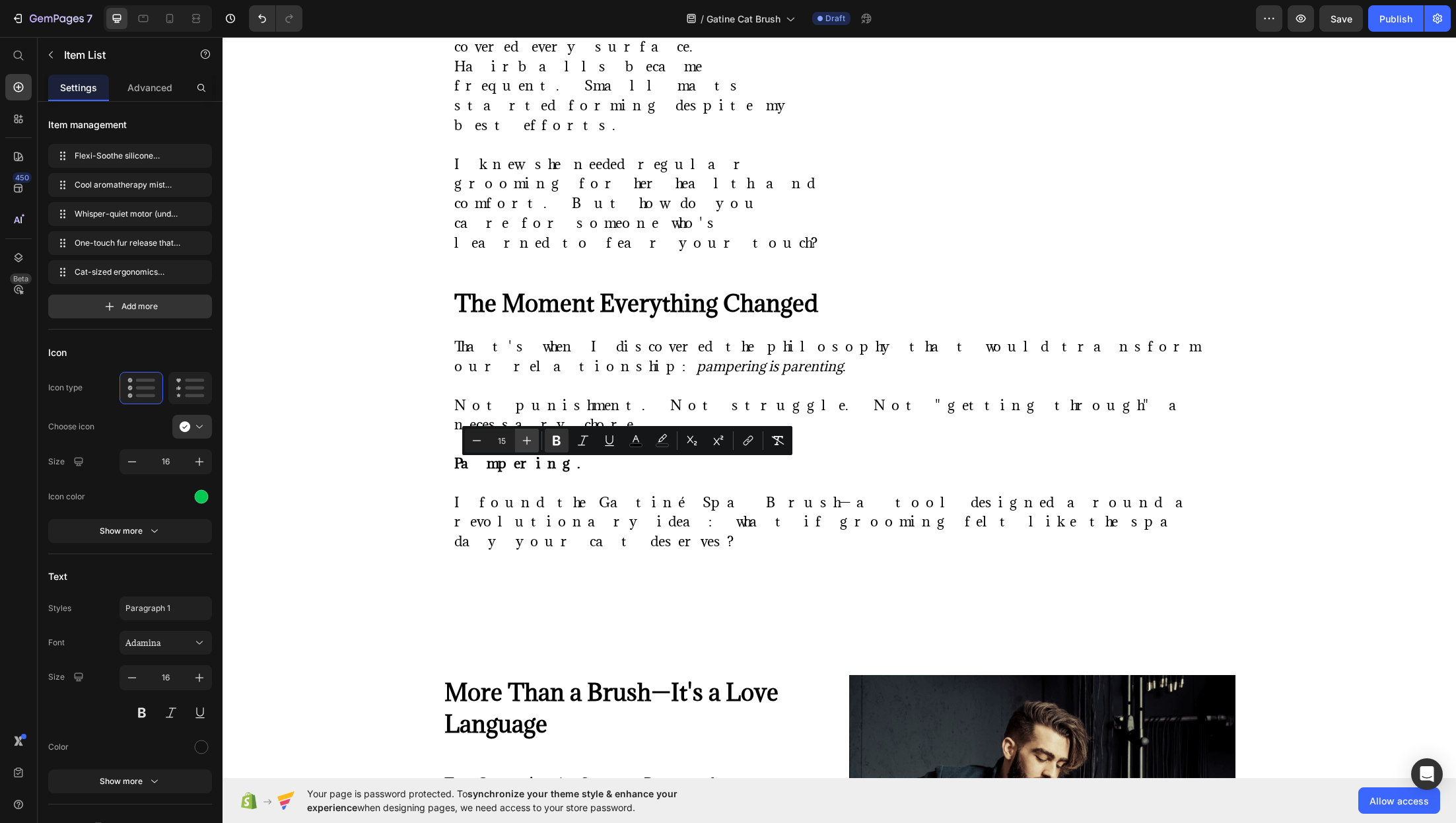 click 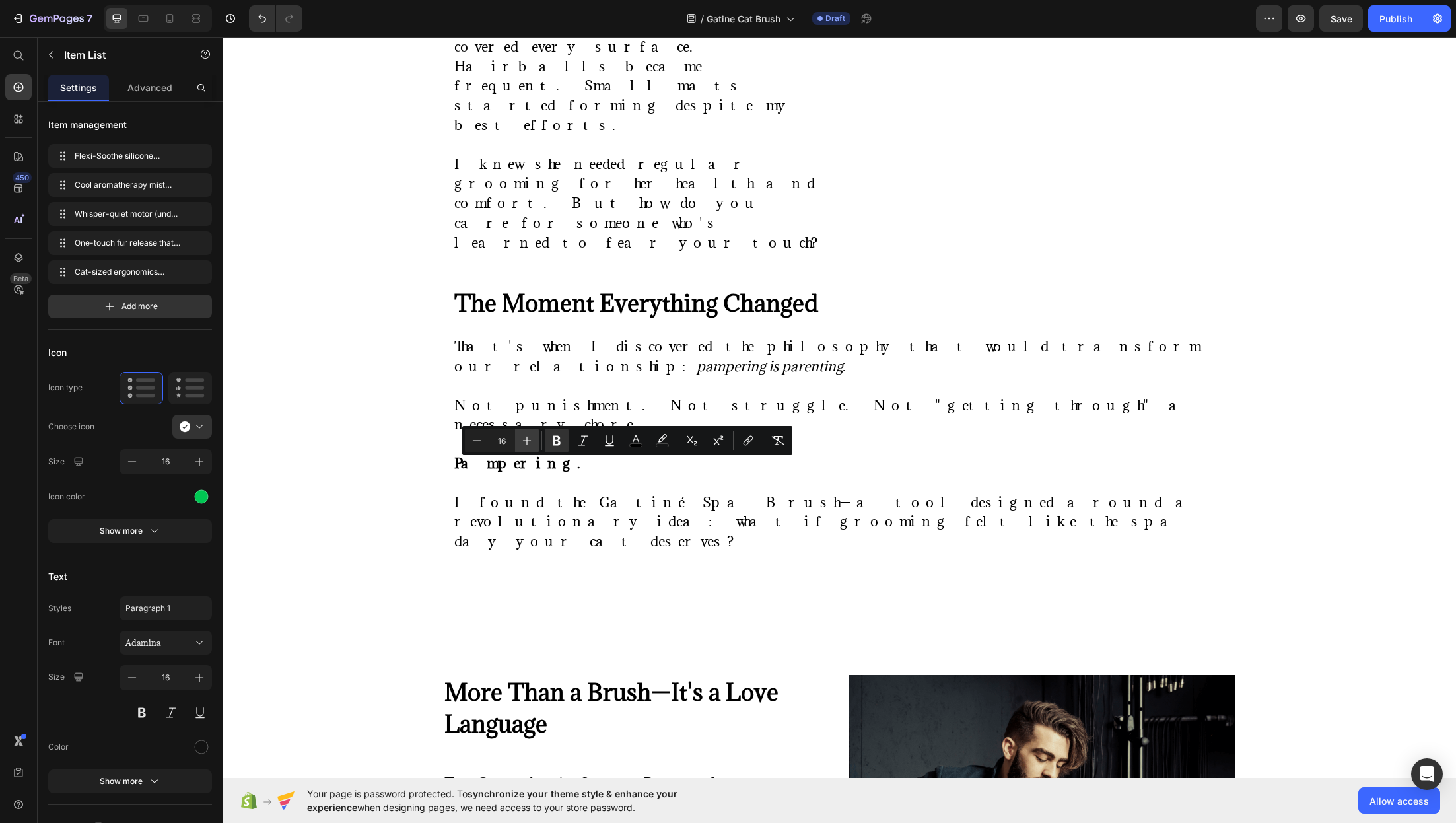 click 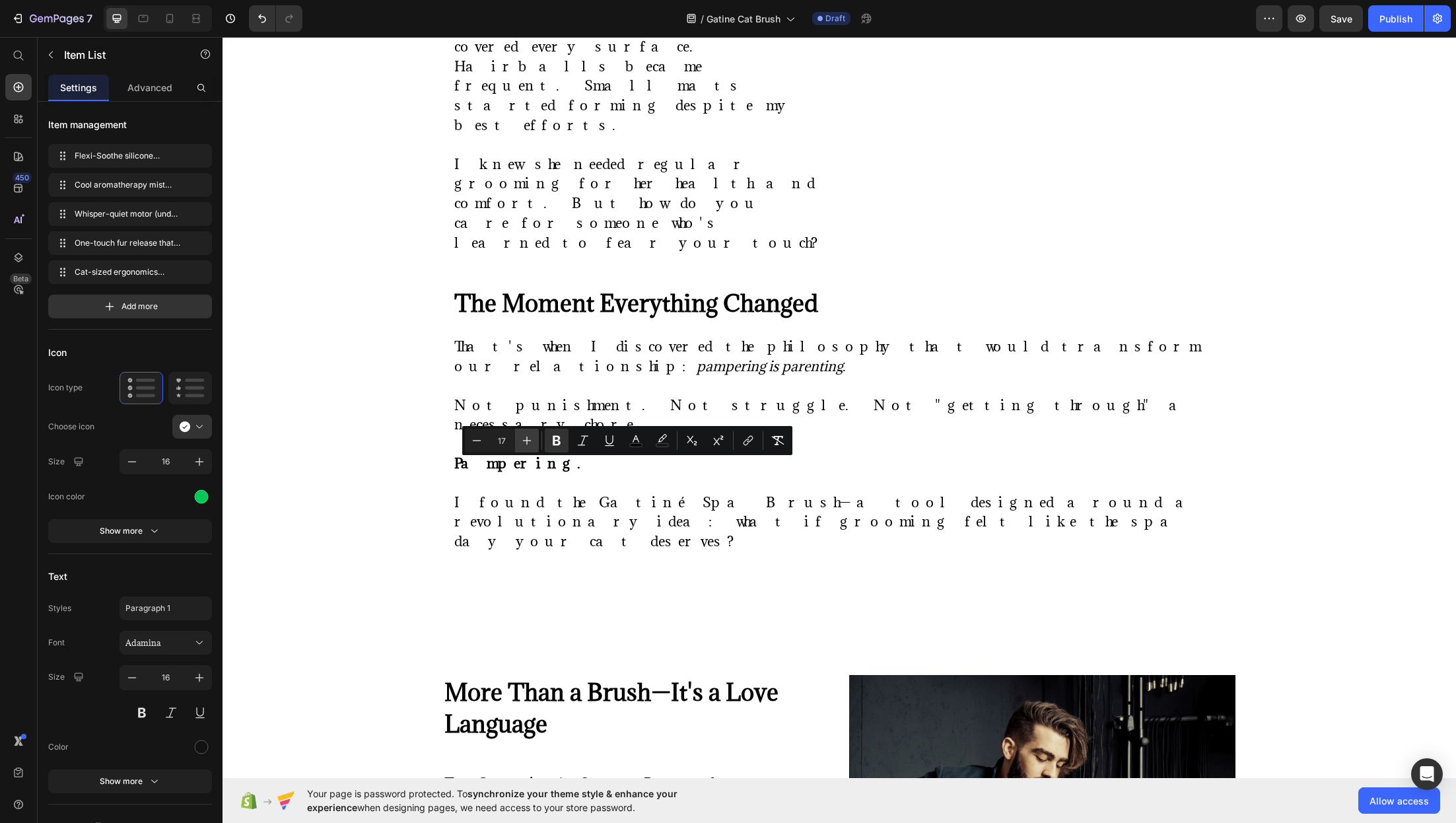click 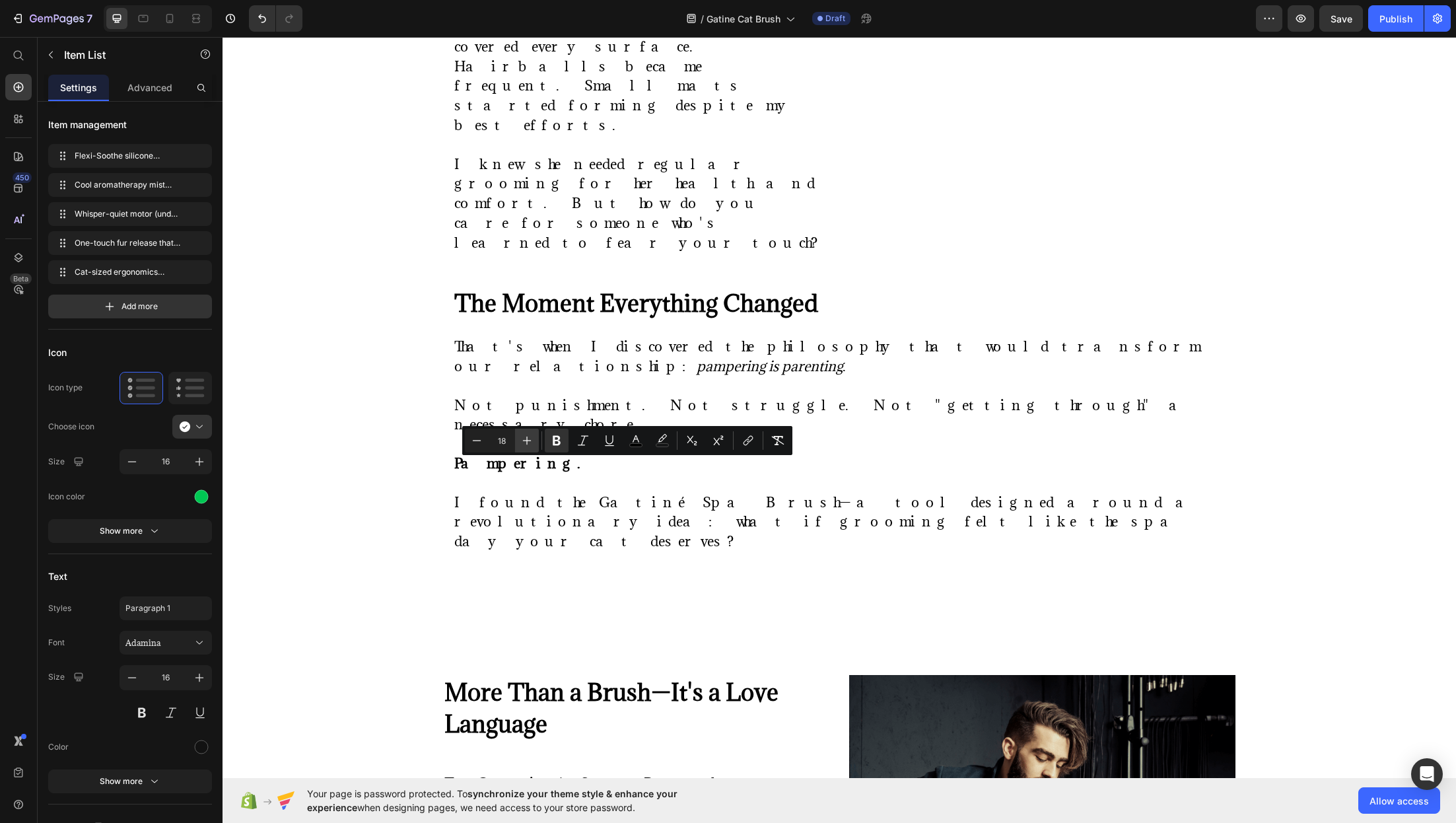 click 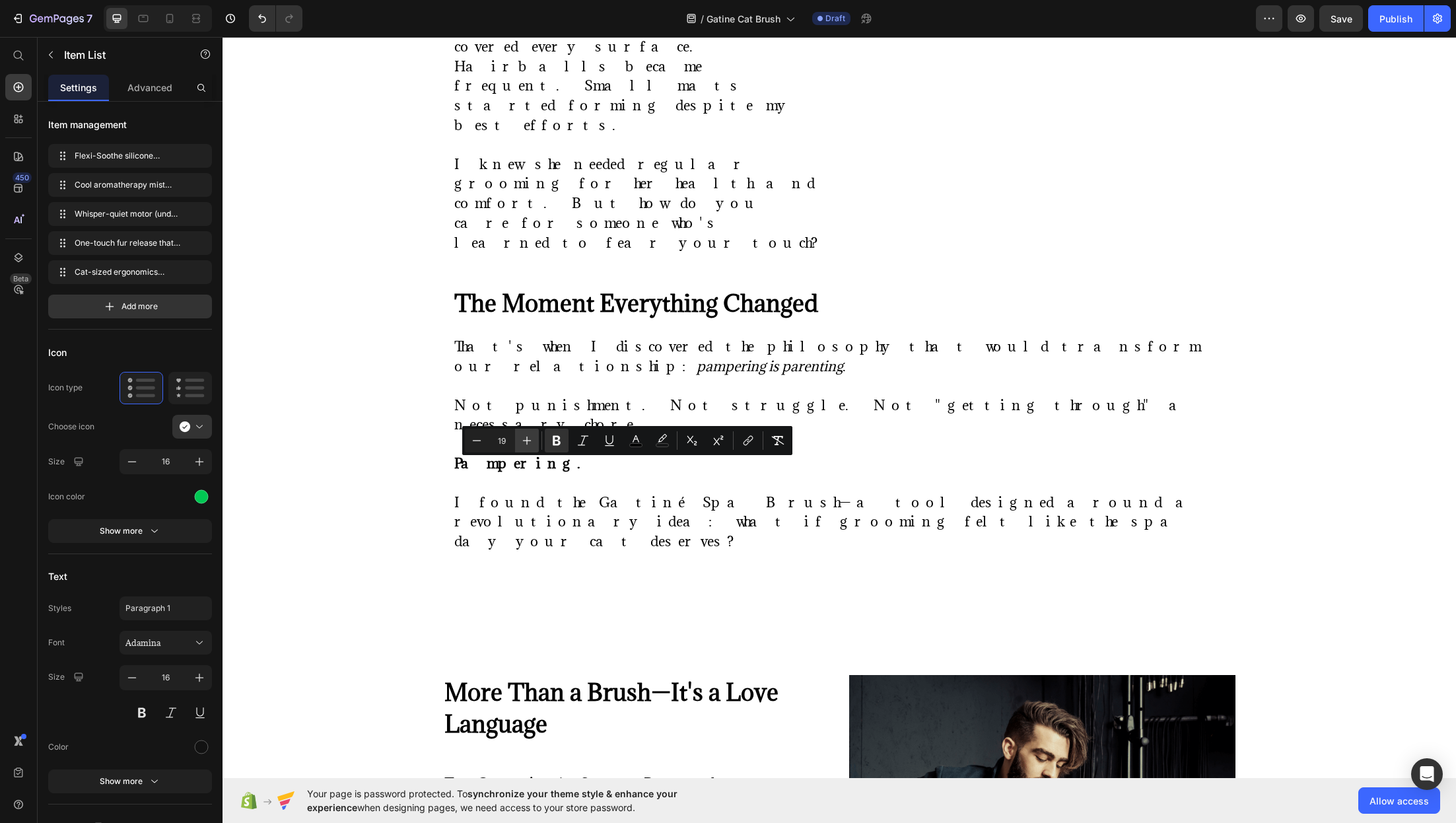 click 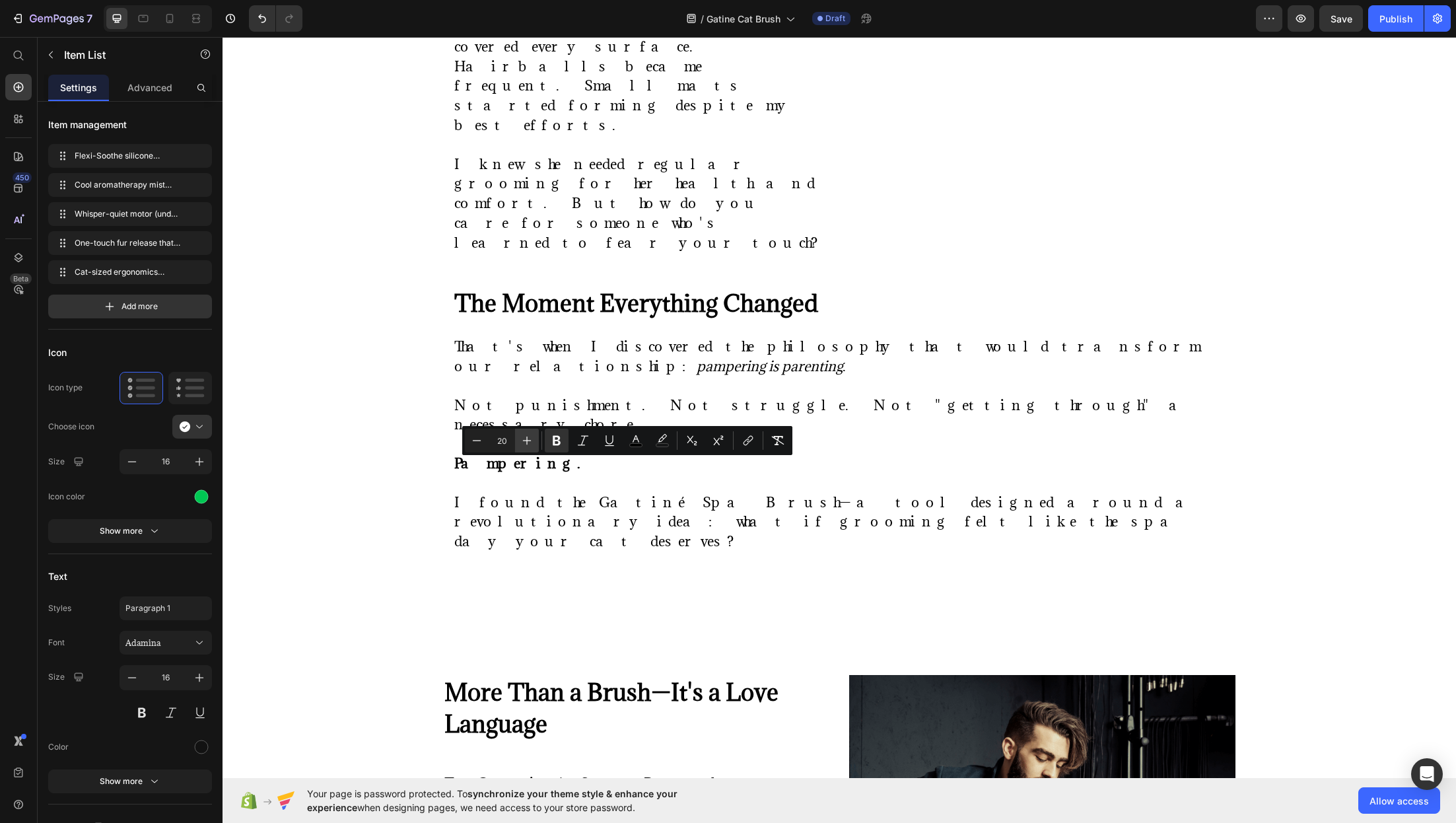 click 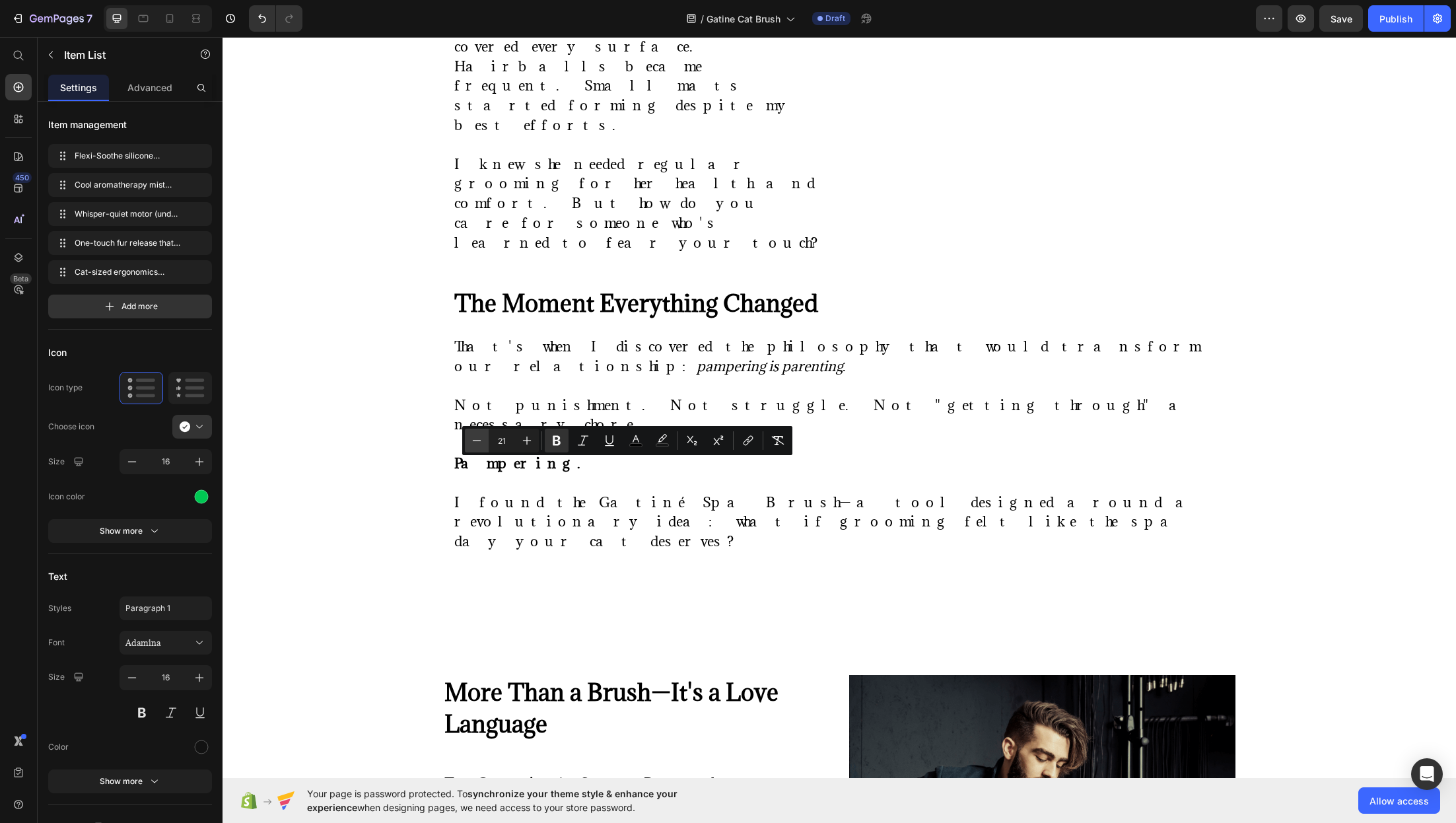 click on "Minus" at bounding box center [477, 441] 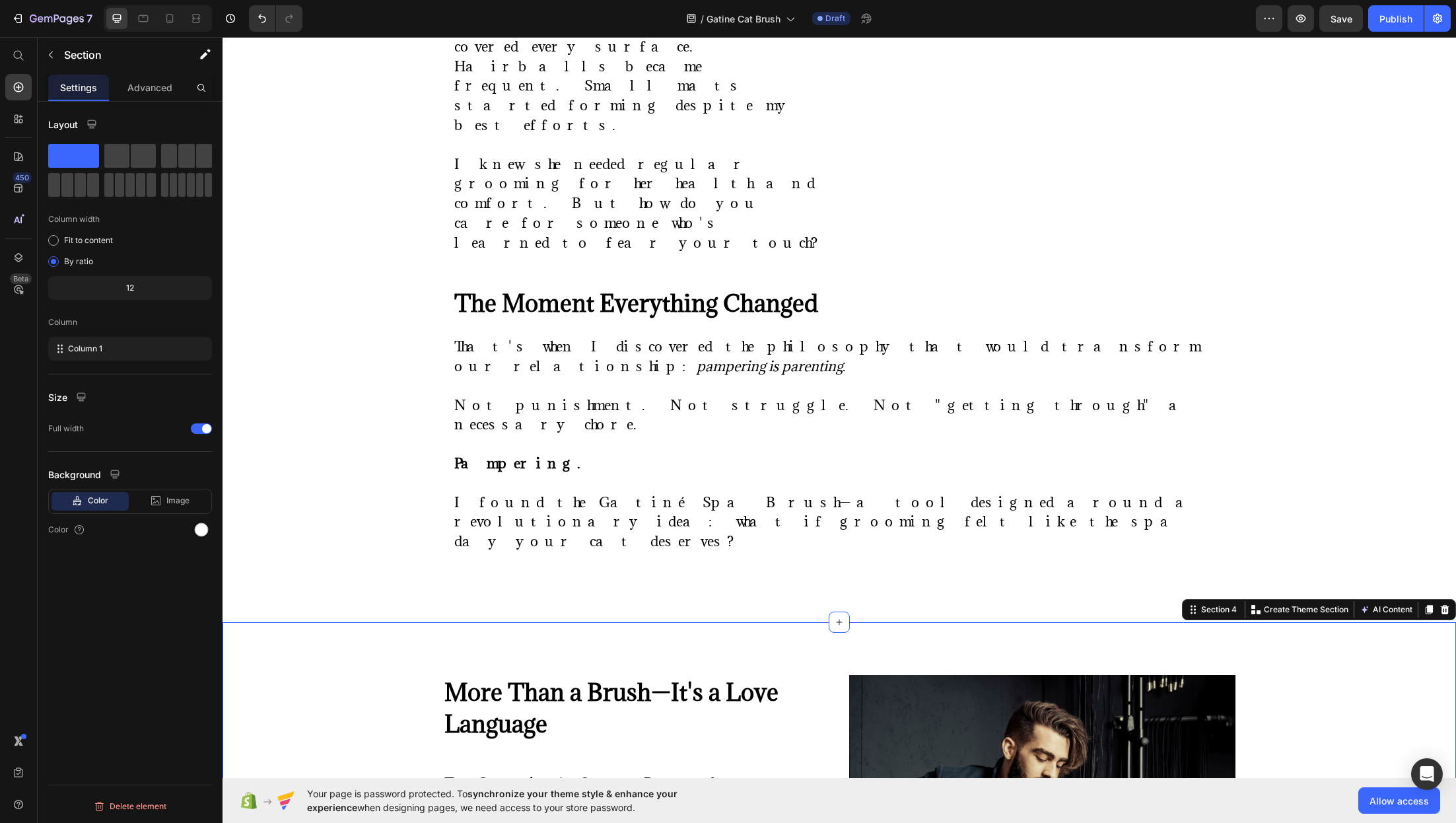 click on "⁠⁠⁠⁠⁠⁠⁠ More Than a Brush—It's a Love Language Heading The Gatiné Spa Brush doesn't look like those harsh metal tools that traumatized Luna. It's elegant. Gentle. Thoughtfully crafted for the sensitive souls in our families. Here's what makes it different: Text Block Flexi-Soothe silicone bristles  that bend and flow with your cat's contours—never tugging or pulling   Cool aromatherapy mist  that hydrates their skin and creates a calming, spa-like atmosphere   Whisper-quiet motor  (under 28 decibels) that won't startle sensitive cats One-touch fur release  that lifts away collected hair in a single, satisfying sheet Cat-sized ergonomics  designed specifically for feline features and comfort zones Item List Row Image Row" at bounding box center [839, 1082] 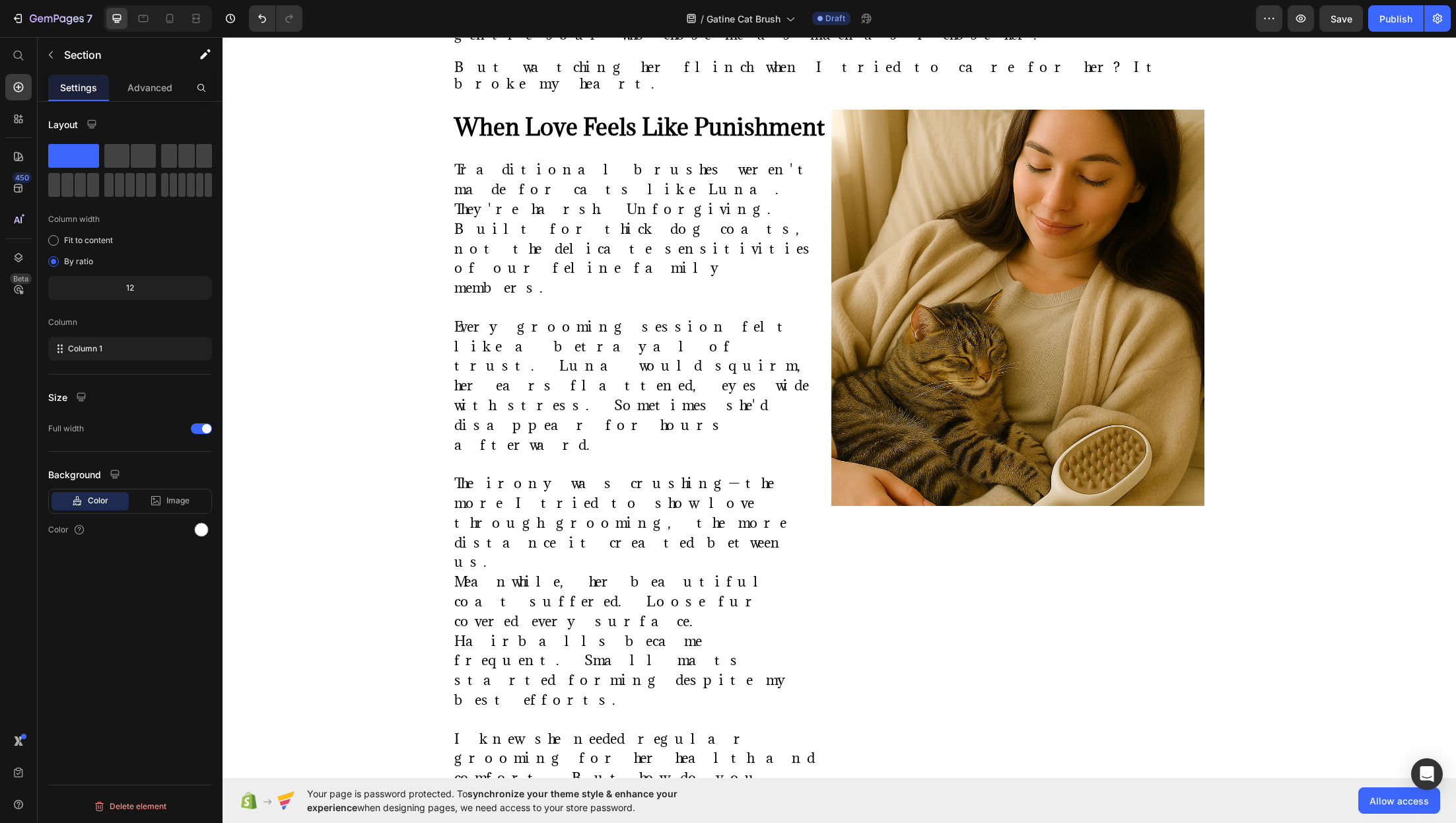 scroll, scrollTop: 1062, scrollLeft: 0, axis: vertical 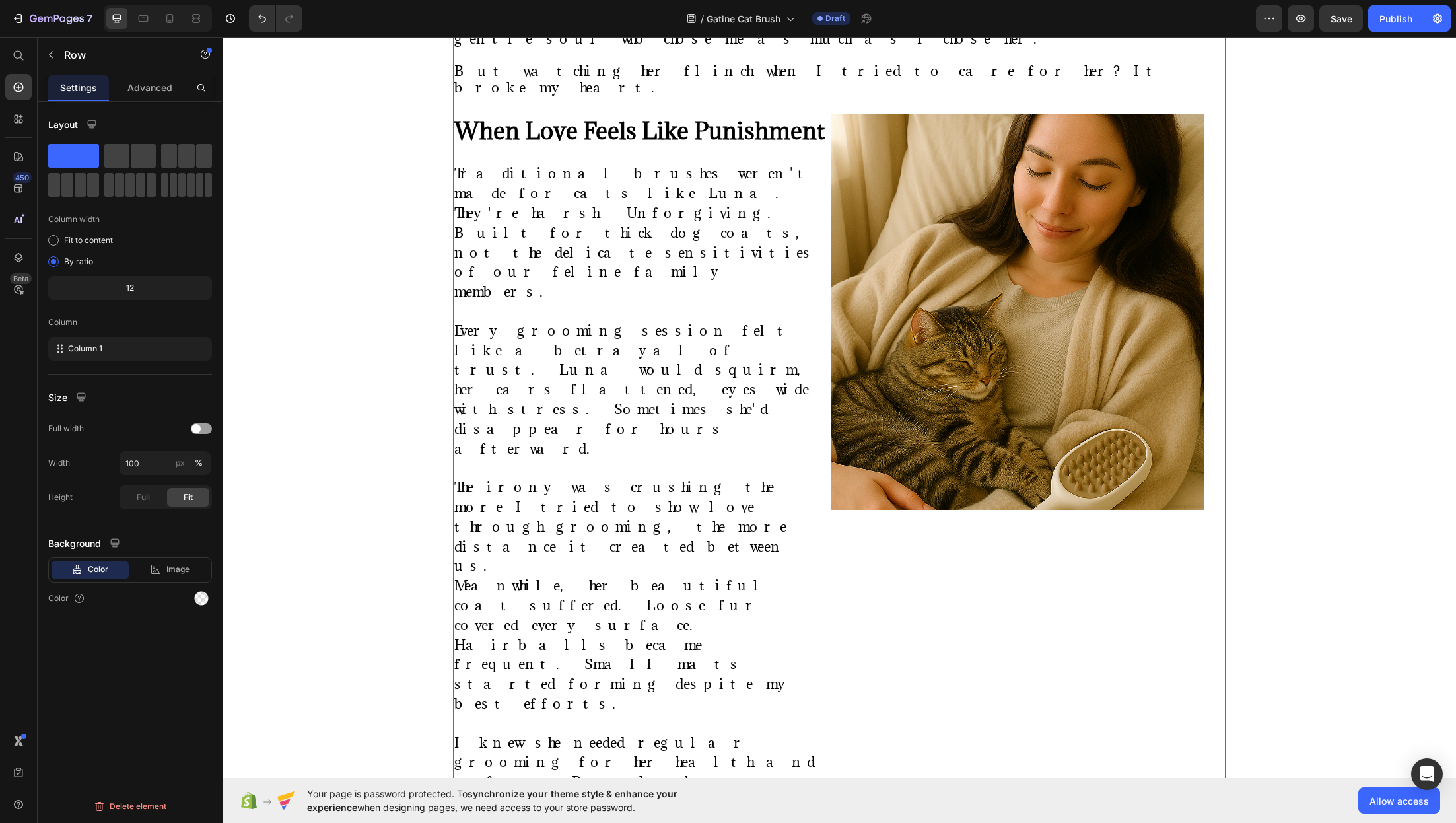 click on "⁠⁠⁠⁠⁠⁠⁠ "She Used to Hide When She Saw the Brush—Now She Melts Into My Arms" Heading Image By [PERSON] Text block Advanced list Published:  [DATE], [DATE] [YEAR] Text block Row Image A Cat Parent's Journey from Grooming Battles to Spa-Day Bliss When Luna started hiding under the bed every time I reached for her brush, I knew something had to change. She wasn't just avoiding grooming. She was avoiding  me . My beautiful tabby—once so trusting, so affectionate—had learned to fear our bonding time. The metal bristles. The tugging. The static that made her fur stand on end. I felt like I was failing her as her parent. Luna isn't just a pet. She's family. My shadow through long work days. My comfort during difficult times. The gentle soul who chose me as much as I chose her. But watching her flinch when I tried to care for her? It broke my heart. Text block ⁠⁠⁠⁠⁠⁠⁠ When Love Feels Like Punishment Heading       Text Block Image Row ⁠⁠⁠⁠⁠⁠⁠ Heading . Image" at bounding box center [829, 125] 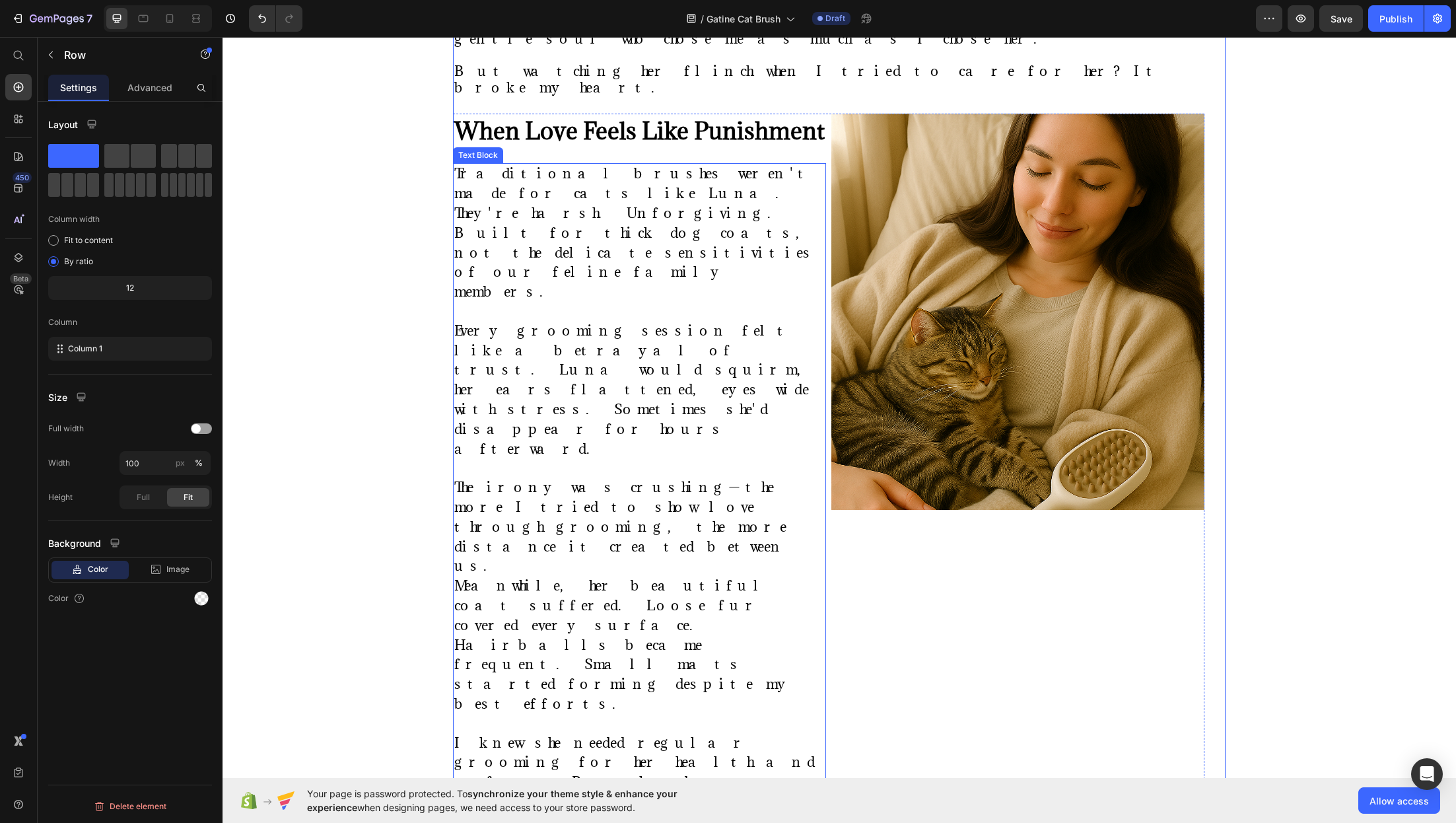 click on "I knew she needed regular grooming for her health and comfort. But how do you care for someone who's learned to fear your touch?" at bounding box center [636, 782] 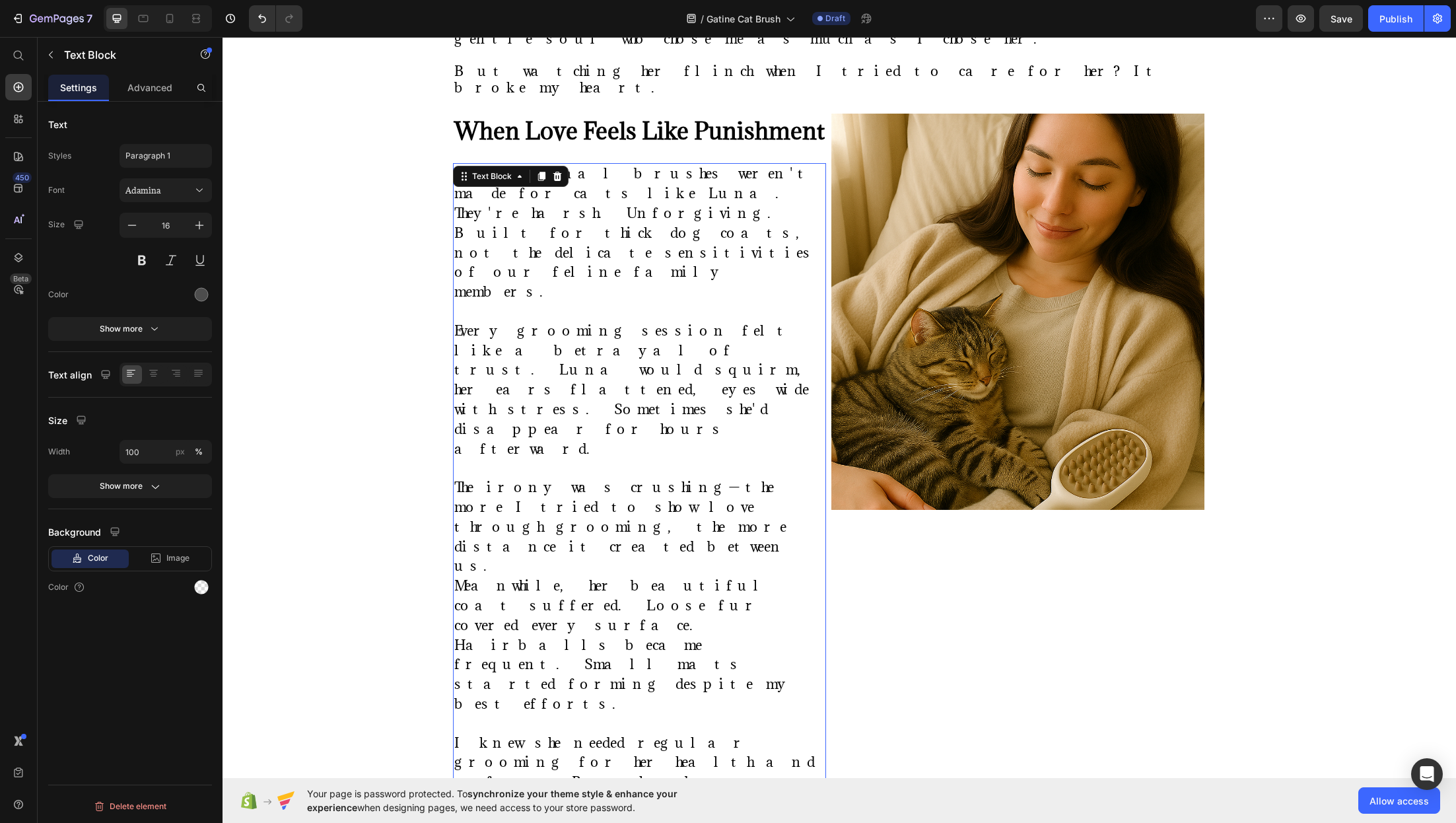 click on "I knew she needed regular grooming for her health and comfort. But how do you care for someone who's learned to fear your touch?" at bounding box center [636, 782] 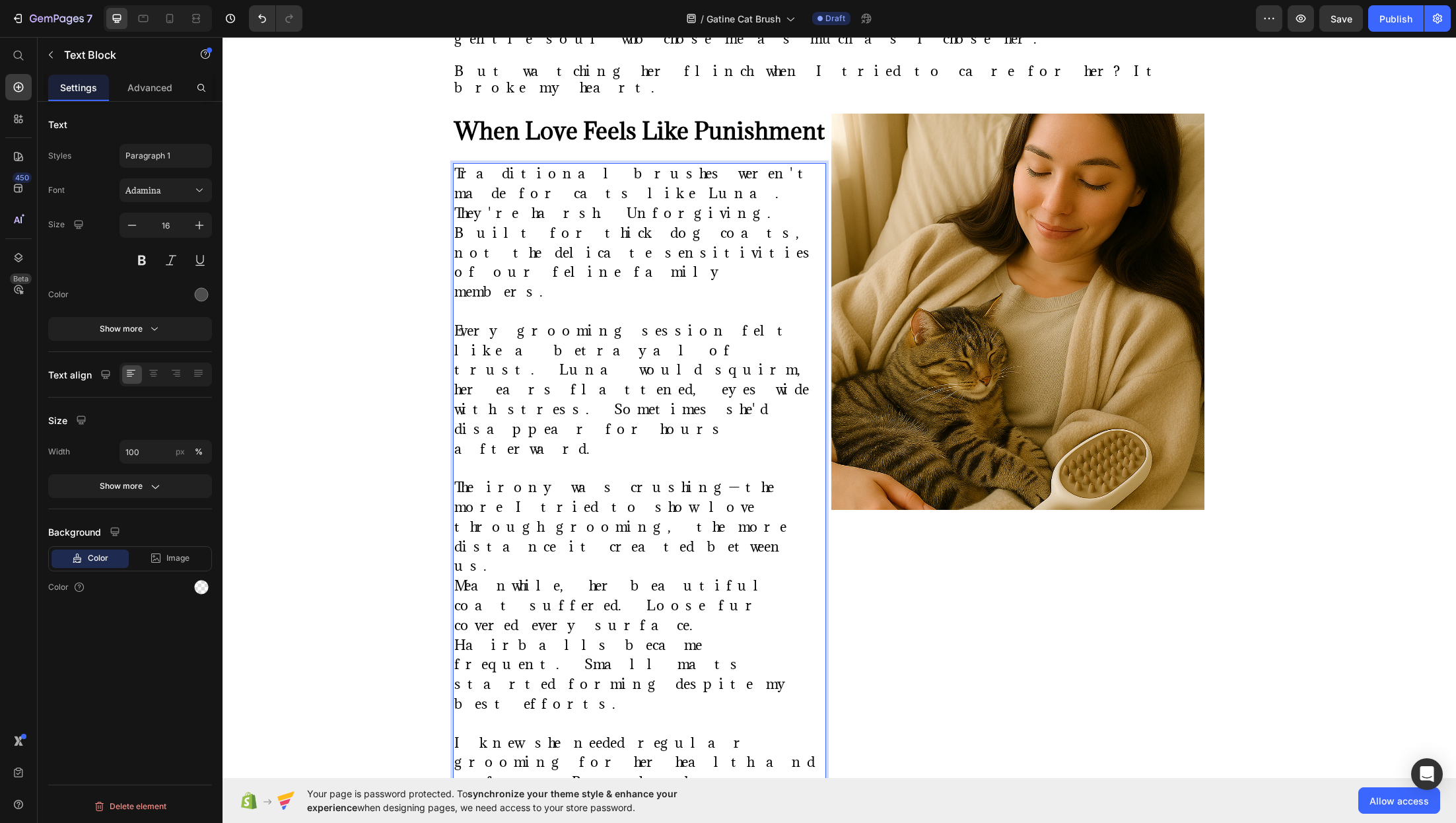 click on "I knew she needed regular grooming for her health and comfort. But how do you care for someone who's learned to fear your touch?" at bounding box center [639, 783] 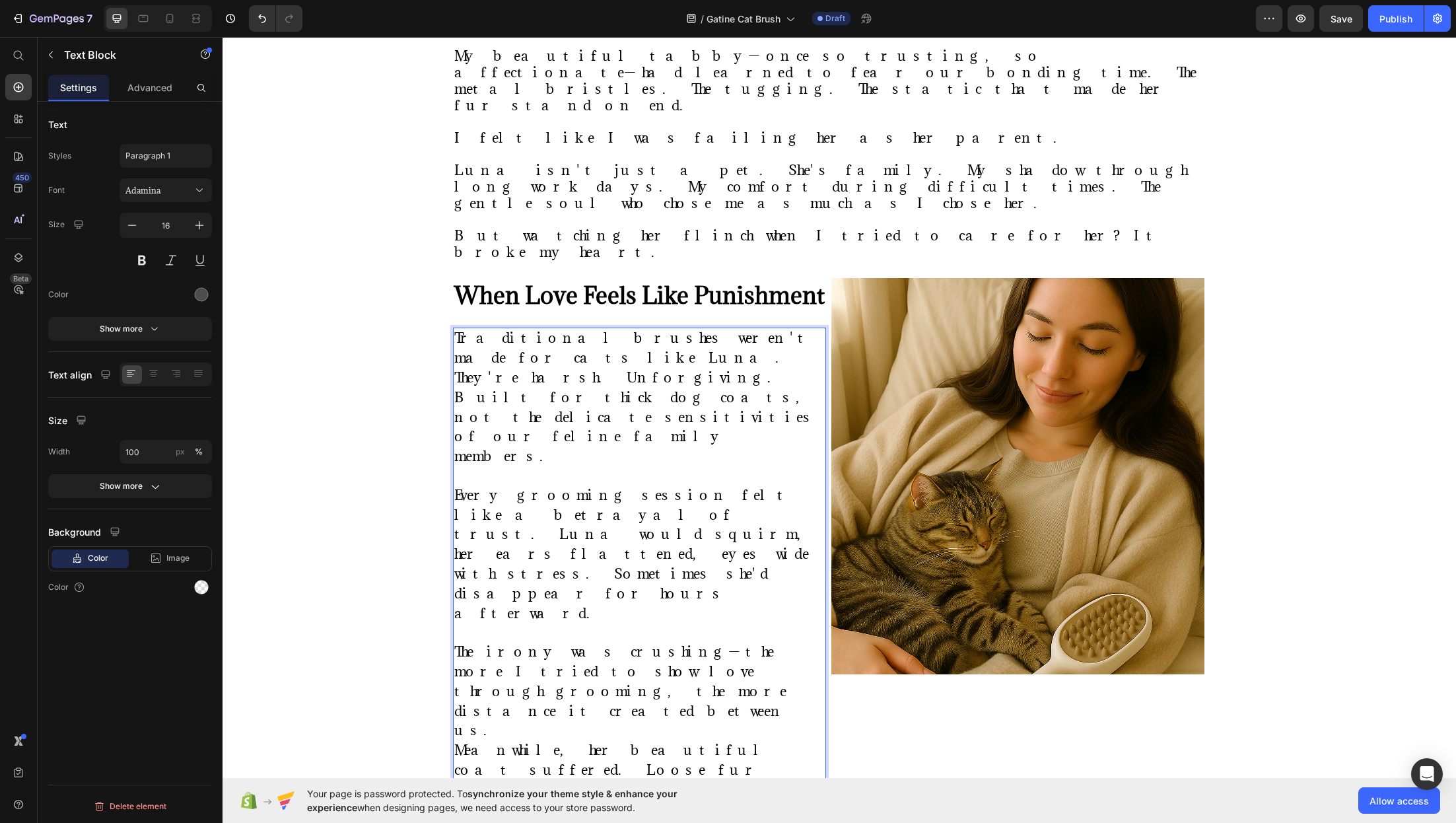 scroll, scrollTop: 897, scrollLeft: 0, axis: vertical 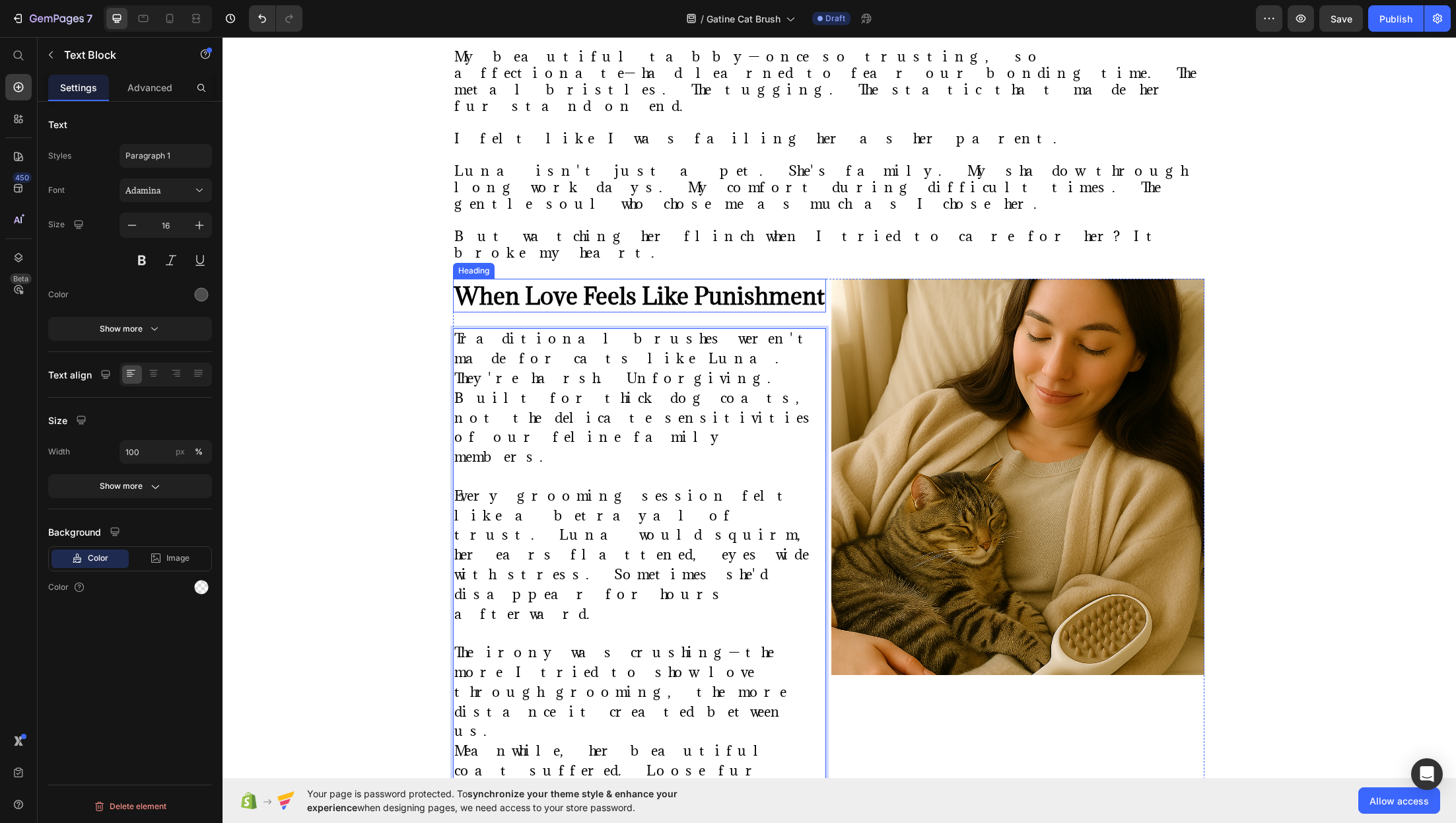 click on "When Love Feels Like Punishment" at bounding box center [639, 296] 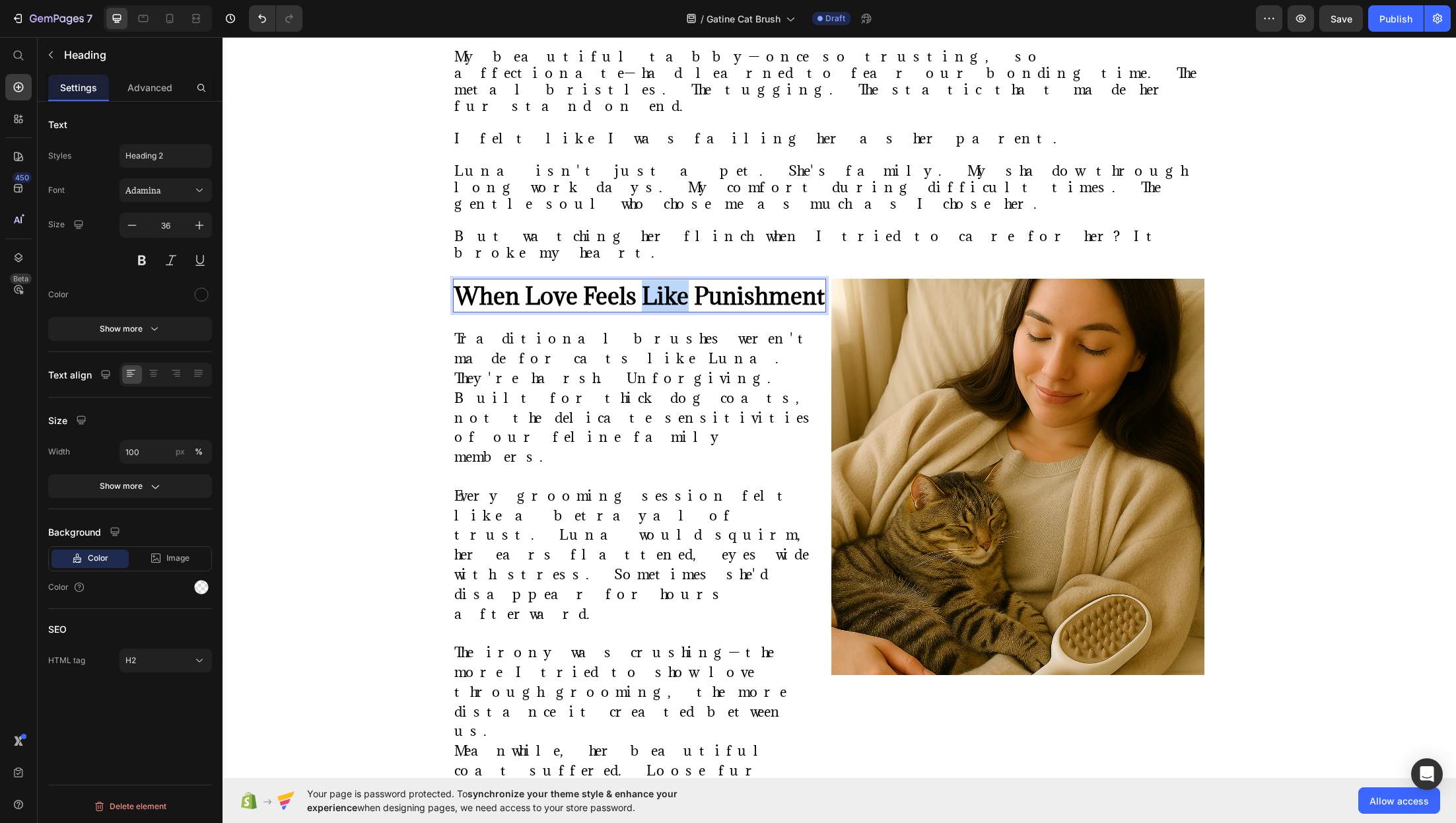 click on "When Love Feels Like Punishment" at bounding box center [639, 296] 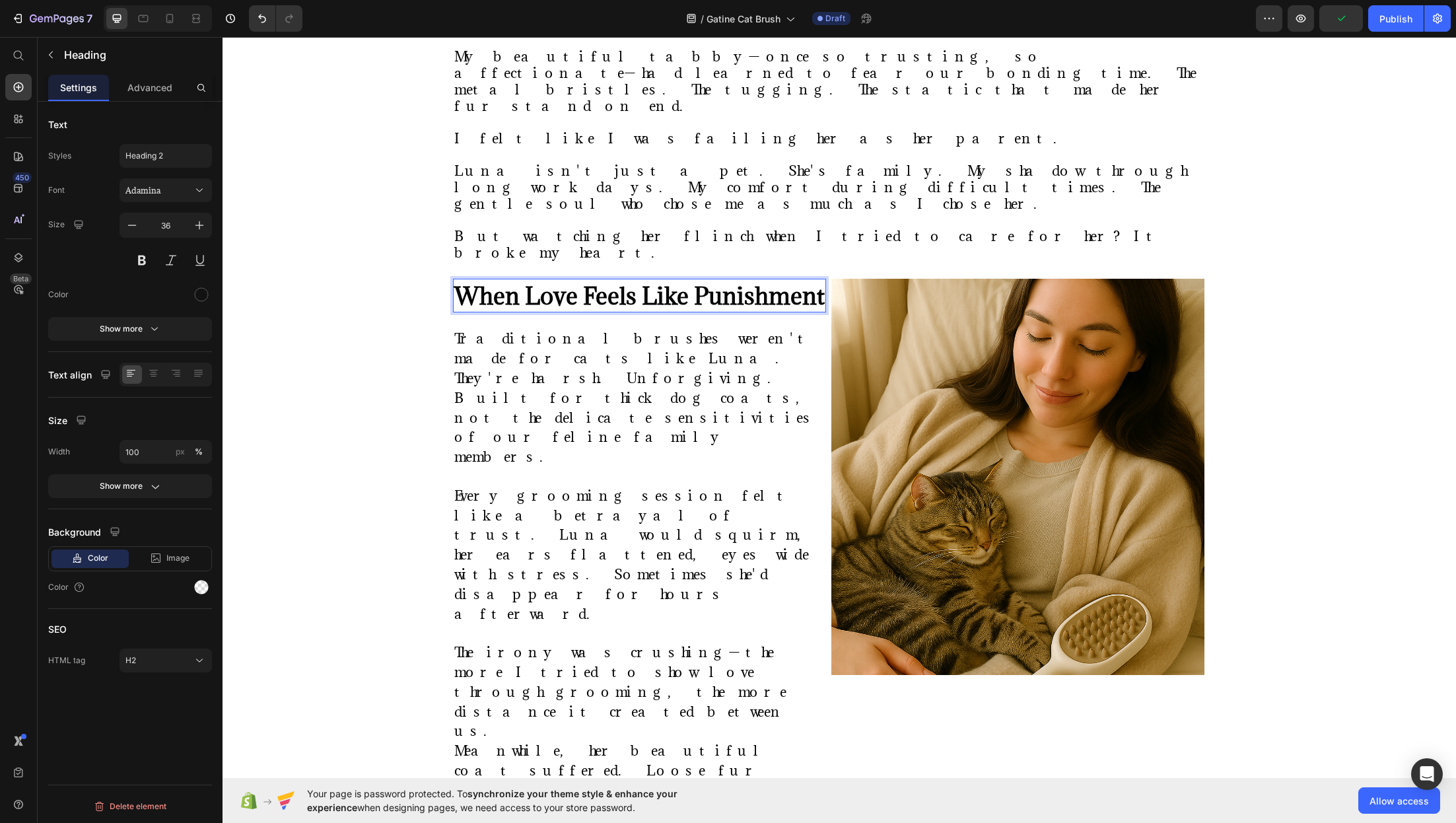 click on "When Love Feels Like Punishment" at bounding box center (639, 296) 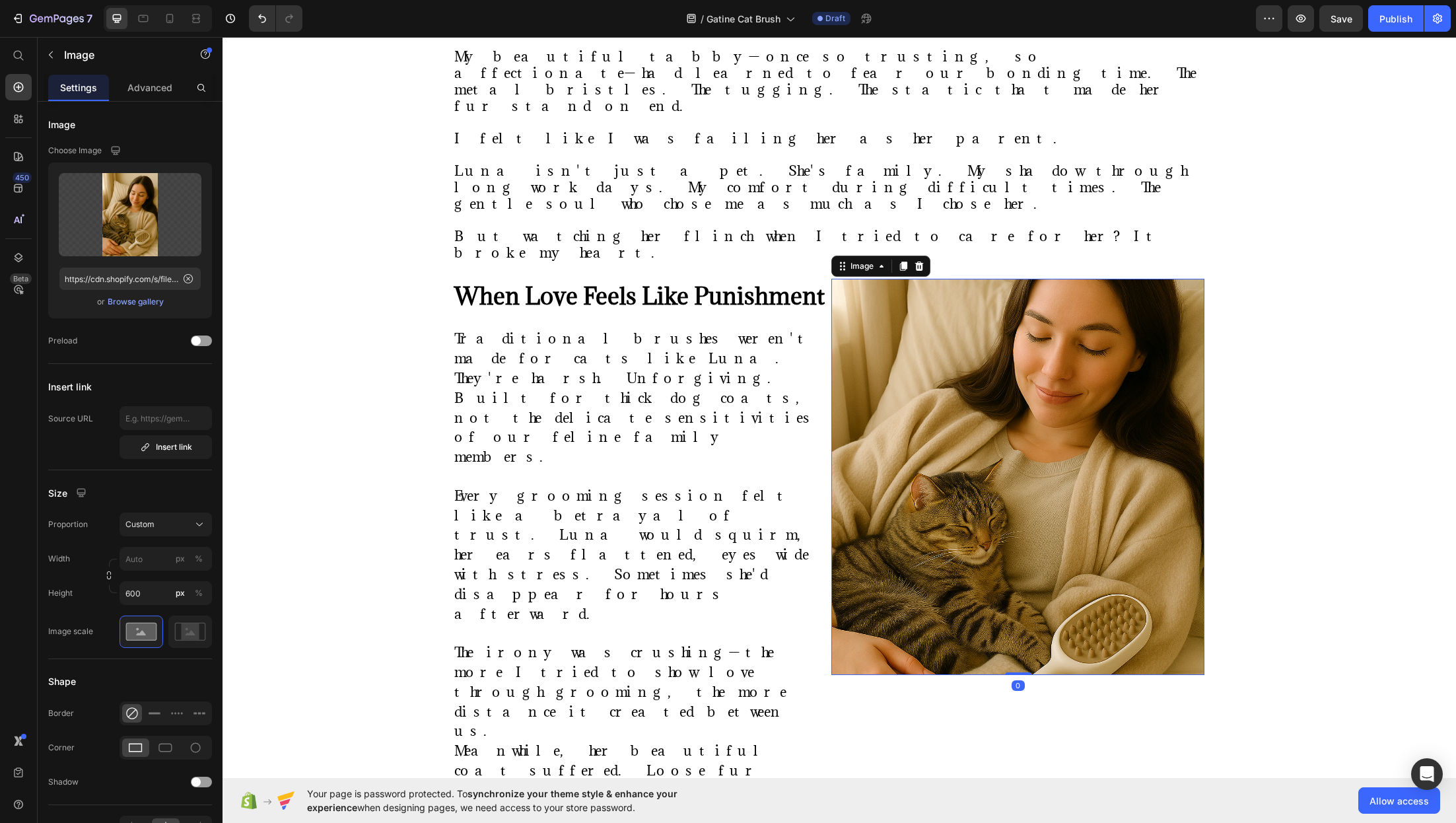 click at bounding box center (1018, 477) 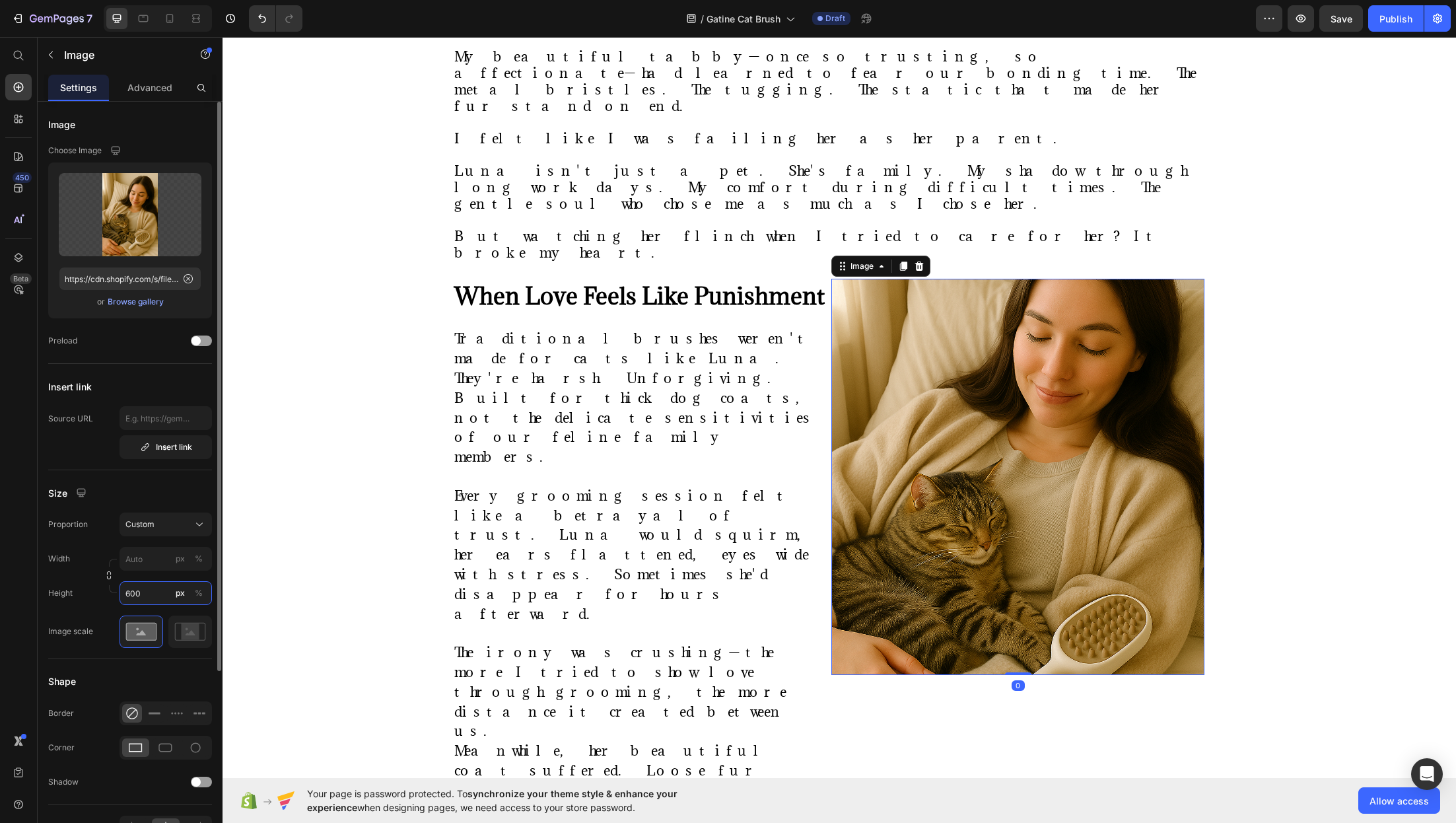 click on "600" at bounding box center [166, 593] 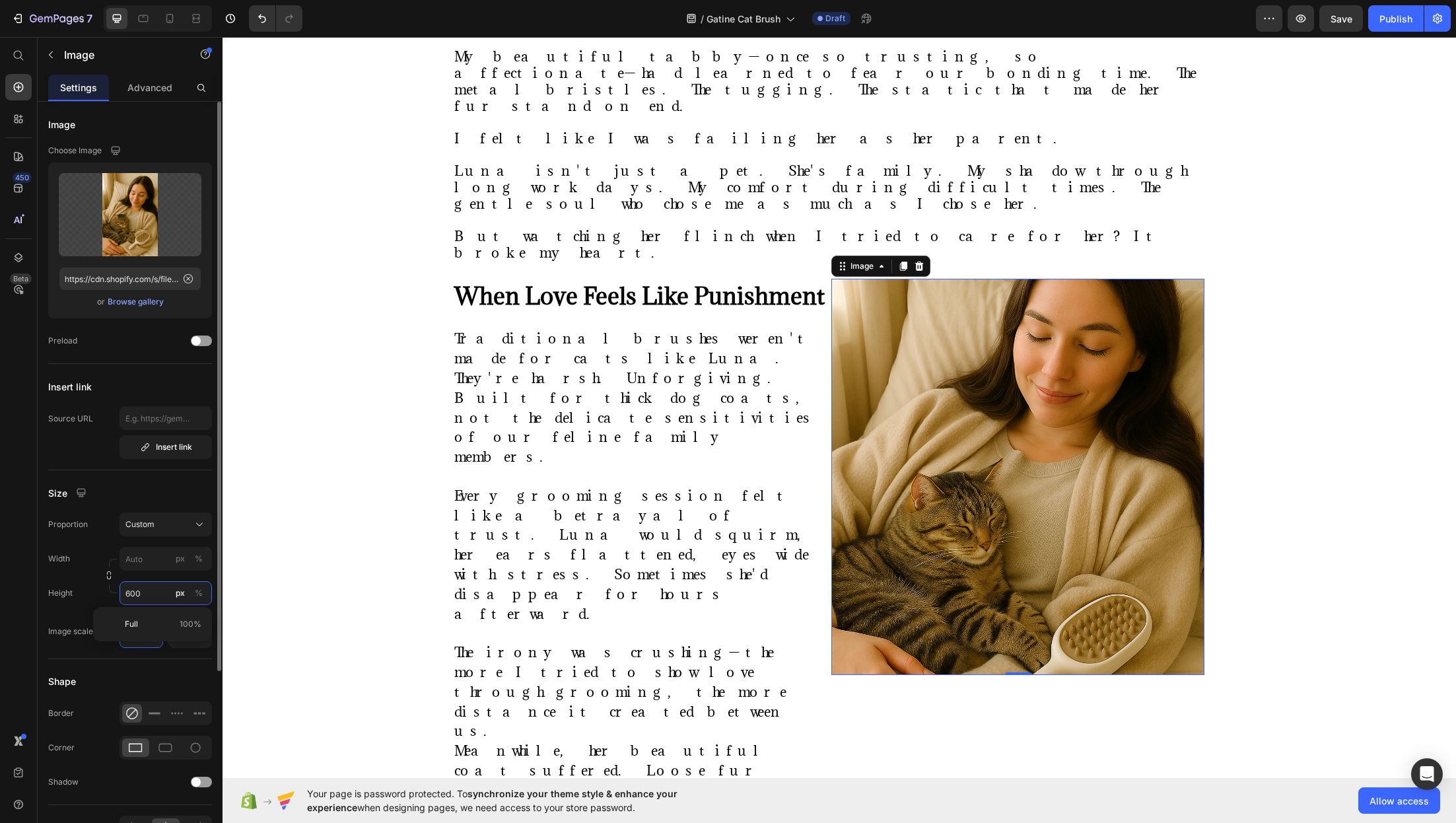 click on "600" at bounding box center (166, 593) 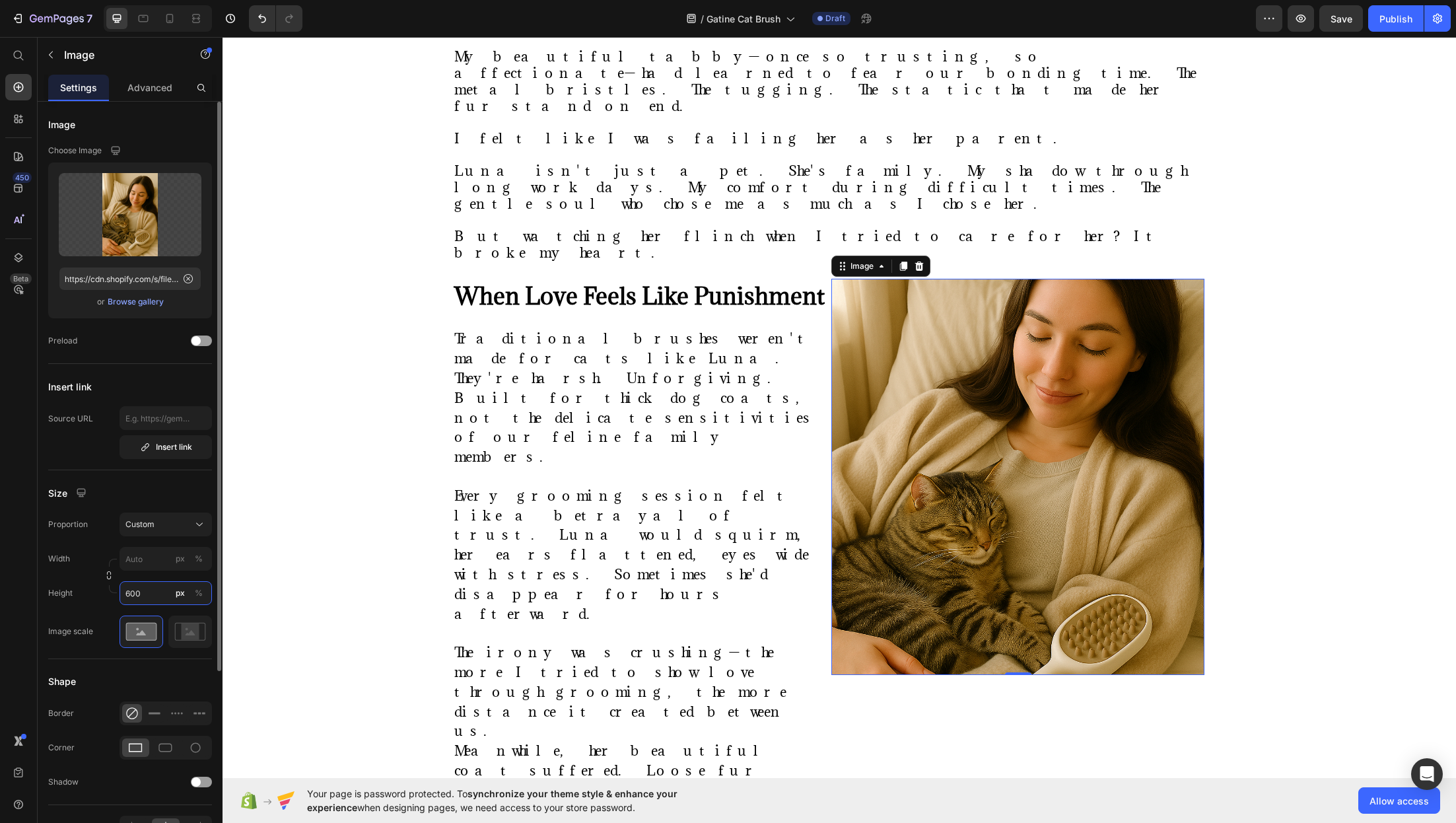 click on "600" at bounding box center (166, 593) 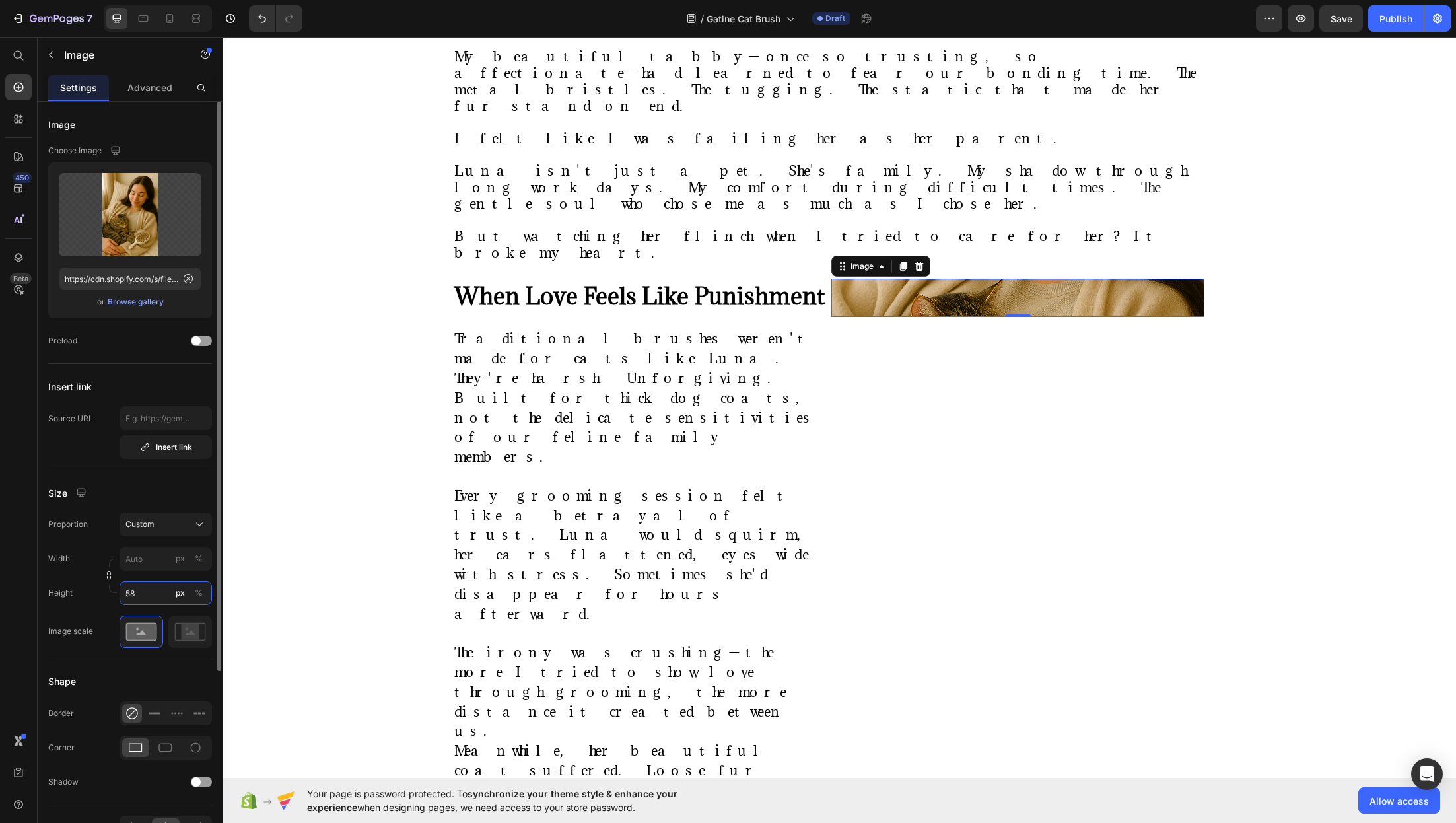 type on "580" 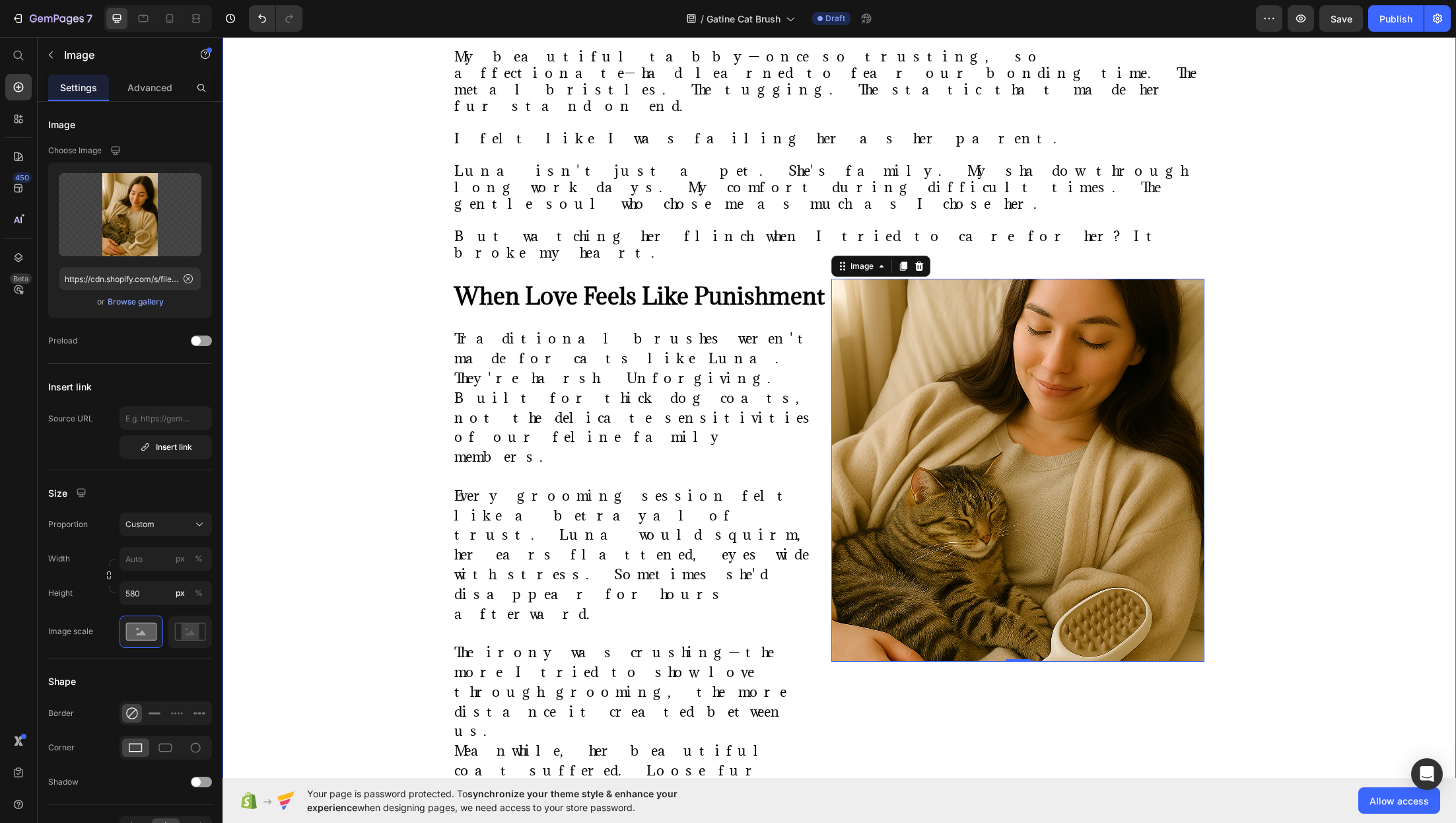 click on "⁠⁠⁠⁠⁠⁠⁠ "She Used to Hide When She Saw the Brush—Now She Melts Into My Arms" Heading Image By [PERSON] Text block Advanced list Published:  [DATE], [DATE] [YEAR] Text block Row Image A Cat Parent's Journey from Grooming Battles to Spa-Day Bliss When Luna started hiding under the bed every time I reached for her brush, I knew something had to change. She wasn't just avoiding grooming. She was avoiding  me . My beautiful tabby—once so trusting, so affectionate—had learned to fear our bonding time. The metal bristles. The tugging. The static that made her fur stand on end. I felt like I was failing her as her parent. Luna isn't just a pet. She's family. My shadow through long work days. My comfort during difficult times. The gentle soul who chose me as much as I chose her. But watching her flinch when I tried to care for her? It broke my heart. Text block ⁠⁠⁠⁠⁠⁠⁠ When Love Feels Like Punishment Heading Text Block Image   [NUMBER] Row ⁠⁠⁠⁠⁠⁠⁠ Heading . Pampering." at bounding box center (839, 290) 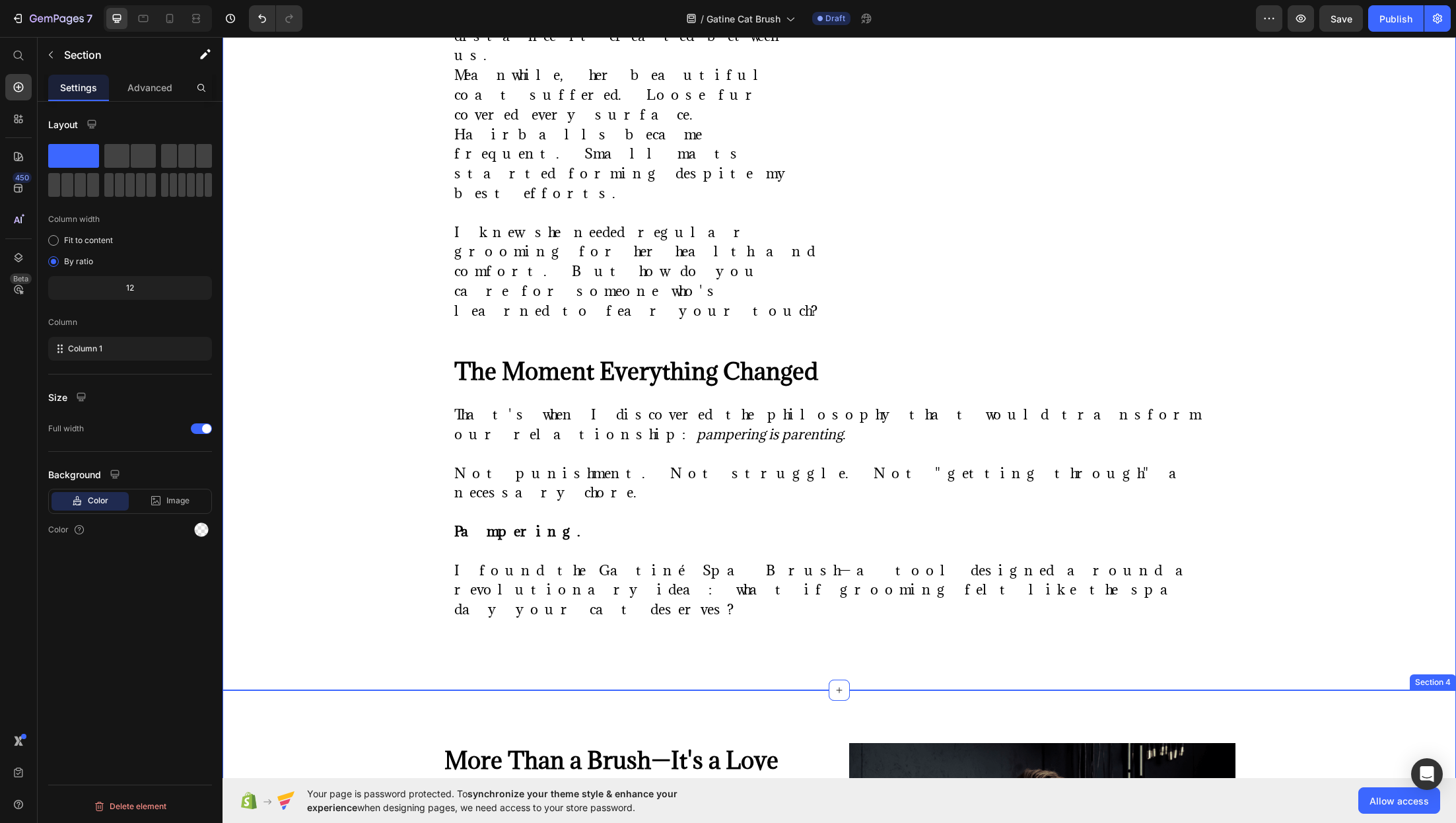 scroll, scrollTop: 1585, scrollLeft: 0, axis: vertical 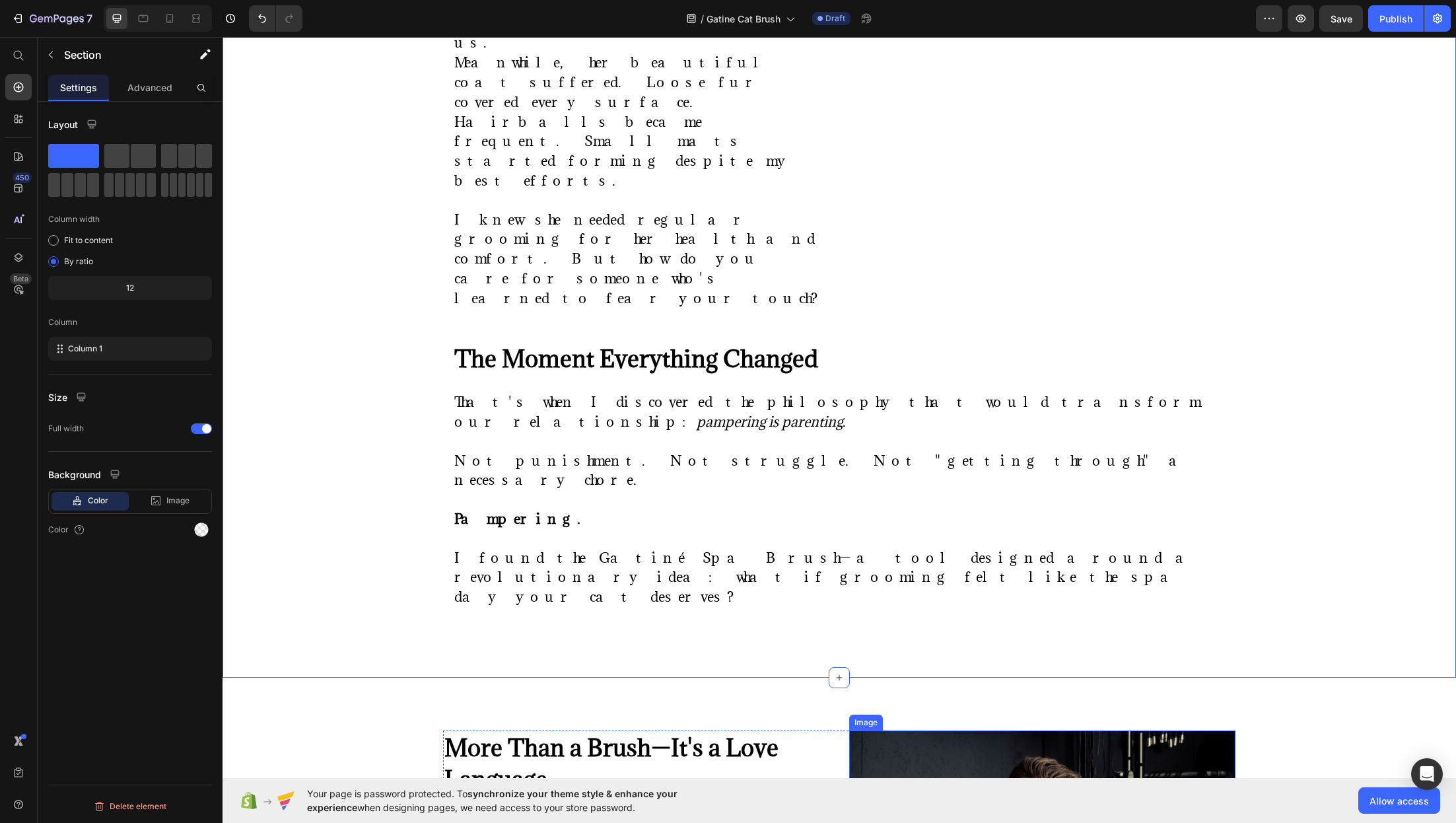 click at bounding box center [1042, 945] 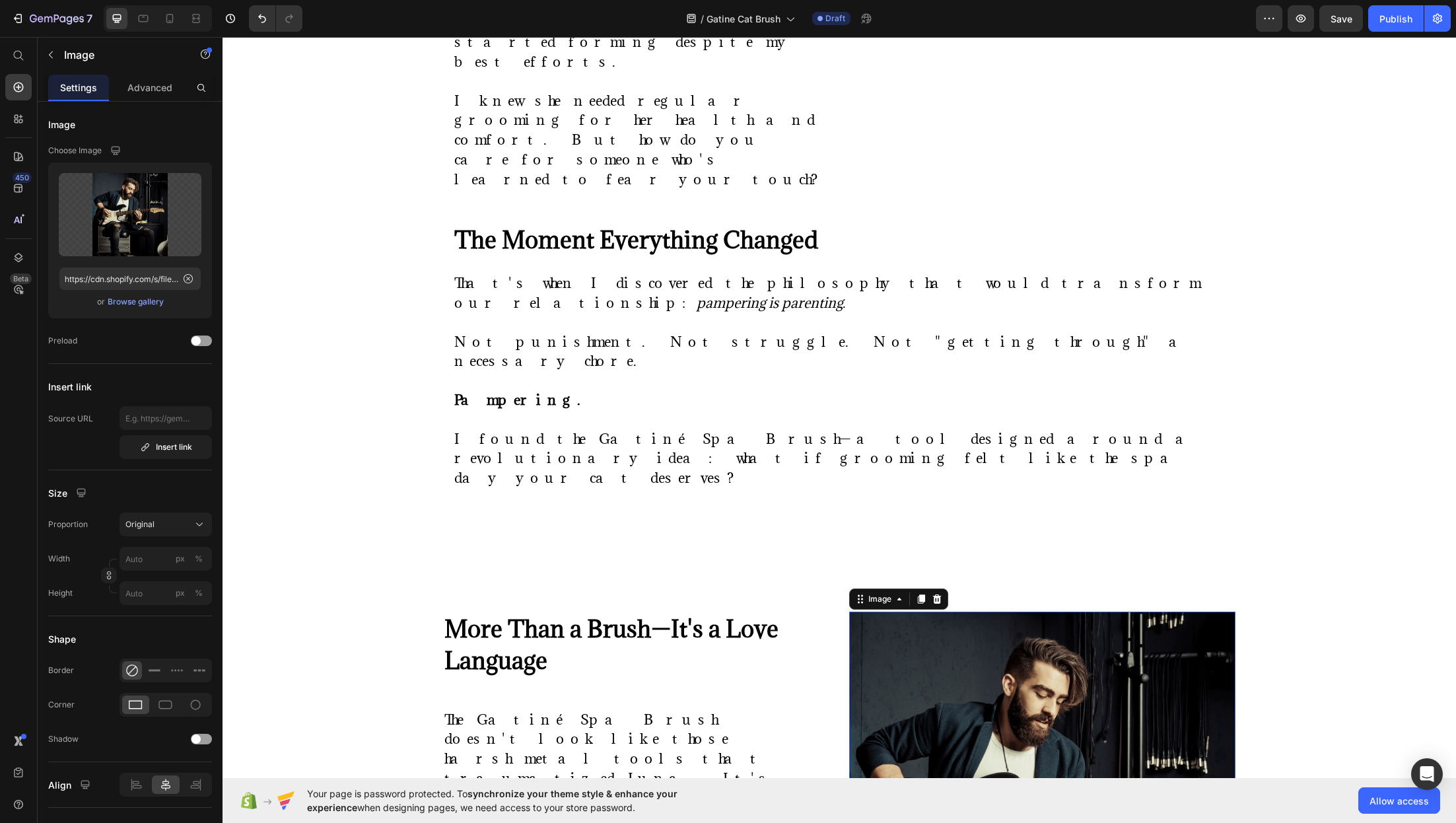 scroll, scrollTop: 1751, scrollLeft: 0, axis: vertical 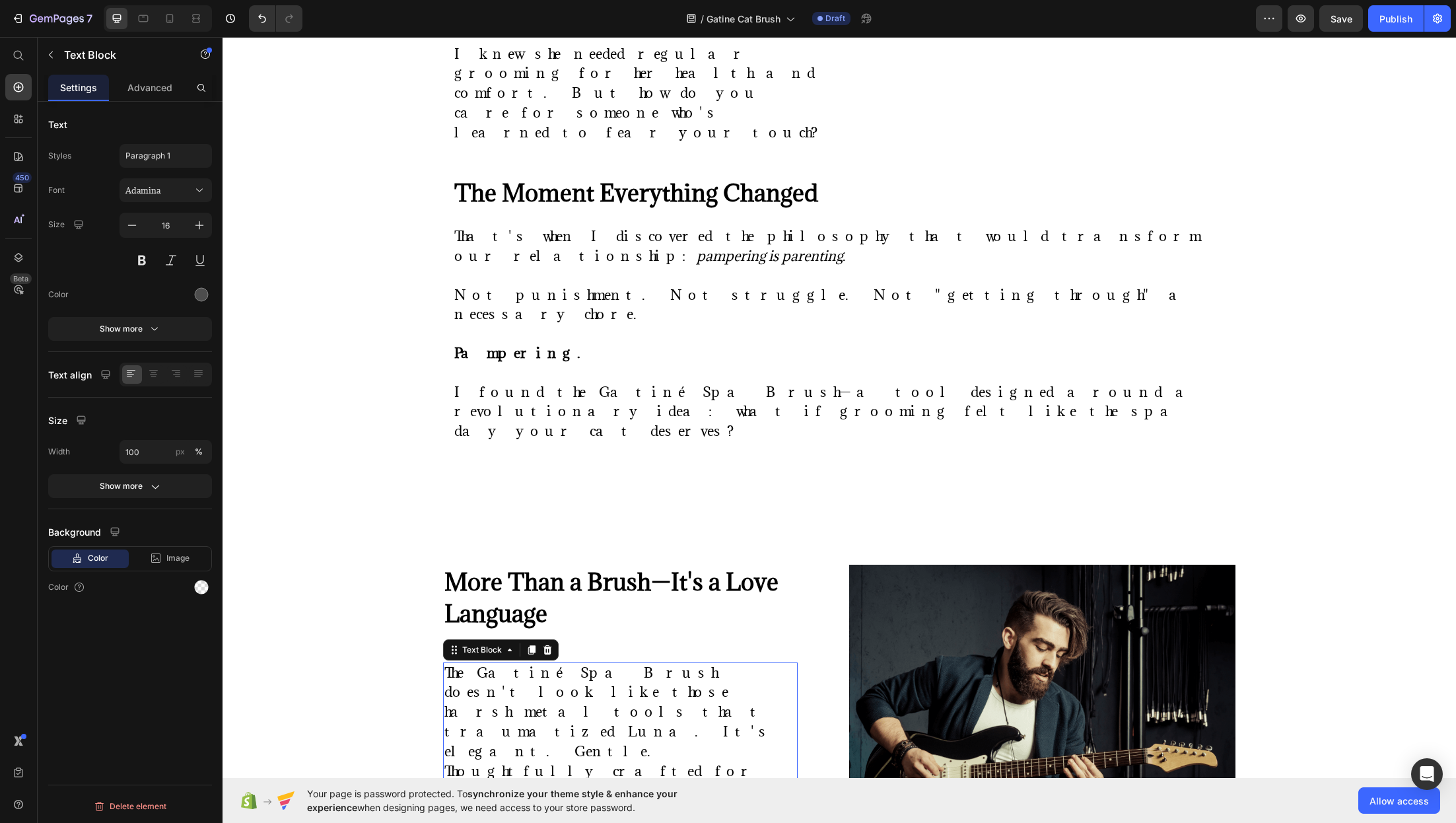 click on "Here's what makes it different:" at bounding box center (620, 861) 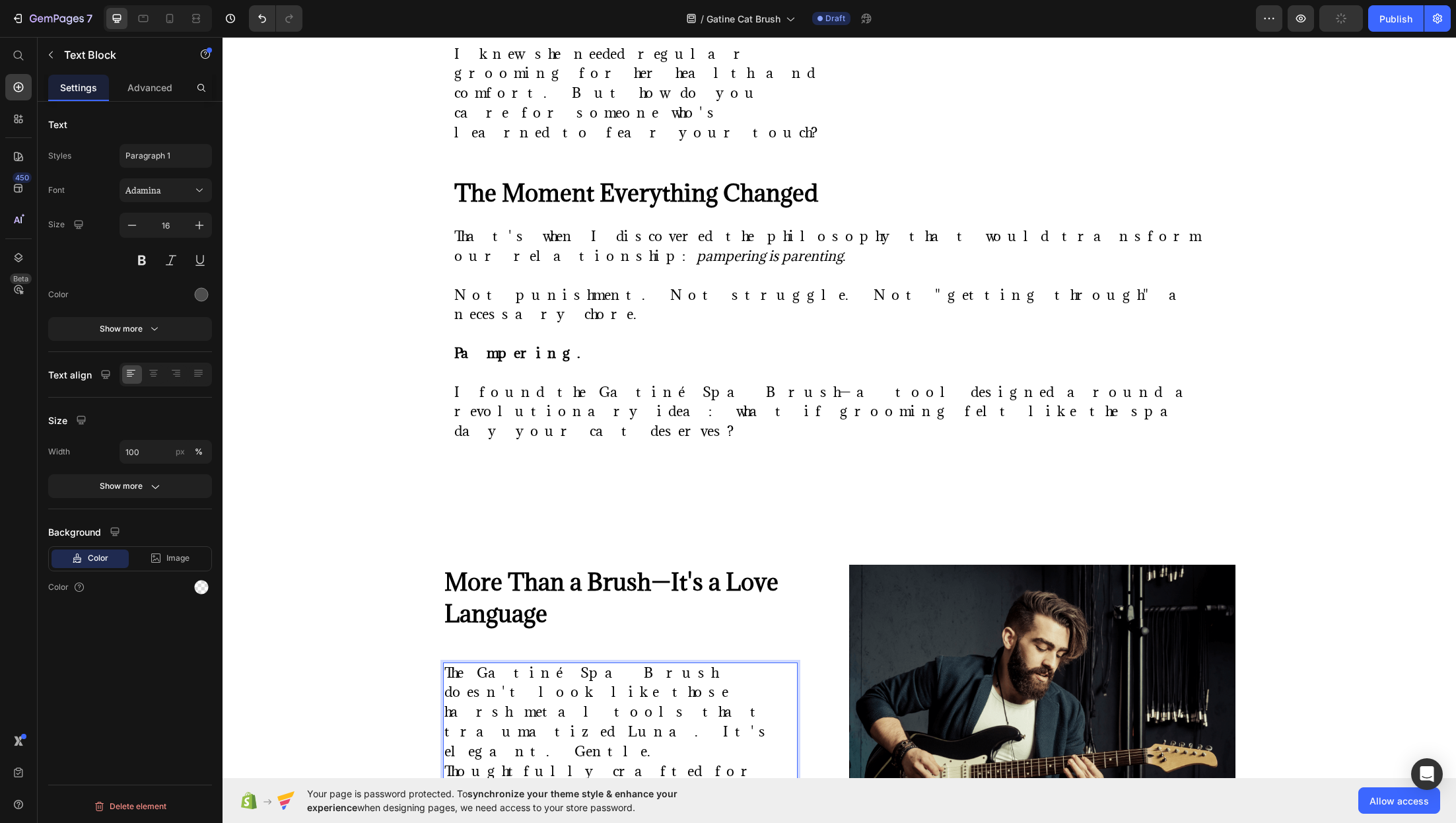click at bounding box center (620, 840) 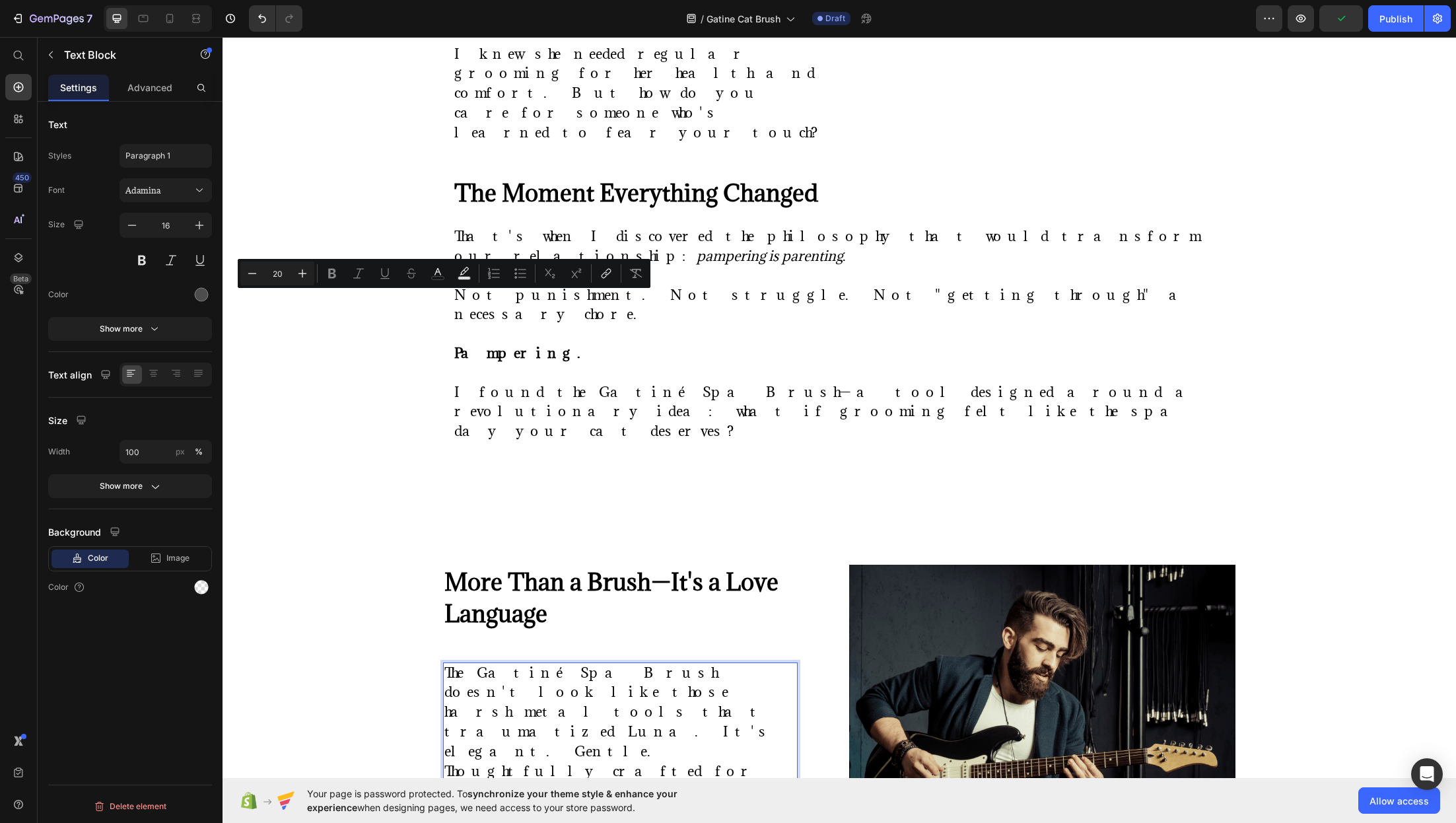 click on "Here's what makes it different:" at bounding box center [620, 879] 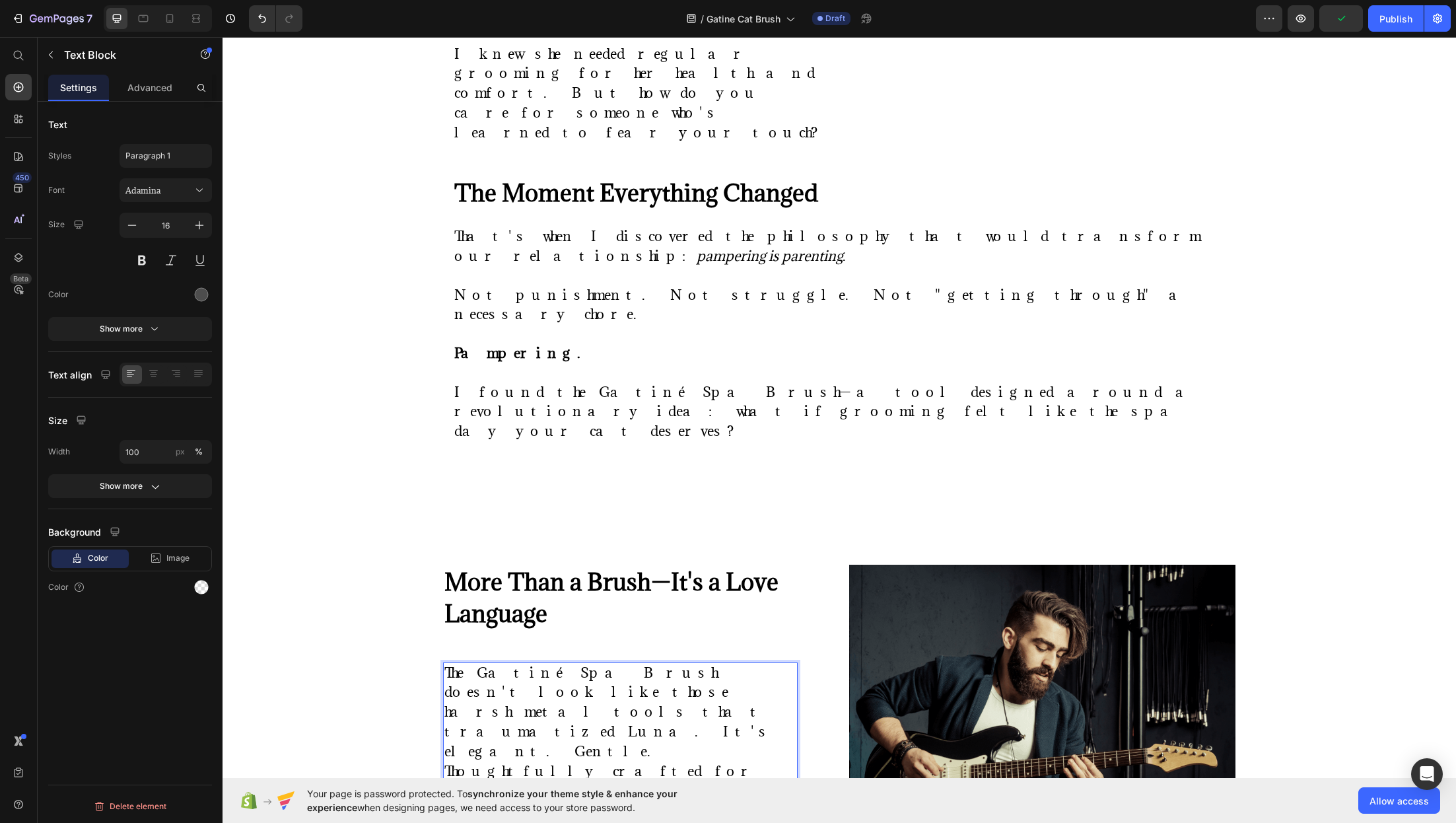 click on "The Gatiné Spa Brush doesn't look like those harsh metal tools that traumatized Luna. It's elegant. Gentle. Thoughtfully crafted for the sensitive souls in our families." at bounding box center [620, 742] 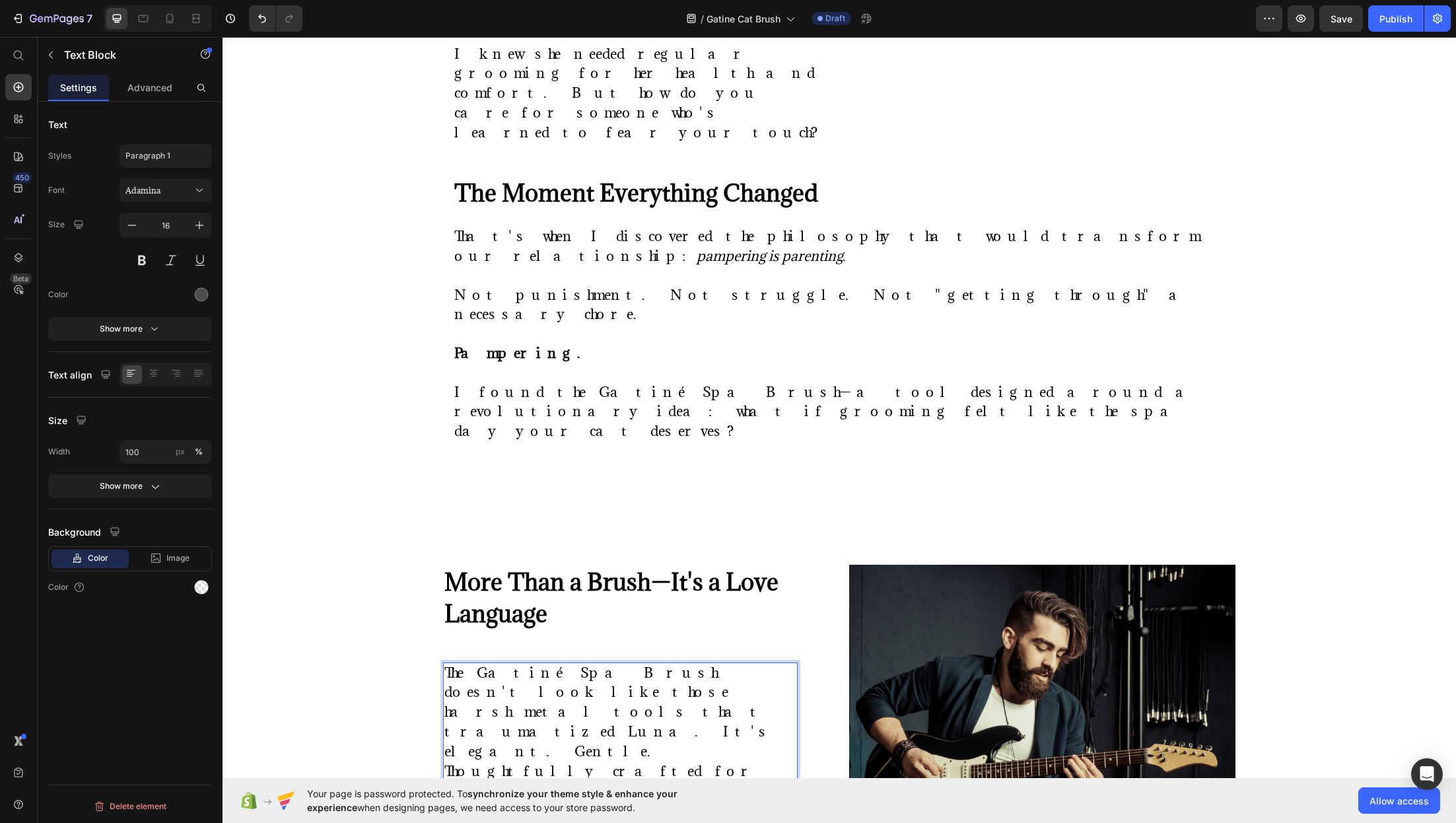 click on "Here's what makes it different:" at bounding box center [620, 860] 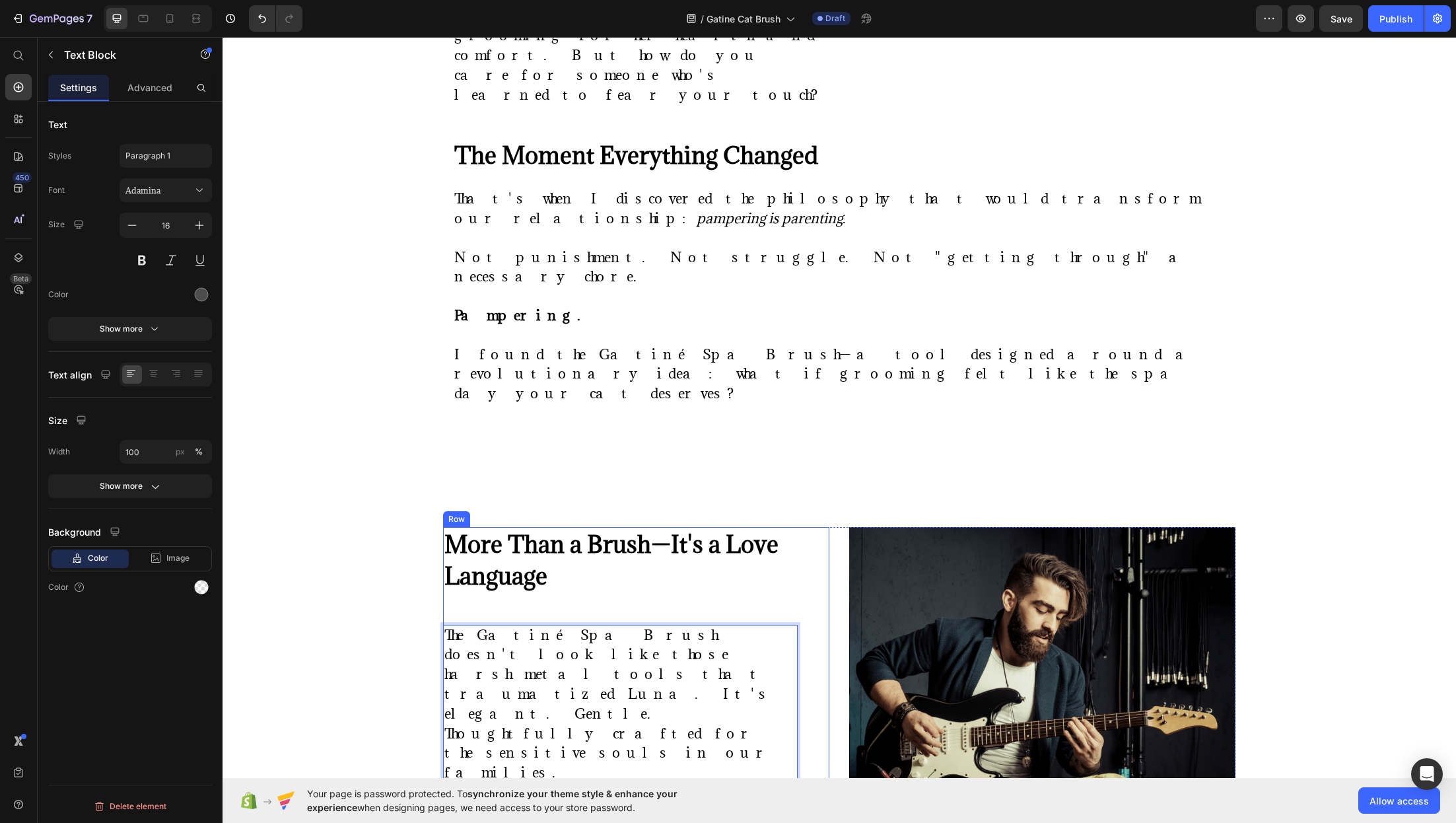 scroll, scrollTop: 1746, scrollLeft: 0, axis: vertical 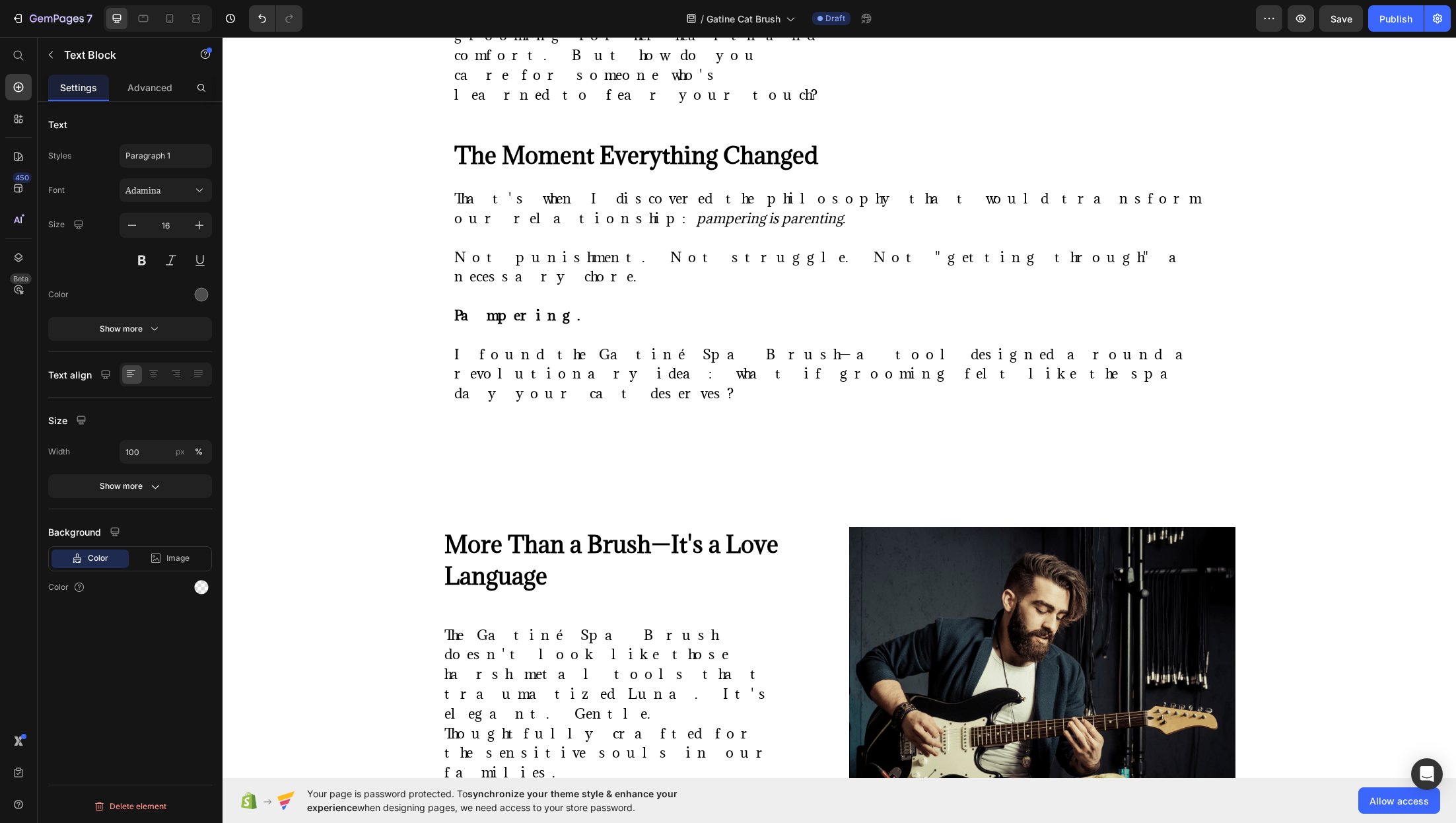 click on "Add section Choose templates inspired by CRO experts Generate layout from URL or image Add blank section then drag & drop elements" at bounding box center (839, 1435) 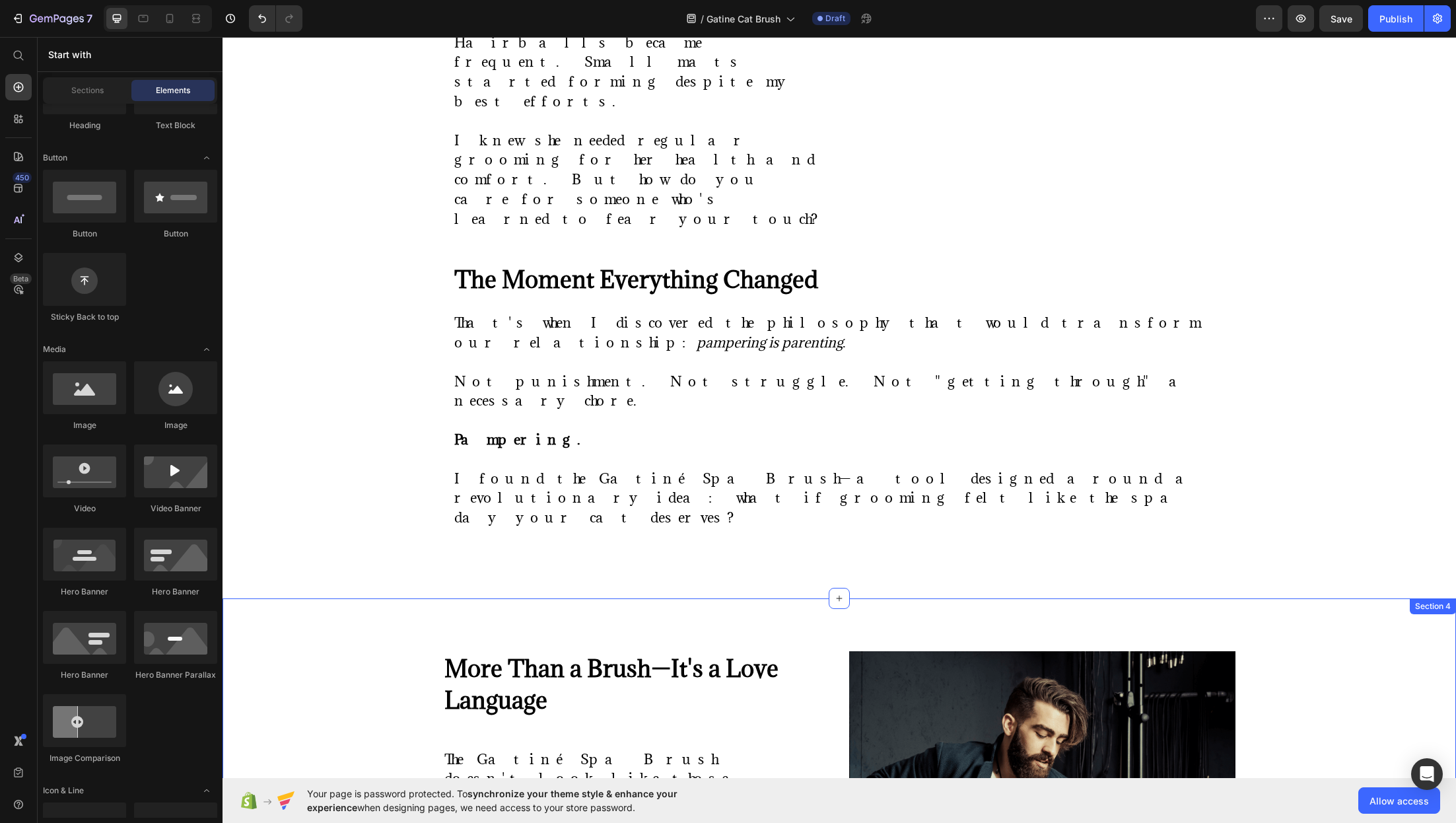 scroll, scrollTop: 1700, scrollLeft: 0, axis: vertical 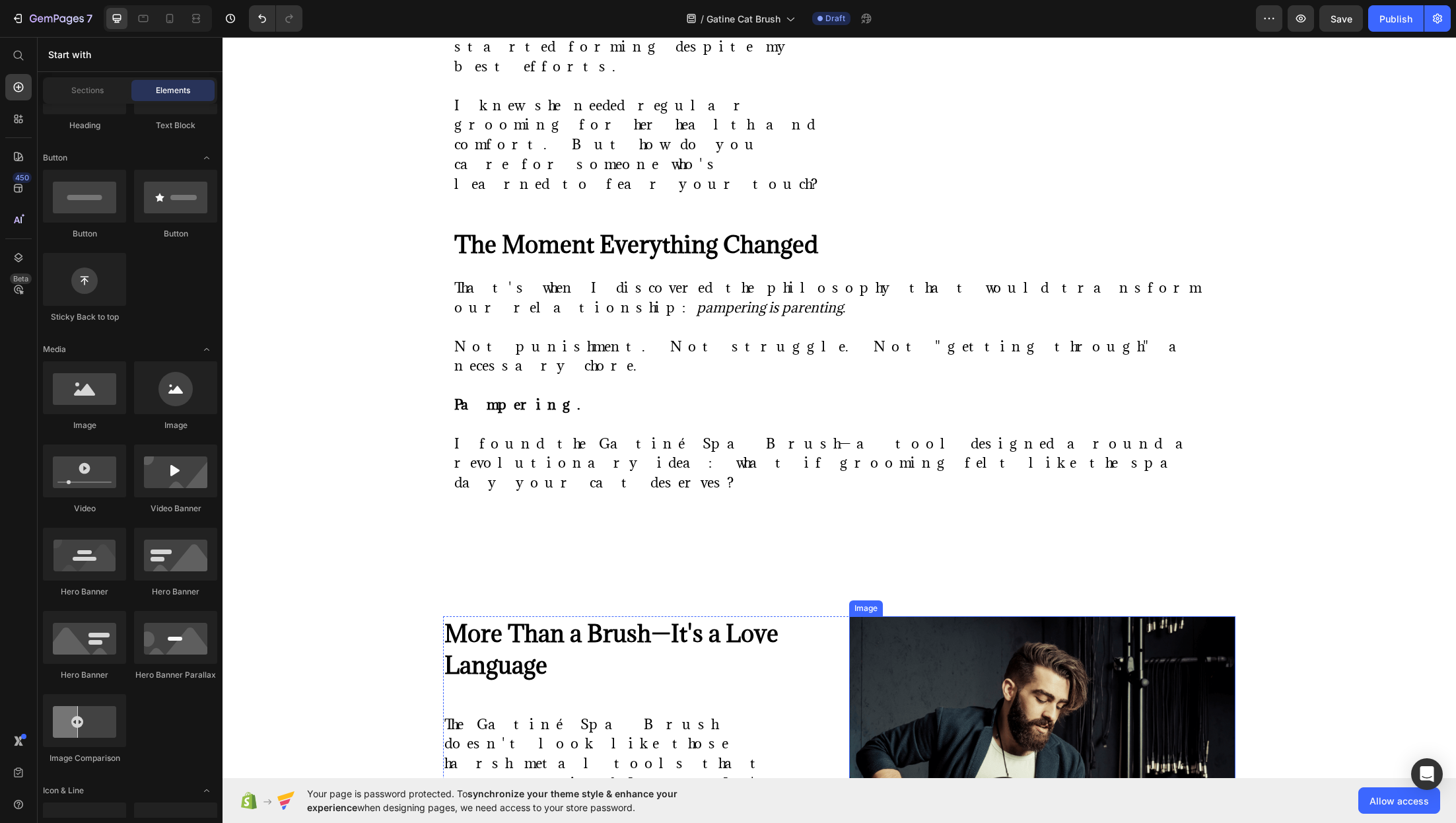 click at bounding box center (1042, 831) 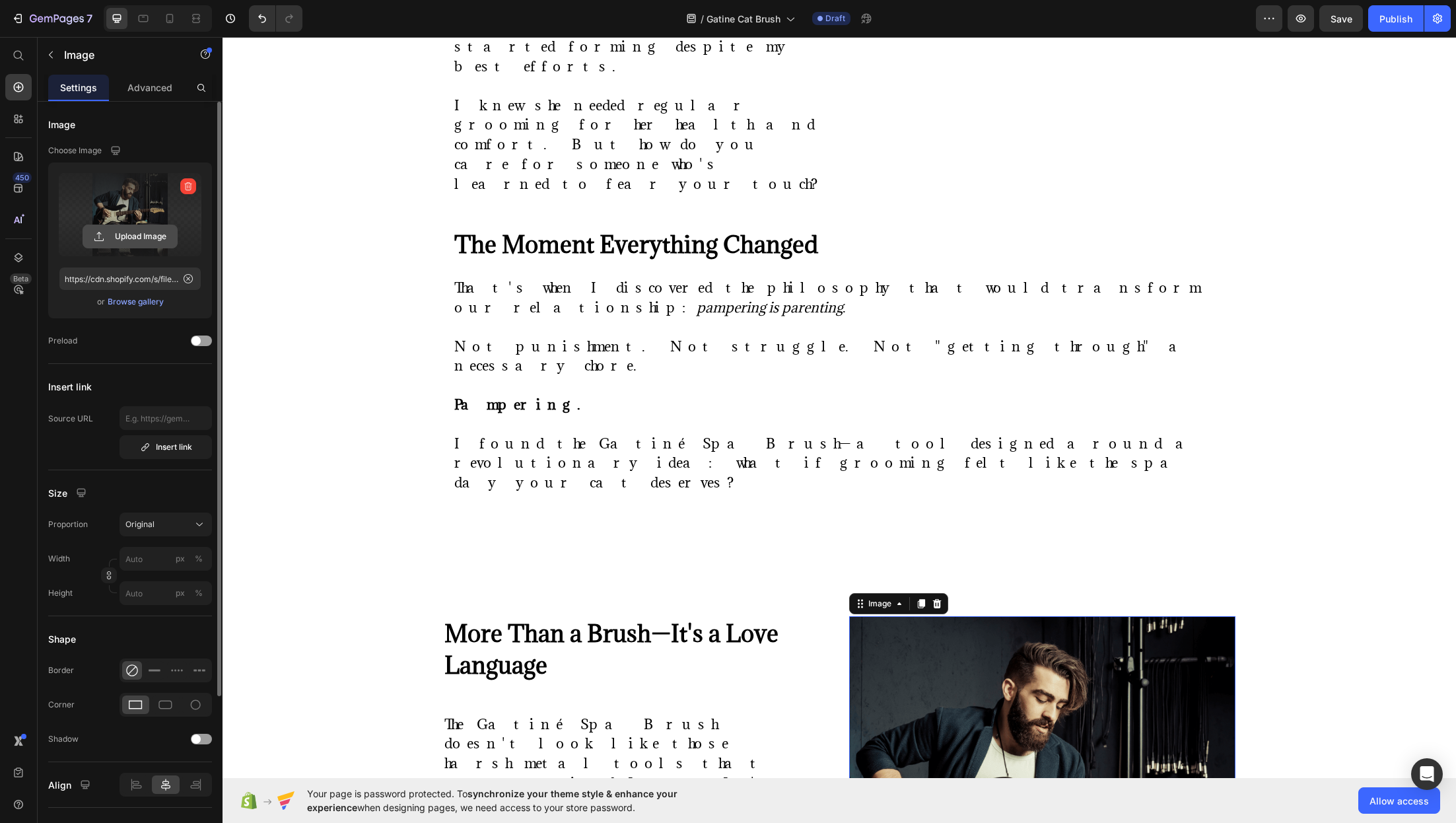 click 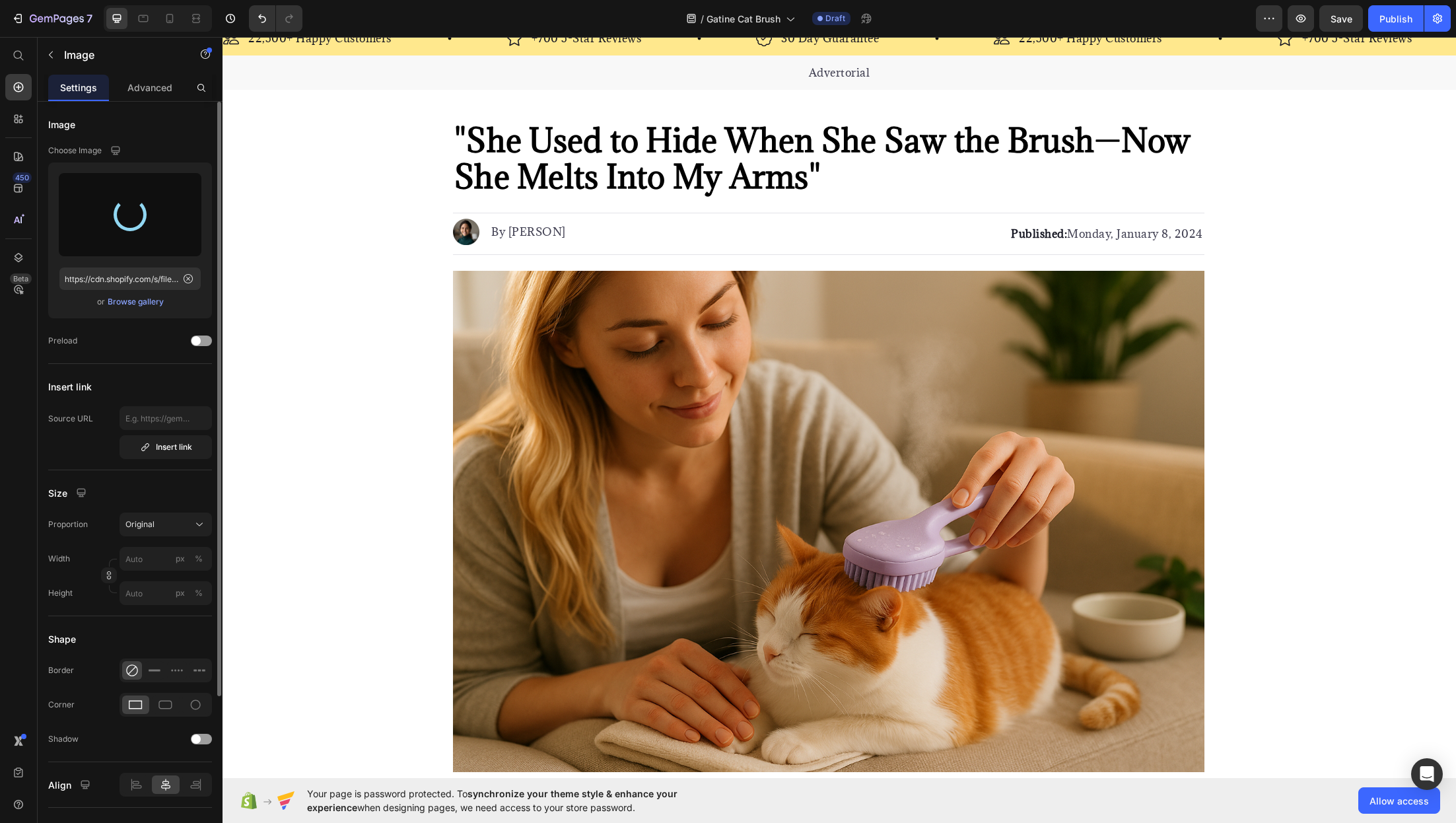 scroll, scrollTop: 0, scrollLeft: 0, axis: both 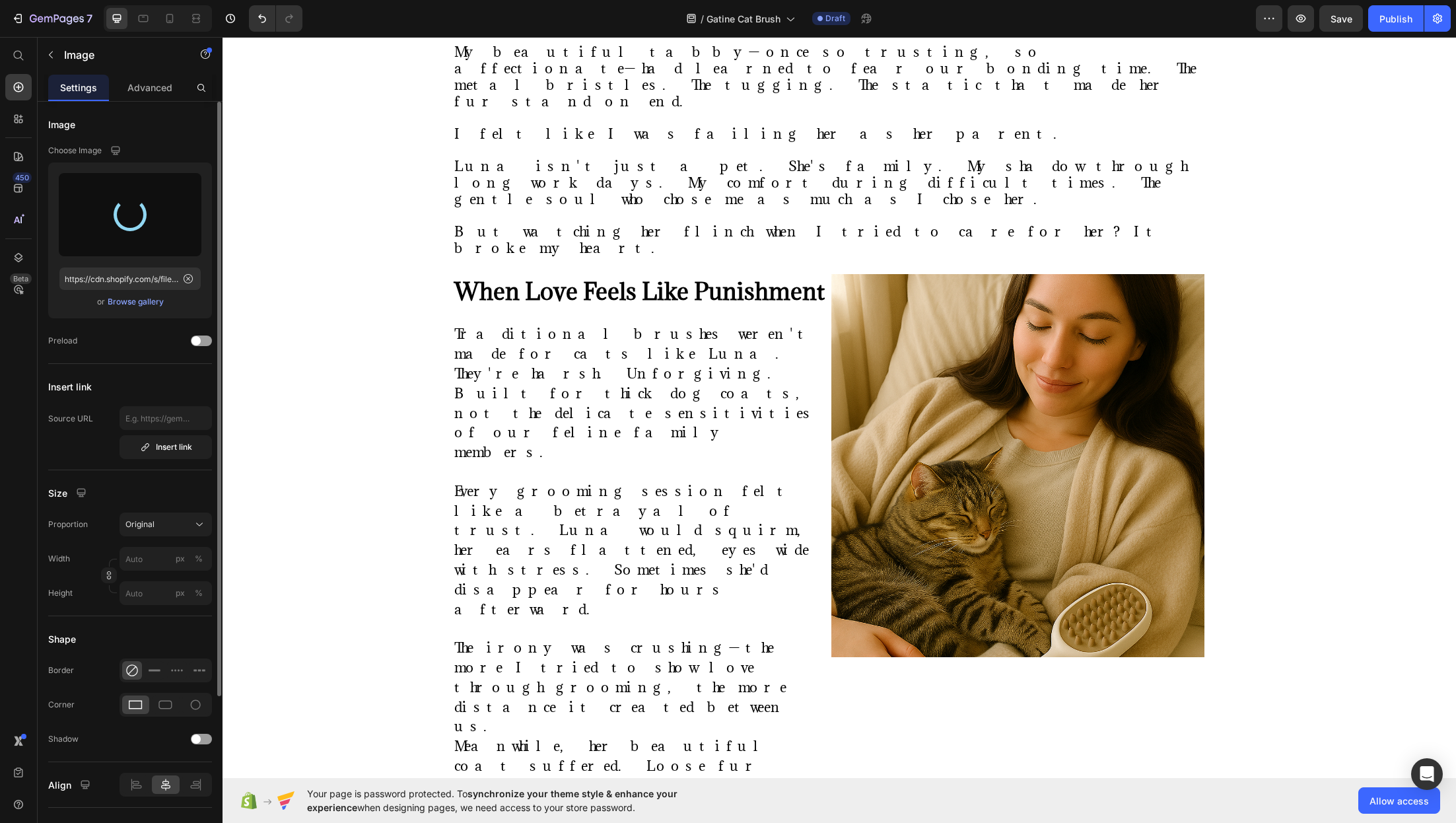 type on "https://cdn.shopify.com/s/files/1/0942/7111/1443/files/gempages_574970725958419300-6d9eef72-131a-44e1-b23e-7bf2f4671a6b.png" 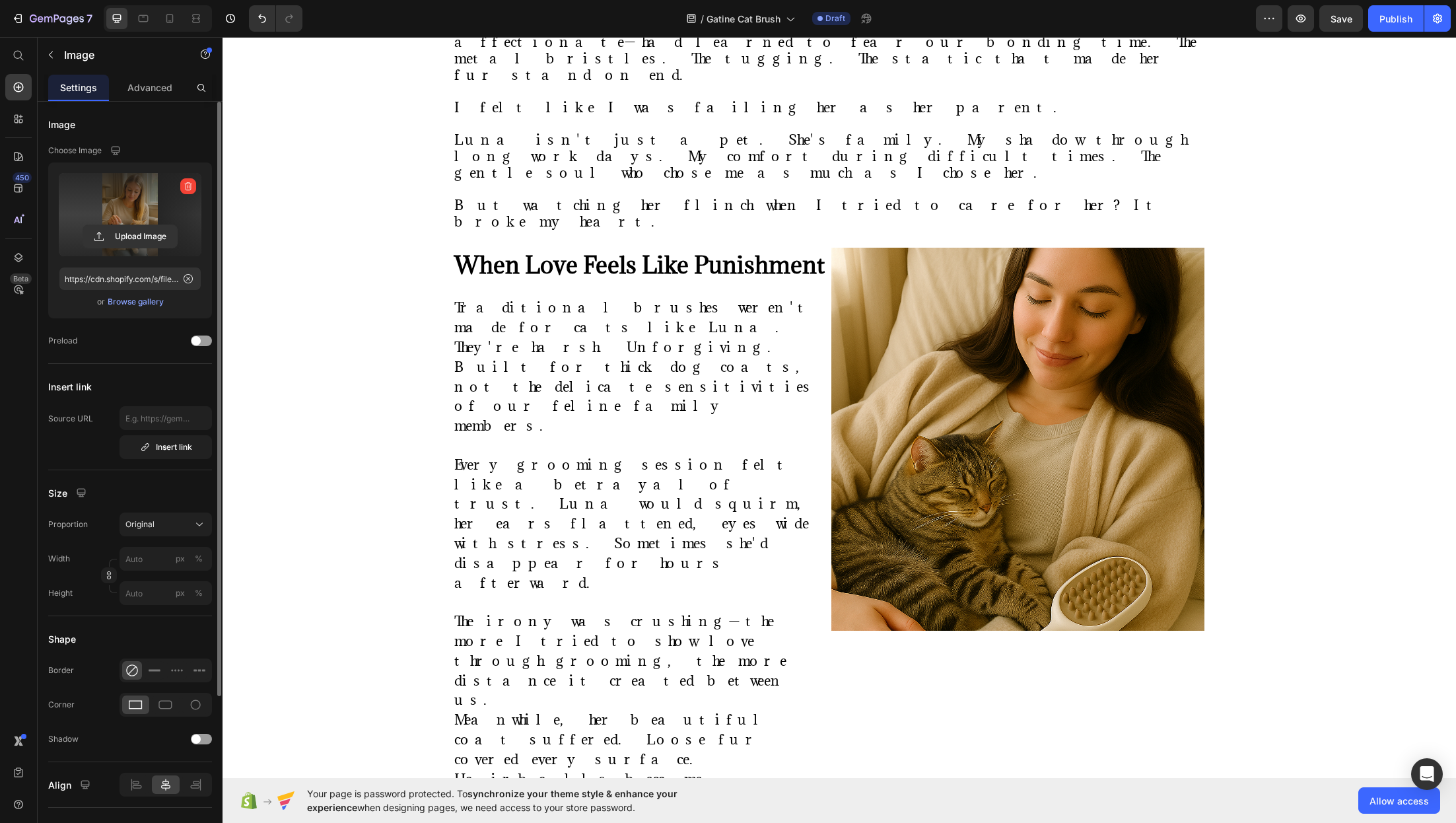 scroll, scrollTop: 930, scrollLeft: 0, axis: vertical 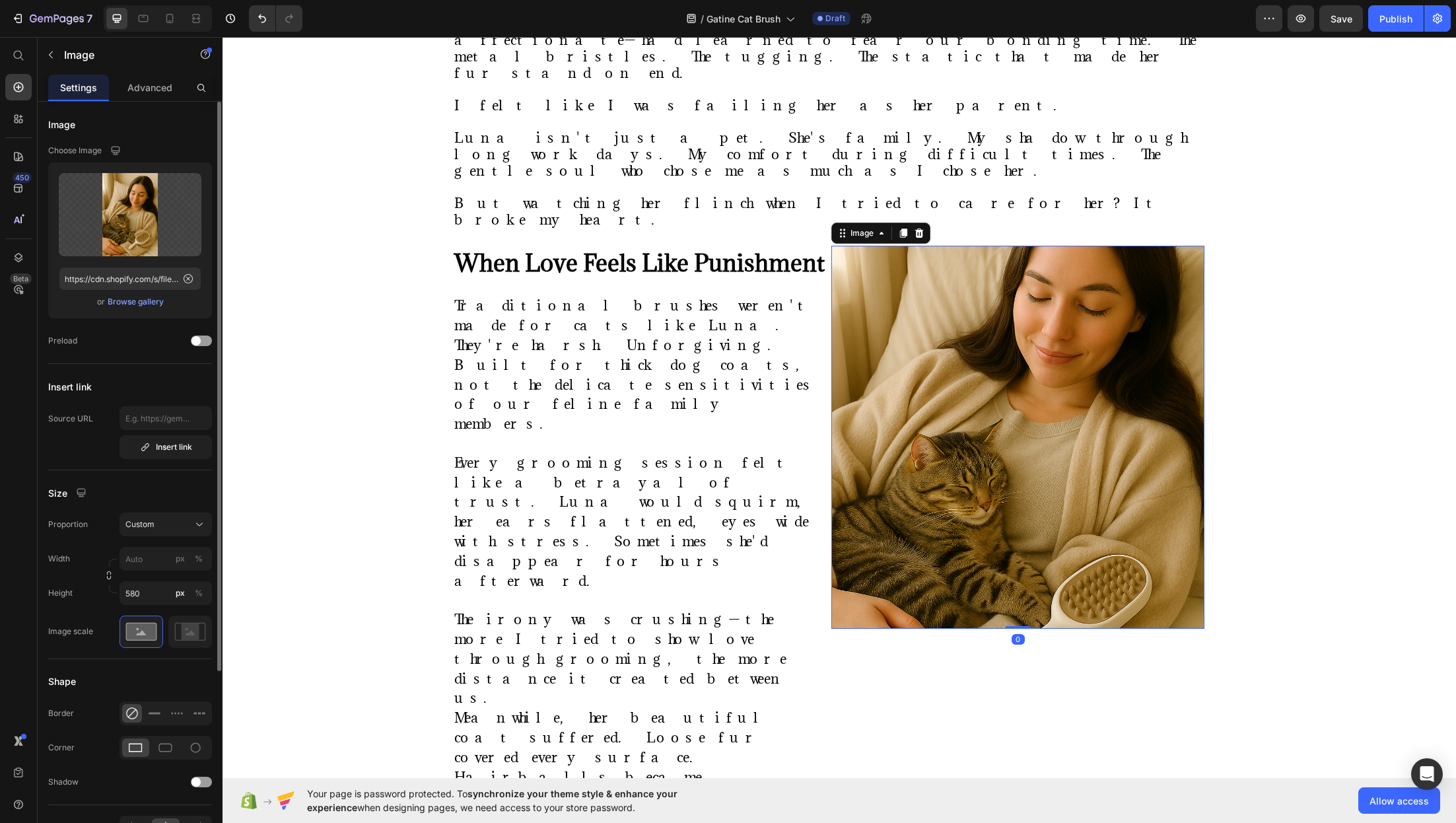 click at bounding box center [1018, 437] 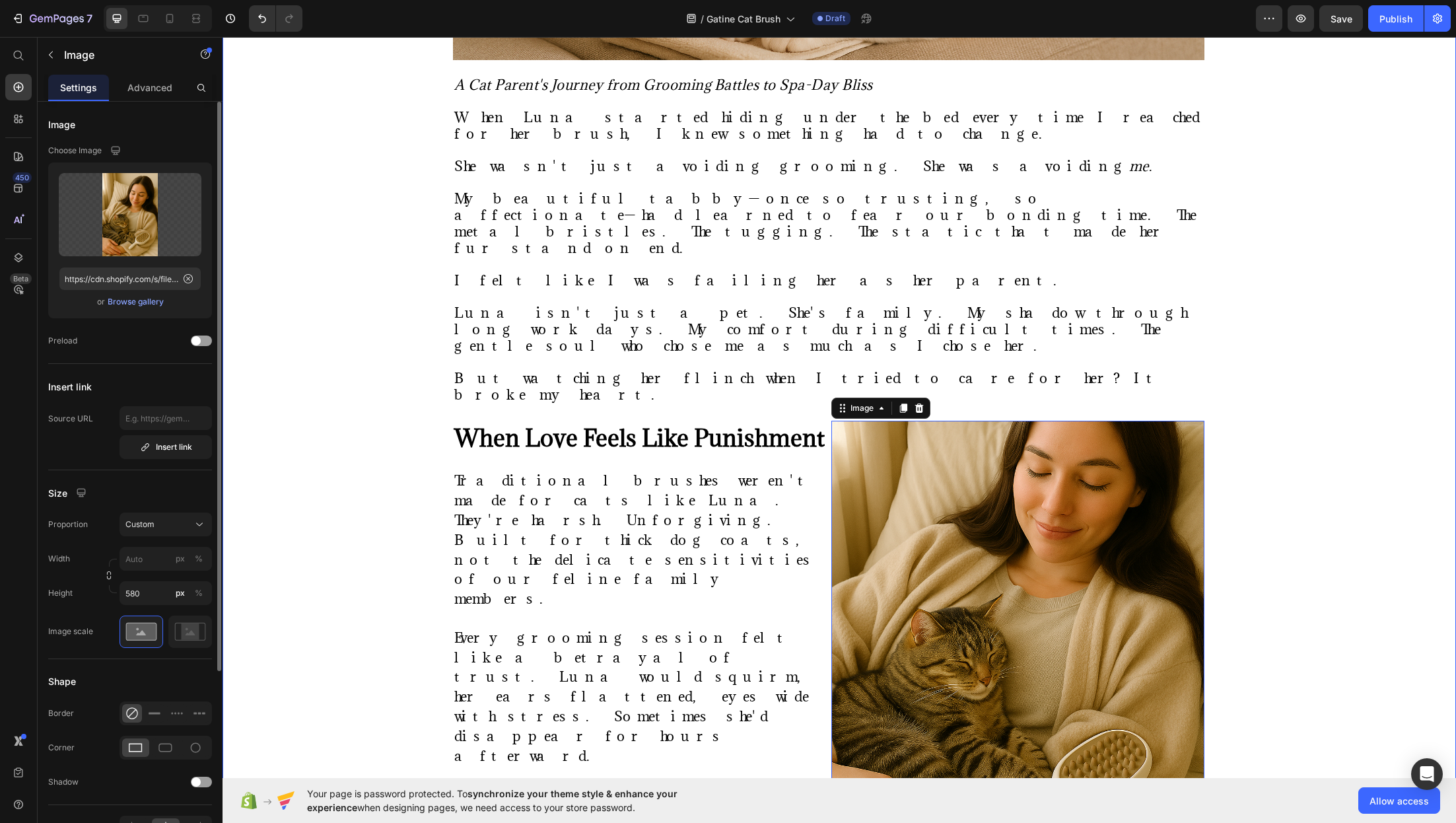 scroll, scrollTop: 758, scrollLeft: 0, axis: vertical 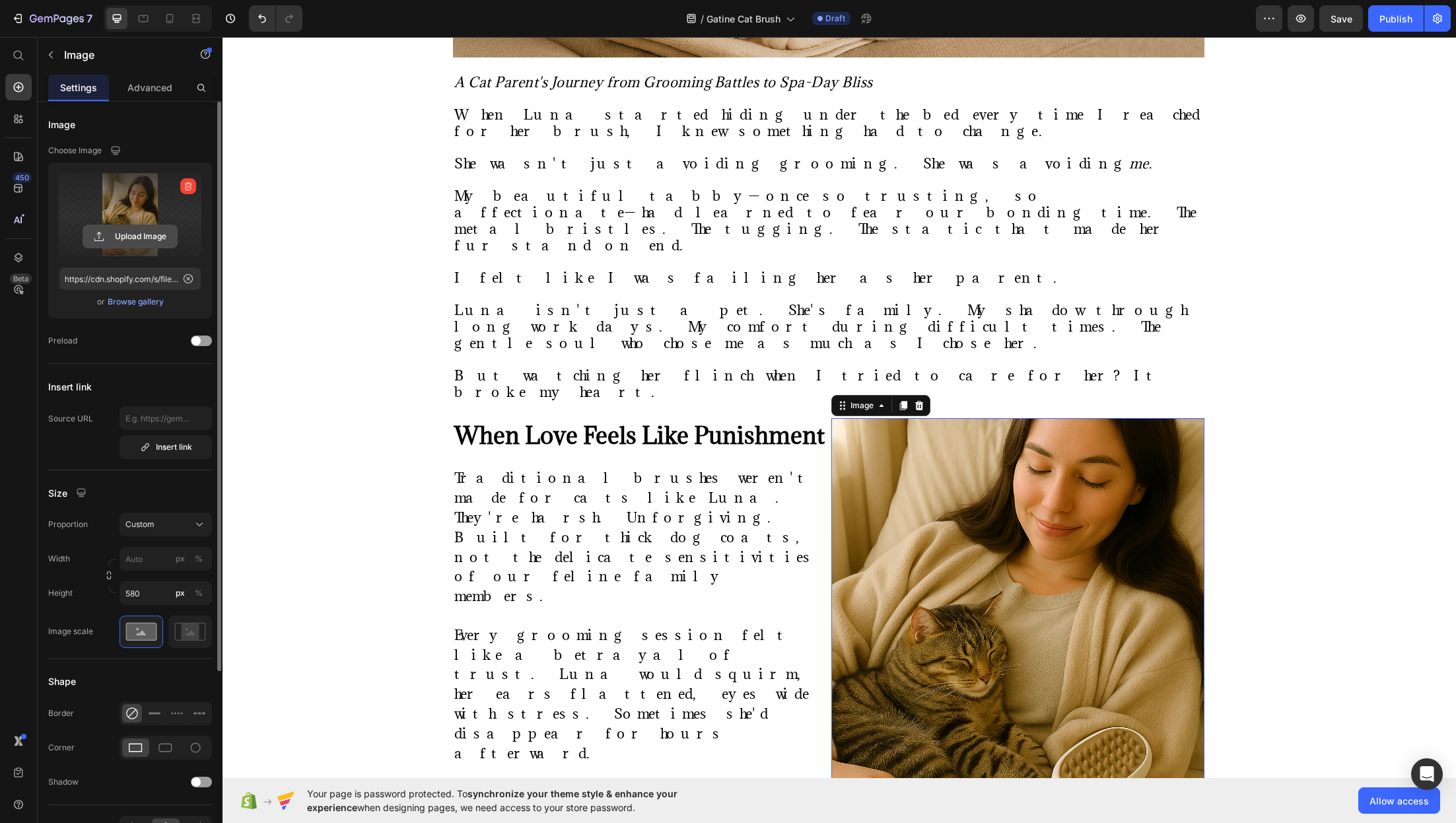 click 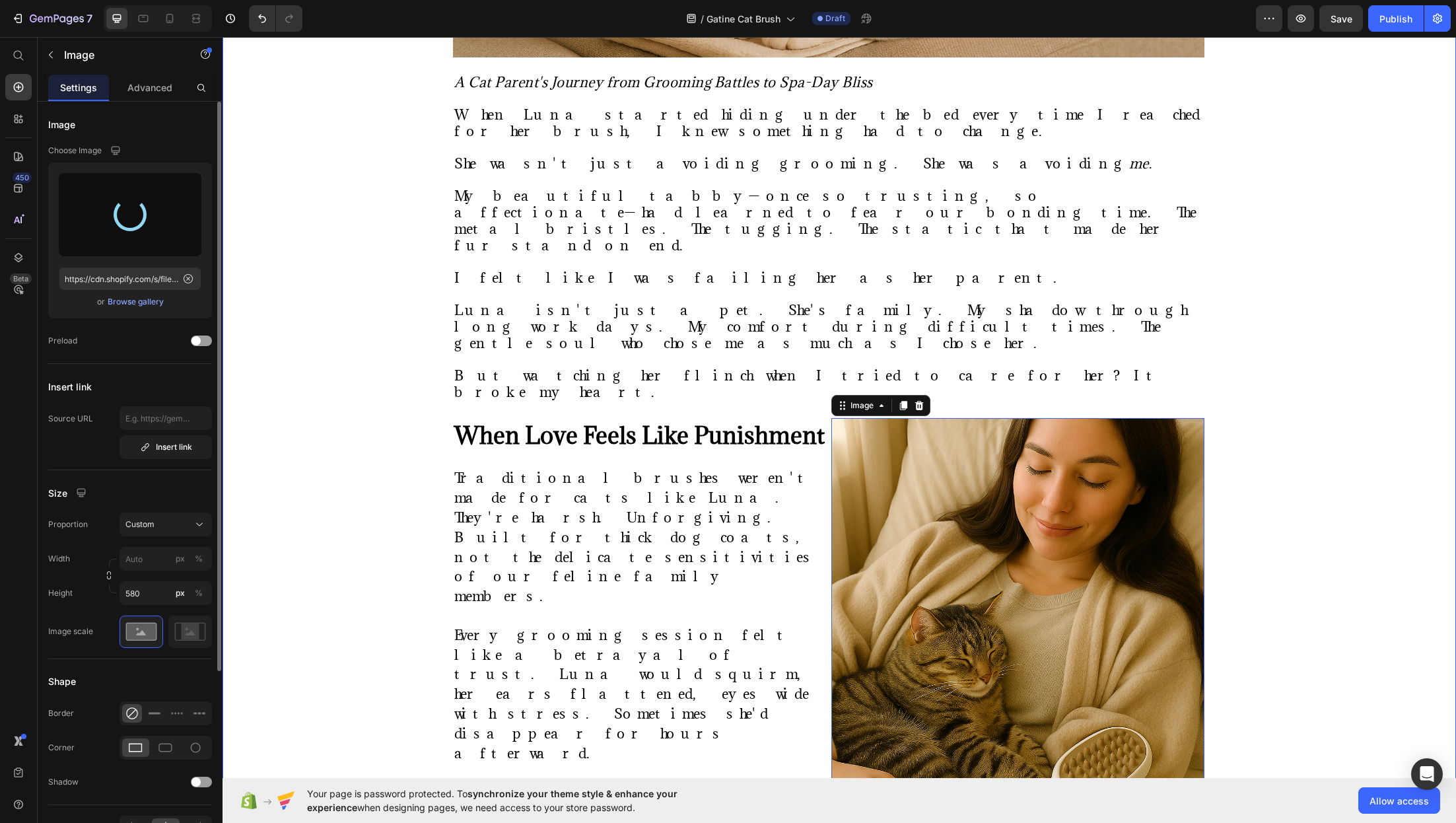 type on "https://cdn.shopify.com/s/files/1/0942/7111/1443/files/gempages_574970725958419300-e05cd819-bcbd-478a-8bbb-bd67565f4fe2.png" 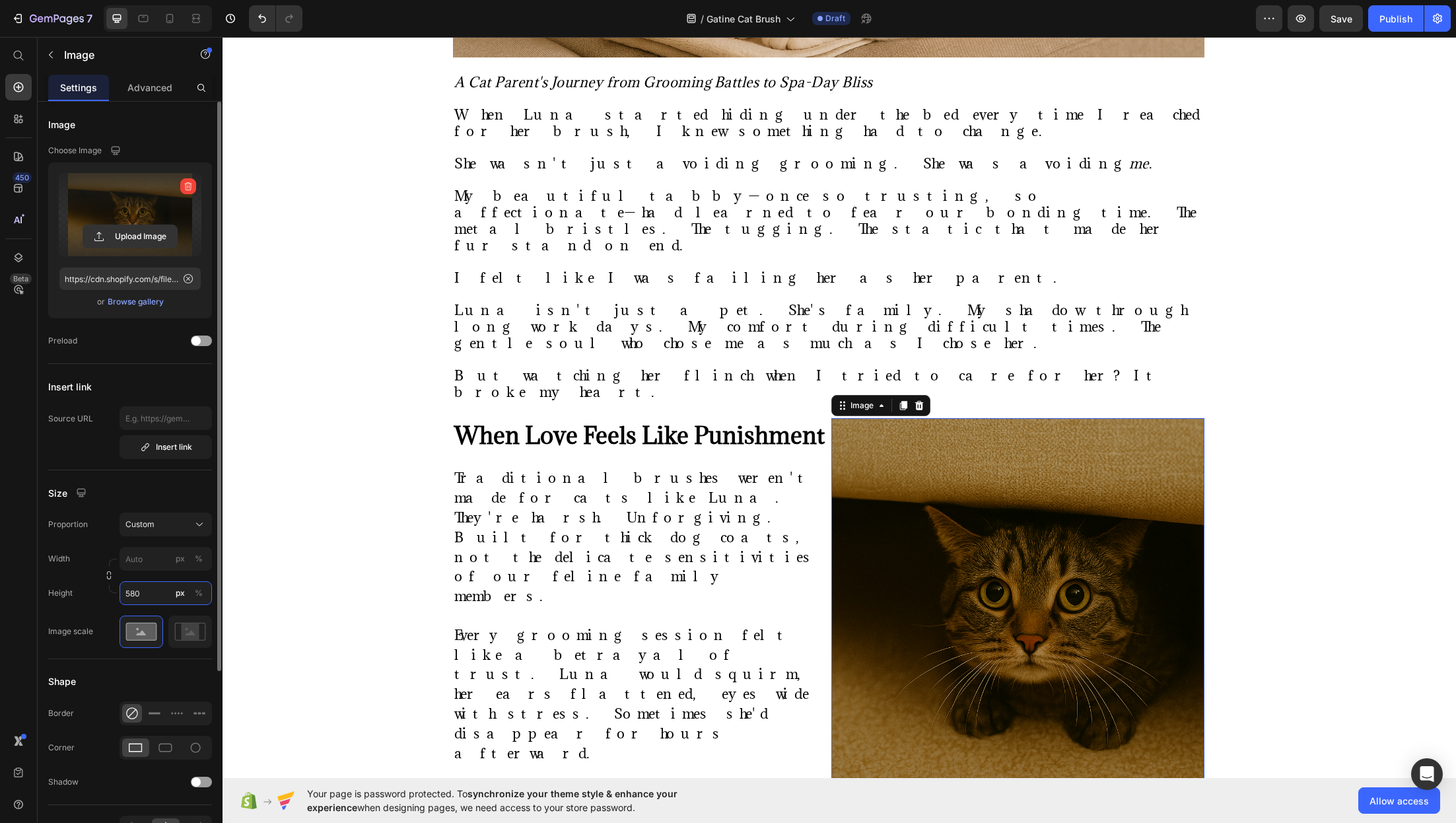 click on "580" at bounding box center [166, 593] 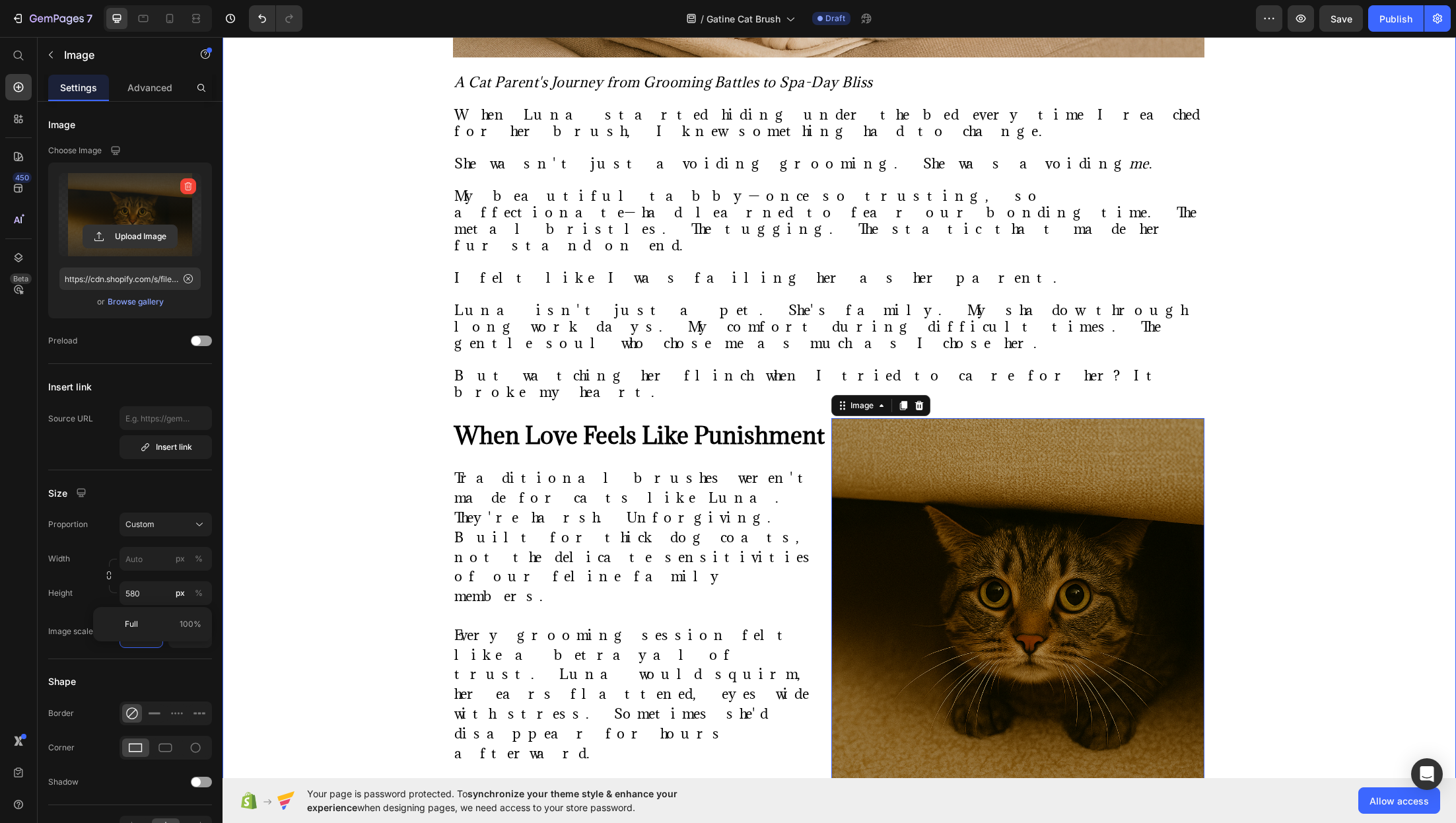 click on "⁠⁠⁠⁠⁠⁠⁠ "She Used to Hide When She Saw the Brush—Now She Melts Into My Arms" Heading Image By [PERSON] Text block Advanced list Published:  [DATE], [DATE] [YEAR] Text block Row Image A Cat Parent's Journey from Grooming Battles to Spa-Day Bliss When Luna started hiding under the bed every time I reached for her brush, I knew something had to change. She wasn't just avoiding grooming. She was avoiding  me . My beautiful tabby—once so trusting, so affectionate—had learned to fear our bonding time. The metal bristles. The tugging. The static that made her fur stand on end. I felt like I was failing her as her parent. Luna isn't just a pet. She's family. My shadow through long work days. My comfort during difficult times. The gentle soul who chose me as much as I chose her. But watching her flinch when I tried to care for her? It broke my heart. Text block ⁠⁠⁠⁠⁠⁠⁠ When Love Feels Like Punishment Heading Text Block Image   [NUMBER] Row ⁠⁠⁠⁠⁠⁠⁠ Heading . Pampering." at bounding box center (839, 429) 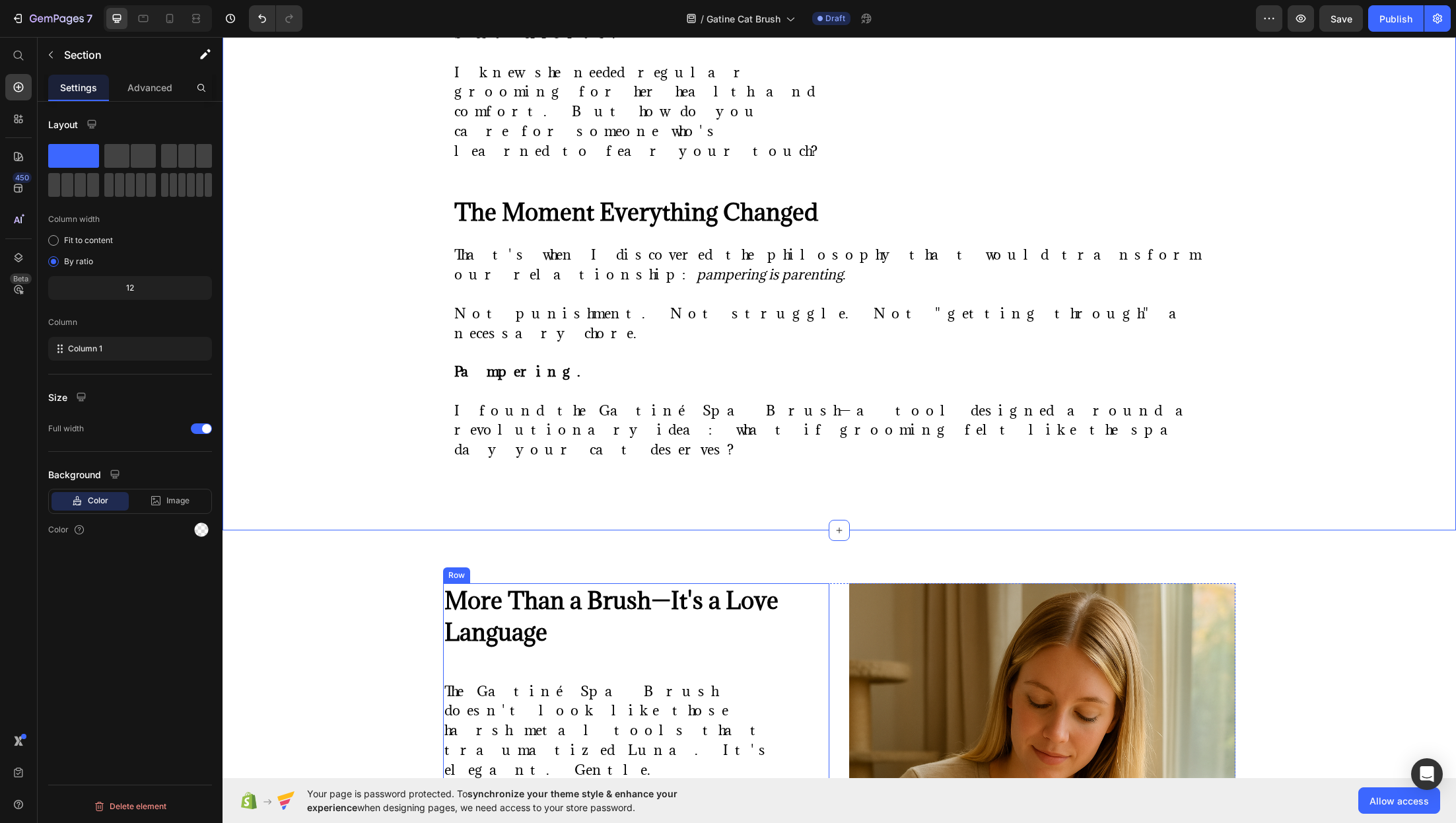 scroll, scrollTop: 1740, scrollLeft: 0, axis: vertical 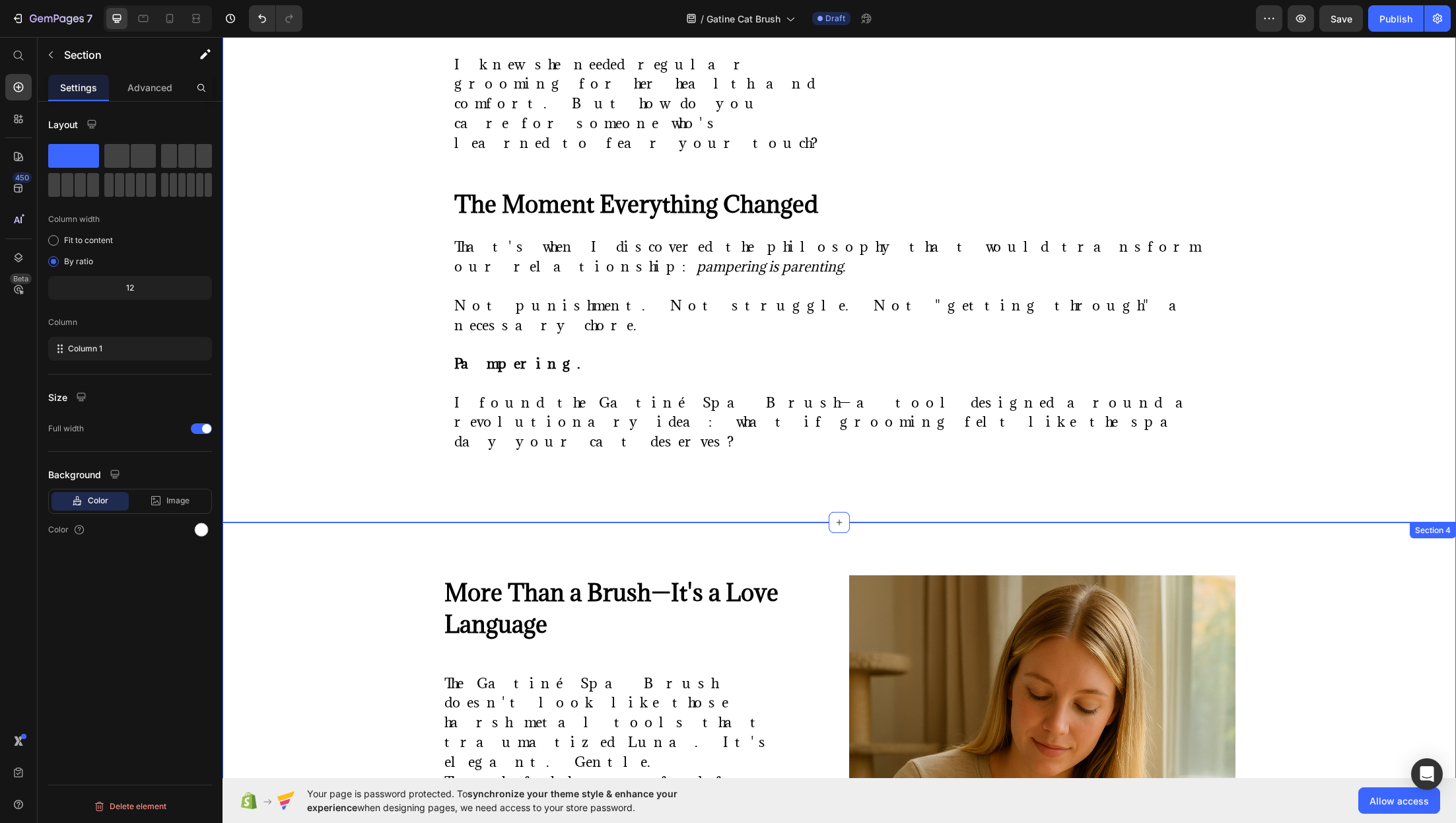 click on "More Than a Brush—It's a Love Language Heading The Gatiné Spa Brush doesn't look like those harsh metal tools that traumatized Luna. It's elegant. Gentle. Thoughtfully crafted for the sensitive souls in our families.   Here's what makes it different: Text Block Flexi-Soothe silicone bristles  that bend and flow with your cat's contours—never tugging or pulling   Cool aromatherapy mist  that hydrates their skin and creates a calming, spa-like atmosphere   Whisper-quiet motor  (under 28 decibels) that won't startle sensitive cats One-touch fur release  that lifts away collected hair in a single, satisfying sheet Cat-sized ergonomics  designed specifically for feline features and comfort zones Item List Row Image Row" at bounding box center (839, 982) 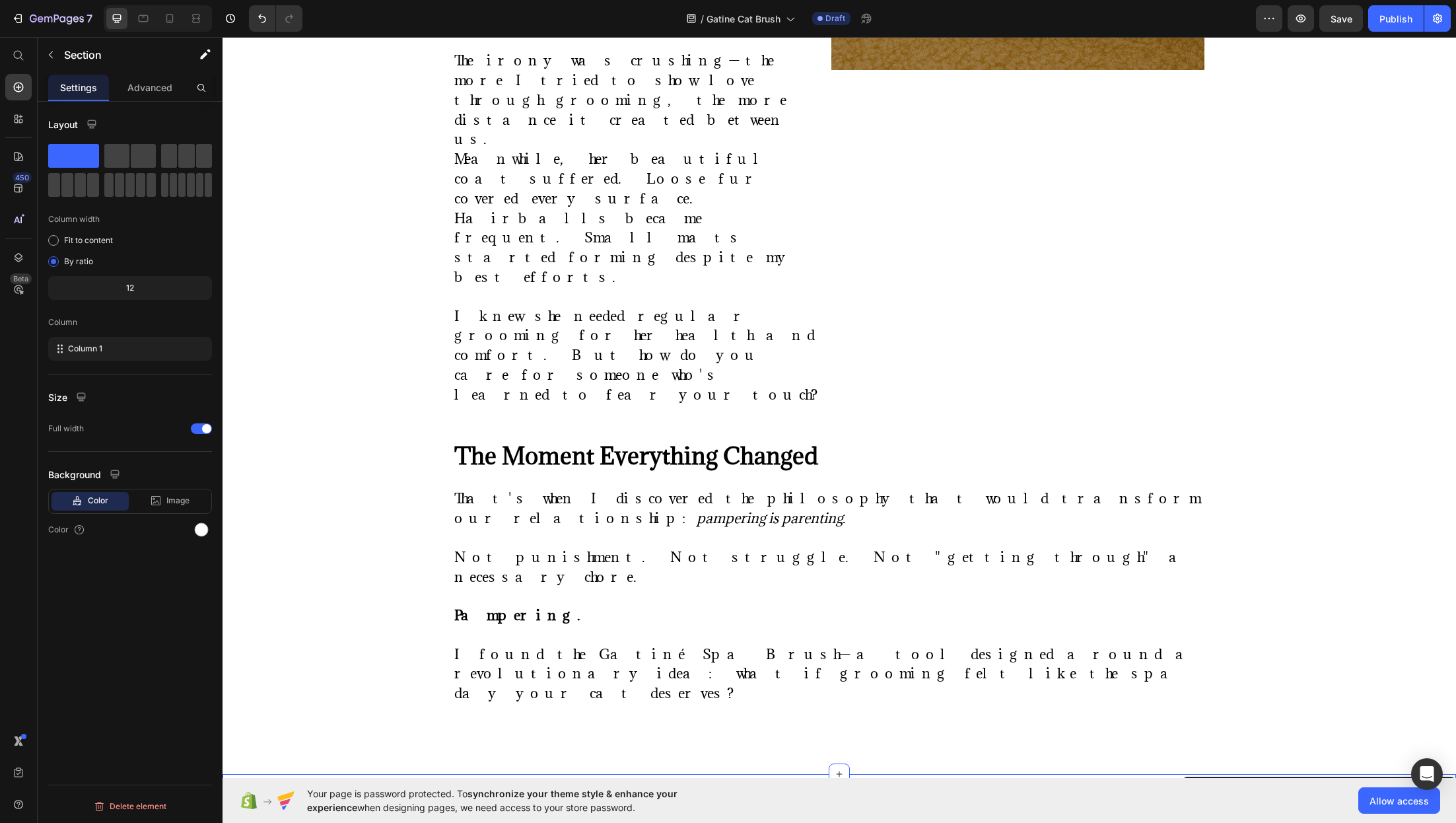 scroll, scrollTop: 1500, scrollLeft: 0, axis: vertical 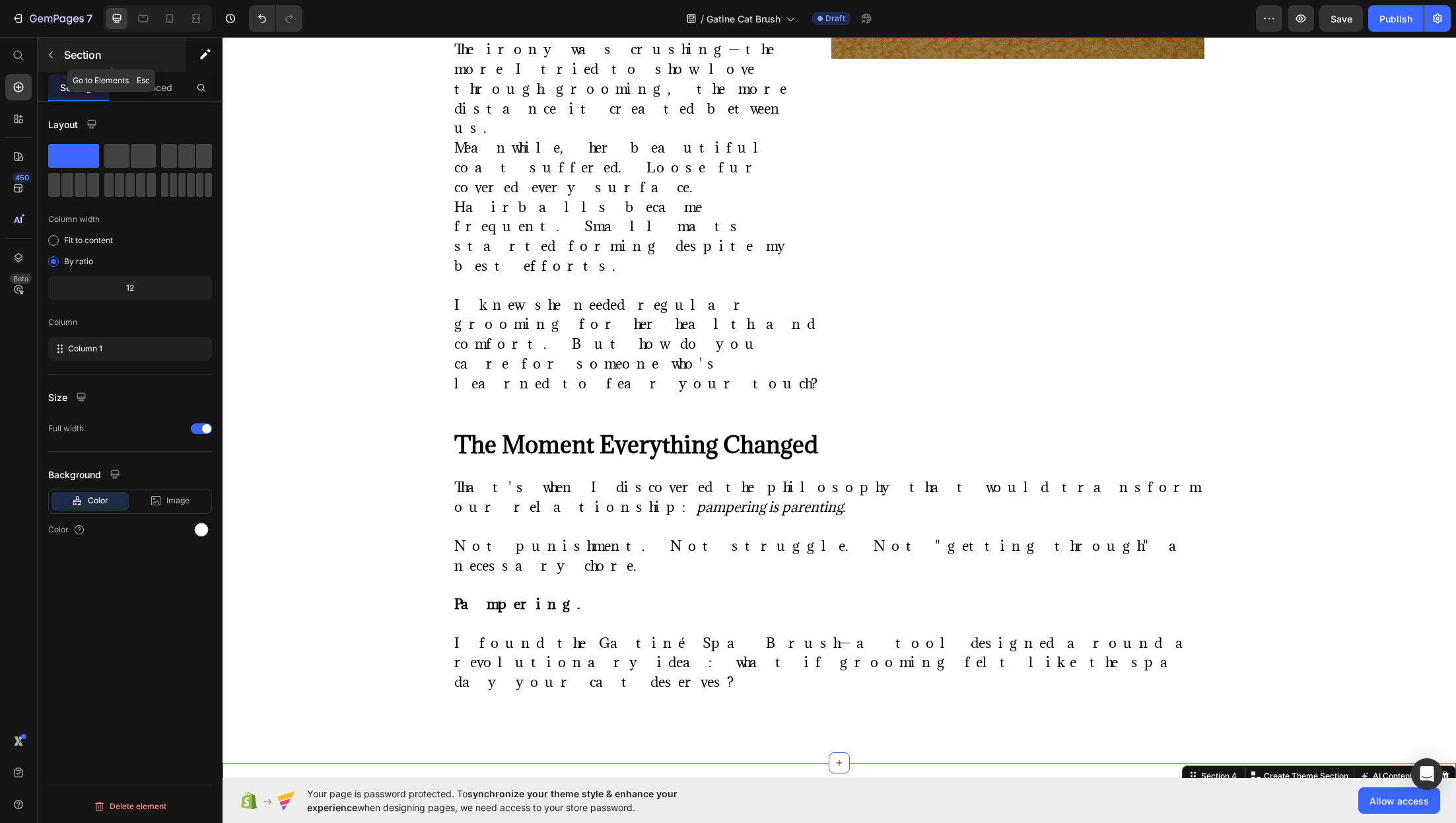 click 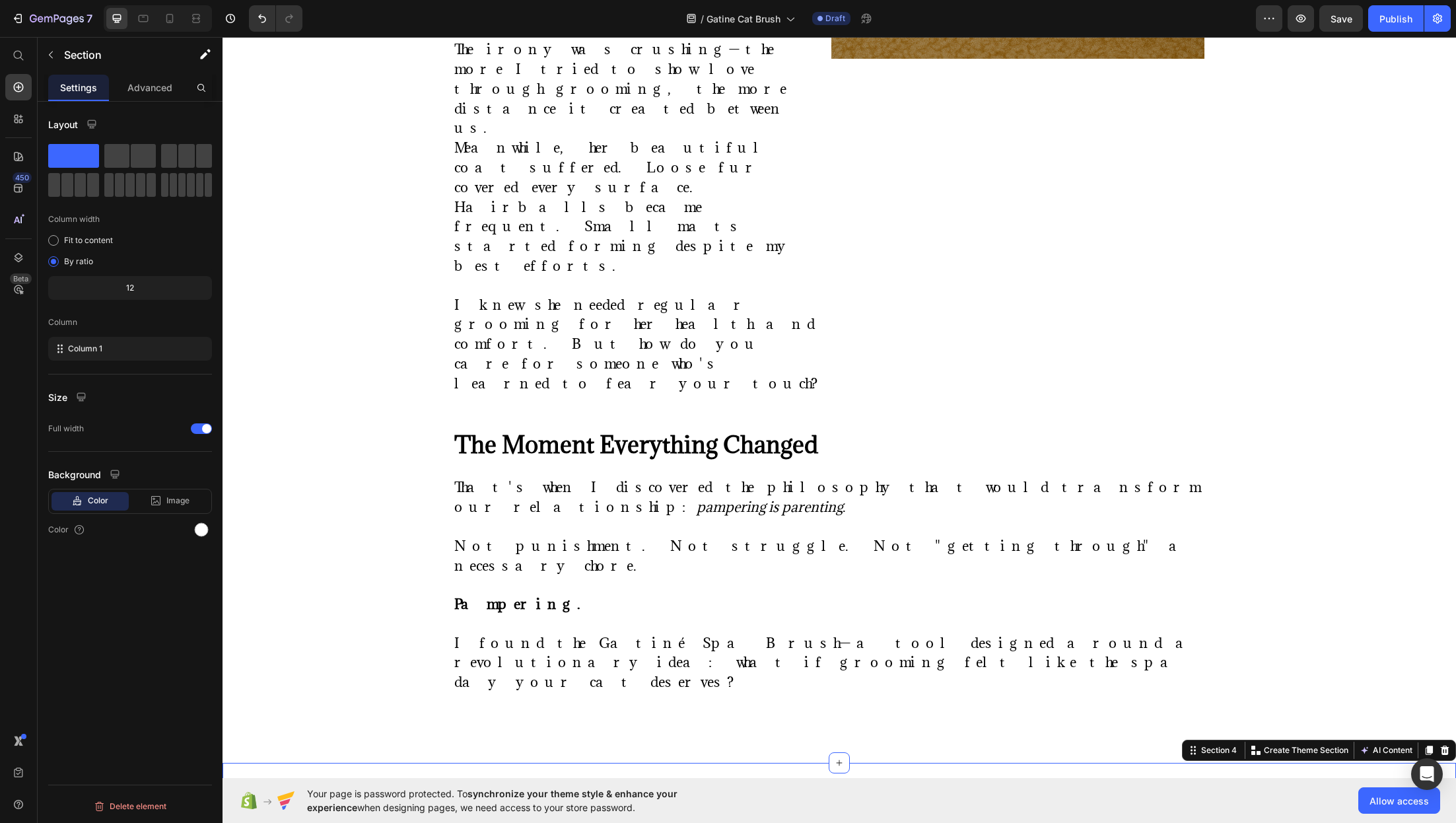 click on "More Than a Brush—It's a Love Language Heading The Gatiné Spa Brush doesn't look like those harsh metal tools that traumatized Luna. It's elegant. Gentle. Thoughtfully crafted for the sensitive souls in our families.   Here's what makes it different: Text Block Flexi-Soothe silicone bristles  that bend and flow with your cat's contours—never tugging or pulling   Cool aromatherapy mist  that hydrates their skin and creates a calming, spa-like atmosphere   Whisper-quiet motor  (under 28 decibels) that won't startle sensitive cats One-touch fur release  that lifts away collected hair in a single, satisfying sheet Cat-sized ergonomics  designed specifically for feline features and comfort zones Item List Row Image Row Section 4   You can create reusable sections Create Theme Section AI Content Write with GemAI What would you like to describe here? Tone and Voice Persuasive Product Gatiné Cat Spa Brush Show more Generate" at bounding box center (839, 1211) 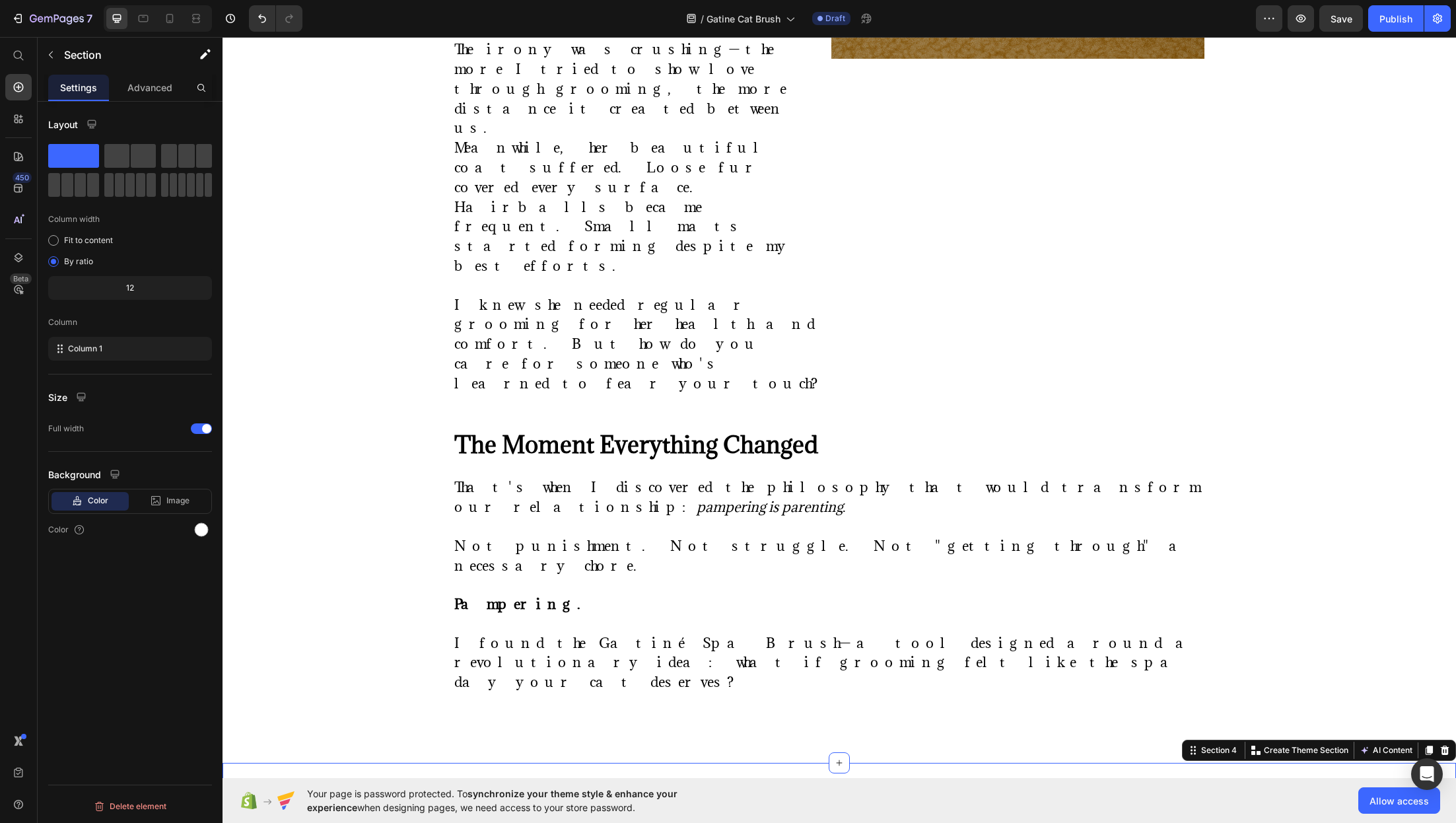 click on "More Than a Brush—It's a Love Language Heading The Gatiné Spa Brush doesn't look like those harsh metal tools that traumatized Luna. It's elegant. Gentle. Thoughtfully crafted for the sensitive souls in our families.   Here's what makes it different: Text Block Flexi-Soothe silicone bristles  that bend and flow with your cat's contours—never tugging or pulling   Cool aromatherapy mist  that hydrates their skin and creates a calming, spa-like atmosphere   Whisper-quiet motor  (under 28 decibels) that won't startle sensitive cats One-touch fur release  that lifts away collected hair in a single, satisfying sheet Cat-sized ergonomics  designed specifically for feline features and comfort zones Item List Row Image Row Section 4   You can create reusable sections Create Theme Section AI Content Write with GemAI What would you like to describe here? Tone and Voice Persuasive Product Gatiné Cat Spa Brush Show more Generate" at bounding box center [839, 1211] 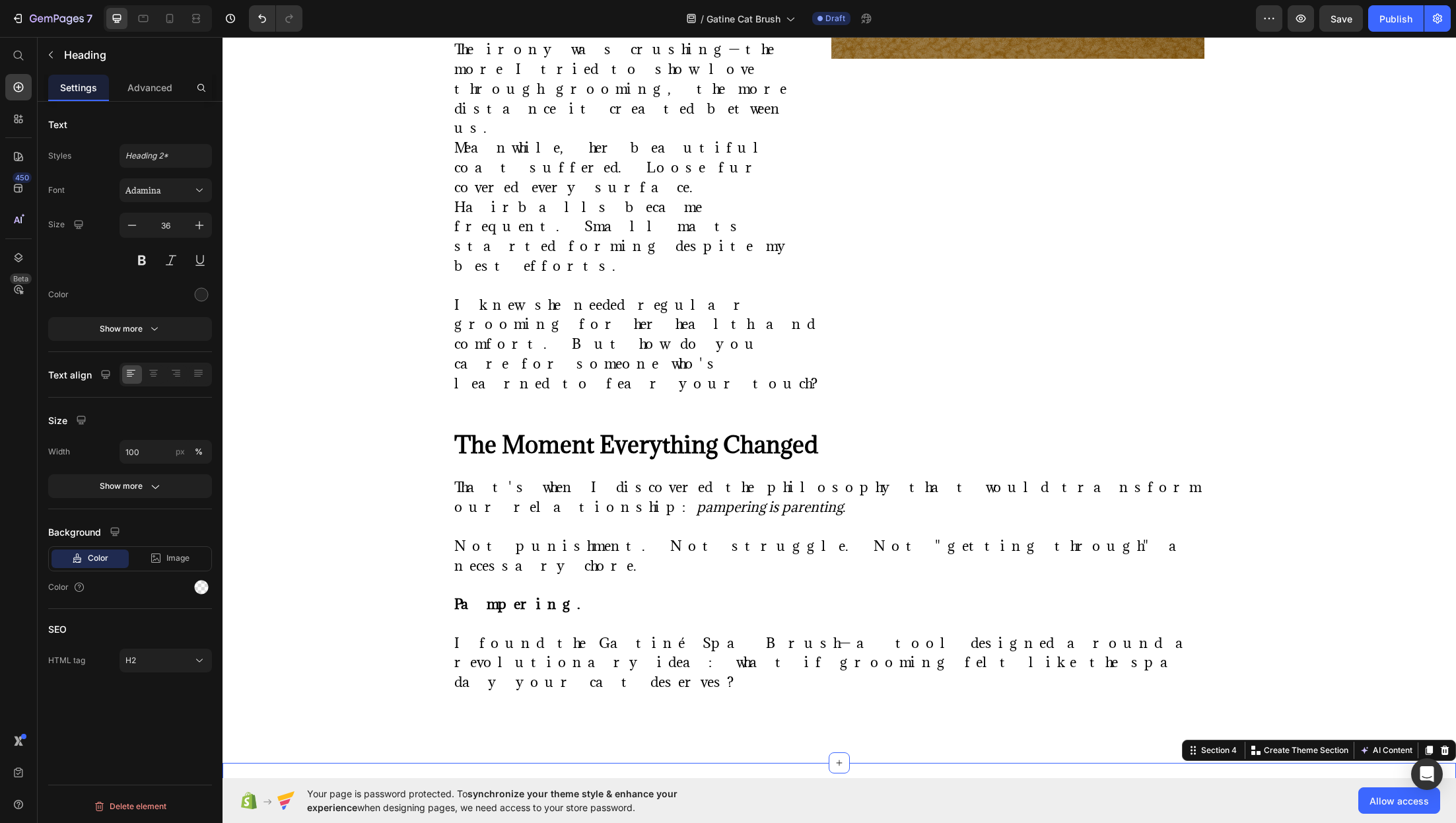 click on "More Than a Brush—It's a Love Language" at bounding box center [620, 849] 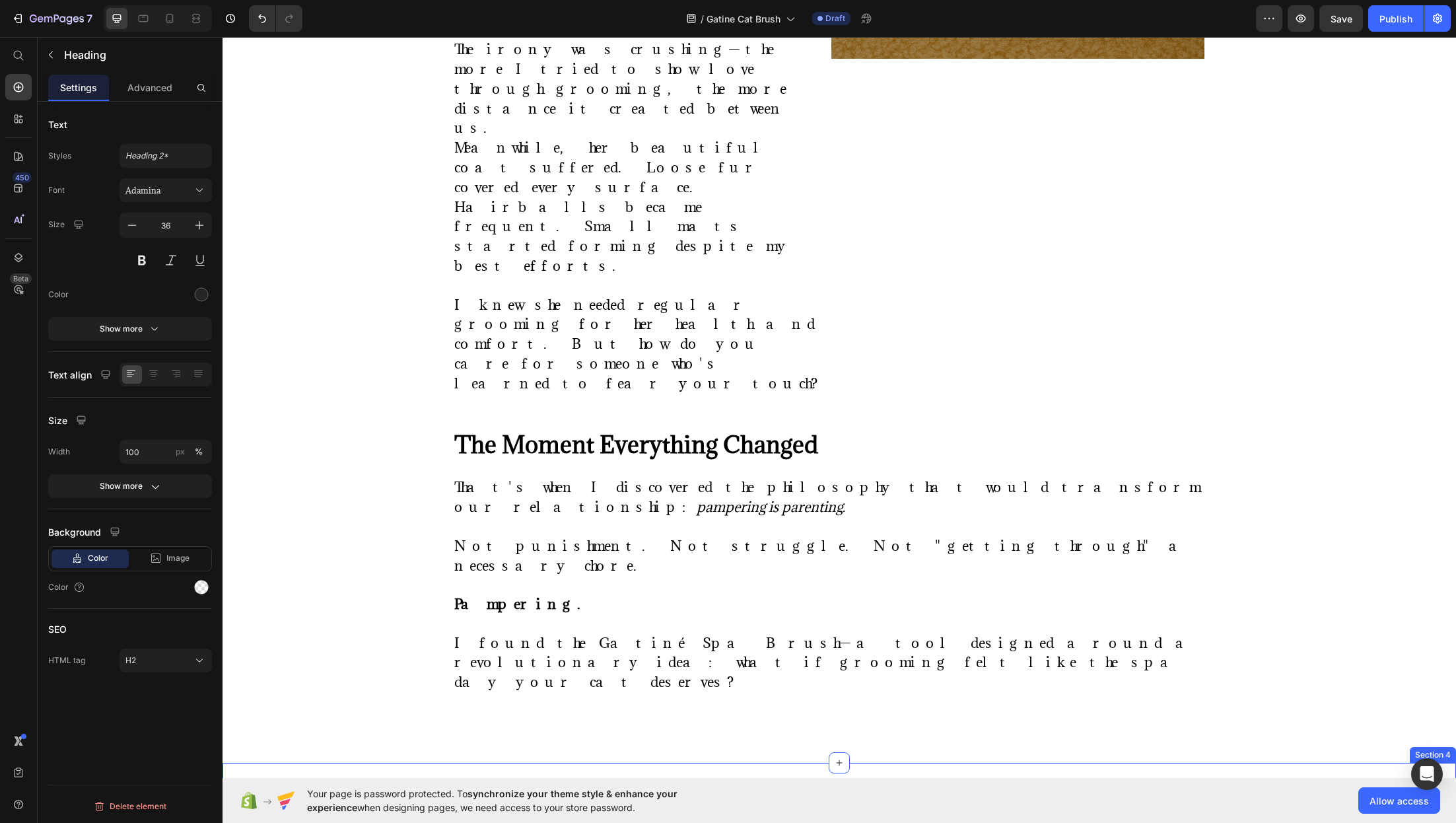 click on "More Than a Brush—It's a Love Language Heading   48 The Gatiné Spa Brush doesn't look like those harsh metal tools that traumatized Luna. It's elegant. Gentle. Thoughtfully crafted for the sensitive souls in our families.   Here's what makes it different: Text Block Flexi-Soothe silicone bristles  that bend and flow with your cat's contours—never tugging or pulling   Cool aromatherapy mist  that hydrates their skin and creates a calming, spa-like atmosphere   Whisper-quiet motor  (under 28 decibels) that won't startle sensitive cats One-touch fur release  that lifts away collected hair in a single, satisfying sheet Cat-sized ergonomics  designed specifically for feline features and comfort zones Item List Row Image Row Section 4" at bounding box center (839, 1211) 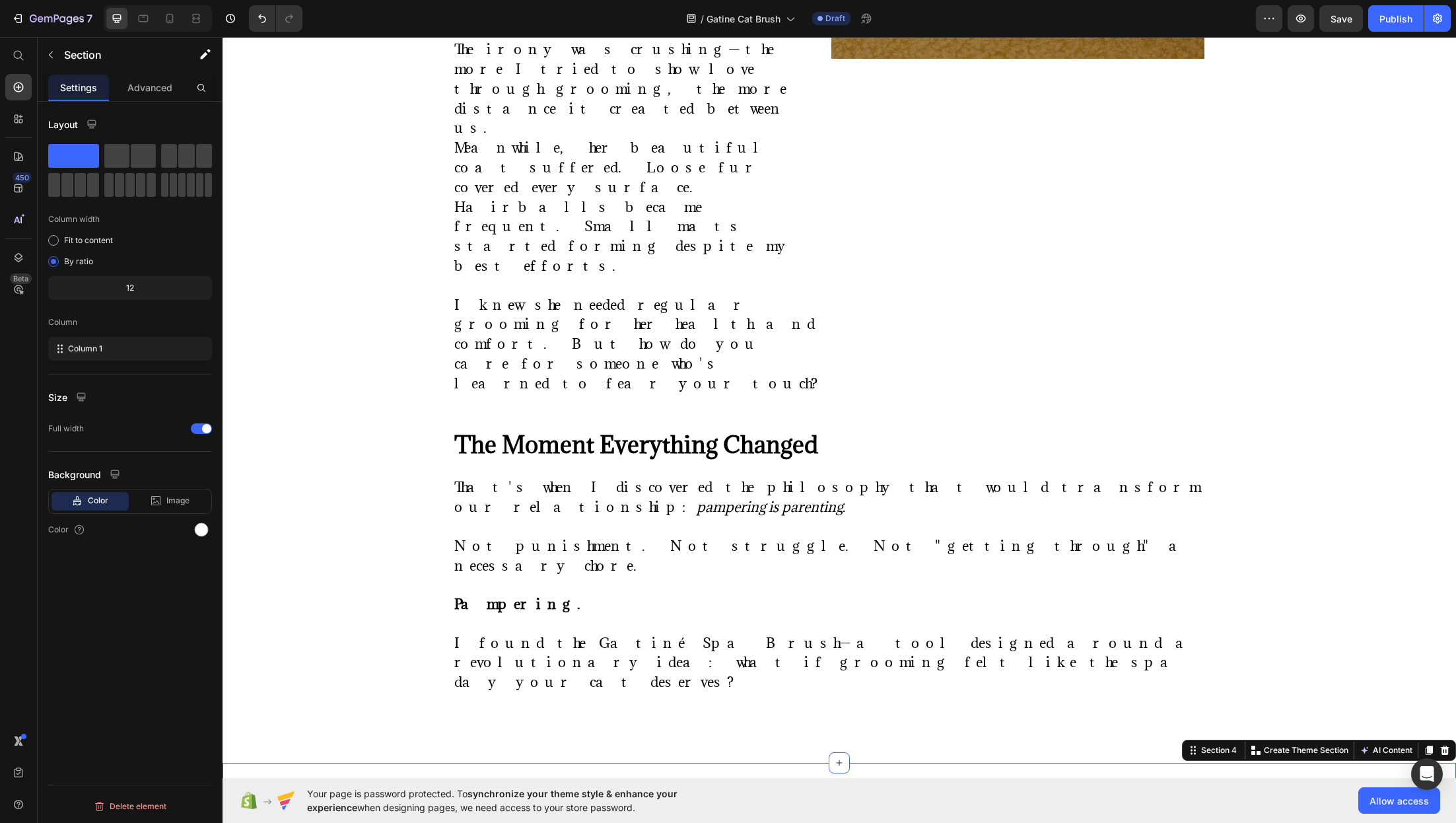 click on "More Than a Brush—It's a Love Language Heading The Gatiné Spa Brush doesn't look like those harsh metal tools that traumatized Luna. It's elegant. Gentle. Thoughtfully crafted for the sensitive souls in our families.   Here's what makes it different: Text Block Flexi-Soothe silicone bristles  that bend and flow with your cat's contours—never tugging or pulling   Cool aromatherapy mist  that hydrates their skin and creates a calming, spa-like atmosphere   Whisper-quiet motor  (under 28 decibels) that won't startle sensitive cats One-touch fur release  that lifts away collected hair in a single, satisfying sheet Cat-sized ergonomics  designed specifically for feline features and comfort zones Item List Row Image Row Section 4   You can create reusable sections Create Theme Section AI Content Write with GemAI What would you like to describe here? Tone and Voice Persuasive Product Gatiné Cat Spa Brush Show more Generate" at bounding box center (839, 1211) 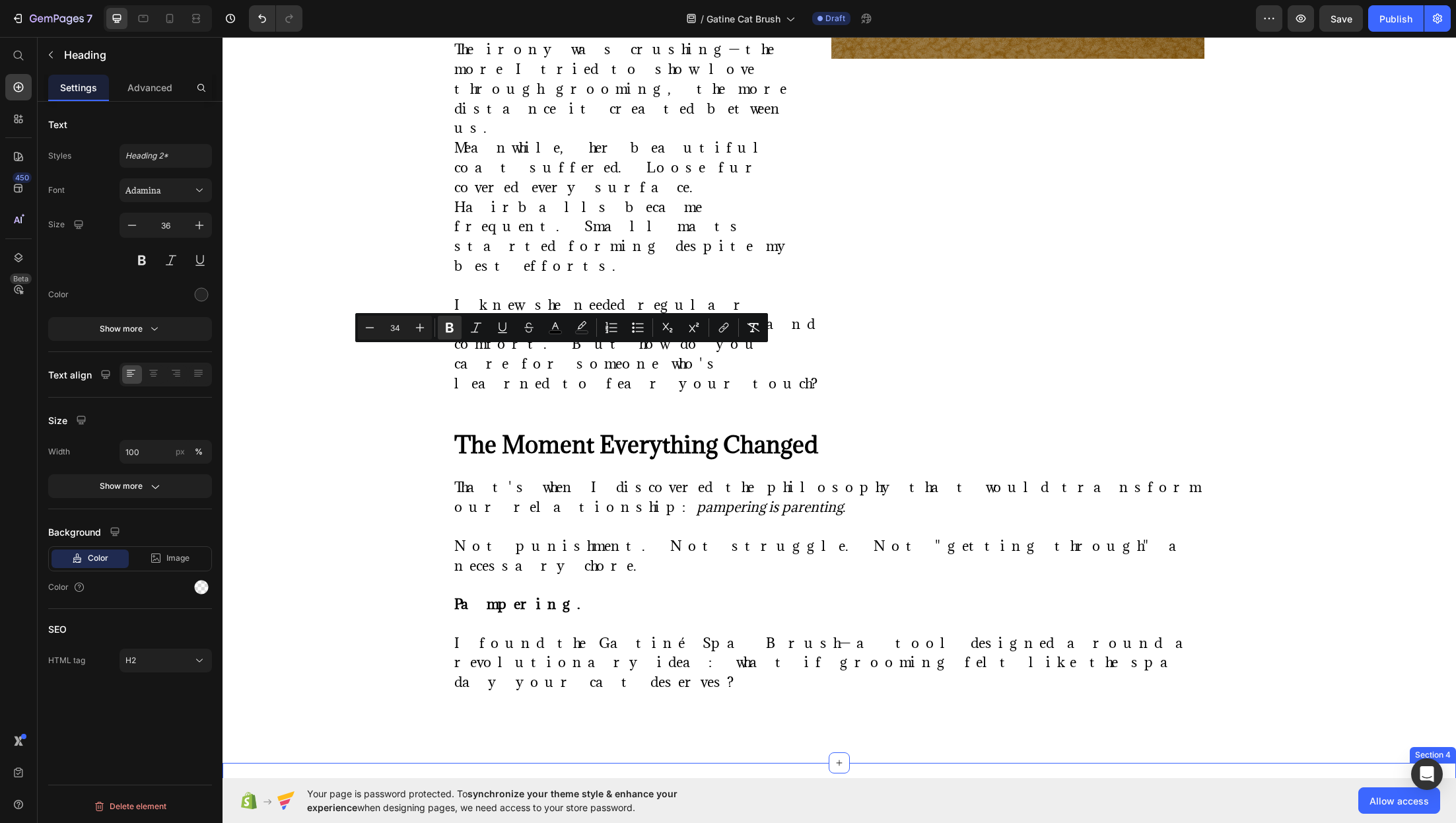 drag, startPoint x: 682, startPoint y: 349, endPoint x: 682, endPoint y: 296, distance: 53 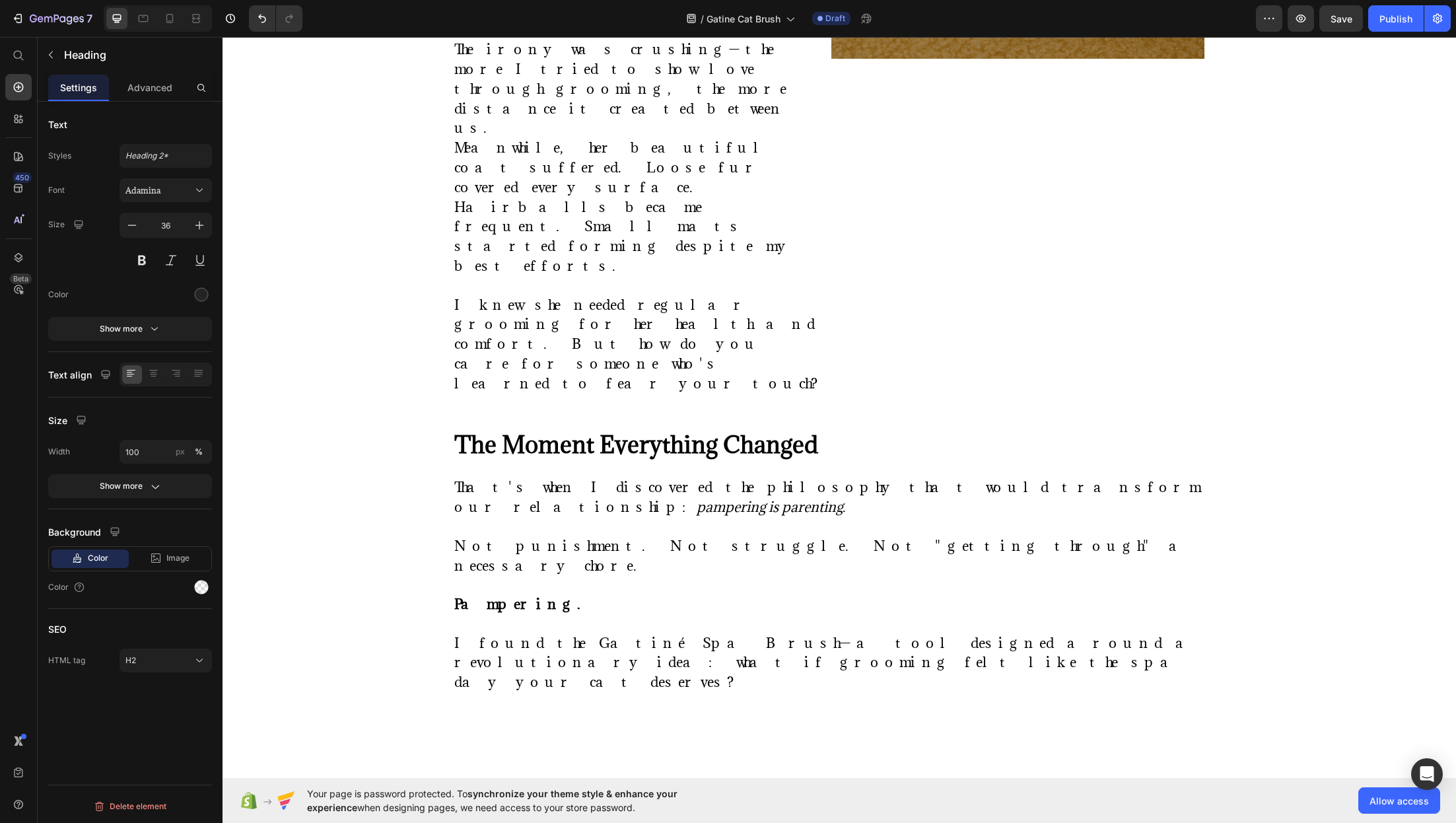 click on "More Than a Brush—It's a Love Language" at bounding box center [620, 849] 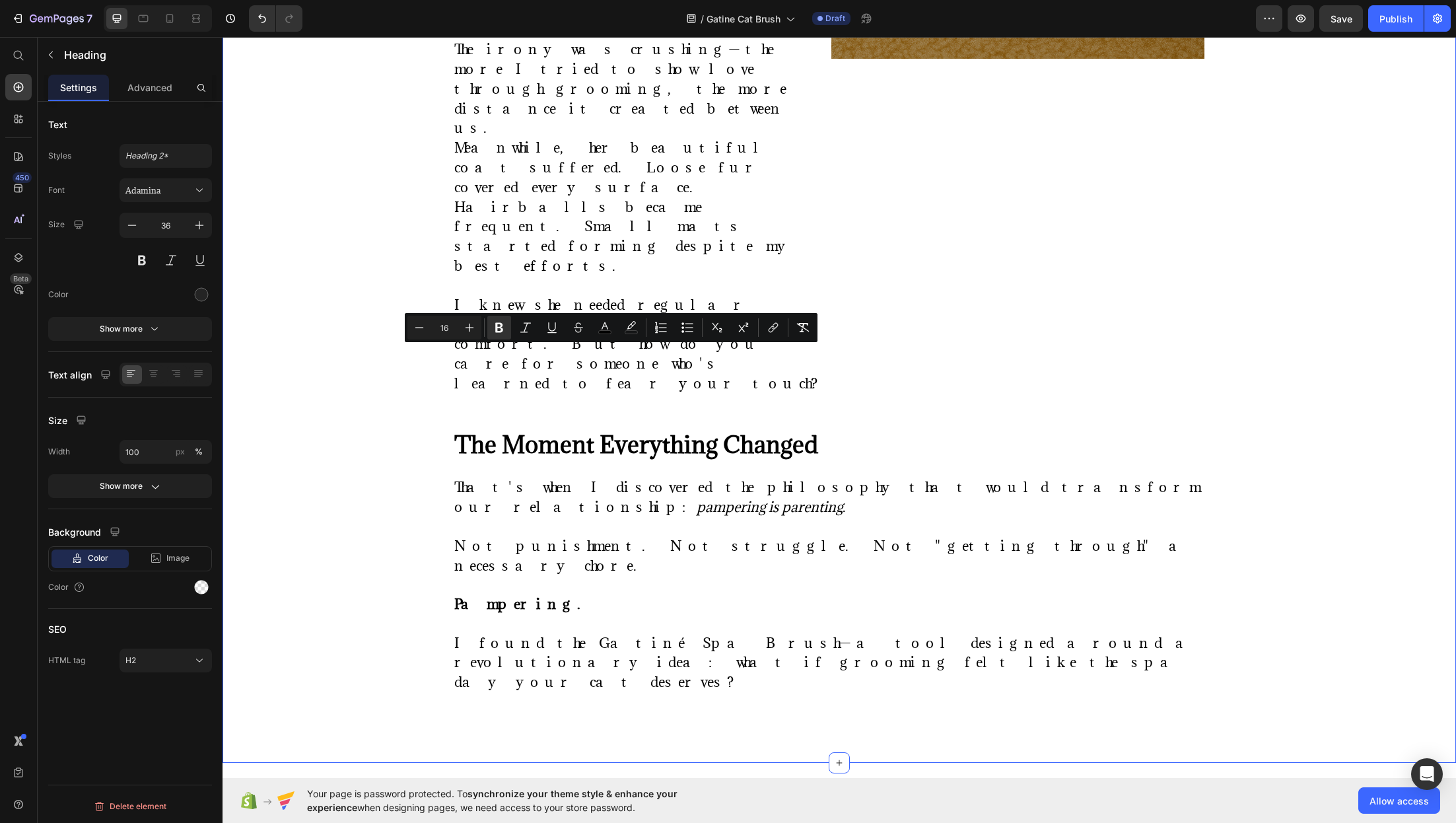 click on "⁠⁠⁠⁠⁠⁠⁠ "She Used to Hide When She Saw the Brush—Now She Melts Into My Arms" Heading Image By [PERSON] Text block Advanced list Published:  [DATE], [DATE] [YEAR] Text block Row Image A Cat Parent's Journey from Grooming Battles to Spa-Day Bliss When Luna started hiding under the bed every time I reached for her brush, I knew something had to change. She wasn't just avoiding grooming. She was avoiding  me . My beautiful tabby—once so trusting, so affectionate—had learned to fear our bonding time. The metal bristles. The tugging. The static that made her fur stand on end. I felt like I was failing her as her parent. Luna isn't just a pet. She's family. My shadow through long work days. My comfort during difficult times. The gentle soul who chose me as much as I chose her. But watching her flinch when I tried to care for her? It broke my heart. Text block ⁠⁠⁠⁠⁠⁠⁠ When Love Feels Like Punishment Heading Text Block Image Row ⁠⁠⁠⁠⁠⁠⁠ Heading . Pampering. Row" at bounding box center [839, -303] 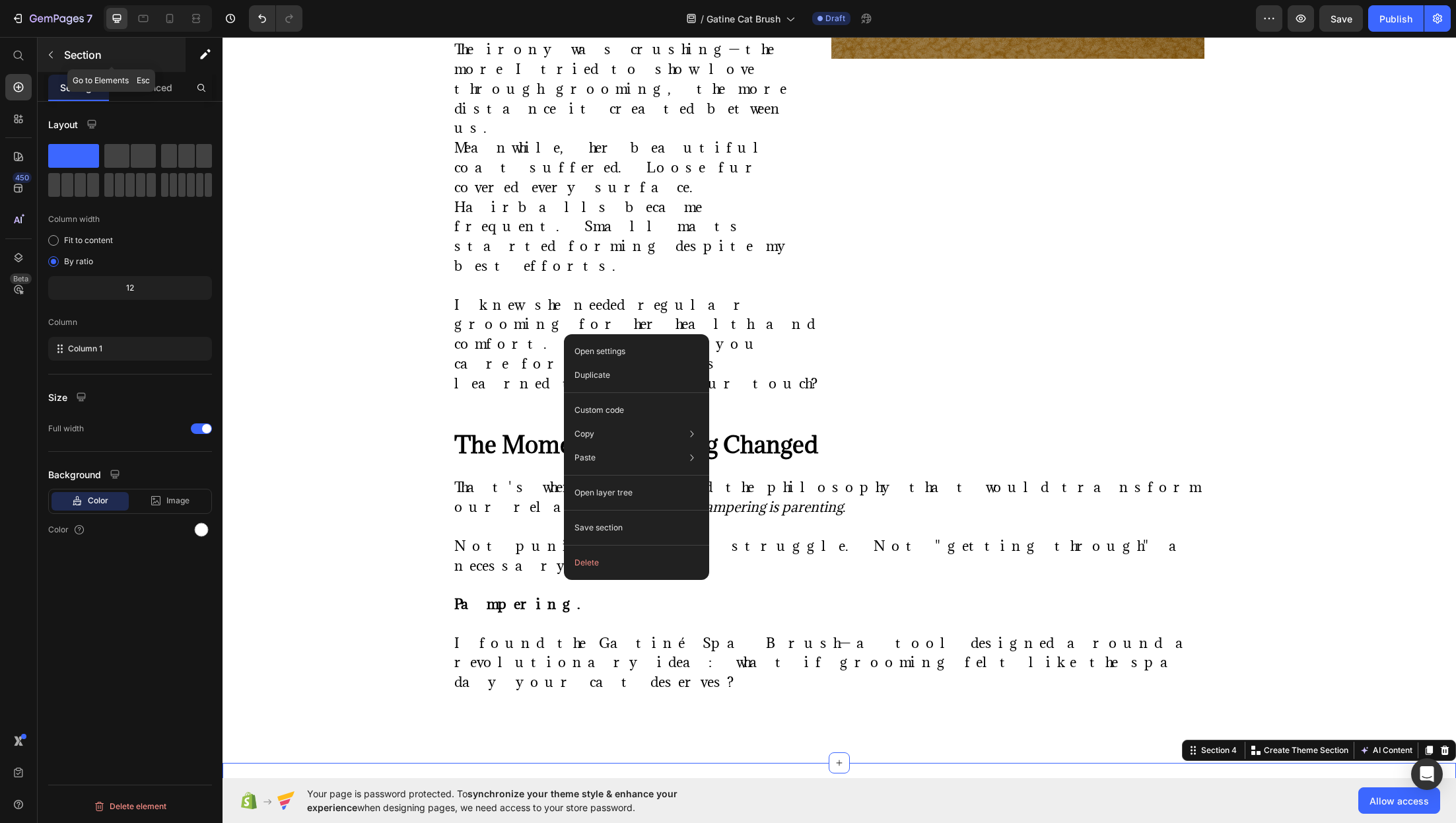 click 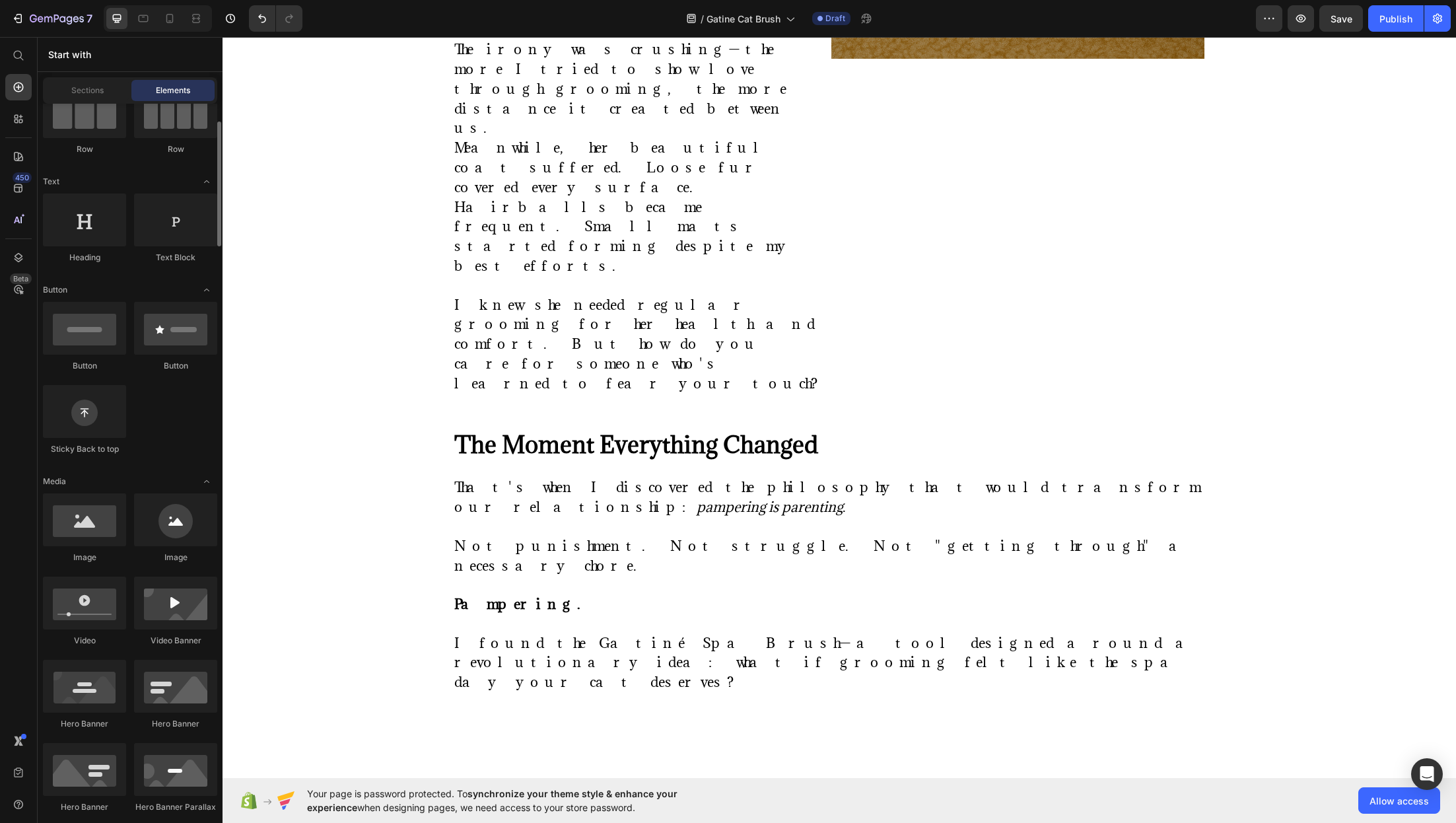 scroll, scrollTop: 105, scrollLeft: 0, axis: vertical 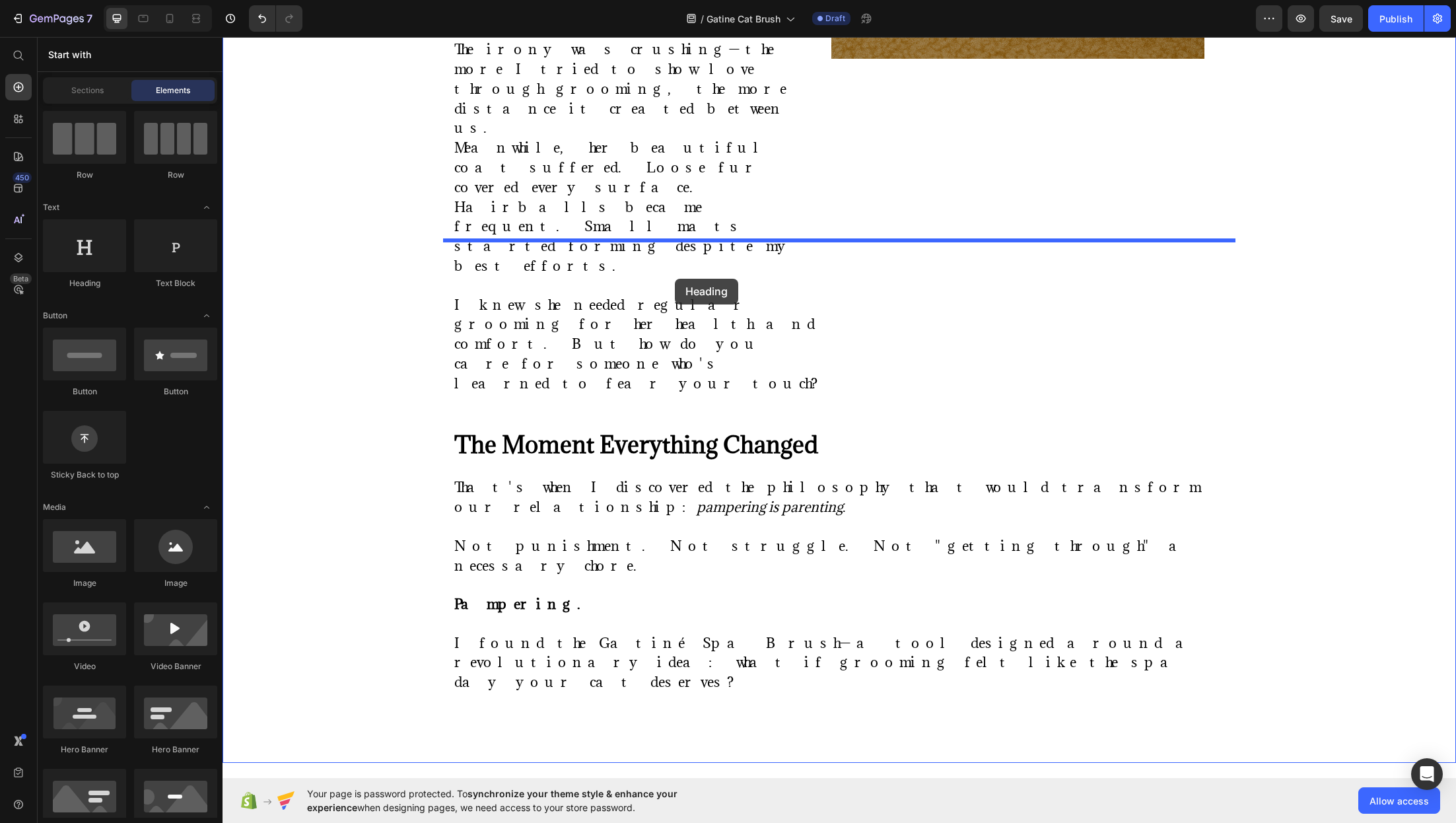 drag, startPoint x: 285, startPoint y: 299, endPoint x: 675, endPoint y: 279, distance: 390.5125 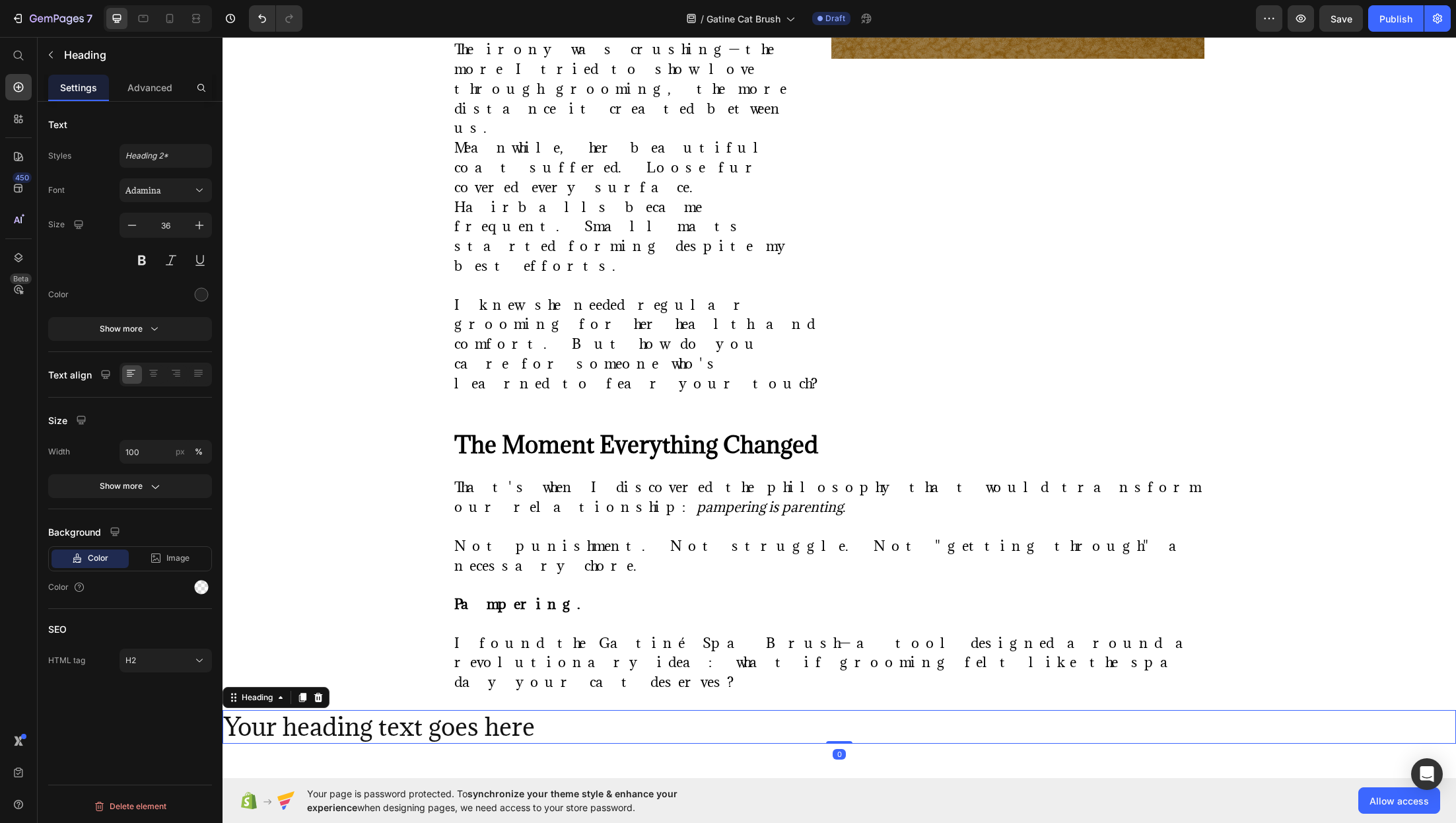 click on "More Than a Brush—It's a Love Language" at bounding box center (611, 882) 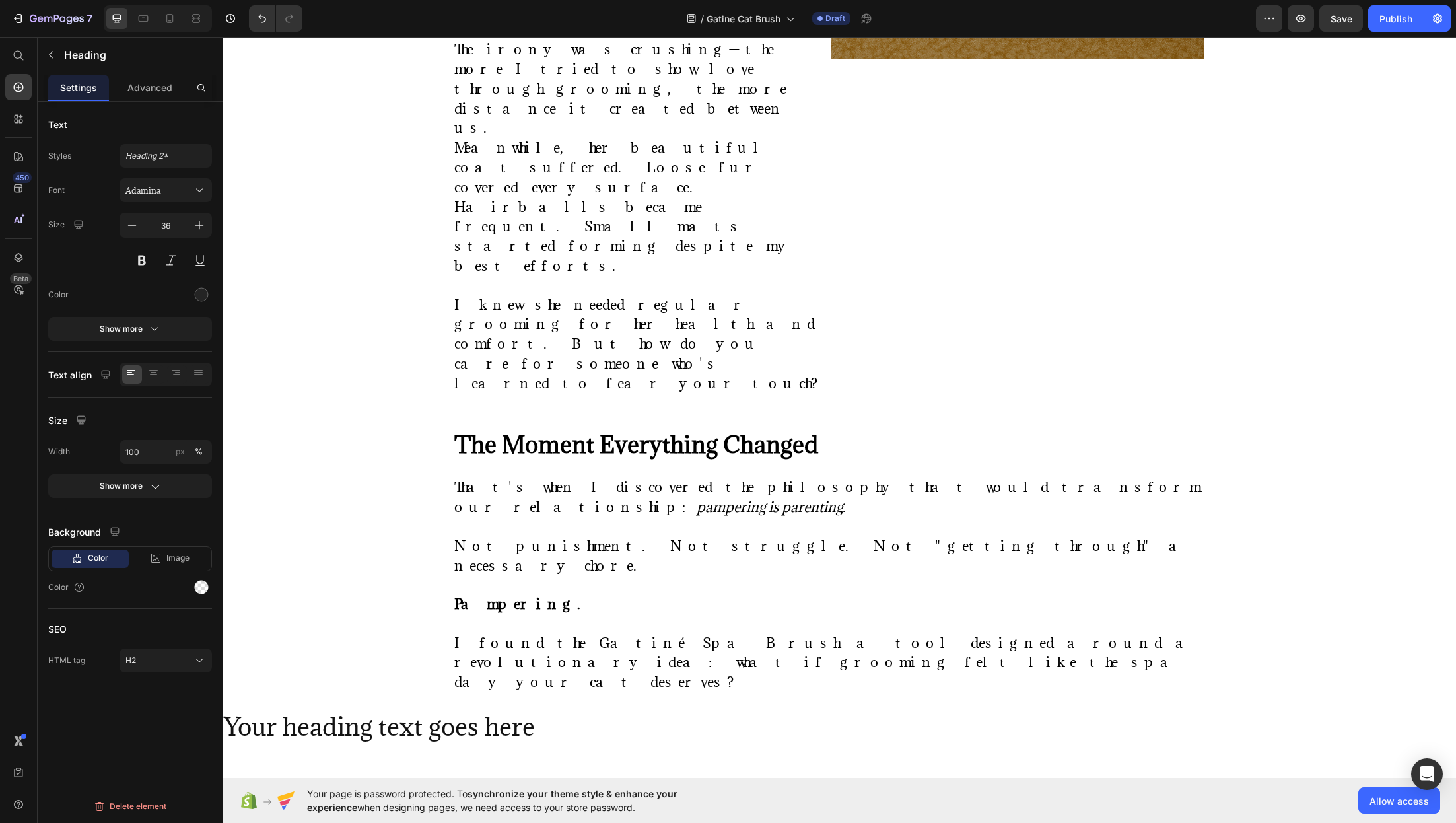 click on "More Than a Brush—It's a Love Language" at bounding box center [620, 882] 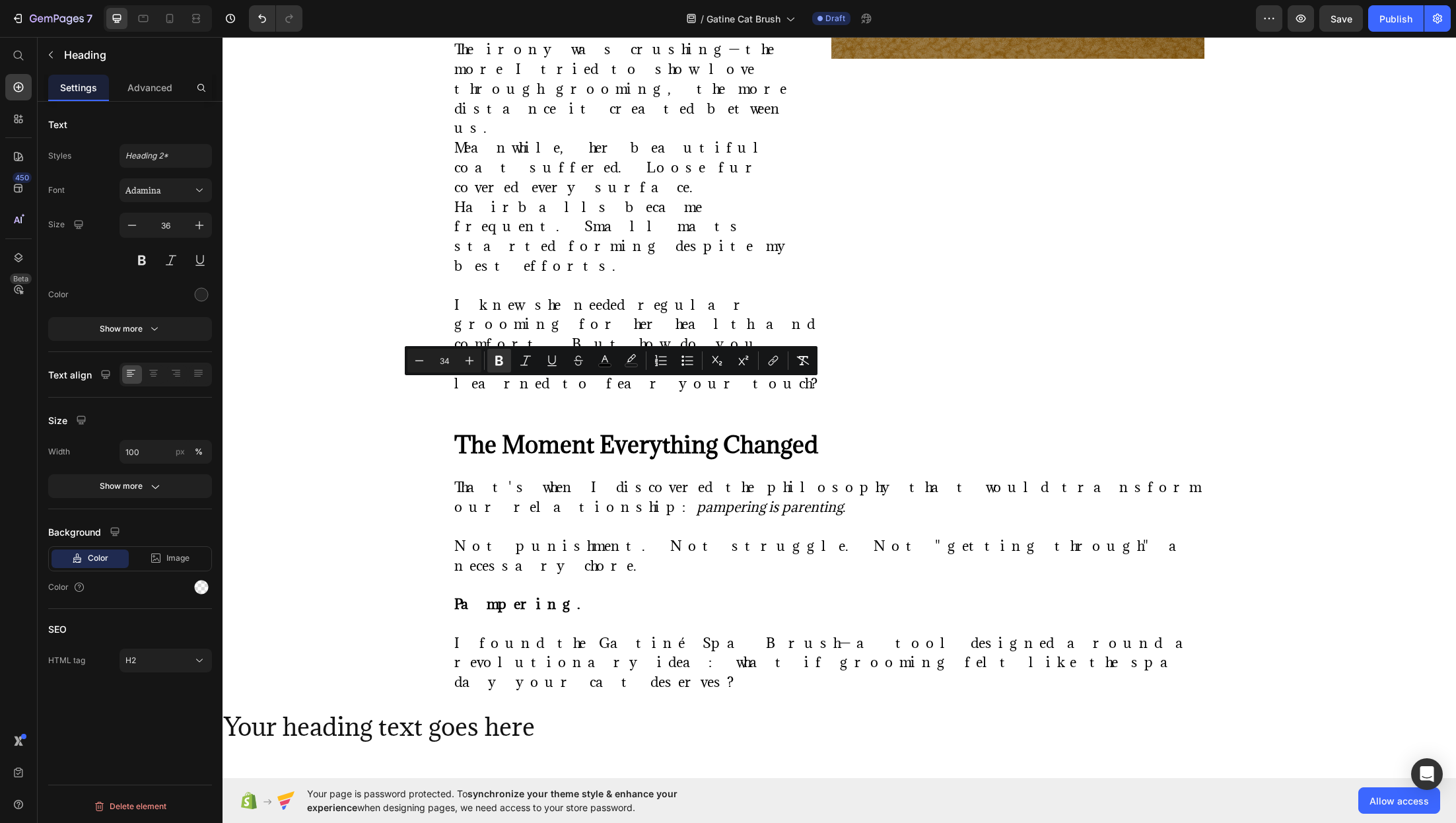 copy on "More Than a Brush—It's a Love Language" 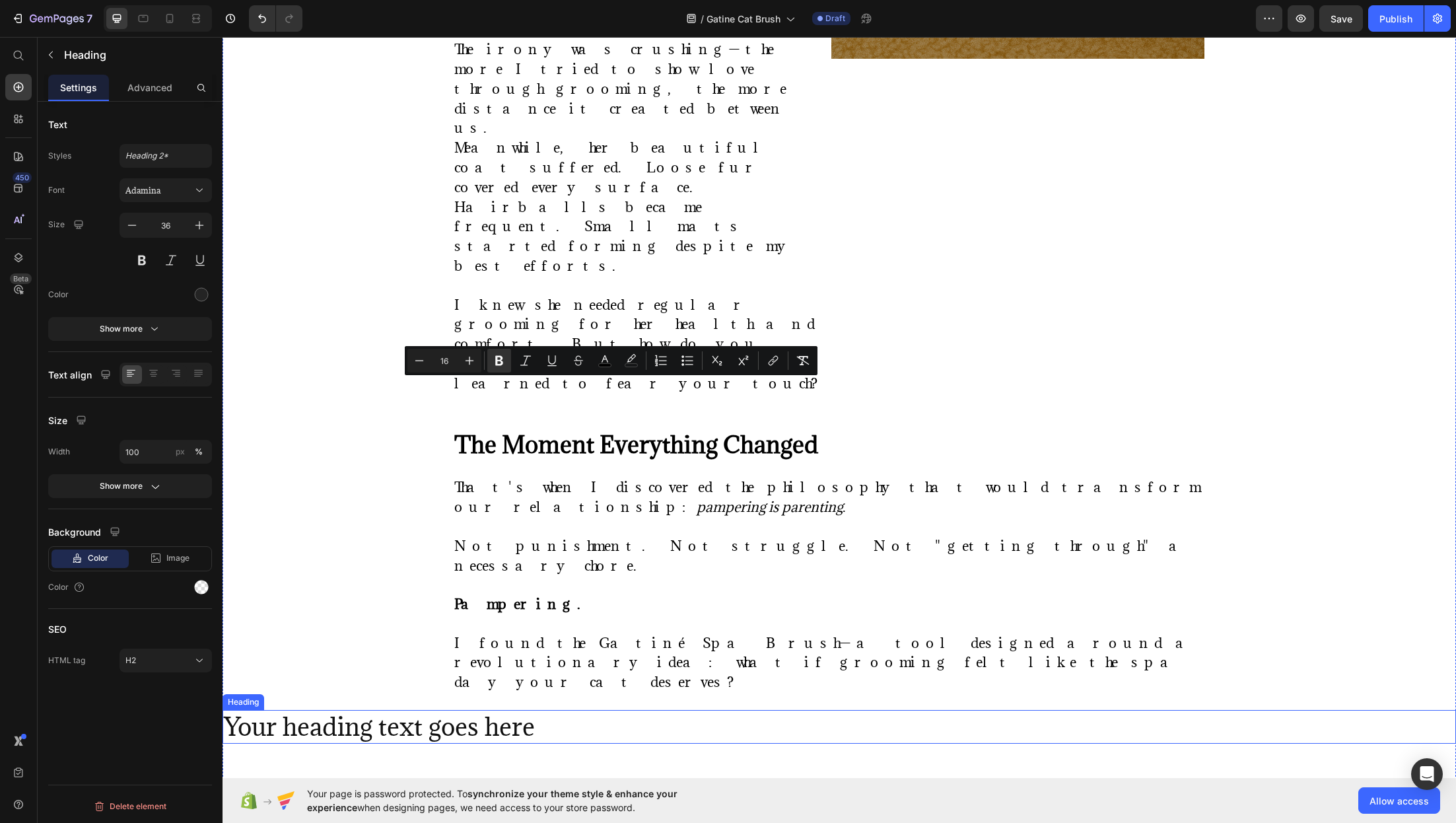 click on "Your heading text goes here" at bounding box center [839, 727] 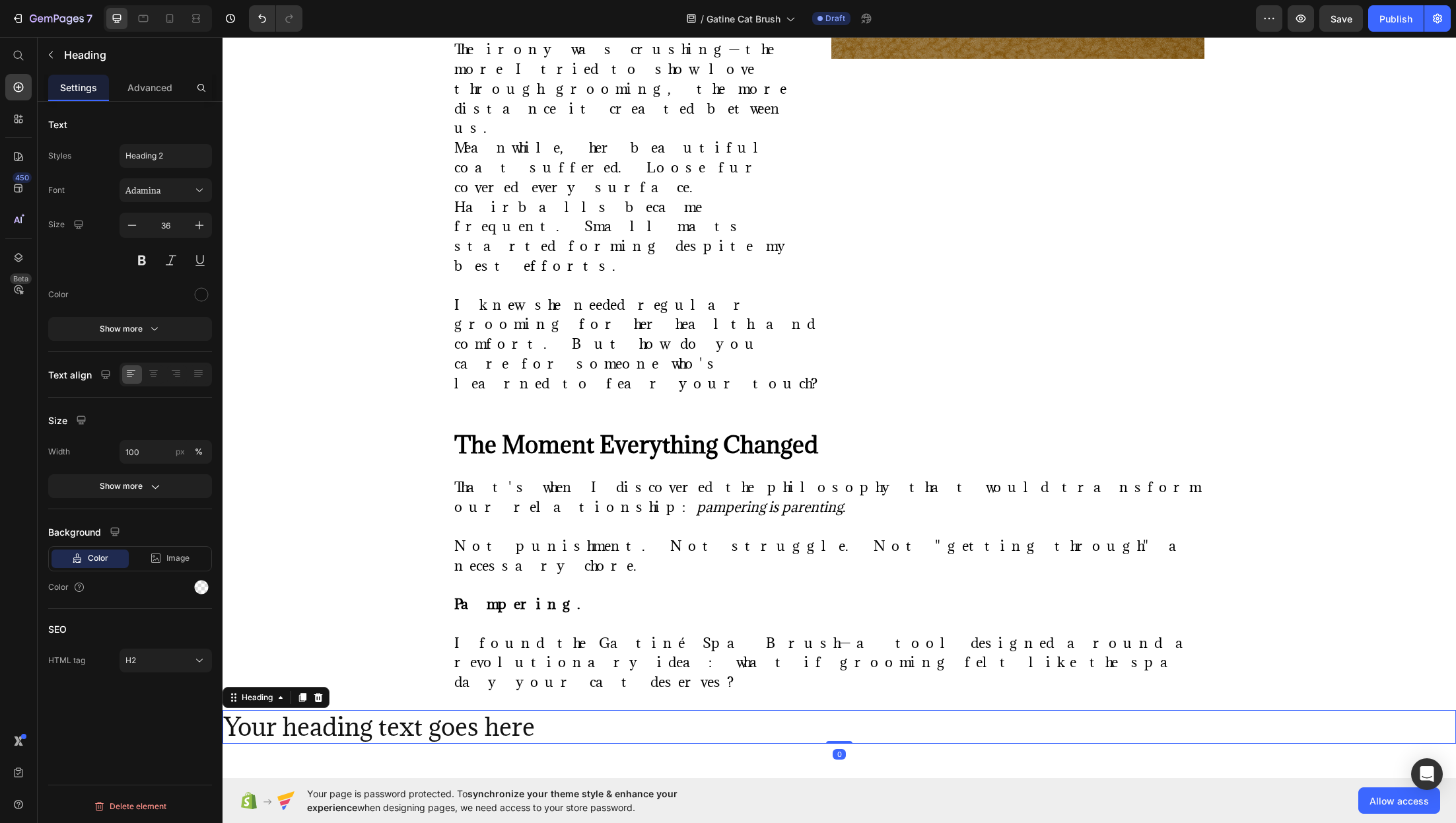 click on "Your heading text goes here" at bounding box center [839, 727] 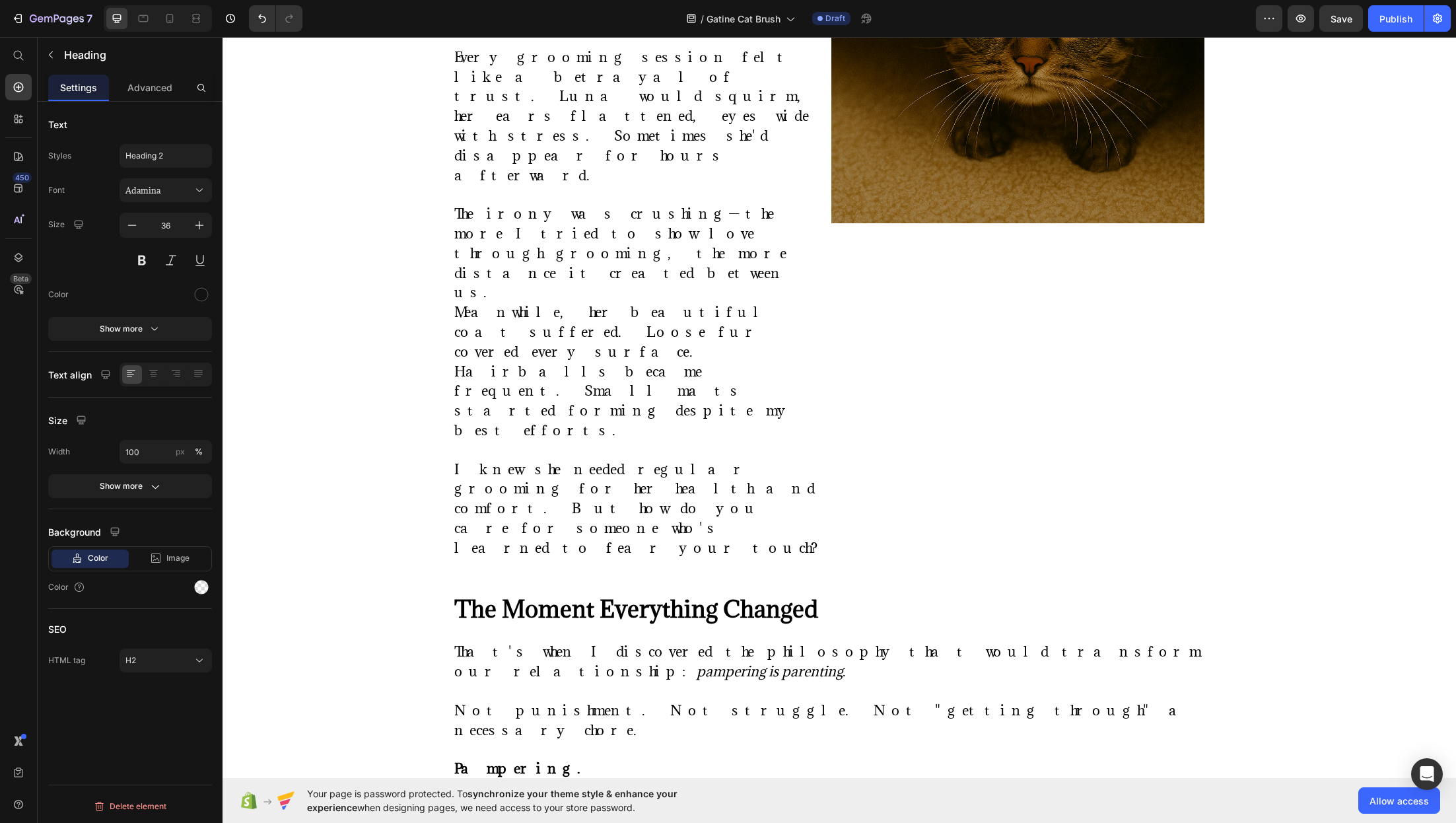 scroll, scrollTop: 1350, scrollLeft: 0, axis: vertical 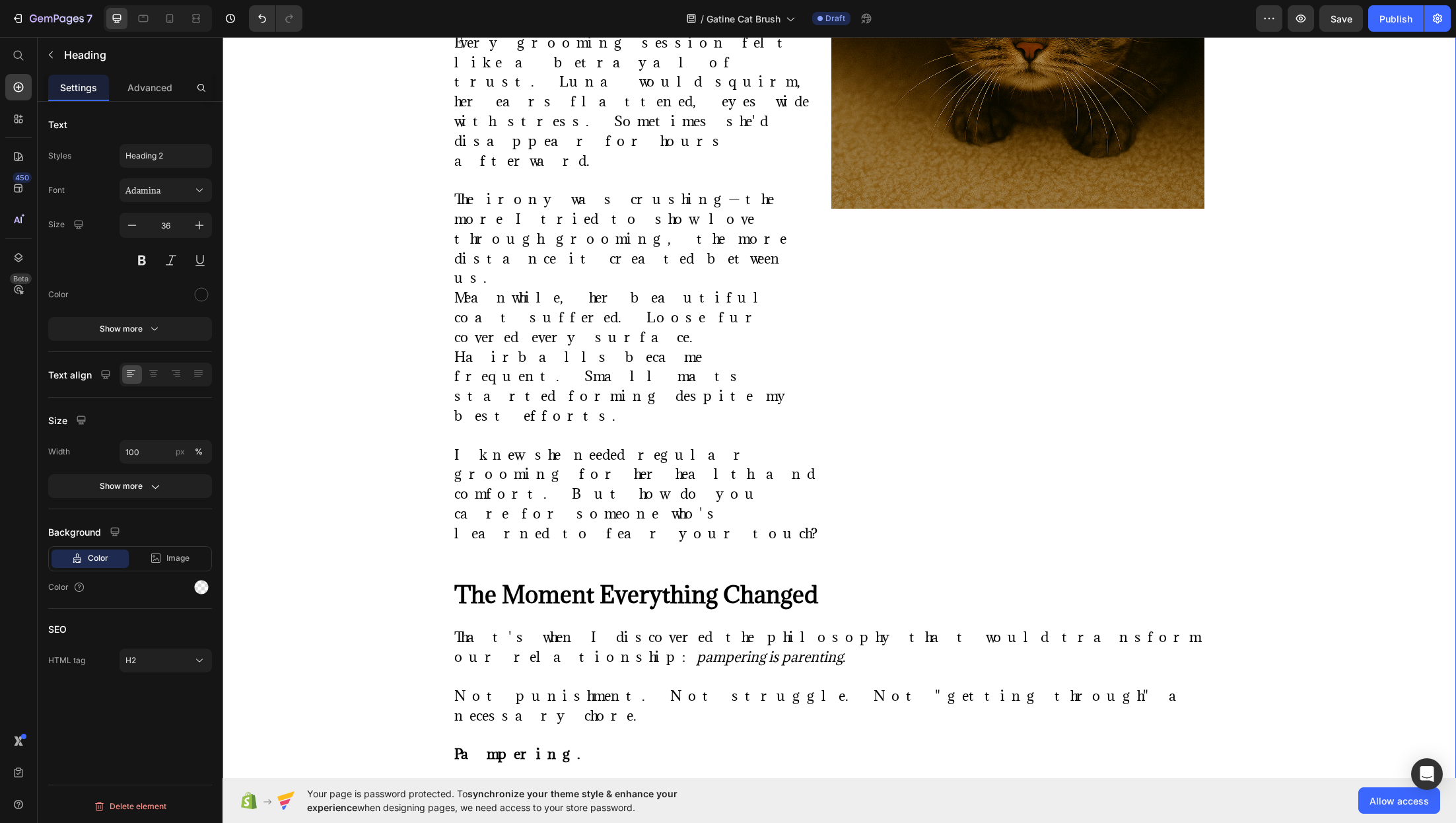 click on "⁠⁠⁠⁠⁠⁠⁠ "She Used to Hide When She Saw the Brush—Now She Melts Into My Arms" Heading Image By [PERSON] Text block Advanced list Published:  [DATE], [DATE] [YEAR] Text block Row Image A Cat Parent's Journey from Grooming Battles to Spa-Day Bliss When Luna started hiding under the bed every time I reached for her brush, I knew something had to change. She wasn't just avoiding grooming. She was avoiding  me . My beautiful tabby—once so trusting, so affectionate—had learned to fear our bonding time. The metal bristles. The tugging. The static that made her fur stand on end. I felt like I was failing her as her parent. Luna isn't just a pet. She's family. My shadow through long work days. My comfort during difficult times. The gentle soul who chose me as much as I chose her. But watching her flinch when I tried to care for her? It broke my heart. Text block ⁠⁠⁠⁠⁠⁠⁠ When Love Feels Like Punishment Heading Text Block Image Row ⁠⁠⁠⁠⁠⁠⁠ Heading . Pampering. Row" at bounding box center [839, -135] 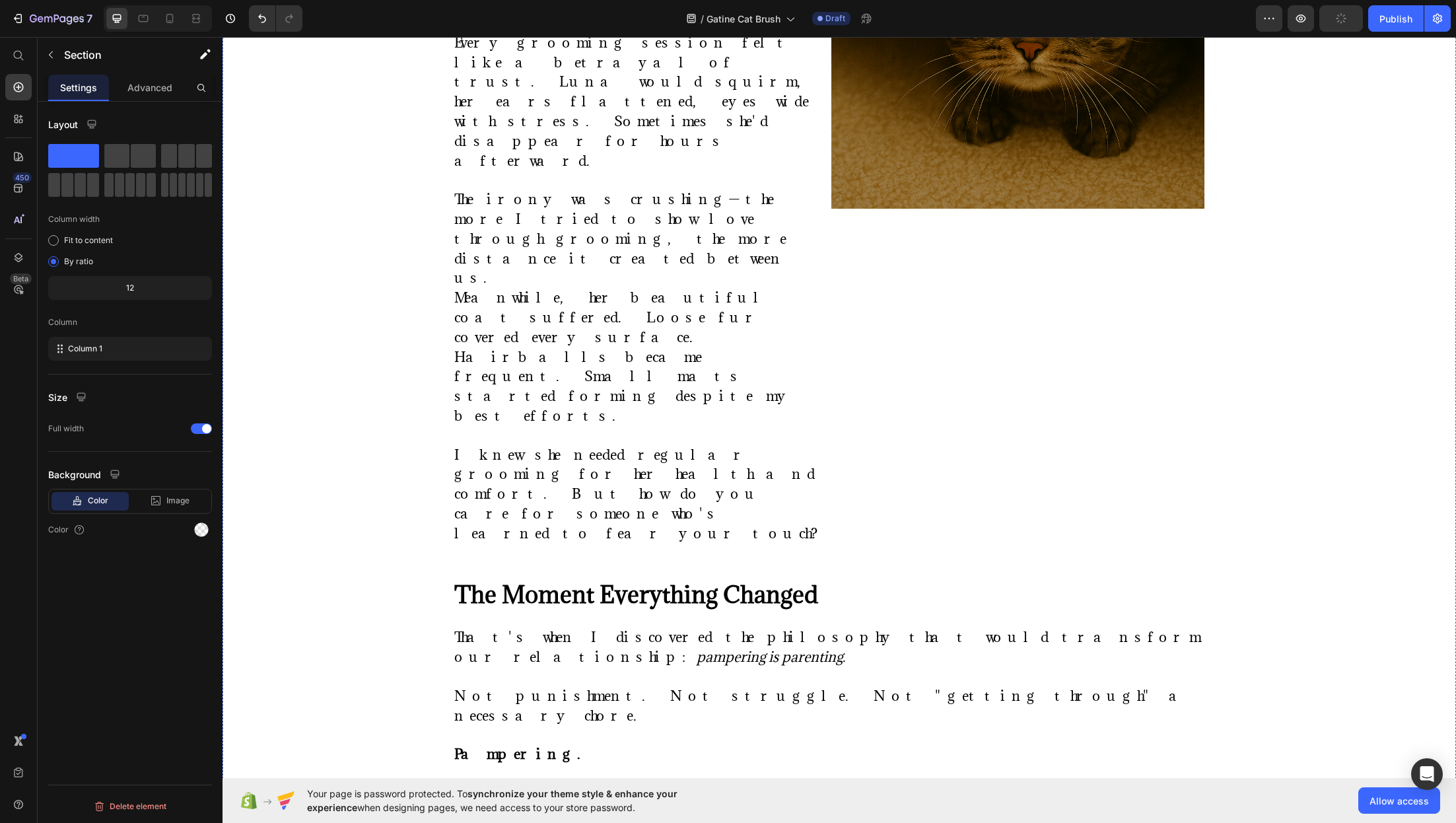 click on "More Than a Brush—It's a Love Language" at bounding box center [445, 877] 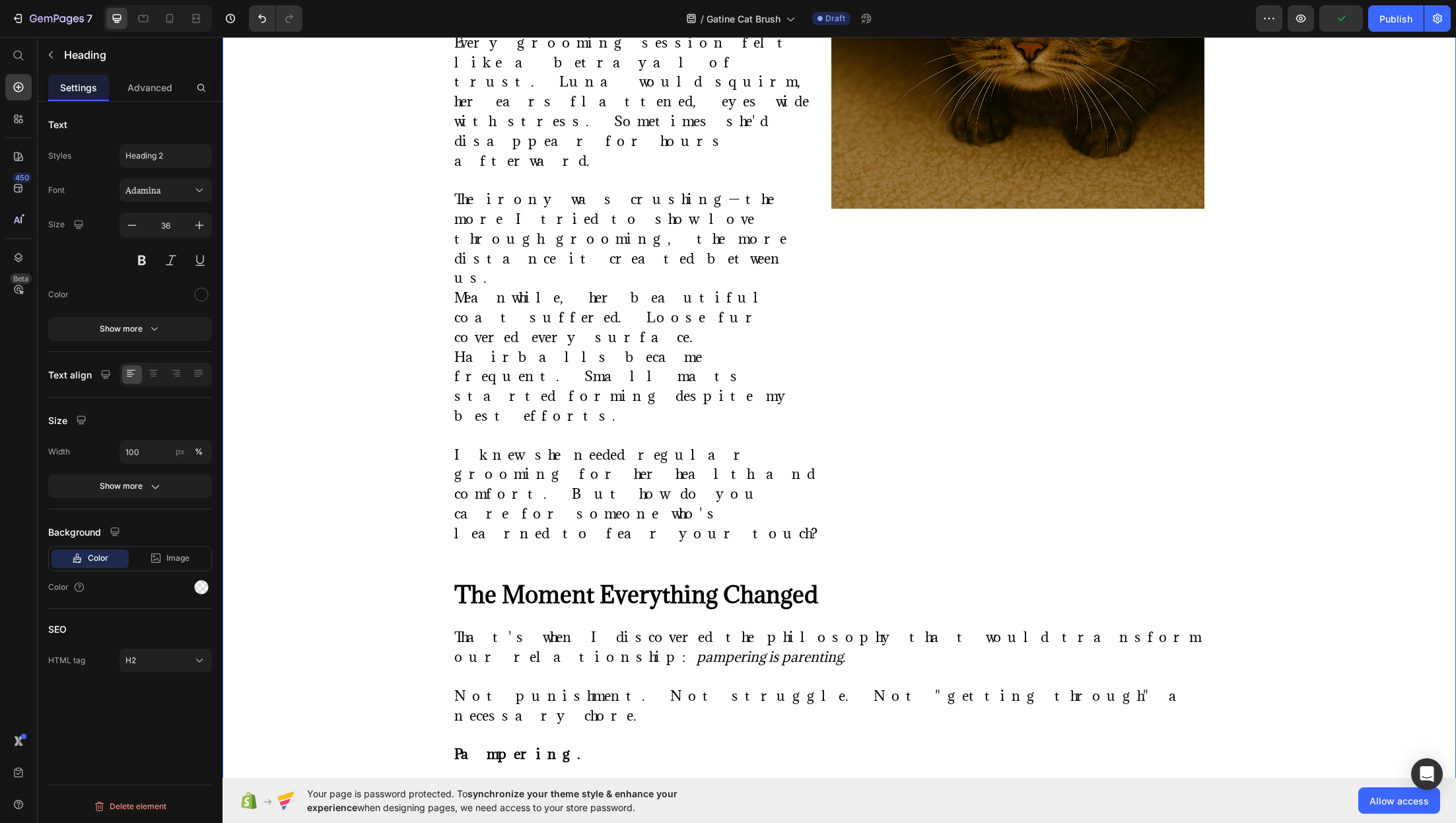 click on "Heading" at bounding box center (276, 847) 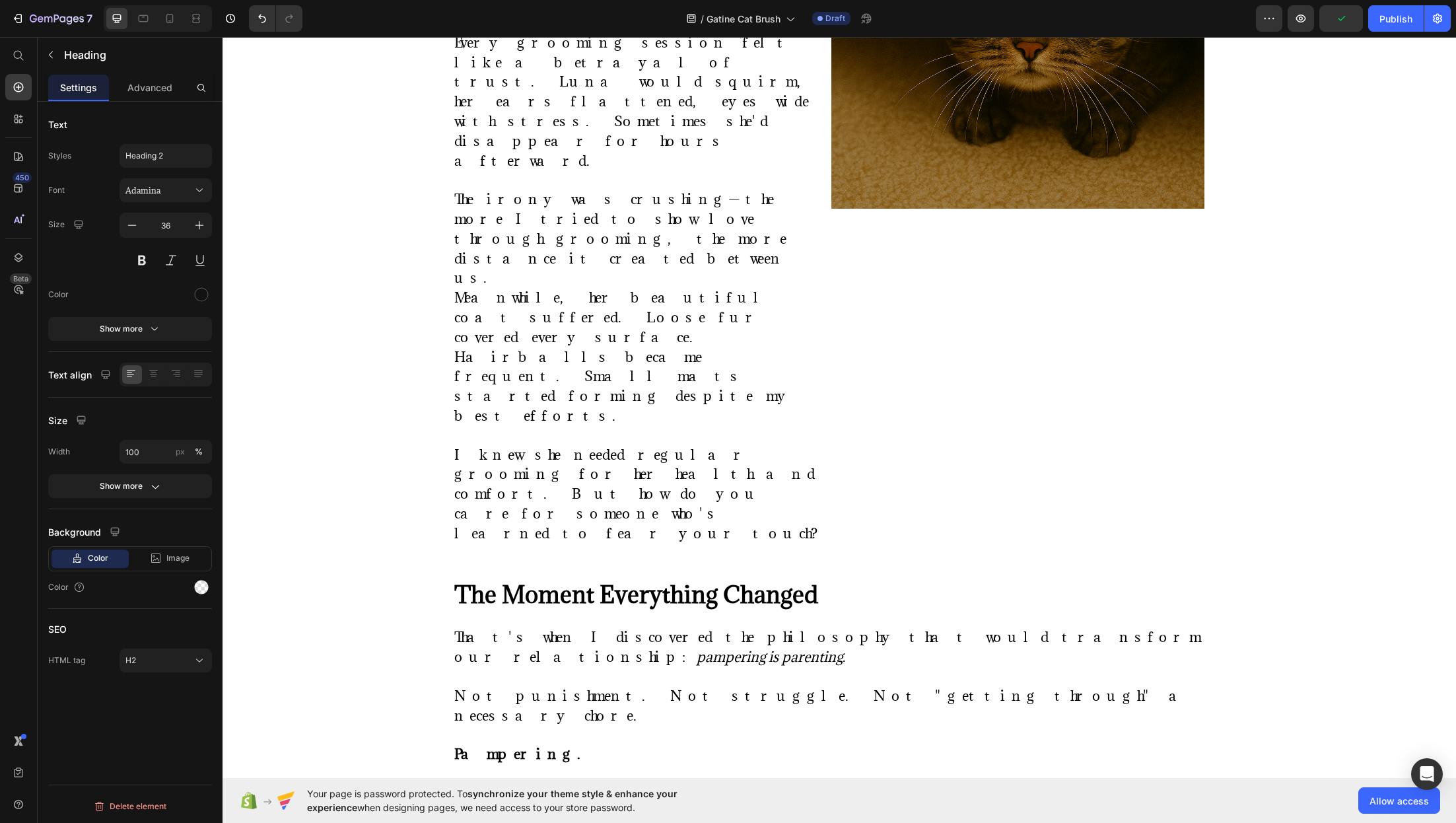 click at bounding box center [302, 847] 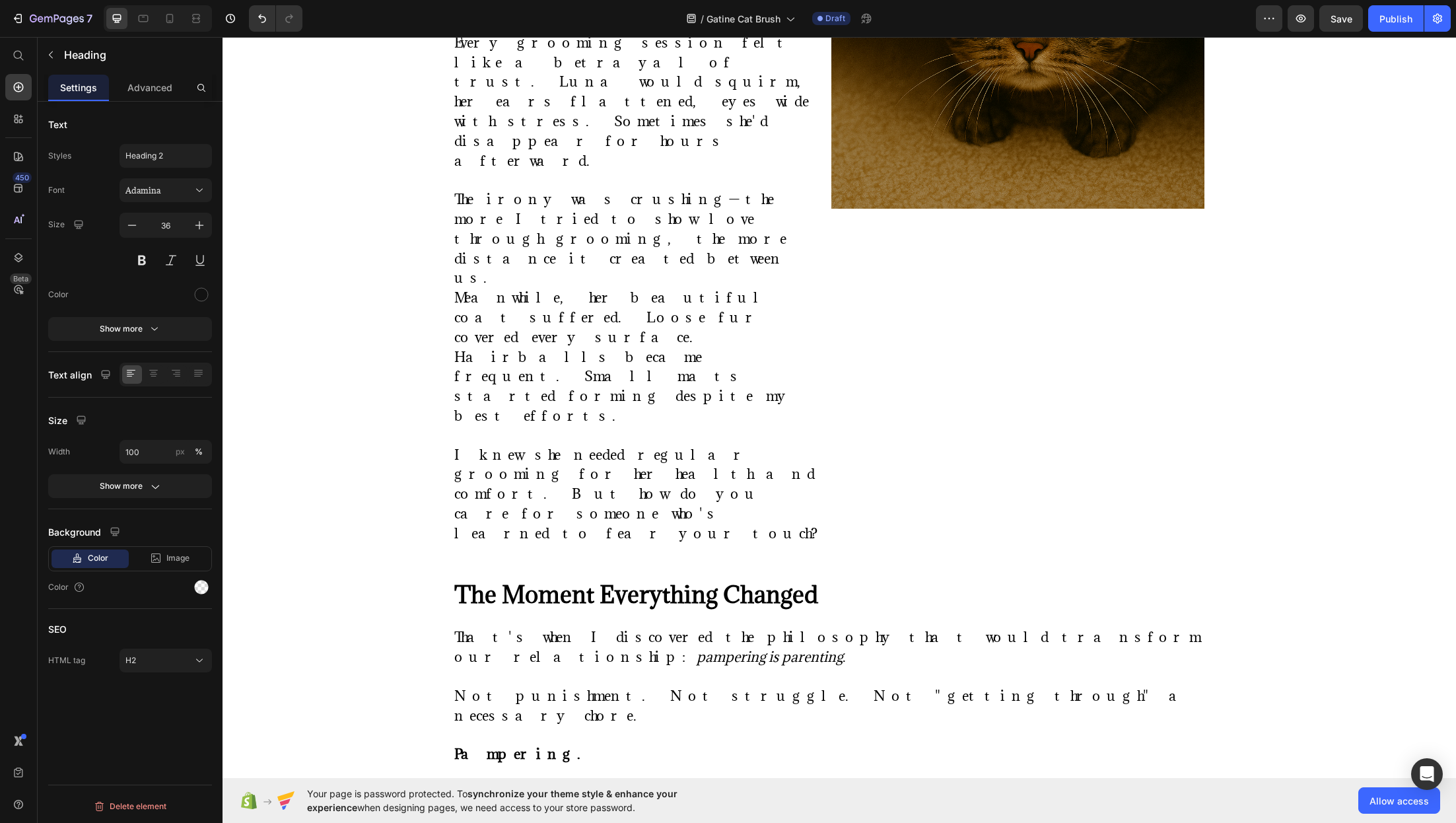 click 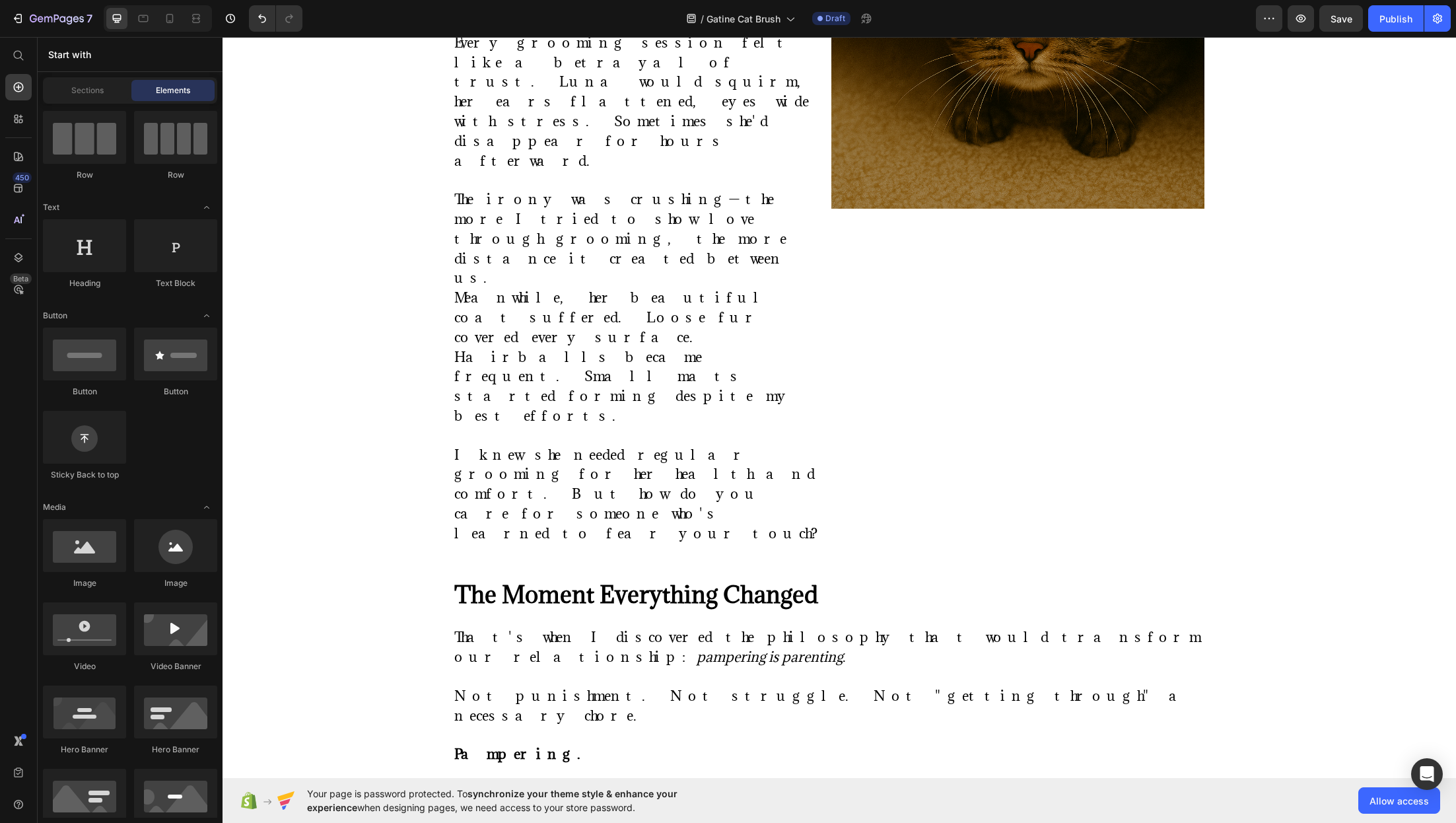 click on "More Than a Brush—It's a Love Language" at bounding box center (445, 877) 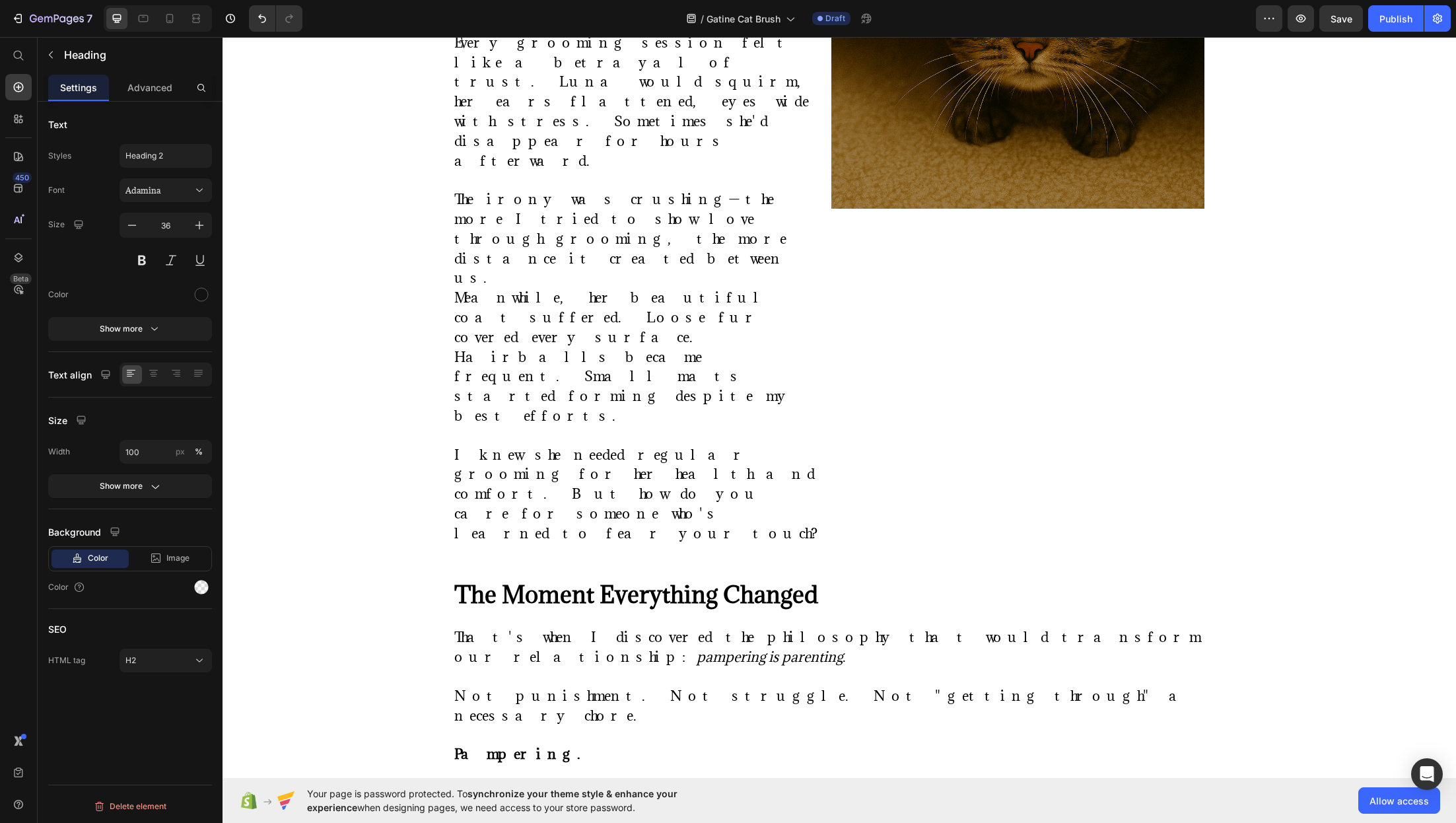 click 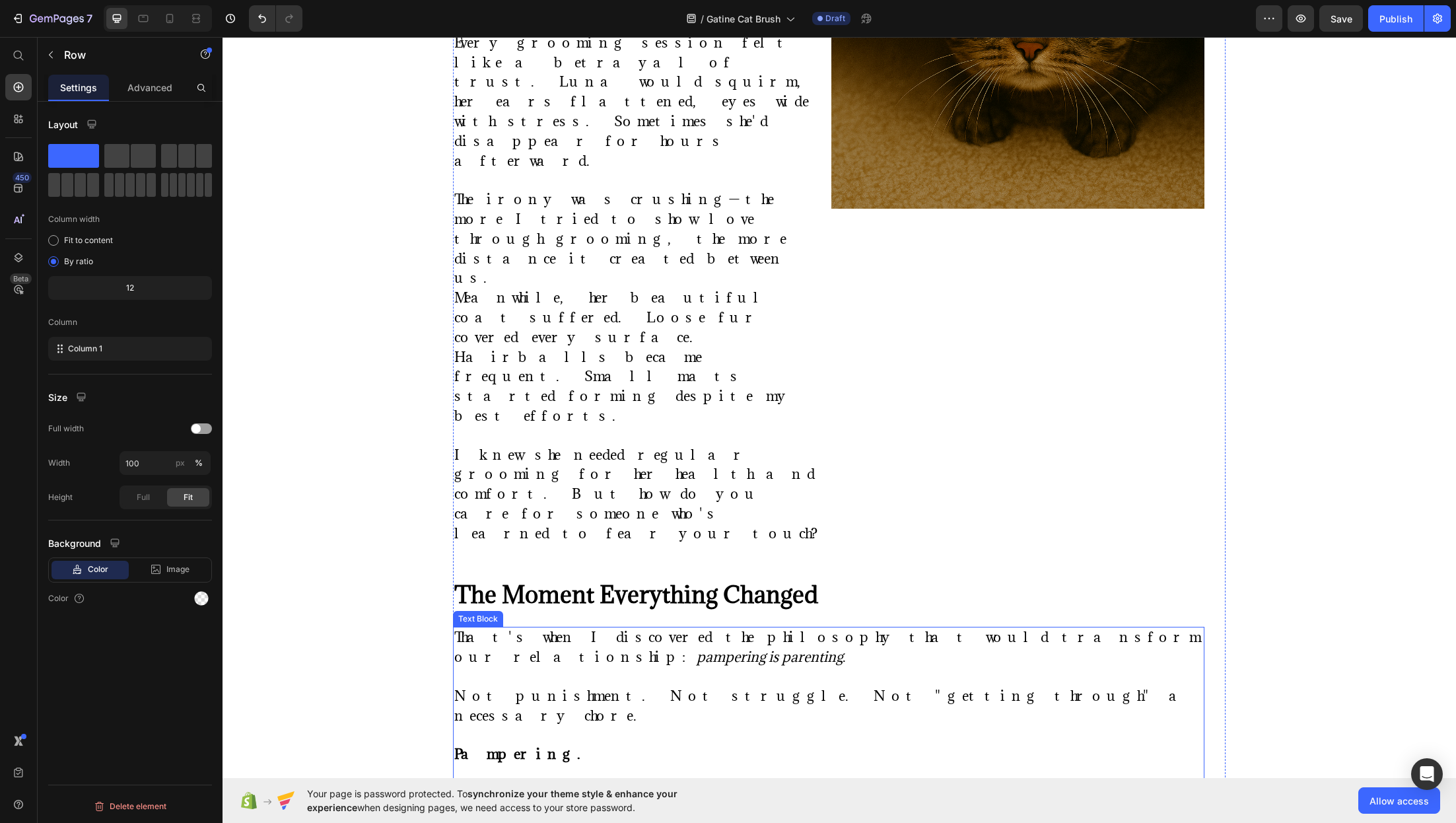 click on "⁠⁠⁠⁠⁠⁠⁠ "She Used to Hide When She Saw the Brush—Now She Melts Into My Arms" Heading Image By [PERSON] Text block Advanced list Published:  [DATE], [DATE] [YEAR] Text block Row Image A Cat Parent's Journey from Grooming Battles to Spa-Day Bliss When Luna started hiding under the bed every time I reached for her brush, I knew something had to change. She wasn't just avoiding grooming. She was avoiding  me . My beautiful tabby—once so trusting, so affectionate—had learned to fear our bonding time. The metal bristles. The tugging. The static that made her fur stand on end. I felt like I was failing her as her parent. Luna isn't just a pet. She's family. My shadow through long work days. My comfort during difficult times. The gentle soul who chose me as much as I chose her. But watching her flinch when I tried to care for her? It broke my heart. Text block ⁠⁠⁠⁠⁠⁠⁠ When Love Feels Like Punishment Heading Text Block Image Row ⁠⁠⁠⁠⁠⁠⁠ Heading . Pampering." at bounding box center [829, -163] 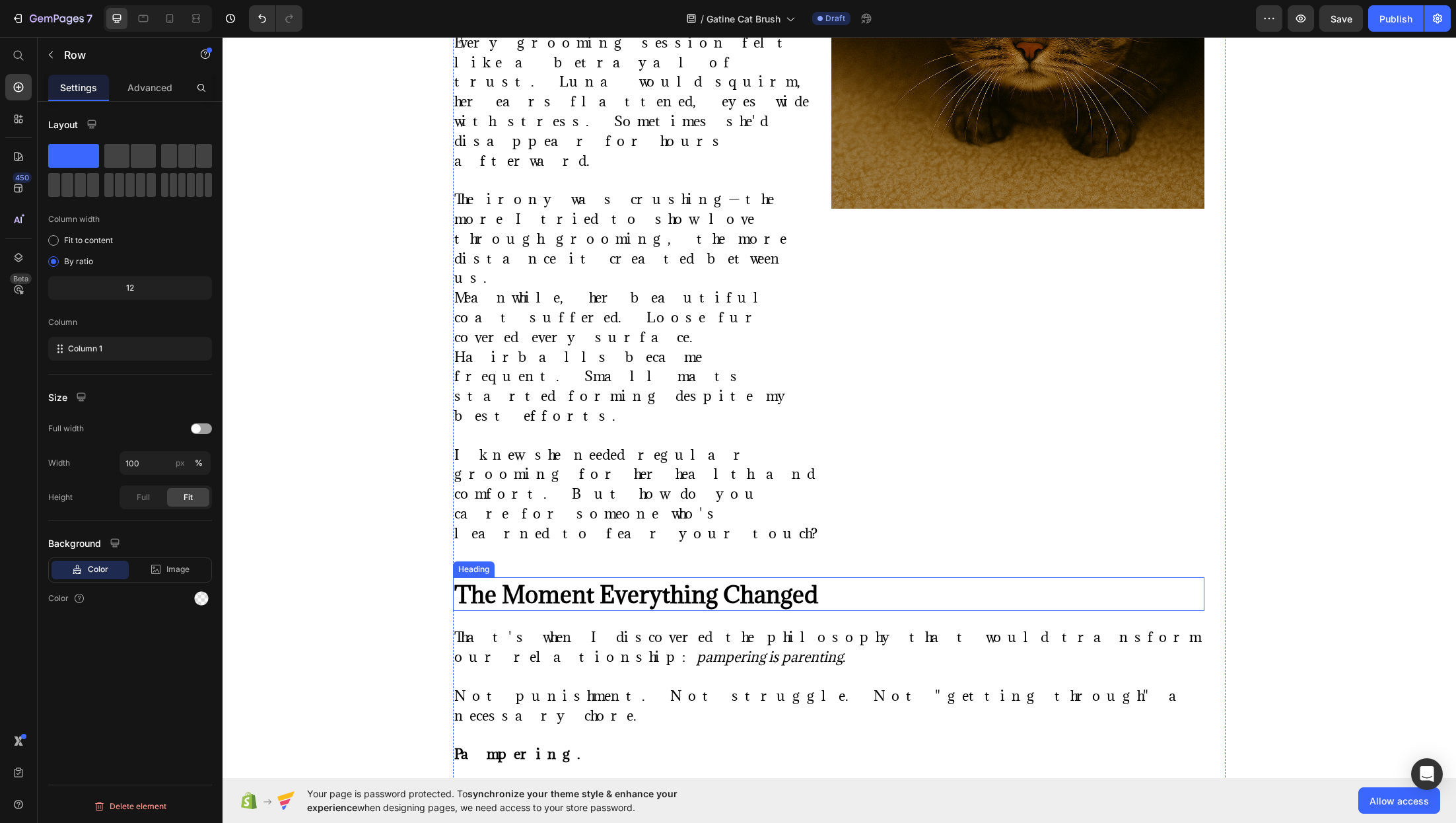 click on "The Moment Everything Changed" at bounding box center (636, 594) 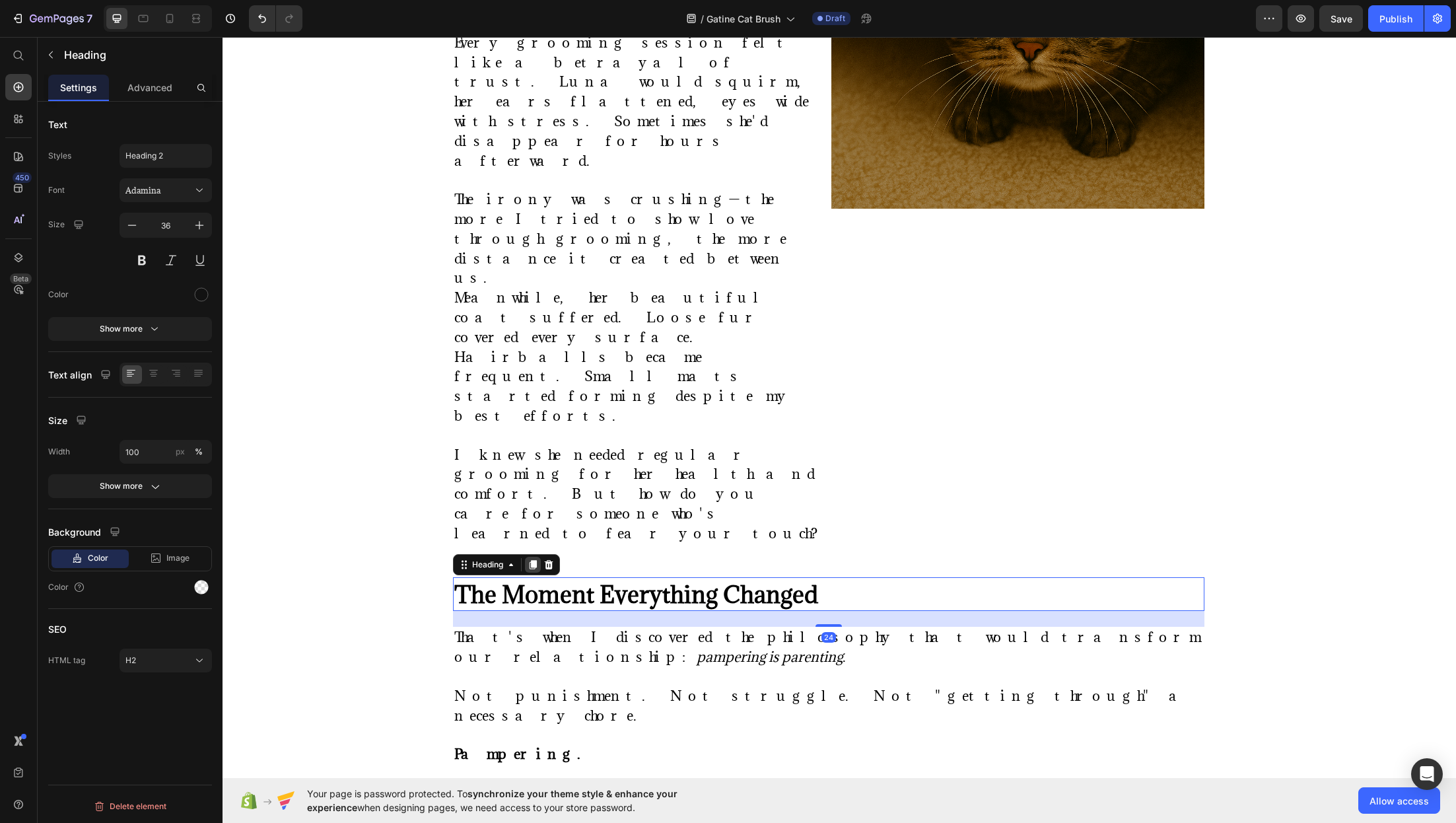 click 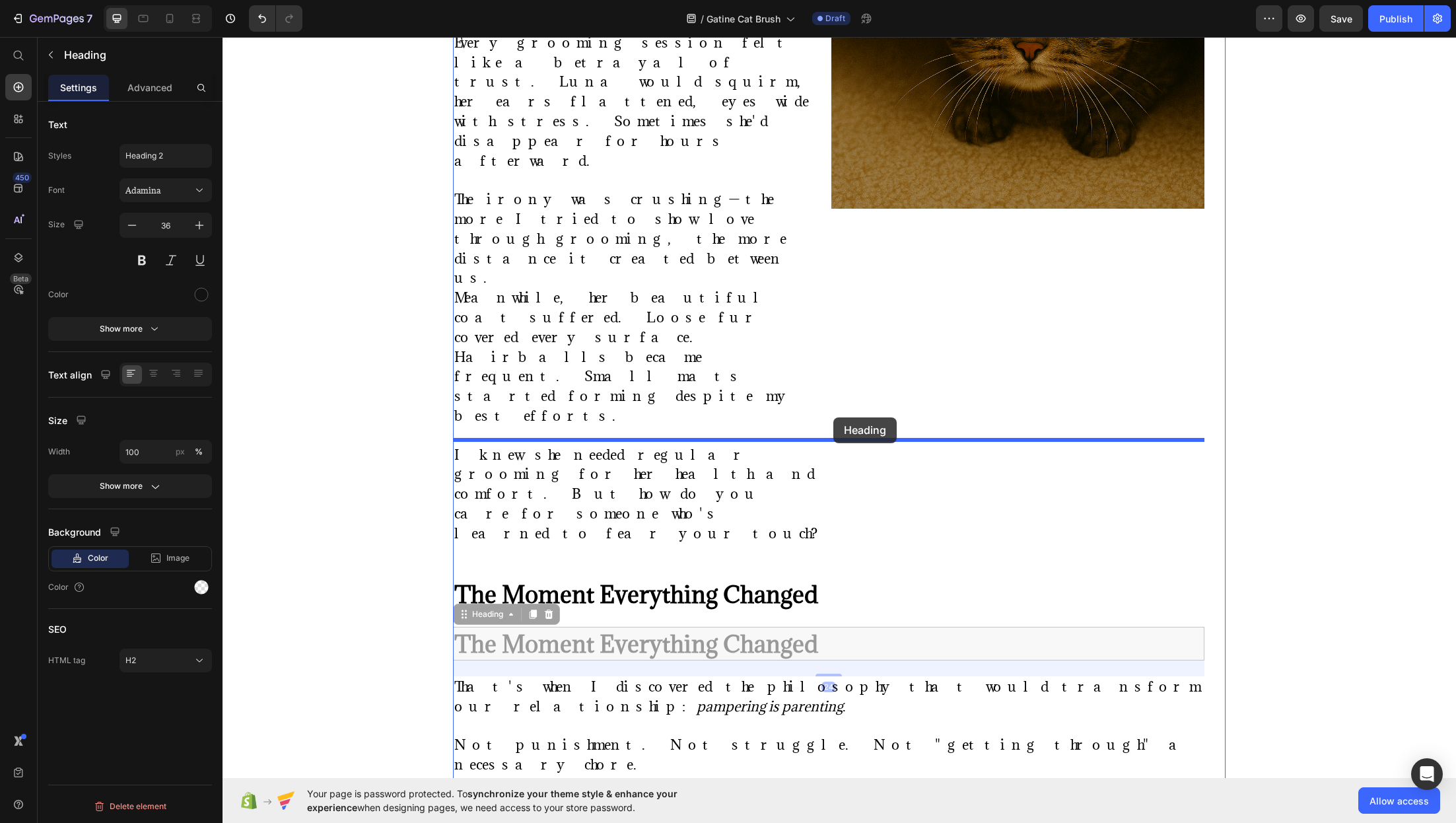 drag, startPoint x: 854, startPoint y: 227, endPoint x: 833, endPoint y: 417, distance: 191.157 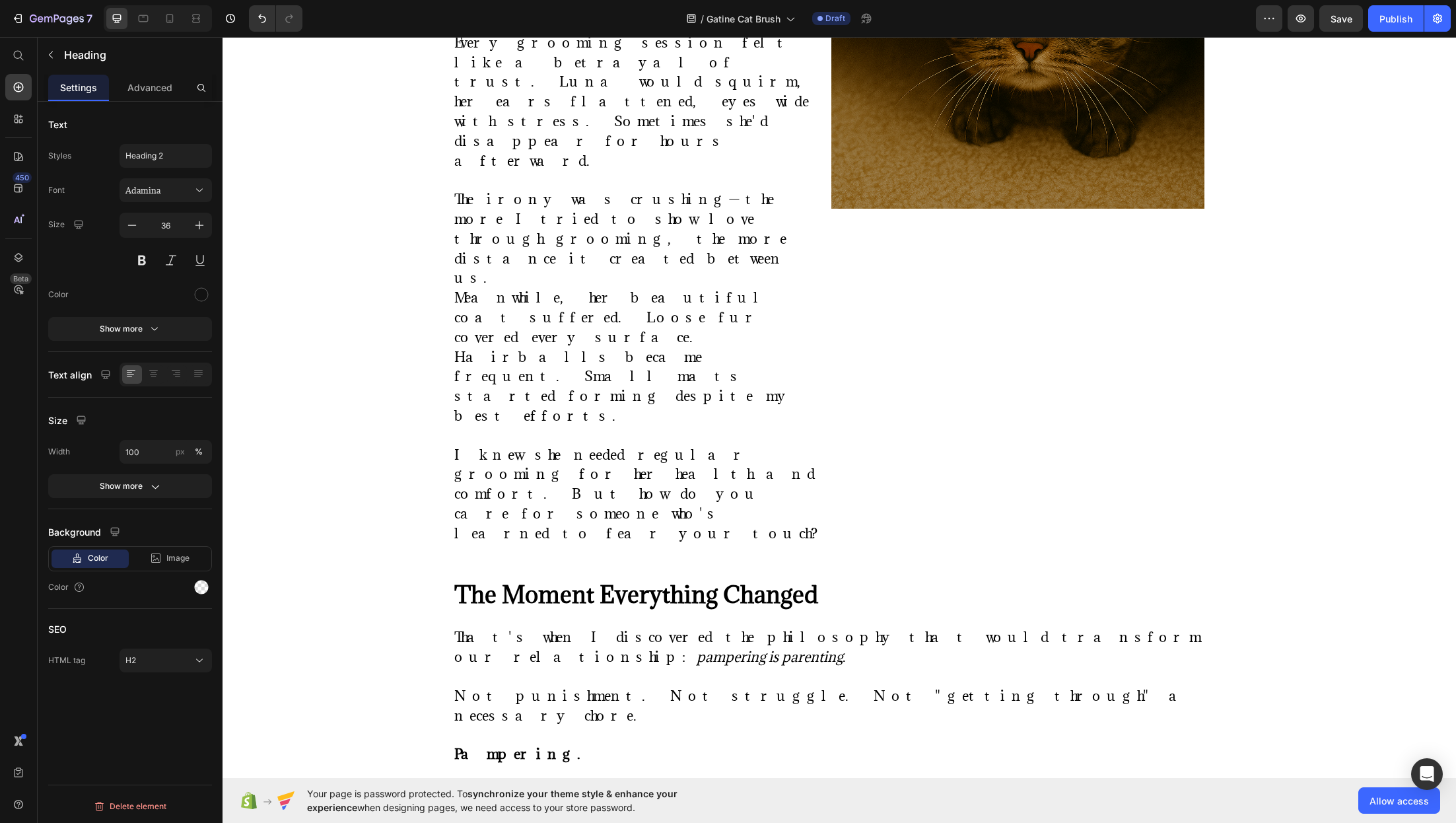 click on "The Moment Everything Changed" at bounding box center (829, 877) 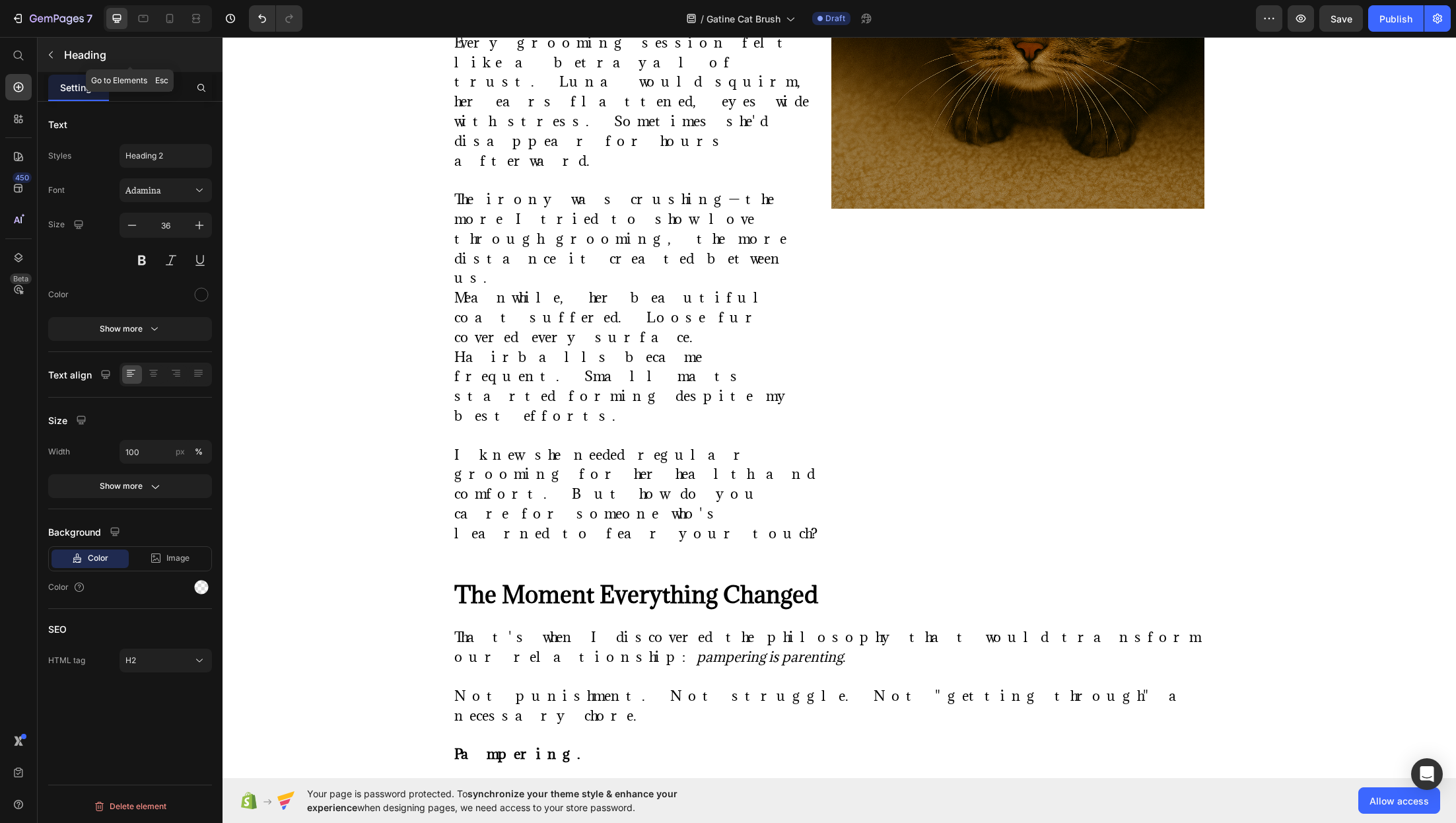 click 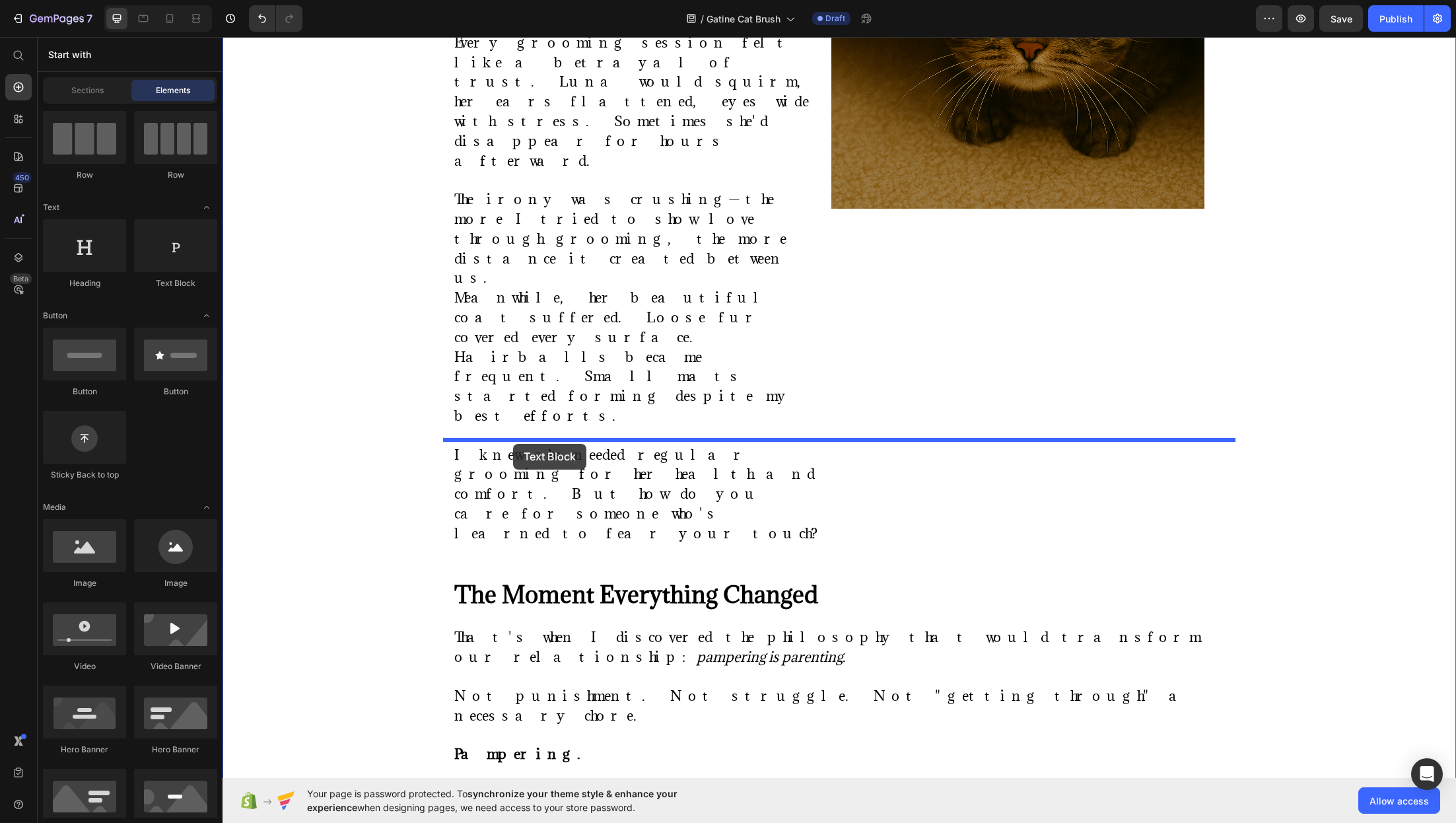 drag, startPoint x: 398, startPoint y: 296, endPoint x: 512, endPoint y: 444, distance: 186.81542 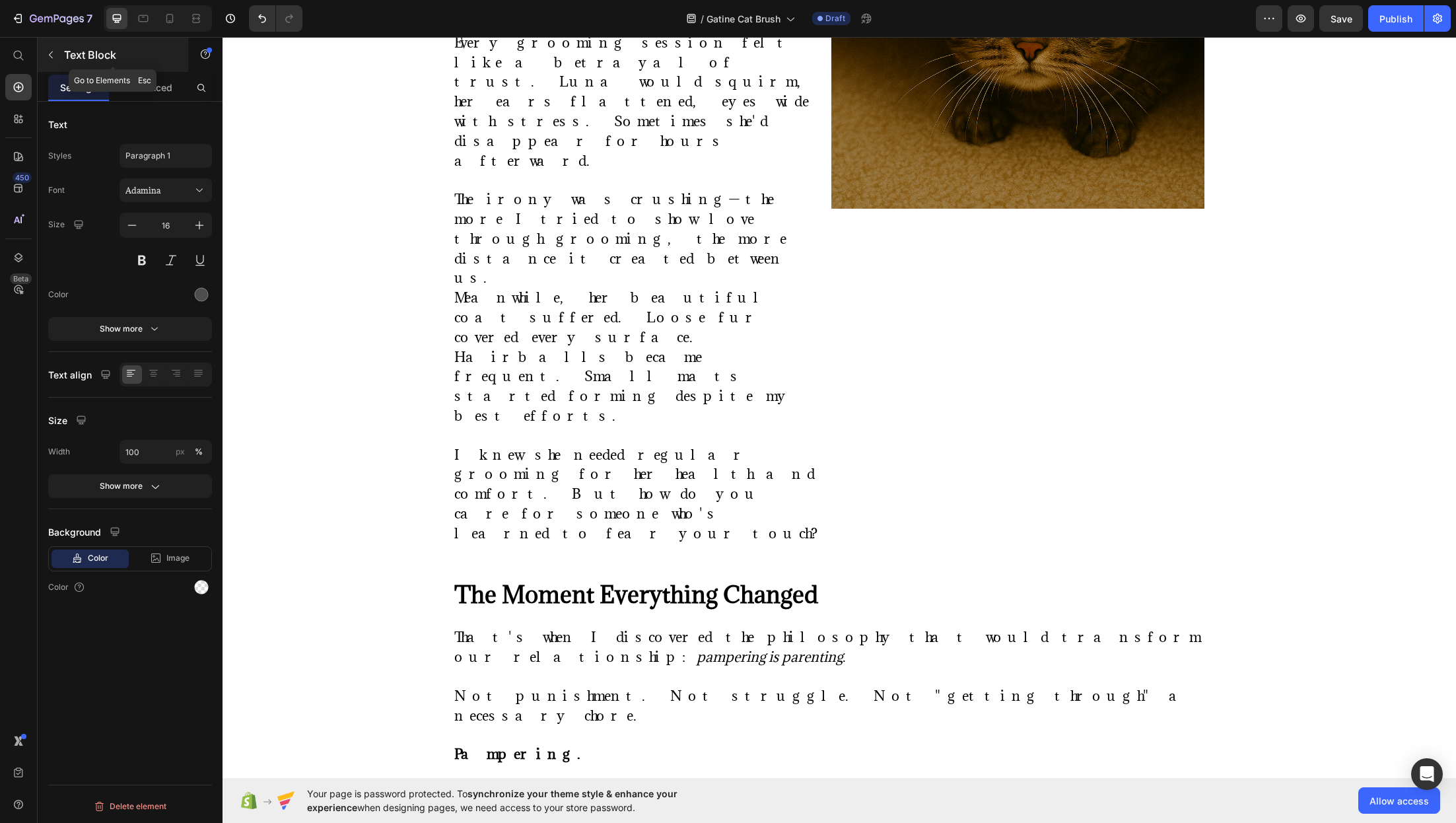 click at bounding box center [51, 55] 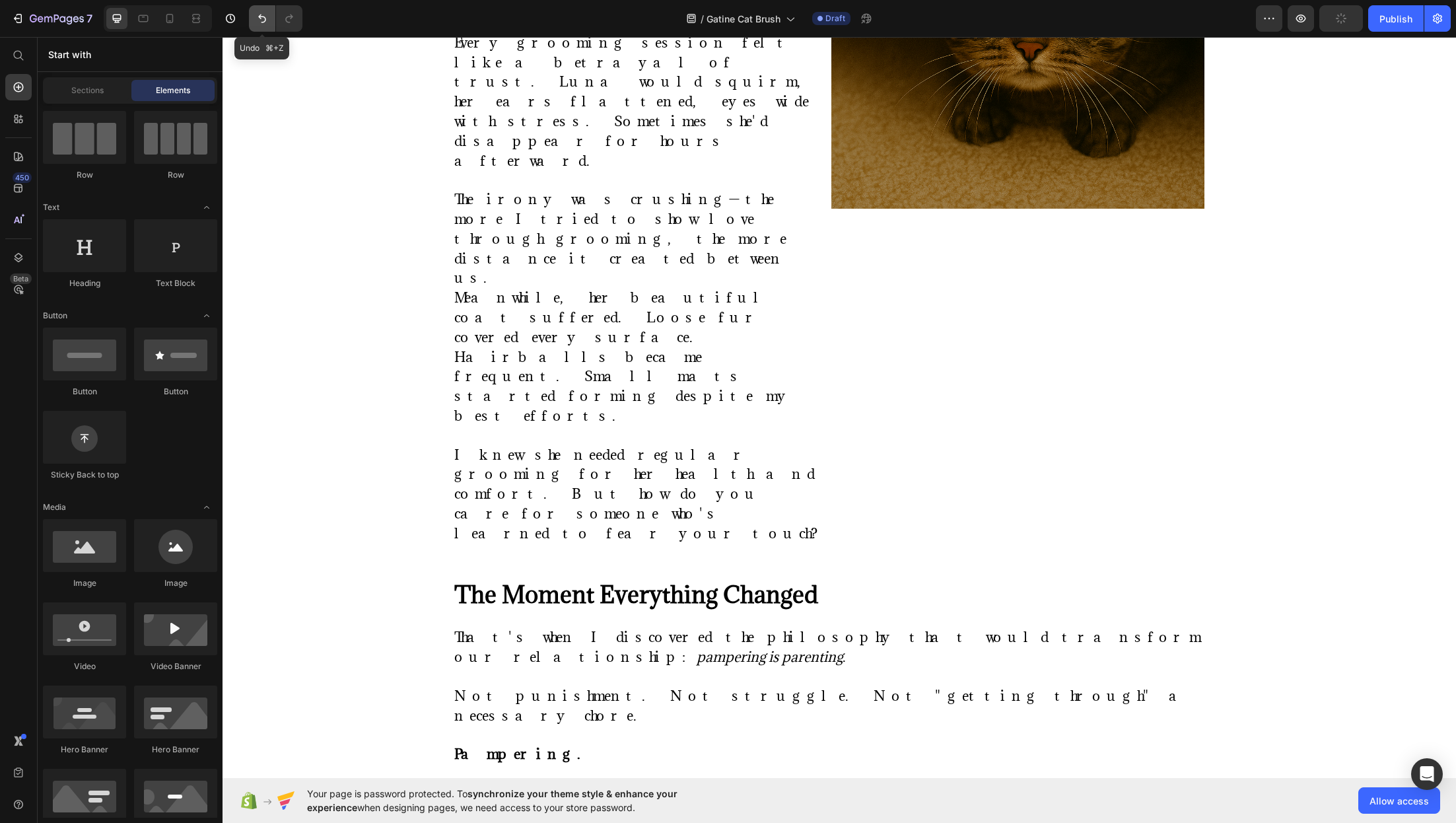 click 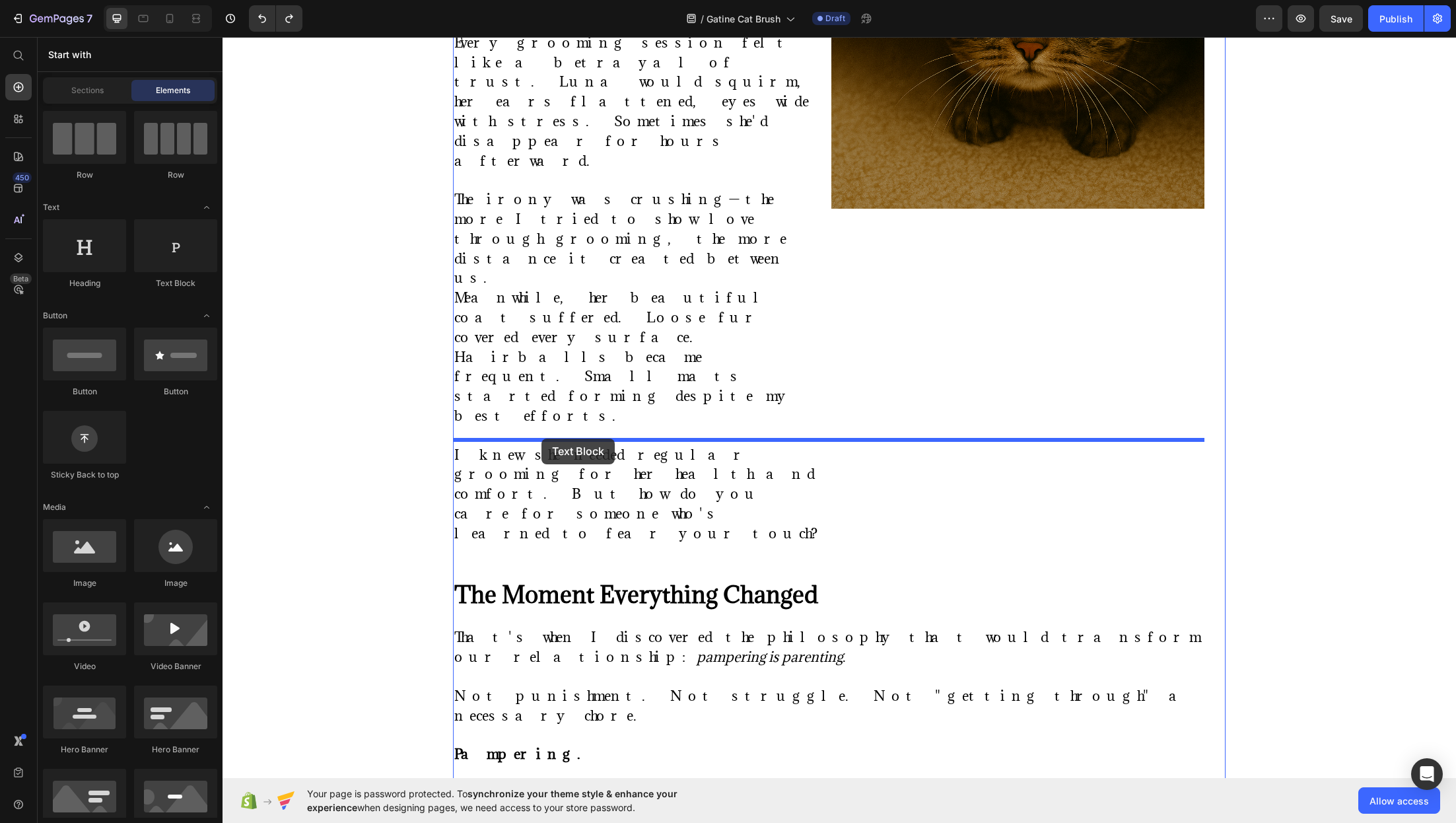 drag, startPoint x: 375, startPoint y: 258, endPoint x: 541, endPoint y: 439, distance: 245.5952 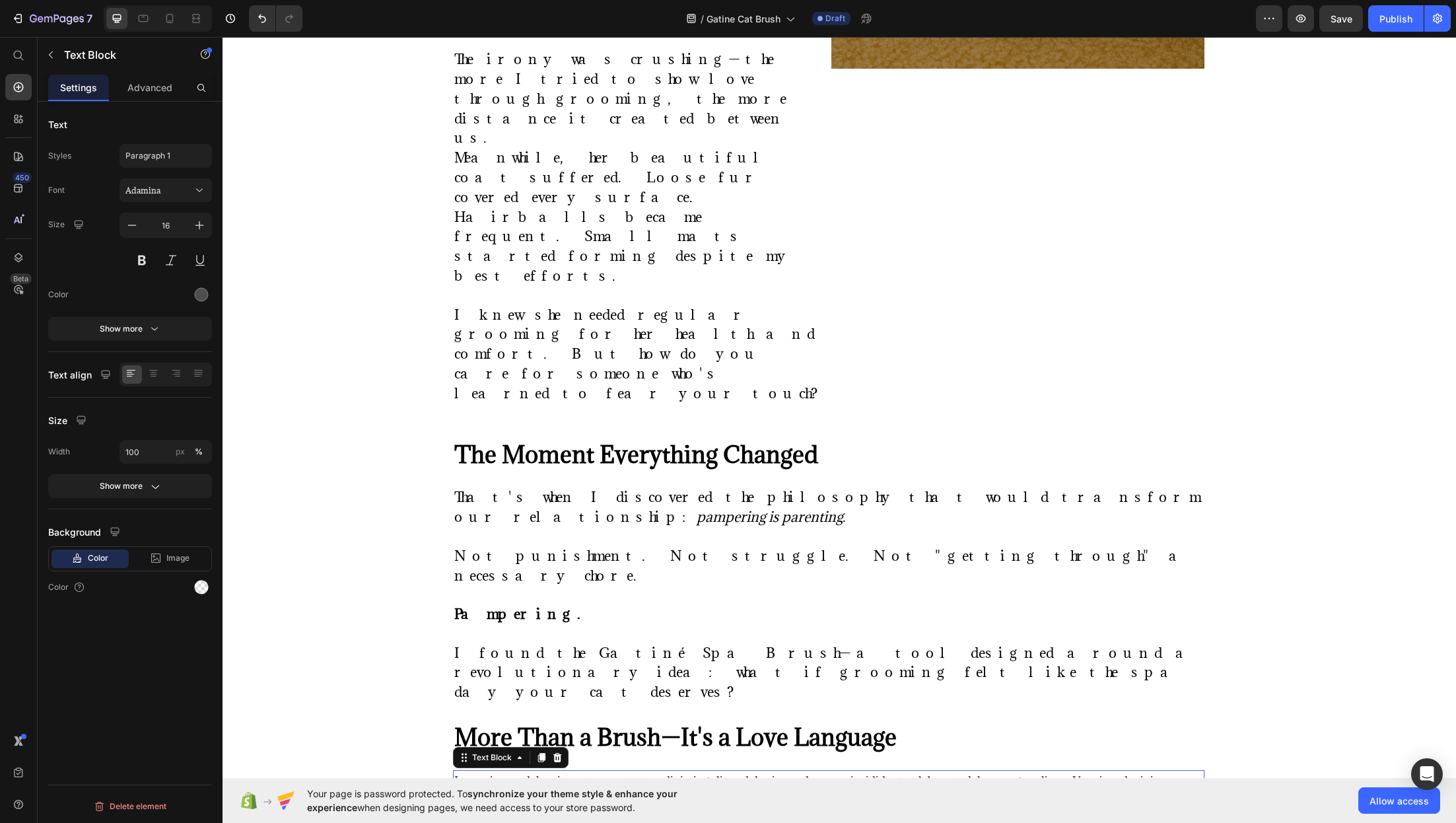 scroll, scrollTop: 1520, scrollLeft: 0, axis: vertical 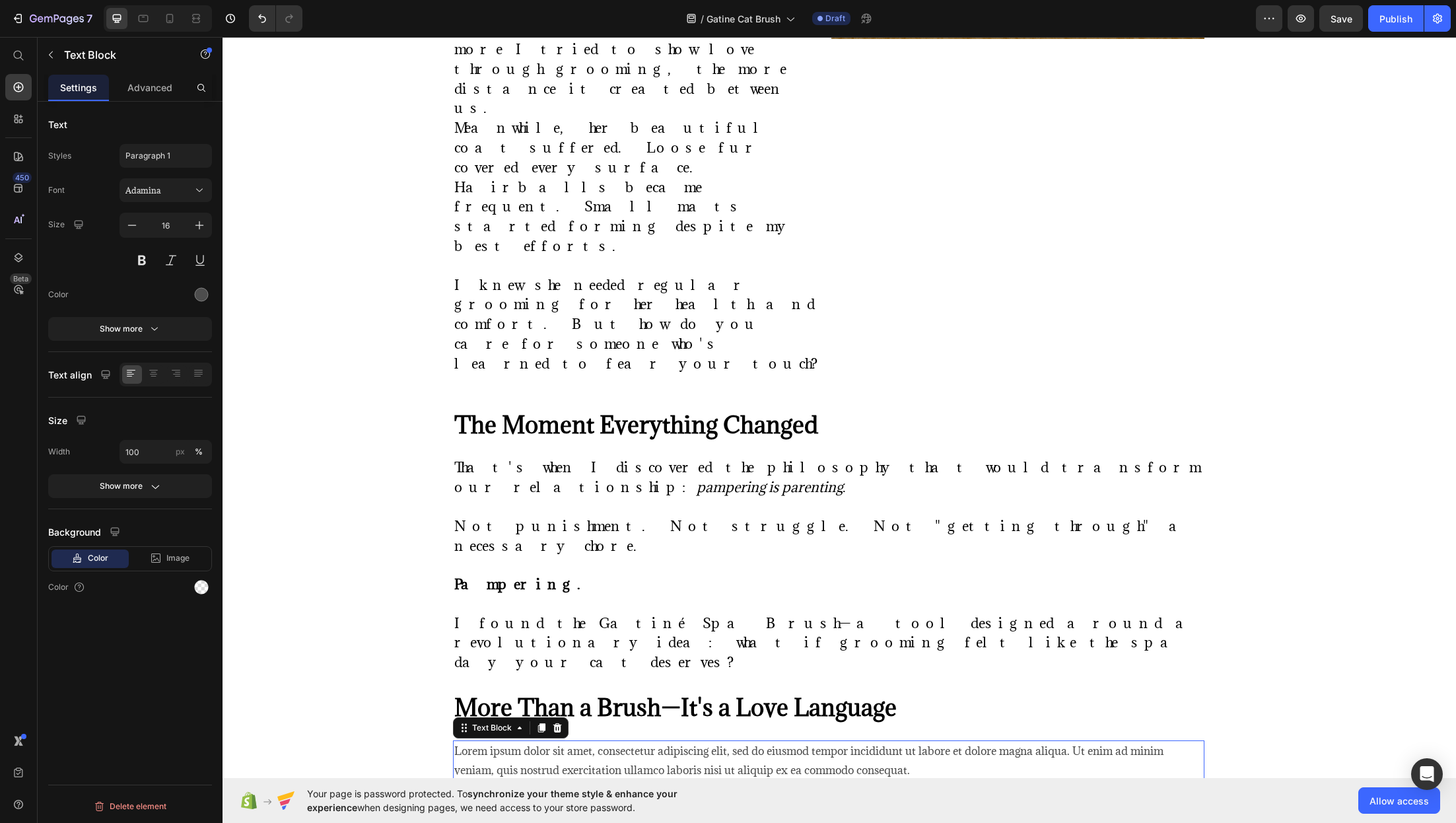 click on "The Gatiné Spa Brush doesn't look like those harsh metal tools that traumatized Luna. It's elegant. Gentle. Thoughtfully crafted for the sensitive souls in our families." at bounding box center (620, 1080) 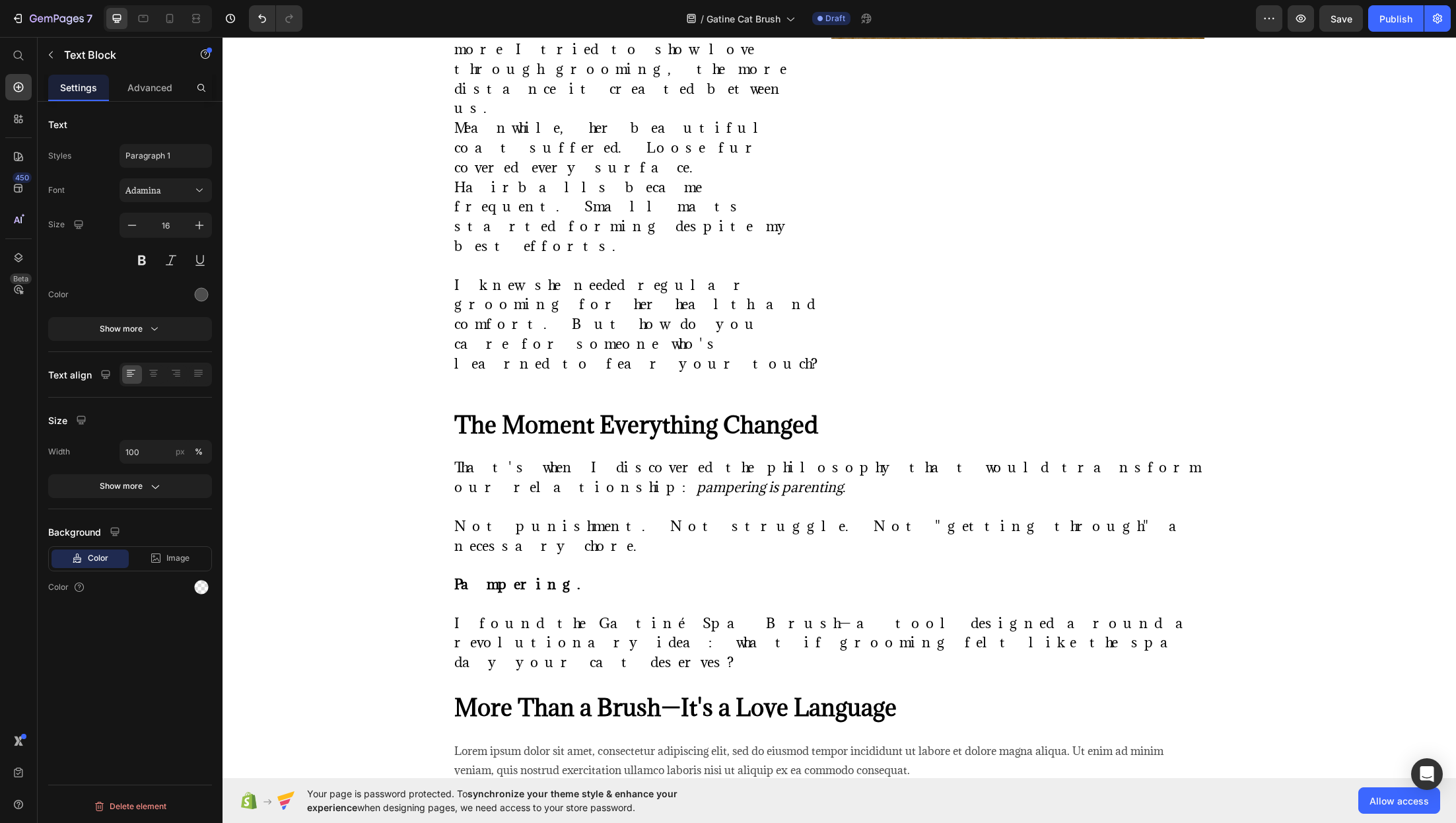 click on "Here's what makes it different:" at bounding box center (620, 1198) 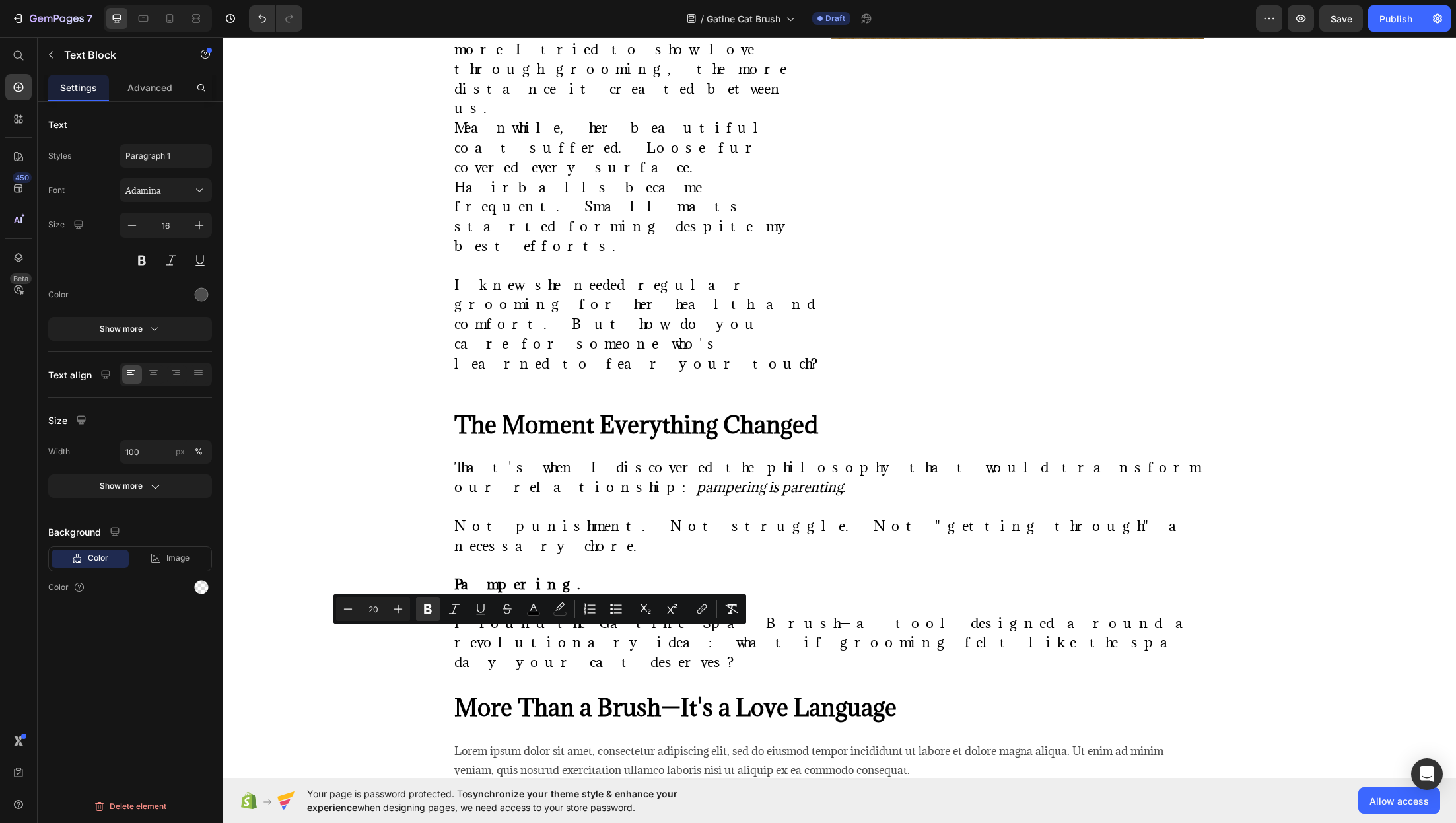 click on "Here's what makes it different:" at bounding box center (620, 1198) 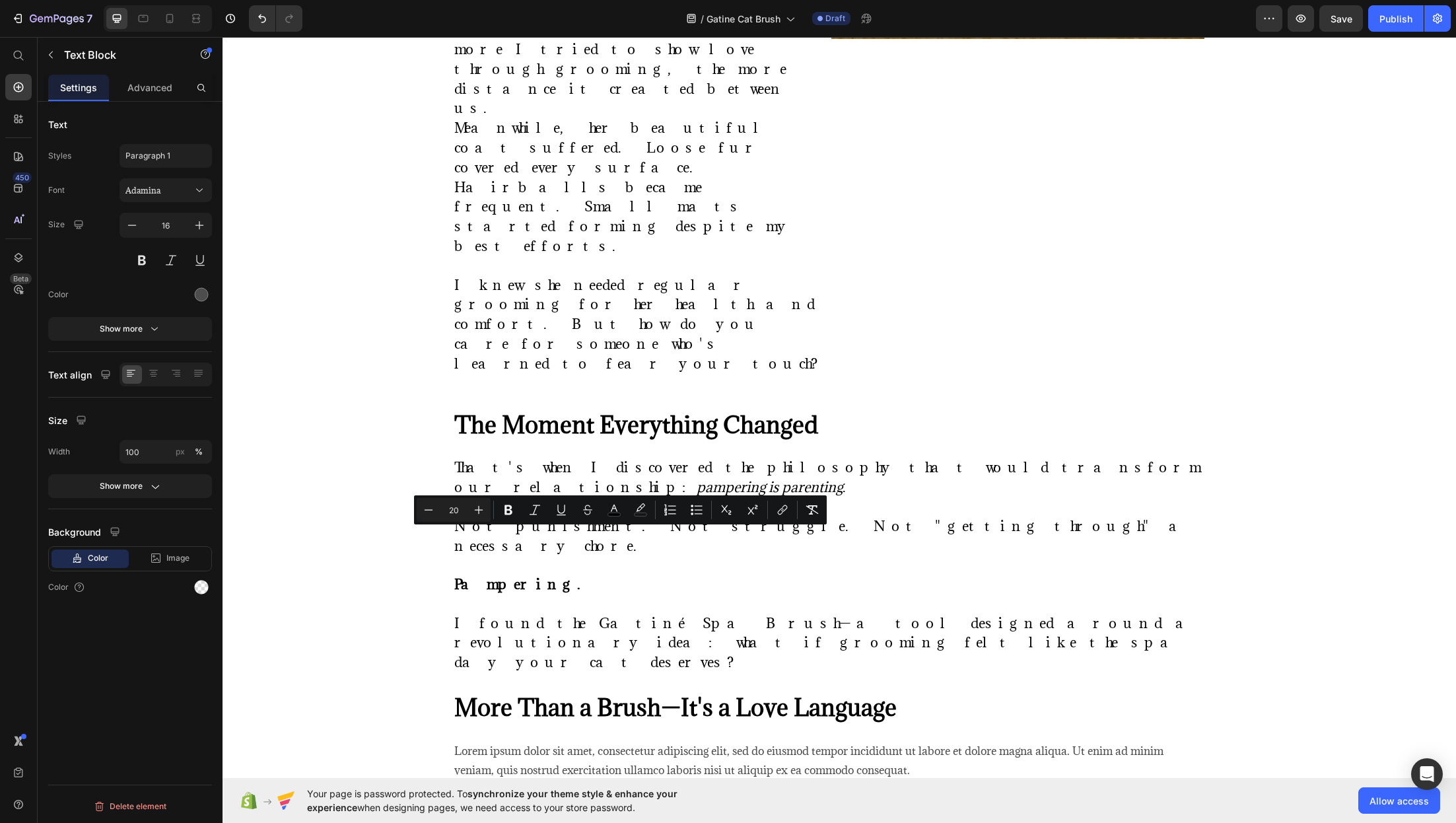 drag, startPoint x: 660, startPoint y: 635, endPoint x: 401, endPoint y: 520, distance: 283.38313 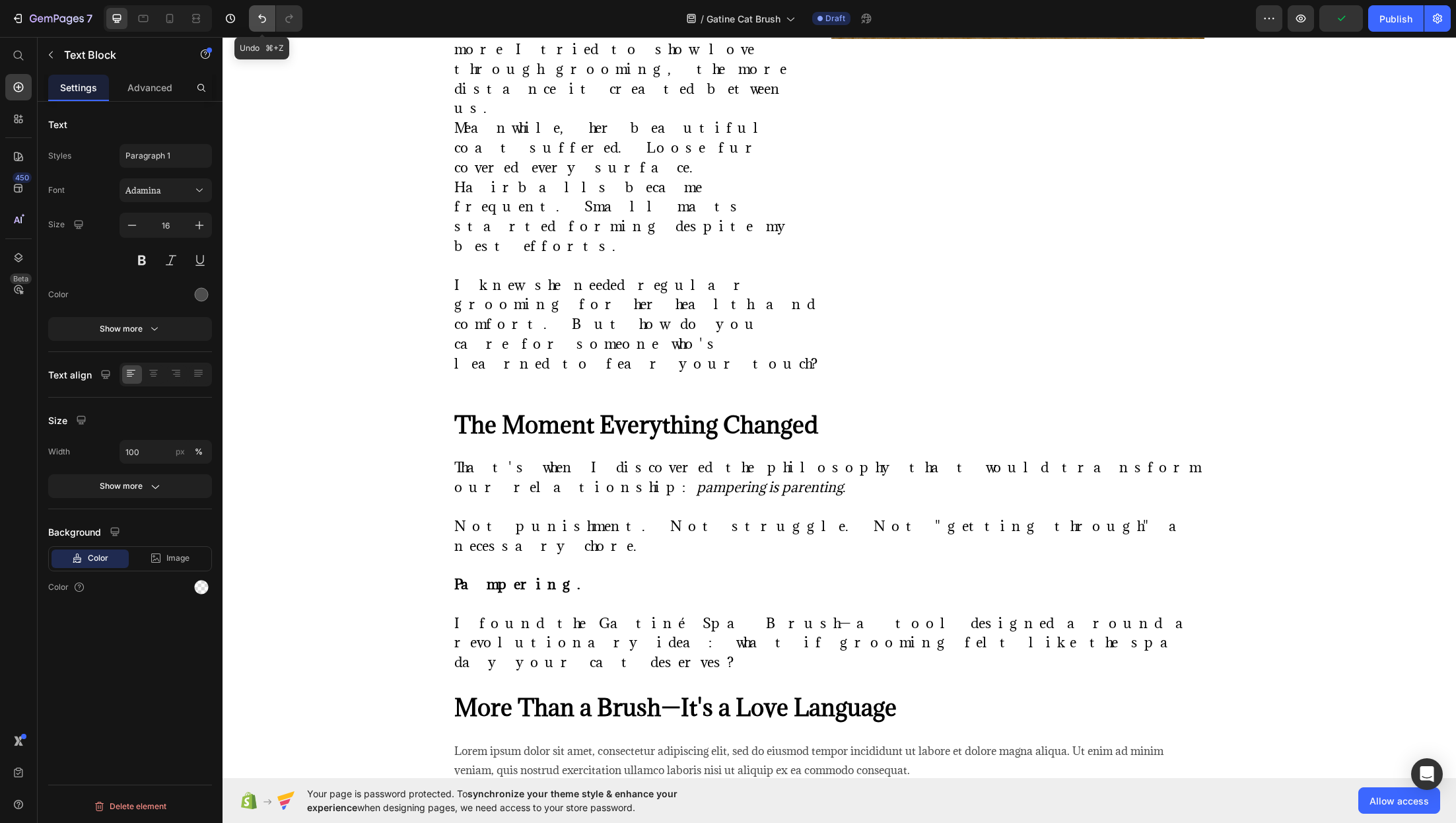 click 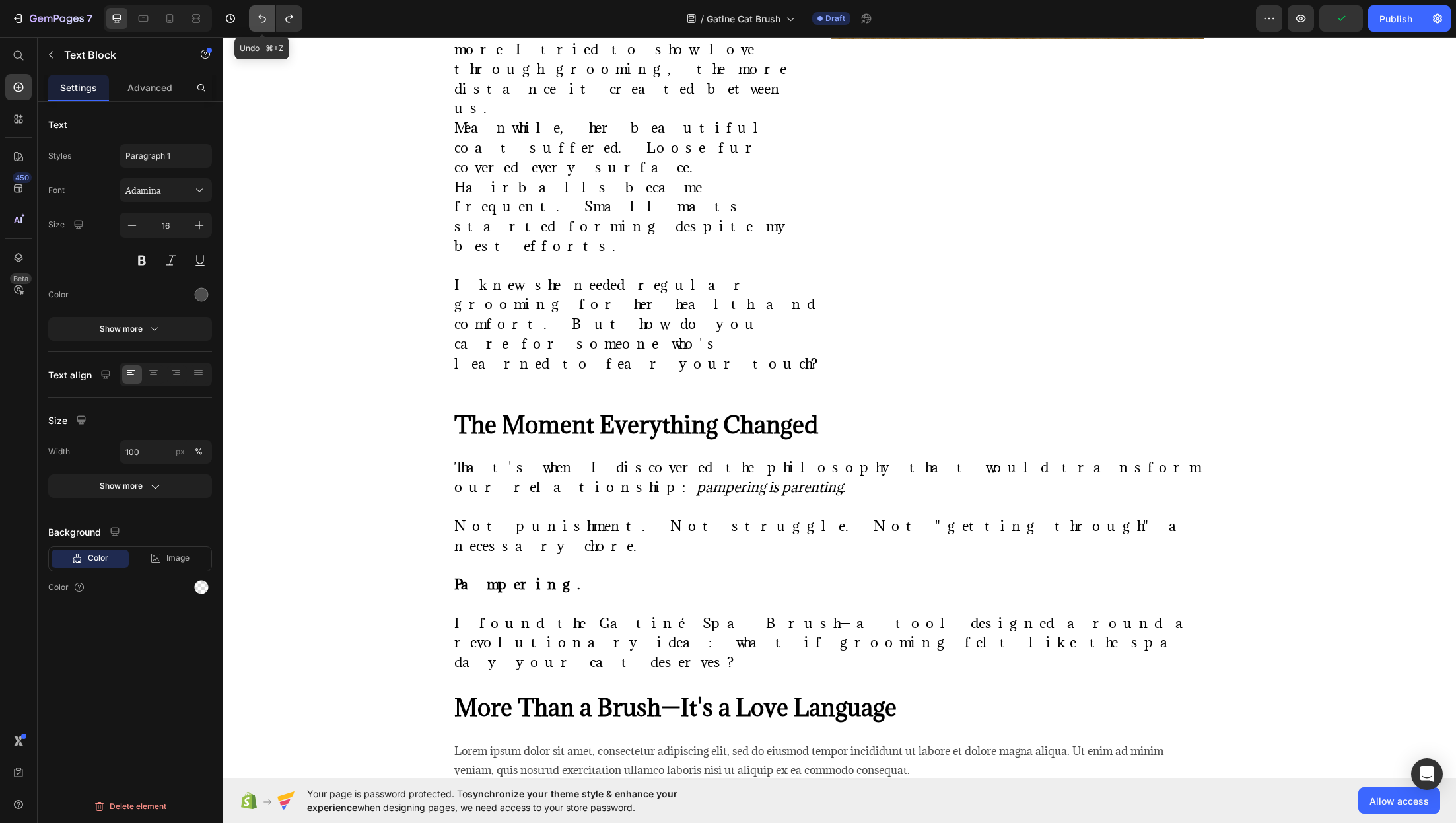 click 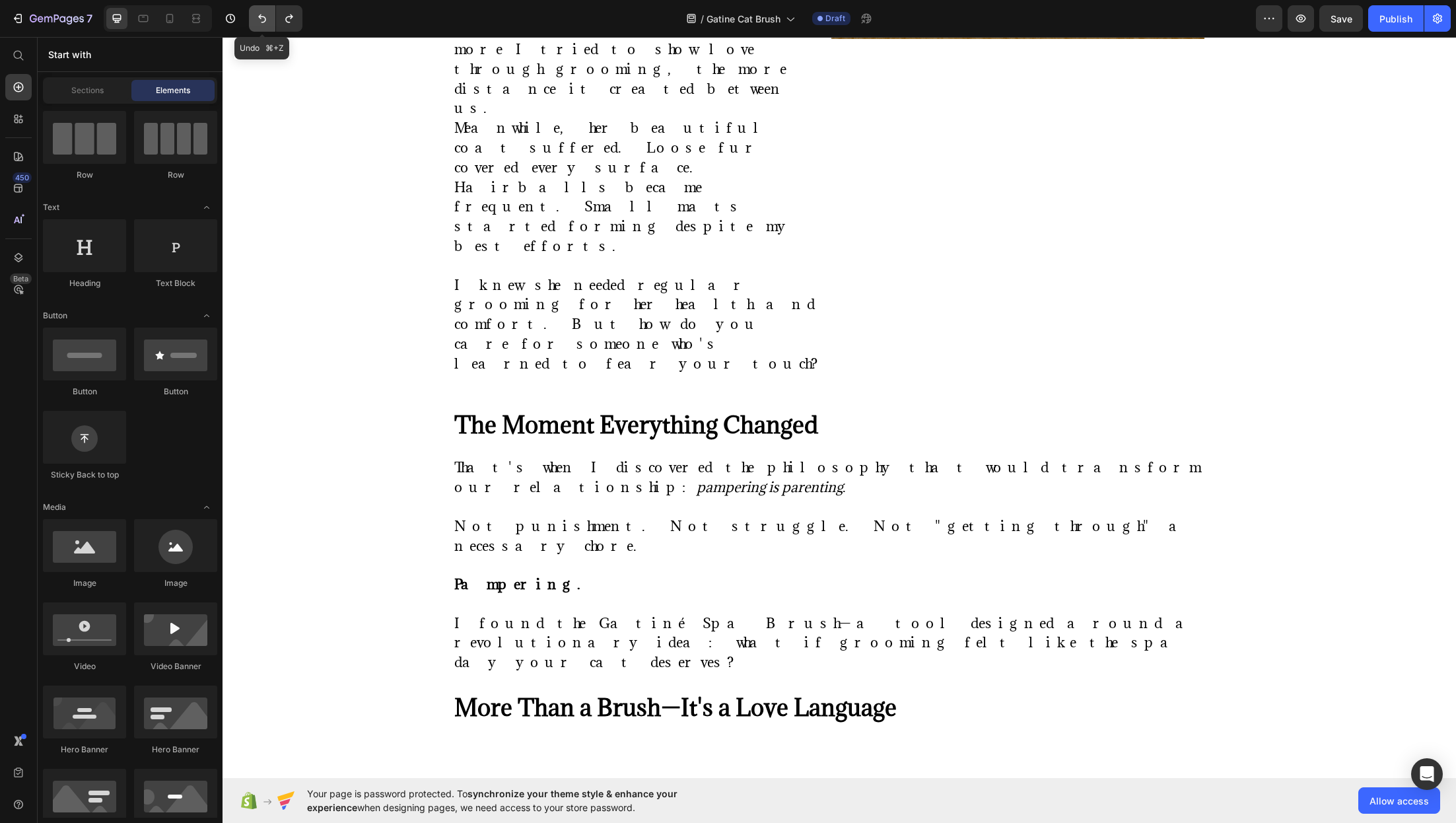 click 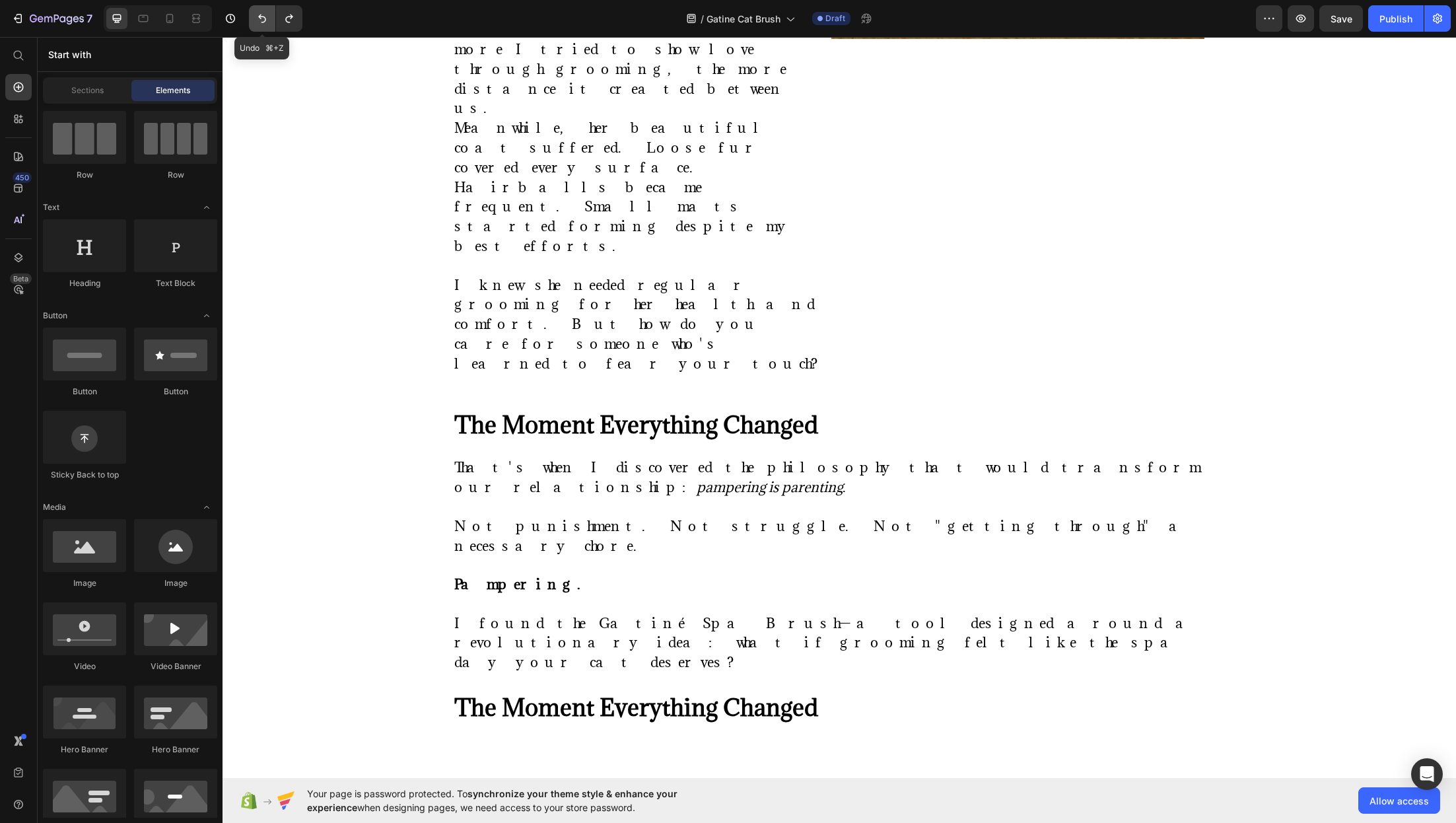 click 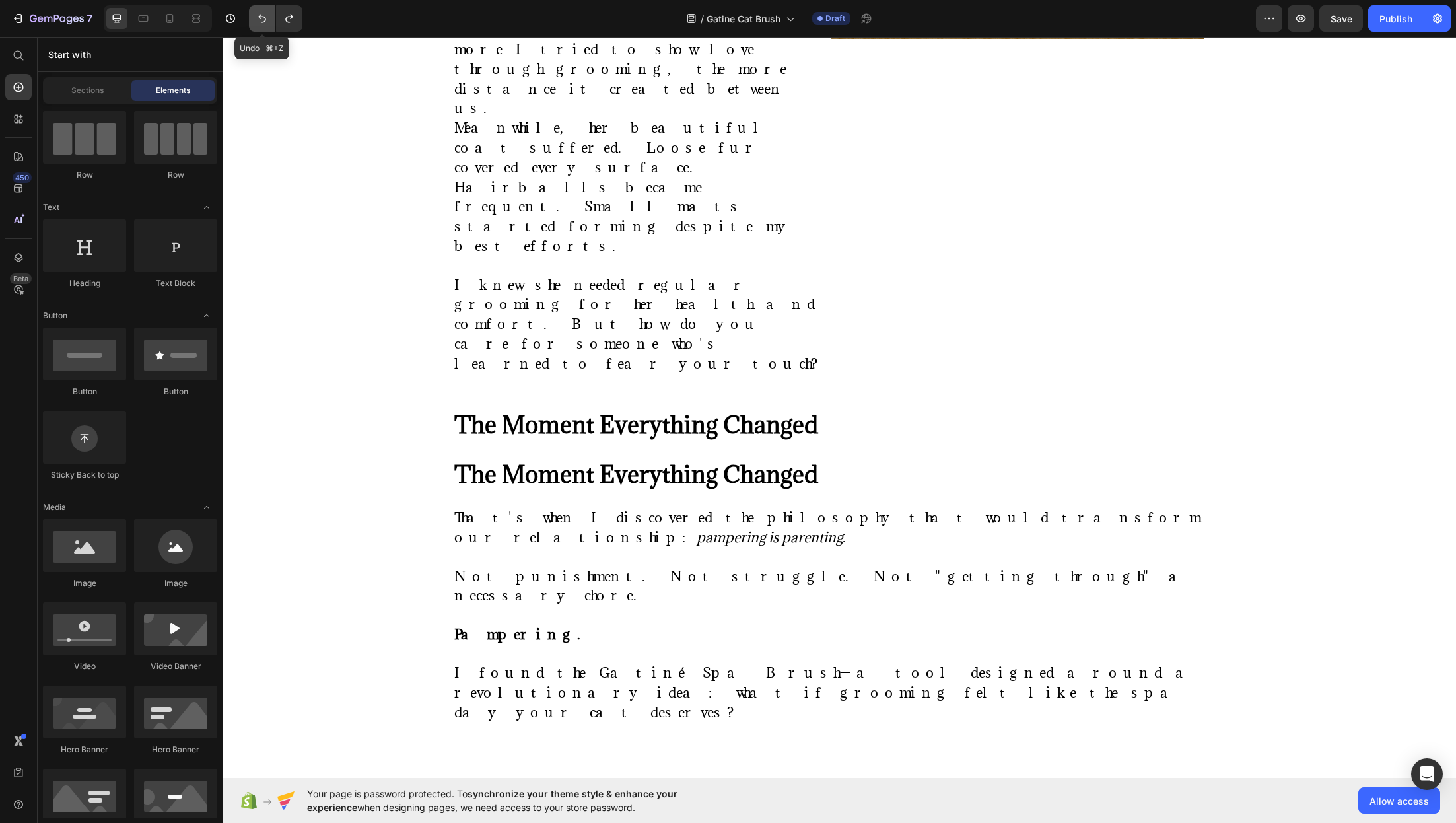 scroll, scrollTop: 1343, scrollLeft: 0, axis: vertical 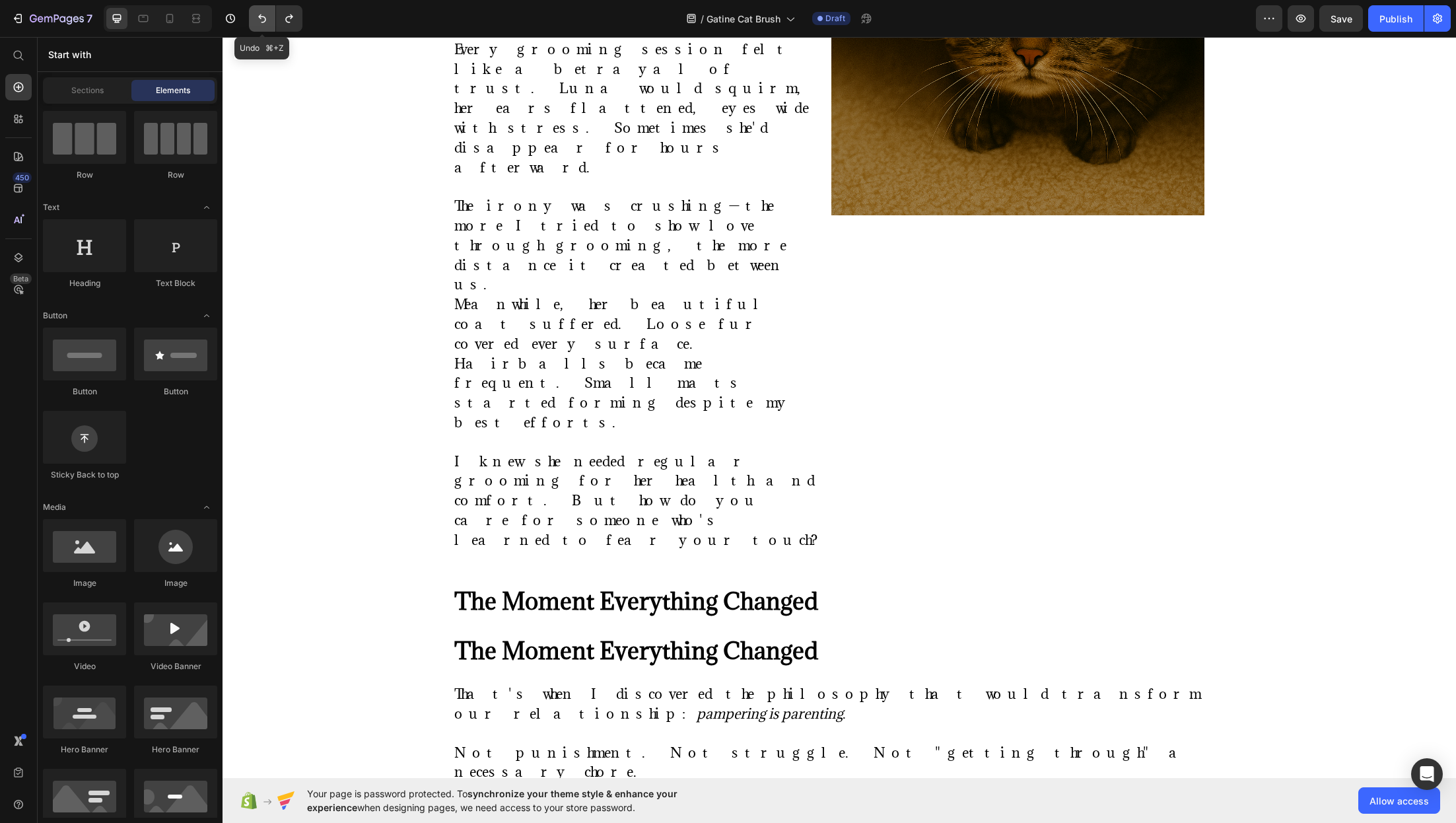 click 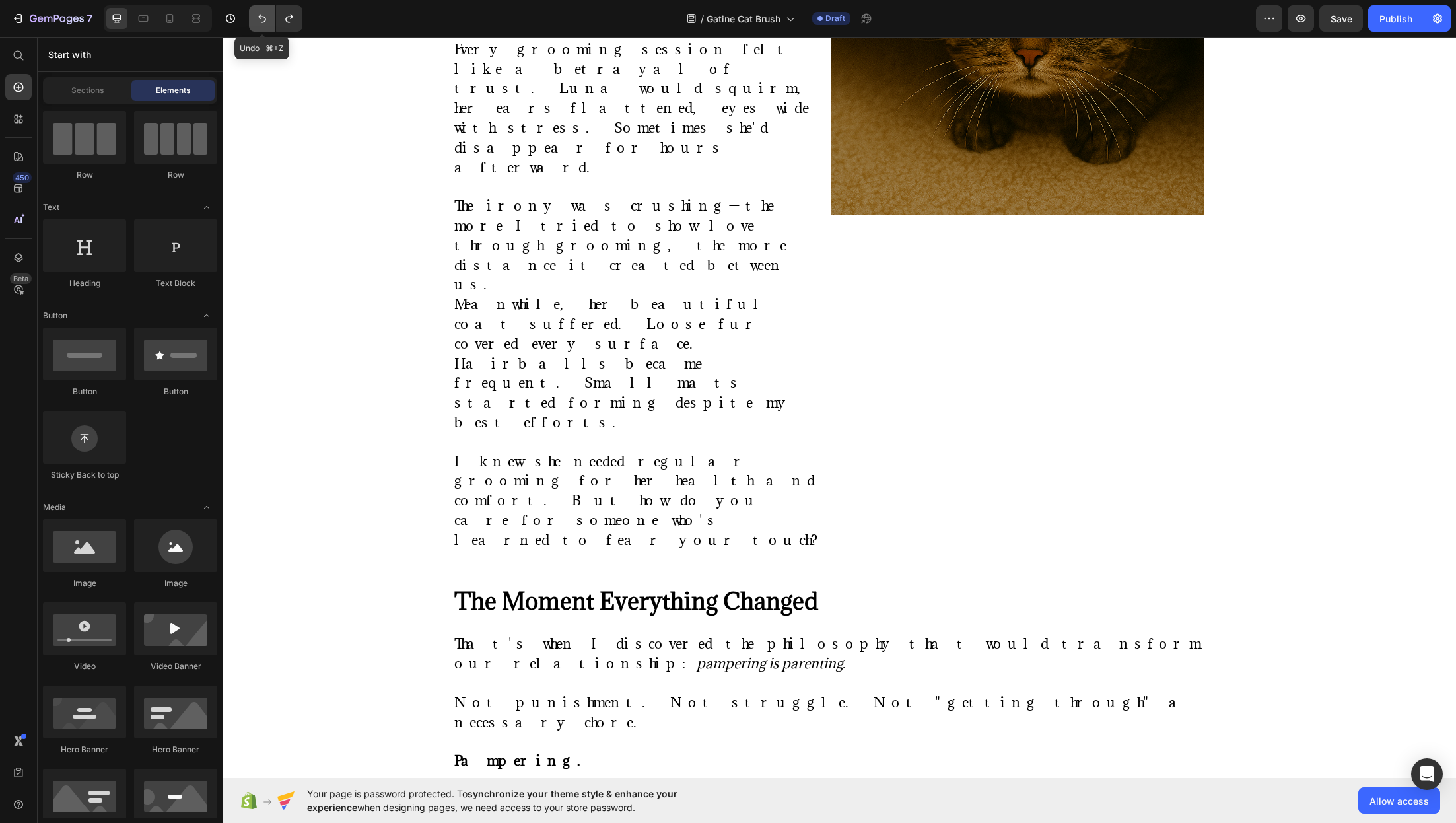click 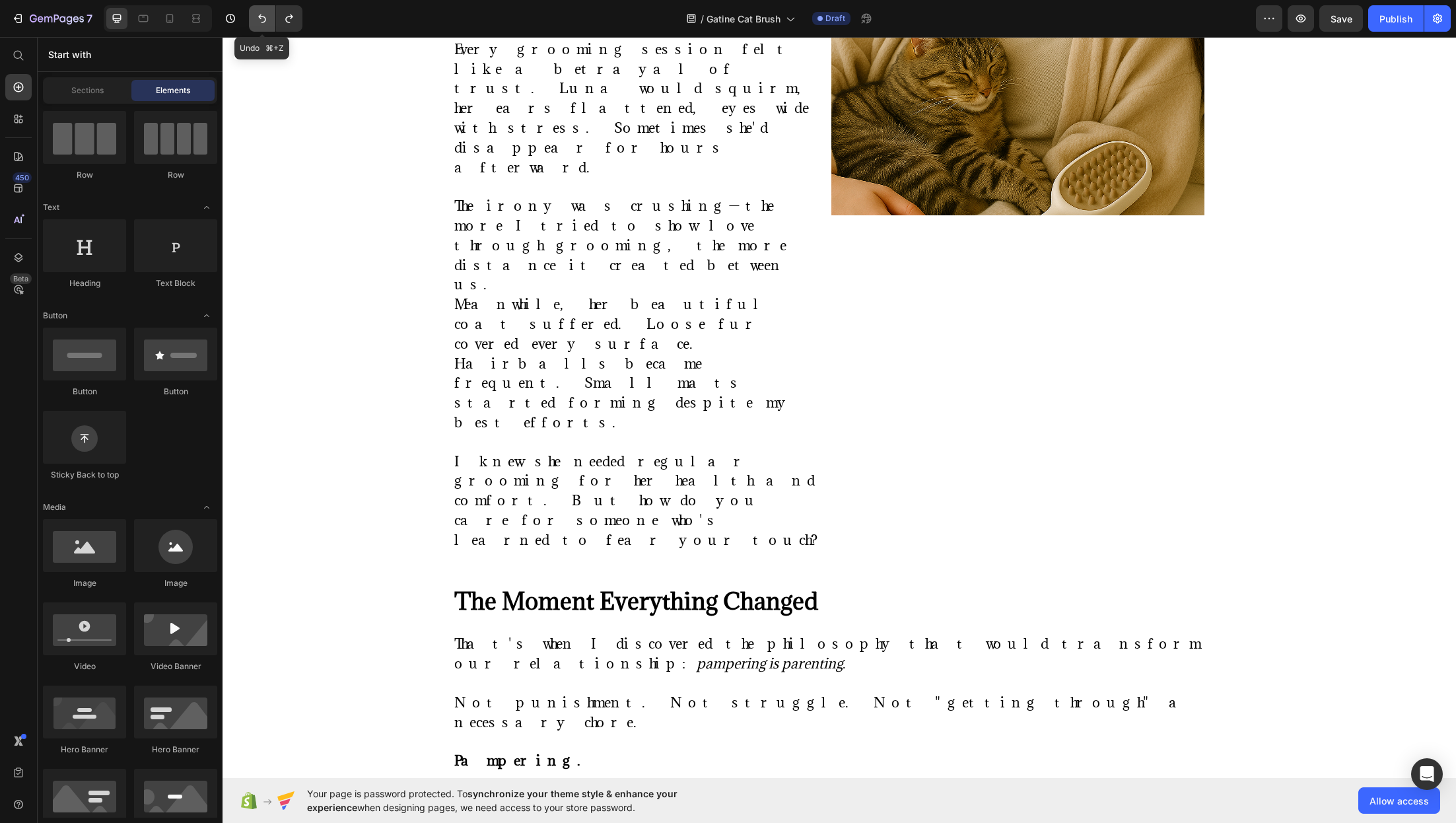 click 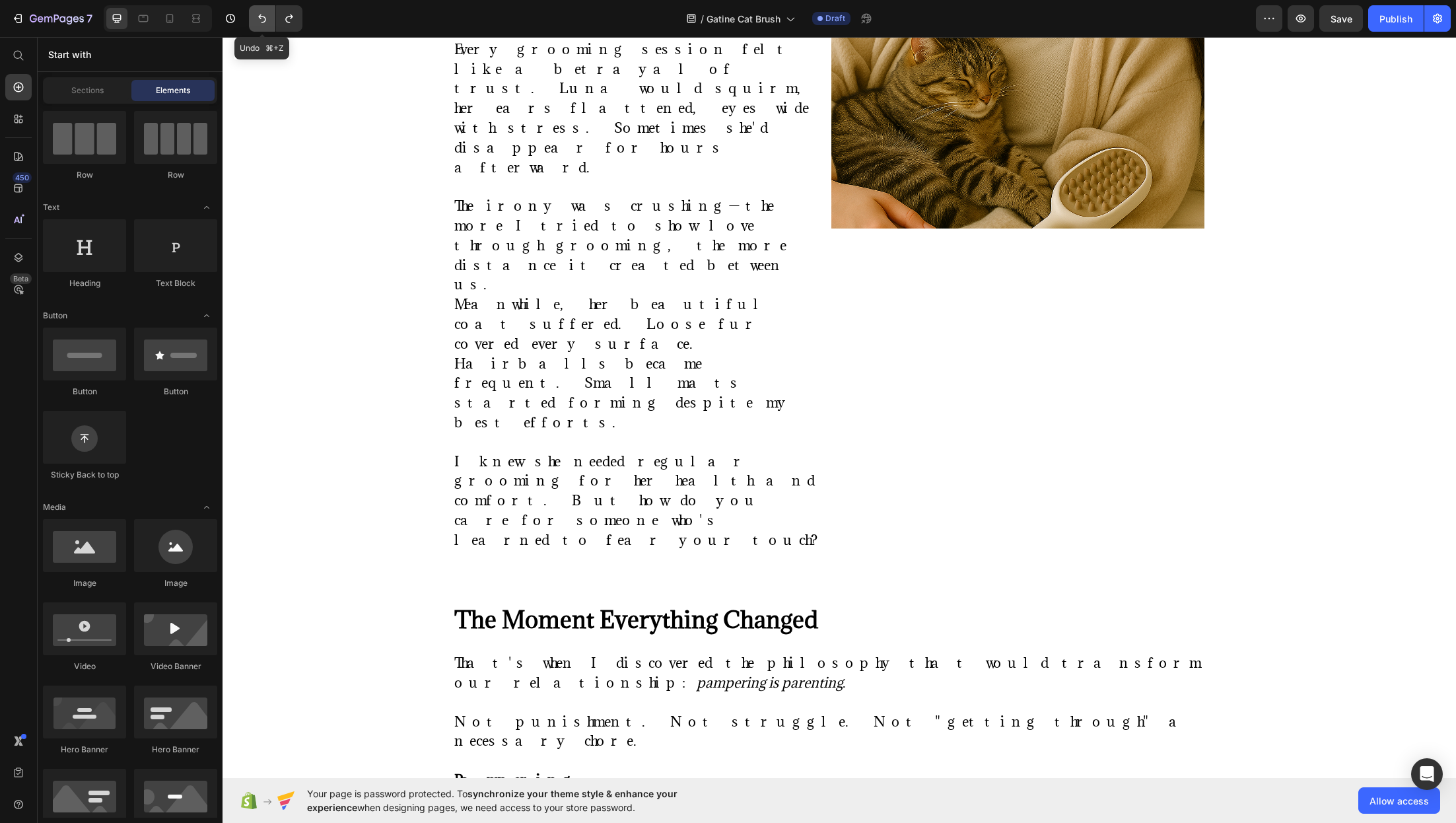 click 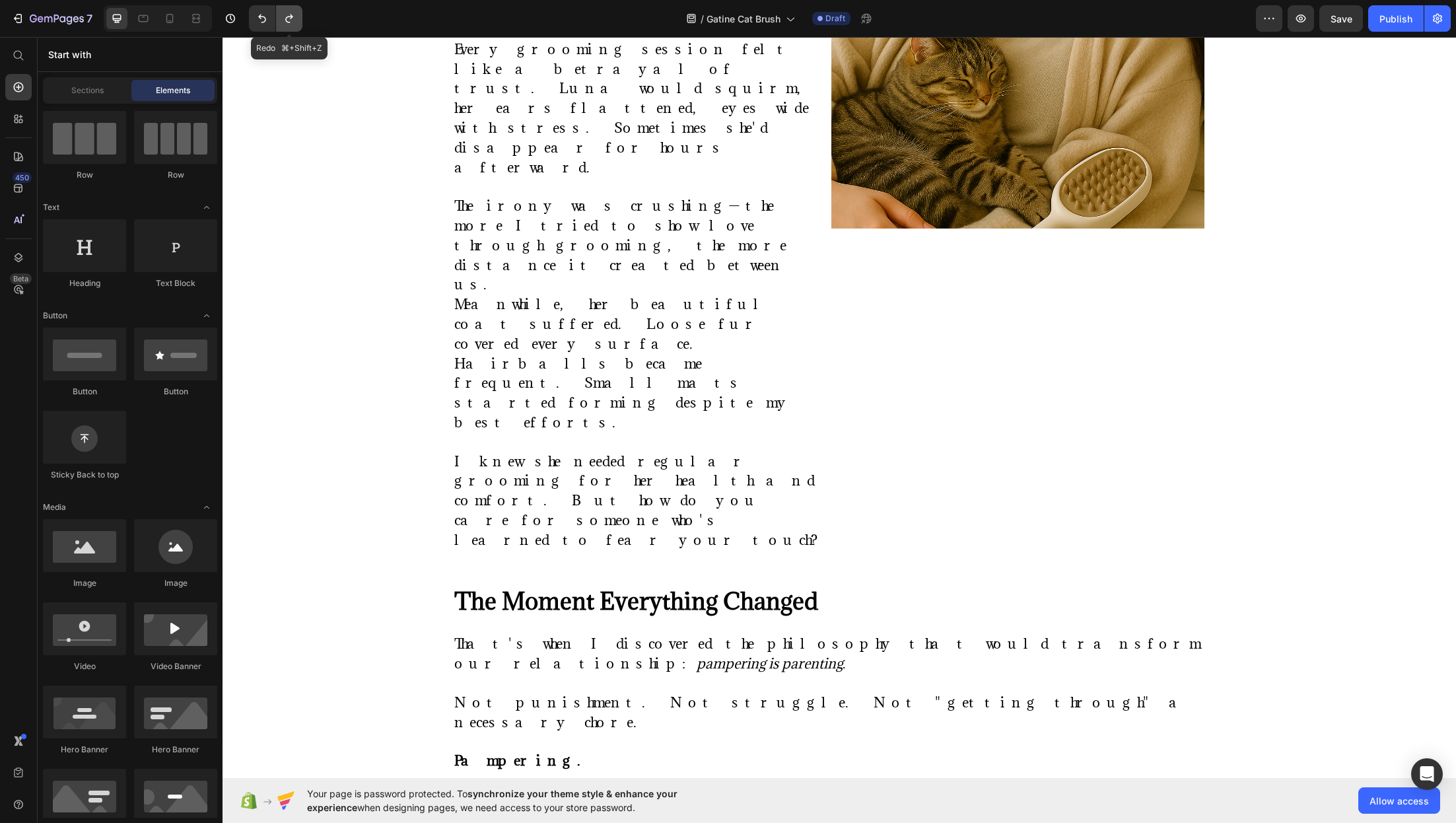 click 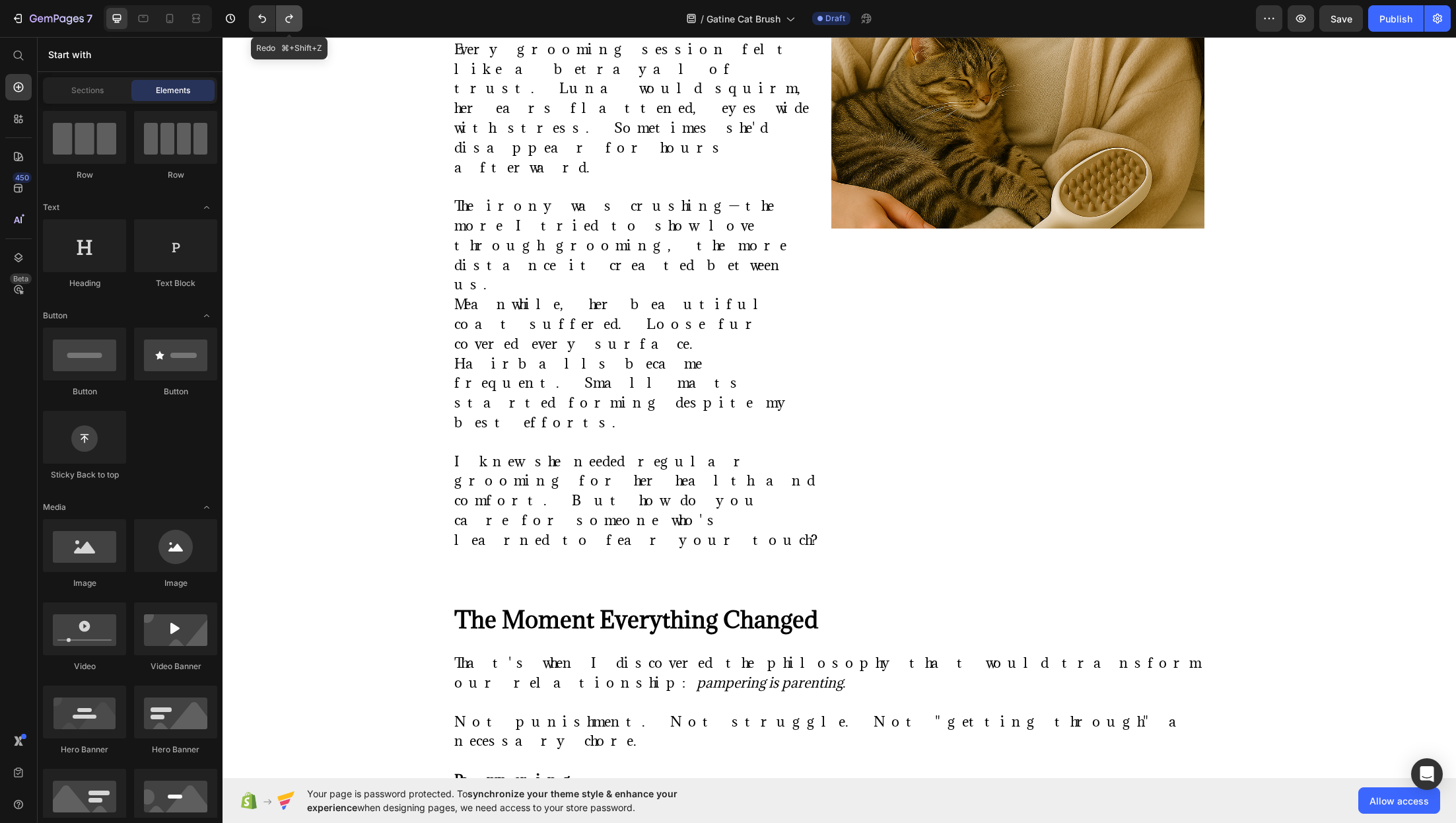 click 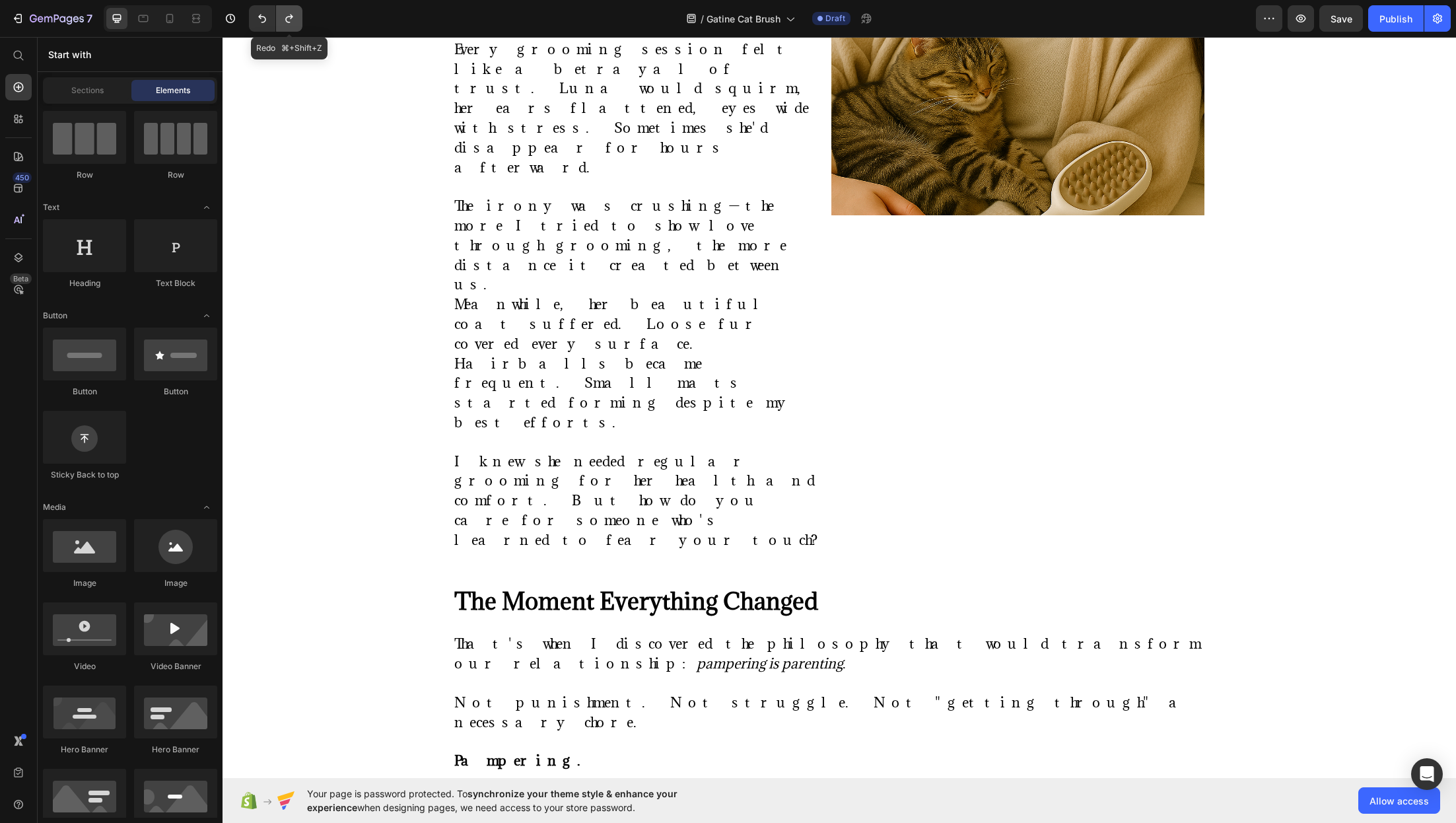 click 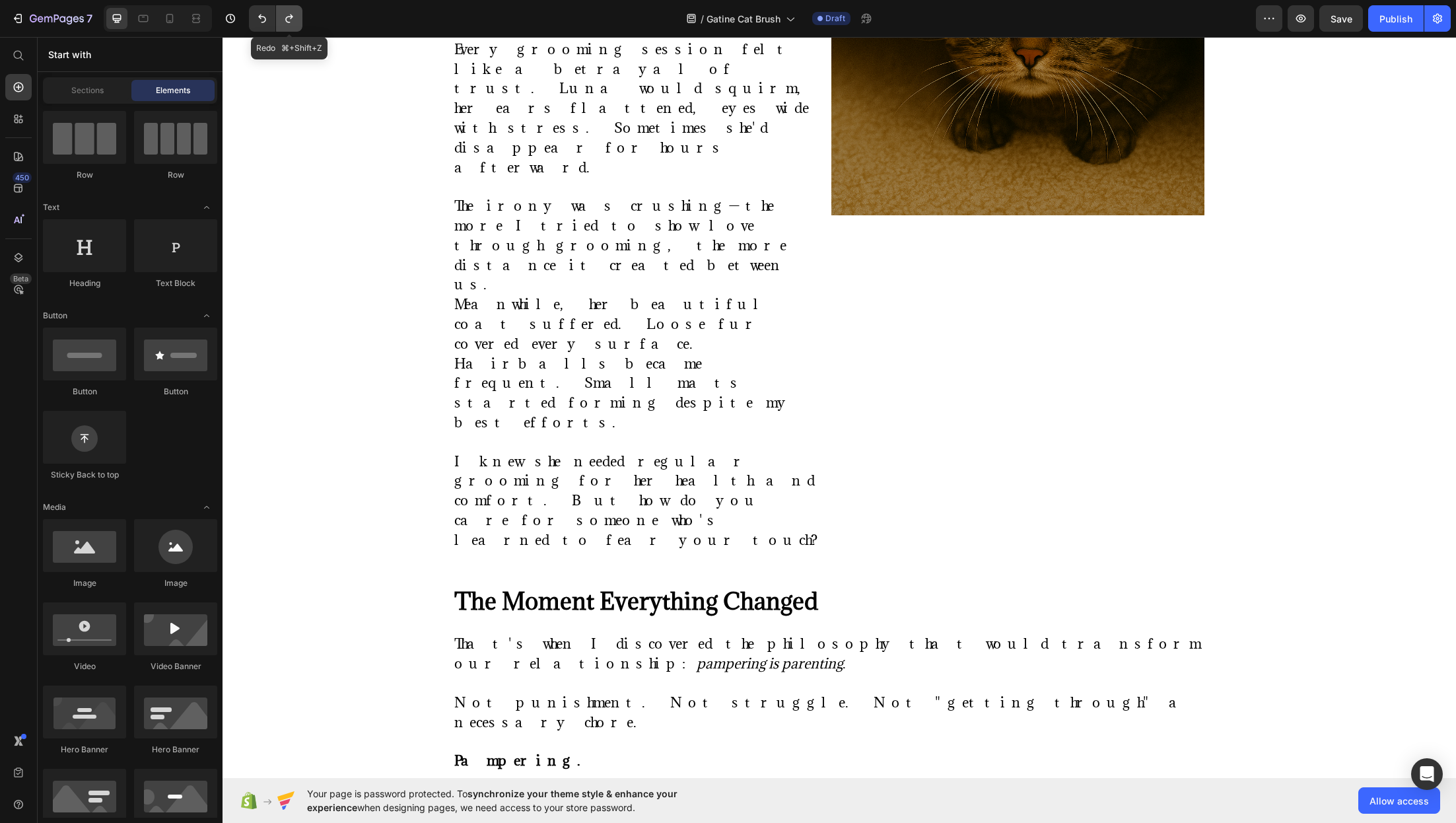 click 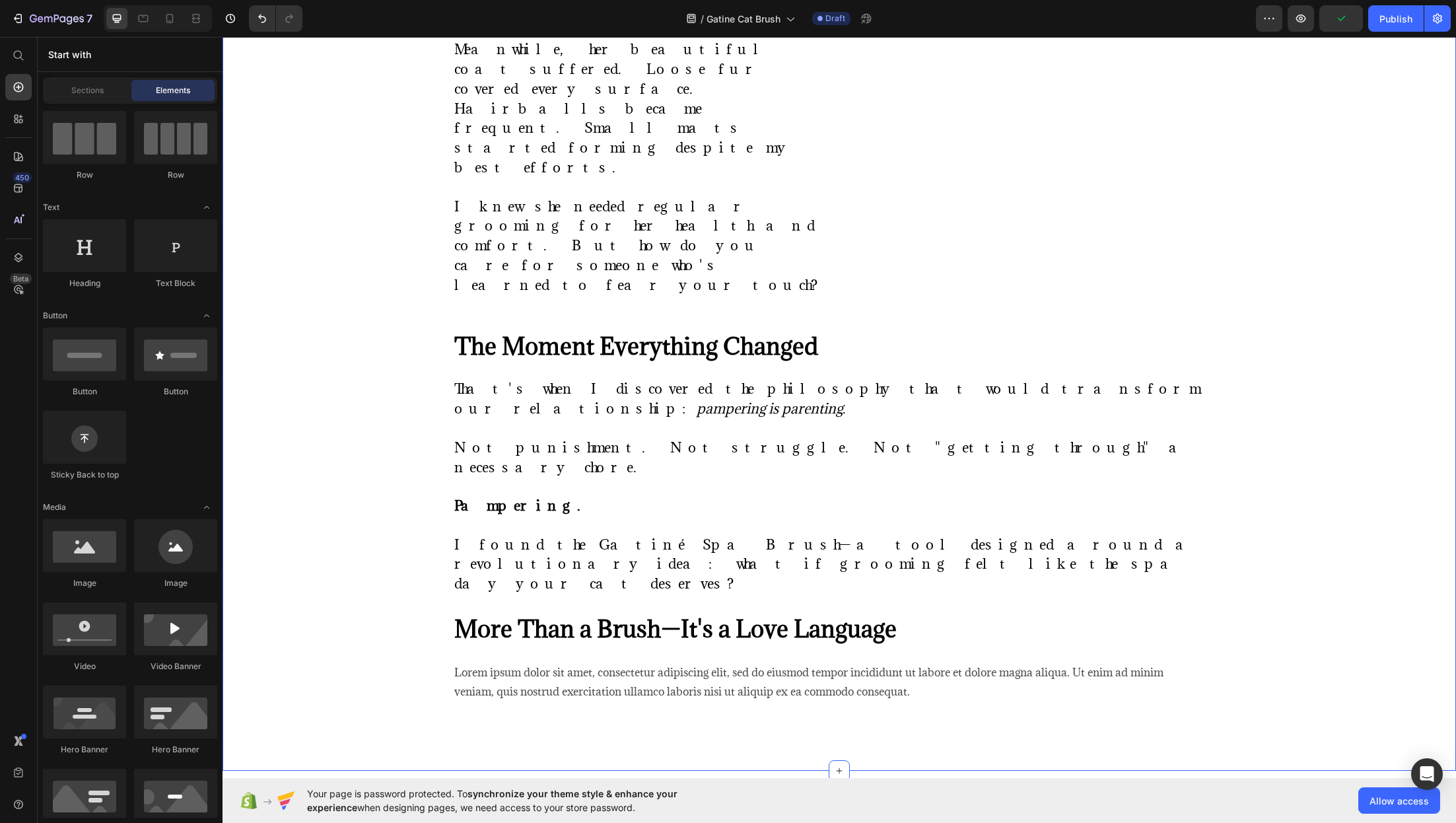 scroll, scrollTop: 1605, scrollLeft: 0, axis: vertical 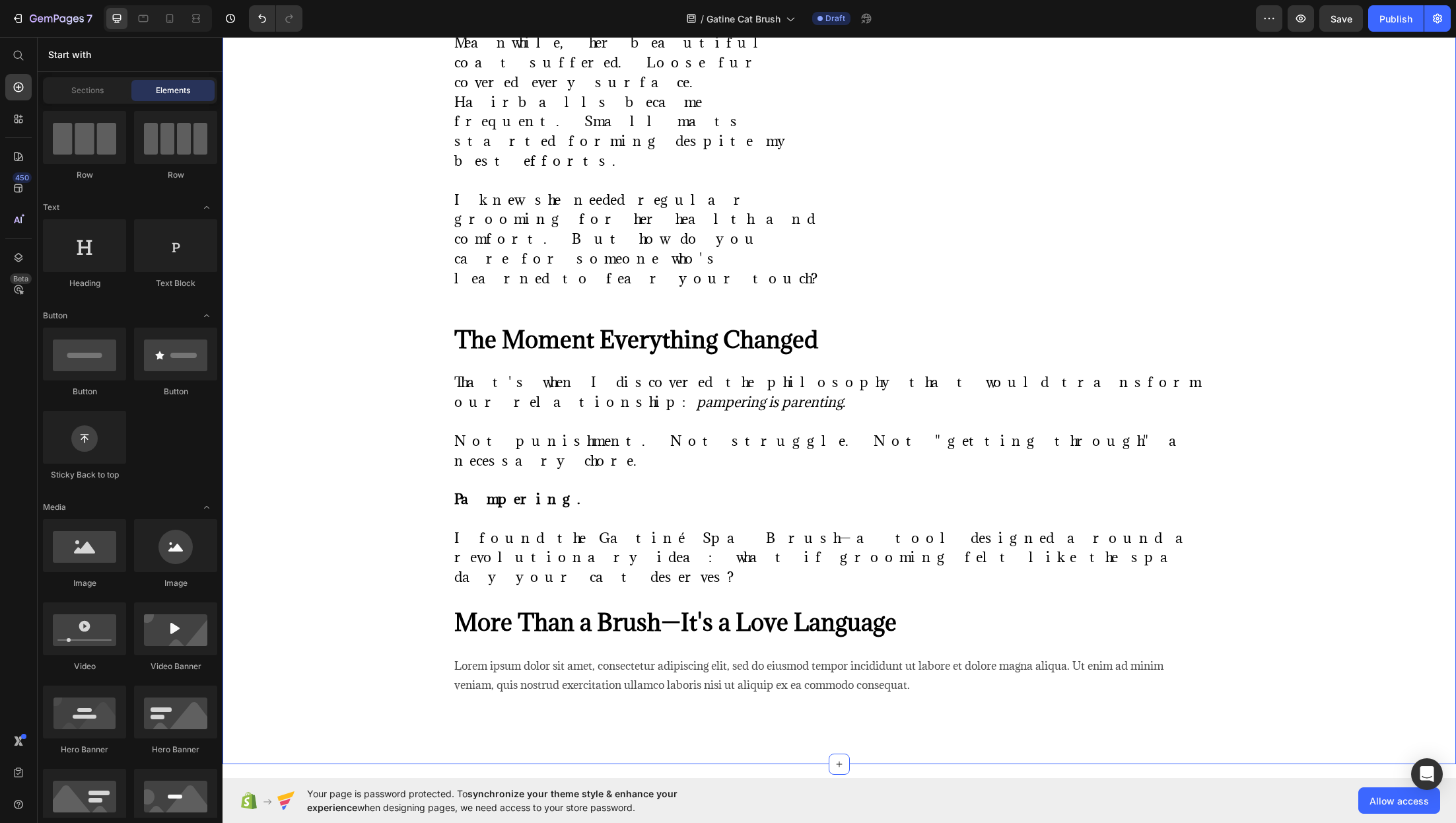 click on "⁠⁠⁠⁠⁠⁠⁠ "She Used to Hide When She Saw the Brush—Now She Melts Into My Arms" Heading Image By [PERSON] Text block Advanced list Published:  [DATE], [DATE] [YEAR] Text block Row Image A Cat Parent's Journey from Grooming Battles to Spa-Day Bliss When Luna started hiding under the bed every time I reached for her brush, I knew something had to change. She wasn't just avoiding grooming. She was avoiding  me . My beautiful tabby—once so trusting, so affectionate—had learned to fear our bonding time. The metal bristles. The tugging. The static that made her fur stand on end. I felt like I was failing her as her parent. Luna isn't just a pet. She's family. My shadow through long work days. My comfort during difficult times. The gentle soul who chose me as much as I chose her. But watching her flinch when I tried to care for her? It broke my heart. Text block ⁠⁠⁠⁠⁠⁠⁠ When Love Feels Like Punishment Heading       Text Block Image Row ⁠⁠⁠⁠⁠⁠⁠ Heading . Image" at bounding box center (839, -354) 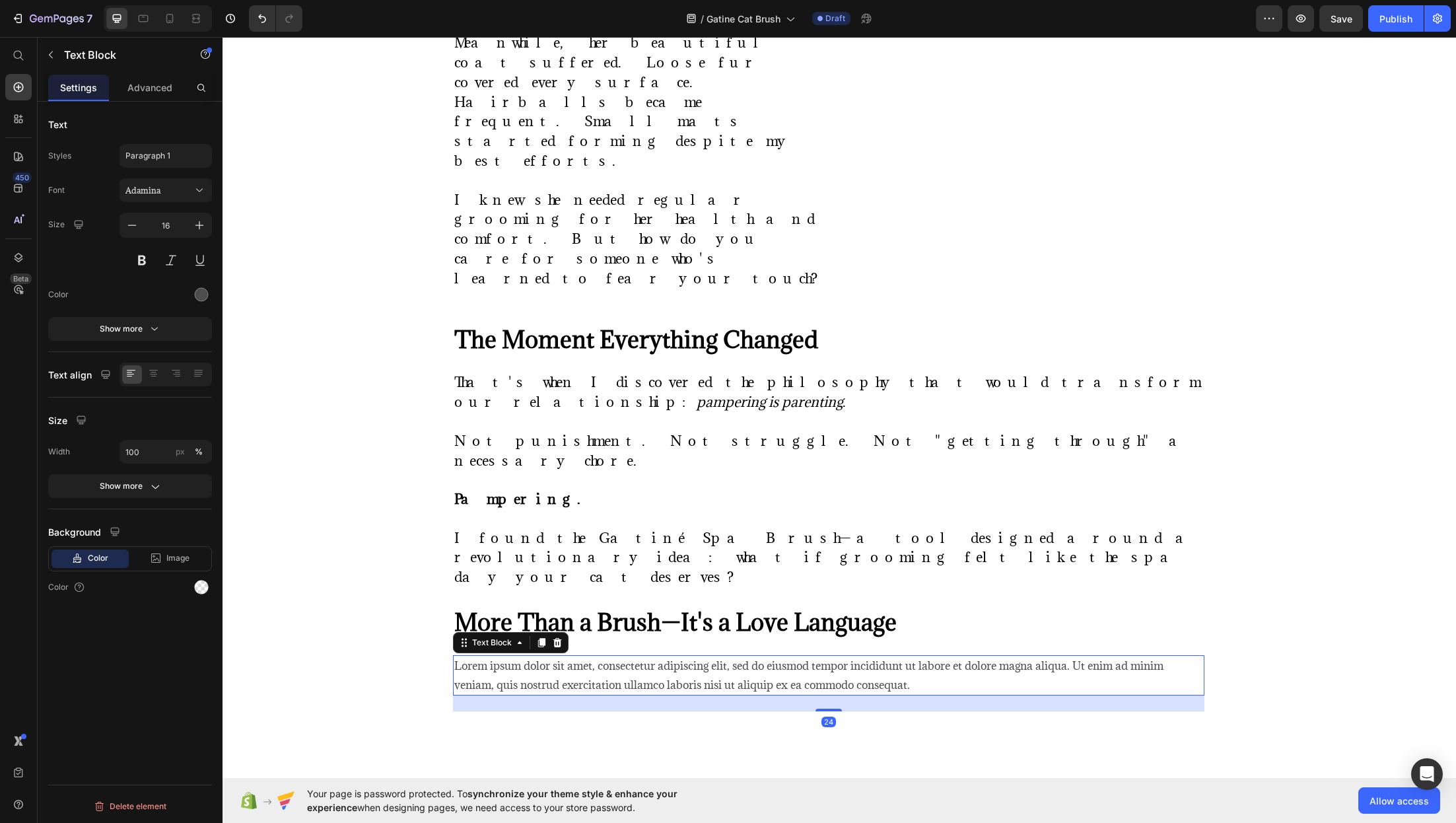 click on "Lorem ipsum dolor sit amet, consectetur adipiscing elit, sed do eiusmod tempor incididunt ut labore et dolore magna aliqua. Ut enim ad minim veniam, quis nostrud exercitation ullamco laboris nisi ut aliquip ex ea commodo consequat." at bounding box center [829, 676] 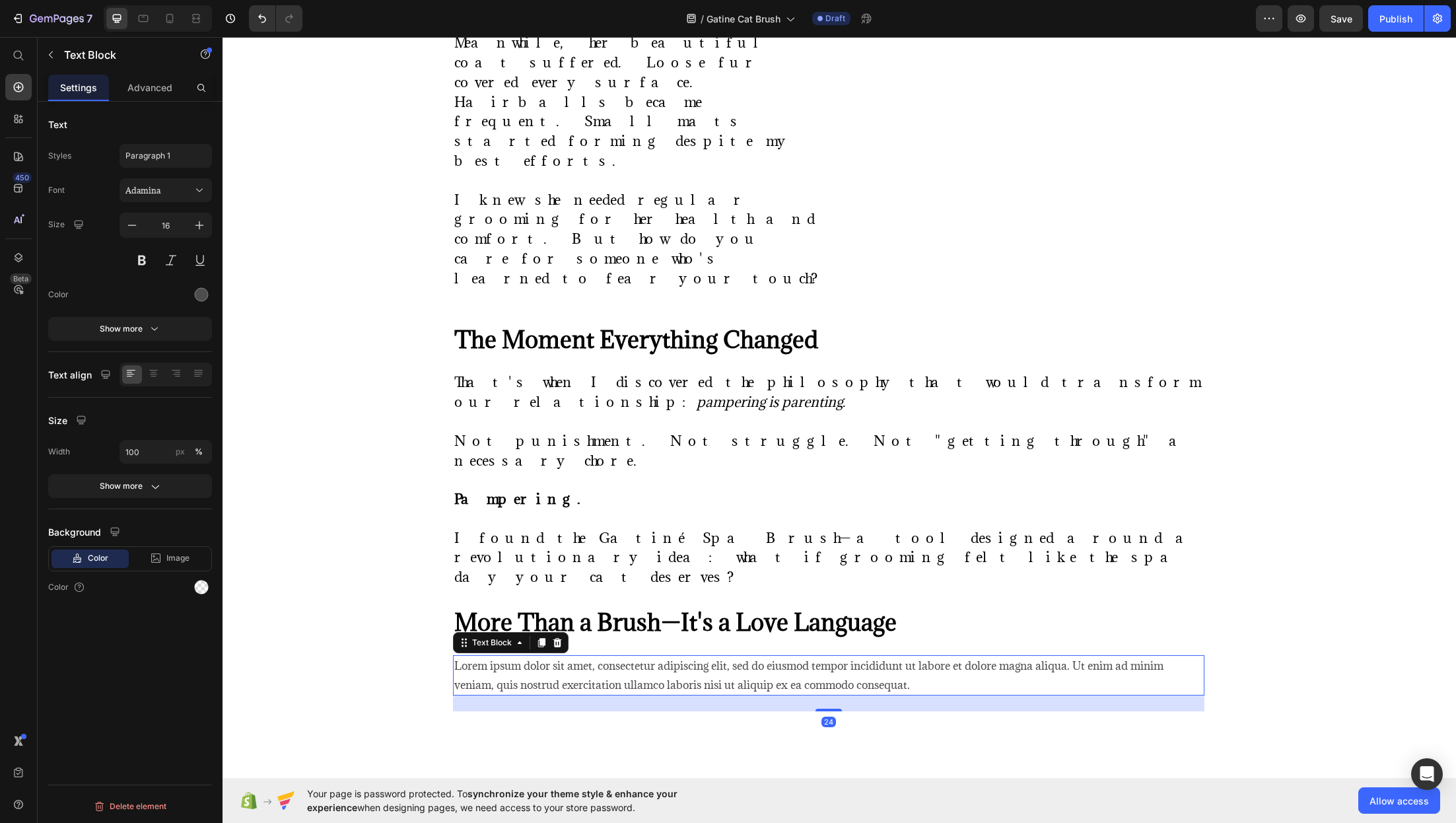 click on "Lorem ipsum dolor sit amet, consectetur adipiscing elit, sed do eiusmod tempor incididunt ut labore et dolore magna aliqua. Ut enim ad minim veniam, quis nostrud exercitation ullamco laboris nisi ut aliquip ex ea commodo consequat." at bounding box center (829, 676) 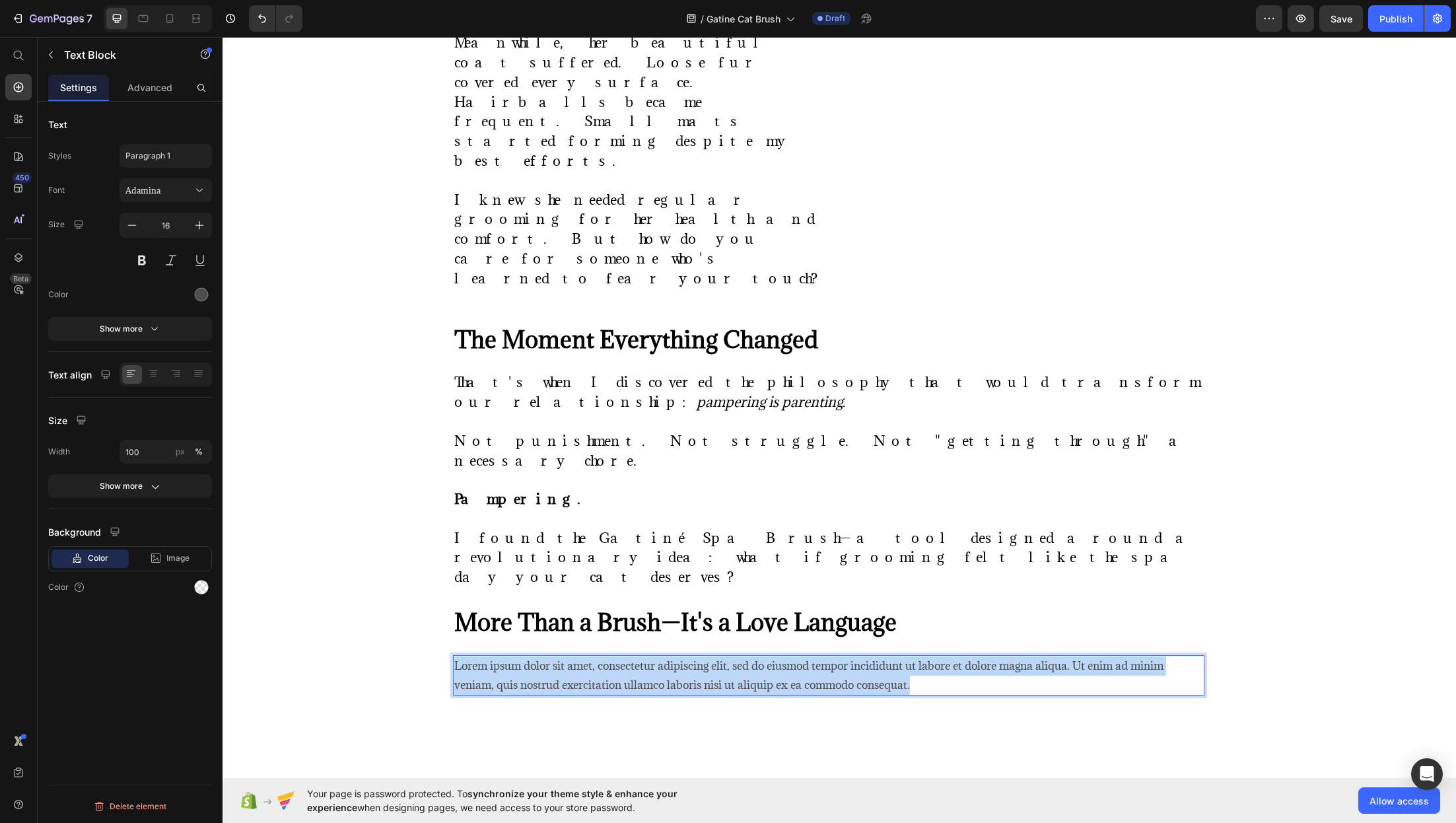 click on "Lorem ipsum dolor sit amet, consectetur adipiscing elit, sed do eiusmod tempor incididunt ut labore et dolore magna aliqua. Ut enim ad minim veniam, quis nostrud exercitation ullamco laboris nisi ut aliquip ex ea commodo consequat." at bounding box center [829, 676] 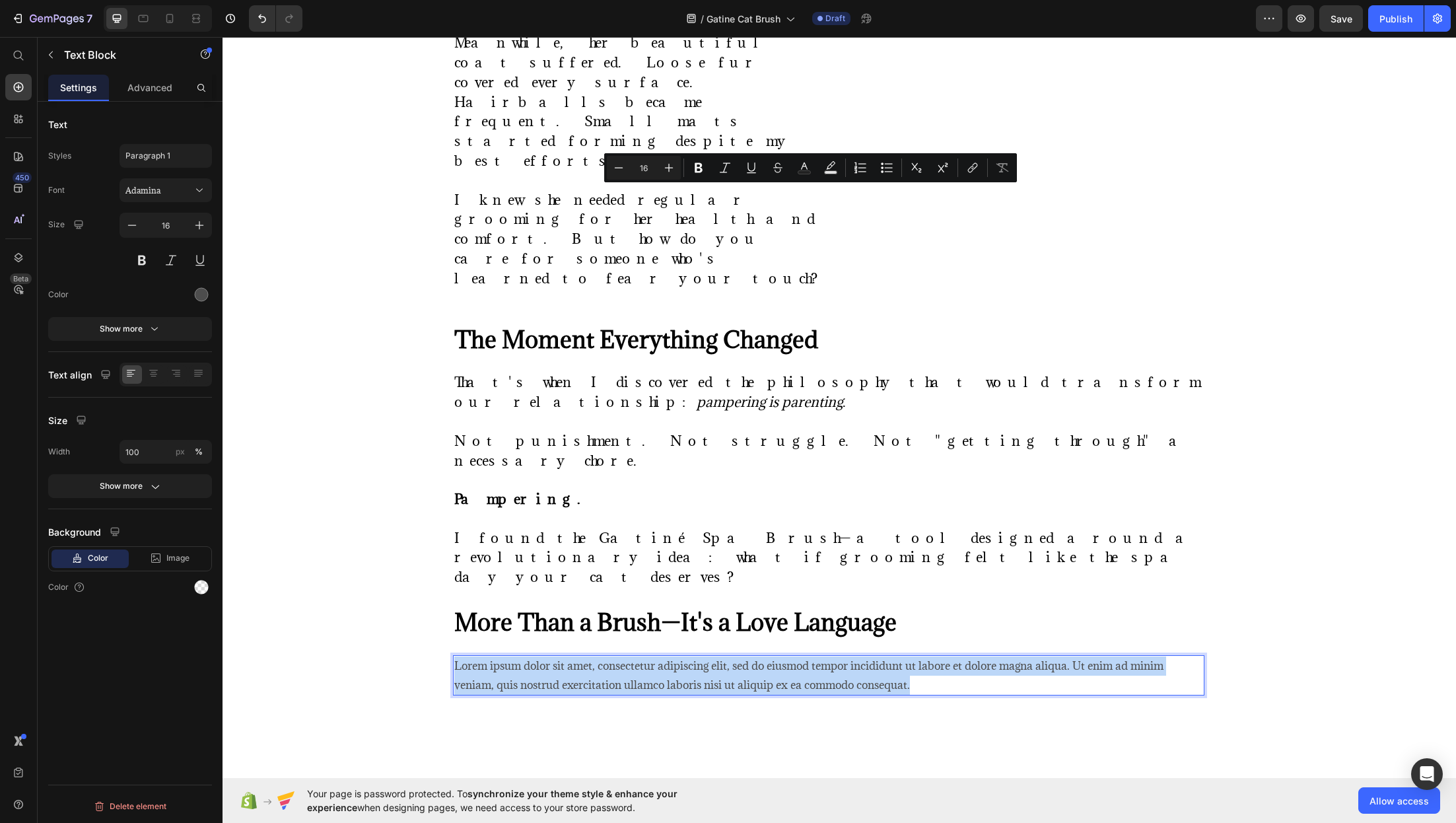 click on "Lorem ipsum dolor sit amet, consectetur adipiscing elit, sed do eiusmod tempor incididunt ut labore et dolore magna aliqua. Ut enim ad minim veniam, quis nostrud exercitation ullamco laboris nisi ut aliquip ex ea commodo consequat." at bounding box center [829, 676] 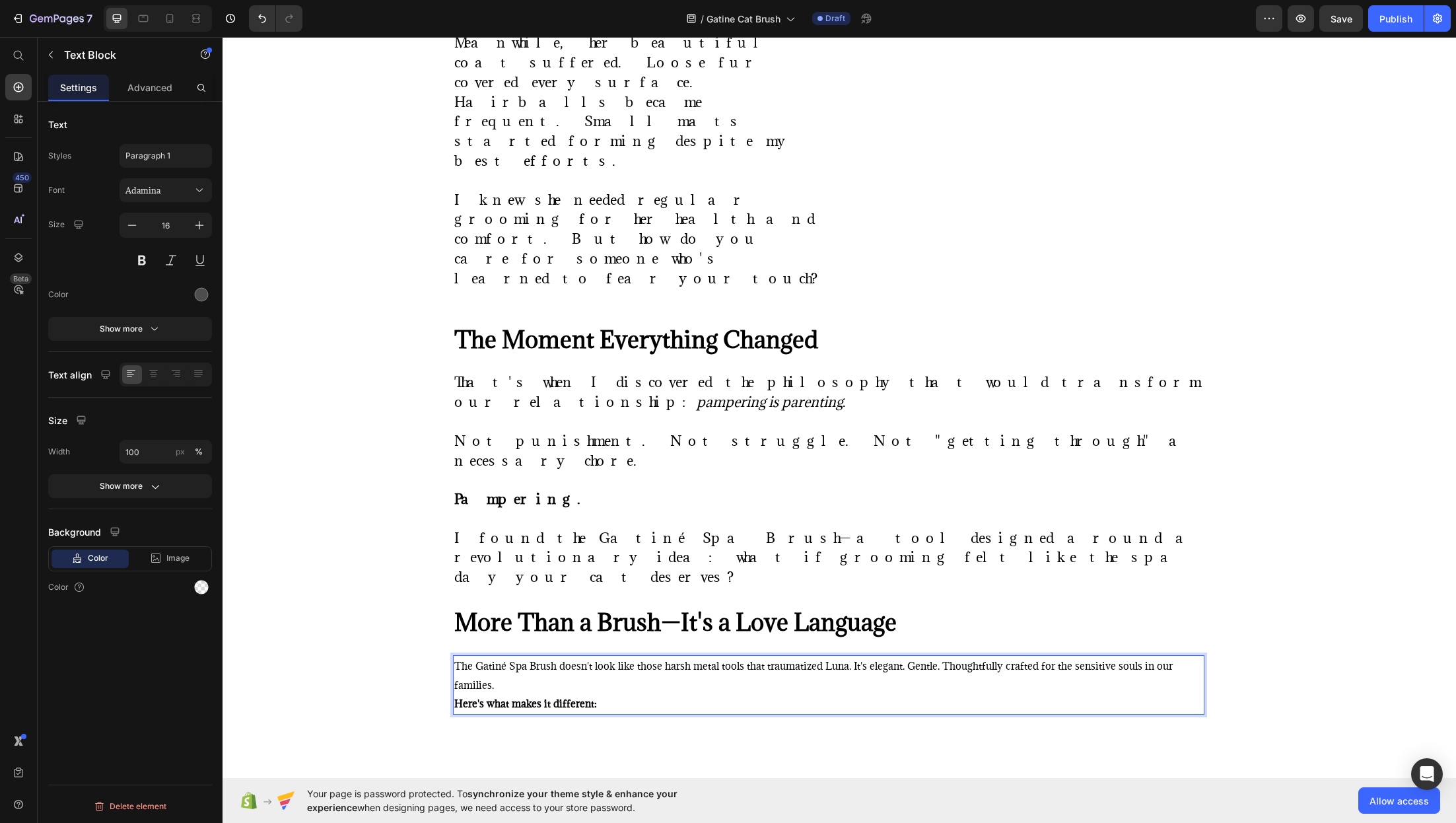 click on "The Gatiné Spa Brush doesn't look like those harsh metal tools that traumatized Luna. It's elegant. Gentle. Thoughtfully crafted for the sensitive souls in our families." at bounding box center (829, 676) 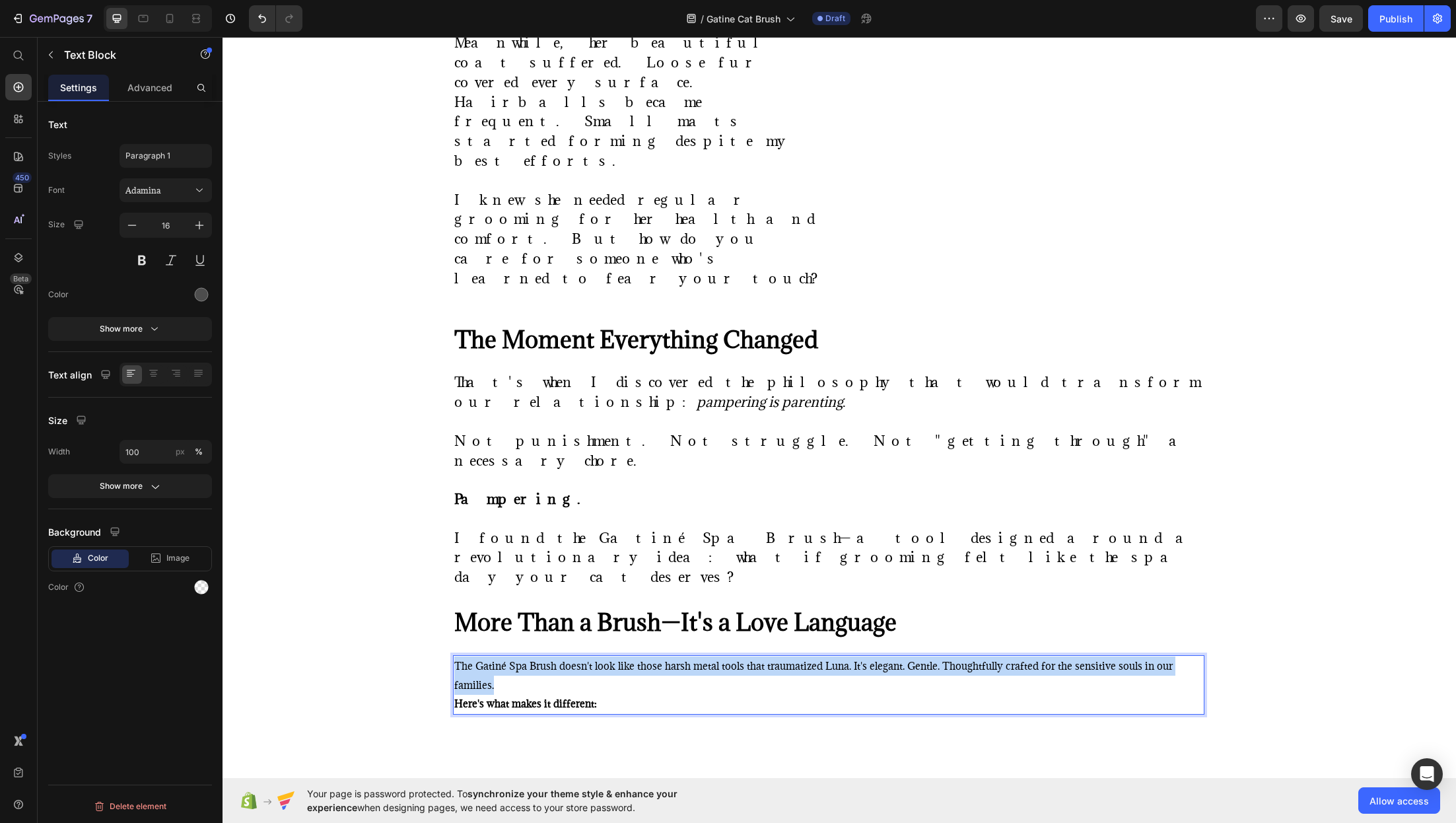 click on "The Gatiné Spa Brush doesn't look like those harsh metal tools that traumatized Luna. It's elegant. Gentle. Thoughtfully crafted for the sensitive souls in our families." at bounding box center [829, 676] 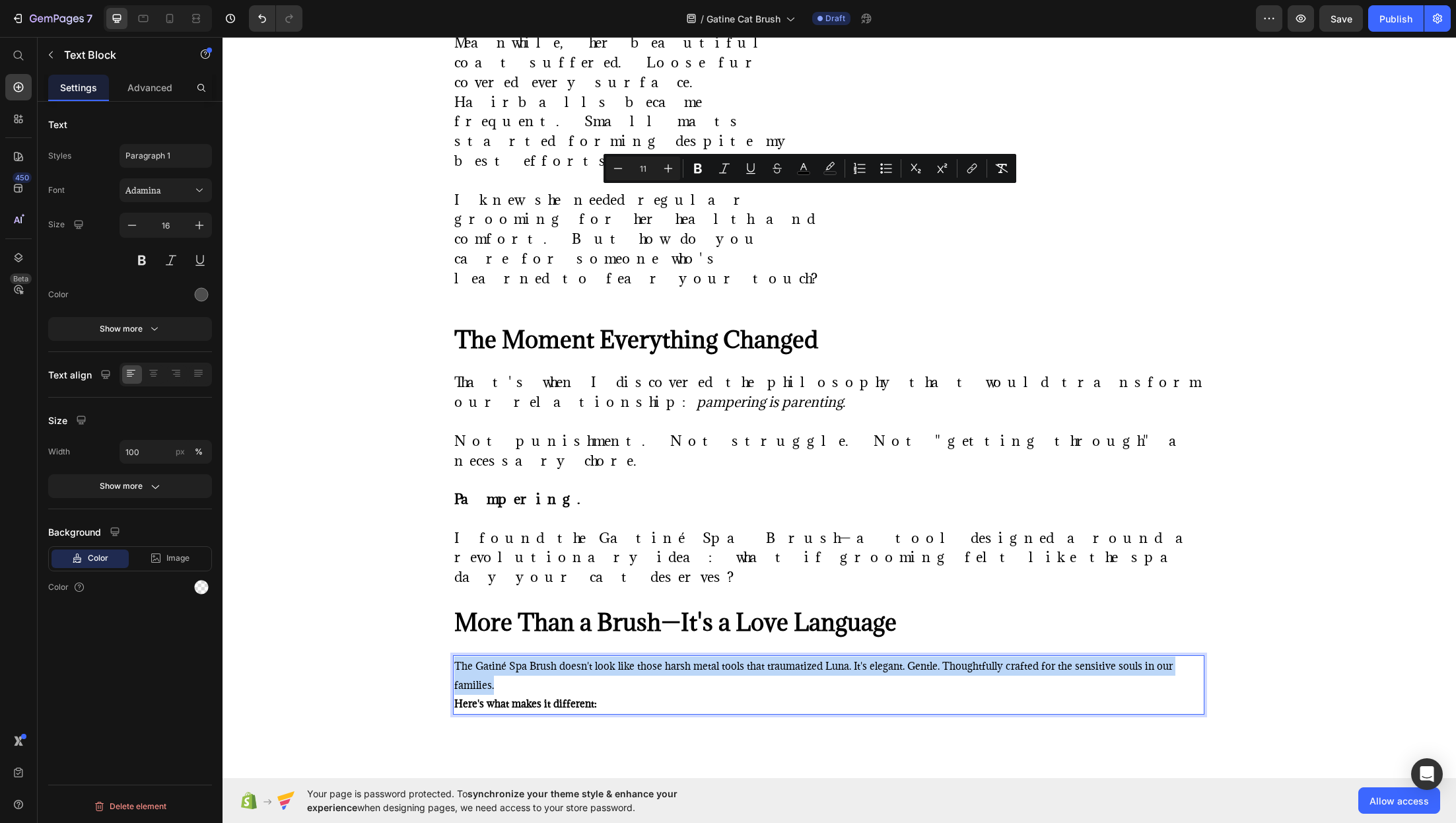 click on "The Gatiné Spa Brush doesn't look like those harsh metal tools that traumatized Luna. It's elegant. Gentle. Thoughtfully crafted for the sensitive souls in our families." at bounding box center [829, 676] 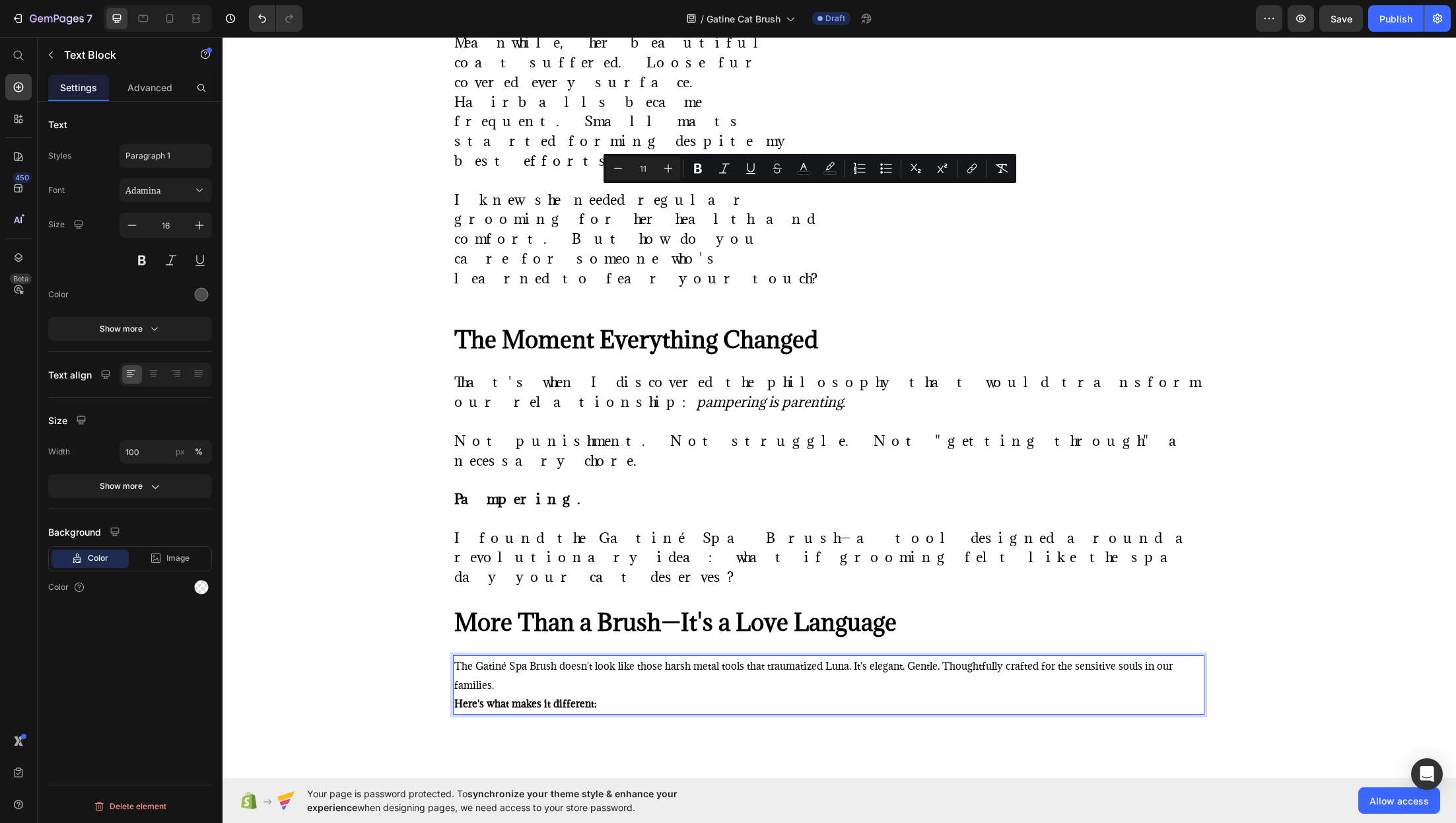 click on "Here's what makes it different:" at bounding box center [829, 703] 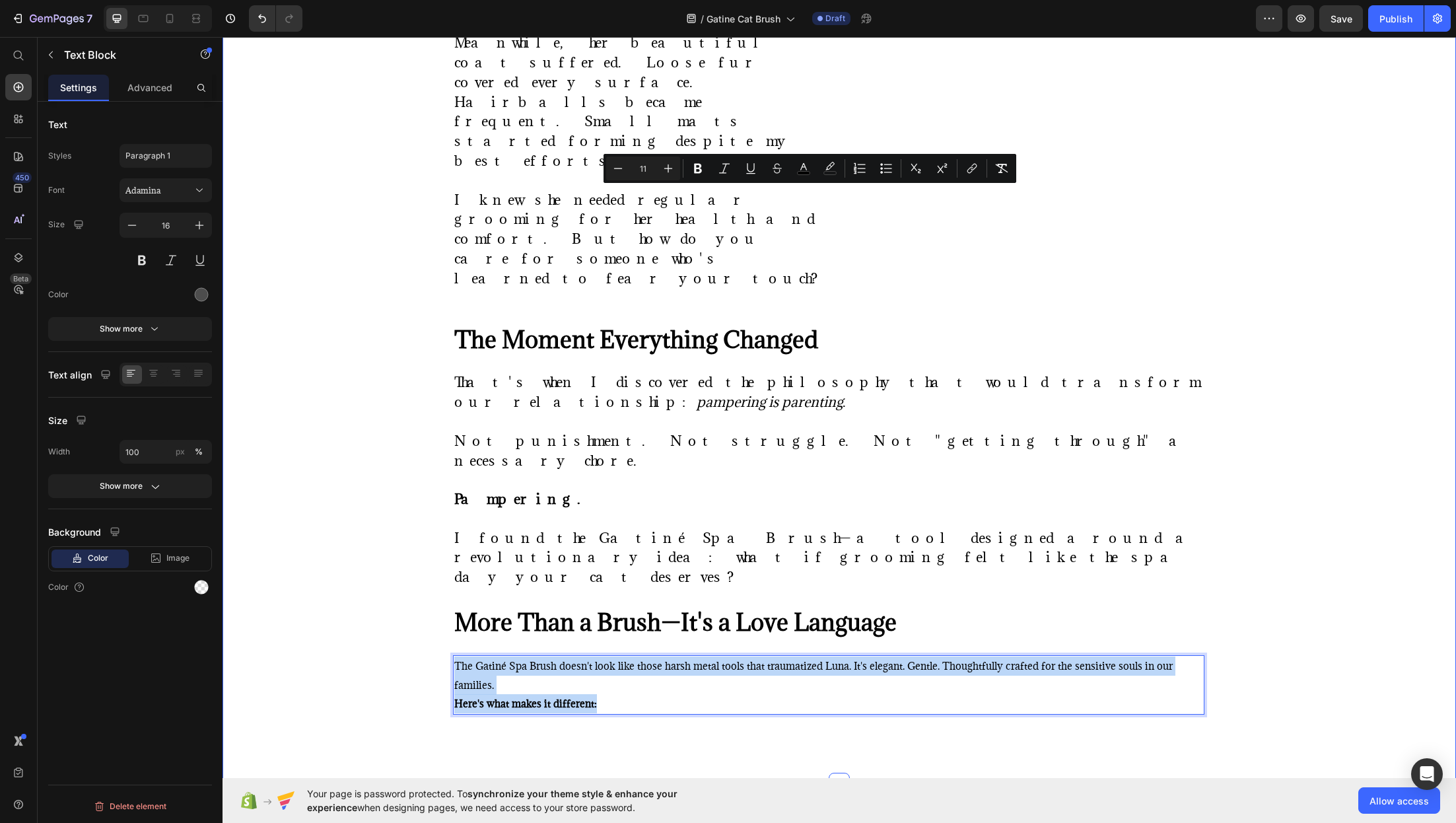 drag, startPoint x: 628, startPoint y: 238, endPoint x: 403, endPoint y: 193, distance: 229.45588 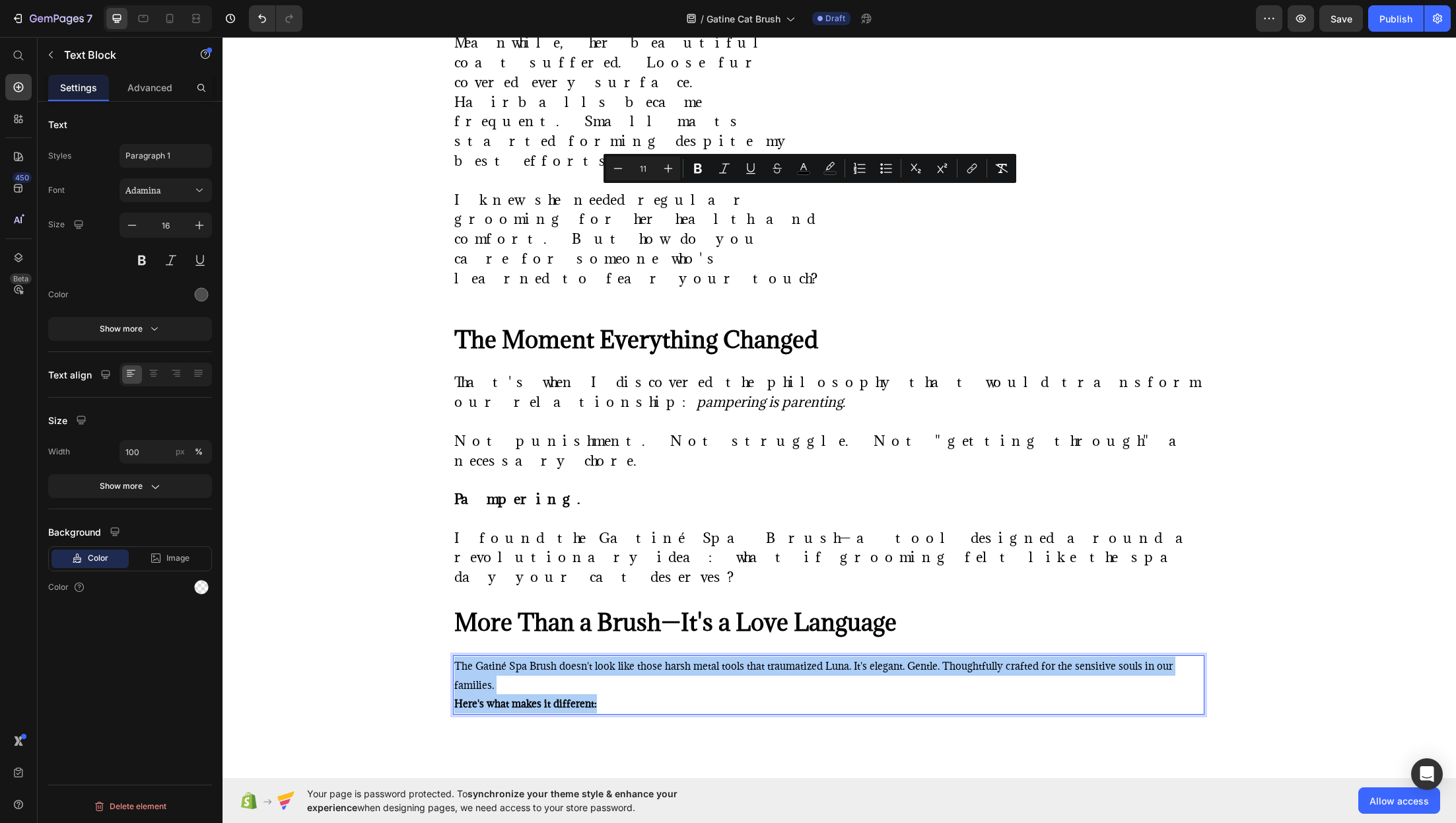 click on "11" at bounding box center (643, 168) 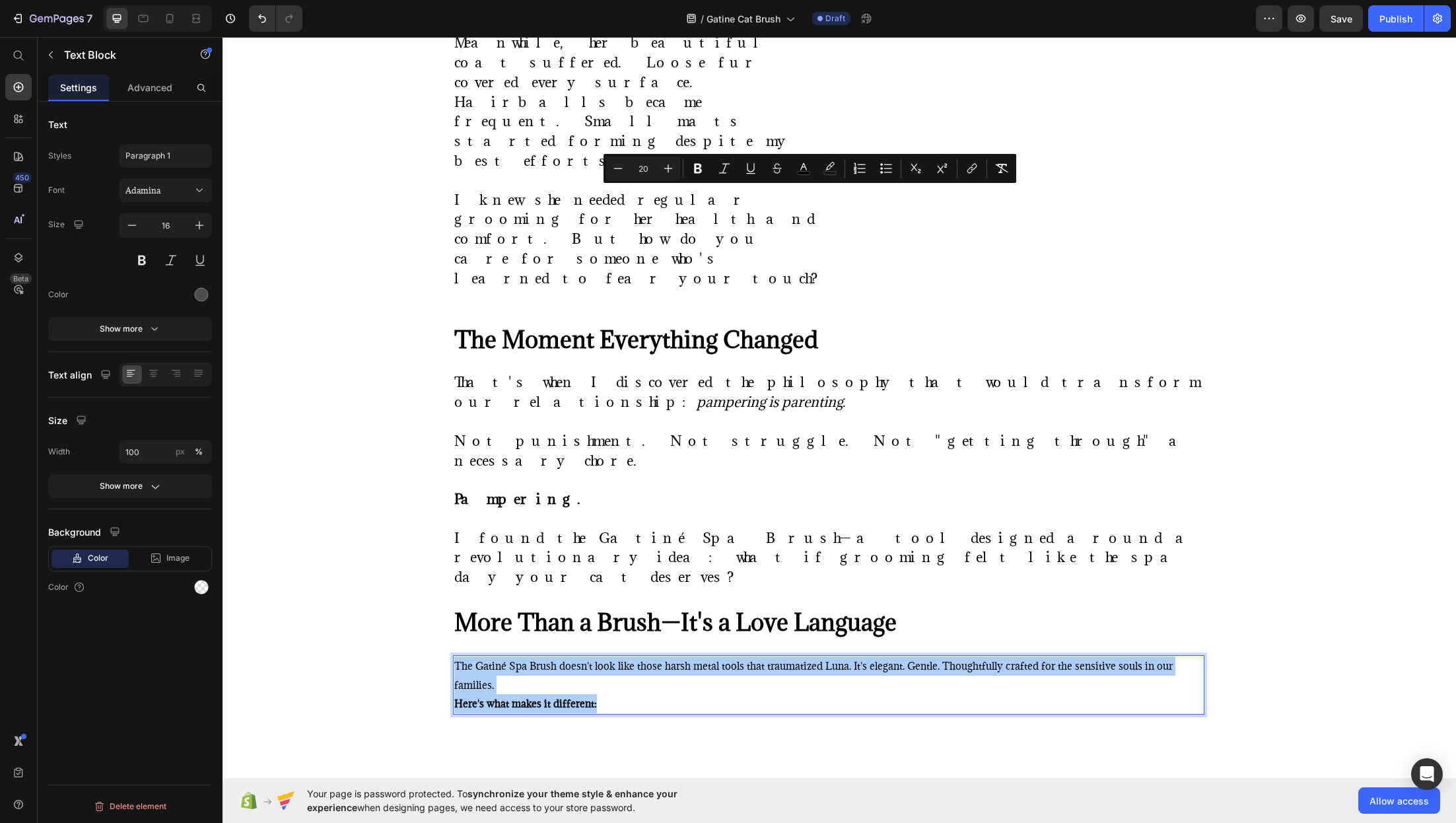 type on "20" 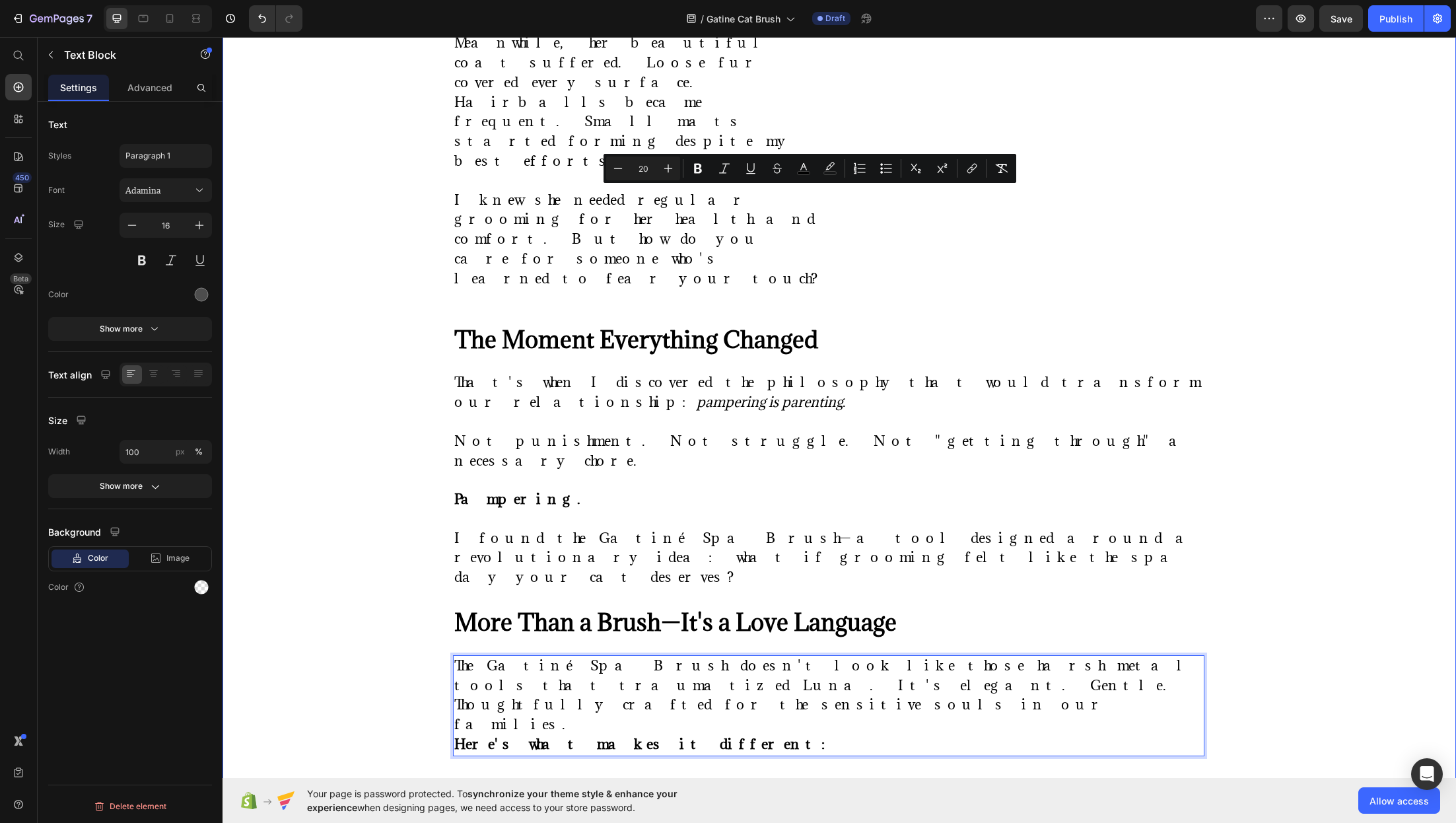 click on "⁠⁠⁠⁠⁠⁠⁠ "She Used to Hide When She Saw the Brush—Now She Melts Into My Arms" Heading Image By [PERSON] Text block Advanced list Published:  [DATE], [DATE] [YEAR] Text block Row Image A Cat Parent's Journey from Grooming Battles to Spa-Day Bliss When Luna started hiding under the bed every time I reached for her brush, I knew something had to change. She wasn't just avoiding grooming. She was avoiding  me . My beautiful tabby—once so trusting, so affectionate—had learned to fear our bonding time. The metal bristles. The tugging. The static that made her fur stand on end. I felt like I was failing her as her parent. Luna isn't just a pet. She's family. My shadow through long work days. My comfort during difficult times. The gentle soul who chose me as much as I chose her. But watching her flinch when I tried to care for her? It broke my heart. Text block ⁠⁠⁠⁠⁠⁠⁠ When Love Feels Like Punishment Heading       Text Block Image Row ⁠⁠⁠⁠⁠⁠⁠ Heading . [NUMBER]" at bounding box center (839, -334) 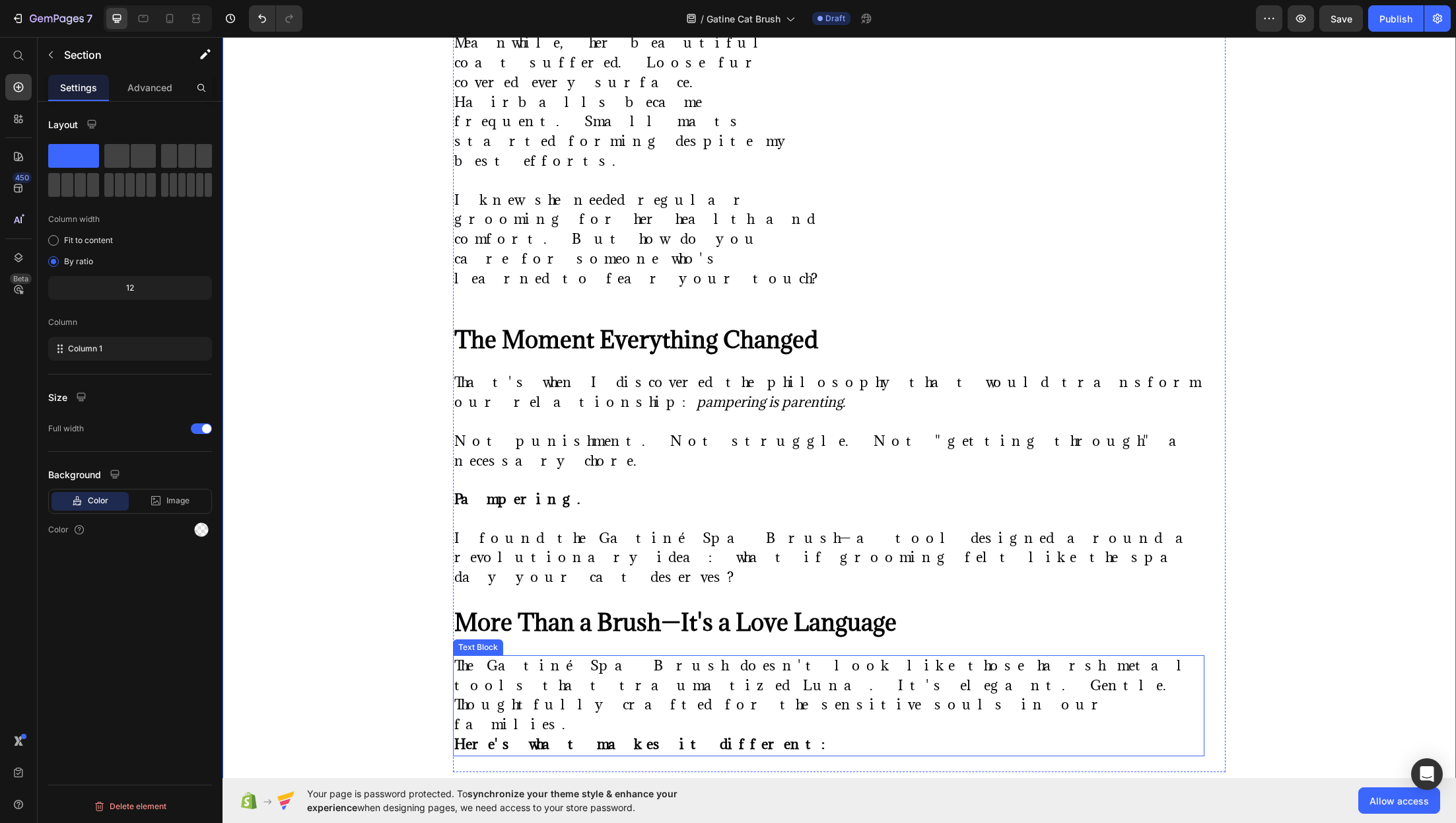 click on "The Gatiné Spa Brush doesn't look like those harsh metal tools that traumatized Luna. It's elegant. Gentle. Thoughtfully crafted for the sensitive souls in our families." at bounding box center (829, 696) 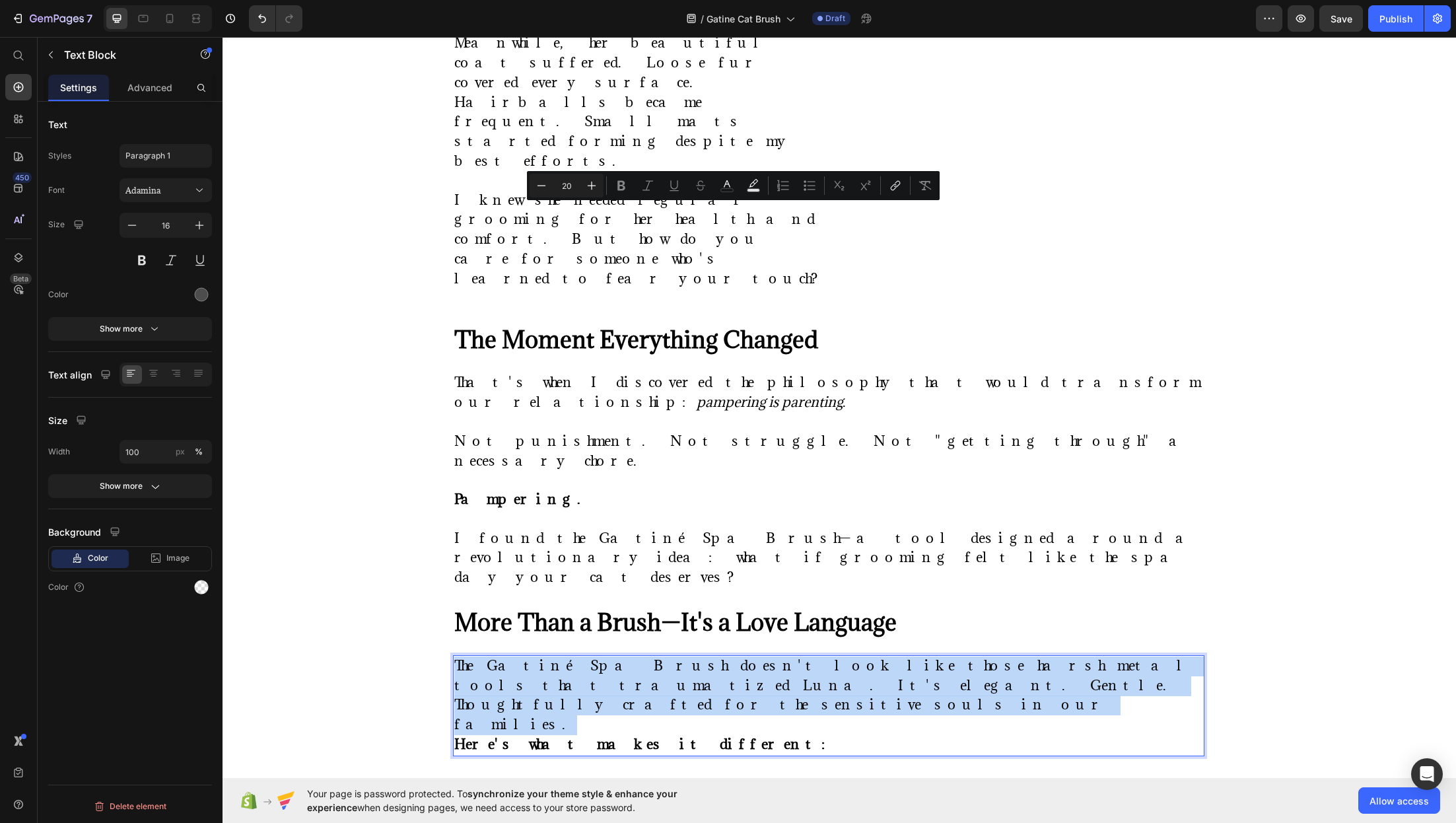 click on "The Gatiné Spa Brush doesn't look like those harsh metal tools that traumatized Luna. It's elegant. Gentle. Thoughtfully crafted for the sensitive souls in our families." at bounding box center [829, 696] 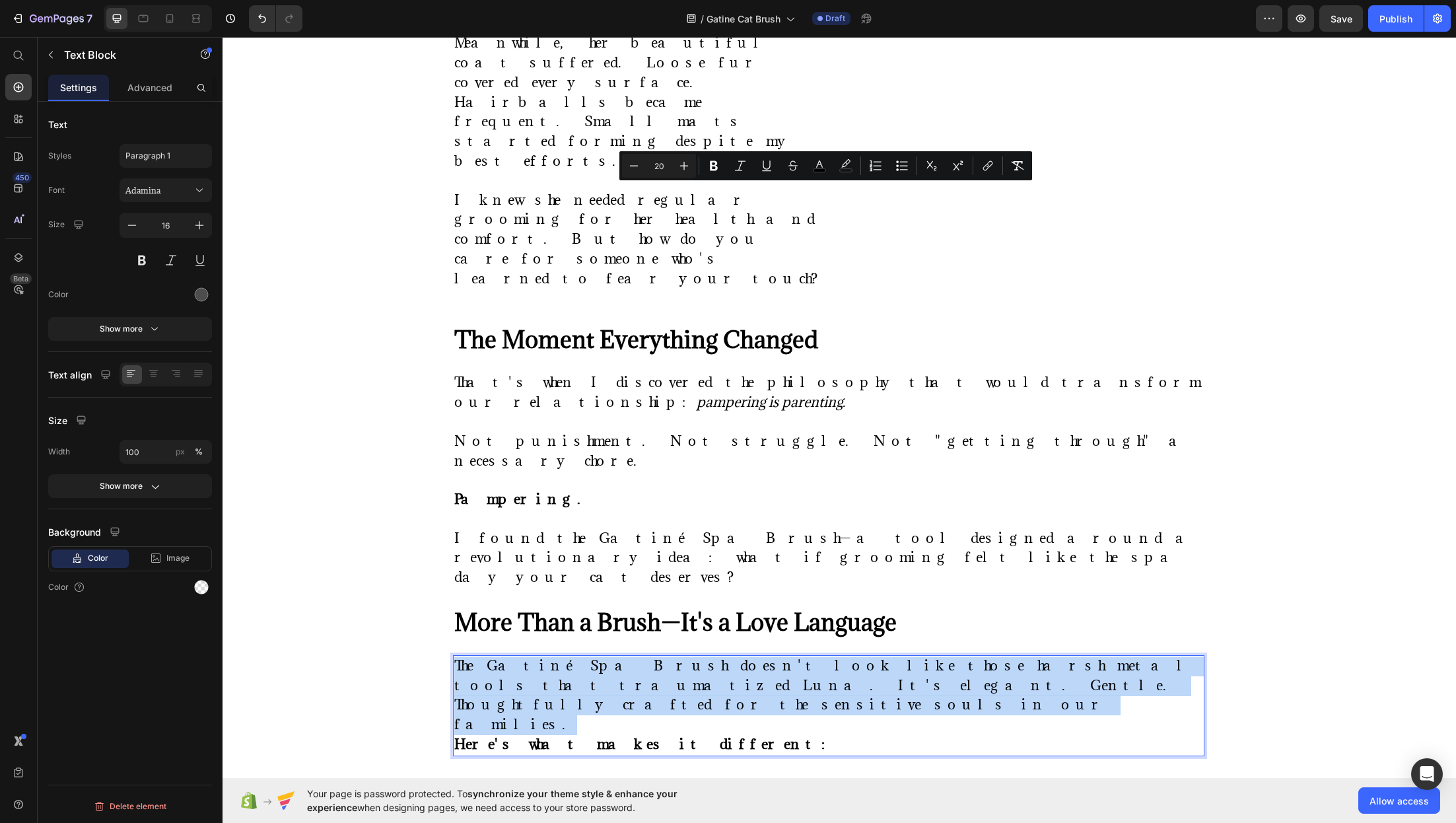 click on "The Gatiné Spa Brush doesn't look like those harsh metal tools that traumatized Luna. It's elegant. Gentle. Thoughtfully crafted for the sensitive souls in our families." at bounding box center (829, 696) 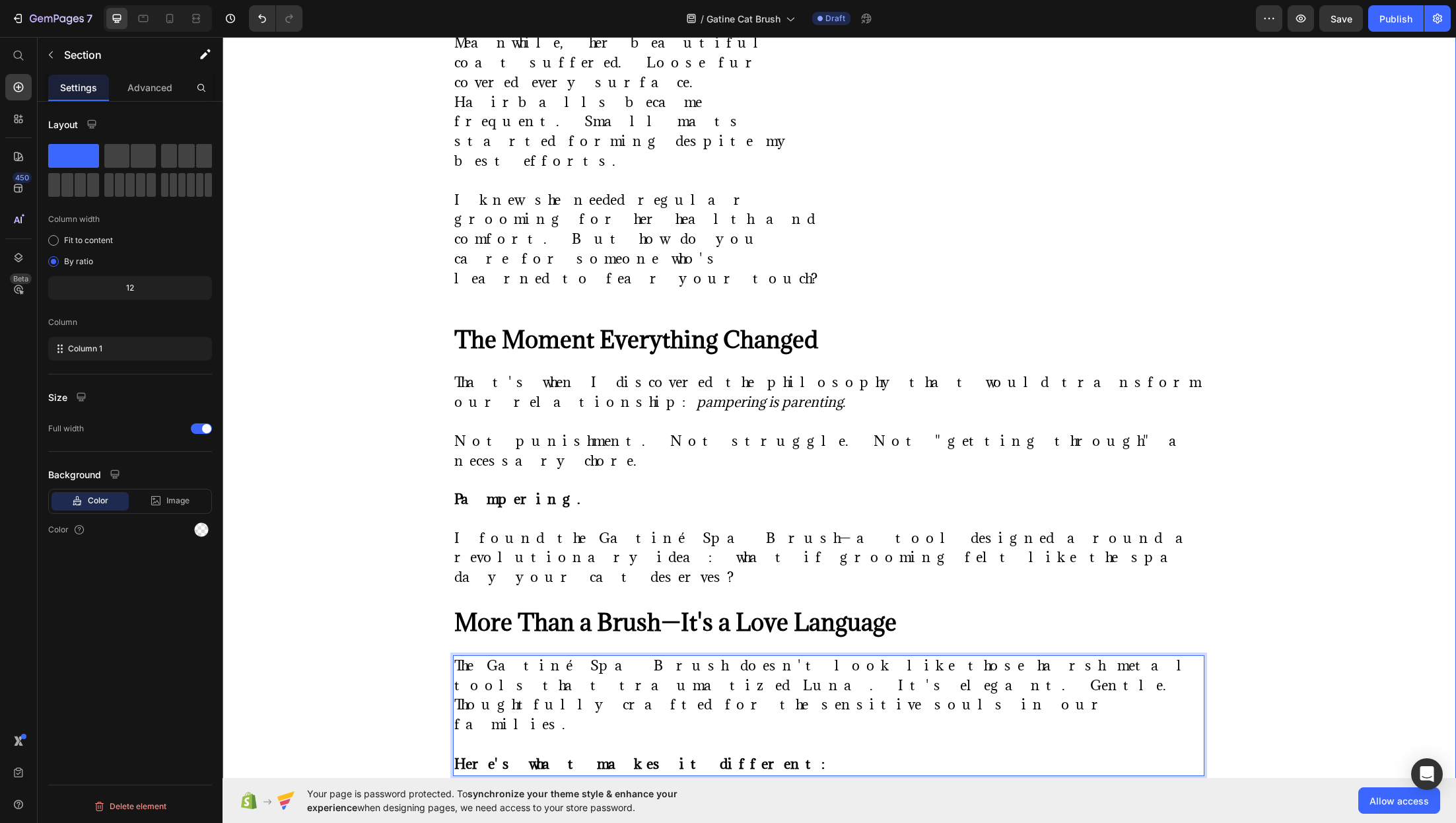 click on "⁠⁠⁠⁠⁠⁠⁠ "She Used to Hide When She Saw the Brush—Now She Melts Into My Arms" Heading Image By [PERSON] Text block Advanced list Published:  [DATE], [DATE] [YEAR] Text block Row Image A Cat Parent's Journey from Grooming Battles to Spa-Day Bliss When Luna started hiding under the bed every time I reached for her brush, I knew something had to change. She wasn't just avoiding grooming. She was avoiding  me . My beautiful tabby—once so trusting, so affectionate—had learned to fear our bonding time. The metal bristles. The tugging. The static that made her fur stand on end. I felt like I was failing her as her parent. Luna isn't just a pet. She's family. My shadow through long work days. My comfort during difficult times. The gentle soul who chose me as much as I chose her. But watching her flinch when I tried to care for her? It broke my heart. Text block ⁠⁠⁠⁠⁠⁠⁠ When Love Feels Like Punishment Heading       Text Block Image Row ⁠⁠⁠⁠⁠⁠⁠ Heading . [NUMBER]" at bounding box center [839, -324] 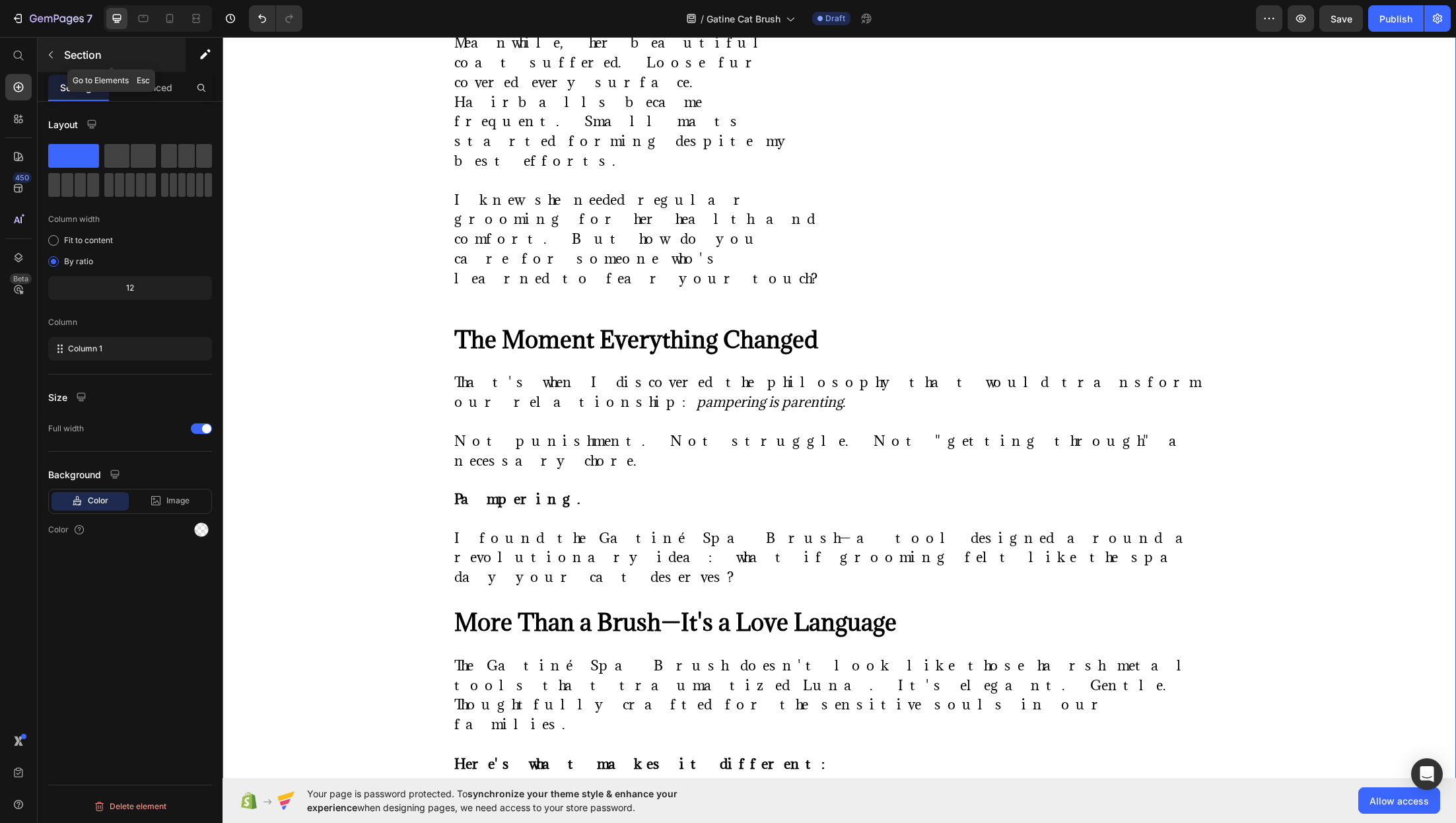 click at bounding box center (51, 55) 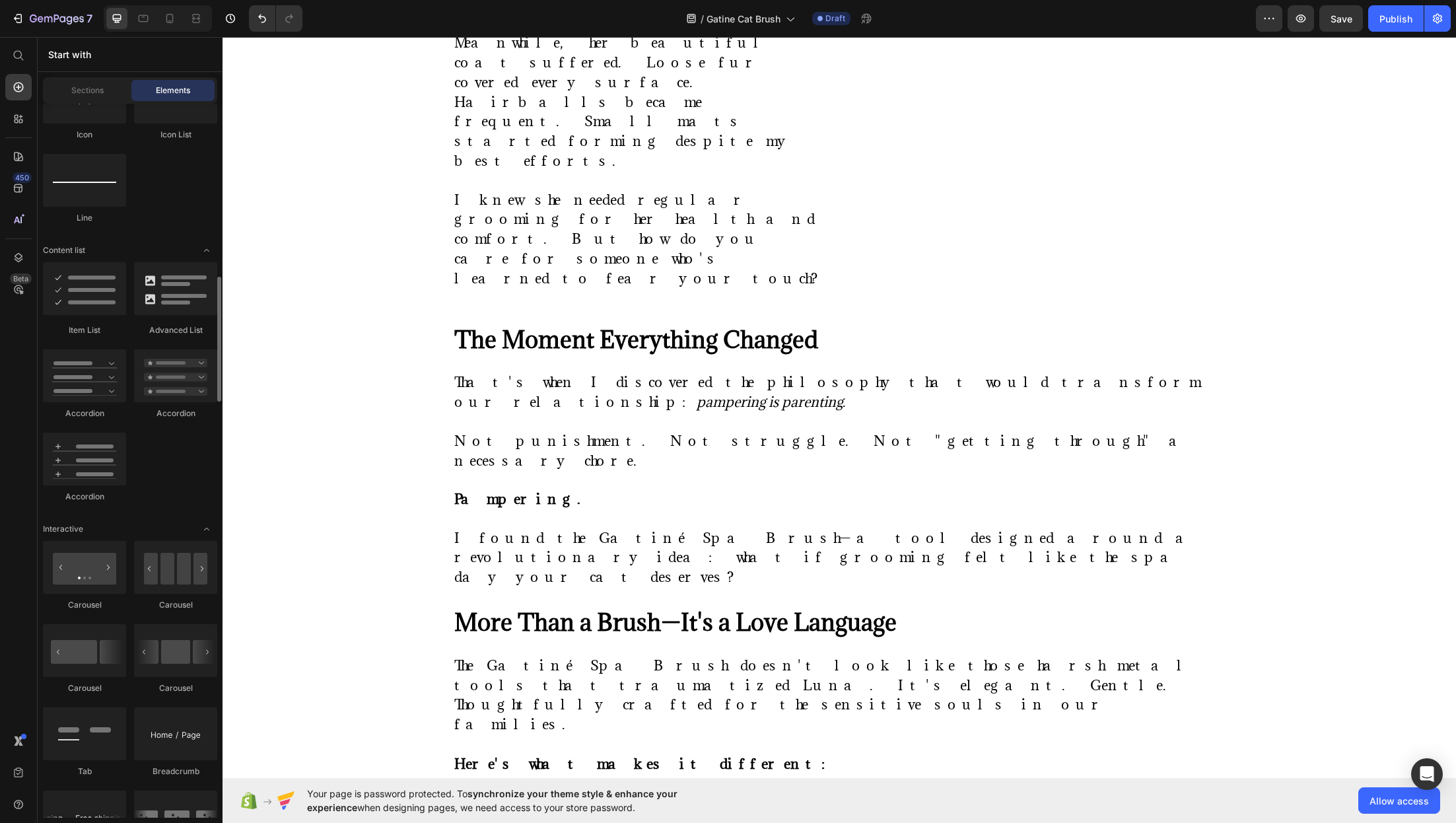 scroll, scrollTop: 961, scrollLeft: 0, axis: vertical 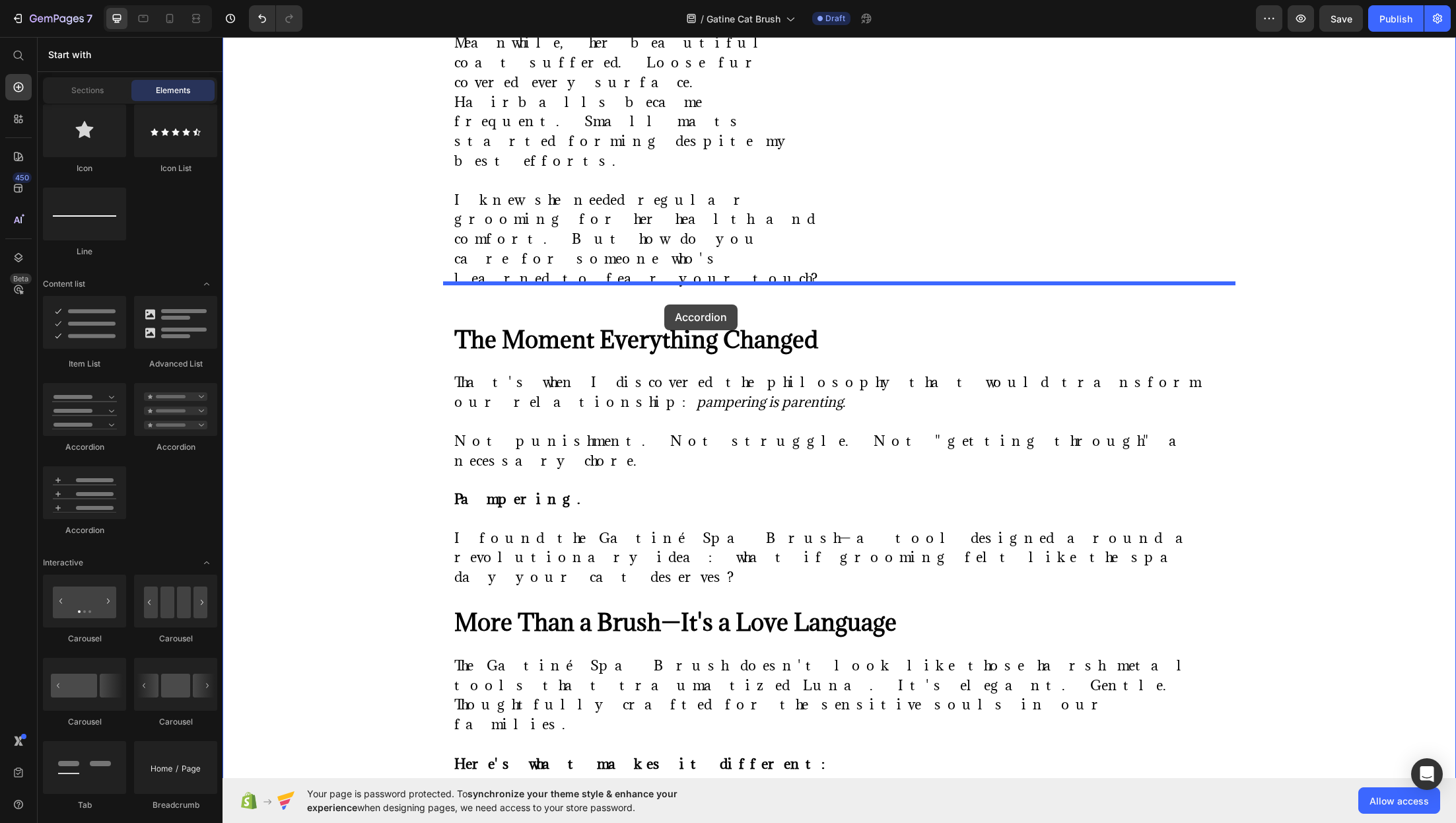 drag, startPoint x: 309, startPoint y: 449, endPoint x: 664, endPoint y: 304, distance: 383.471 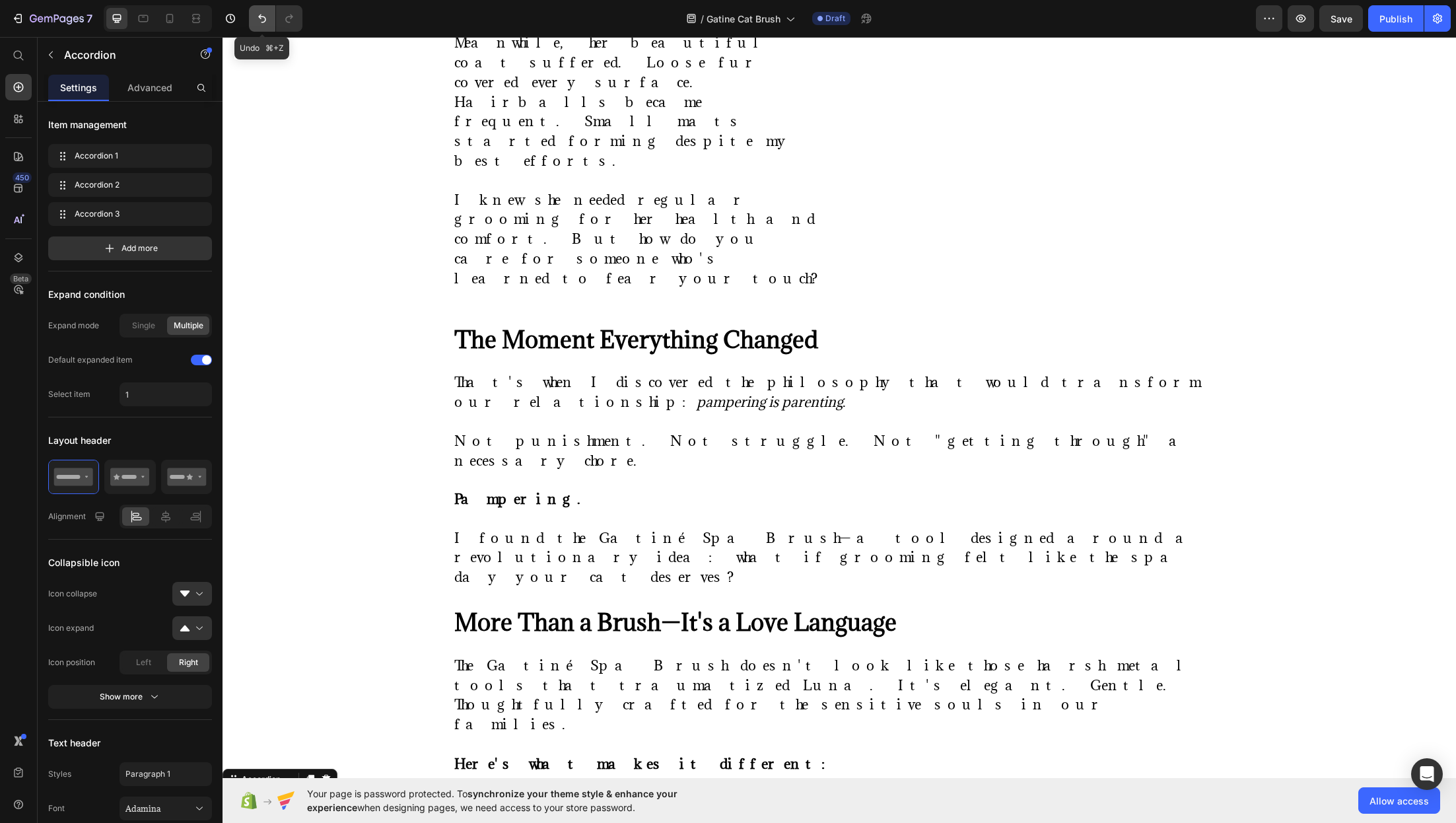 click 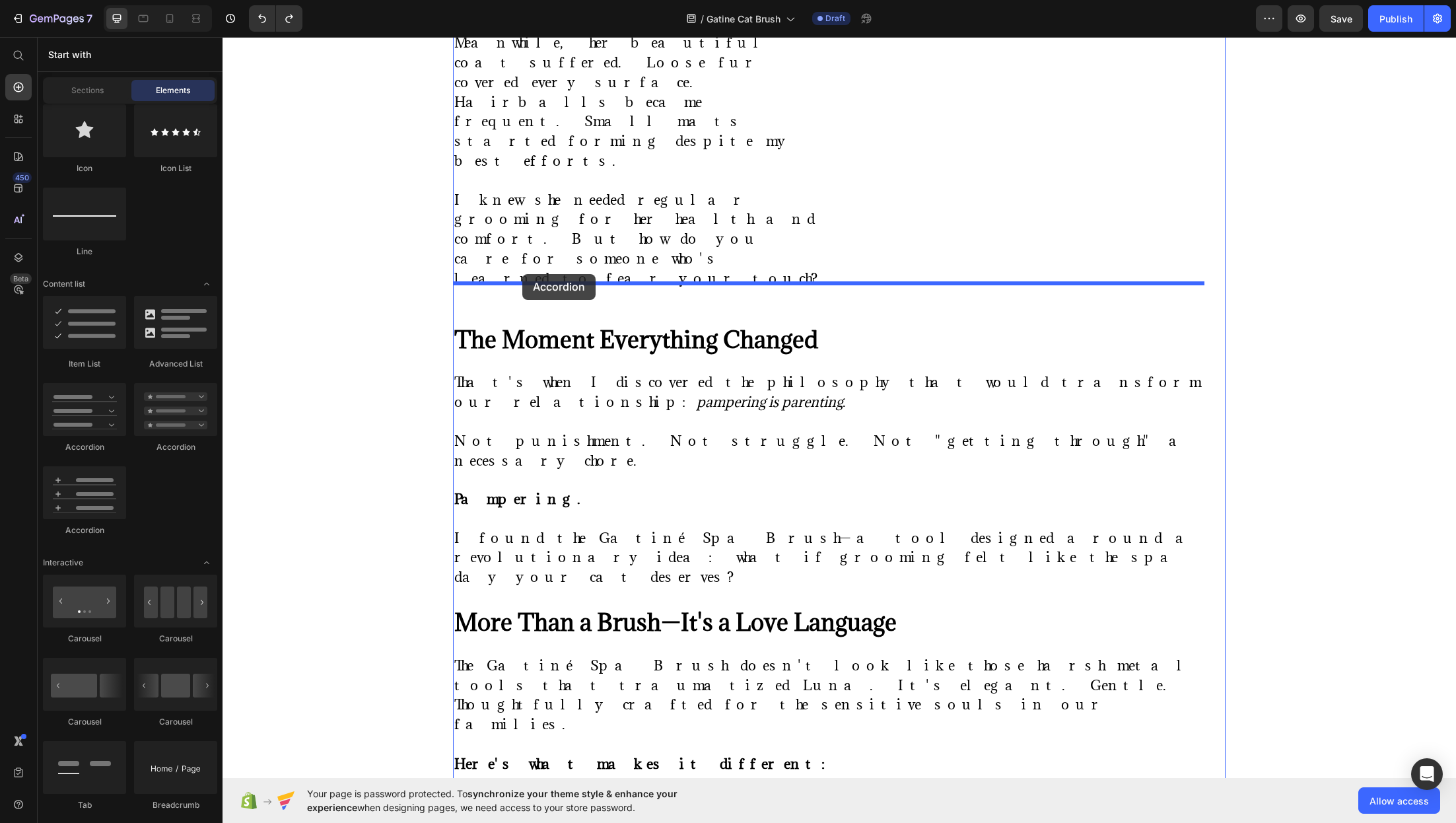 drag, startPoint x: 308, startPoint y: 436, endPoint x: 522, endPoint y: 276, distance: 267.2003 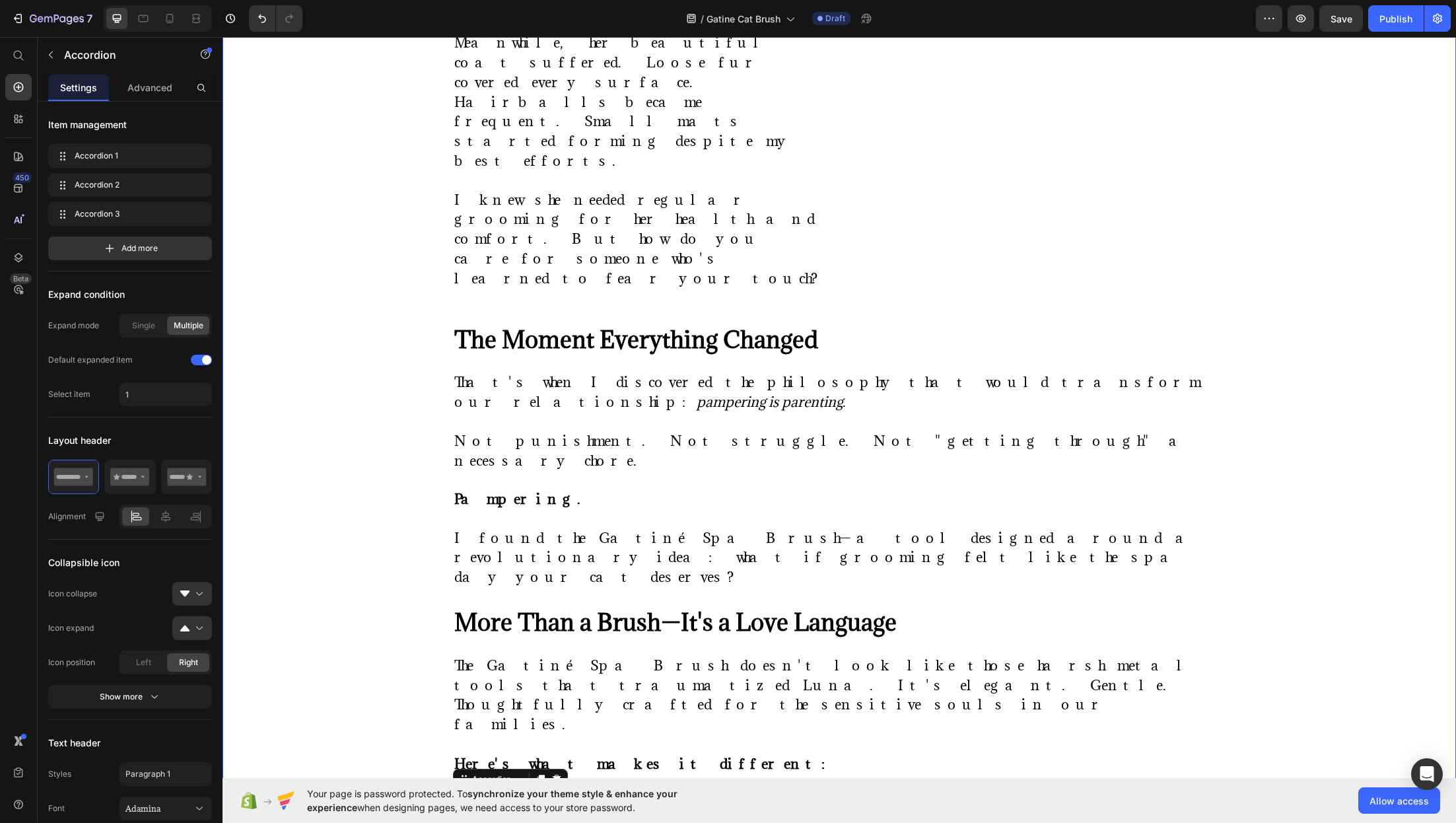 click on "⁠⁠⁠⁠⁠⁠⁠ "She Used to Hide When She Saw the Brush—Now She Melts Into My Arms" Heading Image By [PERSON] Text block Advanced list Published:  [DATE], [DATE] [YEAR] Text block Row Image A Cat Parent's Journey from Grooming Battles to Spa-Day Bliss When Luna started hiding under the bed every time I reached for her brush, I knew something had to change. She wasn't just avoiding grooming. She was avoiding  me . My beautiful tabby—once so trusting, so affectionate—had learned to fear our bonding time. The metal bristles. The tugging. The static that made her fur stand on end. I felt like I was failing her as her parent. Luna isn't just a pet. She's family. My shadow through long work days. My comfort during difficult times. The gentle soul who chose me as much as I chose her. But watching her flinch when I tried to care for her? It broke my heart. Text block ⁠⁠⁠⁠⁠⁠⁠ When Love Feels Like Punishment Heading       Text Block Image Row ⁠⁠⁠⁠⁠⁠⁠ Heading ." at bounding box center [839, -230] 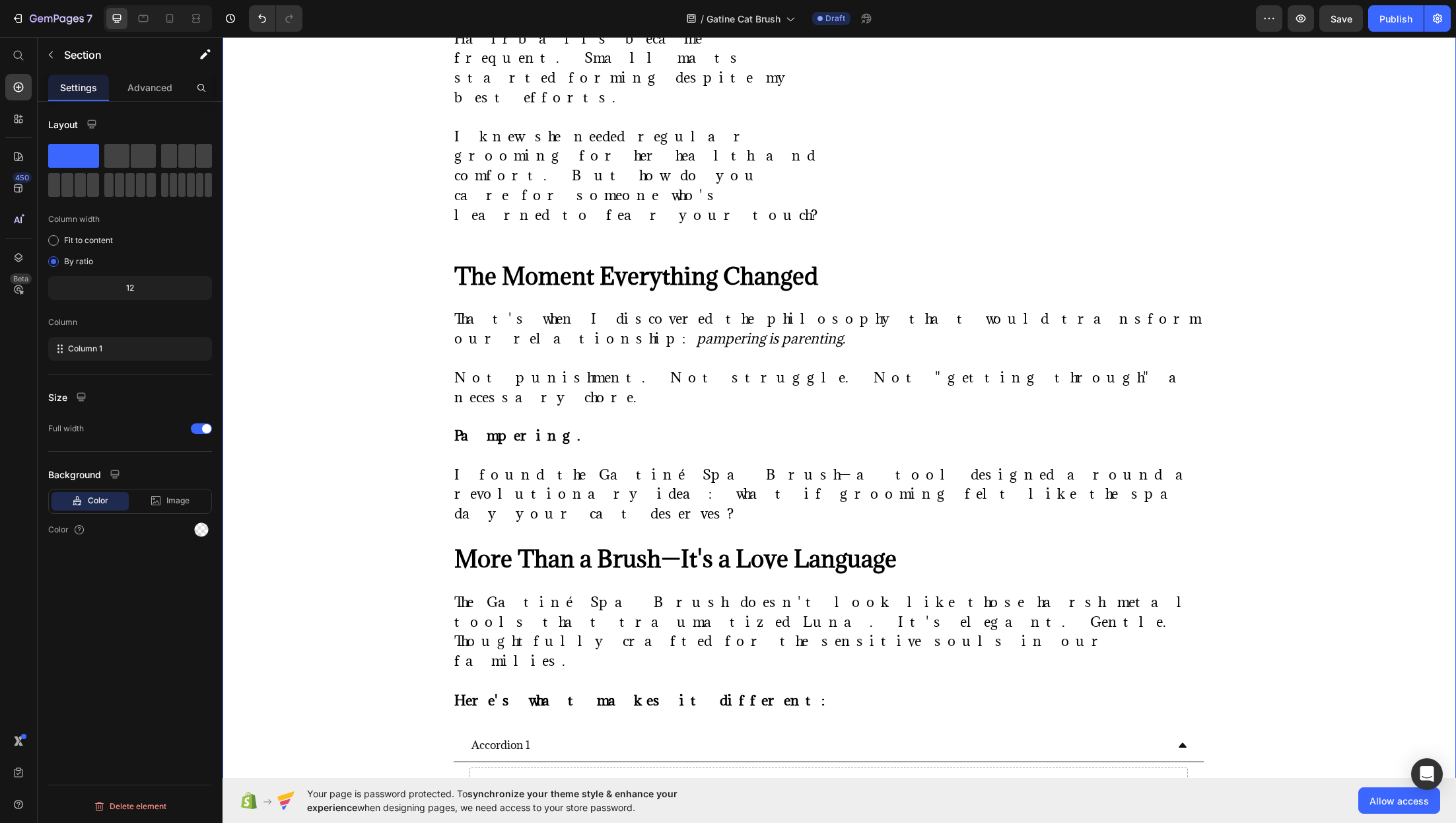 scroll, scrollTop: 1672, scrollLeft: 0, axis: vertical 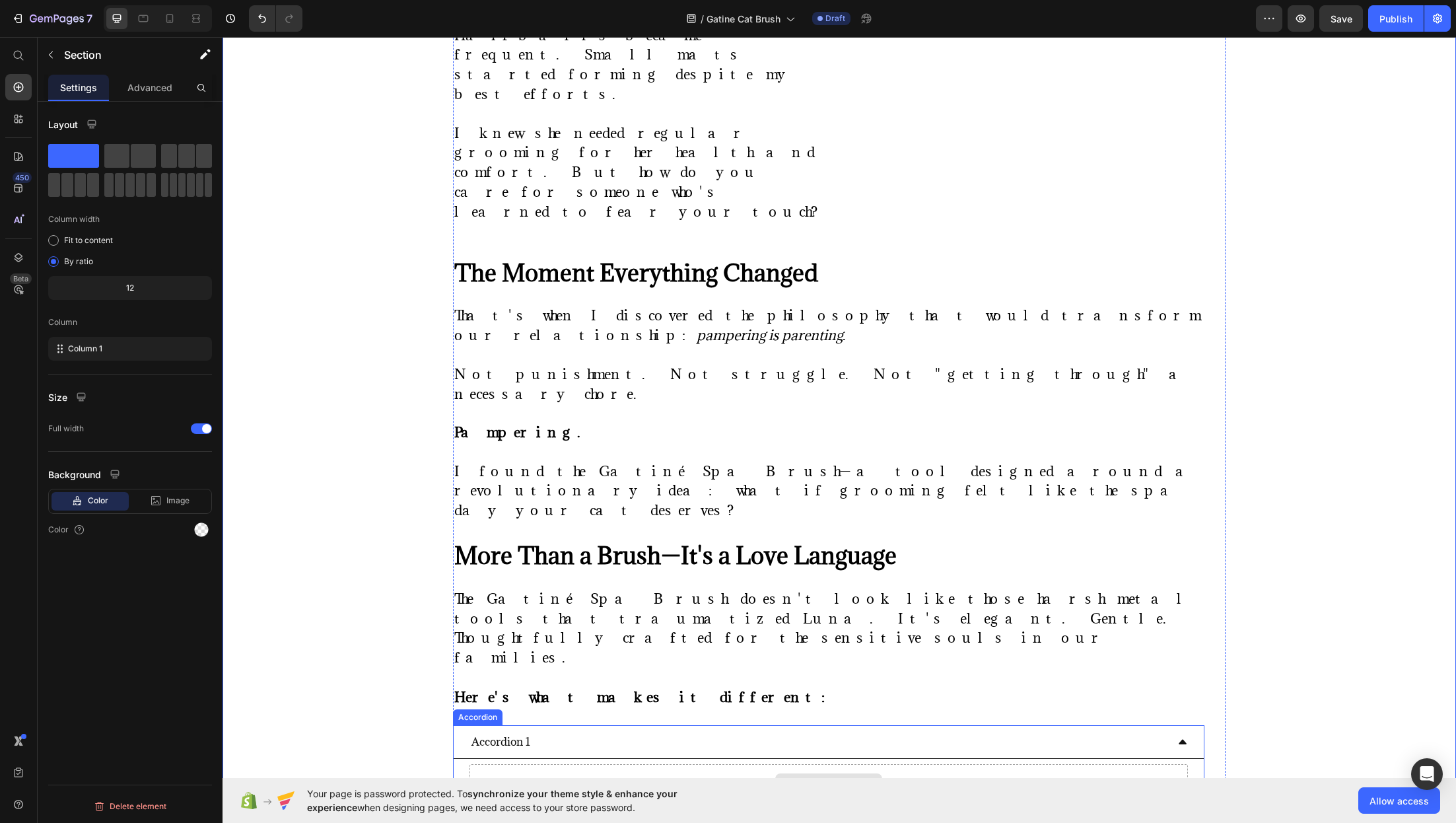 click on "Drop element here" at bounding box center [829, 784] 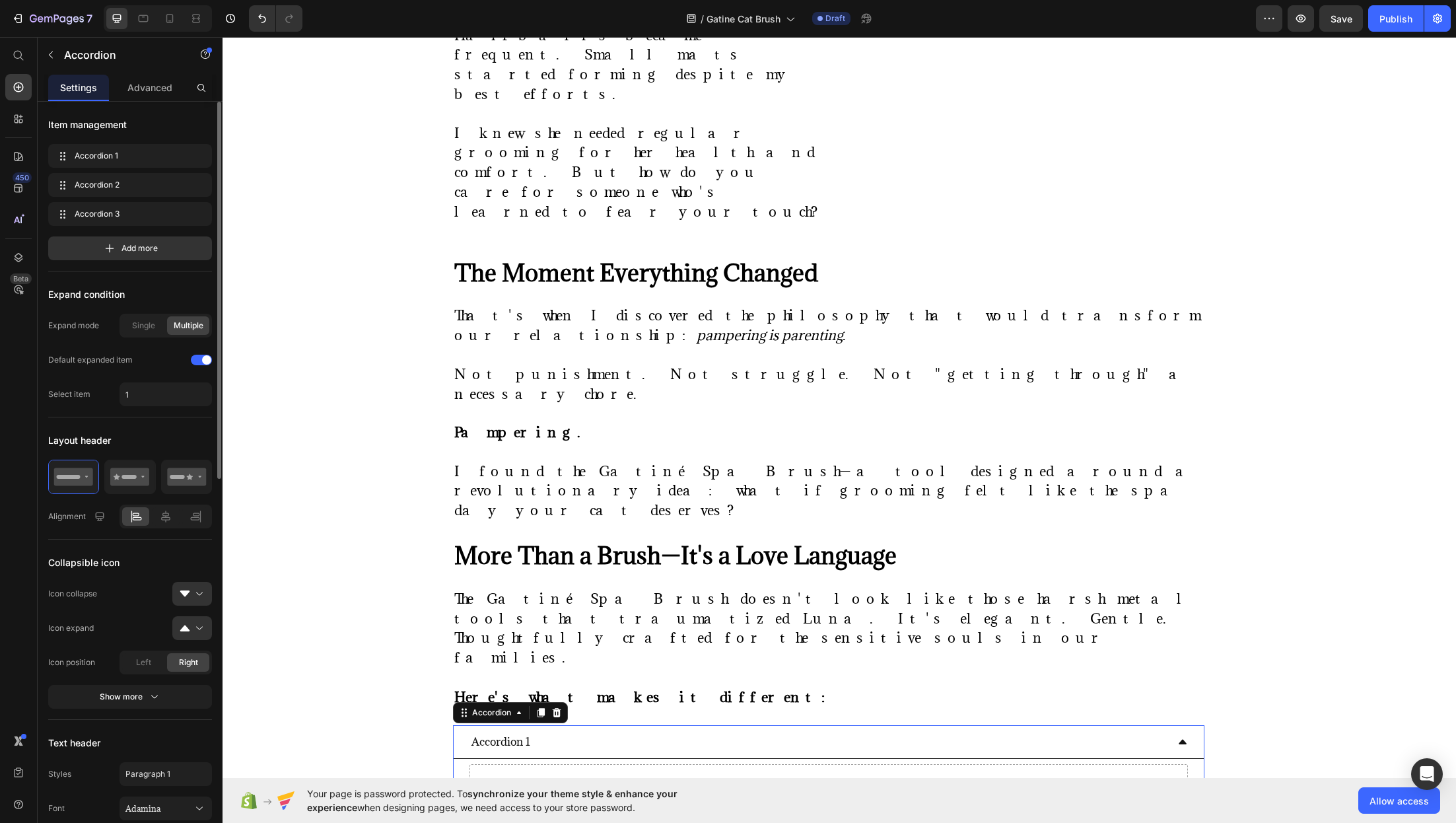 click on "Item management
Accordion 1 Accordion 1
Accordion 2 Accordion 2
Accordion 3 Accordion 3 Add more" 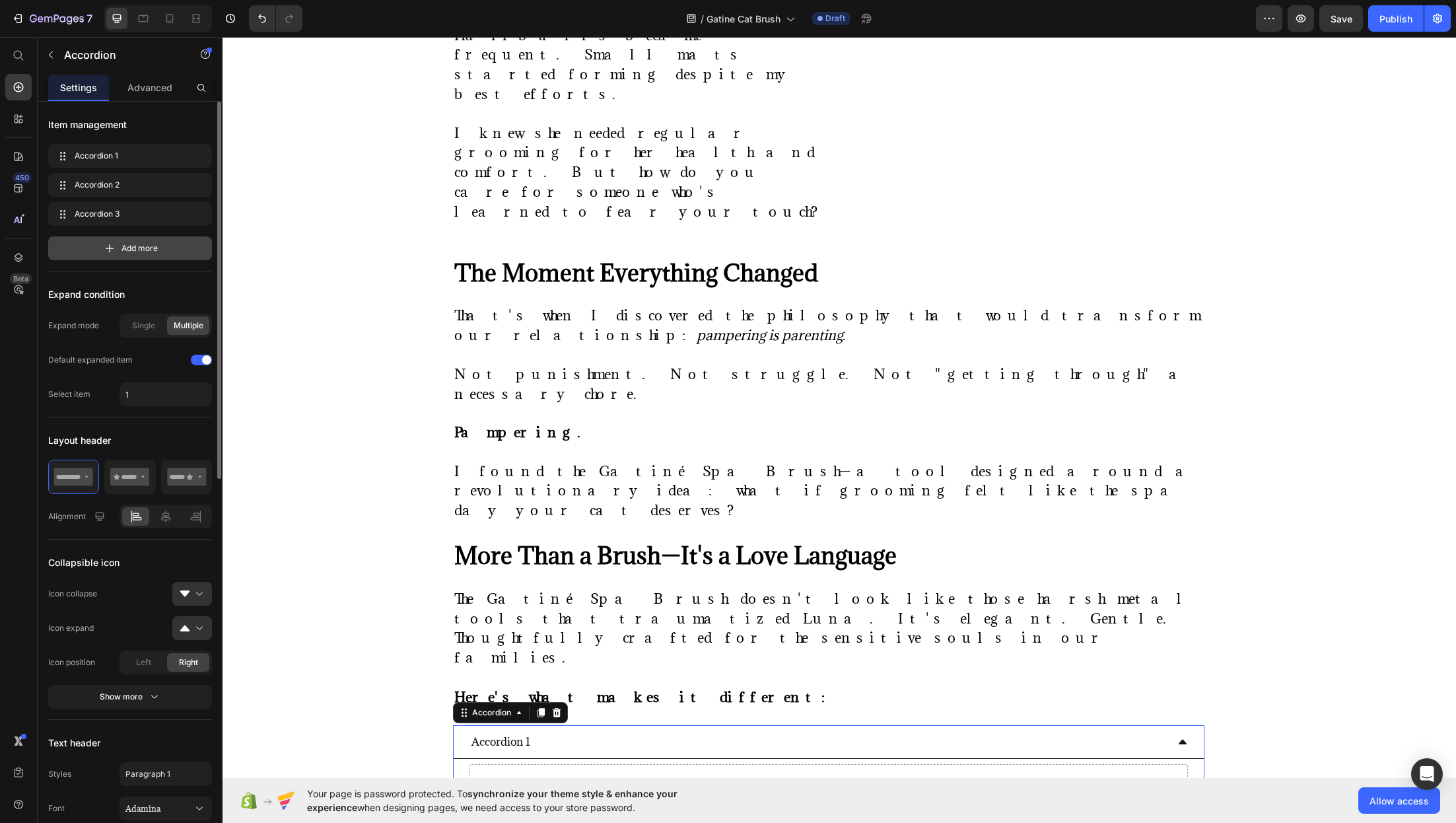 click on "Add more" at bounding box center (130, 248) 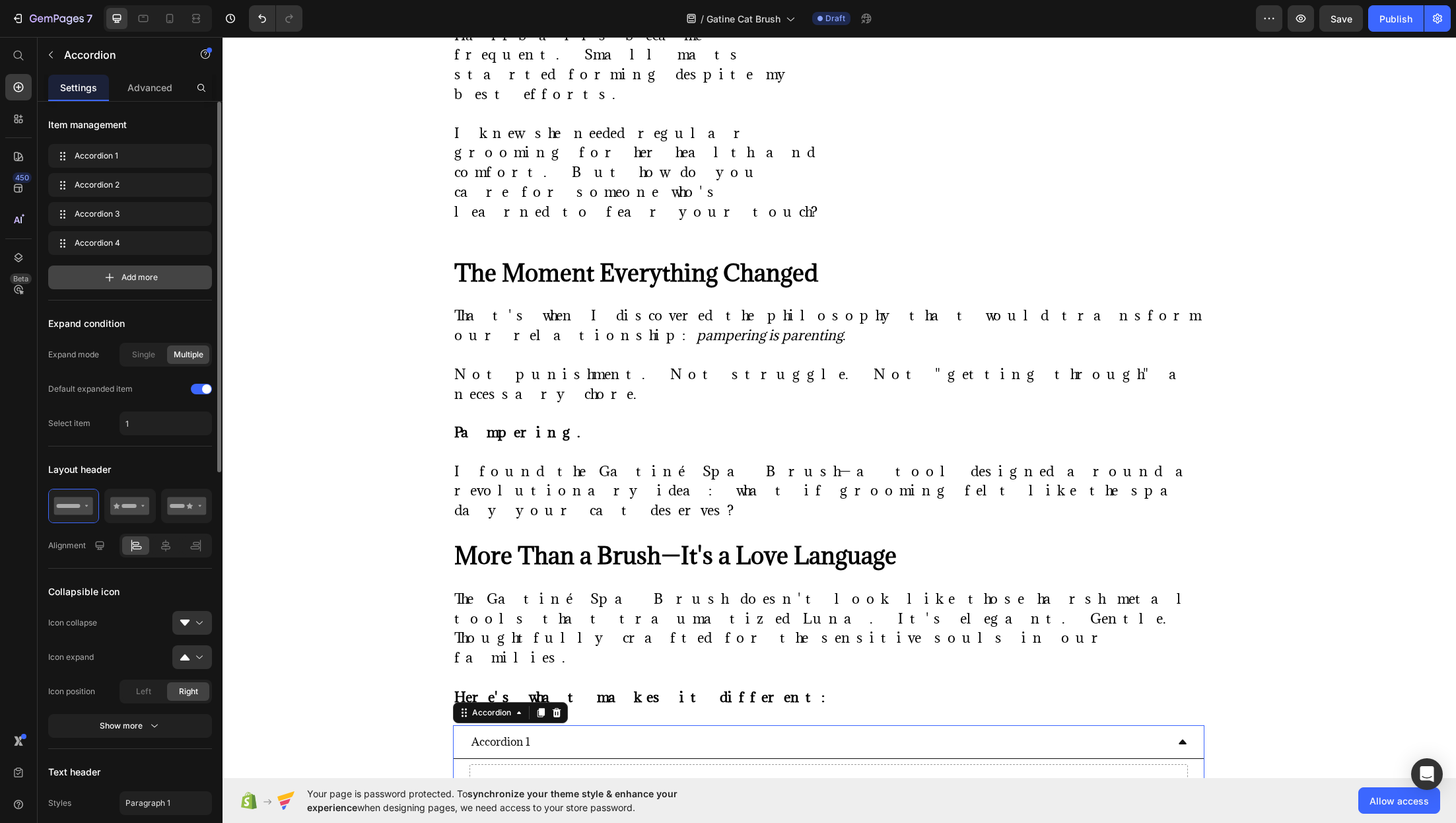 click on "Add more" at bounding box center (139, 277) 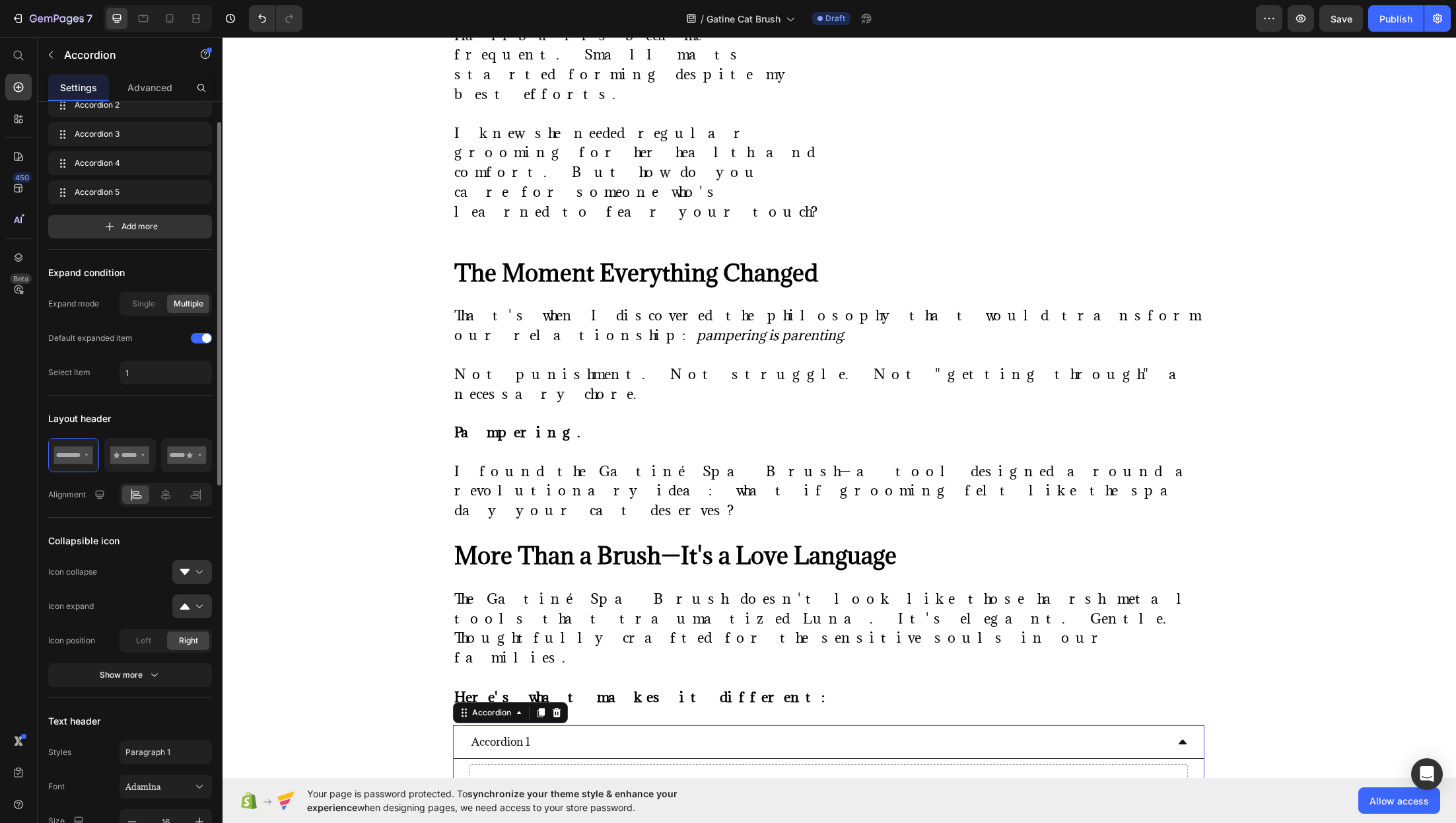 scroll, scrollTop: 88, scrollLeft: 0, axis: vertical 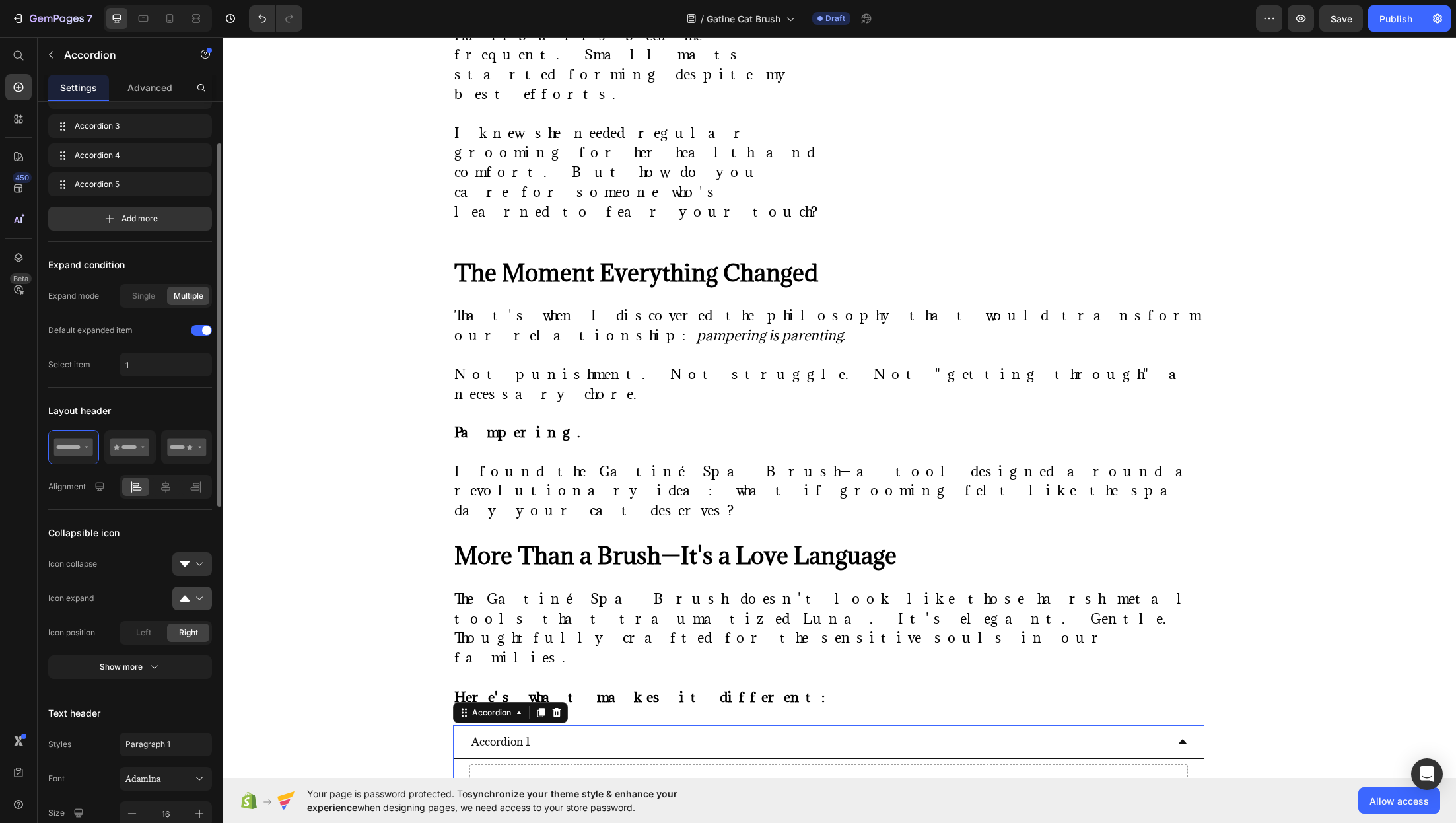 click at bounding box center [197, 598] 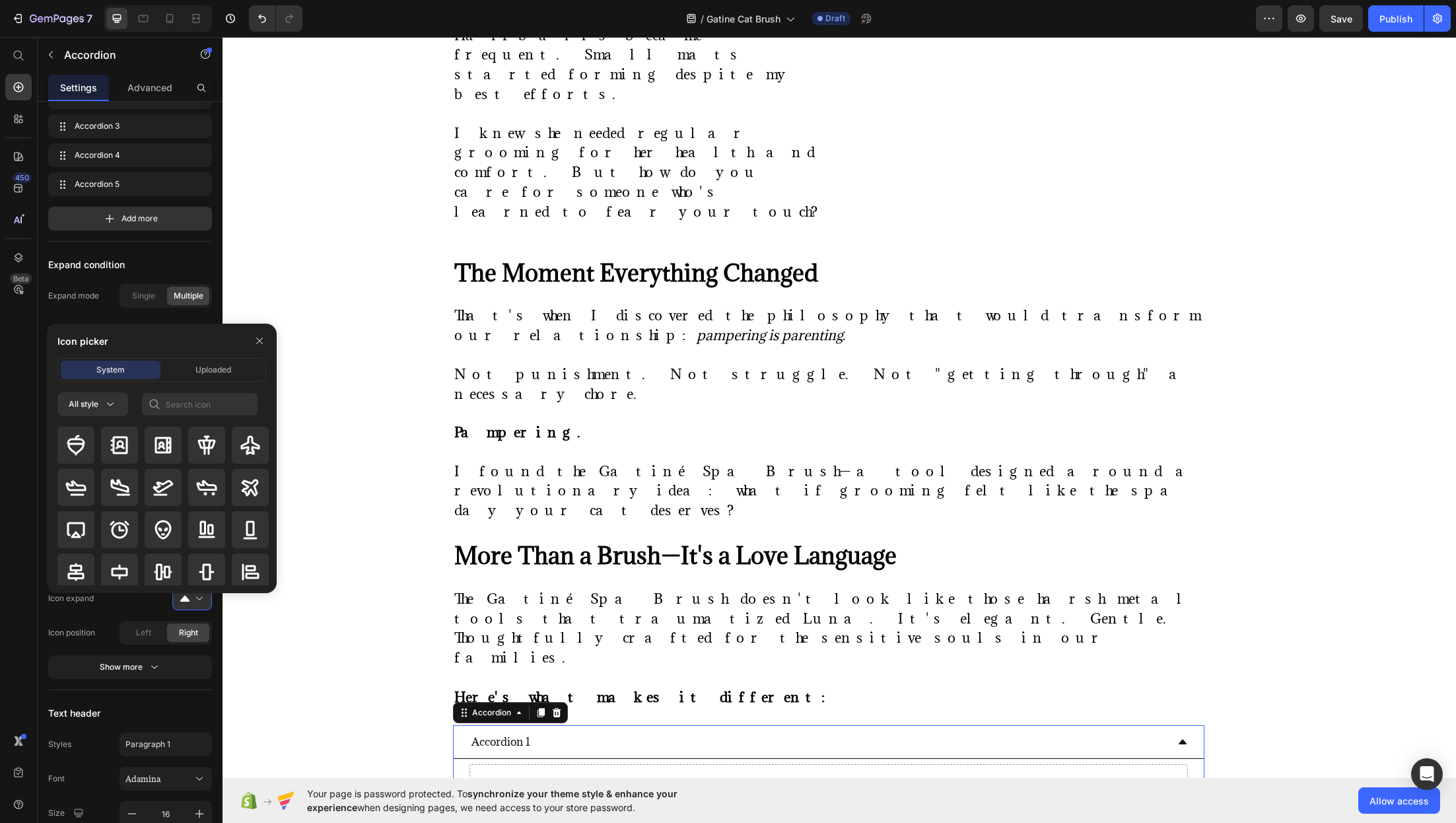 click on "Icon picker System Uploaded All style" at bounding box center (156, 458) 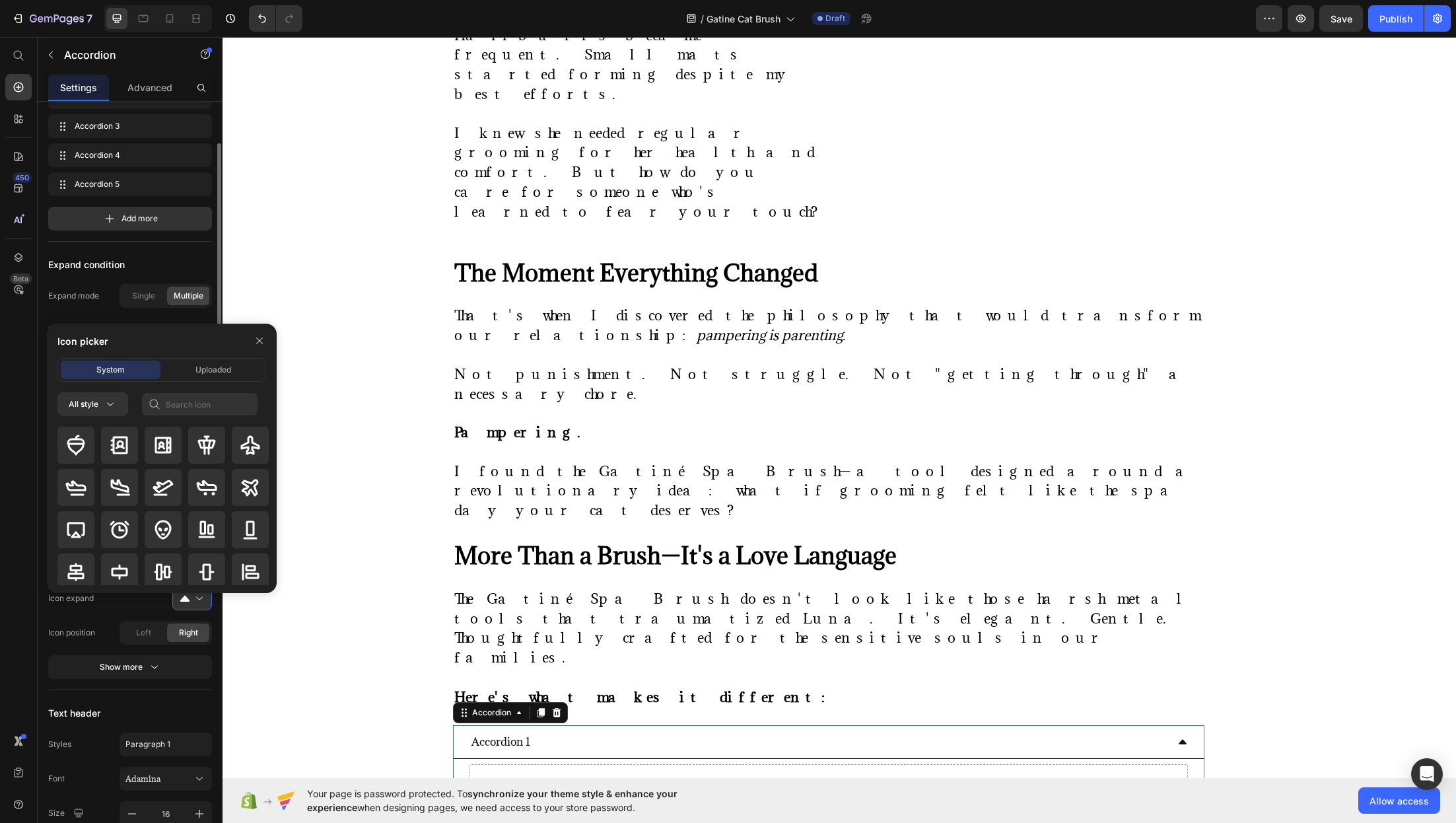 click on "Left Right" 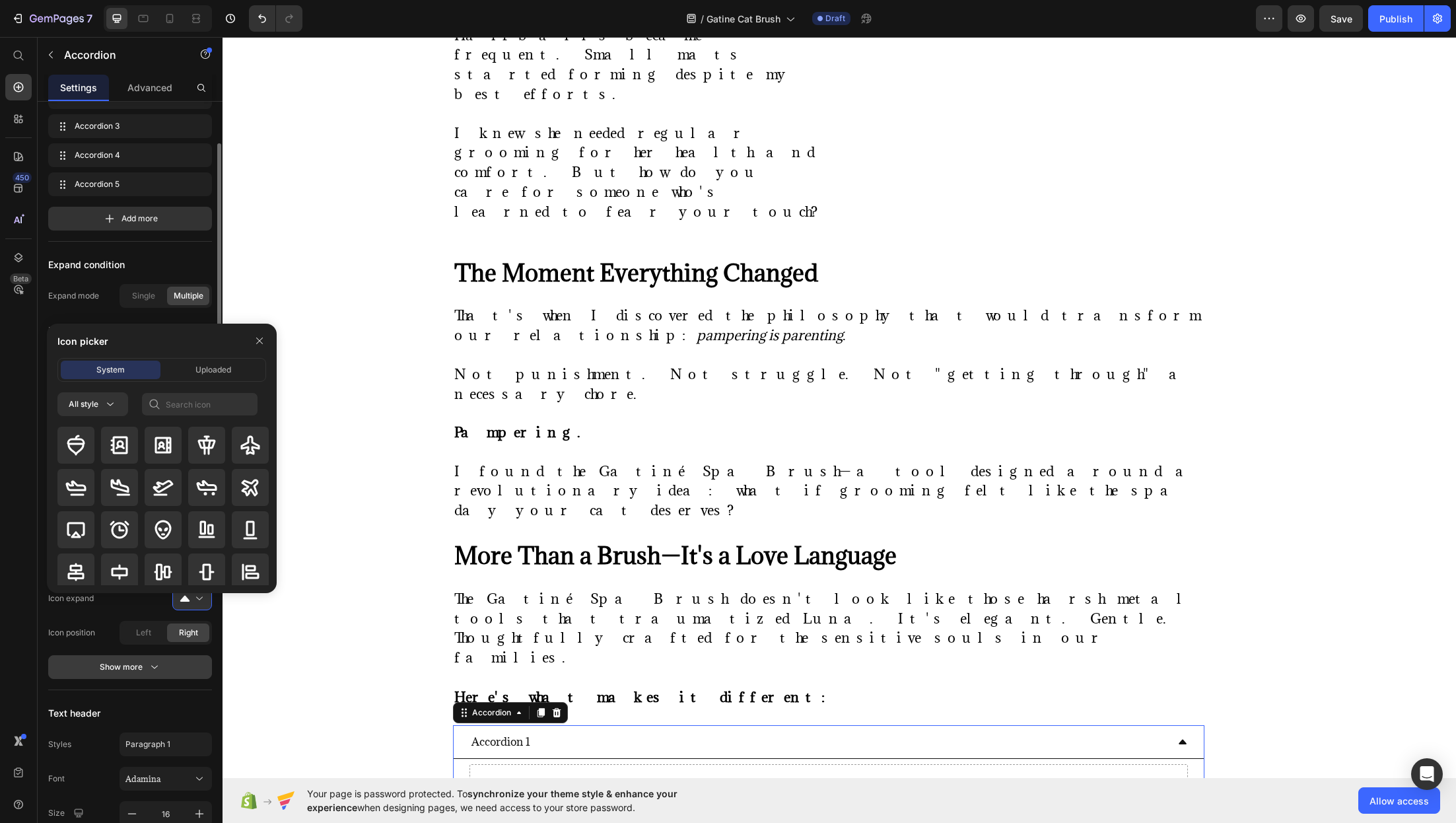 click on "Show more" at bounding box center (130, 667) 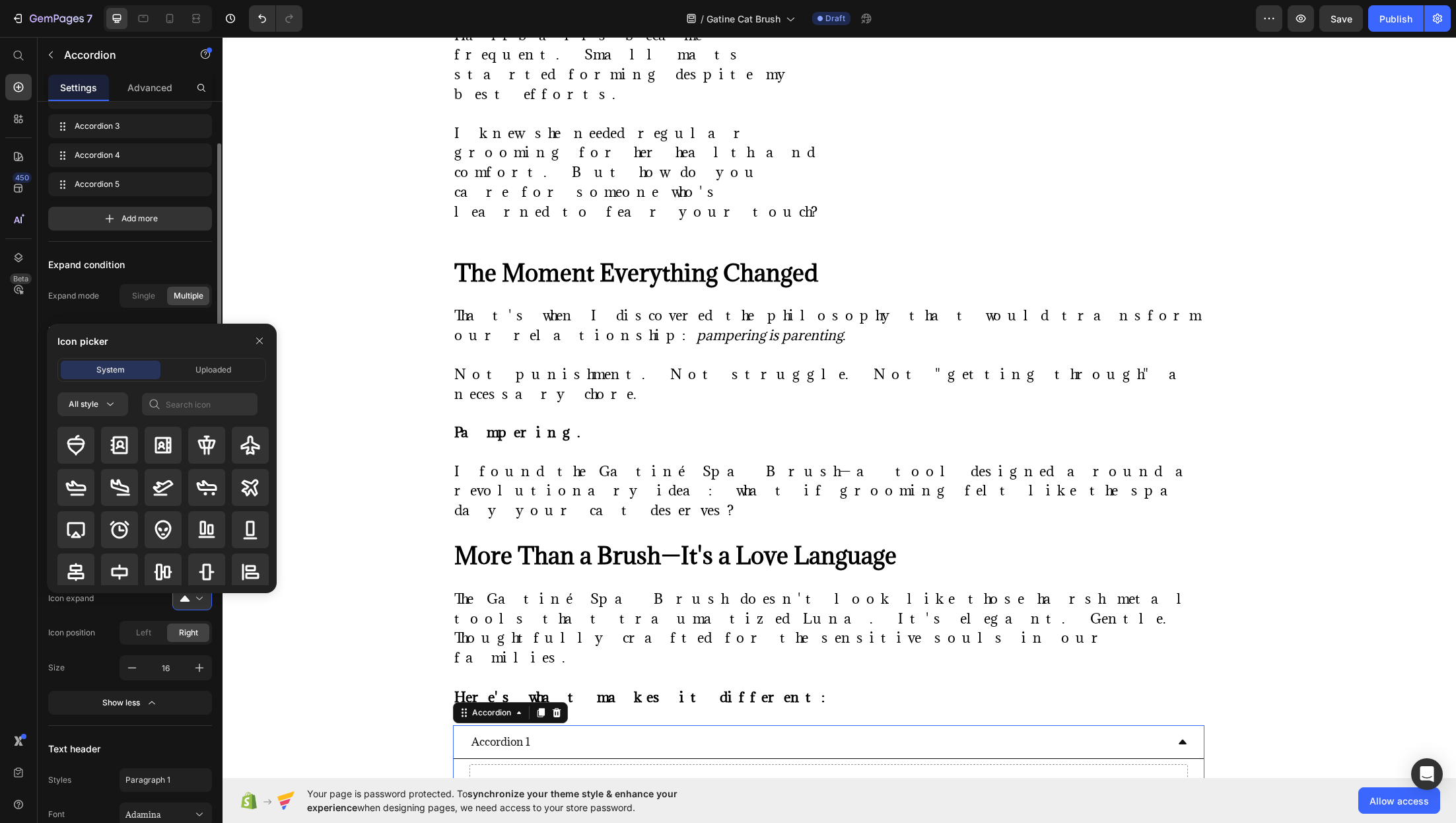 click on "Collapsible icon Icon collapse
Icon expand
Icon position Left Right Size 16 Show less" 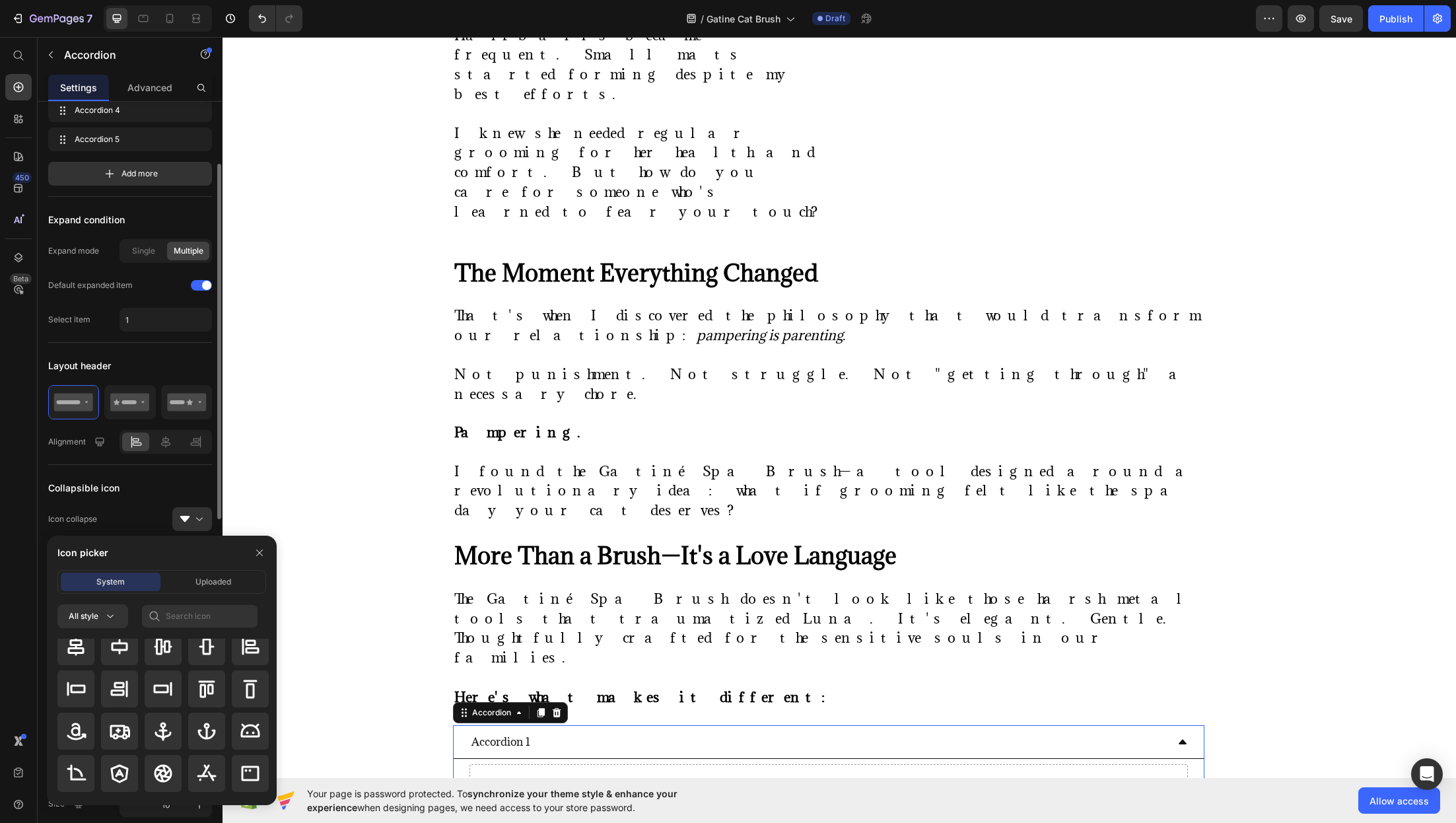 scroll, scrollTop: 131, scrollLeft: 0, axis: vertical 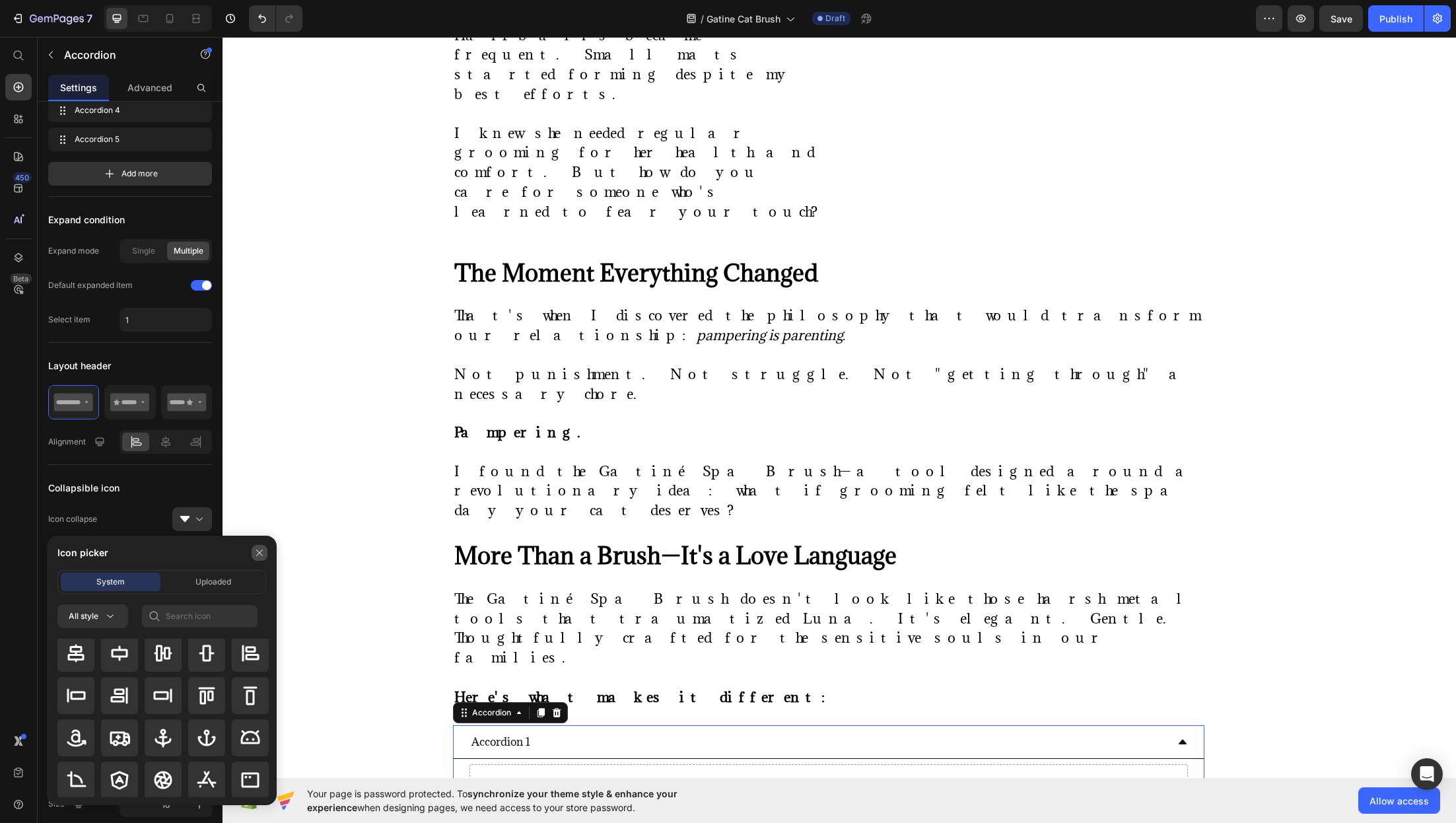 click at bounding box center [260, 553] 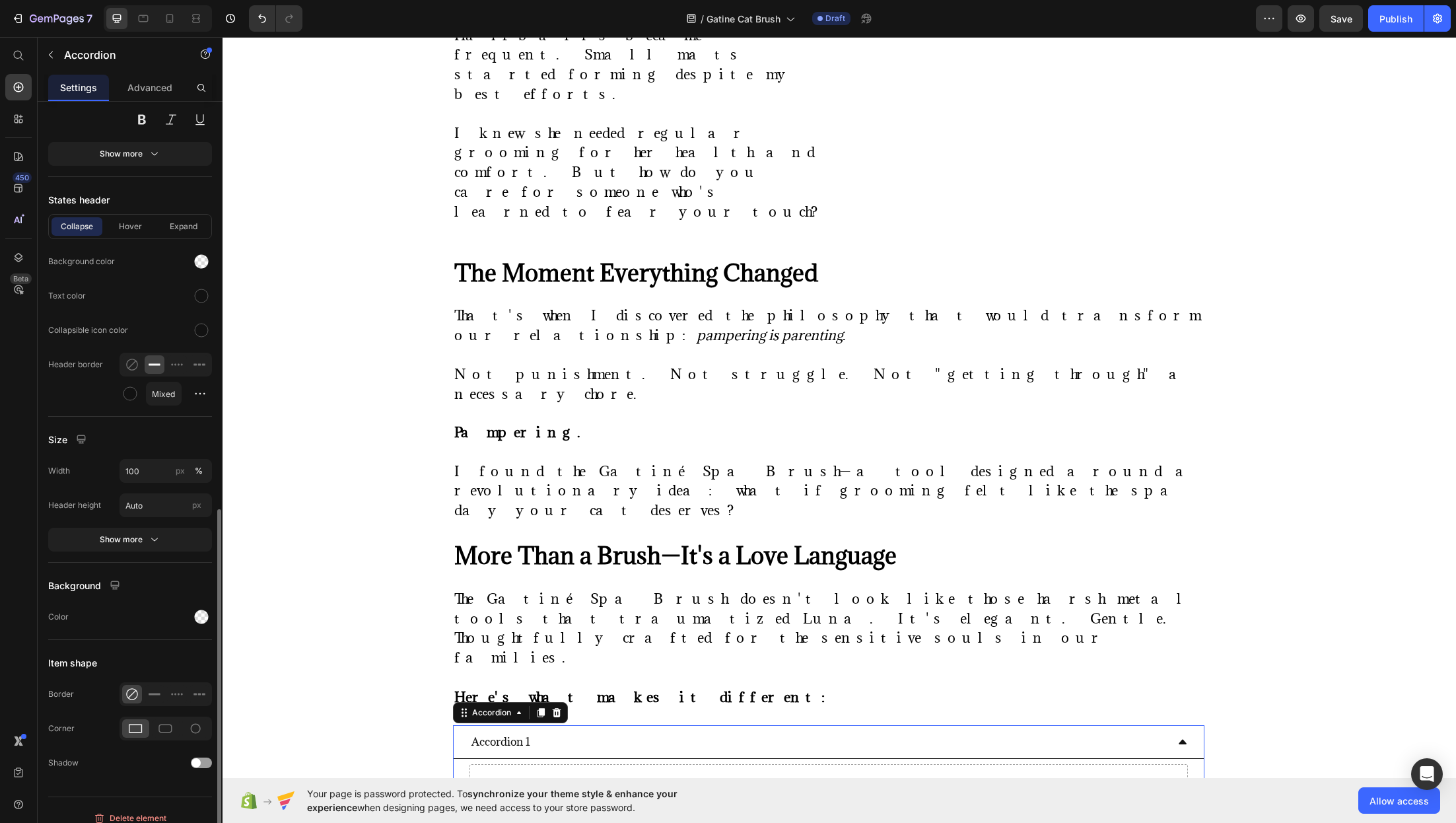 scroll, scrollTop: 861, scrollLeft: 0, axis: vertical 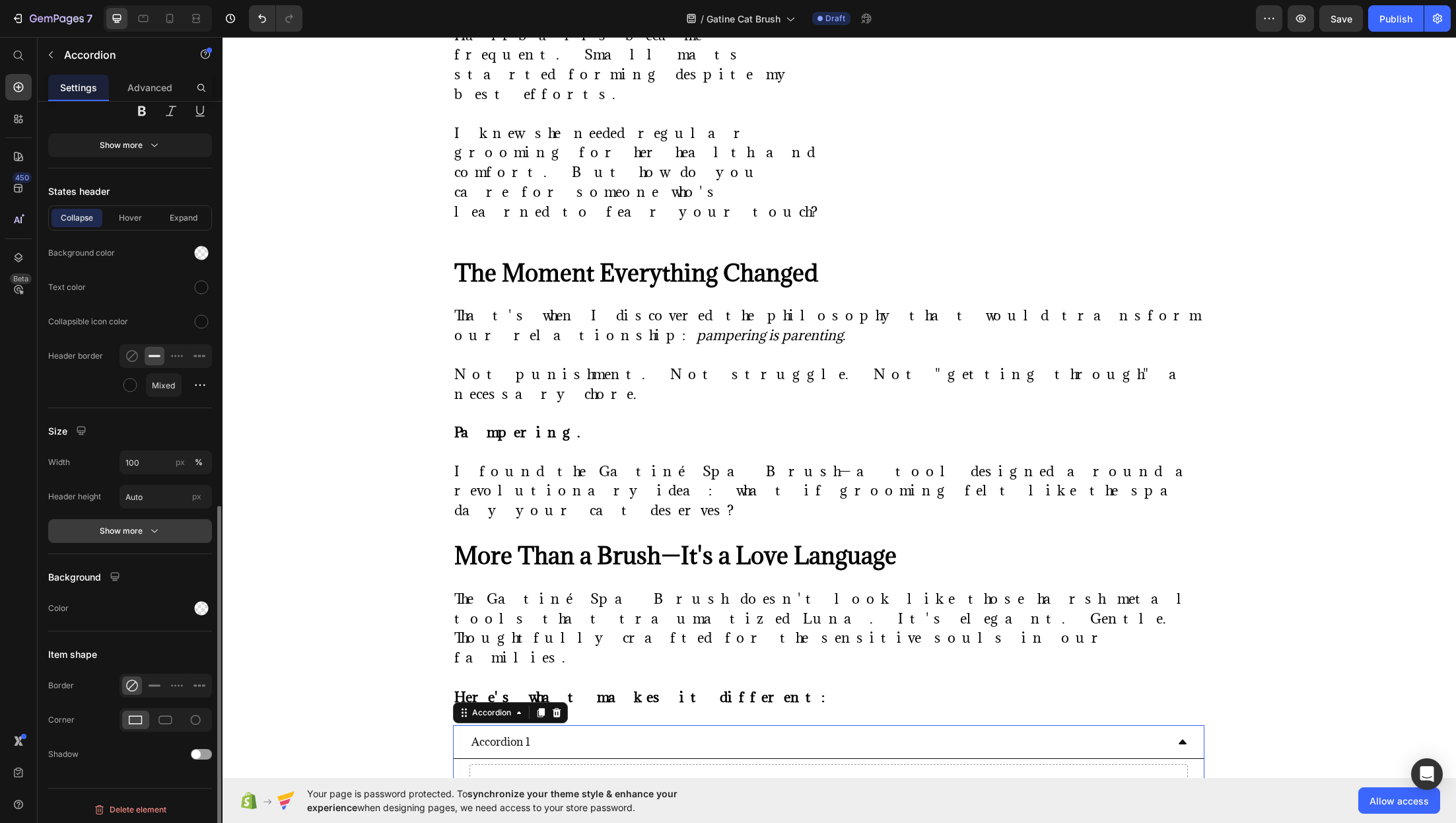 click on "Show more" at bounding box center (130, 531) 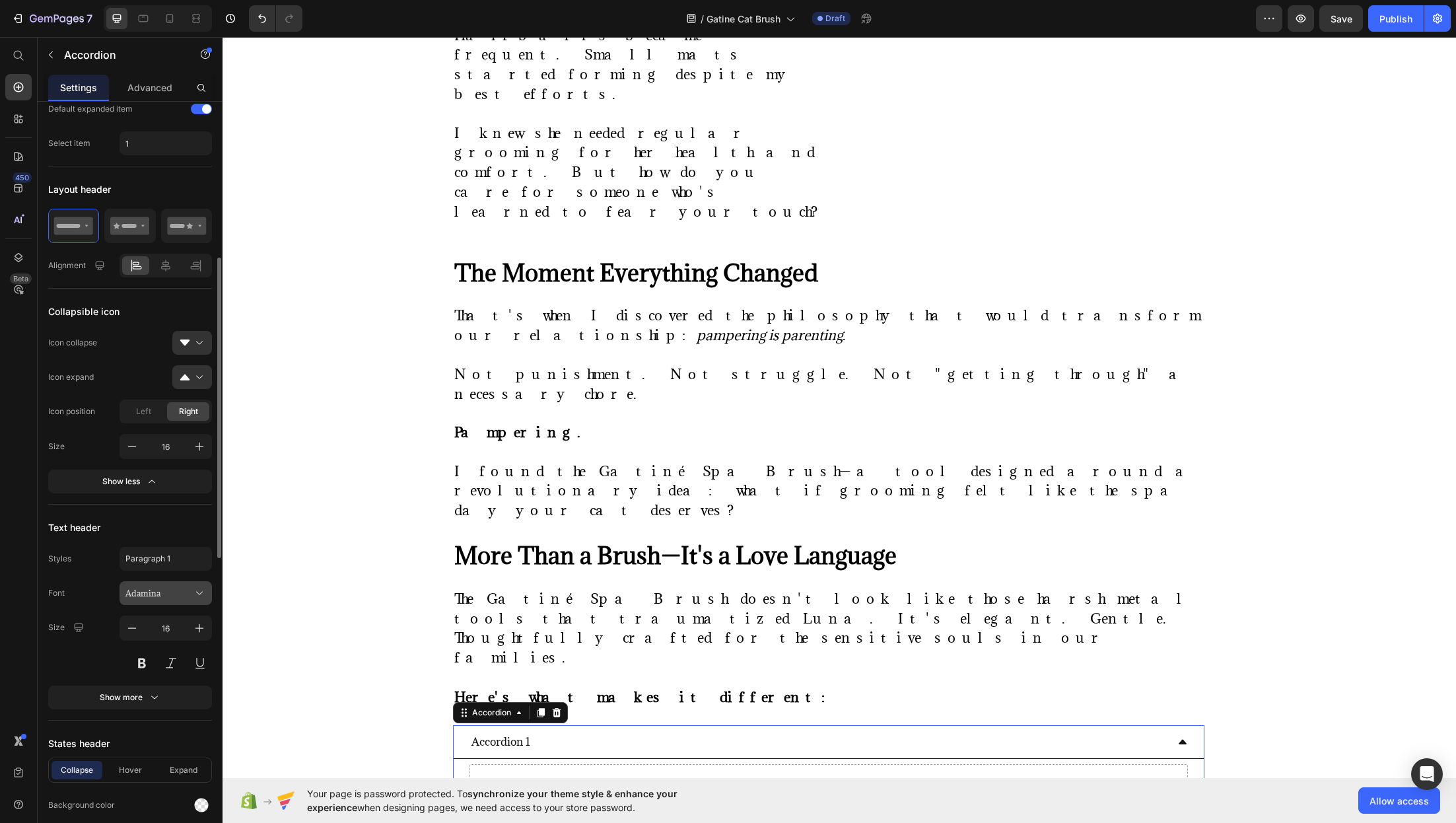 scroll, scrollTop: 294, scrollLeft: 0, axis: vertical 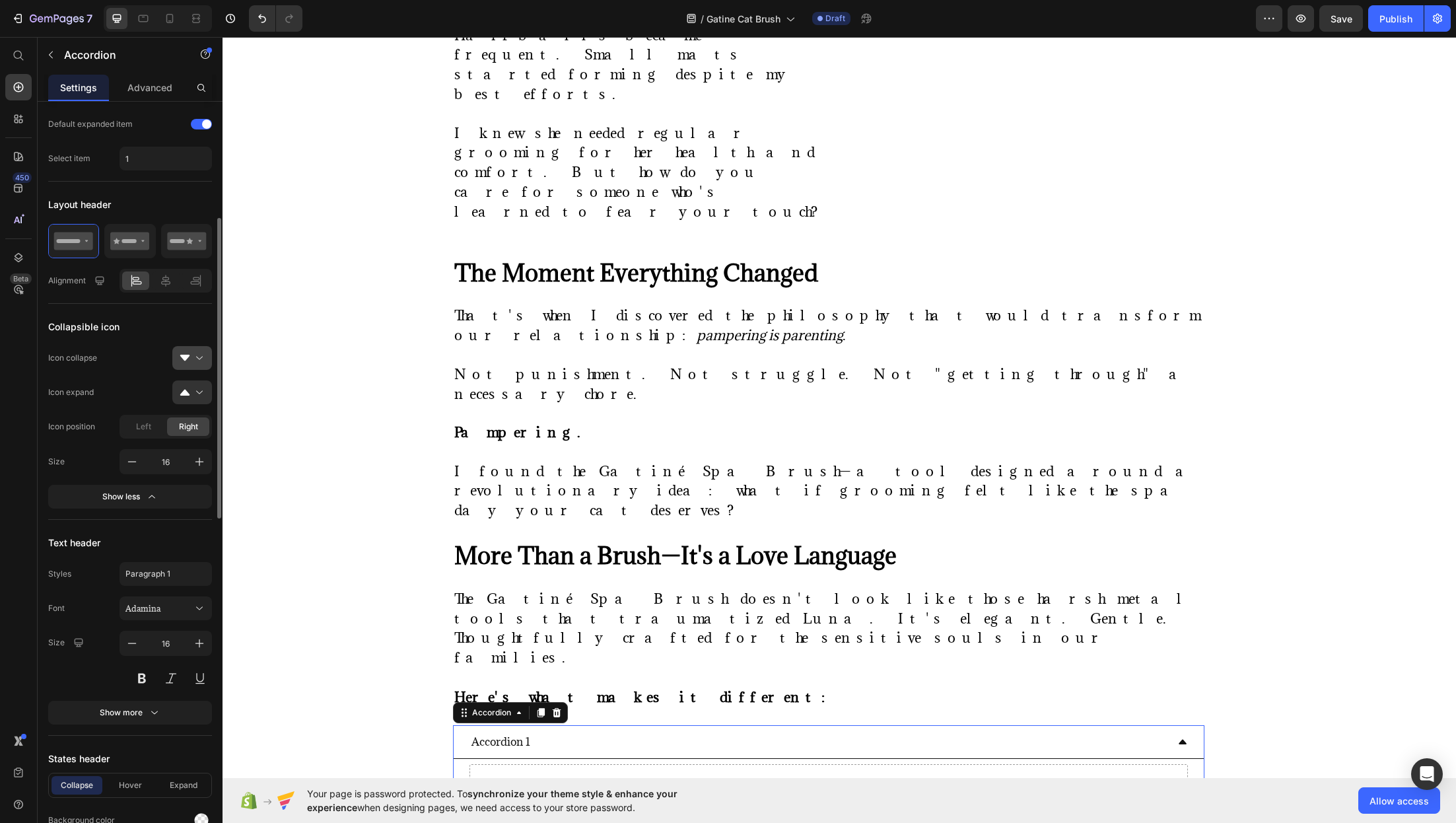 click at bounding box center [197, 358] 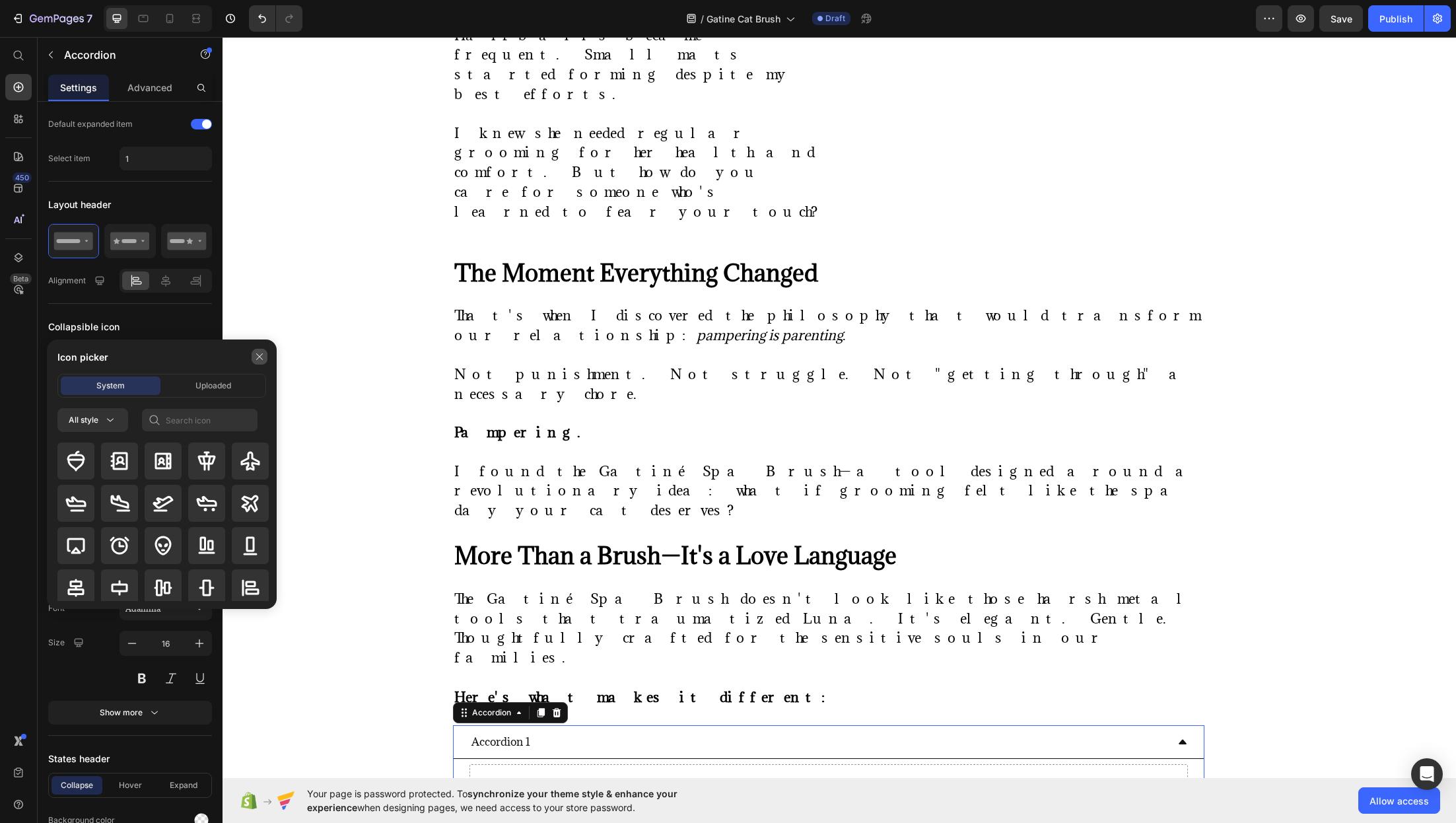 click 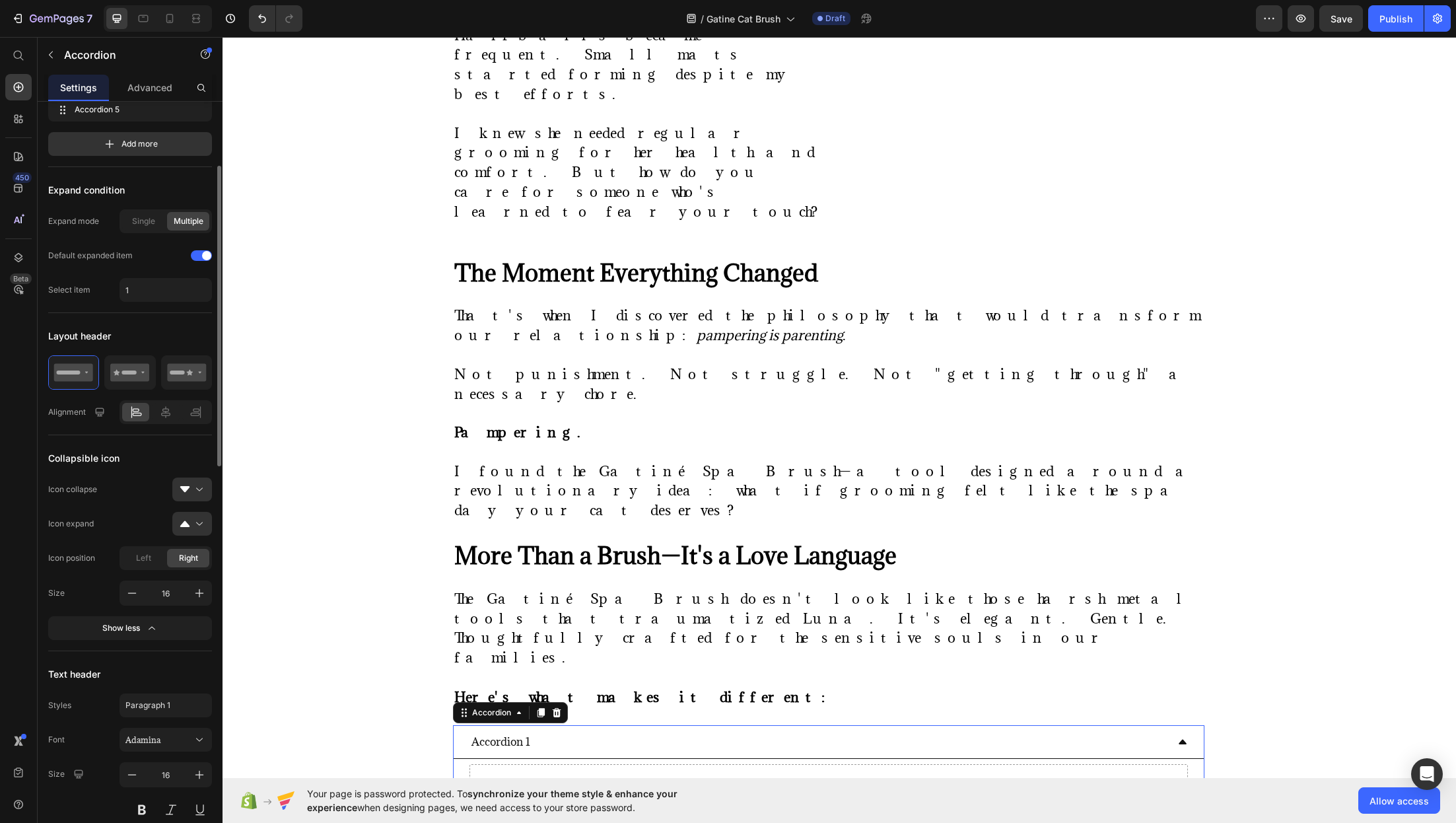 scroll, scrollTop: 131, scrollLeft: 0, axis: vertical 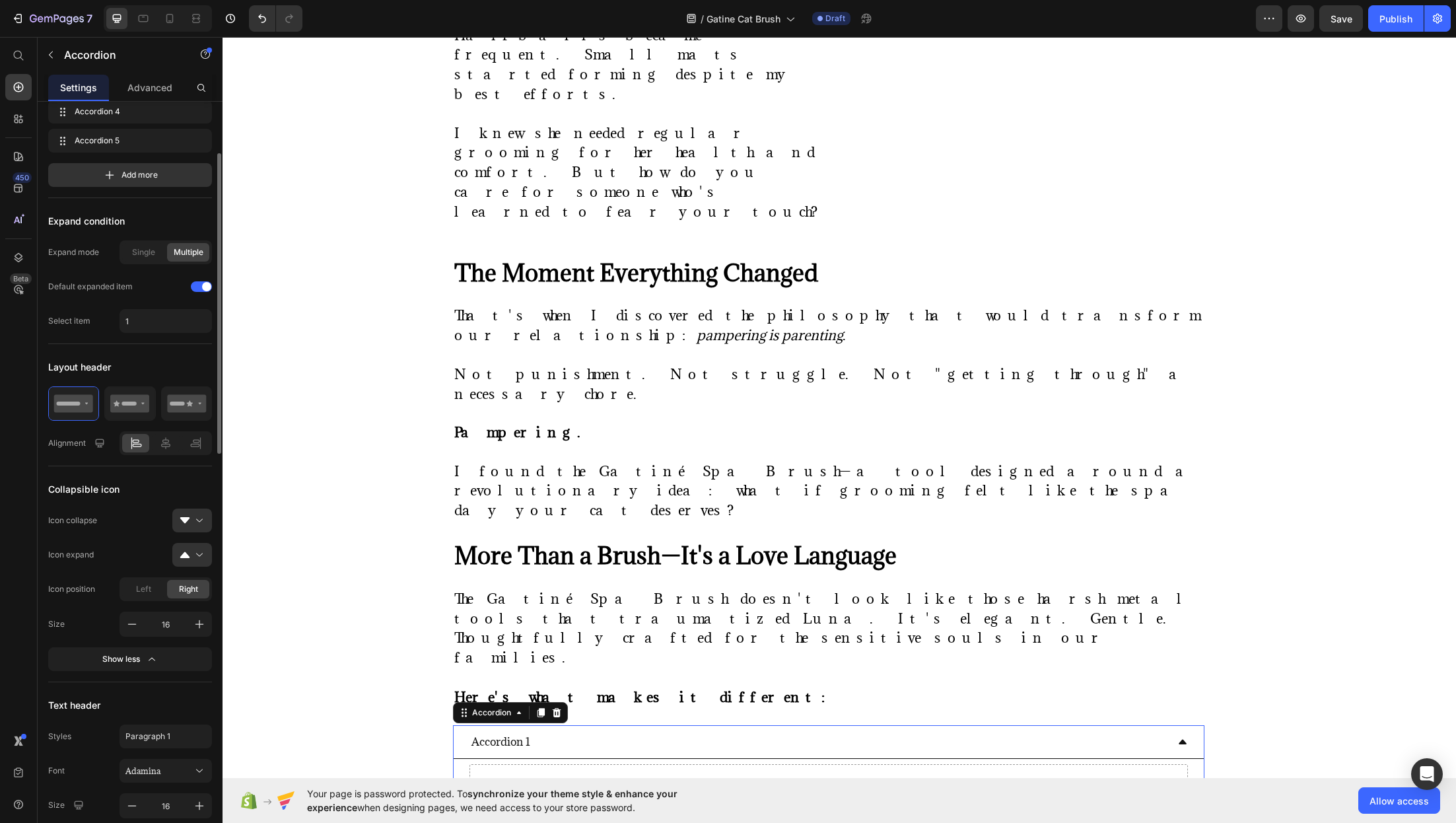 click on "Multiple" 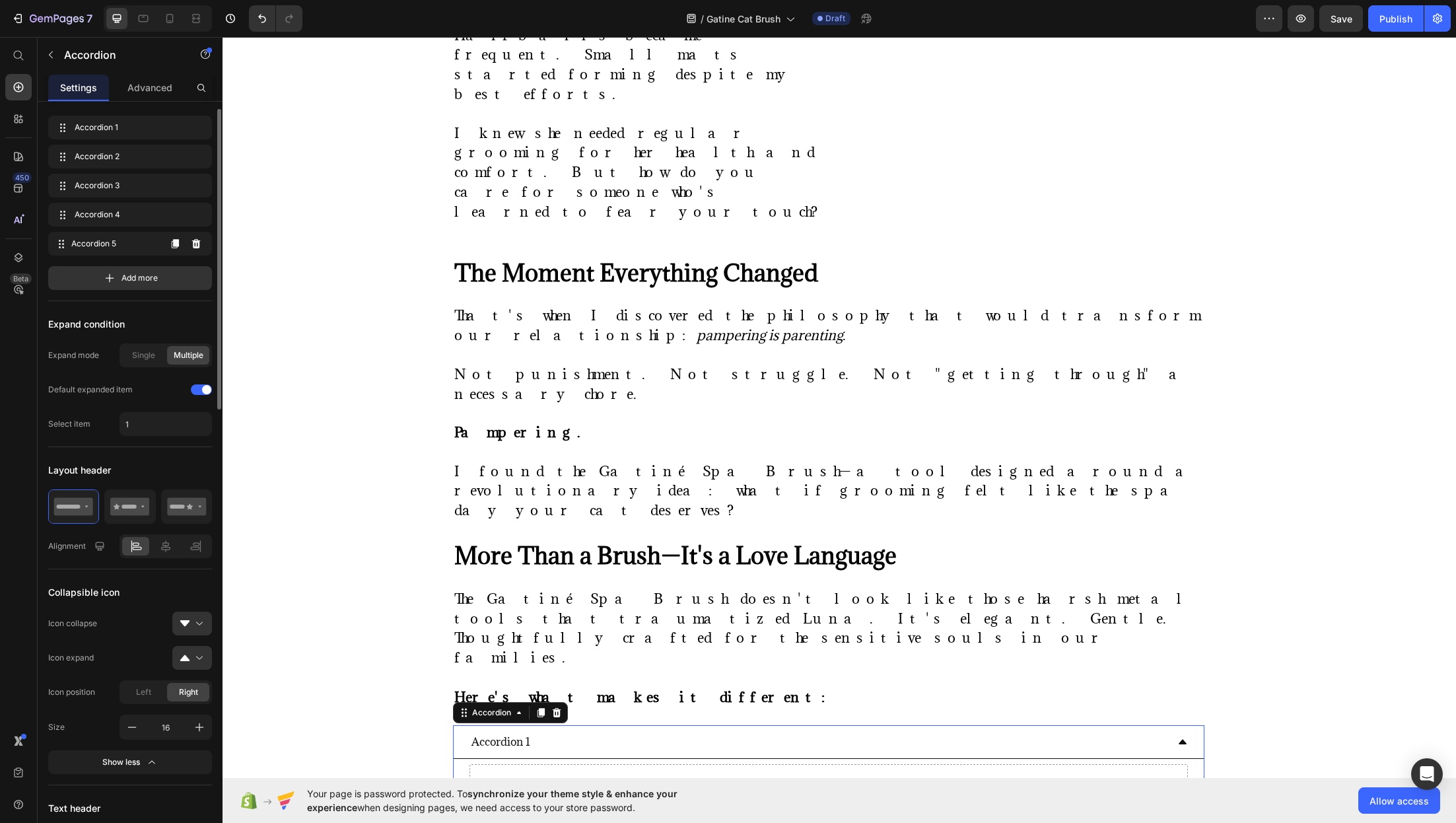 scroll, scrollTop: 0, scrollLeft: 0, axis: both 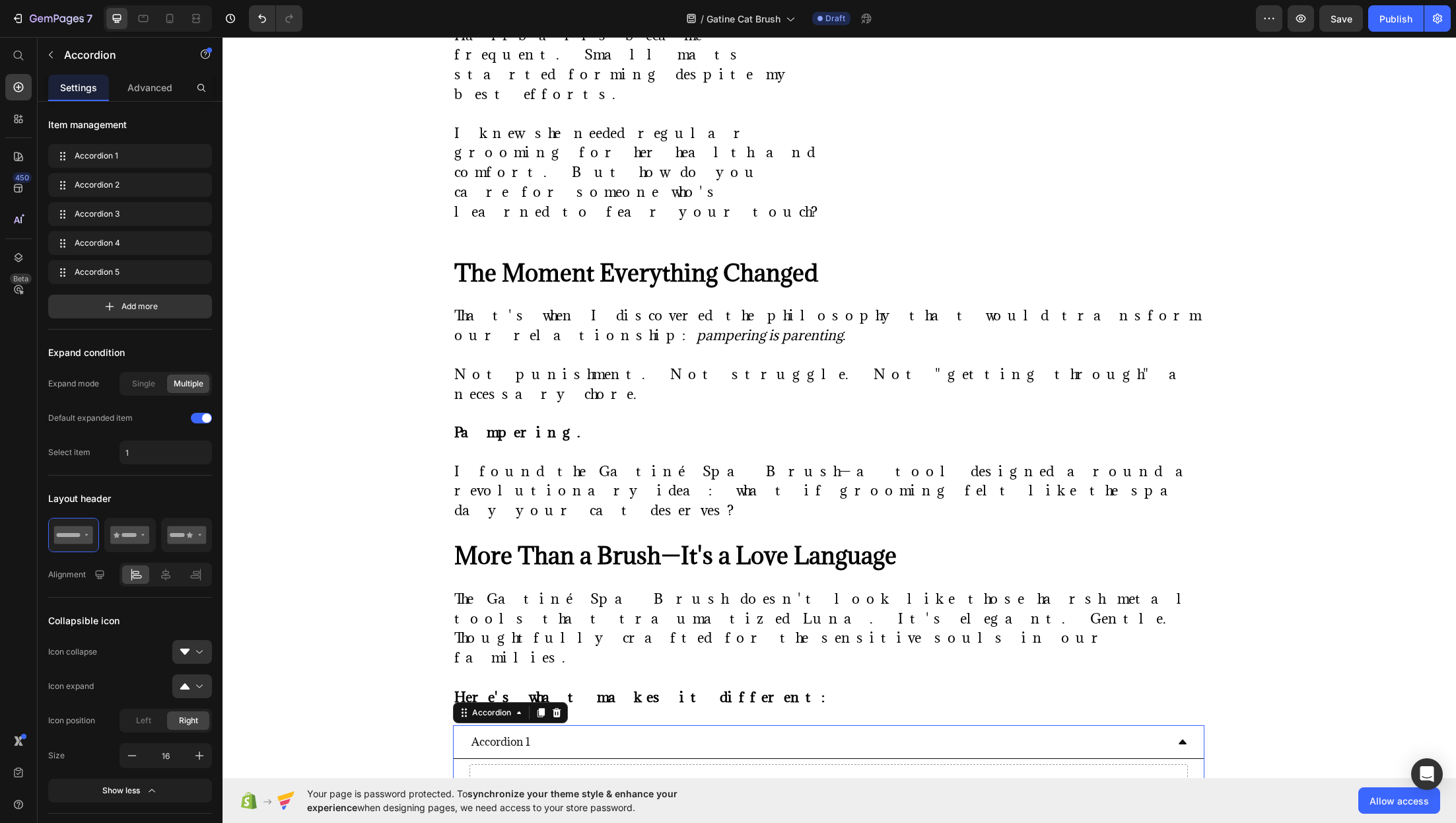 click on "Accordion 2" at bounding box center [818, 836] 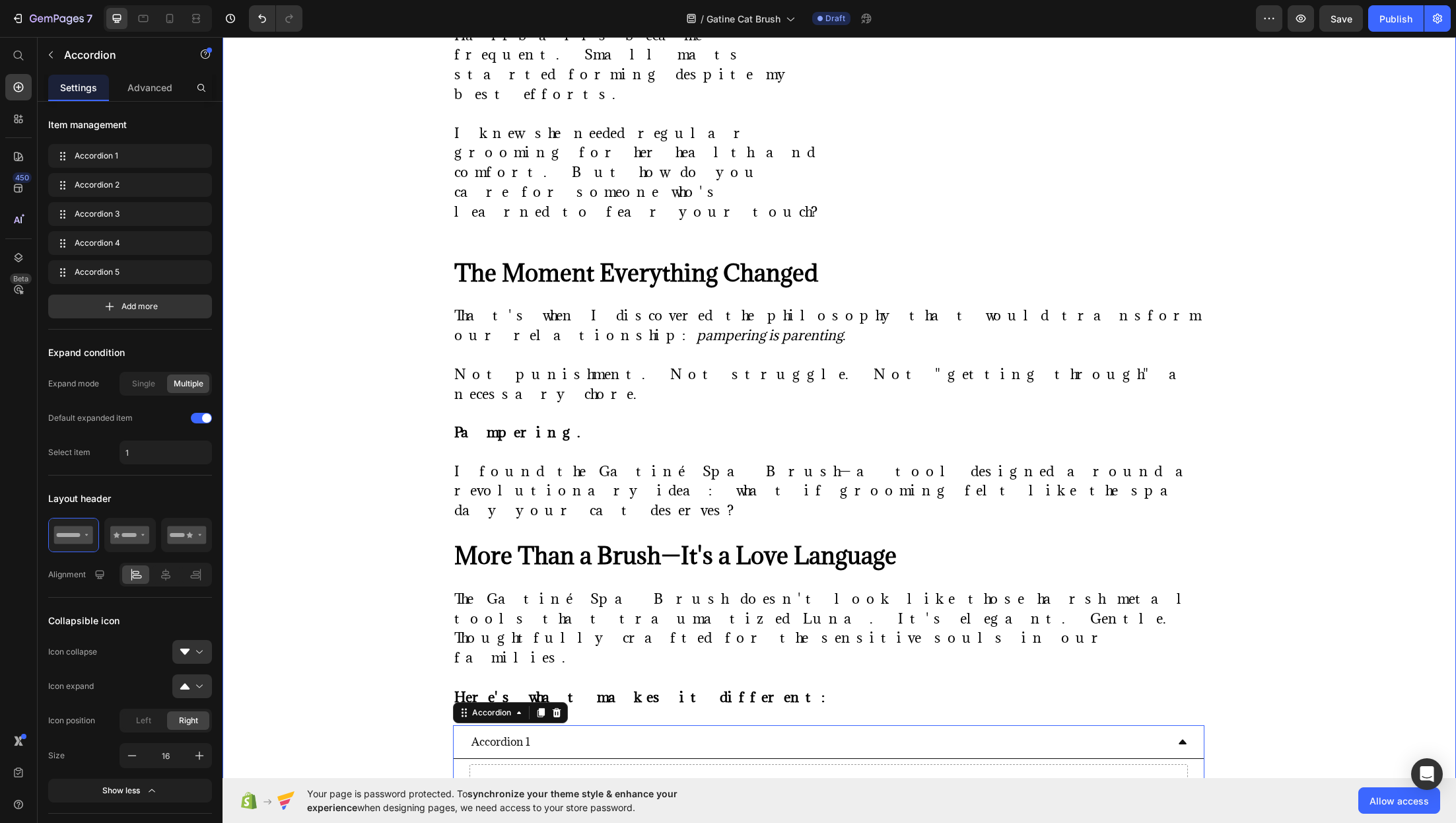 click on "⁠⁠⁠⁠⁠⁠⁠ "She Used to Hide When She Saw the Brush—Now She Melts Into My Arms" Heading Image By [PERSON] Text block Advanced list Published:  [DATE], [DATE] [YEAR] Text block Row Image A Cat Parent's Journey from Grooming Battles to Spa-Day Bliss When Luna started hiding under the bed every time I reached for her brush, I knew something had to change. She wasn't just avoiding grooming. She was avoiding  me . My beautiful tabby—once so trusting, so affectionate—had learned to fear our bonding time. The metal bristles. The tugging. The static that made her fur stand on end. I felt like I was failing her as her parent. Luna isn't just a pet. She's family. My shadow through long work days. My comfort during difficult times. The gentle soul who chose me as much as I chose her. But watching her flinch when I tried to care for her? It broke my heart. Text block ⁠⁠⁠⁠⁠⁠⁠ When Love Feels Like Punishment Heading       Text Block Image Row ⁠⁠⁠⁠⁠⁠⁠ Heading ." at bounding box center [839, -151] 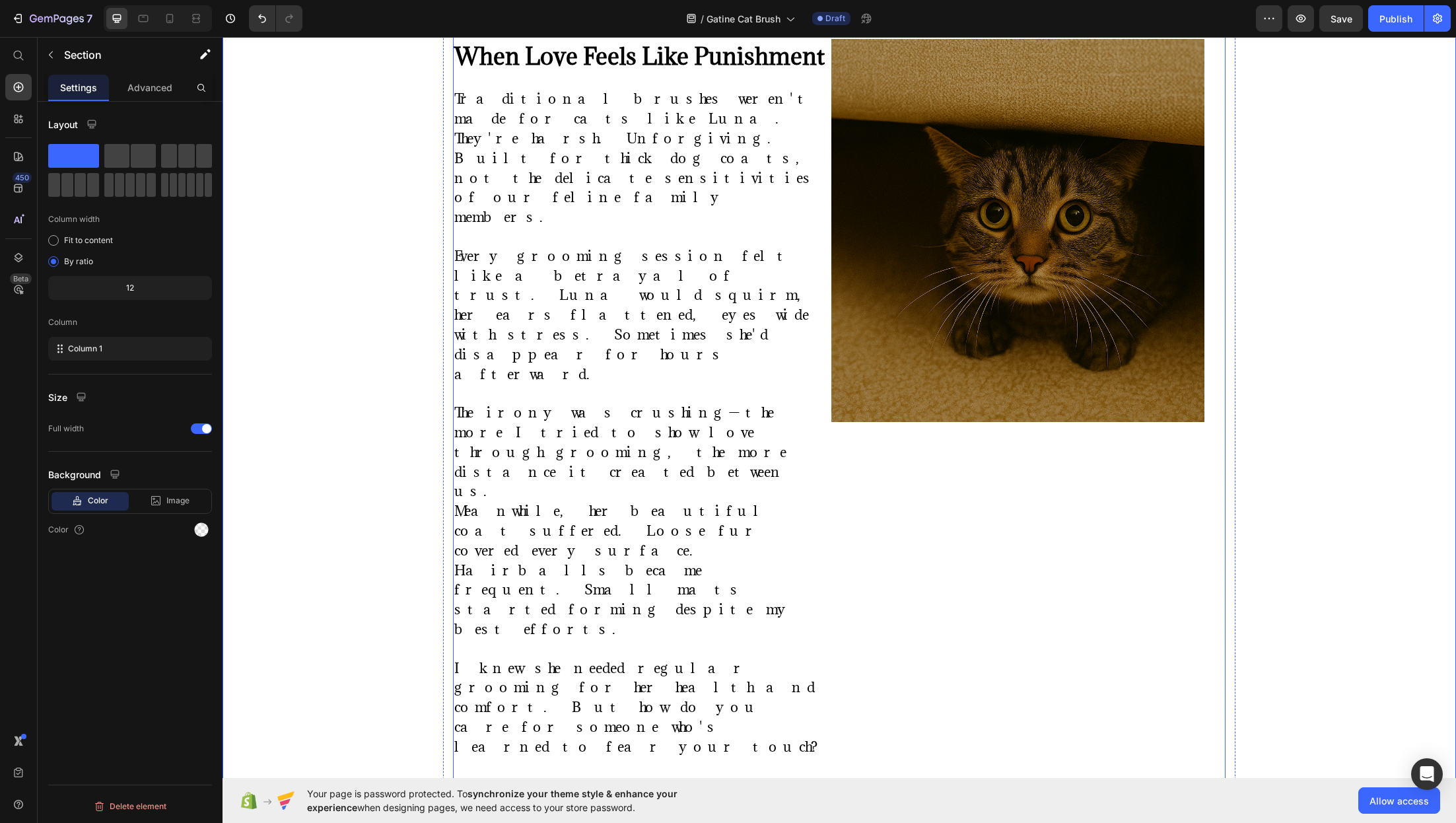 scroll, scrollTop: 1197, scrollLeft: 0, axis: vertical 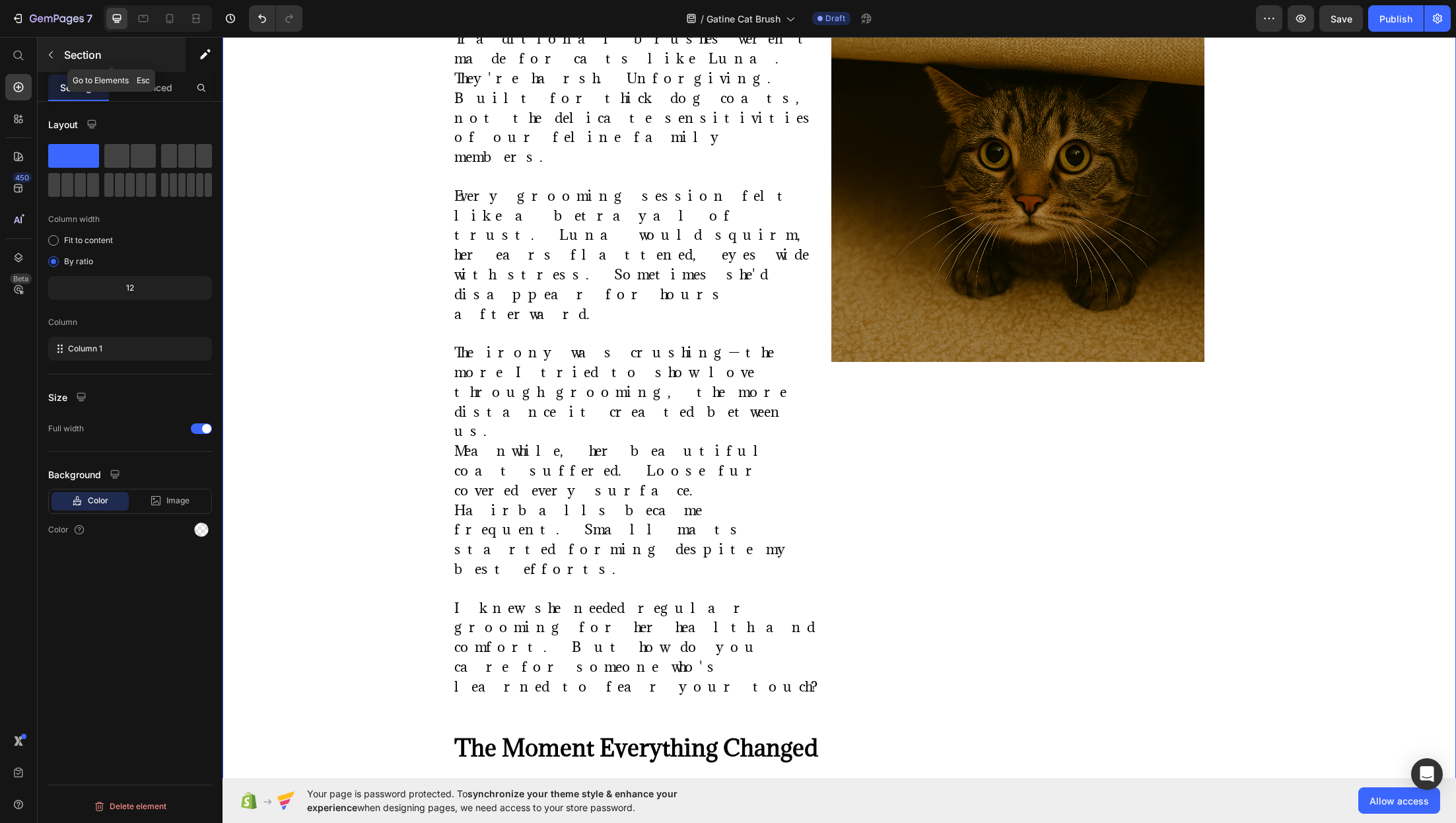 click 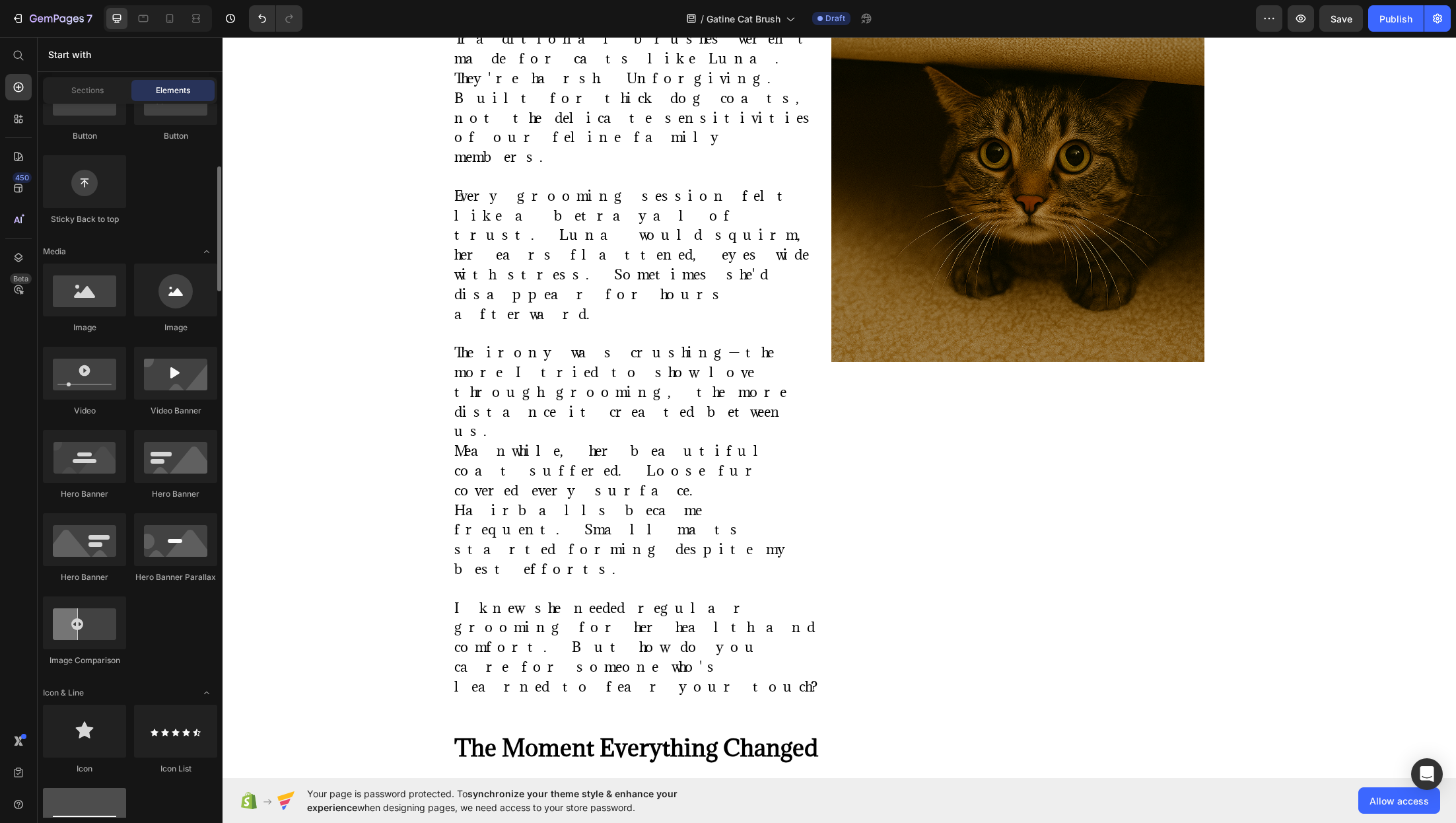 scroll, scrollTop: 363, scrollLeft: 0, axis: vertical 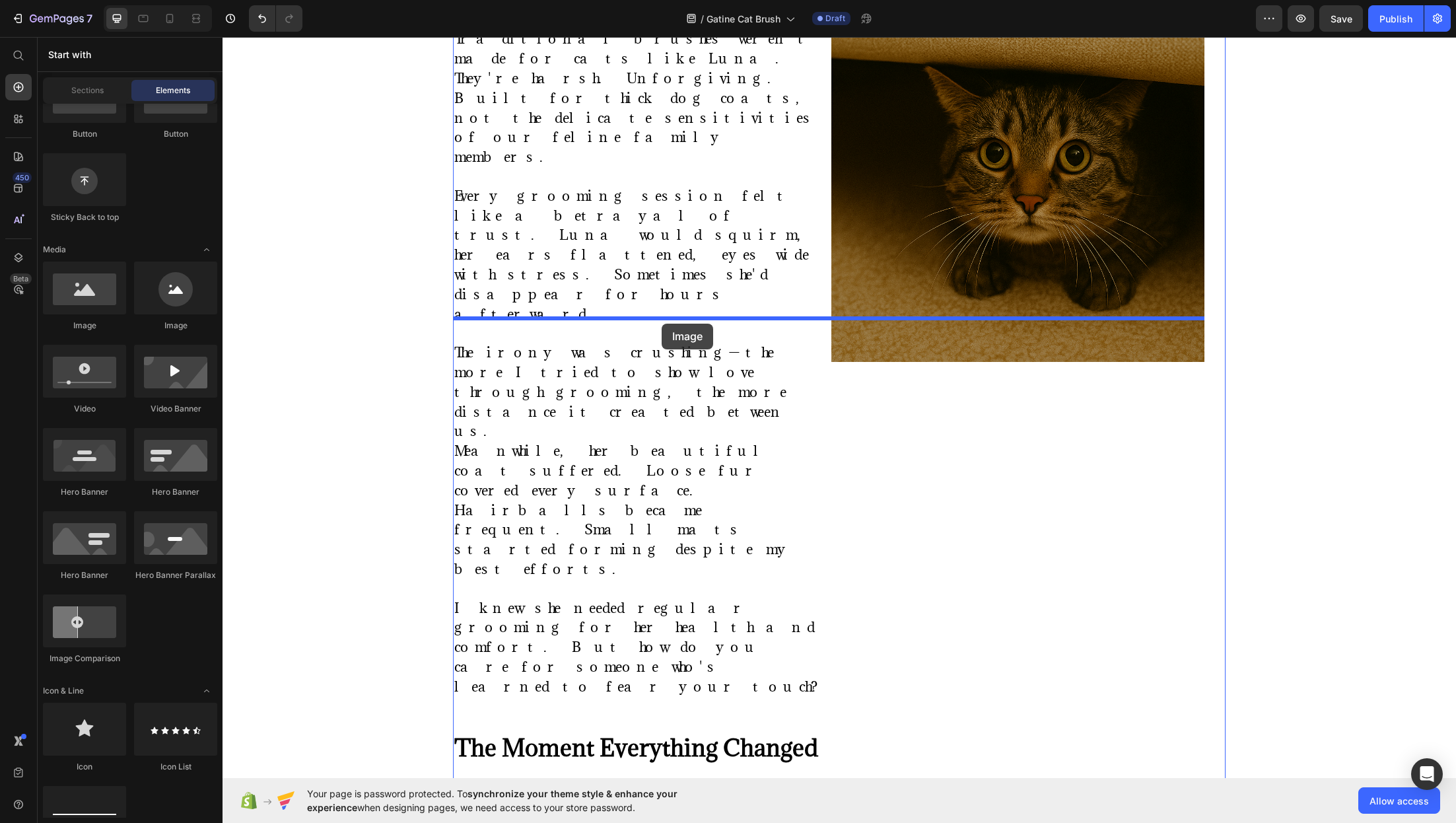drag, startPoint x: 306, startPoint y: 338, endPoint x: 662, endPoint y: 324, distance: 356.27517 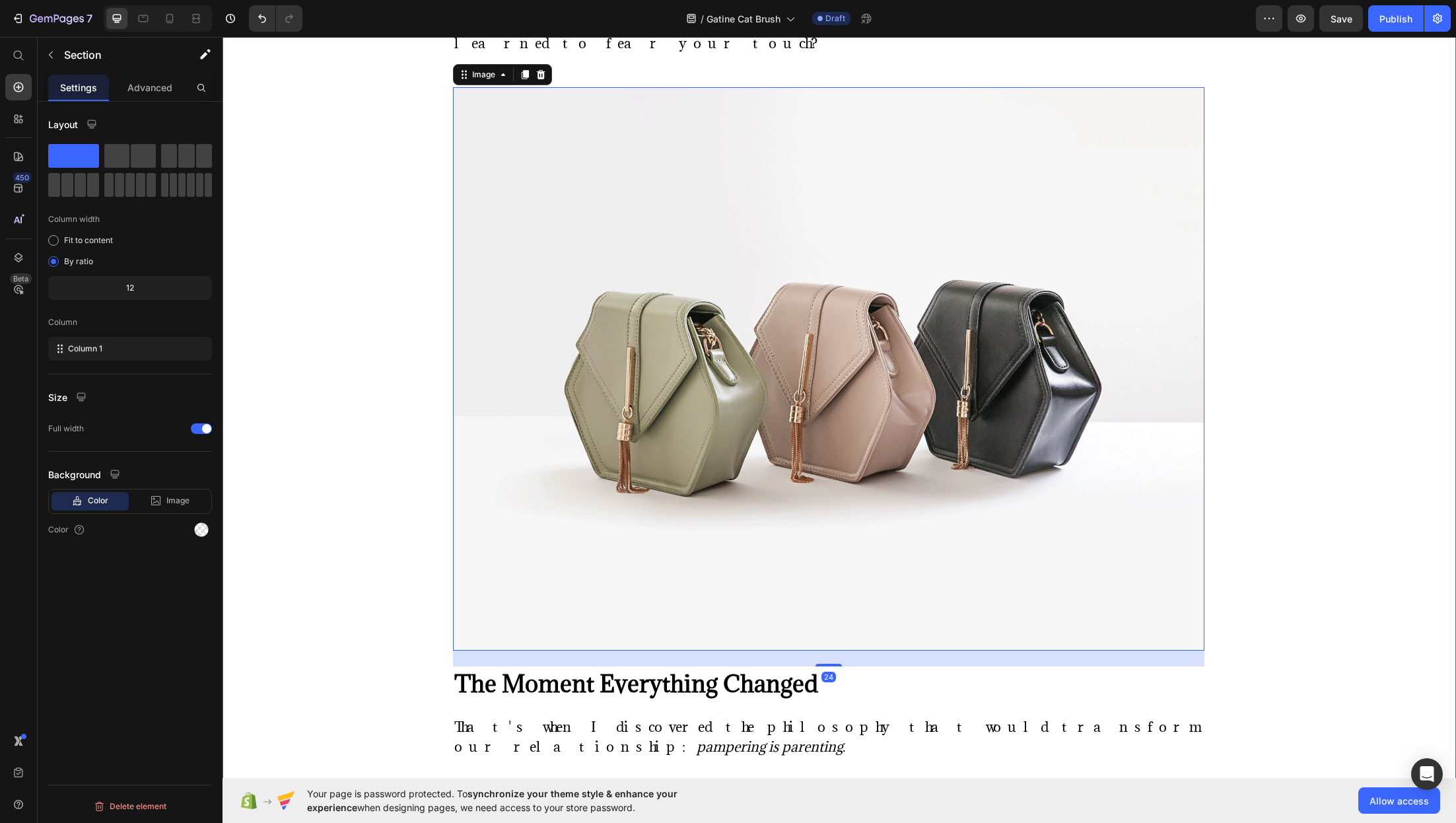 click on "⁠⁠⁠⁠⁠⁠⁠ "She Used to Hide When She Saw the Brush—Now She Melts Into My Arms" Heading Image By [PERSON] Text block Advanced list Published:  [DATE], [DATE] [YEAR] Text block Row Image A Cat Parent's Journey from Grooming Battles to Spa-Day Bliss When Luna started hiding under the bed every time I reached for her brush, I knew something had to change. She wasn't just avoiding grooming. She was avoiding  me . My beautiful tabby—once so trusting, so affectionate—had learned to fear our bonding time. The metal bristles. The tugging. The static that made her fur stand on end. I felt like I was failing her as her parent. Luna isn't just a pet. She's family. My shadow through long work days. My comfort during difficult times. The gentle soul who chose me as much as I chose her. But watching her flinch when I tried to care for her? It broke my heart. Text block ⁠⁠⁠⁠⁠⁠⁠ When Love Feels Like Punishment Heading       Text Block Image Row Image   [NUMBER] ⁠⁠⁠⁠⁠⁠⁠ . Row" at bounding box center [839, -30] 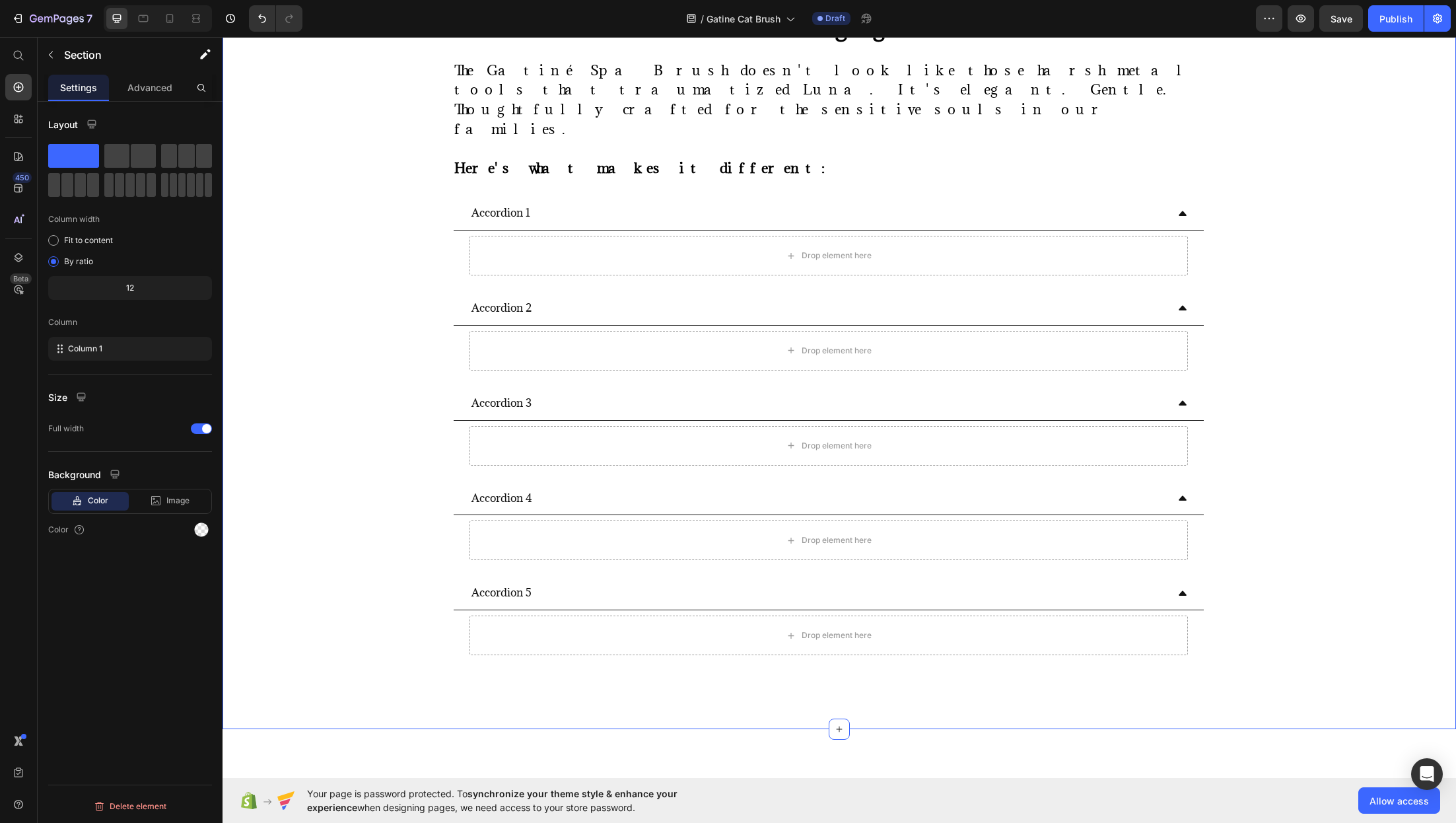 scroll, scrollTop: 2782, scrollLeft: 0, axis: vertical 